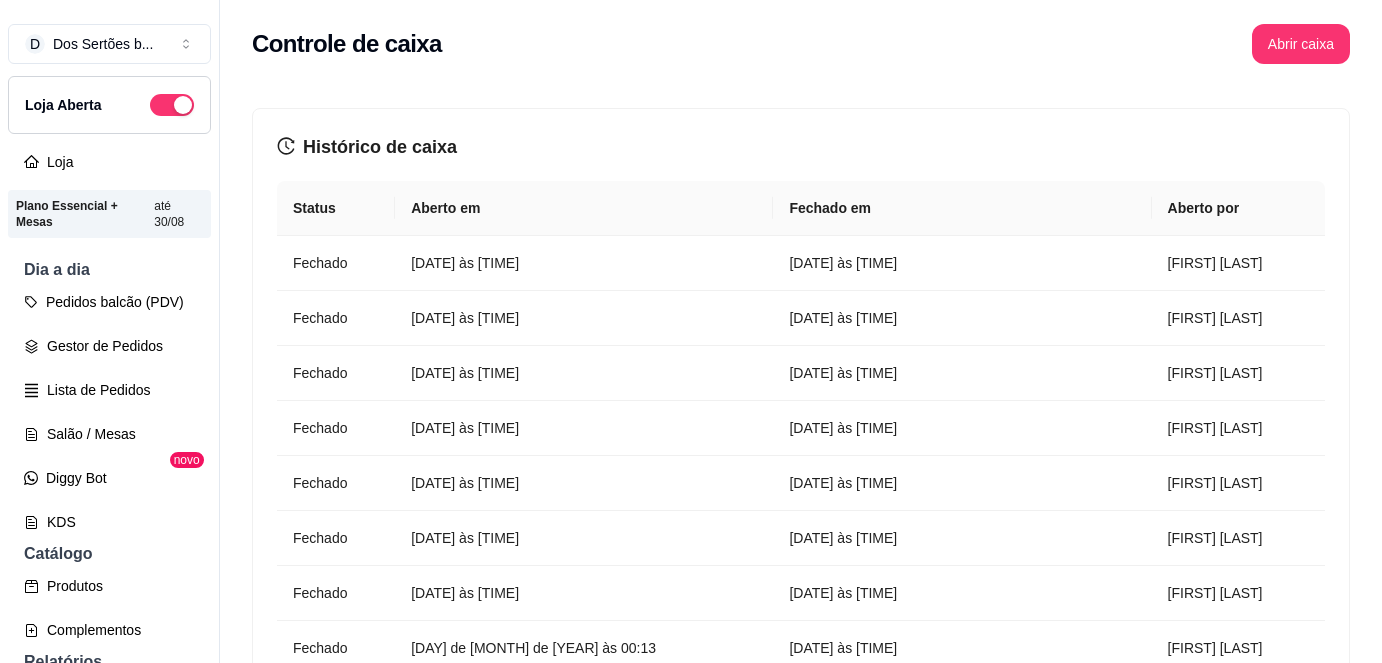 scroll, scrollTop: 0, scrollLeft: 0, axis: both 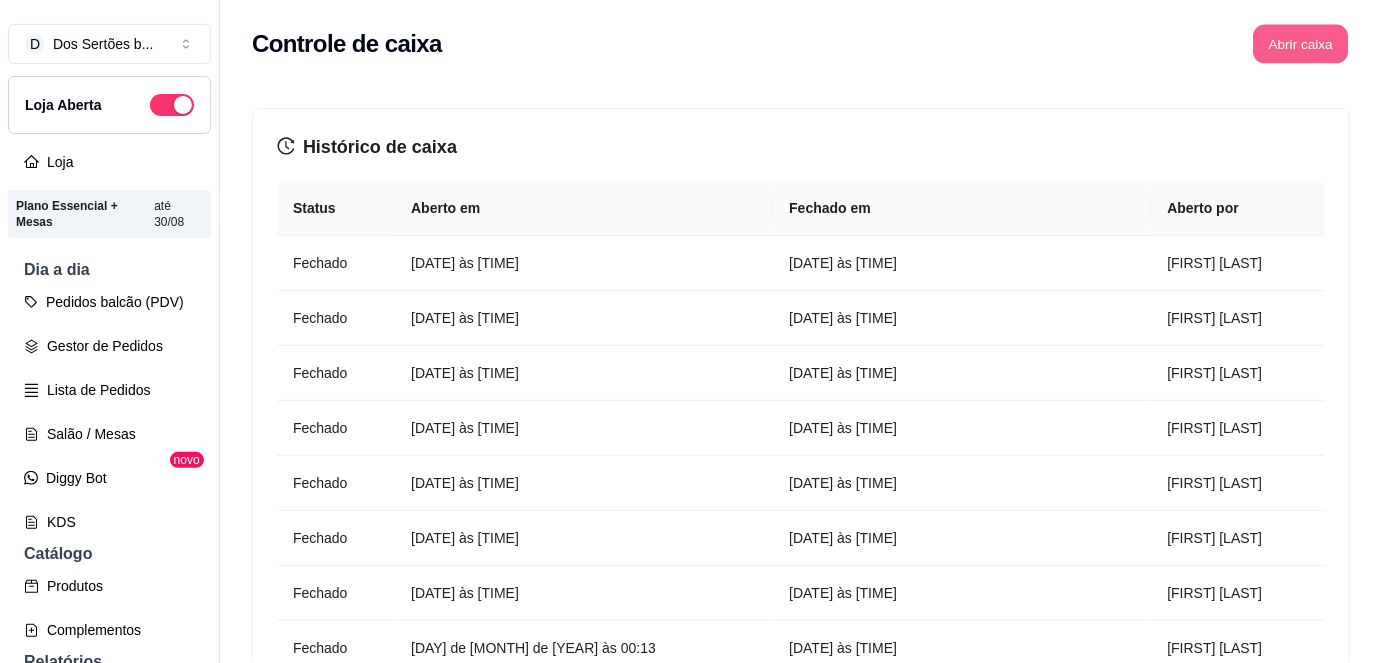 click on "Abrir caixa" at bounding box center [1300, 44] 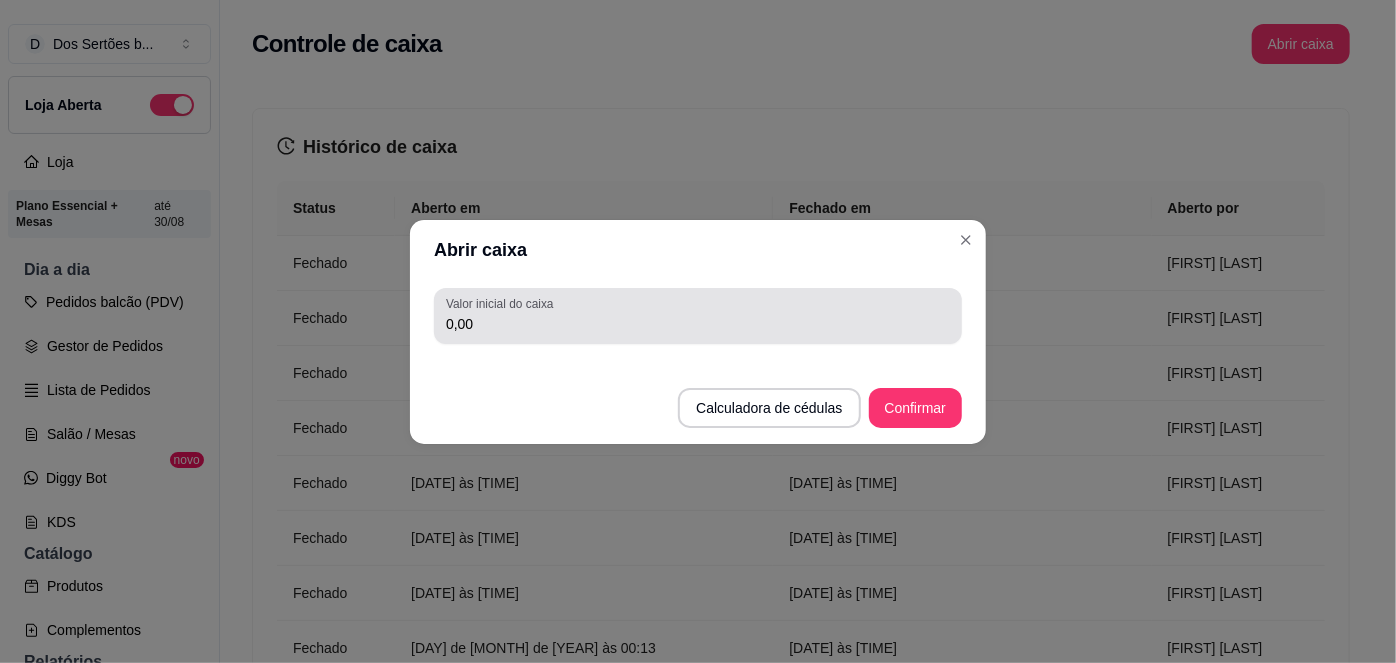 click on "Valor inicial do caixa 0,00" at bounding box center [698, 316] 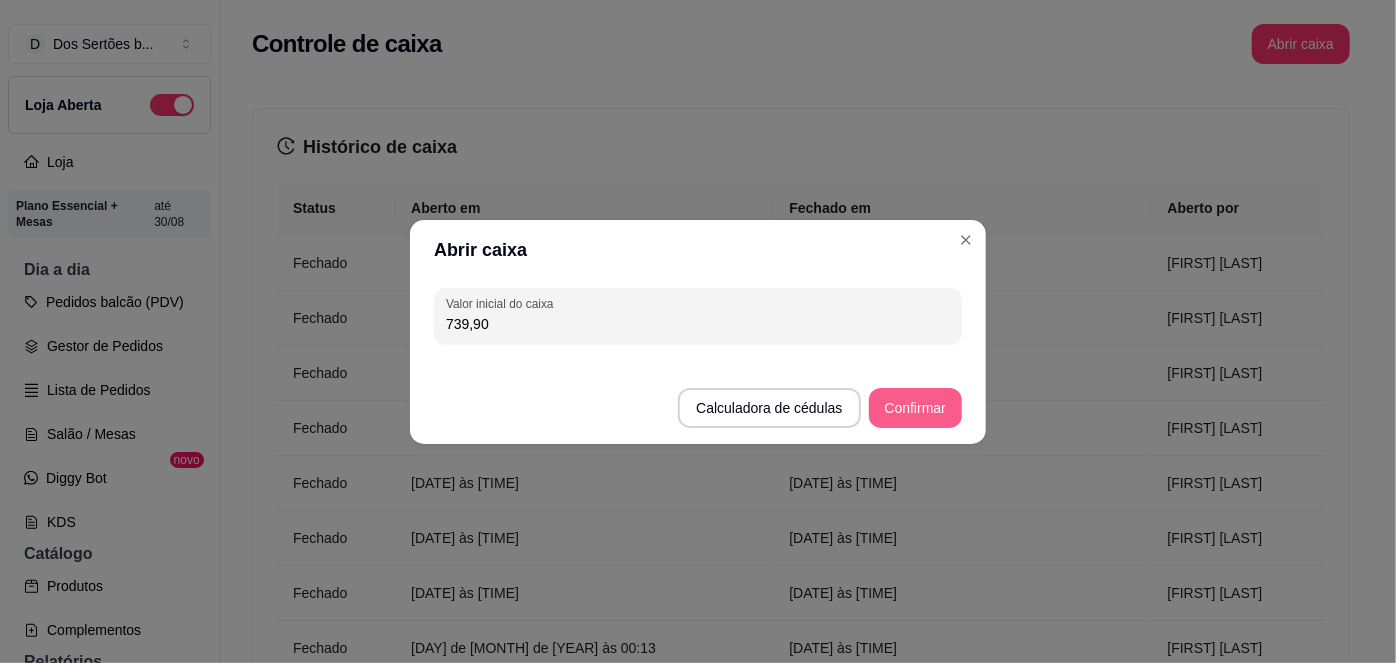 type on "739,90" 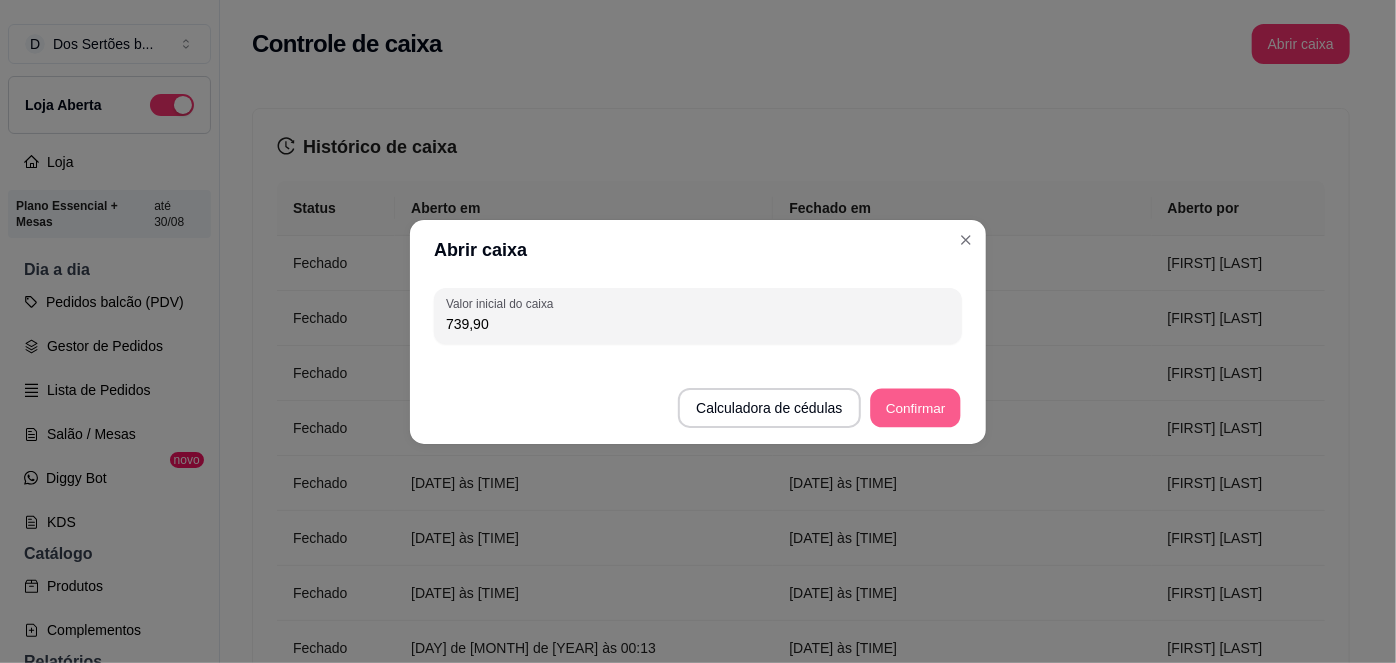 click on "Confirmar" at bounding box center [915, 407] 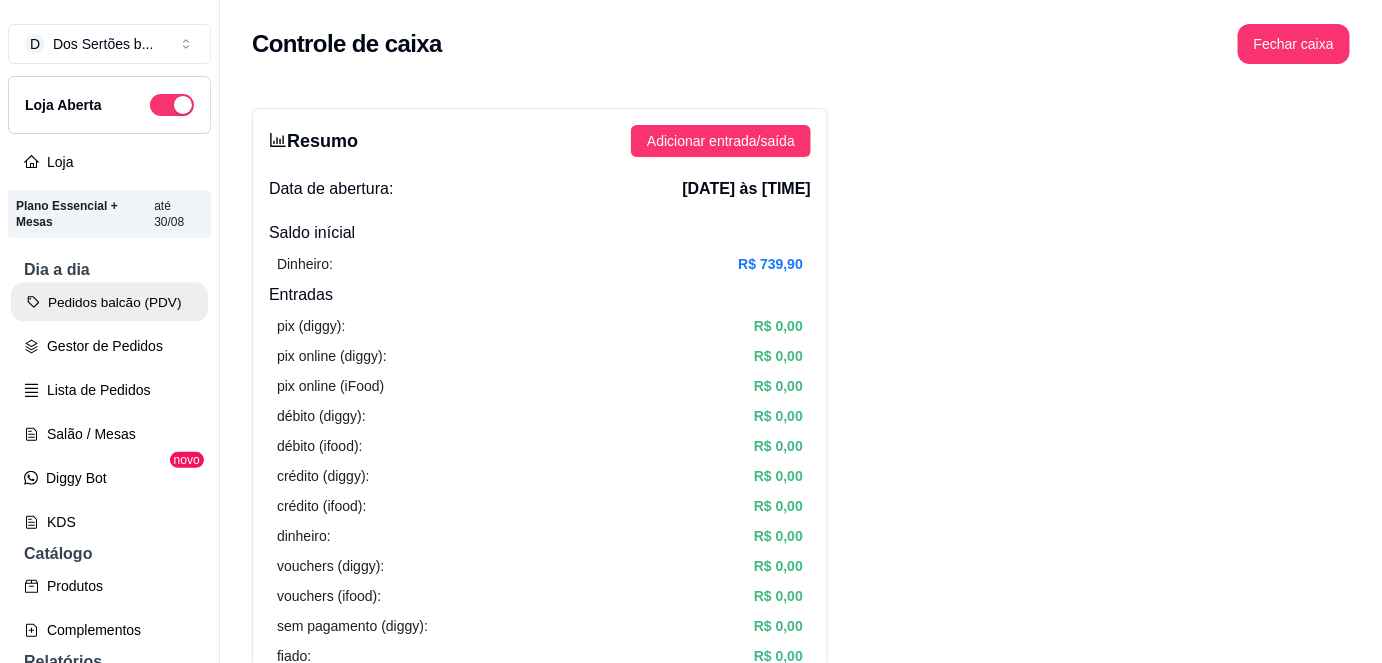 click on "Pedidos balcão (PDV)" at bounding box center [109, 302] 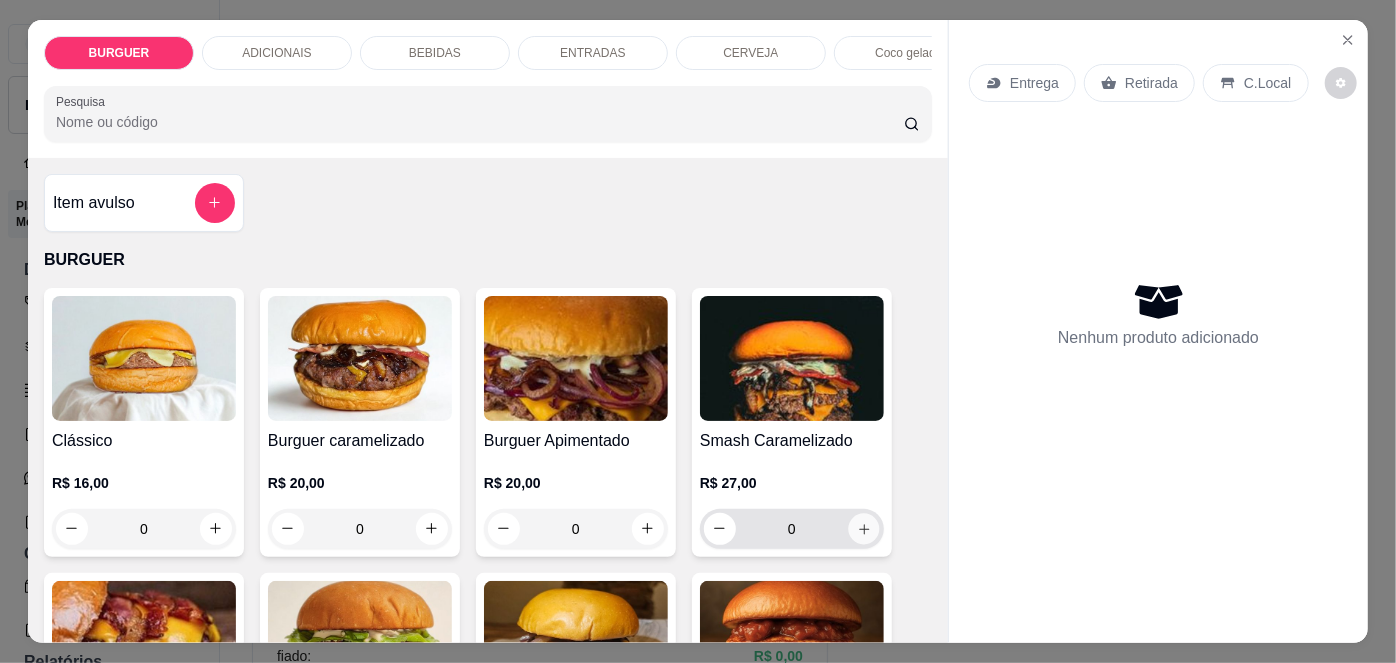 click 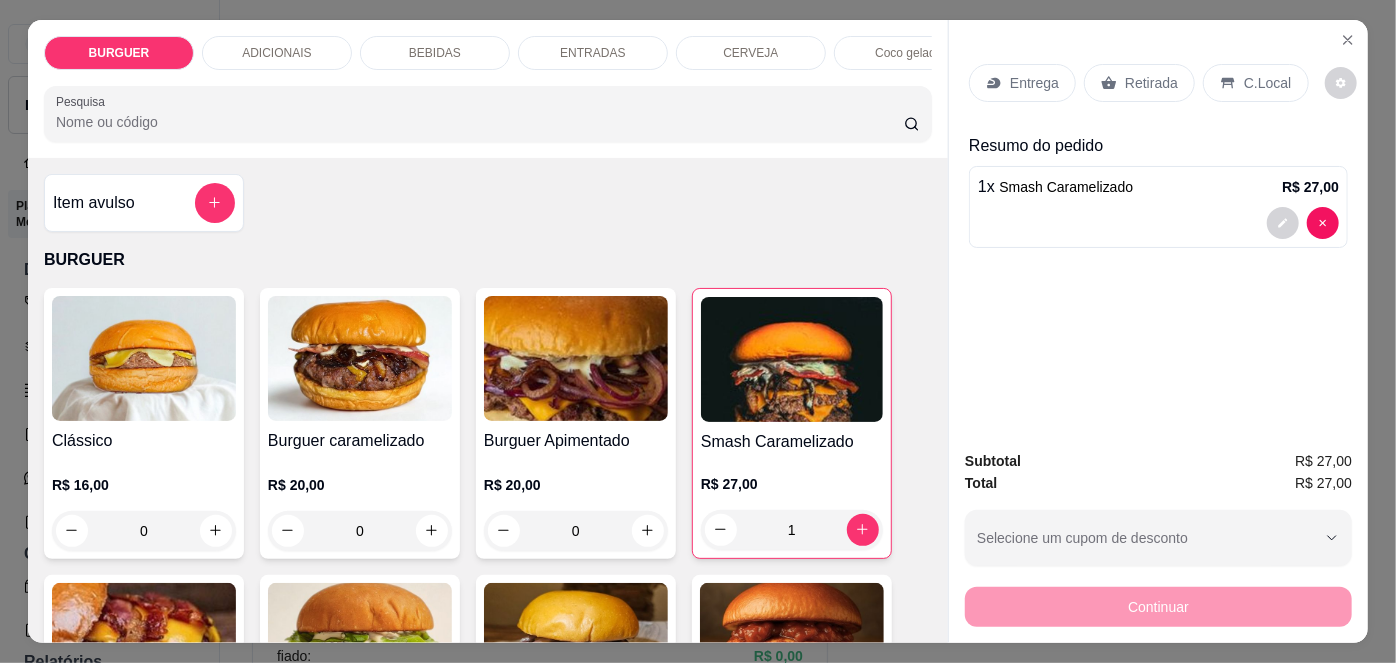 click on "Retirada" at bounding box center (1151, 83) 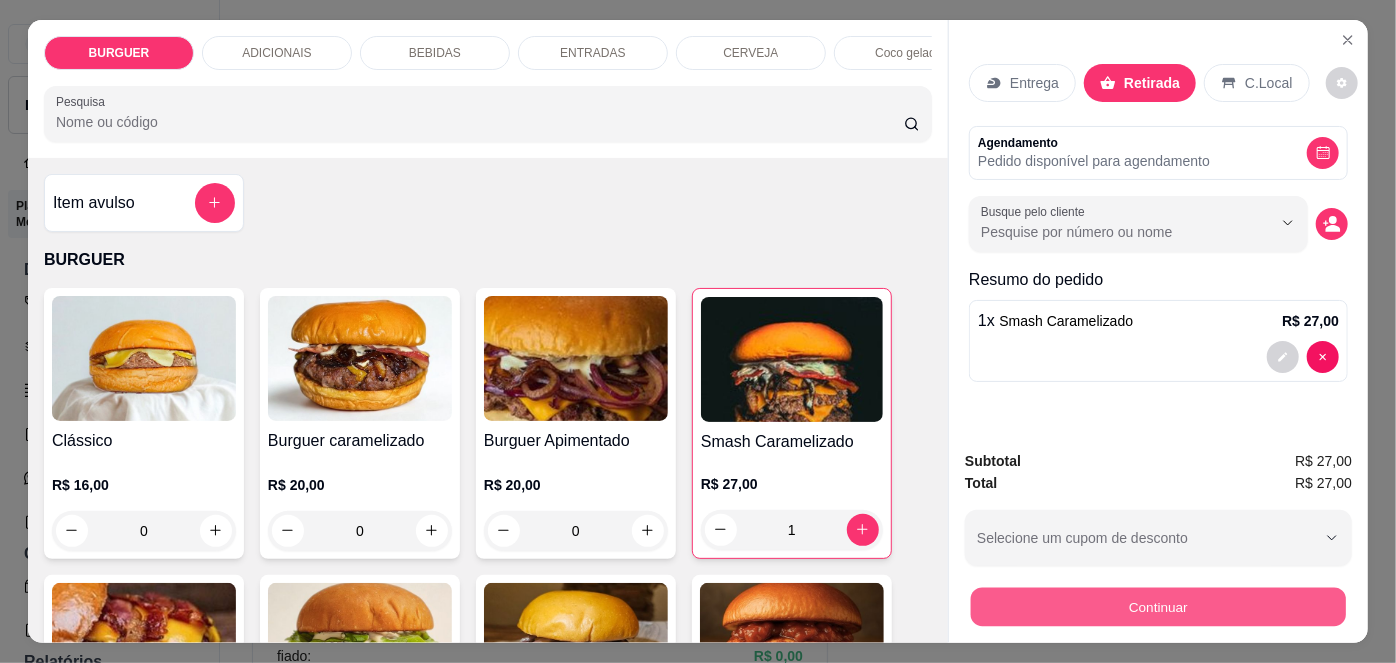 click on "Continuar" at bounding box center [1158, 607] 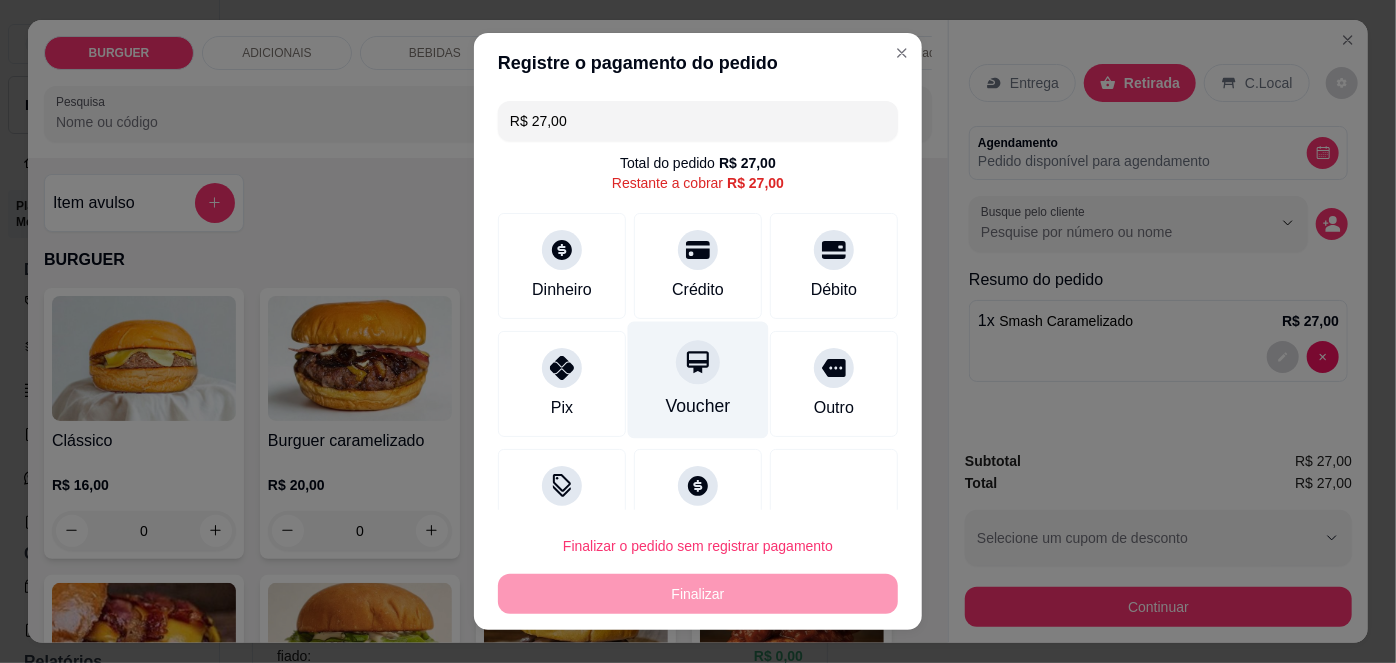 click on "Voucher" at bounding box center [698, 406] 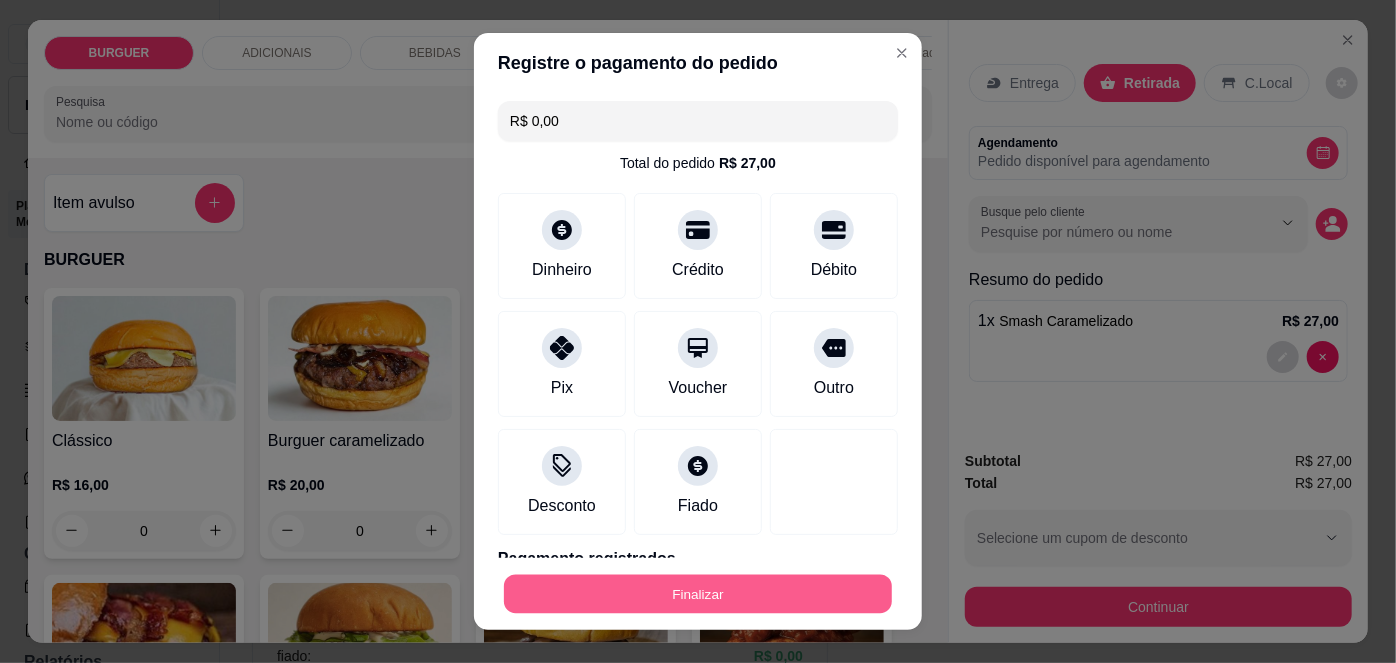 click on "Finalizar" at bounding box center (698, 593) 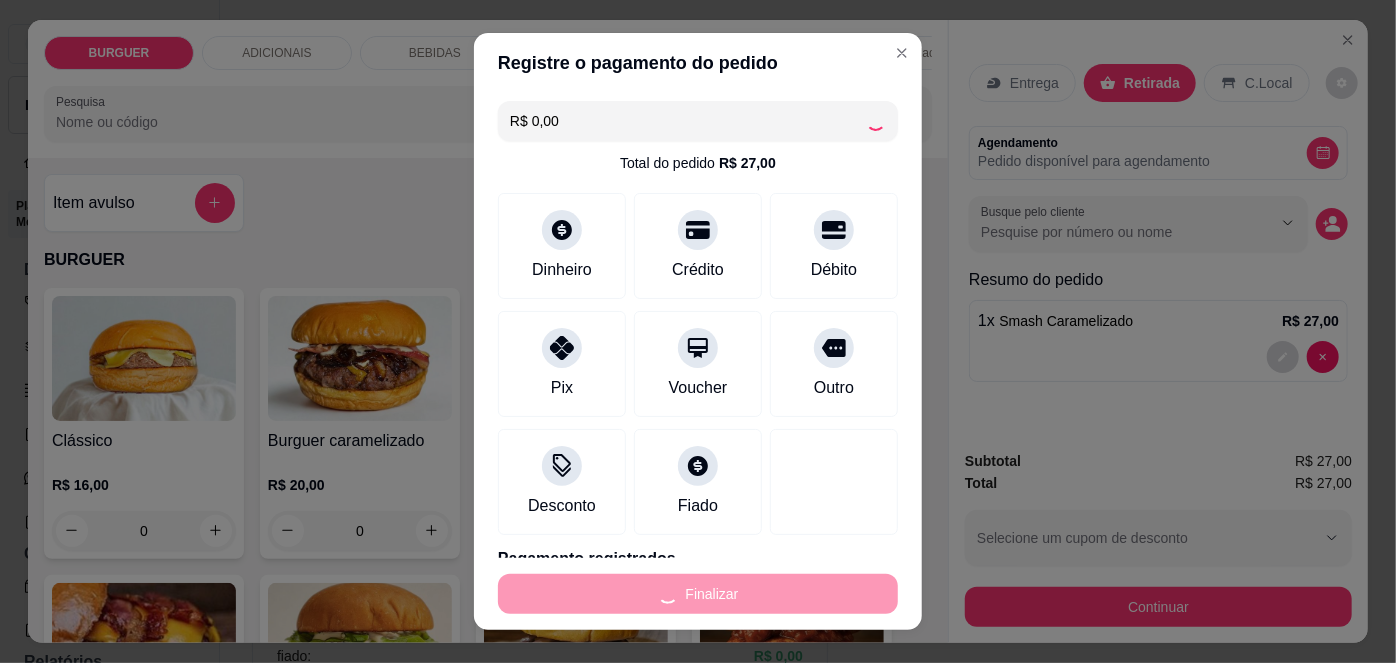 type on "0" 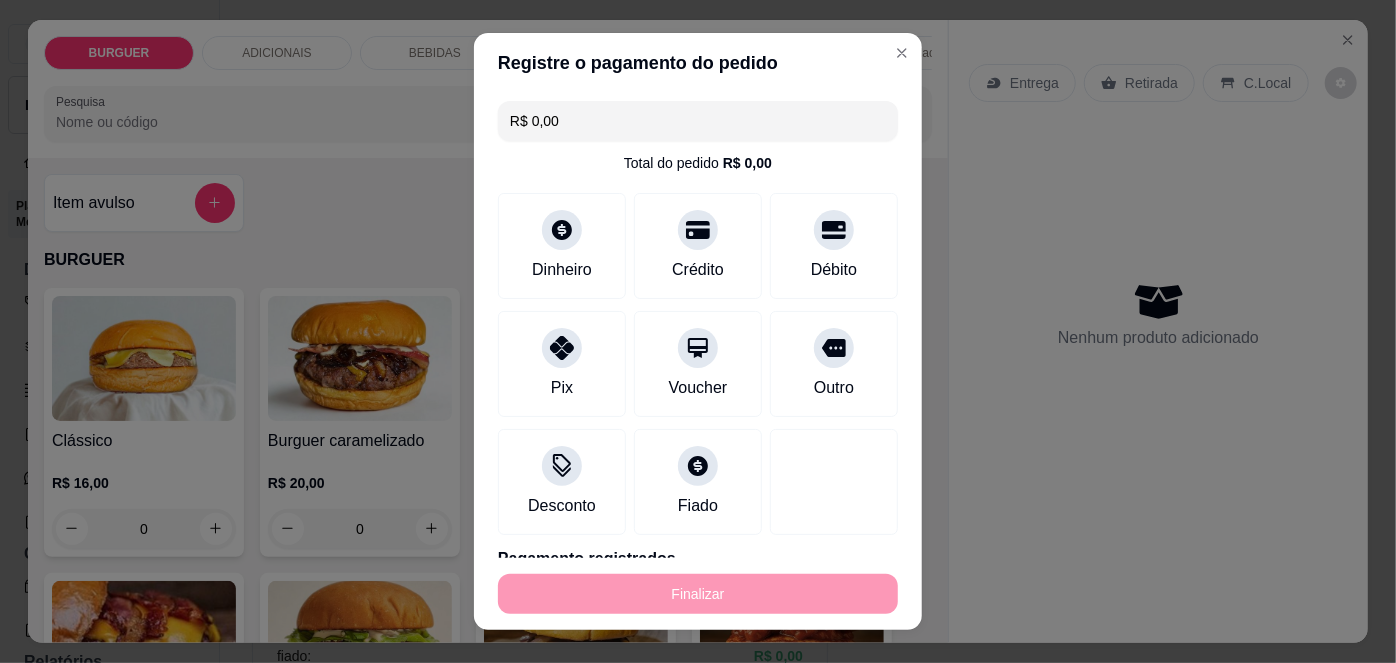 type on "-R$ 27,00" 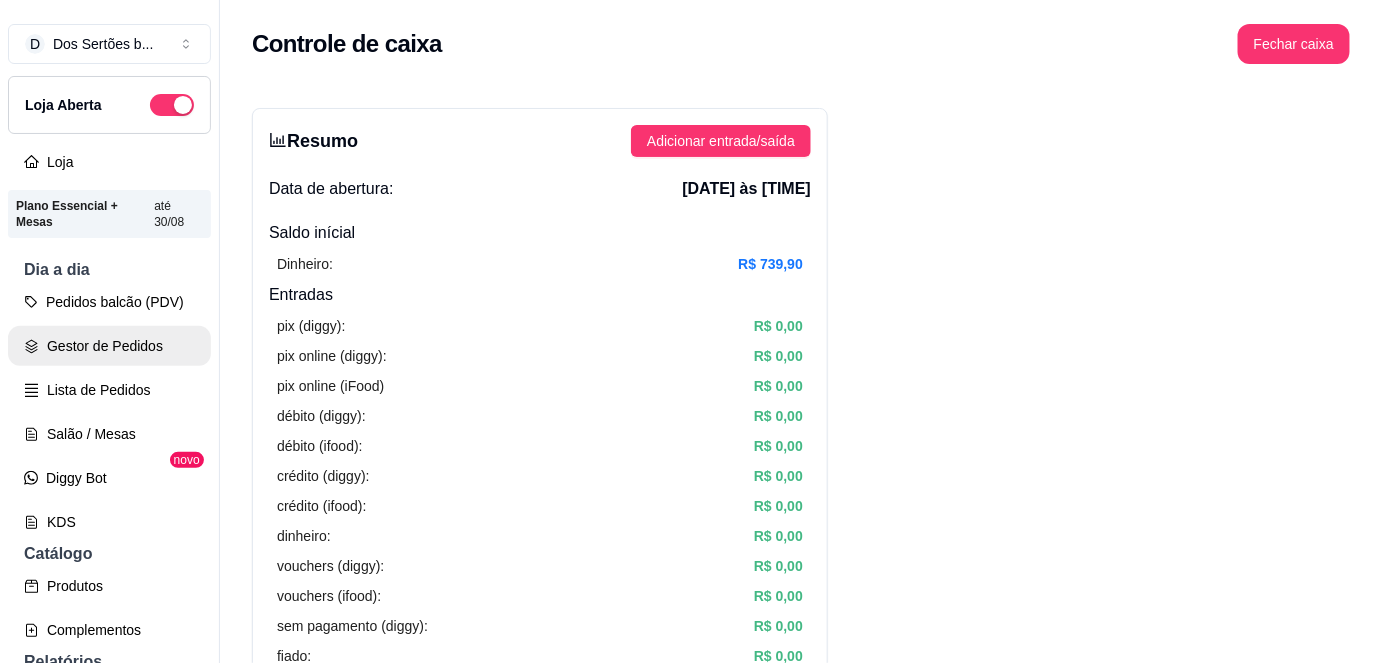 click on "Gestor de Pedidos" at bounding box center [109, 346] 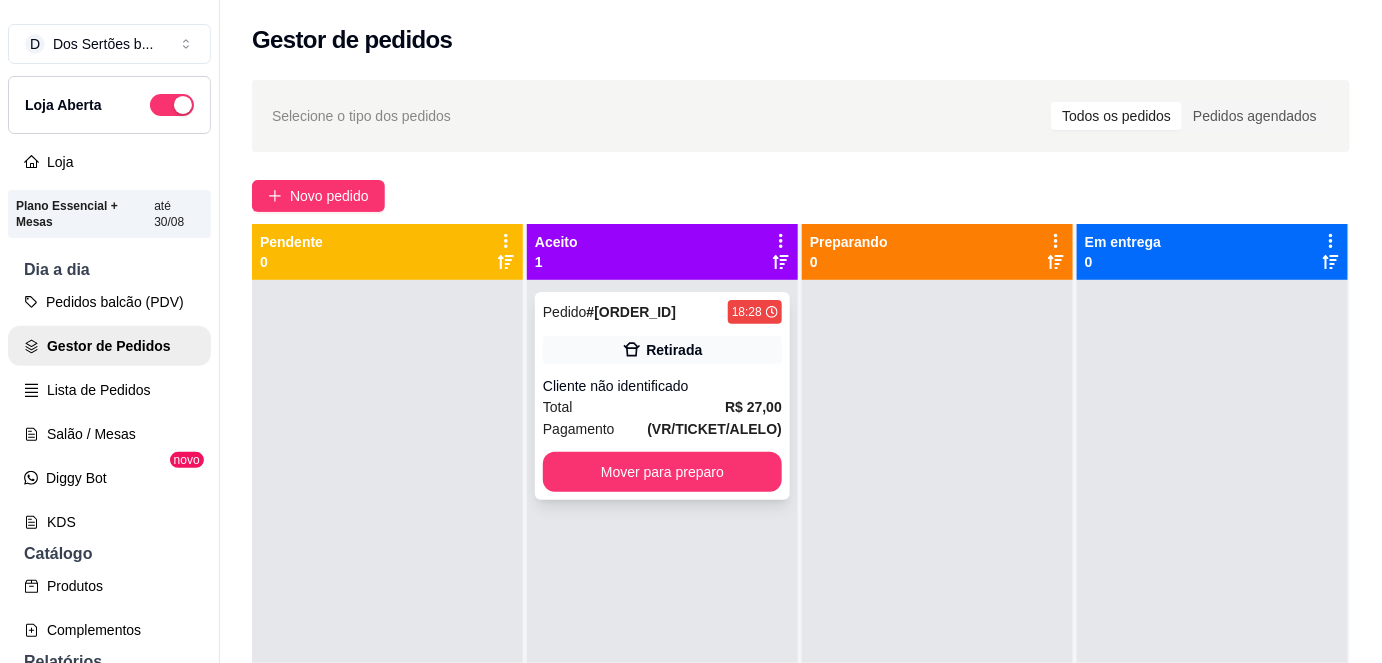 click on "Pedido  # [ORDER_ID] [TIME] Retirada Cliente não identificado Total R$ 27,00 Pagamento (VR/TICKET/ALELO) Mover para preparo" at bounding box center (662, 396) 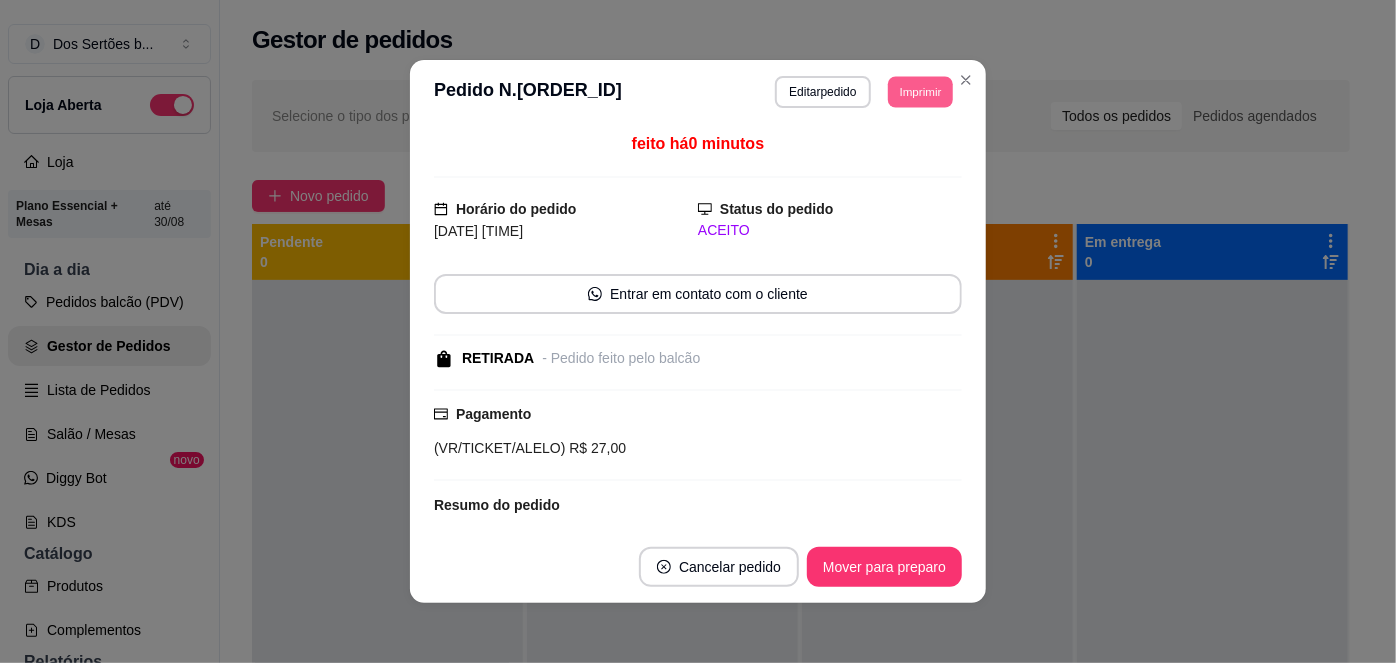 click on "Imprimir" at bounding box center [920, 91] 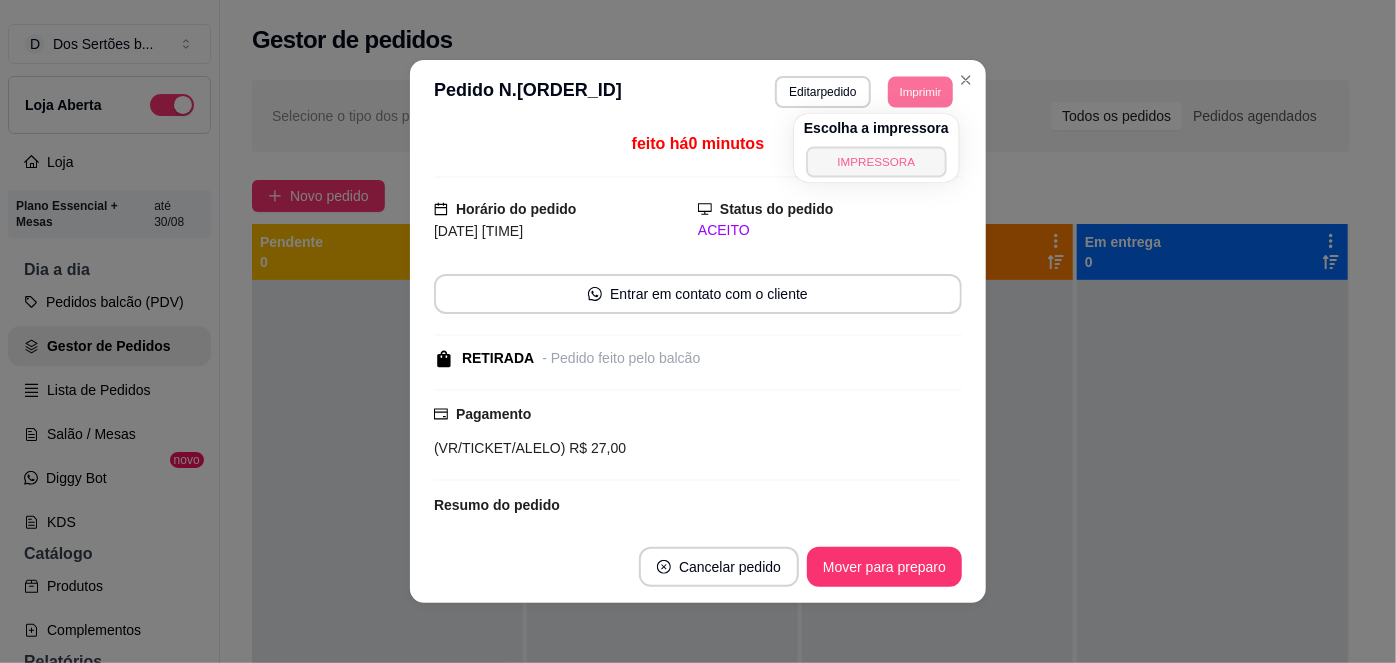 click on "IMPRESSORA" at bounding box center (876, 161) 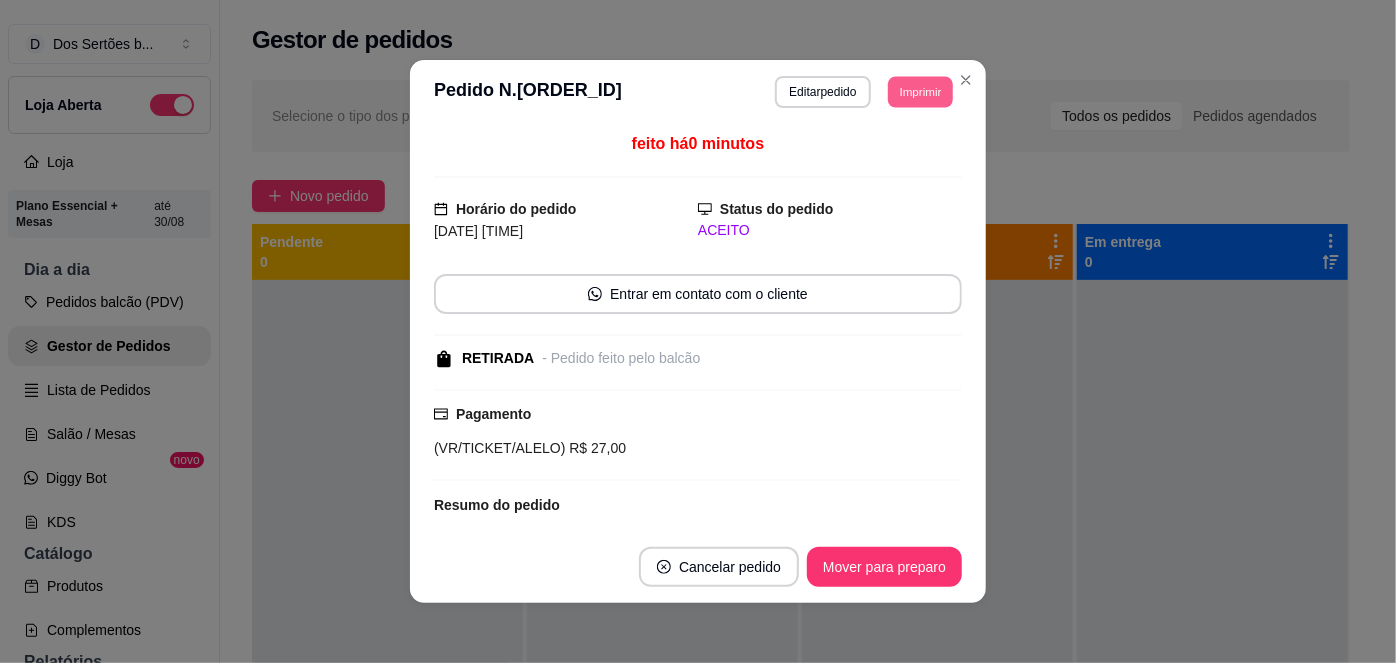 click on "Imprimir" at bounding box center [920, 91] 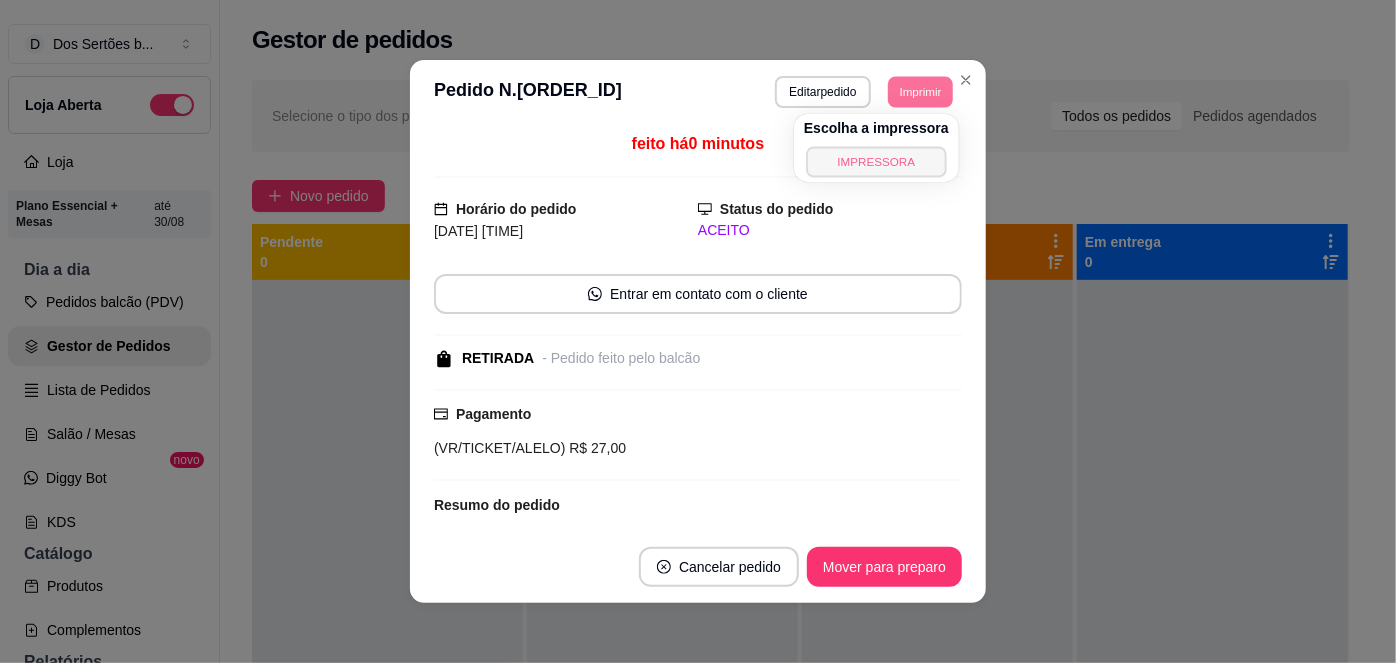 click on "IMPRESSORA" at bounding box center [876, 161] 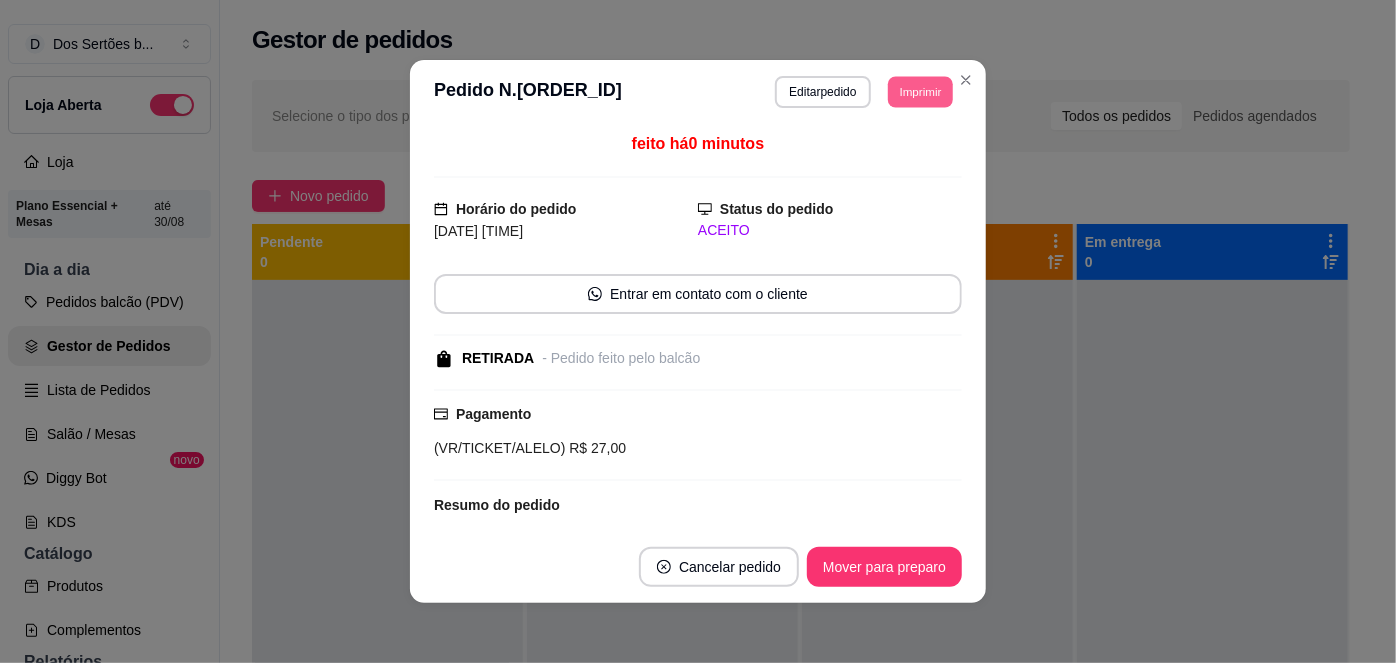 click on "Imprimir" at bounding box center [920, 91] 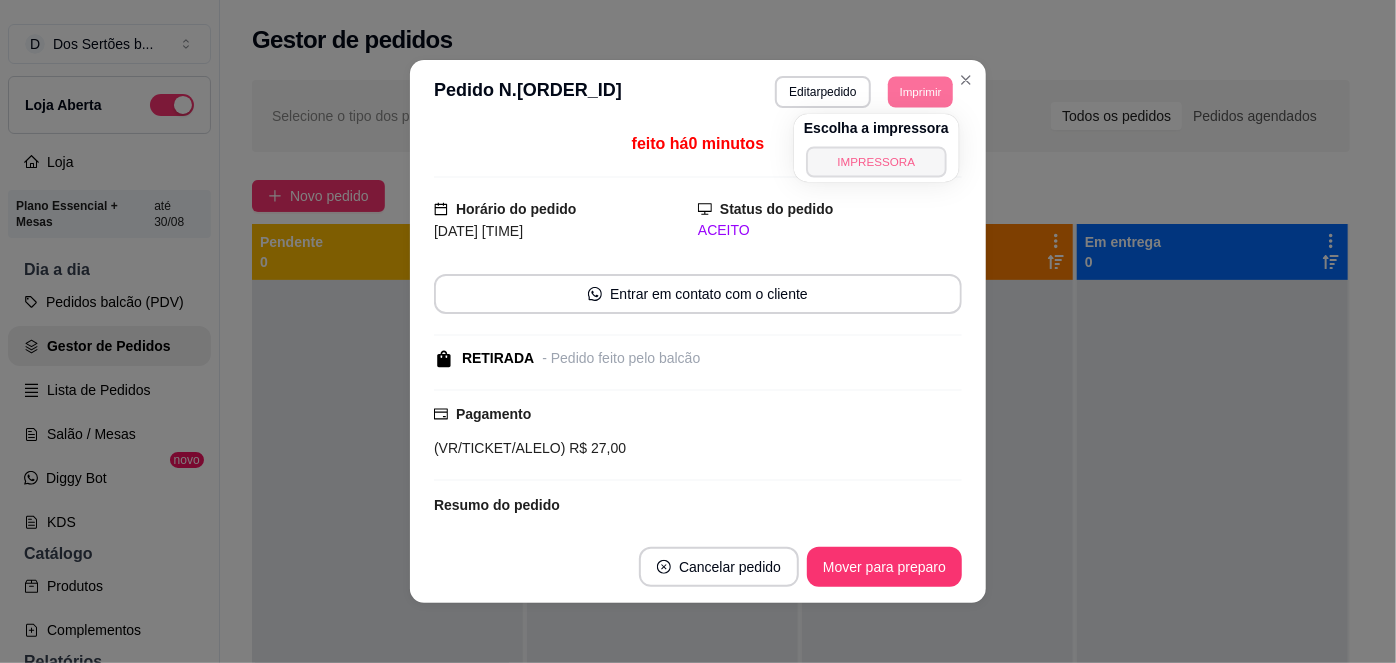 click on "IMPRESSORA" at bounding box center (876, 161) 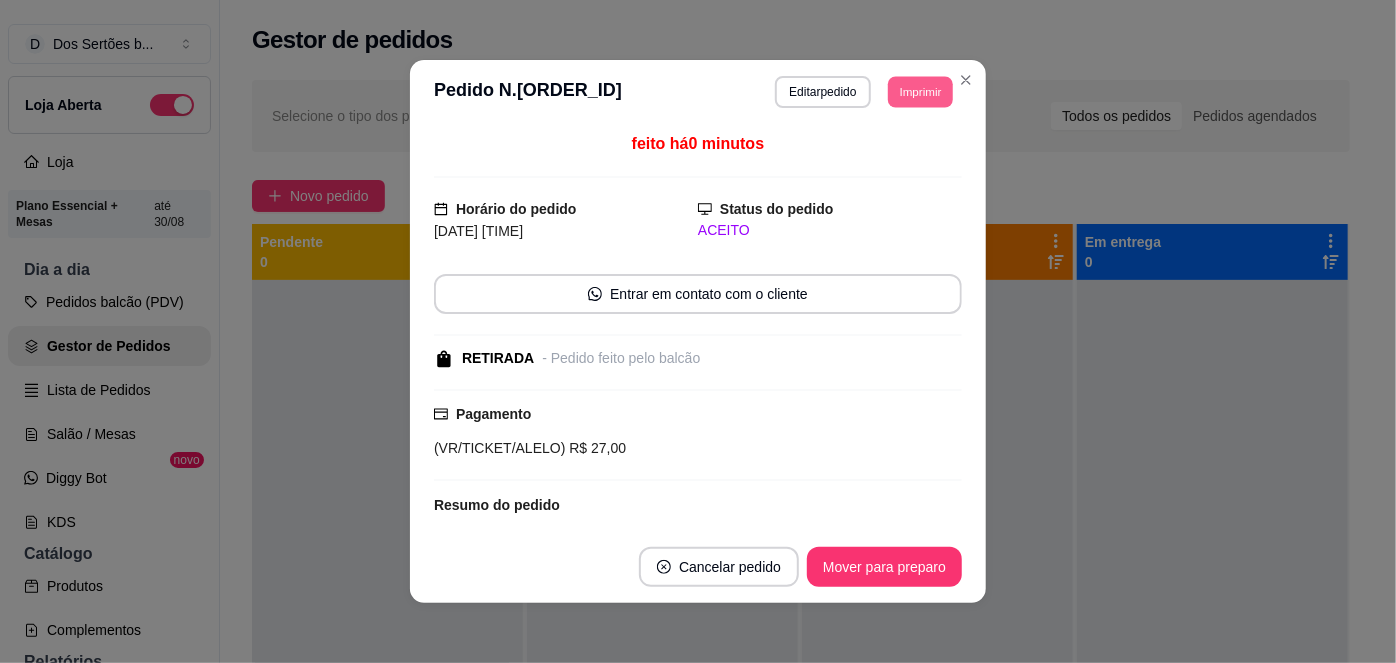 click on "Imprimir" at bounding box center (920, 91) 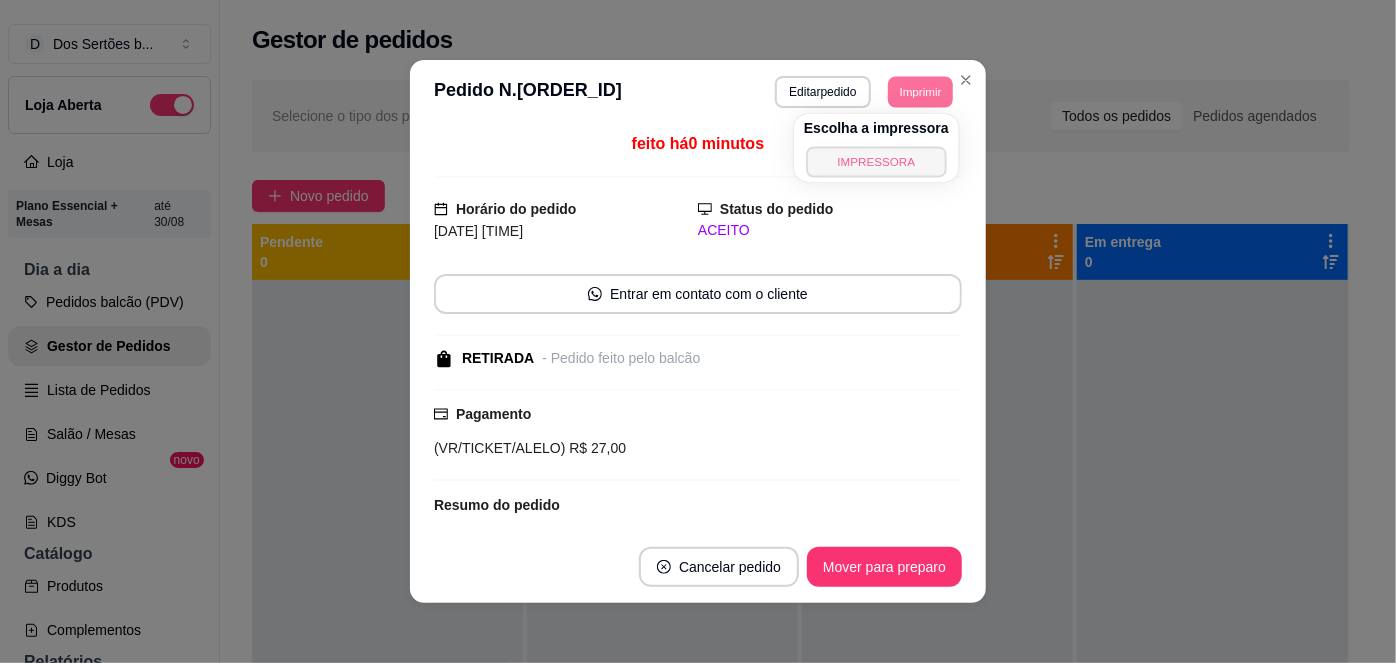 click on "IMPRESSORA" at bounding box center (876, 161) 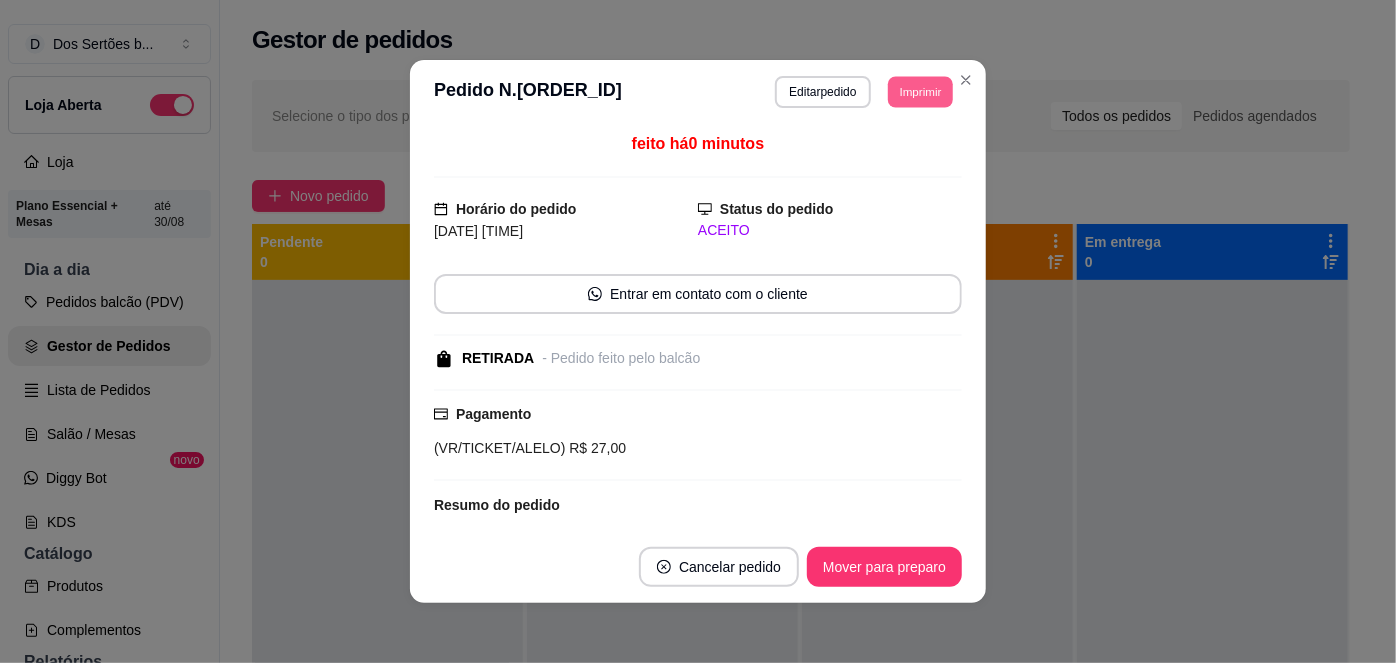 click on "Imprimir" at bounding box center [920, 91] 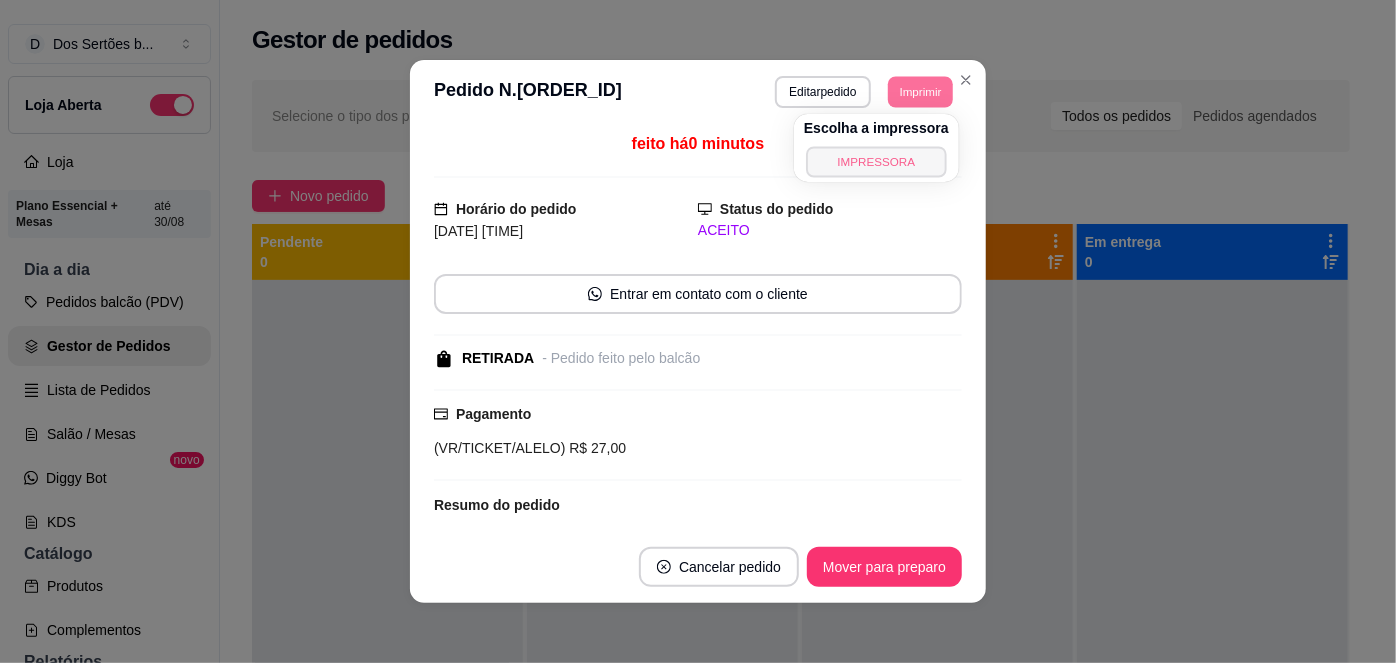 click on "IMPRESSORA" at bounding box center [876, 161] 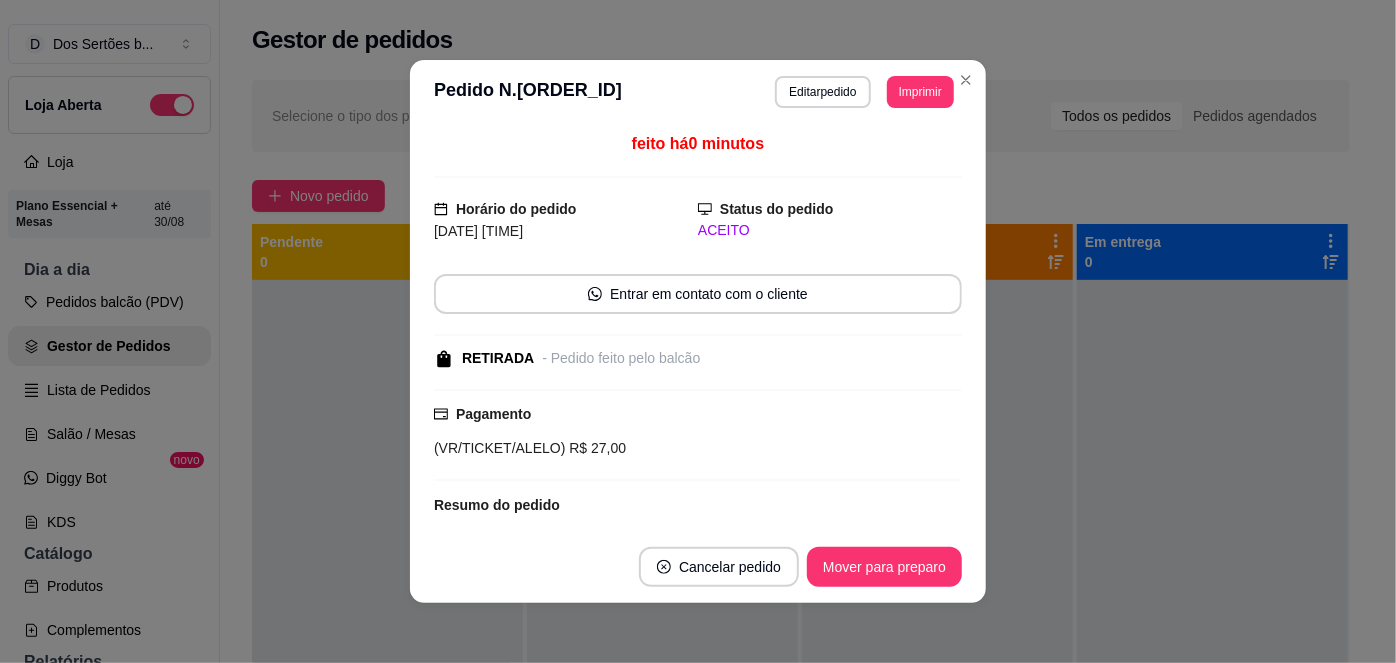 click on "feito há  0   minutos" at bounding box center (698, 155) 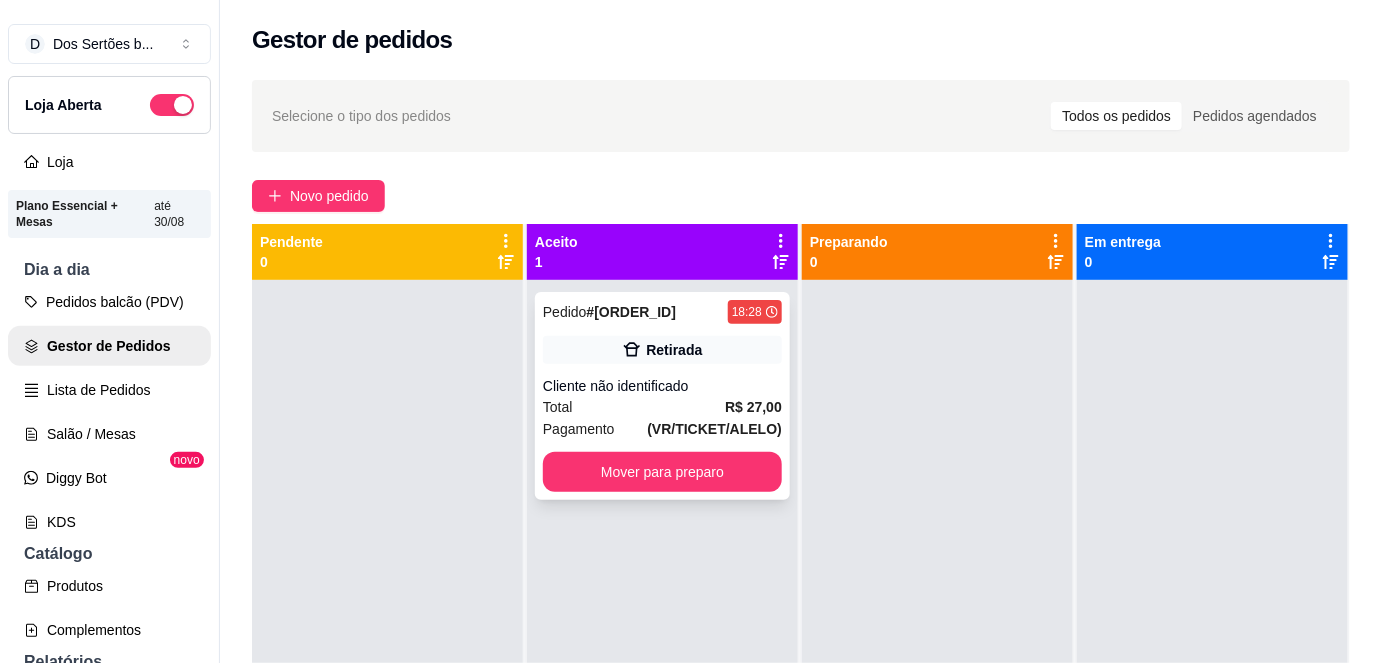 click on "Retirada" at bounding box center [662, 350] 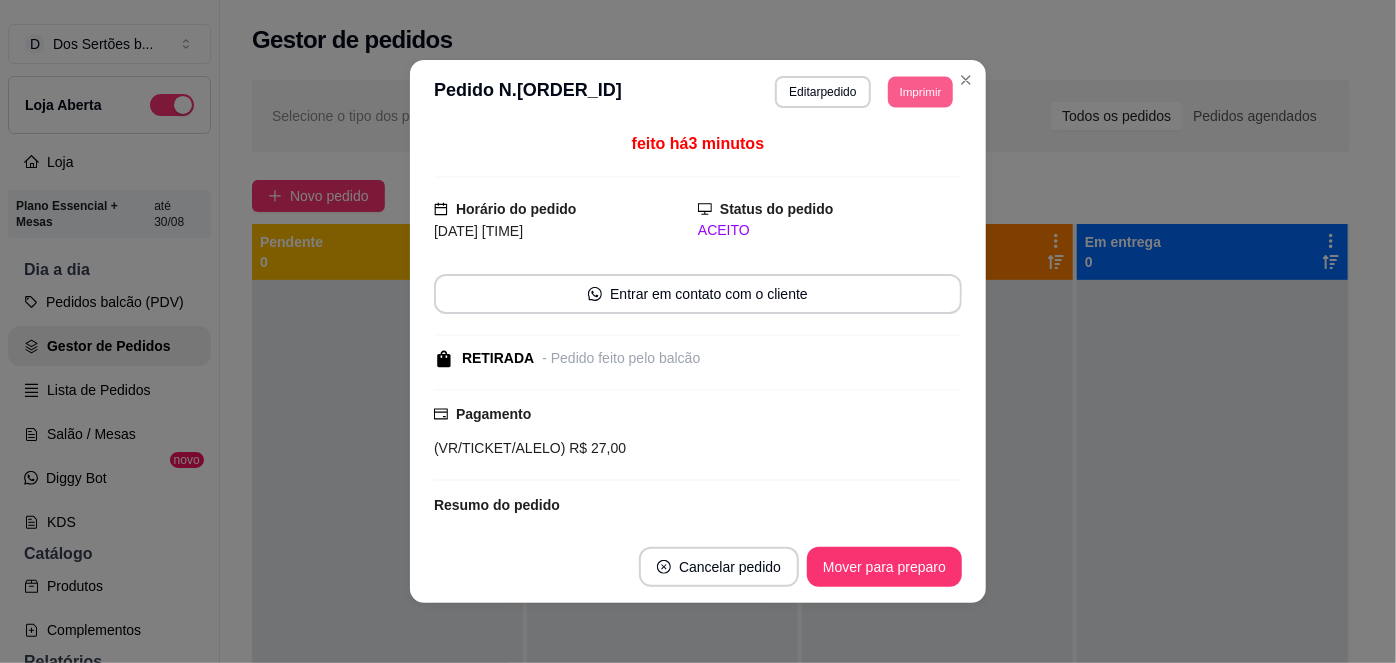 click on "Imprimir" at bounding box center [920, 91] 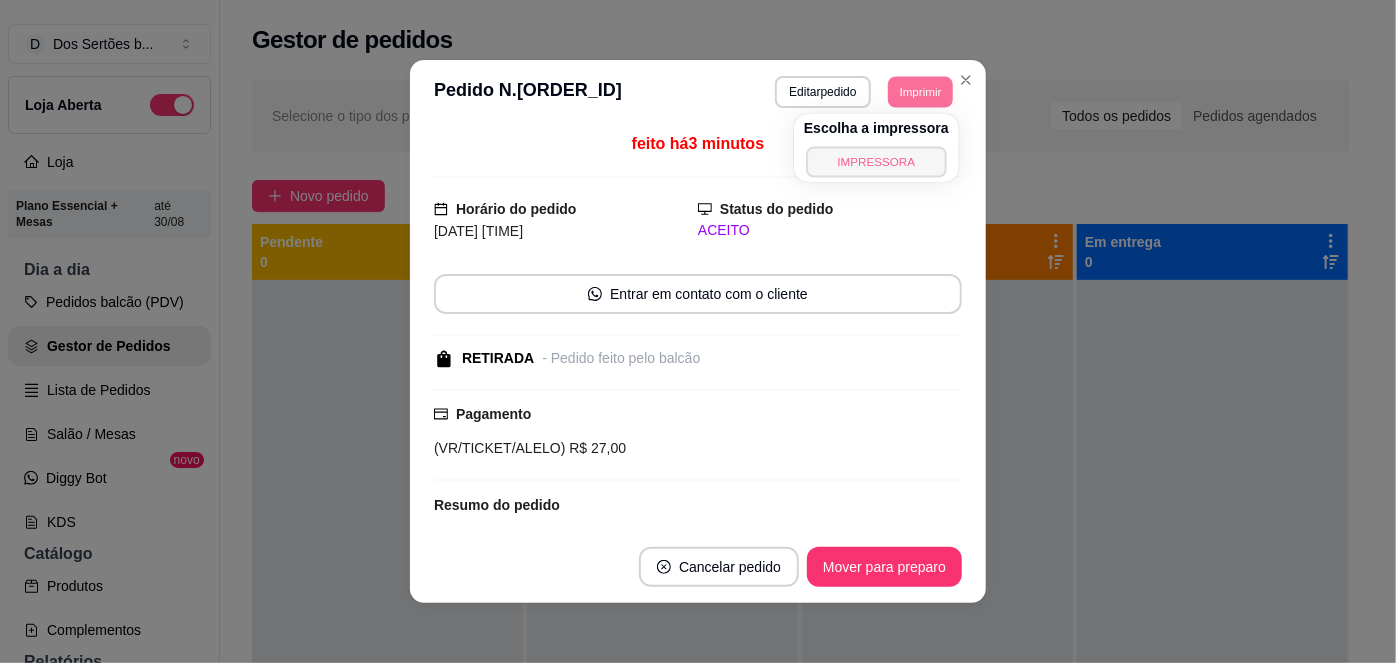 click on "IMPRESSORA" at bounding box center [876, 161] 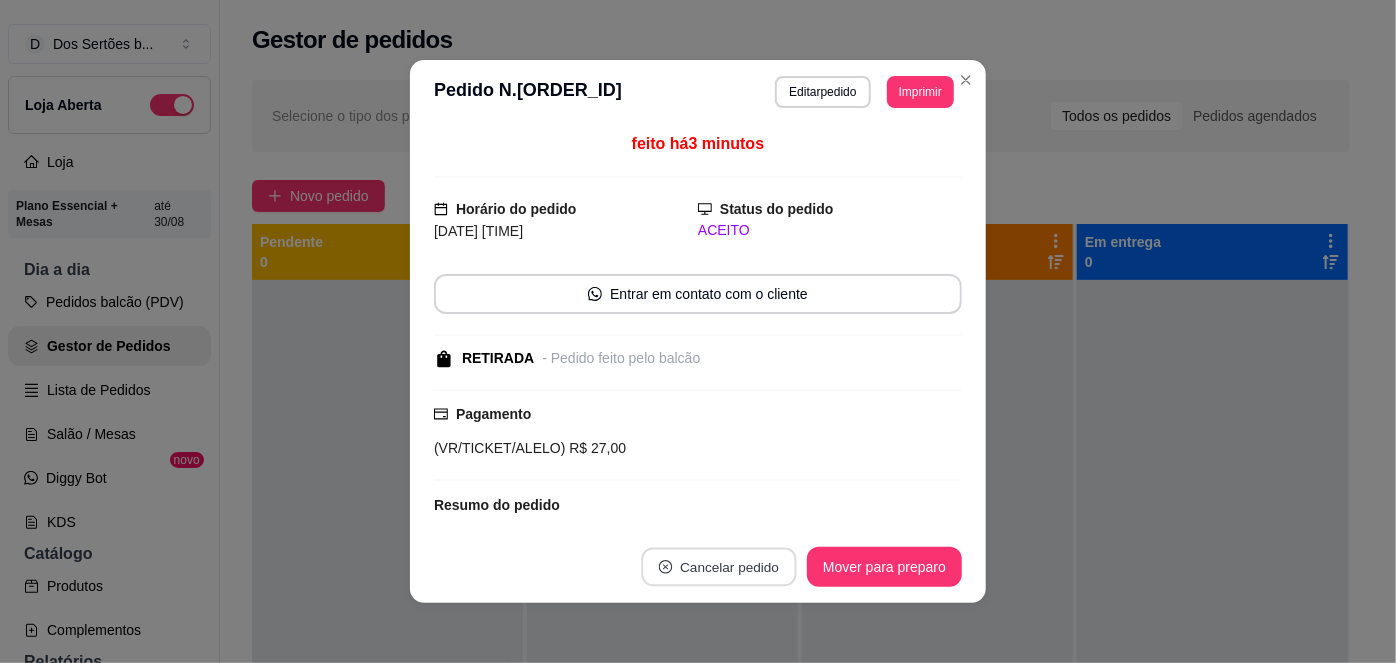 click on "Cancelar pedido" at bounding box center [718, 567] 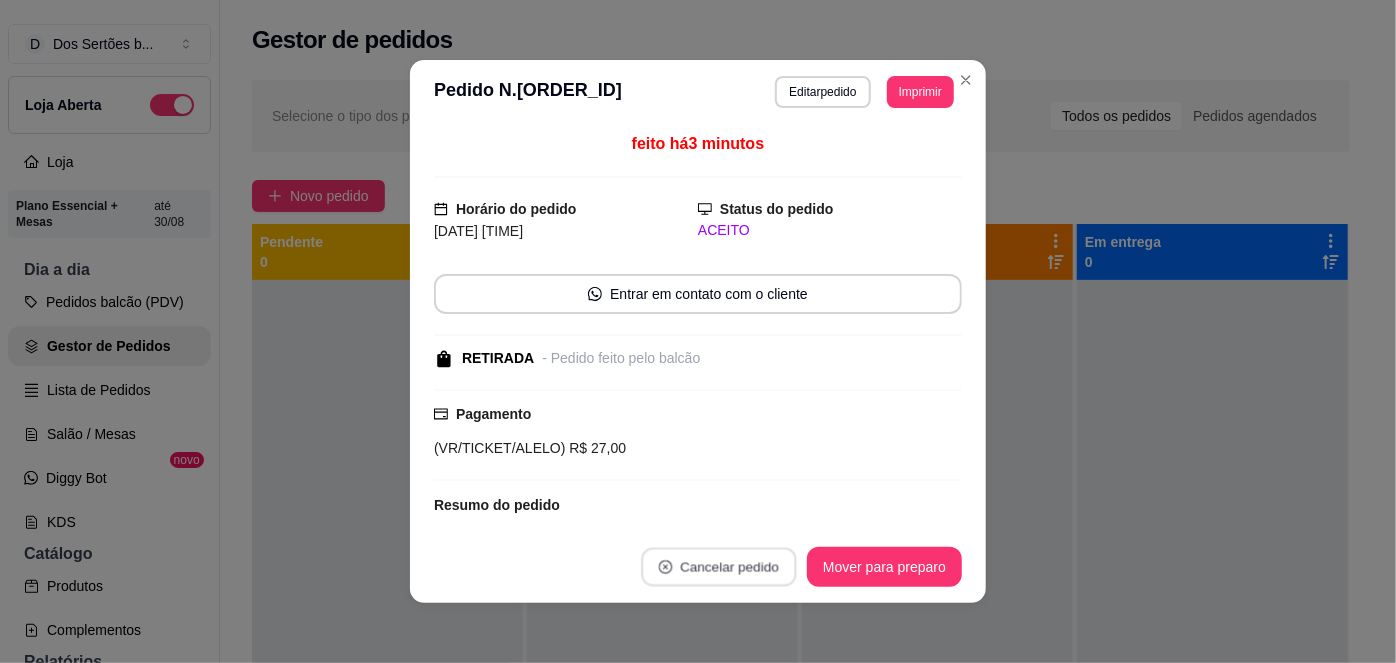 click on "Cancelar pedido" at bounding box center (718, 567) 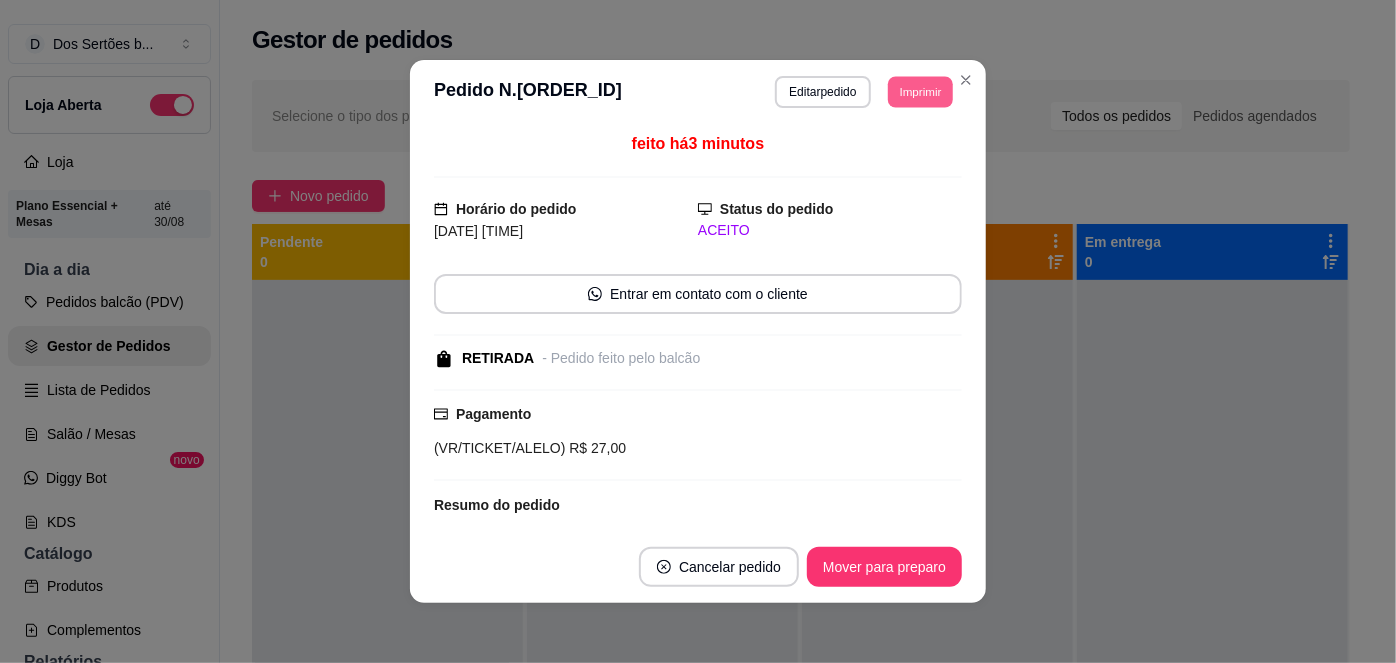 click on "Imprimir" at bounding box center [920, 91] 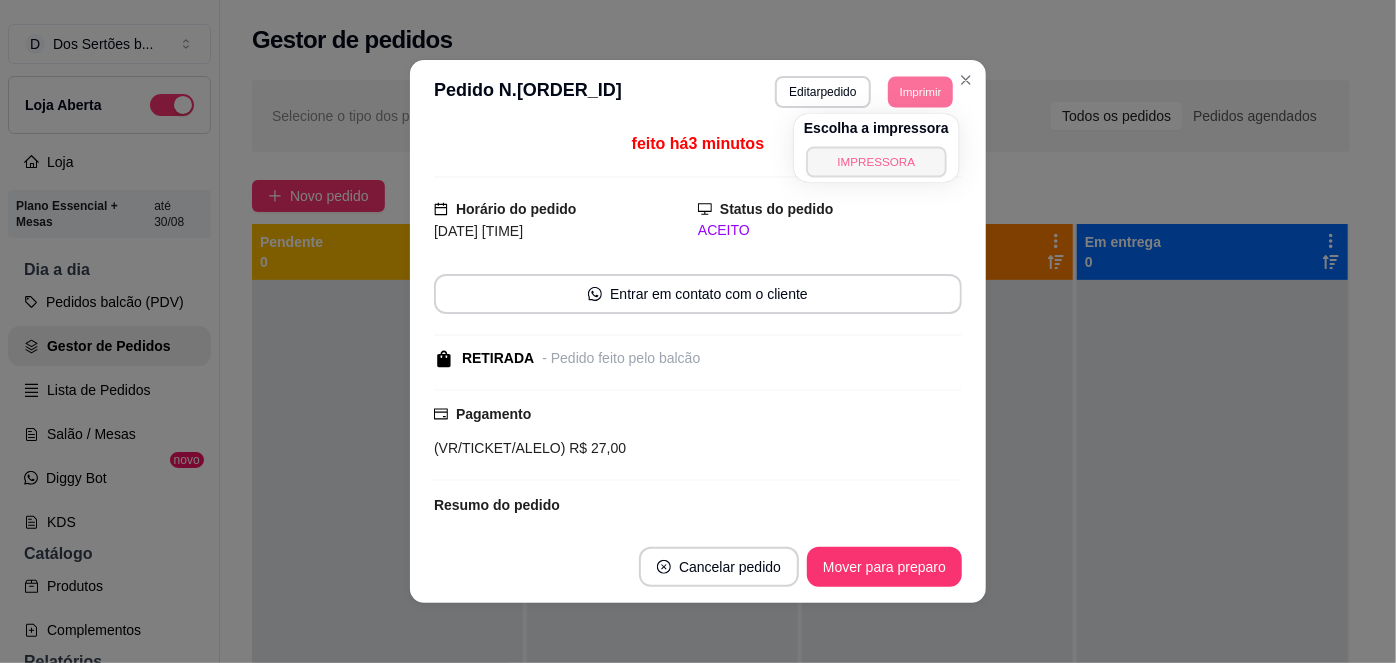 click on "IMPRESSORA" at bounding box center [876, 161] 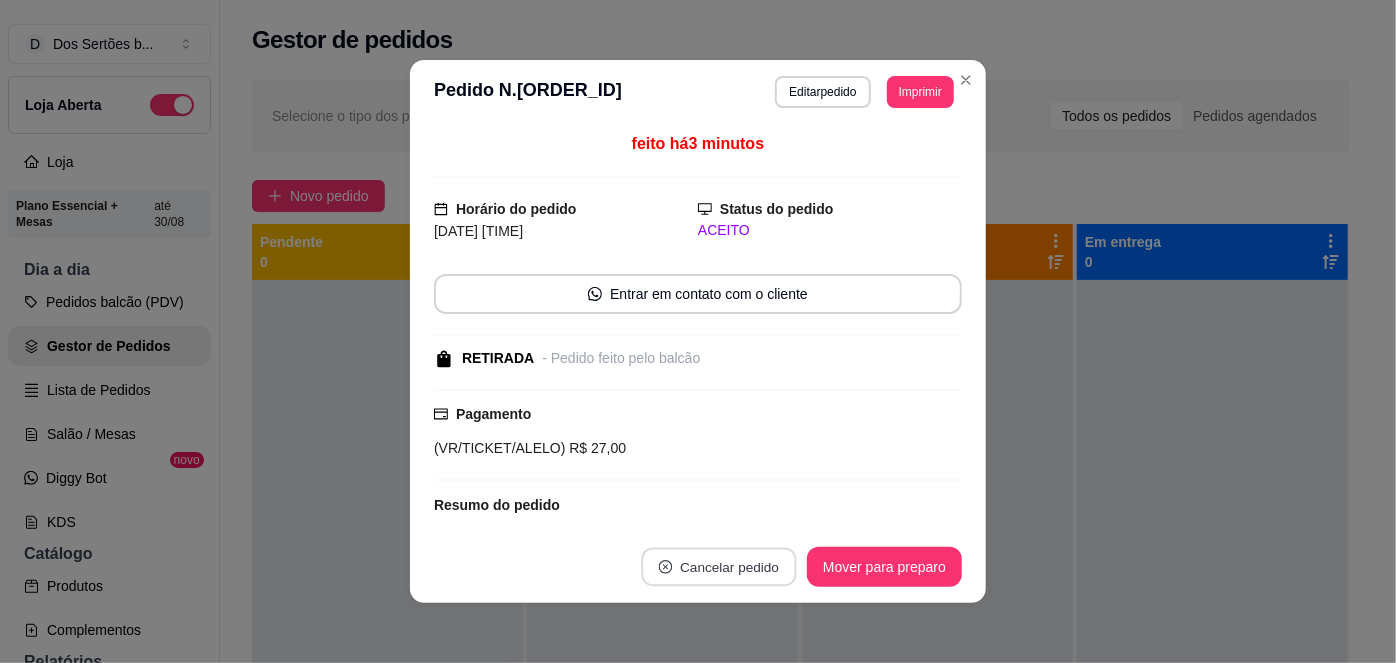 click on "Cancelar pedido" at bounding box center (718, 567) 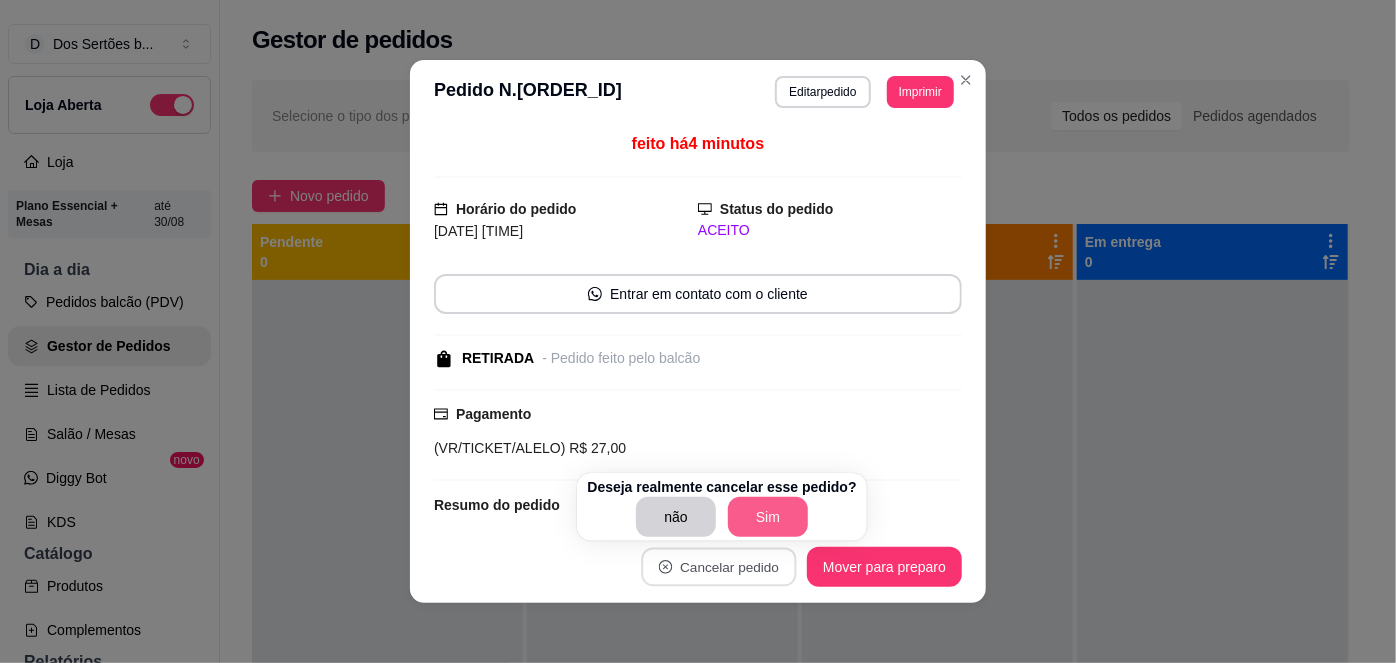 click on "Sim" at bounding box center [768, 517] 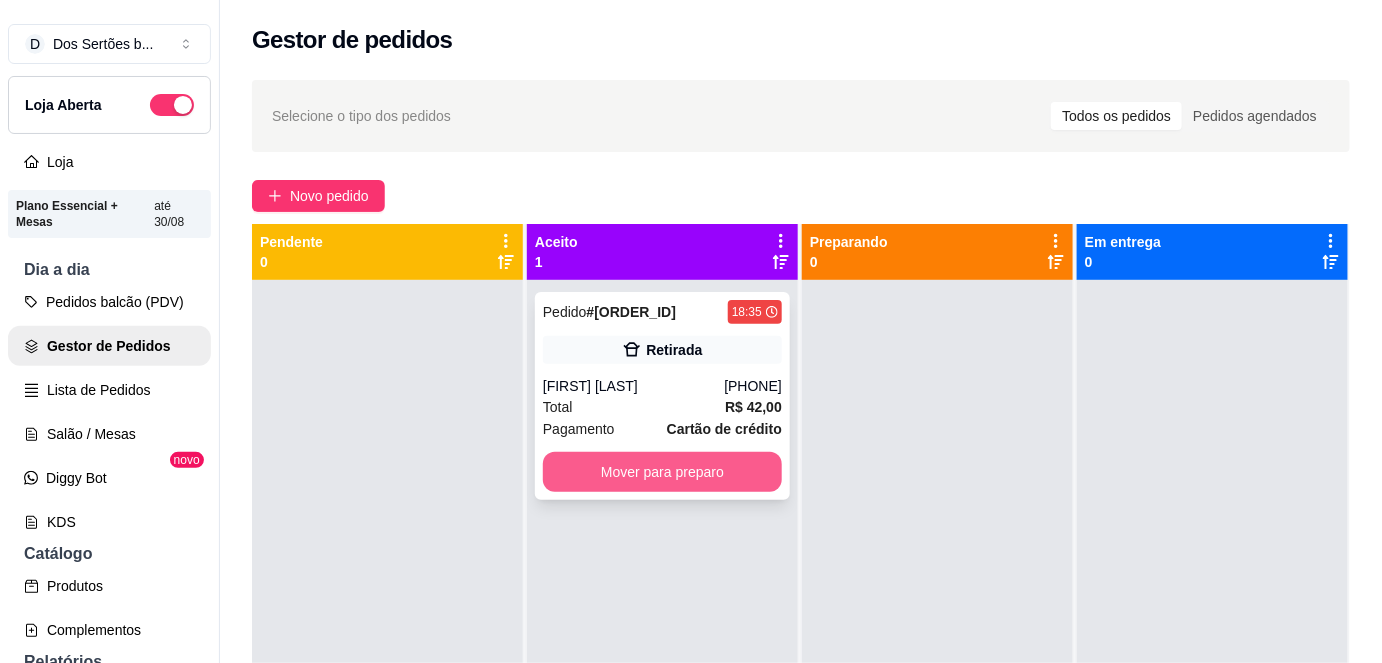 click on "Mover para preparo" at bounding box center (662, 472) 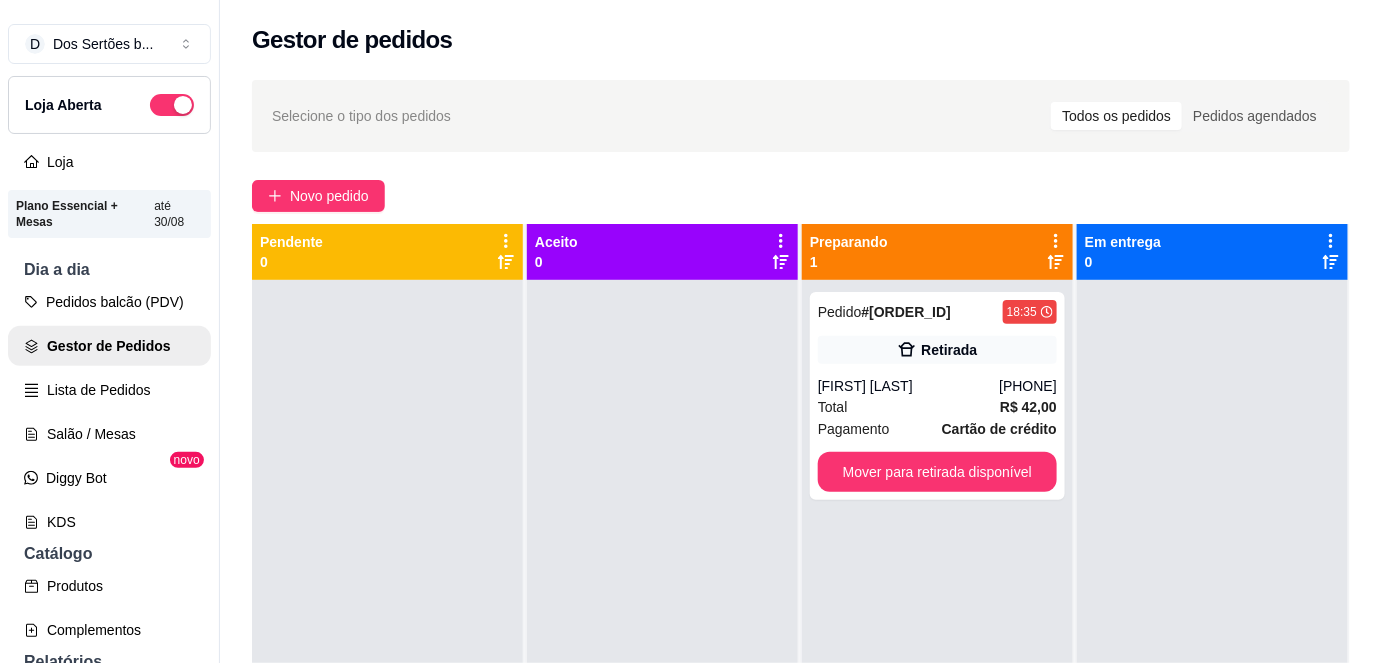 scroll, scrollTop: 56, scrollLeft: 0, axis: vertical 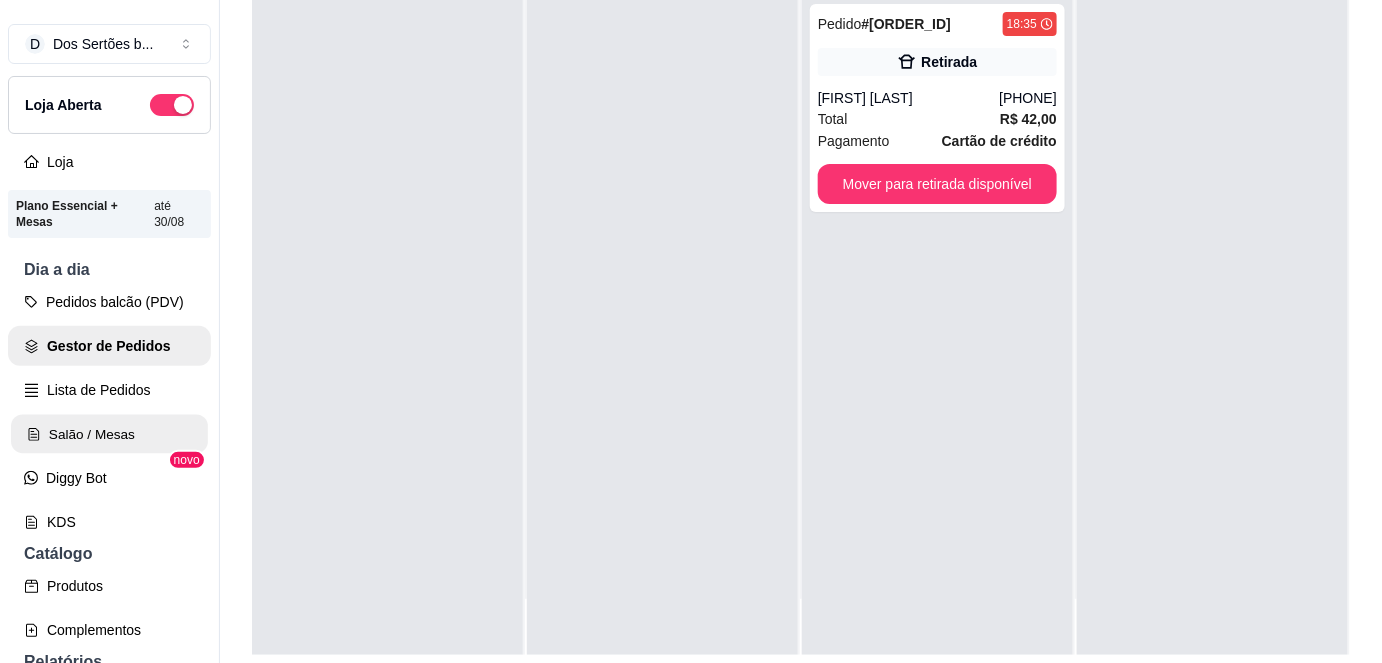 click on "Salão / Mesas" at bounding box center [109, 434] 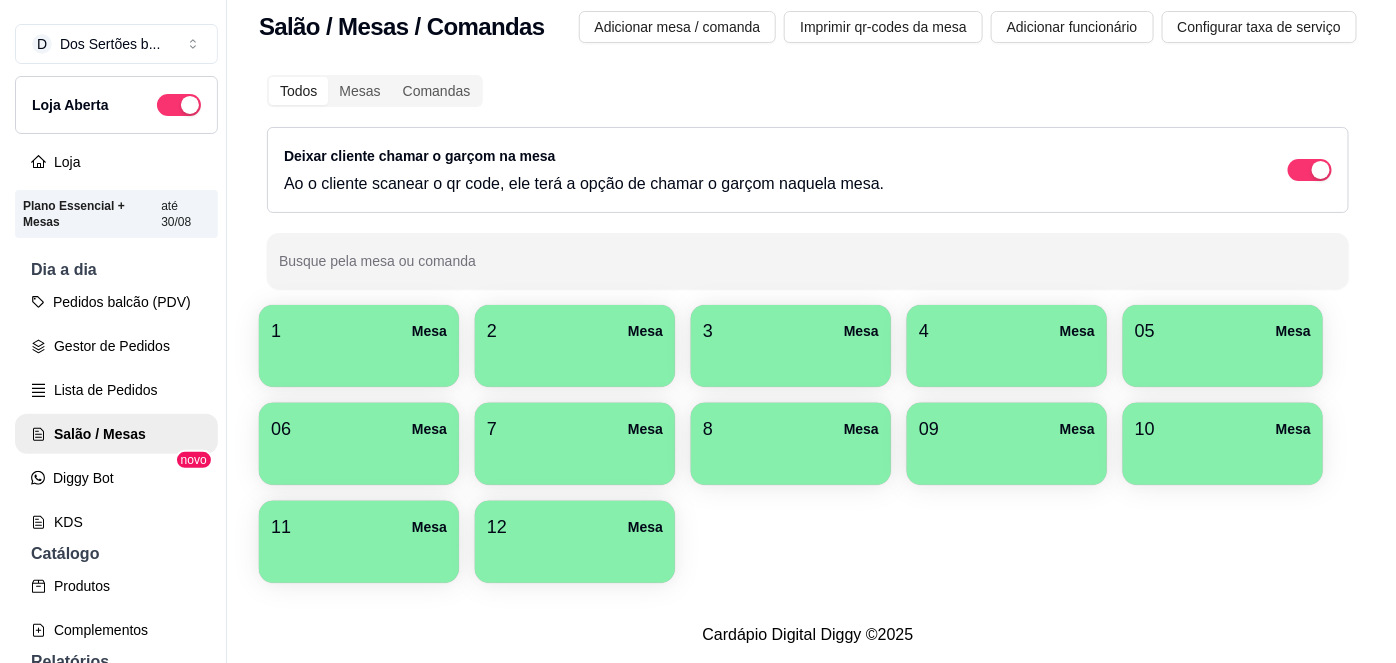 scroll, scrollTop: 25, scrollLeft: 0, axis: vertical 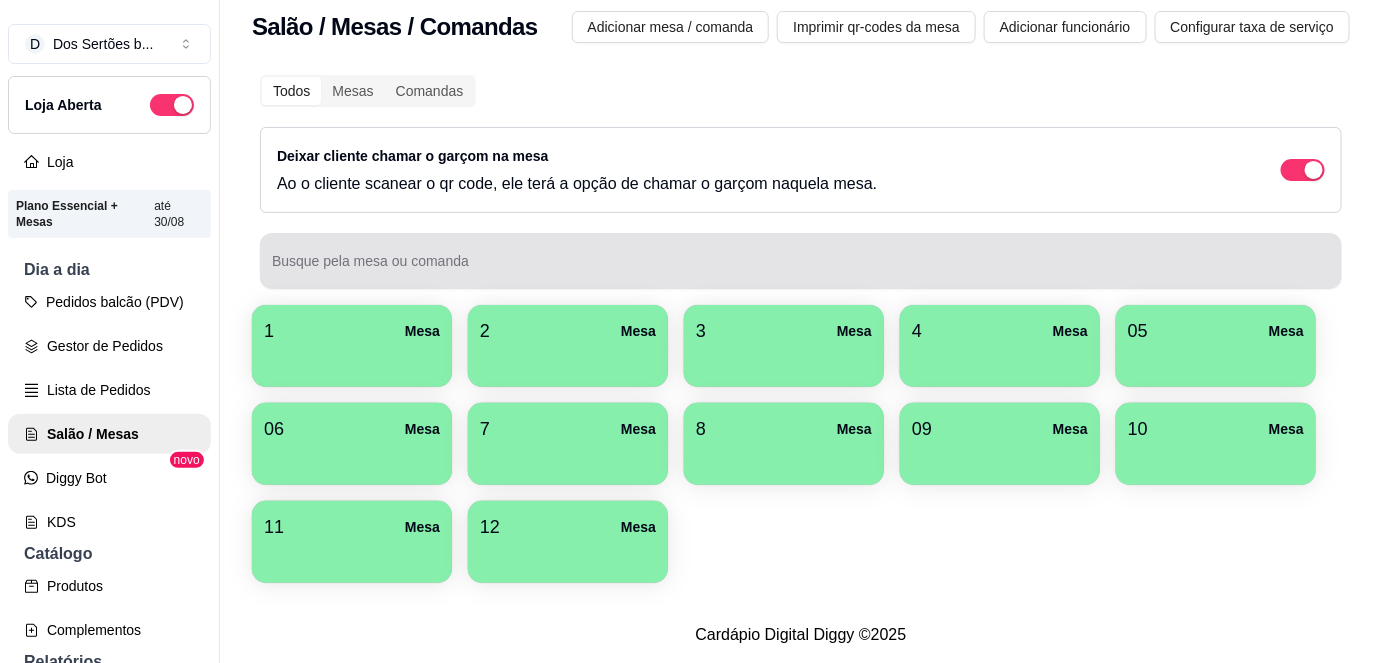 click at bounding box center [801, 261] 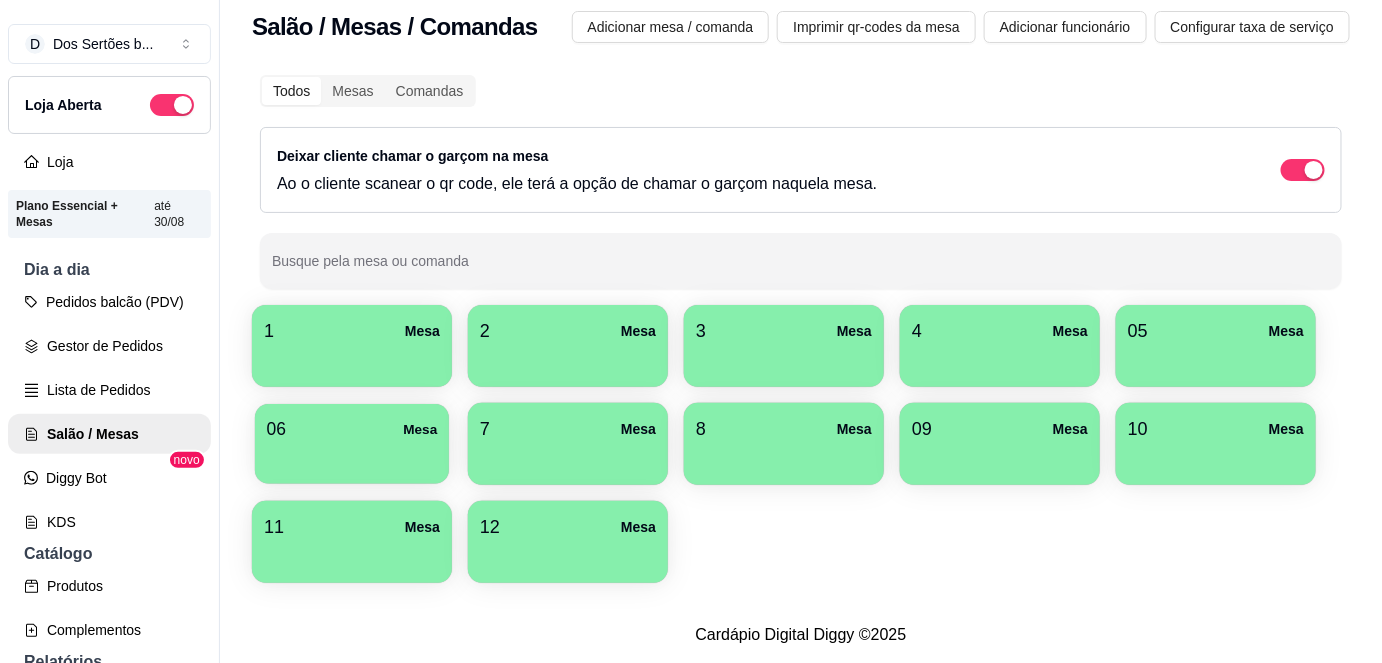 click on "06 Mesa" at bounding box center [352, 429] 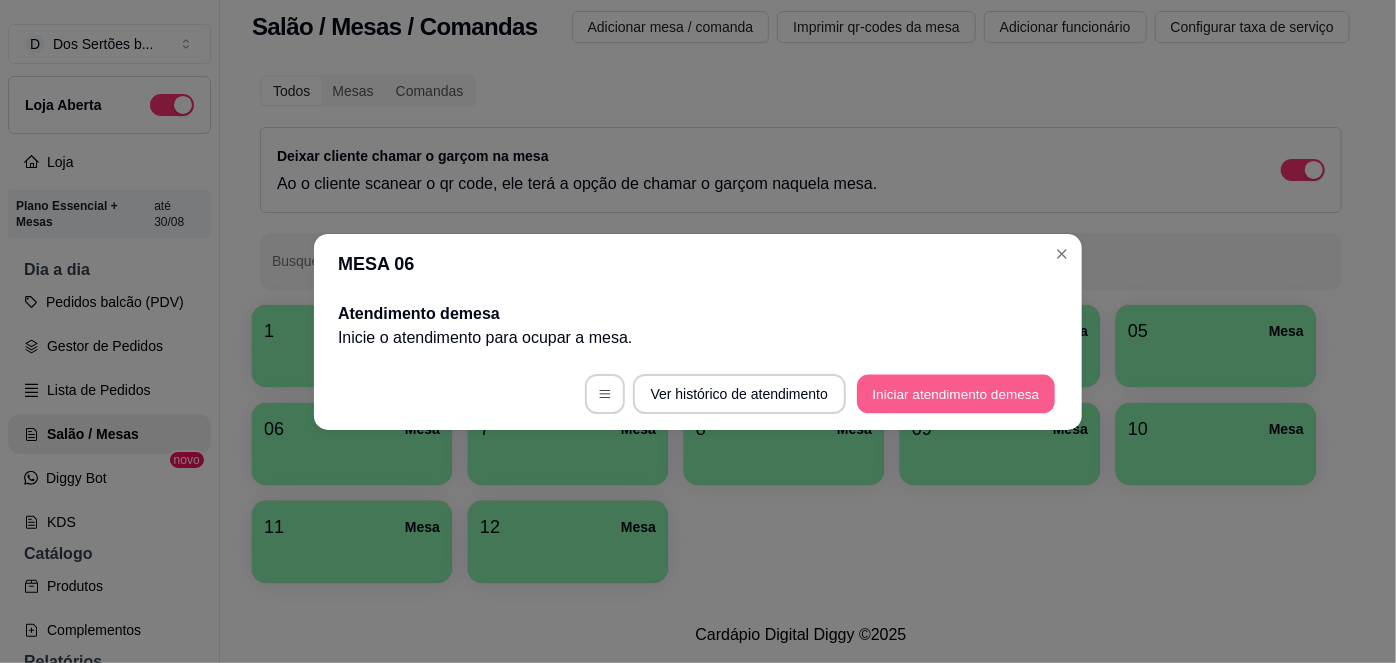 click on "Iniciar atendimento de  mesa" at bounding box center [956, 393] 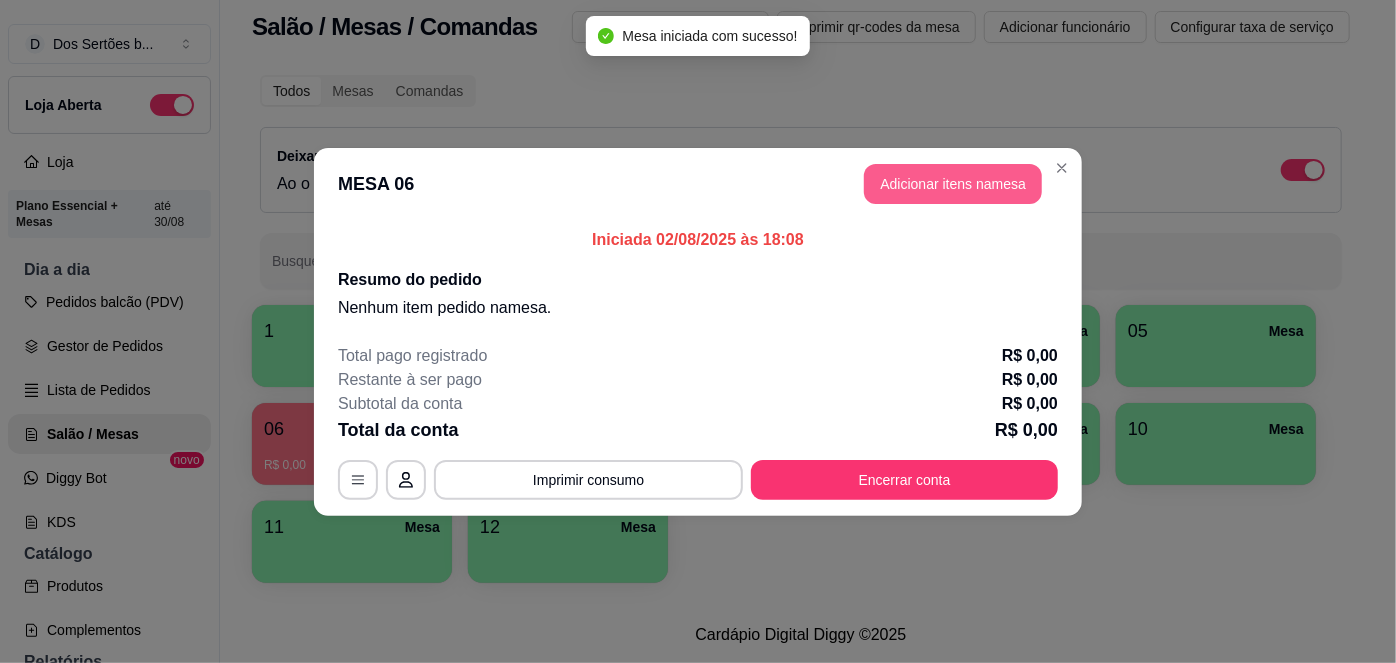 click on "Adicionar itens na  mesa" at bounding box center [953, 184] 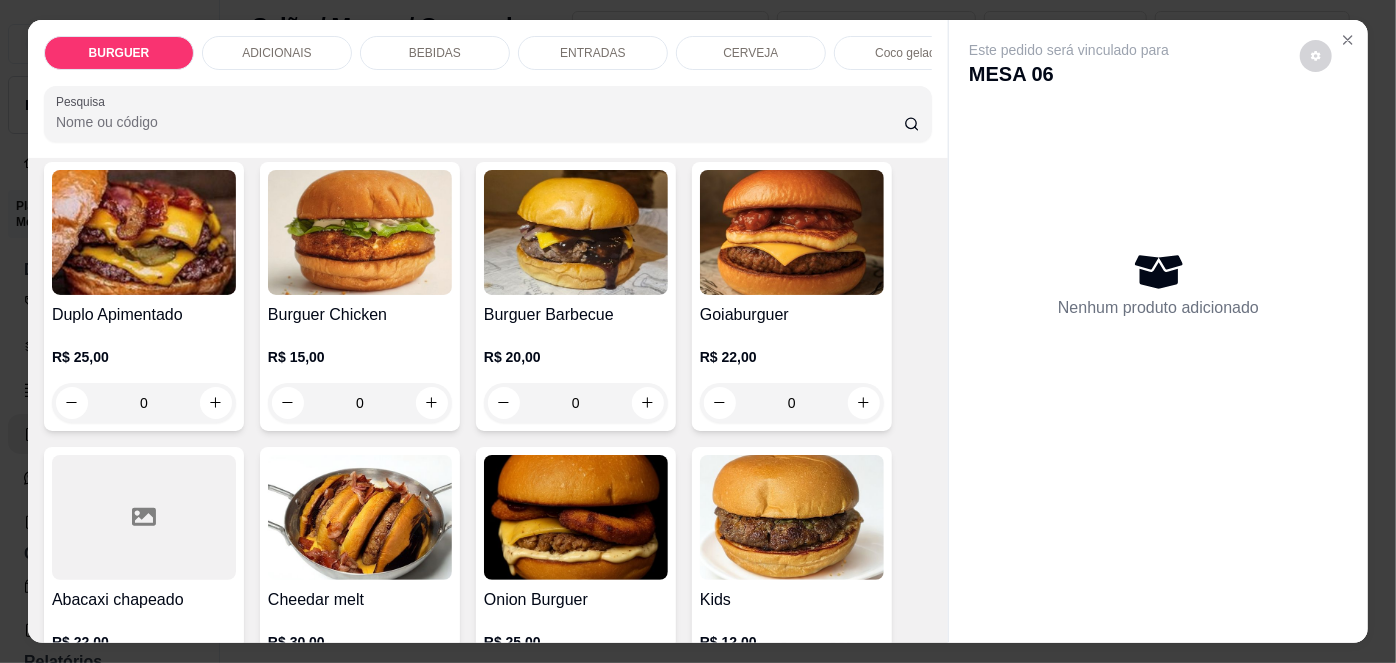 scroll, scrollTop: 438, scrollLeft: 0, axis: vertical 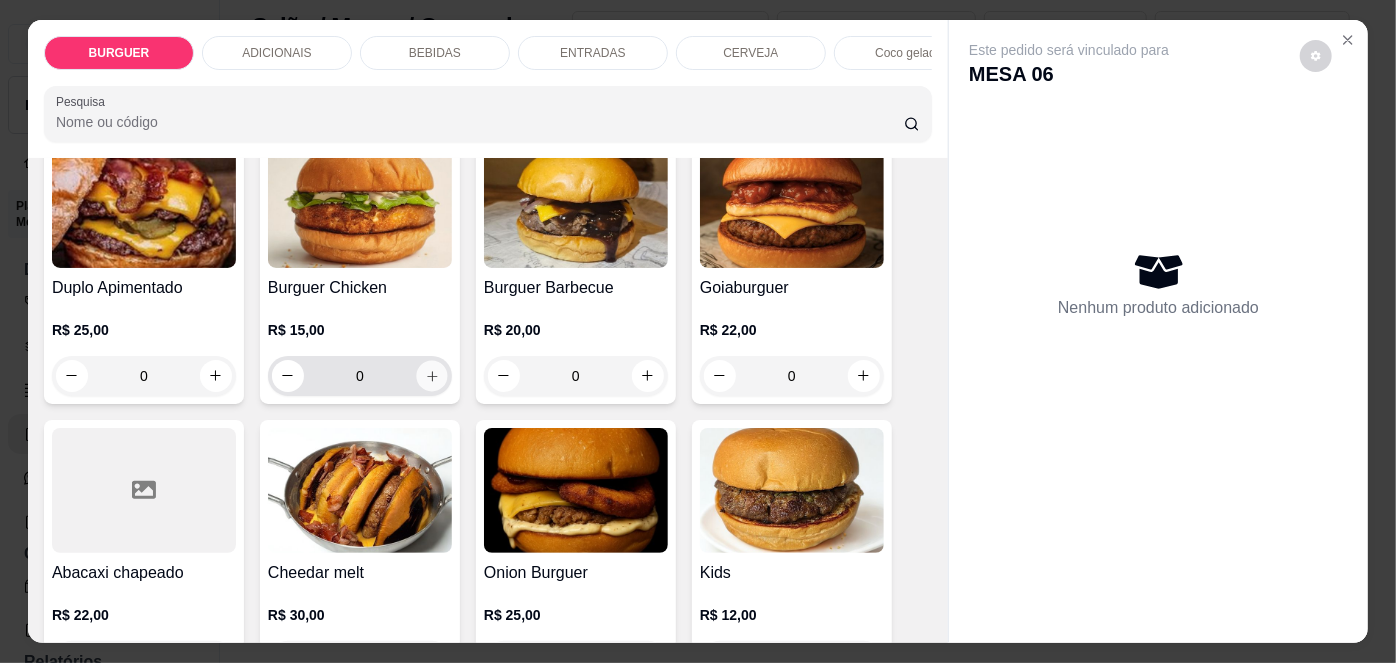 click at bounding box center [431, 375] 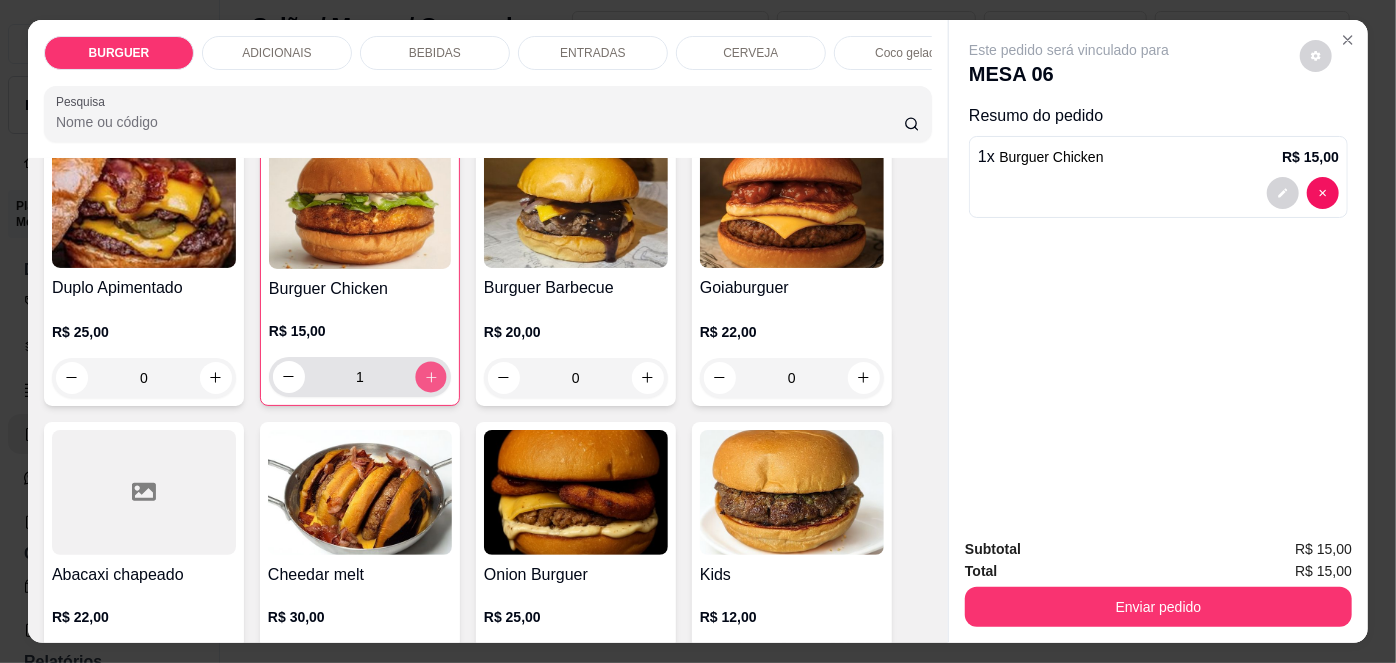 click at bounding box center (430, 376) 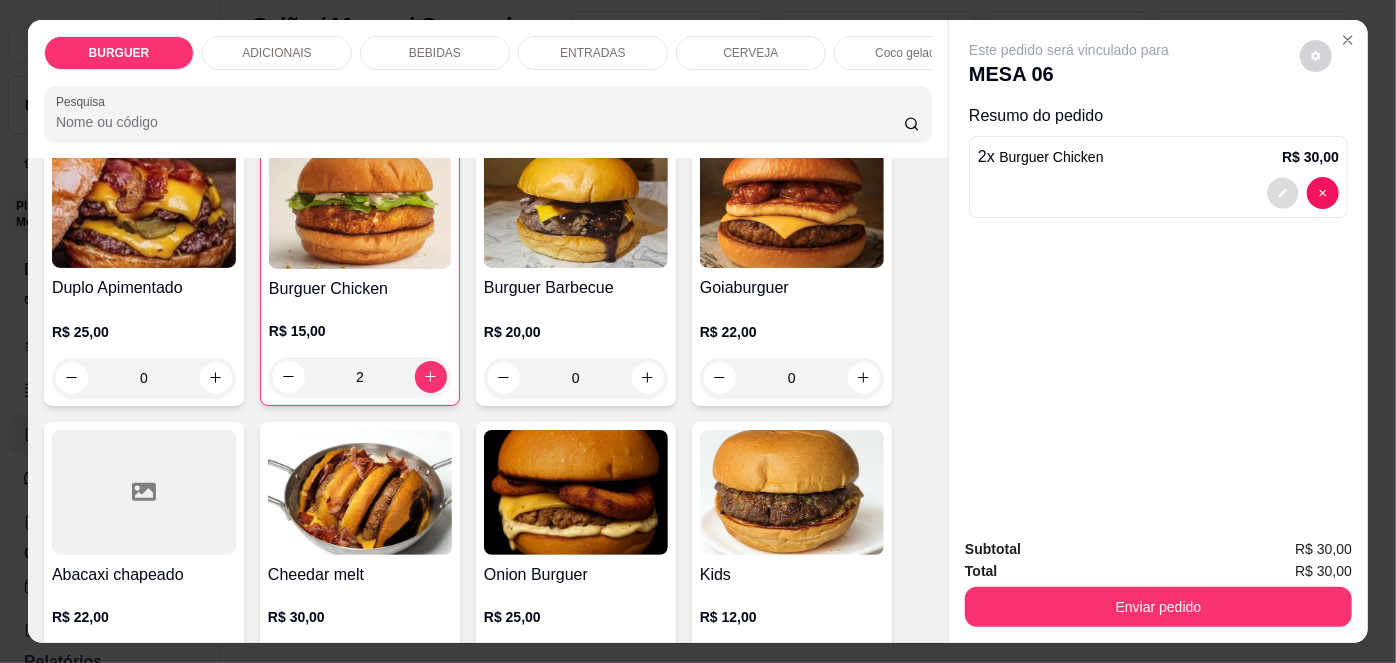 click 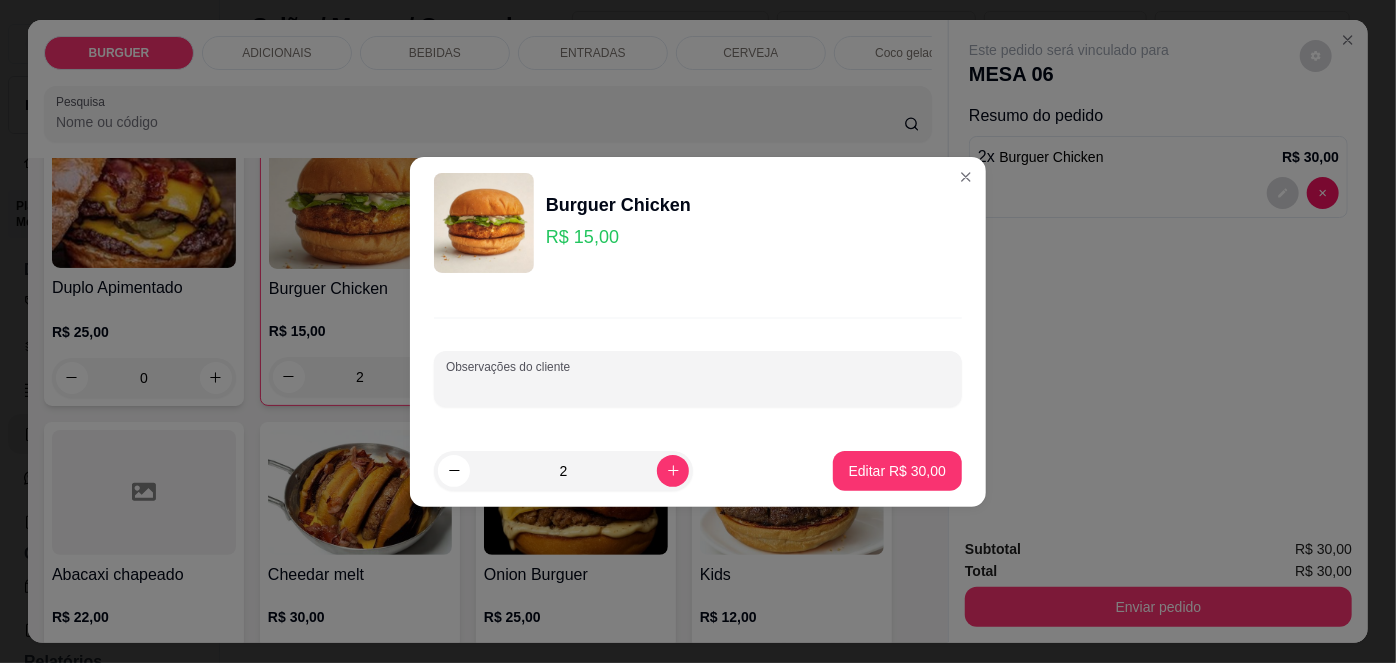 click on "Observações do cliente" at bounding box center [698, 387] 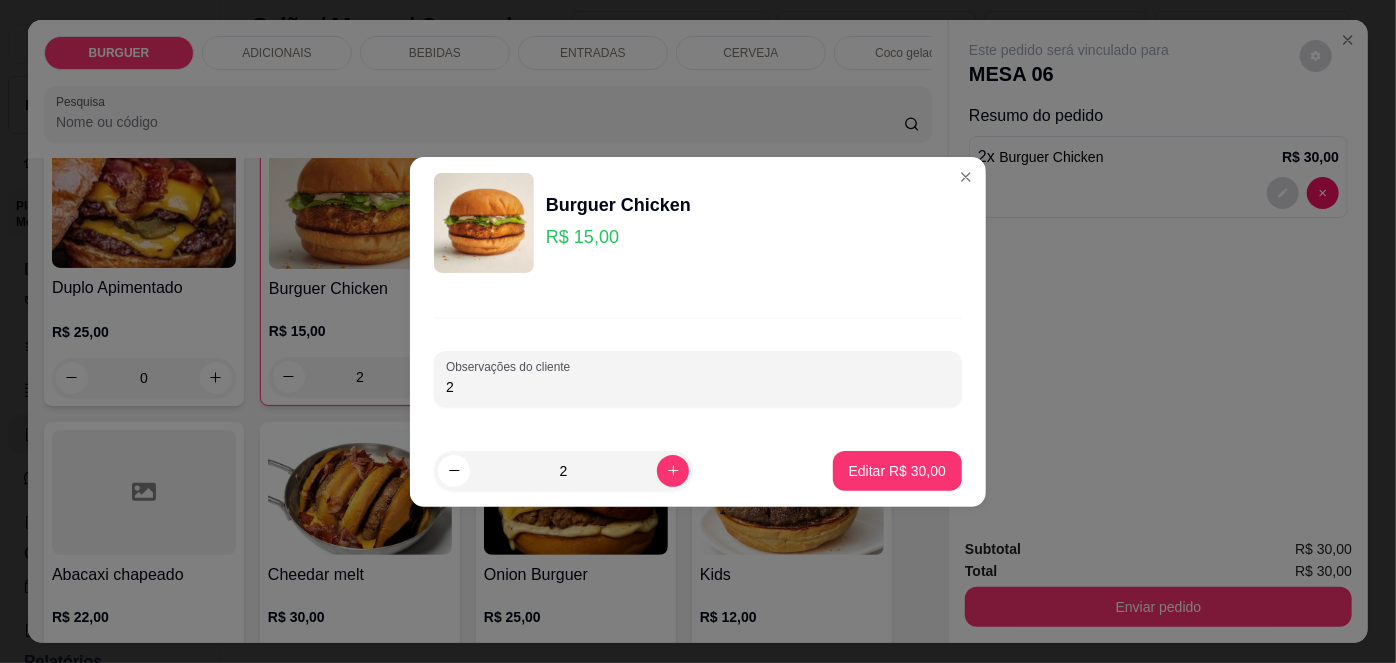type on "2" 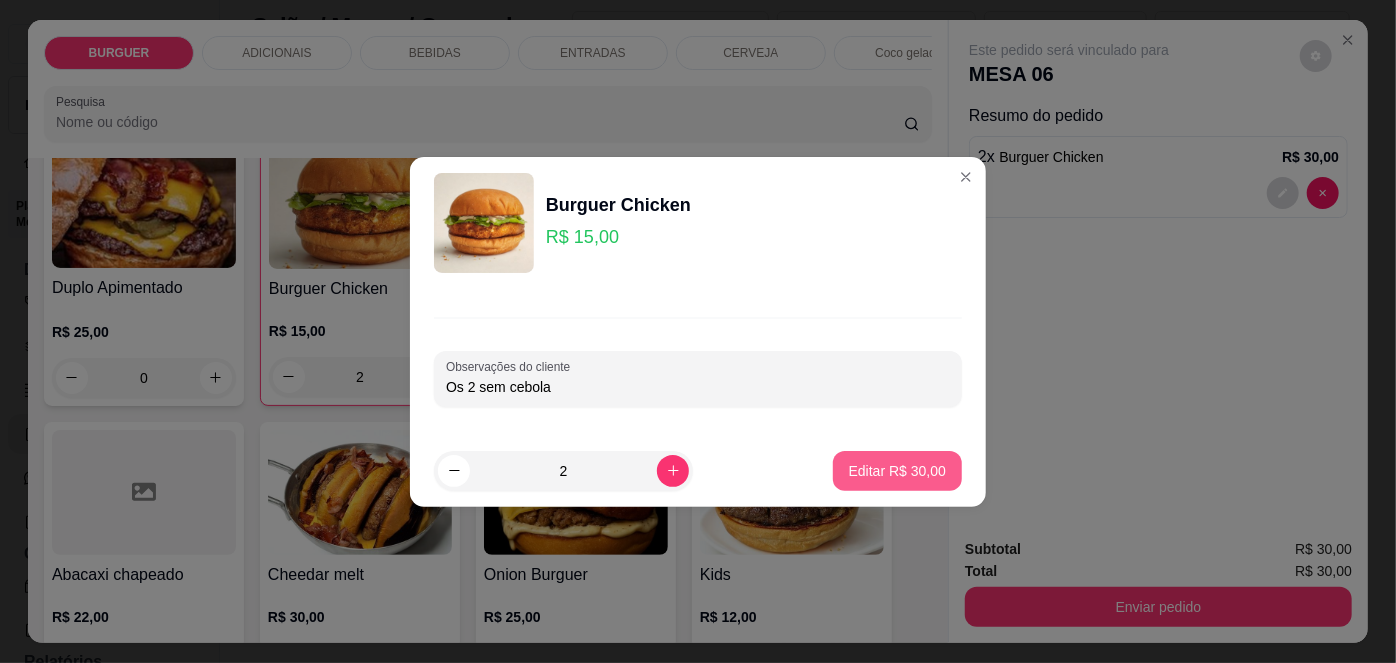 type on "Os 2 sem cebola" 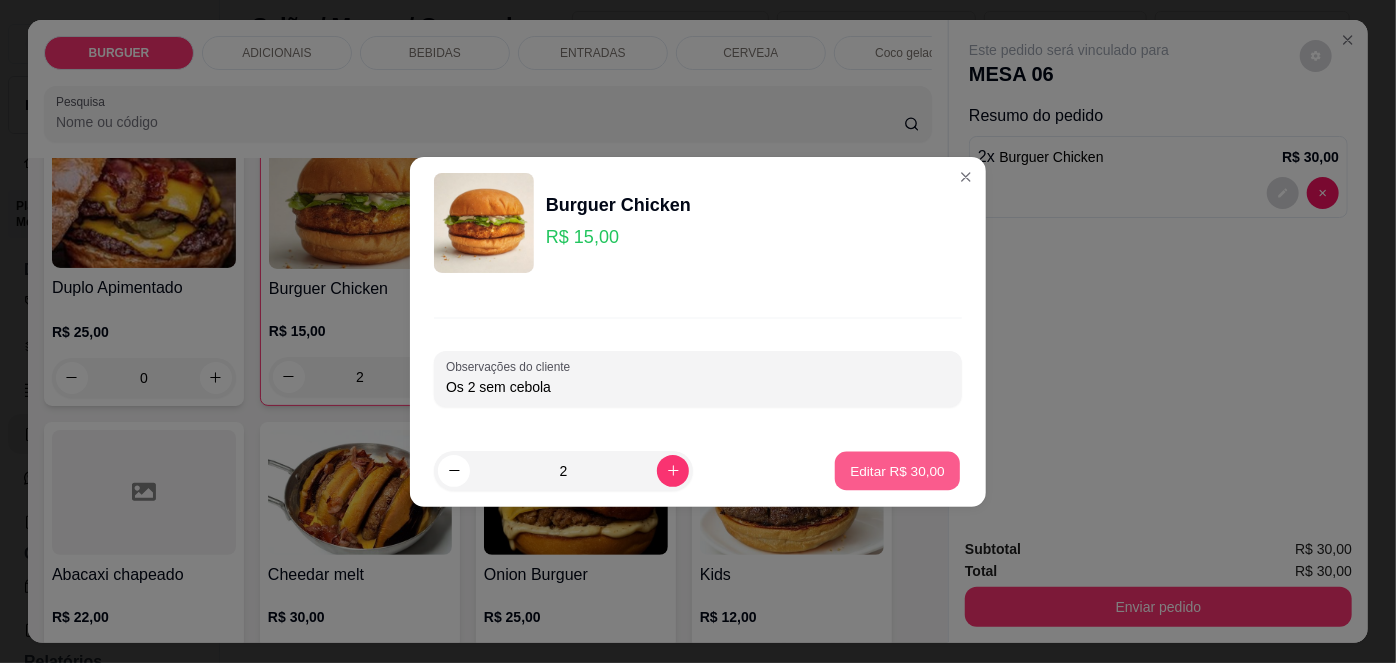 click on "Editar   R$ 30,00" at bounding box center (897, 470) 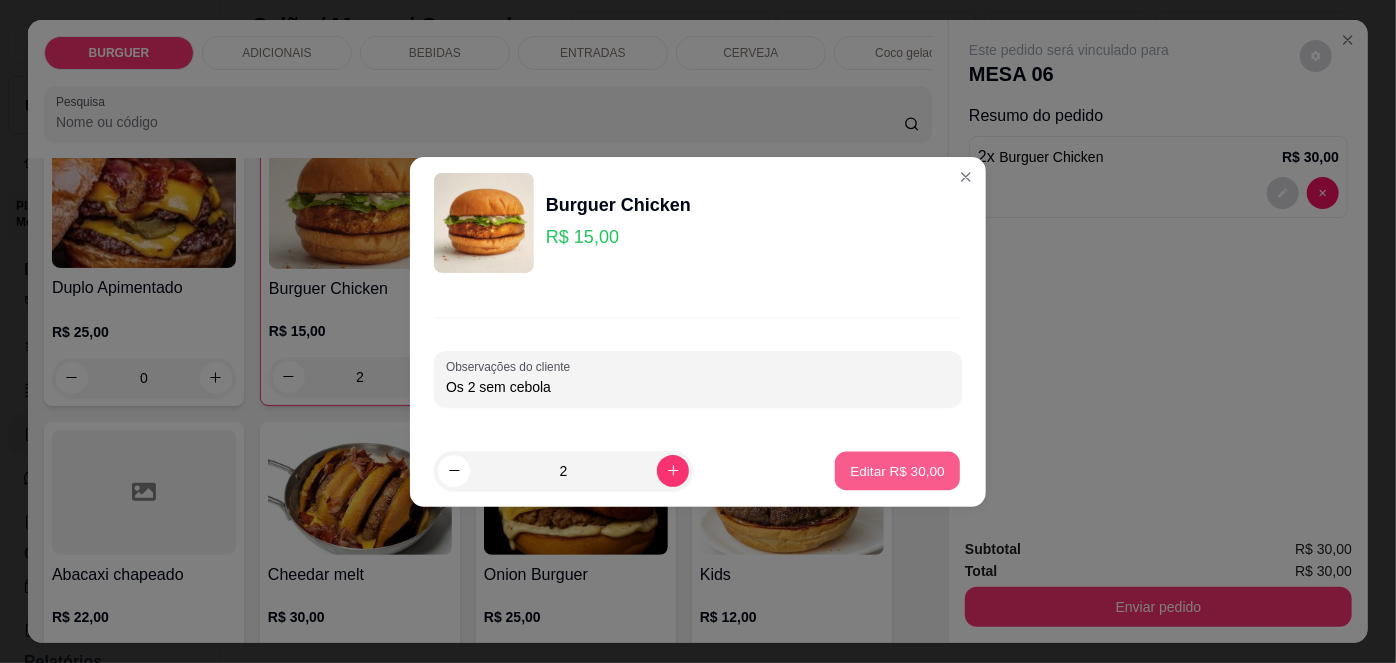 type on "0" 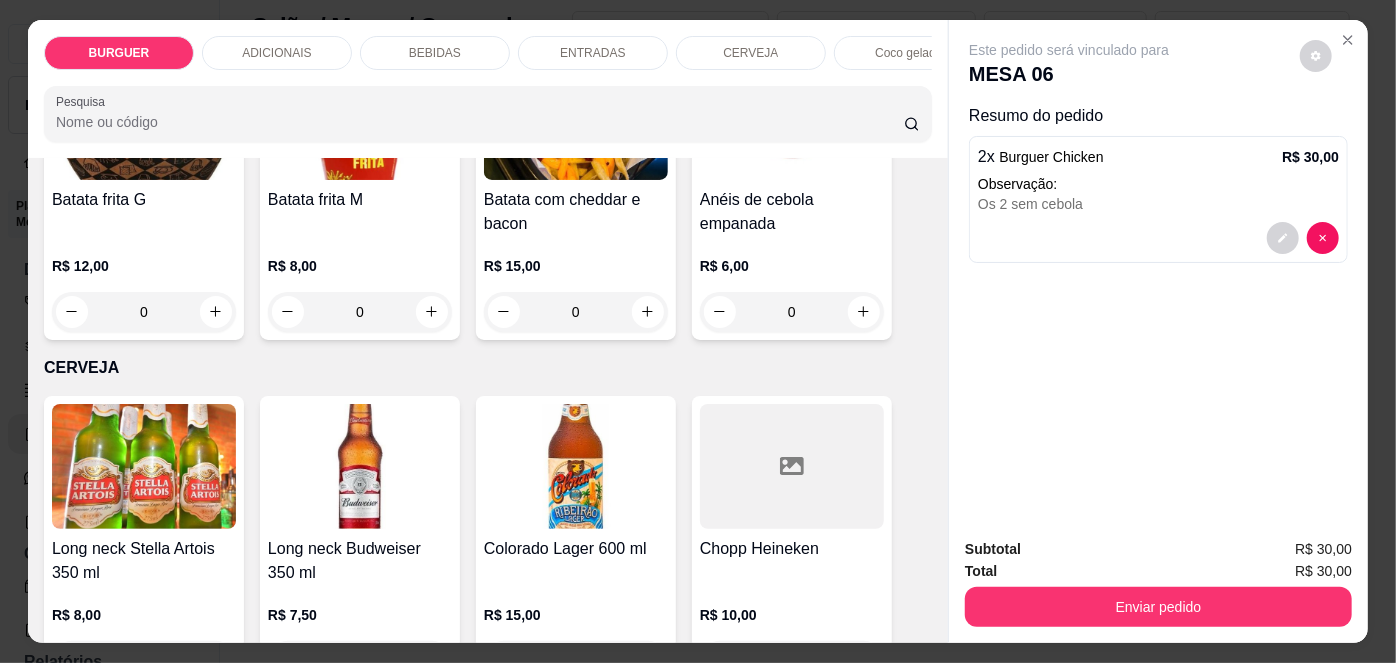 scroll, scrollTop: 2930, scrollLeft: 0, axis: vertical 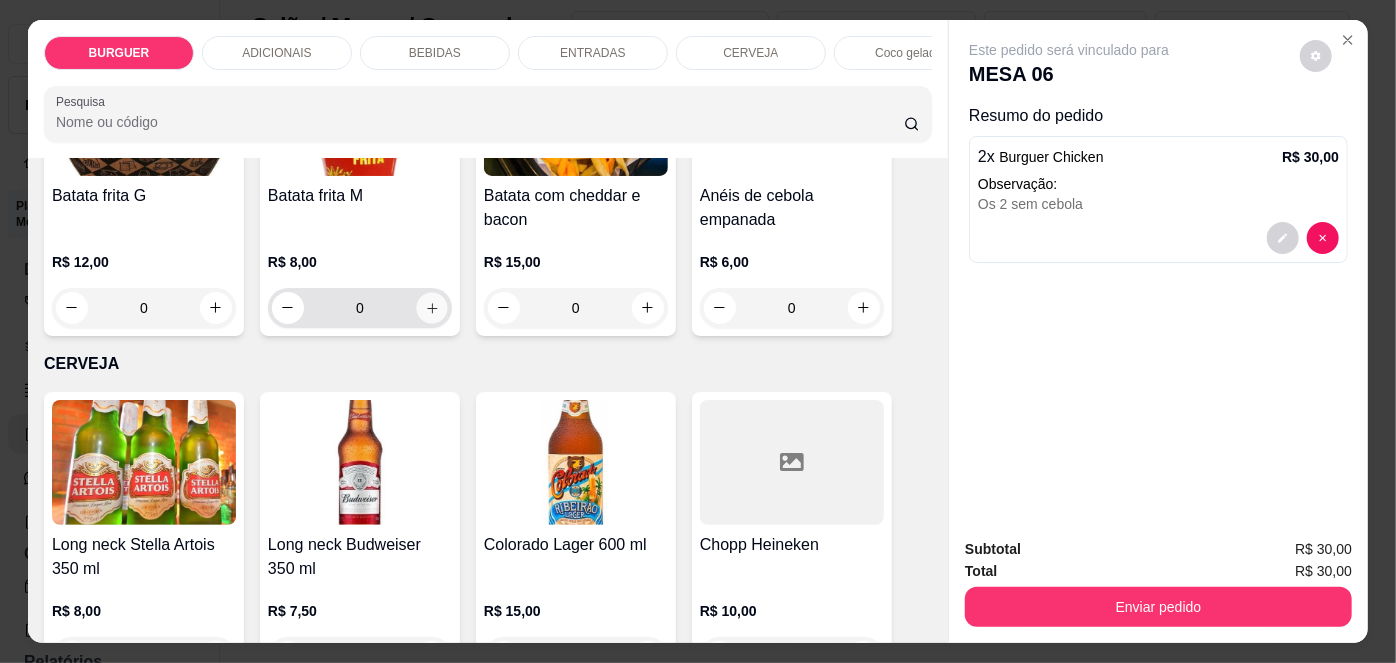 click 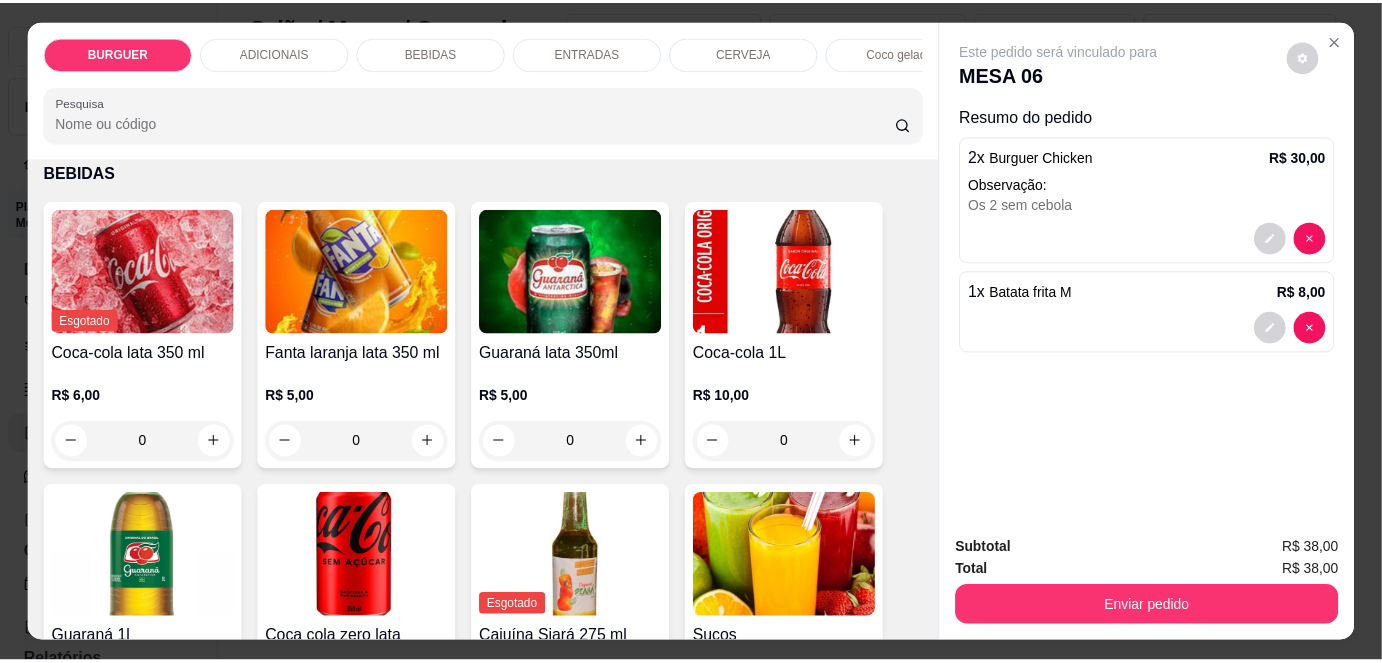 scroll, scrollTop: 1589, scrollLeft: 0, axis: vertical 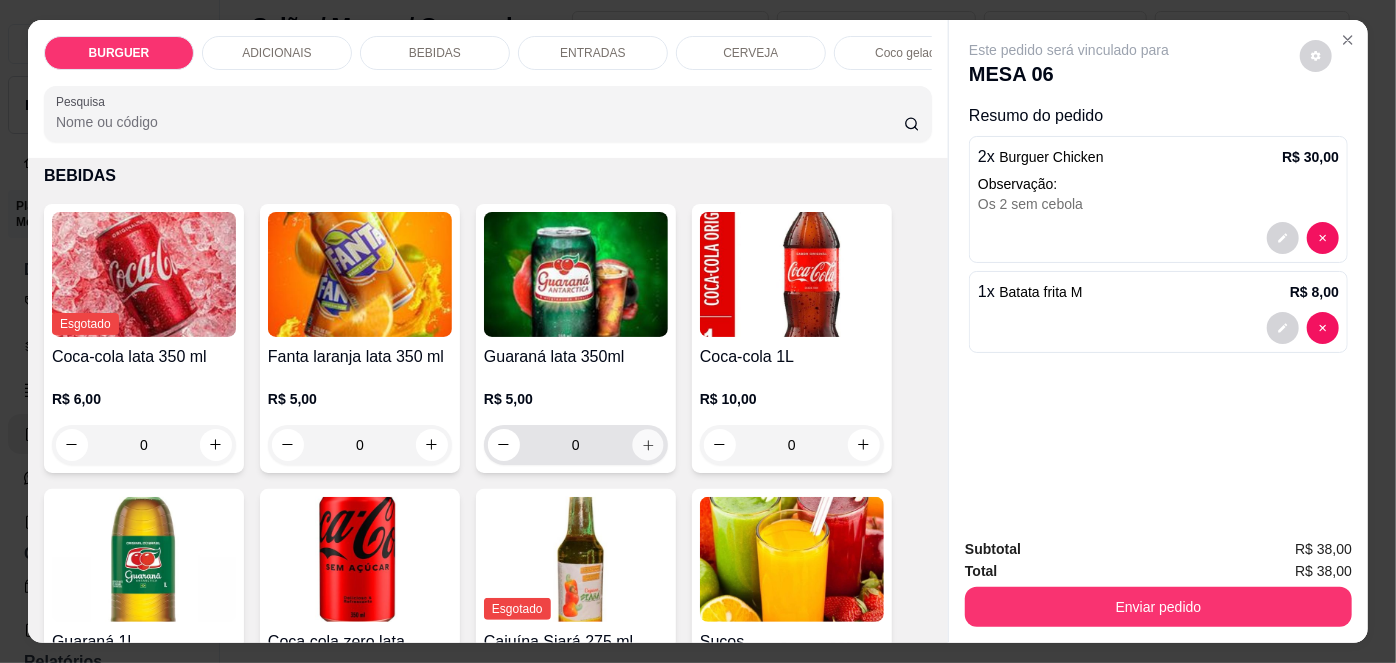 click 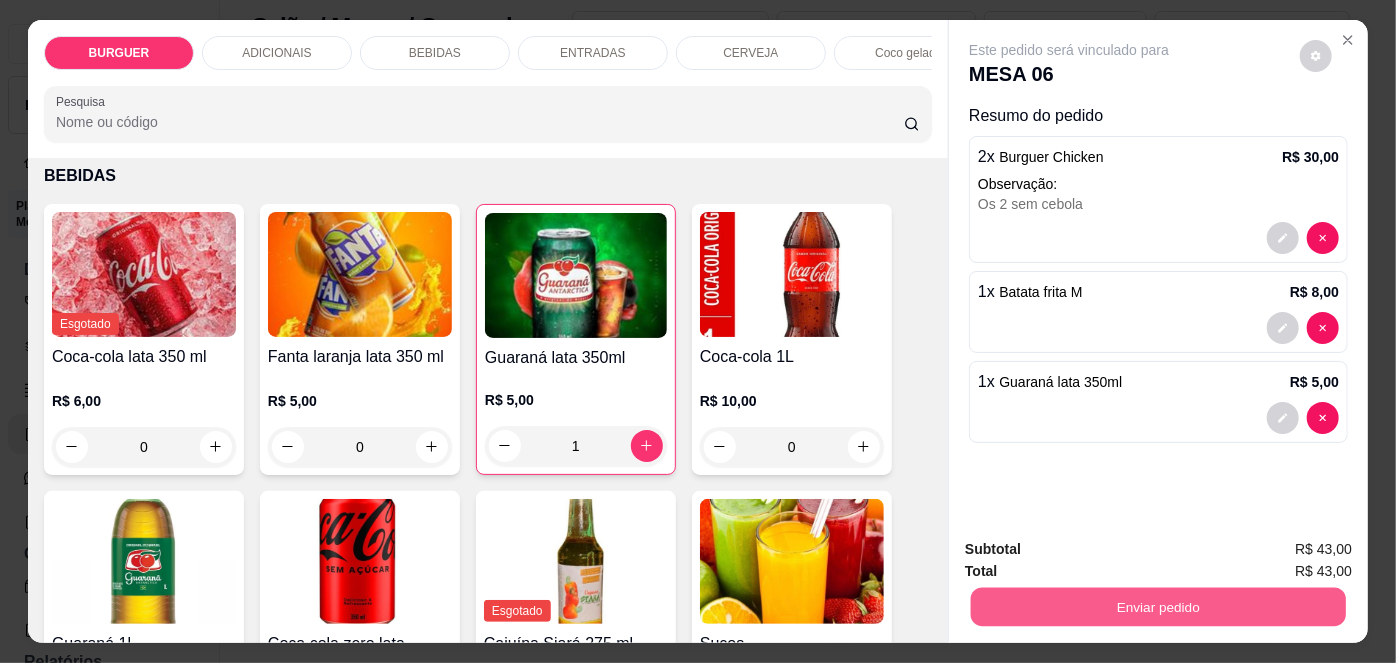 click on "Enviar pedido" at bounding box center (1158, 607) 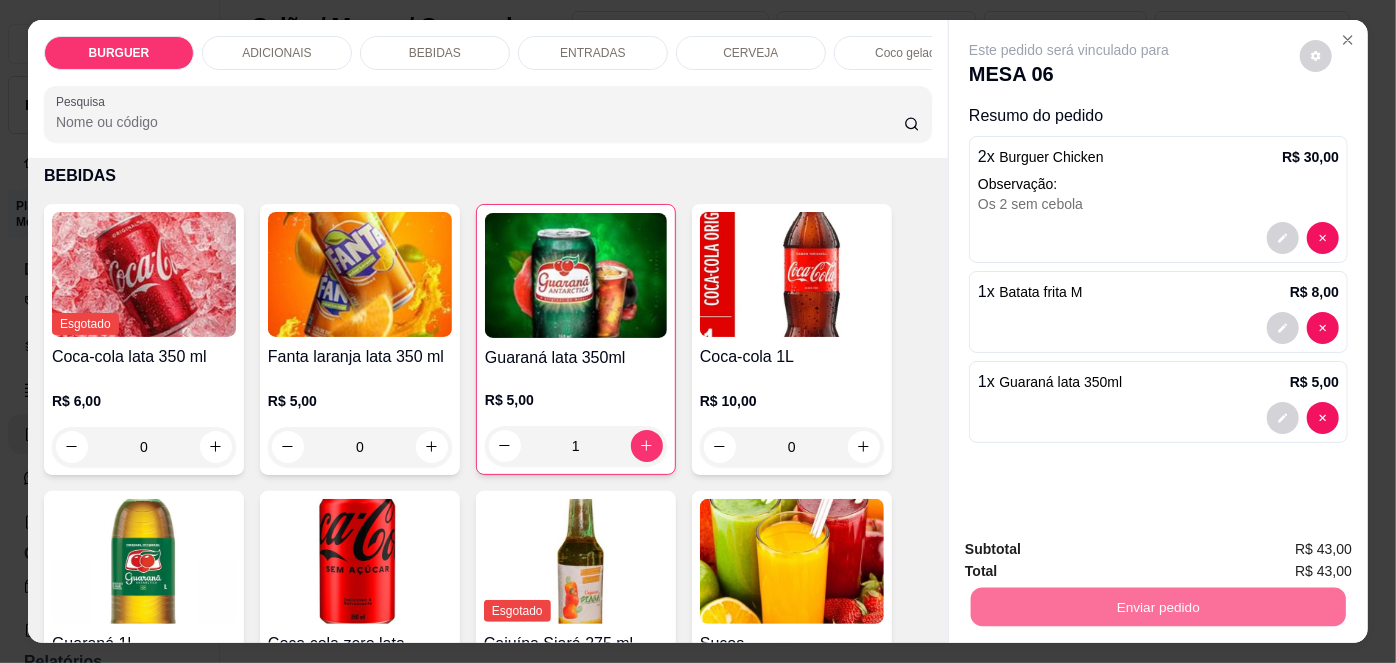 click on "Não registrar e enviar pedido" at bounding box center [1093, 551] 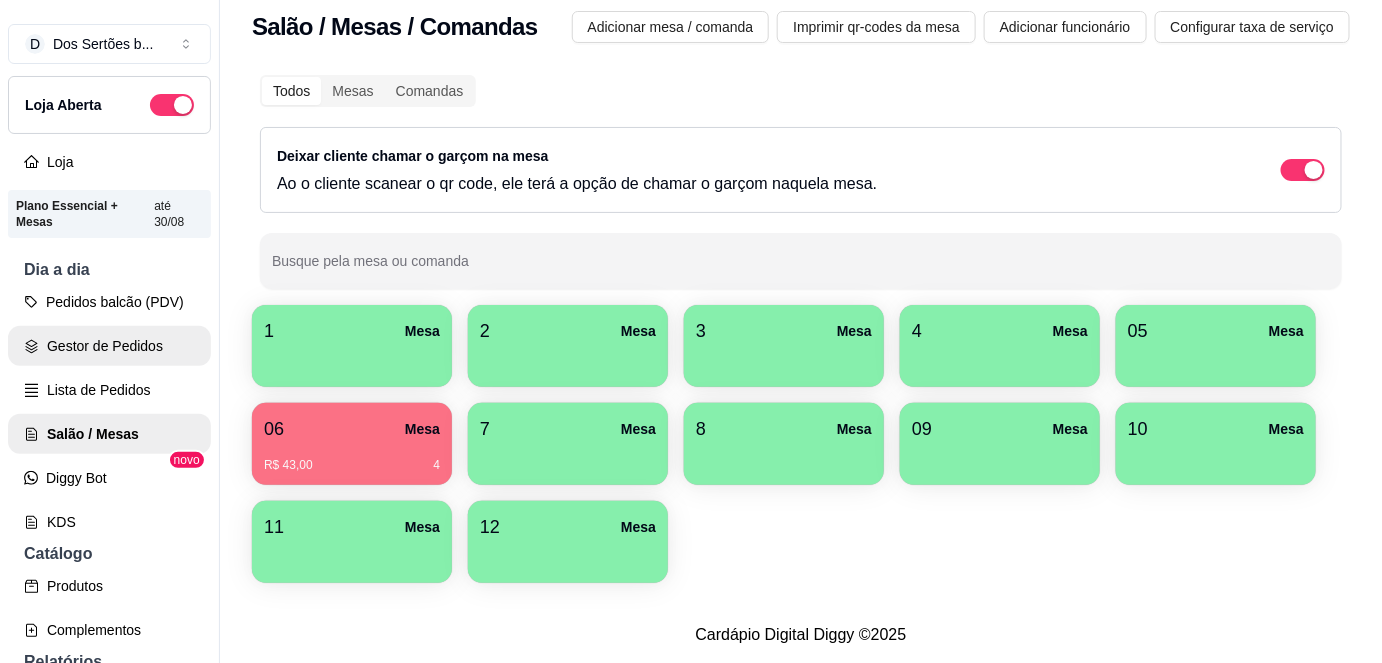 click on "Gestor de Pedidos" at bounding box center [109, 346] 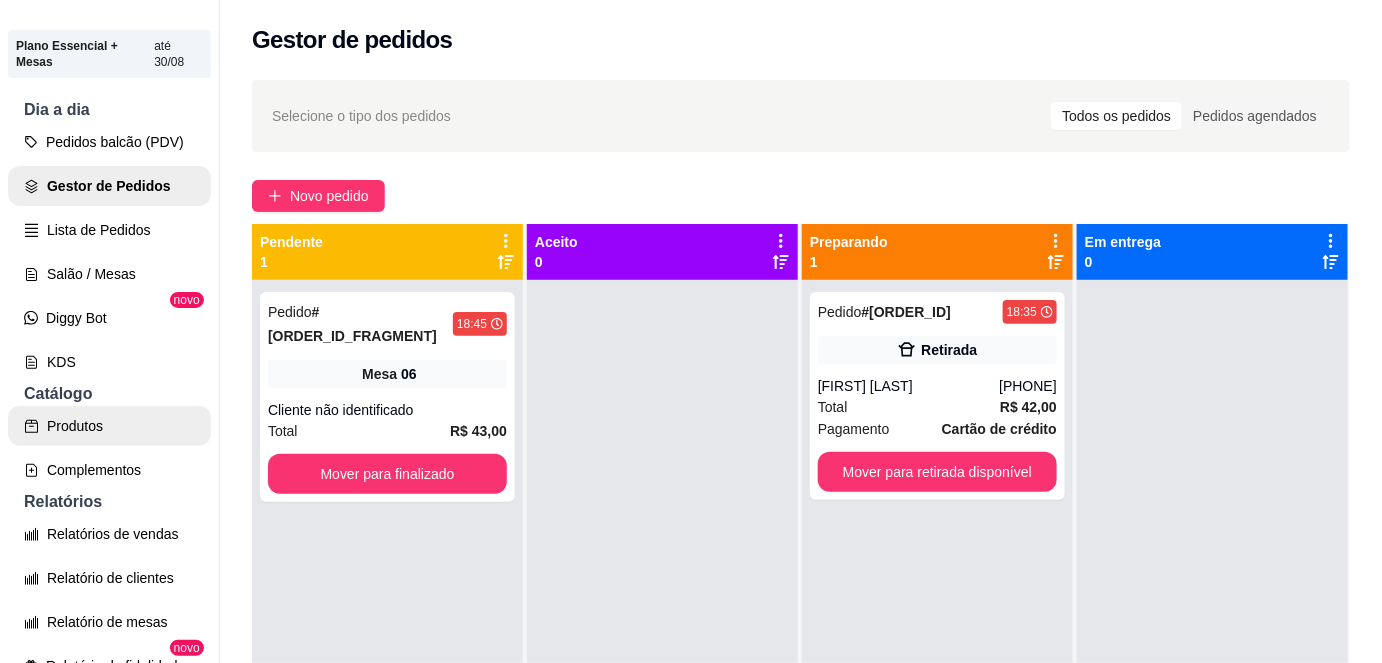 scroll, scrollTop: 247, scrollLeft: 0, axis: vertical 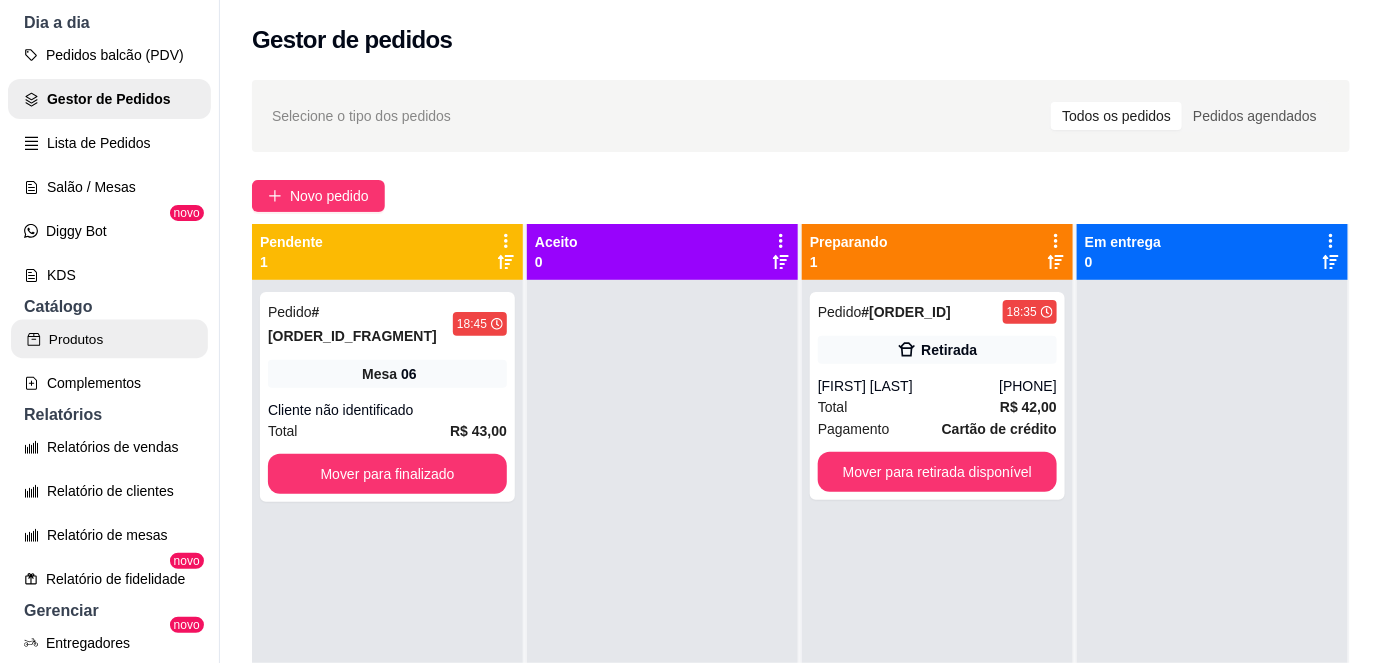 click on "Produtos" at bounding box center (109, 339) 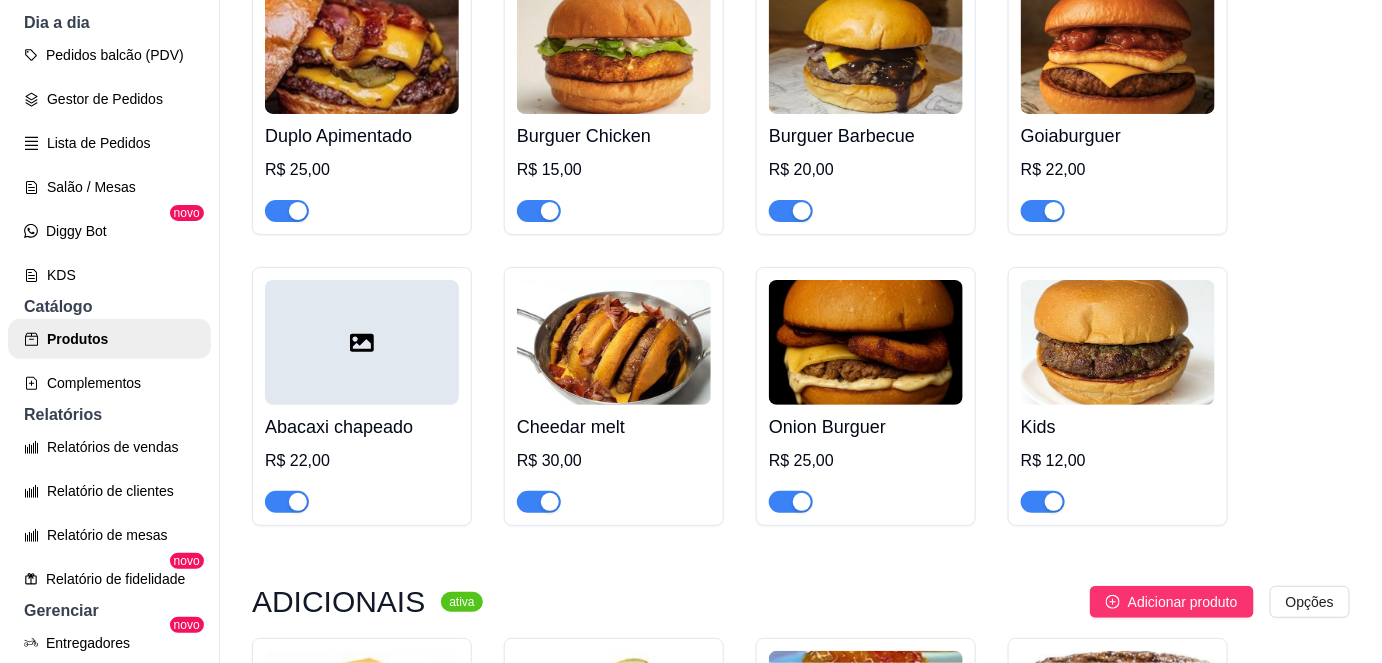 scroll, scrollTop: 596, scrollLeft: 0, axis: vertical 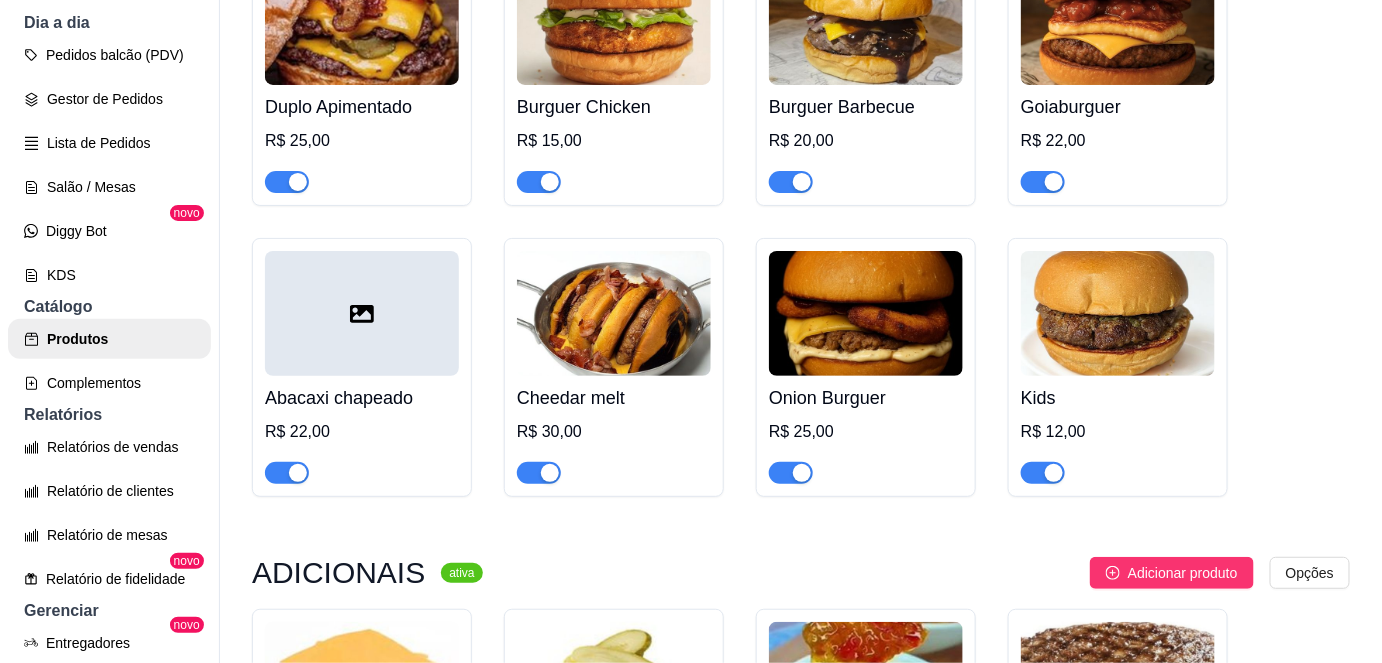 click at bounding box center [539, 182] 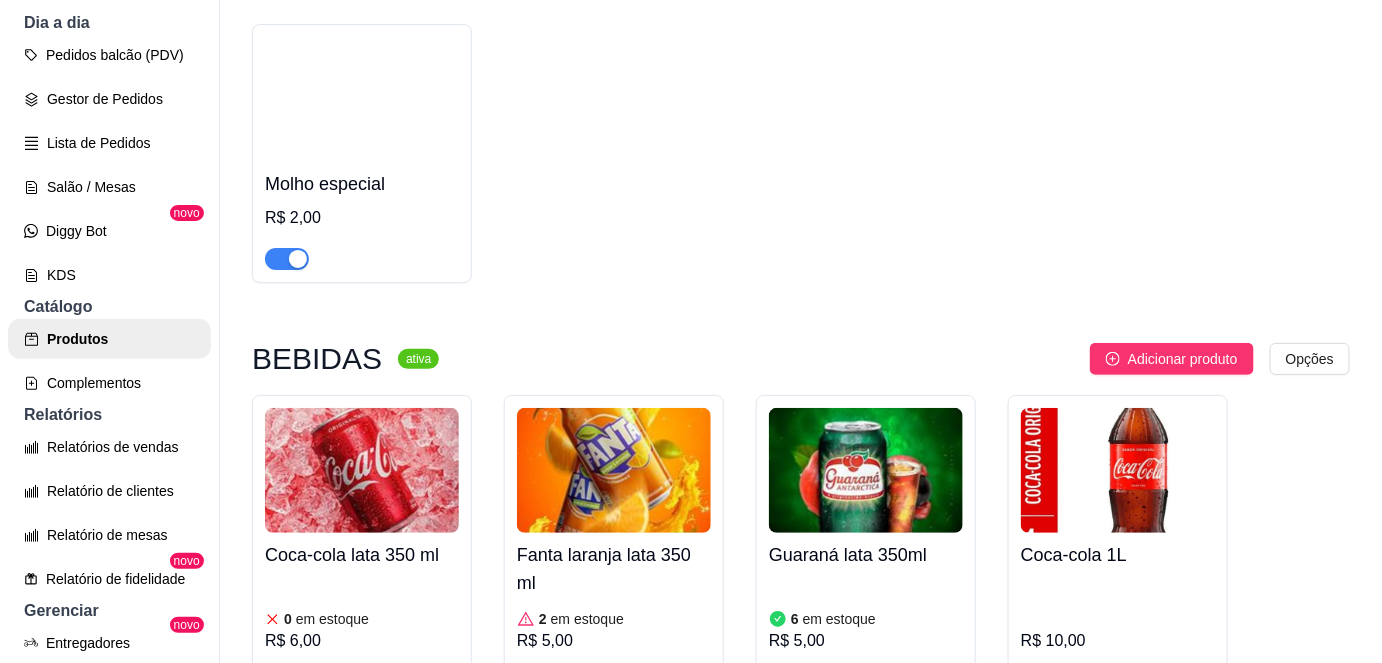 scroll, scrollTop: 1304, scrollLeft: 0, axis: vertical 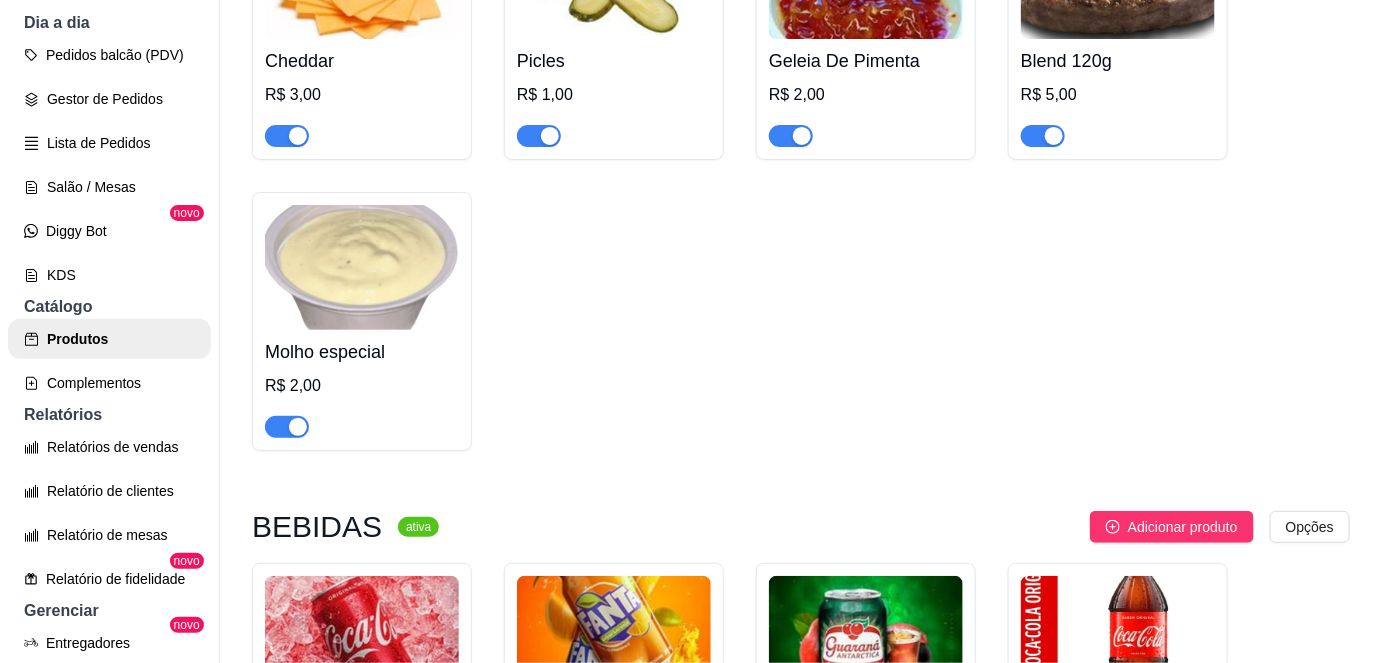 drag, startPoint x: 0, startPoint y: 325, endPoint x: 591, endPoint y: 364, distance: 592.2854 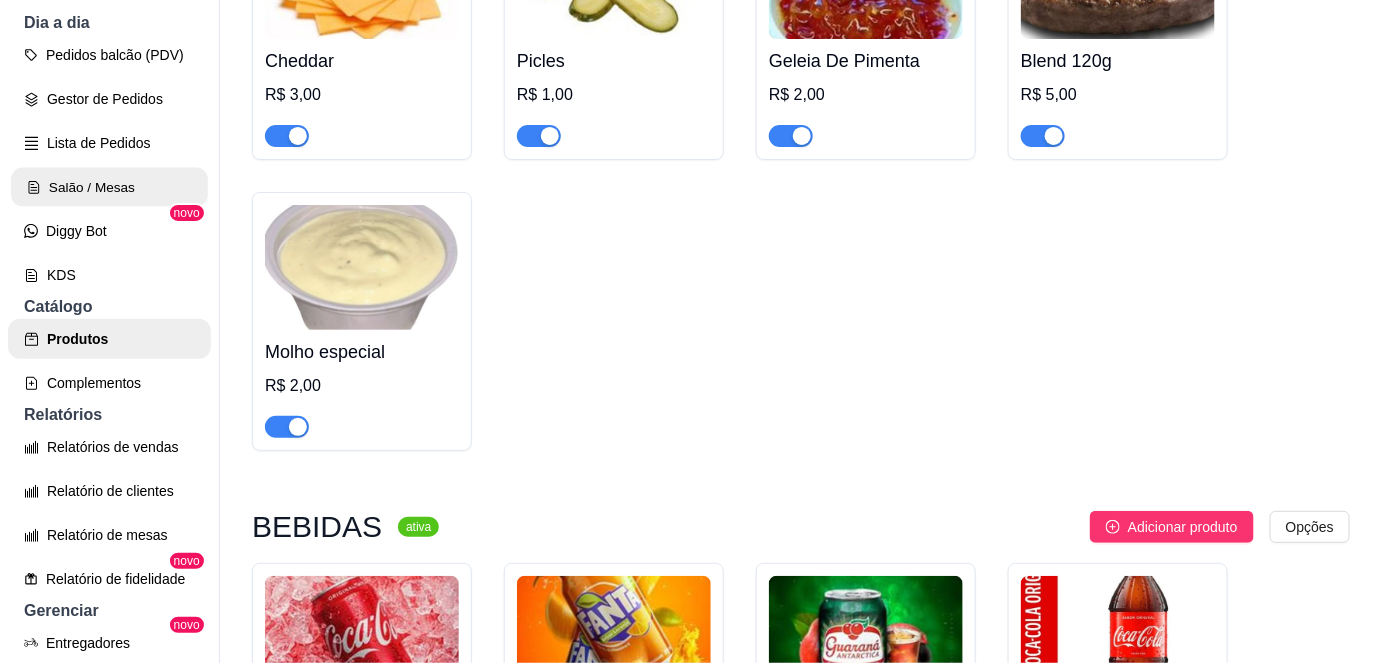 click on "Salão / Mesas" at bounding box center [109, 187] 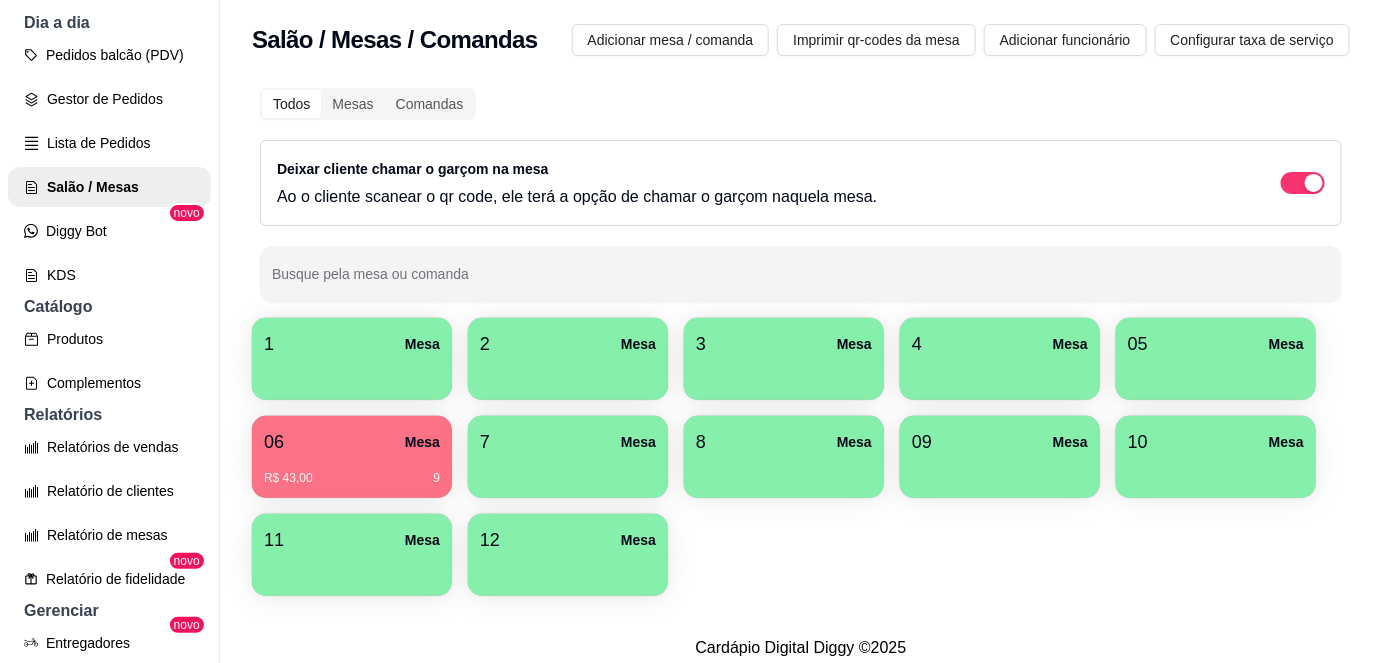 scroll, scrollTop: 26, scrollLeft: 0, axis: vertical 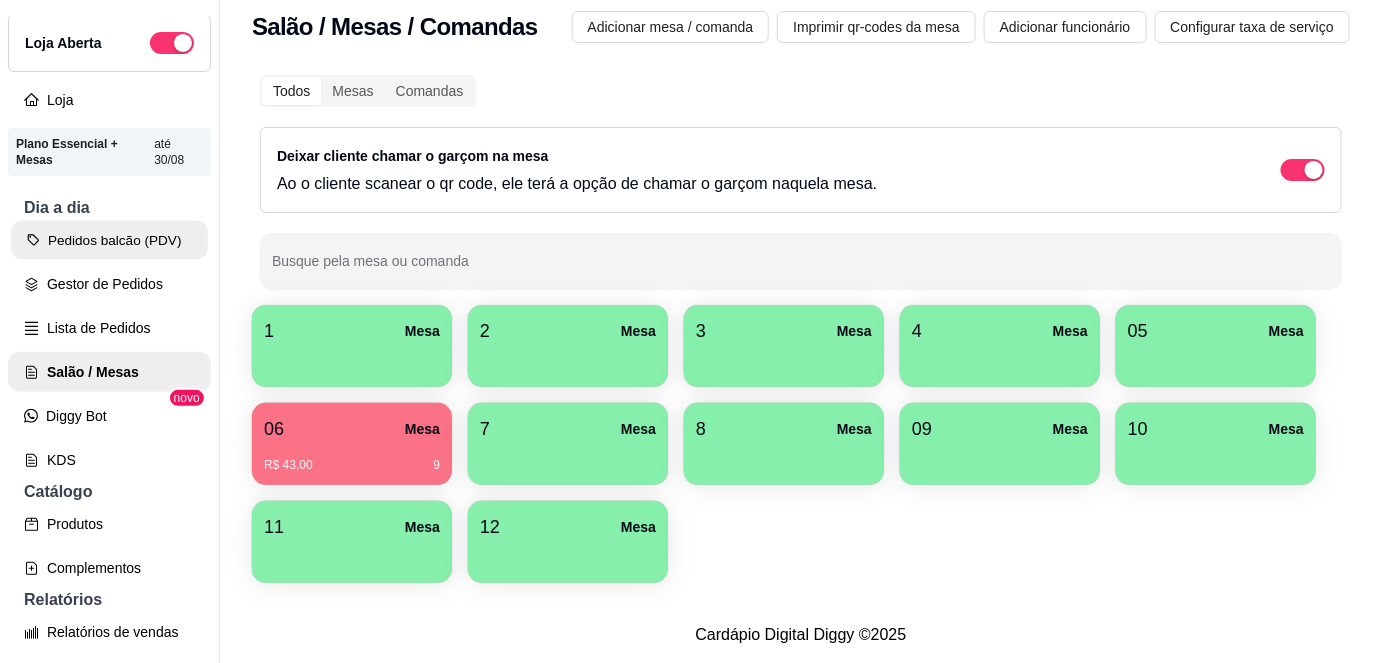click on "Pedidos balcão (PDV)" at bounding box center [109, 240] 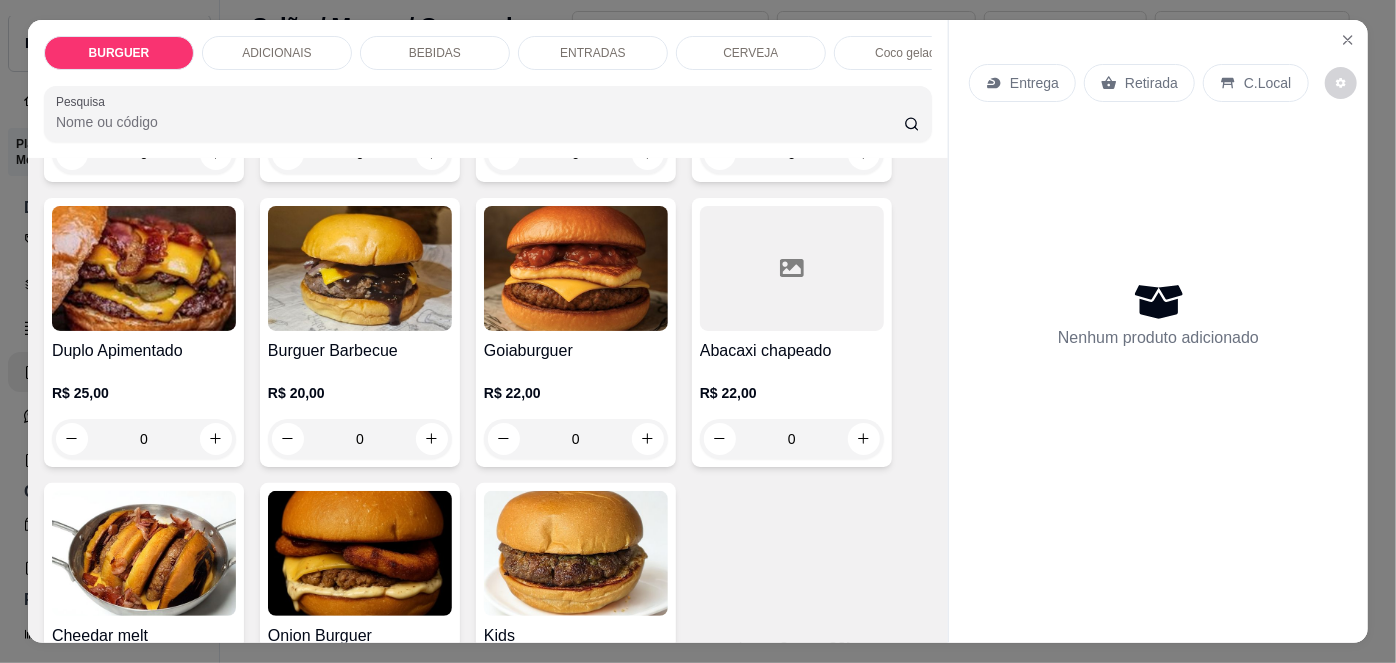scroll, scrollTop: 377, scrollLeft: 0, axis: vertical 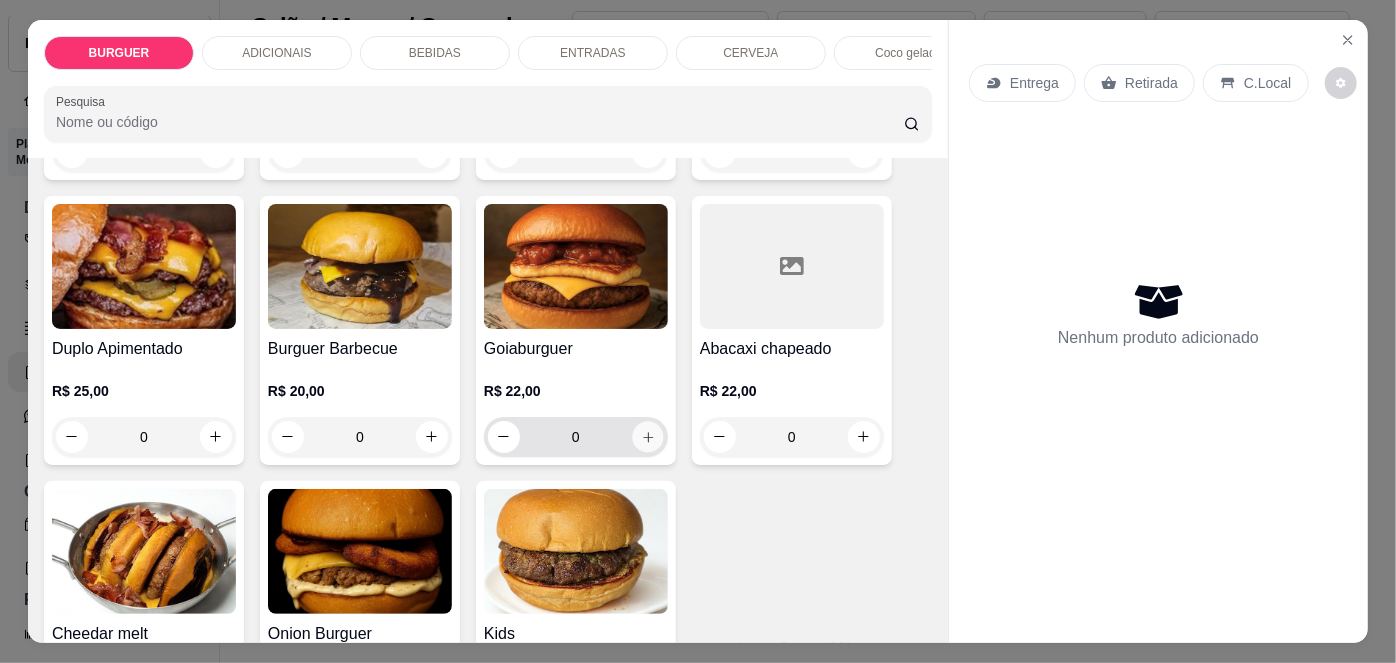 click 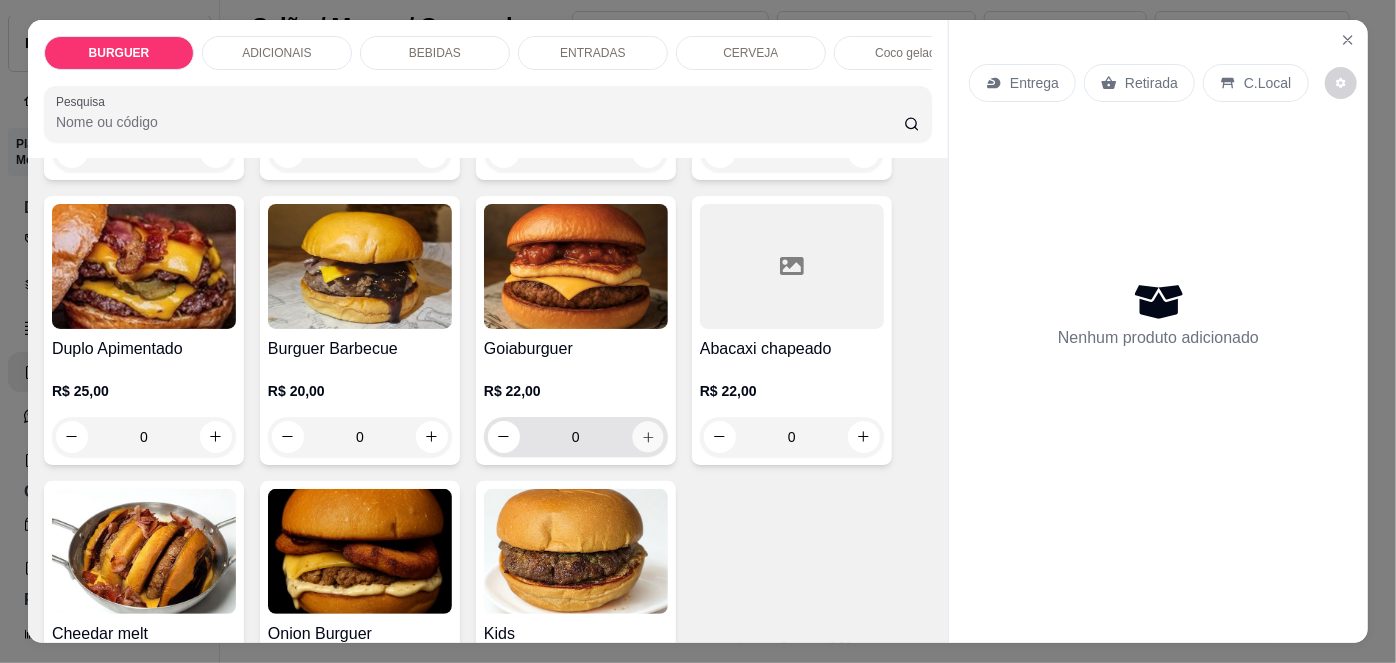 type on "1" 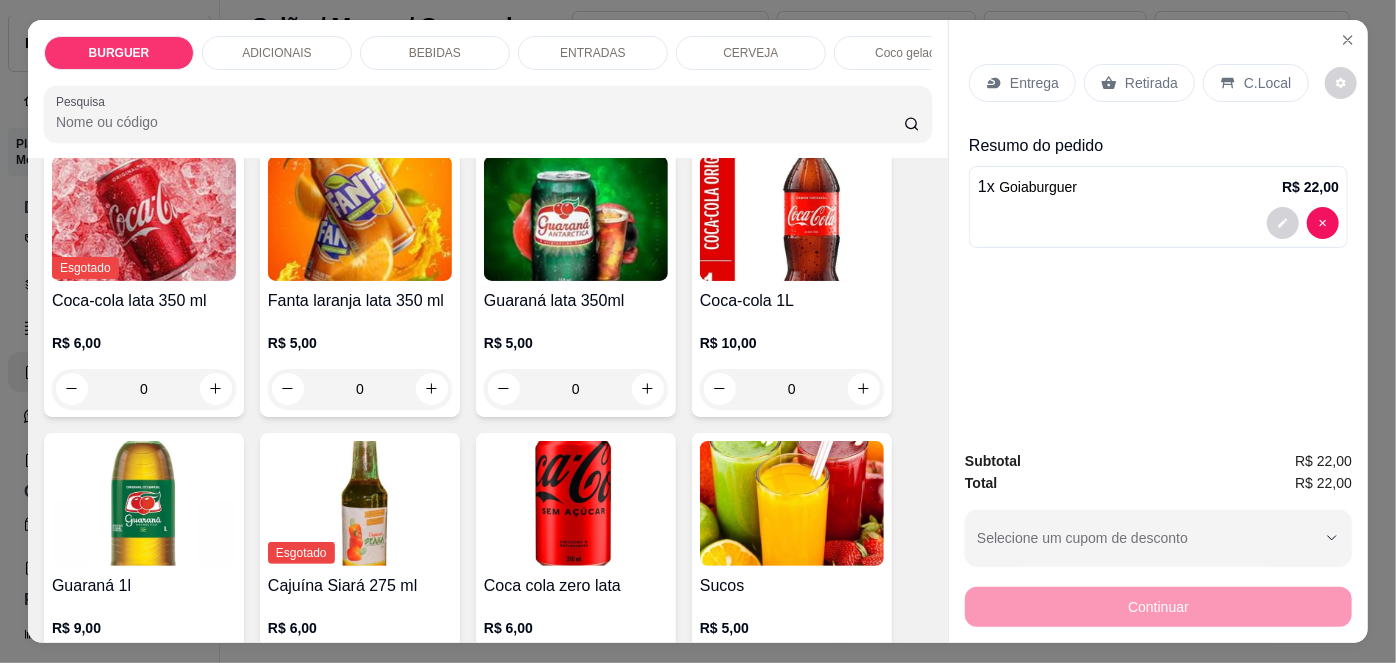 scroll, scrollTop: 1669, scrollLeft: 0, axis: vertical 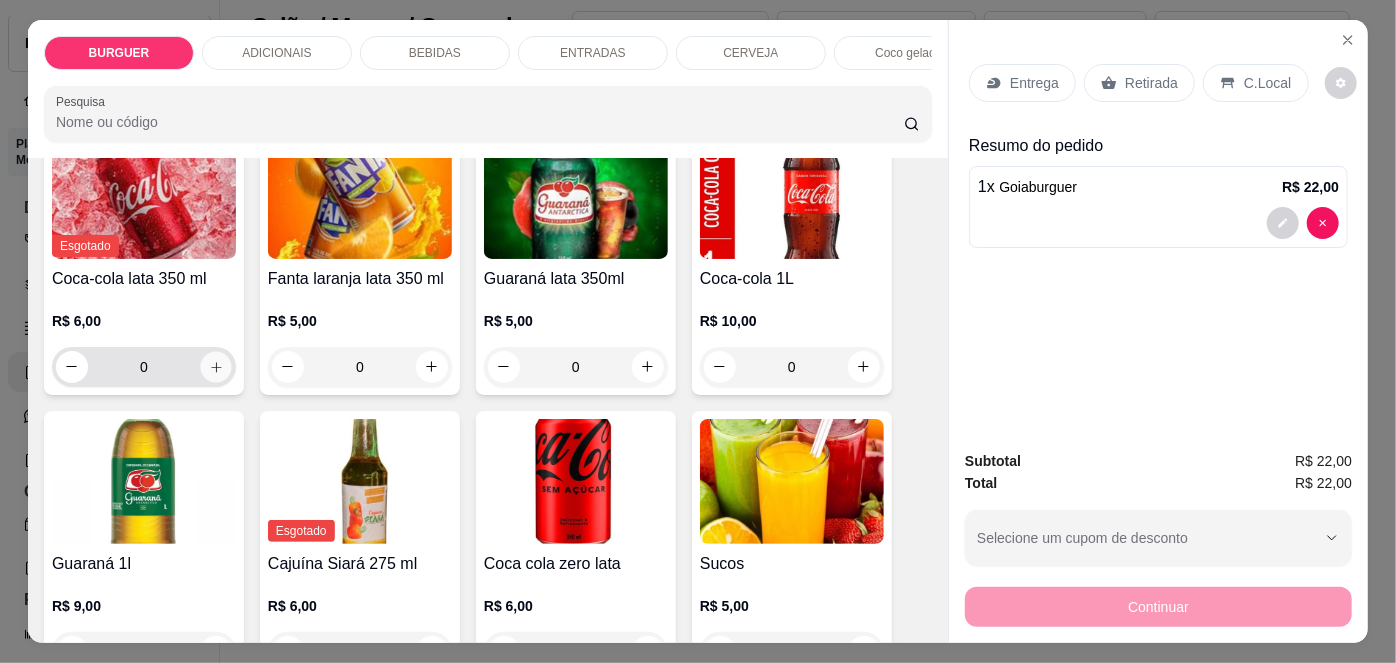 click 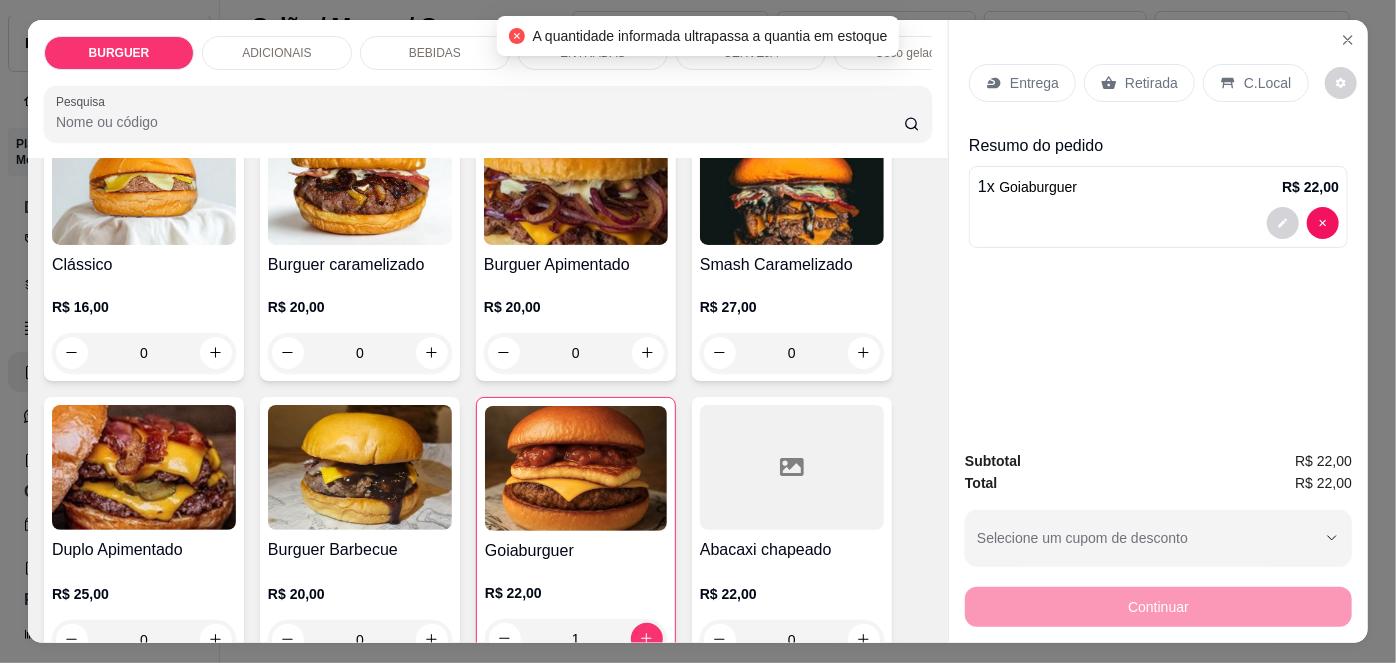scroll, scrollTop: 0, scrollLeft: 0, axis: both 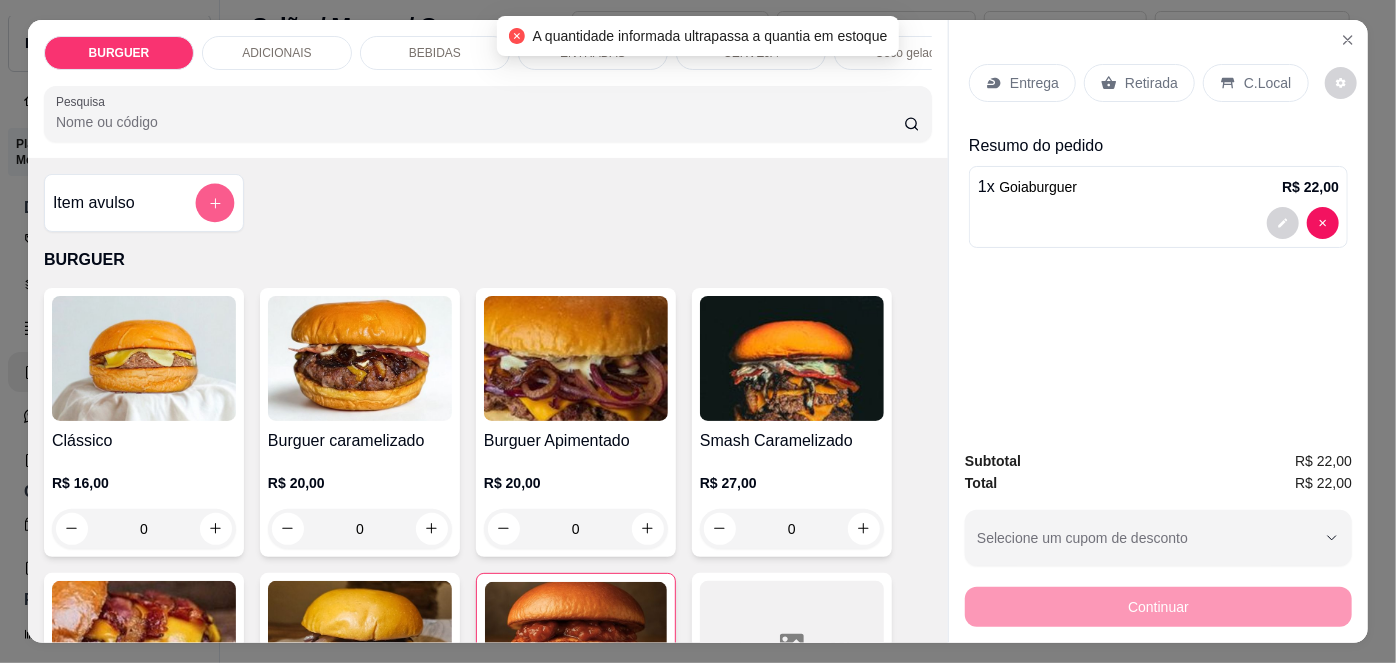 click at bounding box center [215, 202] 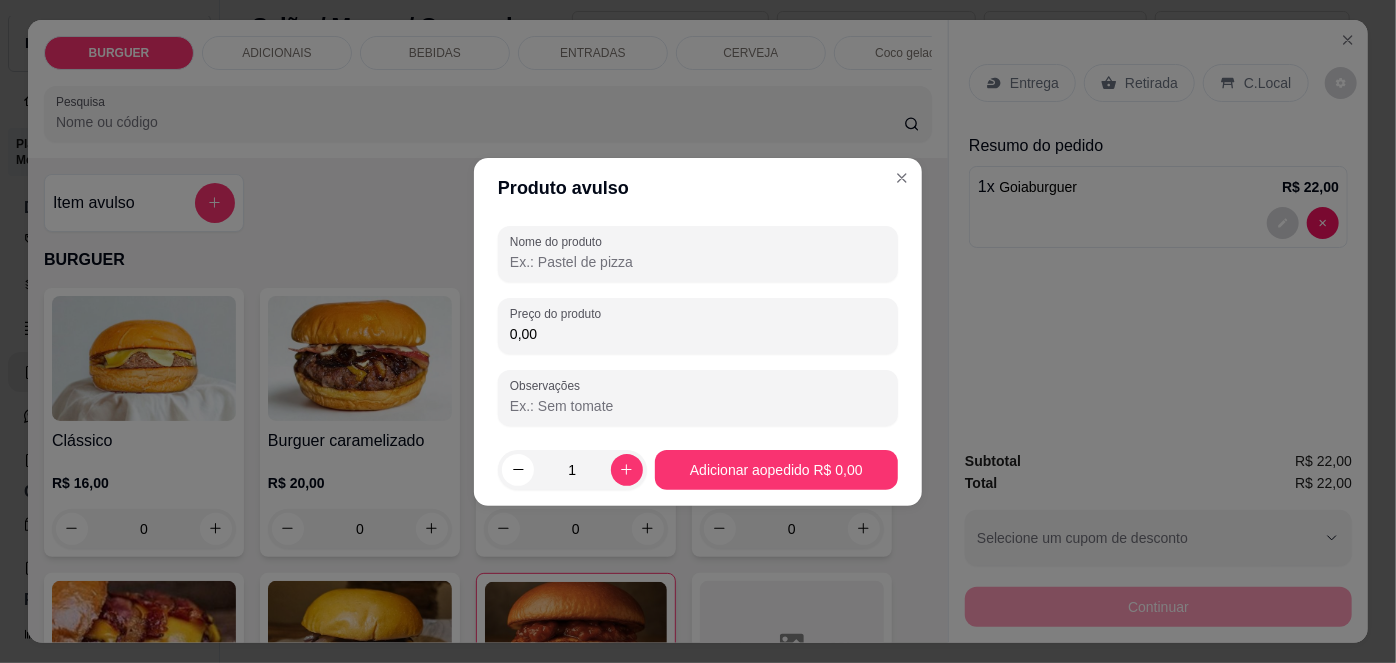 click on "Nome do produto" at bounding box center (698, 262) 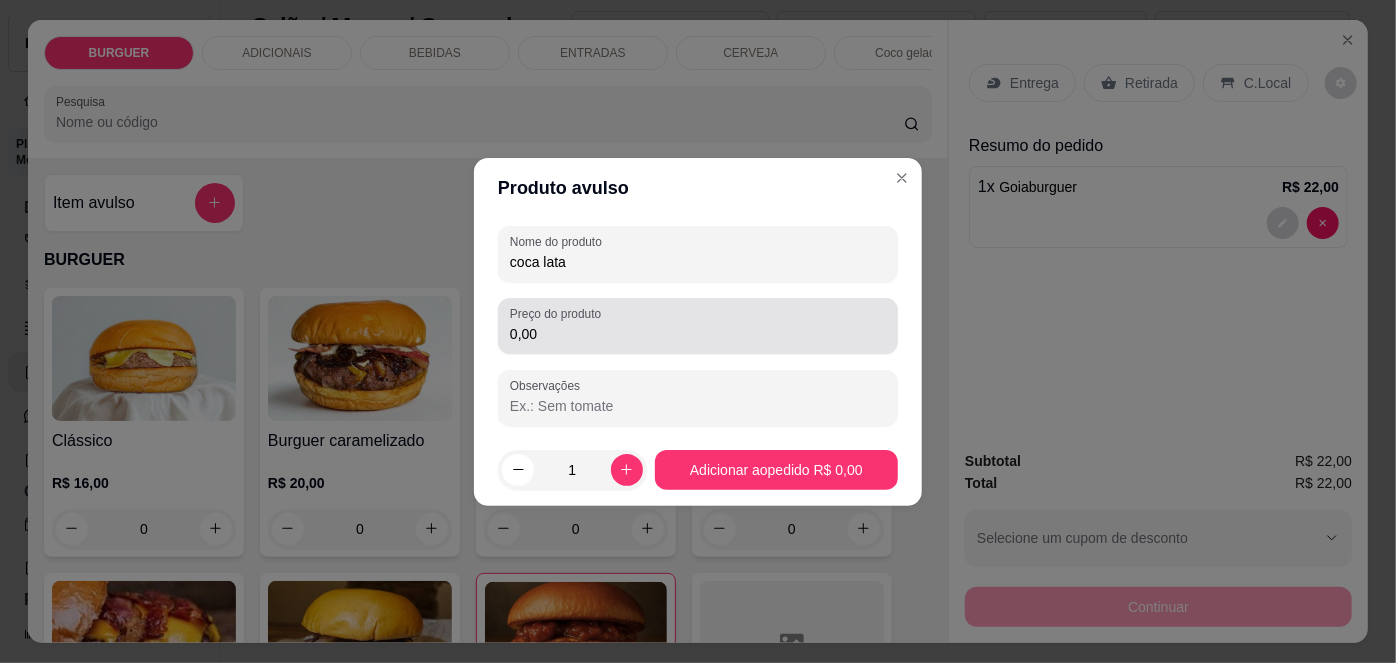 type on "coca lata" 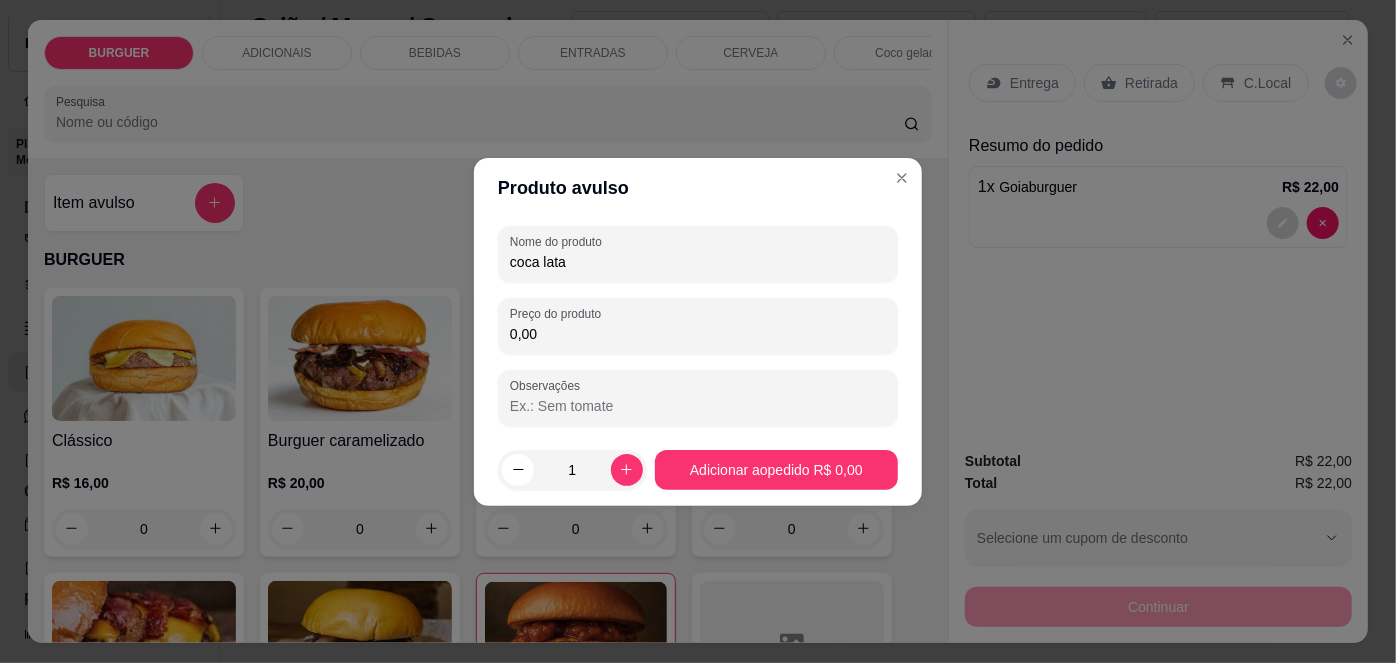 click on "0,00" at bounding box center (698, 334) 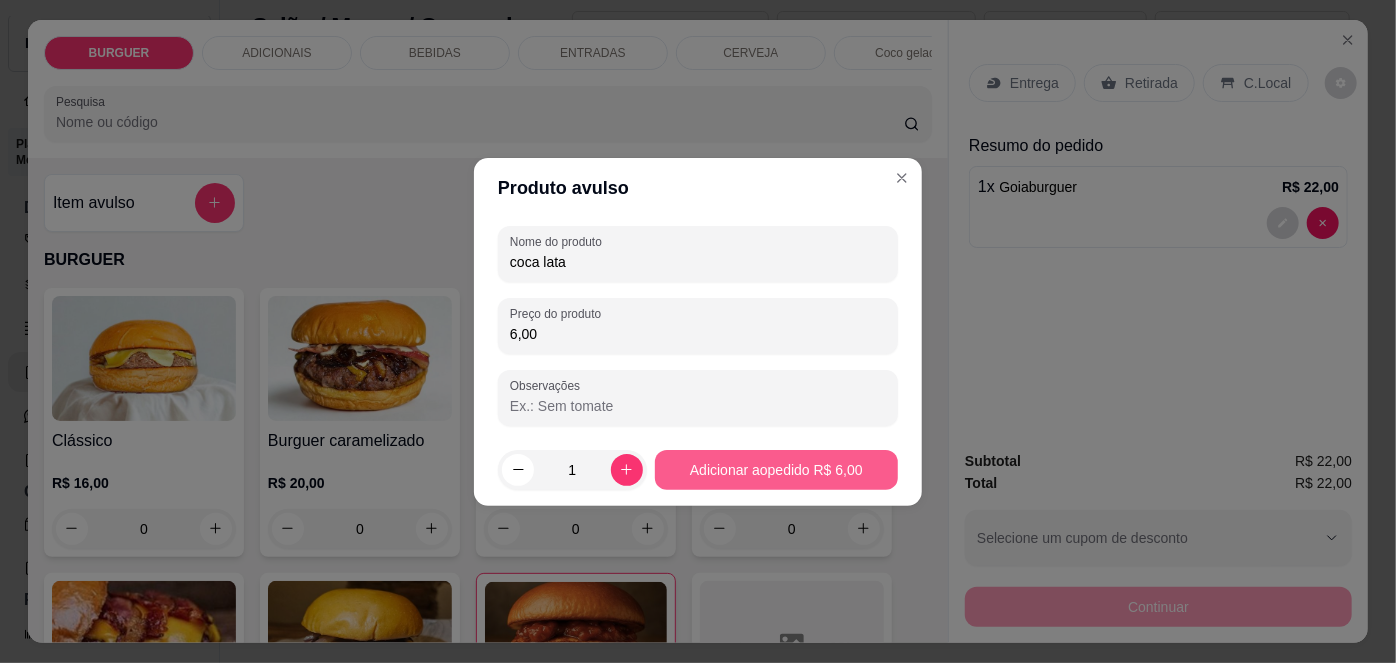type on "6,00" 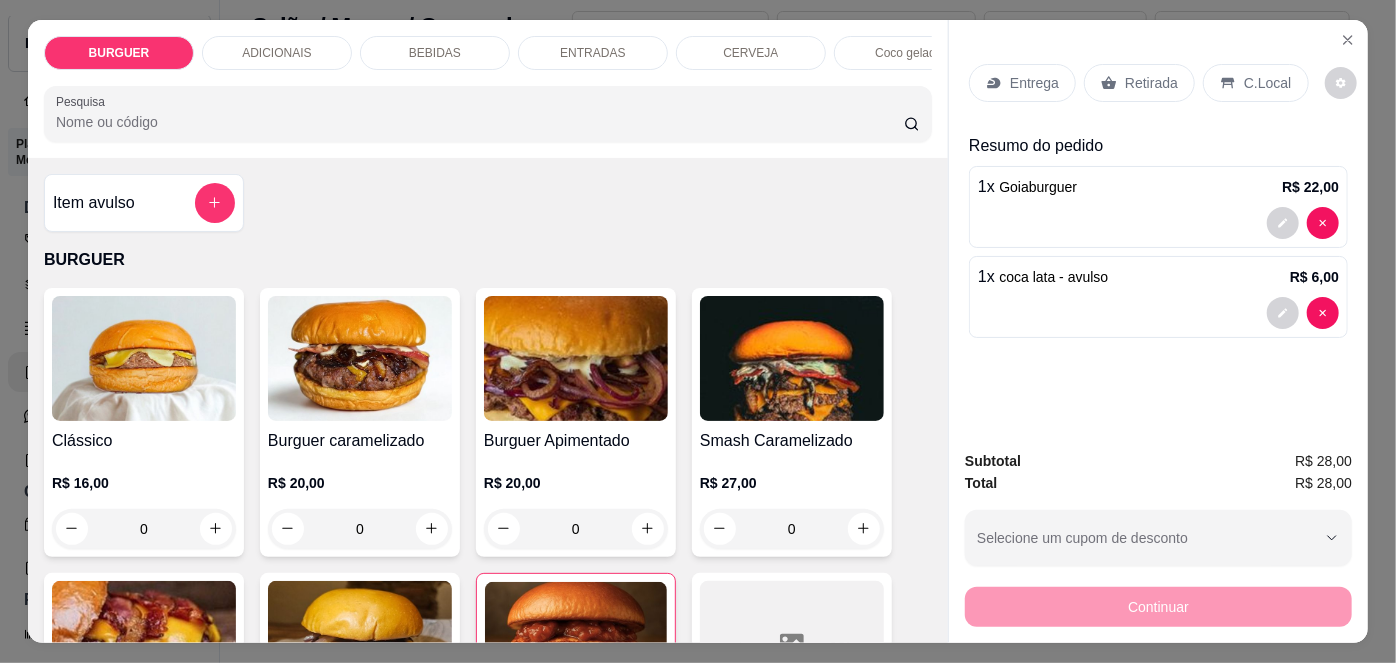 click on "Retirada" at bounding box center [1151, 83] 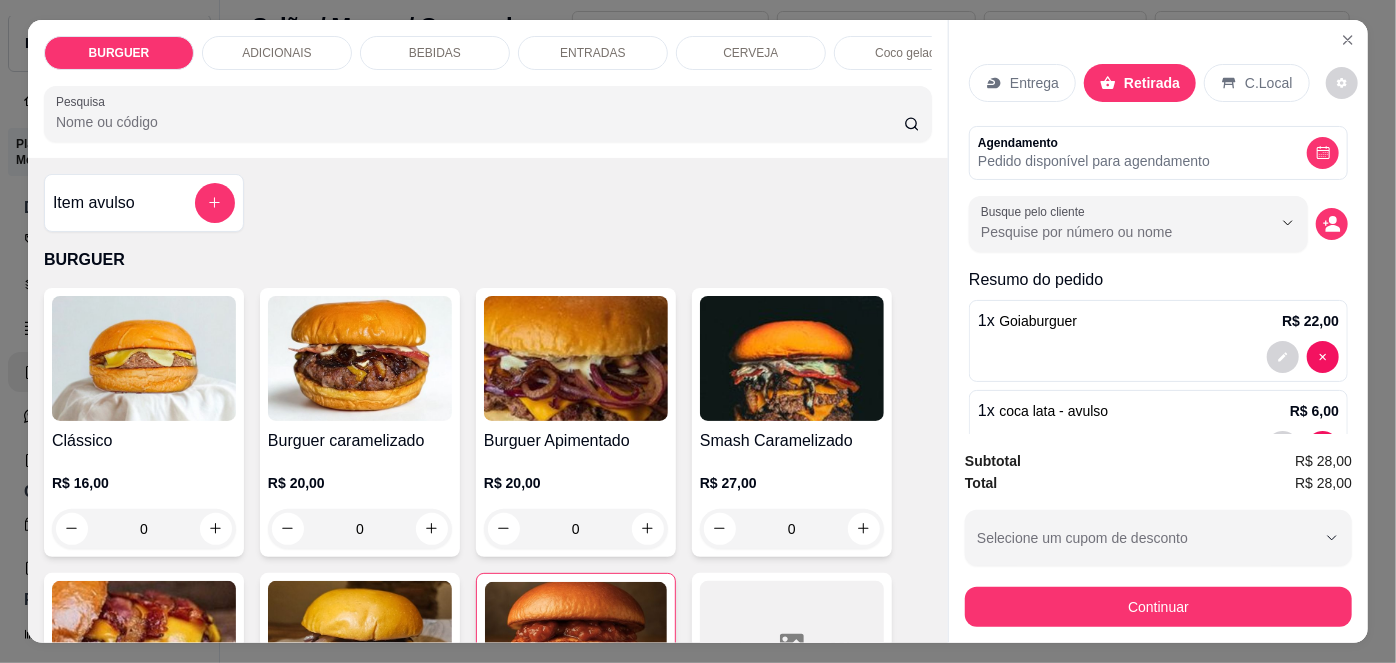 click on "C.Local" at bounding box center [1268, 83] 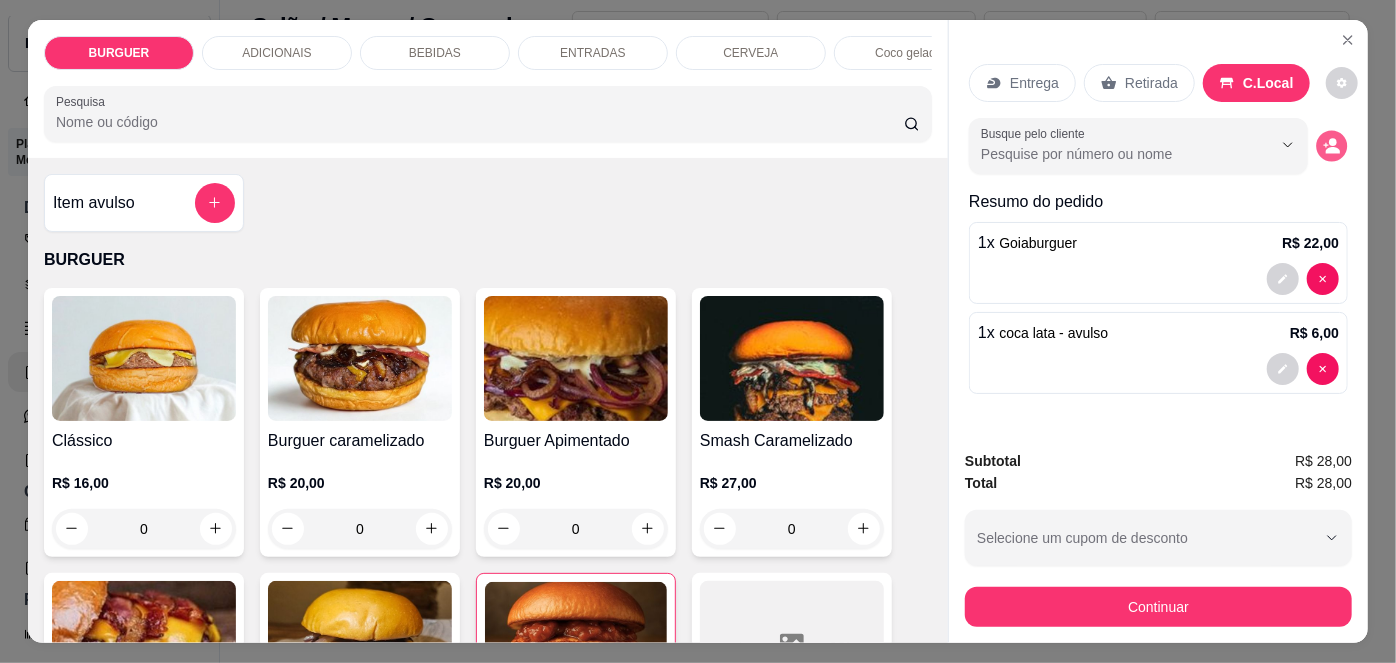 click 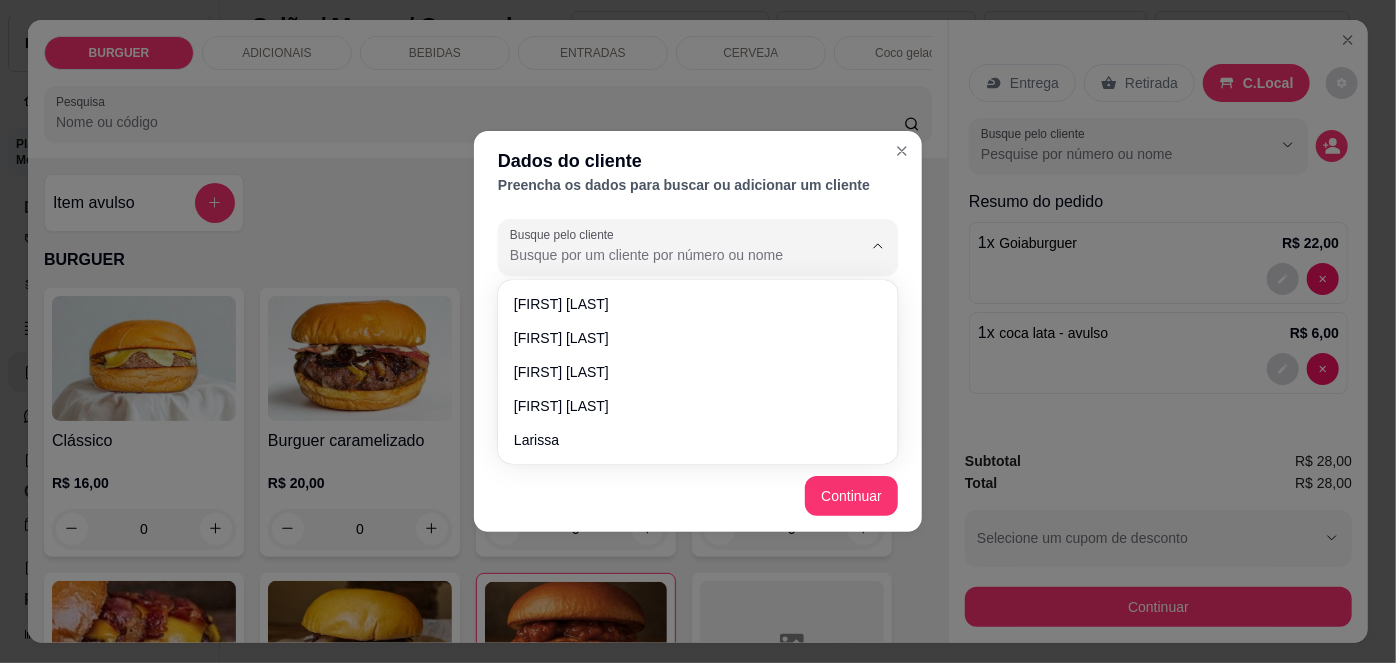 click on "Busque pelo cliente" at bounding box center [670, 255] 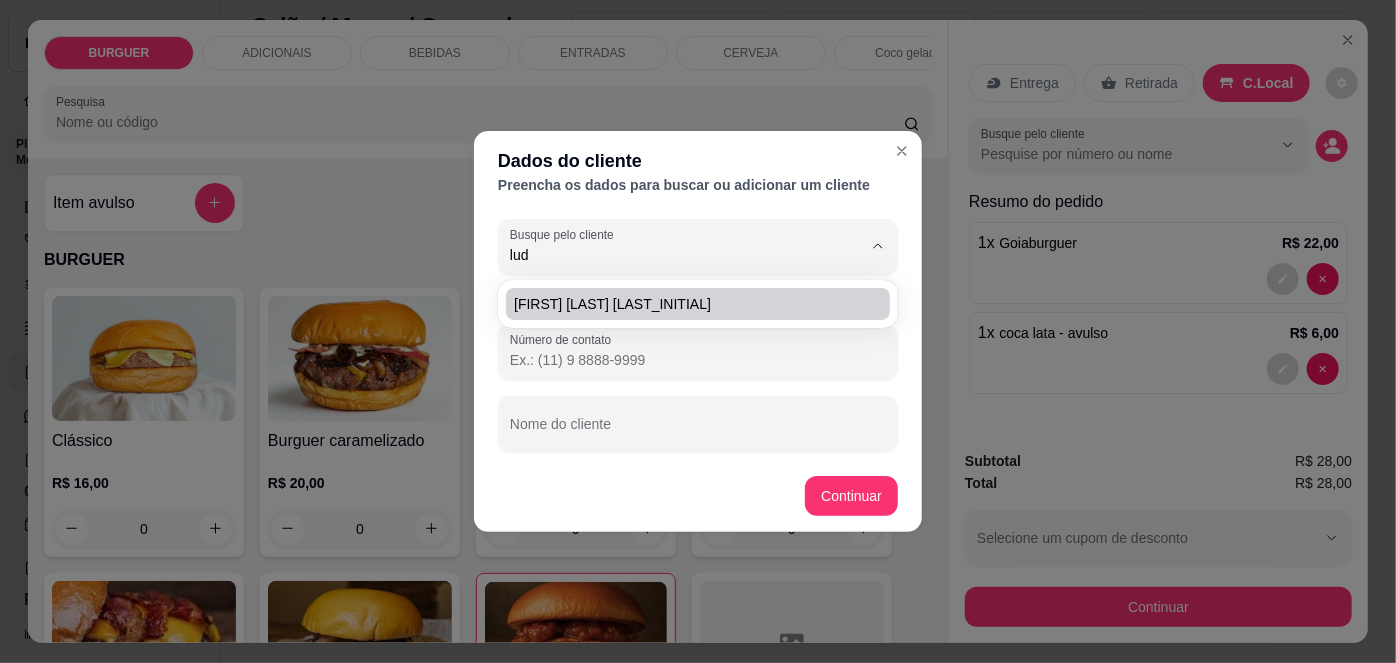 click on "[FIRST] [LAST] [LAST_INITIAL]" at bounding box center [688, 304] 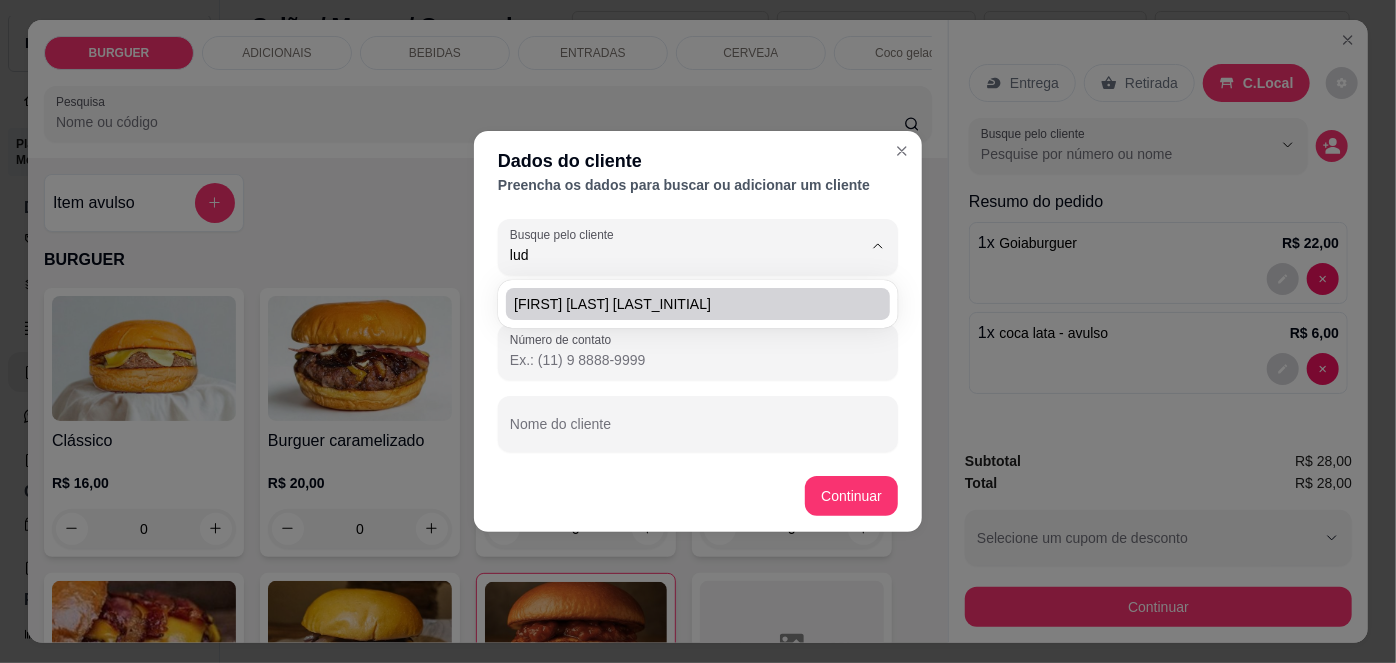 type on "[FIRST] [LAST] [LAST_INITIAL]" 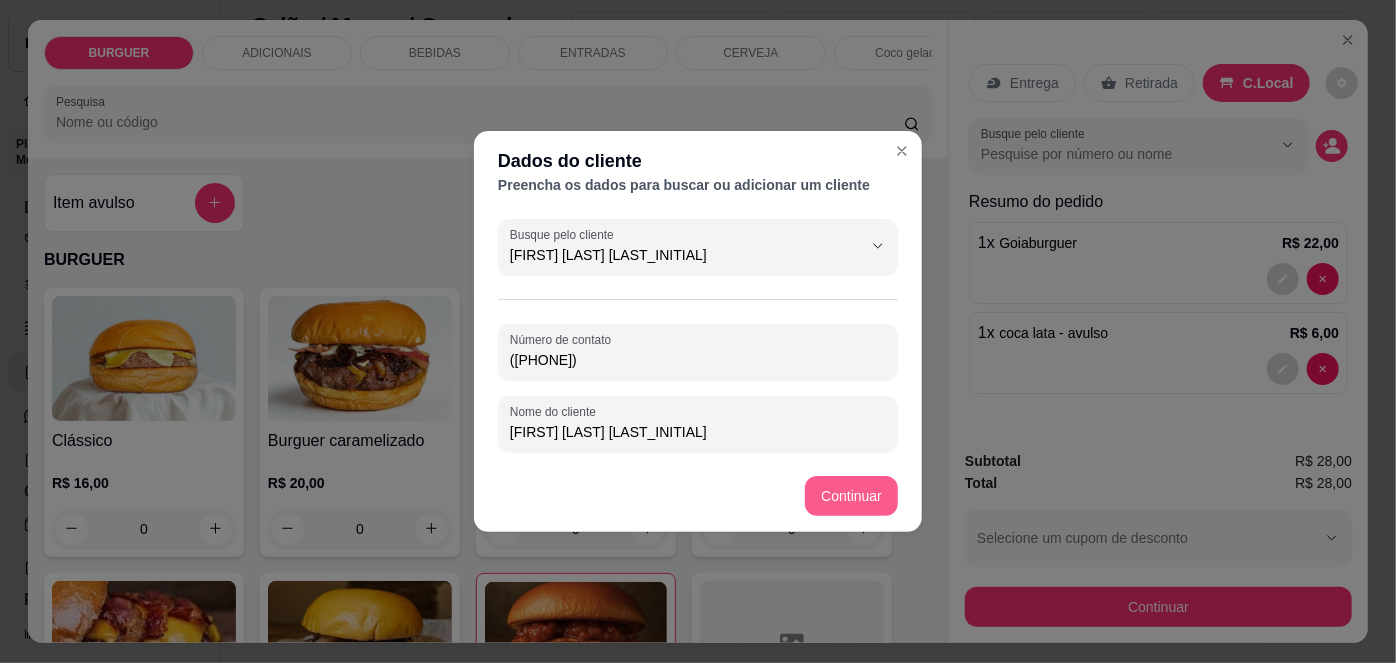 type on "[FIRST] [LAST] [LAST_INITIAL]" 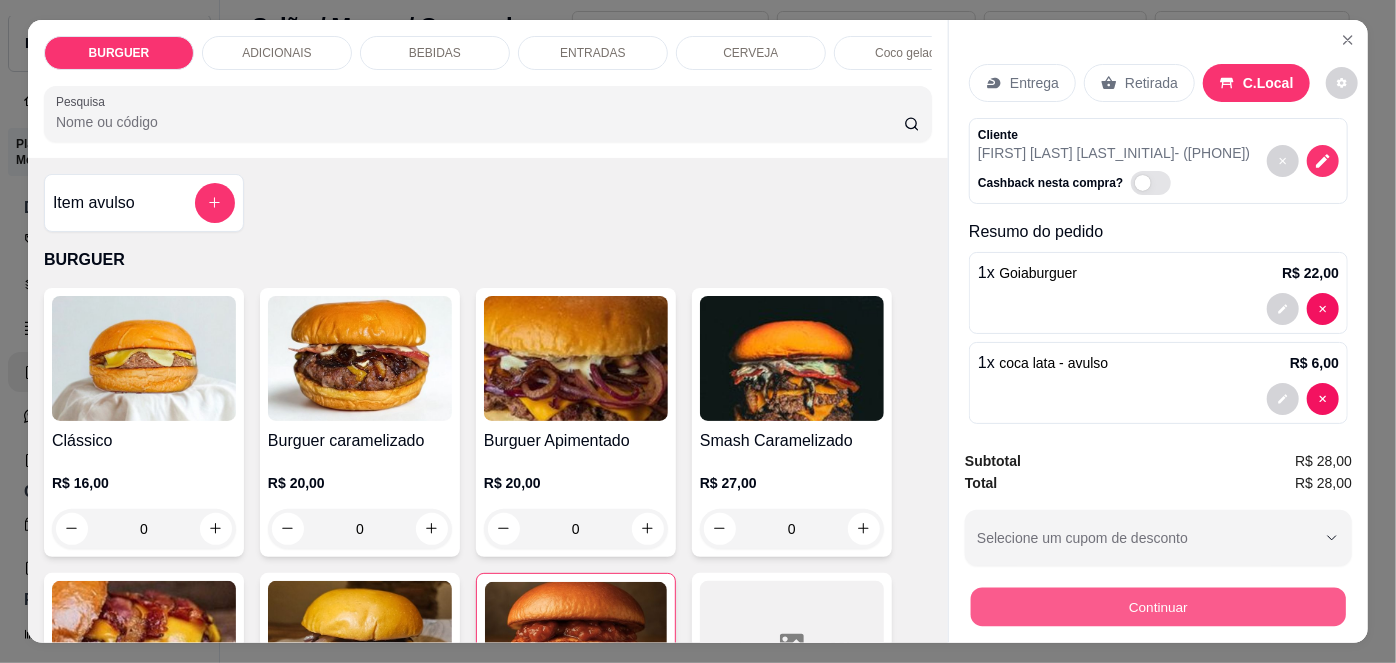click on "Continuar" at bounding box center (1158, 607) 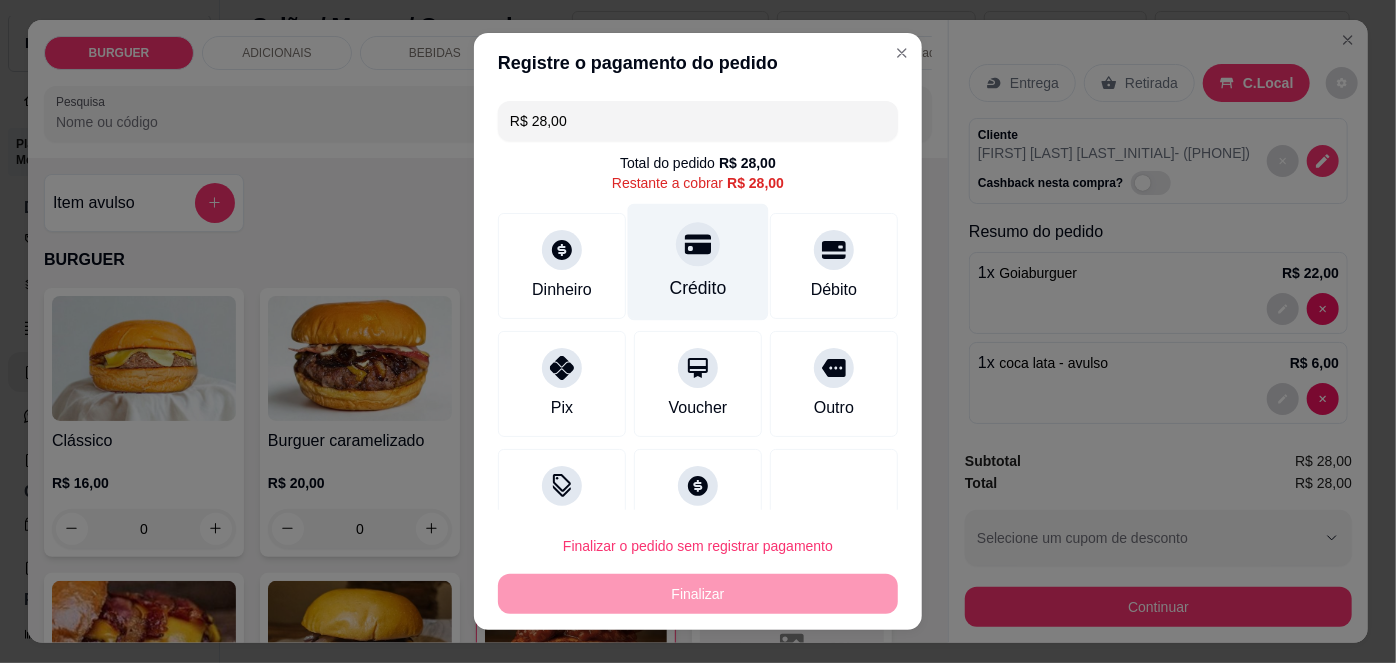 click on "Crédito" at bounding box center [698, 288] 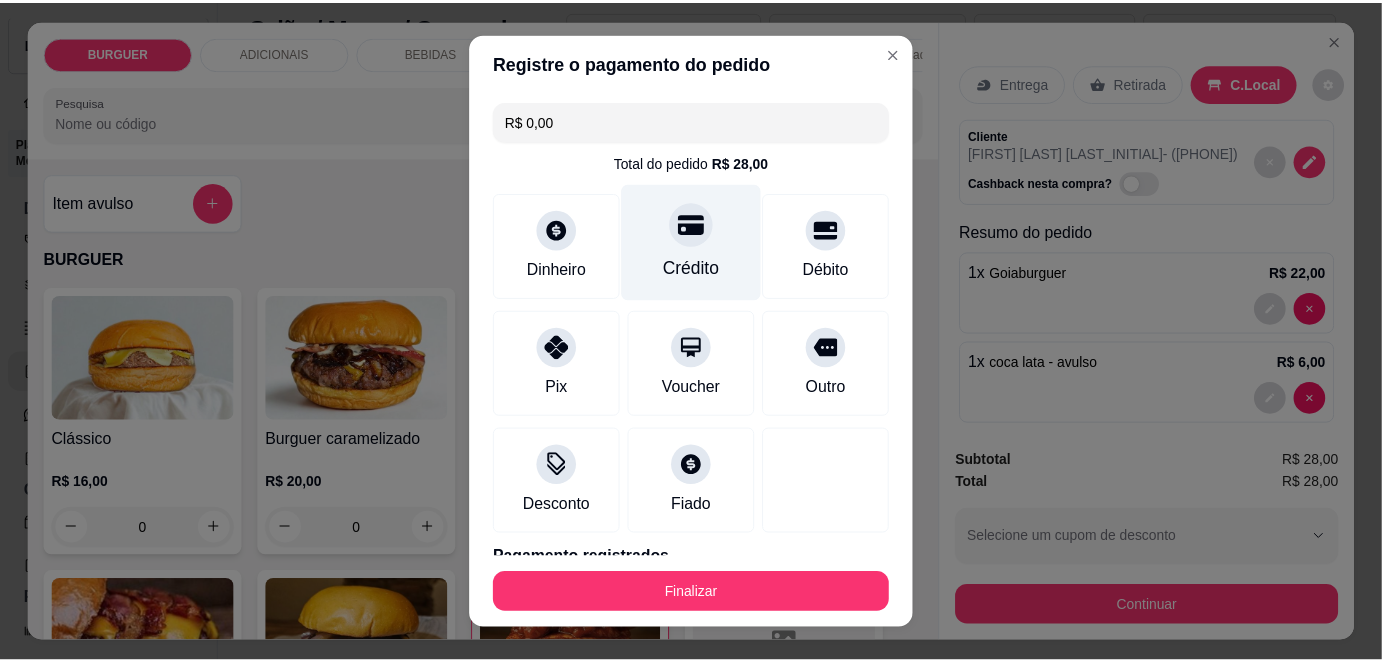 scroll, scrollTop: 88, scrollLeft: 0, axis: vertical 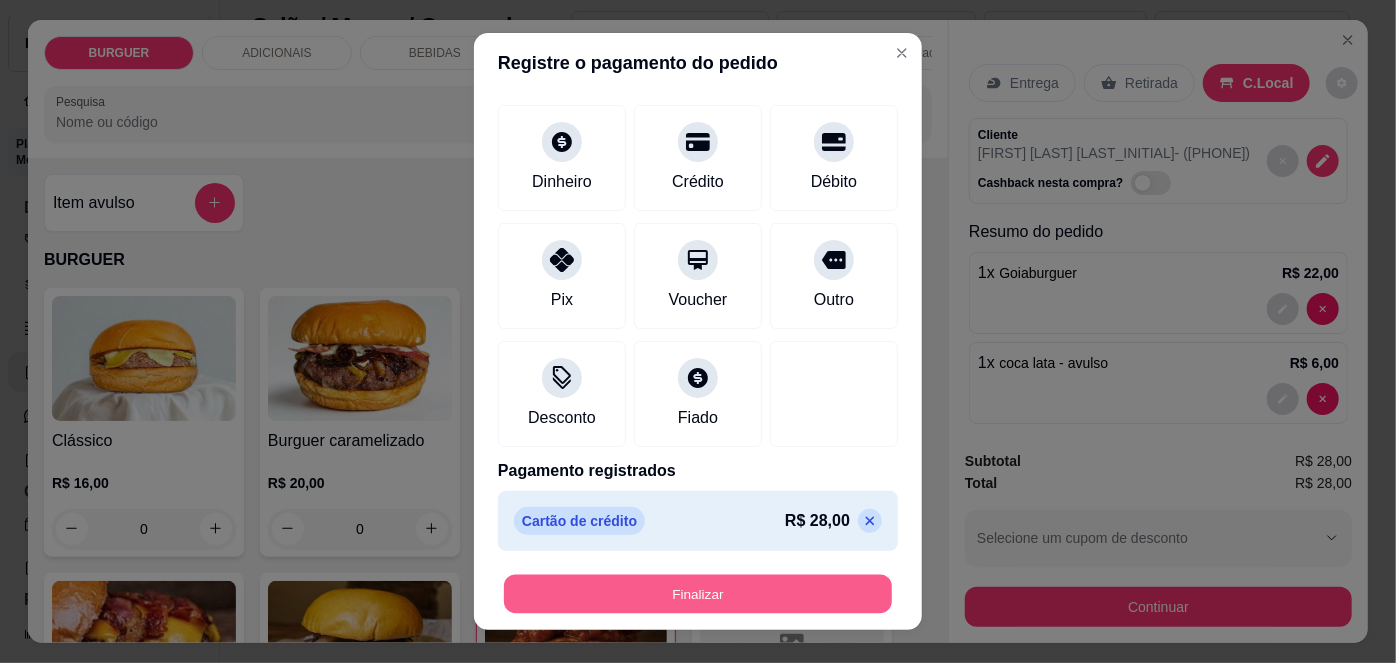click on "Finalizar" at bounding box center [698, 593] 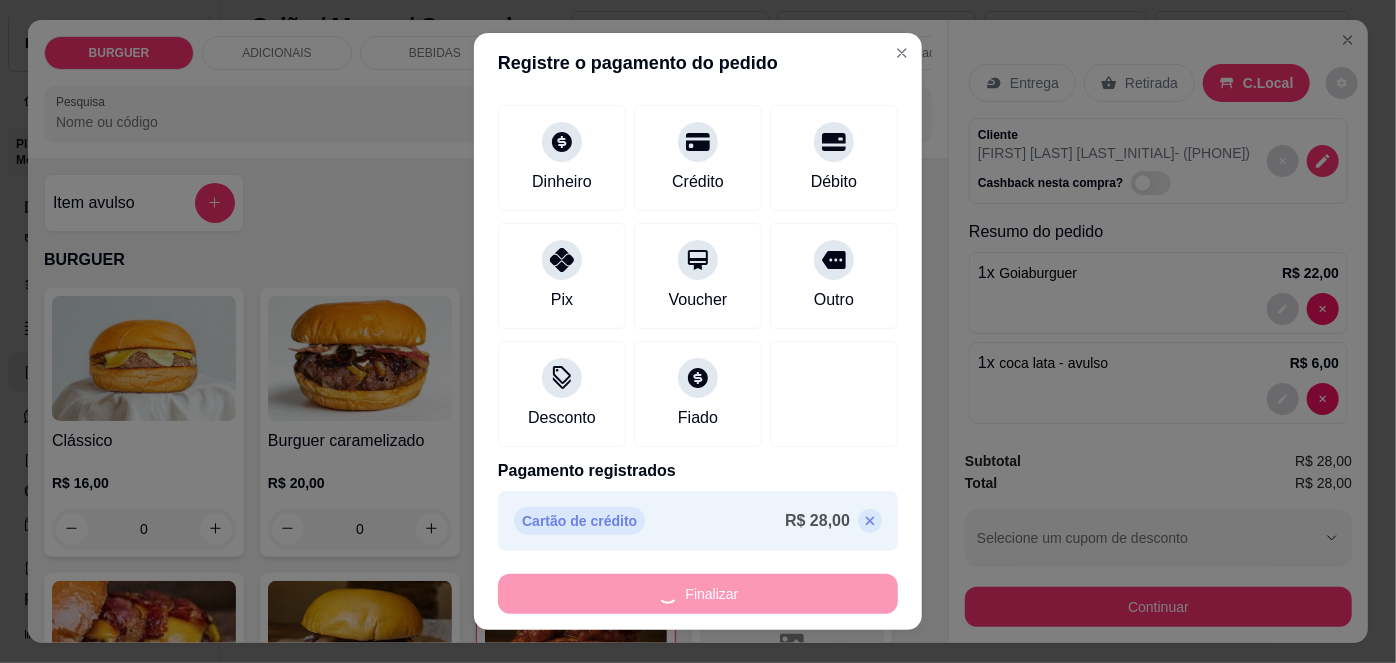 type on "0" 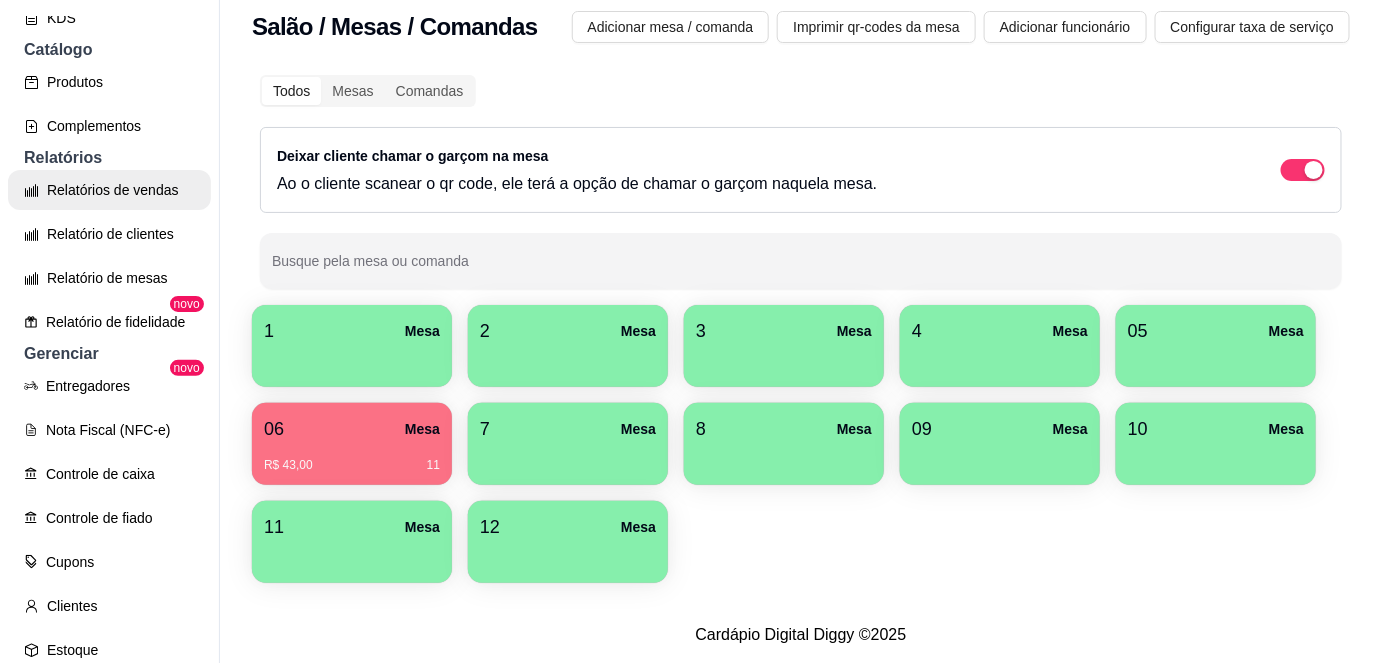 scroll, scrollTop: 505, scrollLeft: 0, axis: vertical 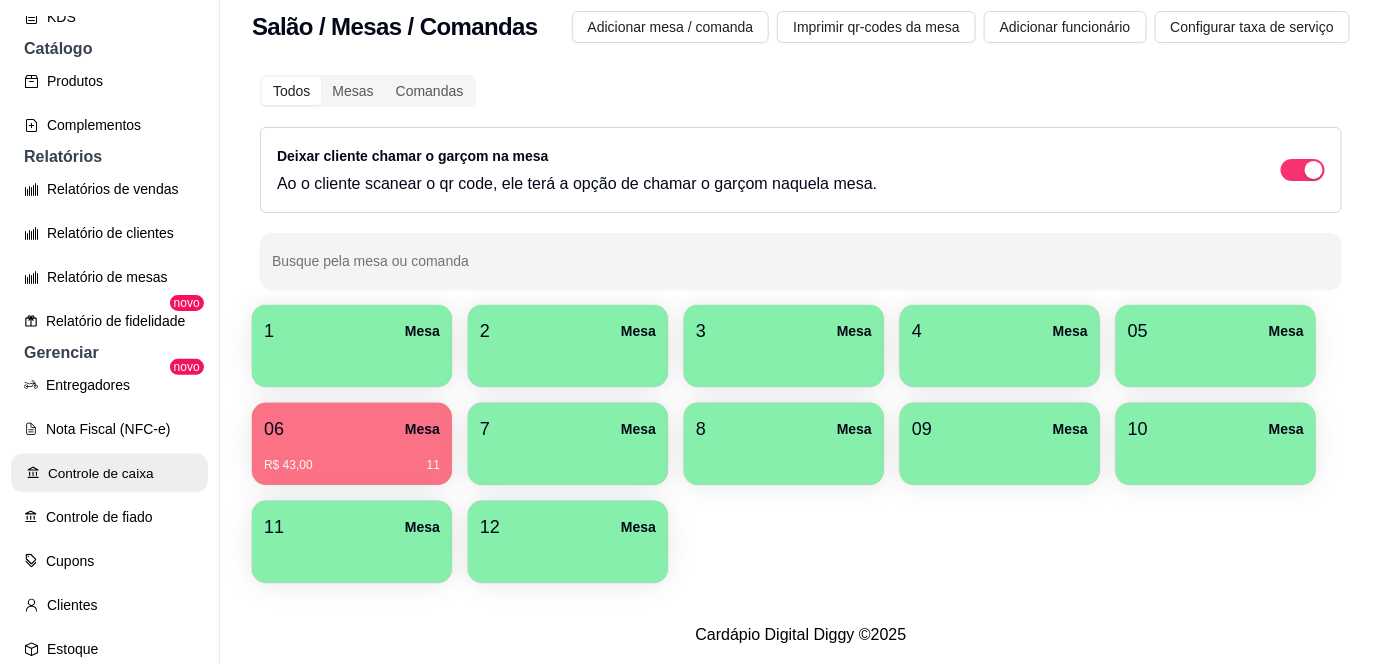 click on "Controle de caixa" at bounding box center [109, 473] 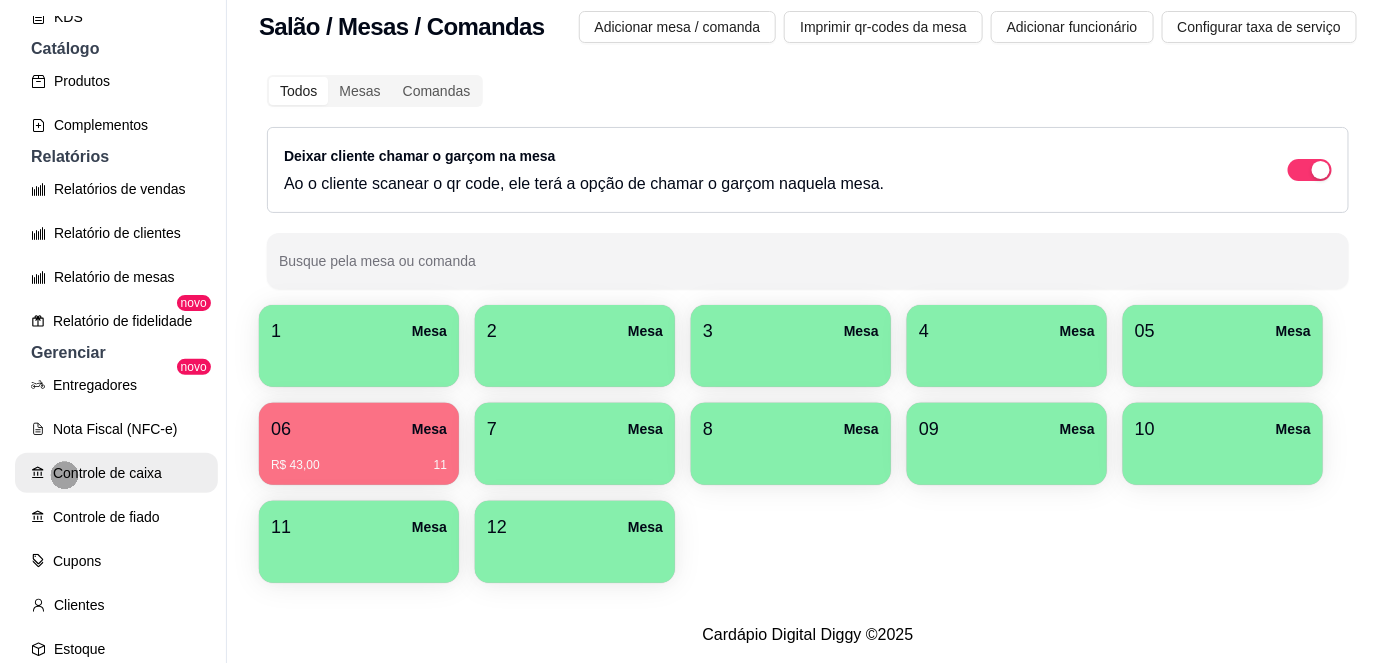 scroll, scrollTop: 0, scrollLeft: 0, axis: both 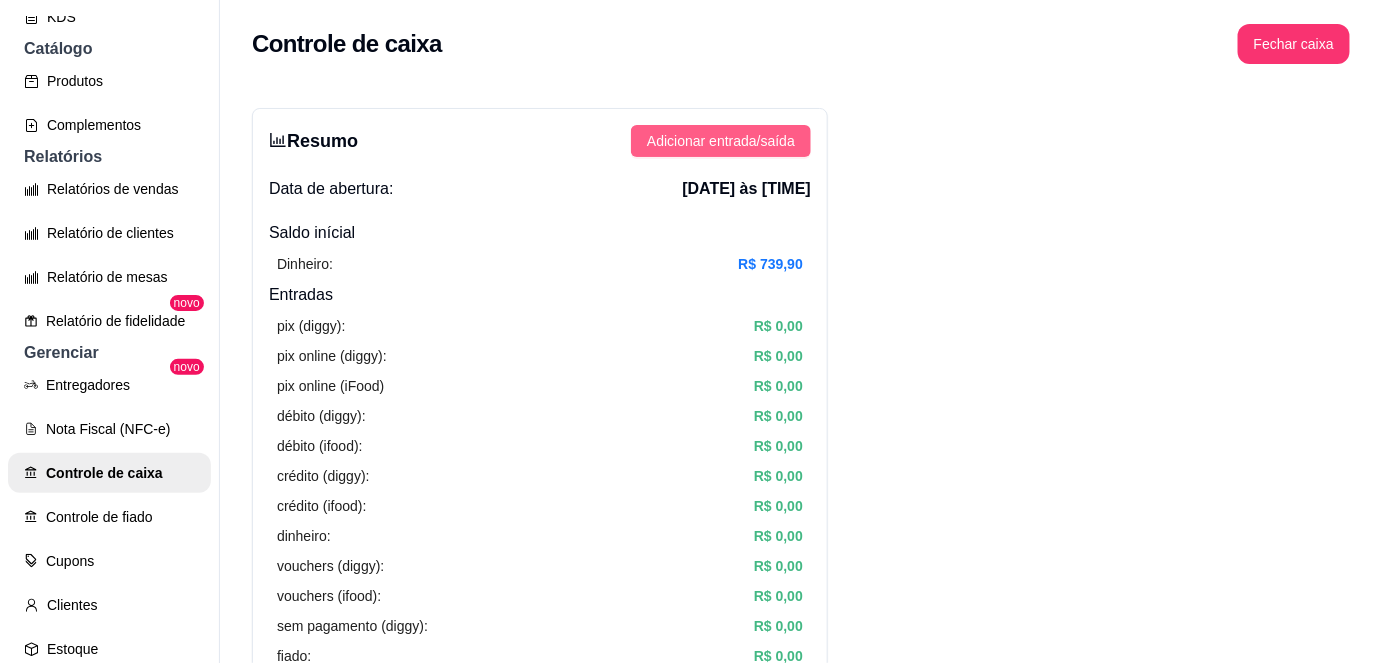 click on "Adicionar entrada/saída" at bounding box center (721, 141) 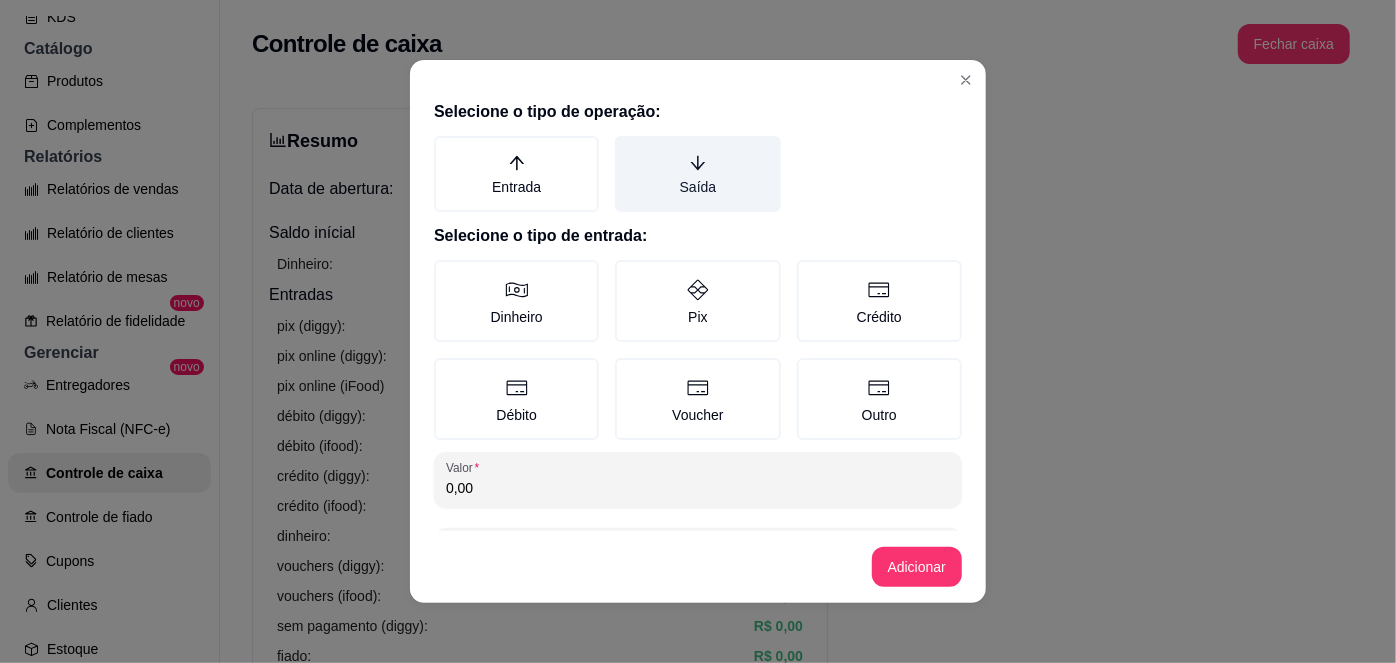 click on "Saída" at bounding box center (697, 174) 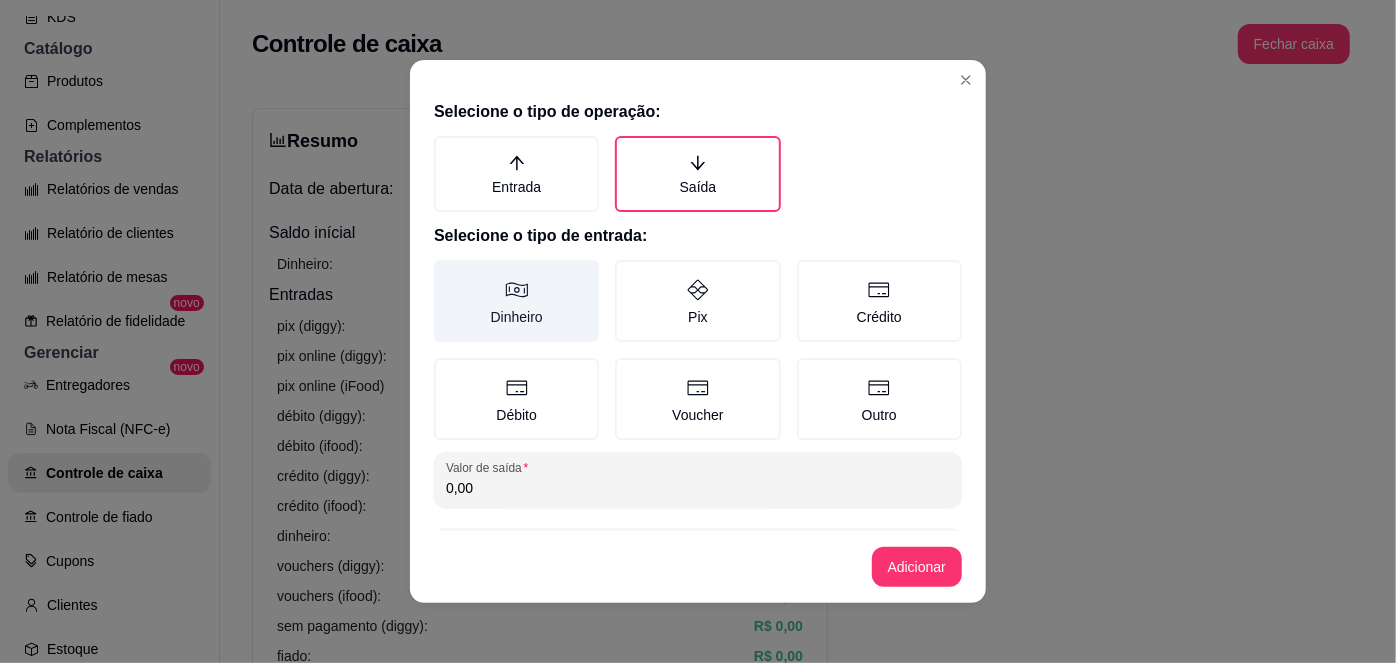 click on "Dinheiro" at bounding box center (516, 301) 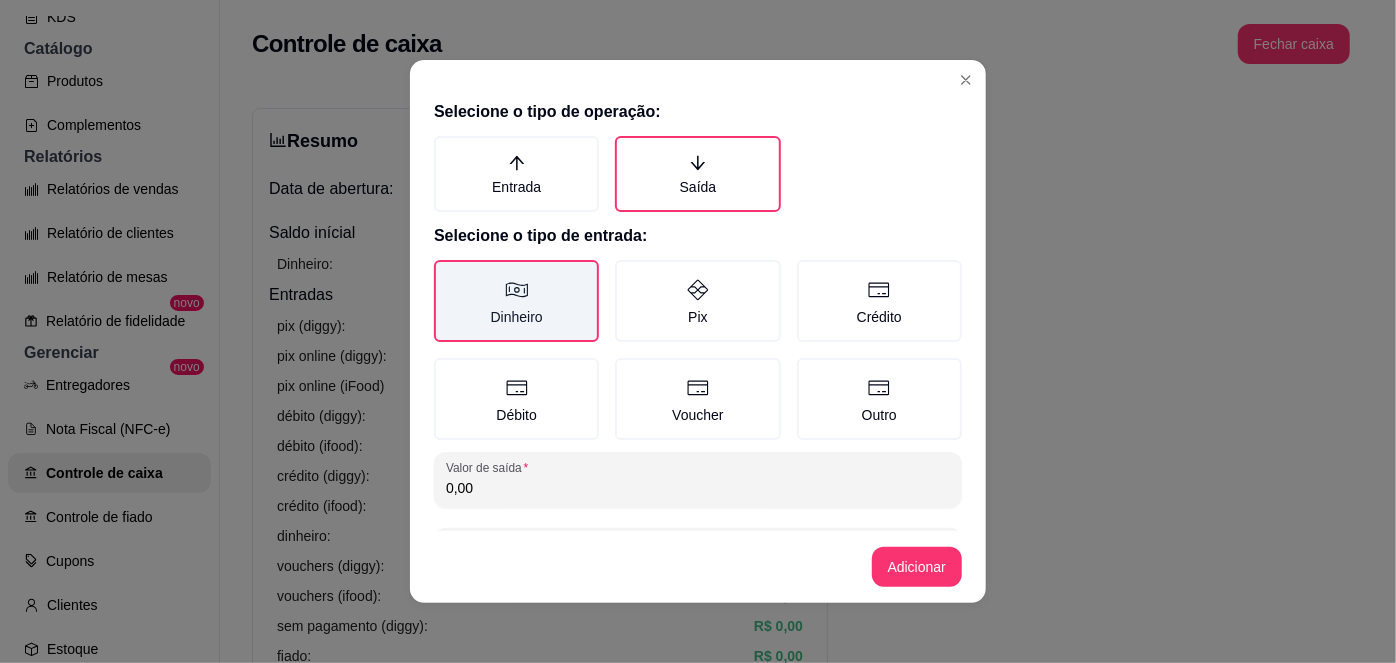 scroll, scrollTop: 81, scrollLeft: 0, axis: vertical 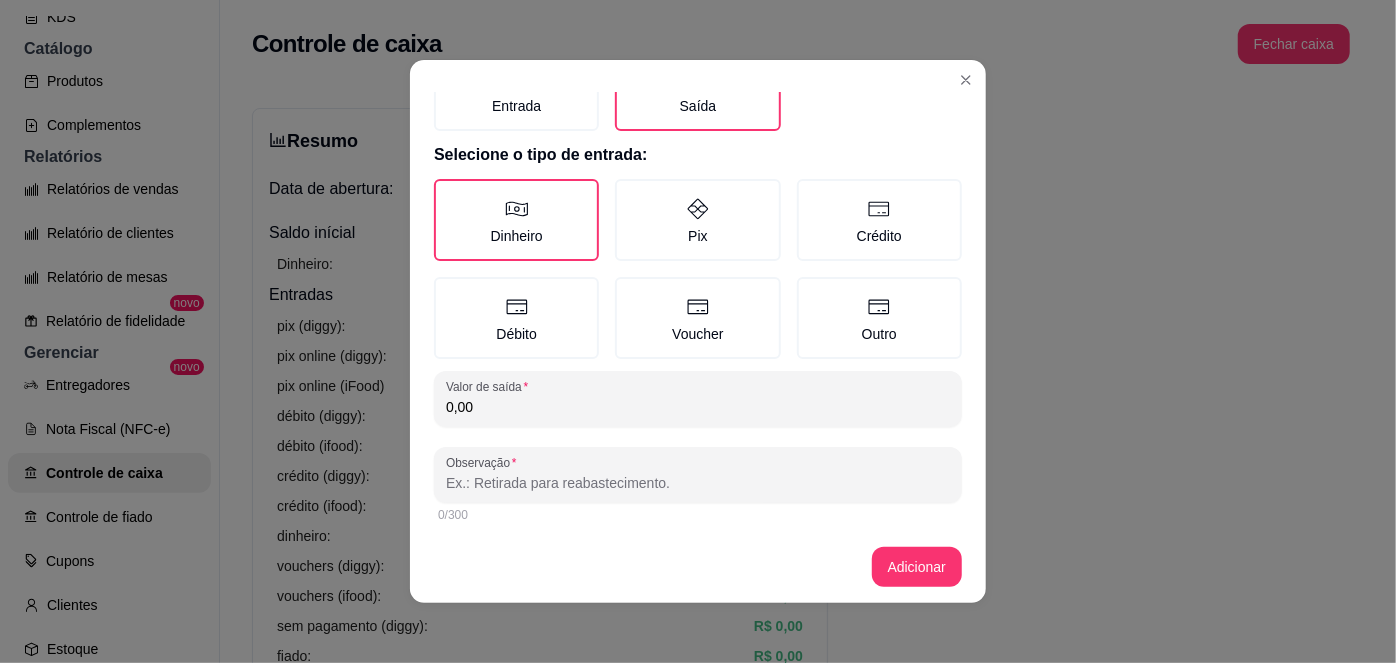 click on "0,00" at bounding box center (698, 407) 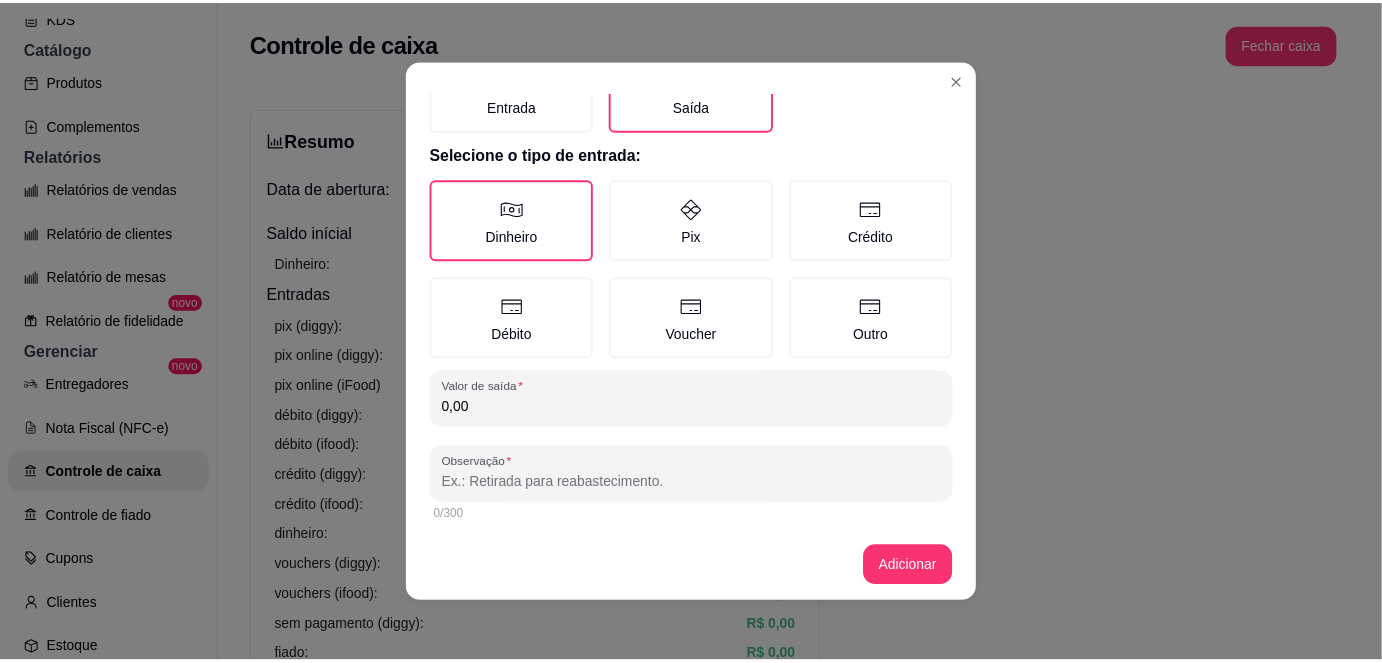 scroll, scrollTop: 4, scrollLeft: 0, axis: vertical 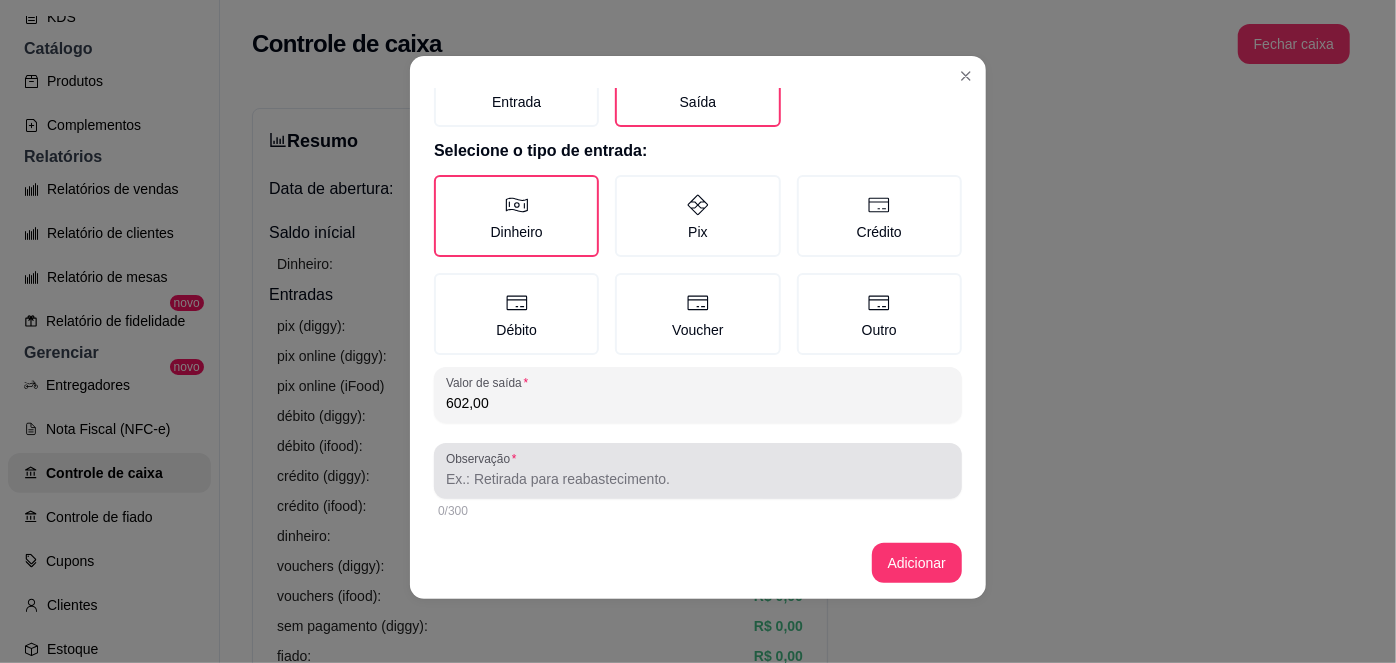 type on "602,00" 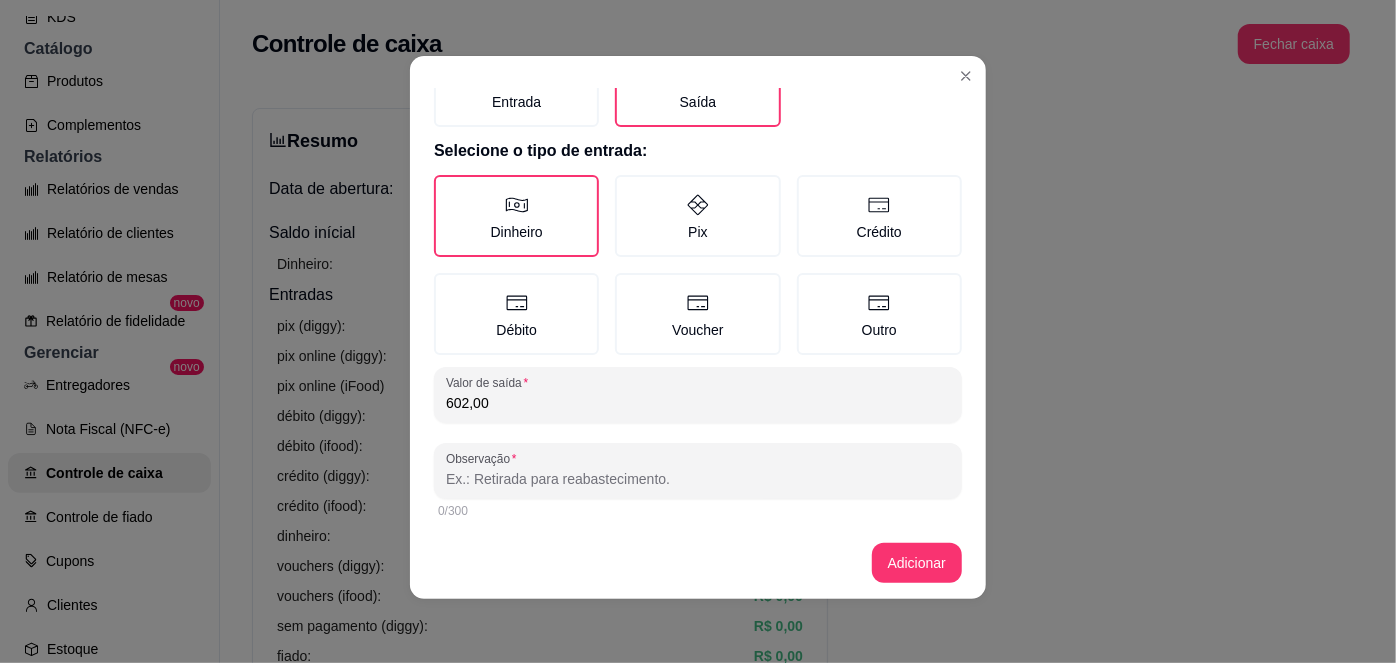 click on "Observação" at bounding box center (698, 479) 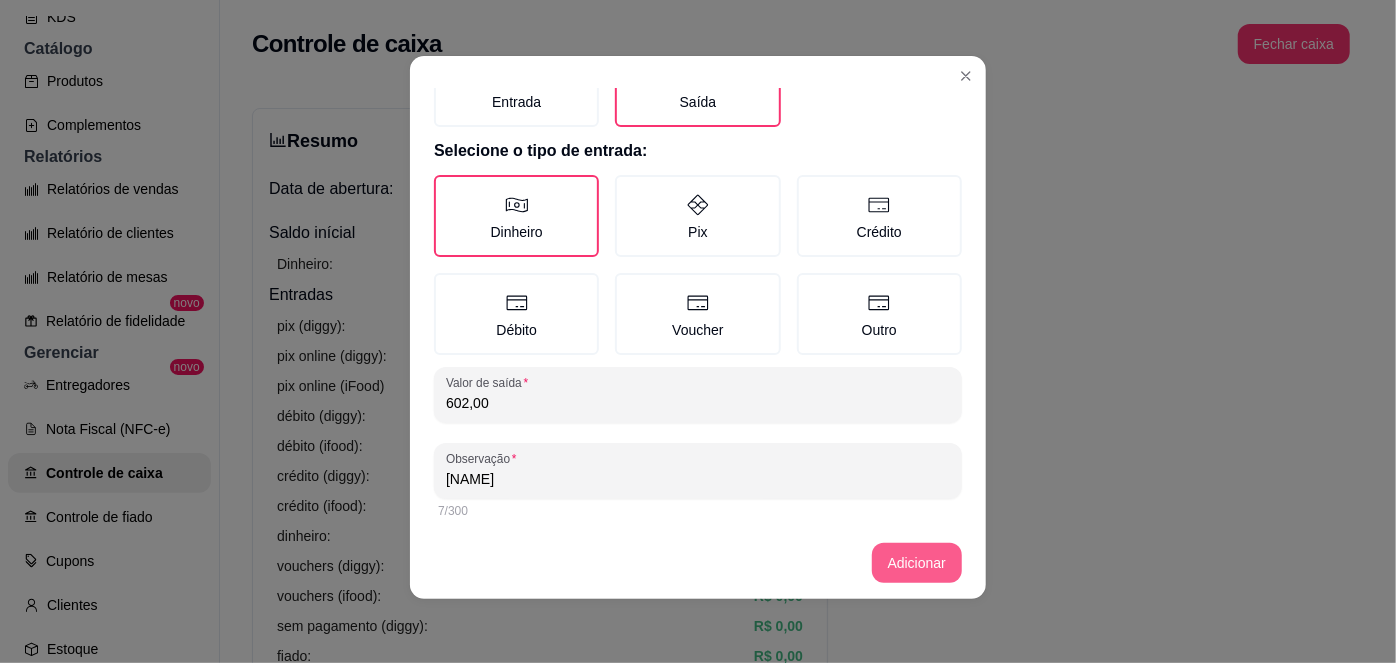 type on "[NAME]" 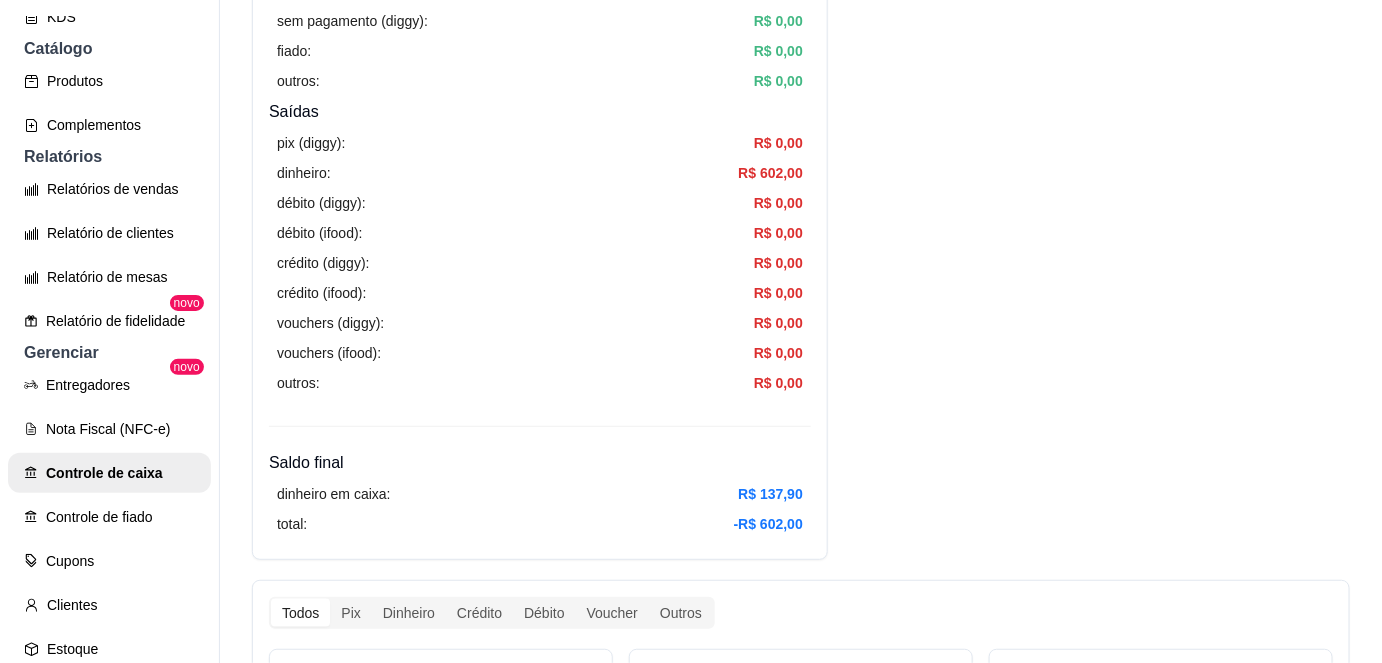 scroll, scrollTop: 553, scrollLeft: 0, axis: vertical 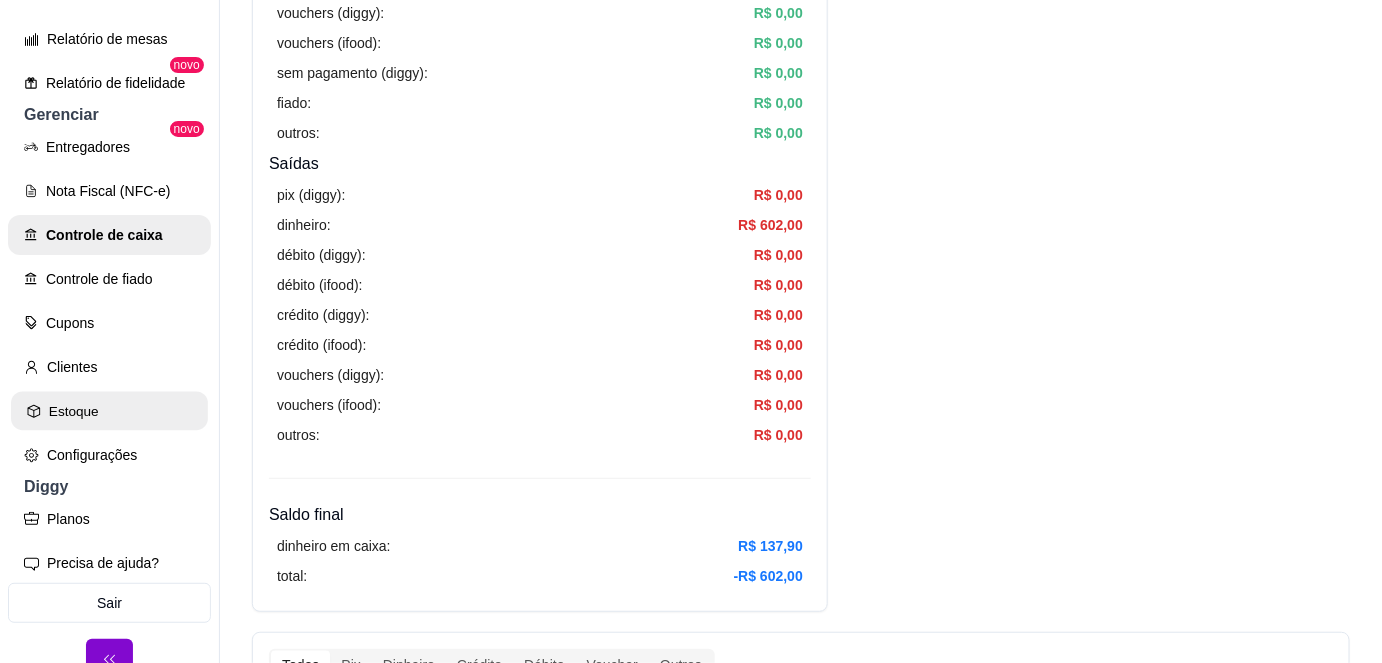 click on "Estoque" at bounding box center (109, 411) 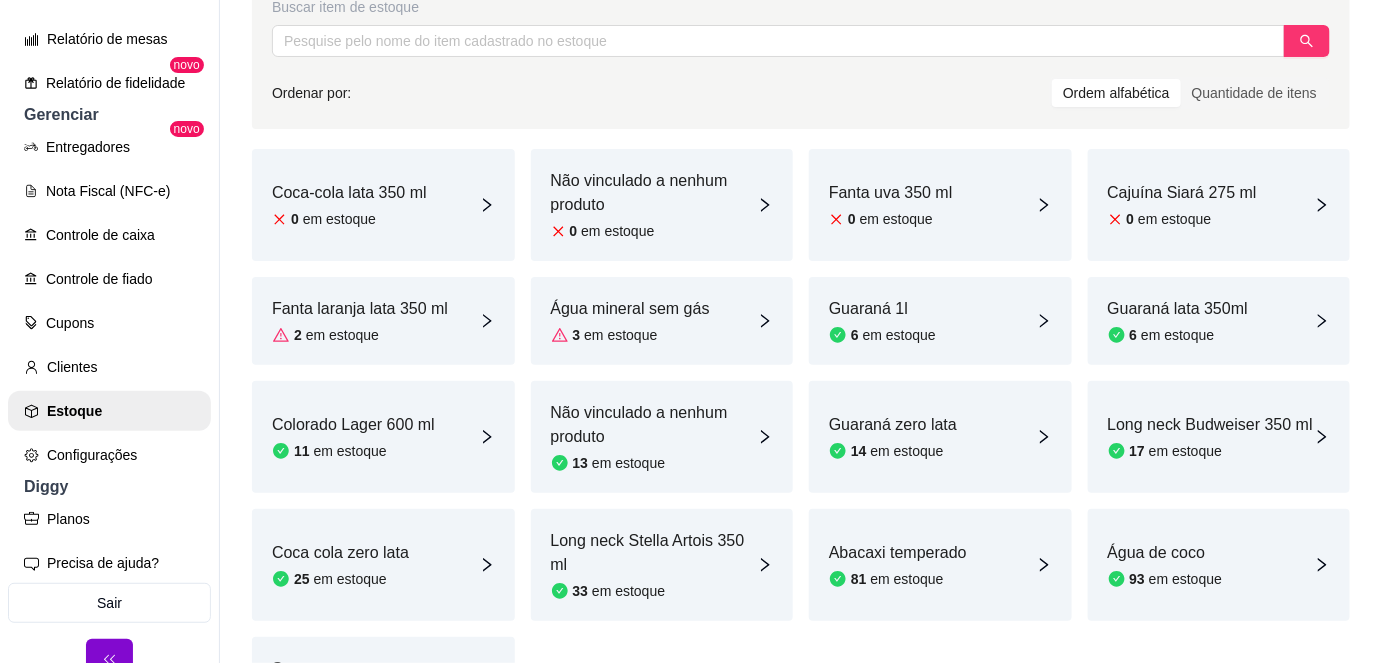 scroll, scrollTop: 288, scrollLeft: 0, axis: vertical 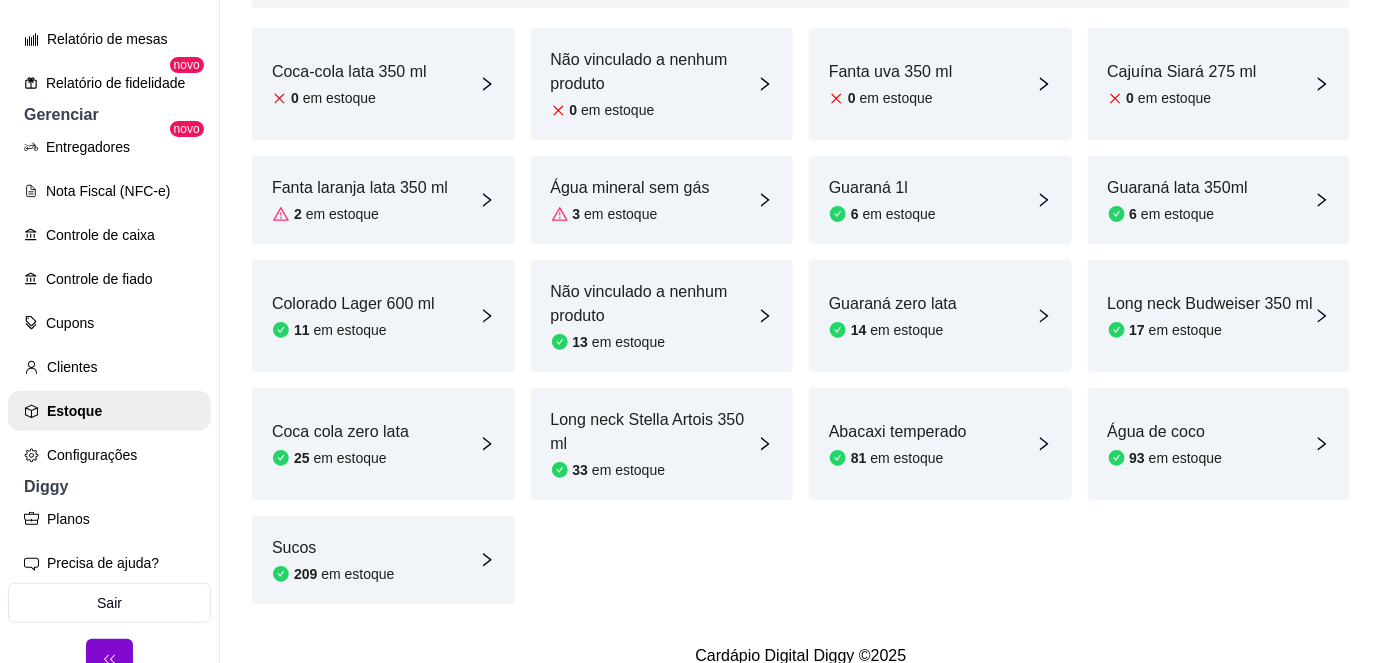 click on "Coca-cola lata 350 ml" at bounding box center [349, 72] 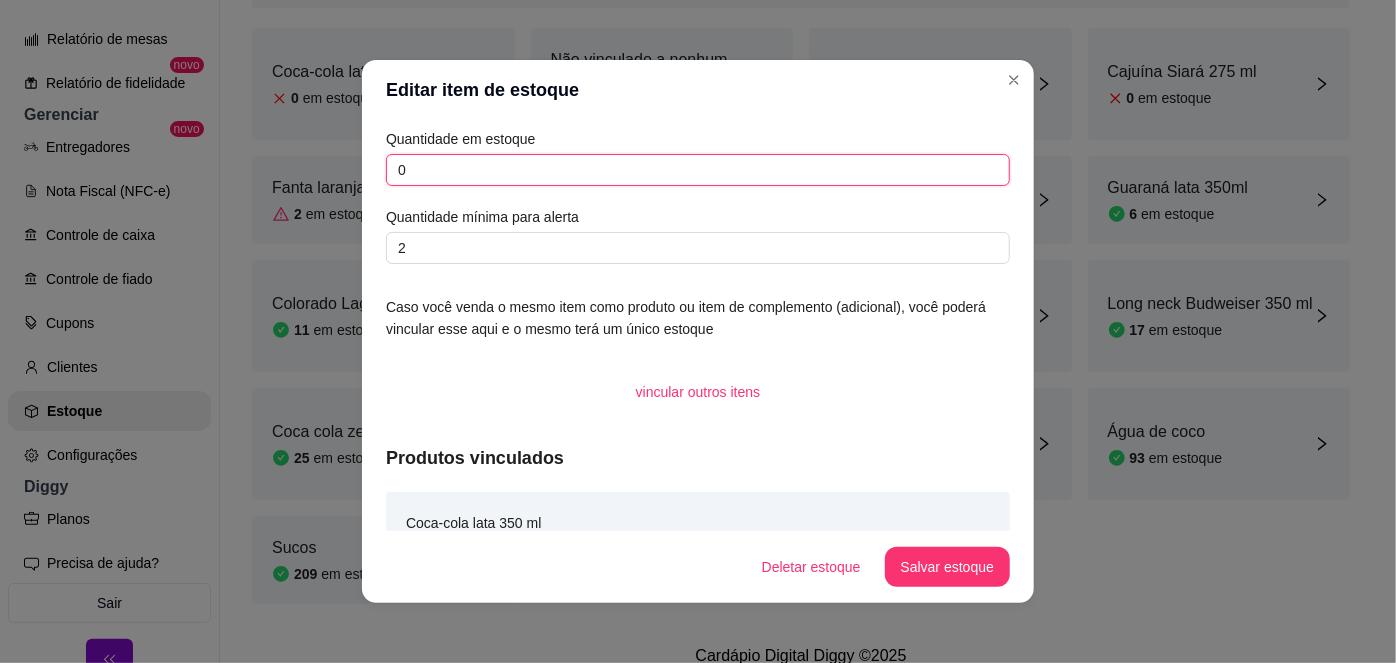 click on "0" at bounding box center (698, 170) 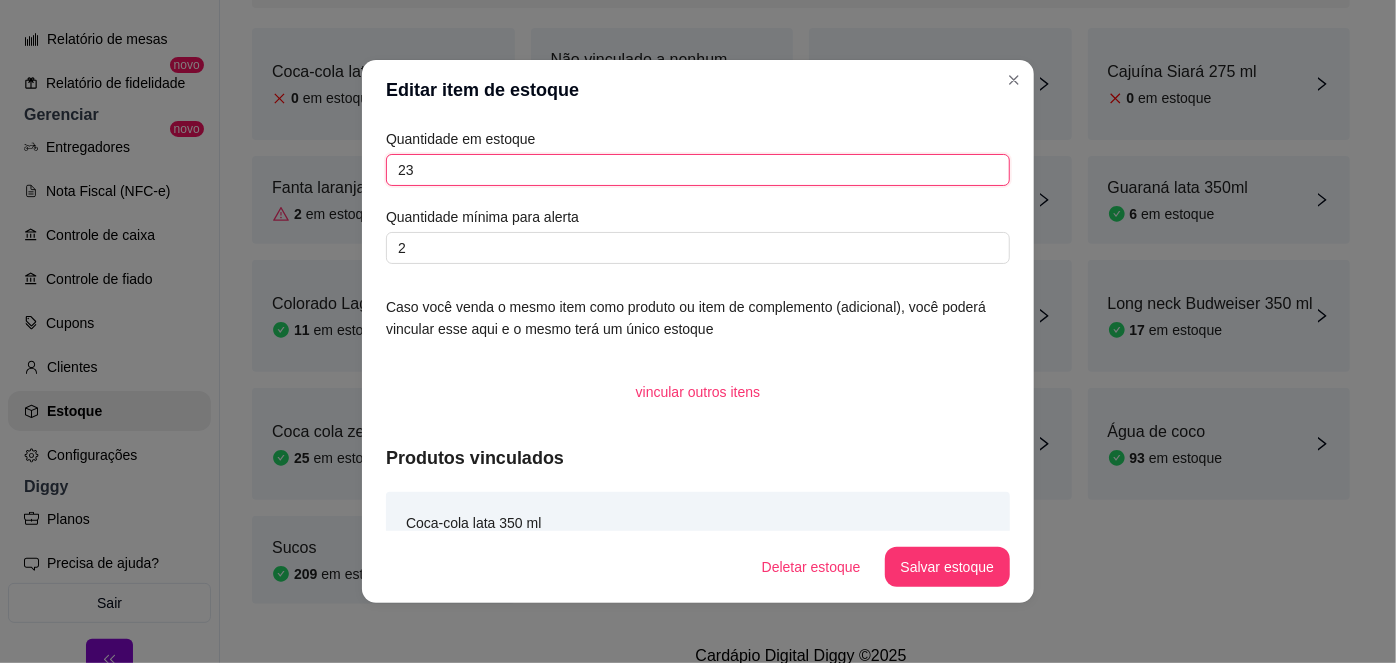type on "2" 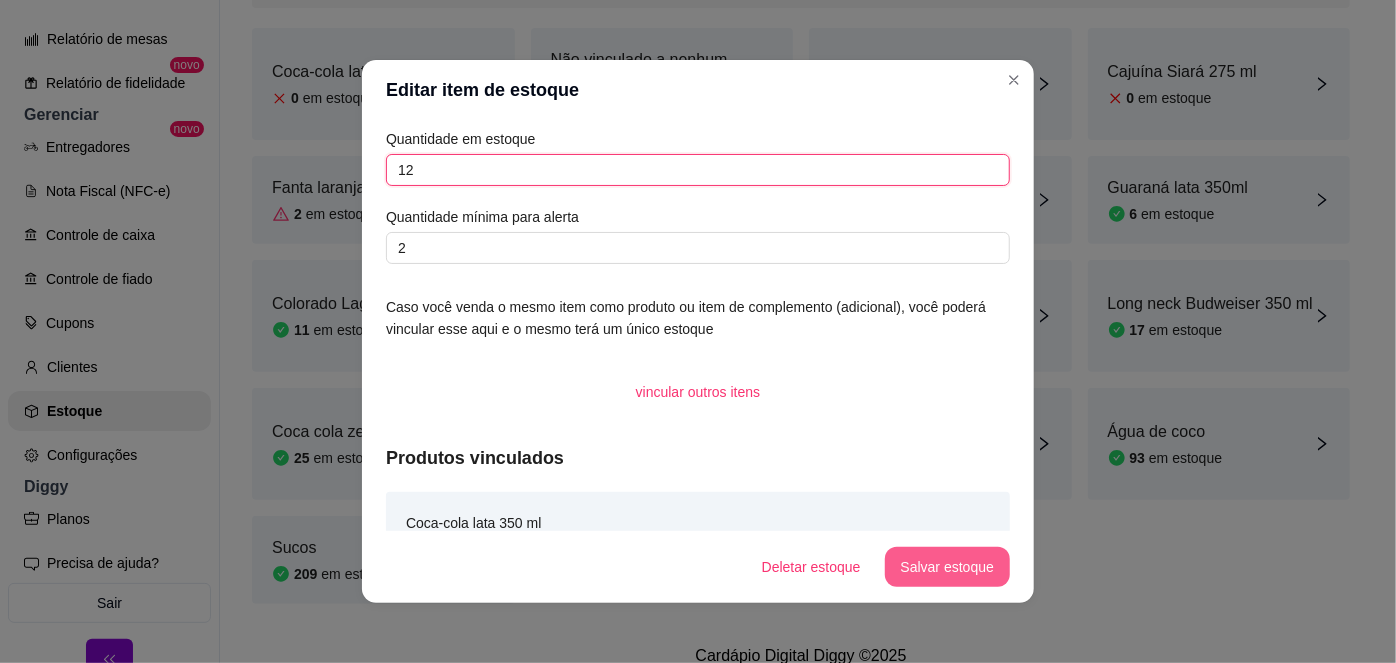 type on "12" 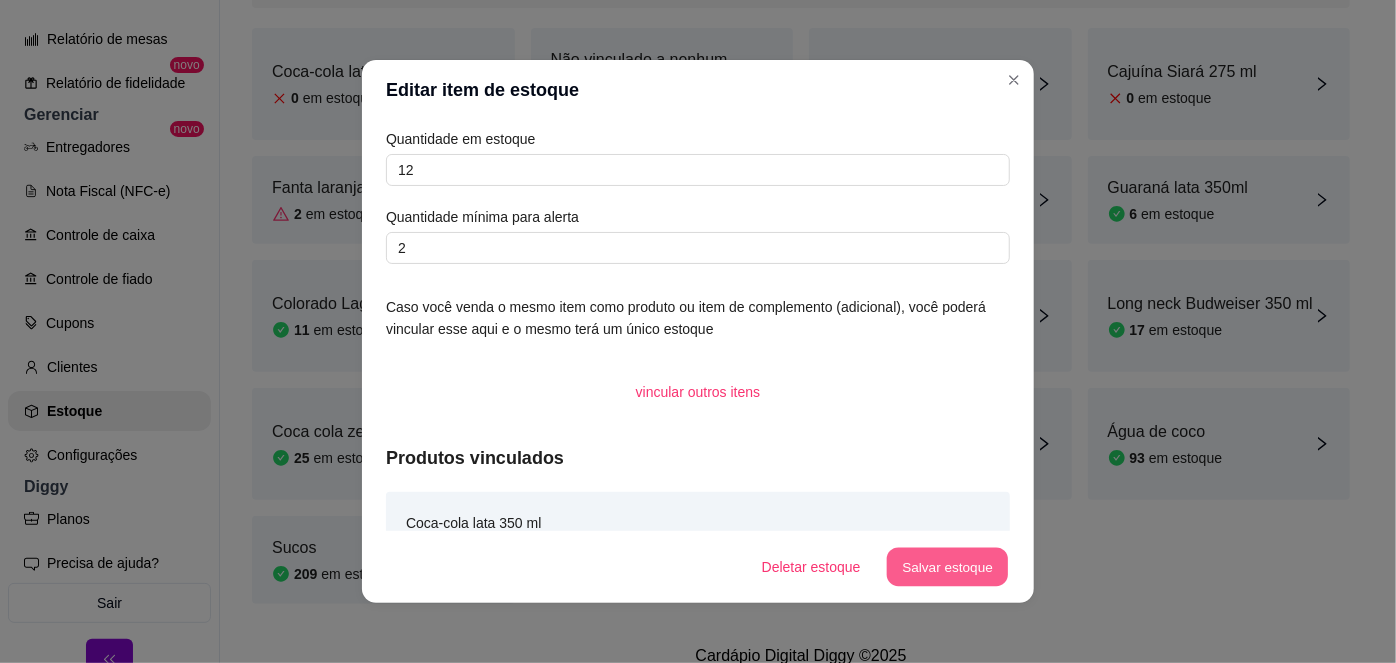 click on "Salvar estoque" at bounding box center (947, 567) 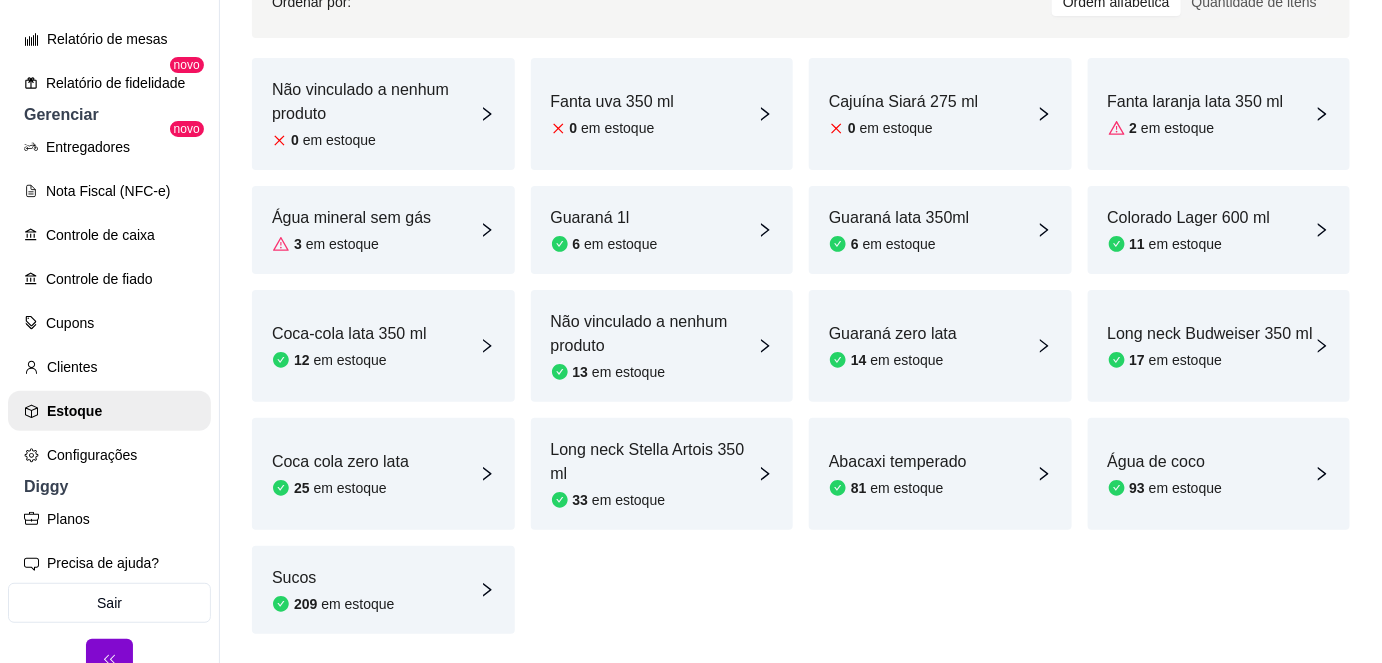 scroll, scrollTop: 266, scrollLeft: 0, axis: vertical 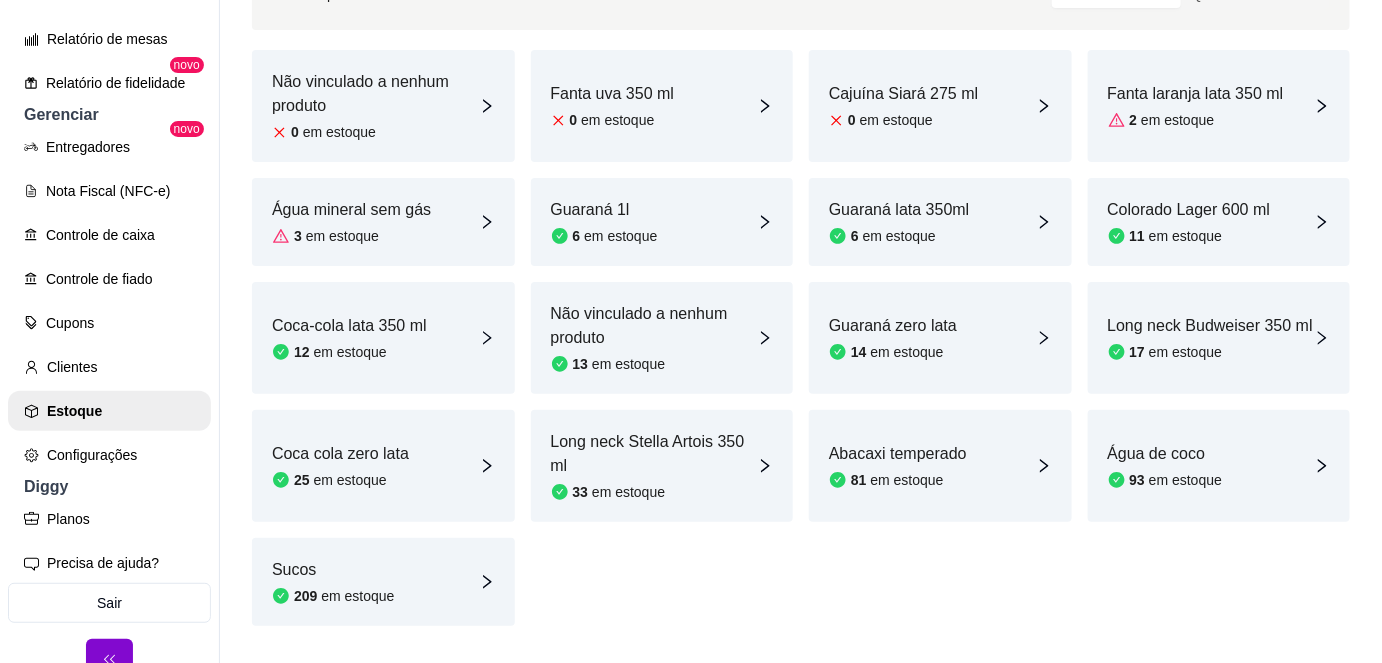 click on "Coca cola zero lata" at bounding box center [340, 454] 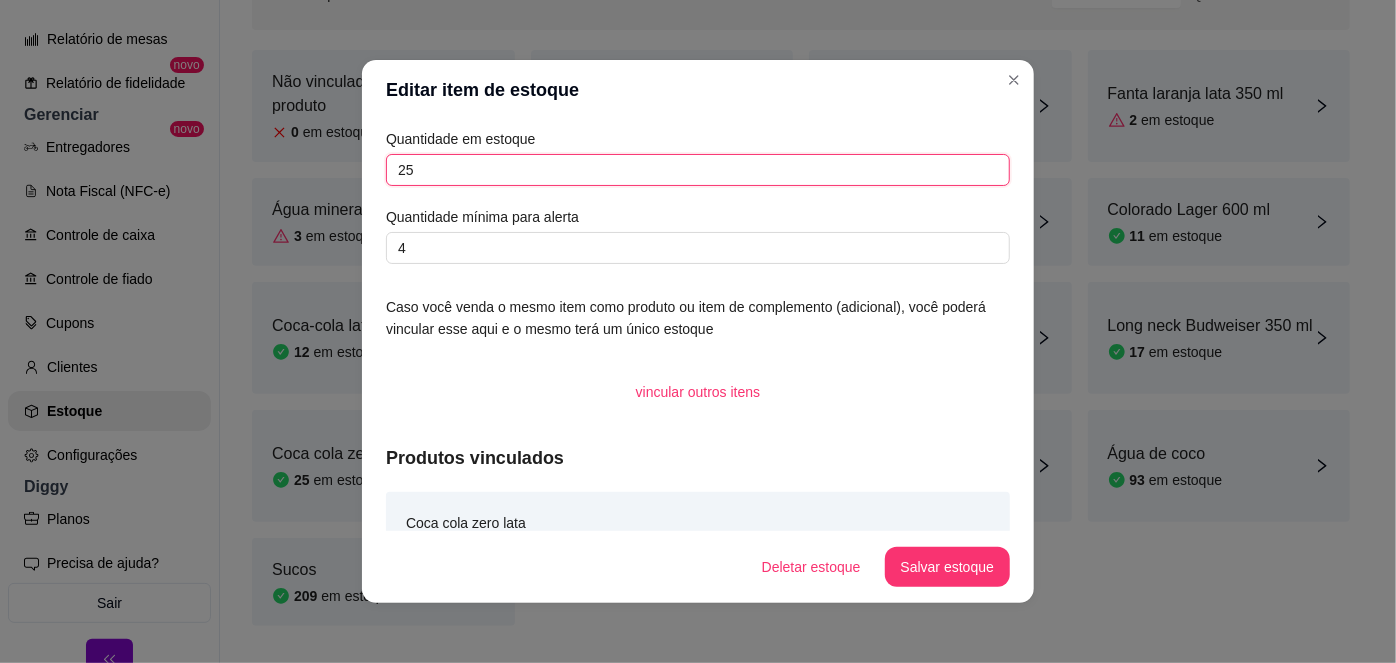 click on "25" at bounding box center (698, 170) 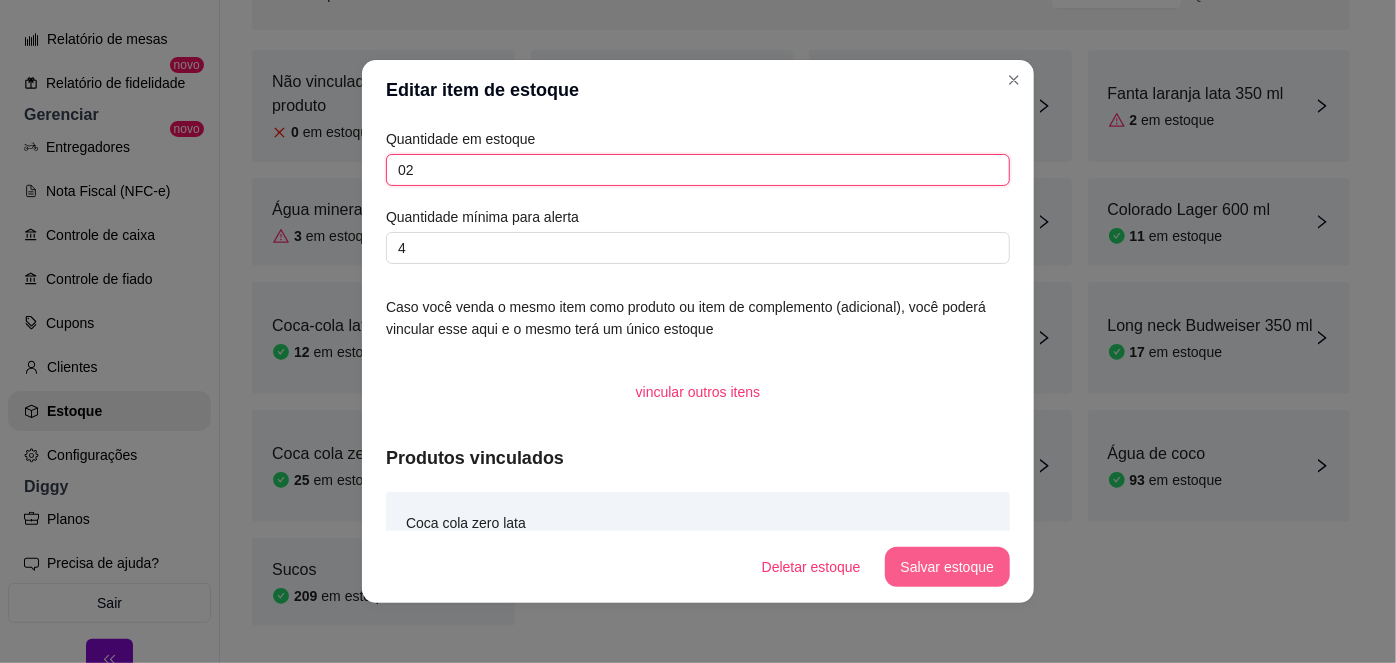 type on "02" 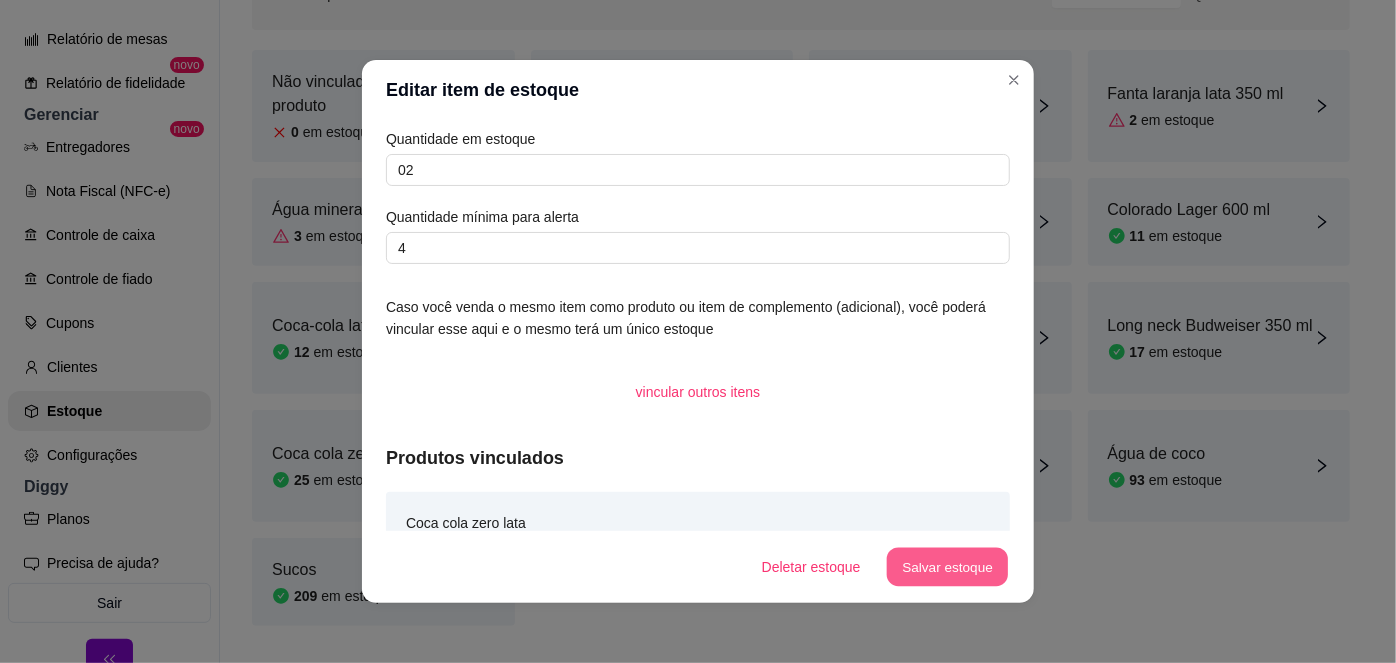 click on "Salvar estoque" at bounding box center [947, 567] 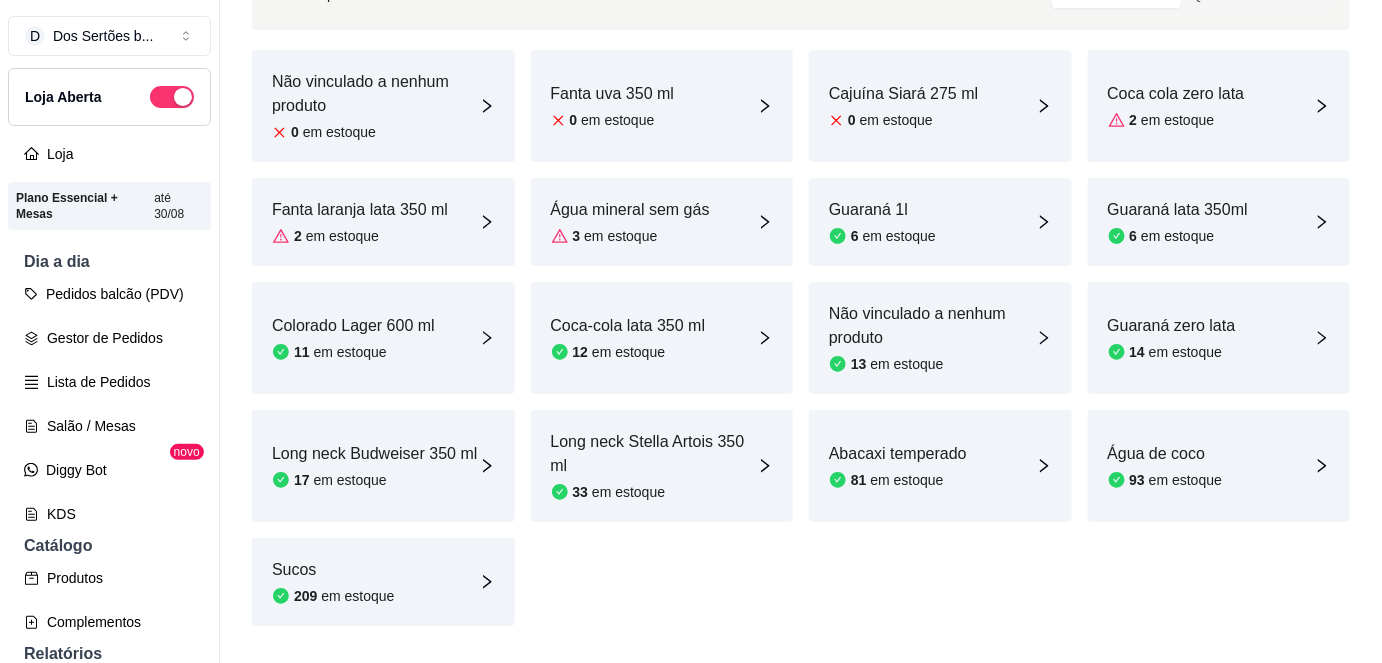 scroll, scrollTop: 0, scrollLeft: 0, axis: both 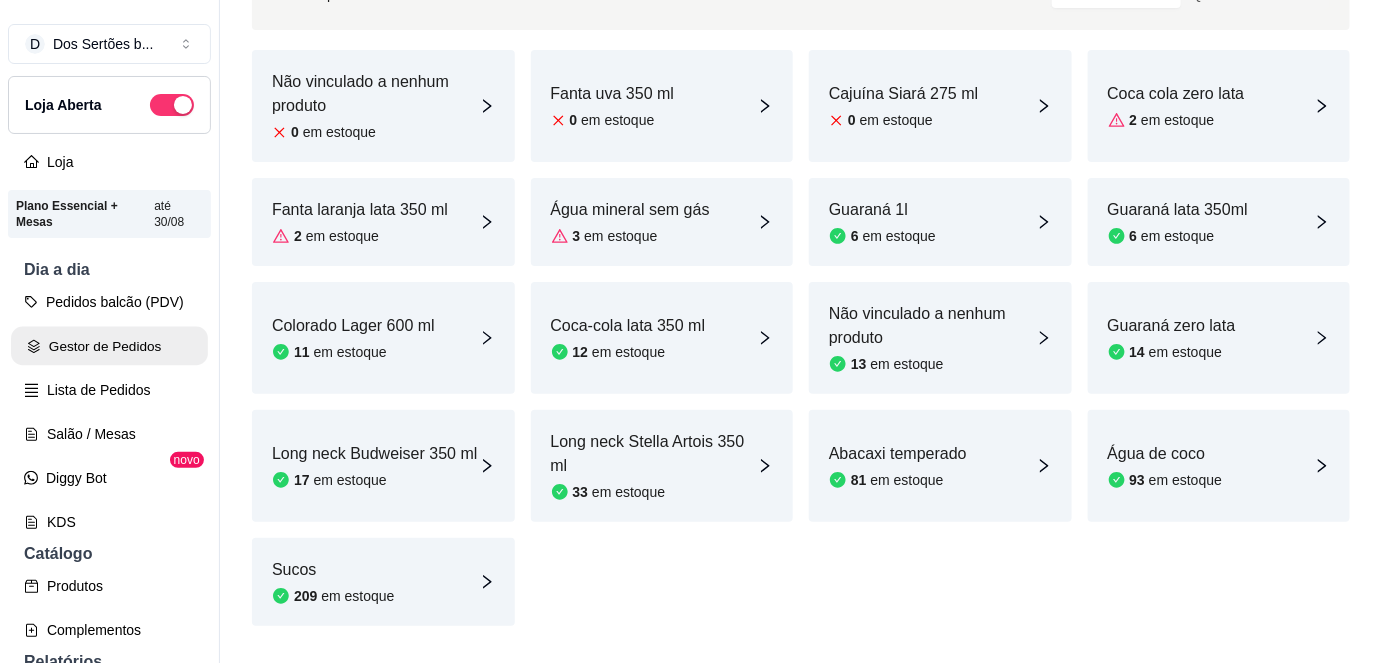 click on "Gestor de Pedidos" at bounding box center [109, 346] 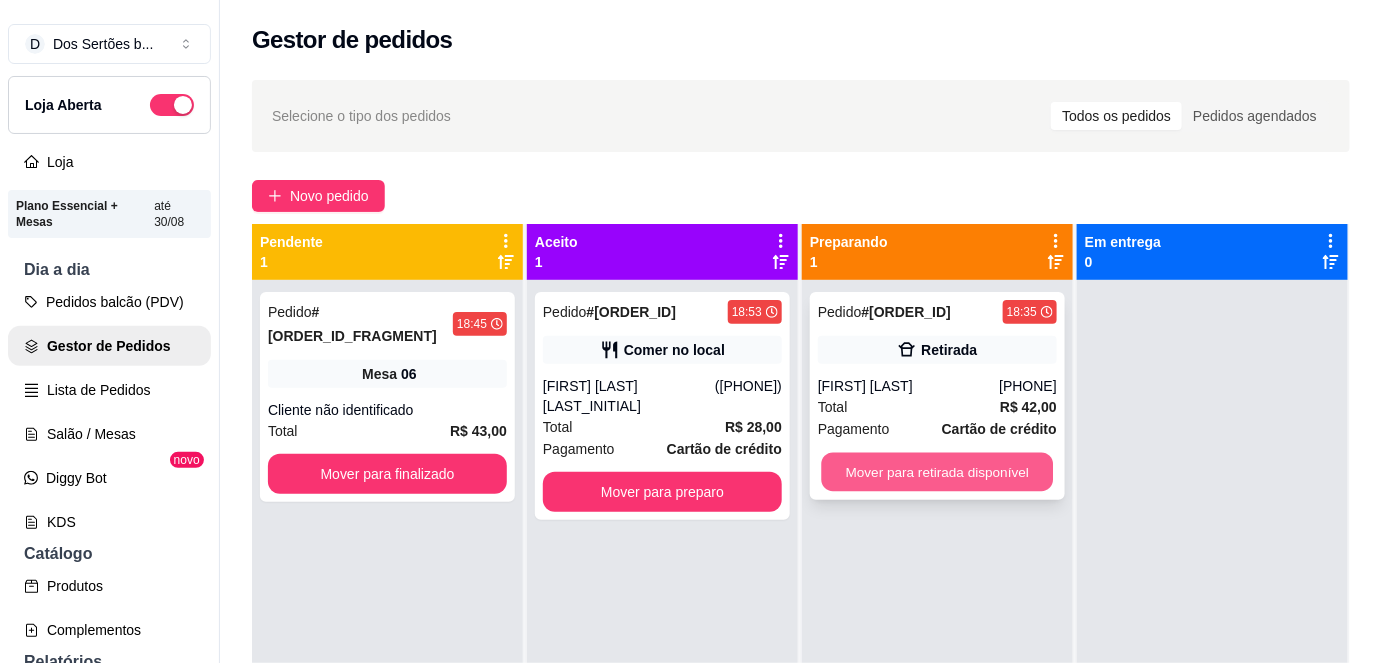 click on "Mover para retirada disponível" at bounding box center [938, 472] 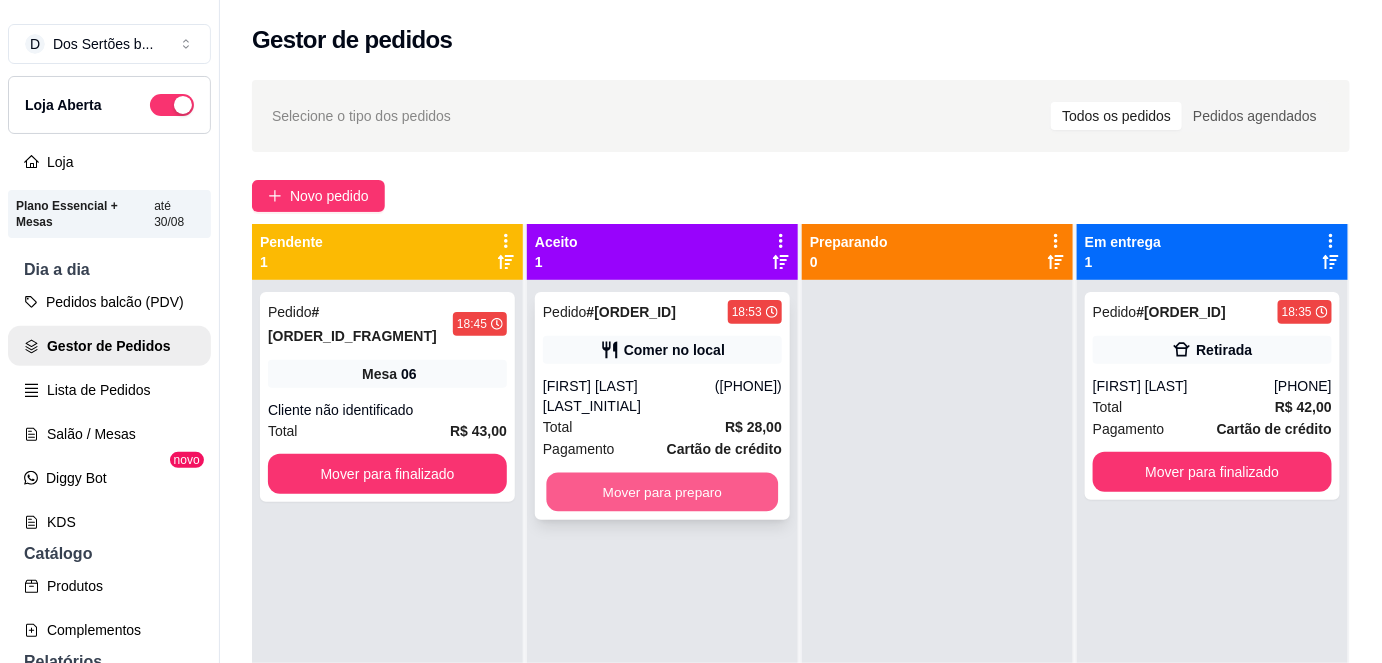 click on "Mover para preparo" at bounding box center [663, 492] 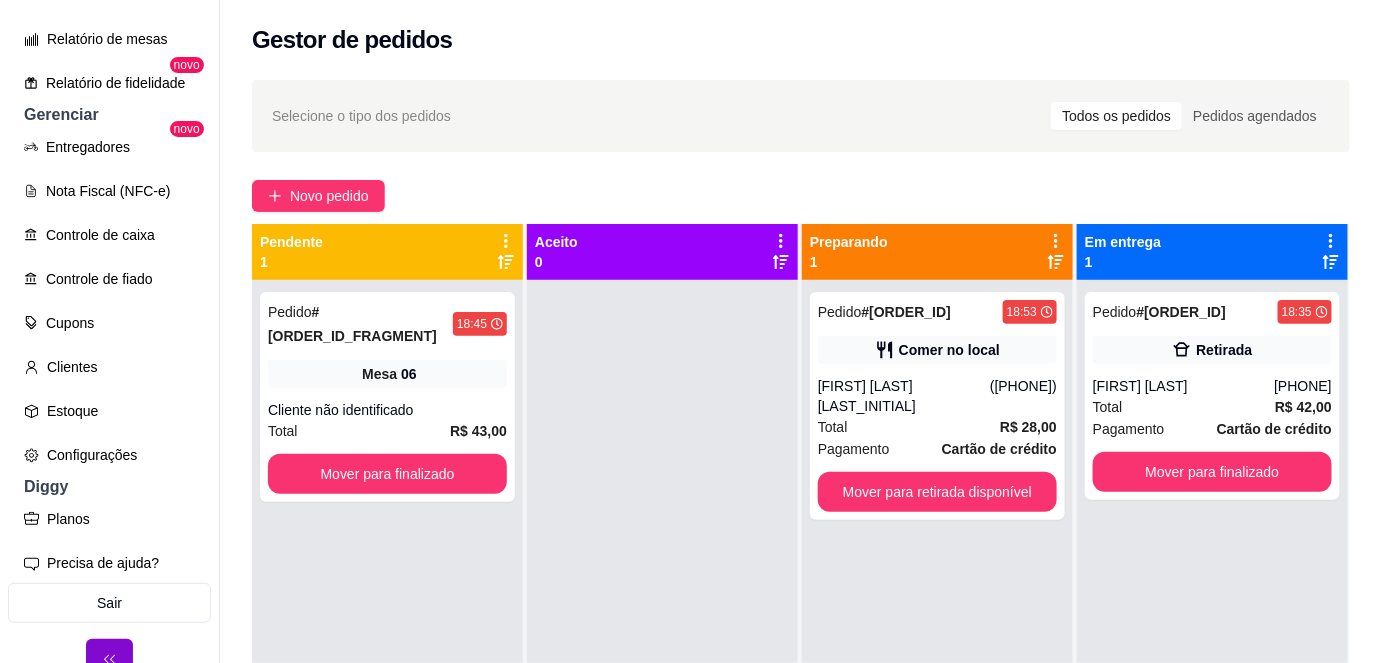 scroll, scrollTop: 766, scrollLeft: 0, axis: vertical 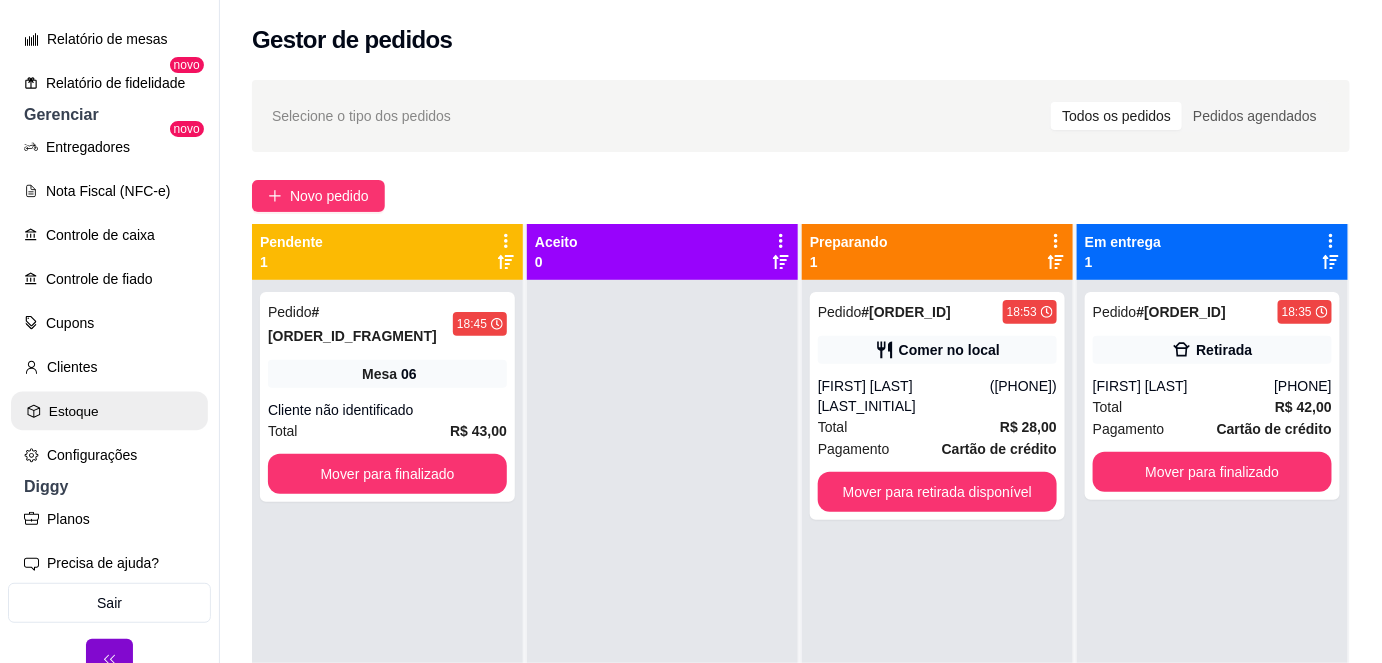 click 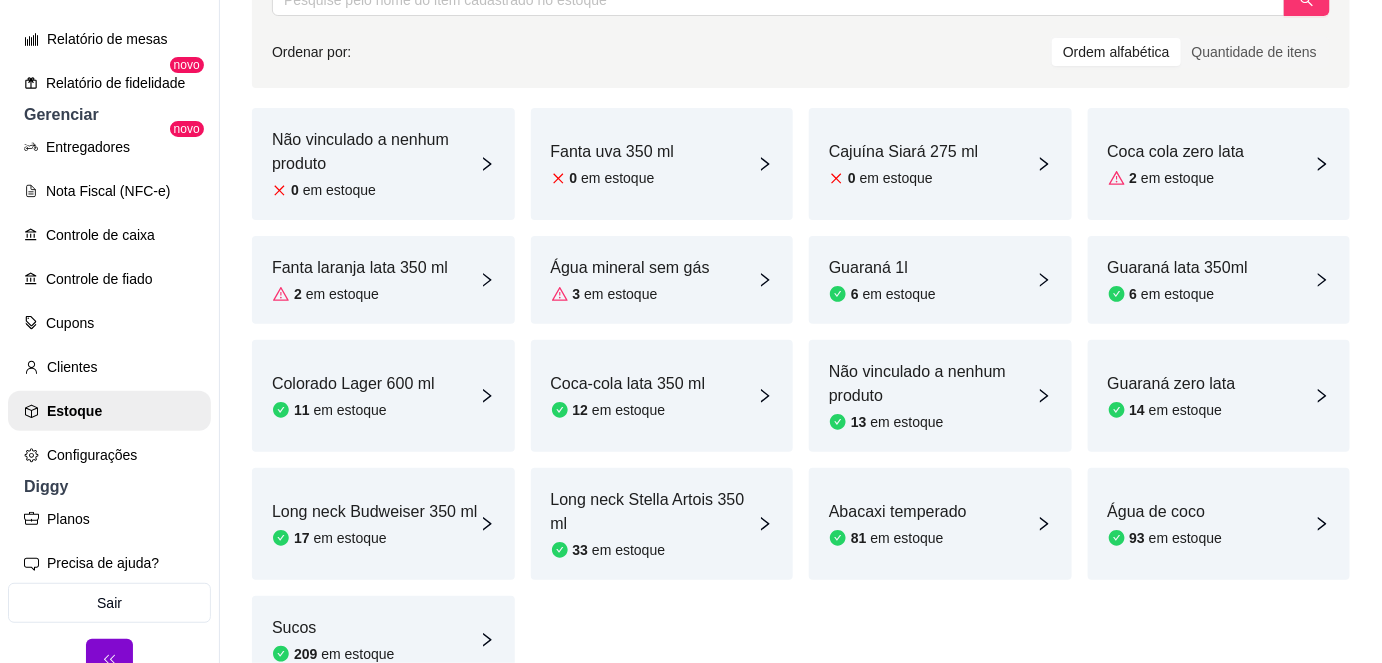 scroll, scrollTop: 209, scrollLeft: 0, axis: vertical 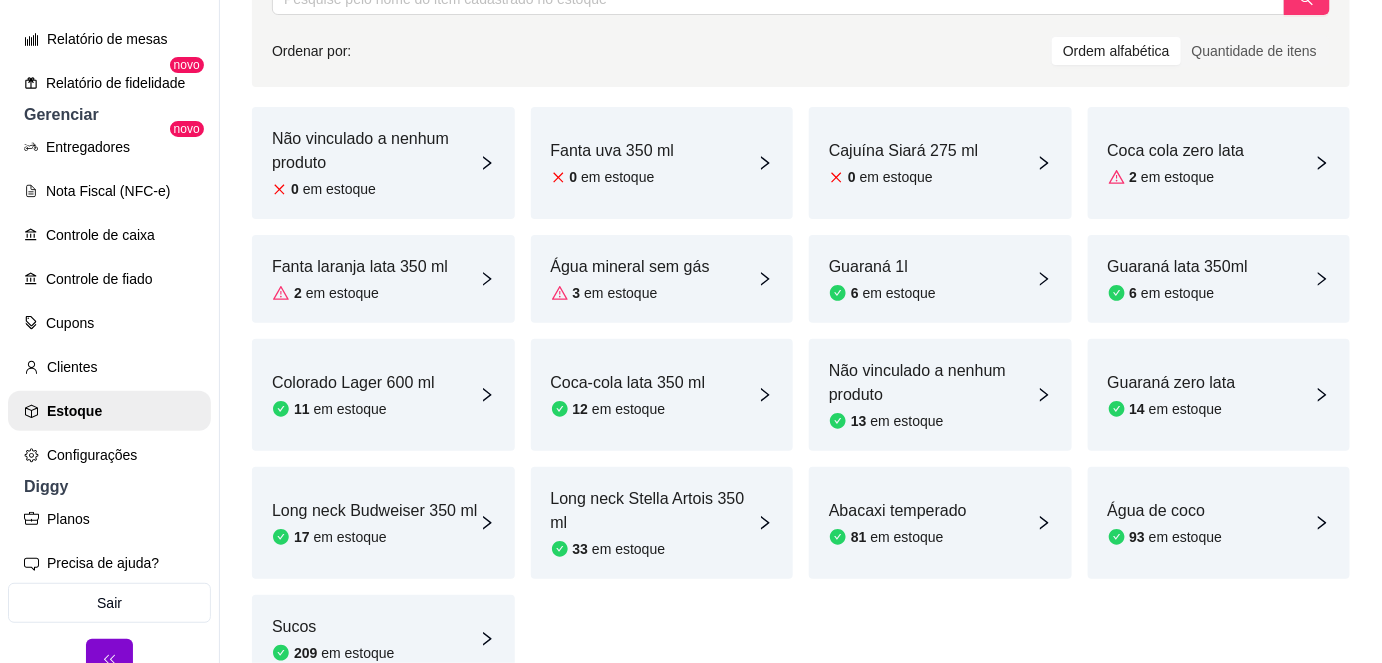 click on "Água mineral sem gás" at bounding box center [630, 267] 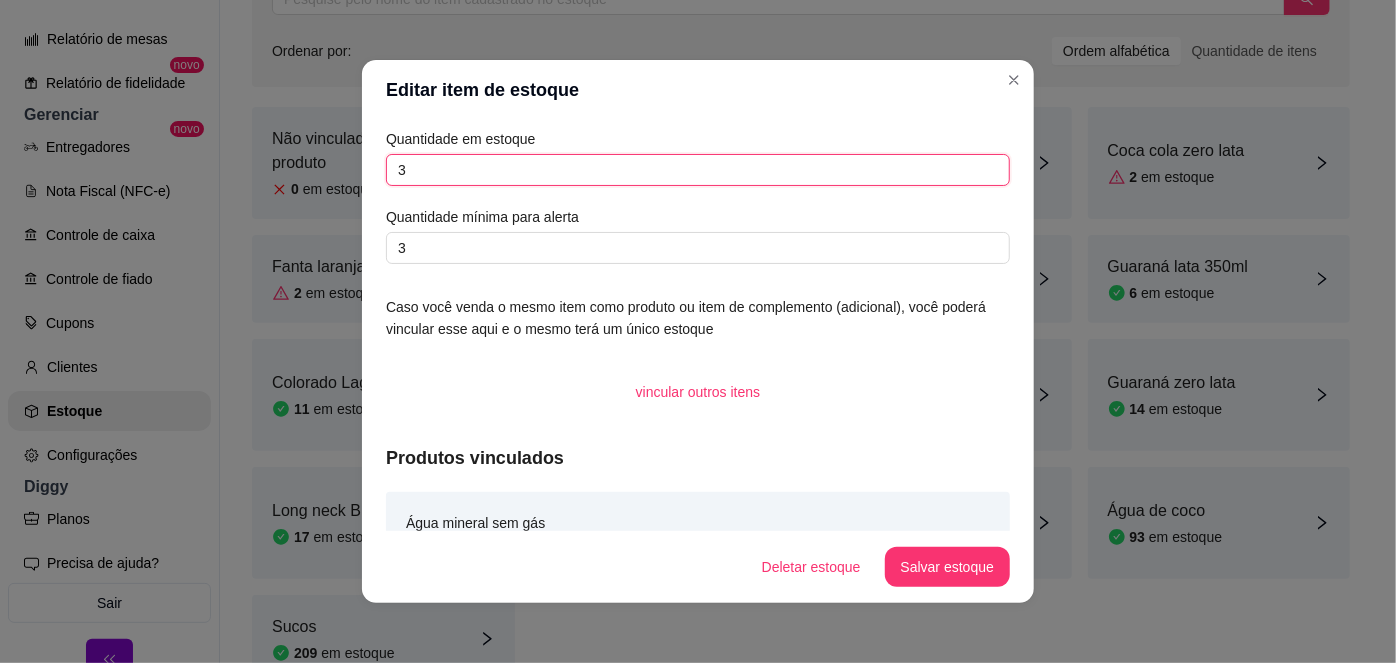 click on "3" at bounding box center (698, 170) 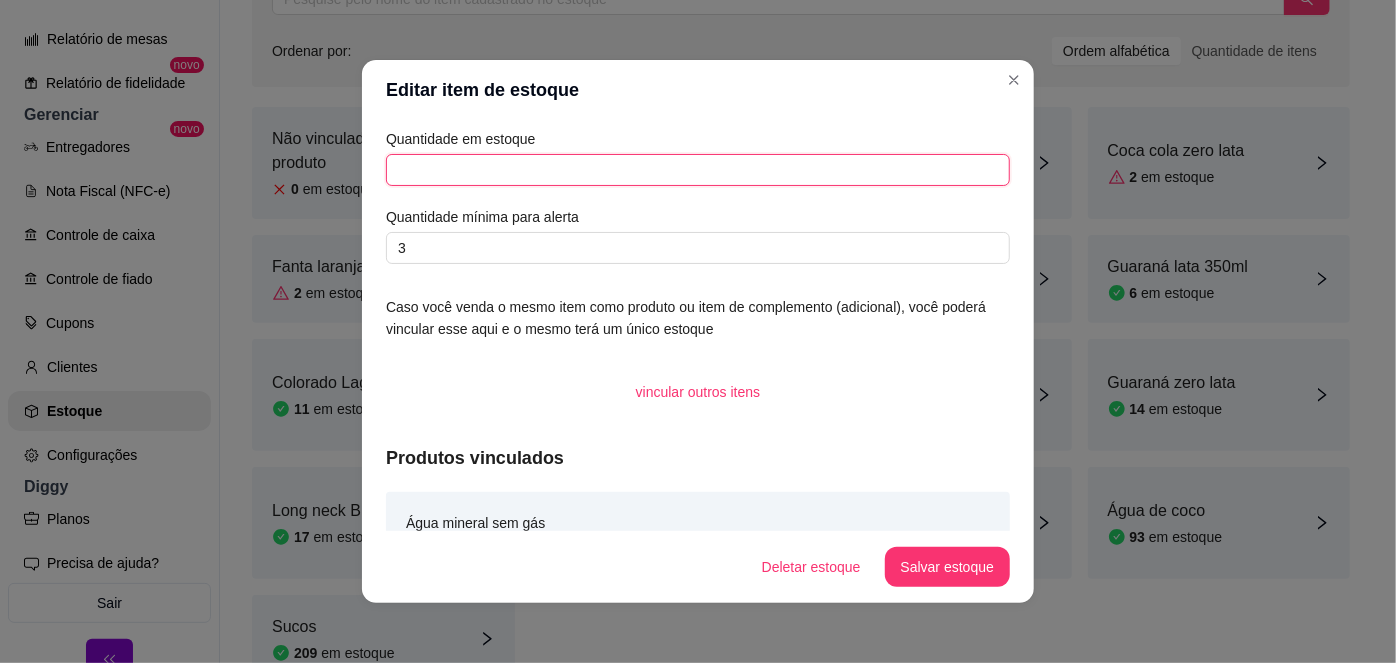 type on "2" 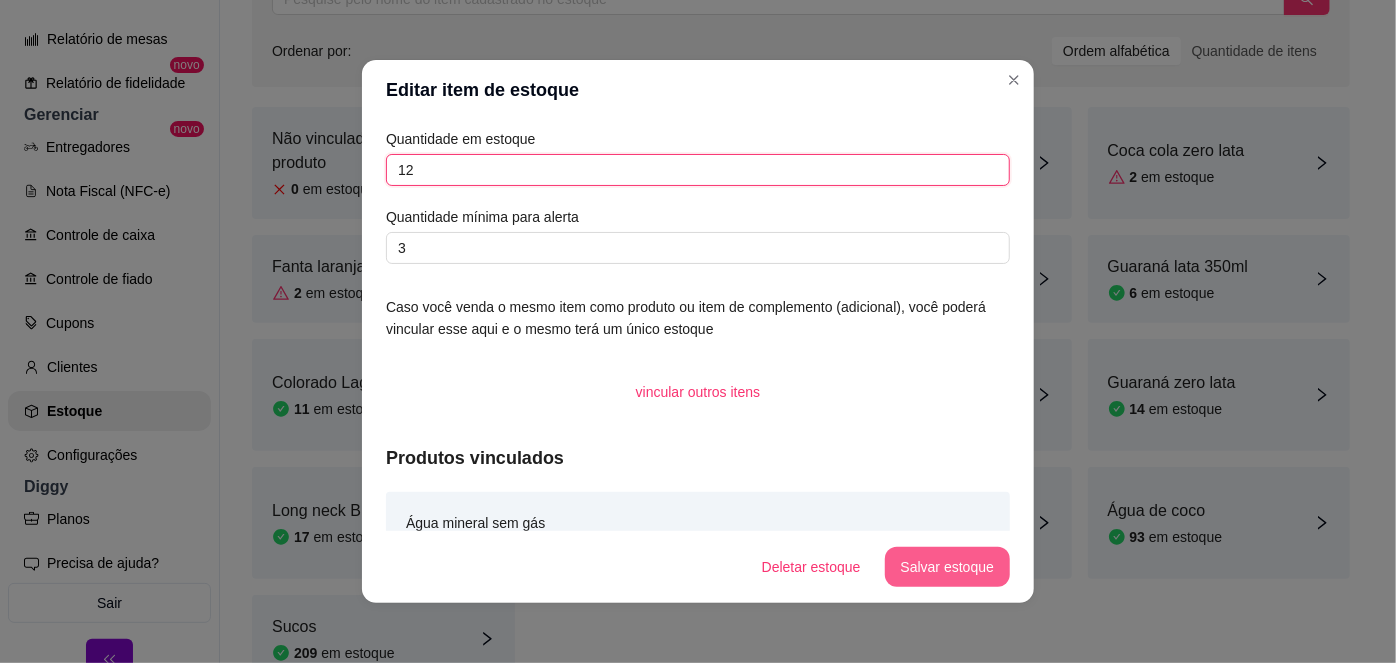 type on "12" 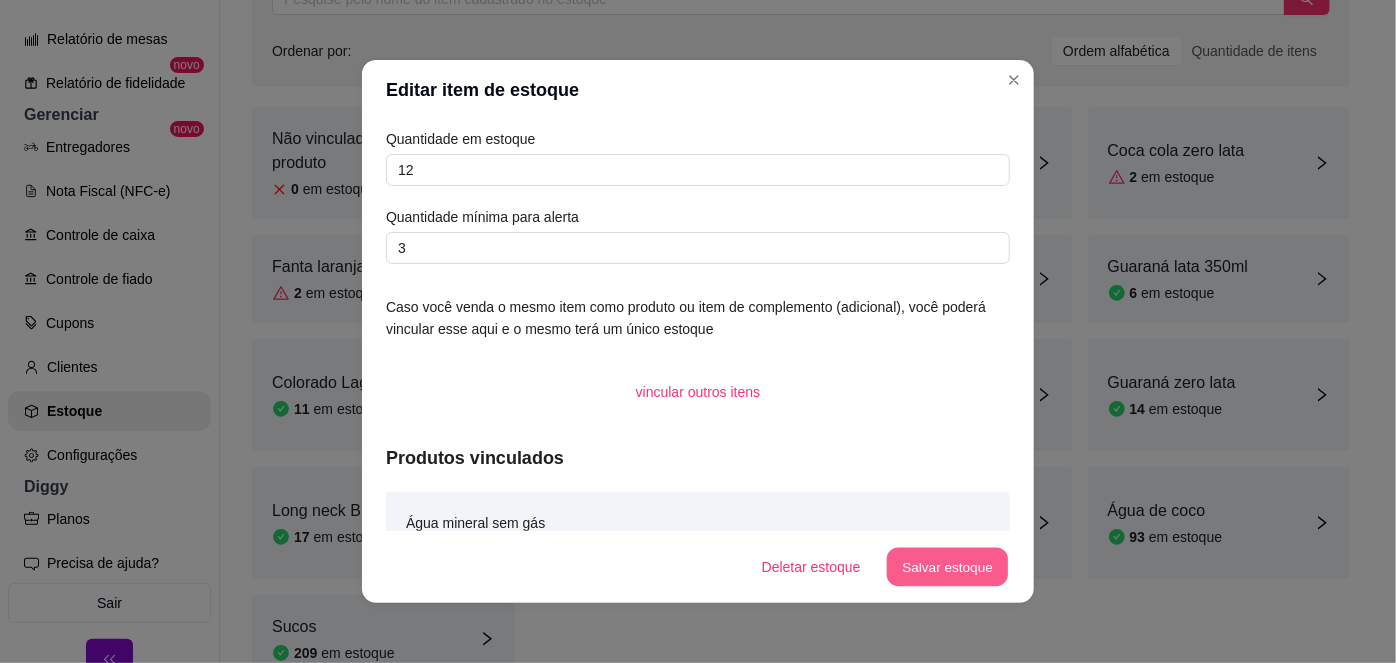 click on "Salvar estoque" at bounding box center [947, 567] 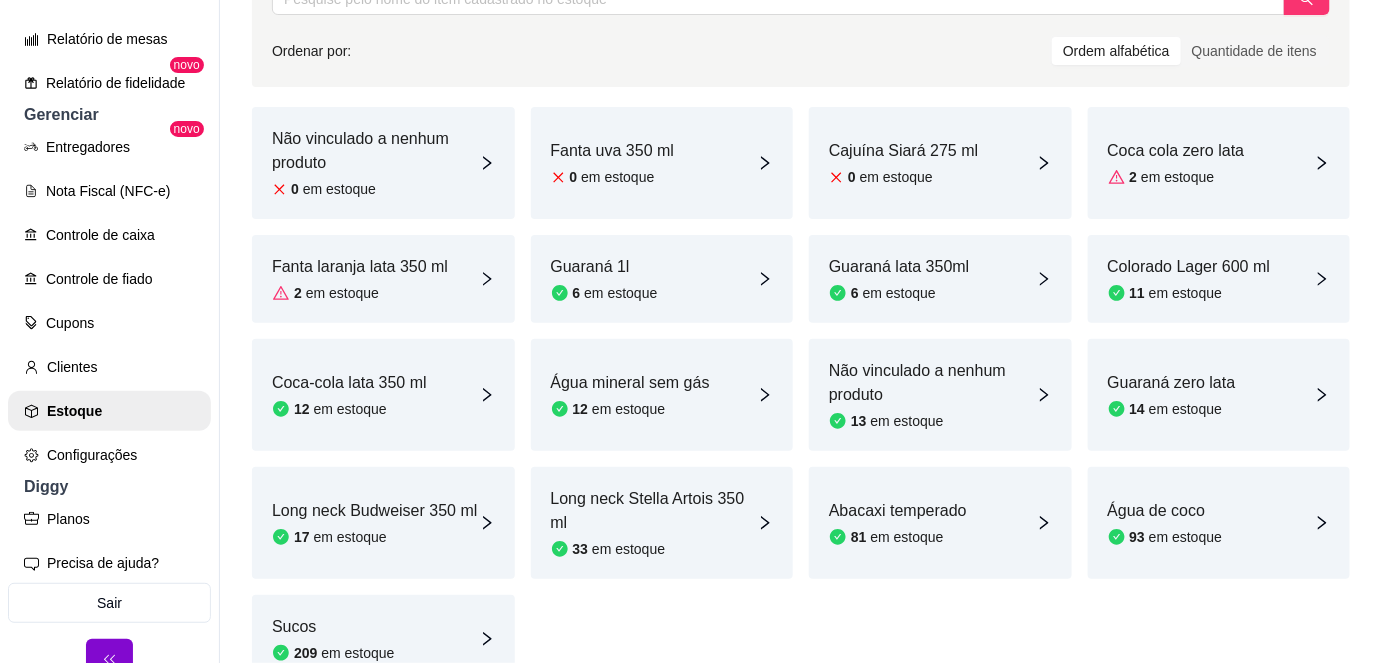 click on "Coca cola zero lata 2 em estoque" at bounding box center [1176, 163] 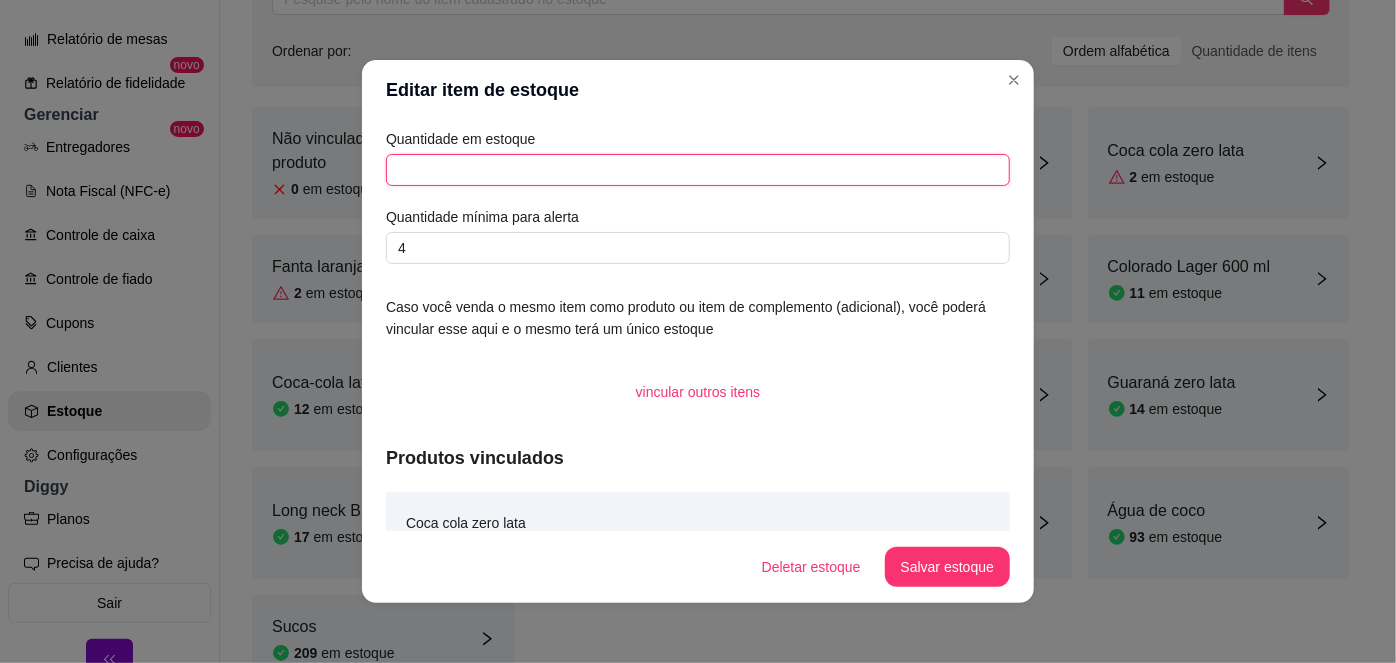click at bounding box center [698, 170] 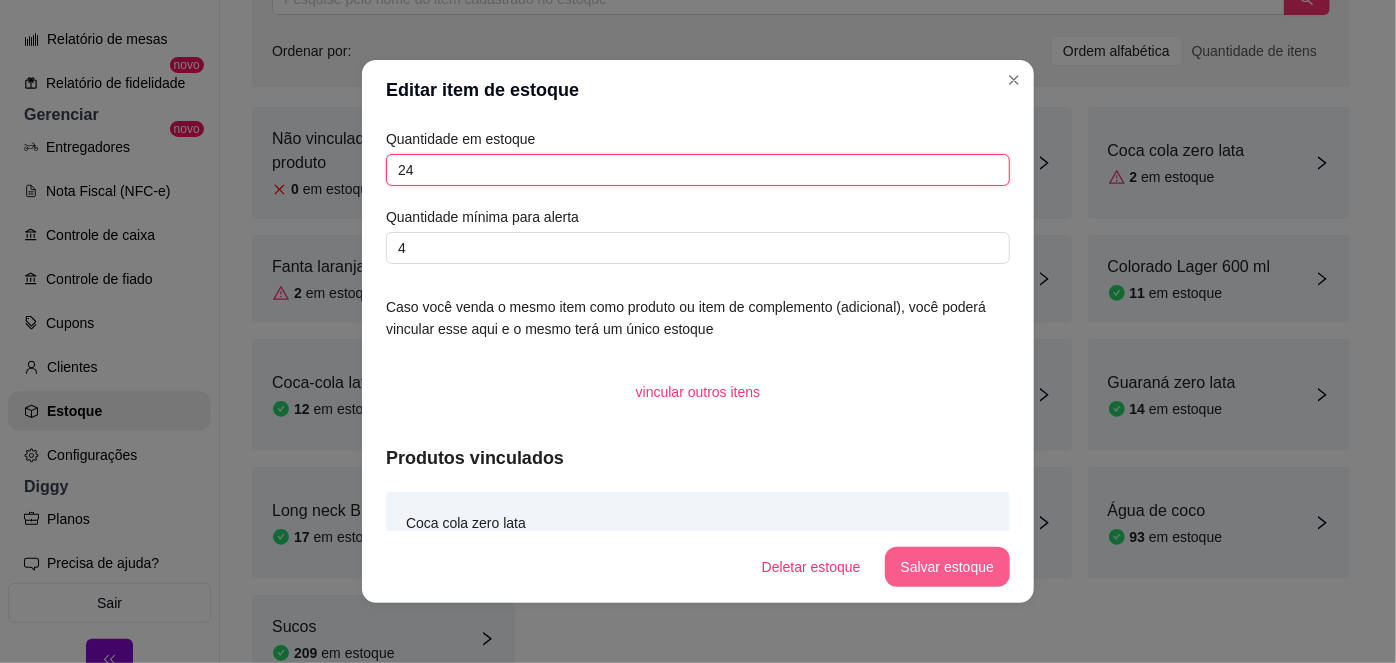 type on "24" 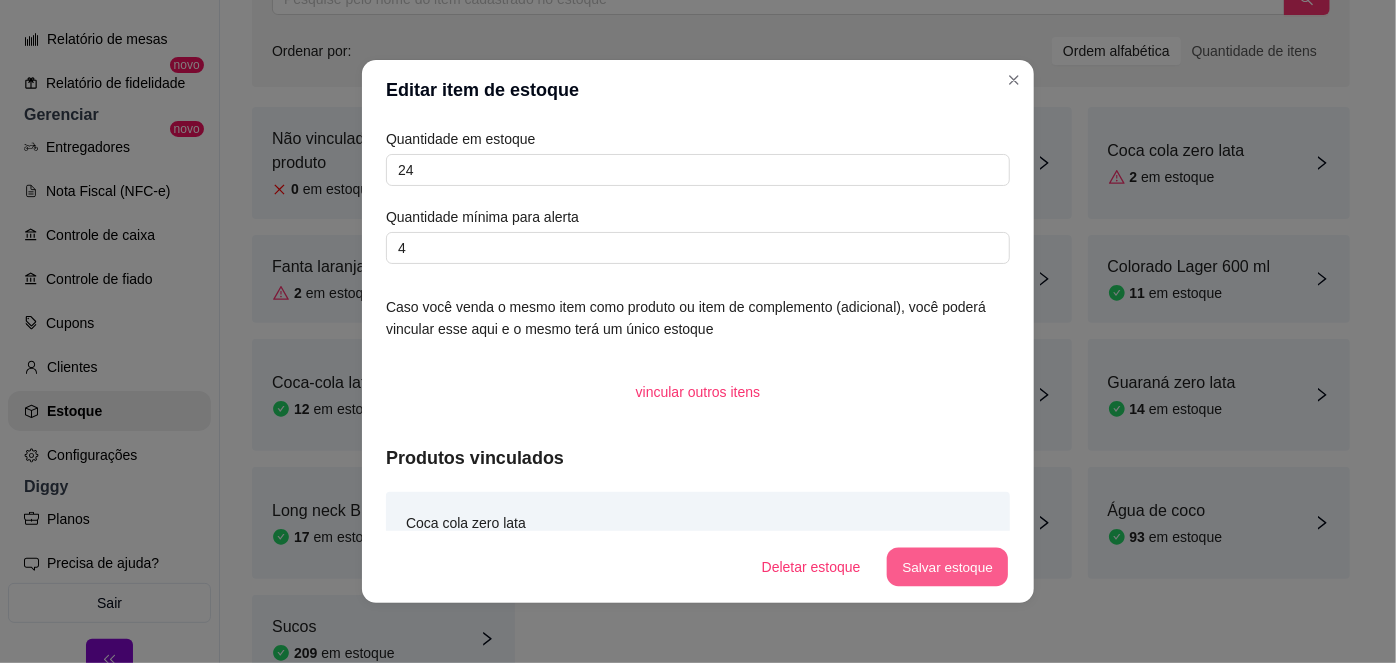 click on "Salvar estoque" at bounding box center [947, 567] 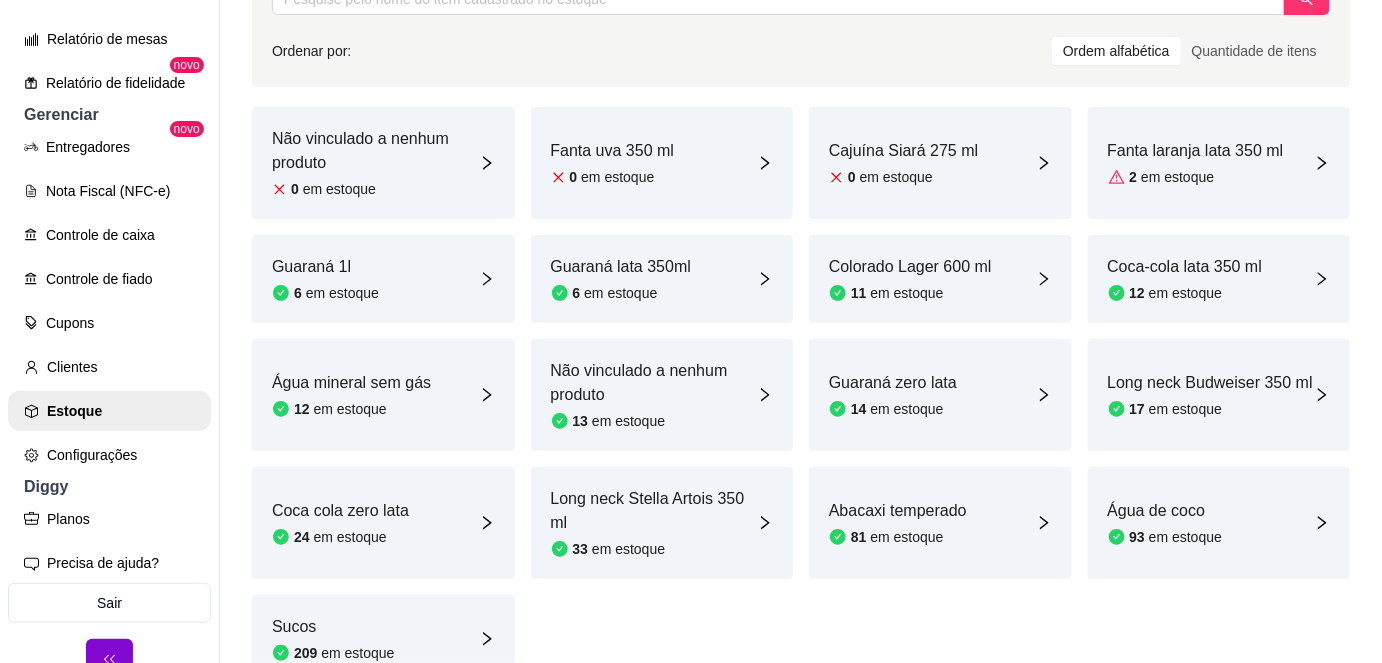 click on "em estoque" at bounding box center [342, 293] 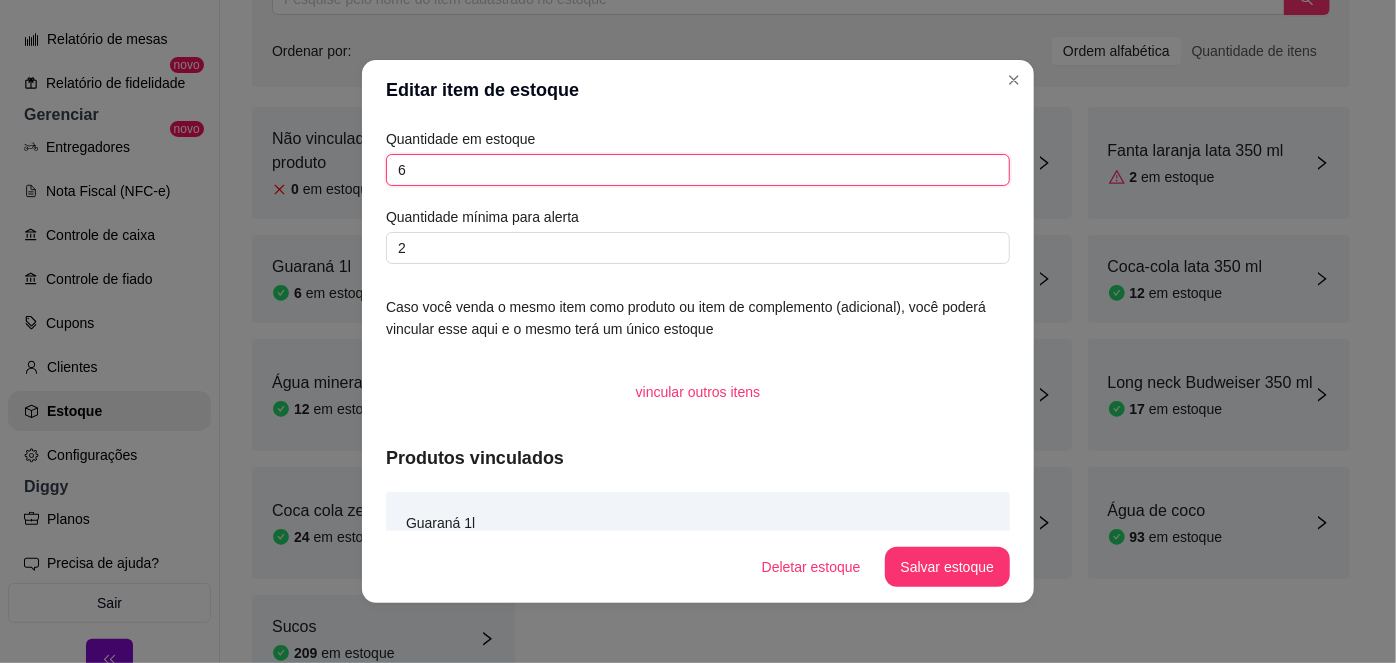 click on "6" at bounding box center [698, 170] 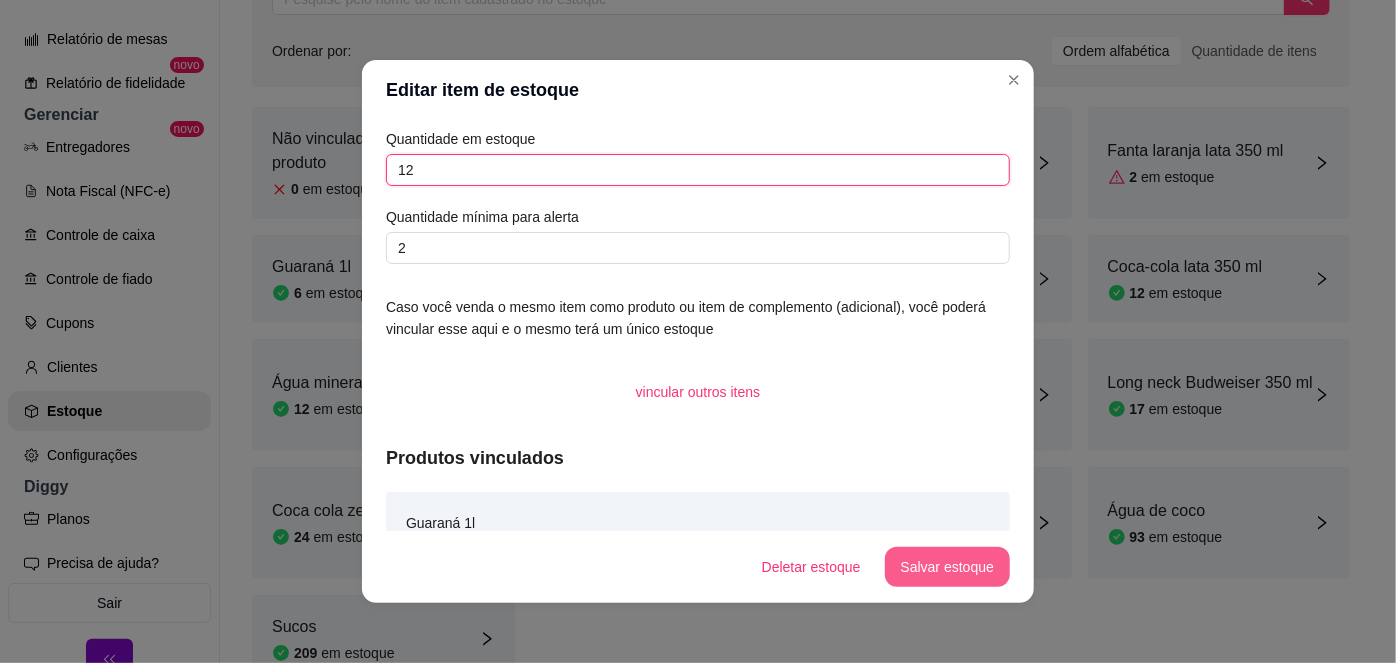 type on "12" 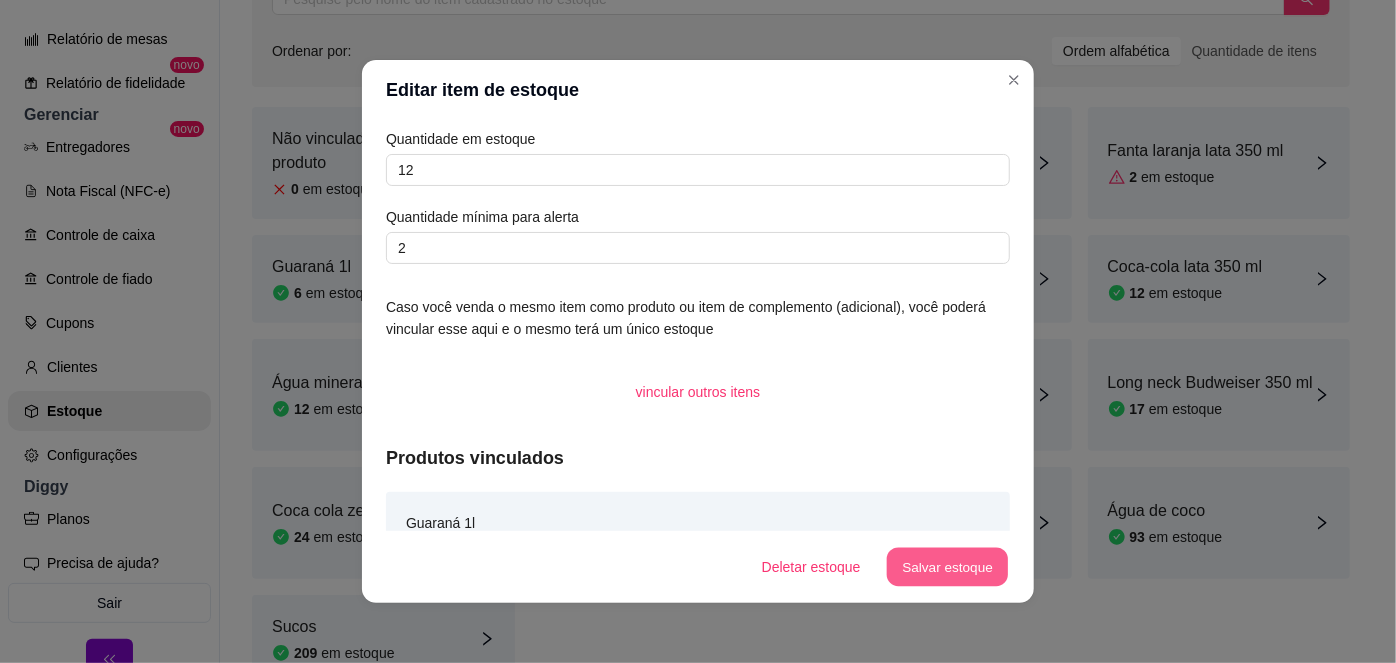 click on "Salvar estoque" at bounding box center (947, 567) 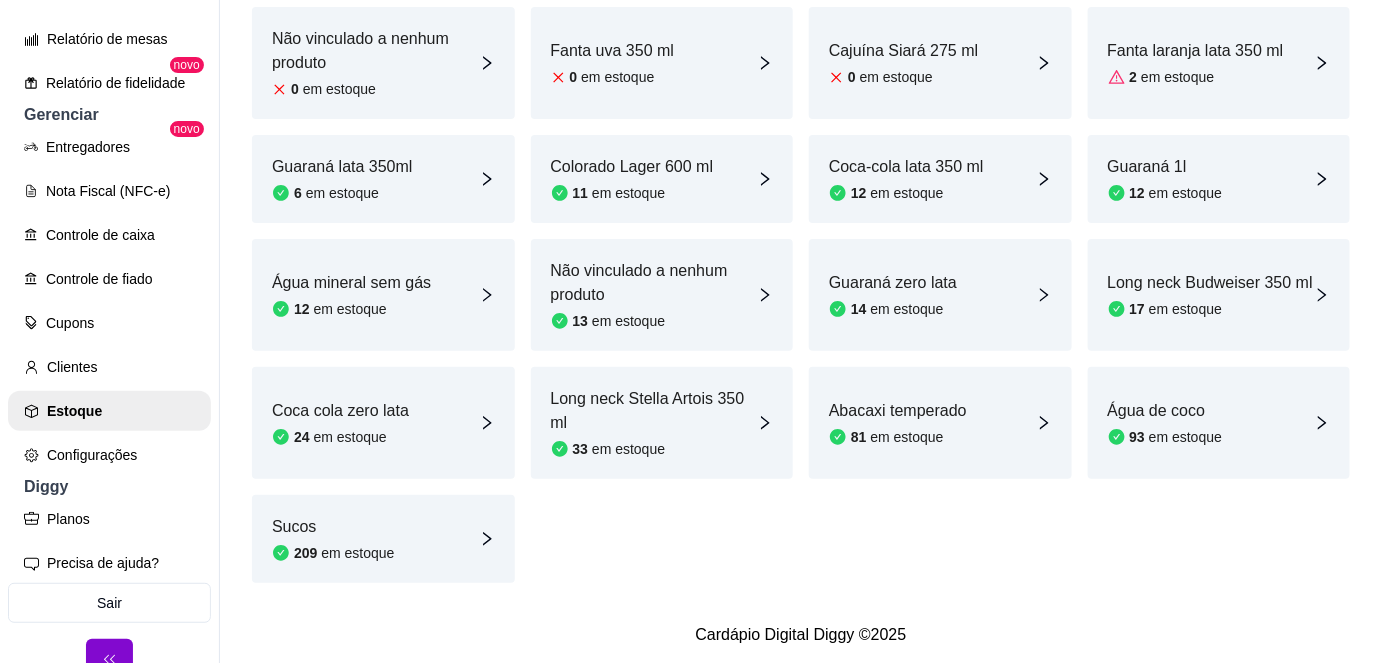scroll, scrollTop: 0, scrollLeft: 0, axis: both 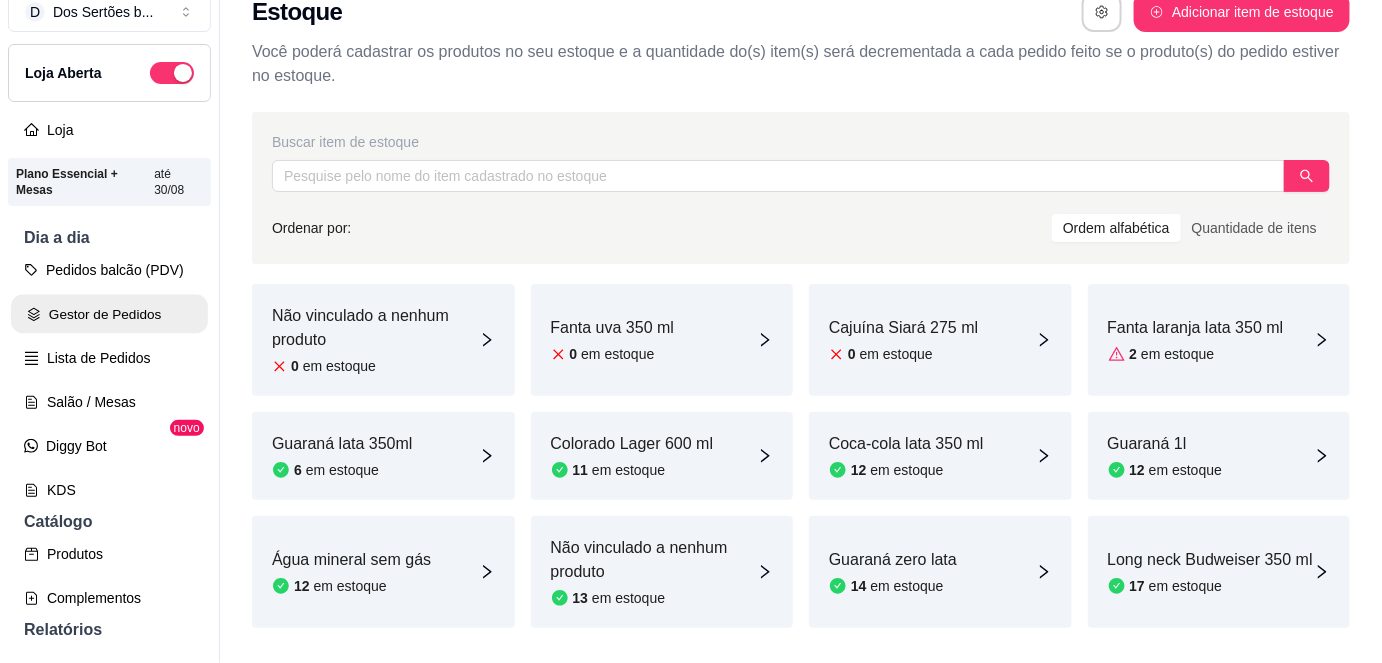click on "Gestor de Pedidos" at bounding box center [109, 314] 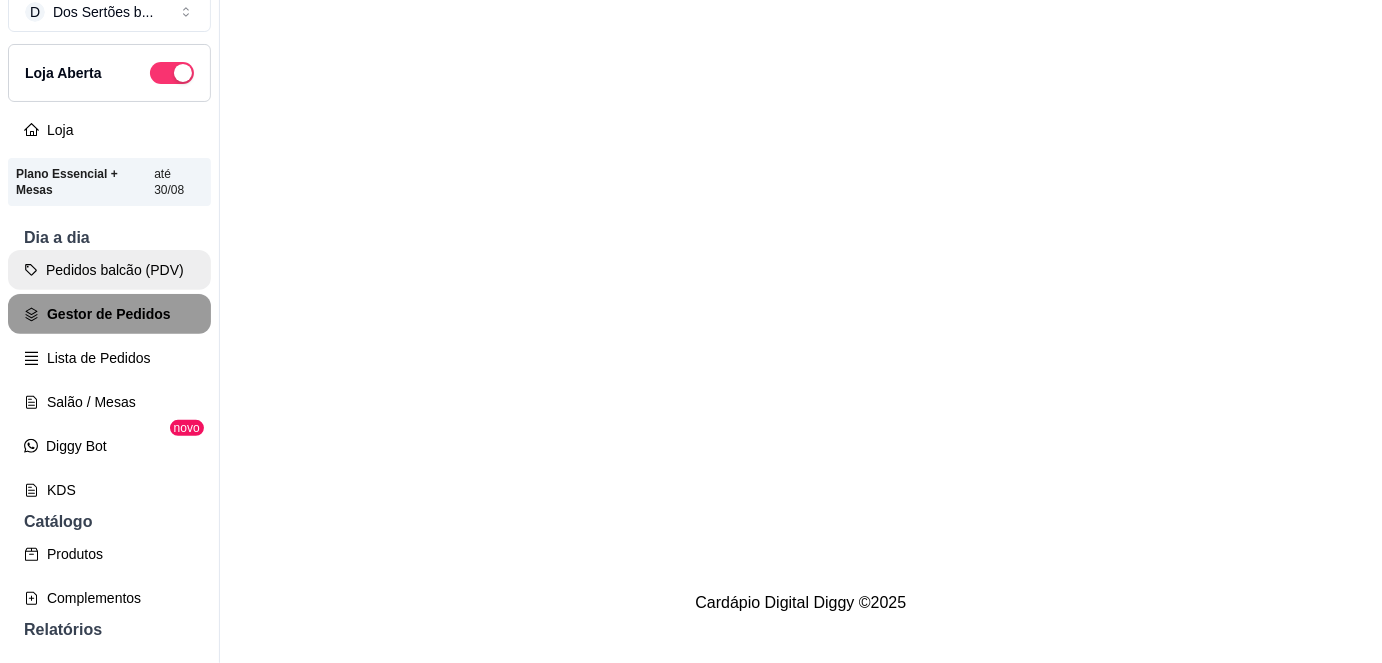 scroll, scrollTop: 0, scrollLeft: 0, axis: both 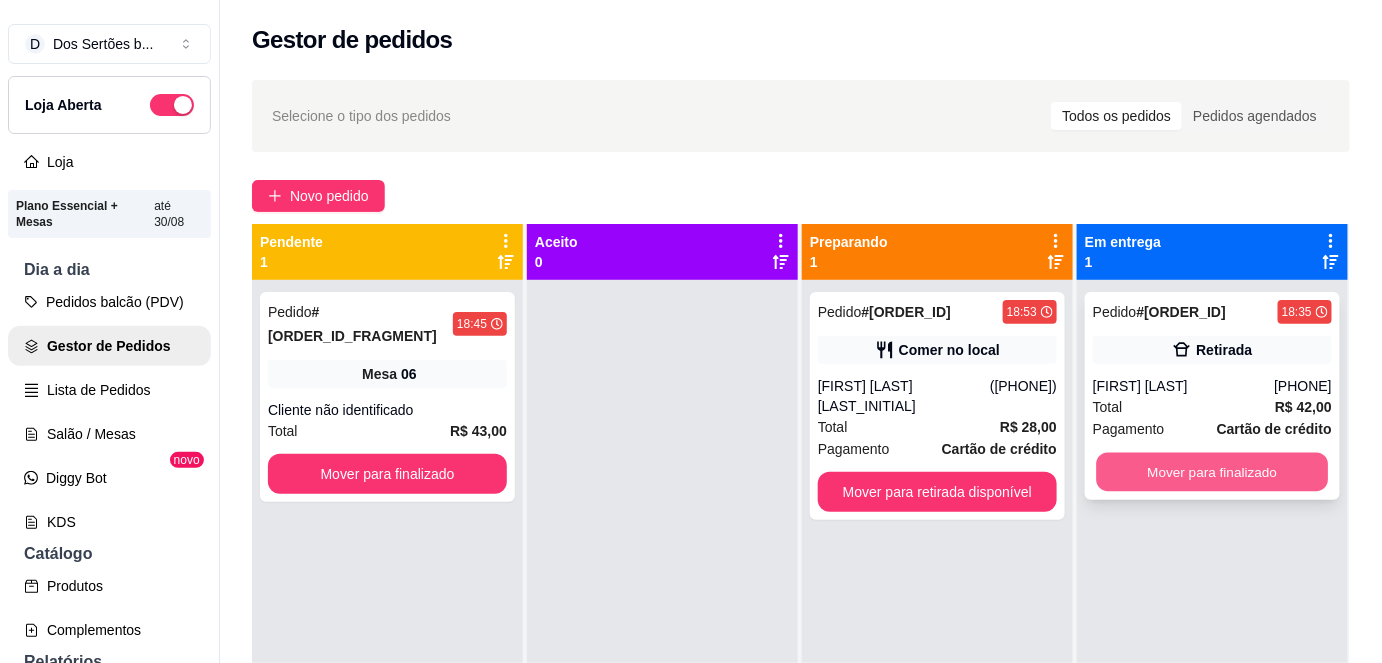 click on "Mover para finalizado" at bounding box center (1213, 472) 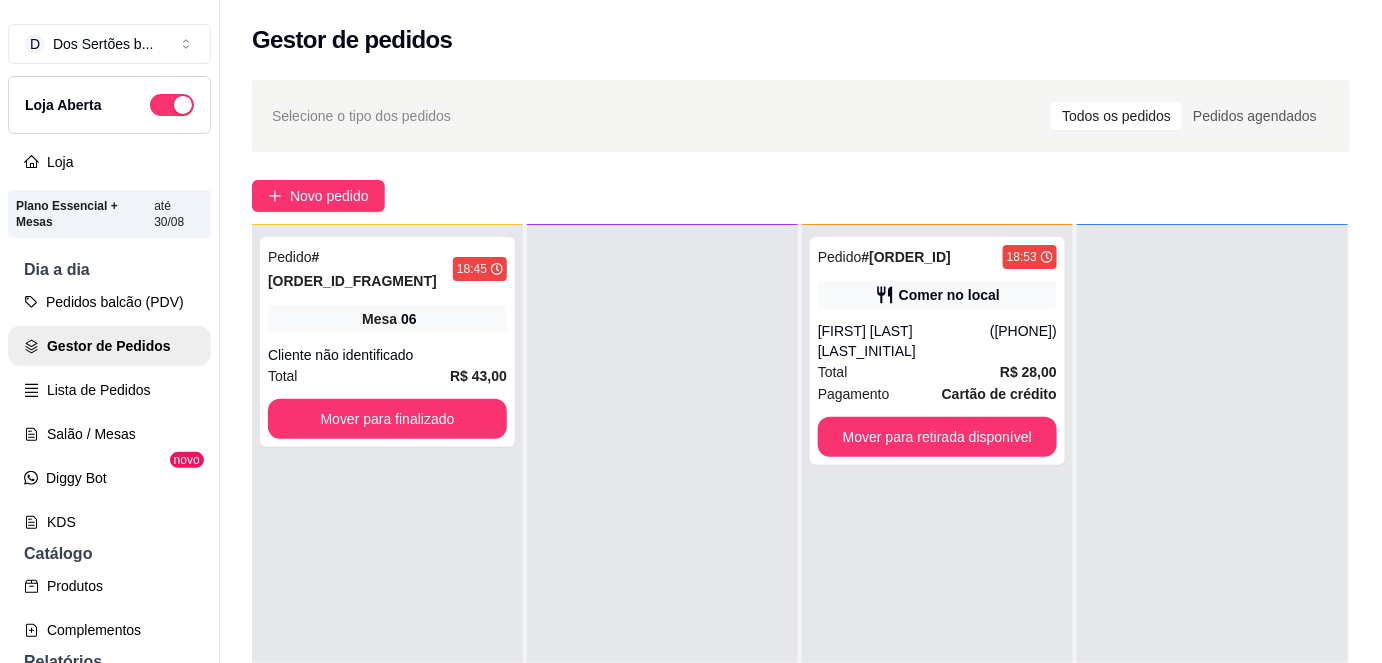 scroll, scrollTop: 56, scrollLeft: 0, axis: vertical 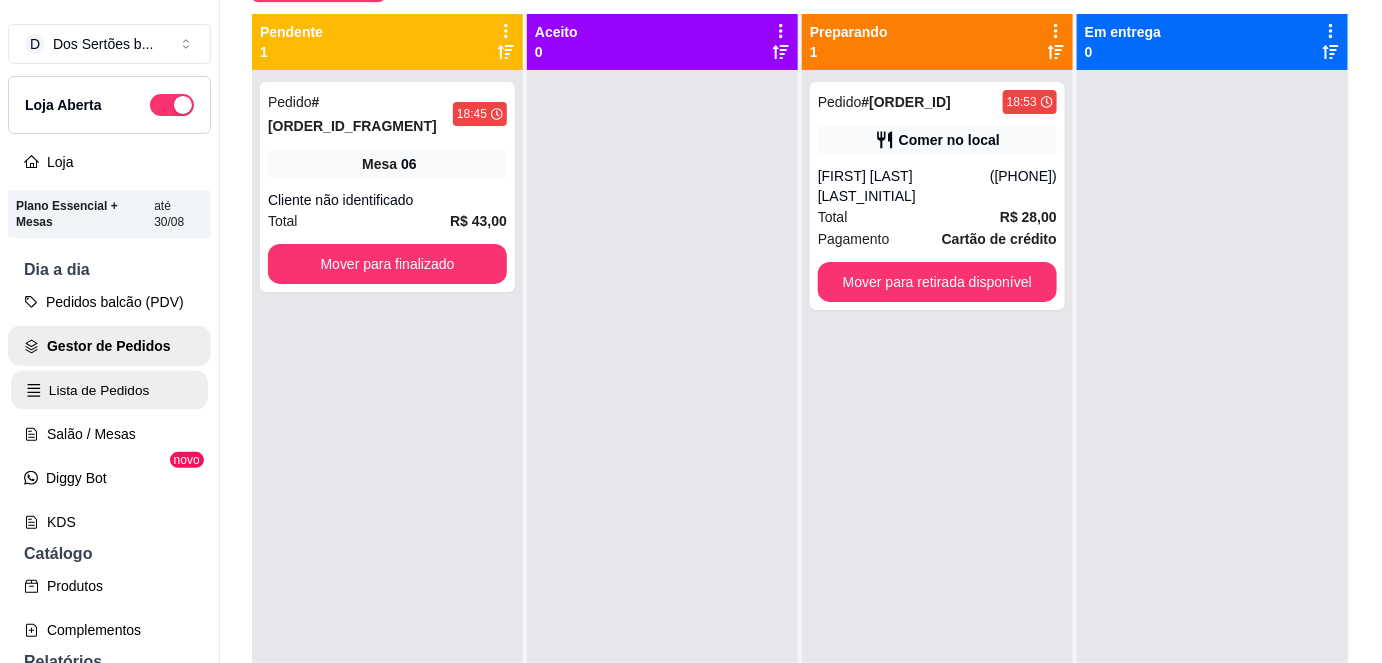 click on "Lista de Pedidos" at bounding box center (109, 390) 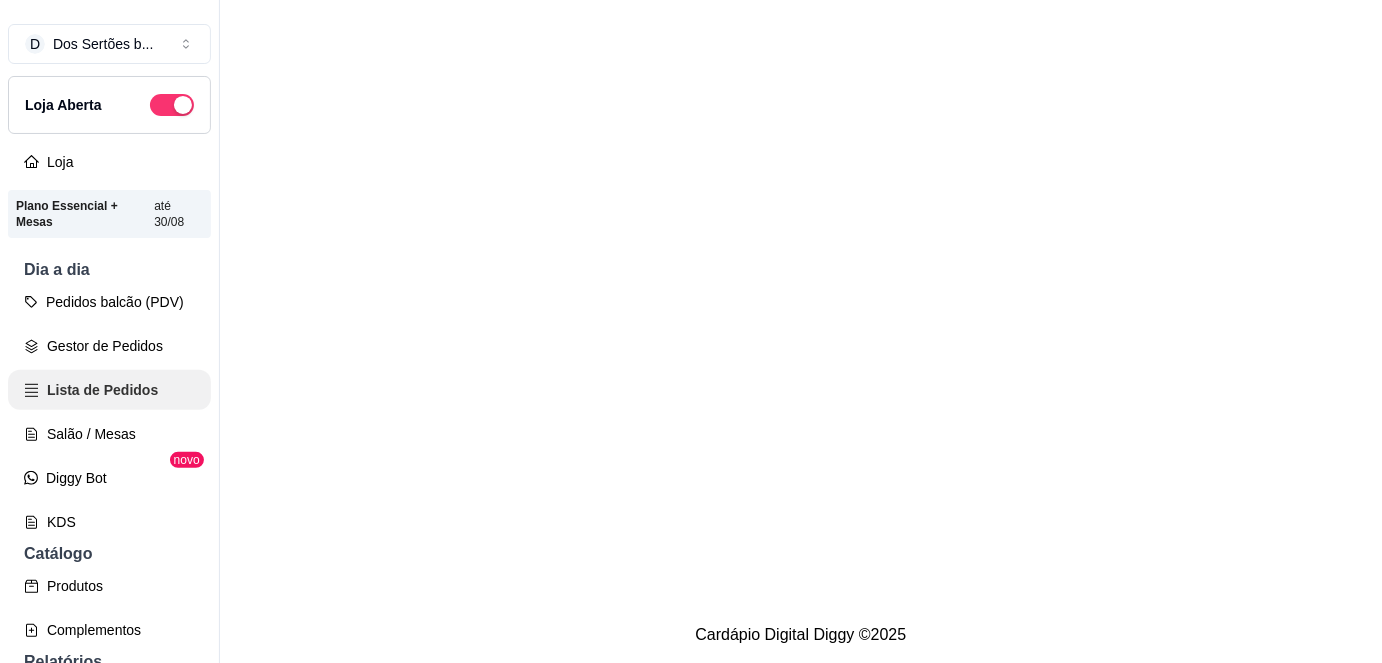 scroll, scrollTop: 0, scrollLeft: 0, axis: both 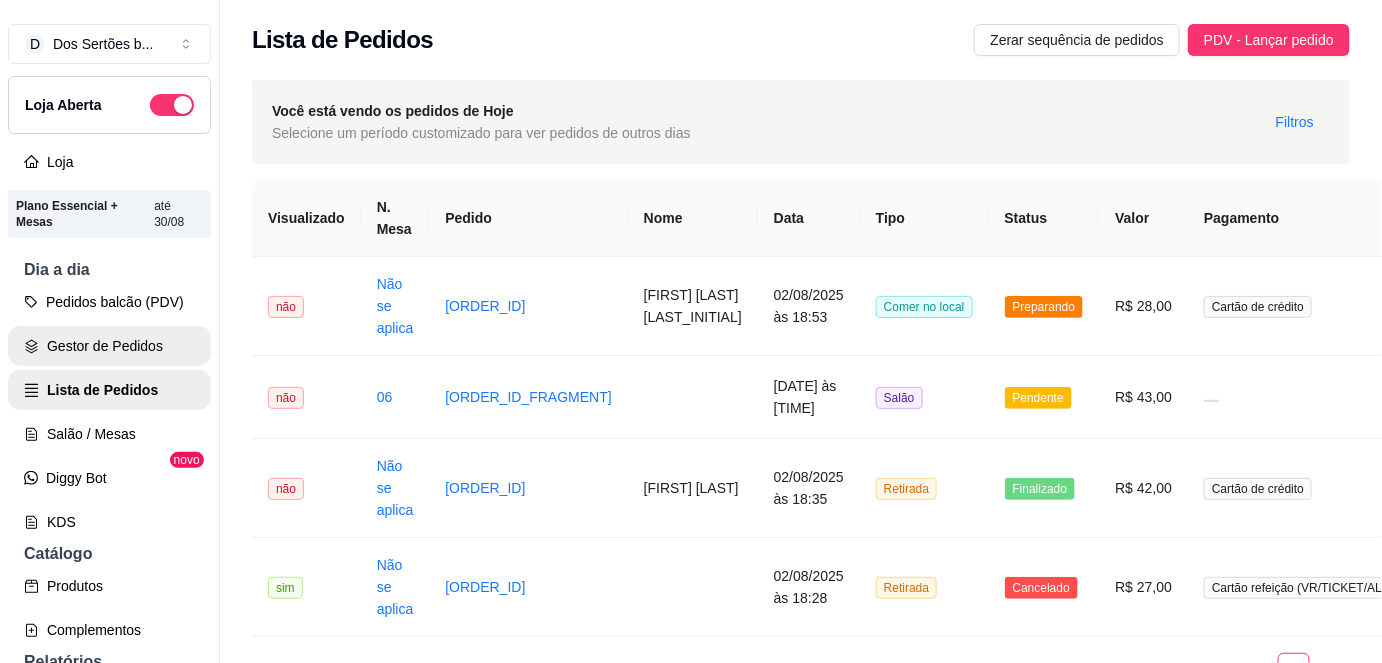 click on "Gestor de Pedidos" at bounding box center [109, 346] 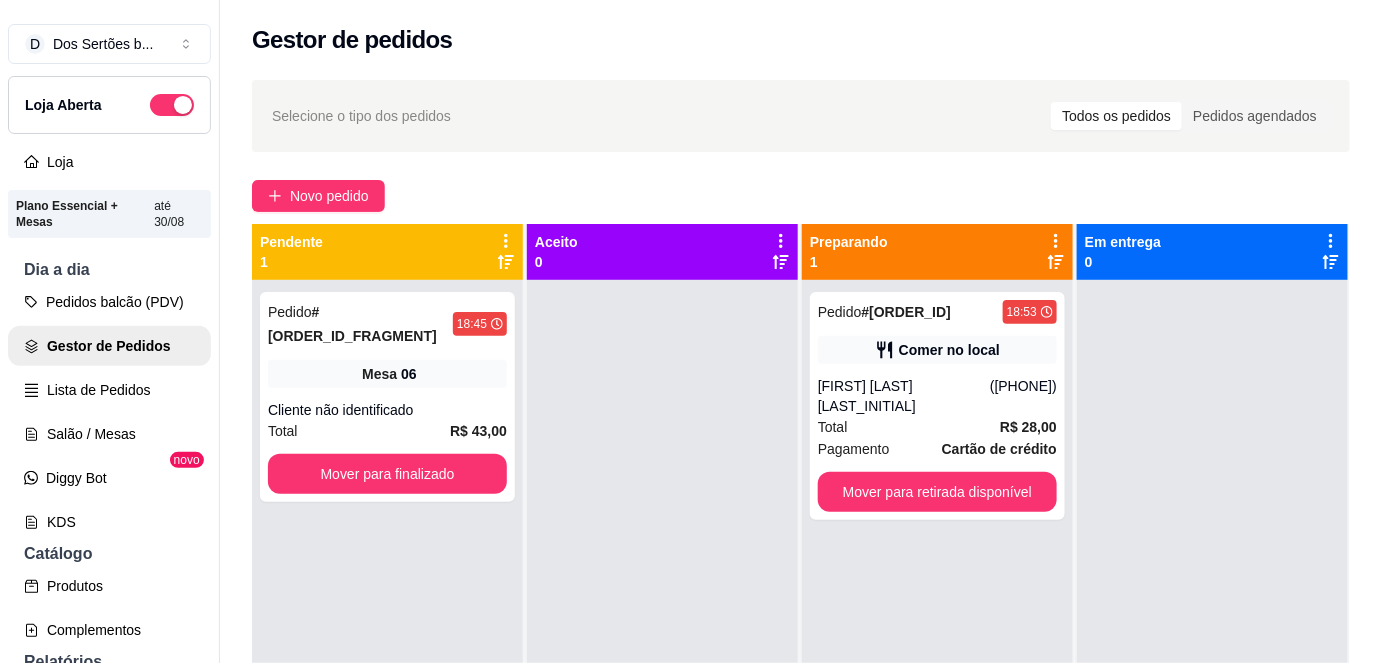scroll, scrollTop: 56, scrollLeft: 0, axis: vertical 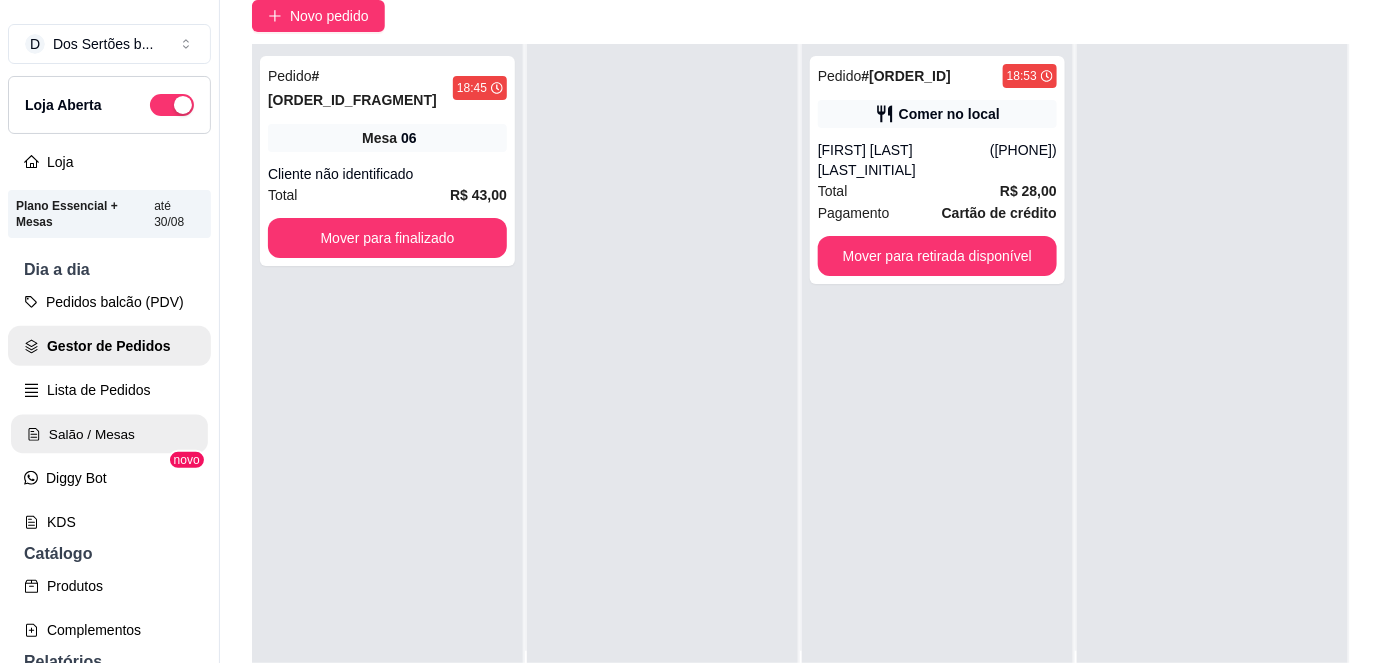 click on "Salão / Mesas" at bounding box center [109, 434] 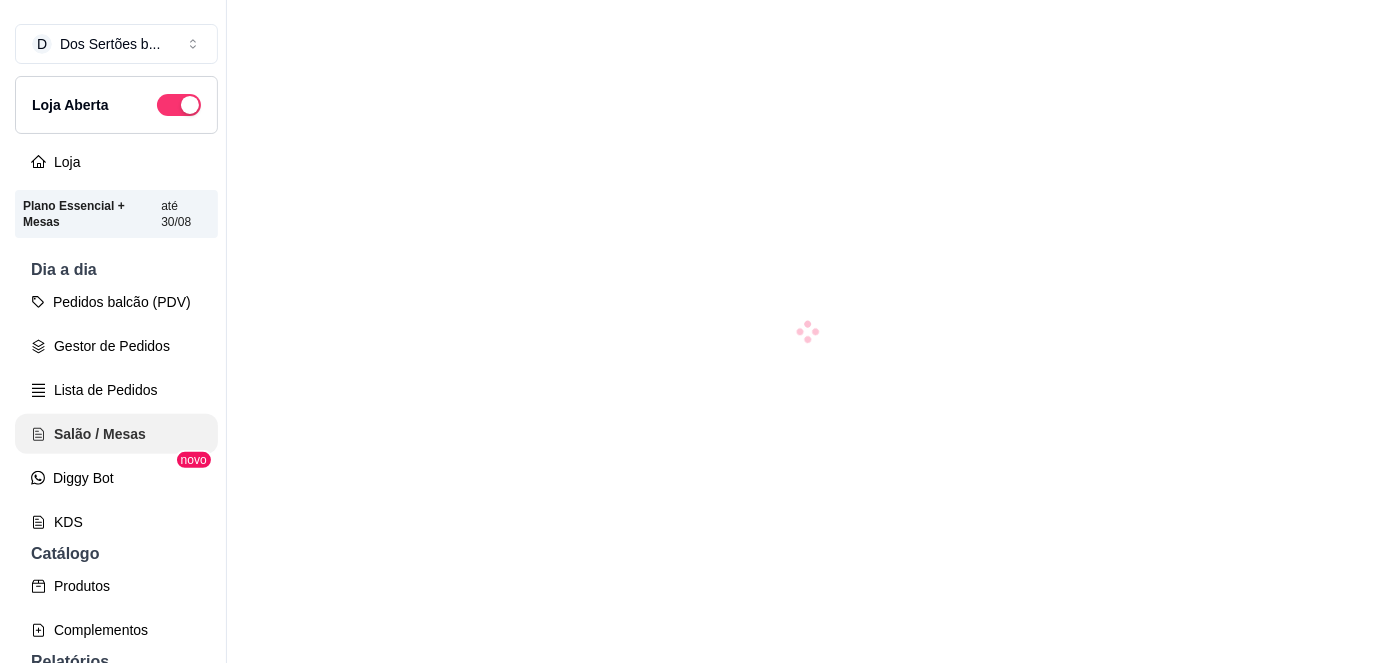 scroll, scrollTop: 0, scrollLeft: 0, axis: both 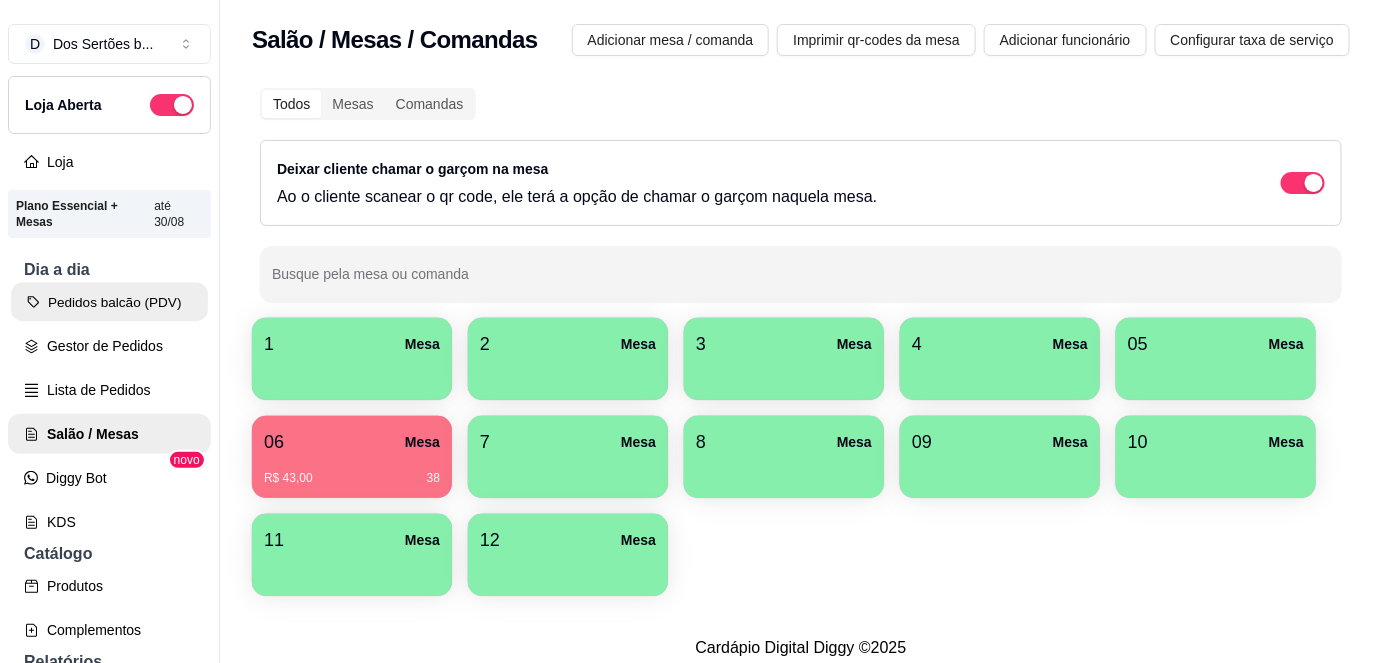 click on "Pedidos balcão (PDV)" at bounding box center [109, 302] 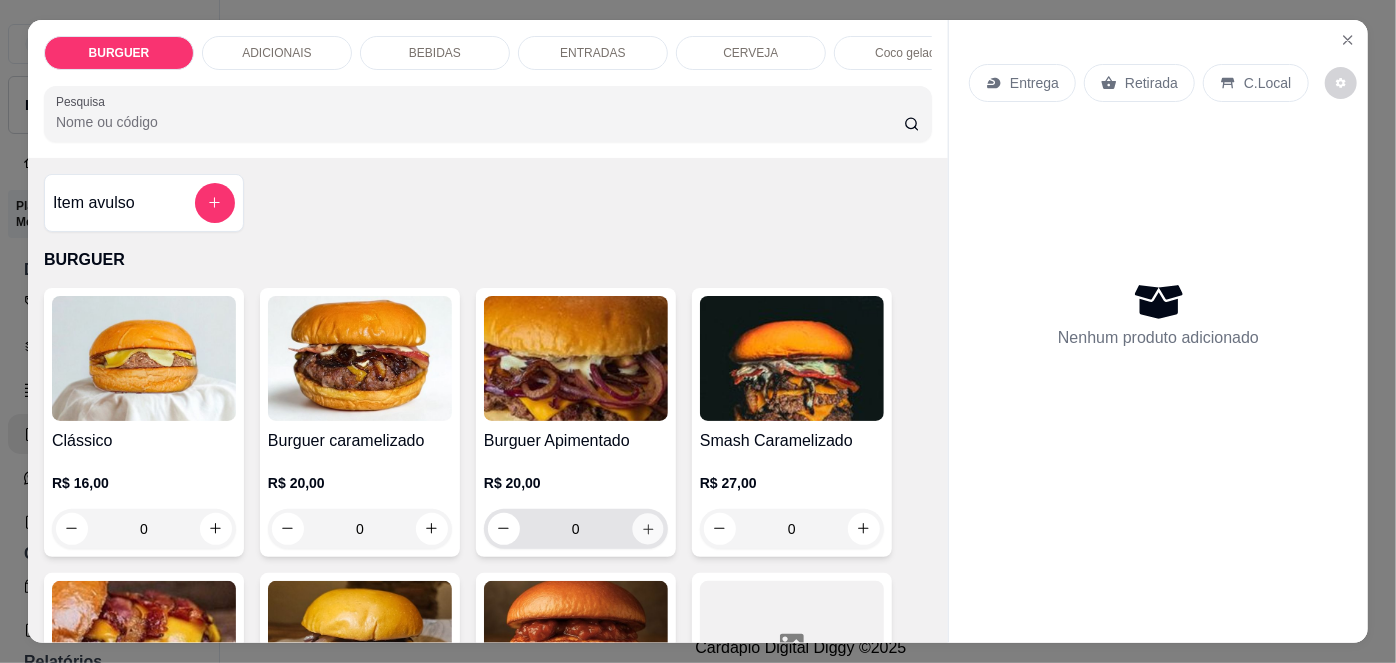 click 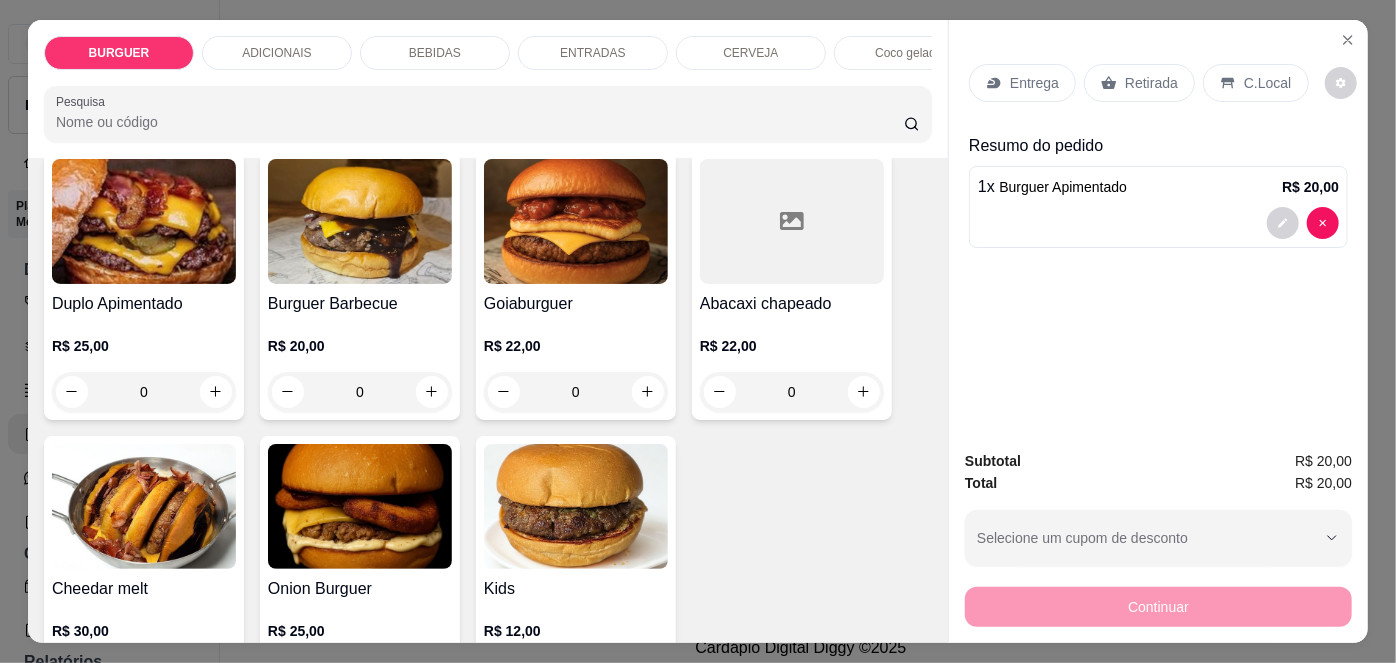 scroll, scrollTop: 436, scrollLeft: 0, axis: vertical 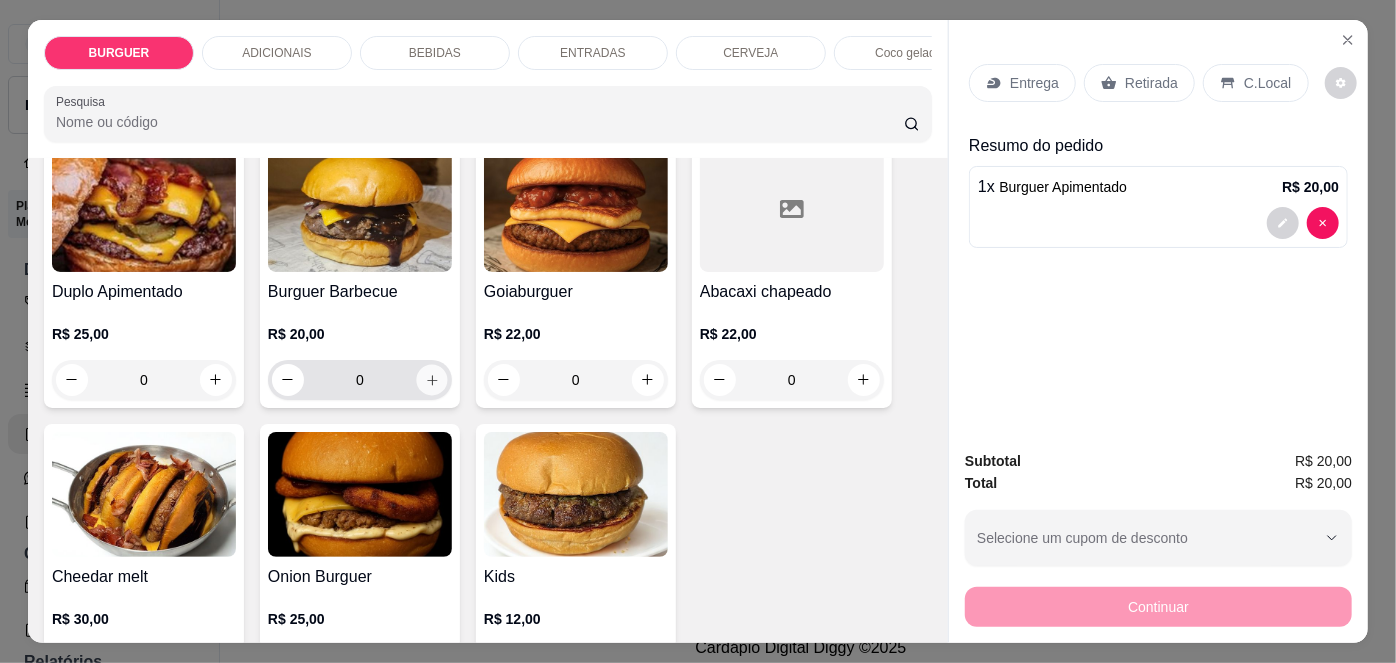 click 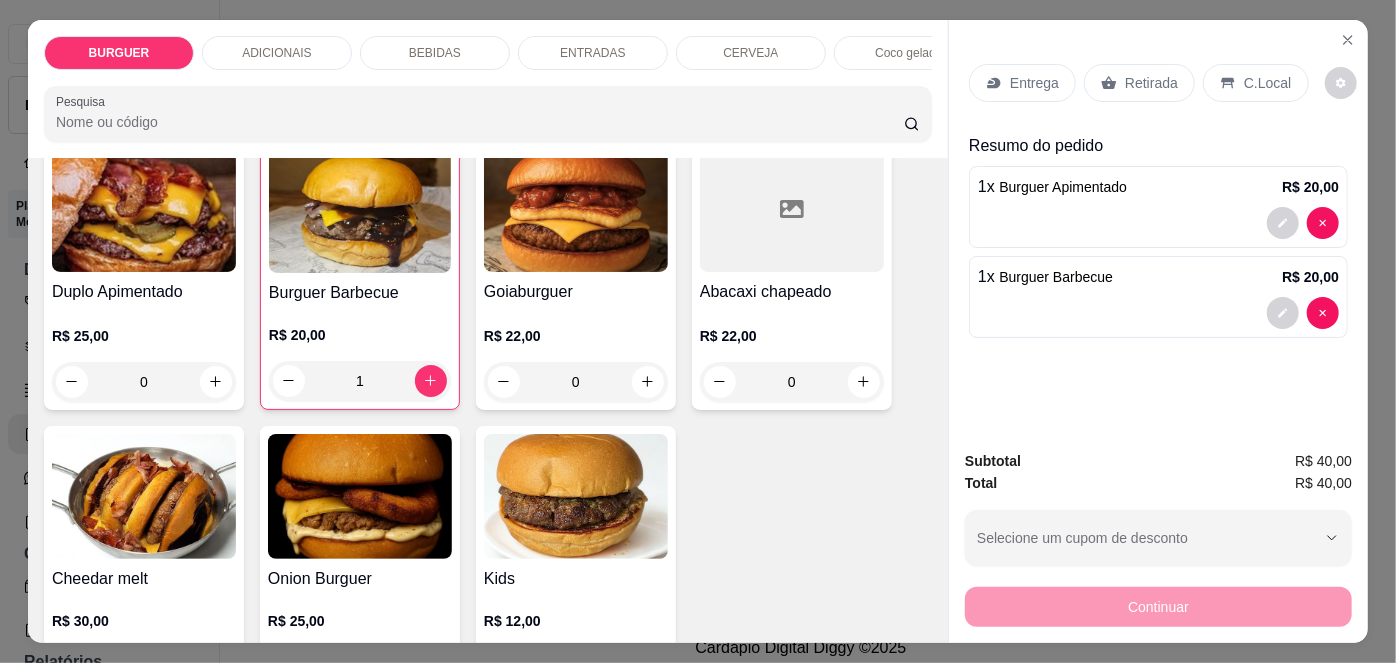 click on "Entrega" at bounding box center (1022, 83) 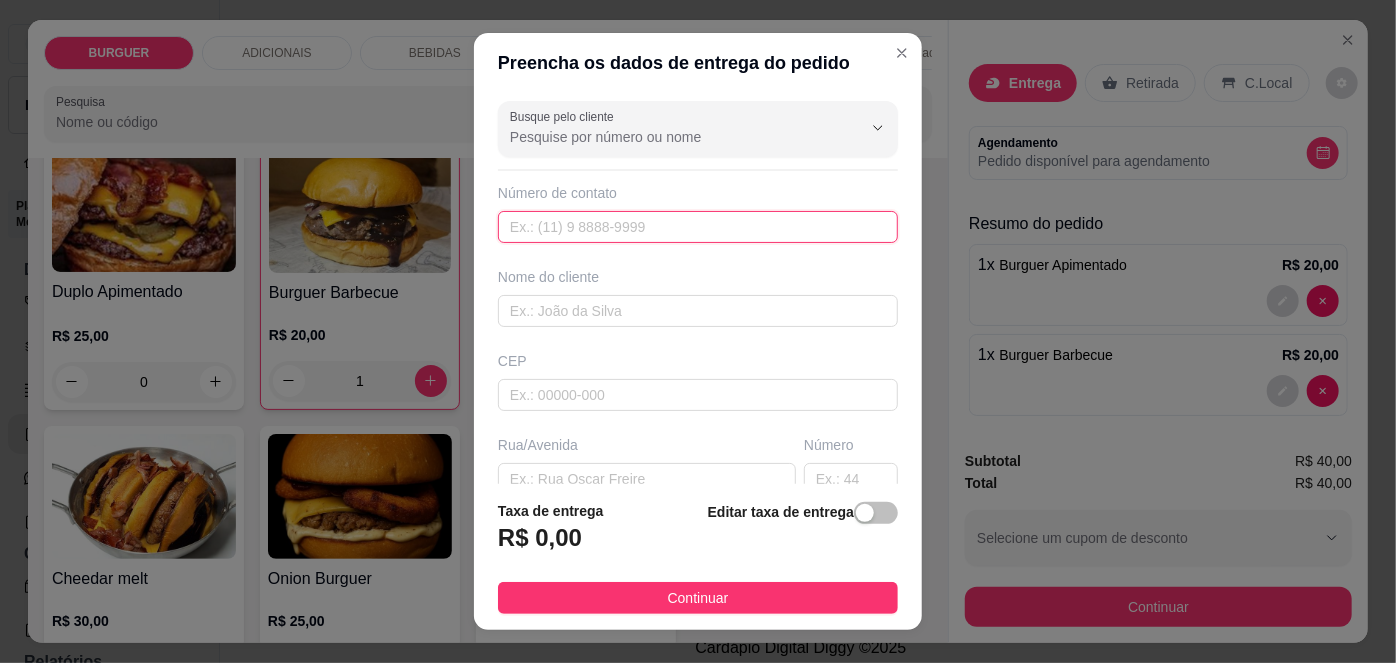 click at bounding box center [698, 227] 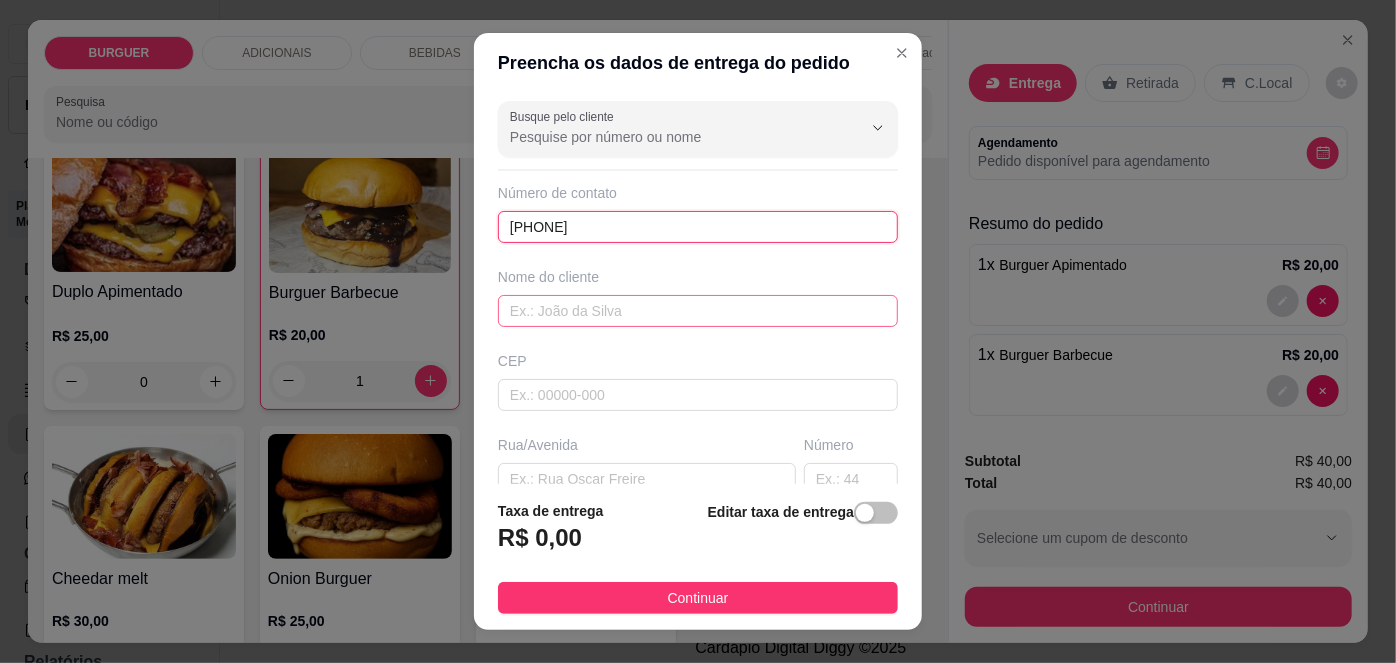 type on "[PHONE]" 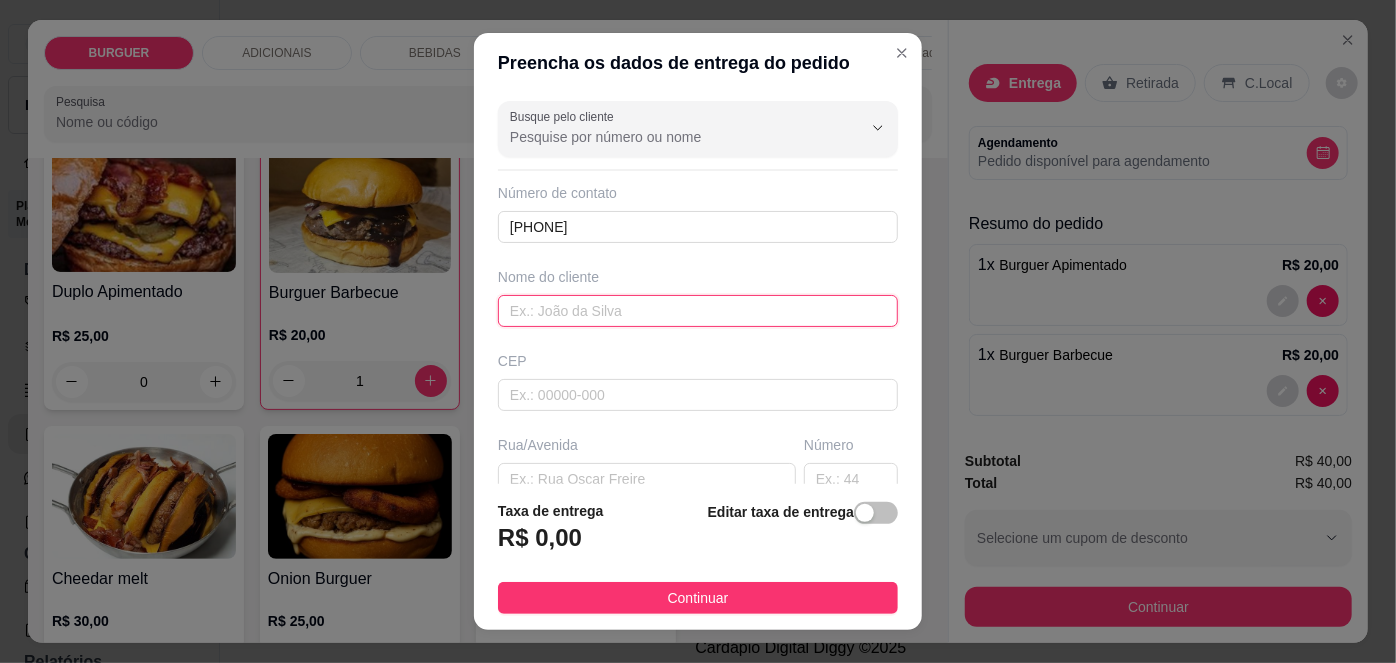 click at bounding box center (698, 311) 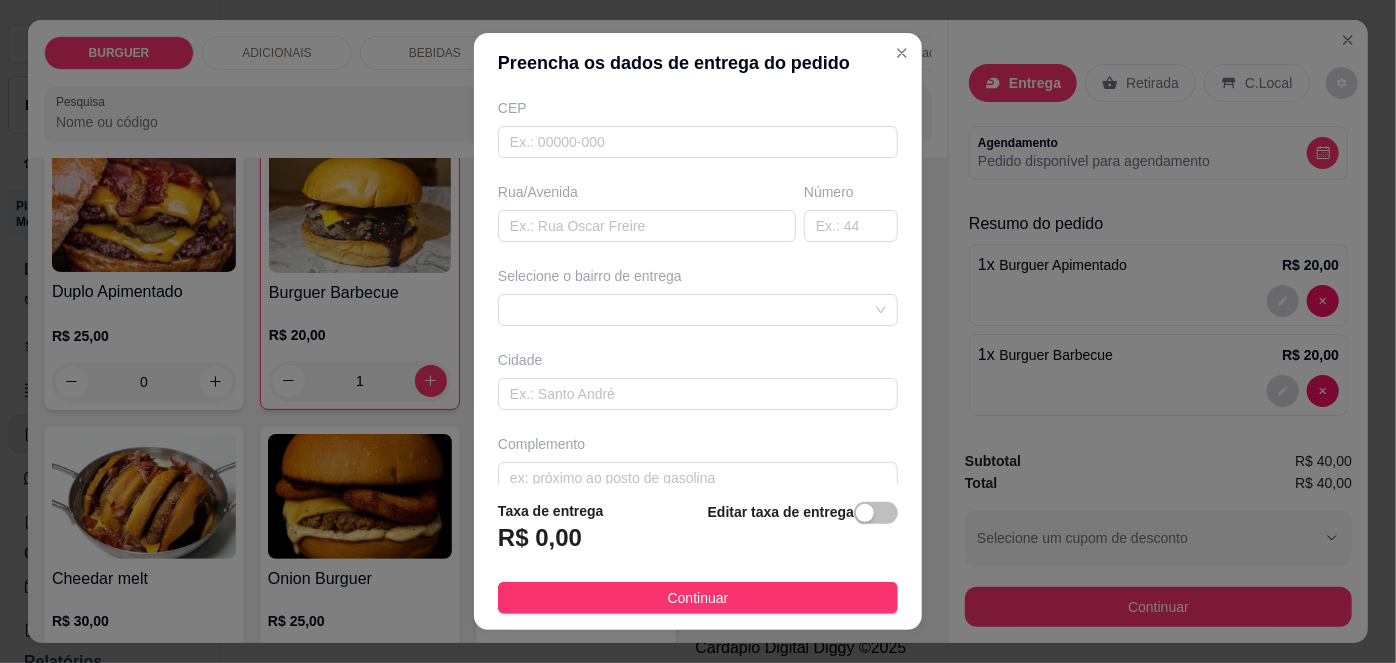 scroll, scrollTop: 260, scrollLeft: 0, axis: vertical 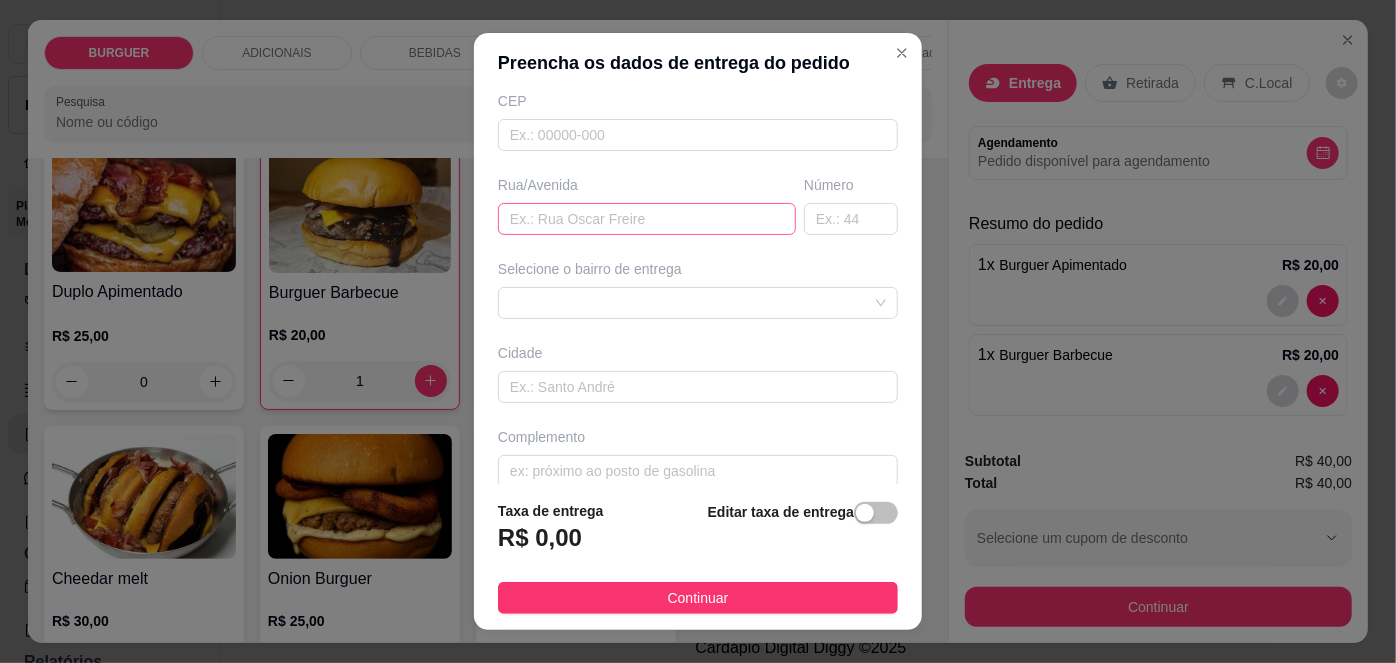 type on "[FIRST] [LAST]" 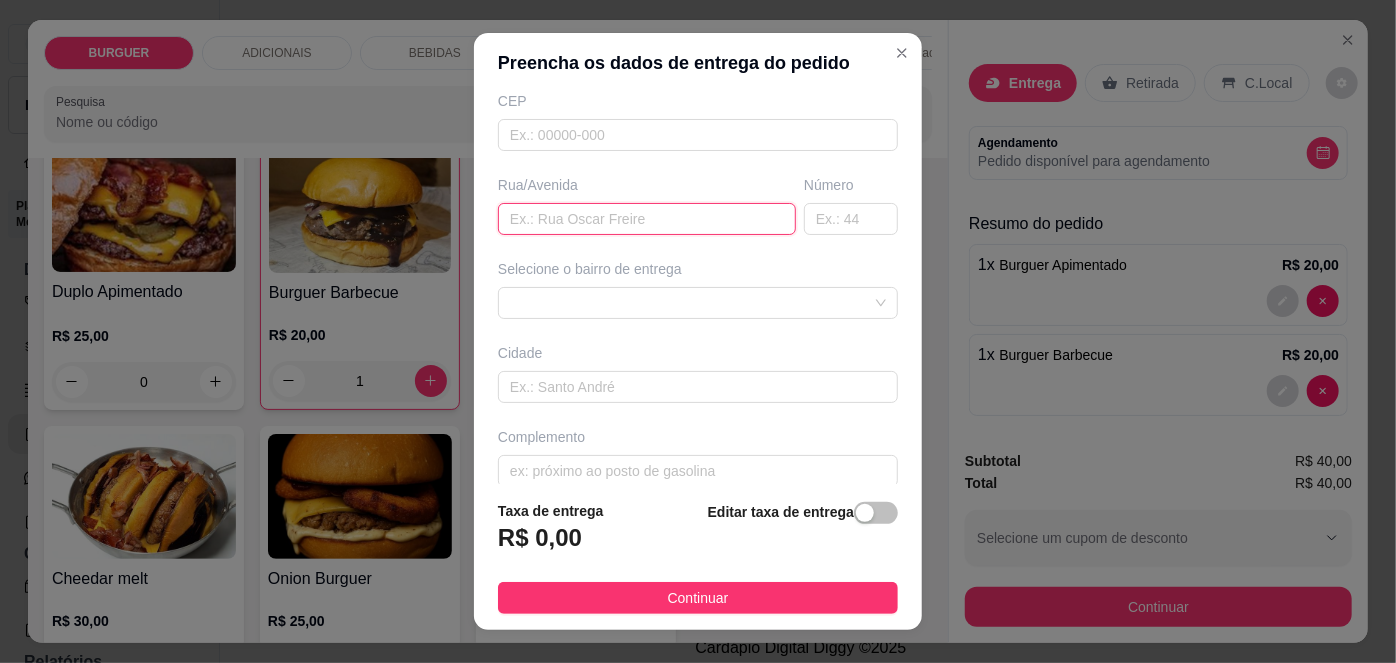 click at bounding box center (647, 219) 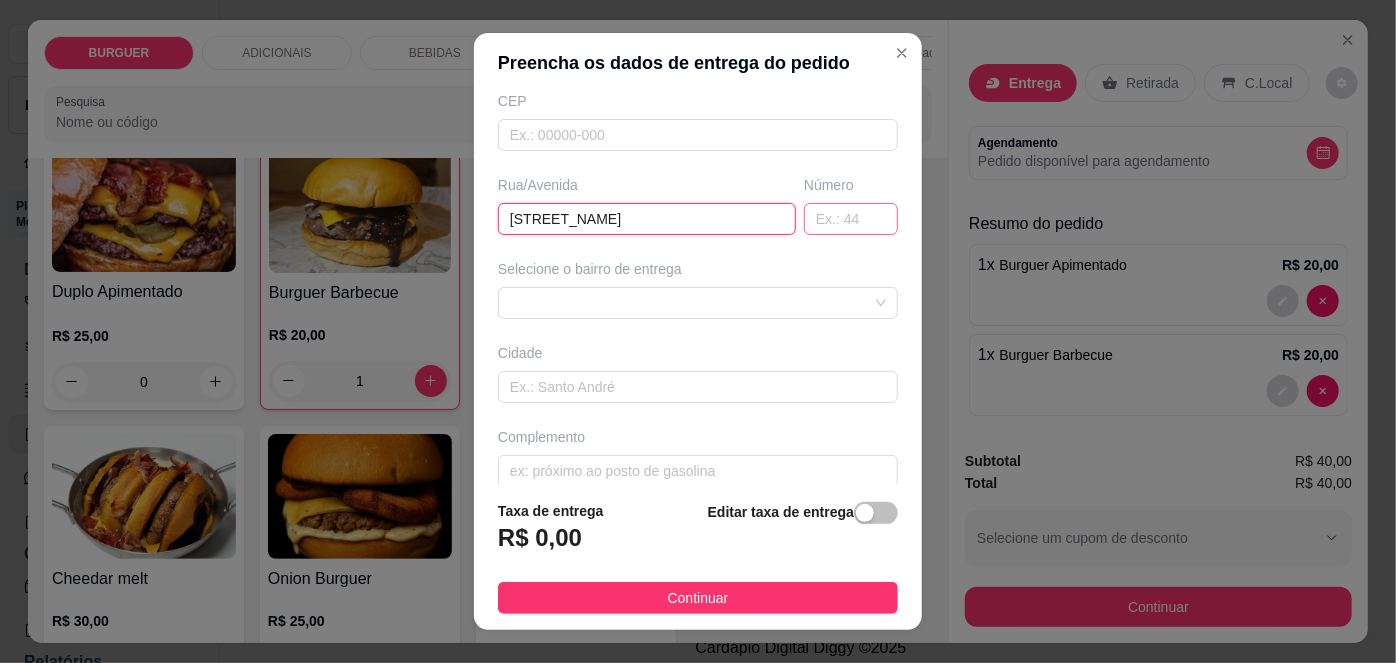 type on "[STREET_NAME]" 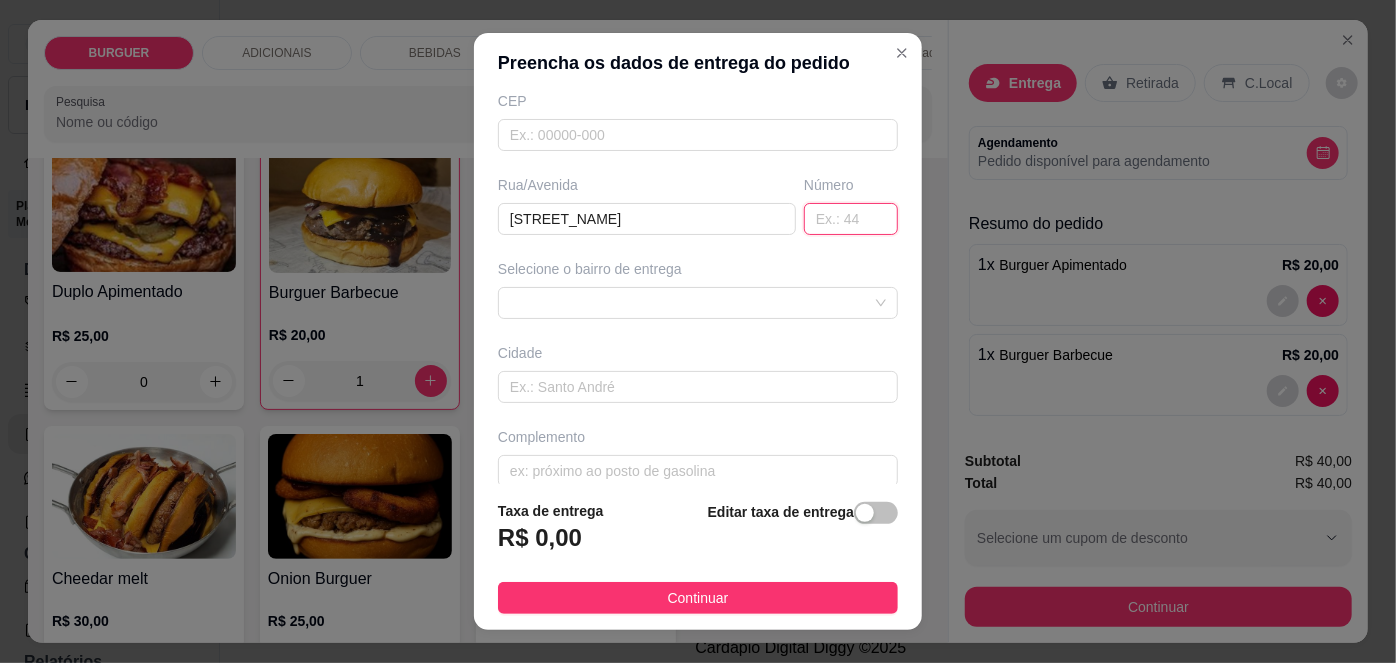 click at bounding box center [851, 219] 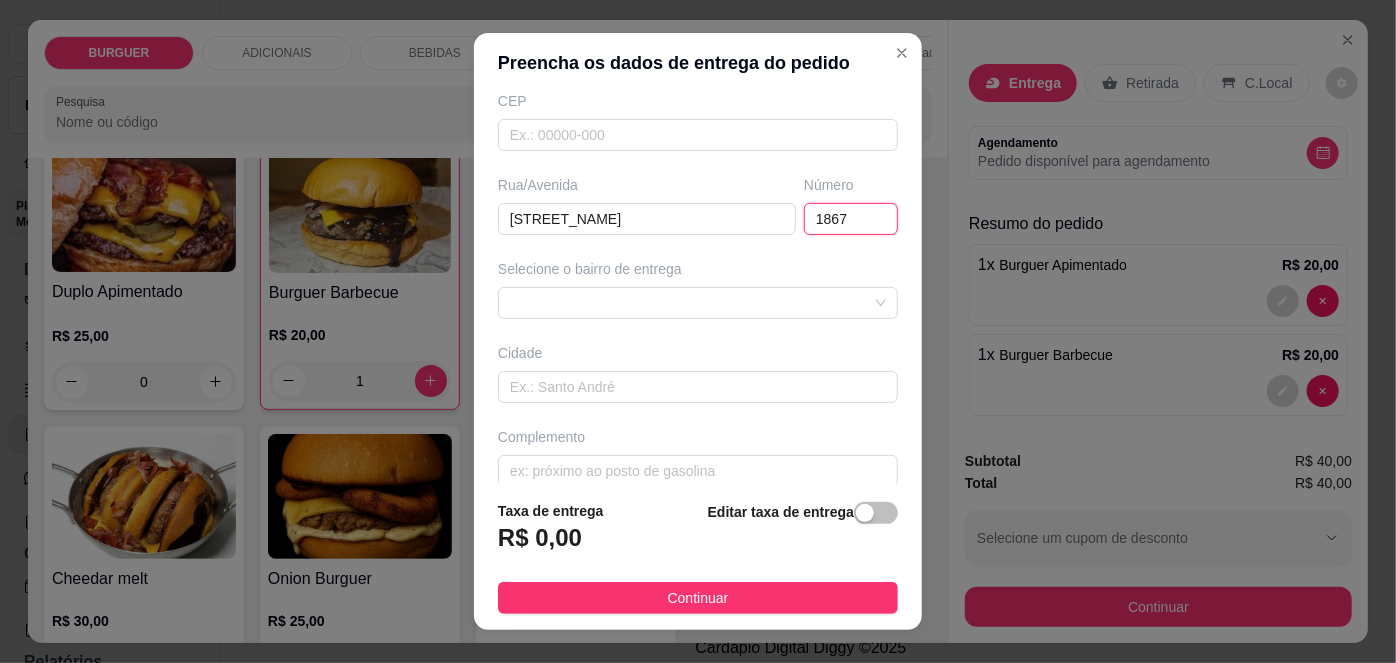 scroll, scrollTop: 279, scrollLeft: 0, axis: vertical 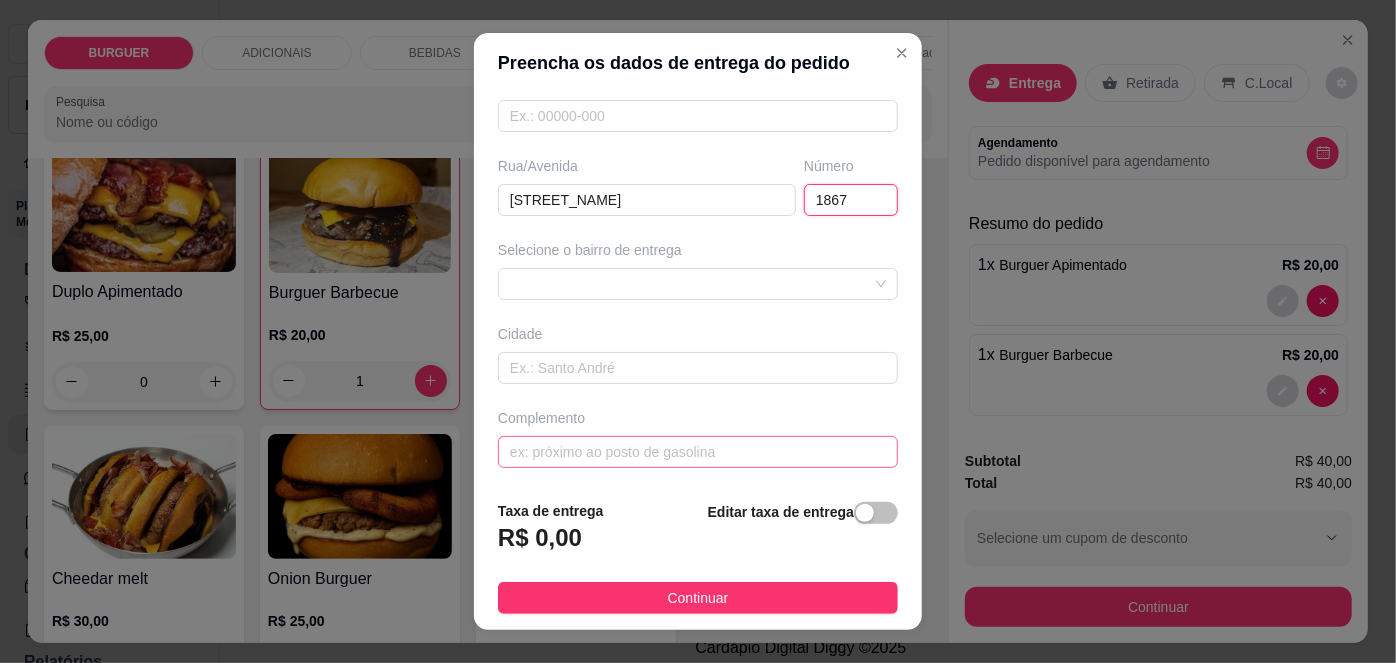 type on "1867" 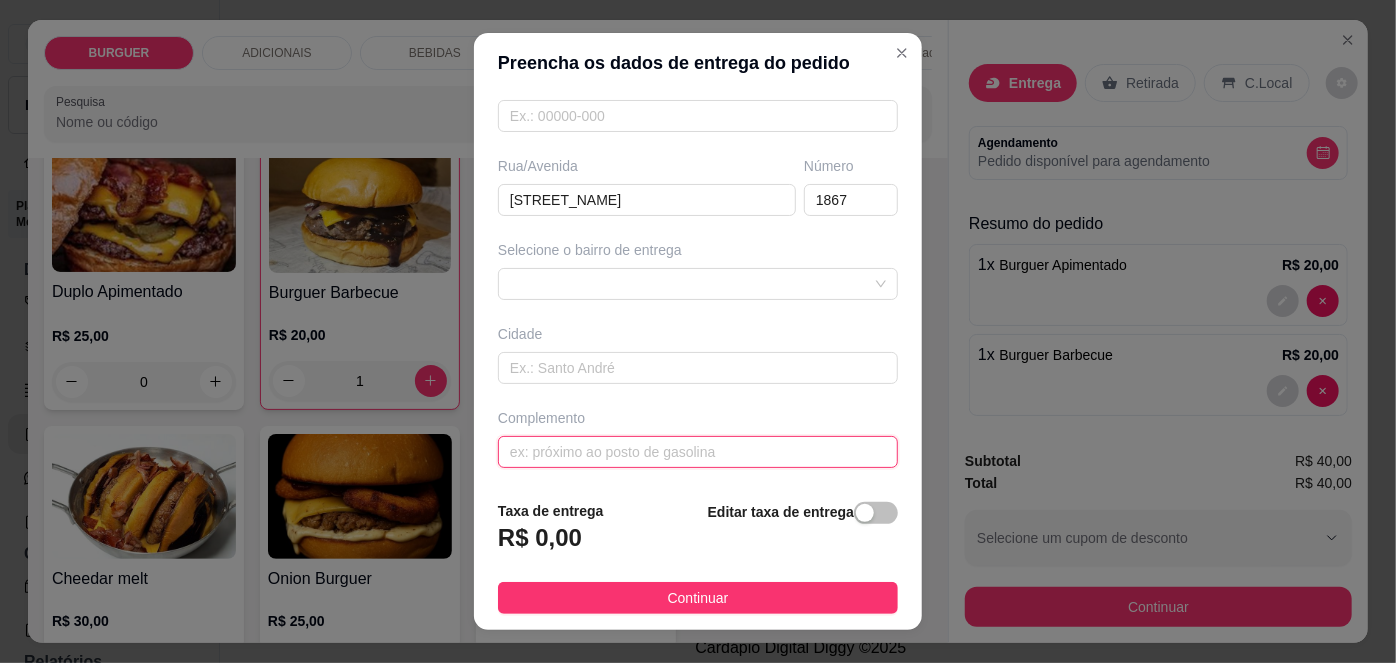 click at bounding box center [698, 452] 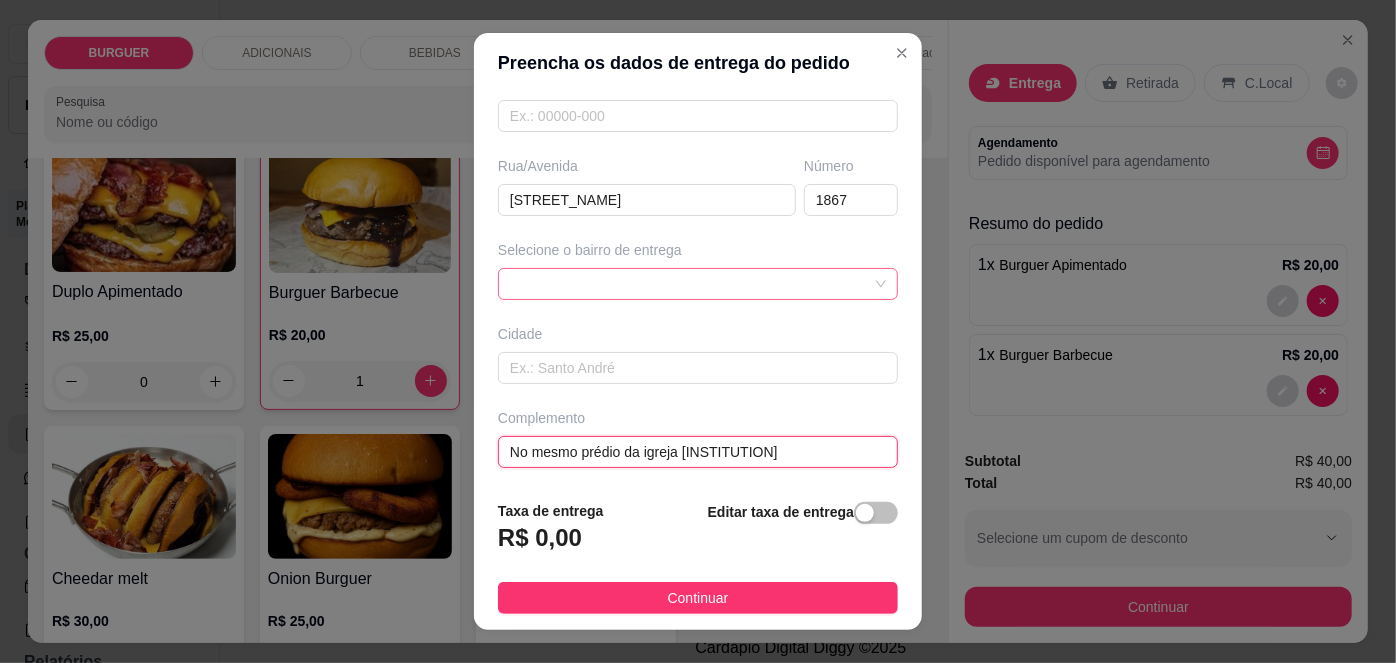click at bounding box center (698, 284) 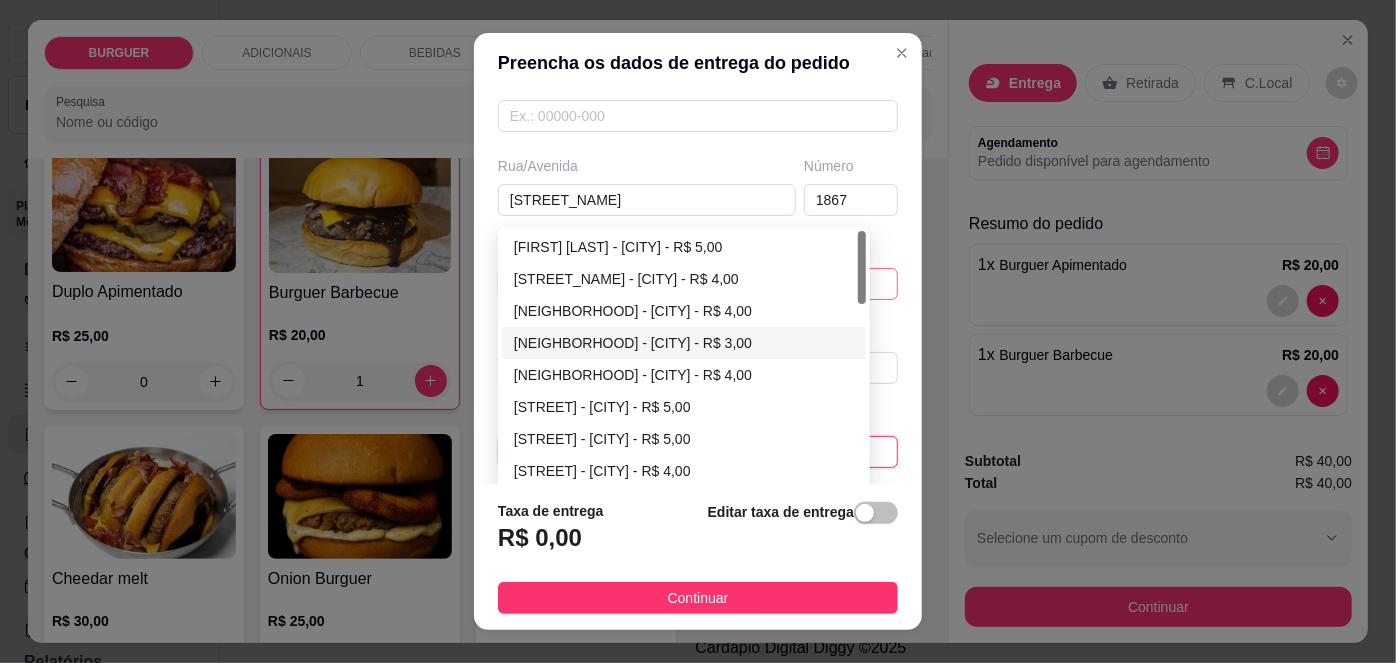 type on "No mesmo prédio da igreja [INSTITUTION]" 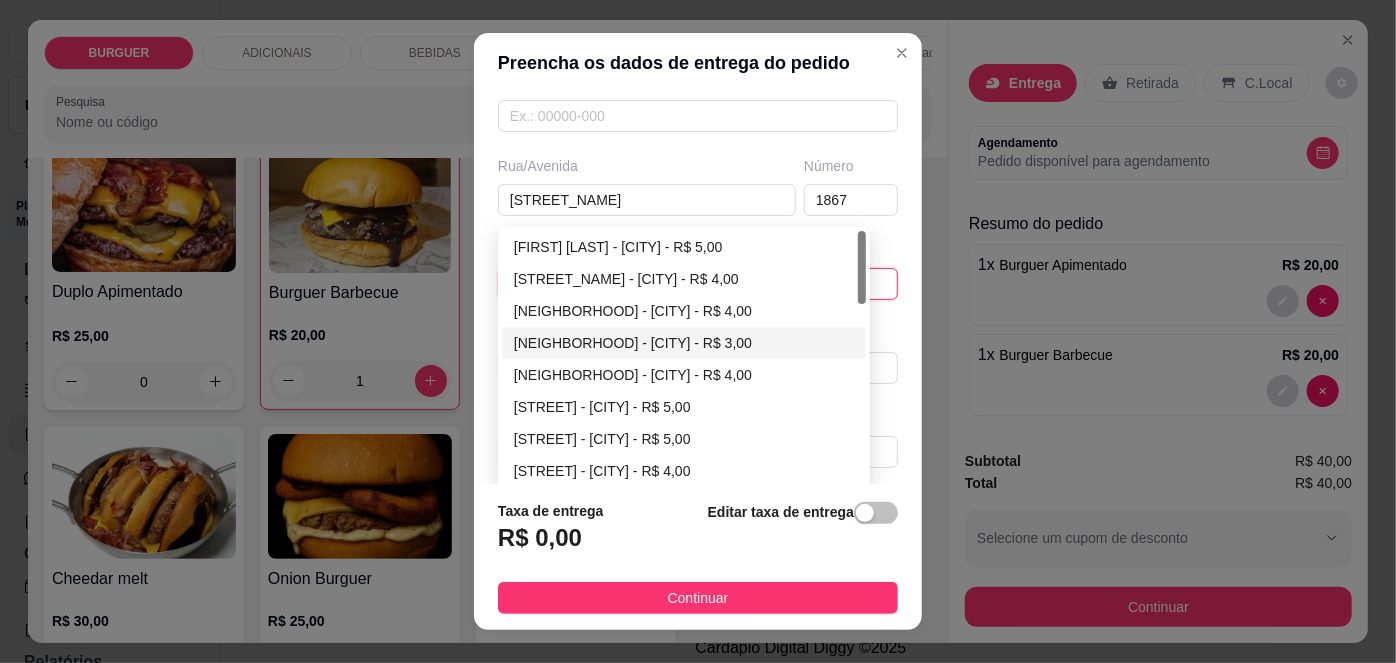 click on "[NEIGHBORHOOD] - [CITY] -  R$ 3,00" at bounding box center [684, 343] 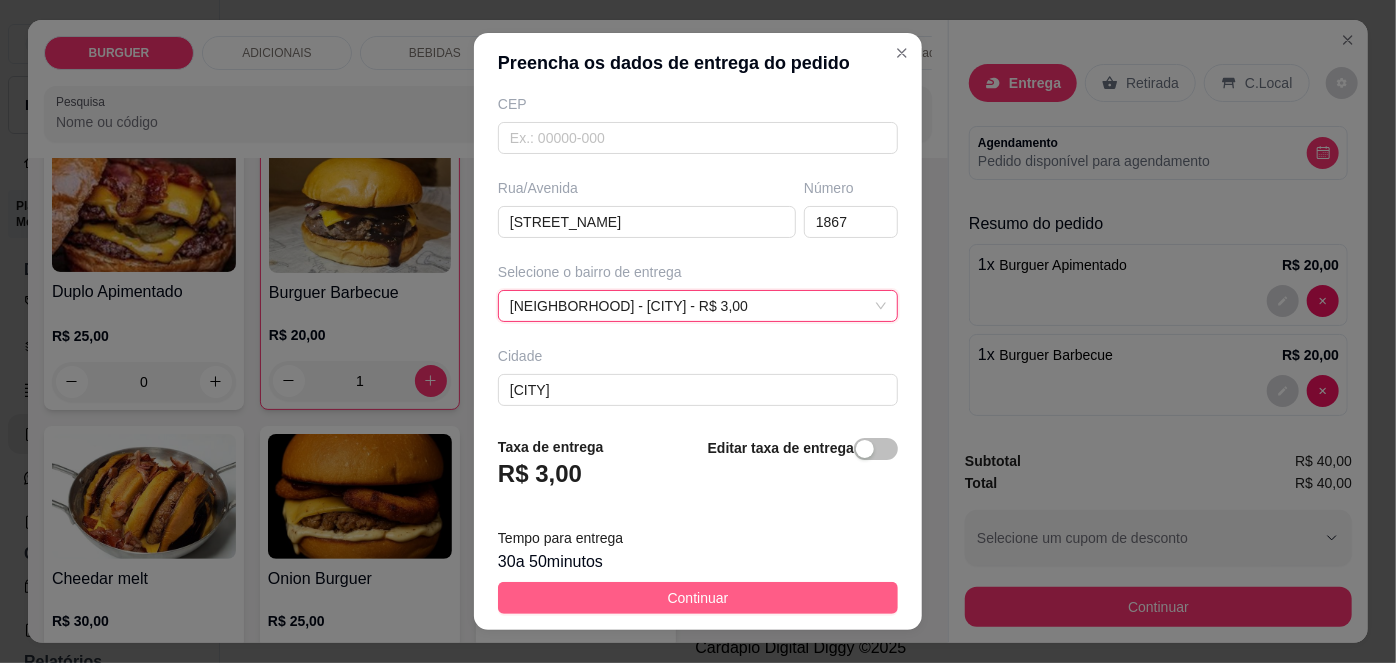scroll, scrollTop: 279, scrollLeft: 0, axis: vertical 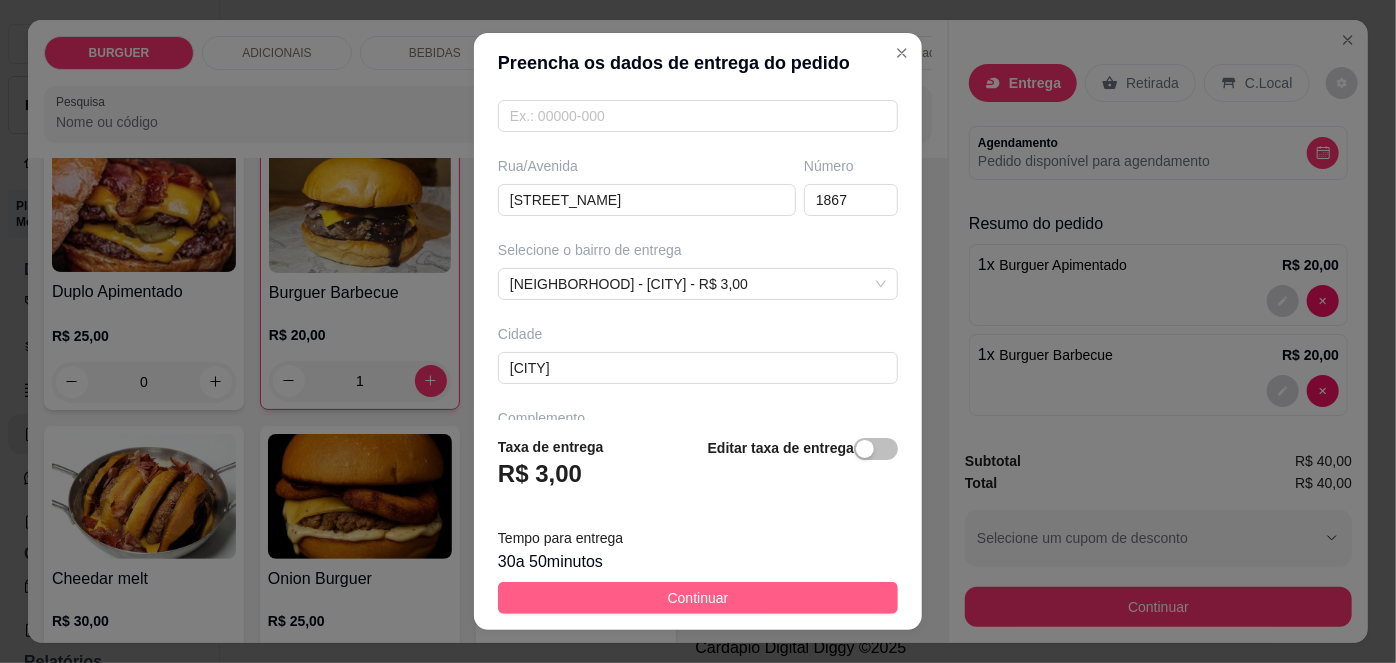 click on "Continuar" at bounding box center (698, 598) 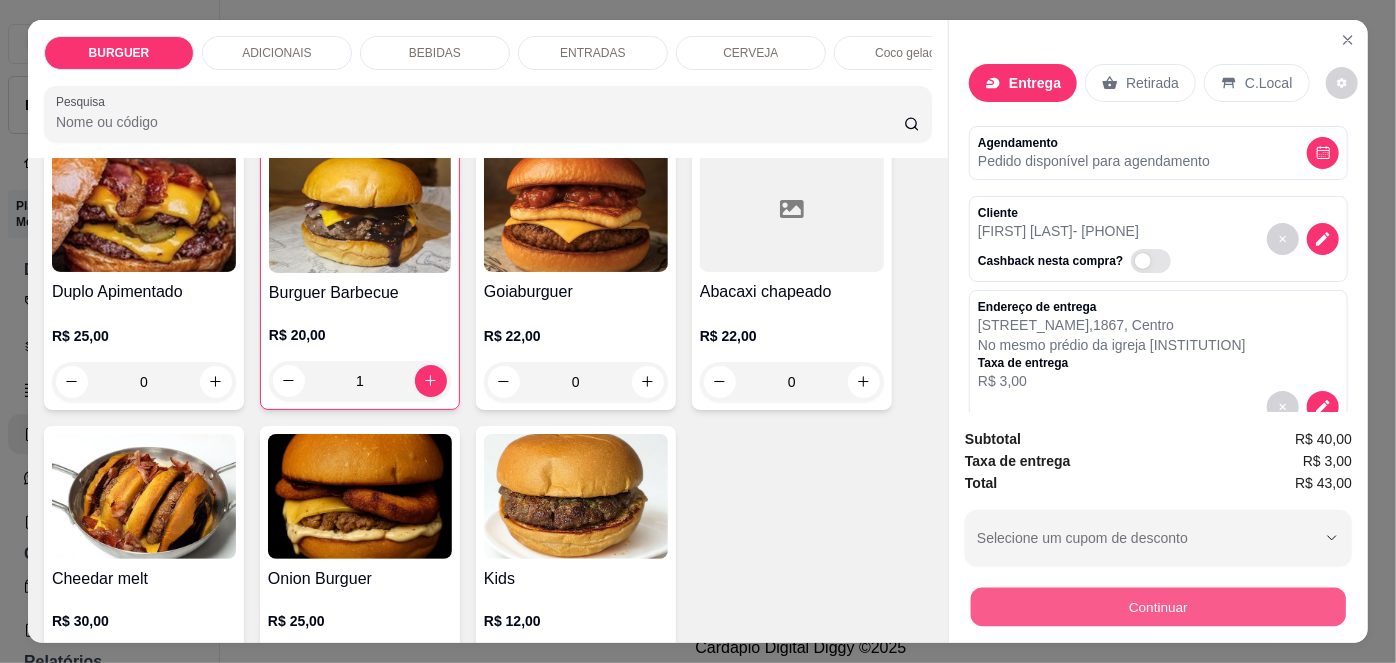 click on "Continuar" at bounding box center (1158, 607) 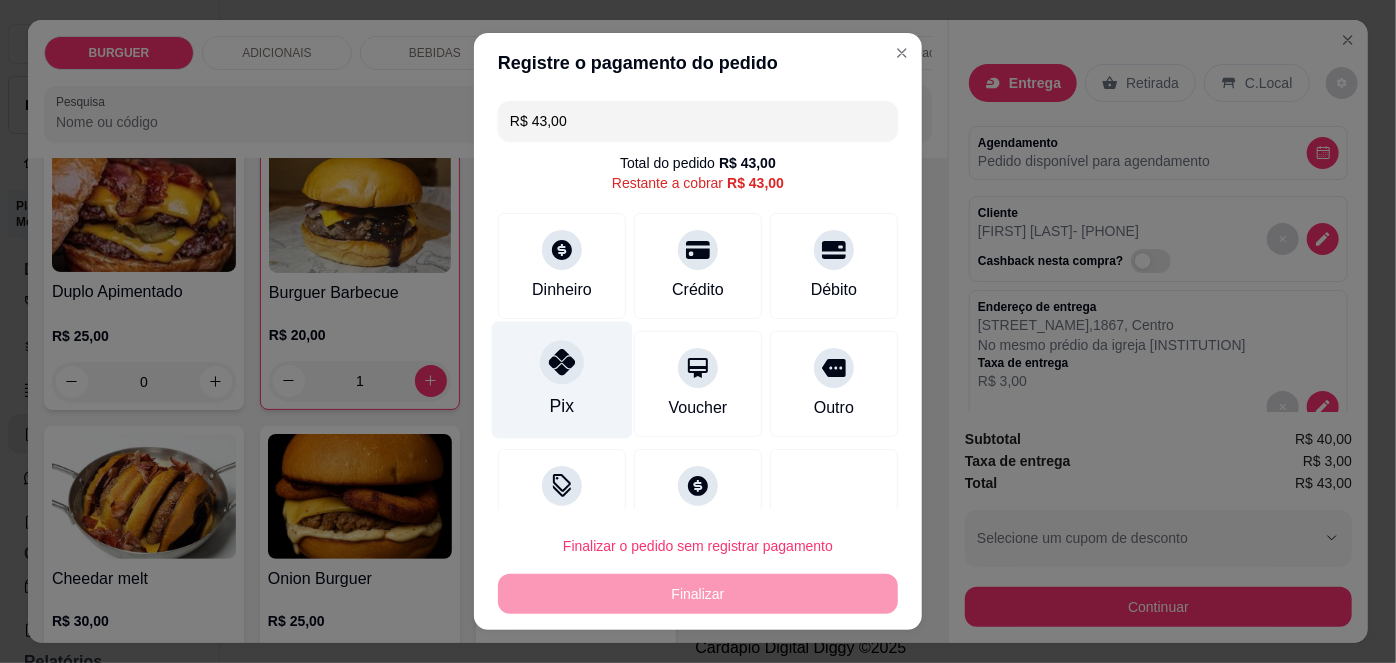 click at bounding box center [562, 363] 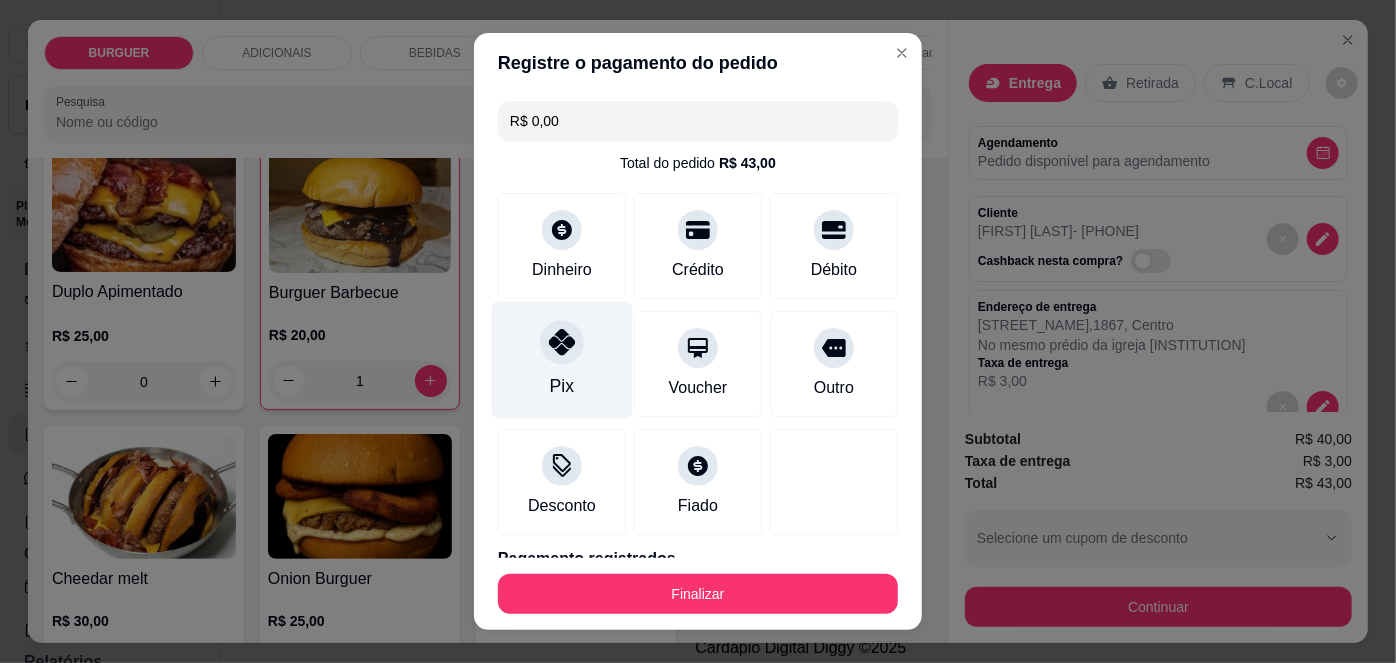 scroll, scrollTop: 88, scrollLeft: 0, axis: vertical 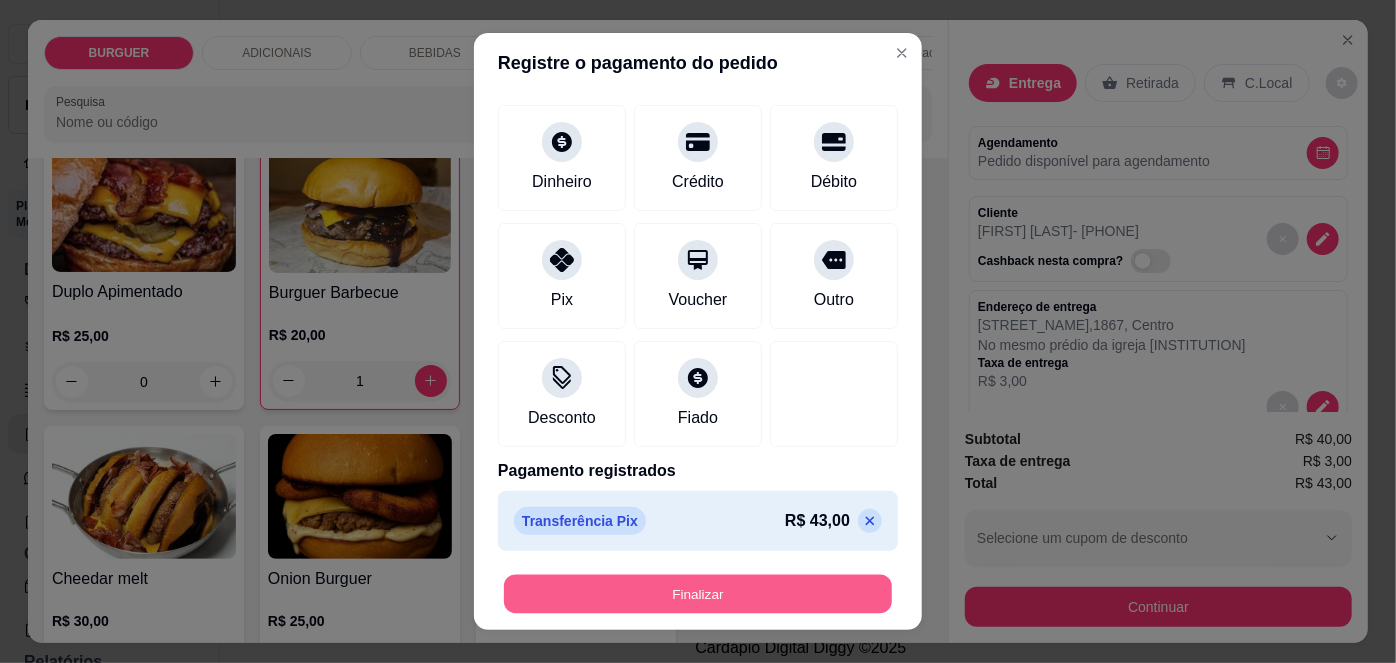 click on "Finalizar" at bounding box center [698, 593] 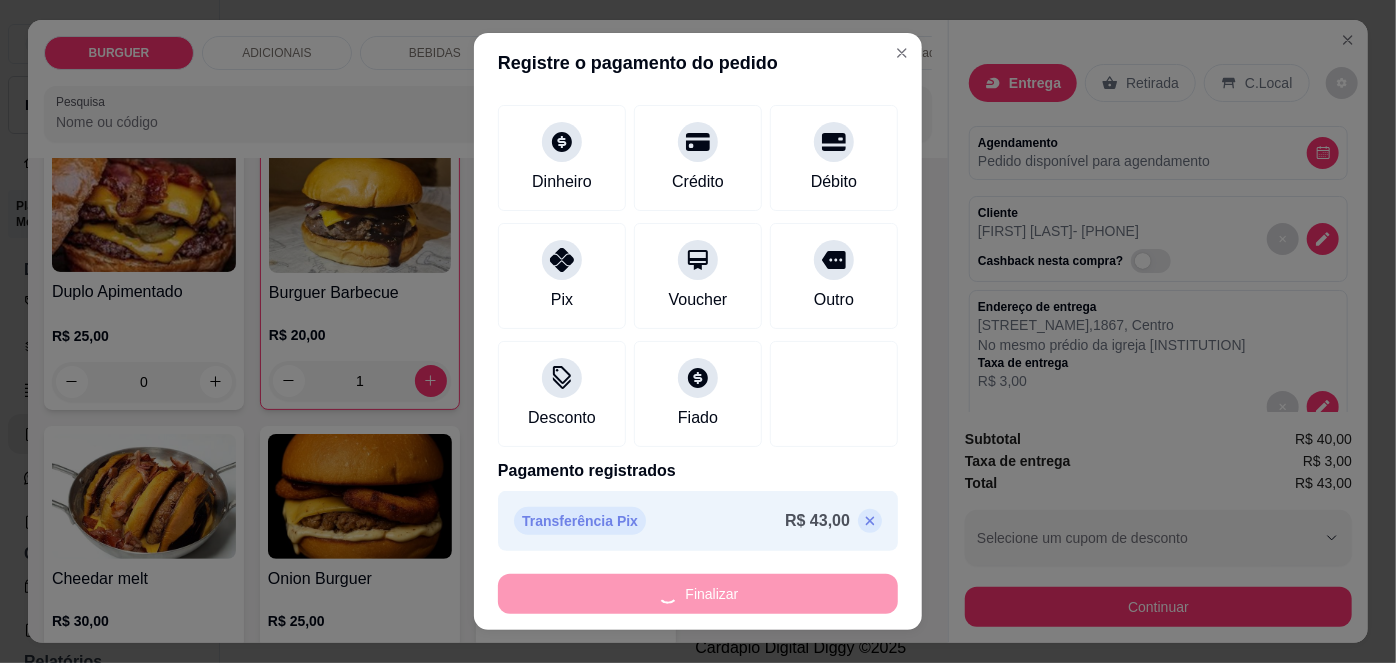 type on "0" 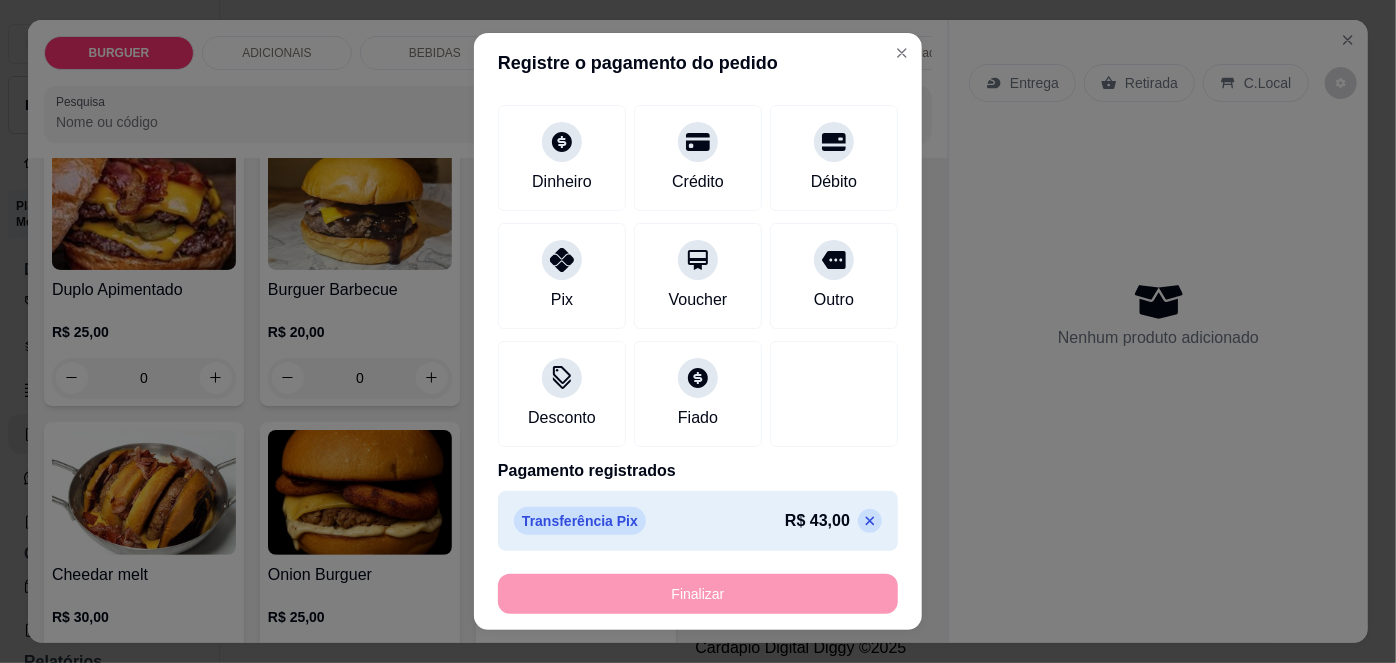 type on "-R$ 43,00" 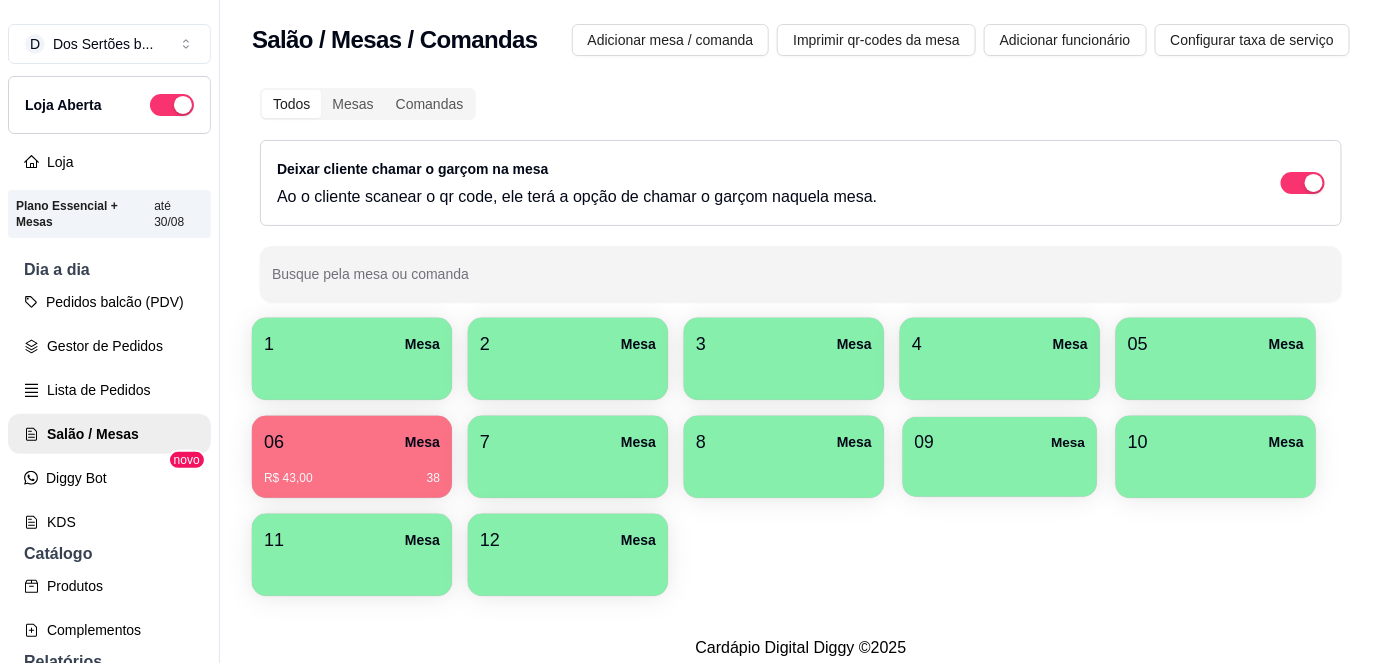 click at bounding box center [1000, 470] 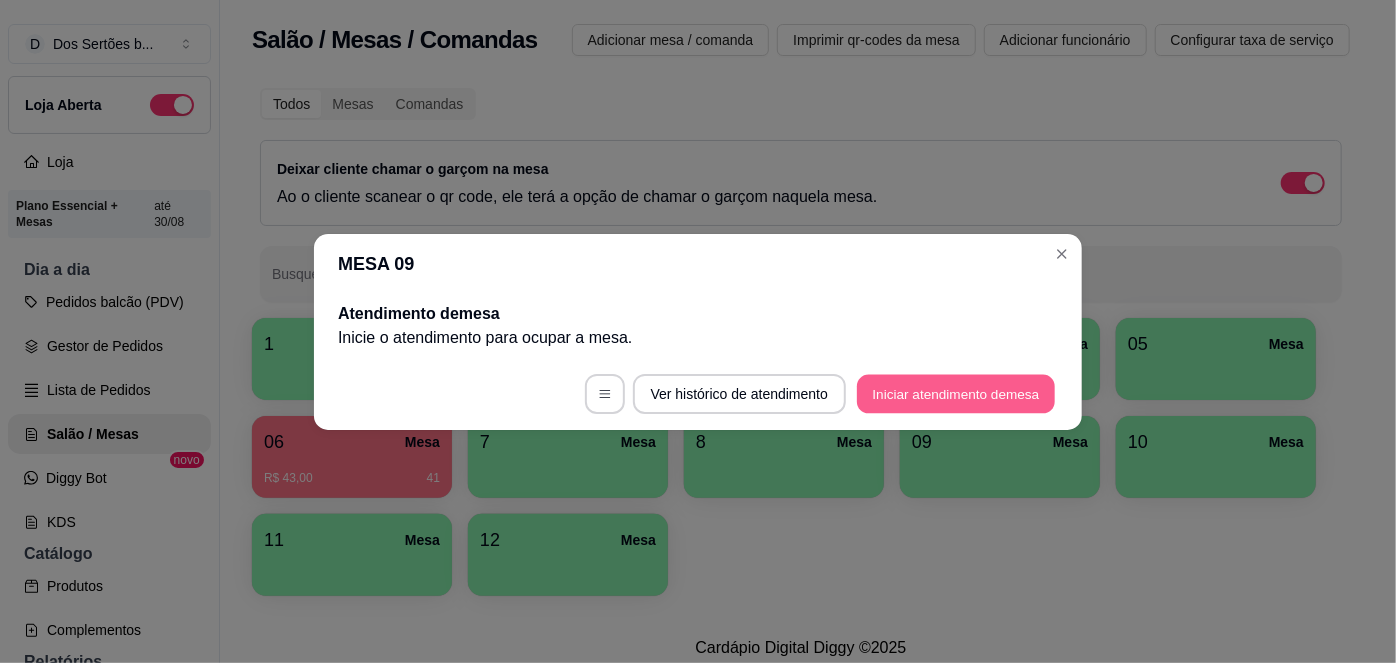 click on "Iniciar atendimento de  mesa" at bounding box center [956, 393] 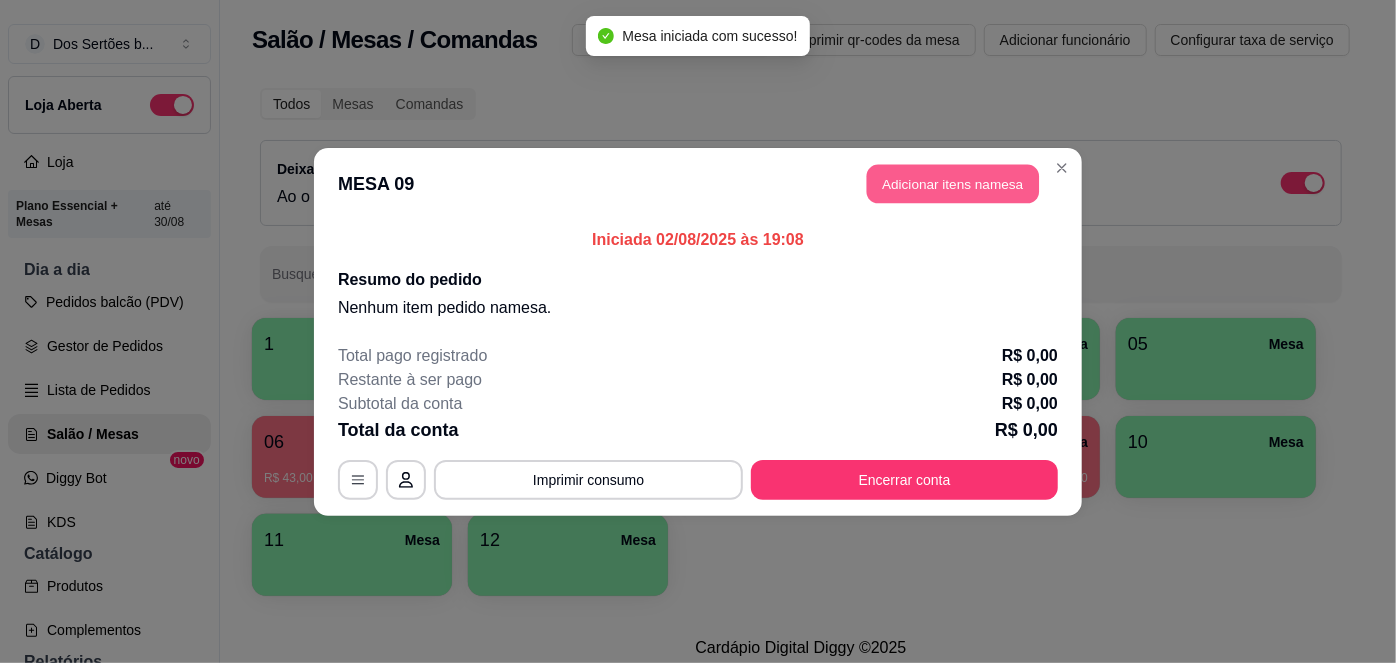 click on "Adicionar itens na  mesa" at bounding box center [953, 183] 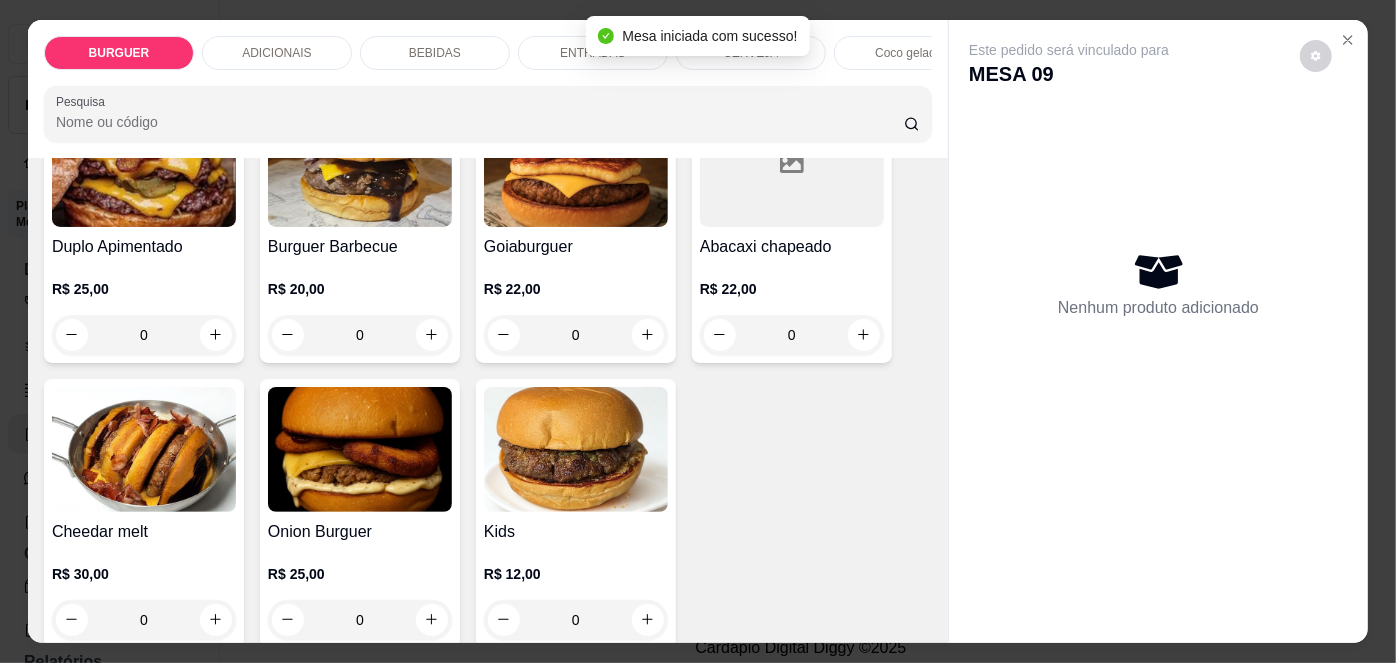 scroll, scrollTop: 522, scrollLeft: 0, axis: vertical 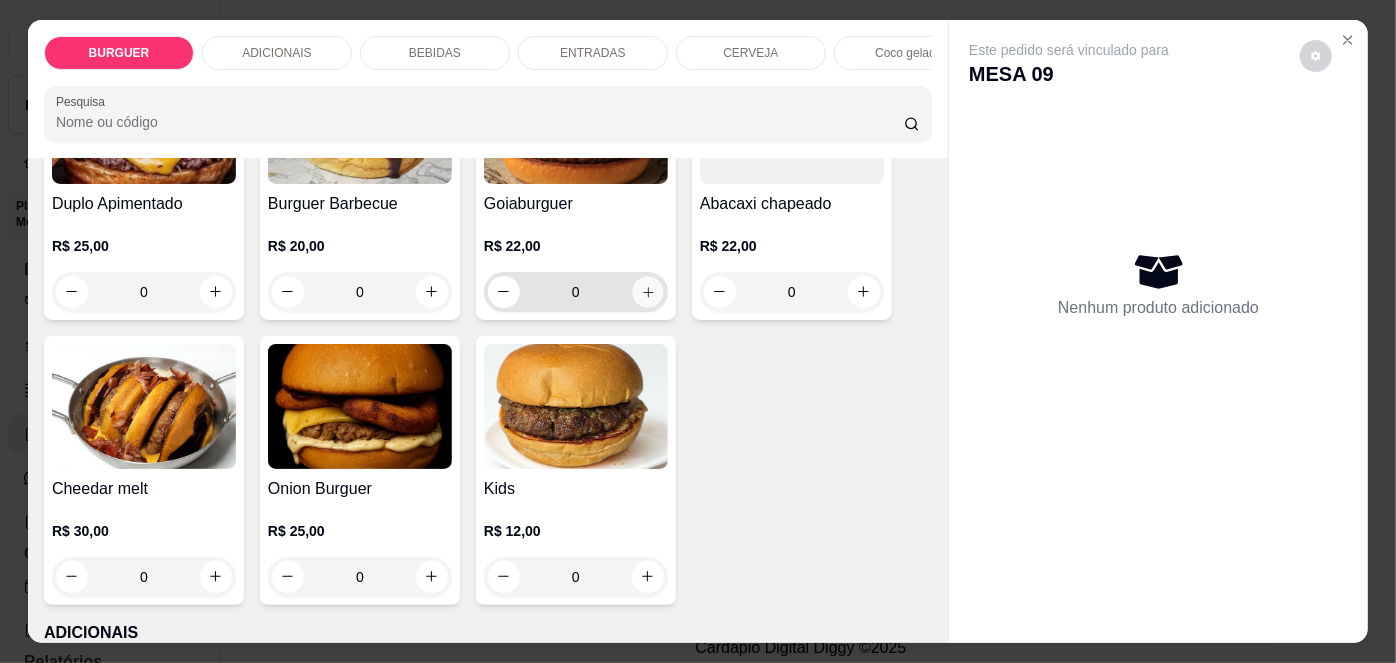 click 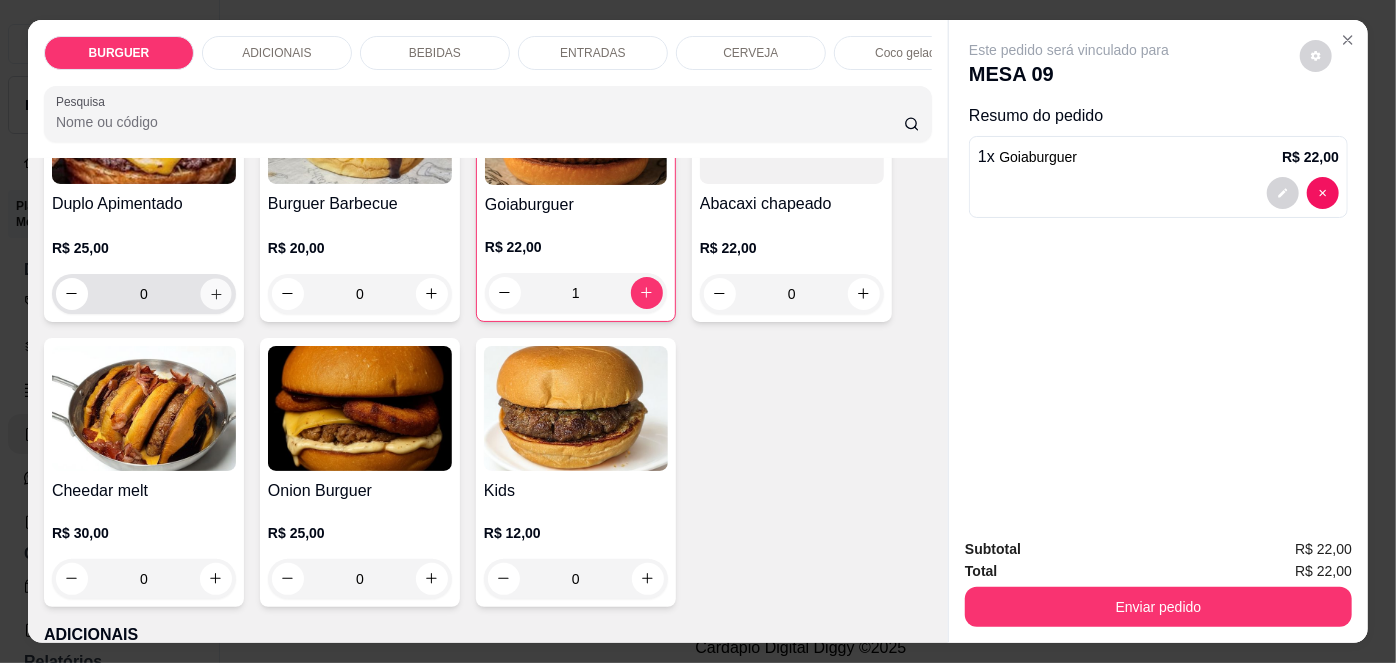 click 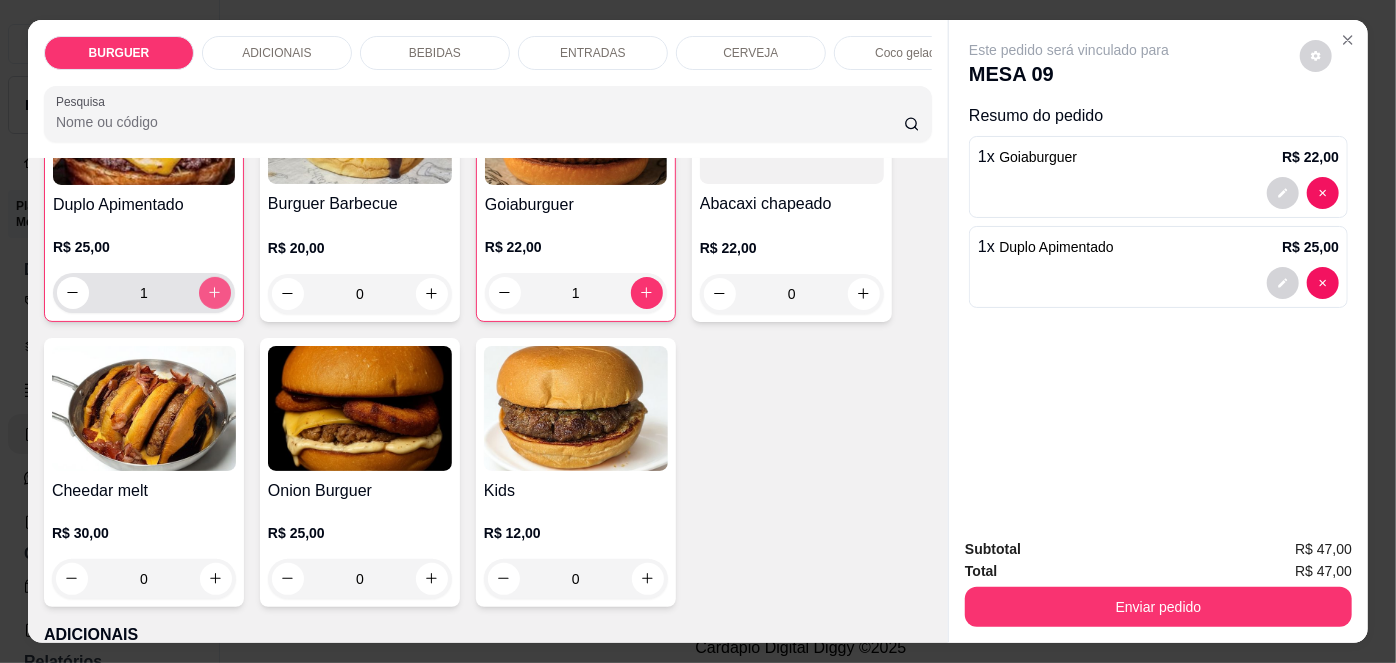 scroll, scrollTop: 523, scrollLeft: 0, axis: vertical 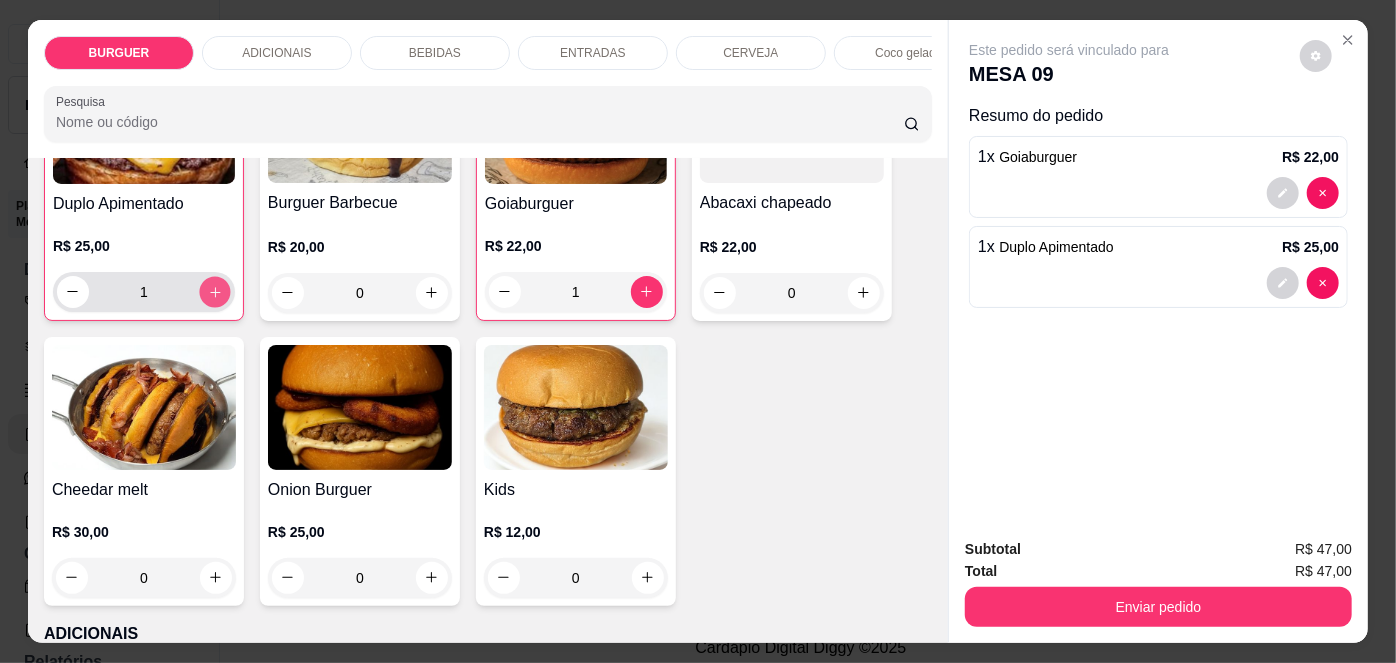click 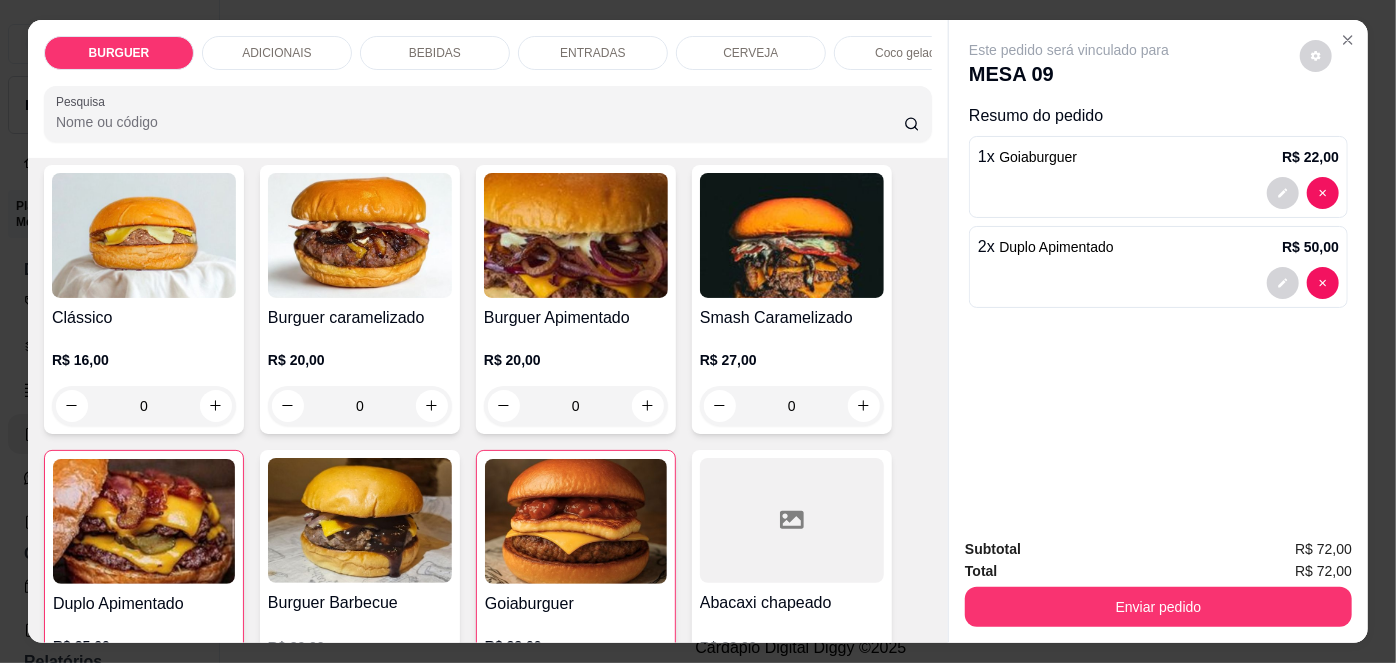 scroll, scrollTop: 120, scrollLeft: 0, axis: vertical 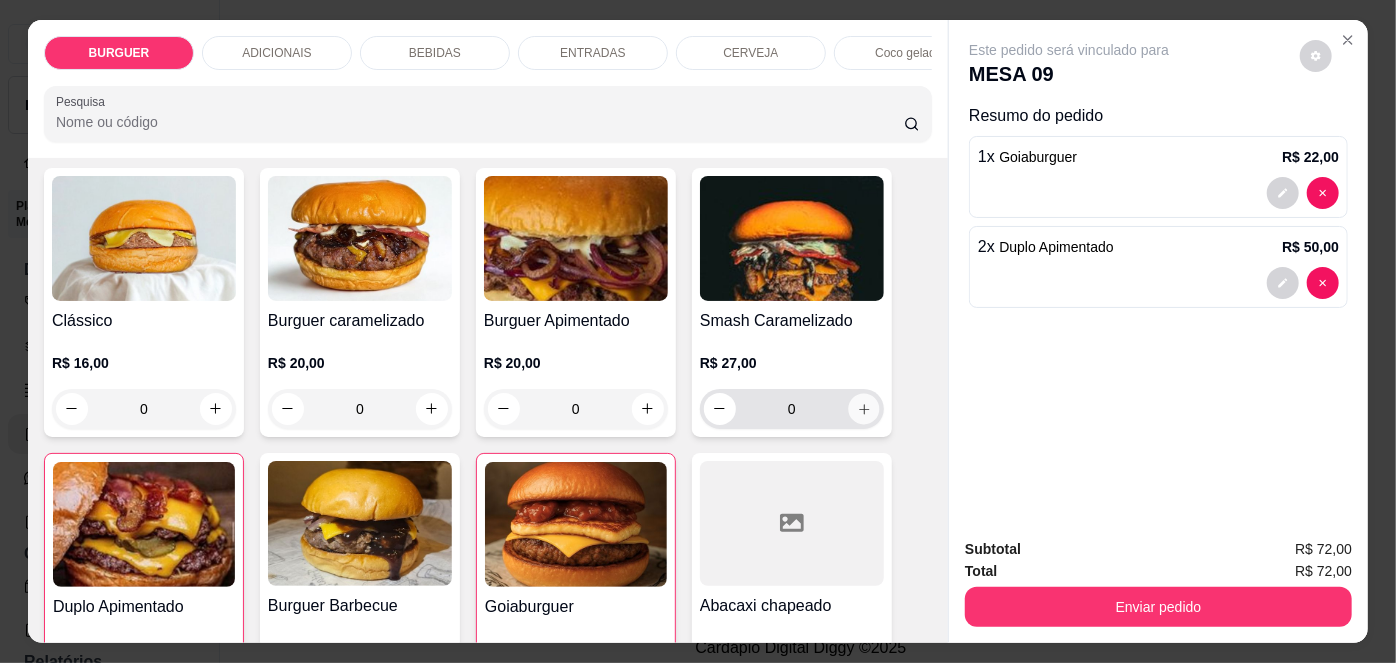 click 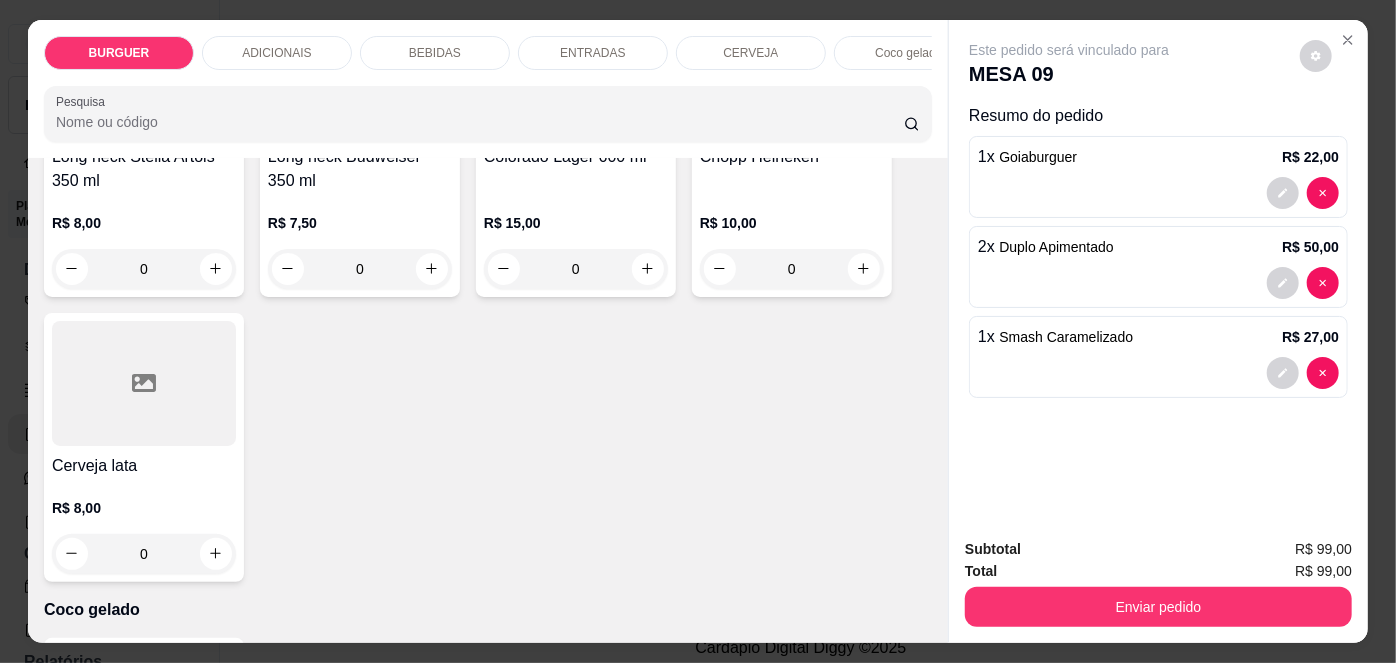 scroll, scrollTop: 3378, scrollLeft: 0, axis: vertical 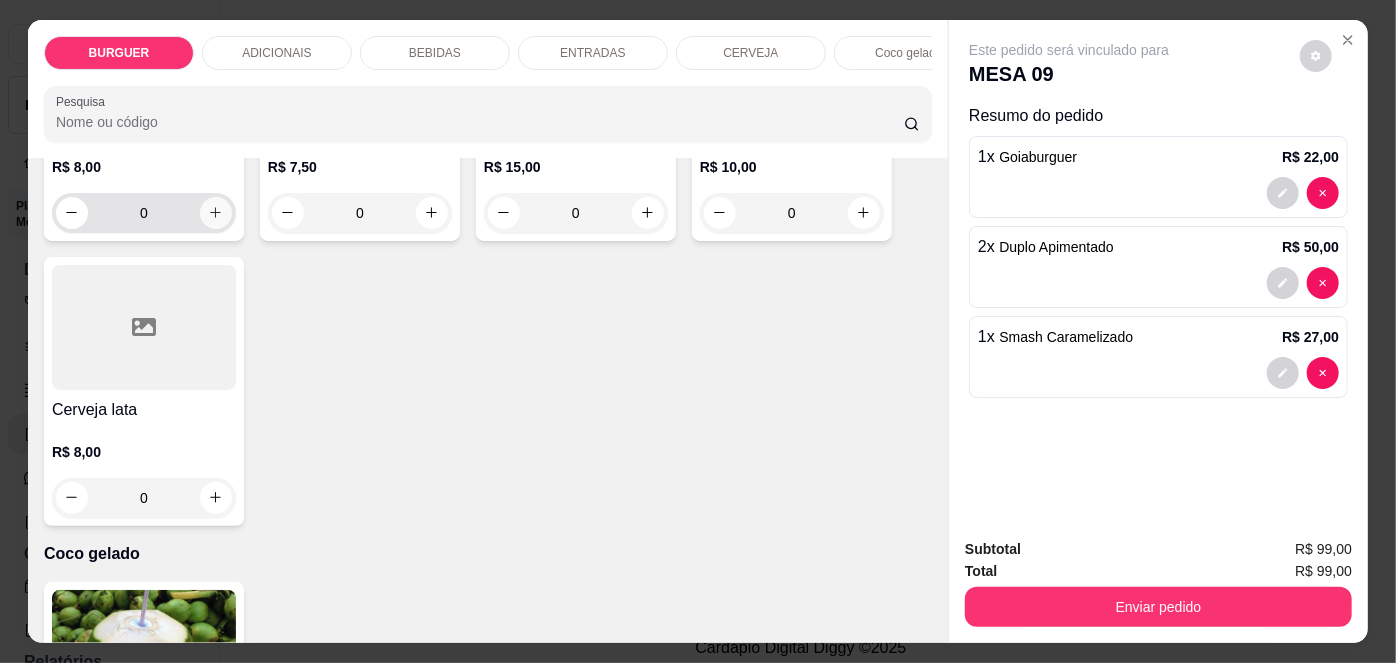 click 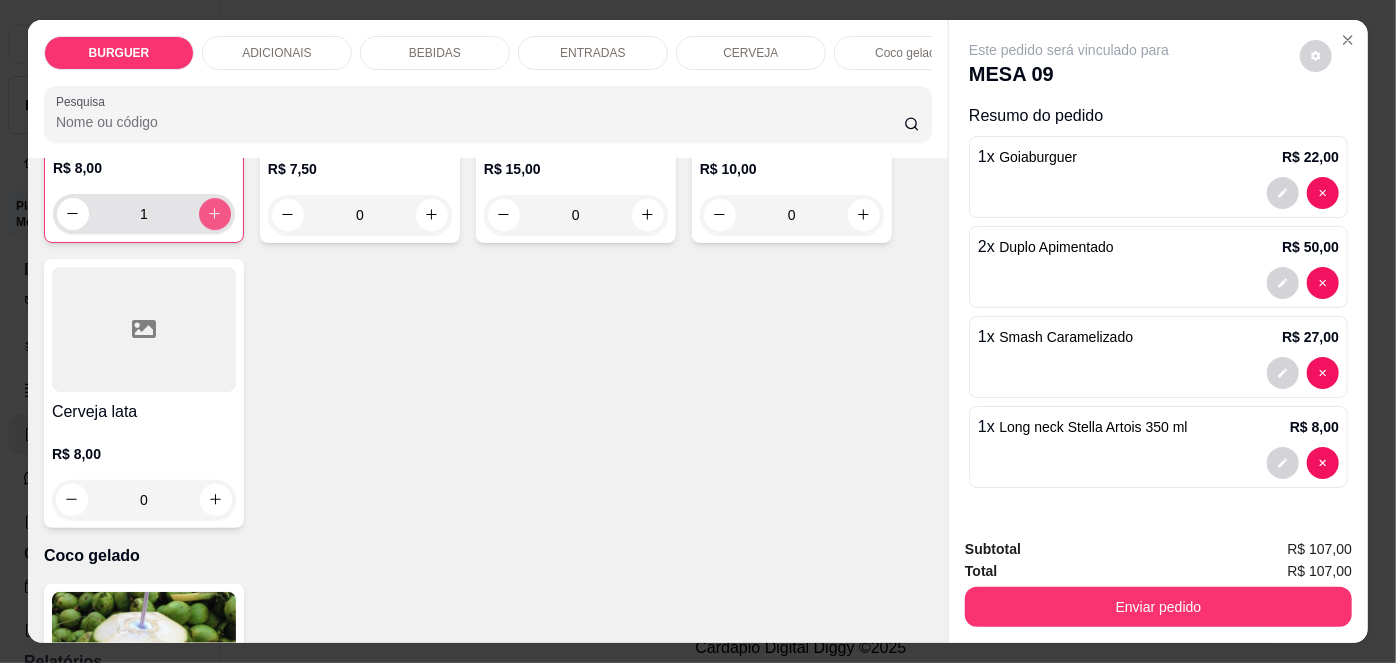 scroll, scrollTop: 3379, scrollLeft: 0, axis: vertical 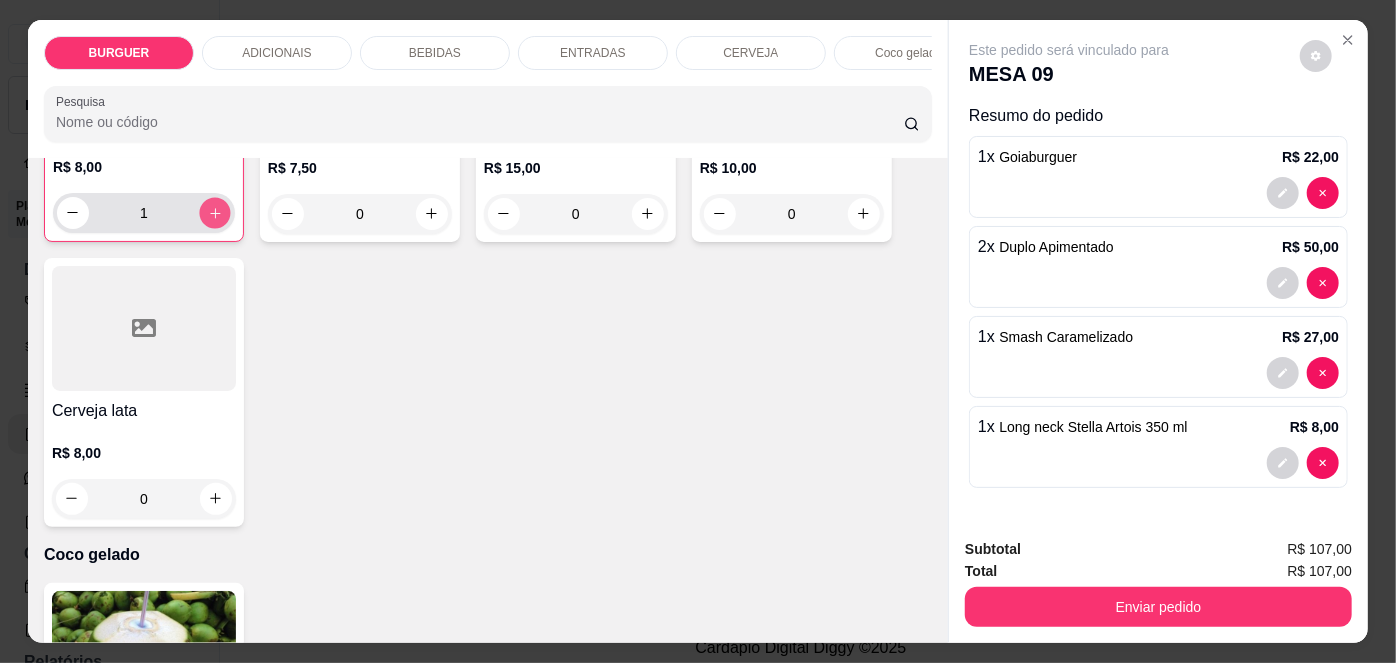 click 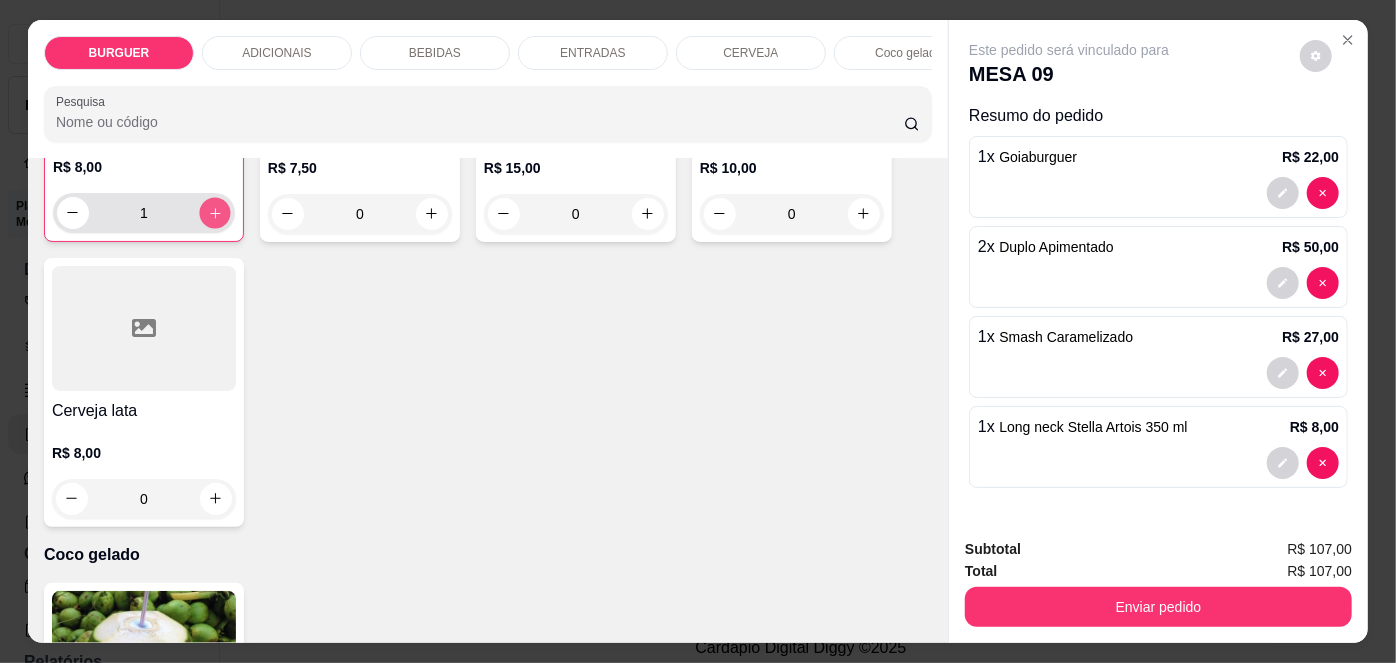 type on "2" 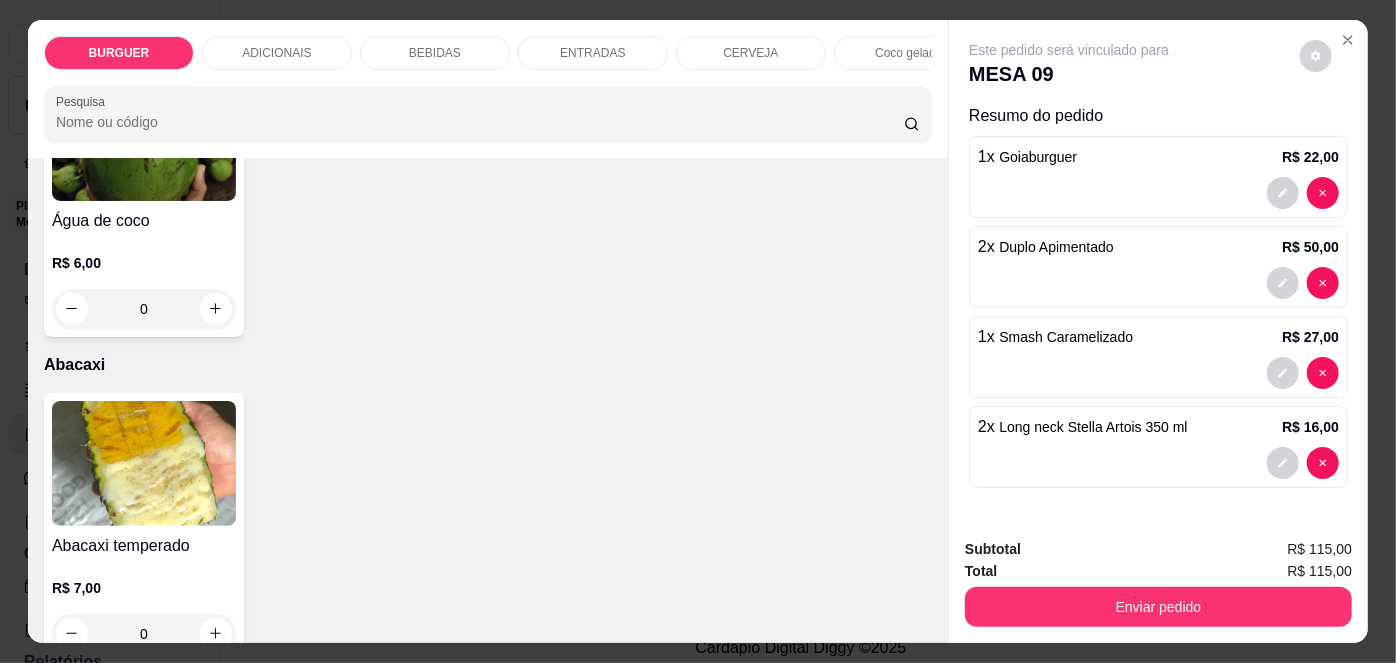 scroll, scrollTop: 3939, scrollLeft: 0, axis: vertical 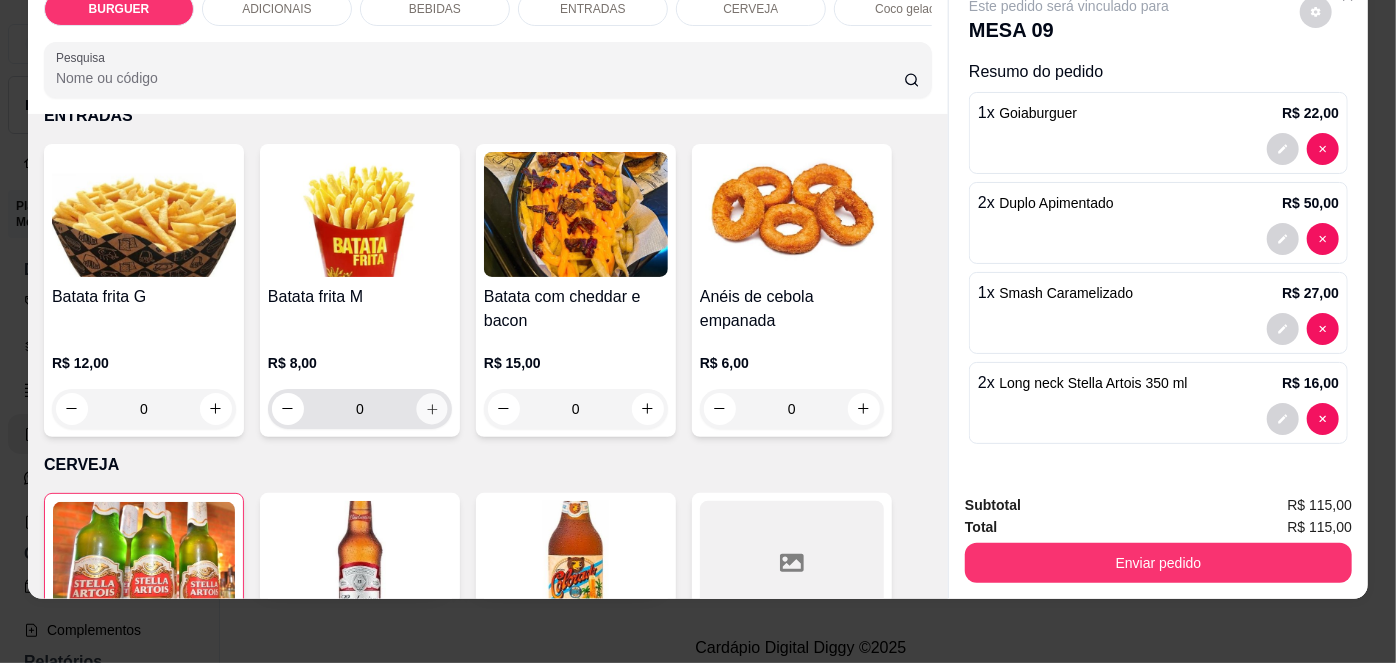 click 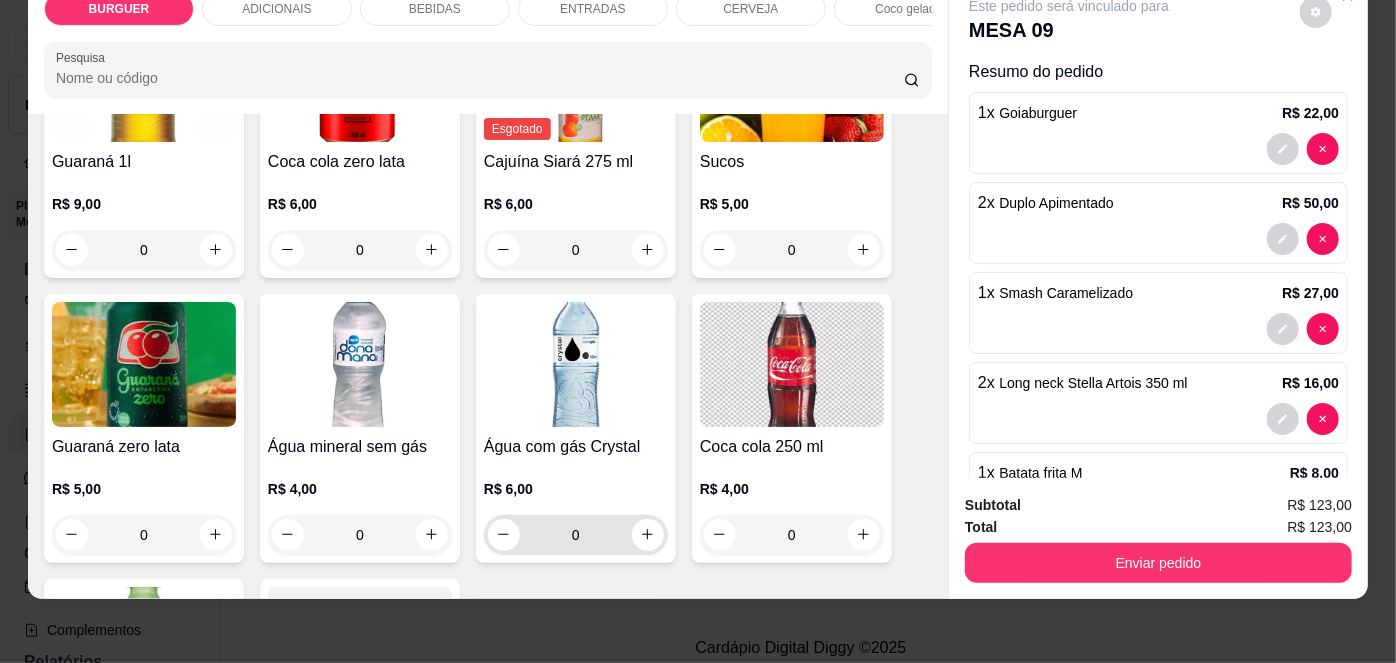 scroll, scrollTop: 2013, scrollLeft: 0, axis: vertical 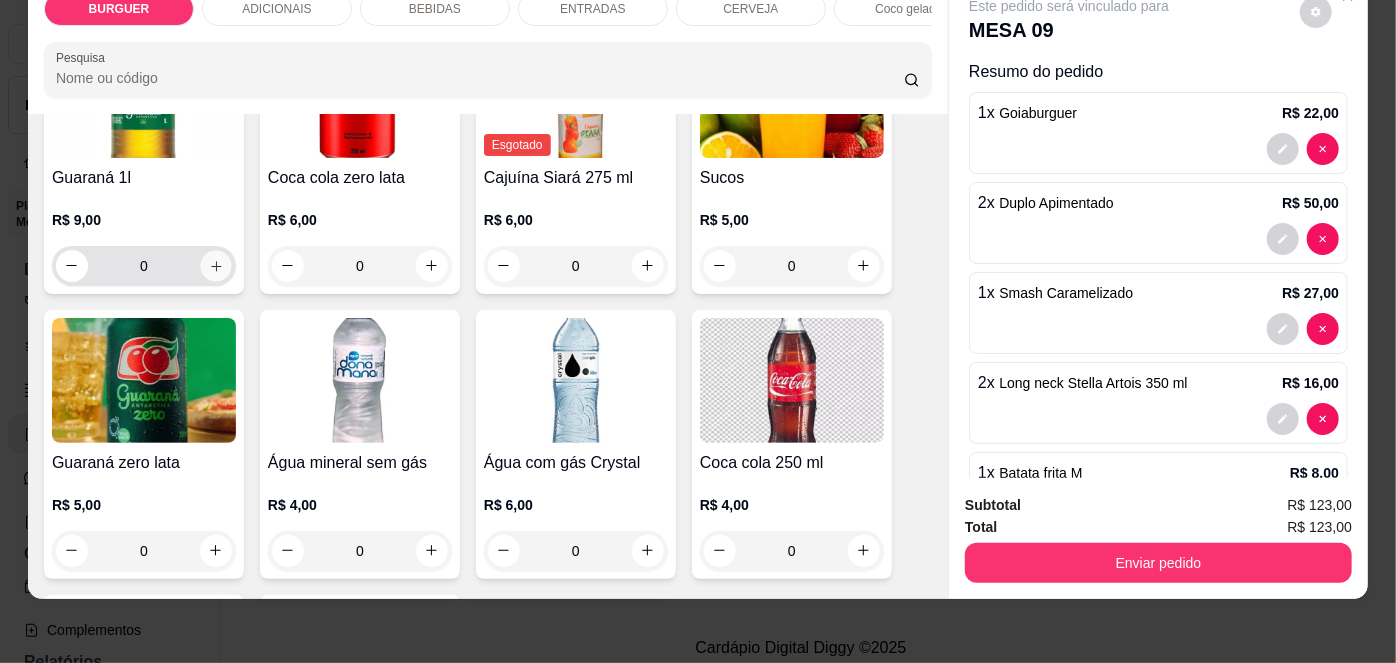 click 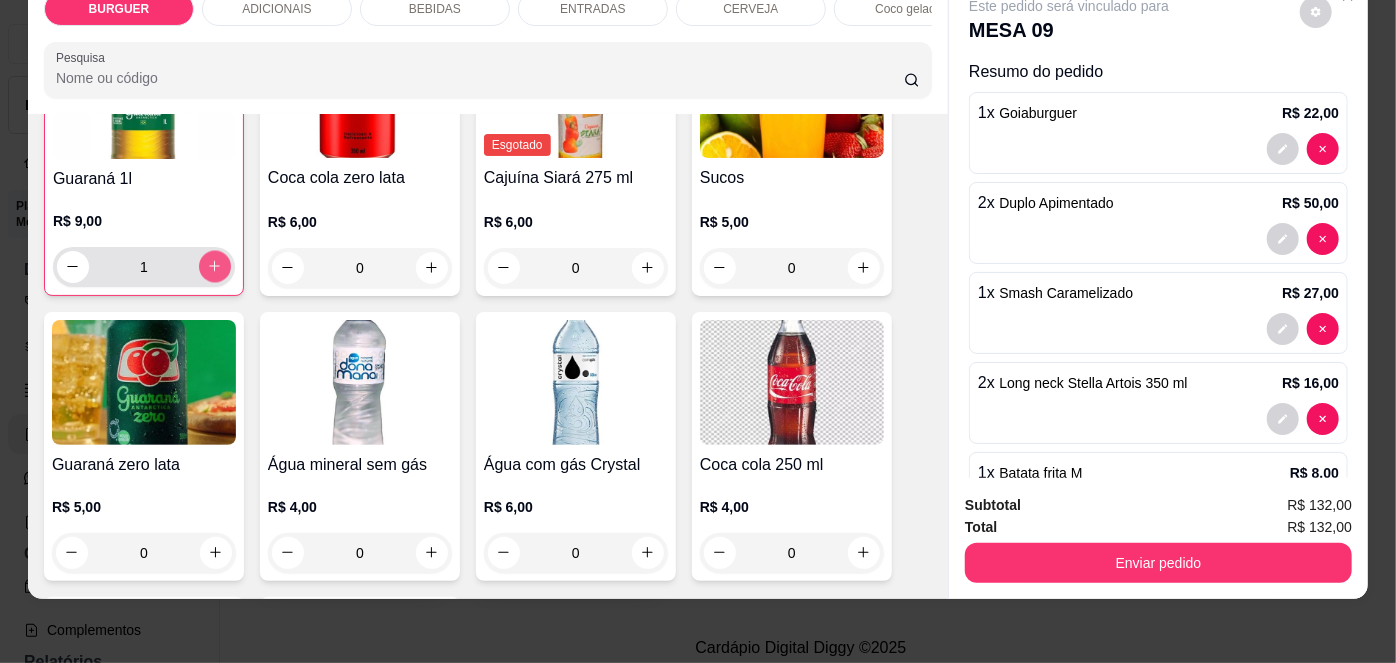 scroll, scrollTop: 2013, scrollLeft: 0, axis: vertical 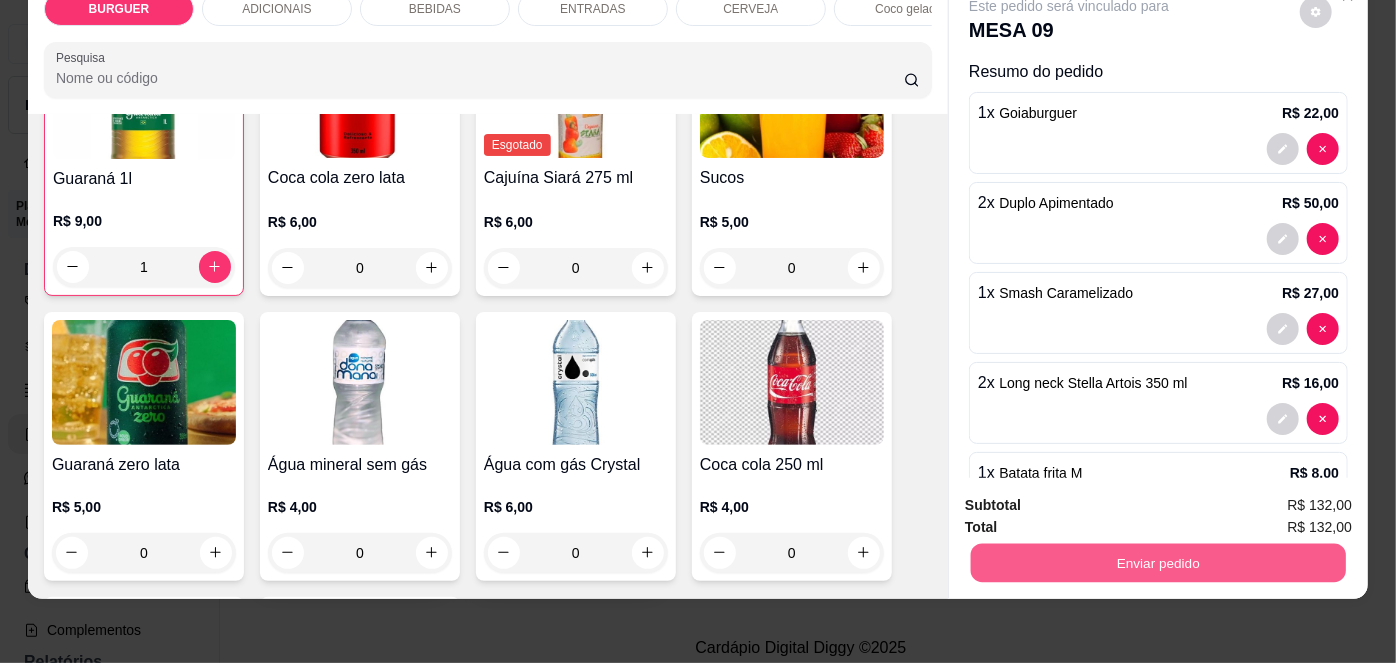 click on "Enviar pedido" at bounding box center [1158, 563] 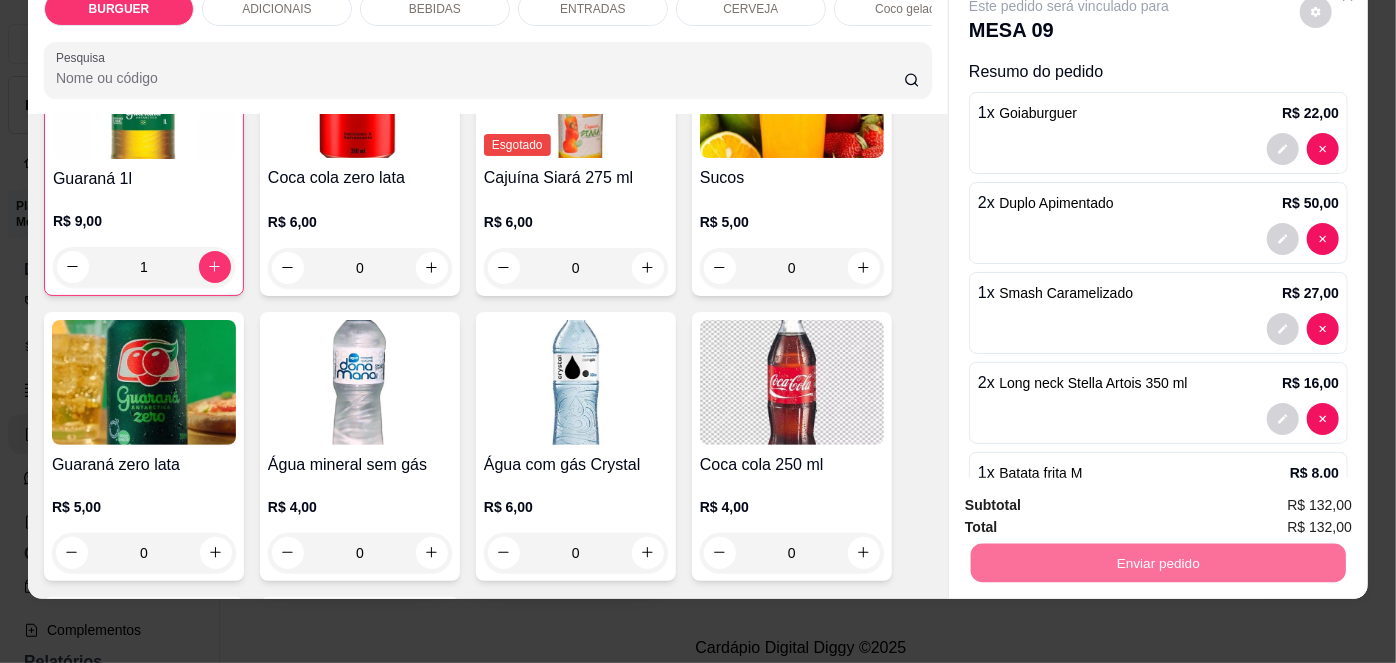 click on "Não registrar e enviar pedido" at bounding box center (1093, 500) 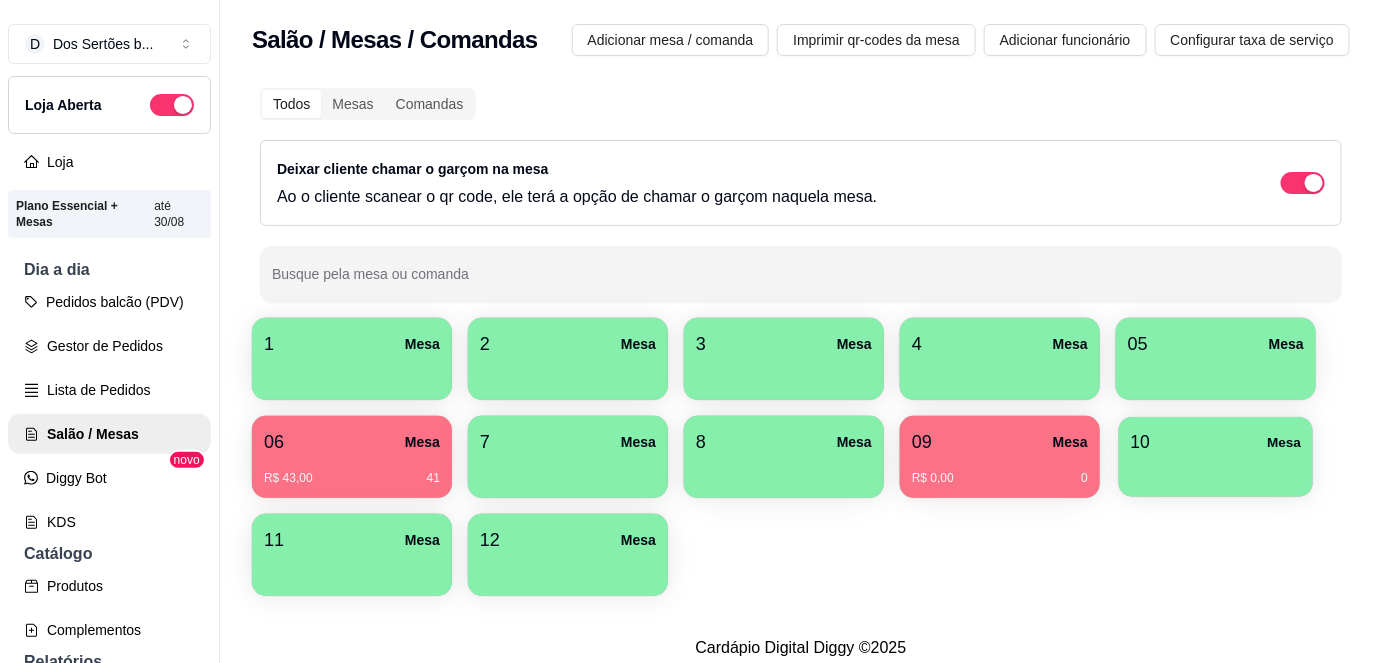 click at bounding box center (1216, 470) 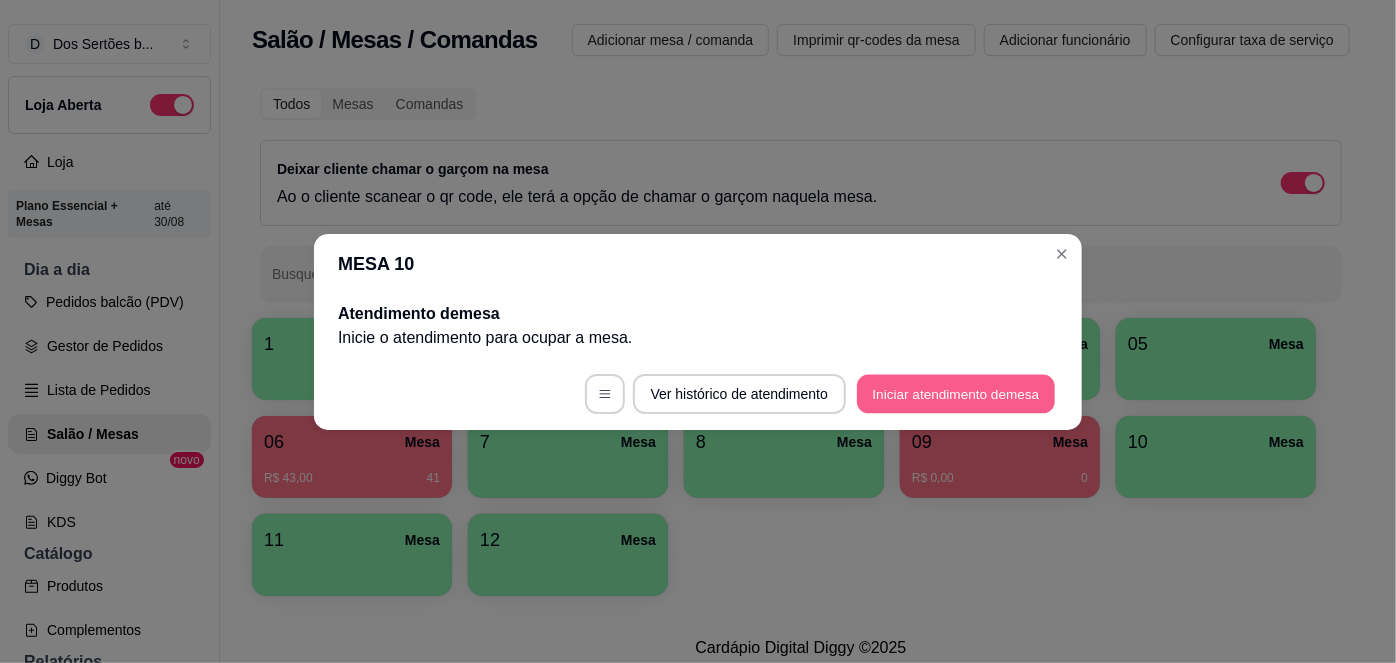 click on "Iniciar atendimento de  mesa" at bounding box center [956, 393] 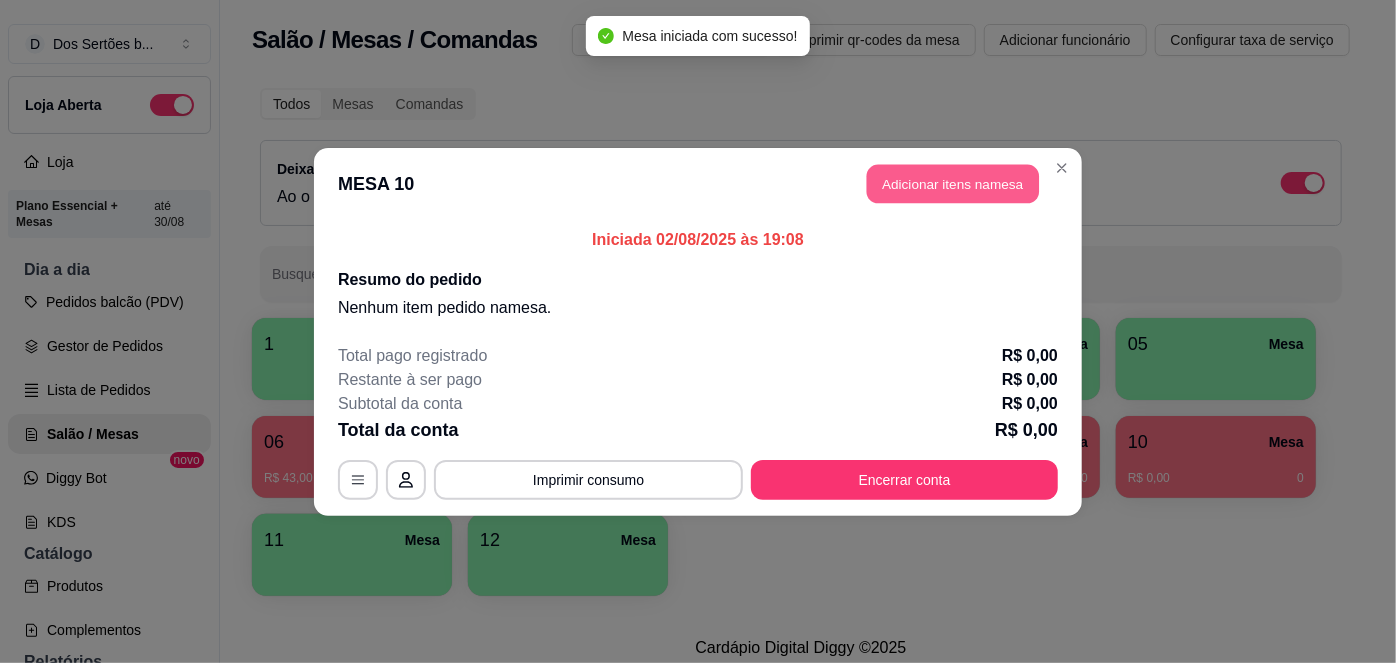 click on "Adicionar itens na  mesa" at bounding box center [953, 183] 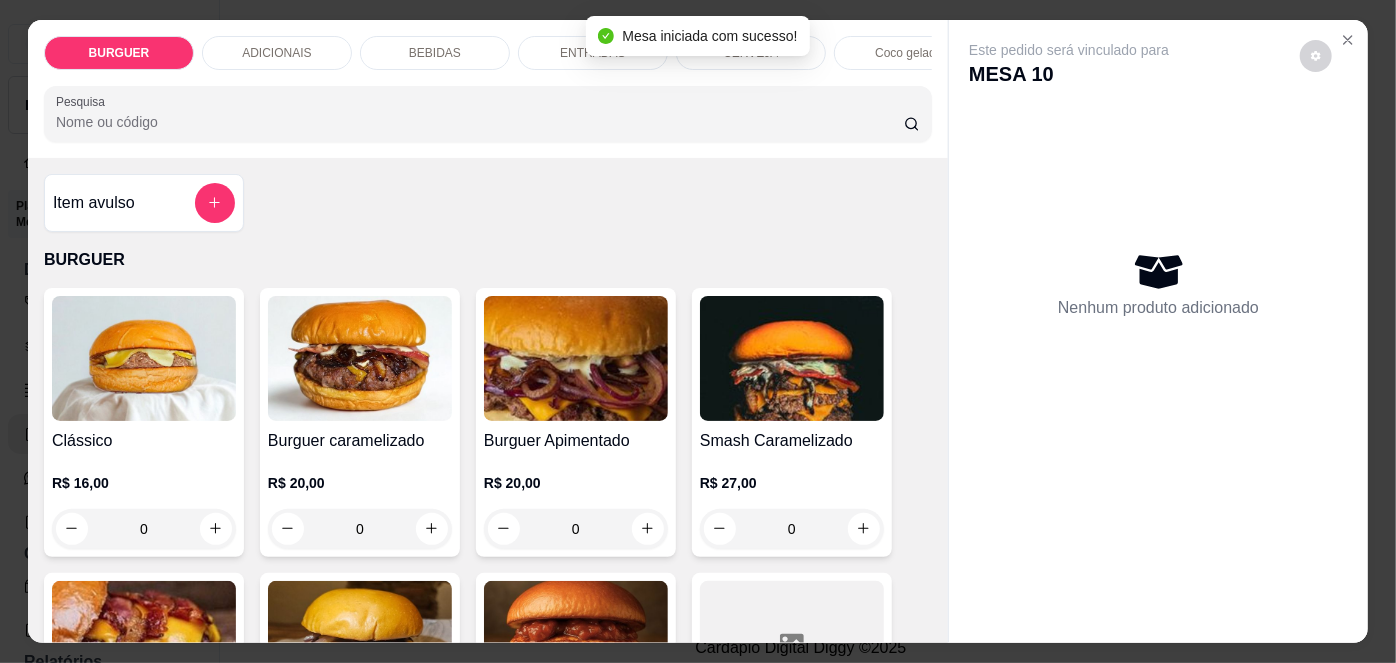 scroll, scrollTop: 186, scrollLeft: 0, axis: vertical 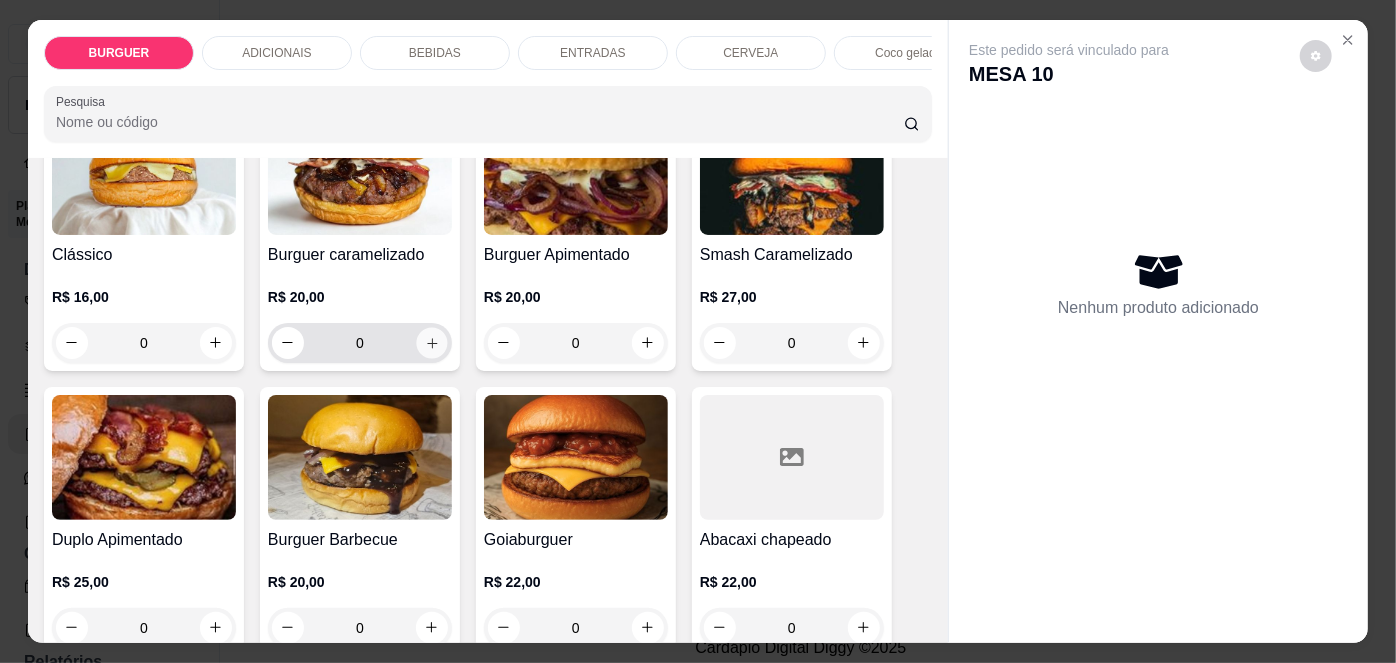 click 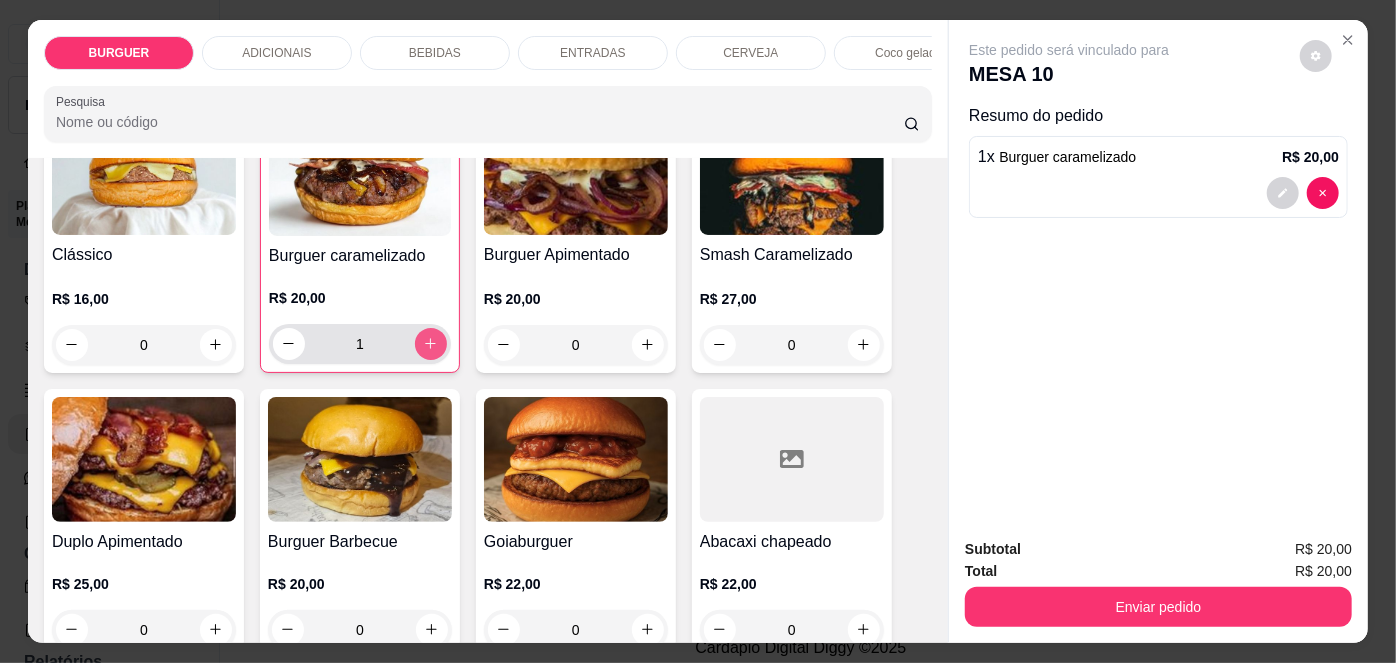 click 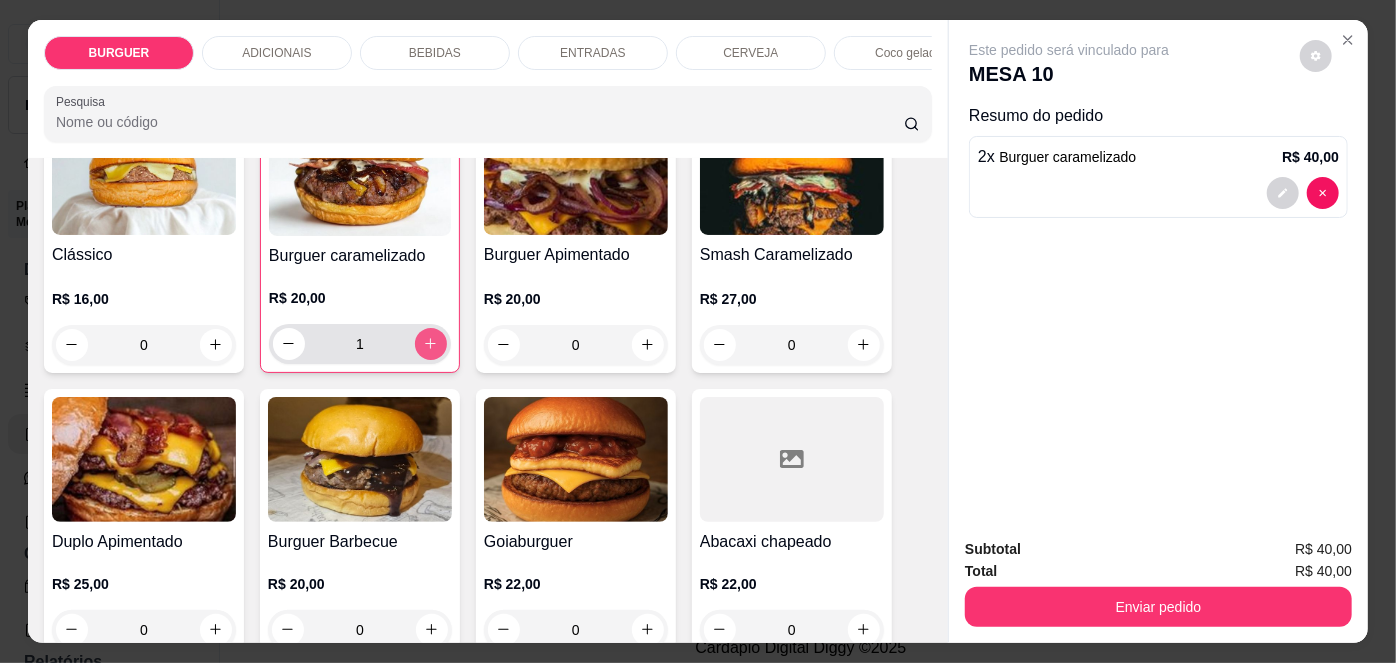 type on "2" 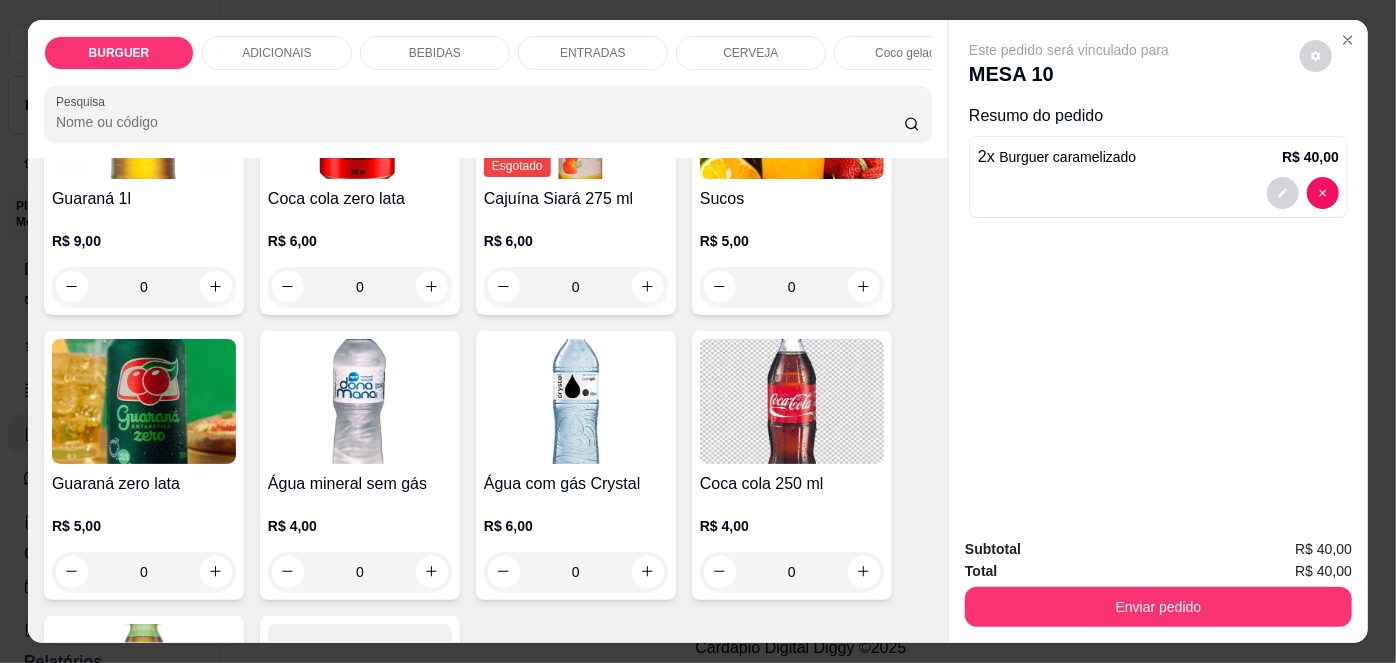 scroll, scrollTop: 2100, scrollLeft: 0, axis: vertical 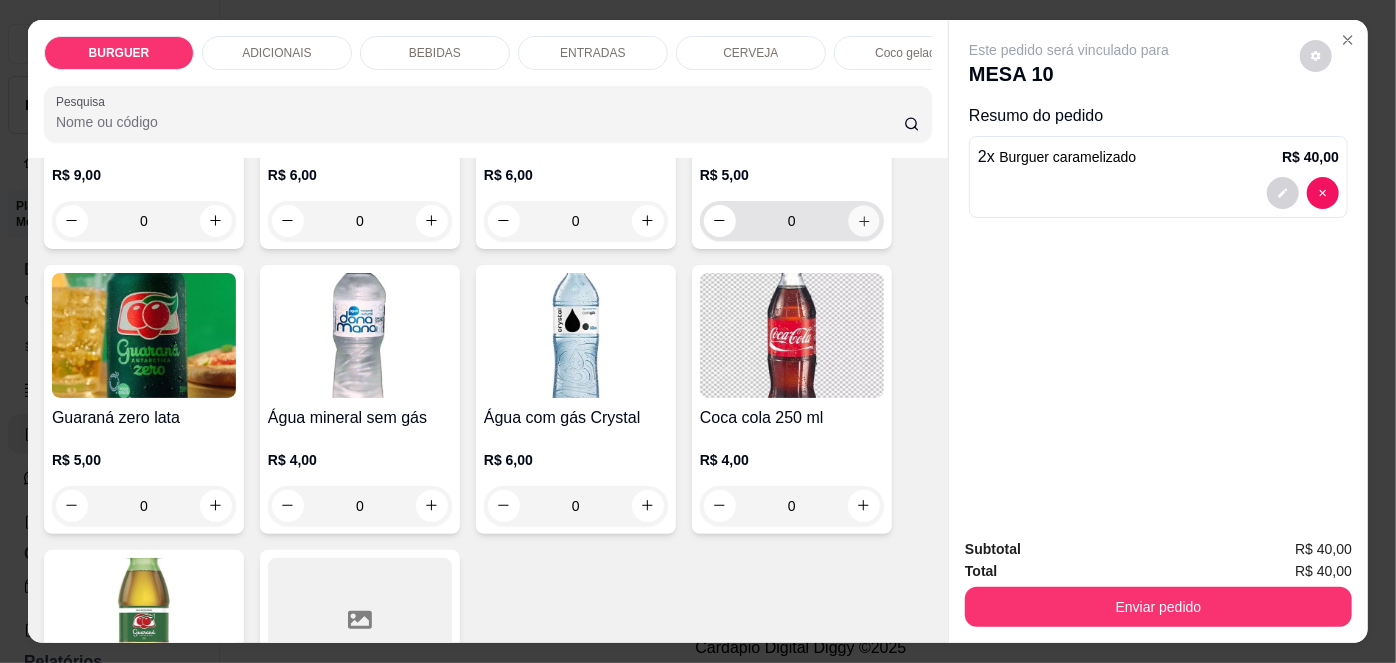 click 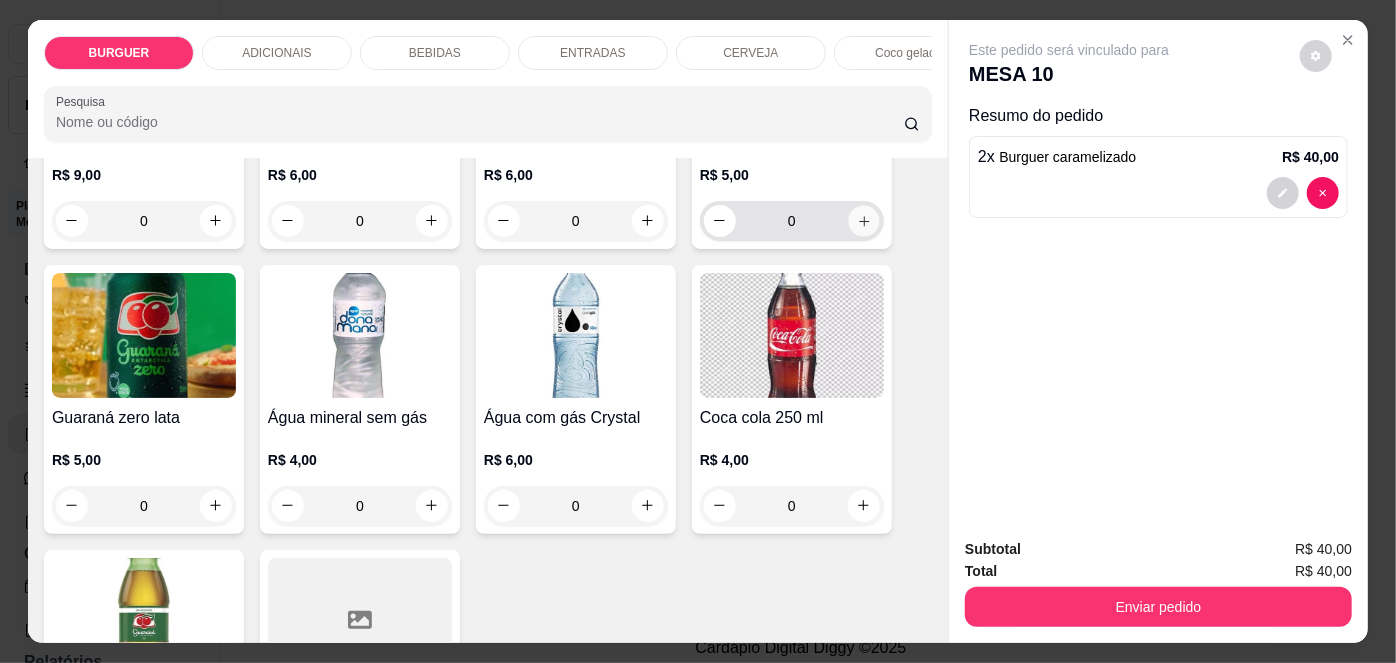 type on "1" 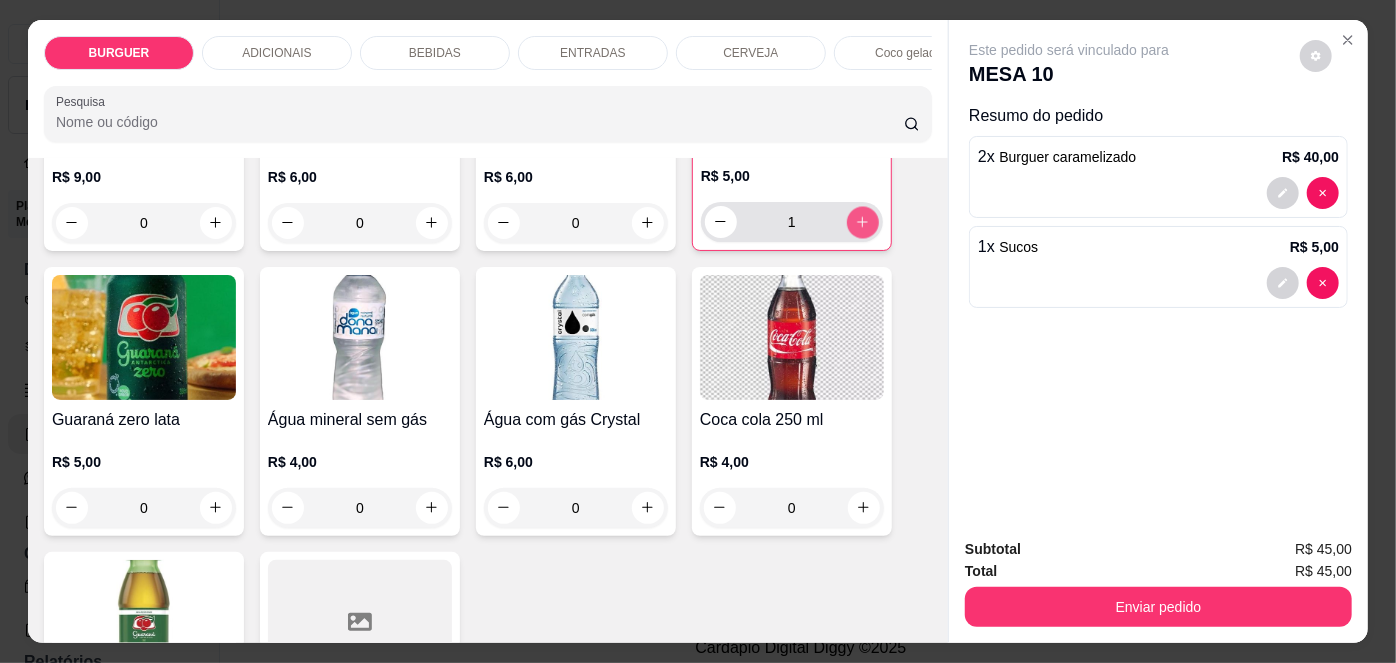 scroll, scrollTop: 2101, scrollLeft: 0, axis: vertical 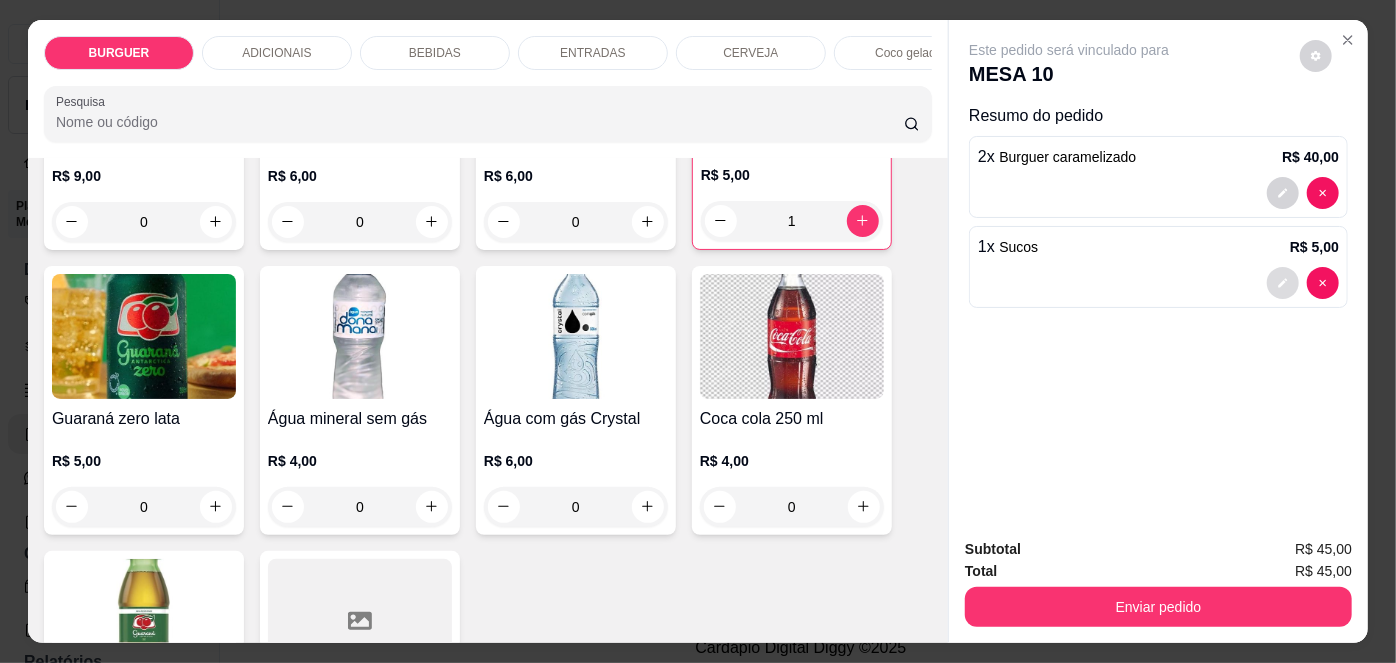 click 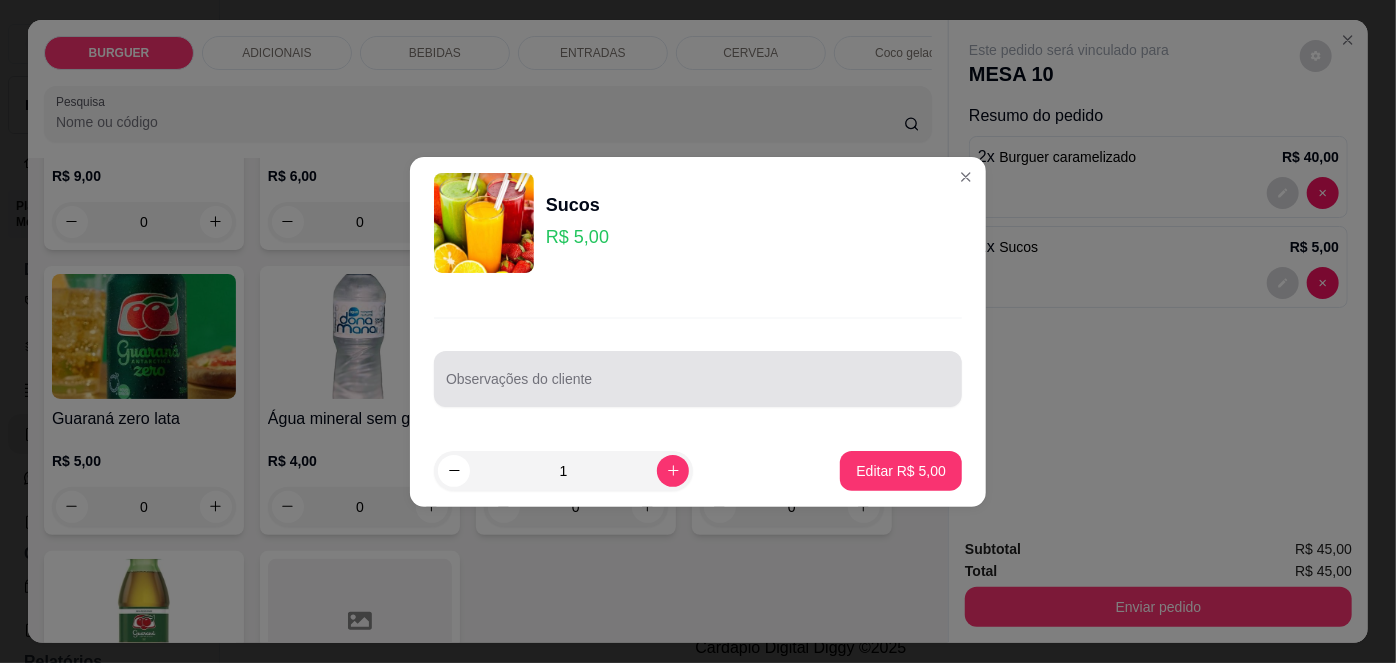 click at bounding box center (698, 379) 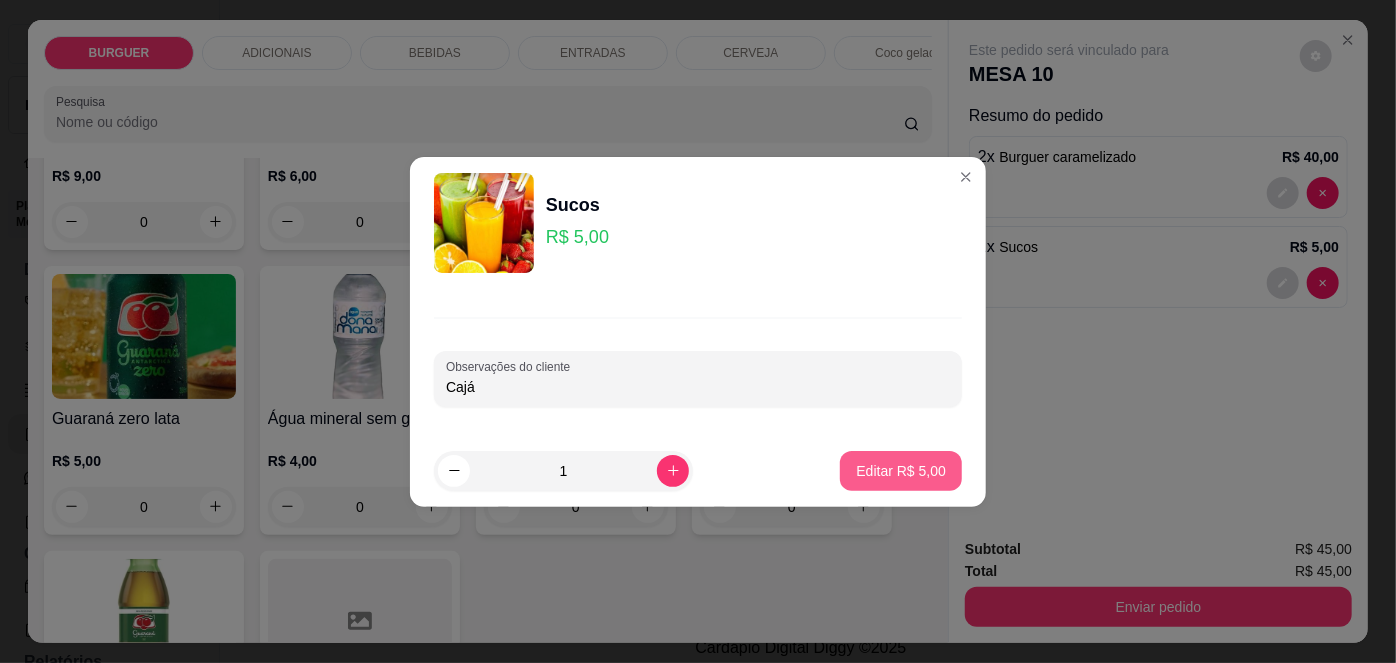 type on "Cajá" 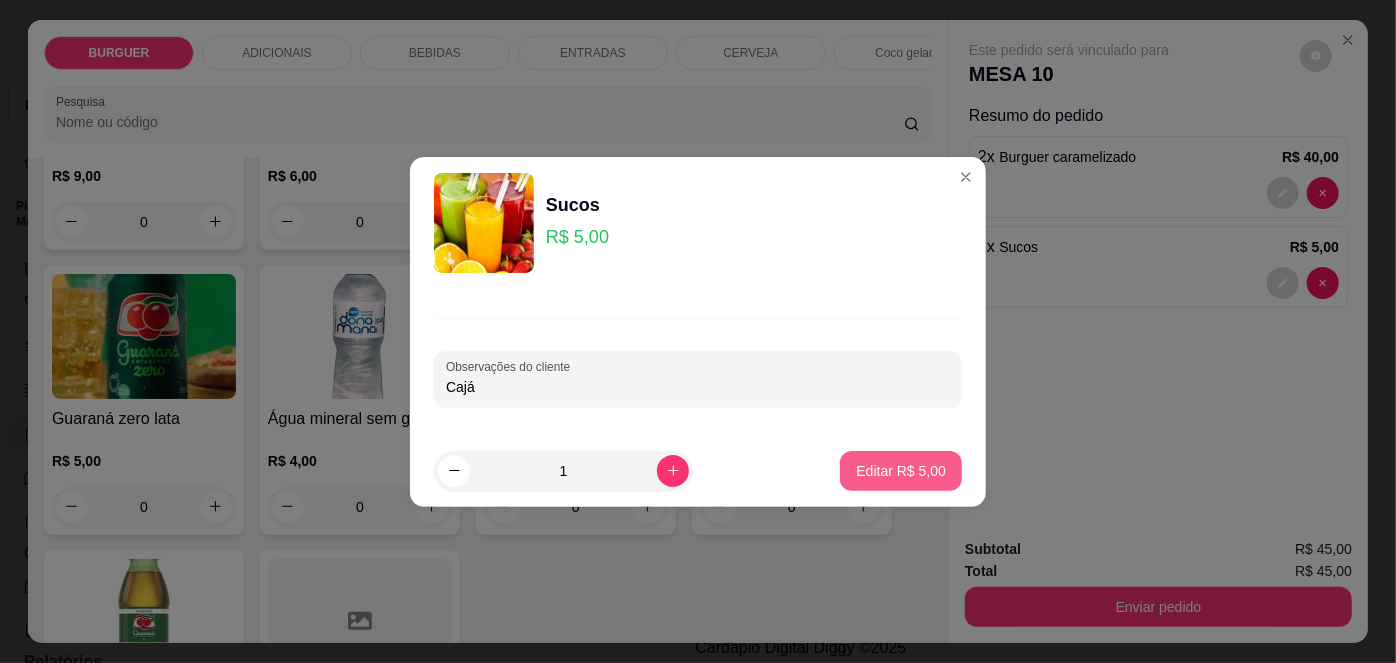 click on "Editar   R$ 5,00" at bounding box center [901, 471] 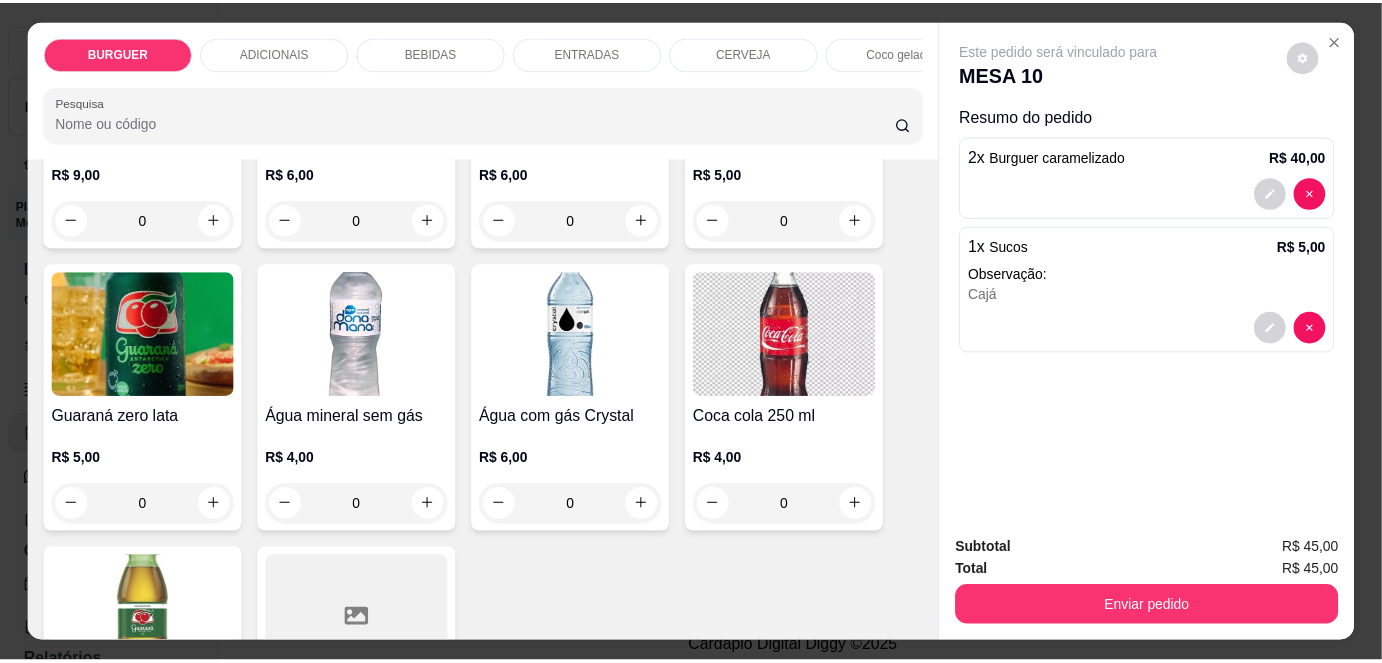 scroll, scrollTop: 2100, scrollLeft: 0, axis: vertical 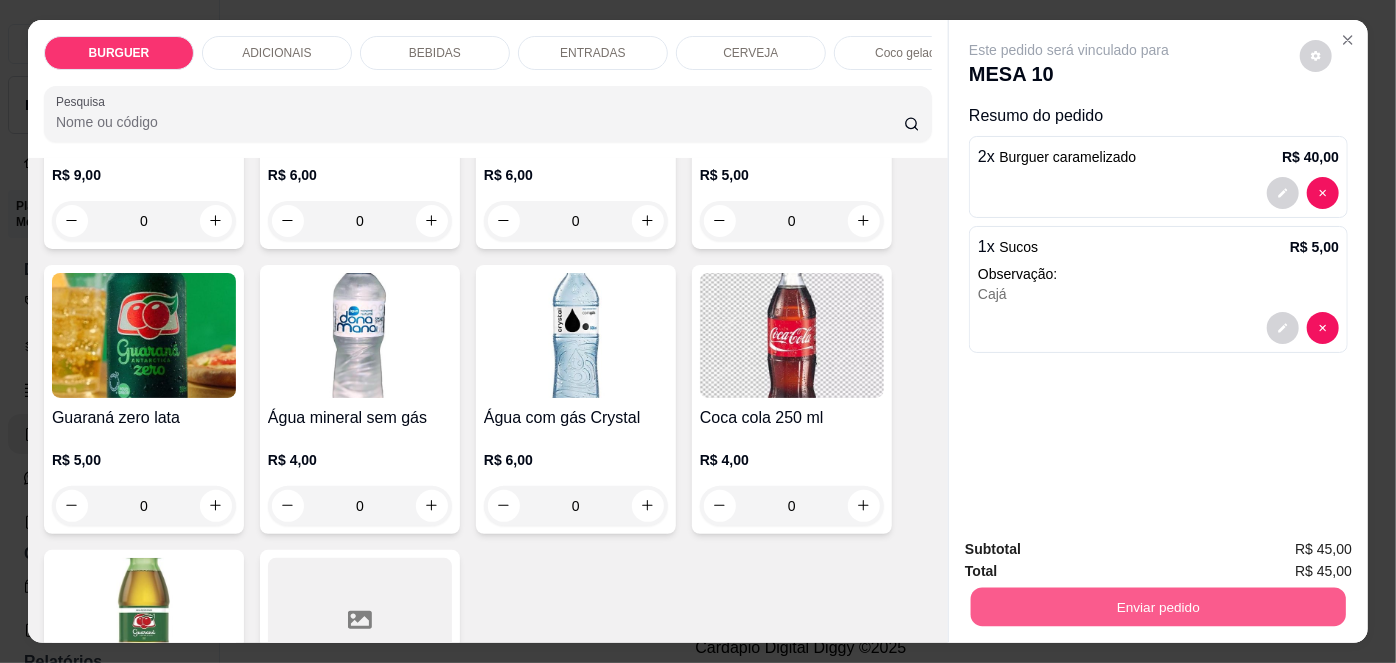 click on "Enviar pedido" at bounding box center (1158, 607) 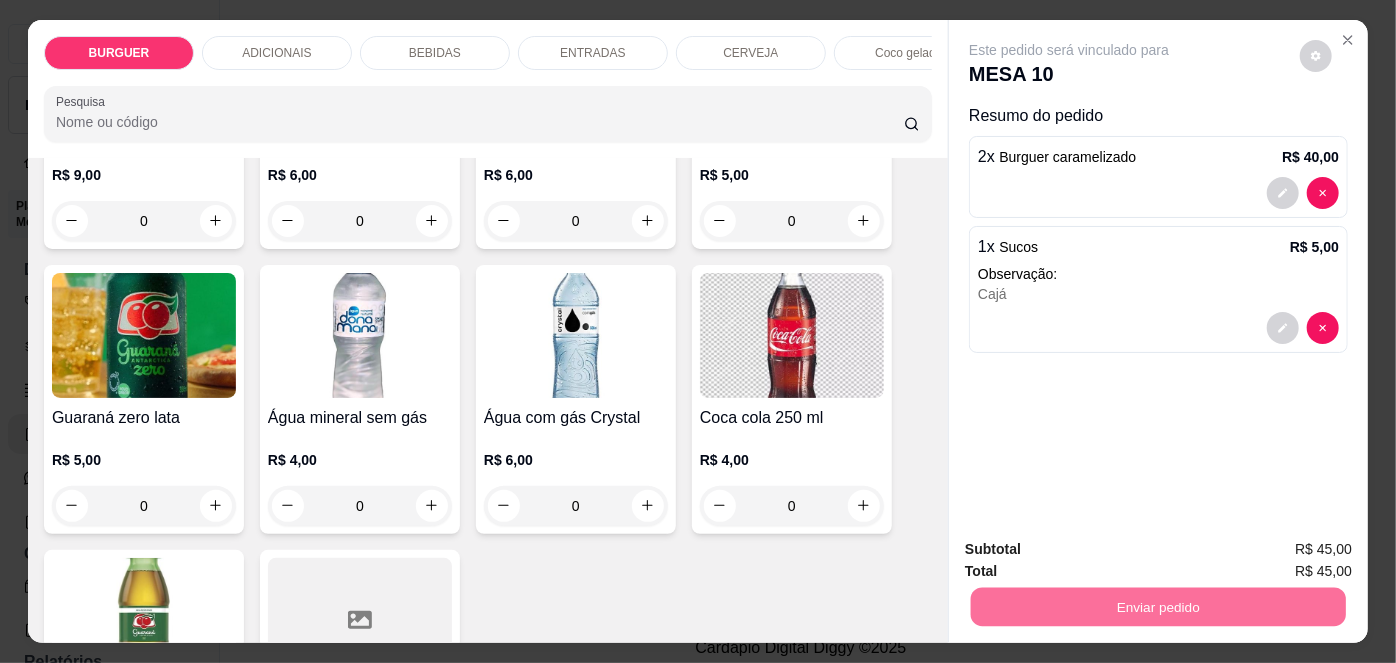 click on "Não registrar e enviar pedido" at bounding box center [1093, 551] 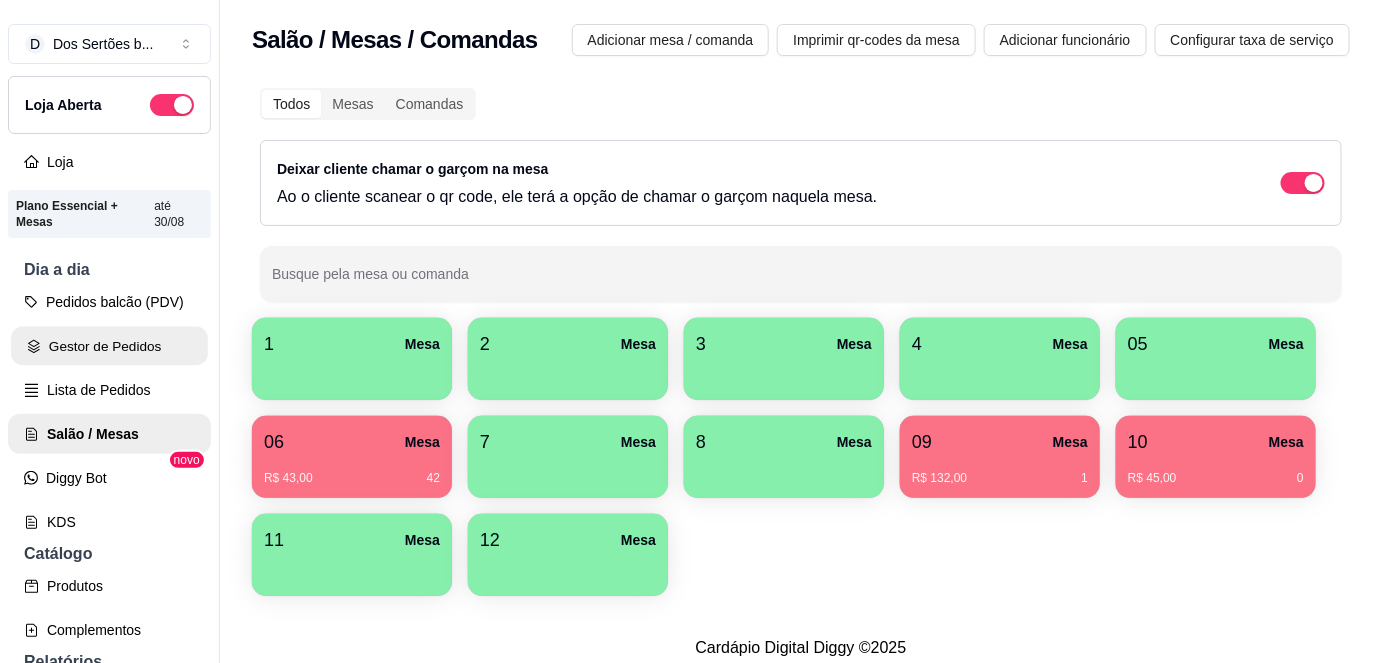 click on "Gestor de Pedidos" at bounding box center [109, 346] 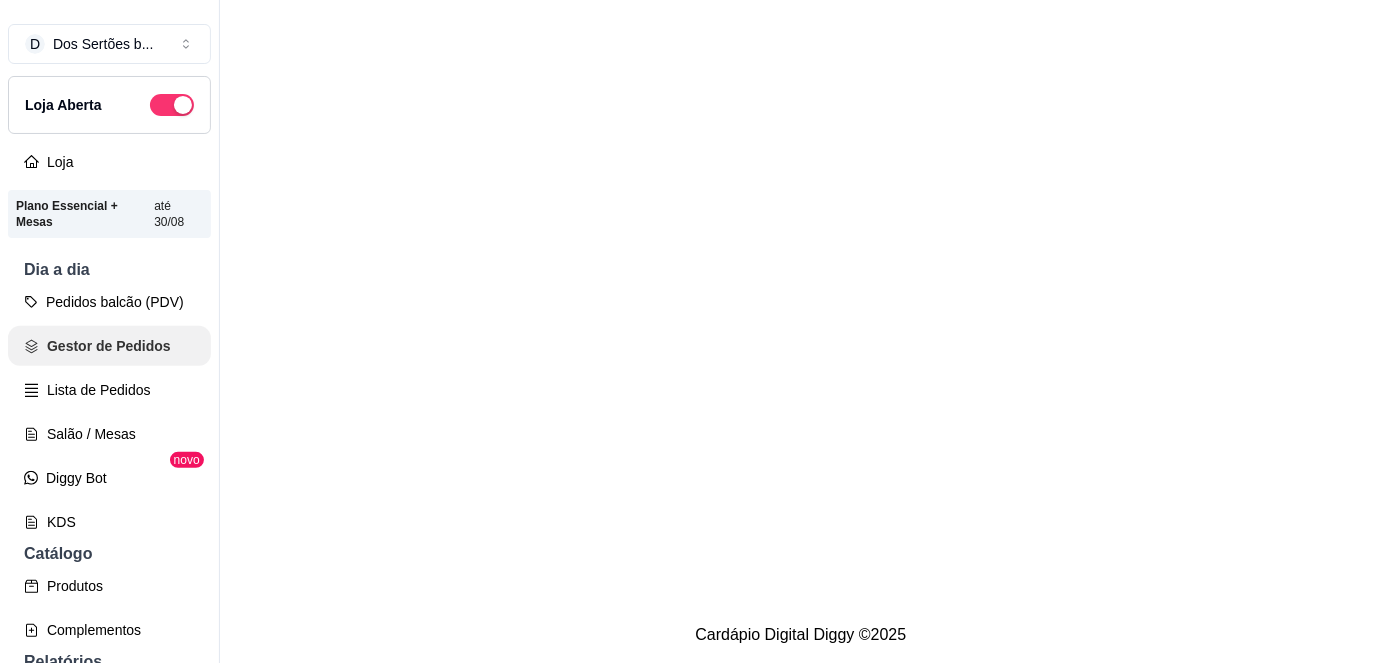 scroll, scrollTop: 0, scrollLeft: 0, axis: both 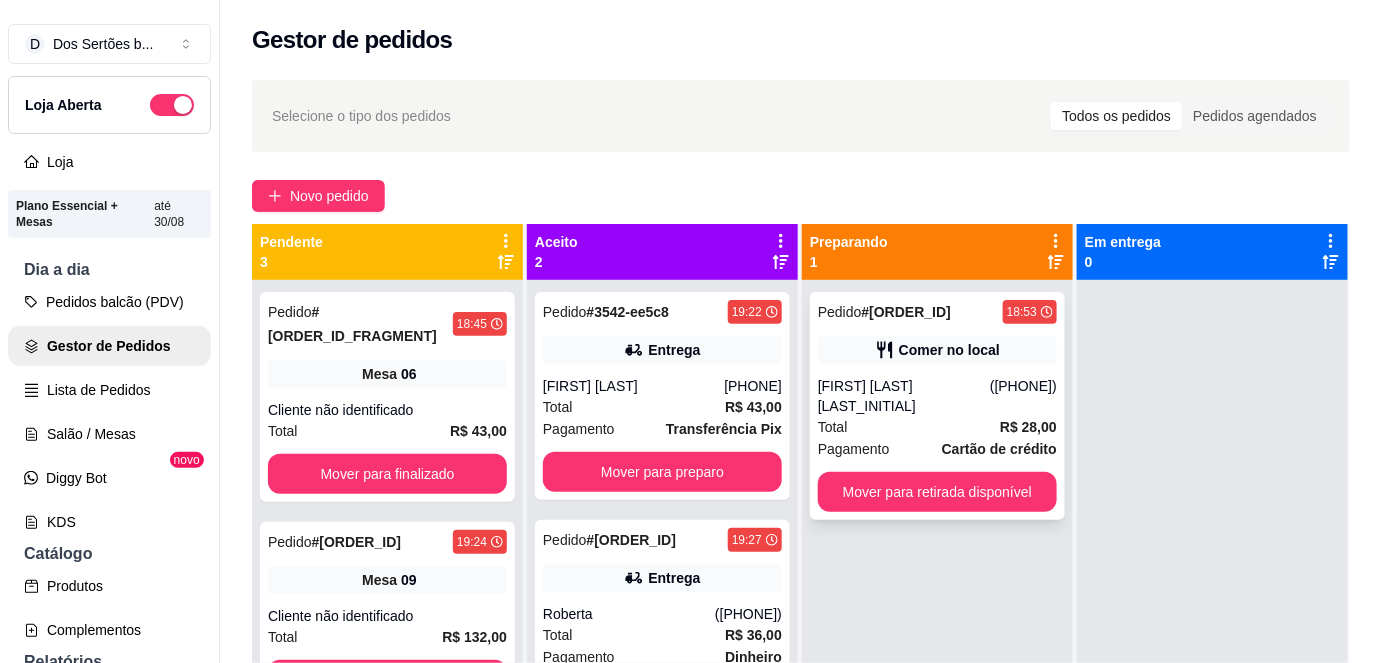 click on "Total R$ 28,00" at bounding box center [937, 427] 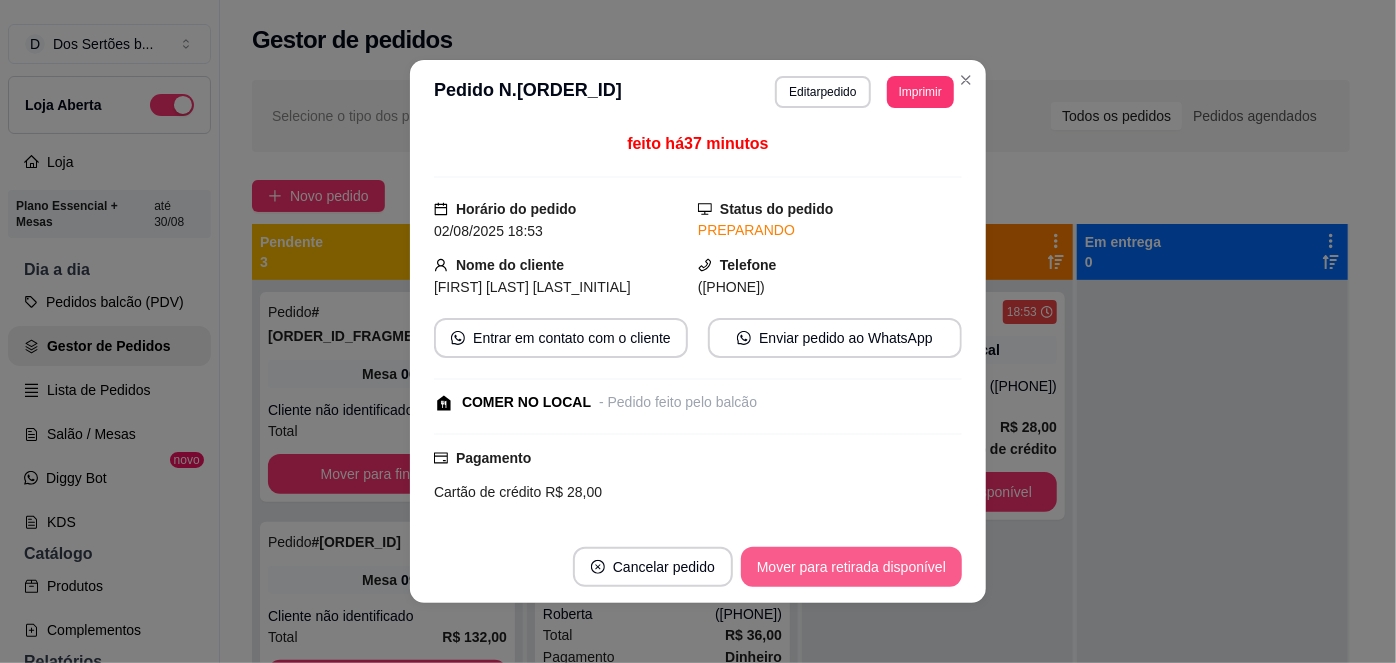 click on "Mover para retirada disponível" at bounding box center [851, 567] 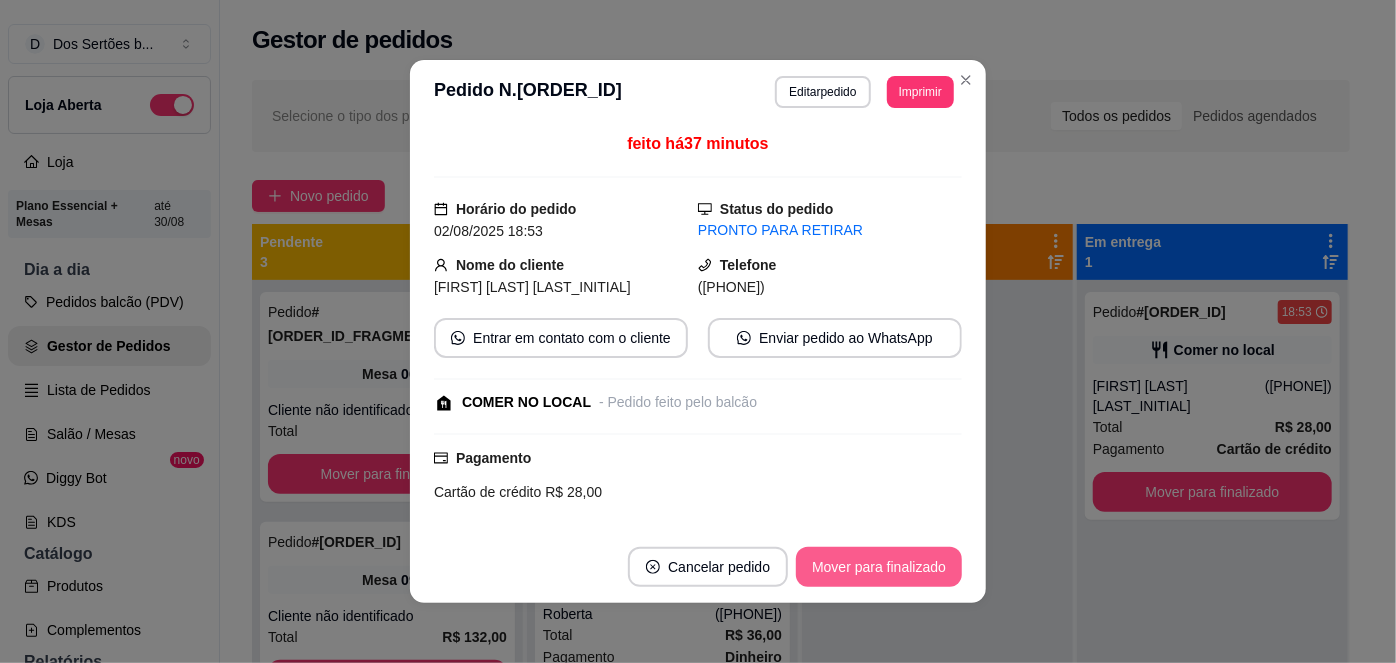 click on "Mover para finalizado" at bounding box center [879, 567] 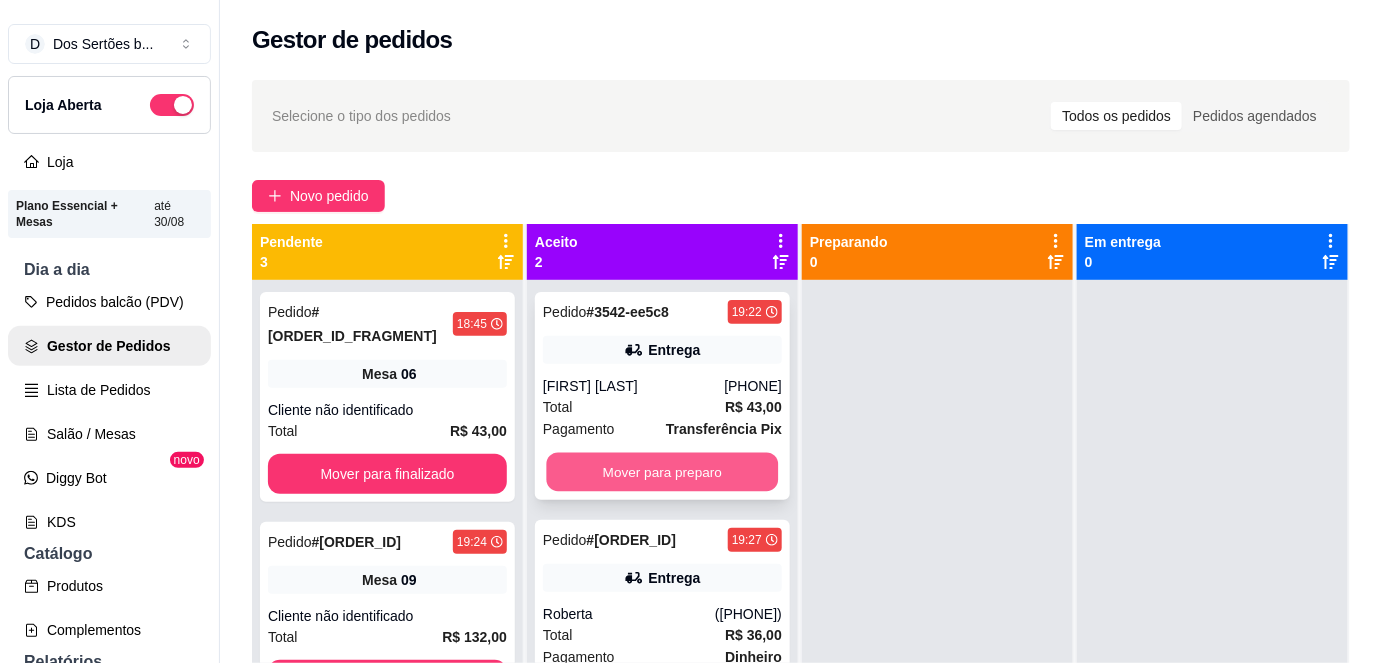click on "Mover para preparo" at bounding box center [663, 472] 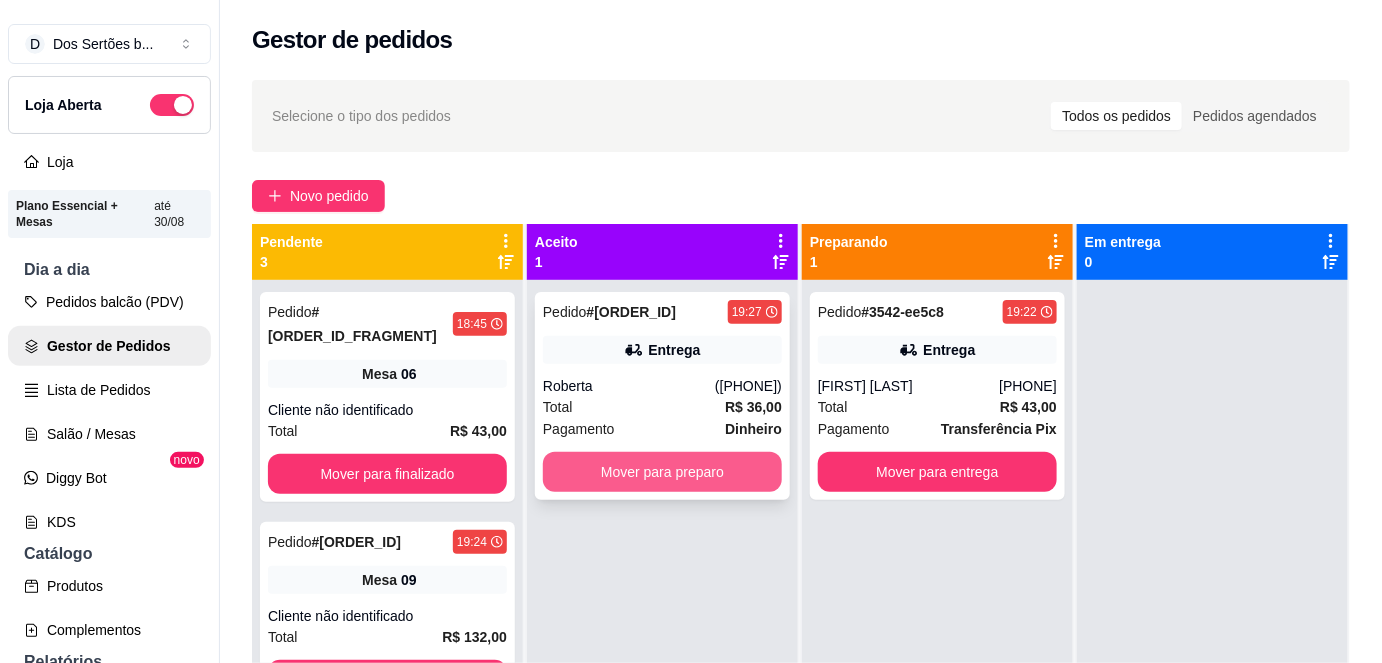 click on "Mover para preparo" at bounding box center [662, 472] 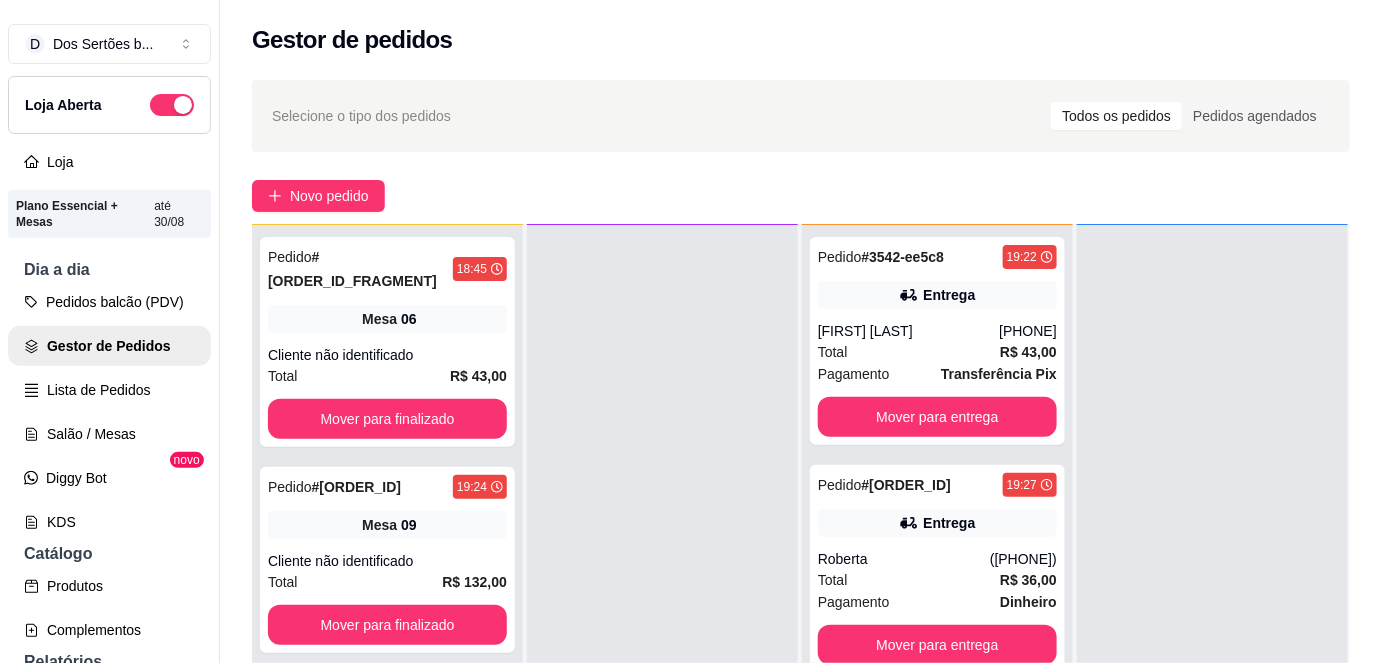 scroll, scrollTop: 56, scrollLeft: 0, axis: vertical 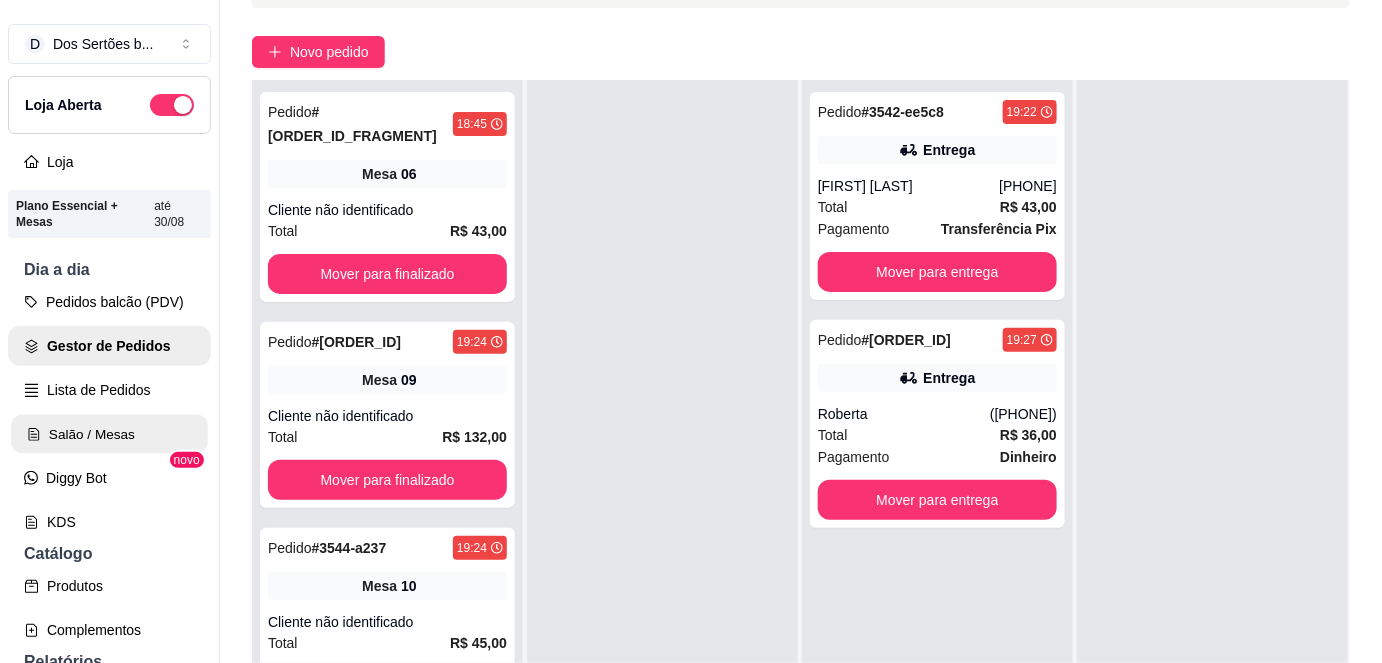 click on "Salão / Mesas" at bounding box center [109, 434] 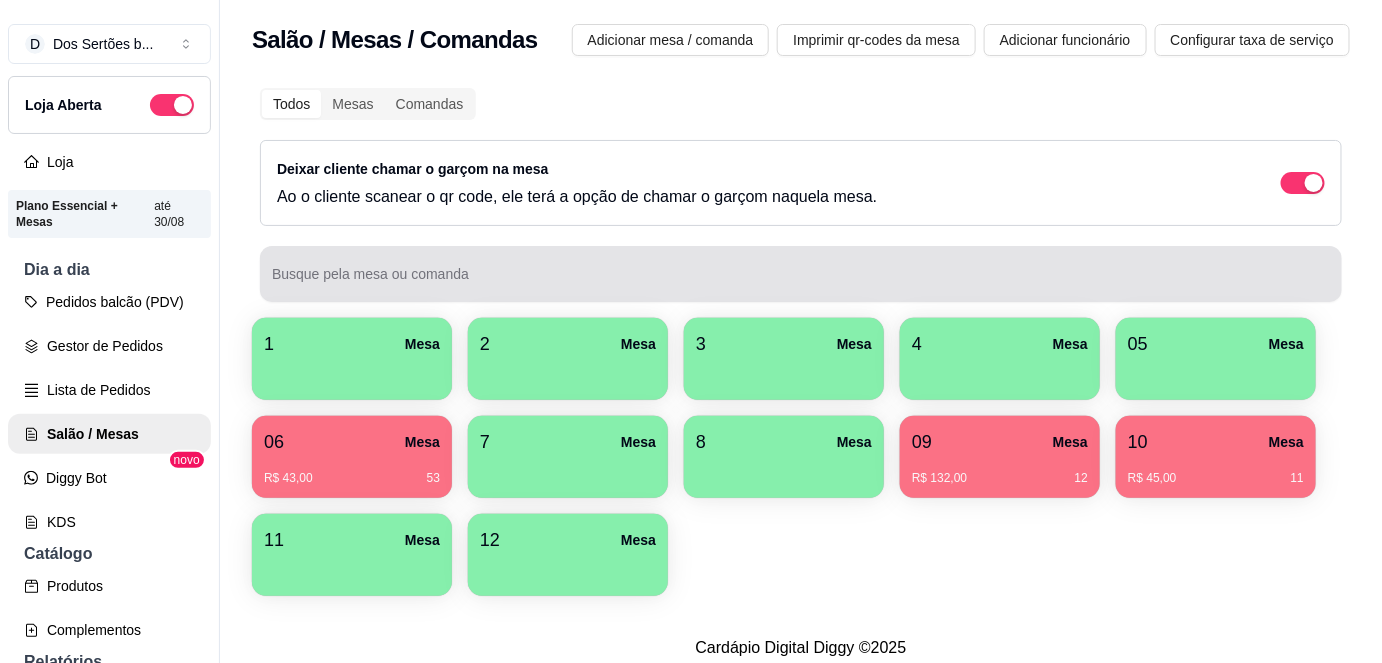 scroll, scrollTop: 26, scrollLeft: 0, axis: vertical 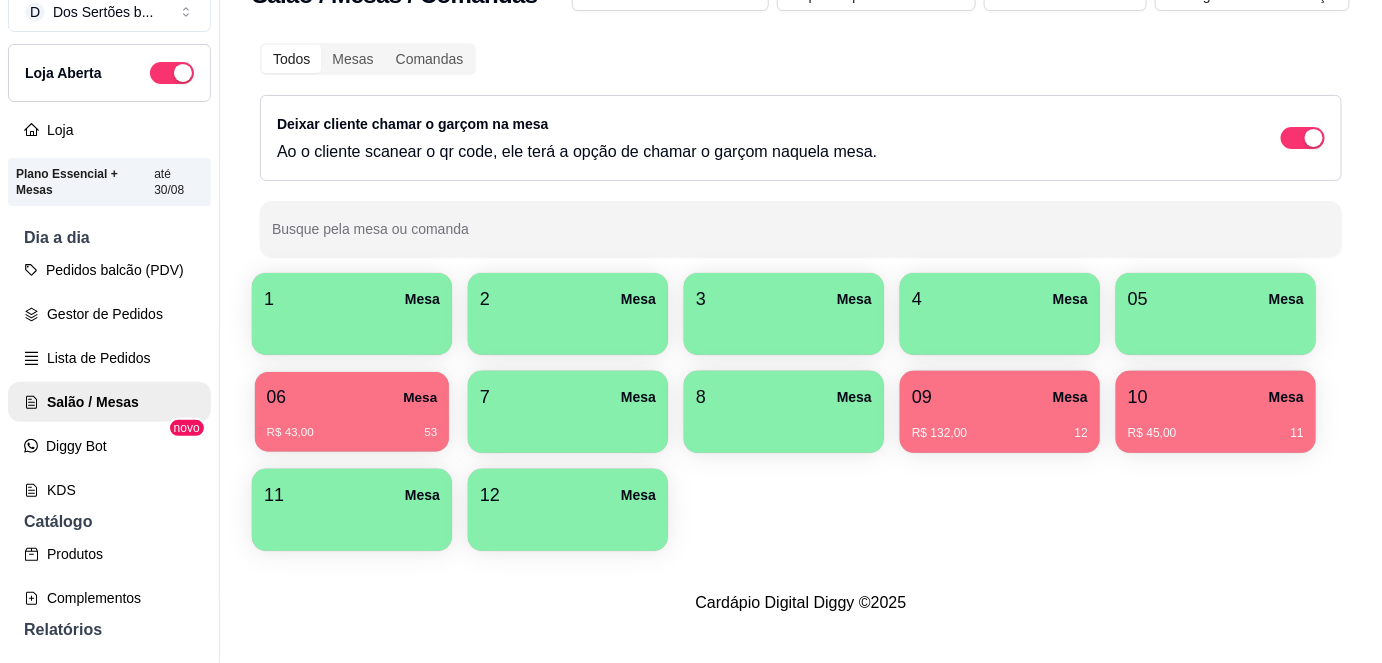 click on "06 Mesa R$ 43,00 53" at bounding box center (352, 412) 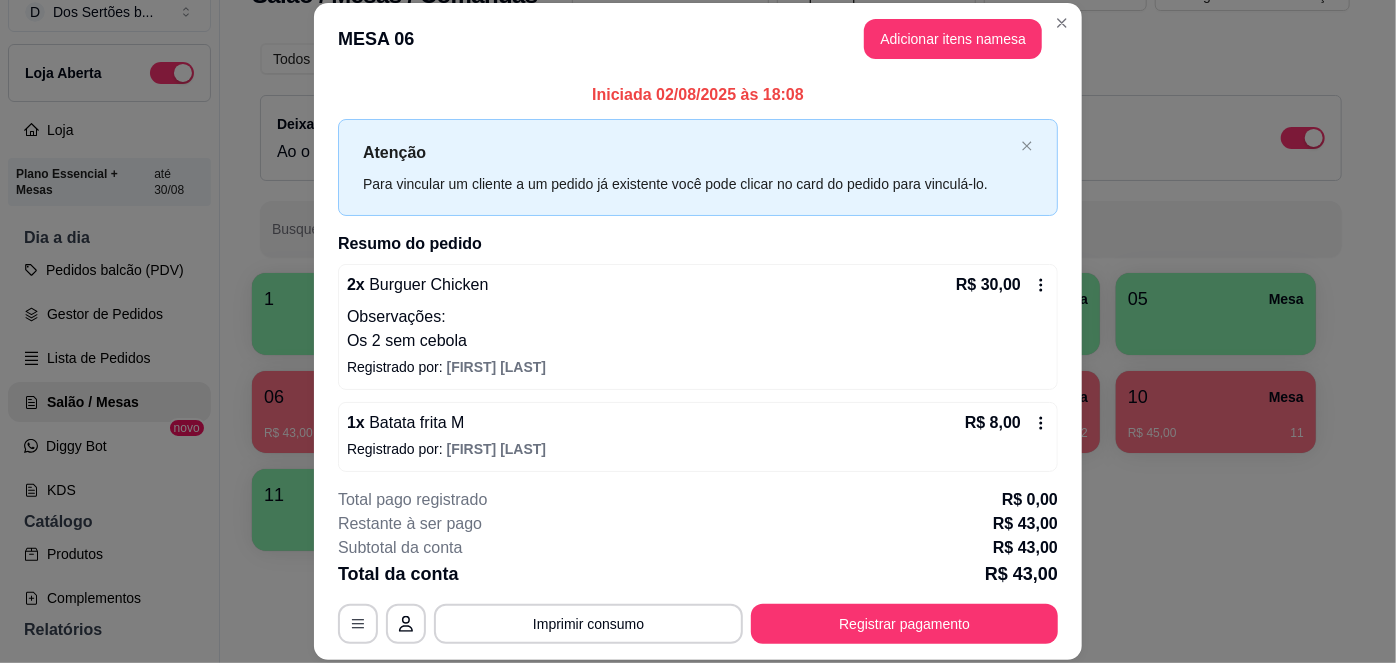 scroll, scrollTop: 88, scrollLeft: 0, axis: vertical 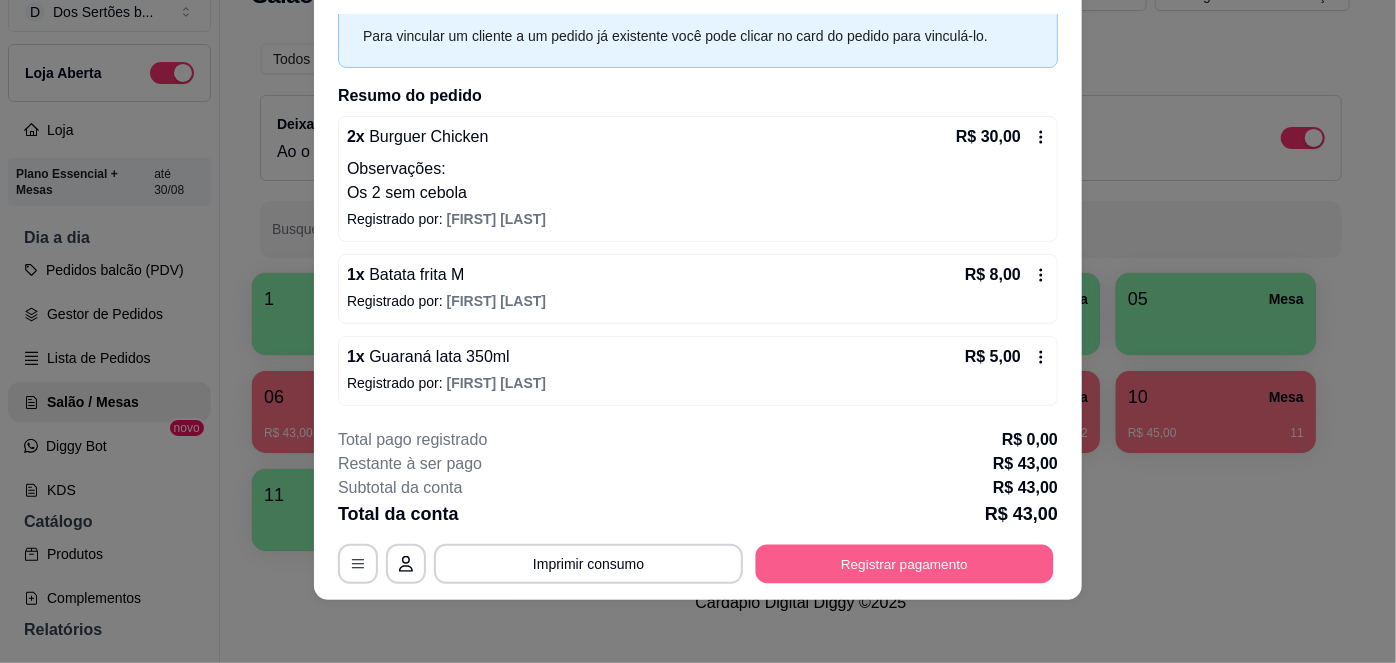 click on "Registrar pagamento" at bounding box center [905, 563] 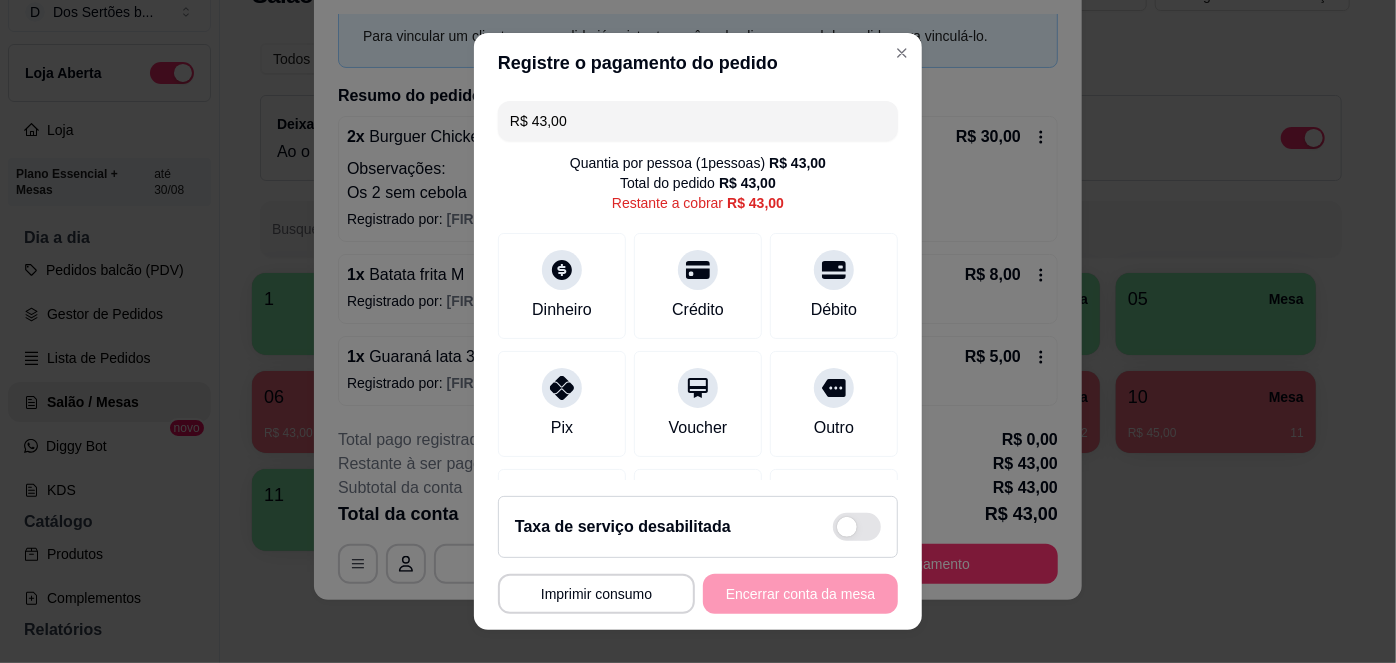 click on "R$ 43,00" at bounding box center (698, 121) 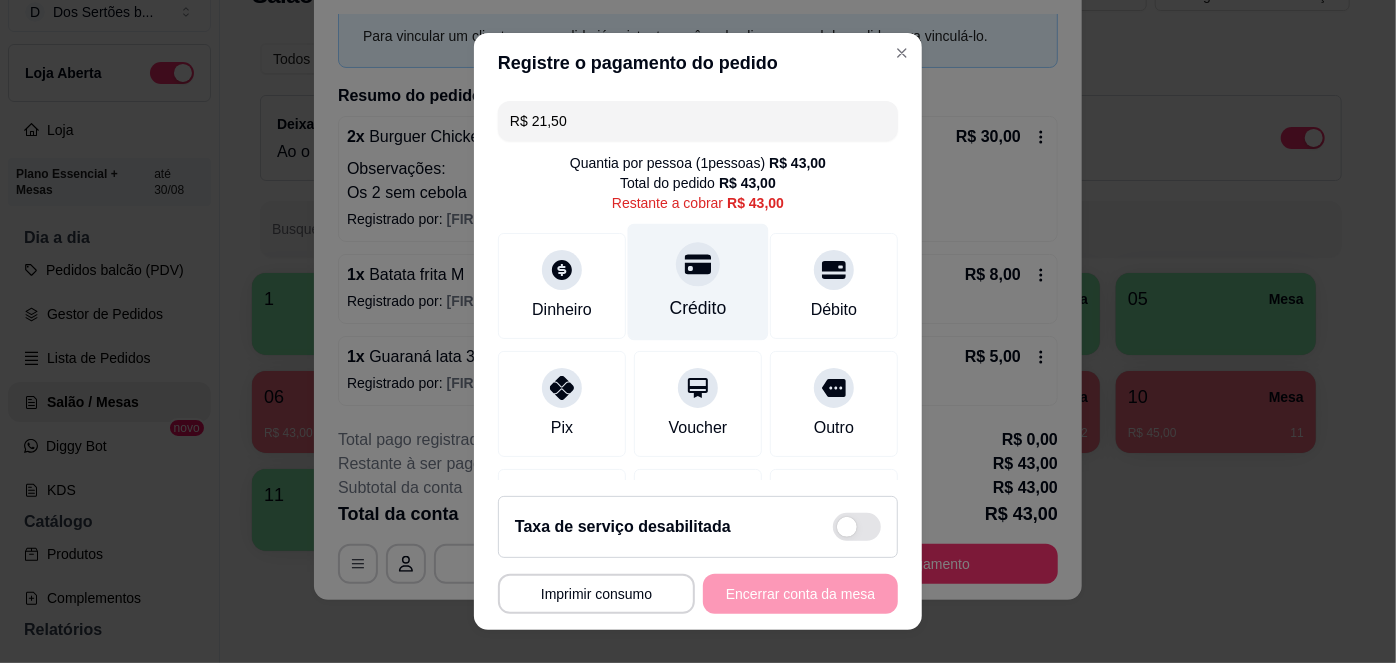 click on "Crédito" at bounding box center (698, 308) 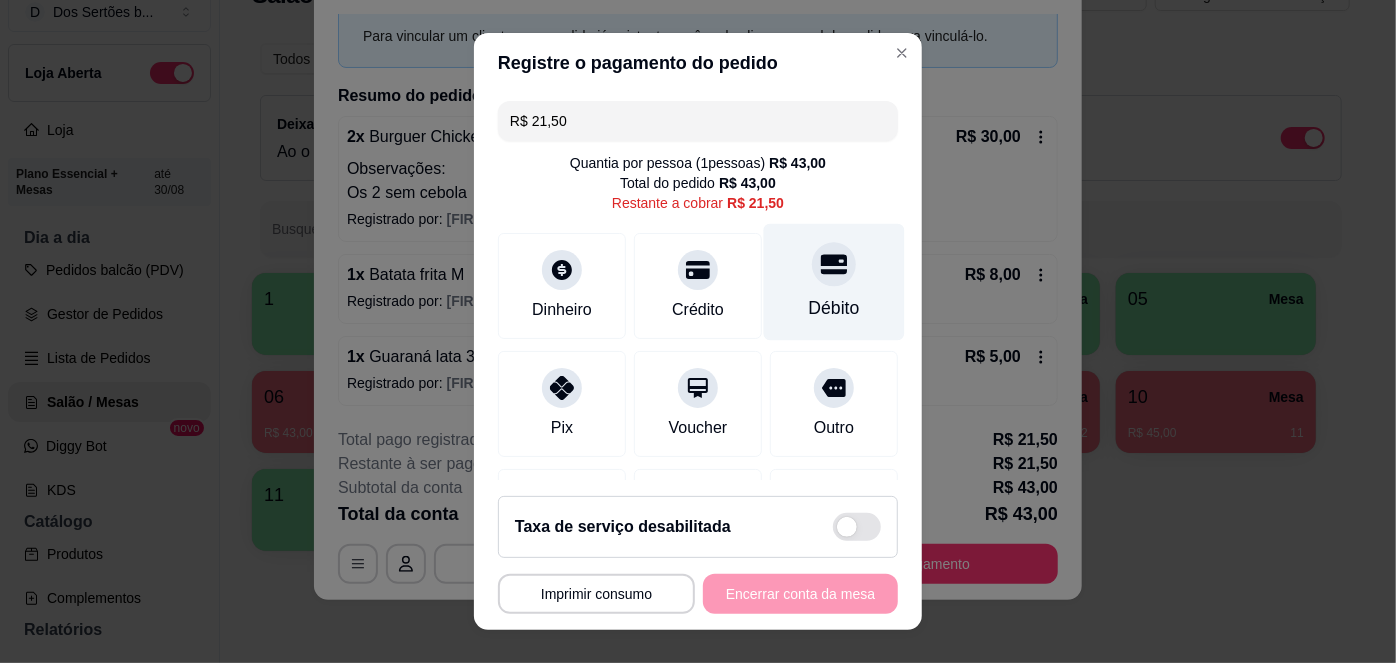 click on "Débito" at bounding box center [834, 308] 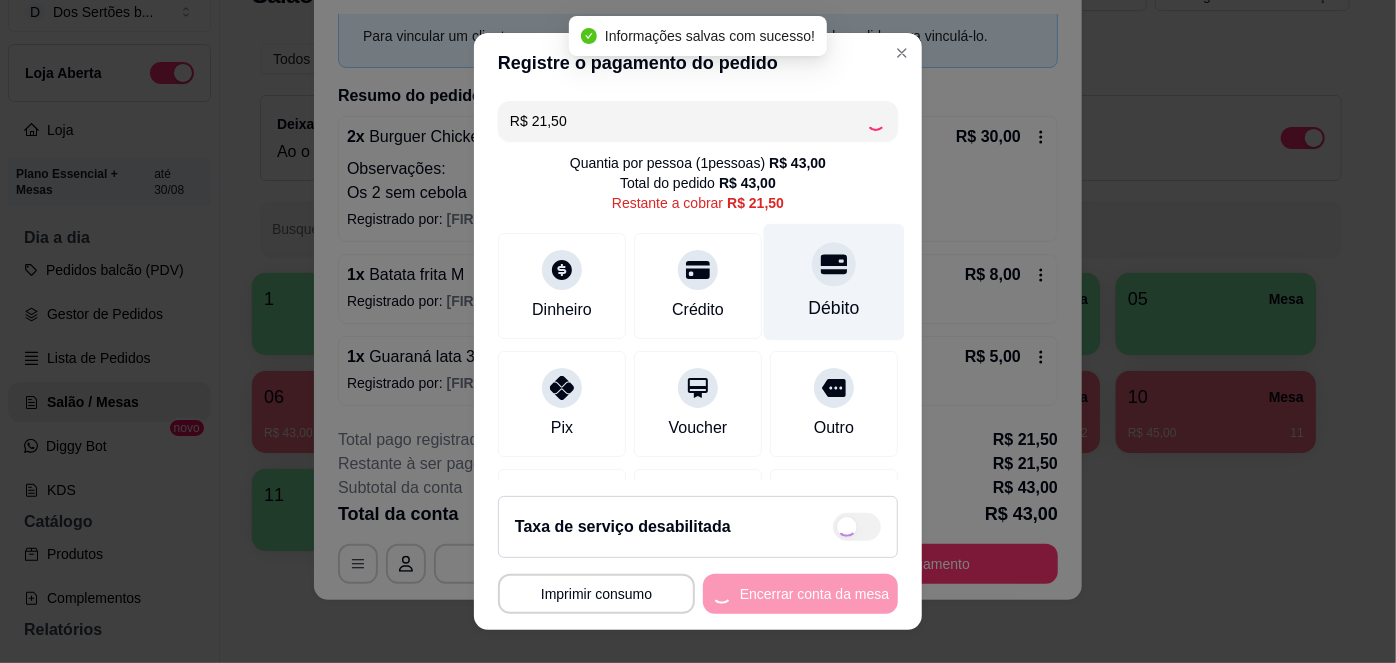 type on "R$ 0,00" 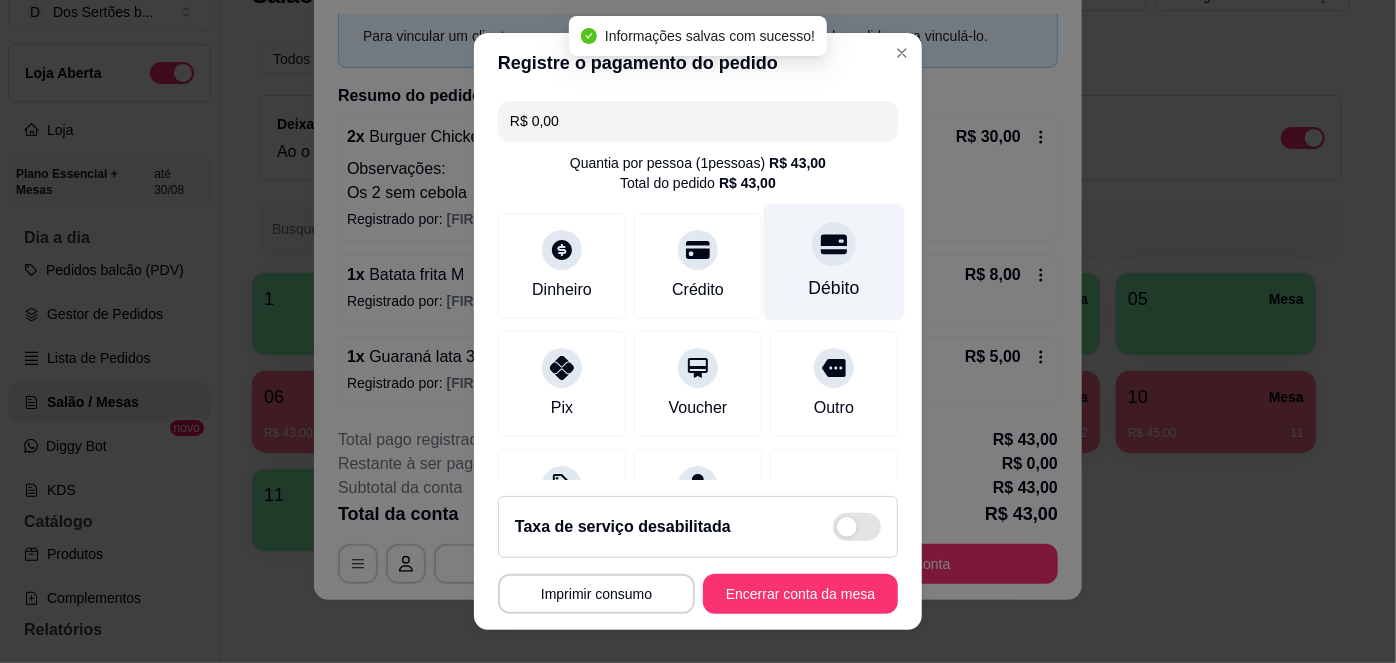 scroll, scrollTop: 285, scrollLeft: 0, axis: vertical 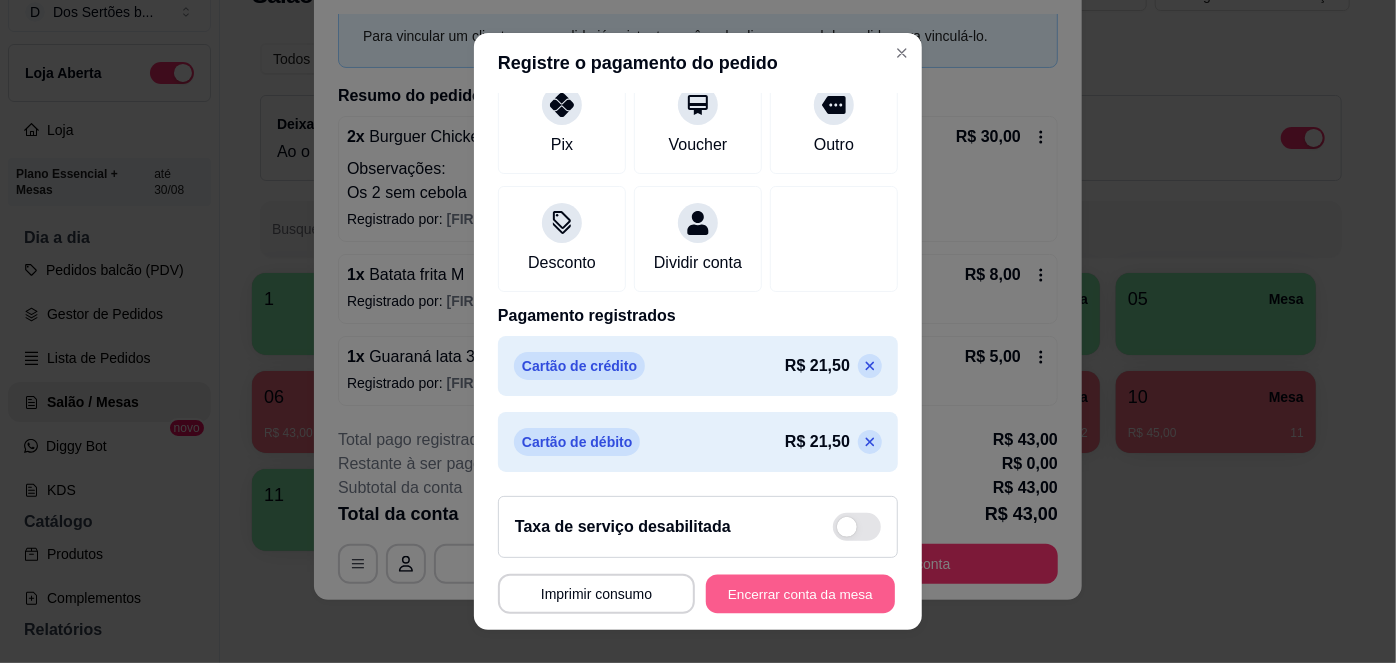 click on "Encerrar conta da mesa" at bounding box center [800, 593] 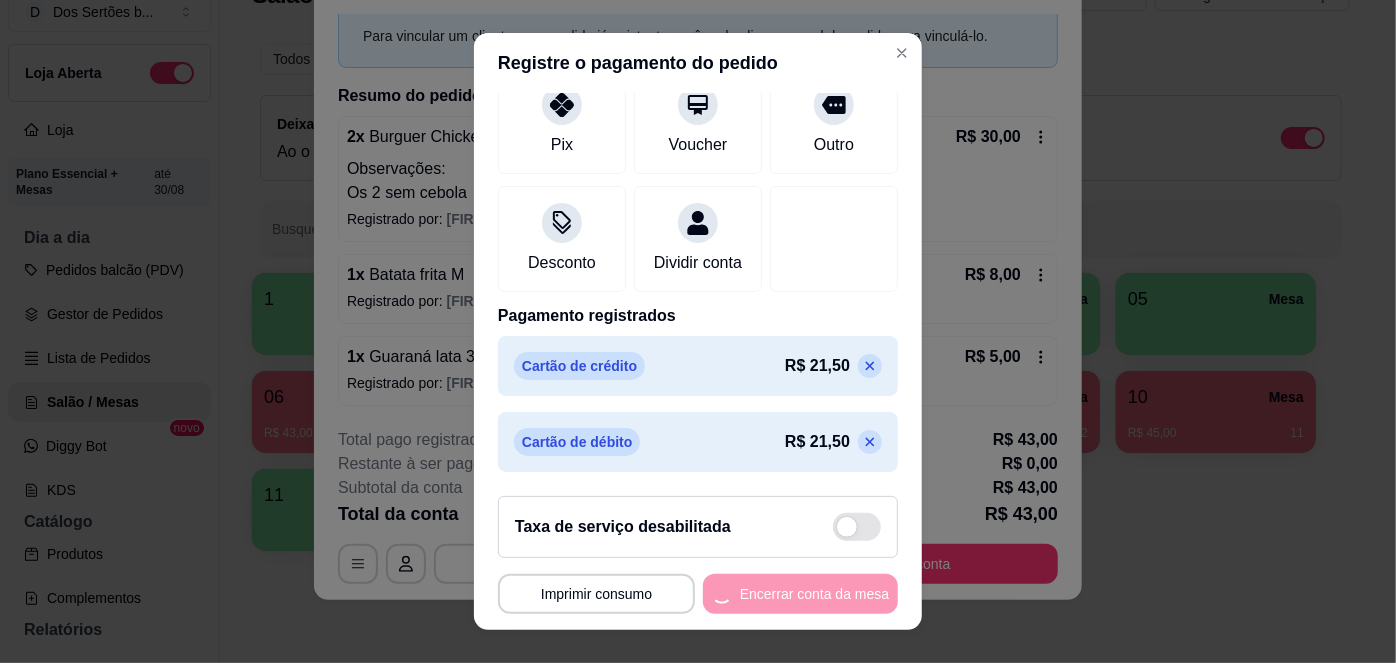 scroll, scrollTop: 0, scrollLeft: 0, axis: both 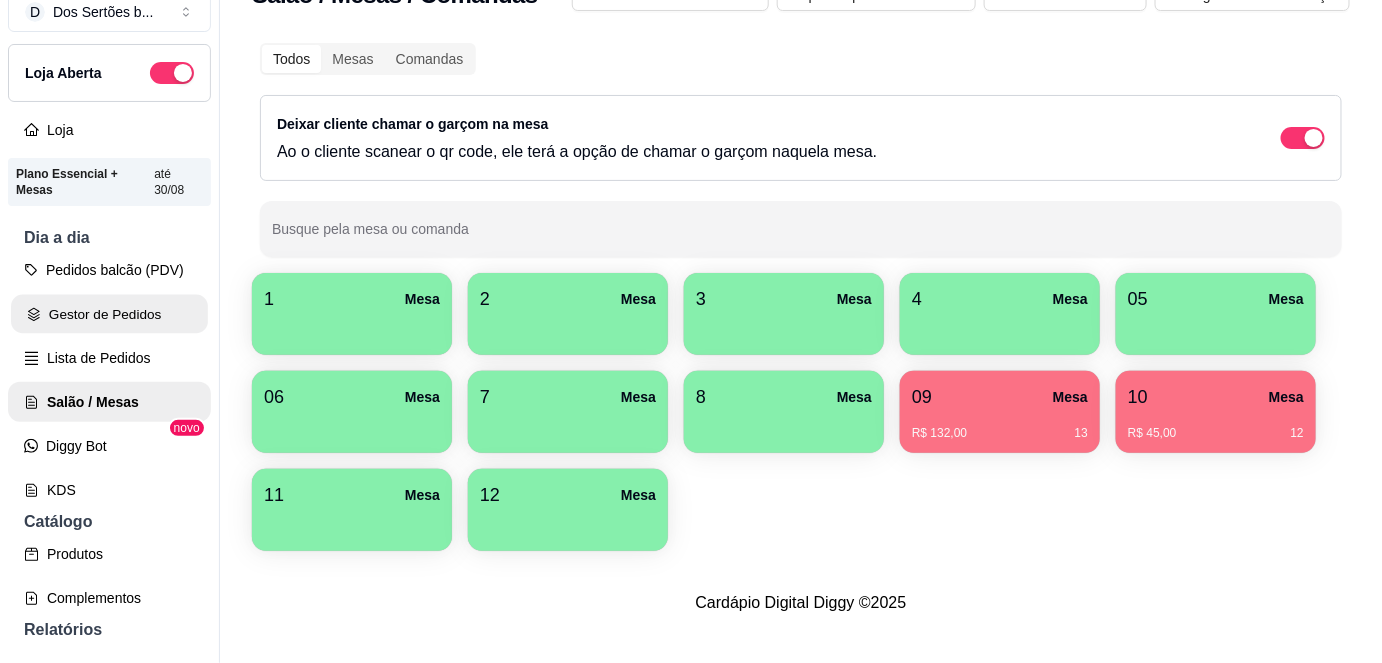 click on "Gestor de Pedidos" at bounding box center (109, 314) 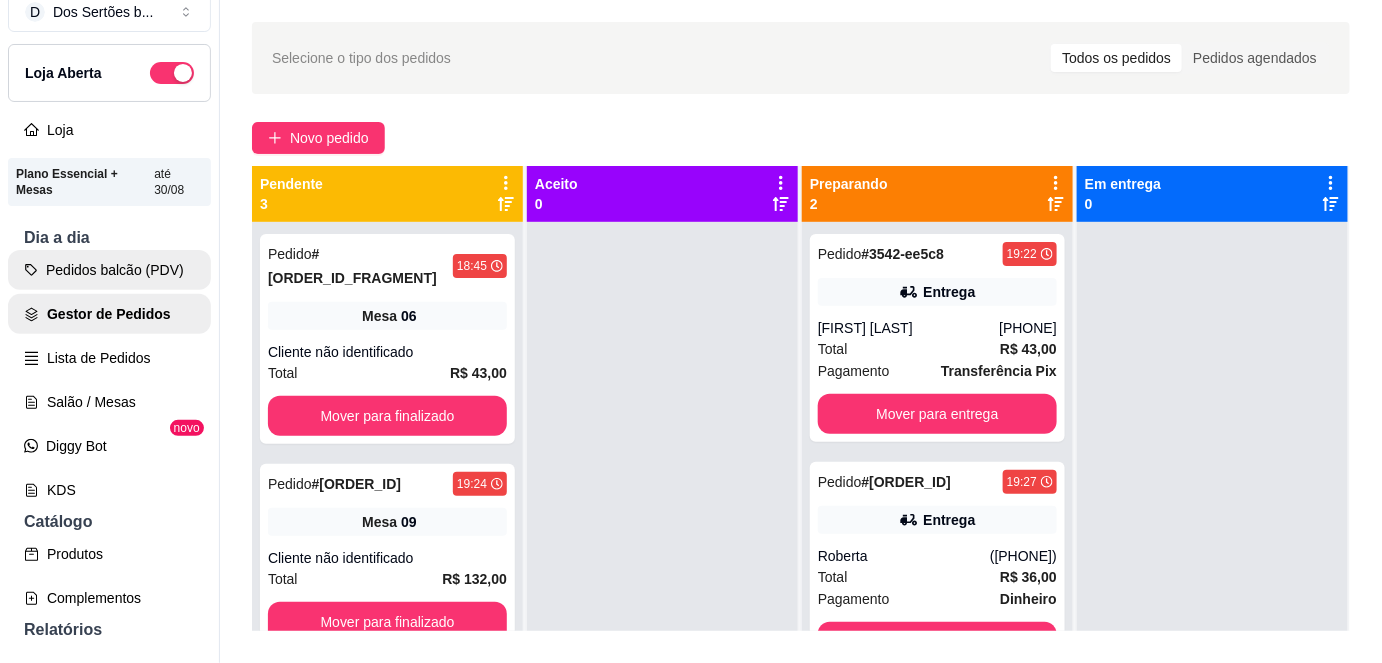 scroll, scrollTop: 0, scrollLeft: 0, axis: both 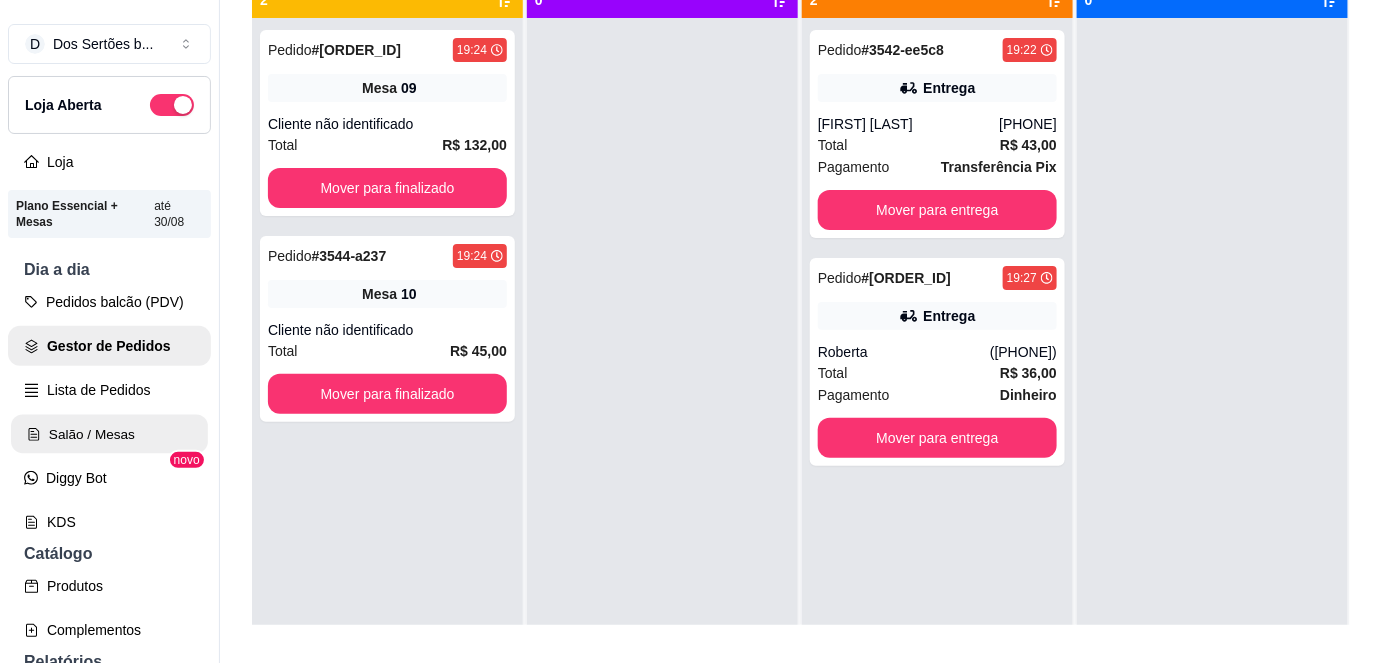 click on "Salão / Mesas" at bounding box center [109, 434] 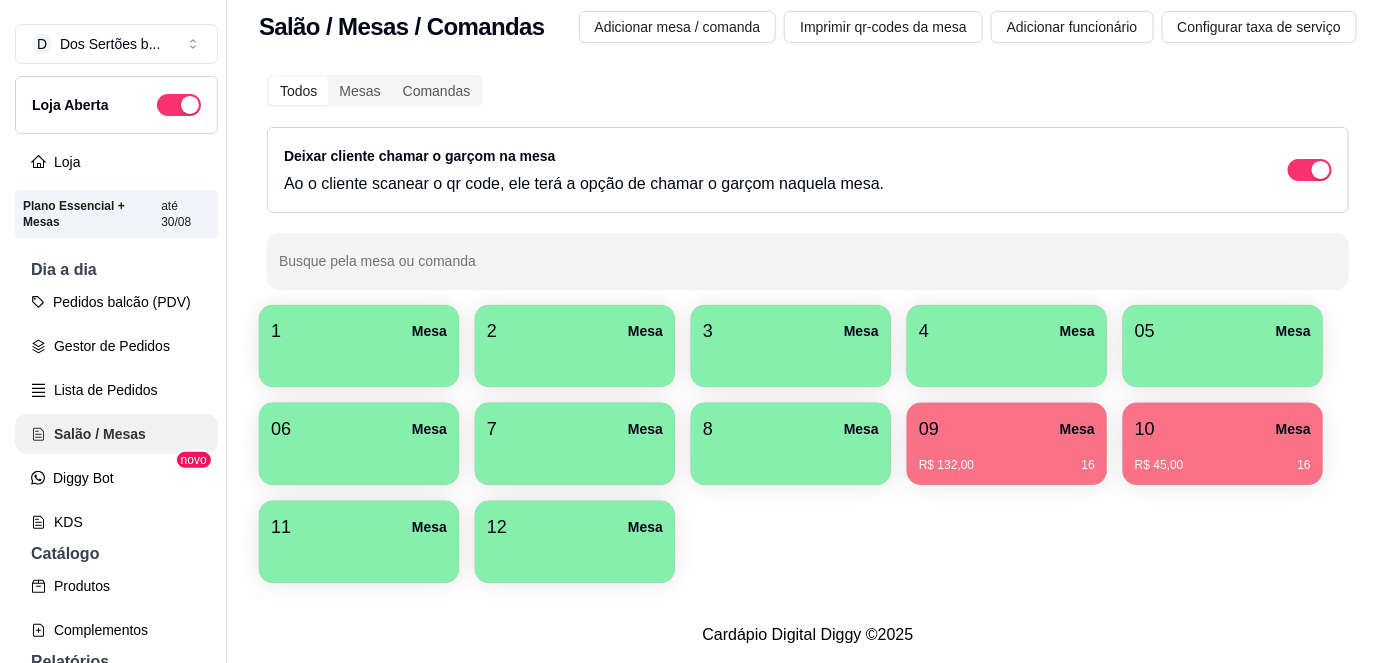 scroll, scrollTop: 0, scrollLeft: 0, axis: both 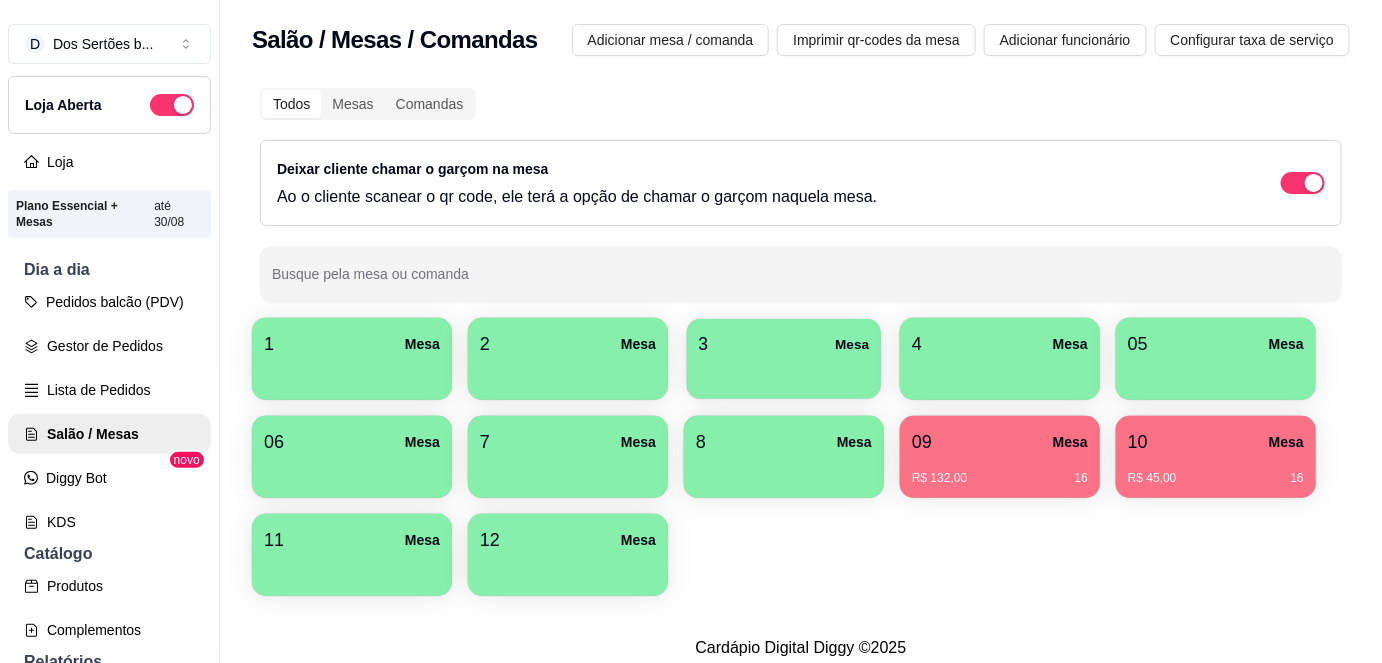 click on "3 Mesa" at bounding box center [784, 344] 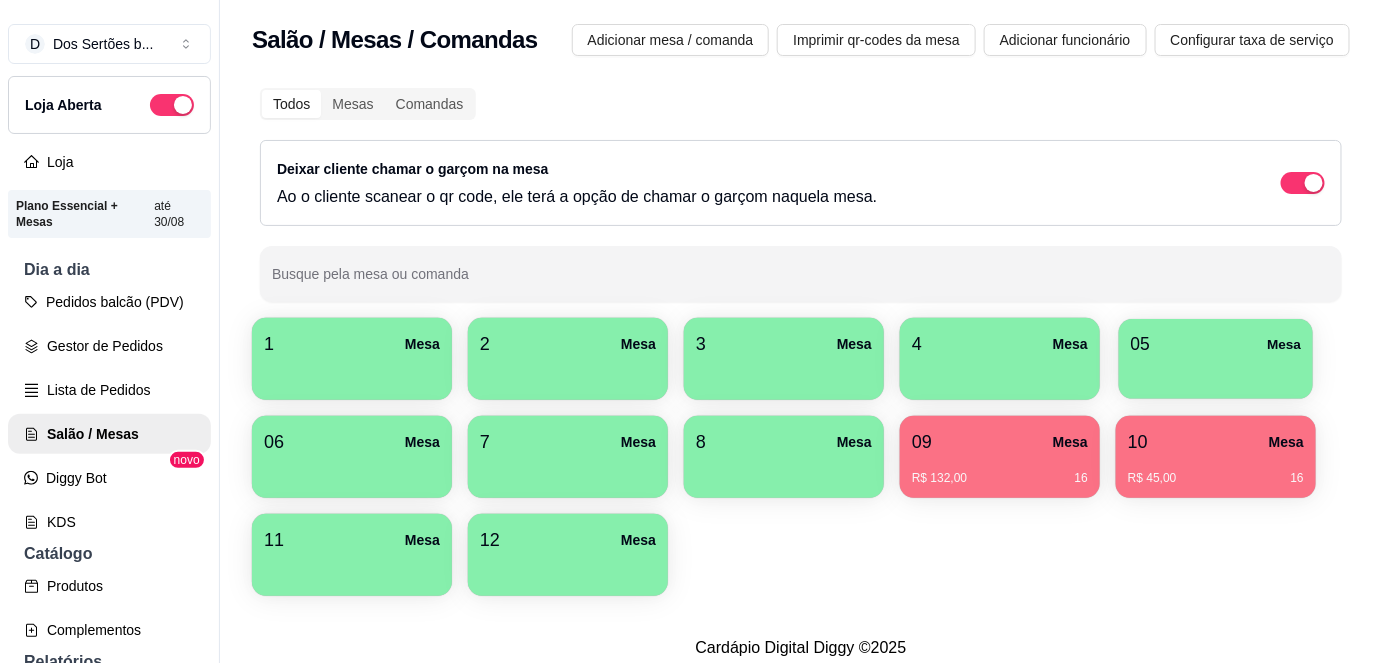 click on "05 Mesa" at bounding box center (1216, 359) 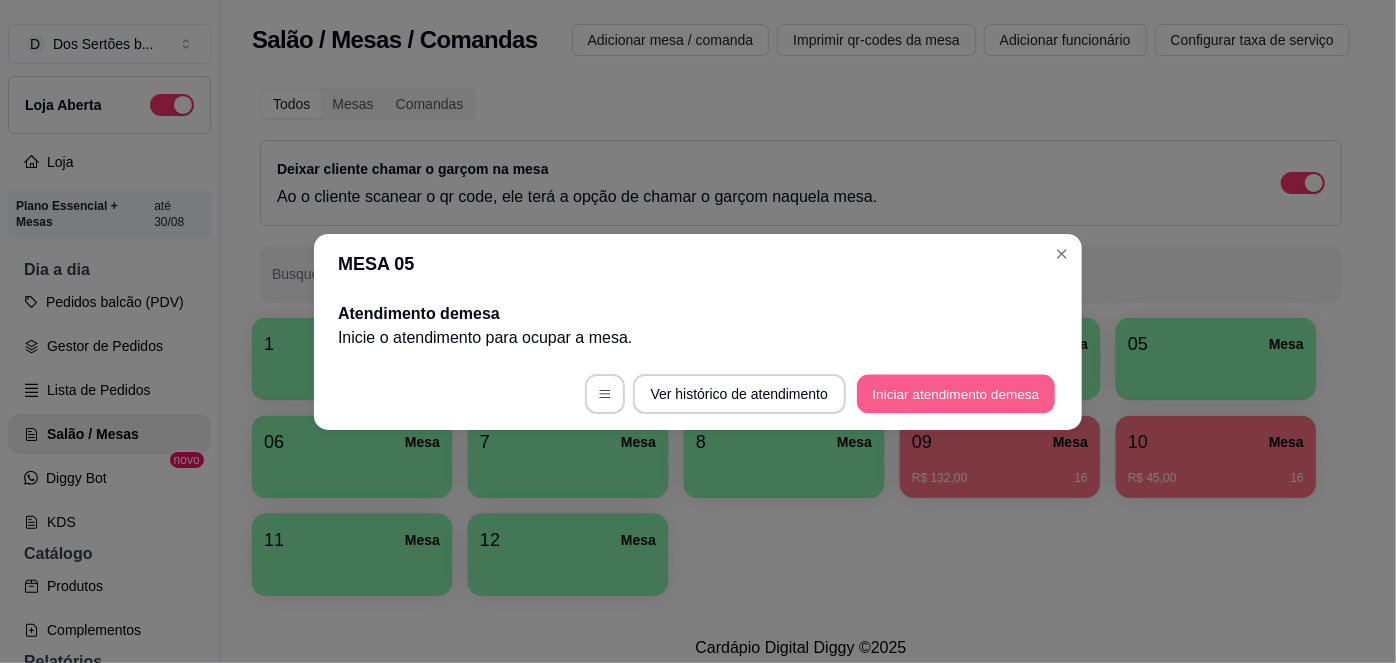 click on "Iniciar atendimento de  mesa" at bounding box center [956, 393] 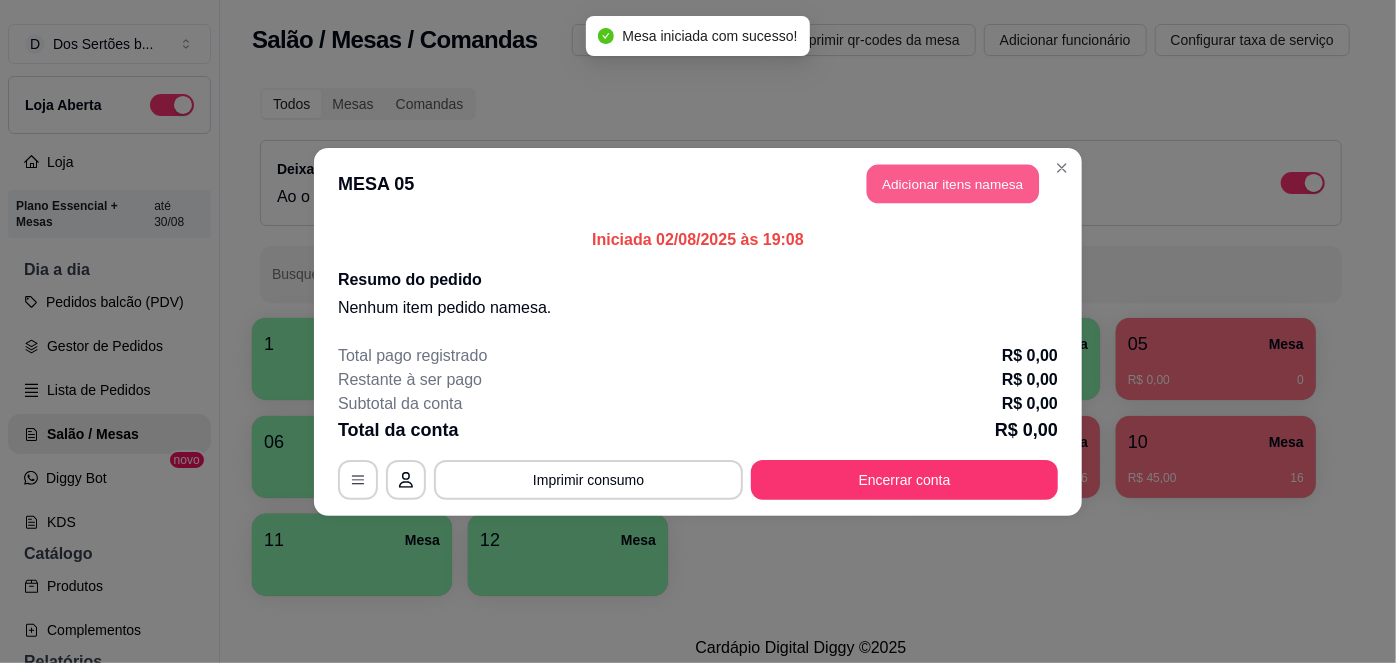 click on "Adicionar itens na  mesa" at bounding box center (953, 183) 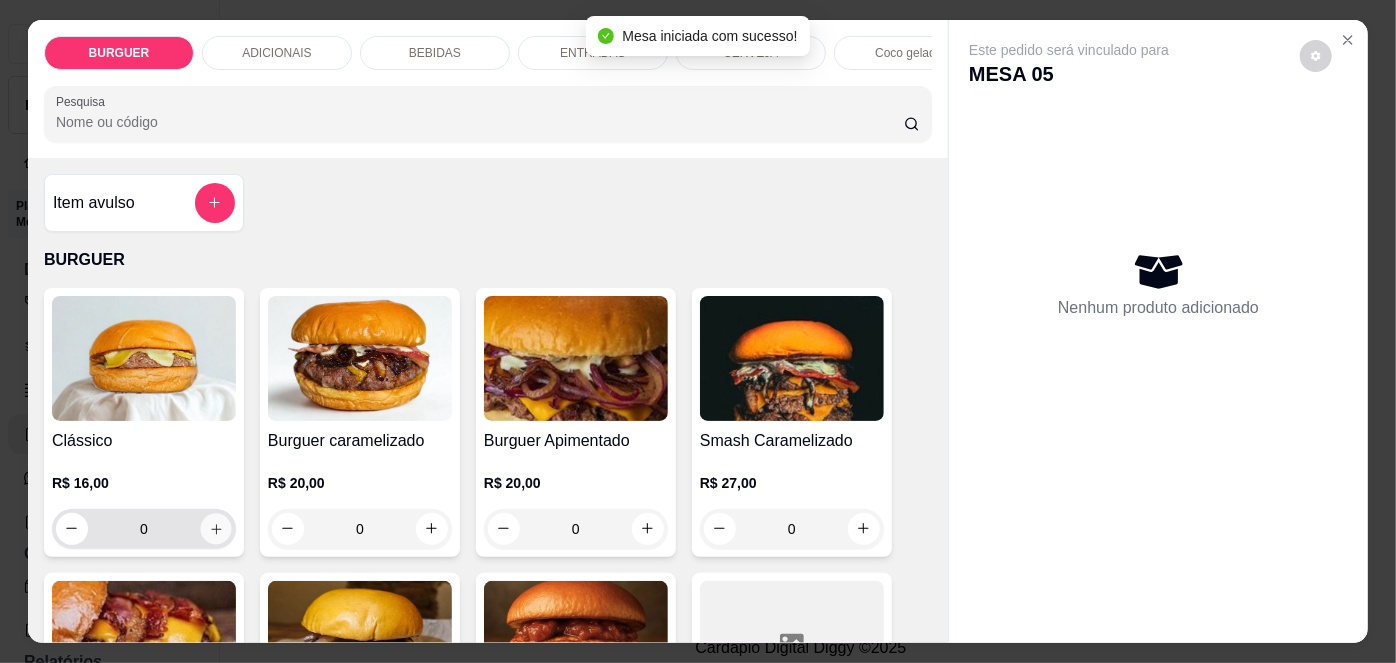 click 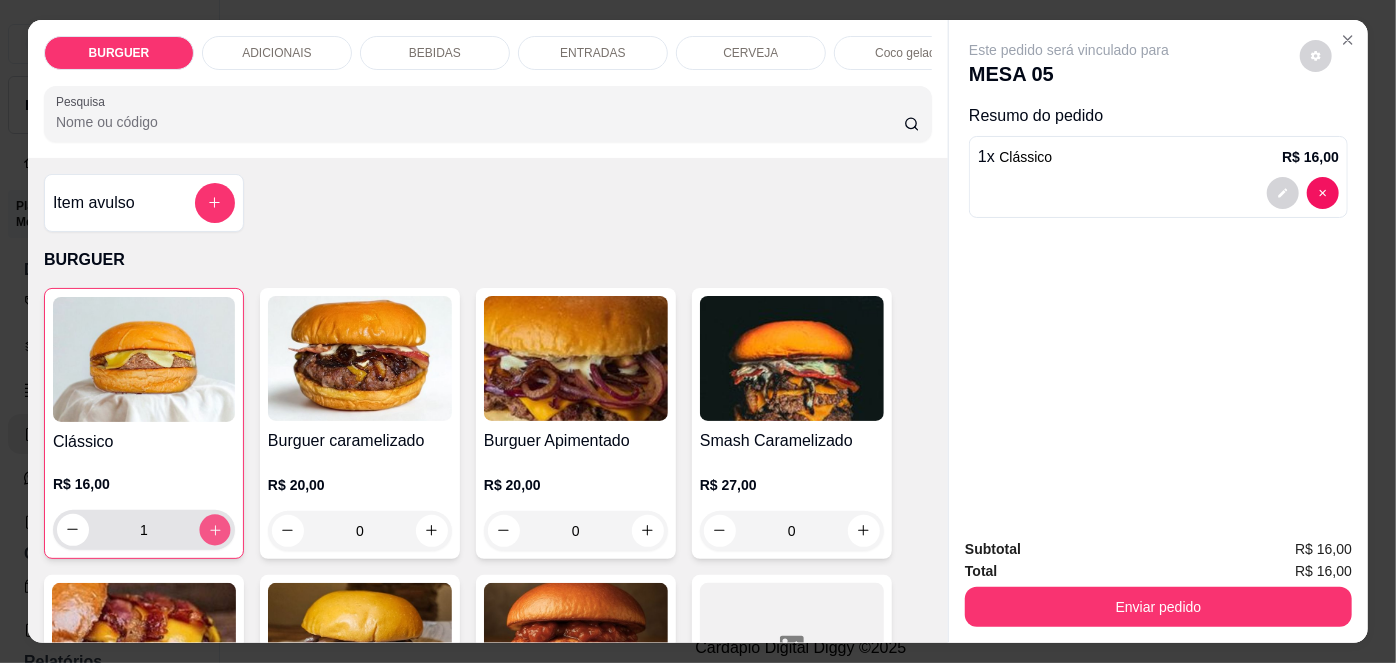 click 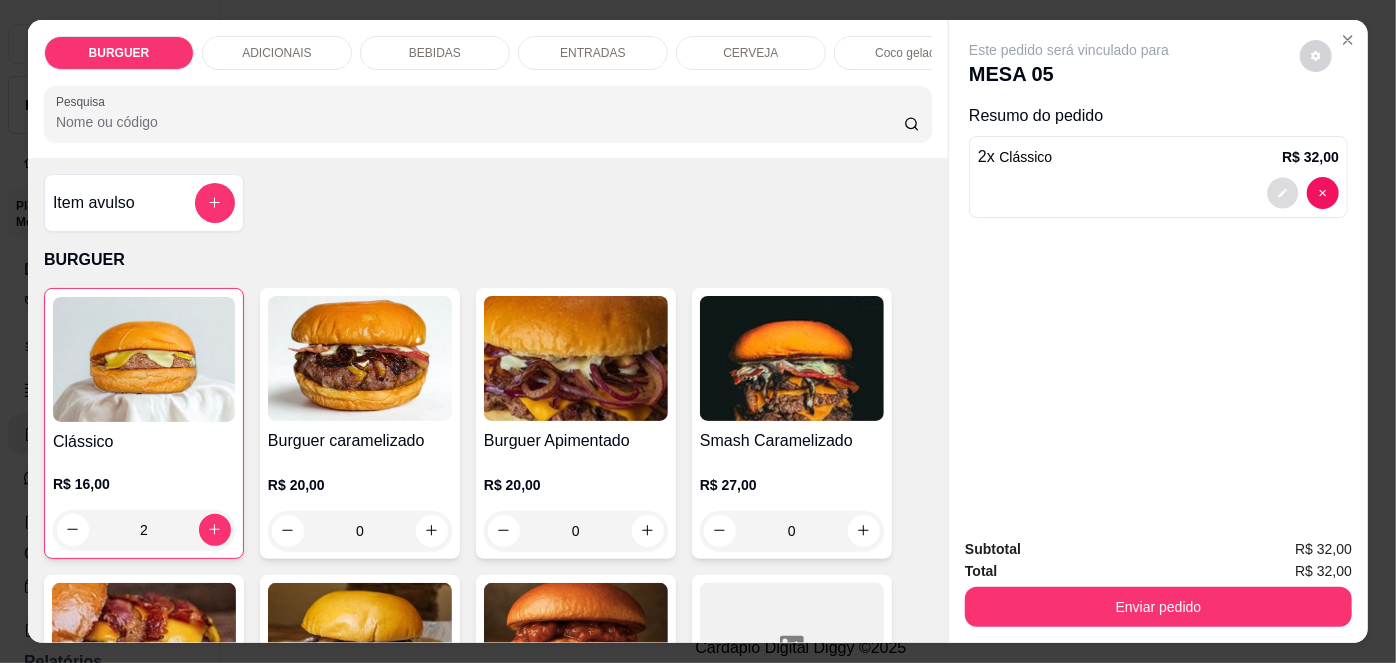 click 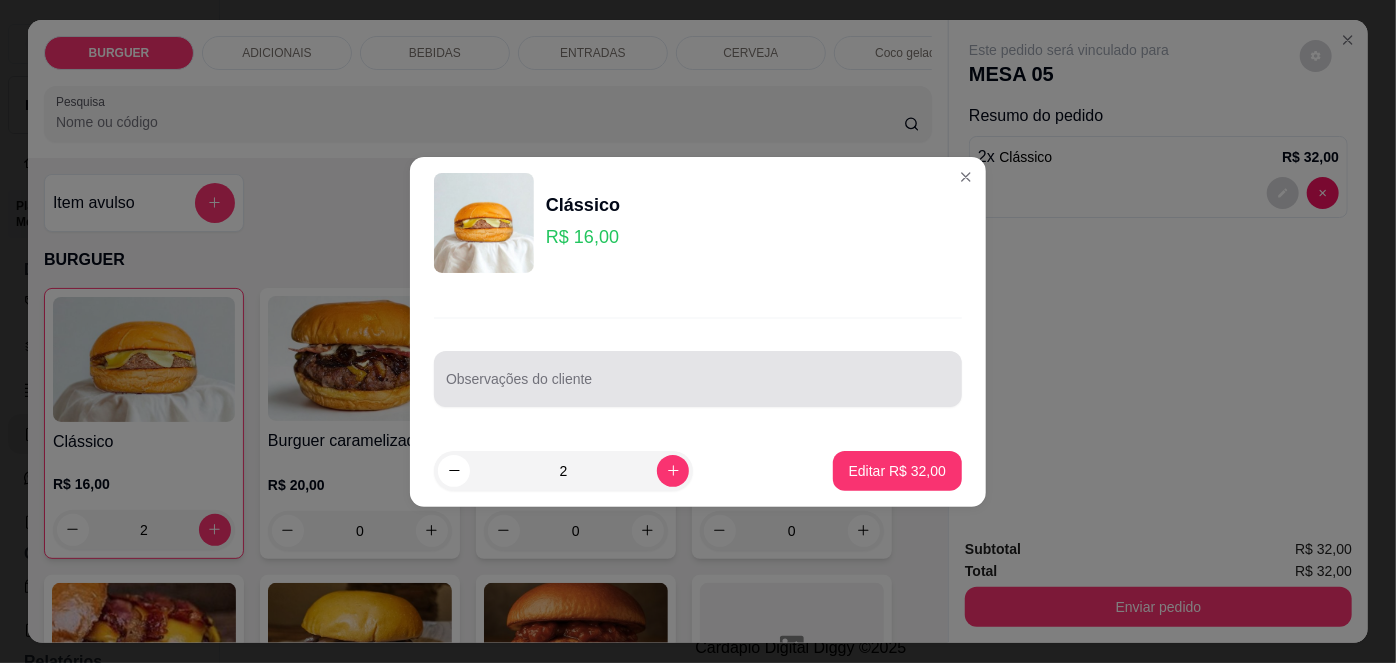 click on "Observações do cliente" at bounding box center [698, 379] 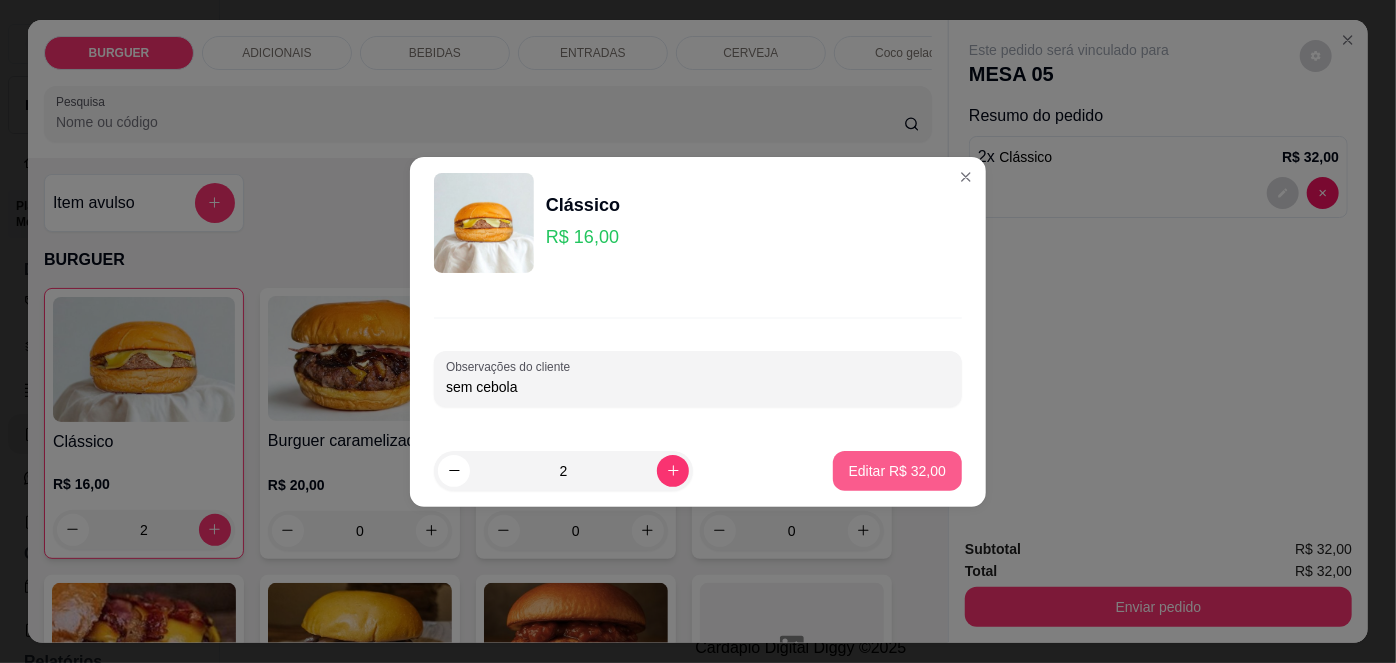 type on "sem cebola" 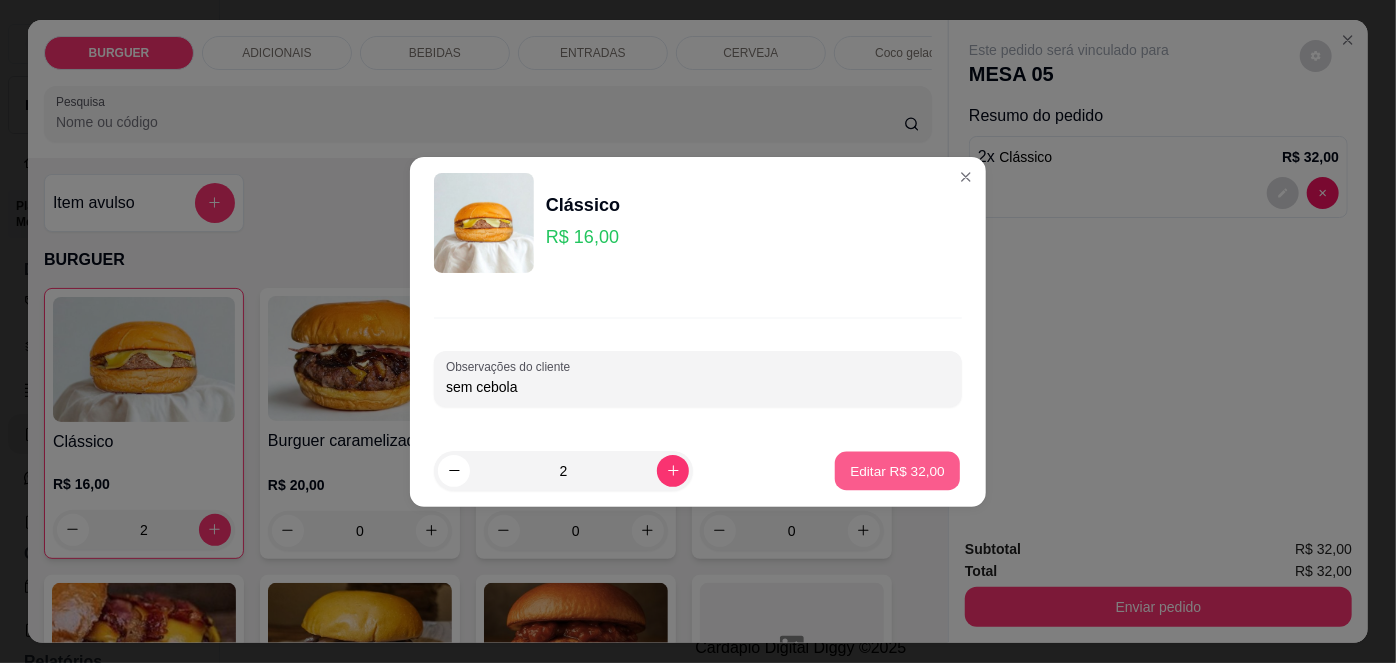 click on "Editar   R$ 32,00" at bounding box center (897, 470) 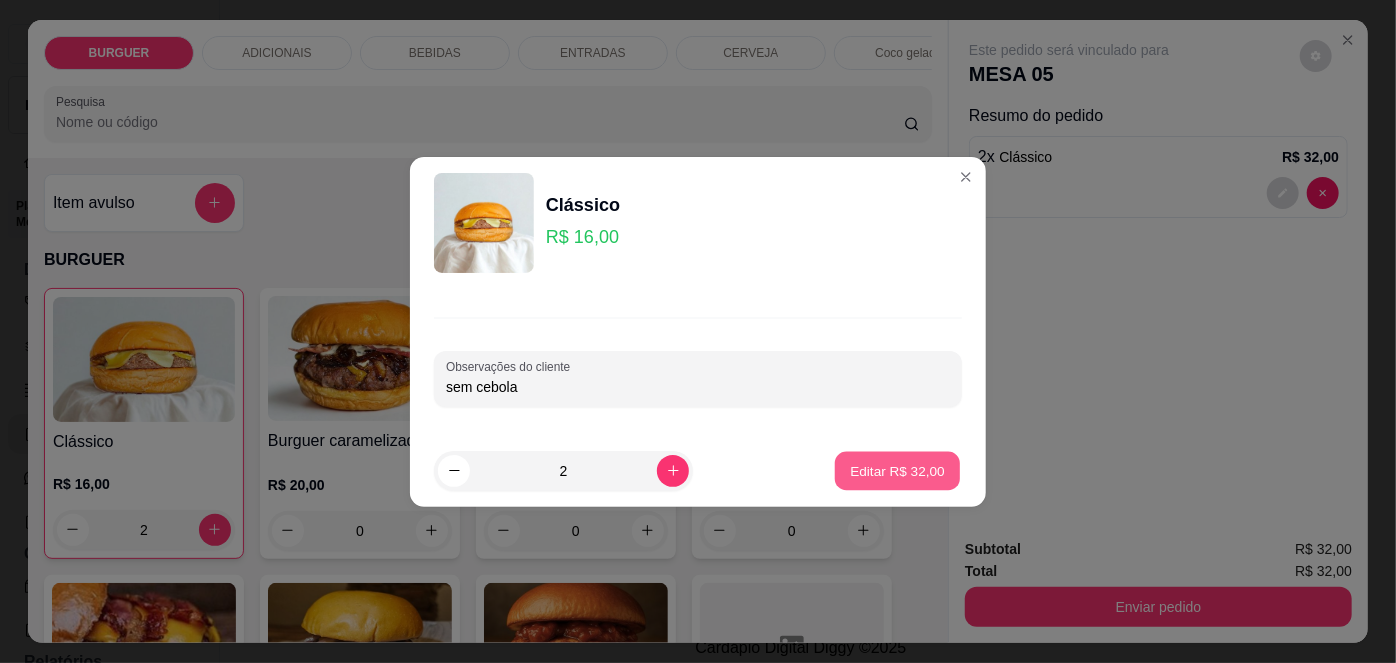 type on "0" 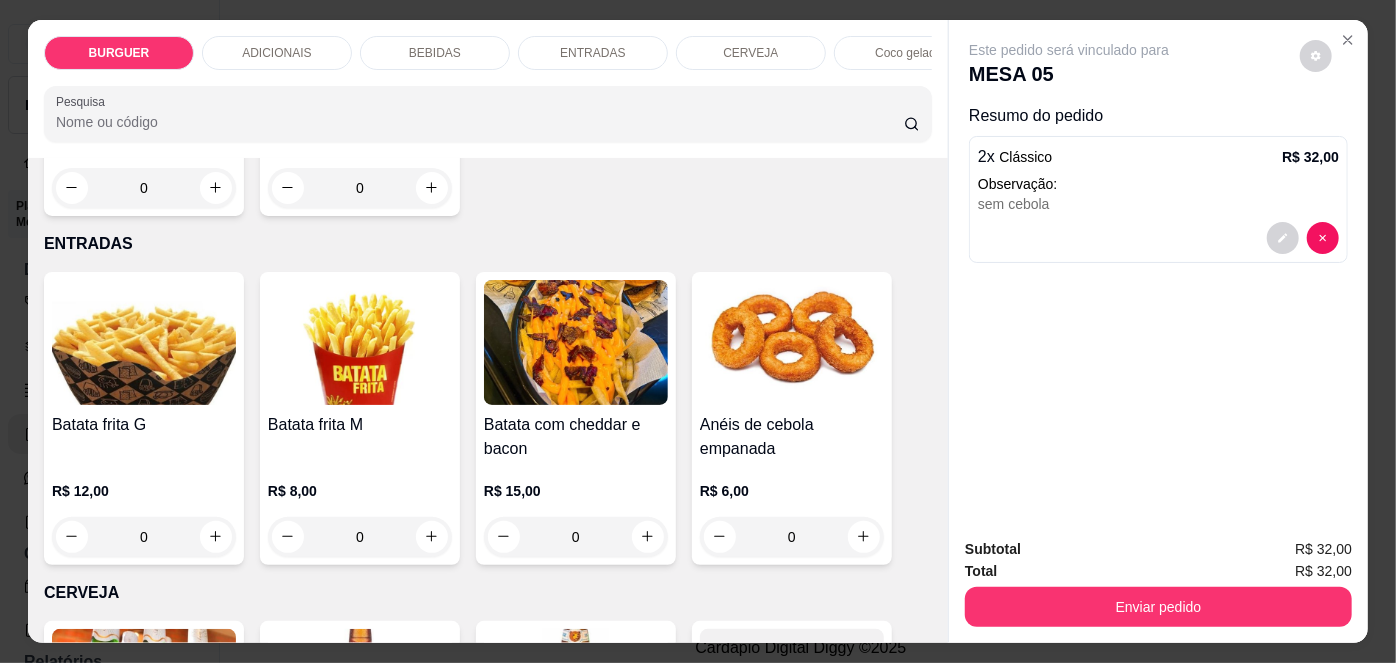 scroll, scrollTop: 2802, scrollLeft: 0, axis: vertical 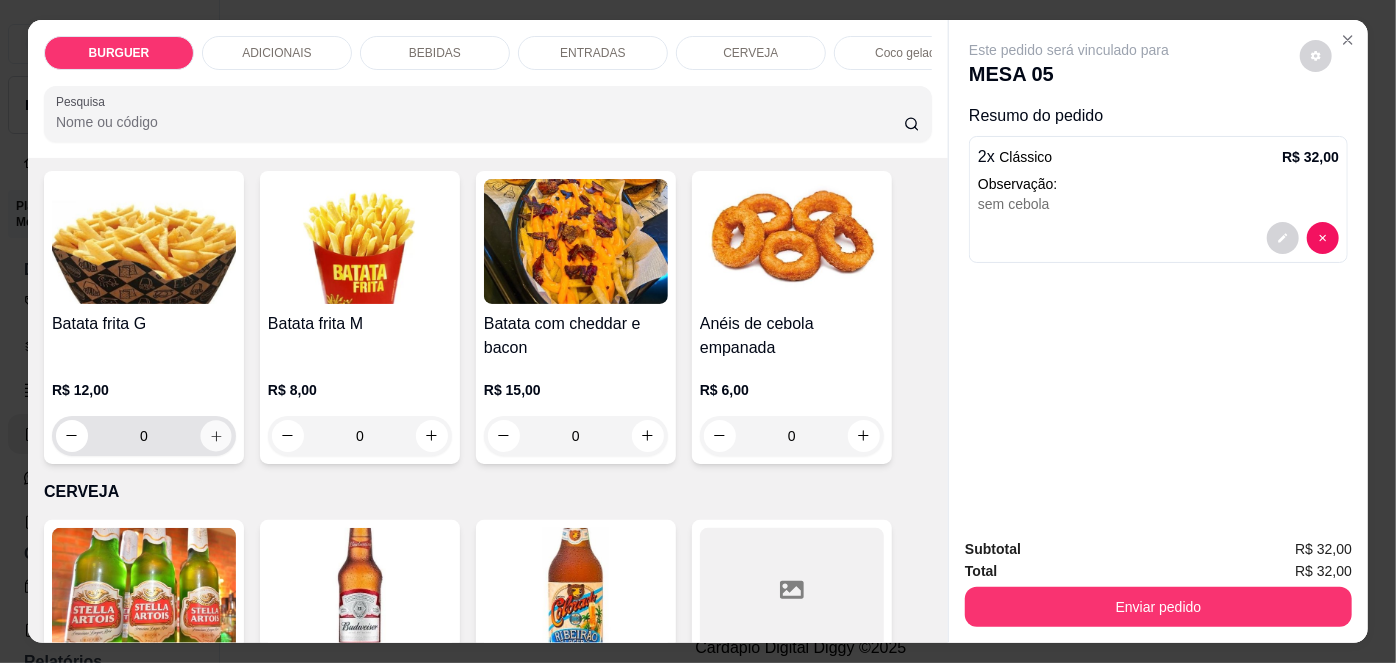 click 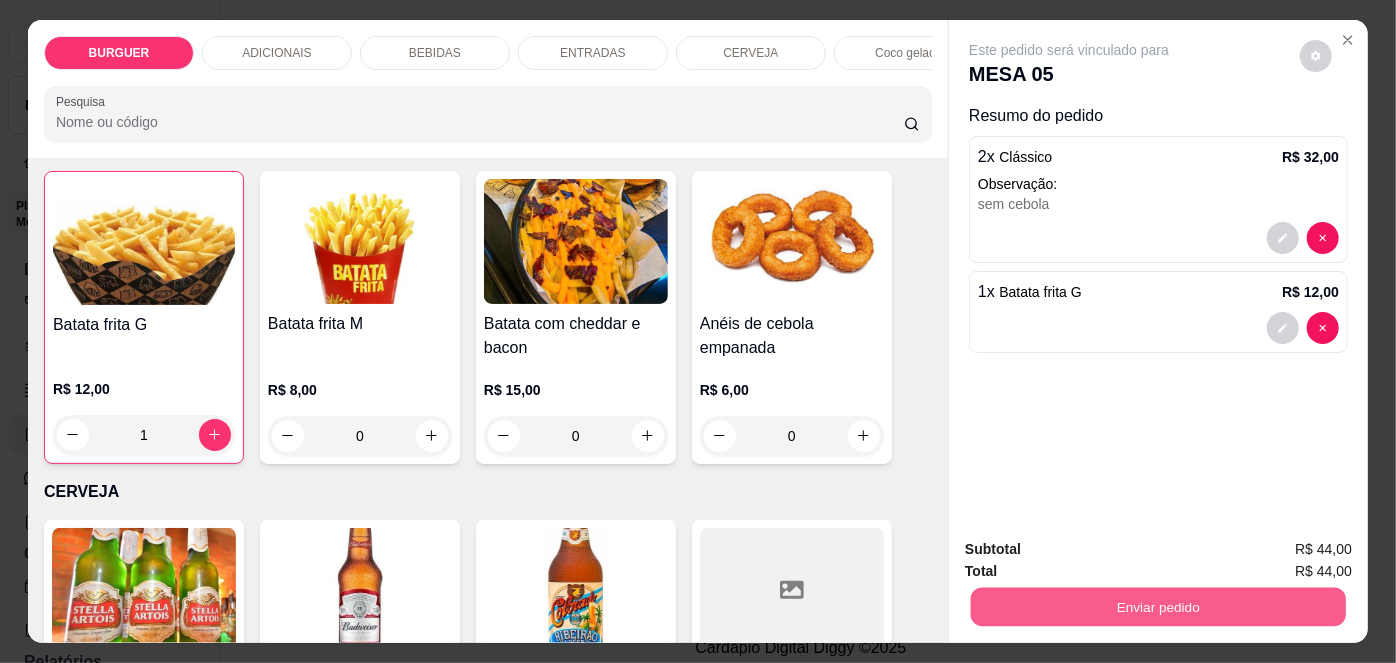 click on "Enviar pedido" at bounding box center (1158, 607) 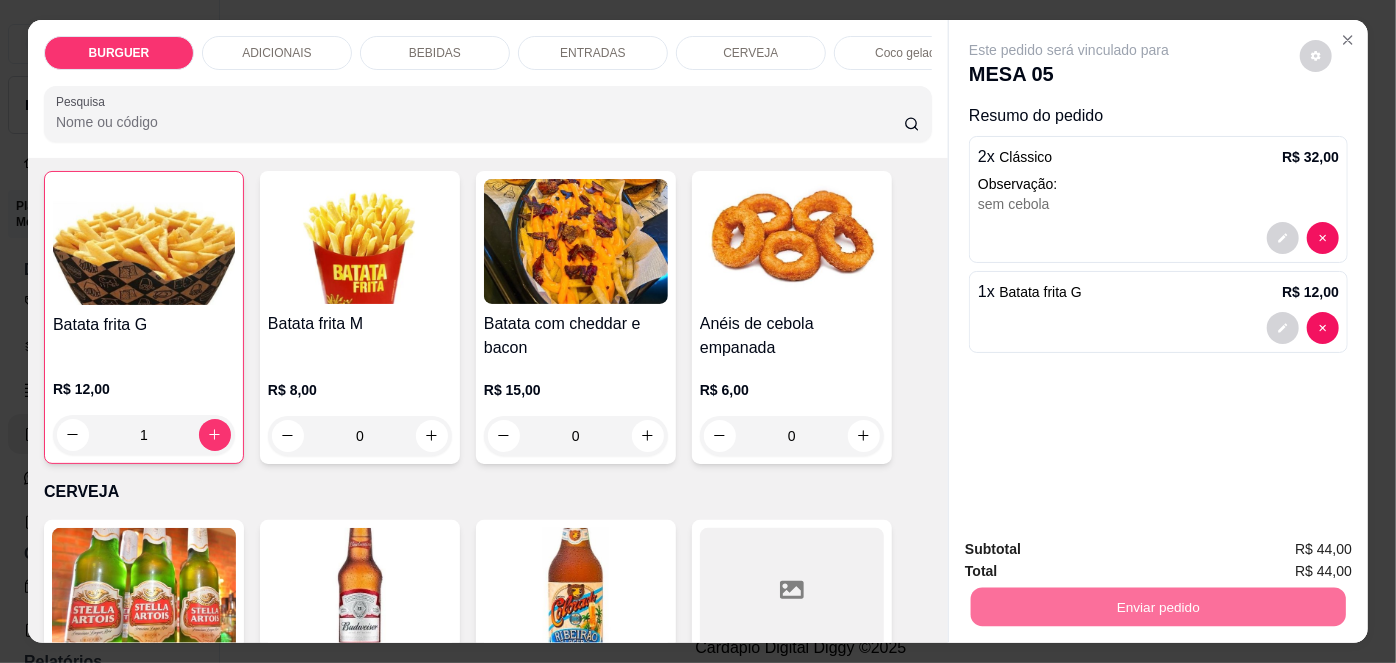 click on "Não registrar e enviar pedido" at bounding box center [1093, 551] 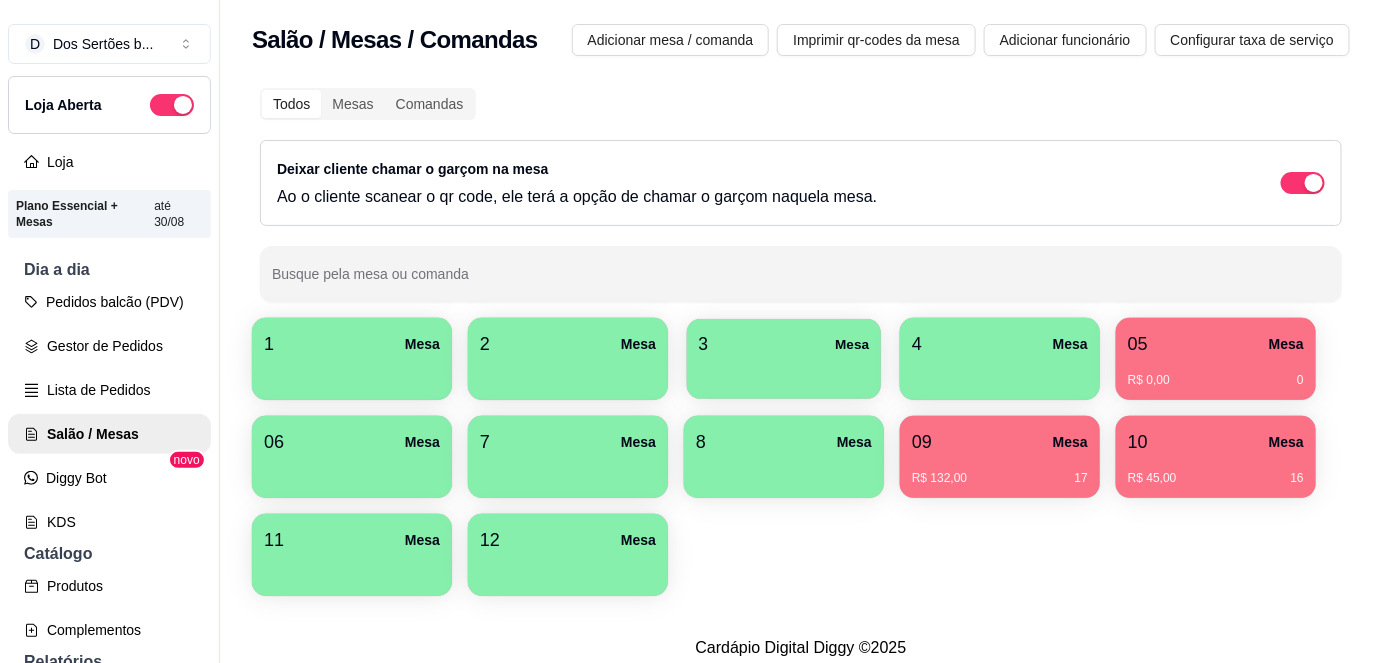click on "3 Mesa" at bounding box center (784, 344) 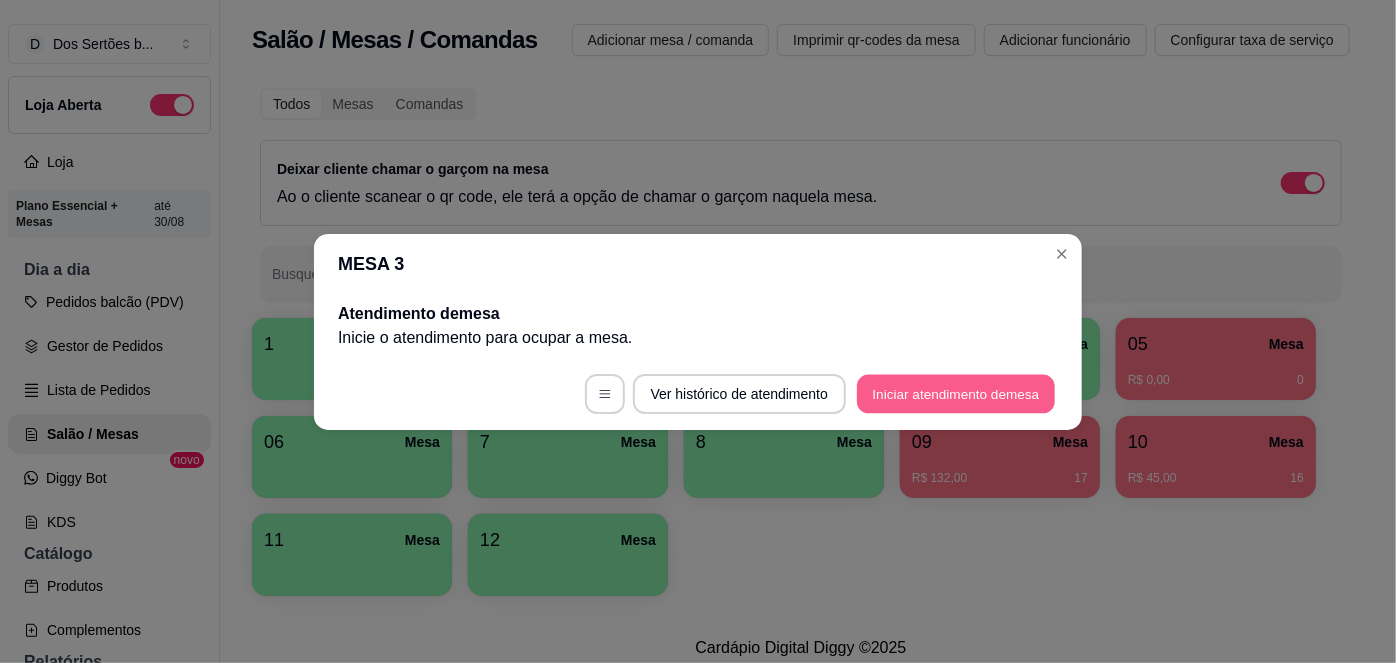 click on "Iniciar atendimento de  mesa" at bounding box center (956, 393) 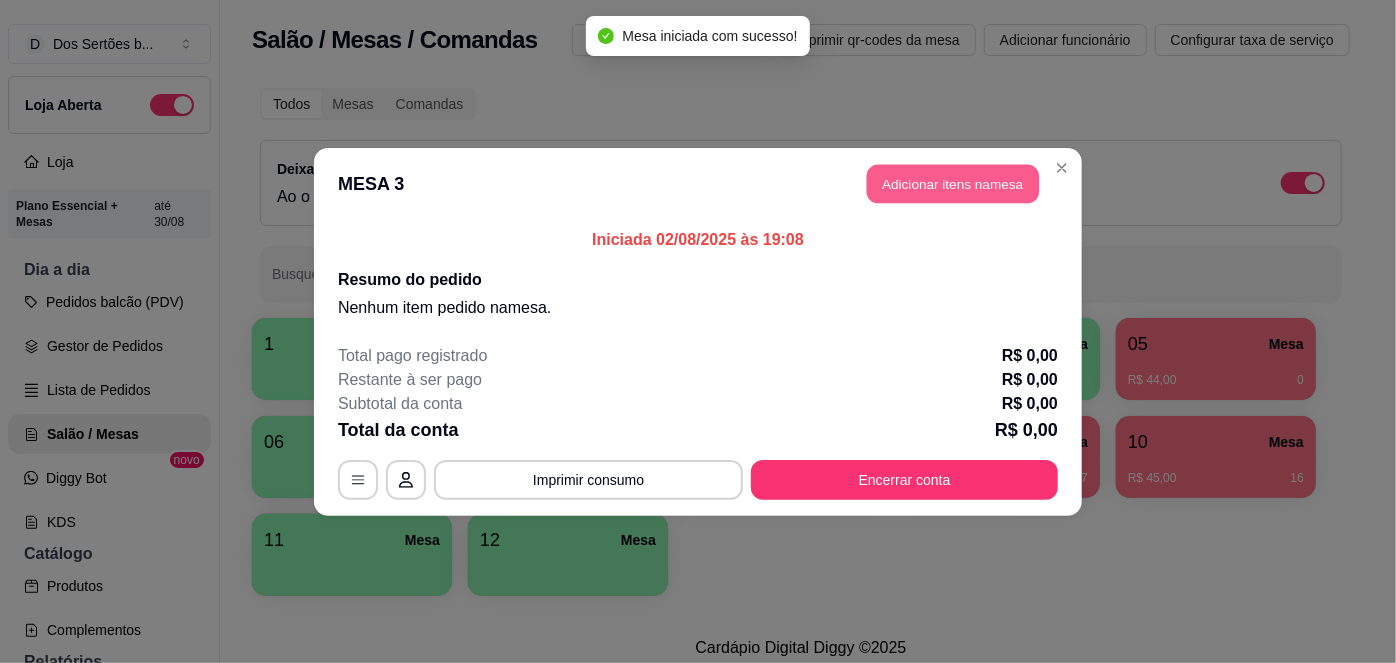 click on "Adicionar itens na  mesa" at bounding box center (953, 183) 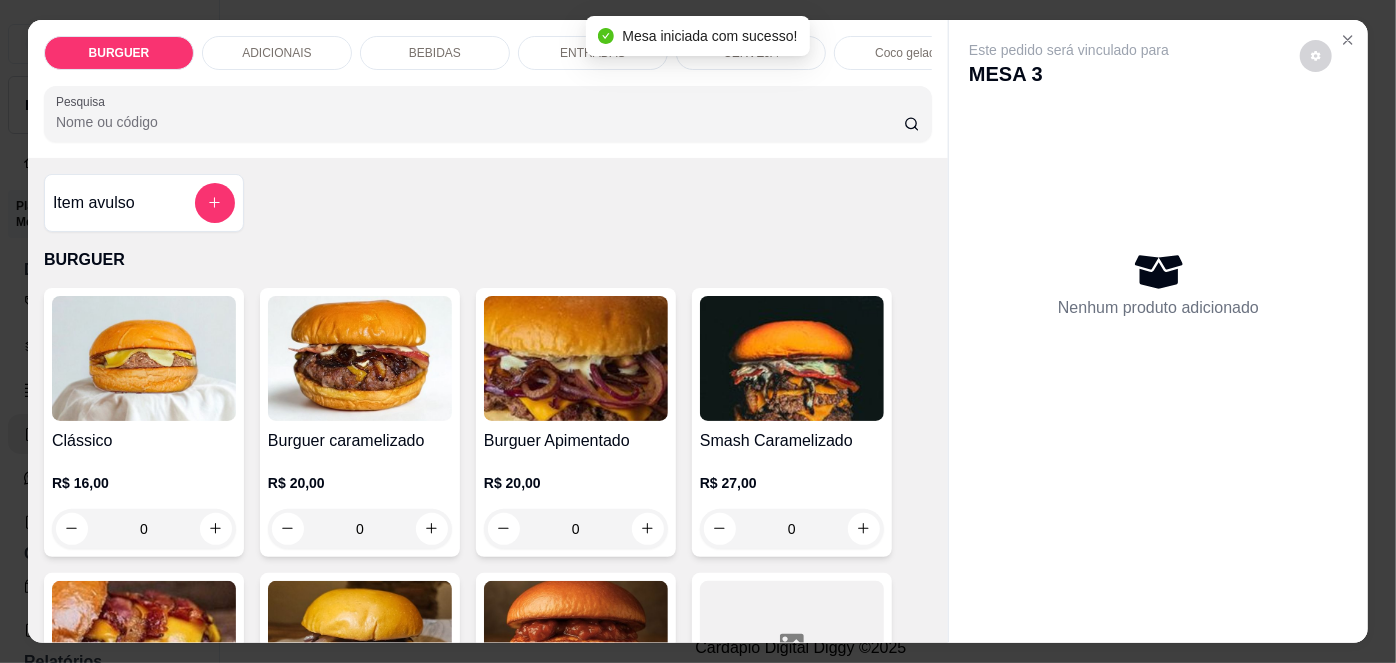 scroll, scrollTop: 133, scrollLeft: 0, axis: vertical 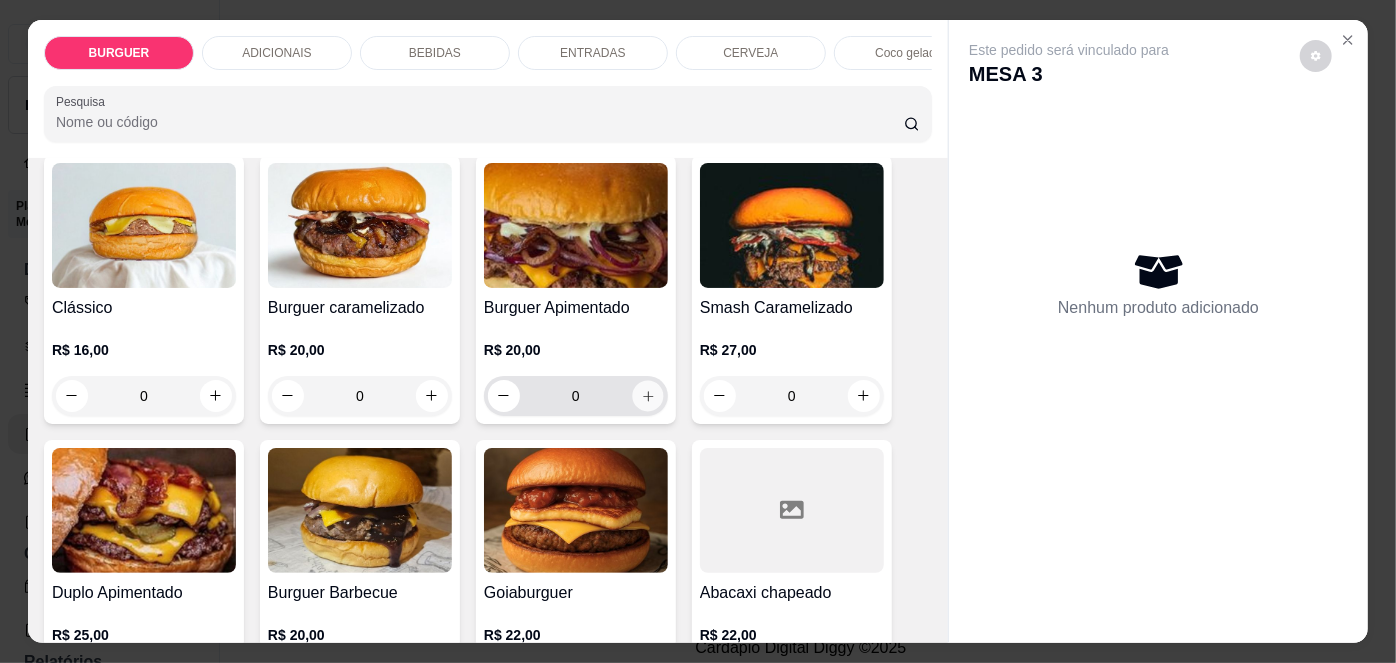 click at bounding box center [647, 395] 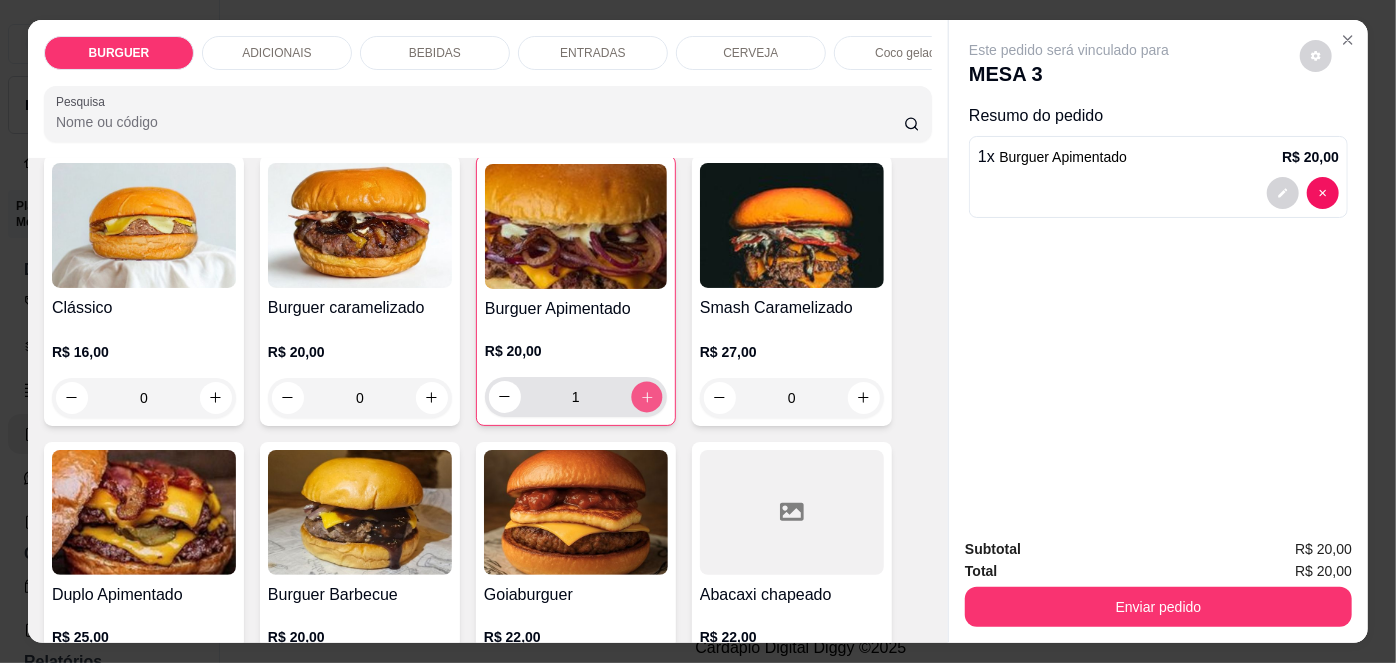 click 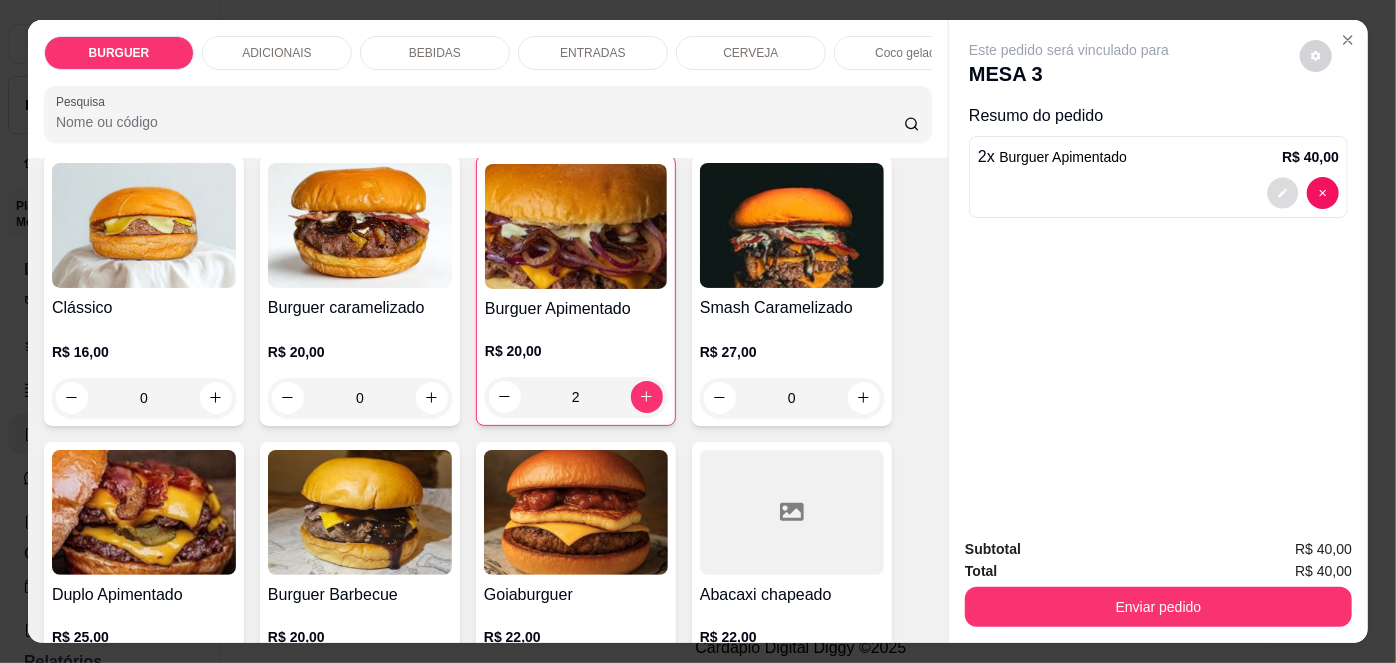 click 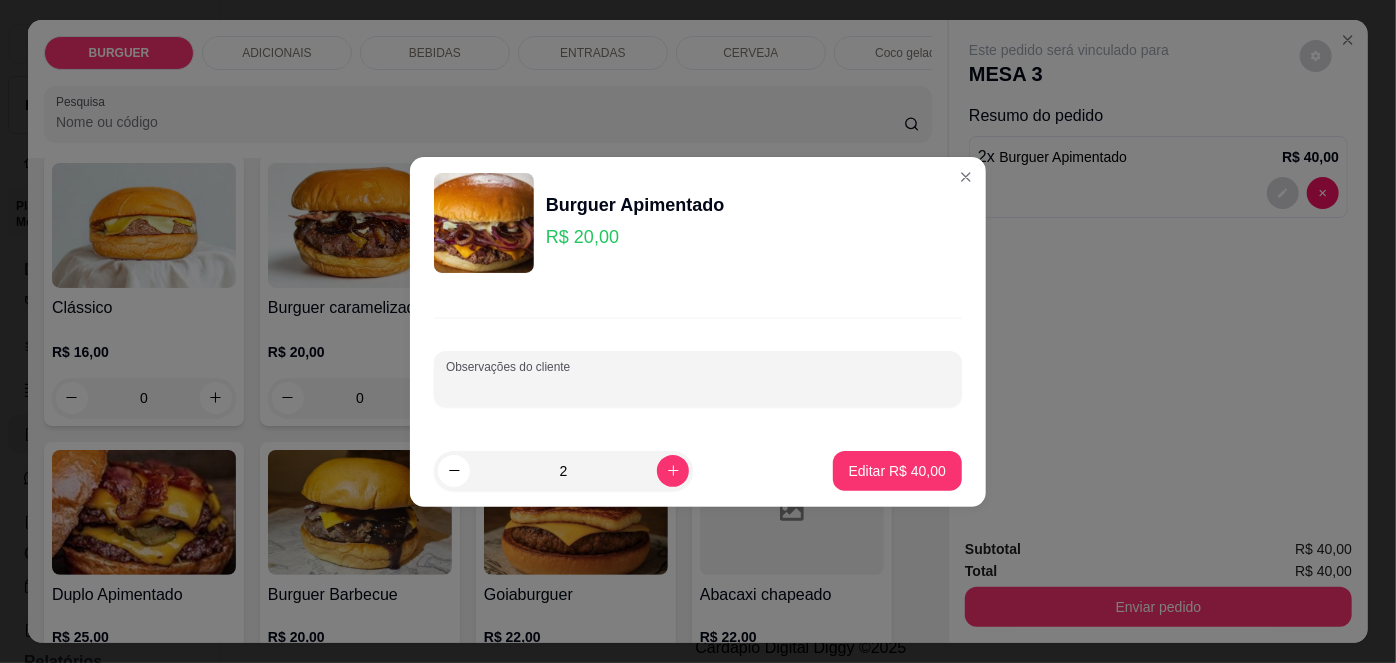 click on "Observações do cliente" at bounding box center (698, 387) 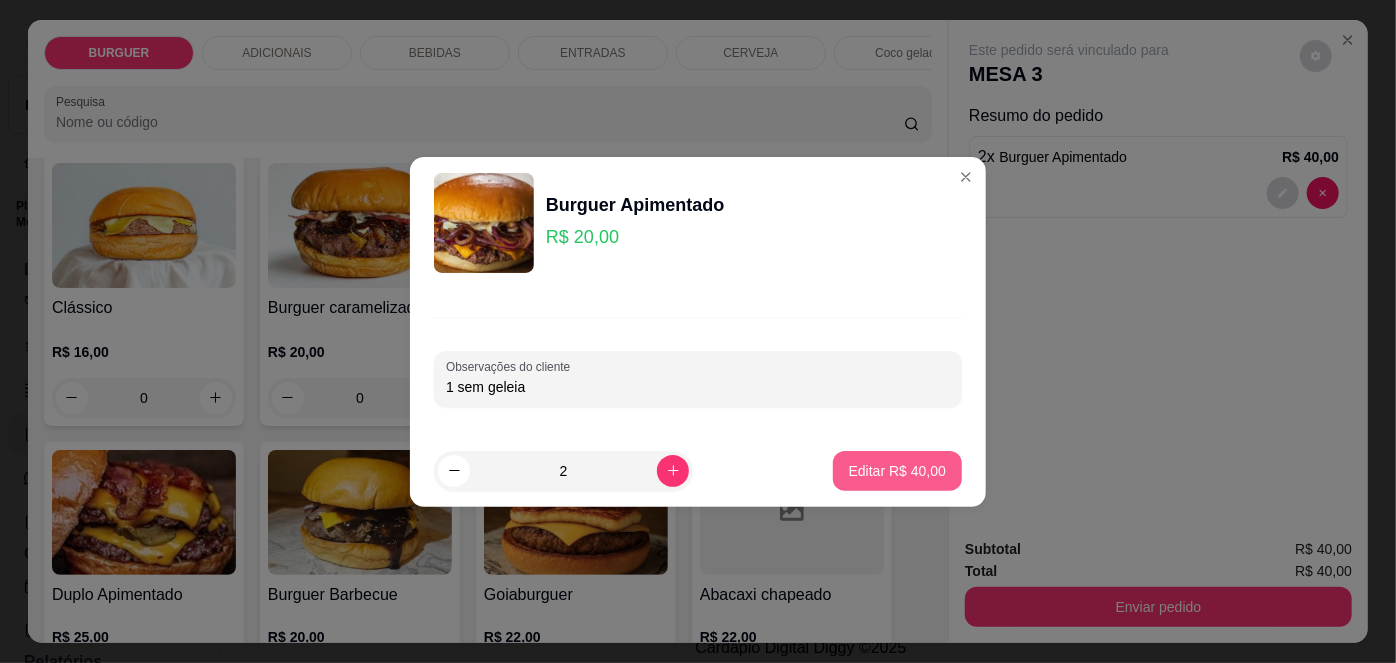 type on "1 sem geleia" 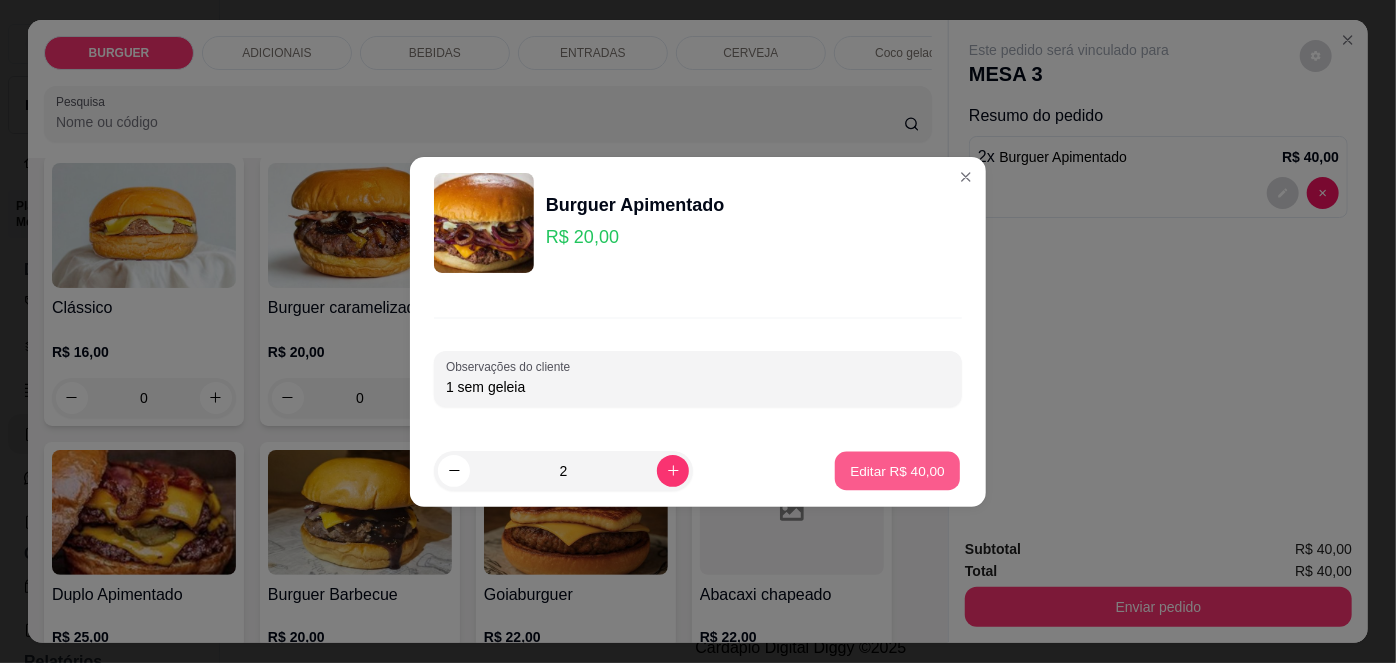 click on "Editar   R$ 40,00" at bounding box center (897, 470) 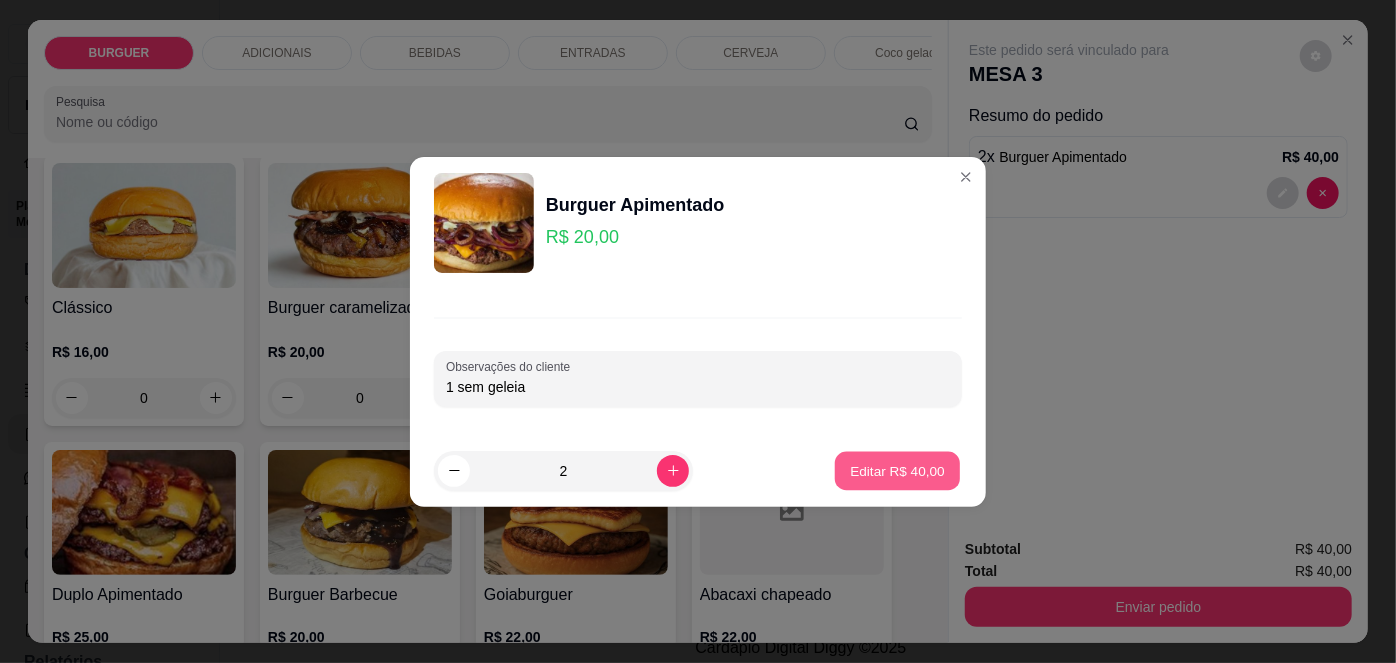 type on "0" 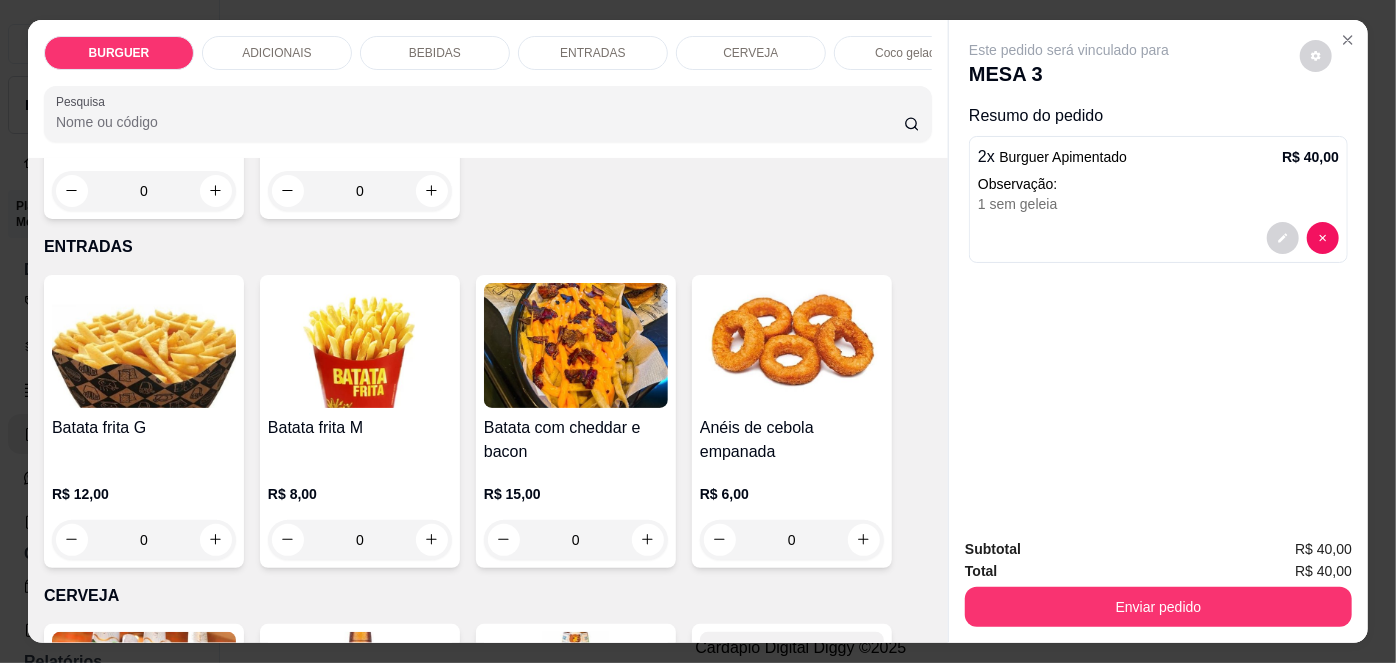 scroll, scrollTop: 2748, scrollLeft: 0, axis: vertical 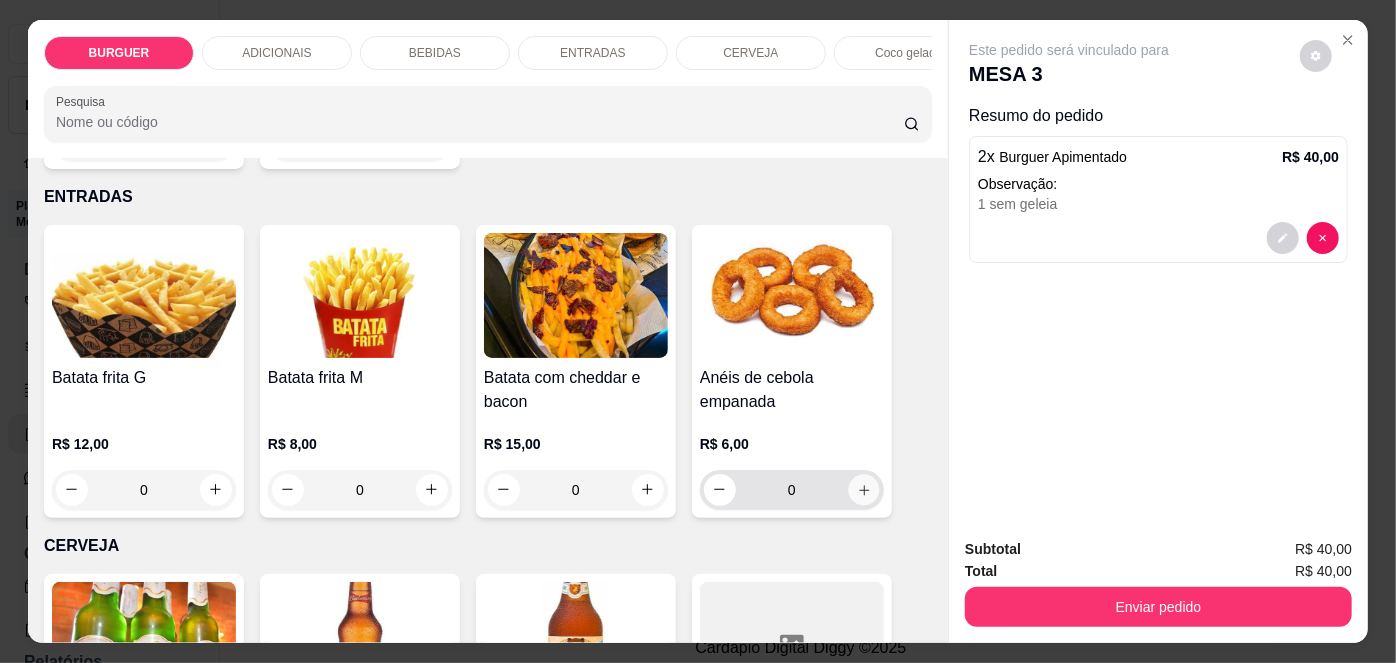 click at bounding box center [863, 489] 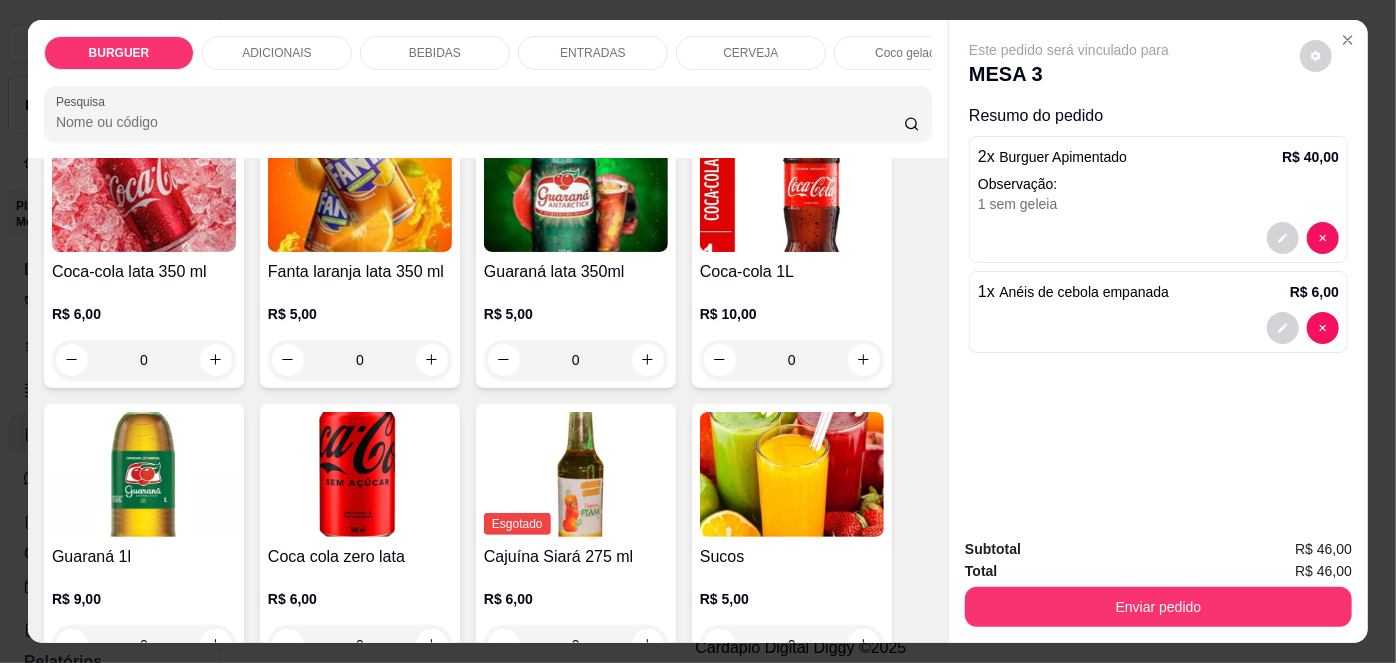 scroll, scrollTop: 1826, scrollLeft: 0, axis: vertical 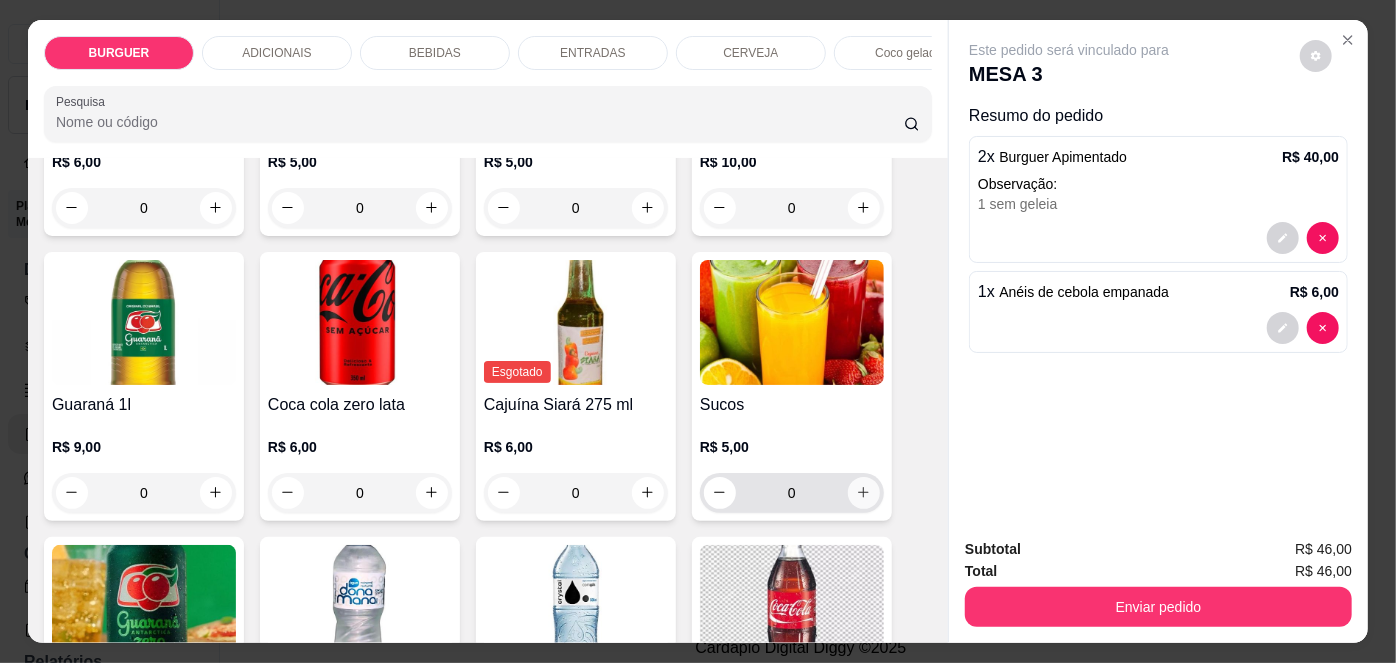 click 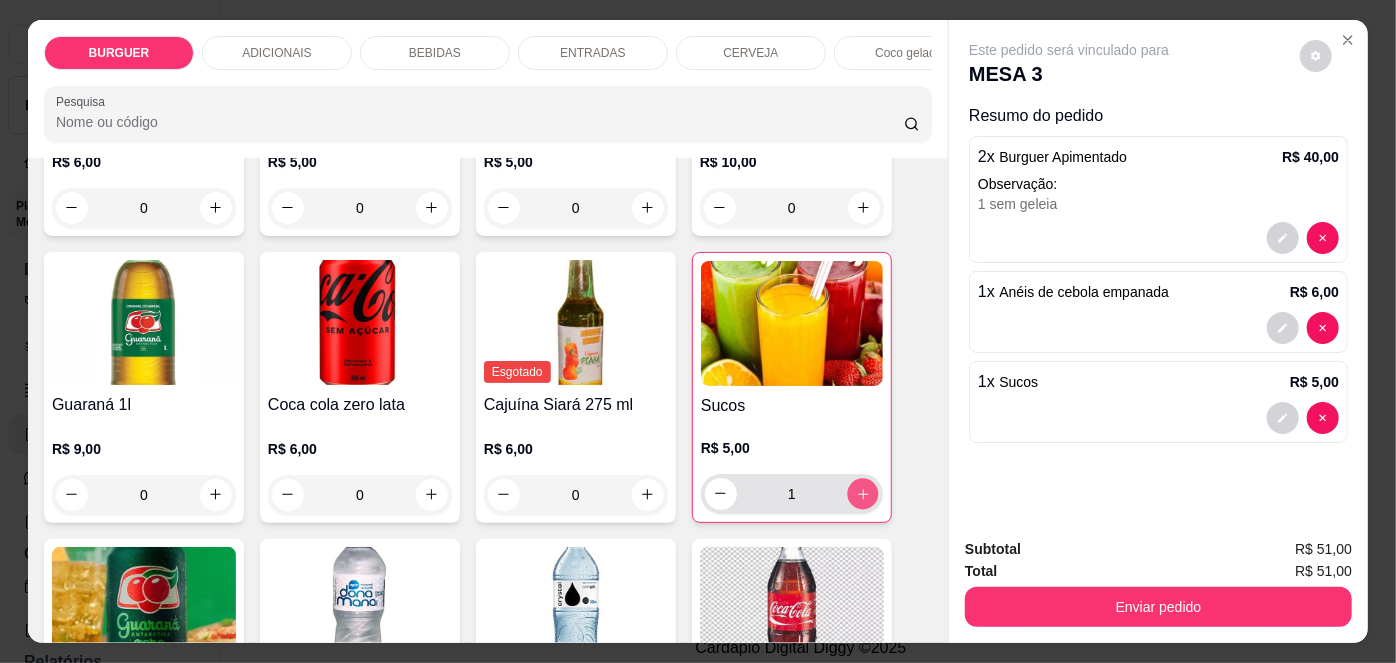 click 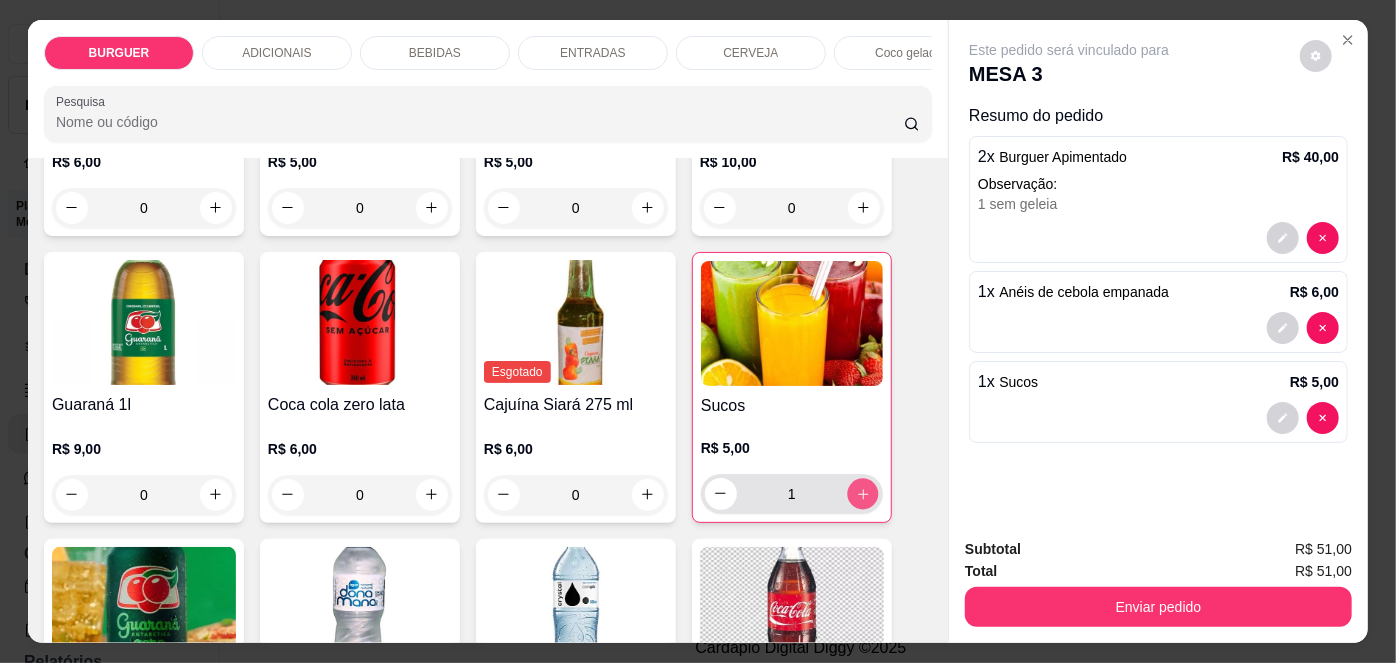 type on "2" 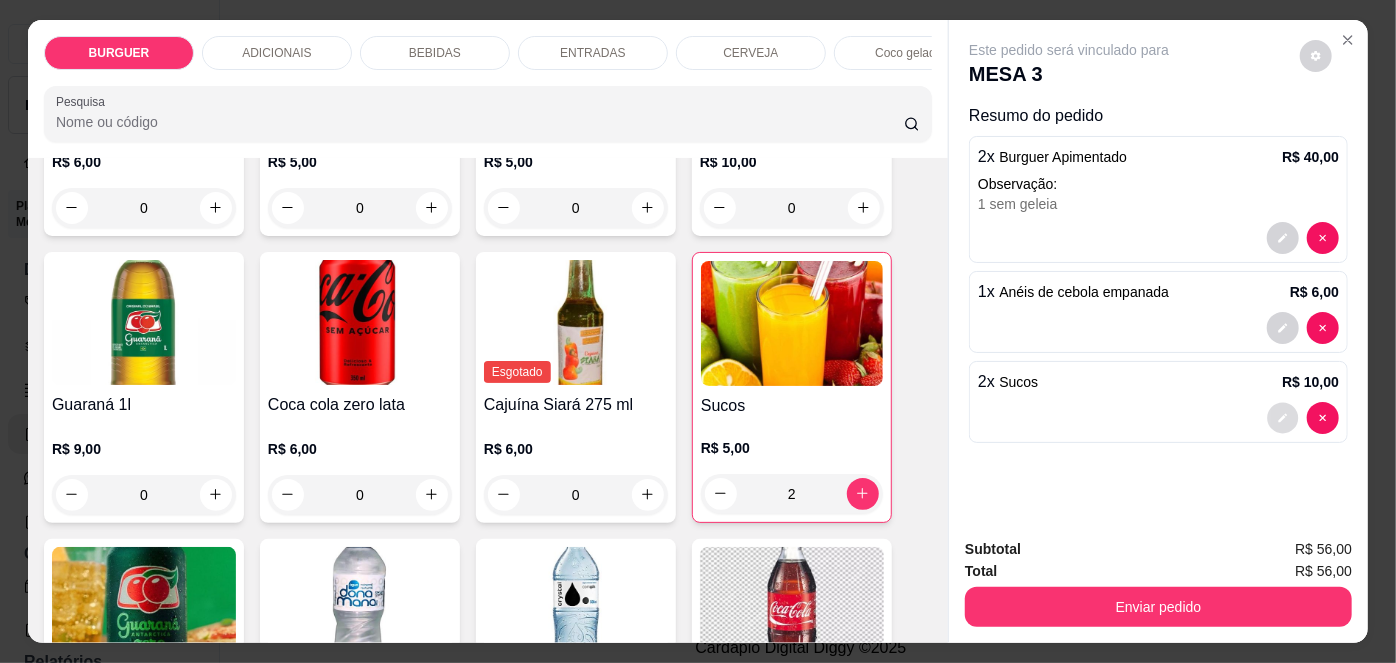 click 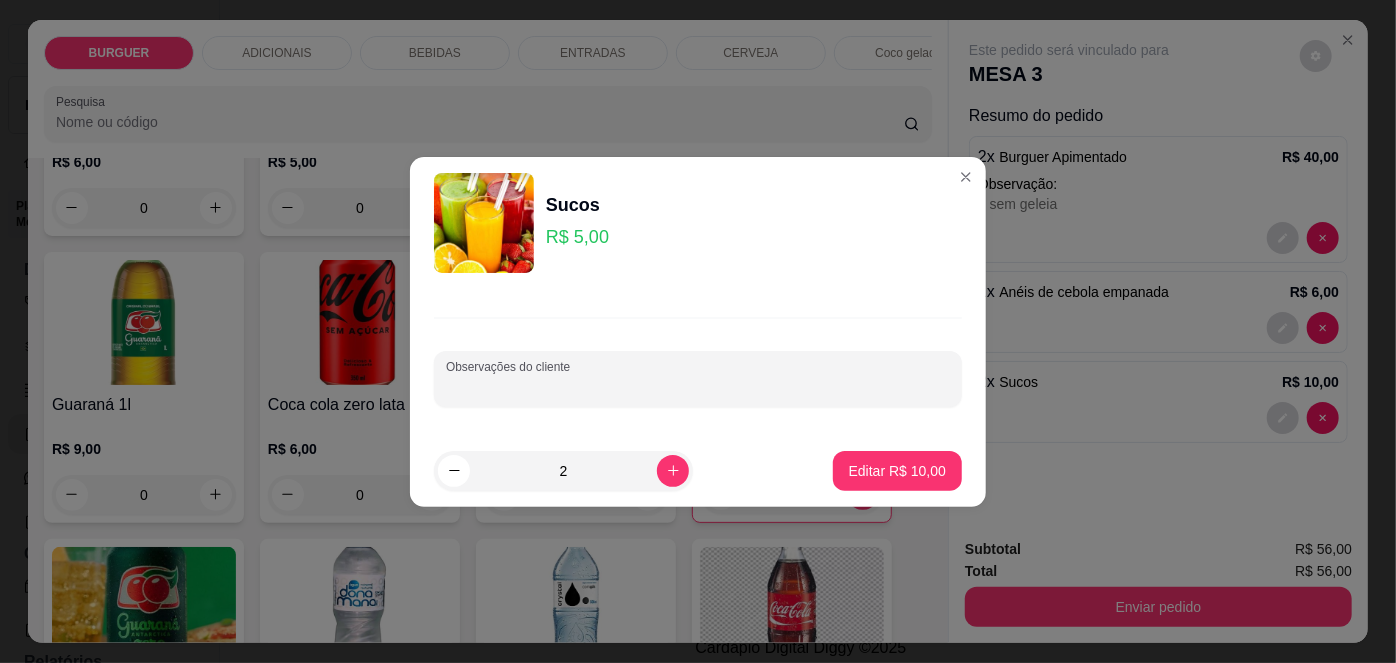 click on "Observações do cliente" at bounding box center [698, 387] 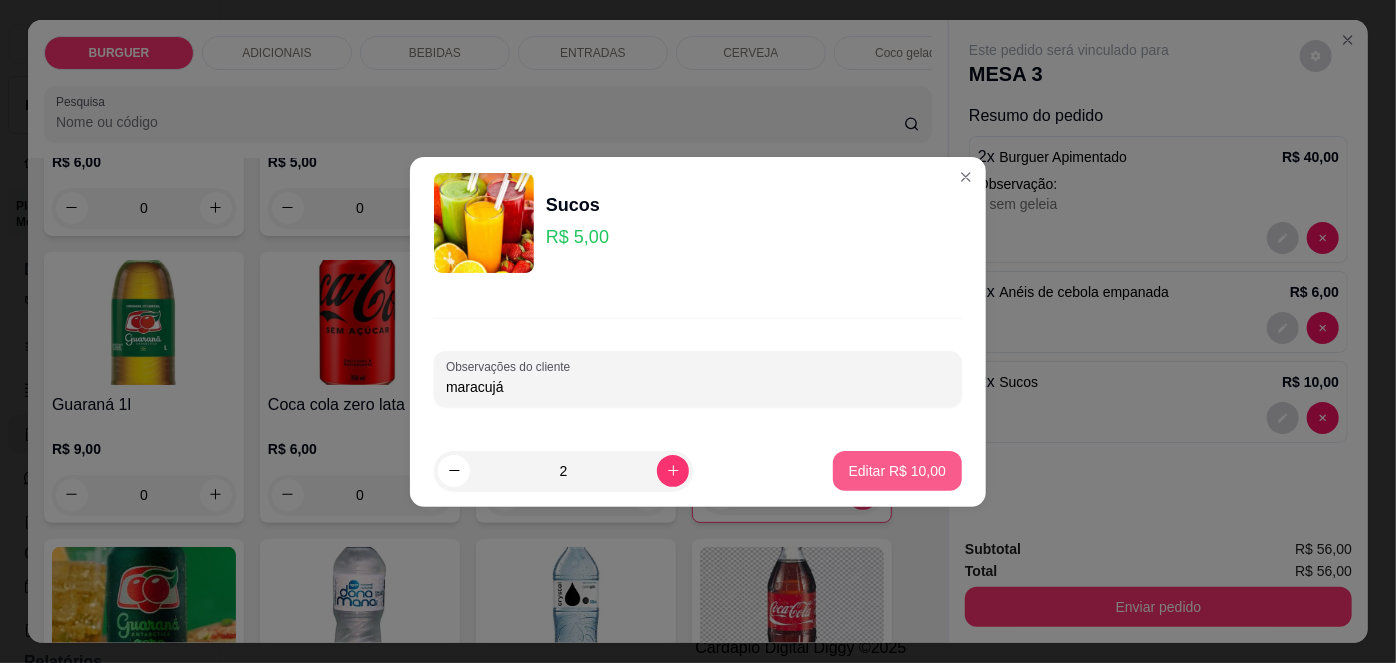 type on "maracujá" 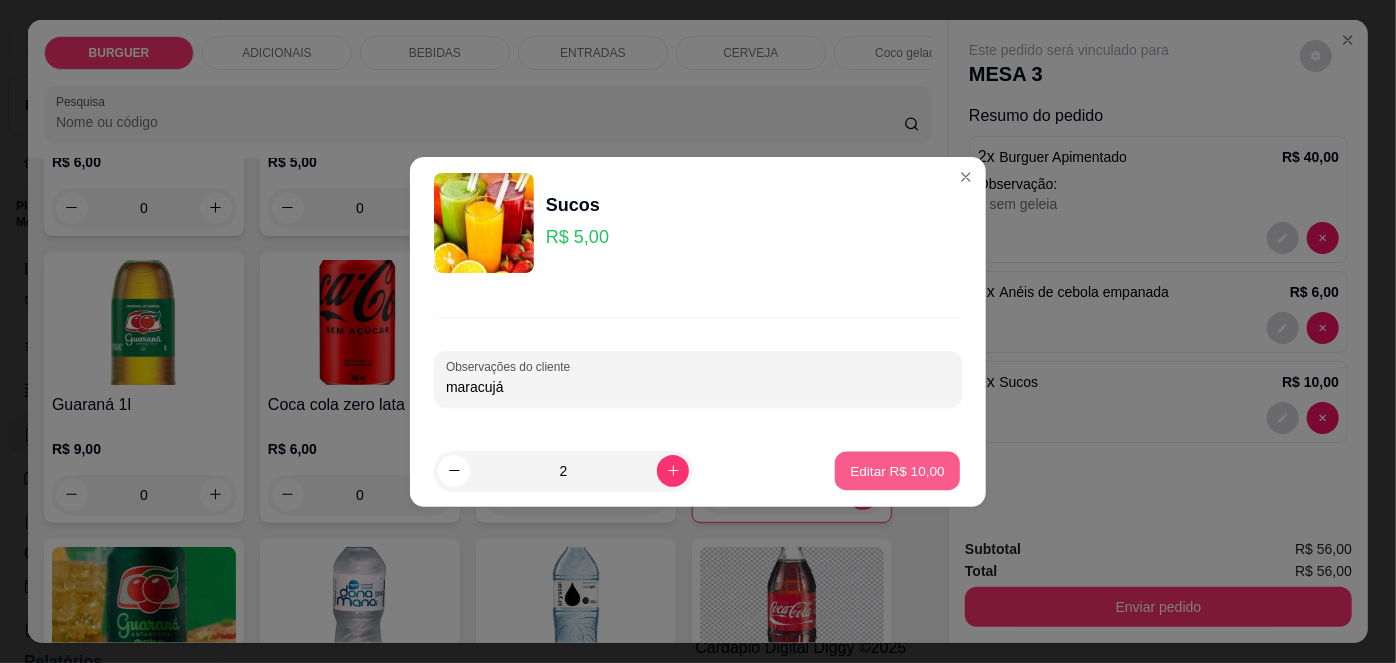 click on "Editar   R$ 10,00" at bounding box center (897, 470) 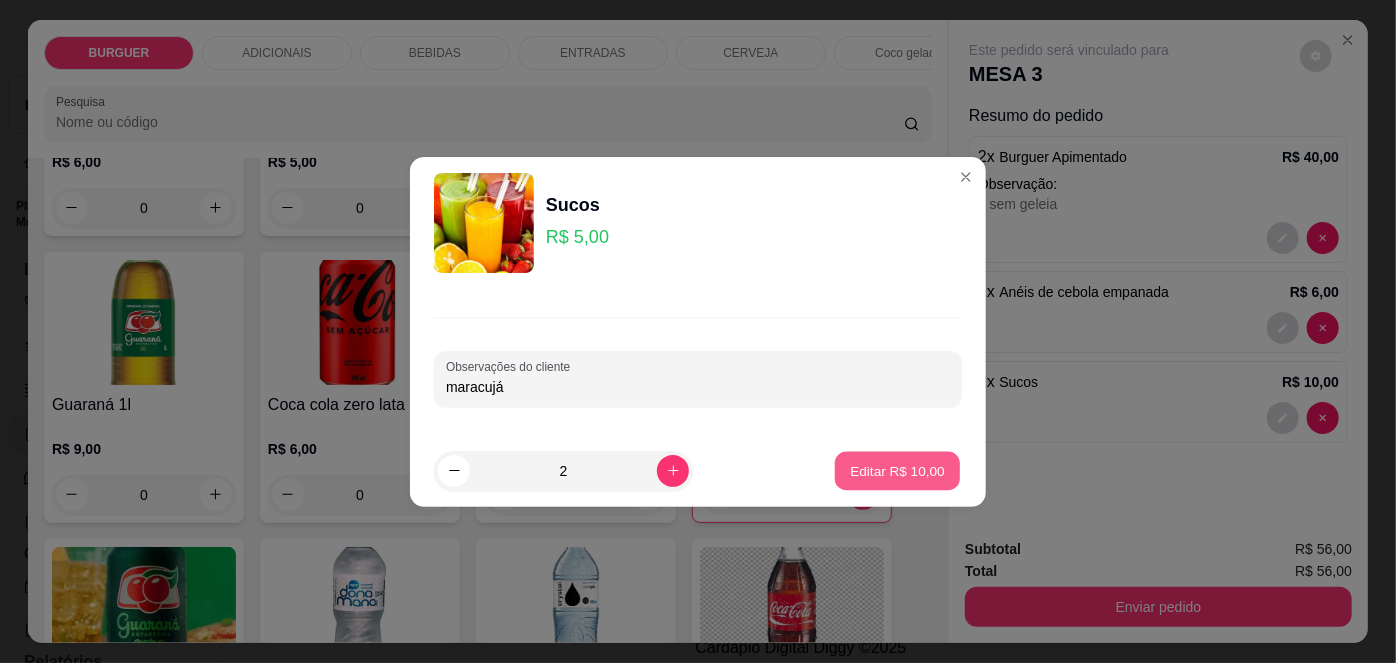 type on "0" 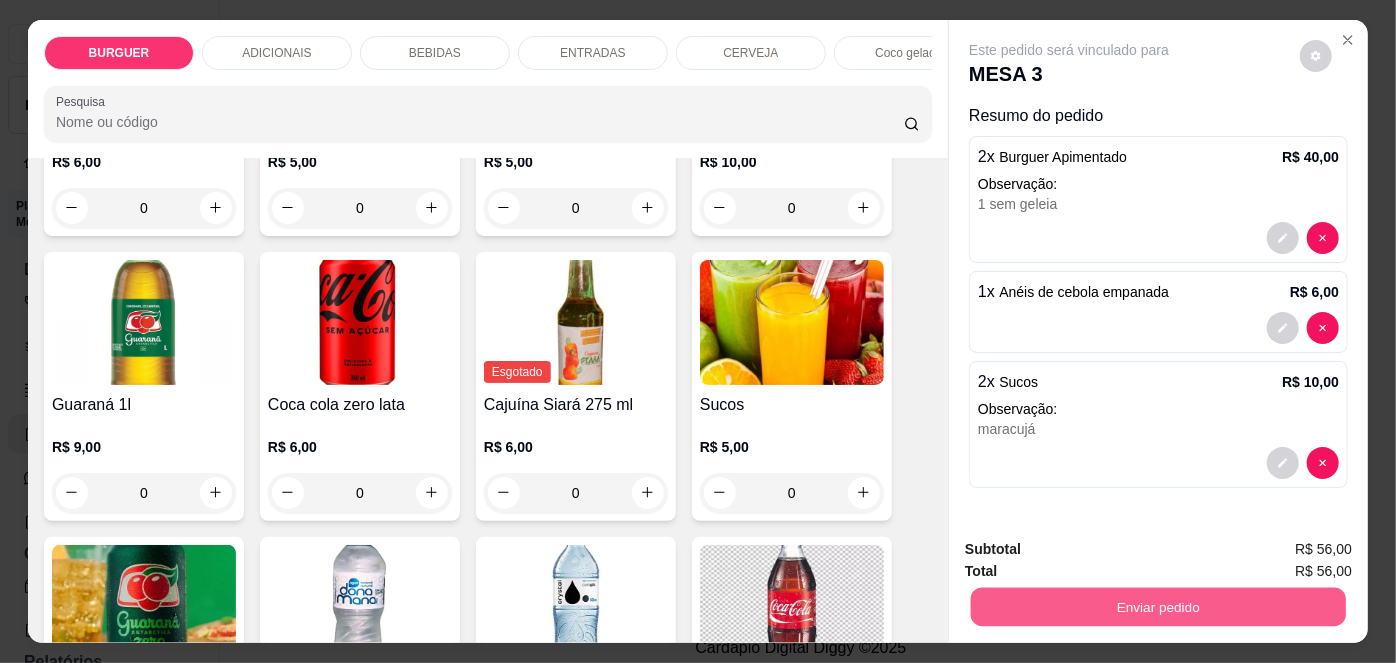 click on "Enviar pedido" at bounding box center [1158, 607] 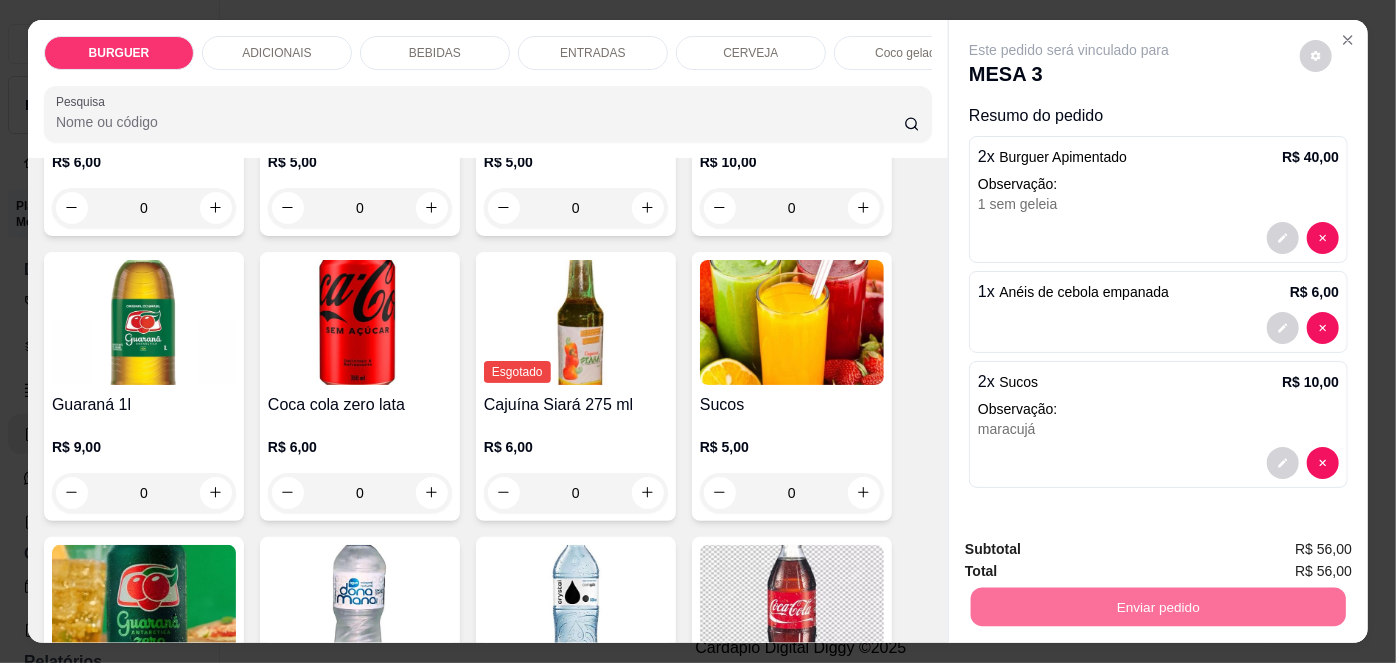 click on "Não registrar e enviar pedido" at bounding box center (1093, 551) 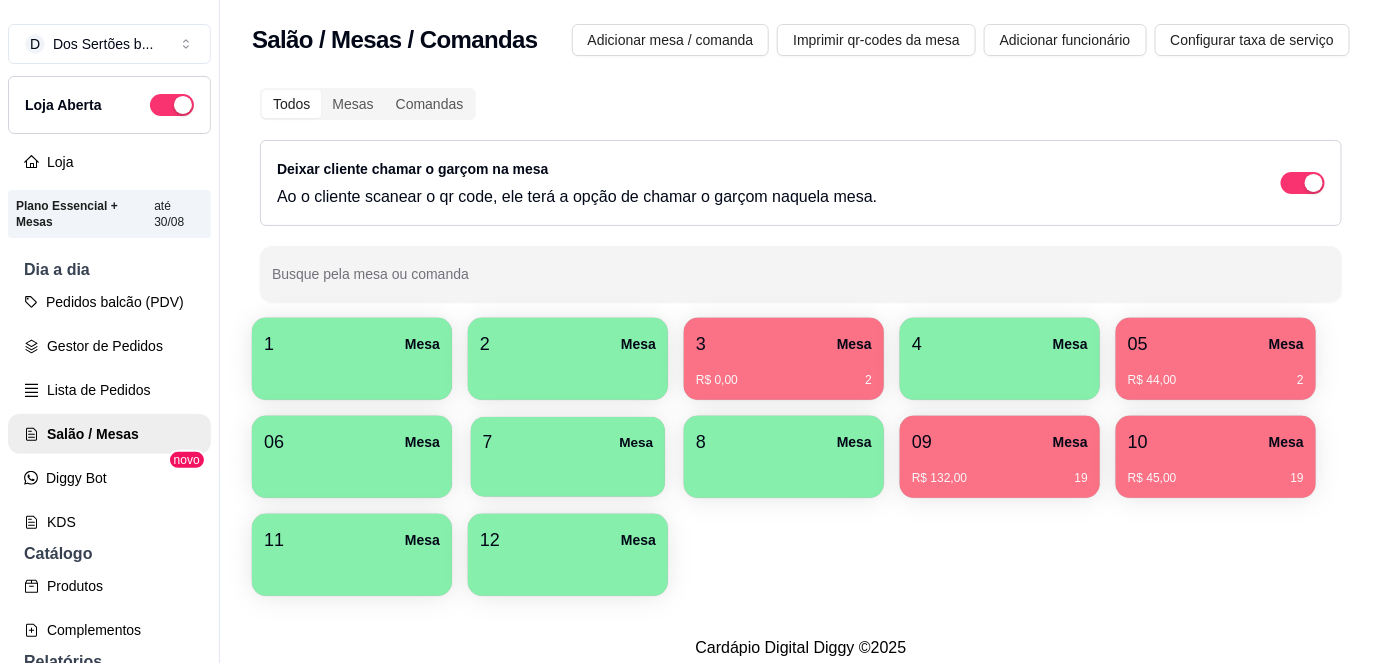 click at bounding box center [568, 470] 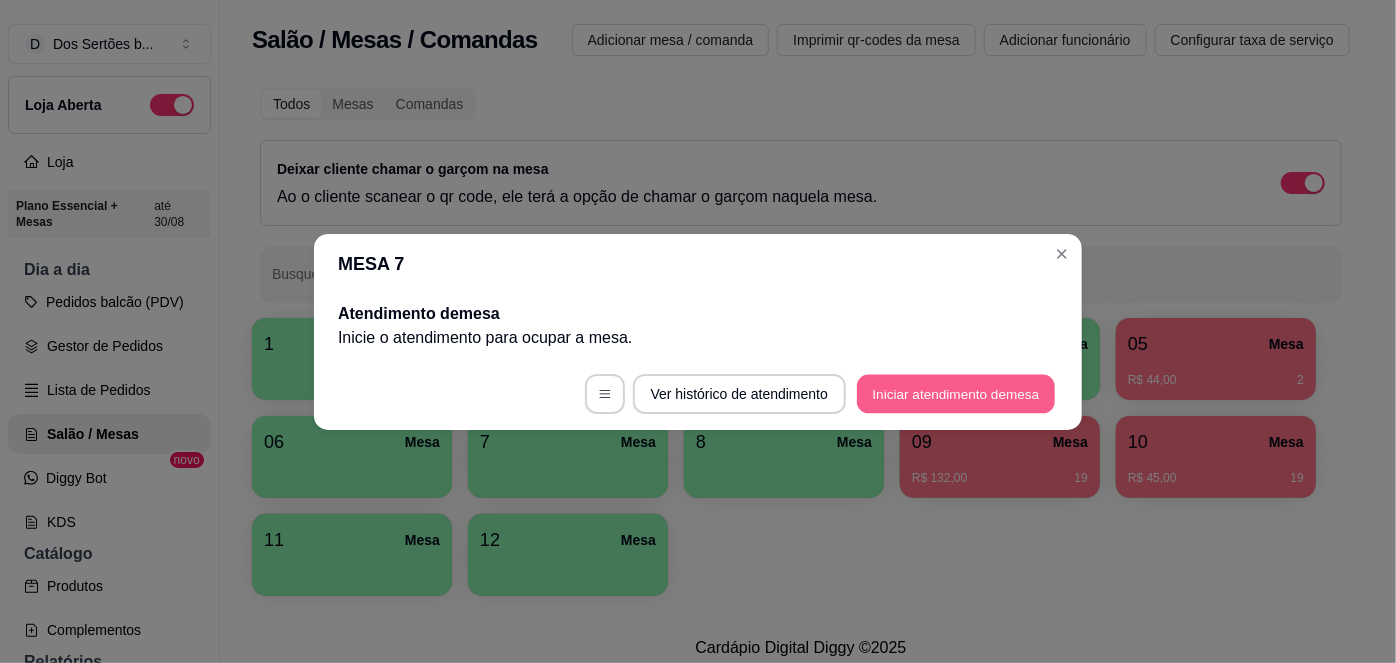 click on "Iniciar atendimento de  mesa" at bounding box center (956, 393) 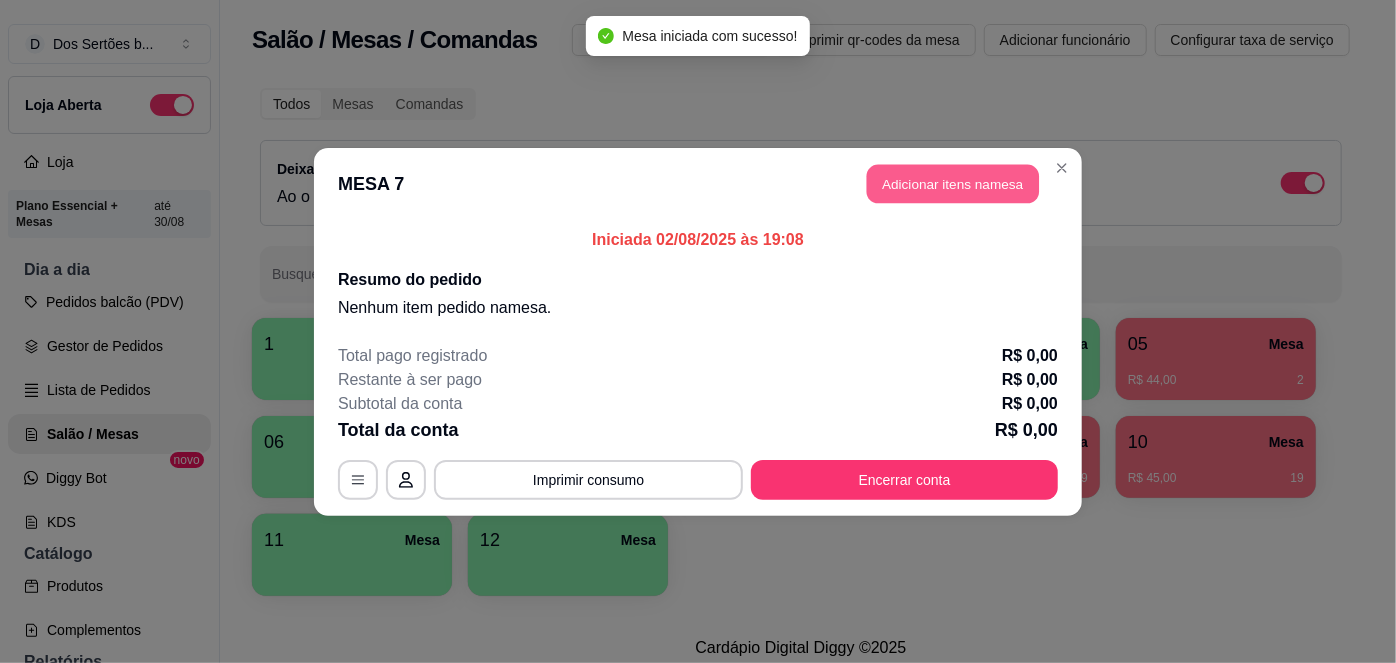 click on "Adicionar itens na  mesa" at bounding box center (953, 183) 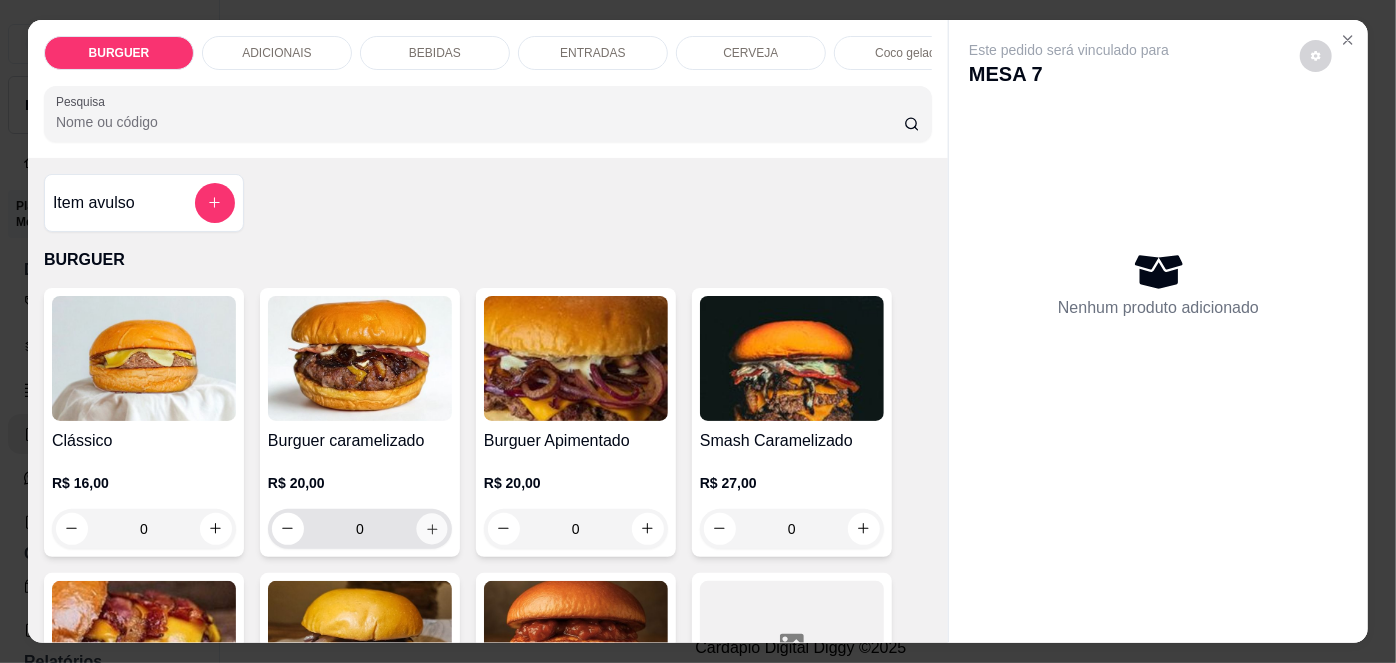 click at bounding box center (431, 528) 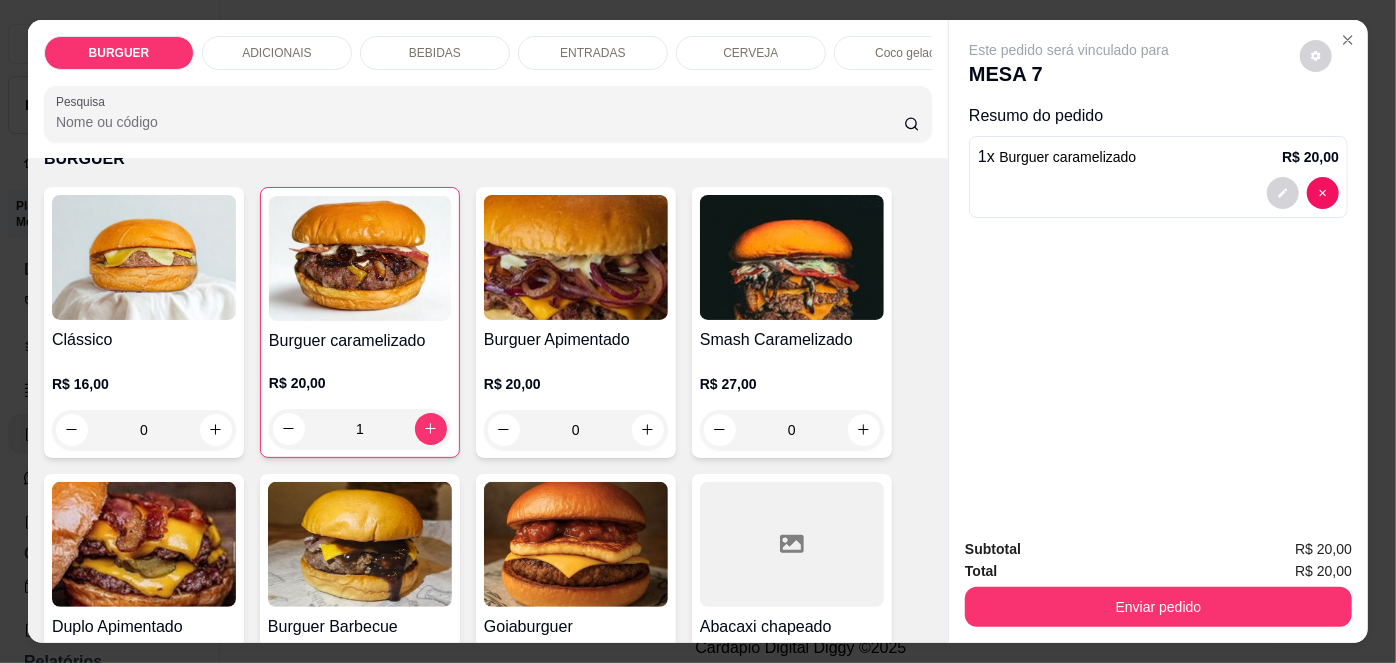 scroll, scrollTop: 101, scrollLeft: 0, axis: vertical 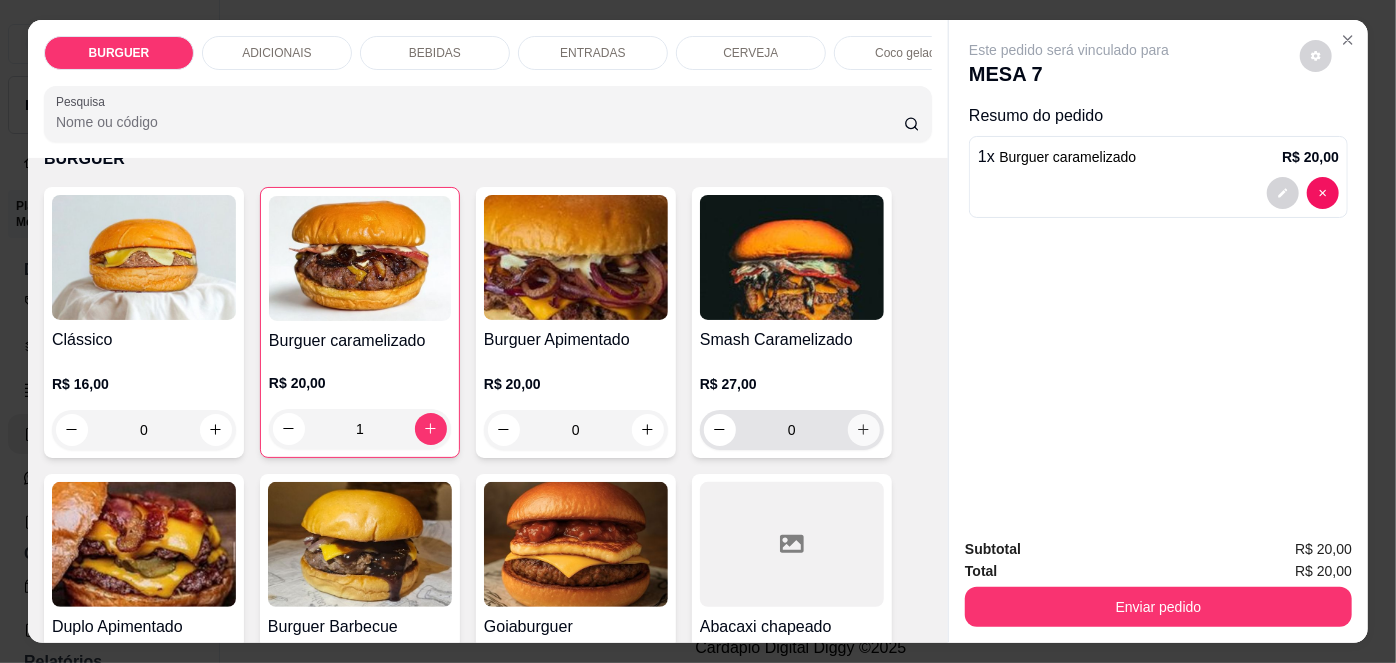 click at bounding box center (864, 430) 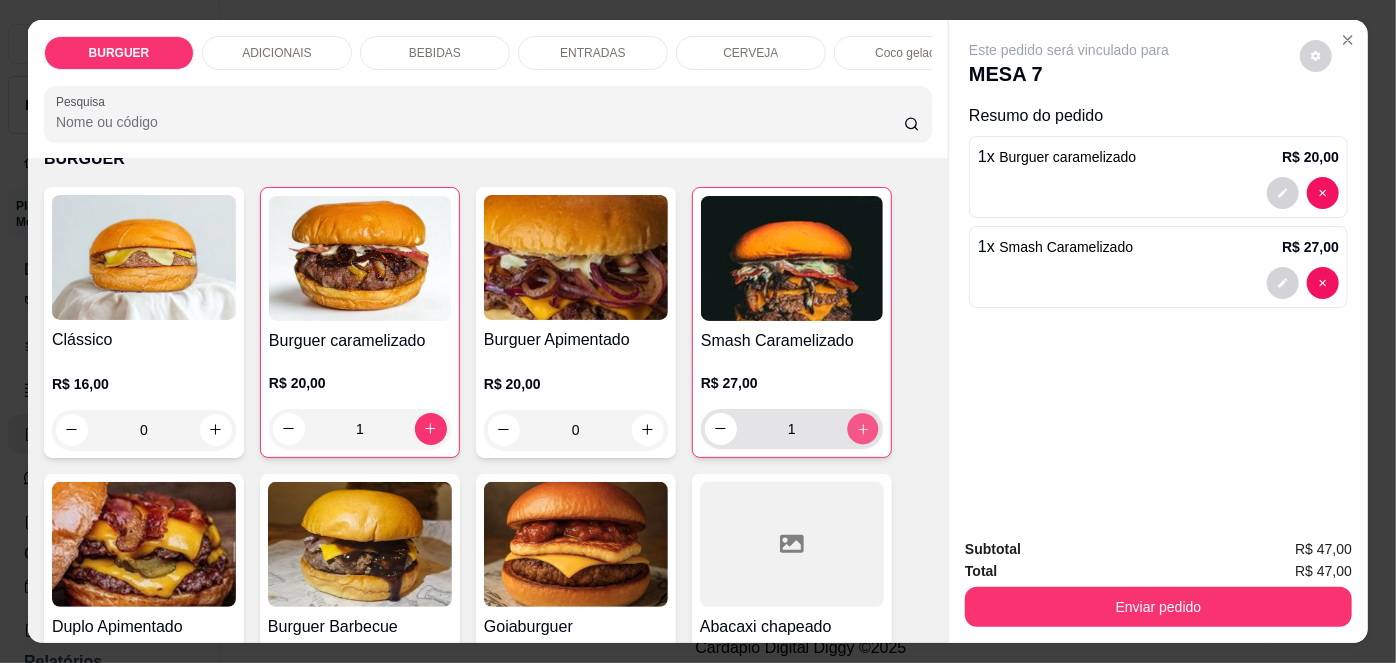 click at bounding box center (862, 428) 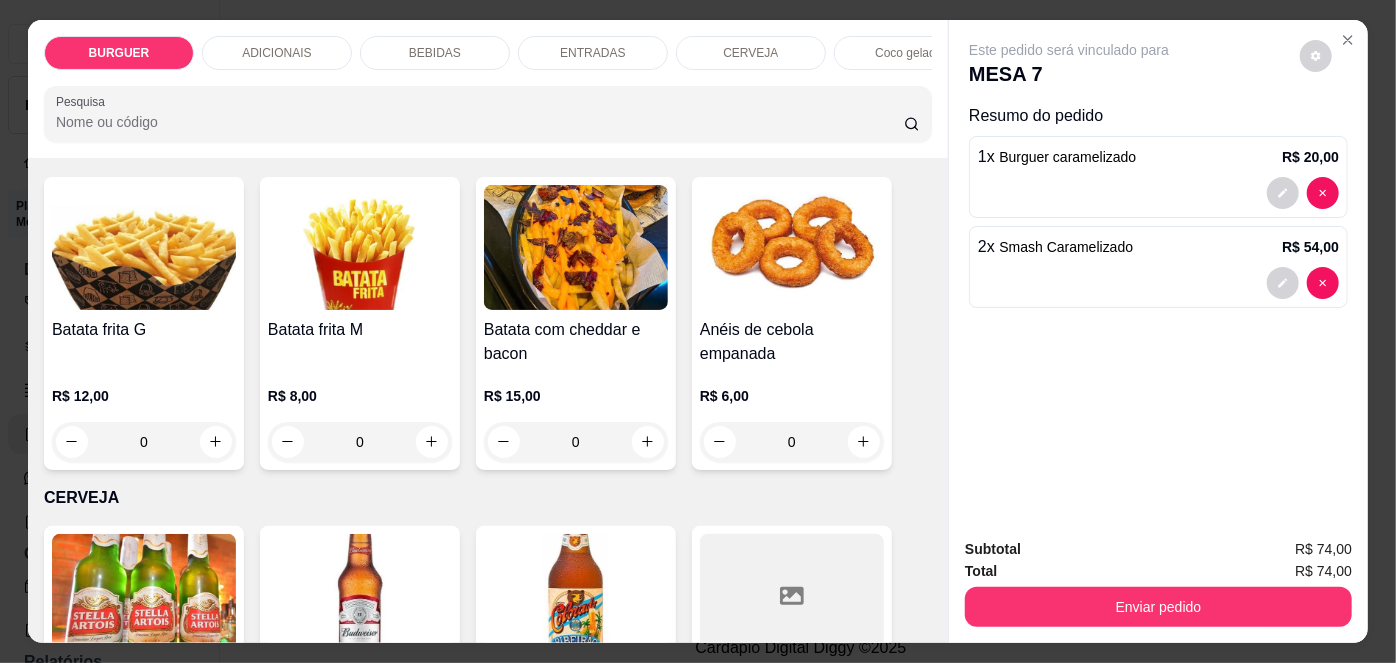 scroll, scrollTop: 2797, scrollLeft: 0, axis: vertical 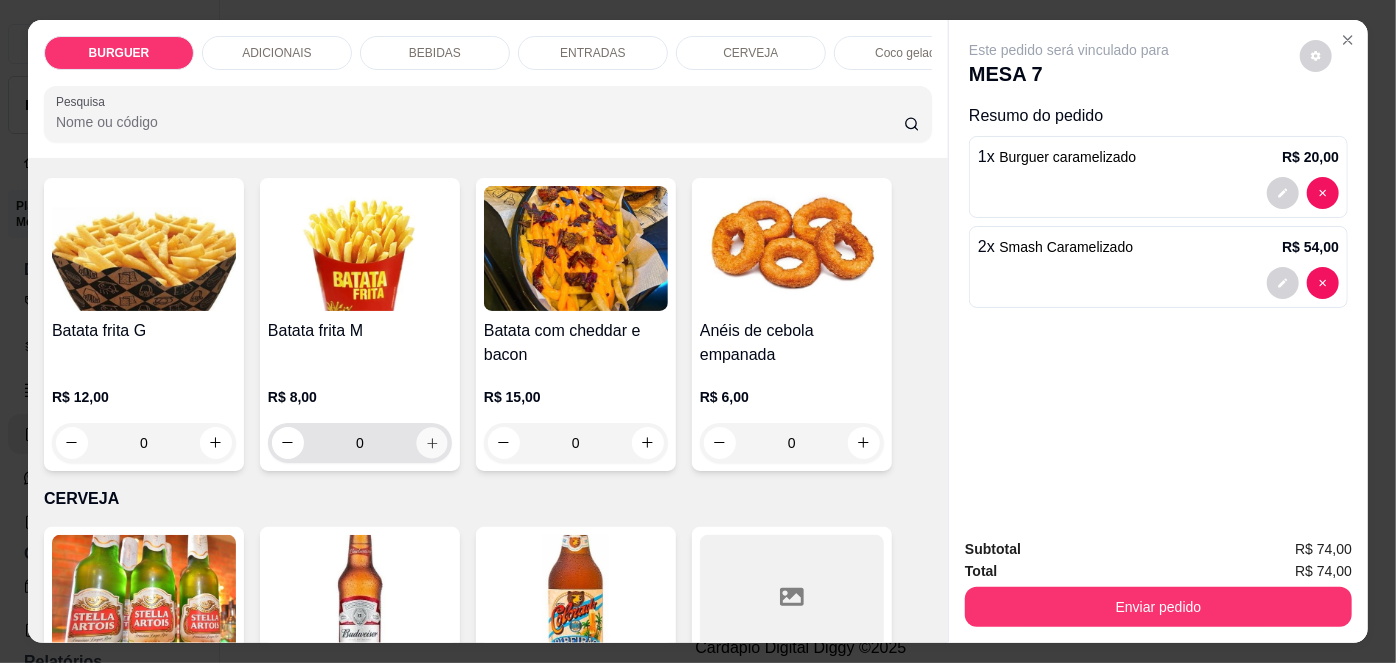 click 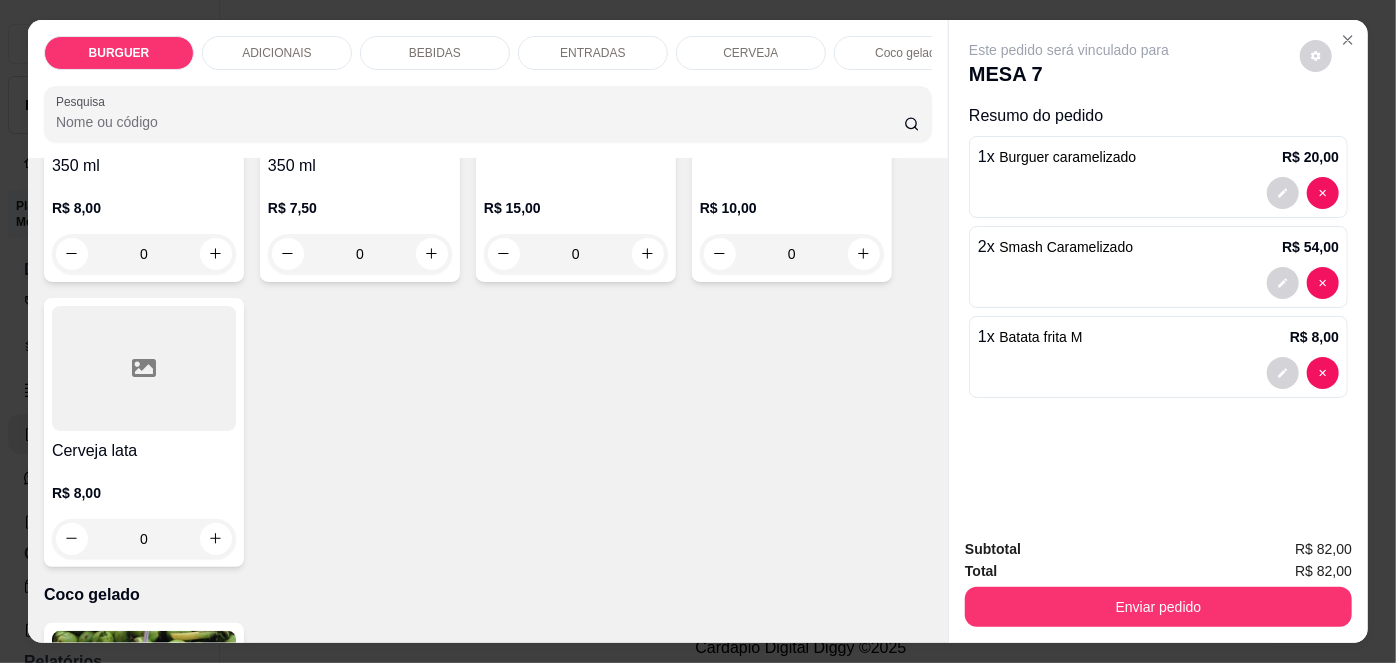 scroll, scrollTop: 3337, scrollLeft: 0, axis: vertical 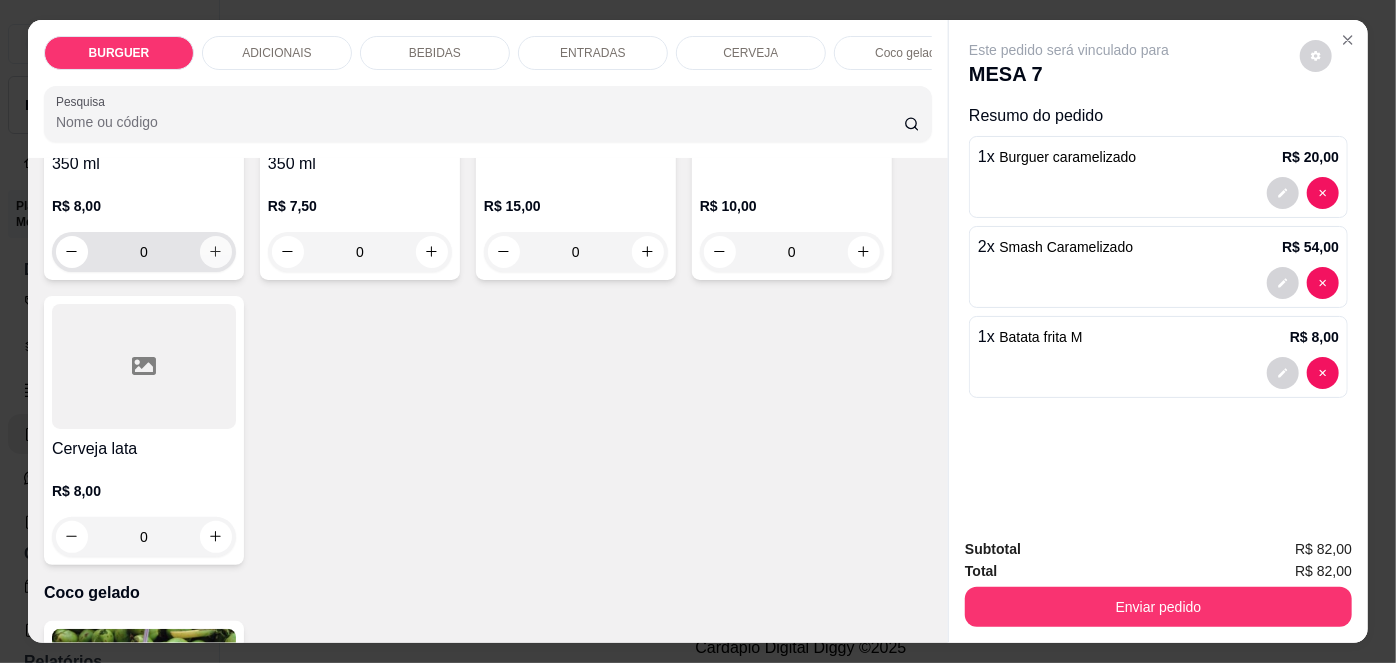 click 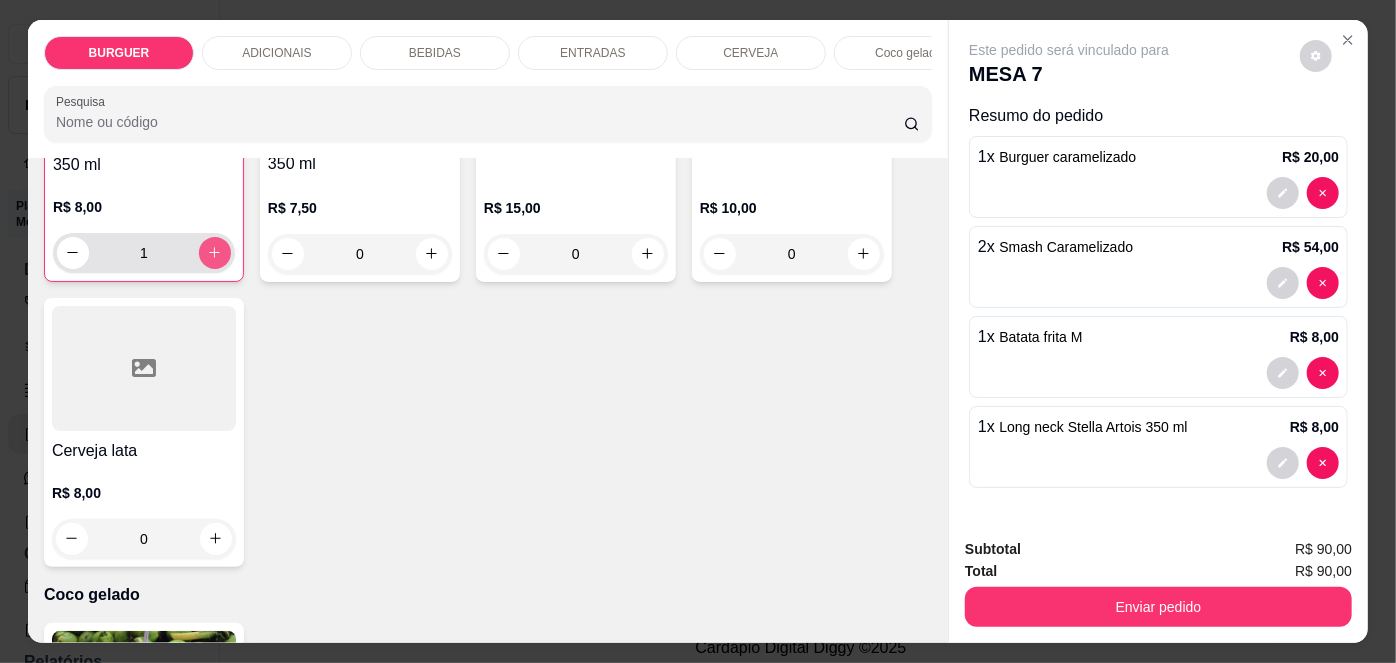 type on "1" 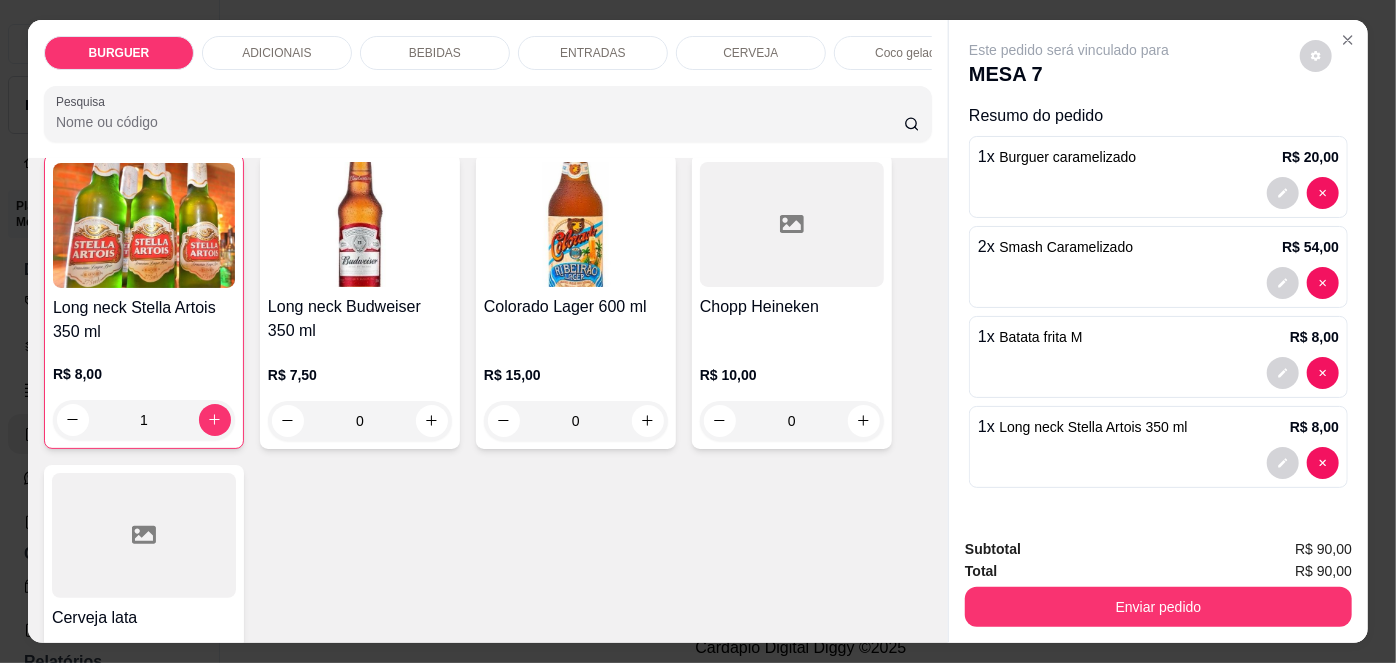 scroll, scrollTop: 3149, scrollLeft: 0, axis: vertical 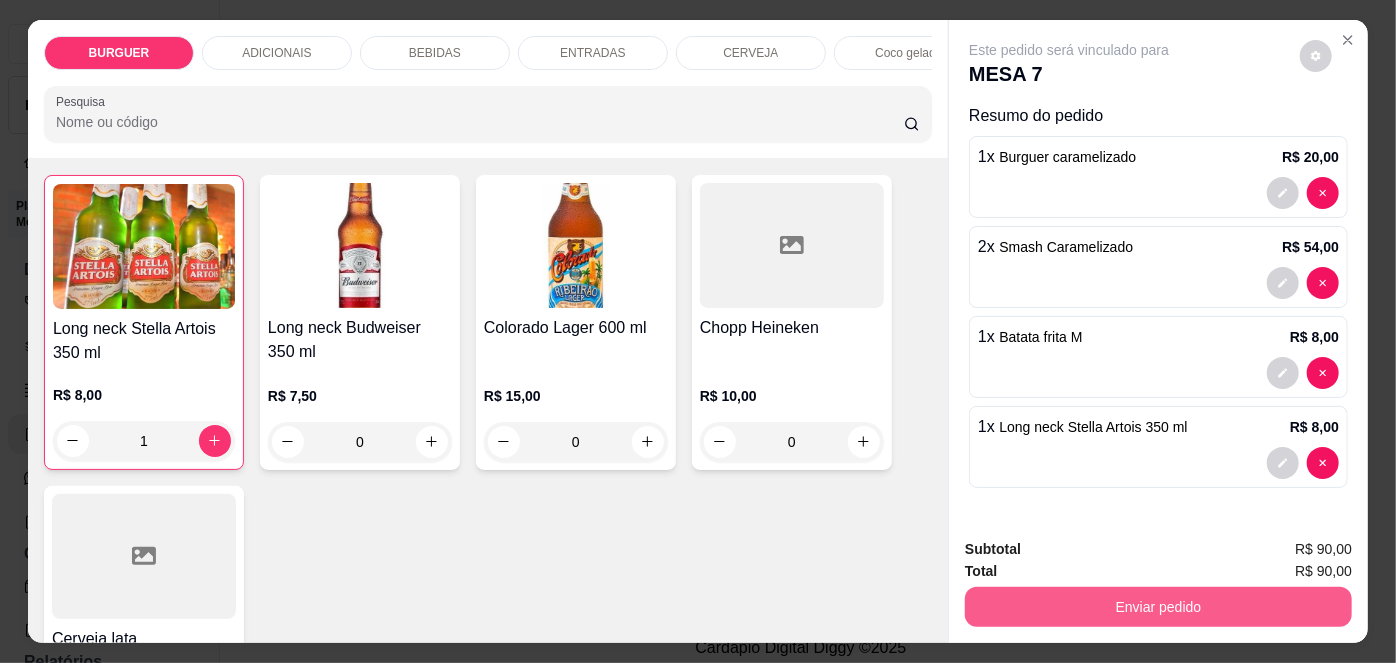 click on "Enviar pedido" at bounding box center (1158, 607) 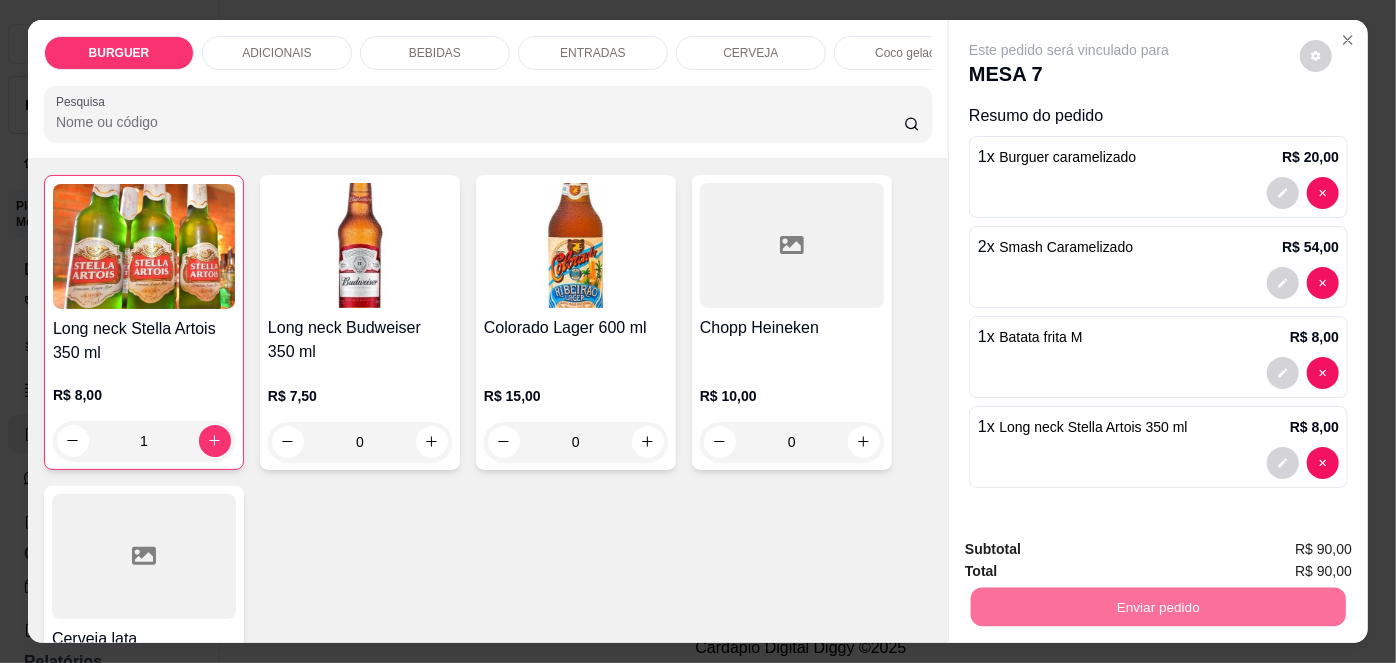 click on "Não registrar e enviar pedido" at bounding box center (1093, 551) 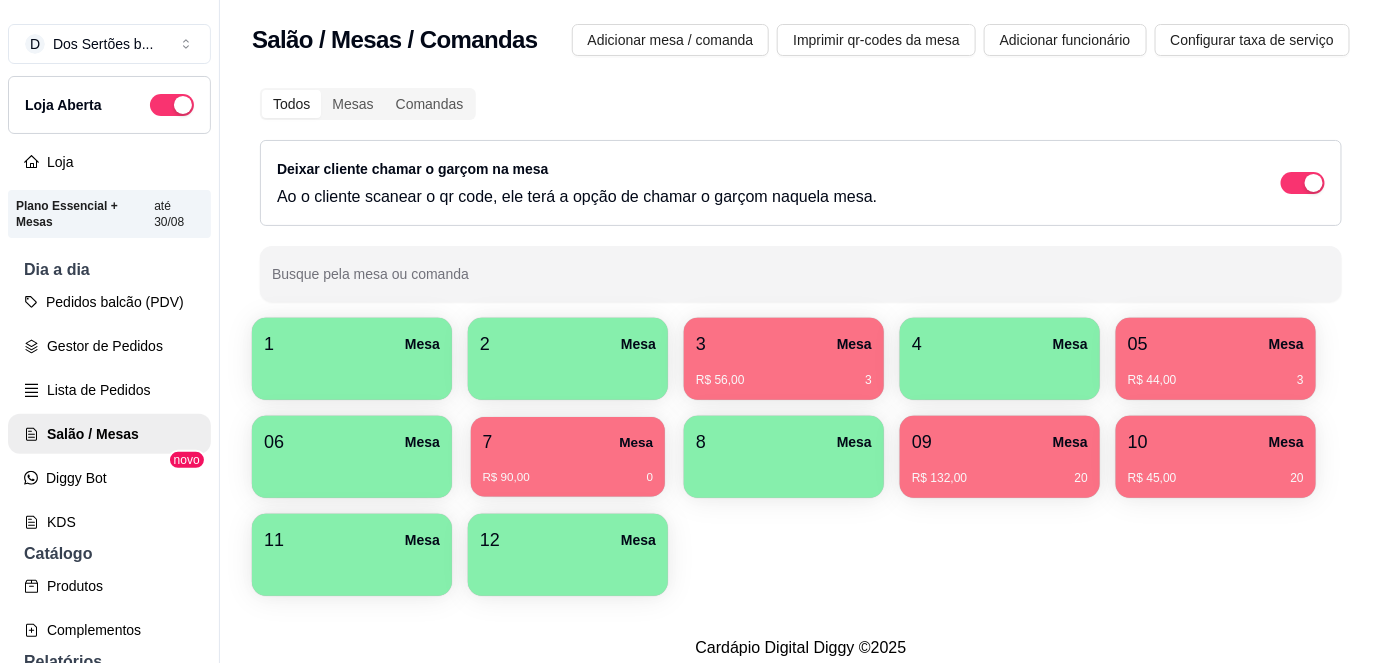 click on "R$ 90,00 0" at bounding box center (568, 470) 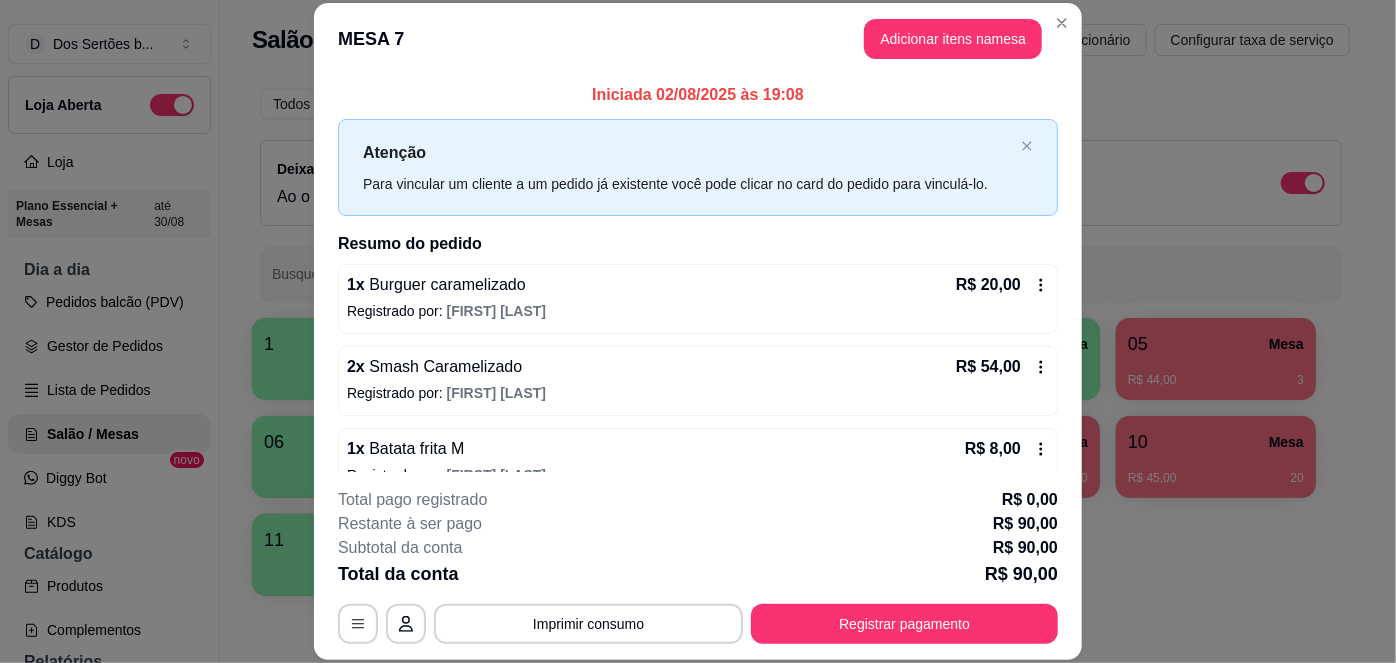 scroll, scrollTop: 113, scrollLeft: 0, axis: vertical 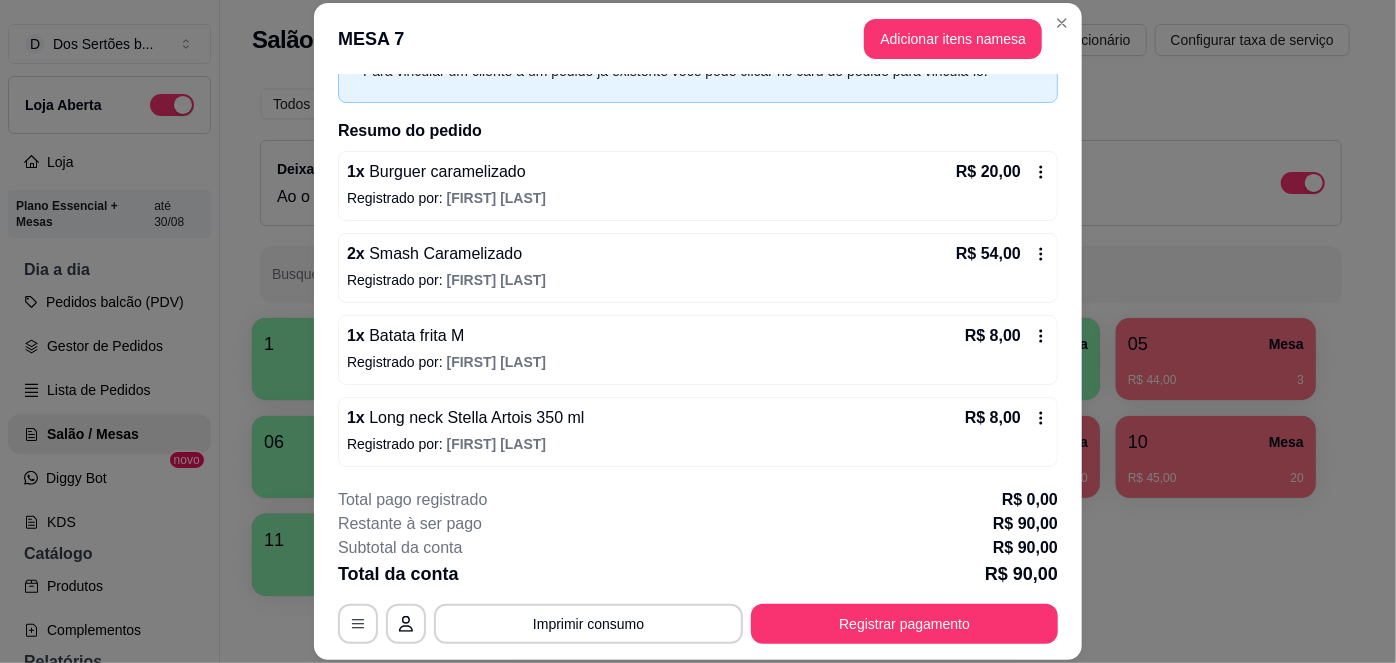 click 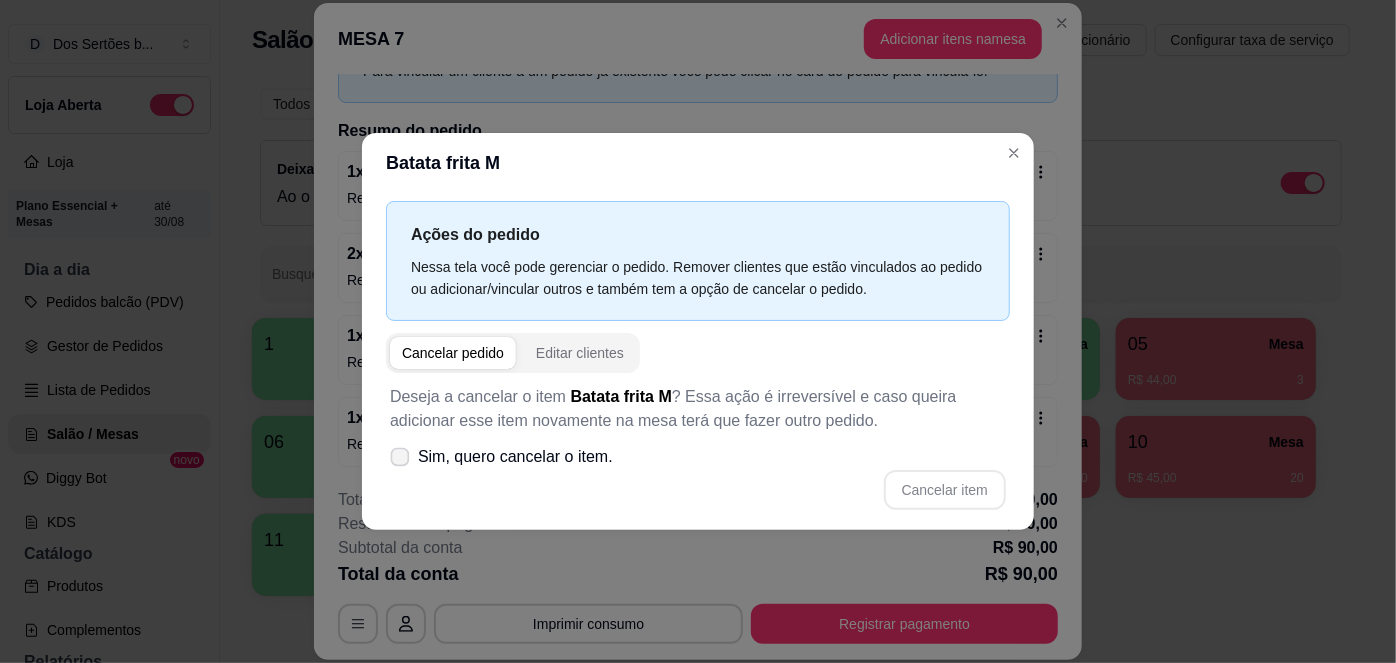 click 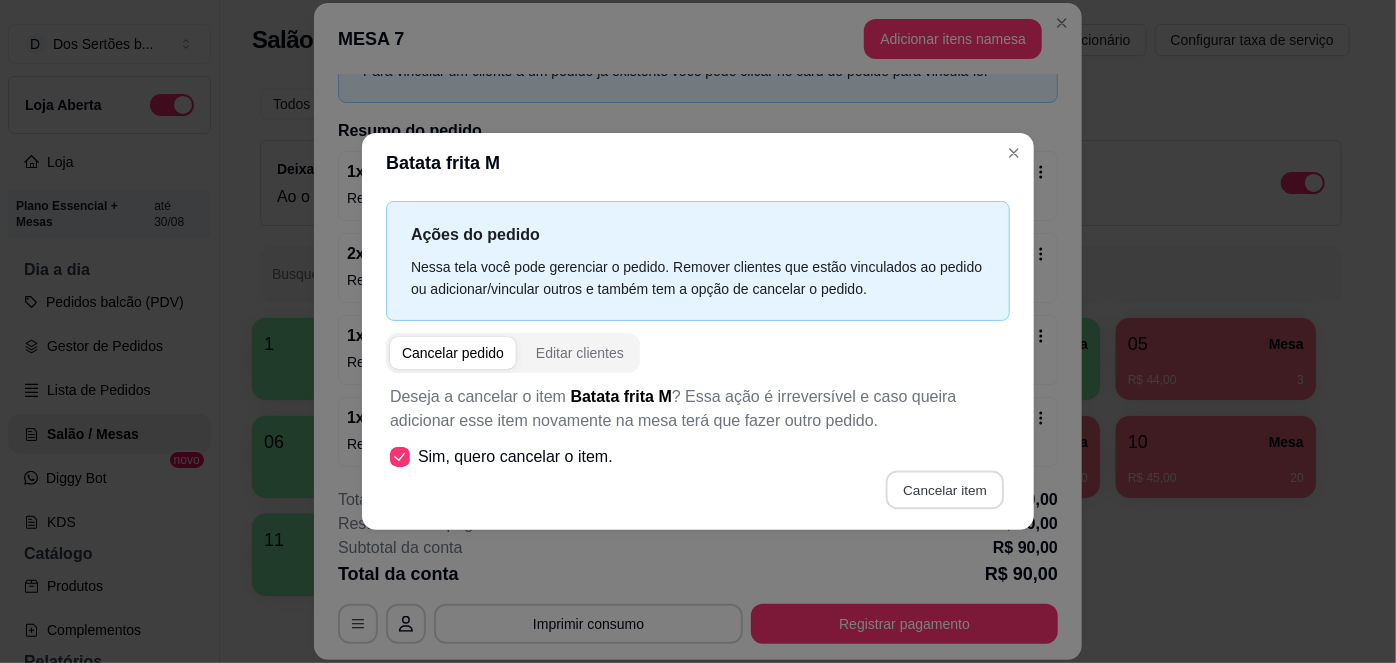 click on "Cancelar item" at bounding box center [944, 489] 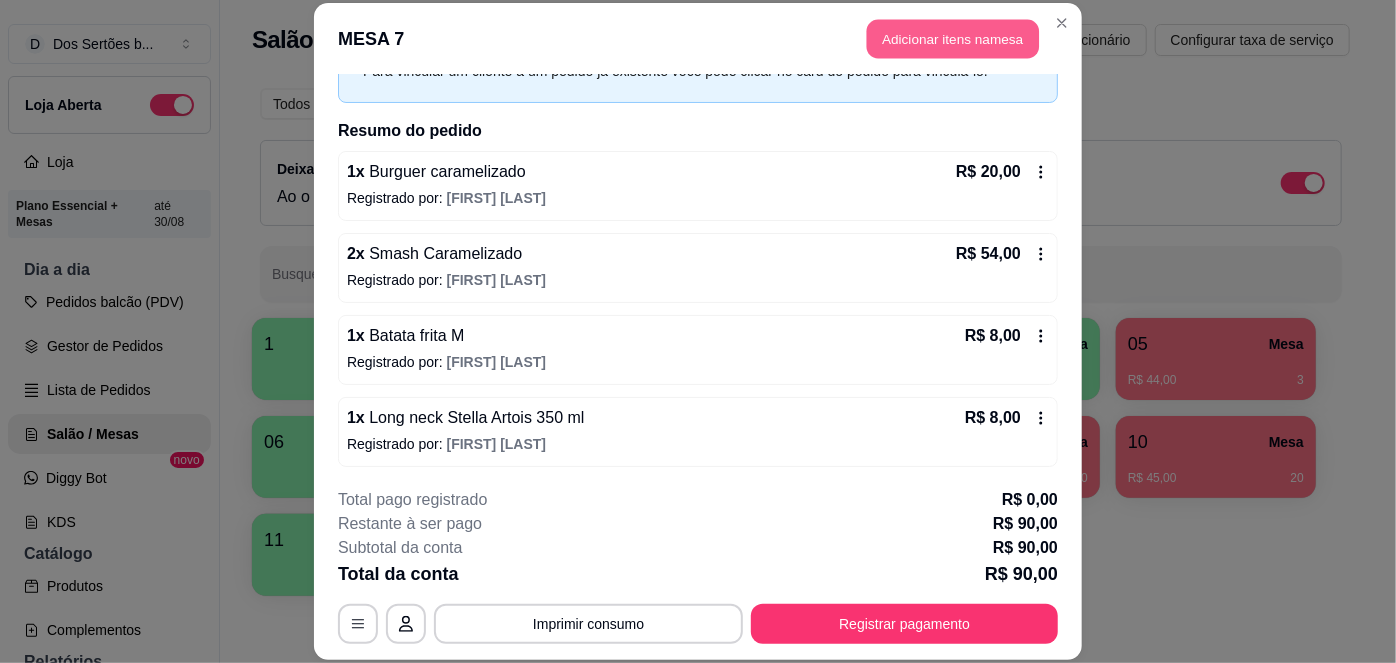 click on "Adicionar itens na  mesa" at bounding box center (953, 39) 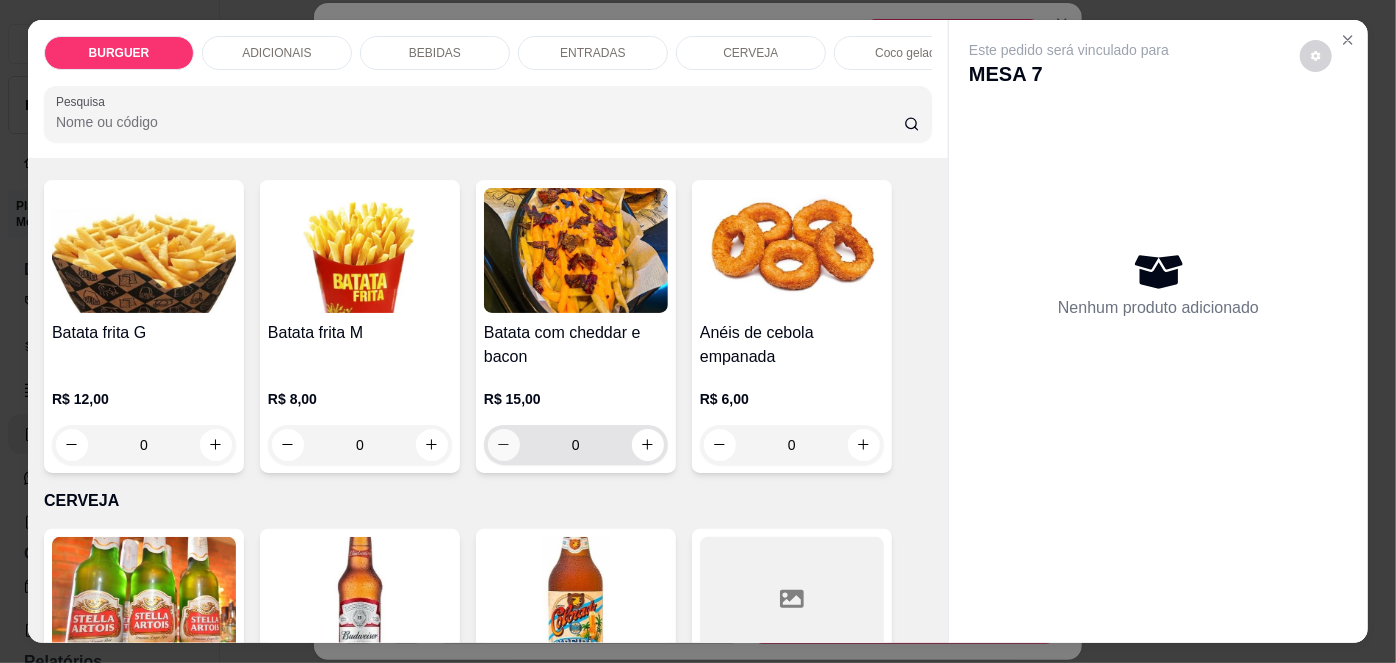 scroll, scrollTop: 2872, scrollLeft: 0, axis: vertical 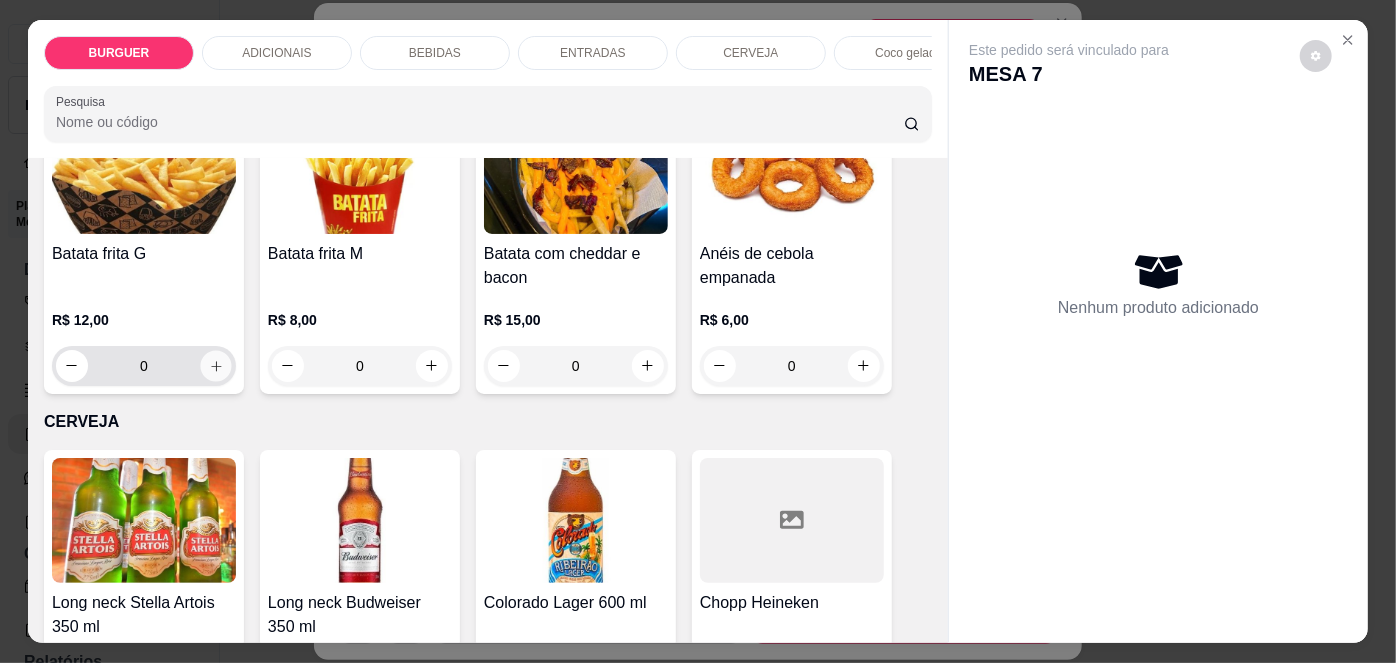 click 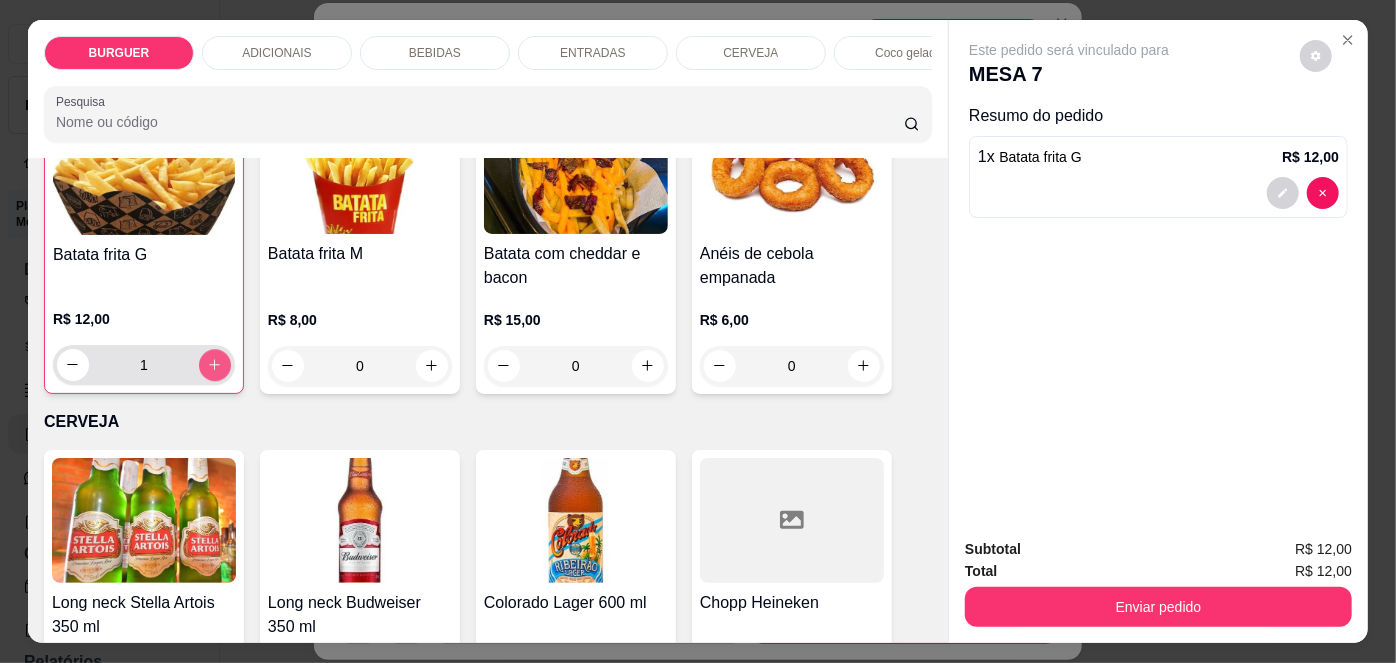 scroll, scrollTop: 2872, scrollLeft: 0, axis: vertical 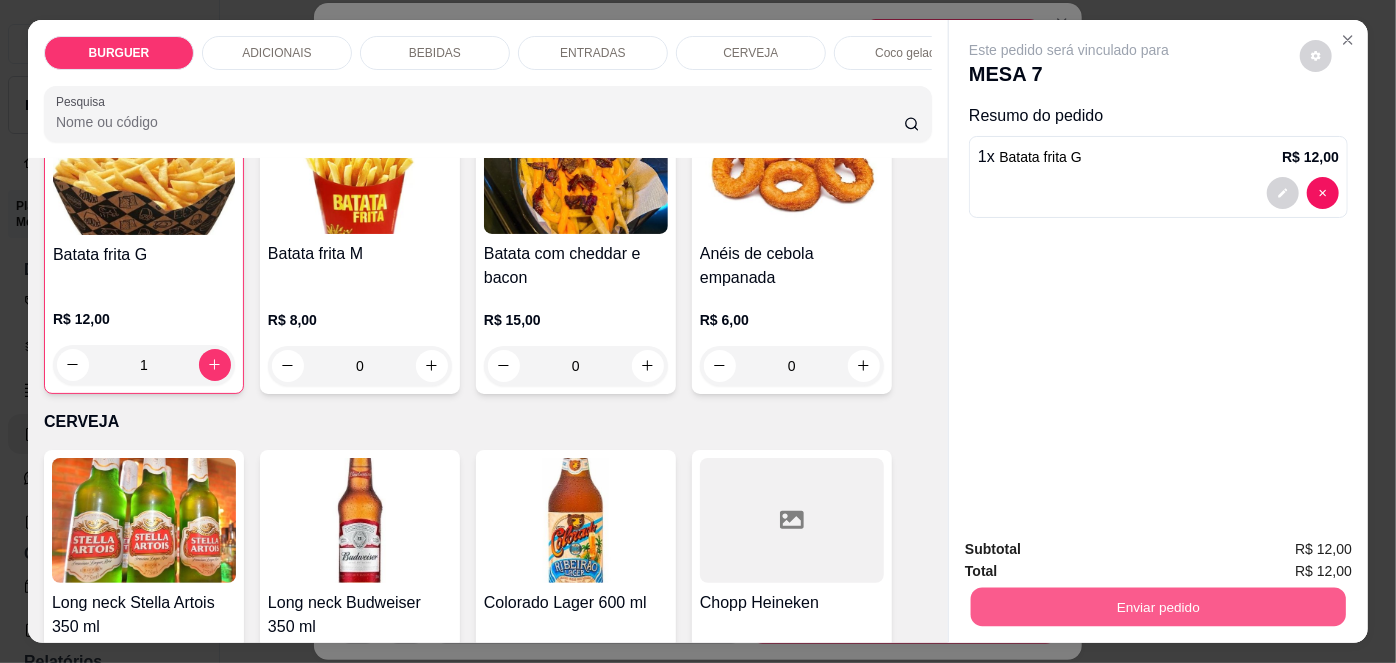click on "Enviar pedido" at bounding box center [1158, 607] 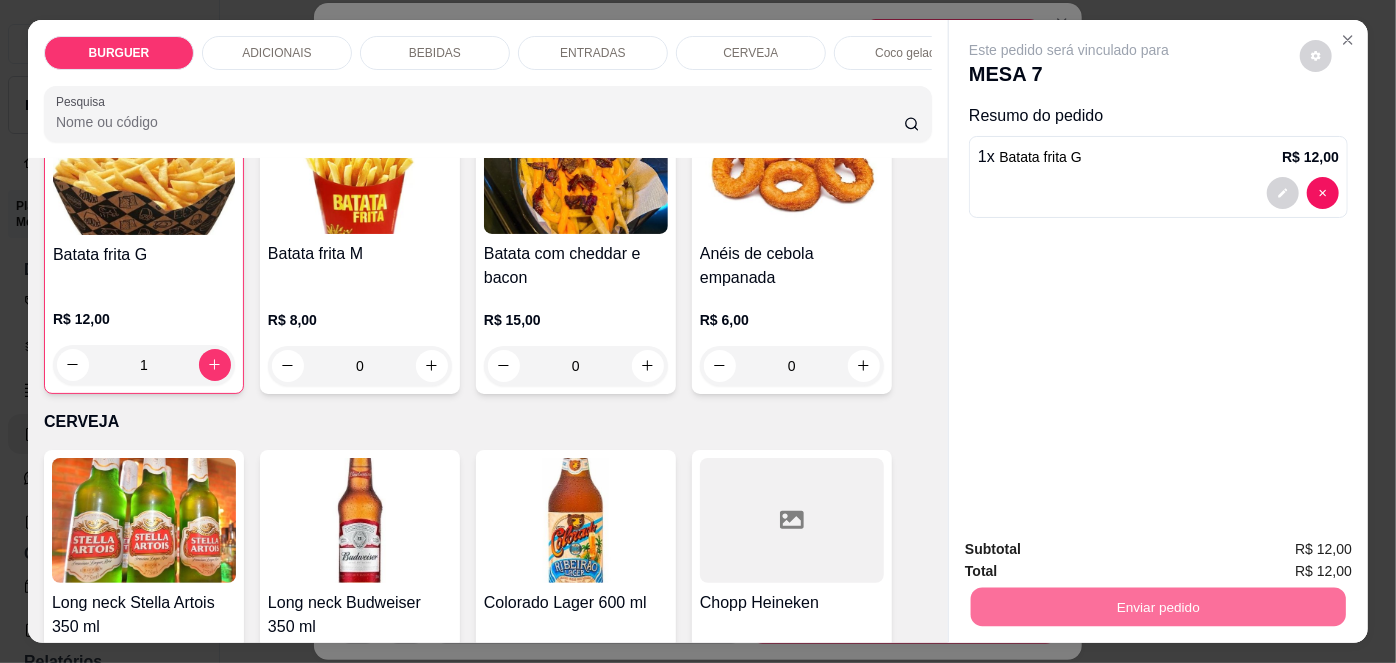 click on "Não registrar e enviar pedido" at bounding box center [1093, 551] 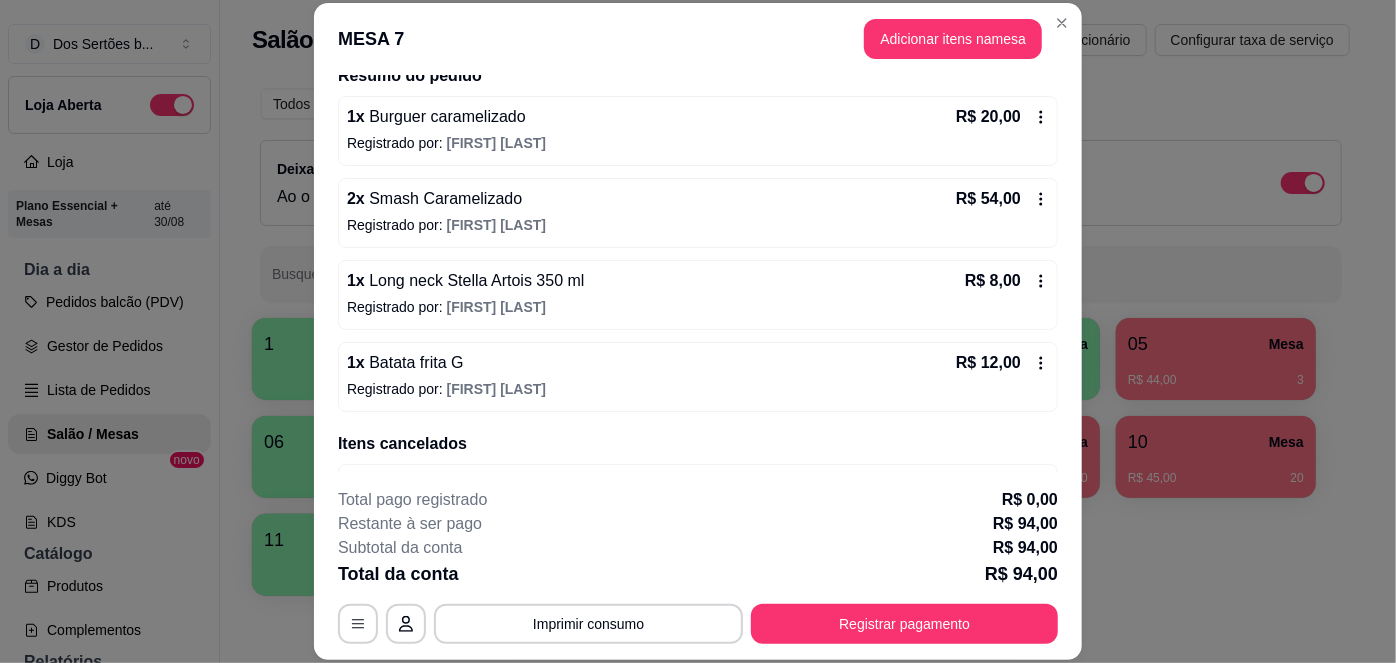 scroll, scrollTop: 226, scrollLeft: 0, axis: vertical 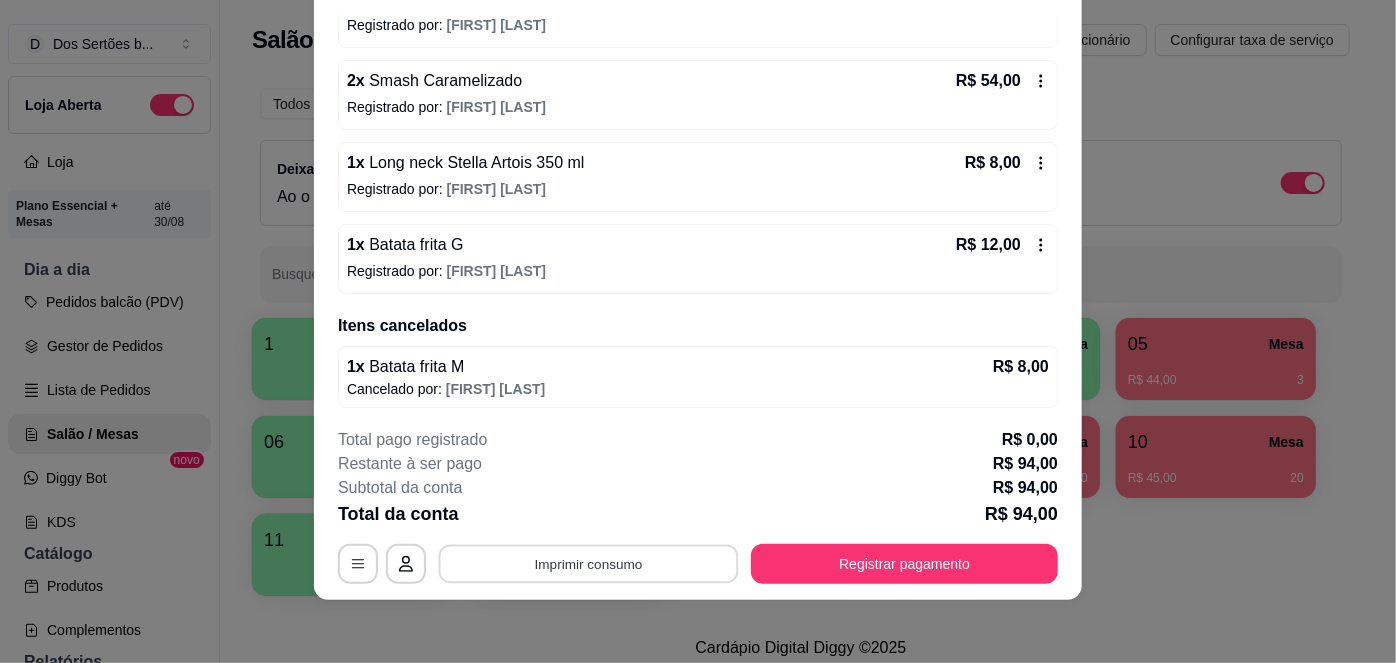 click on "Imprimir consumo" at bounding box center (589, 563) 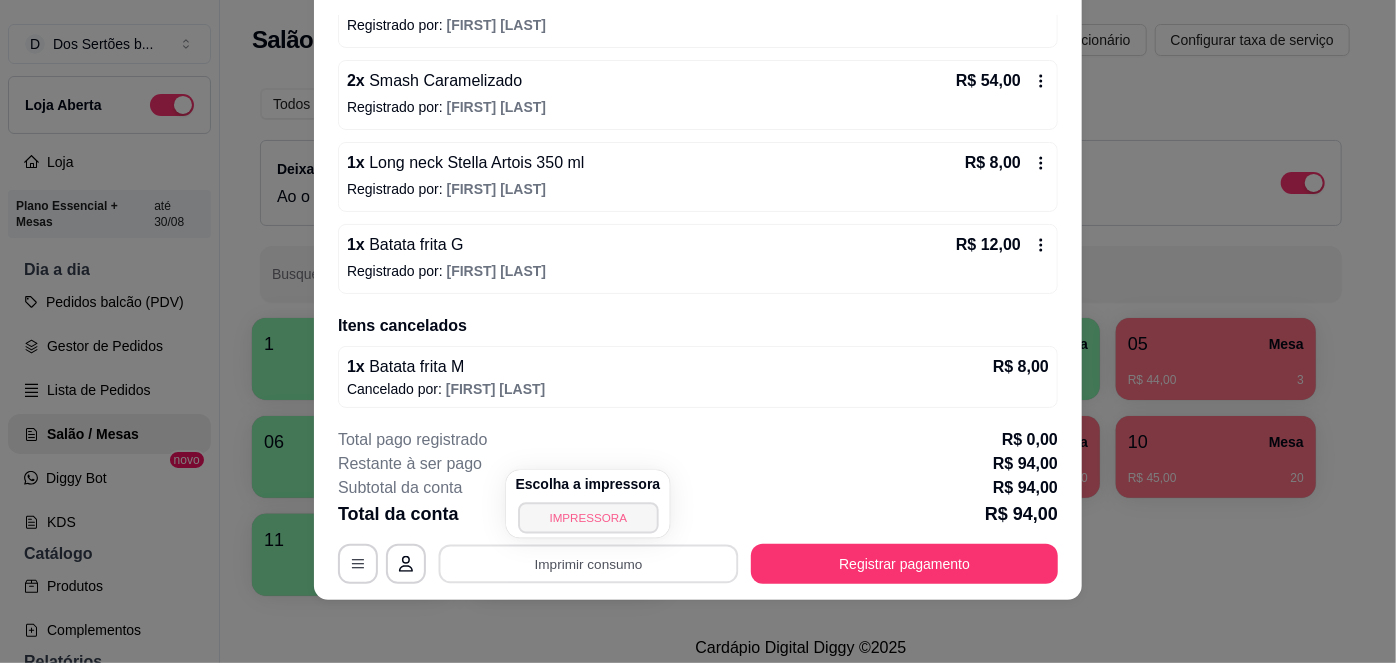 click on "IMPRESSORA" at bounding box center [588, 517] 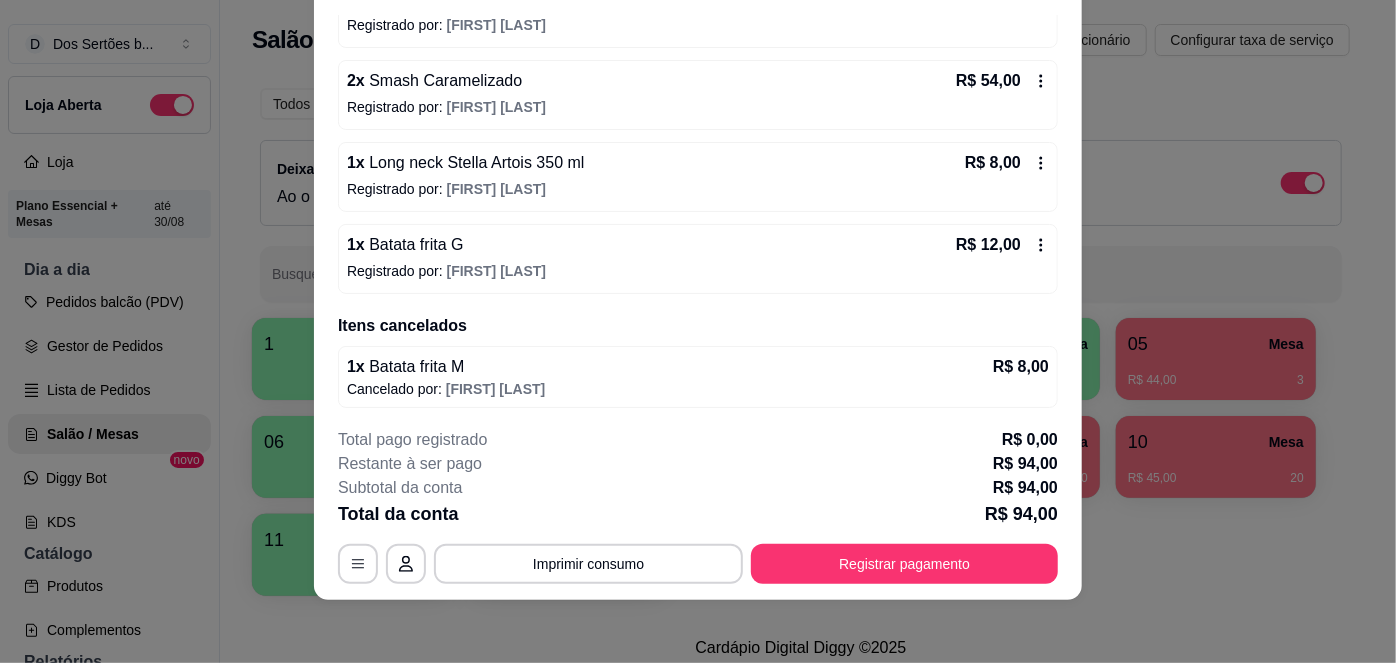 scroll, scrollTop: 0, scrollLeft: 0, axis: both 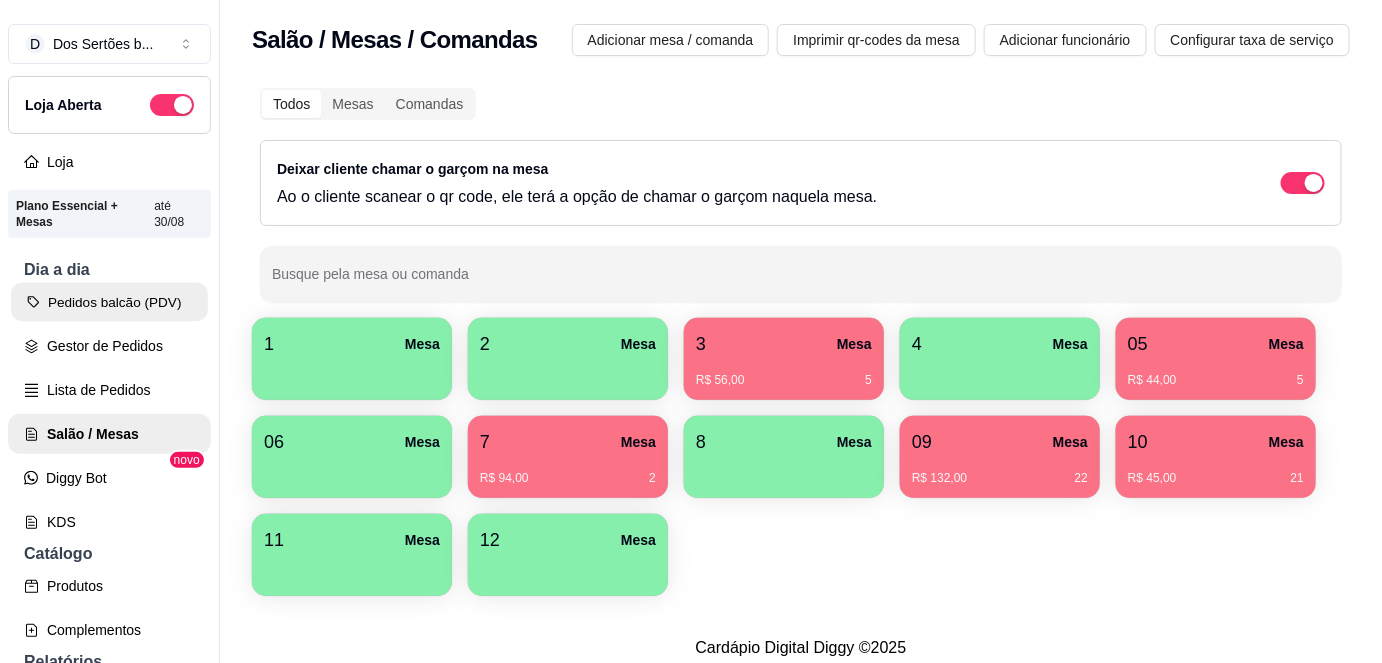 click on "Pedidos balcão (PDV)" at bounding box center (109, 302) 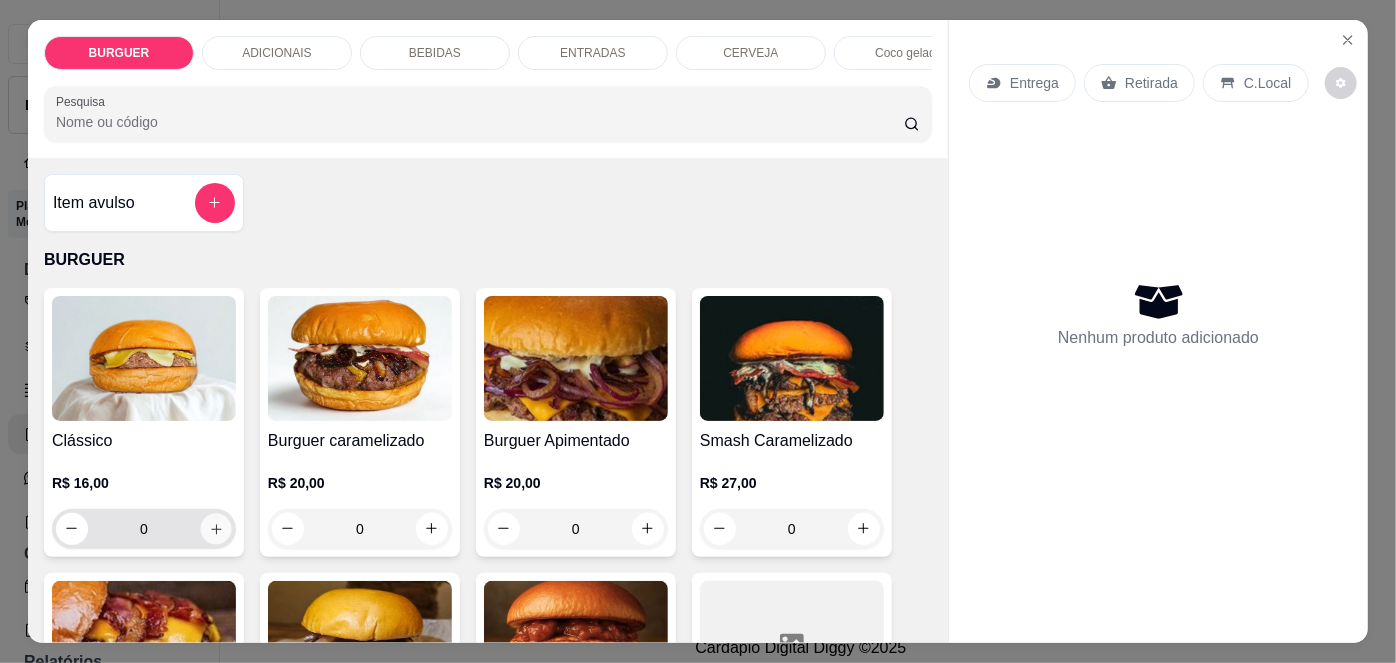 click 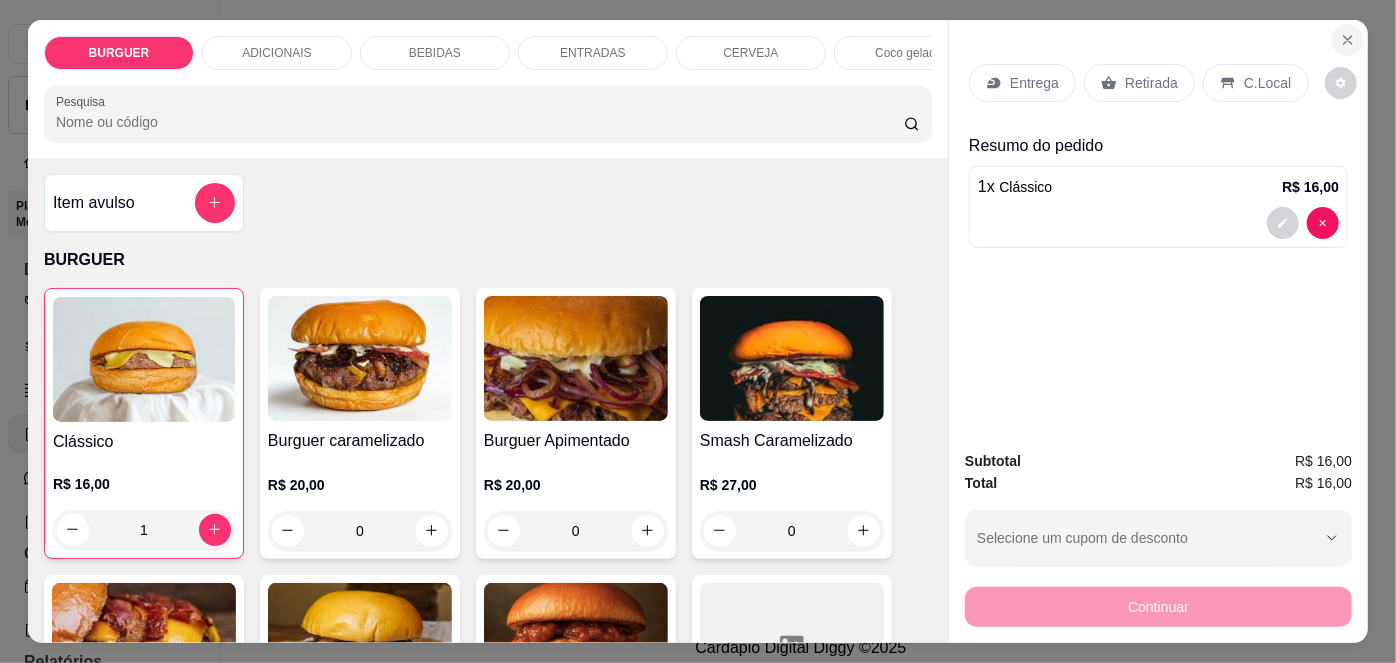 click 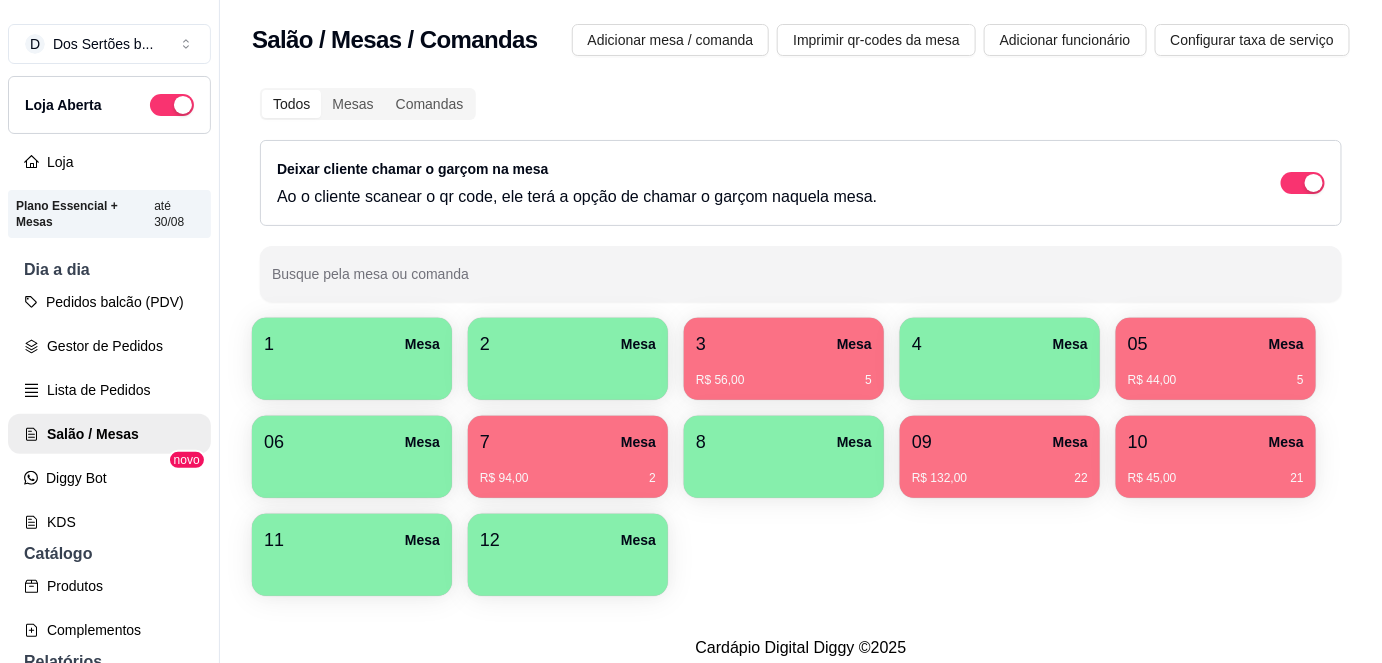 click at bounding box center [352, 373] 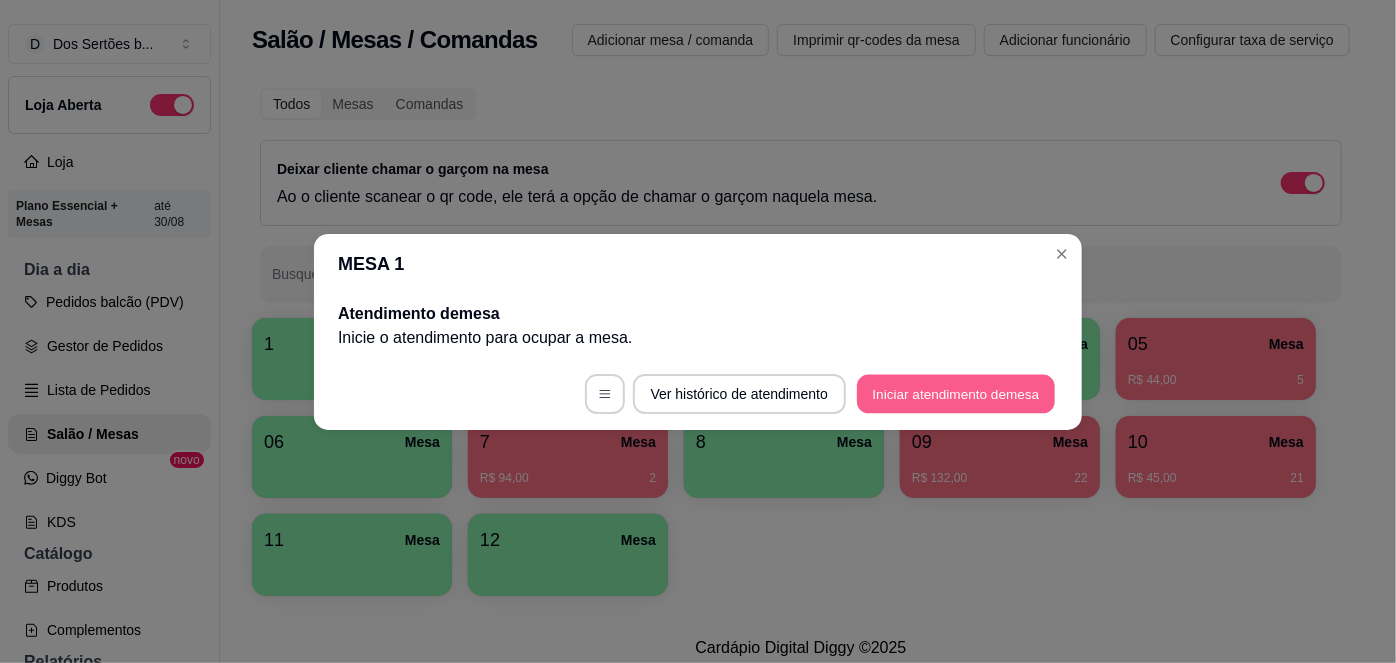 click on "Iniciar atendimento de  mesa" at bounding box center [956, 393] 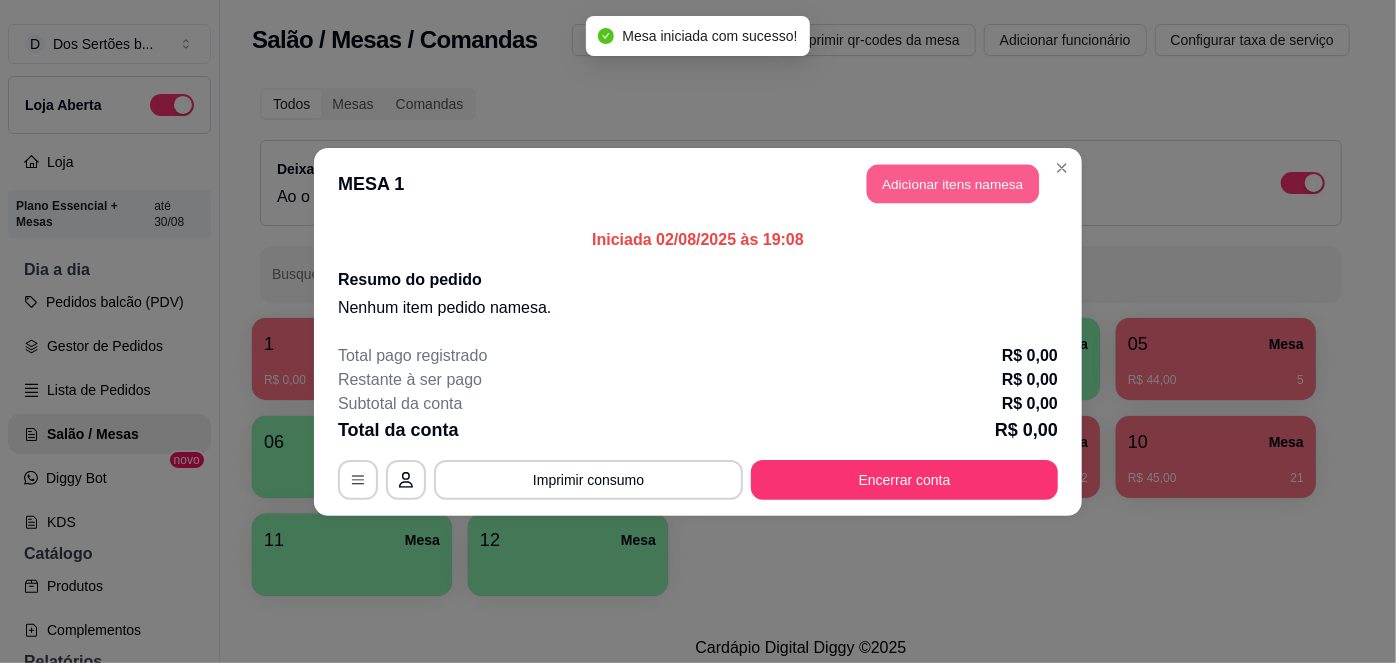 click on "Adicionar itens na  mesa" at bounding box center [953, 183] 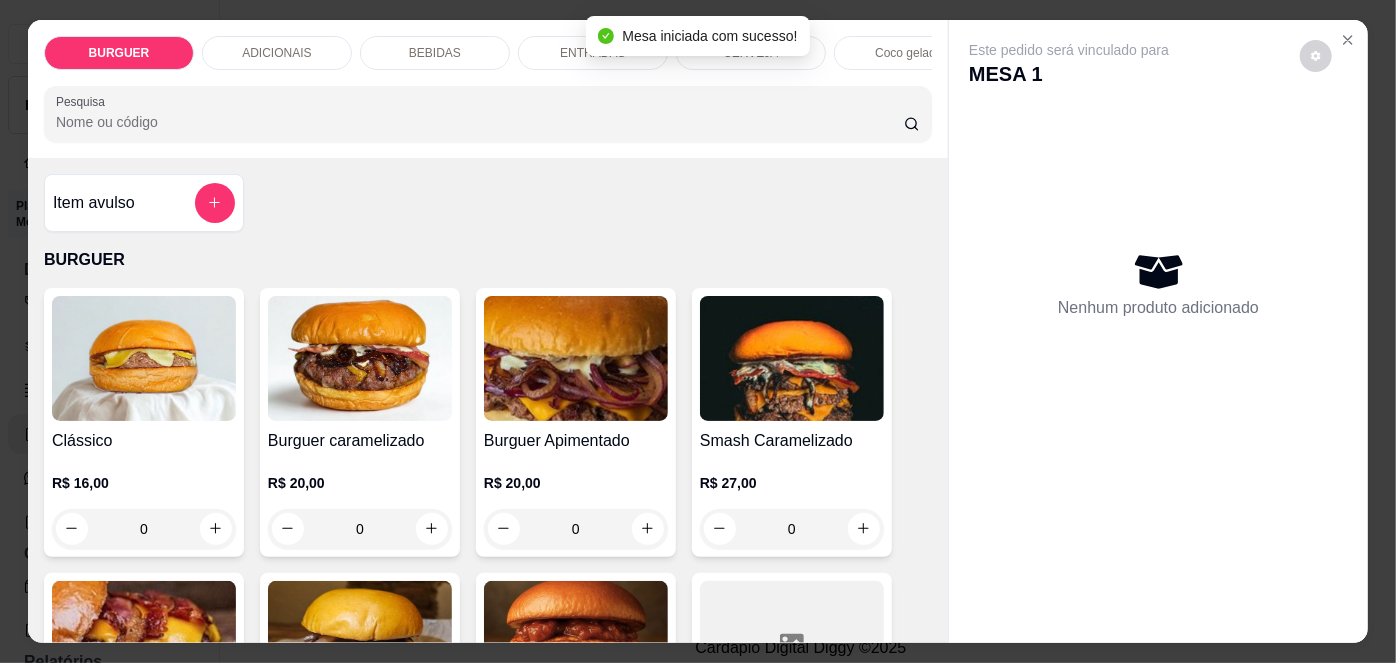 scroll, scrollTop: 112, scrollLeft: 0, axis: vertical 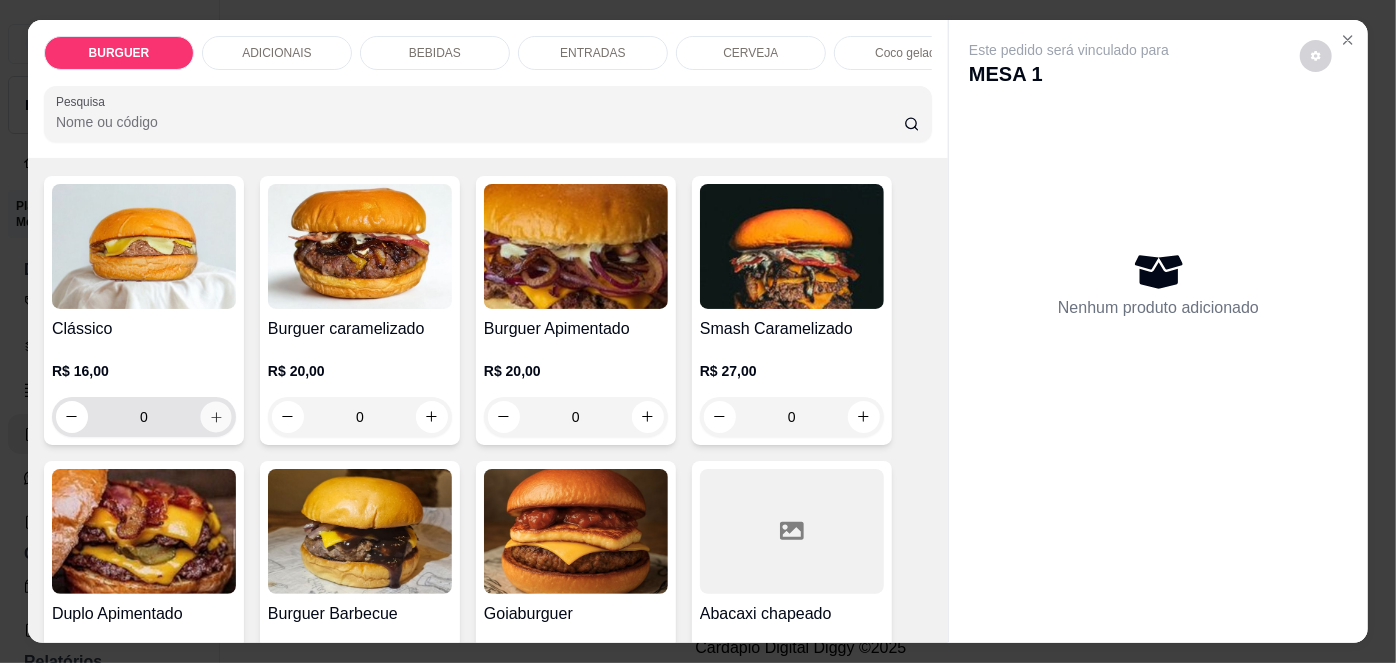 click 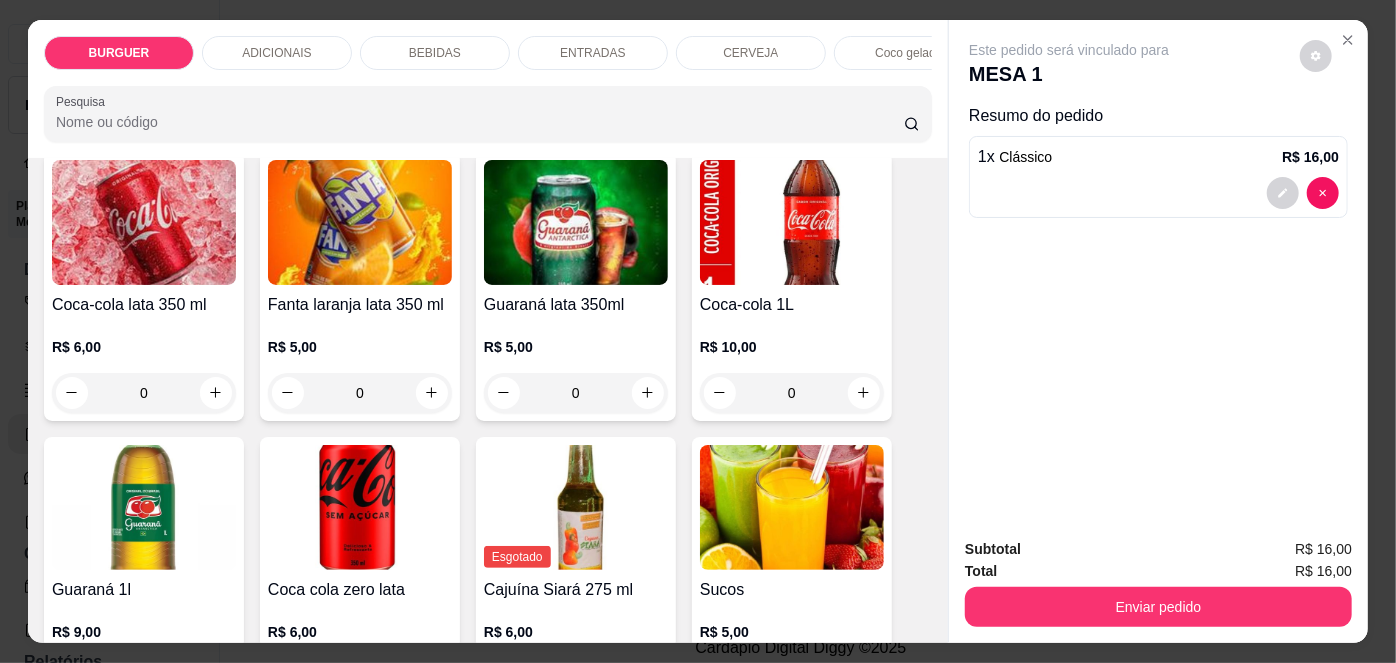 scroll, scrollTop: 1687, scrollLeft: 0, axis: vertical 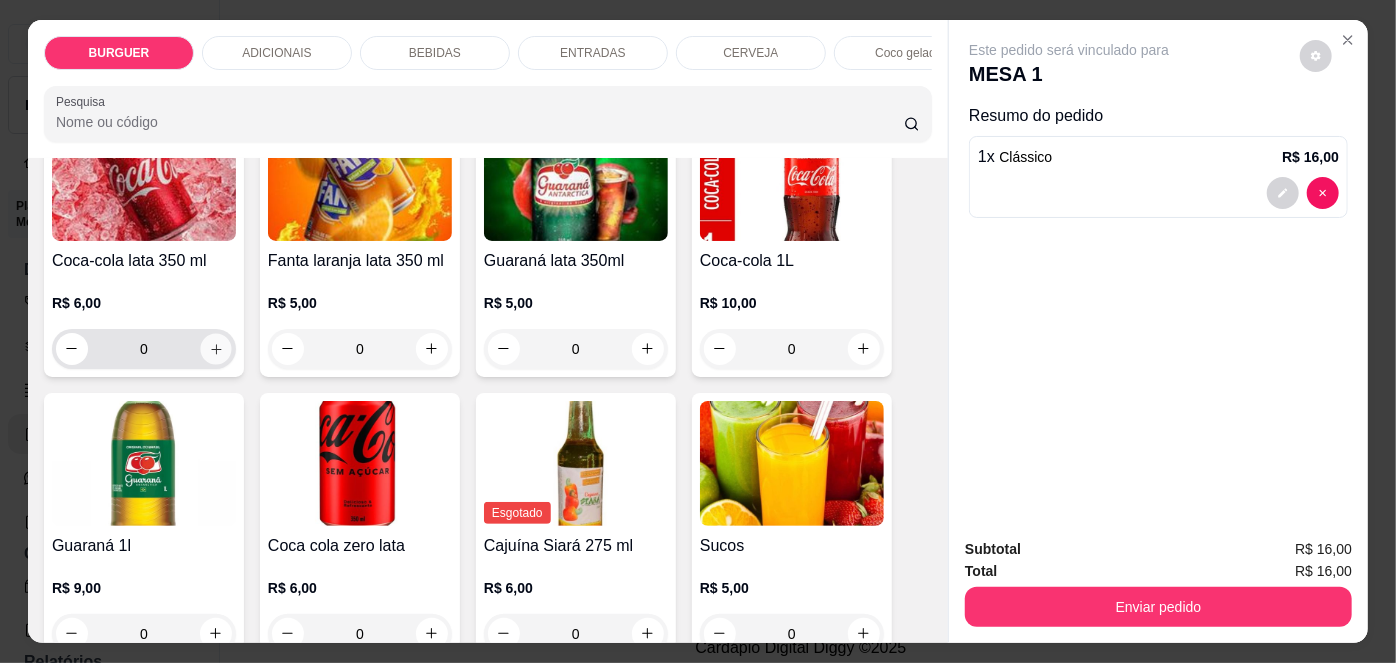 click 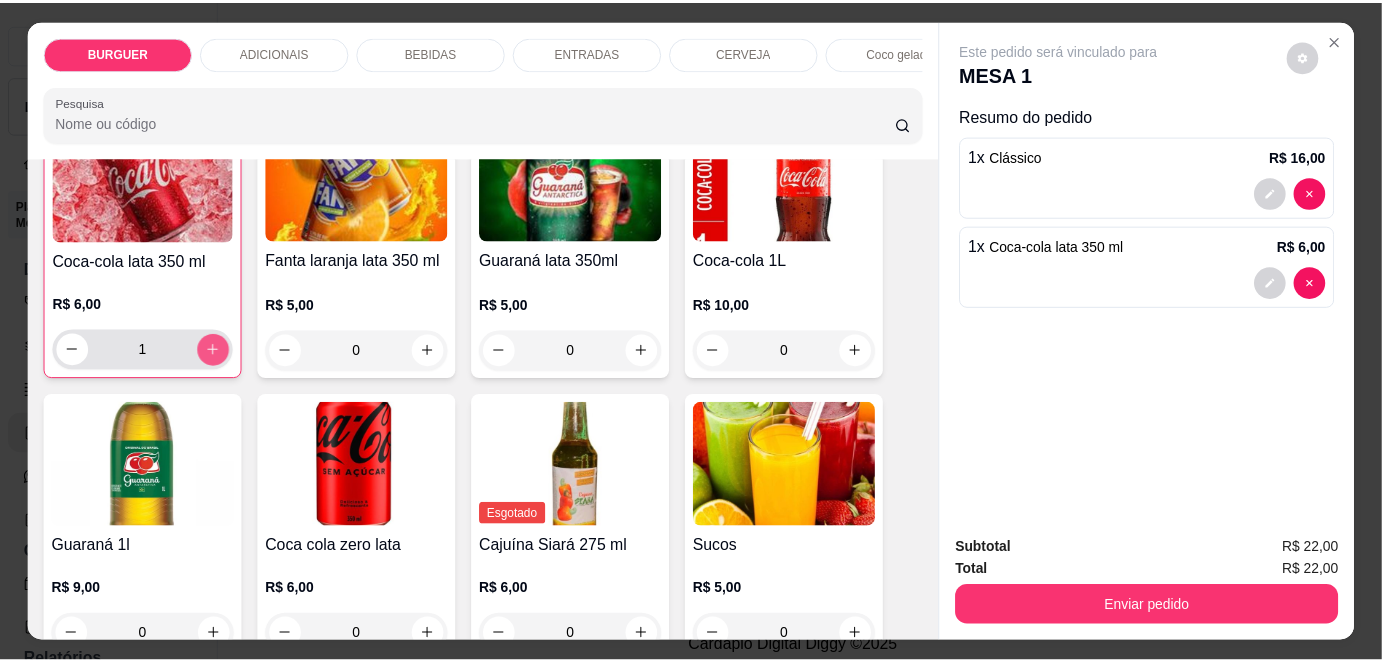 scroll, scrollTop: 1688, scrollLeft: 0, axis: vertical 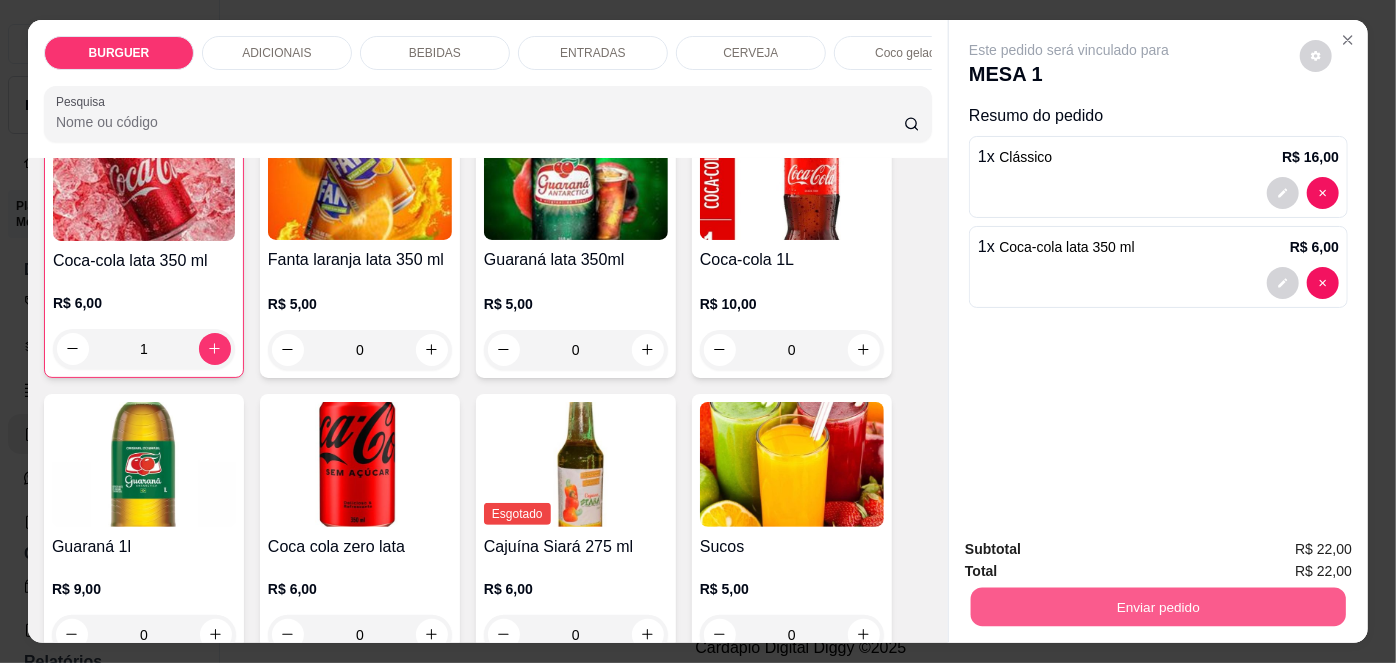 click on "Enviar pedido" at bounding box center (1158, 607) 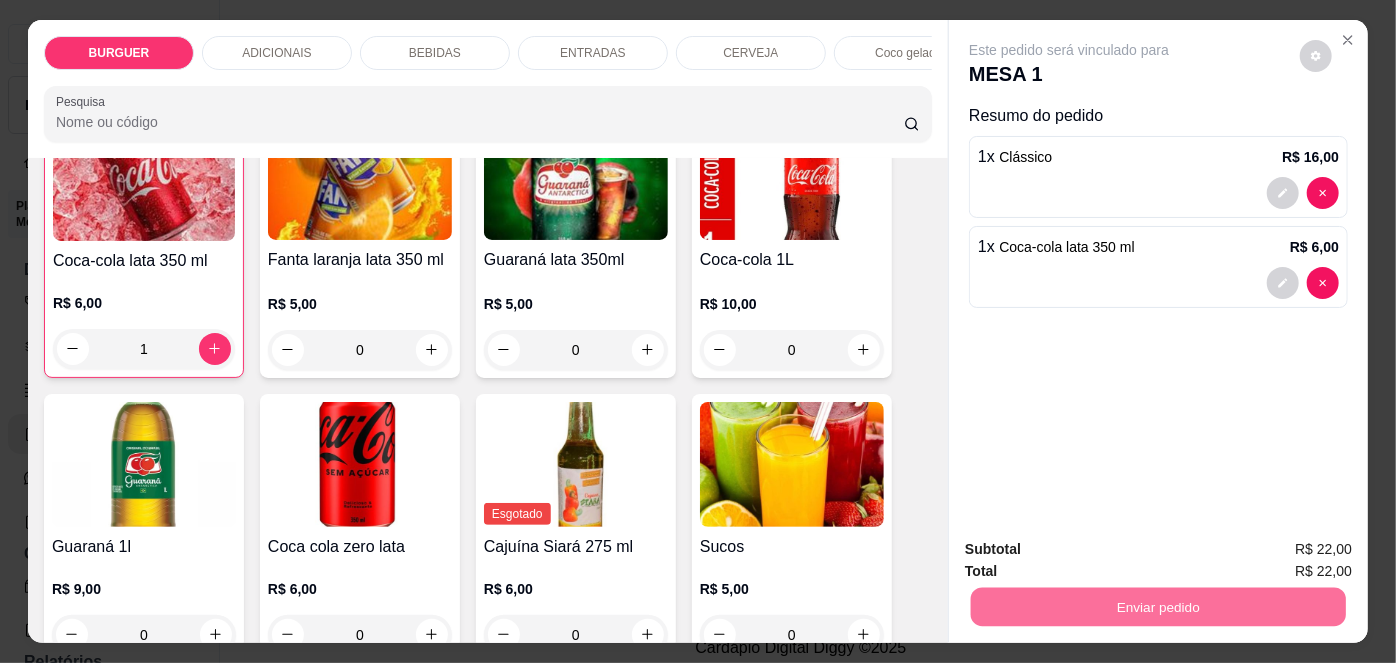 click on "Não registrar e enviar pedido" at bounding box center (1093, 551) 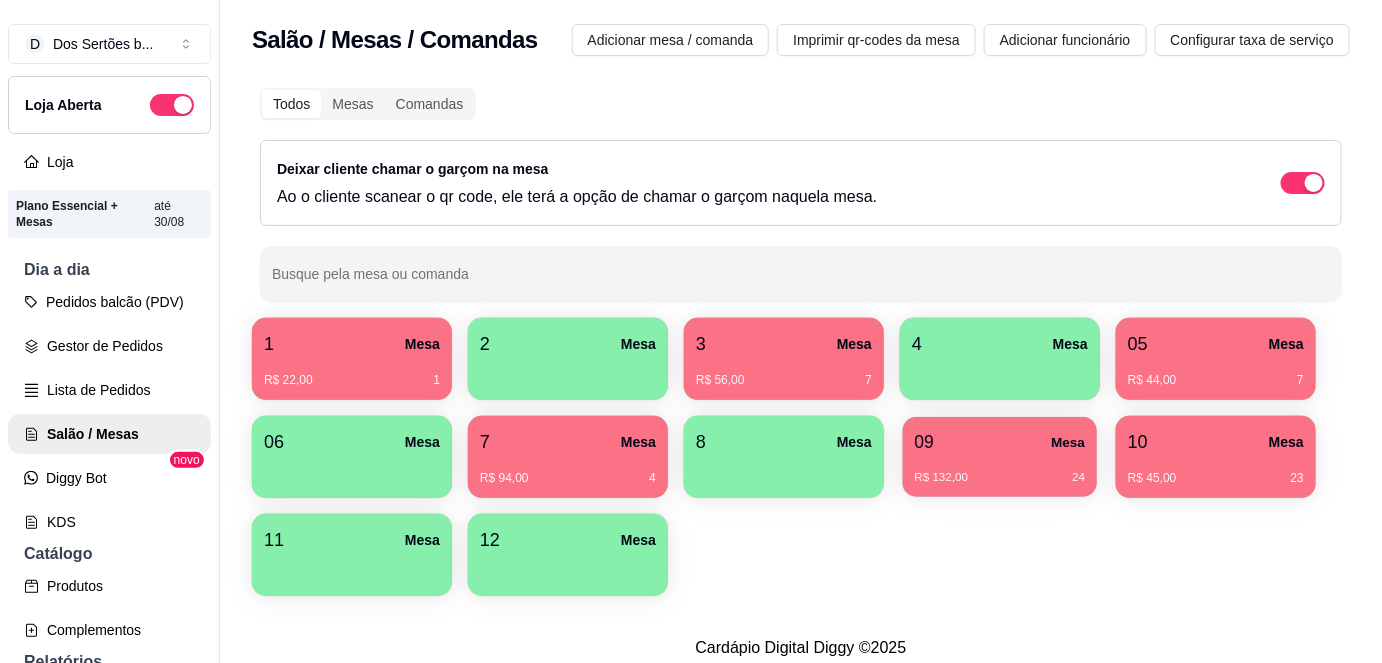 click on "[NUMBER] Mesa R$ [PRICE] [NUMBER]" at bounding box center (1000, 457) 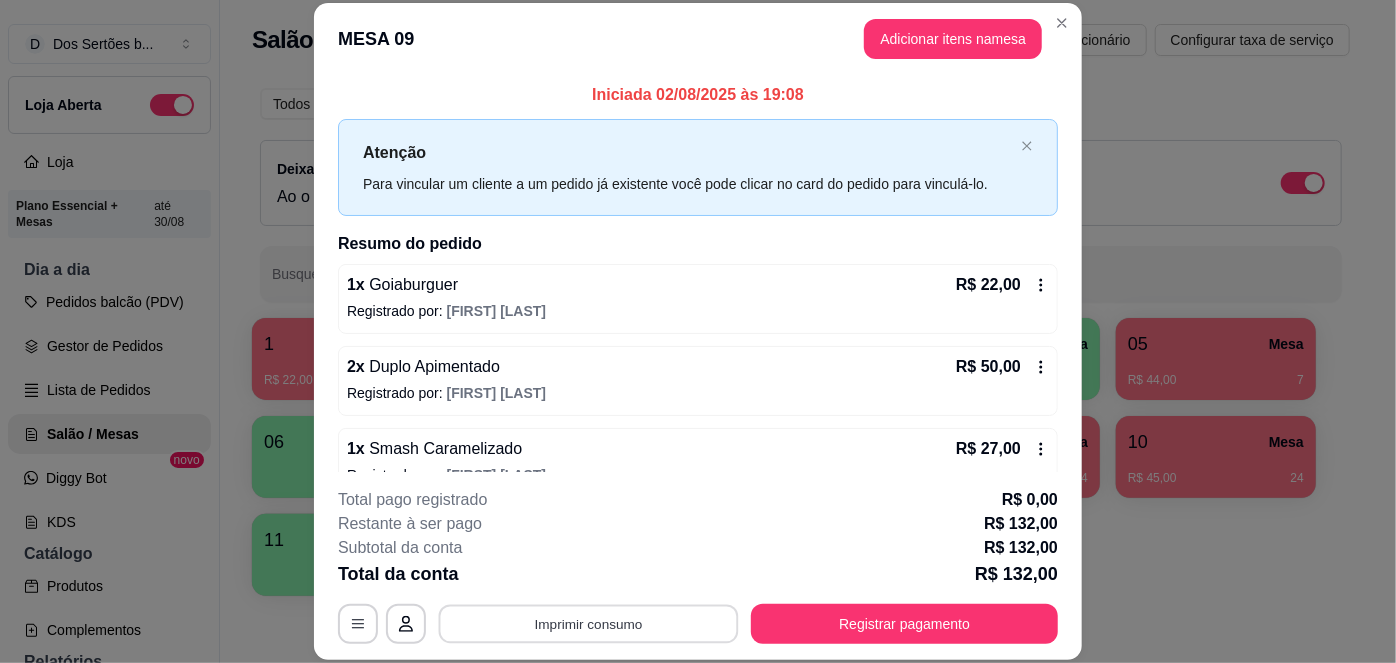 click on "Imprimir consumo" at bounding box center (589, 623) 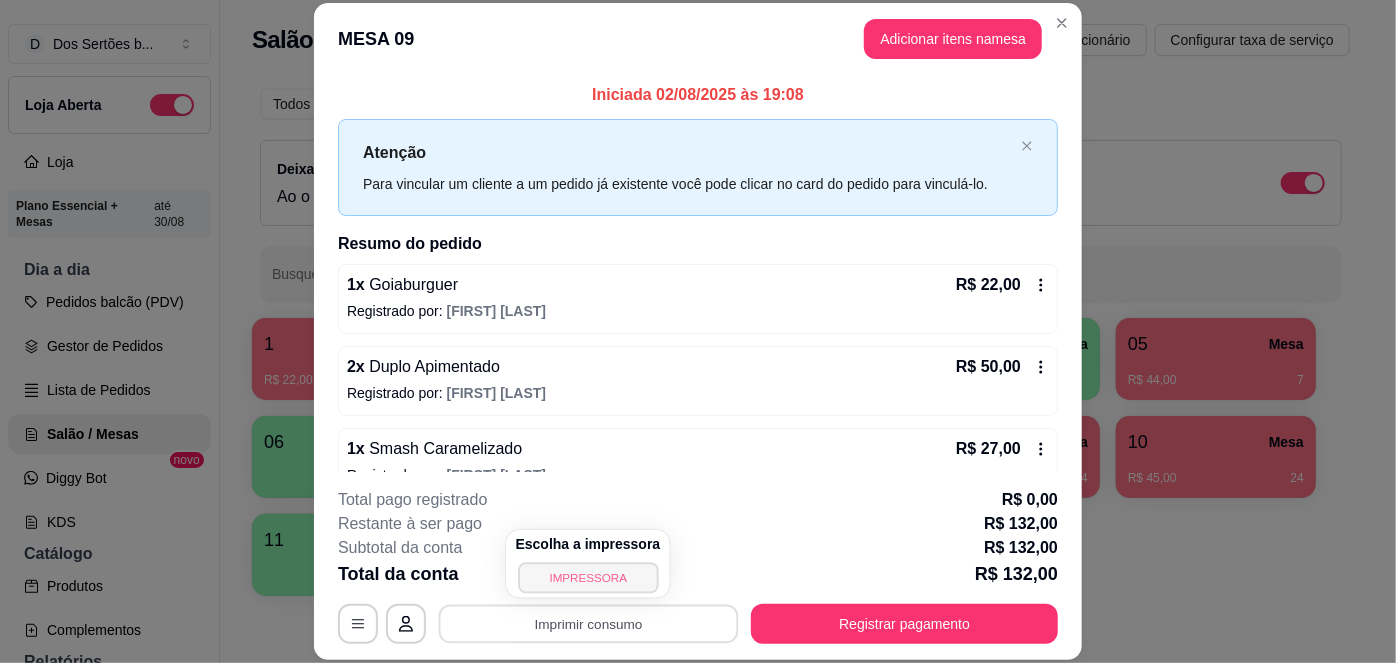 click on "IMPRESSORA" at bounding box center [588, 577] 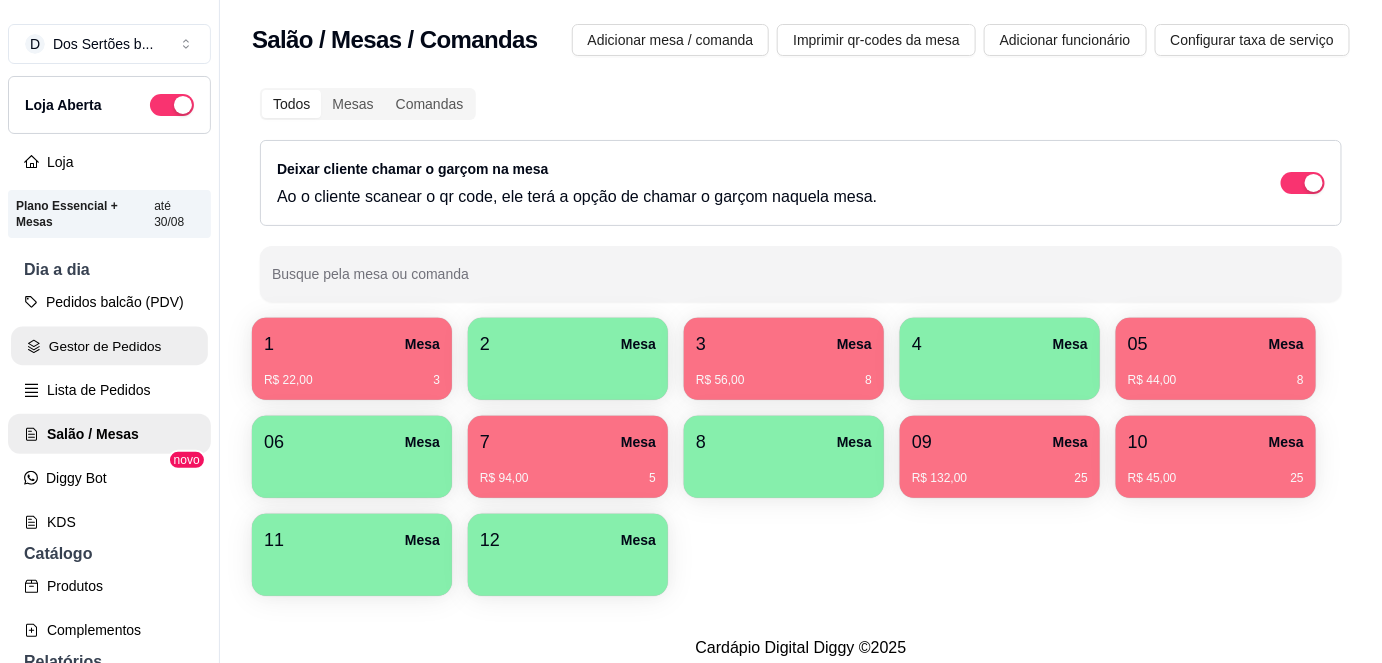 click on "Gestor de Pedidos" at bounding box center (109, 346) 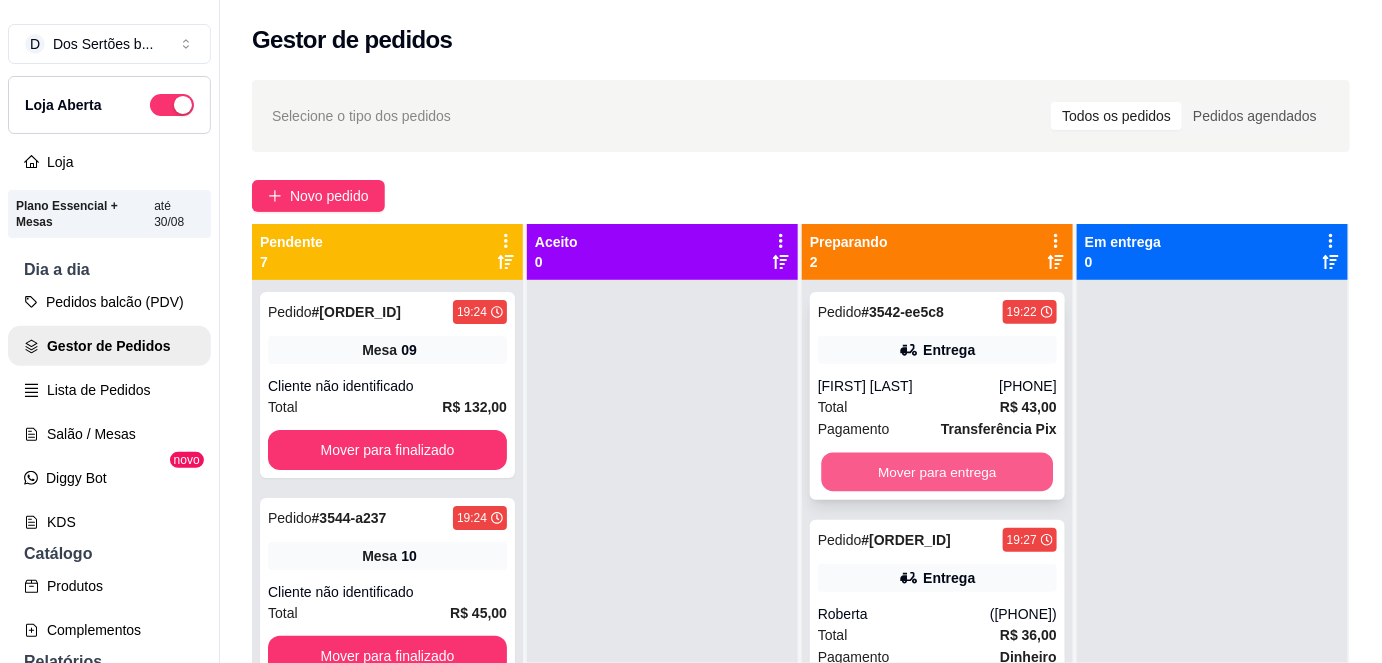click on "Mover para entrega" at bounding box center (938, 472) 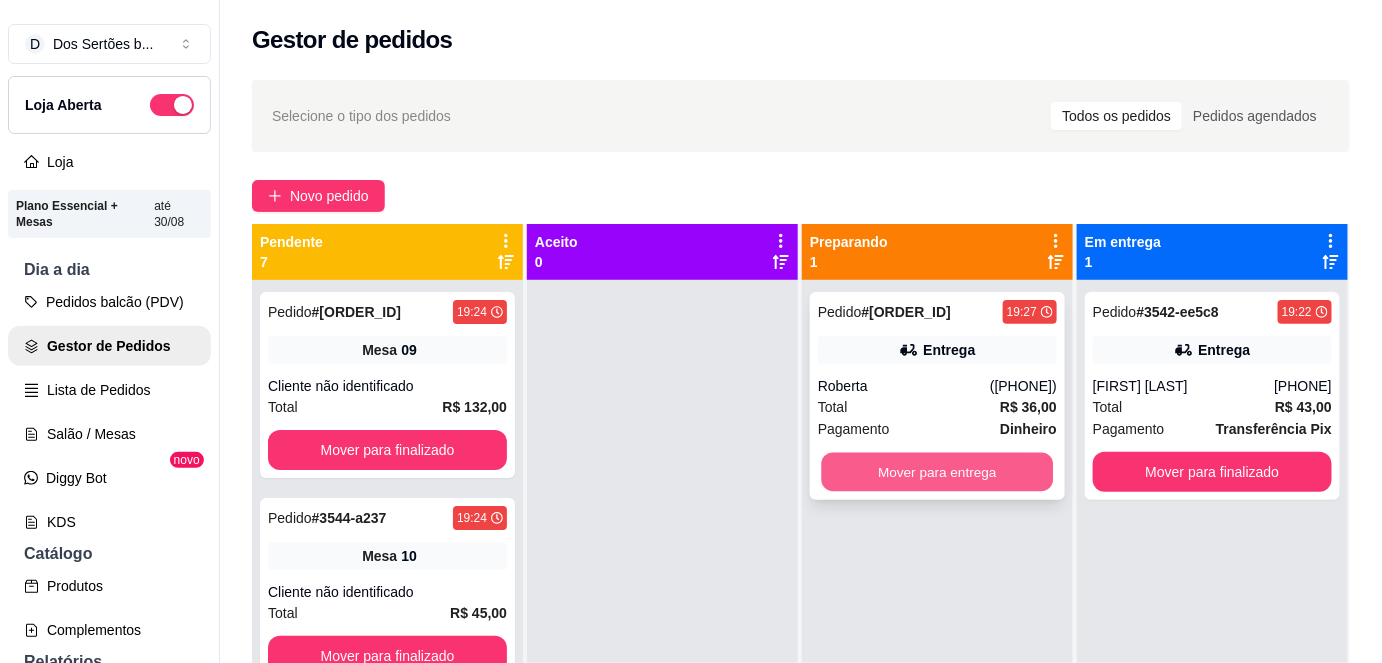 click on "Mover para entrega" at bounding box center (938, 472) 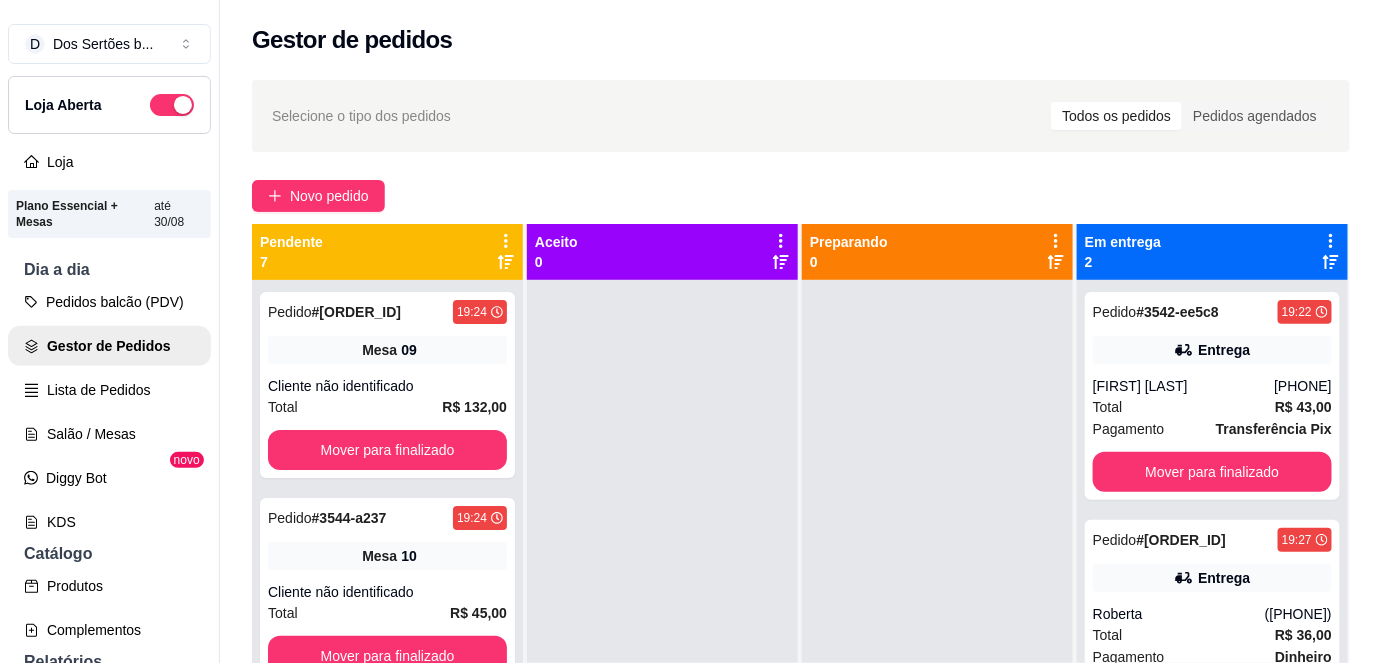 scroll, scrollTop: 56, scrollLeft: 0, axis: vertical 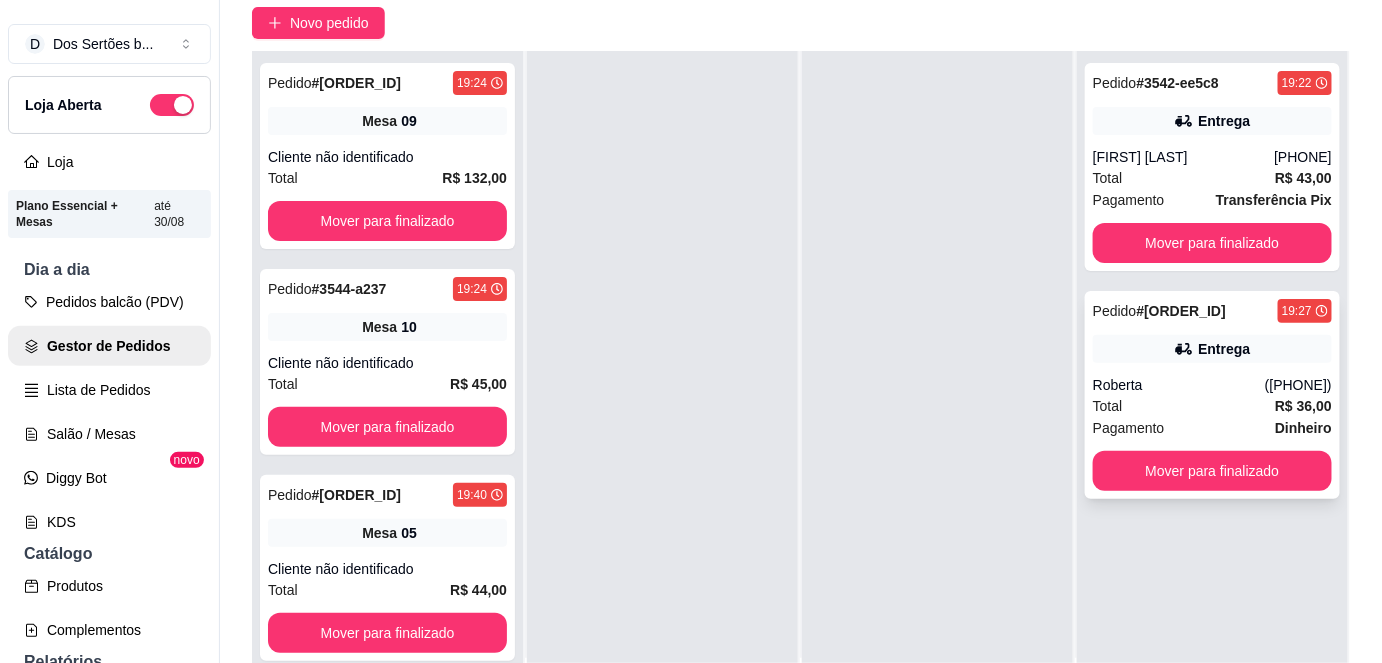 click 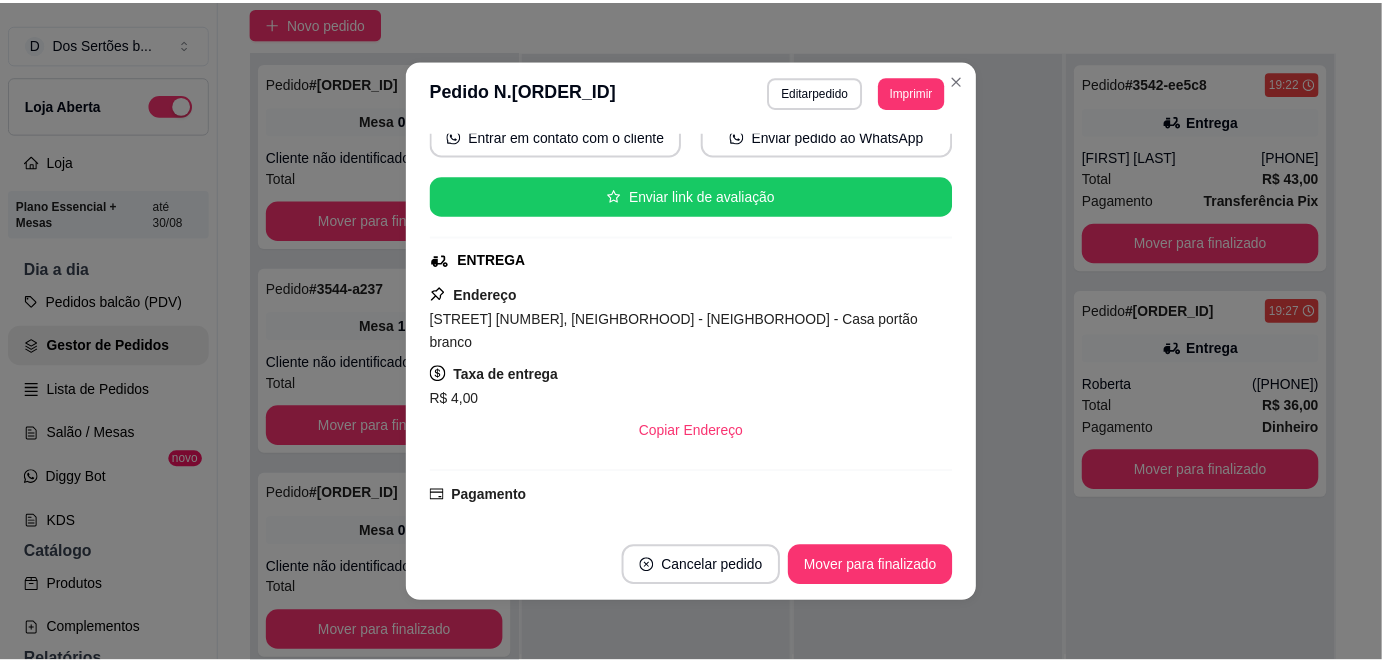 scroll, scrollTop: 203, scrollLeft: 0, axis: vertical 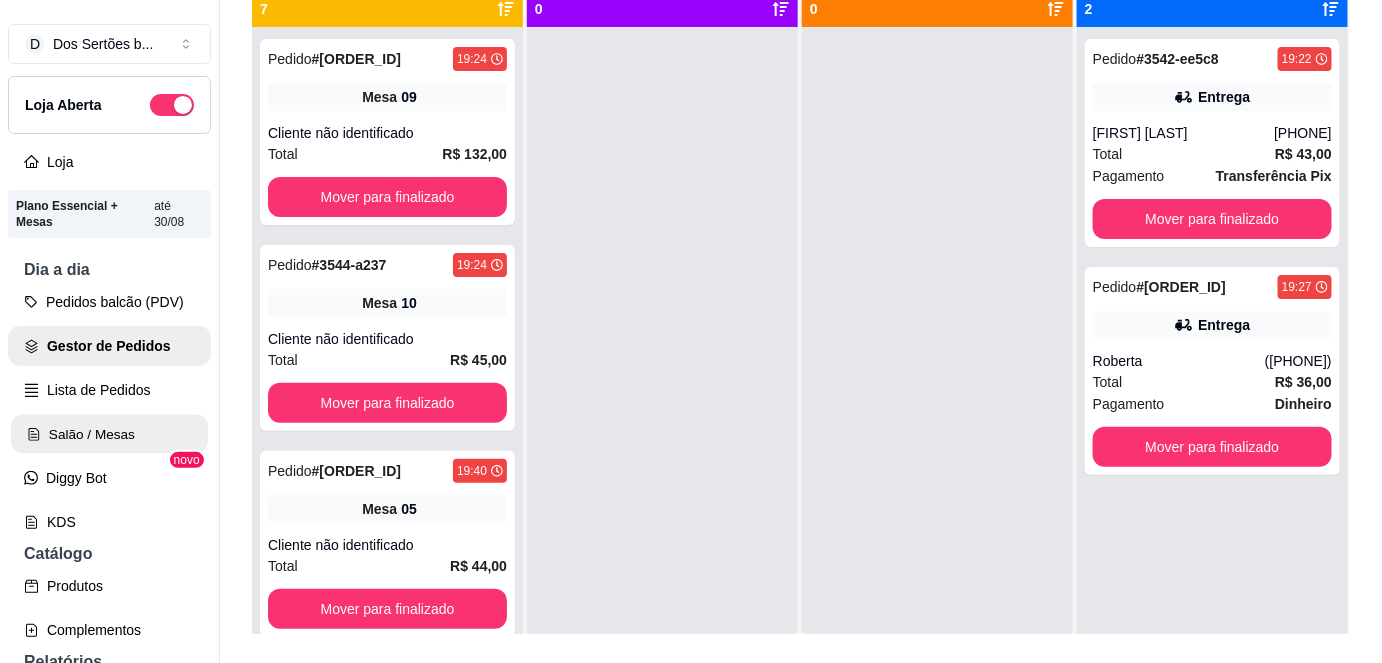 click on "Salão / Mesas" at bounding box center (109, 434) 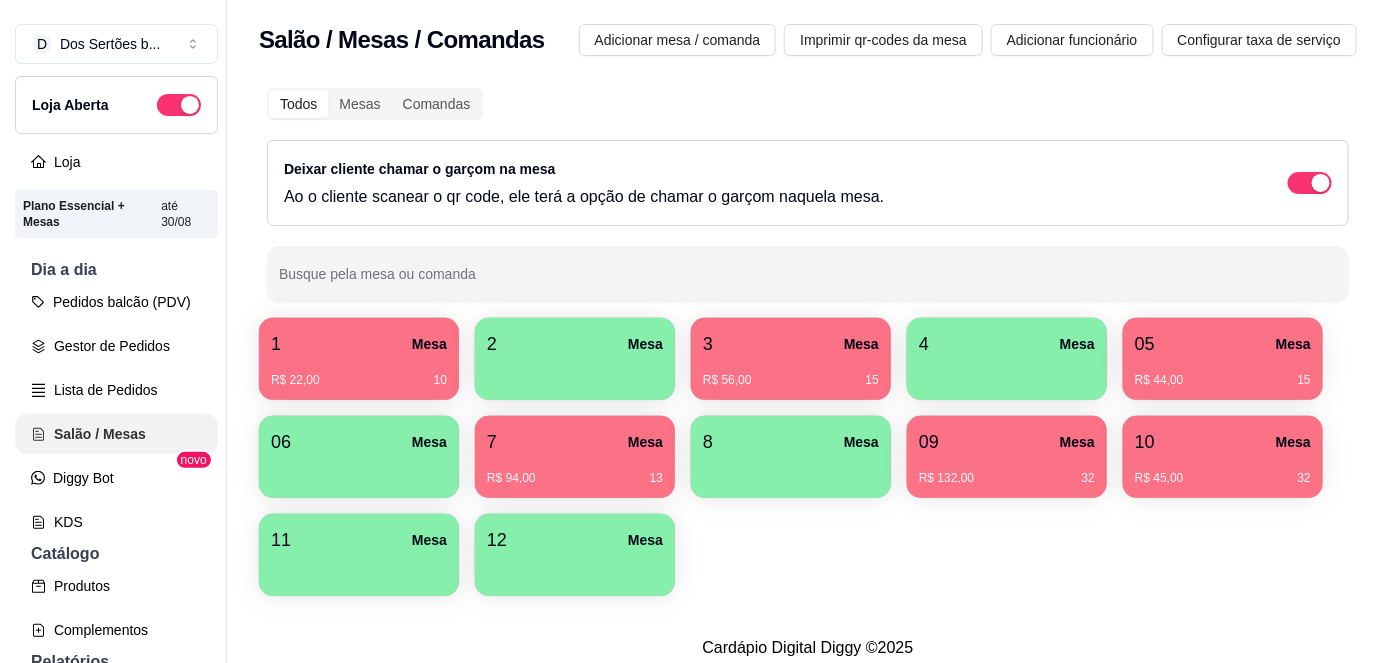 scroll, scrollTop: 0, scrollLeft: 0, axis: both 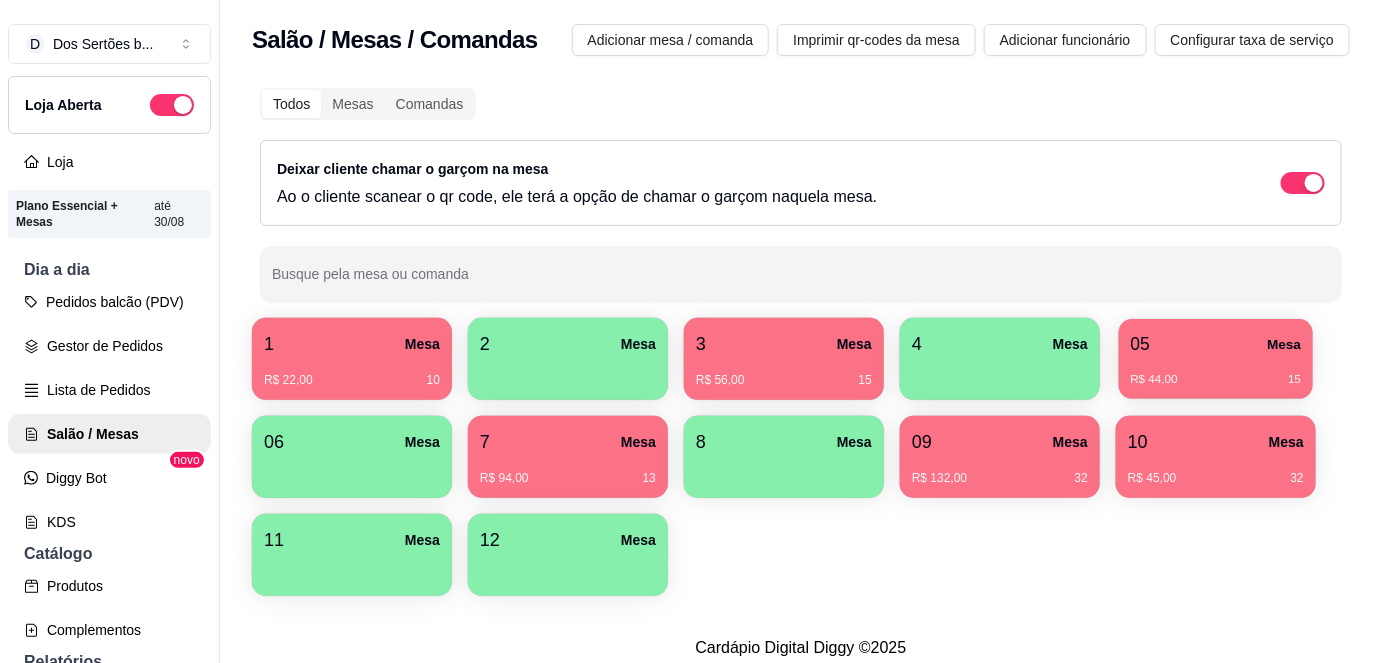 click on "05" at bounding box center (1140, 344) 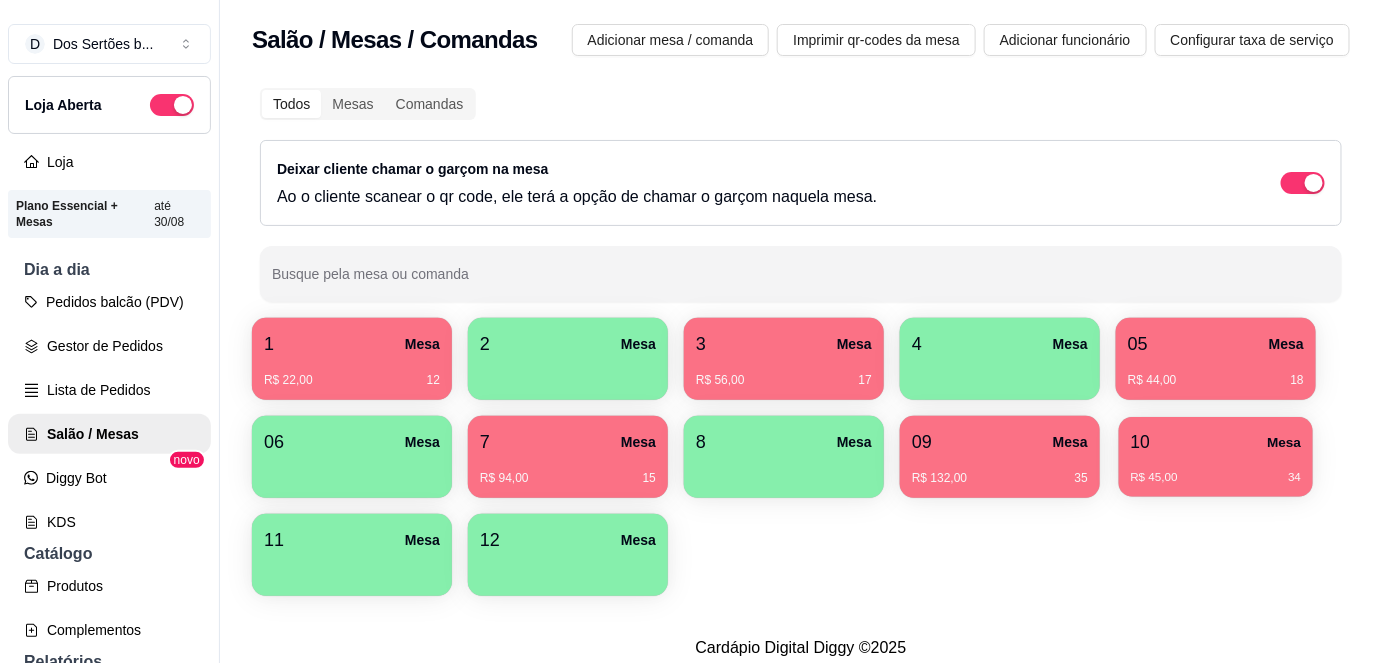 click on "R$ [PRICE] [NUMBER]" at bounding box center (1216, 470) 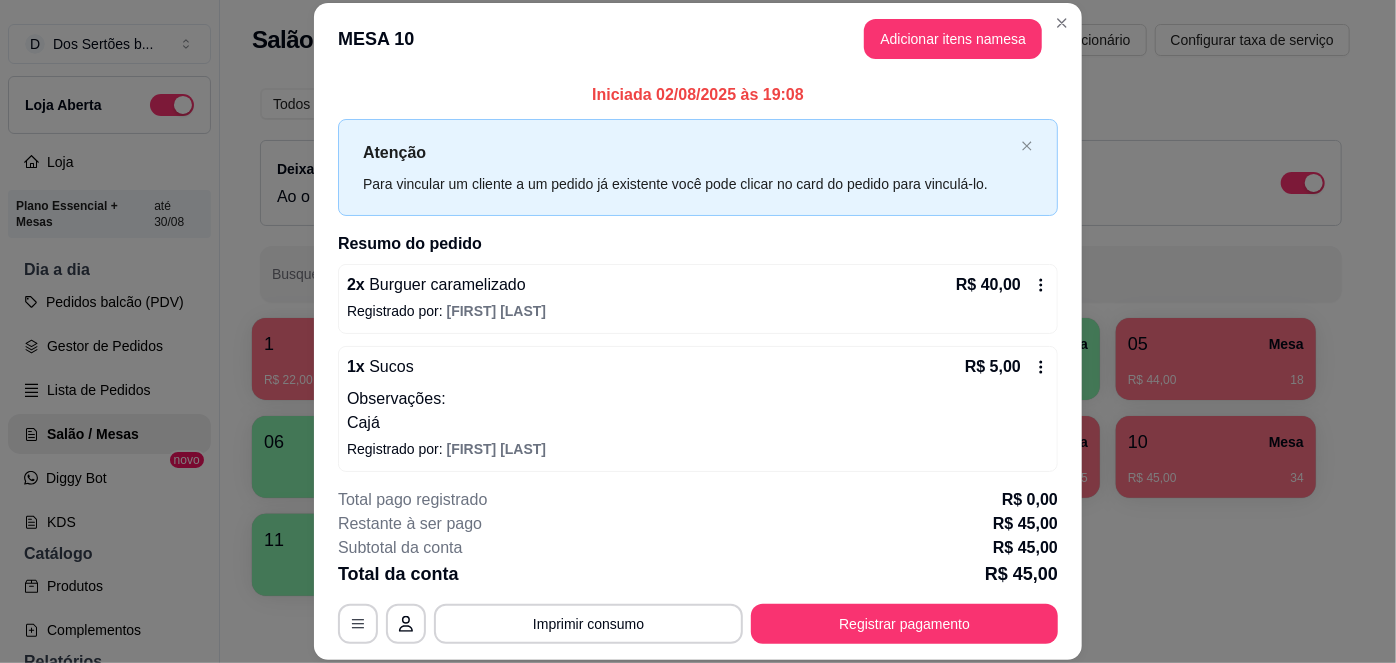 scroll, scrollTop: 6, scrollLeft: 0, axis: vertical 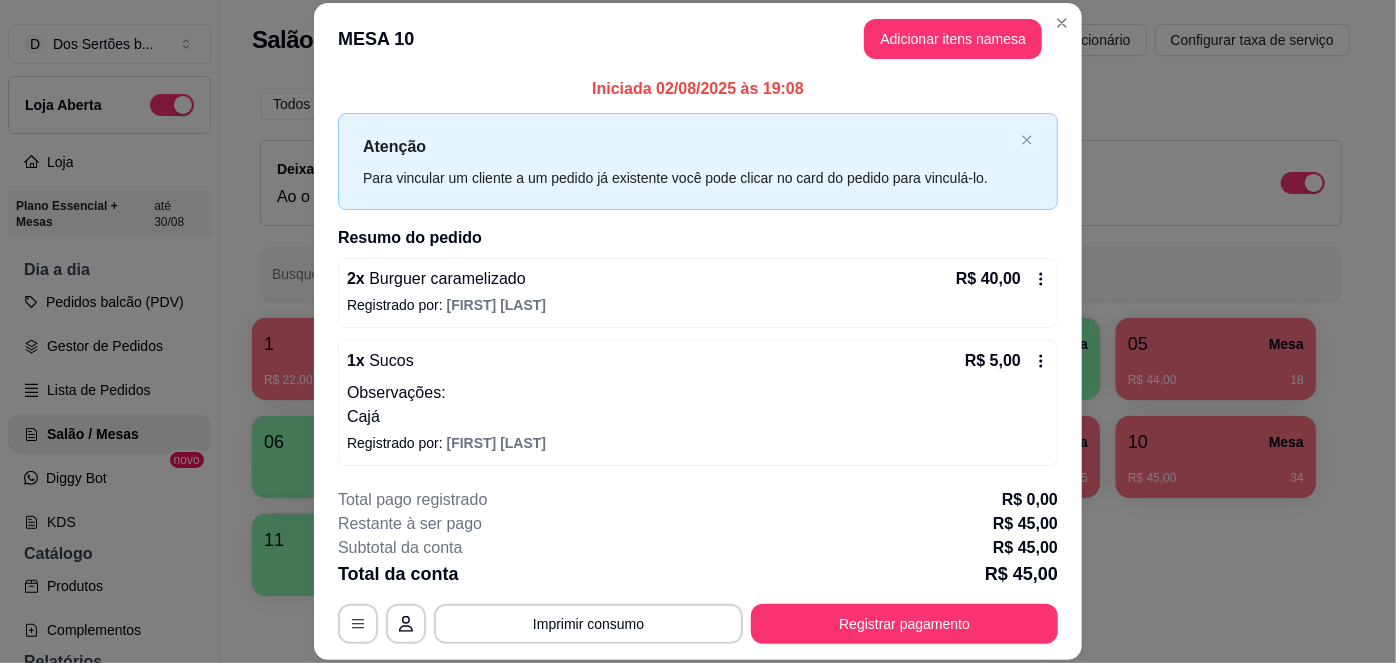 click on "Cajá" at bounding box center (698, 417) 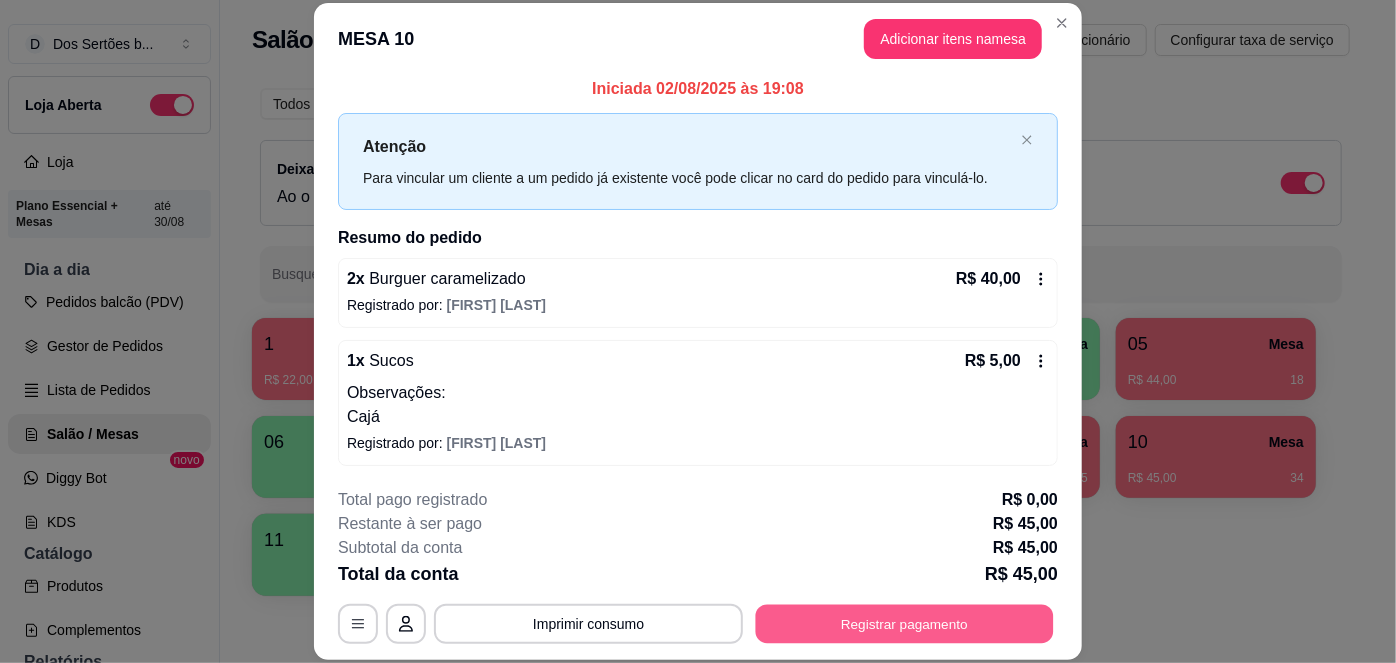 click on "Registrar pagamento" at bounding box center (905, 623) 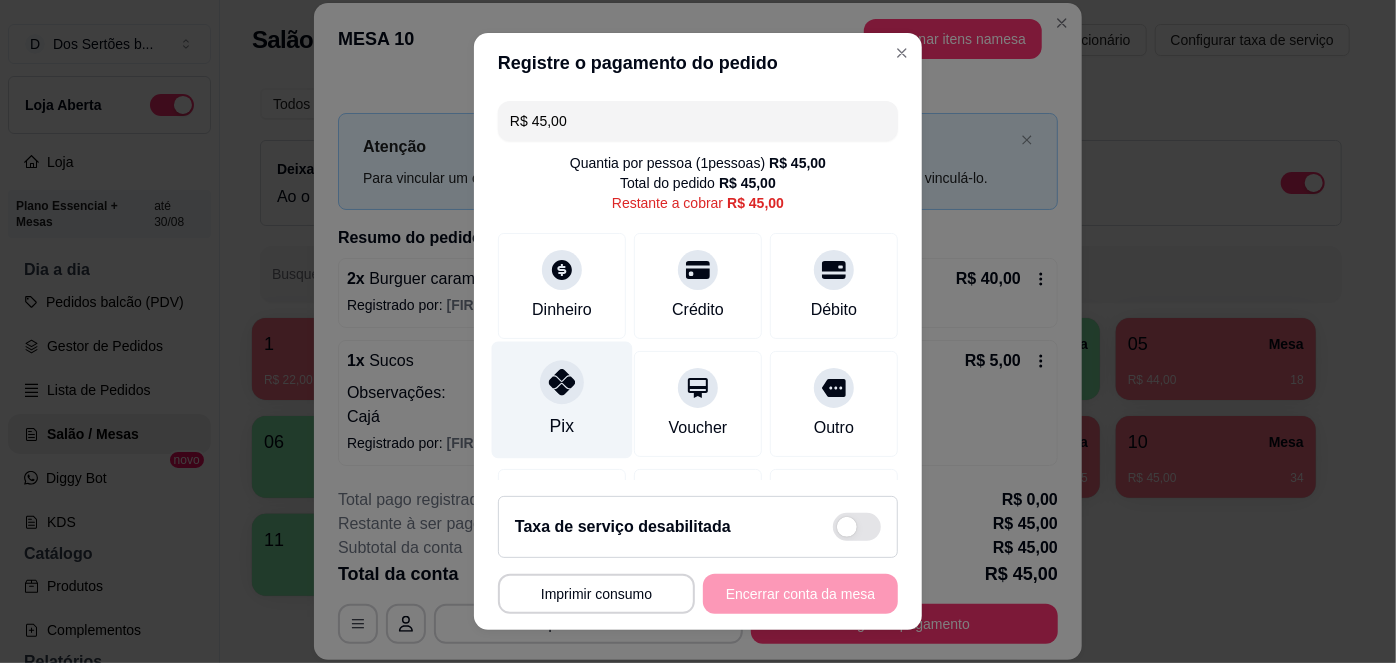 click on "Pix" at bounding box center [562, 400] 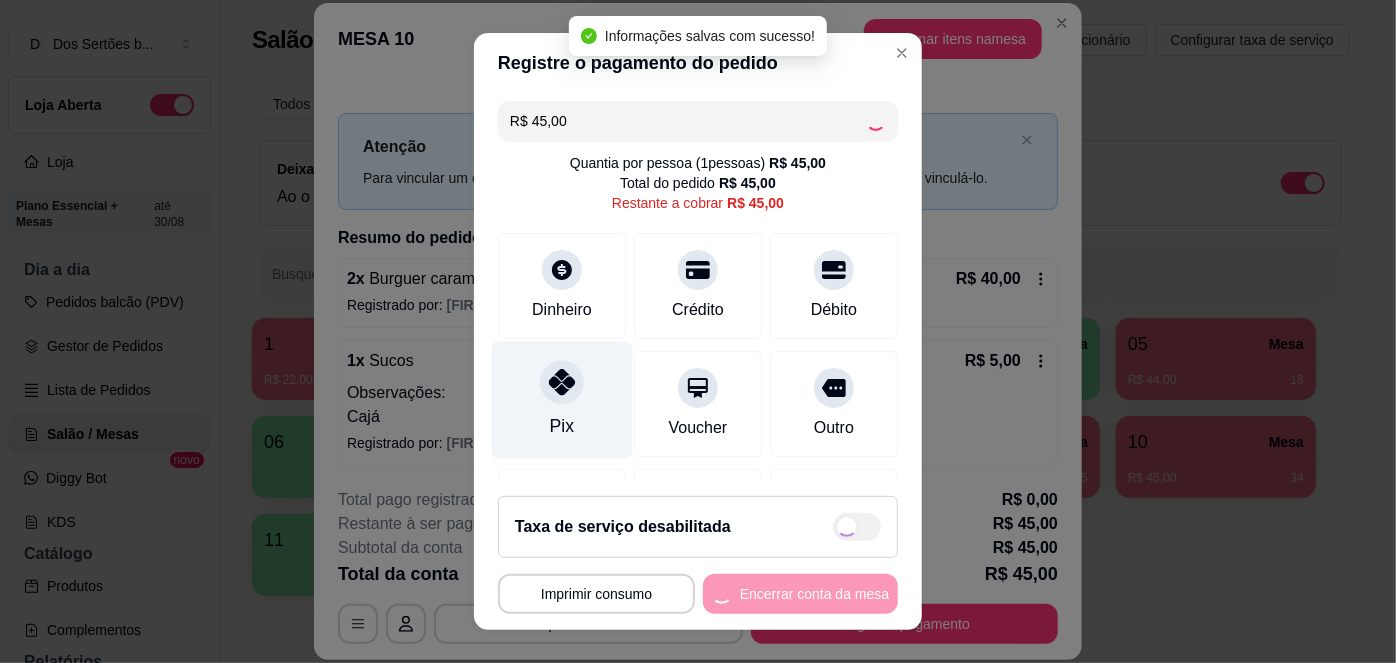 type on "R$ 0,00" 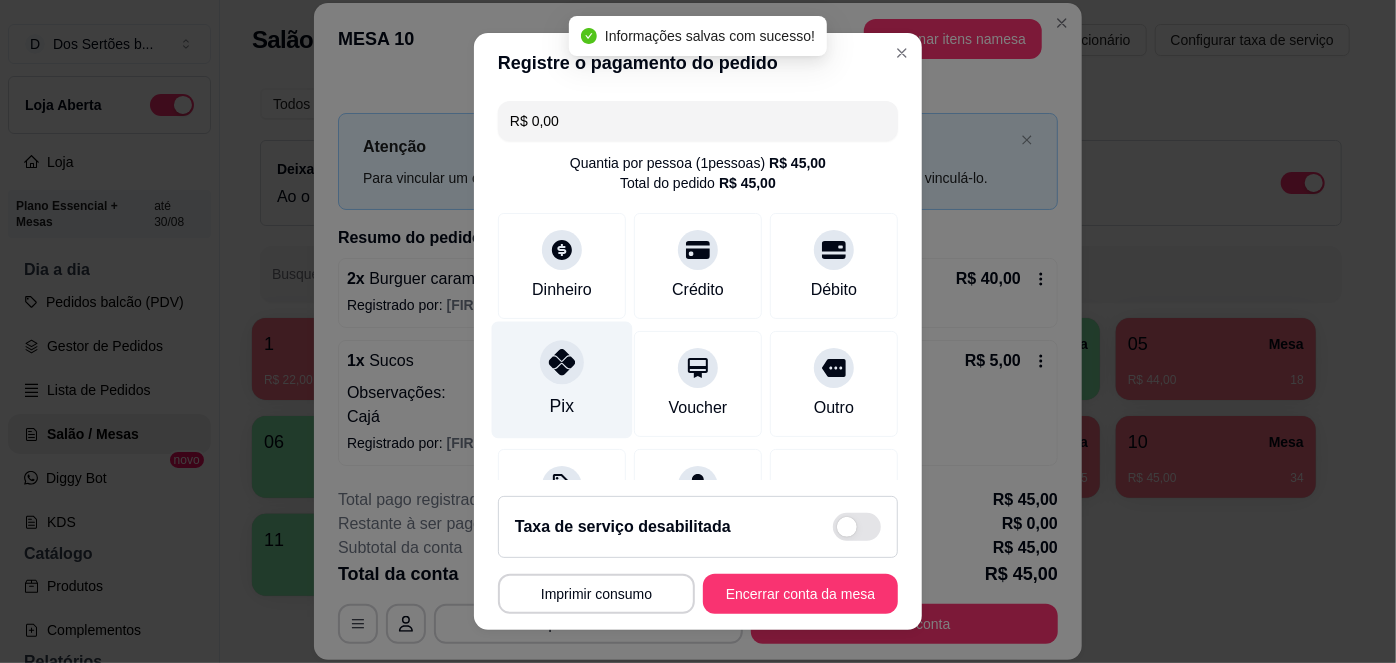 scroll, scrollTop: 208, scrollLeft: 0, axis: vertical 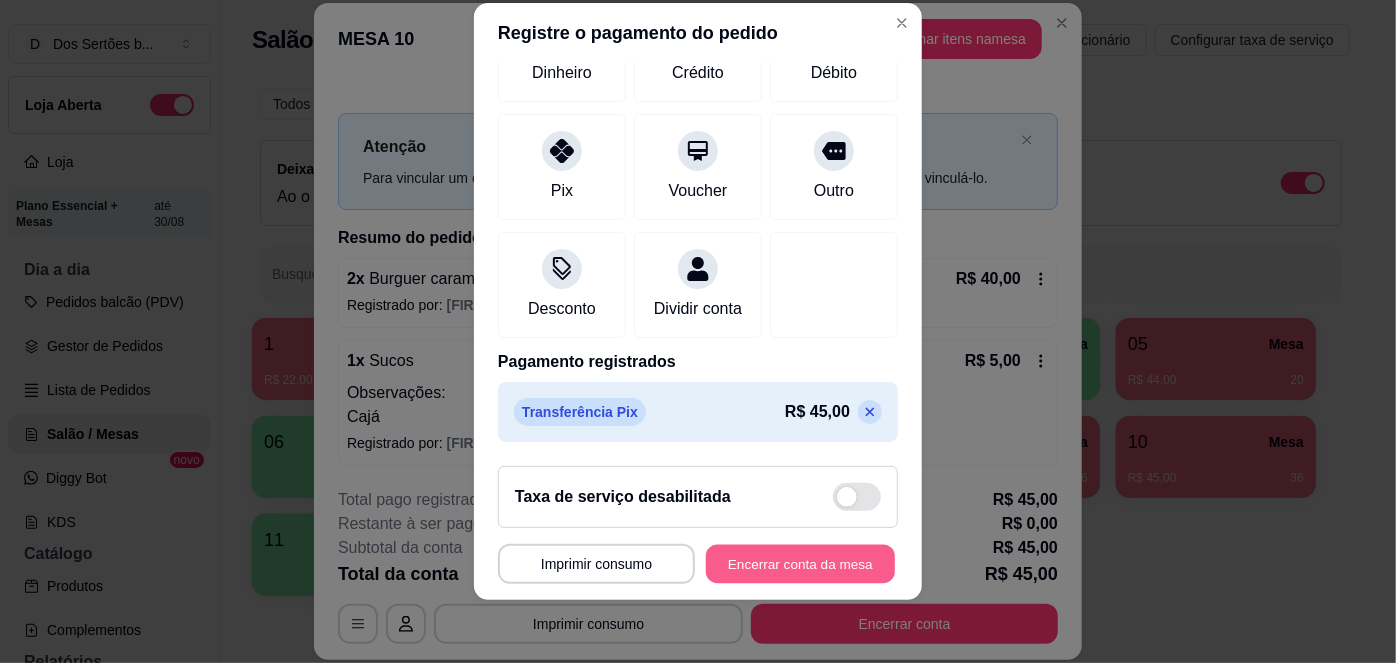 click on "Encerrar conta da mesa" at bounding box center [800, 563] 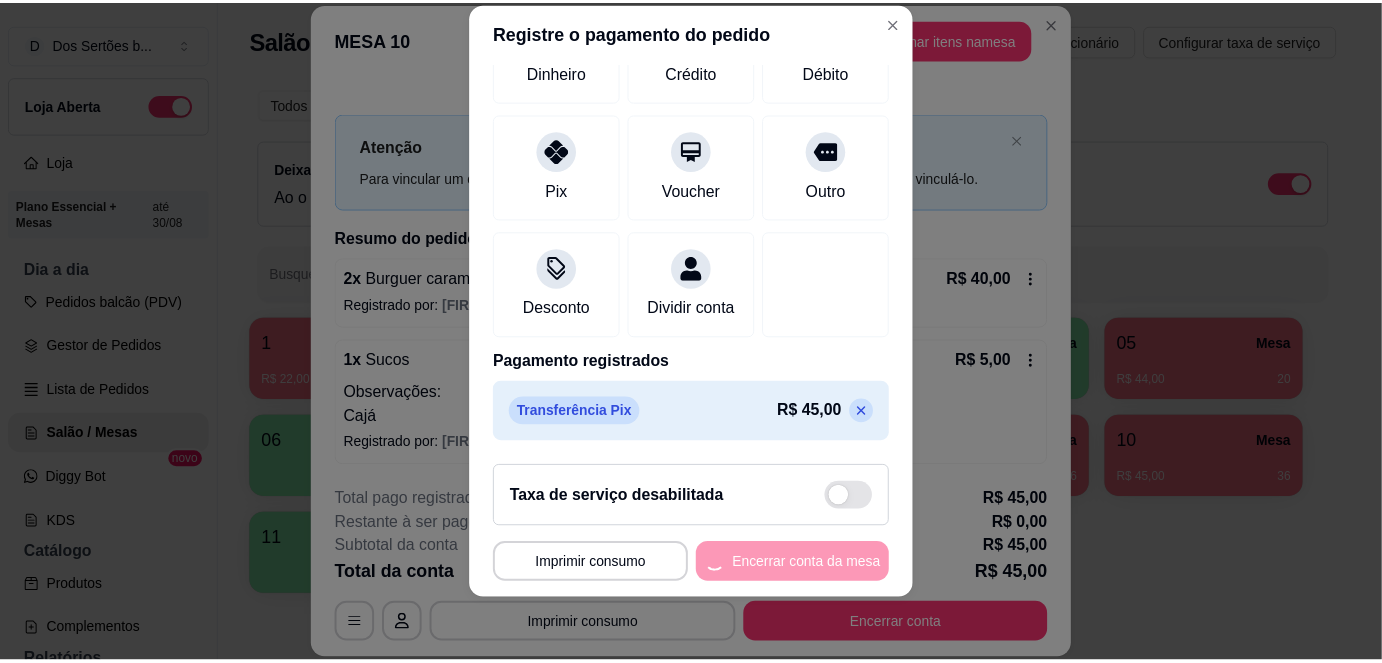 scroll, scrollTop: 0, scrollLeft: 0, axis: both 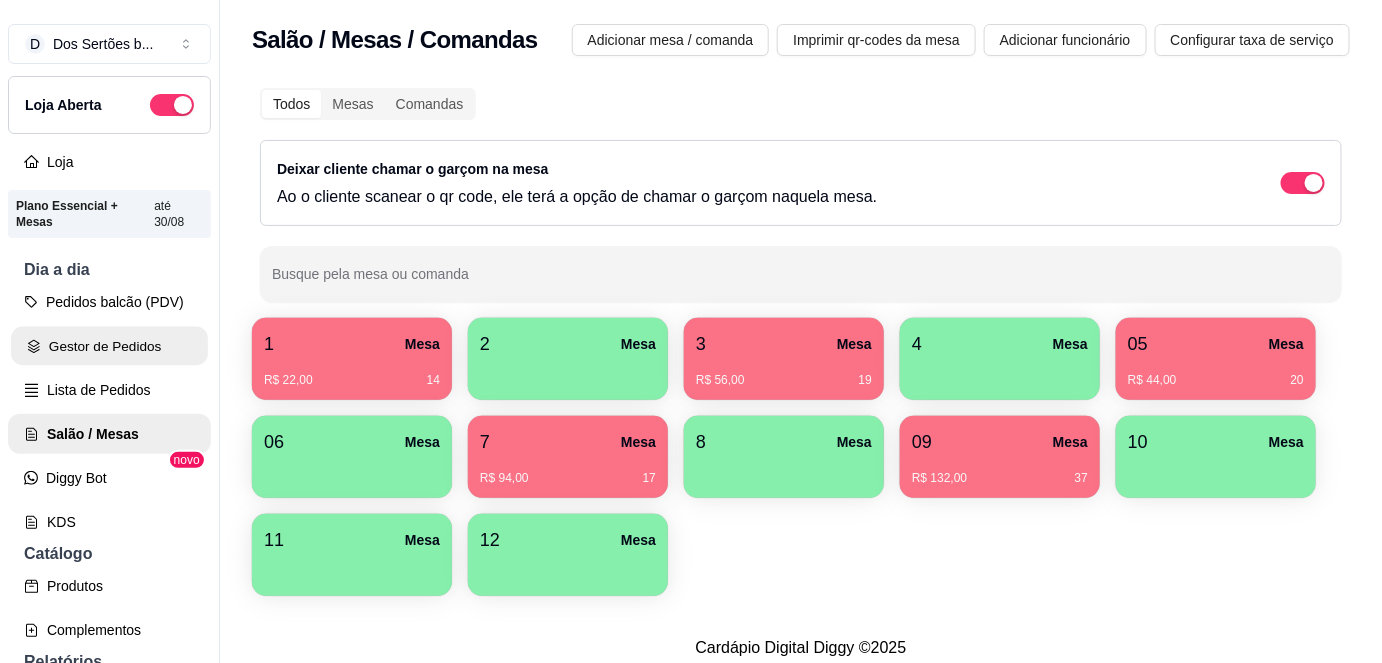 click on "Gestor de Pedidos" at bounding box center (109, 346) 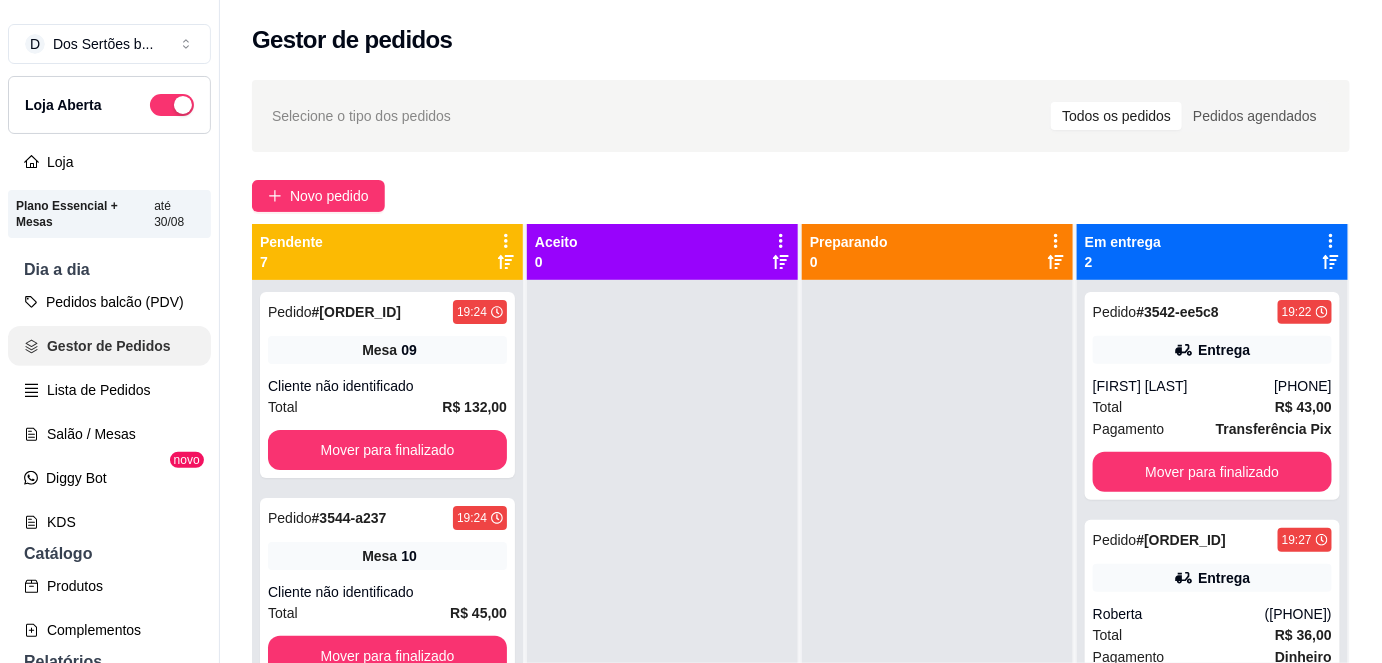 scroll, scrollTop: 0, scrollLeft: 0, axis: both 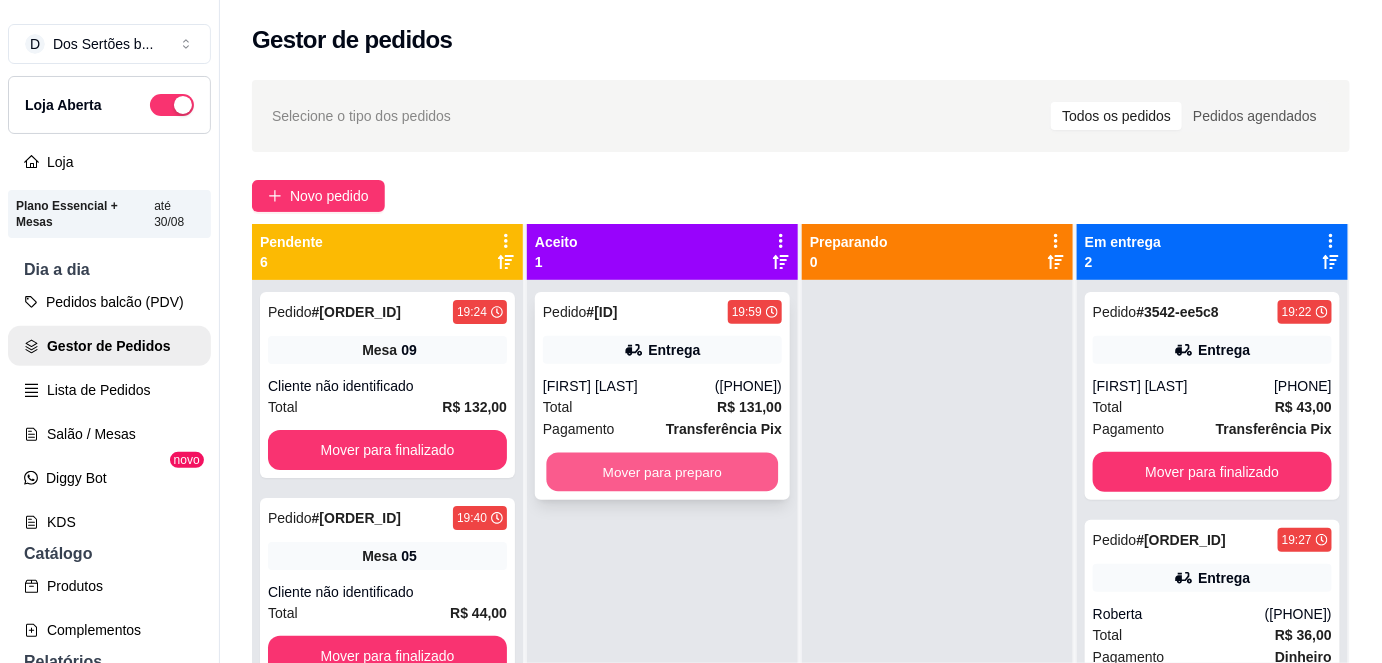 click on "Mover para preparo" at bounding box center (663, 472) 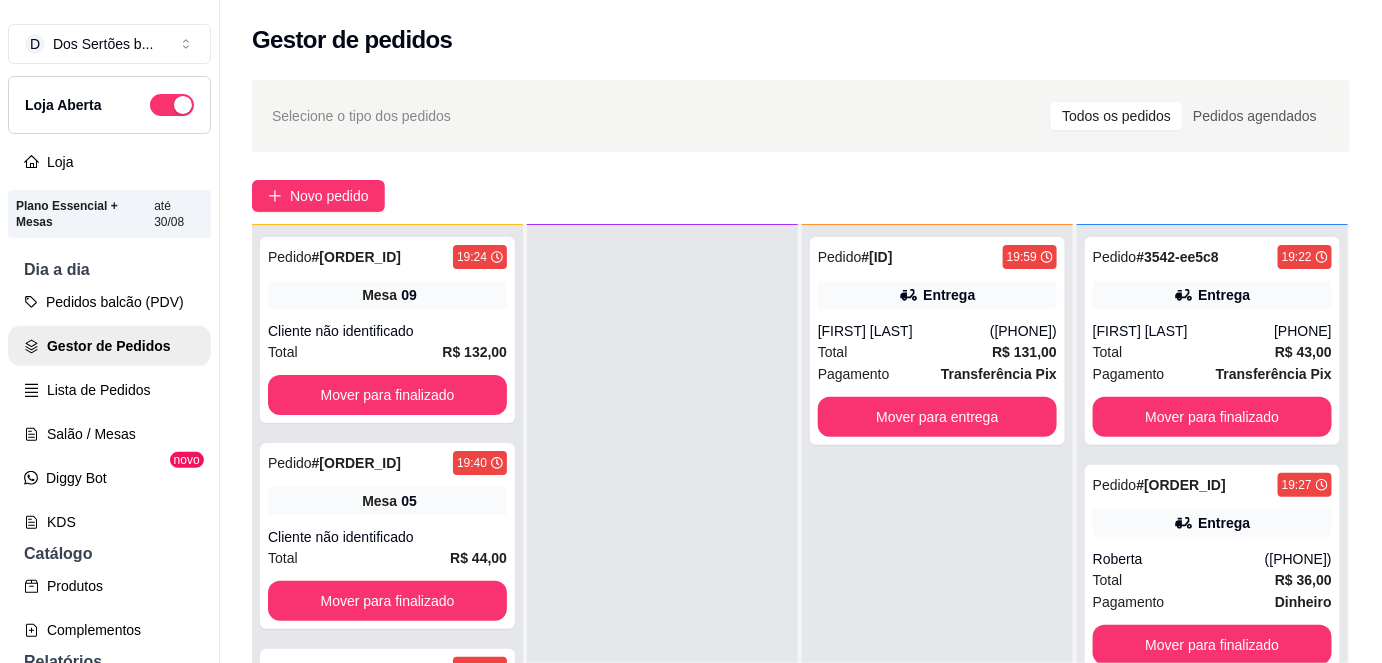 scroll, scrollTop: 56, scrollLeft: 0, axis: vertical 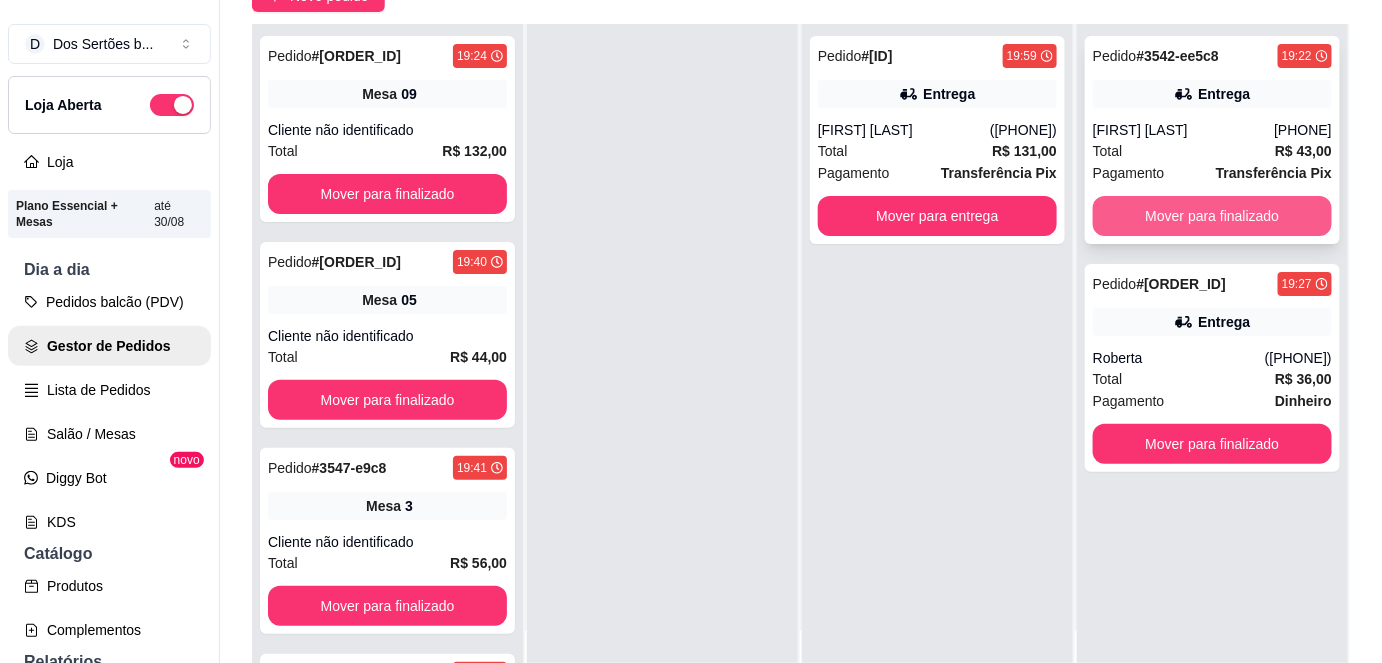 click on "Mover para finalizado" at bounding box center (1212, 216) 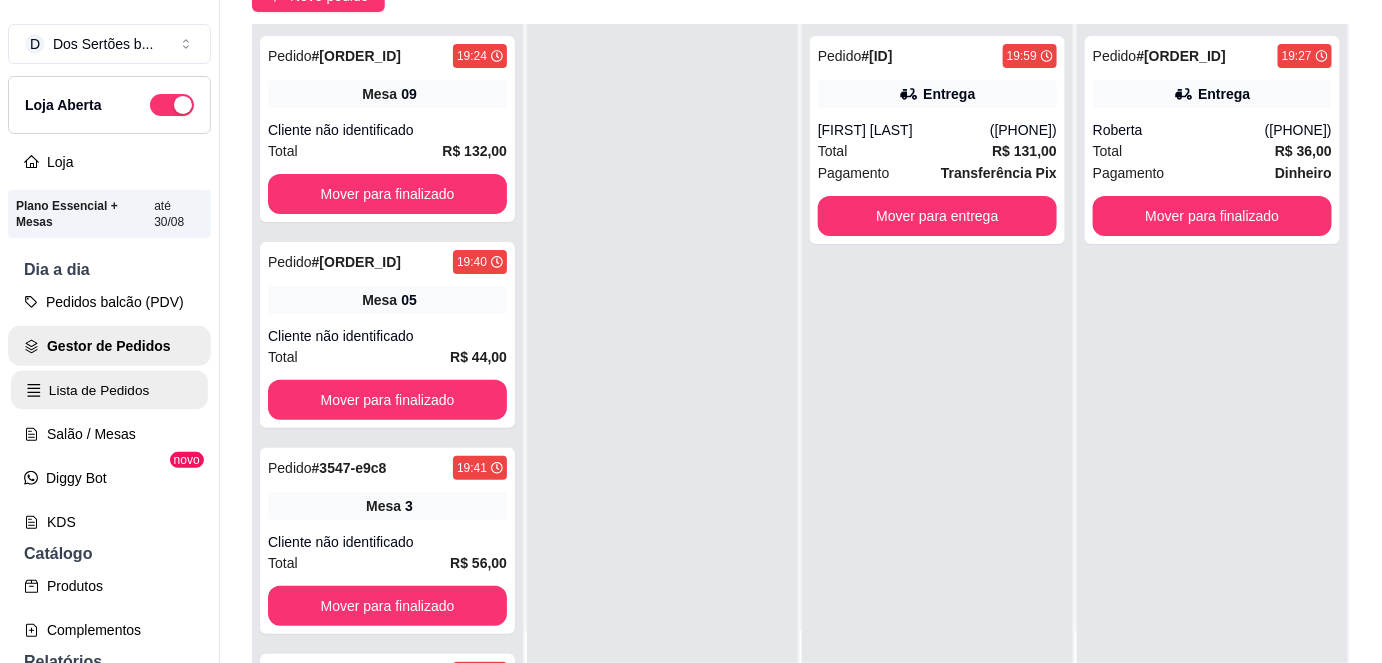 click on "Lista de Pedidos" at bounding box center (109, 390) 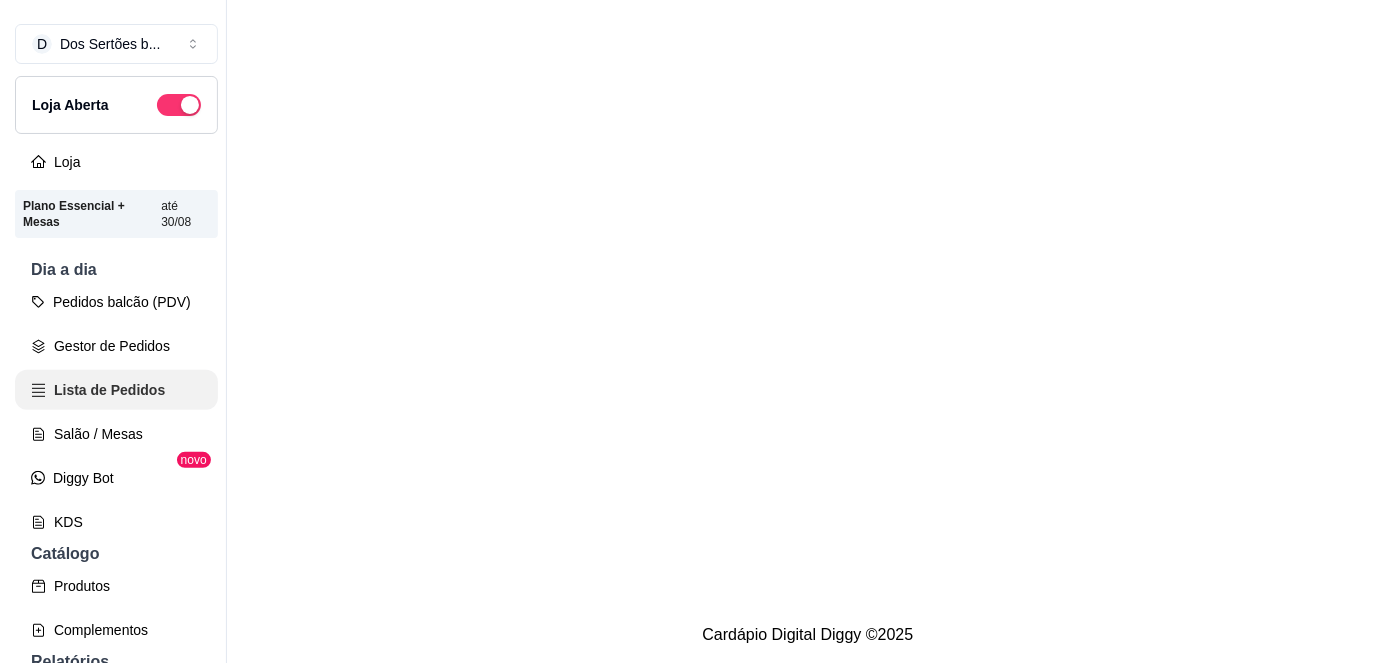 scroll, scrollTop: 0, scrollLeft: 0, axis: both 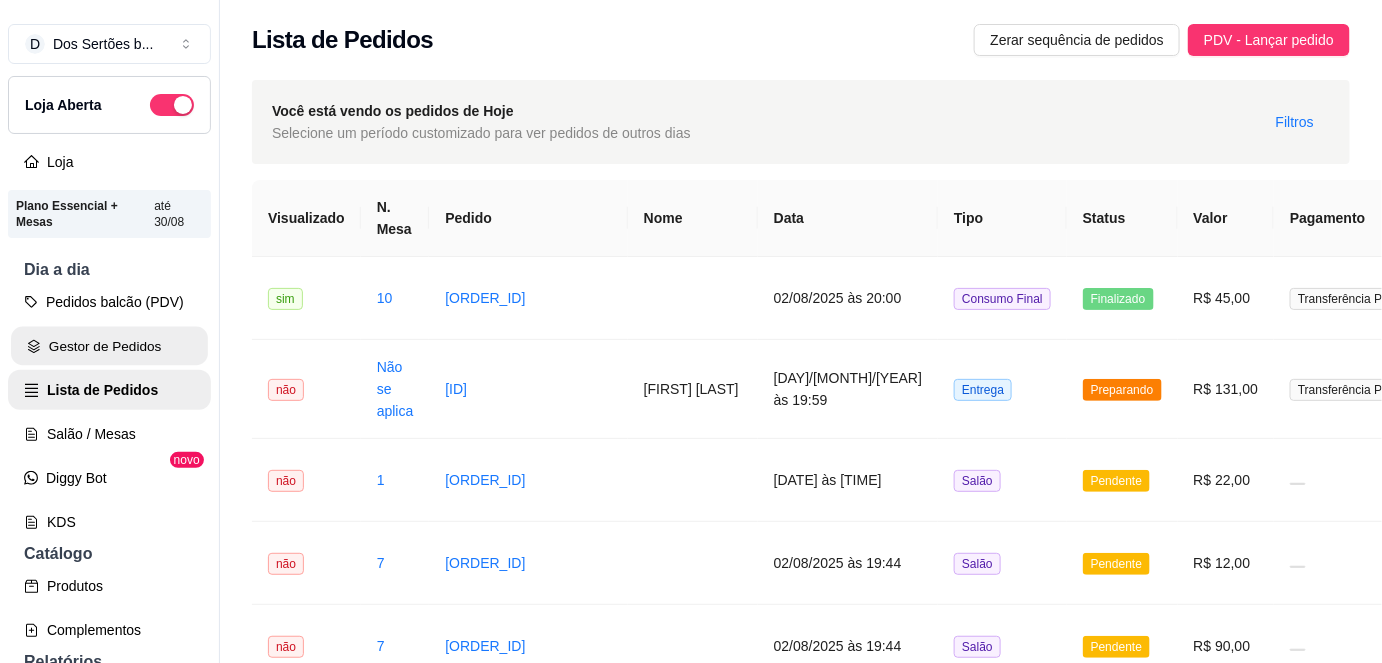 click 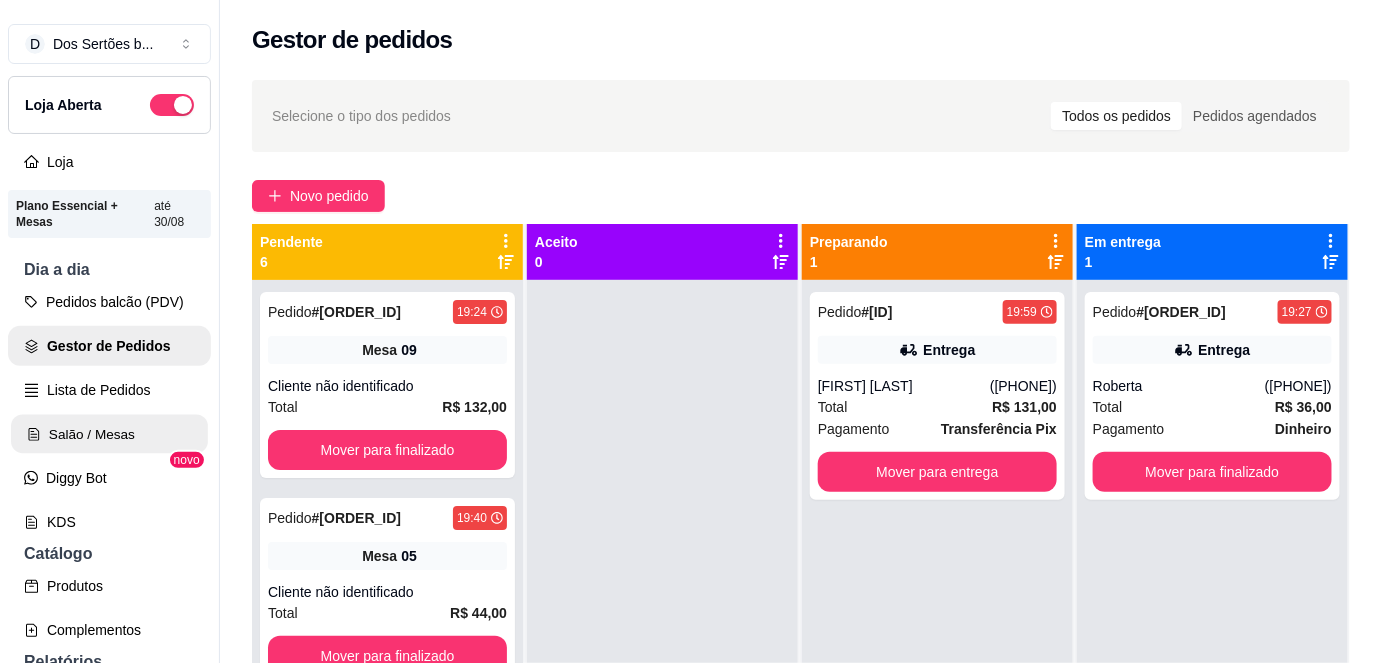 click on "Salão / Mesas" at bounding box center [109, 434] 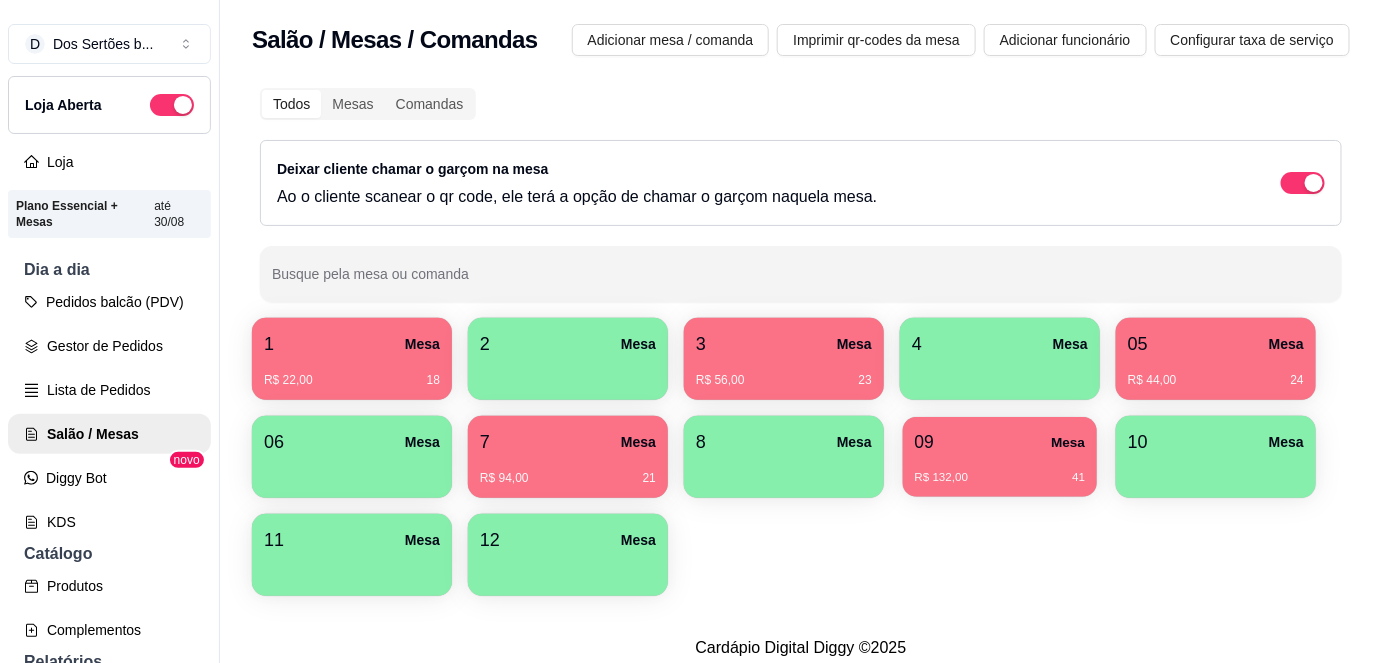 click on "09 Mesa R$ 132,00 41" at bounding box center [1000, 457] 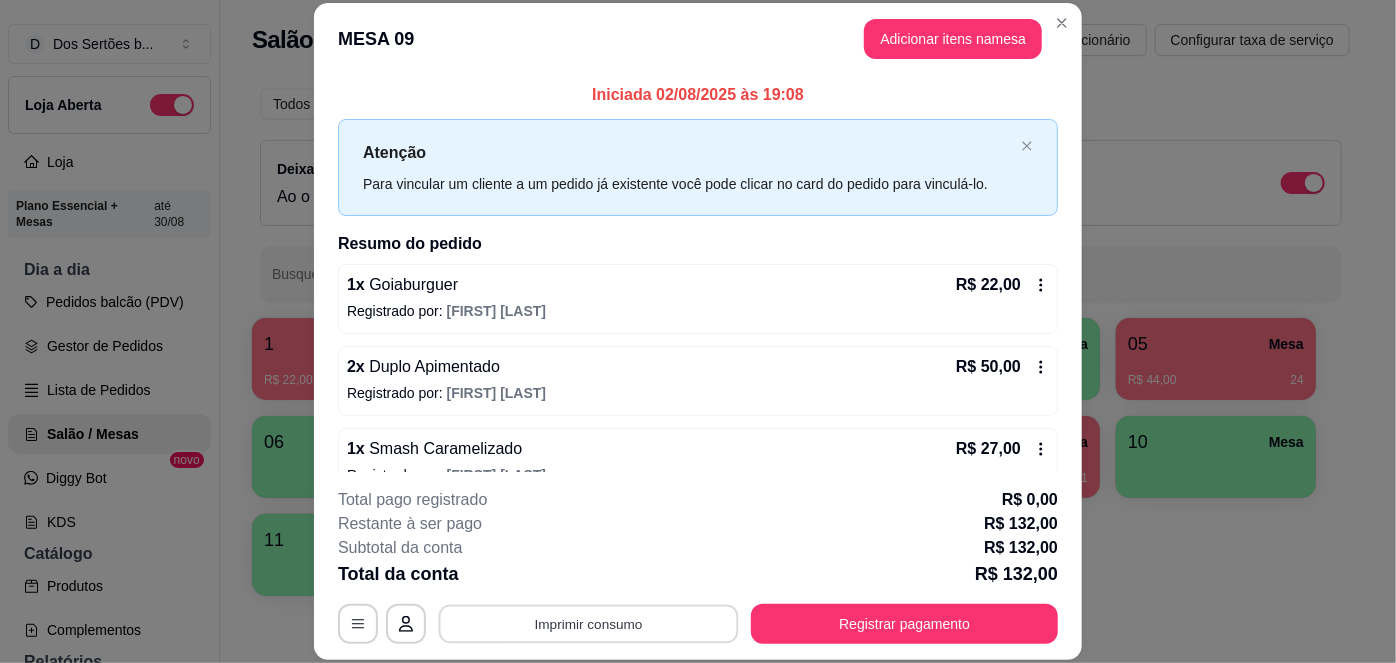 click on "Imprimir consumo" at bounding box center (589, 623) 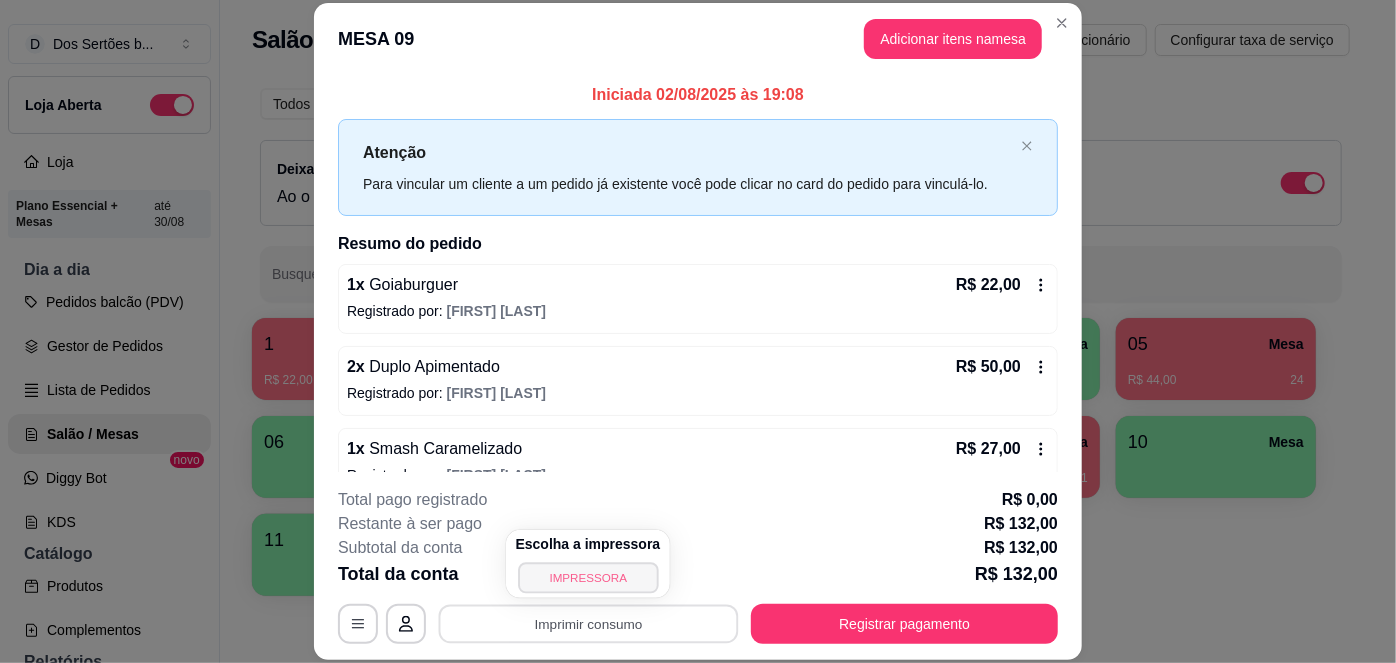 click on "IMPRESSORA" at bounding box center [588, 577] 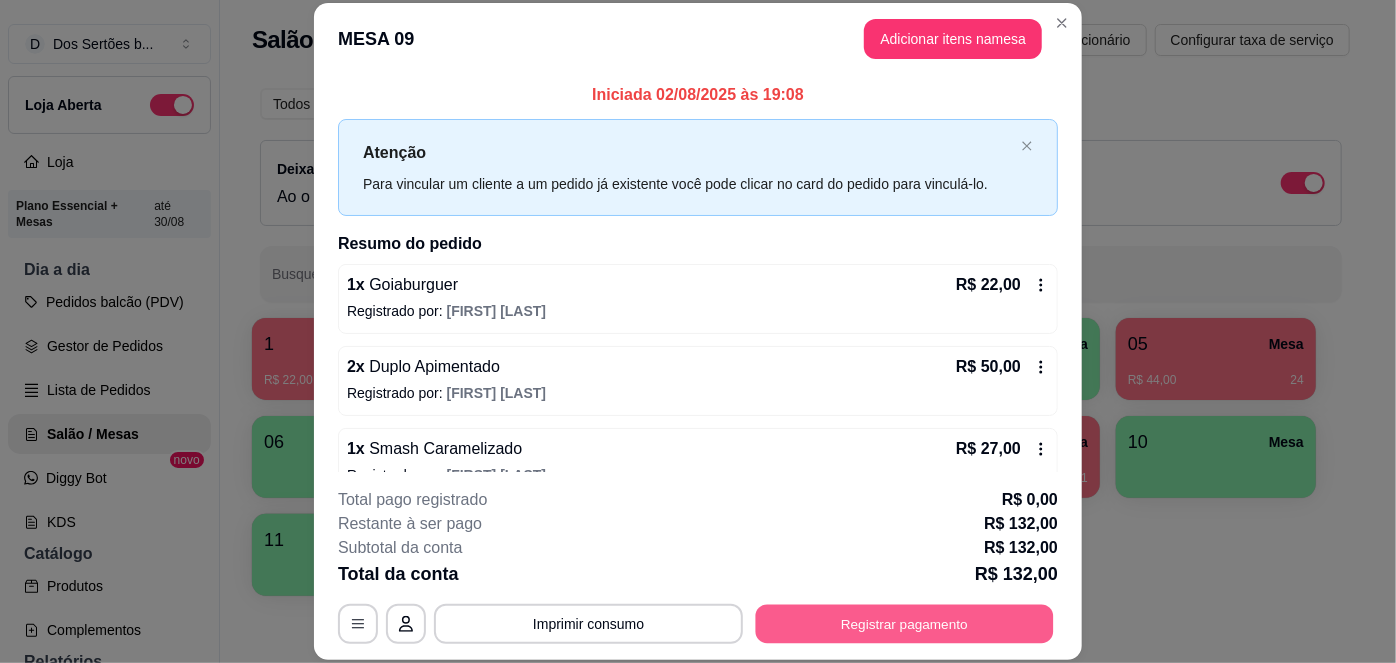 click on "Registrar pagamento" at bounding box center [905, 623] 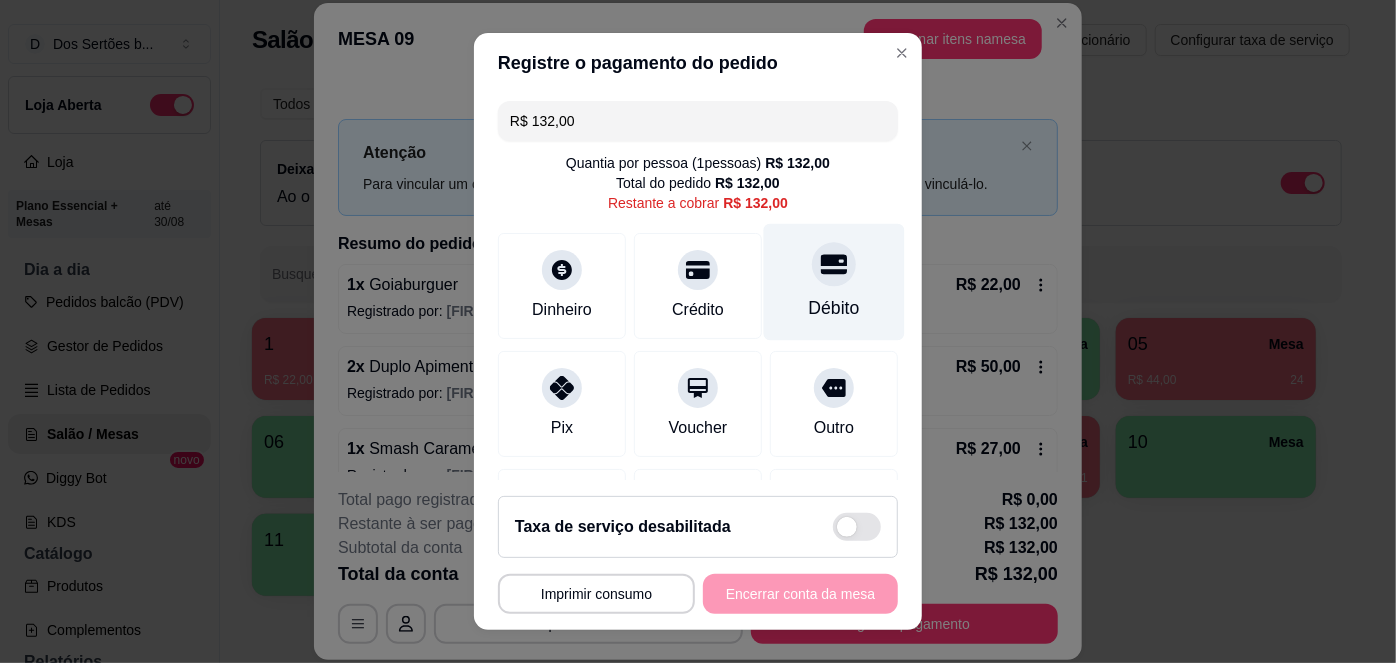 click 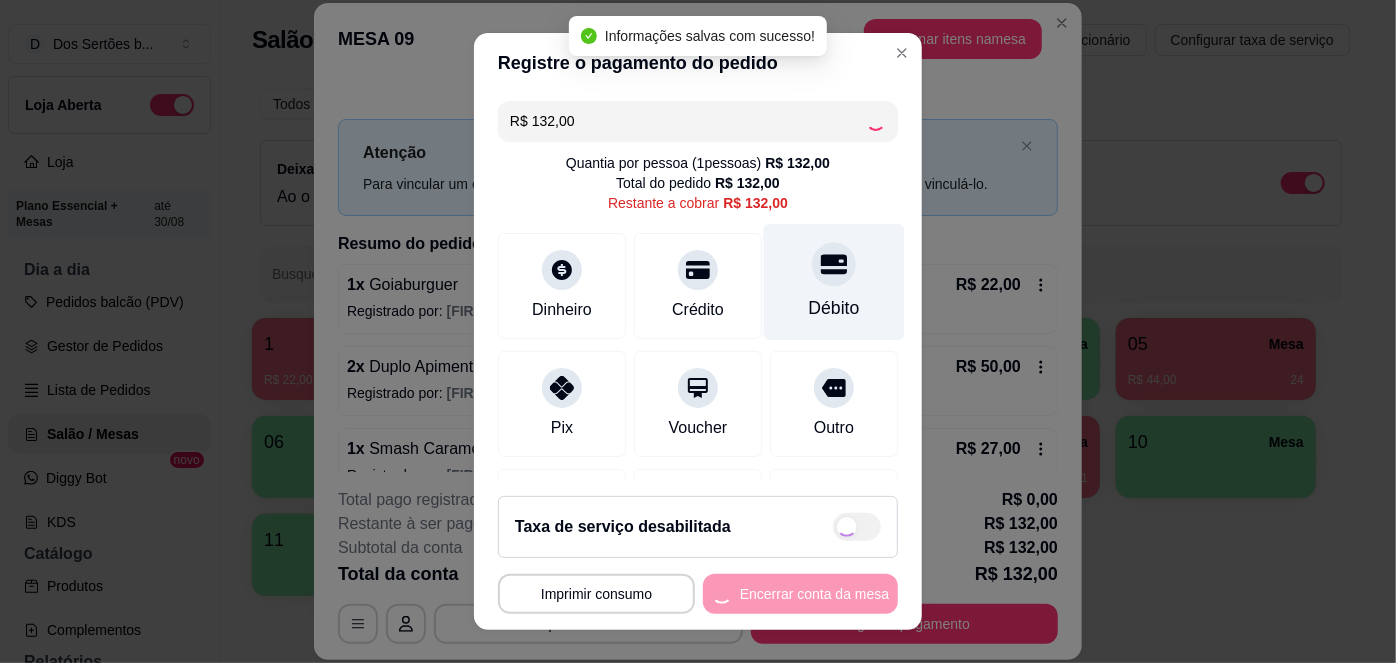 type on "R$ 0,00" 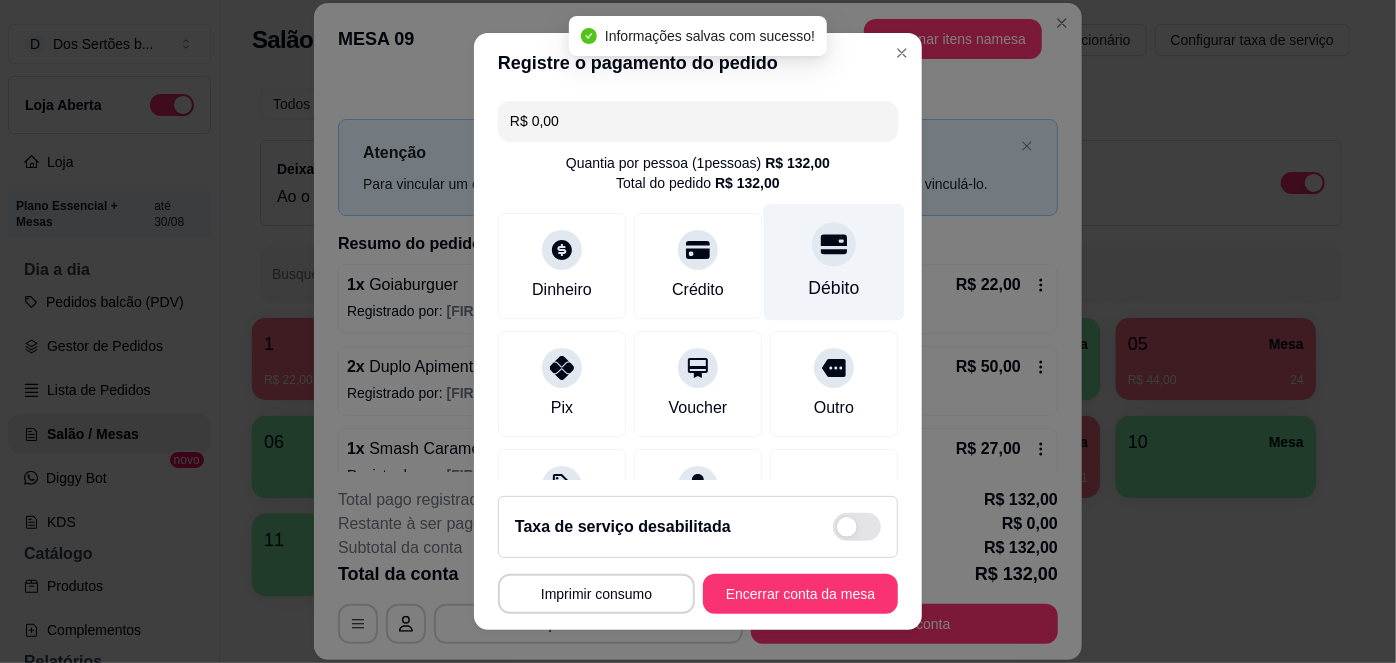 scroll, scrollTop: 208, scrollLeft: 0, axis: vertical 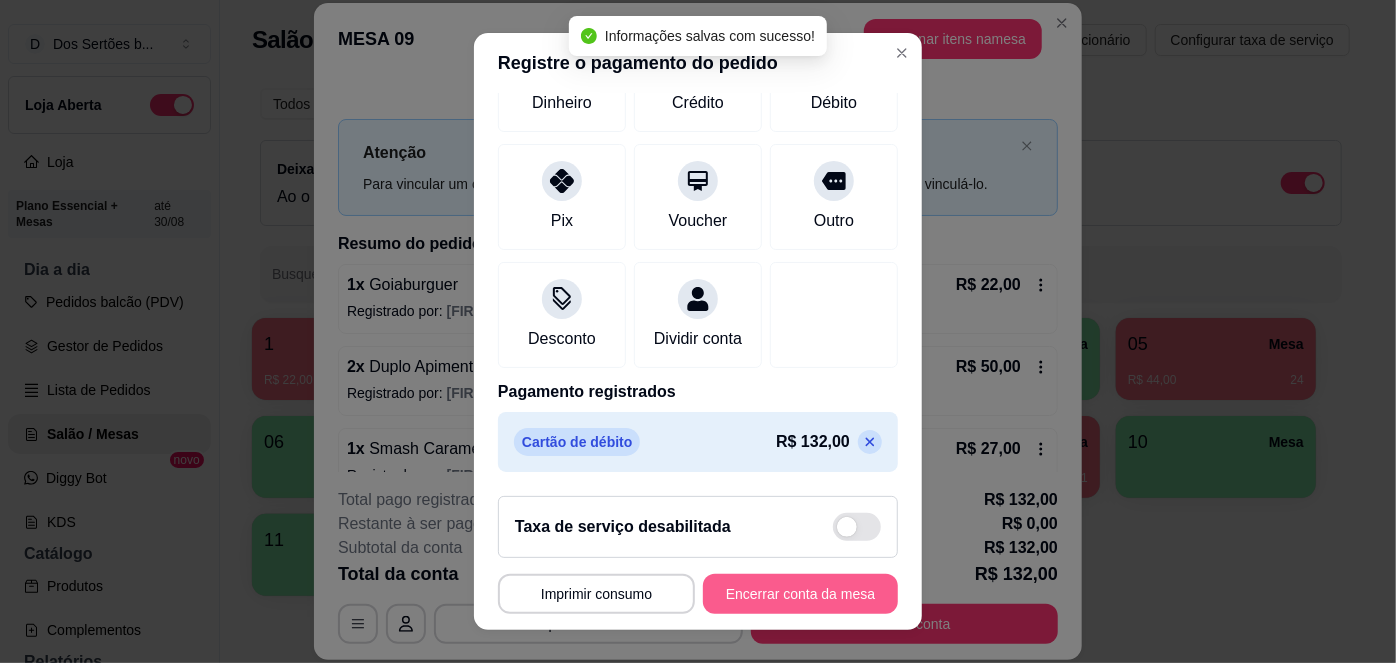 click on "Encerrar conta da mesa" at bounding box center [800, 594] 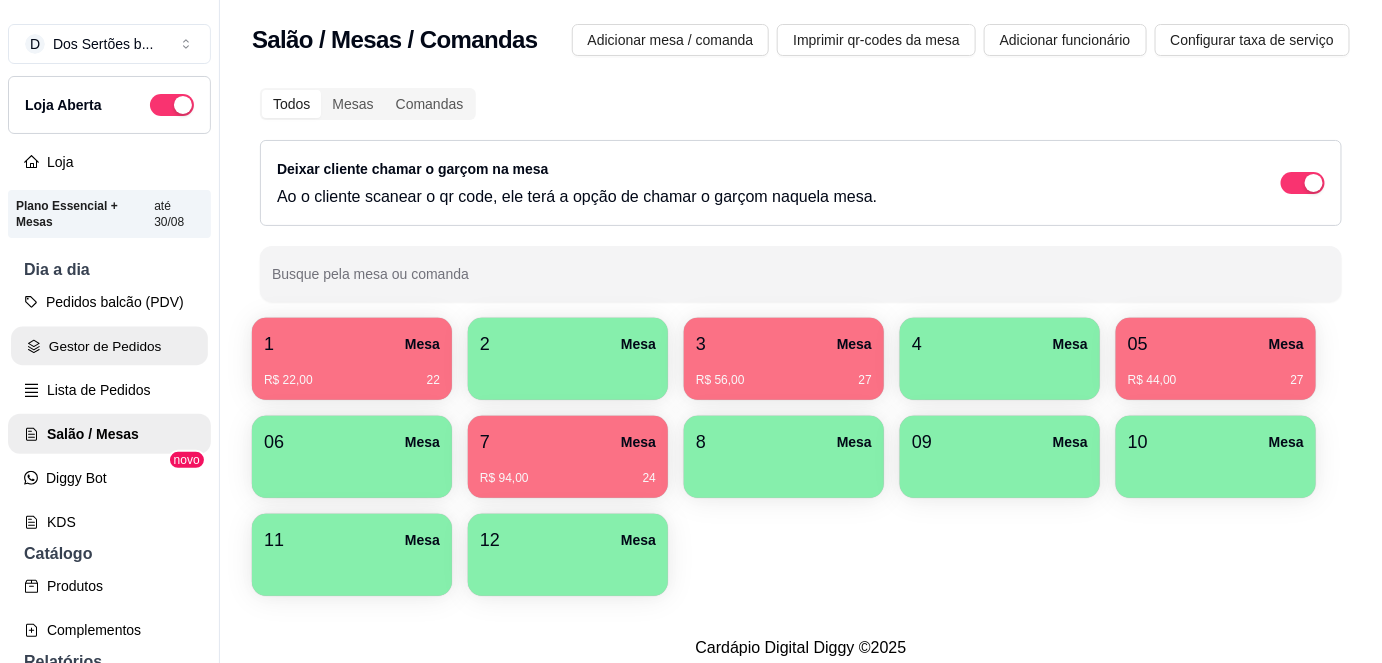 click on "Gestor de Pedidos" at bounding box center (109, 346) 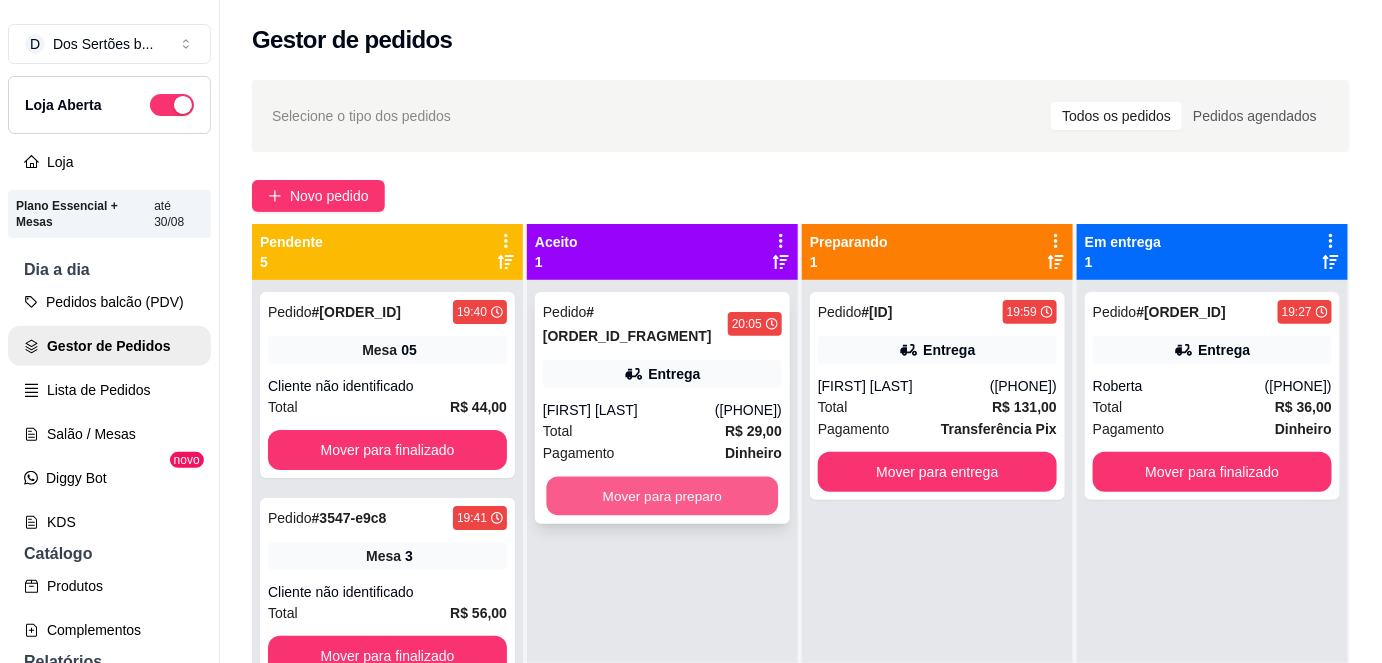 click on "Mover para preparo" at bounding box center [663, 496] 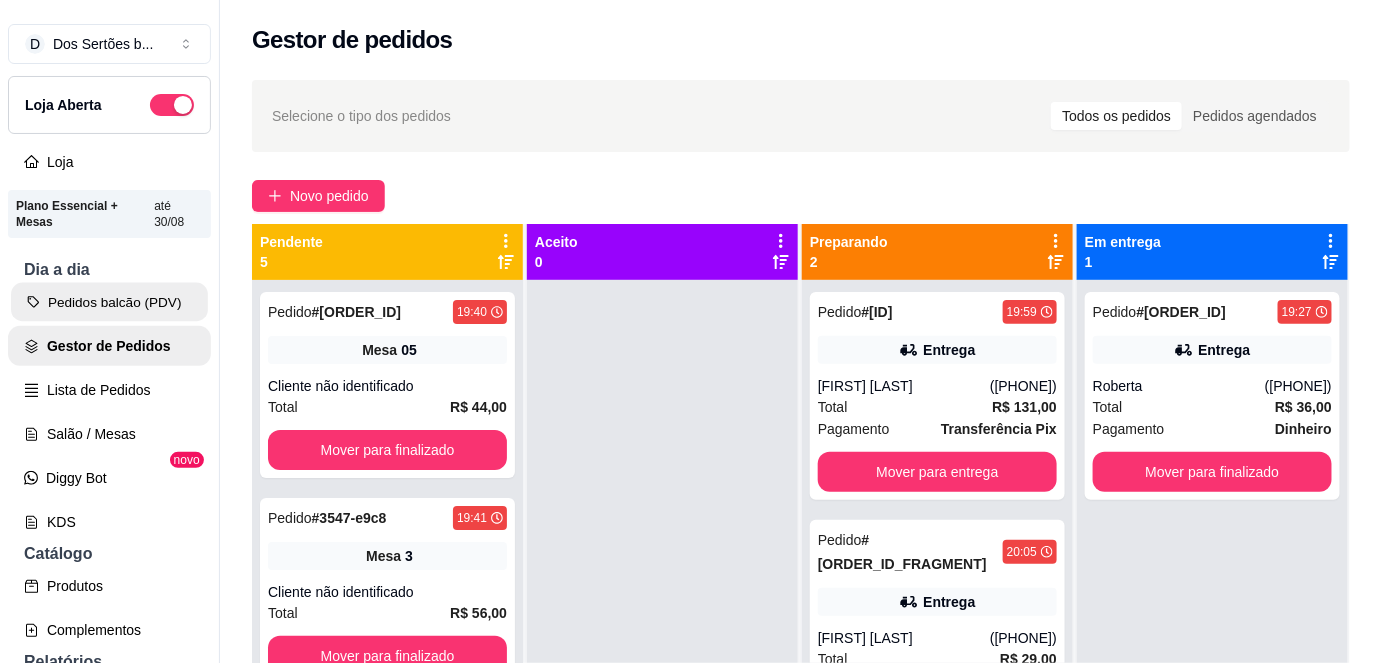 click on "Pedidos balcão (PDV)" at bounding box center [109, 302] 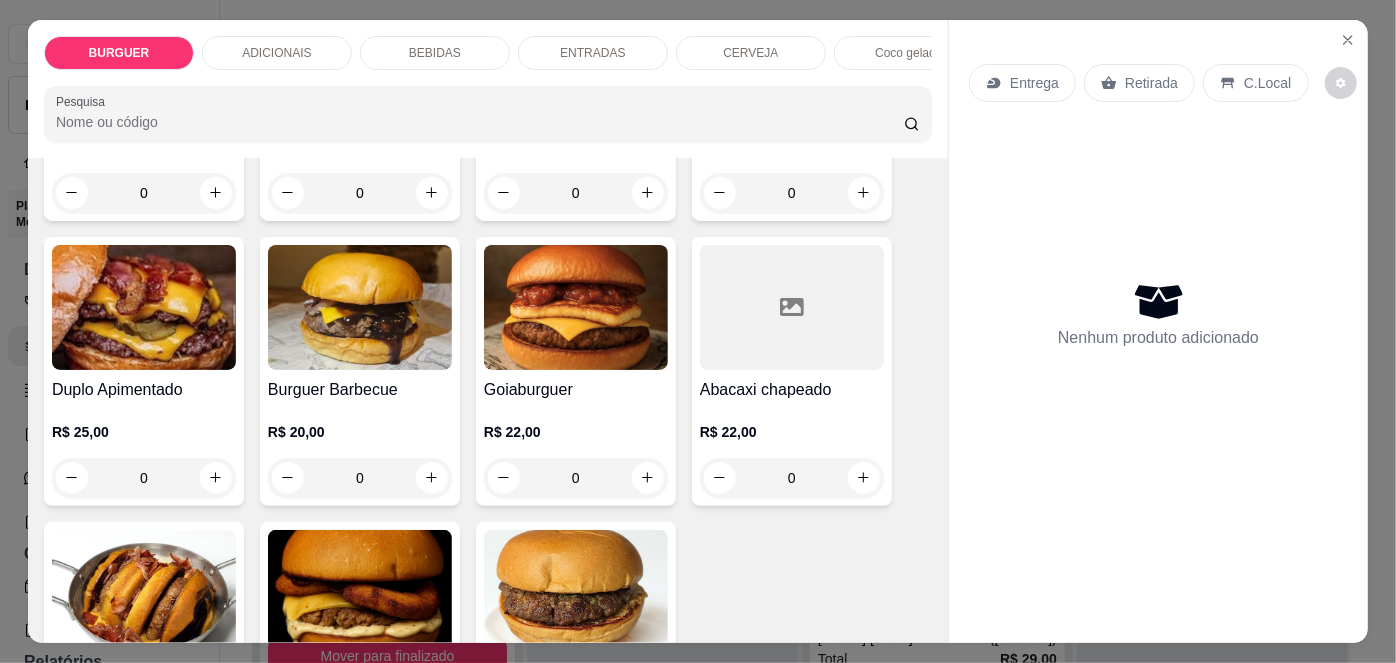scroll, scrollTop: 342, scrollLeft: 0, axis: vertical 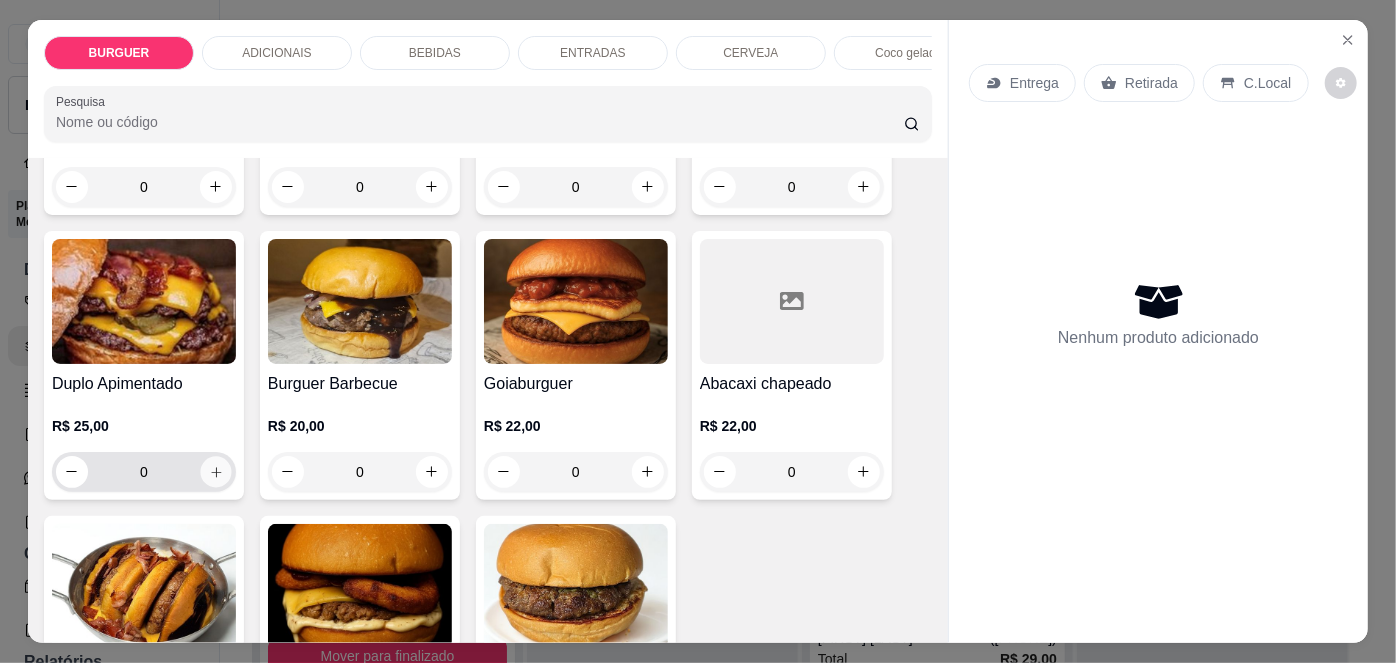 click 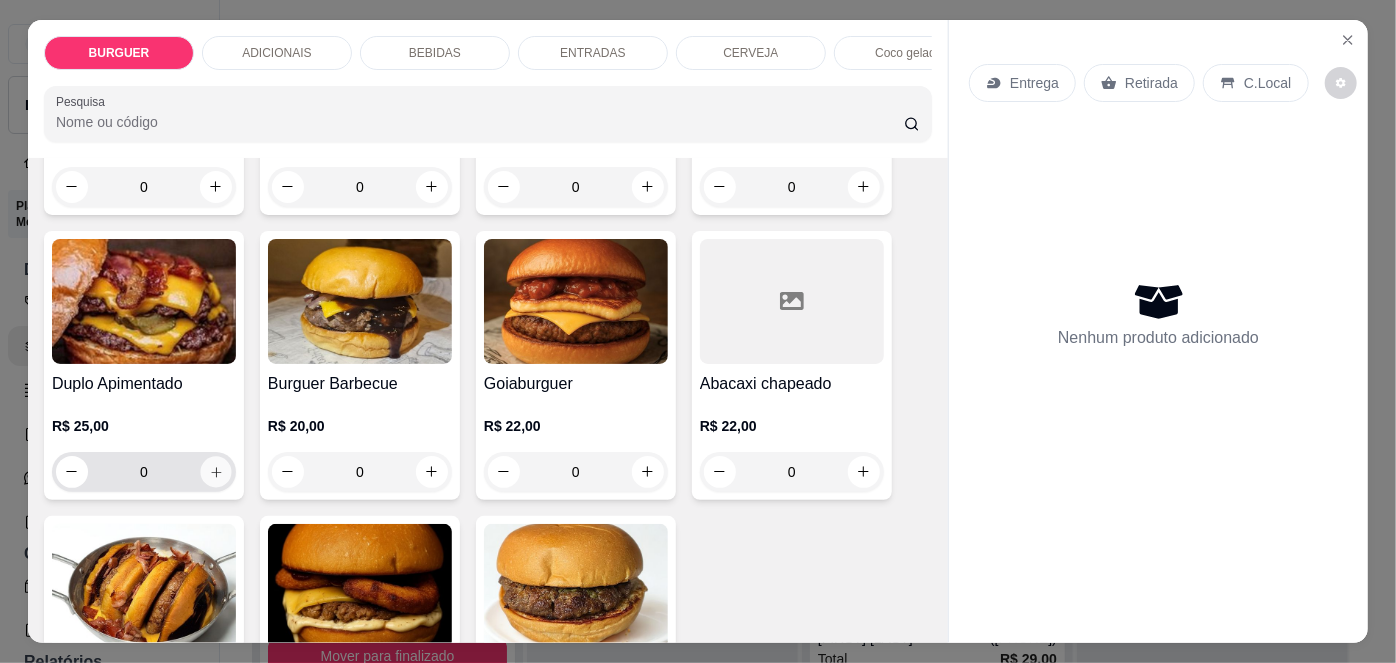 type on "1" 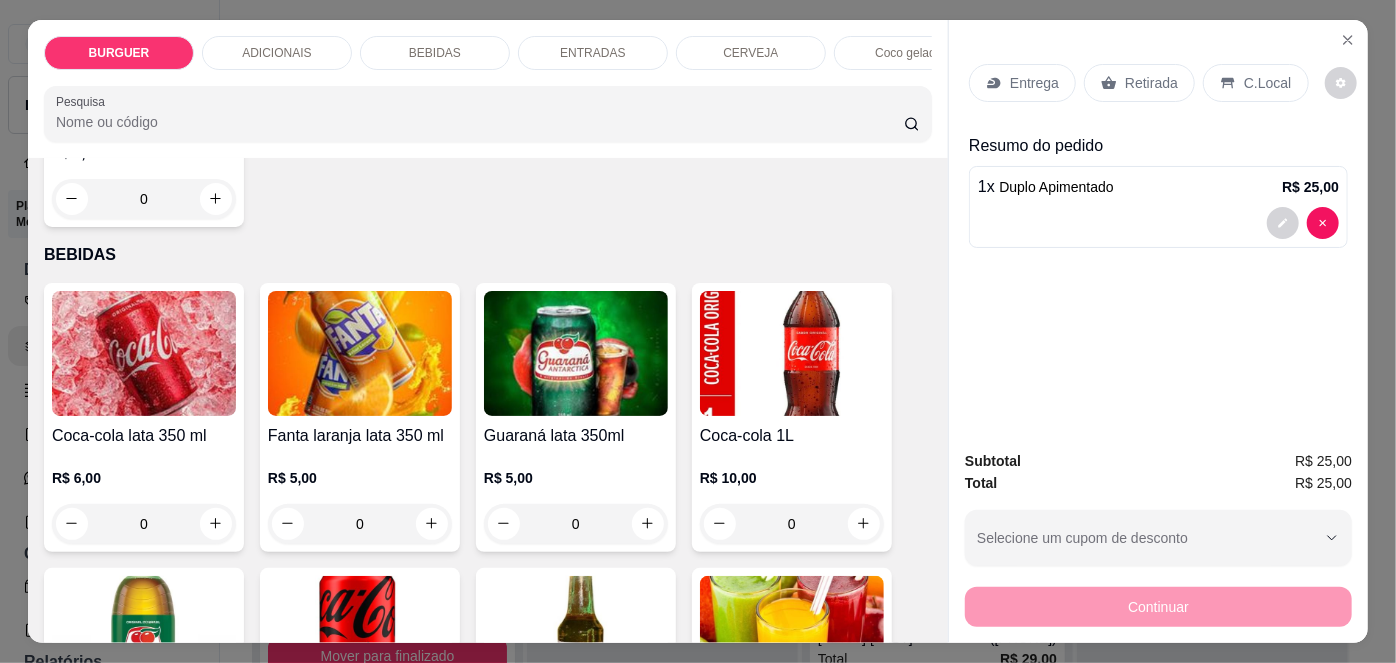 scroll, scrollTop: 1536, scrollLeft: 0, axis: vertical 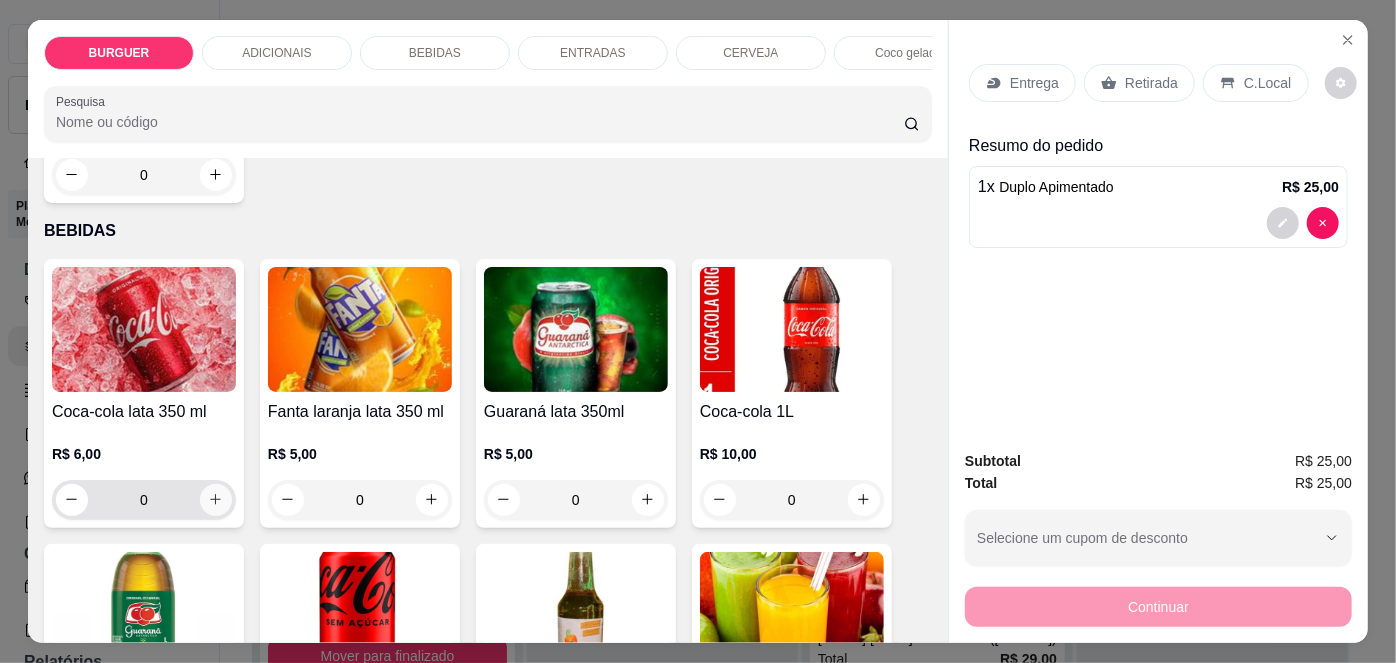 click 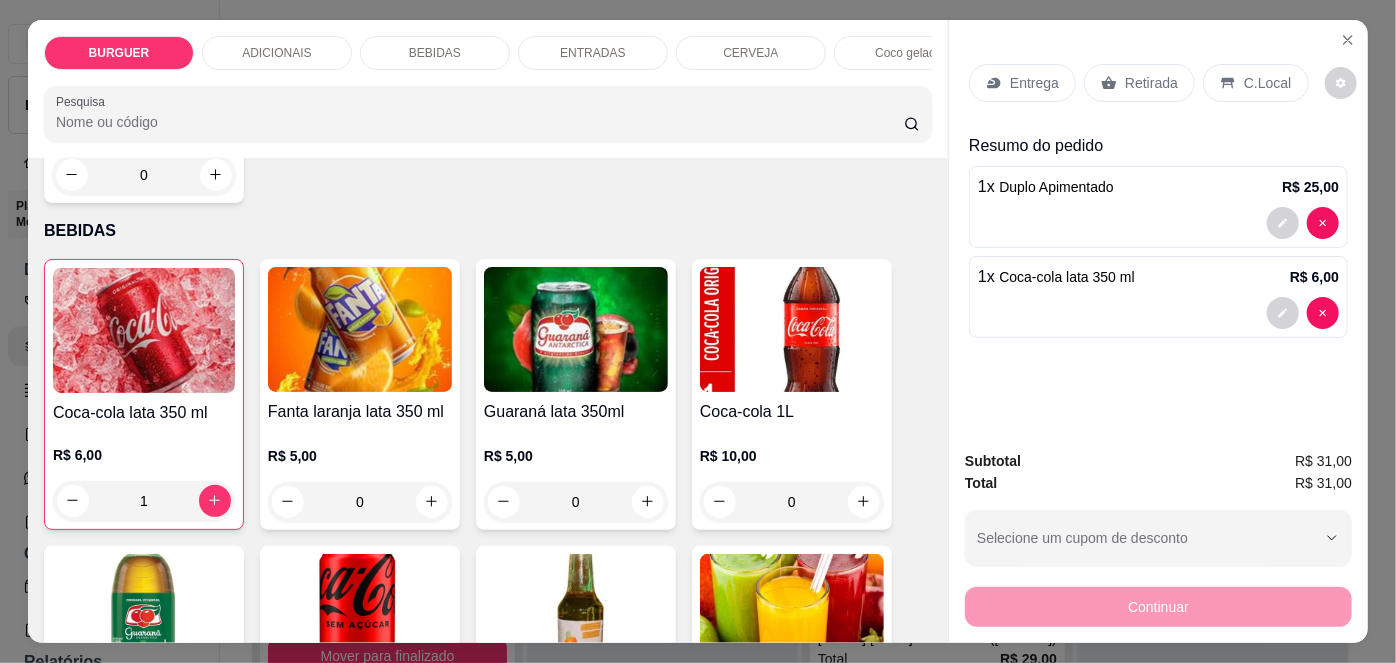 click 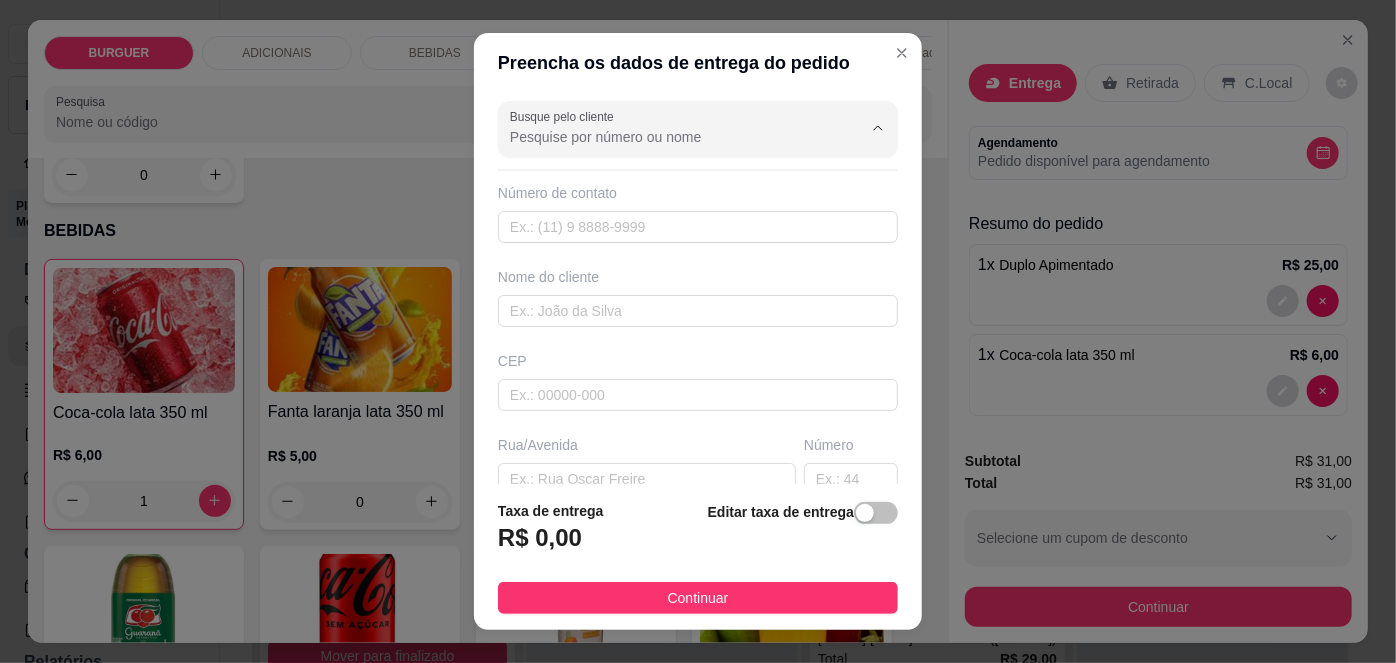 click on "Busque pelo cliente" at bounding box center (670, 137) 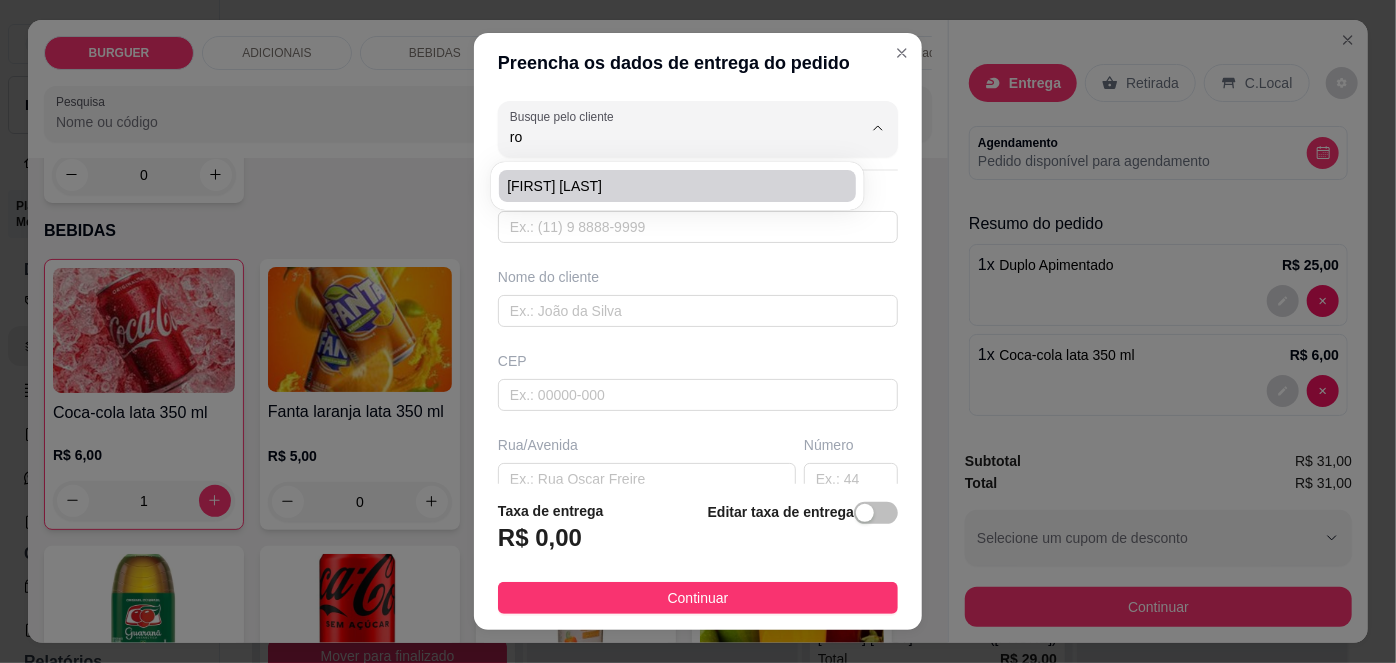 type on "r" 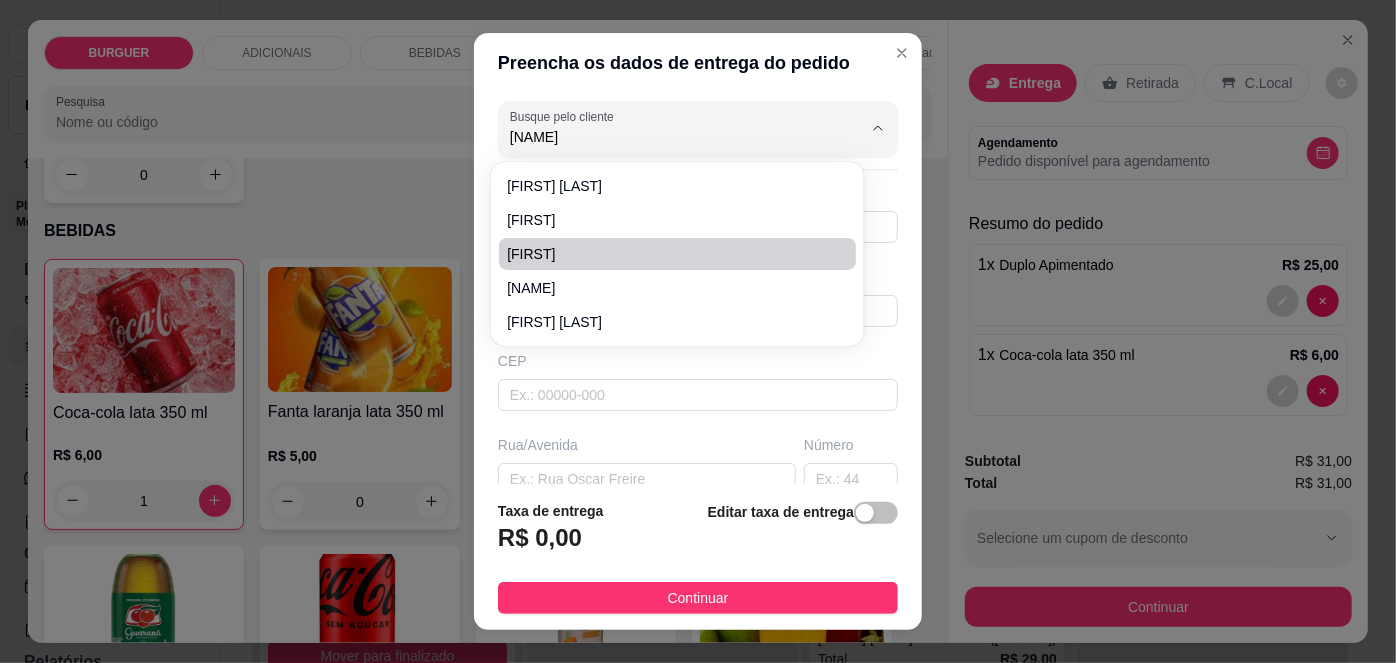 click on "[FIRST]" at bounding box center [667, 254] 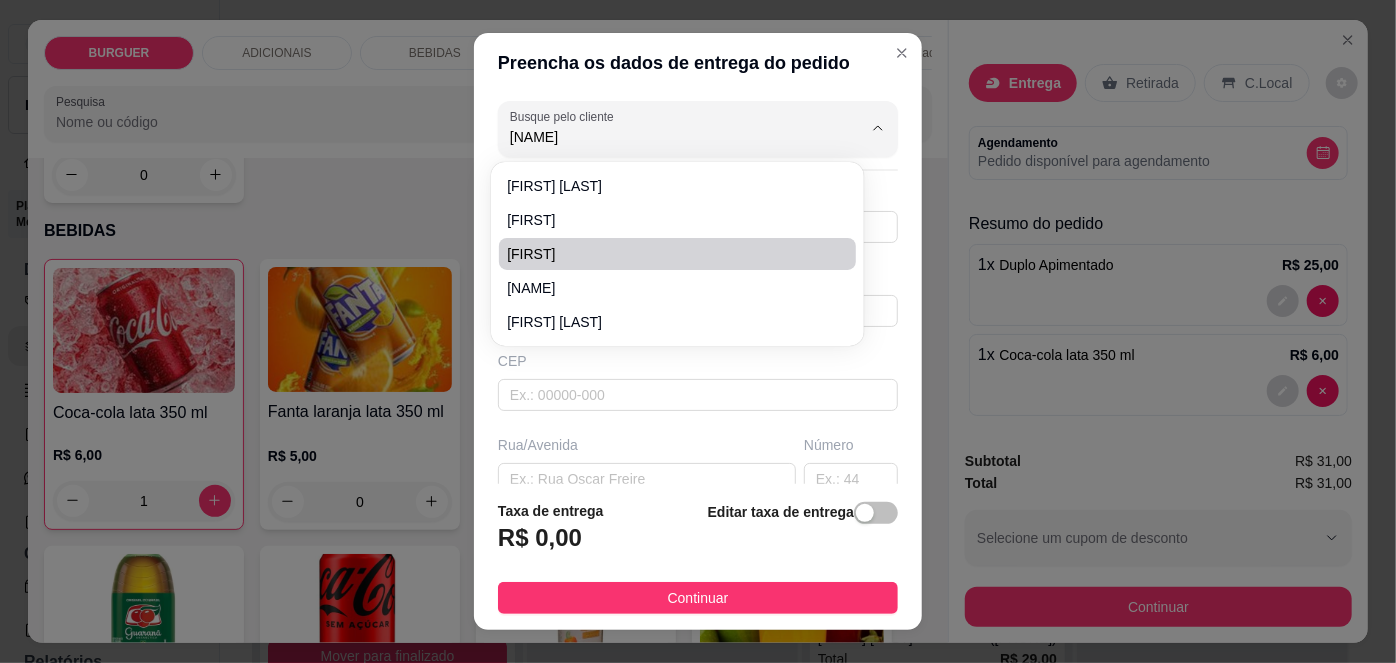 type on "[FIRST]" 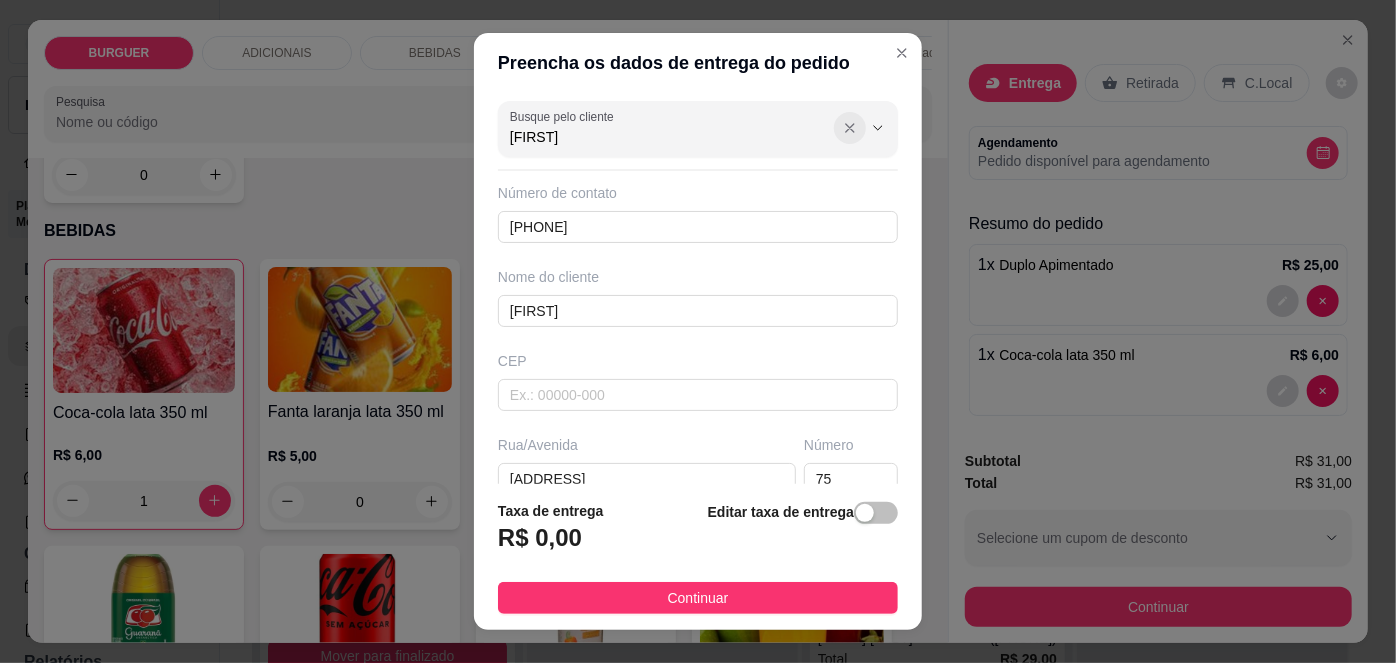 type on "[FIRST]" 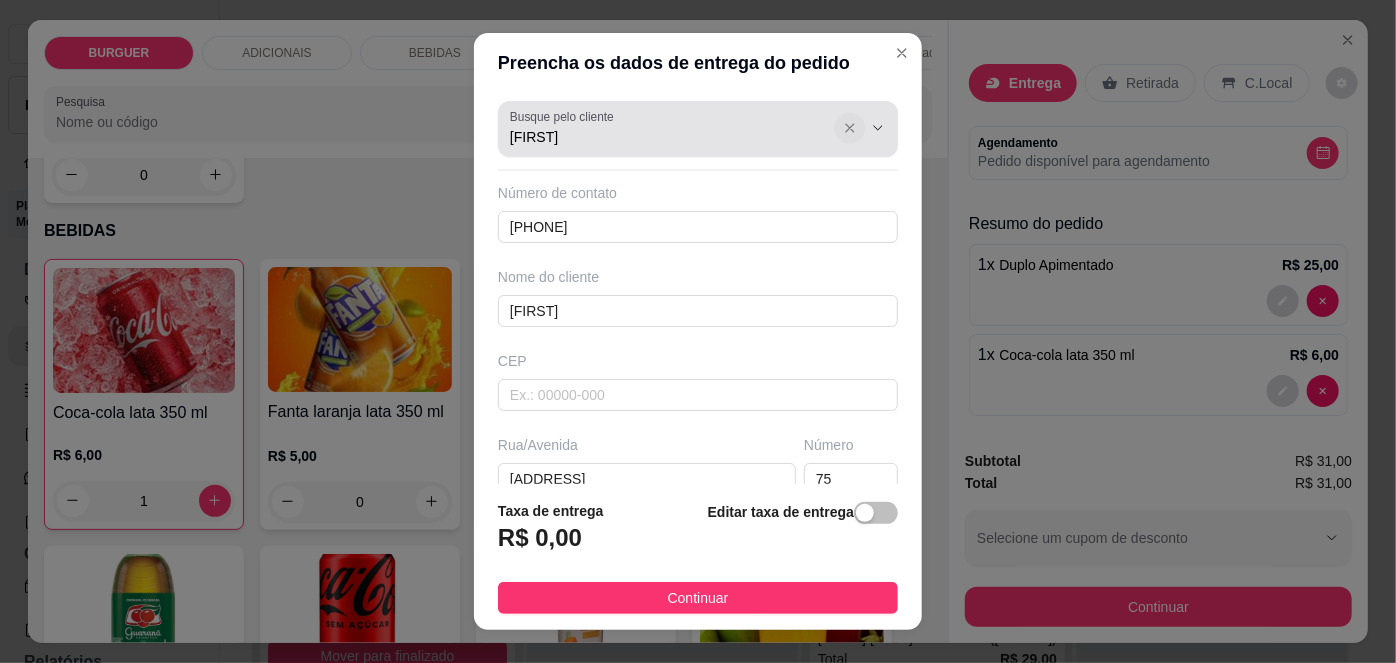 click 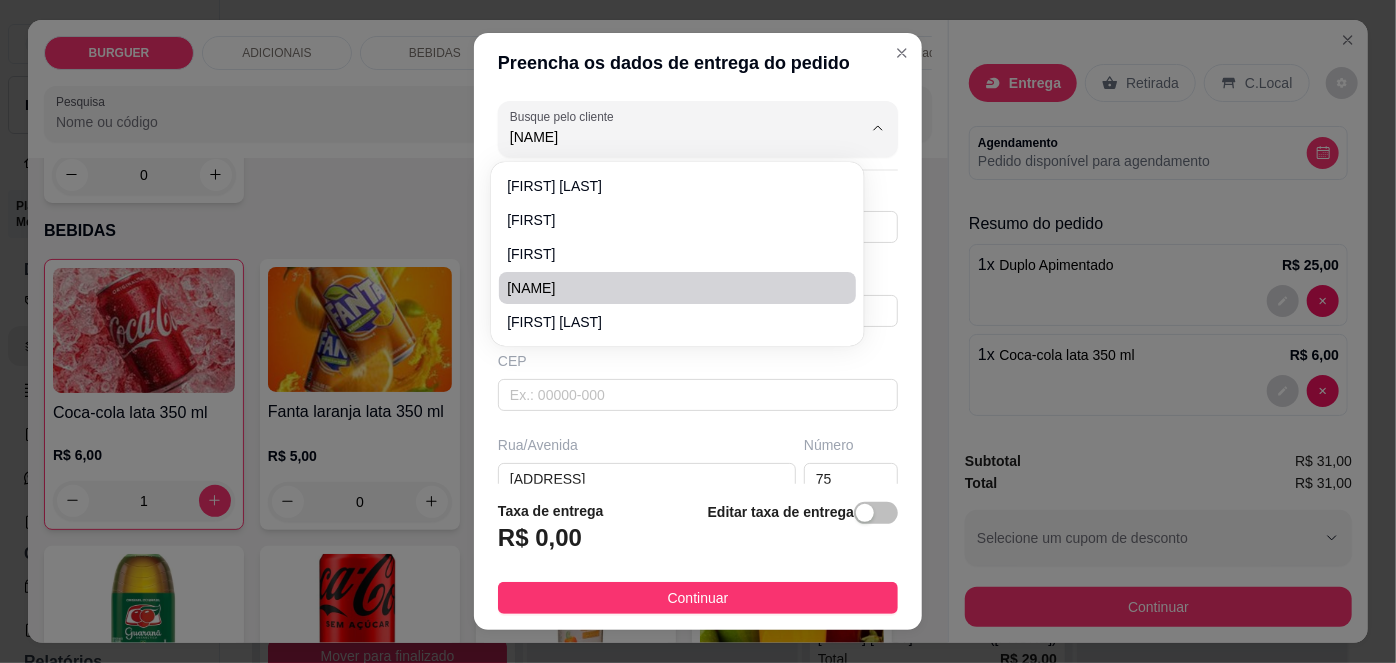 click on "[NAME]" at bounding box center (667, 288) 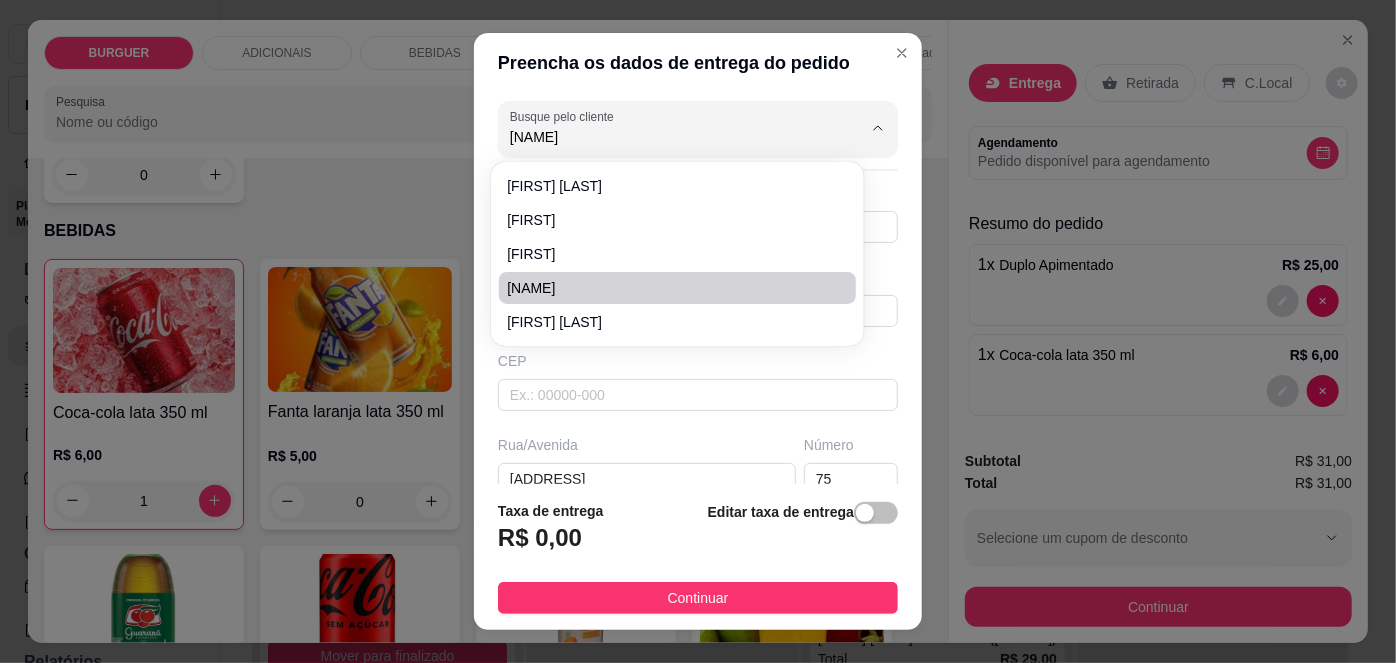 type on "[NAME]" 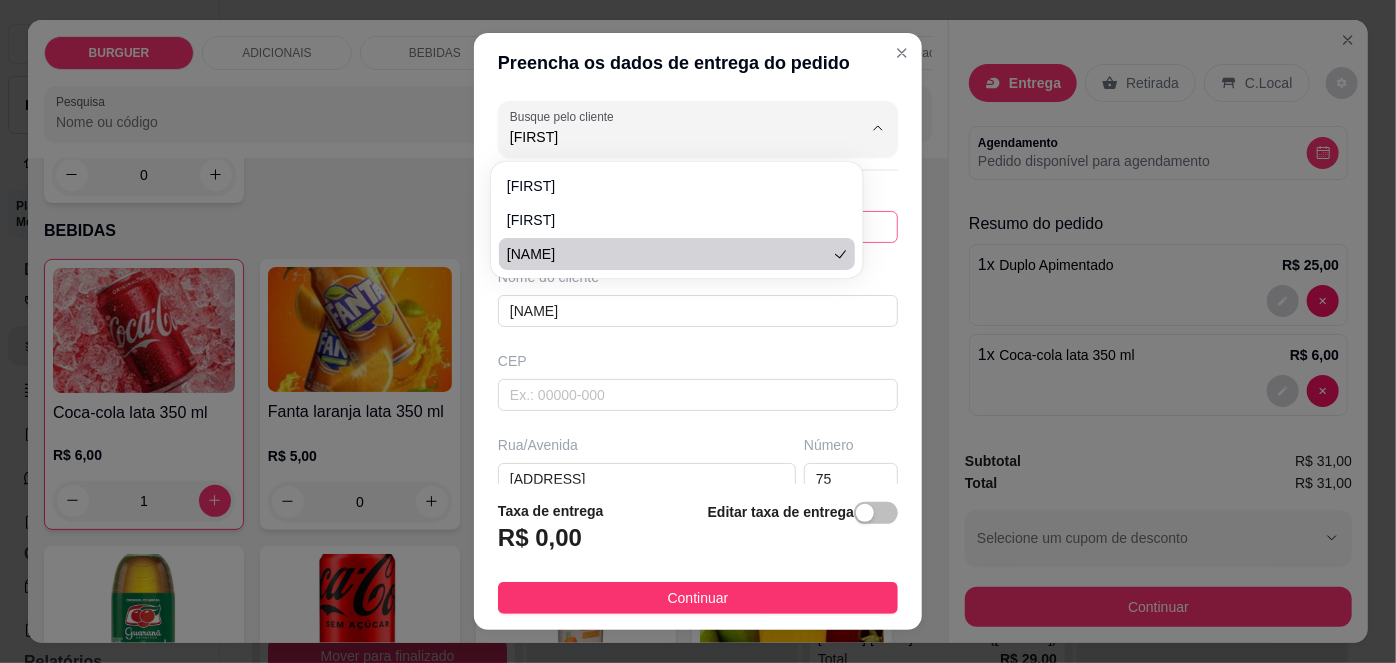 type on "[FIRST] [LAST]" 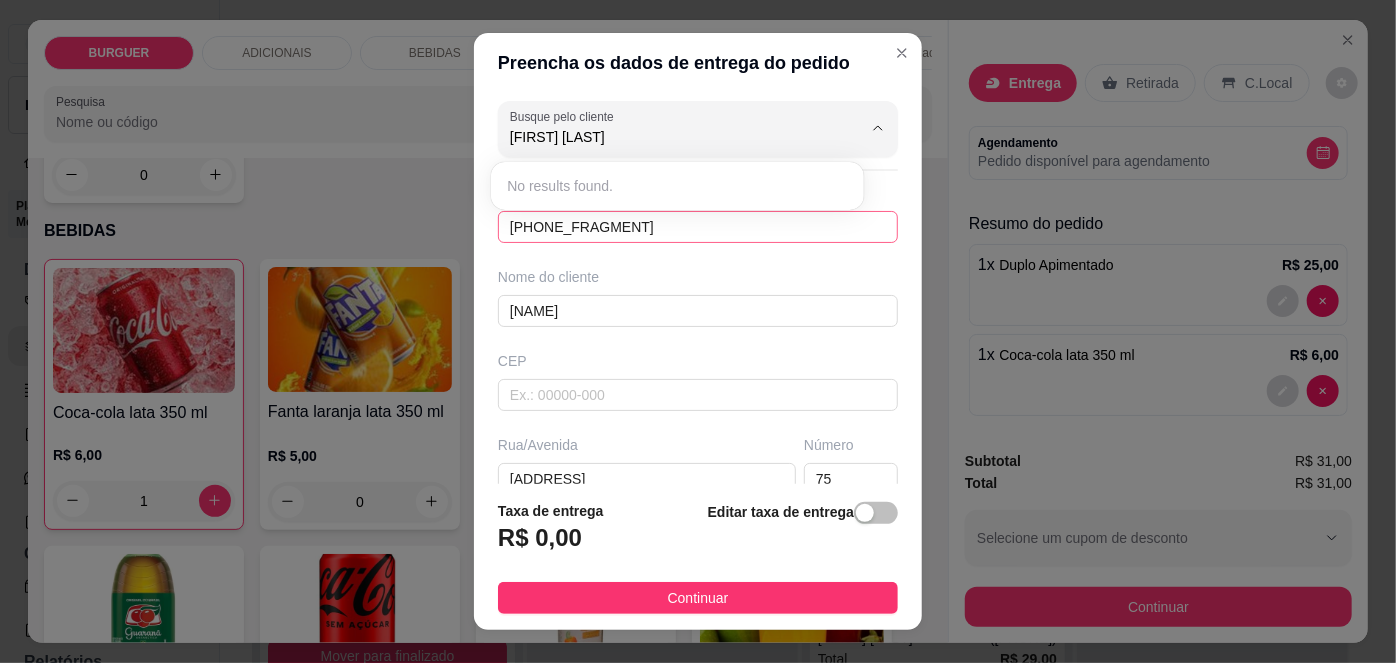 click on "[PHONE_FRAGMENT]" at bounding box center (698, 227) 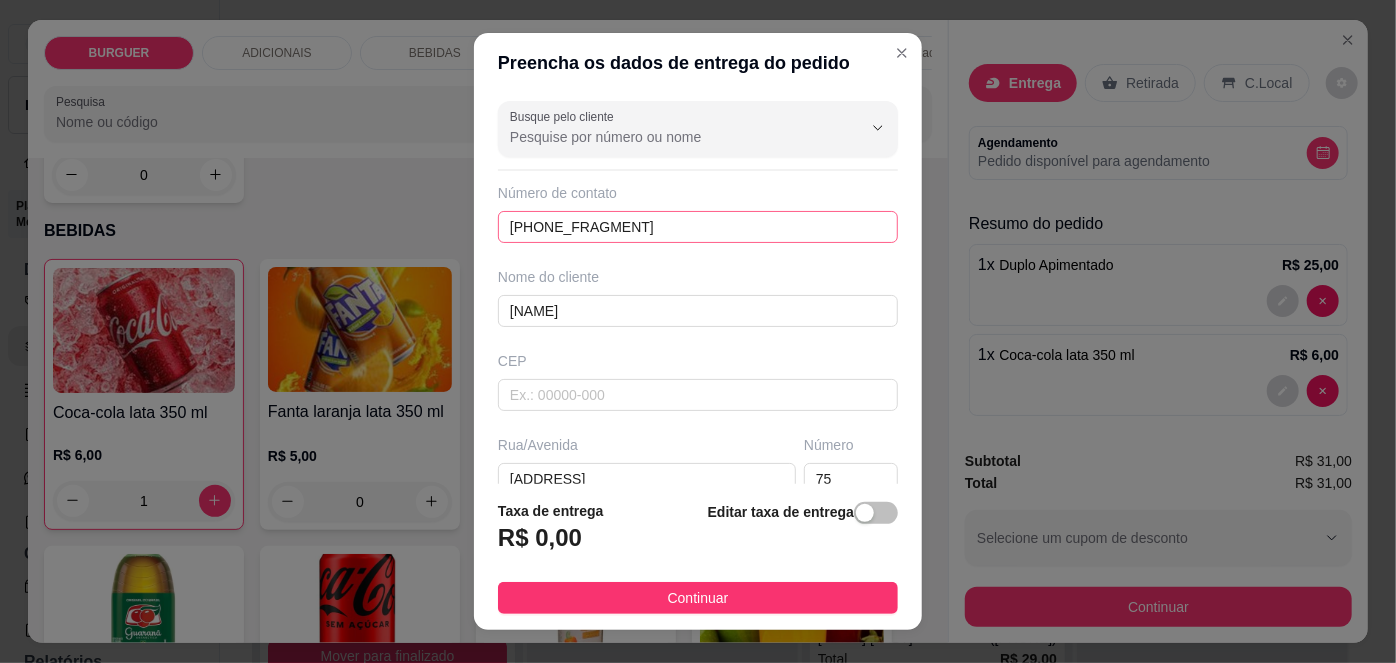 type 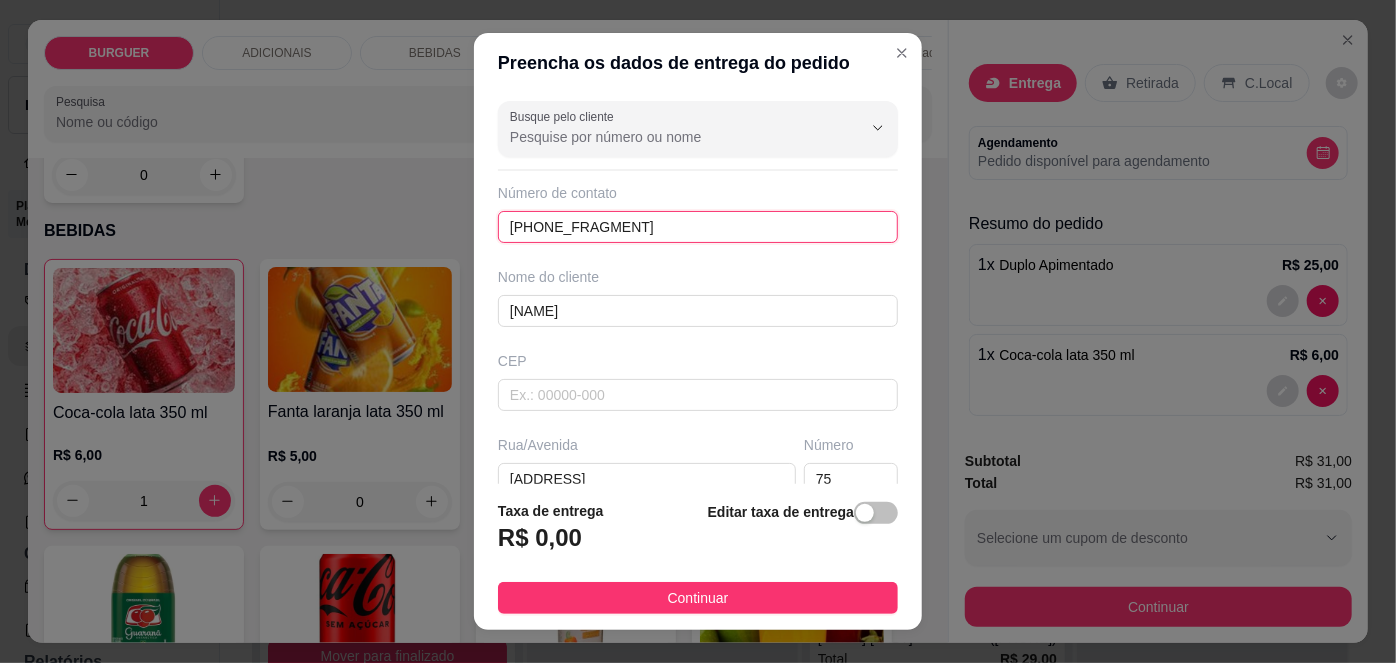 click on "[PHONE_FRAGMENT]" at bounding box center [698, 227] 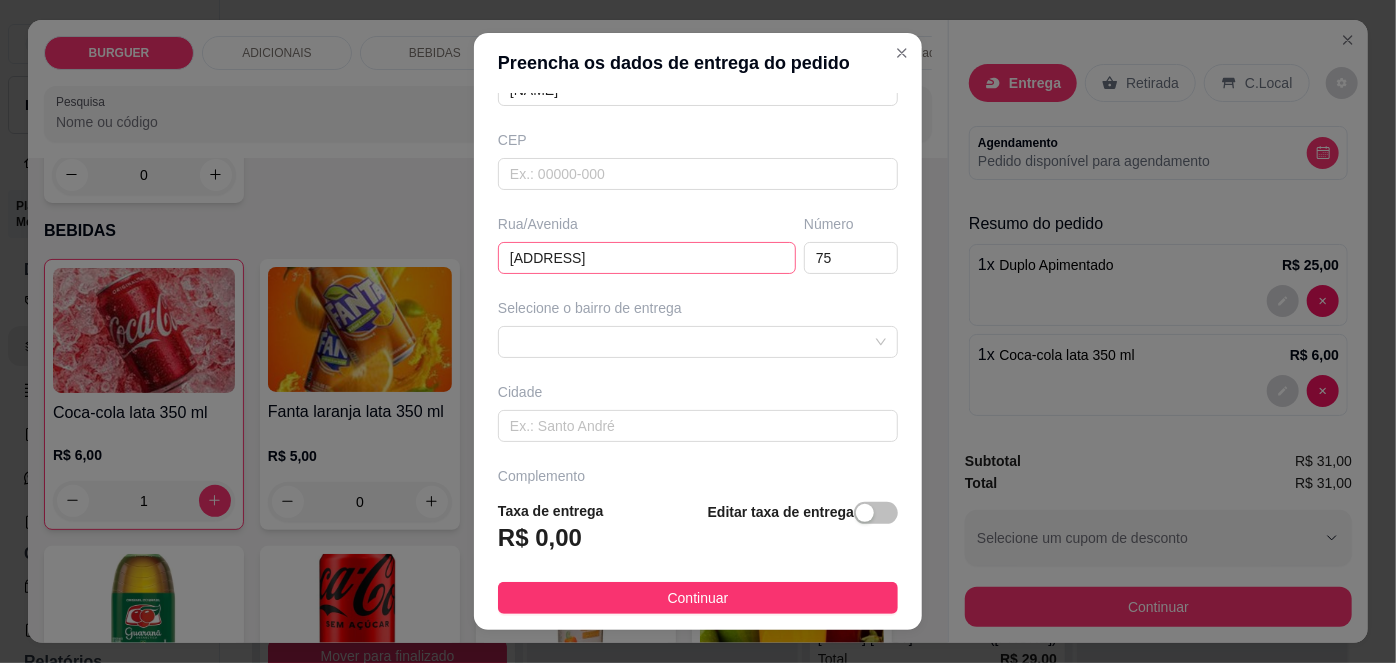 scroll, scrollTop: 279, scrollLeft: 0, axis: vertical 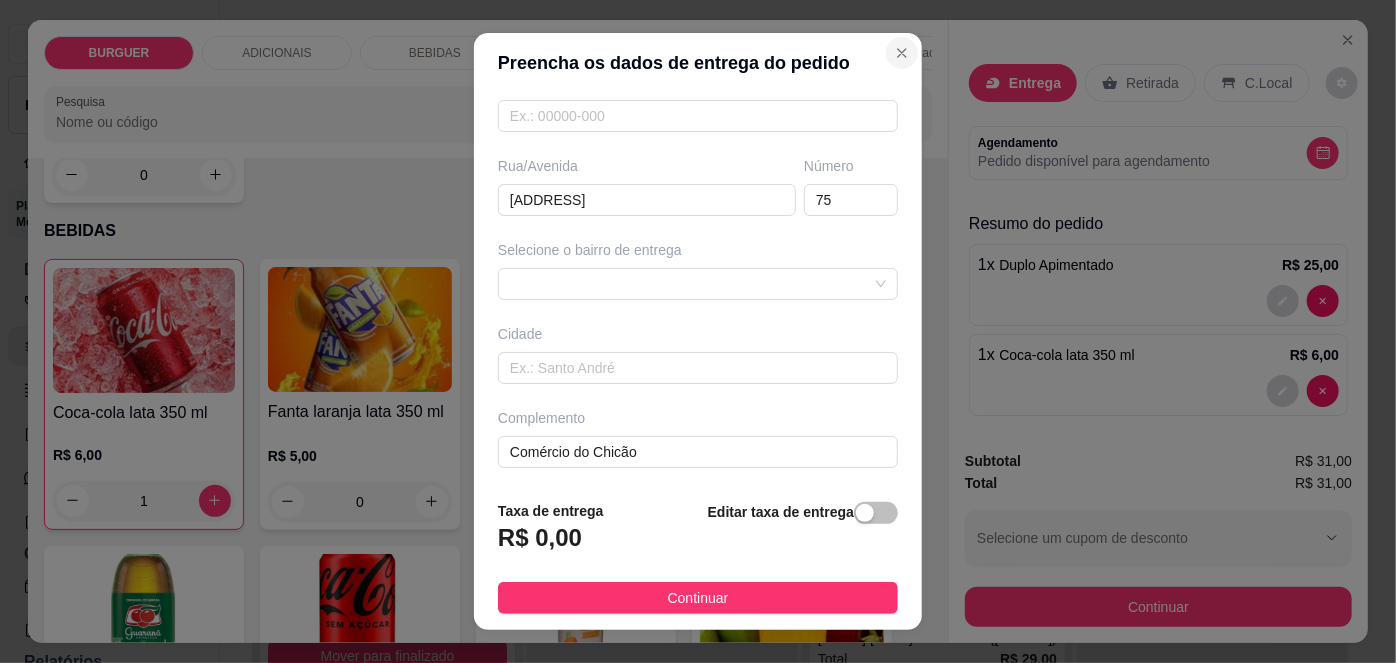 type on "[PHONE]" 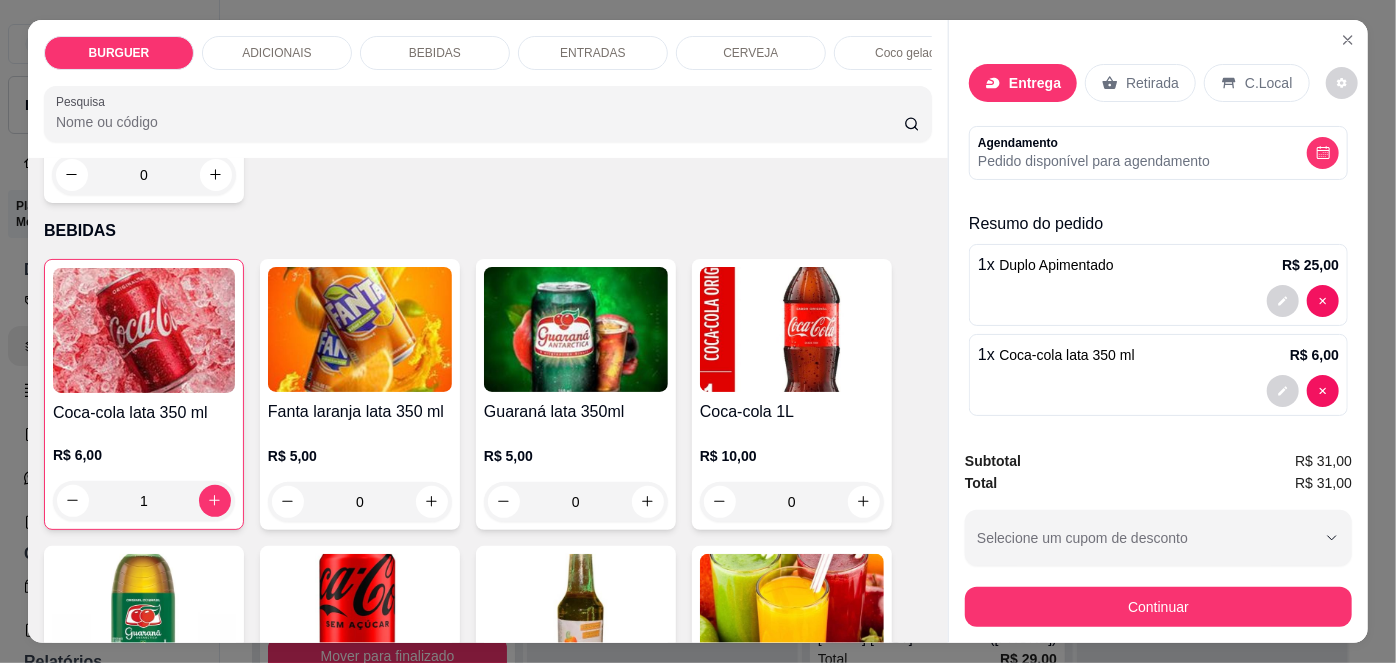 click on "Entrega" at bounding box center (1035, 83) 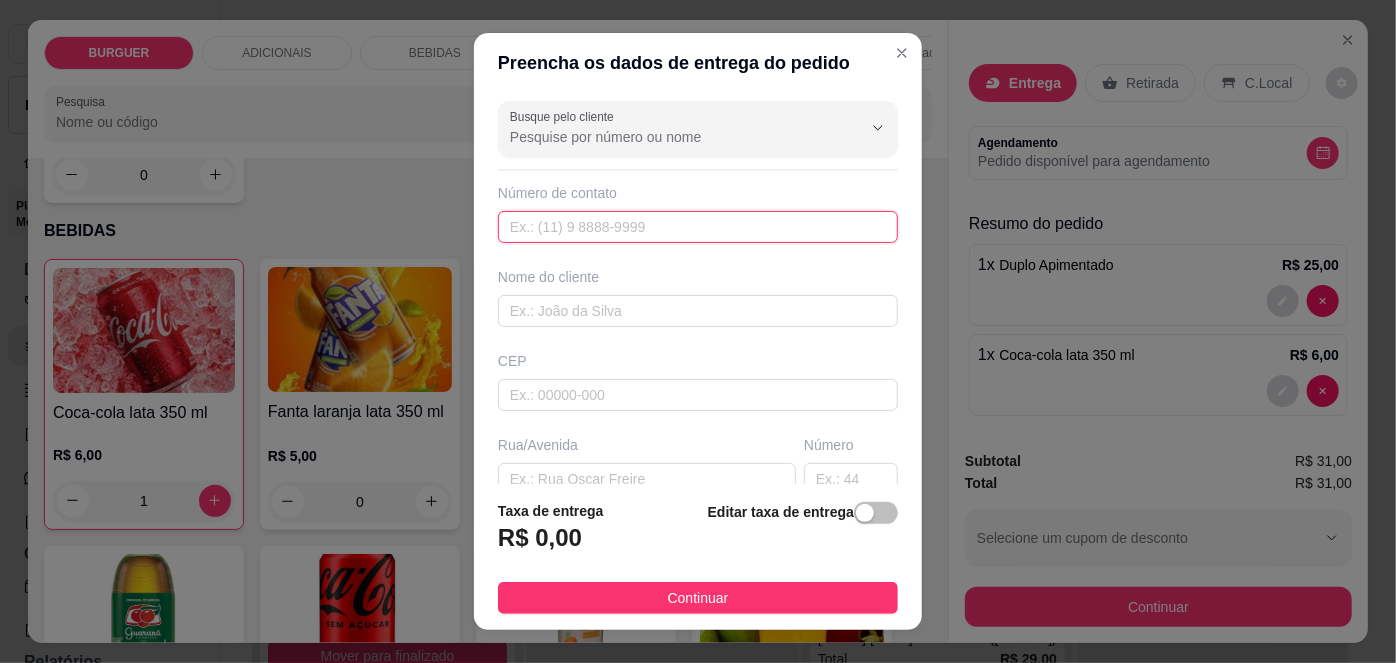 click at bounding box center (698, 227) 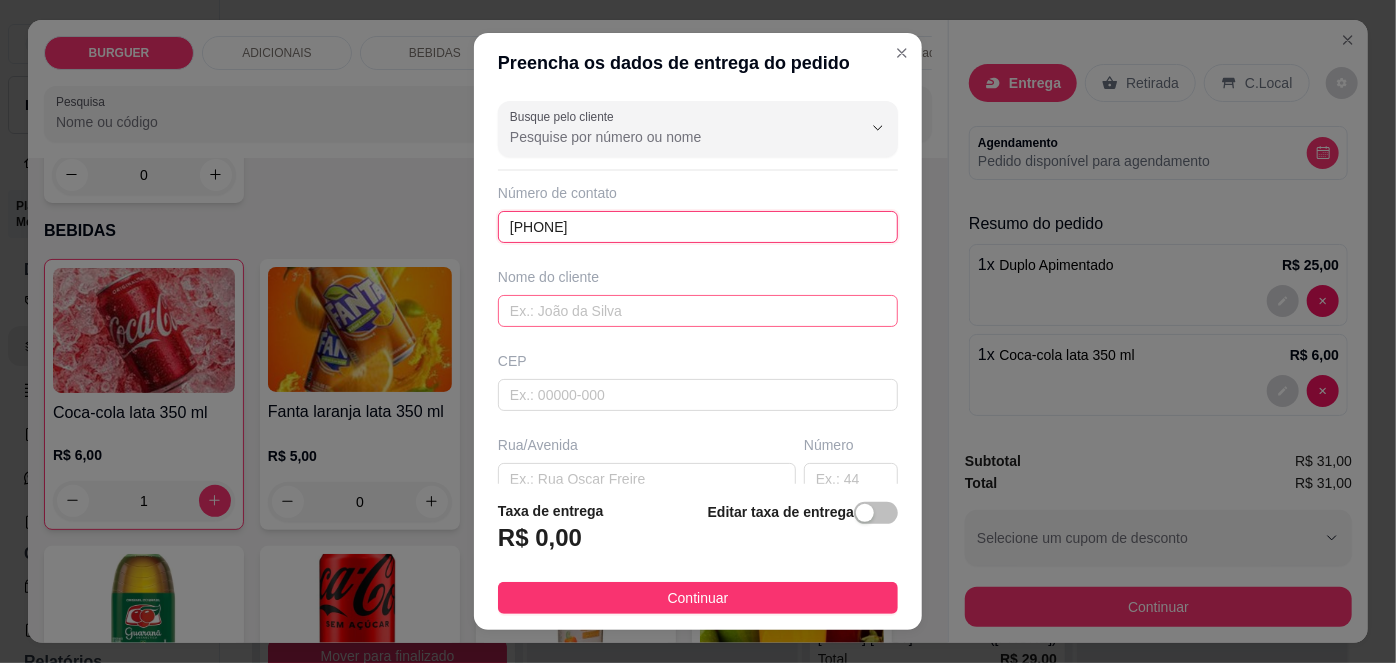 type on "[PHONE]" 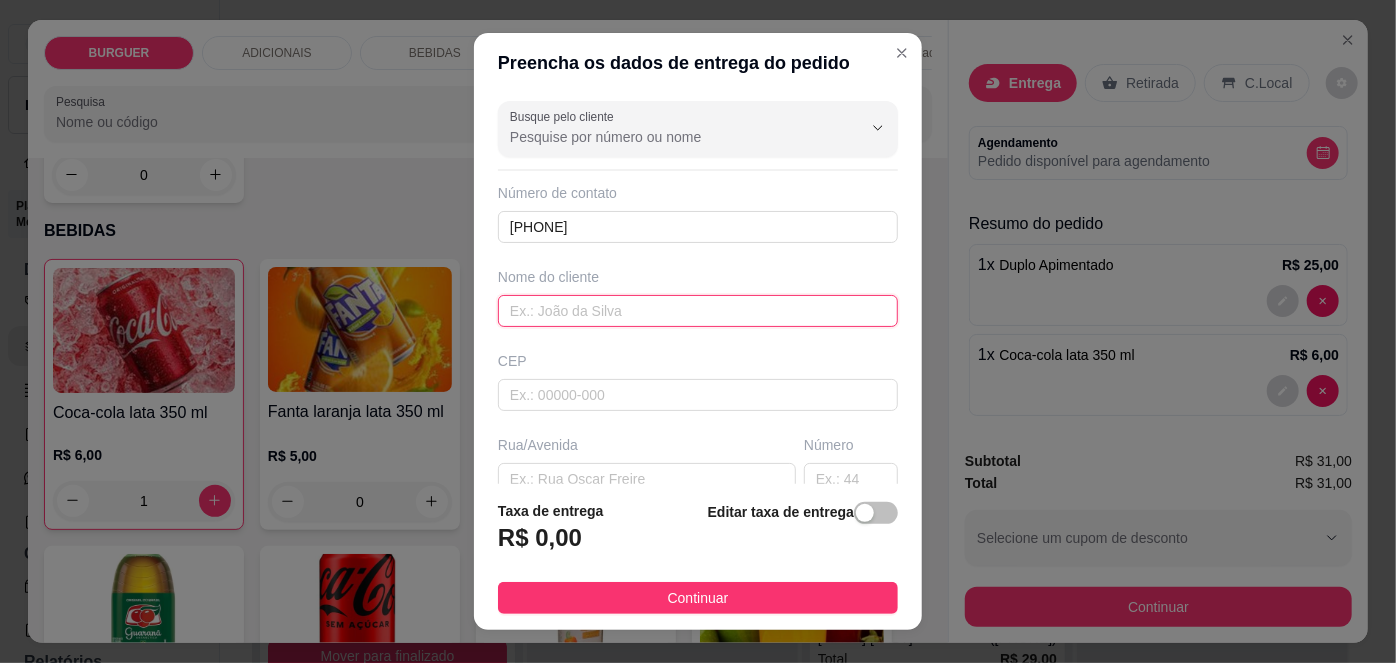 click at bounding box center (698, 311) 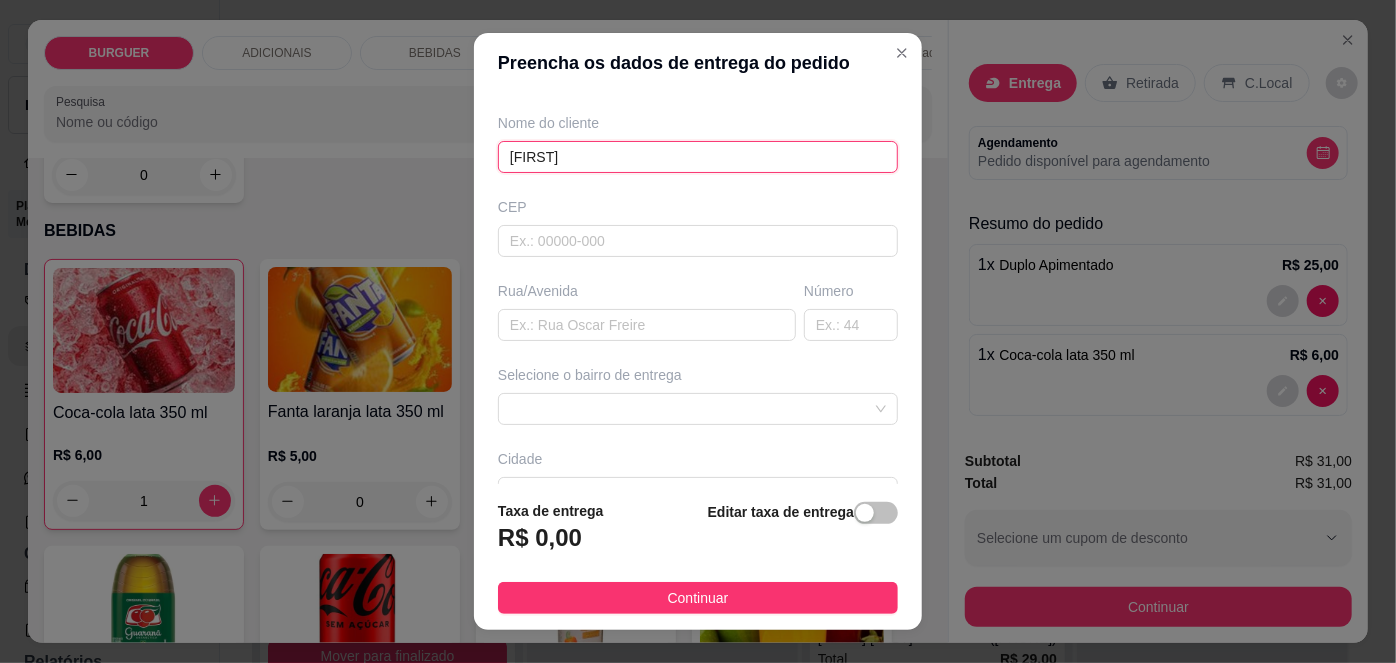 scroll, scrollTop: 160, scrollLeft: 0, axis: vertical 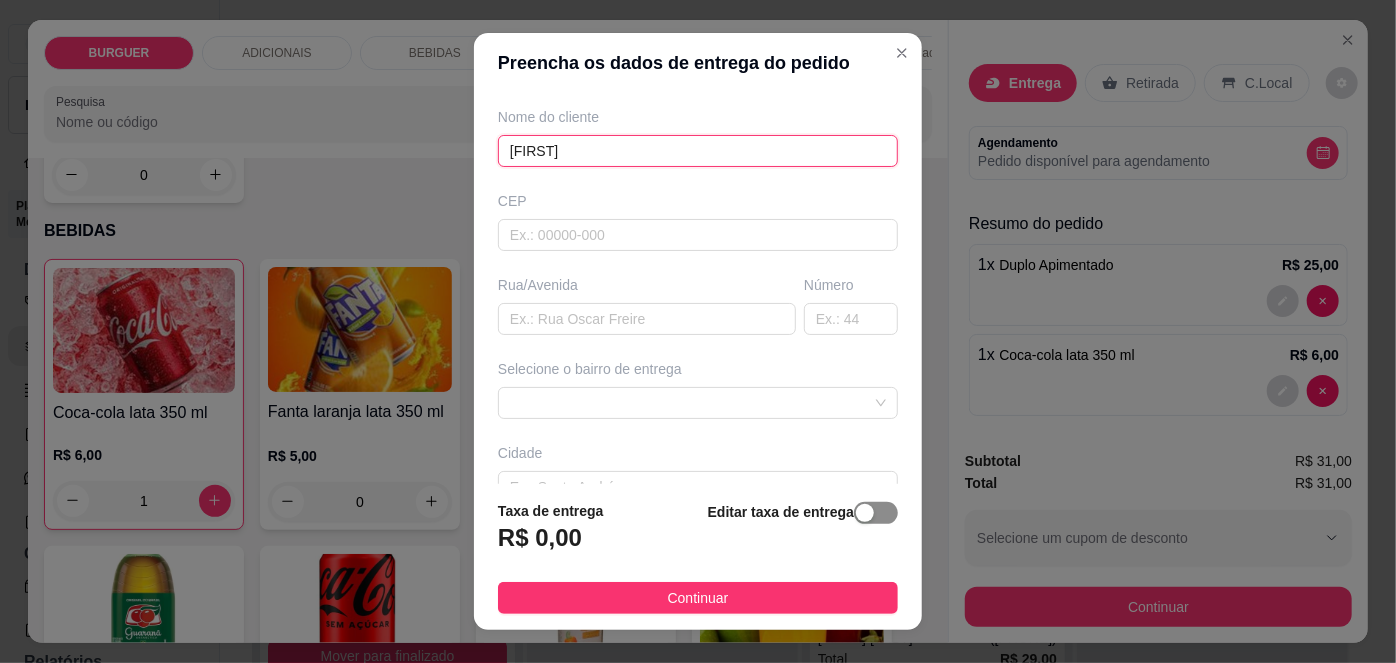 type on "[FIRST]" 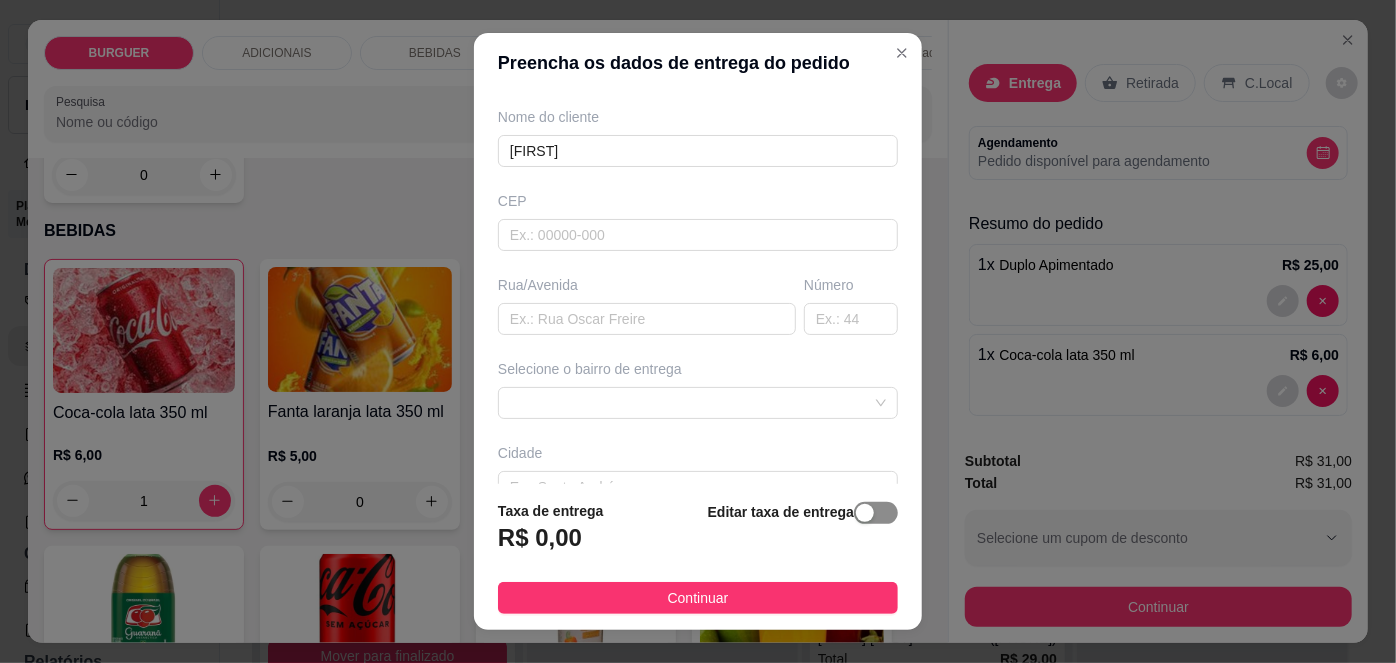 click at bounding box center (876, 513) 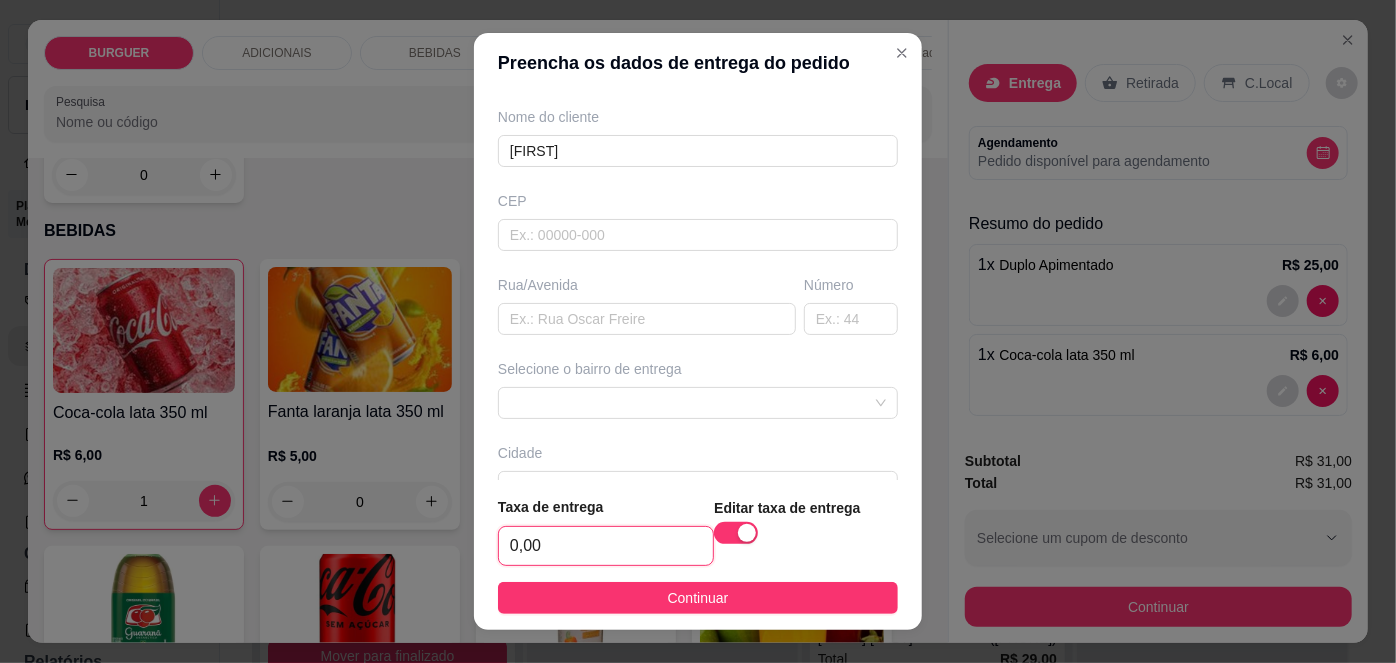 click on "0,00" at bounding box center (606, 546) 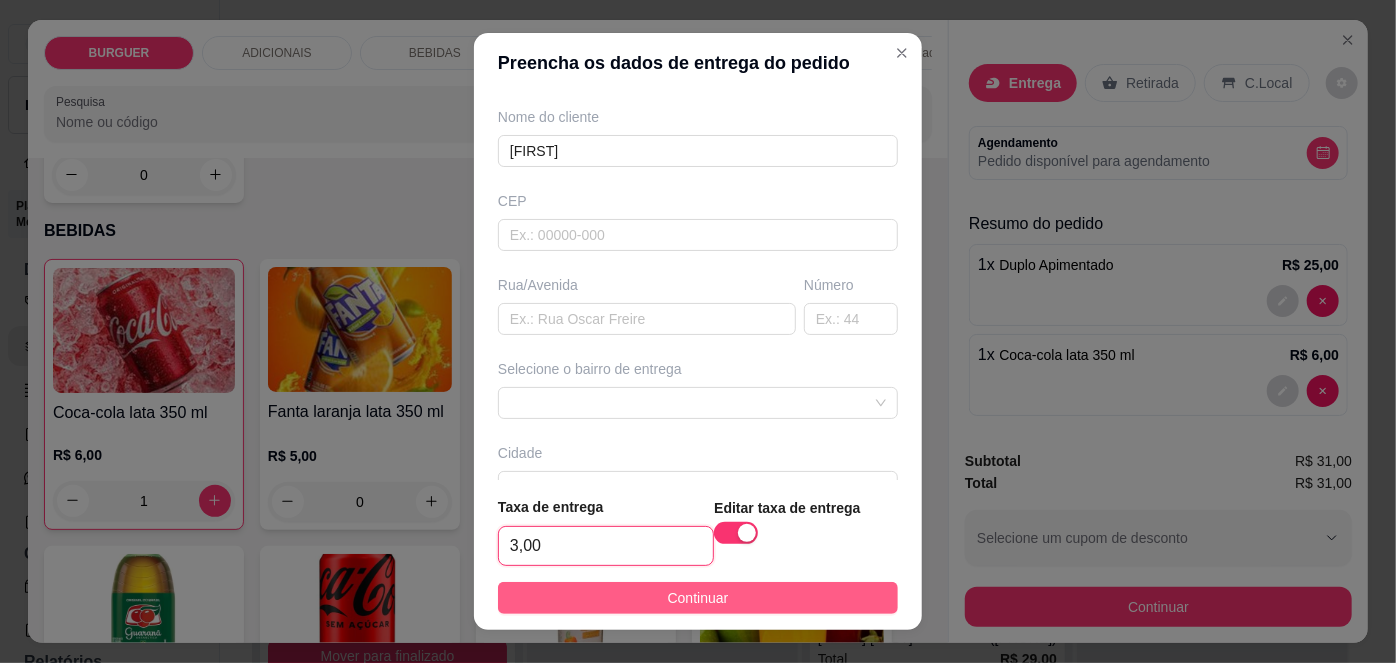 type on "3,00" 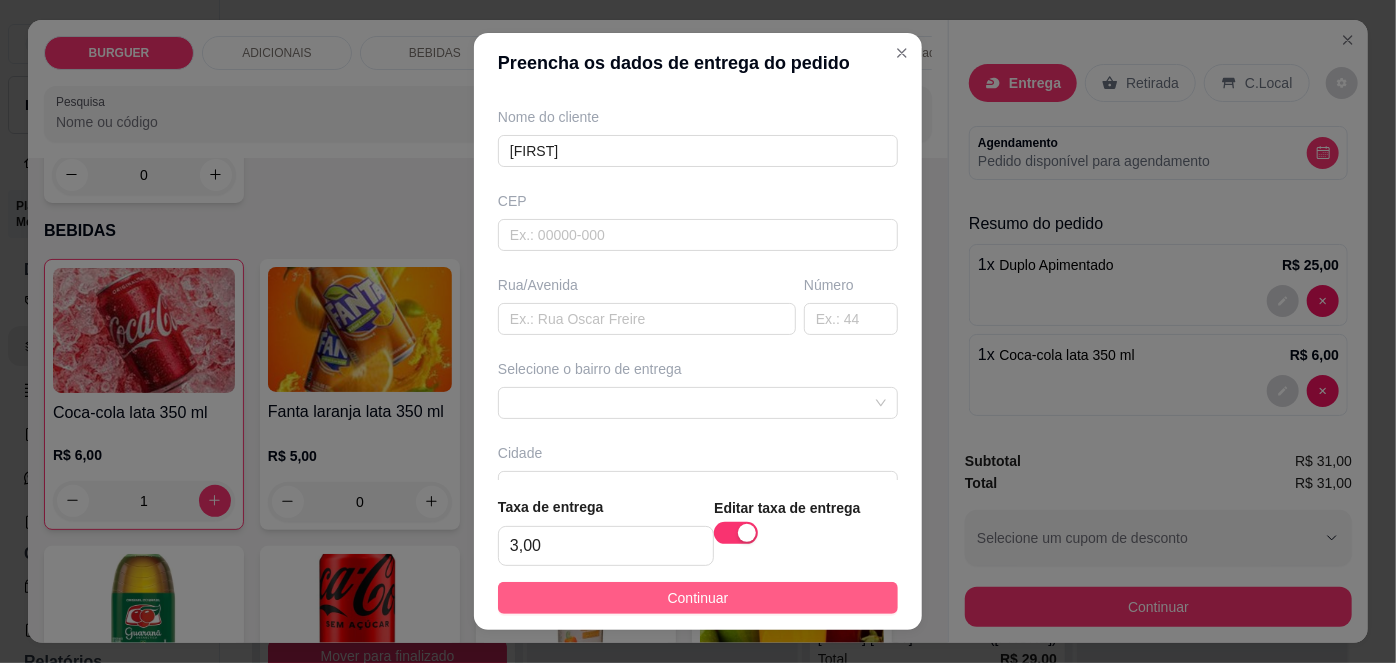 click on "Continuar" at bounding box center (698, 598) 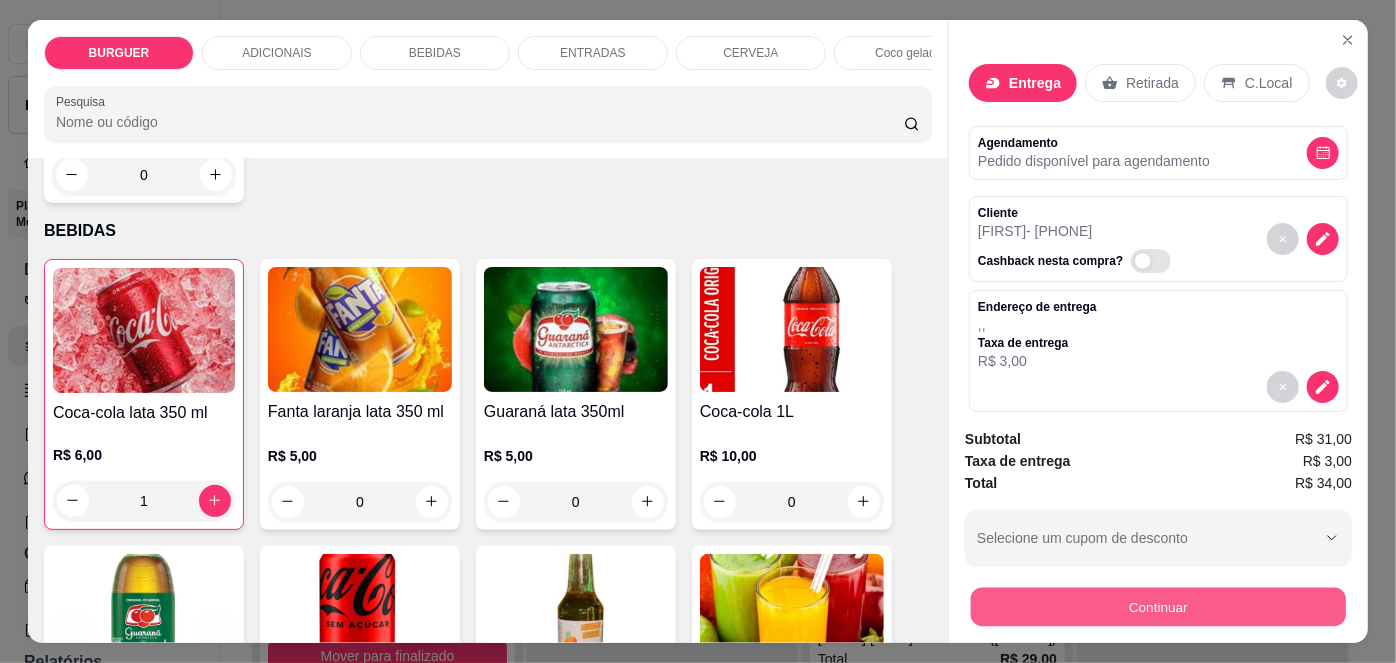 click on "Continuar" at bounding box center (1158, 607) 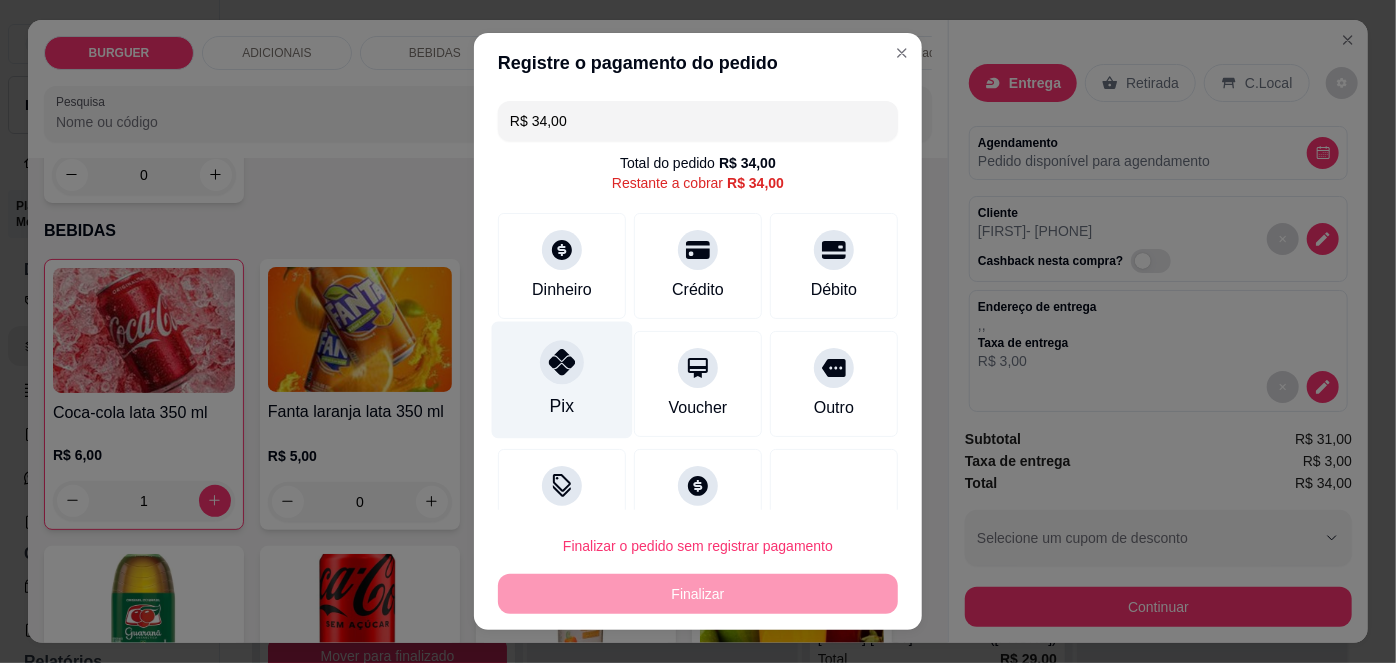 click at bounding box center [562, 363] 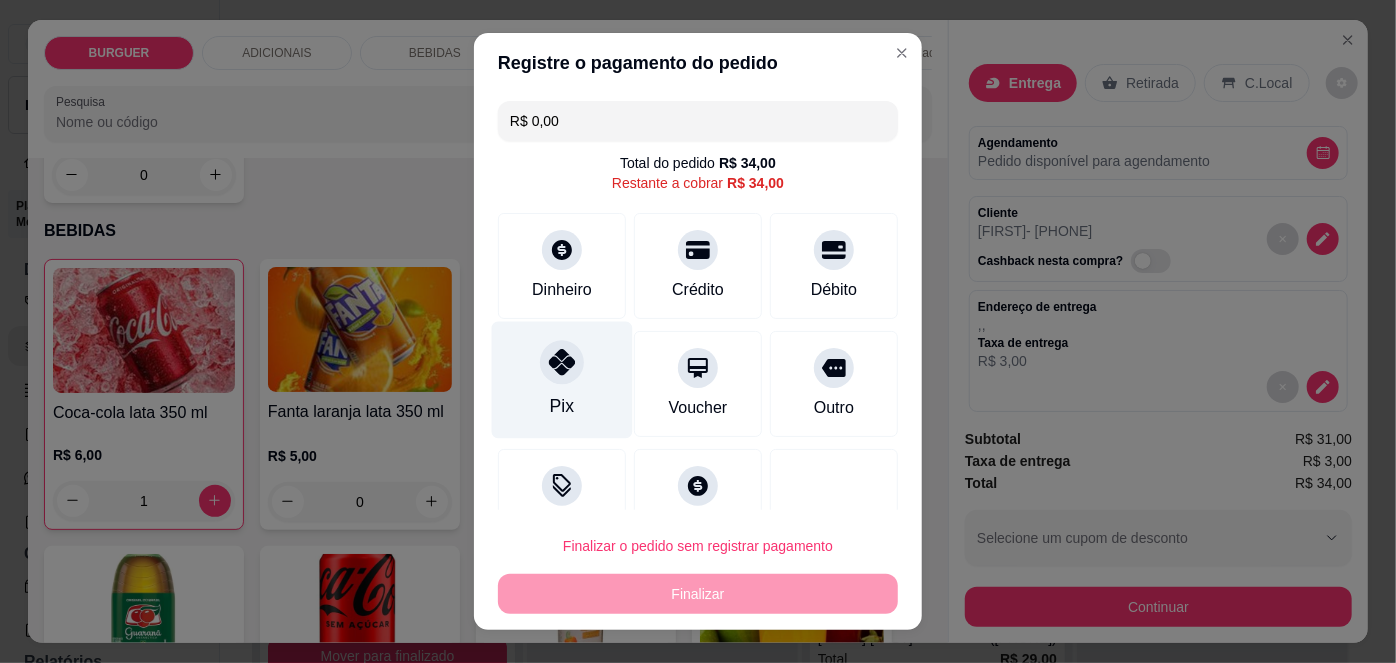 scroll, scrollTop: 88, scrollLeft: 0, axis: vertical 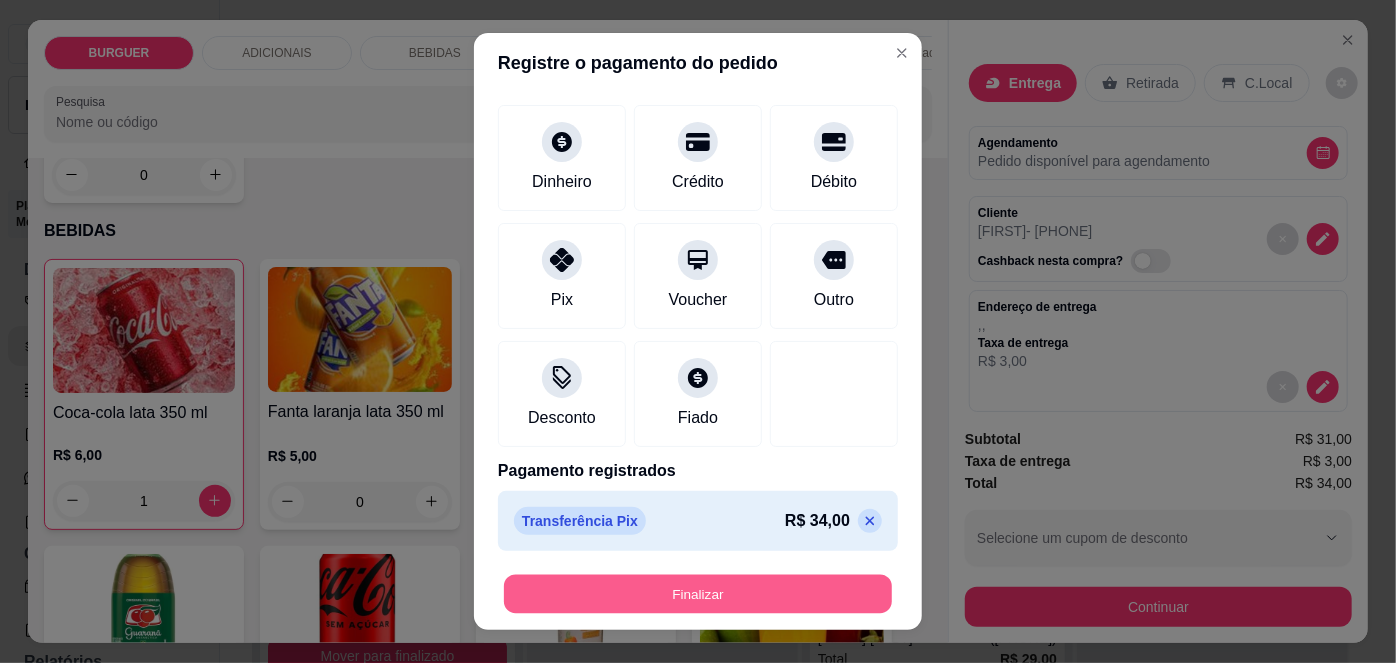 click on "Finalizar" at bounding box center [698, 593] 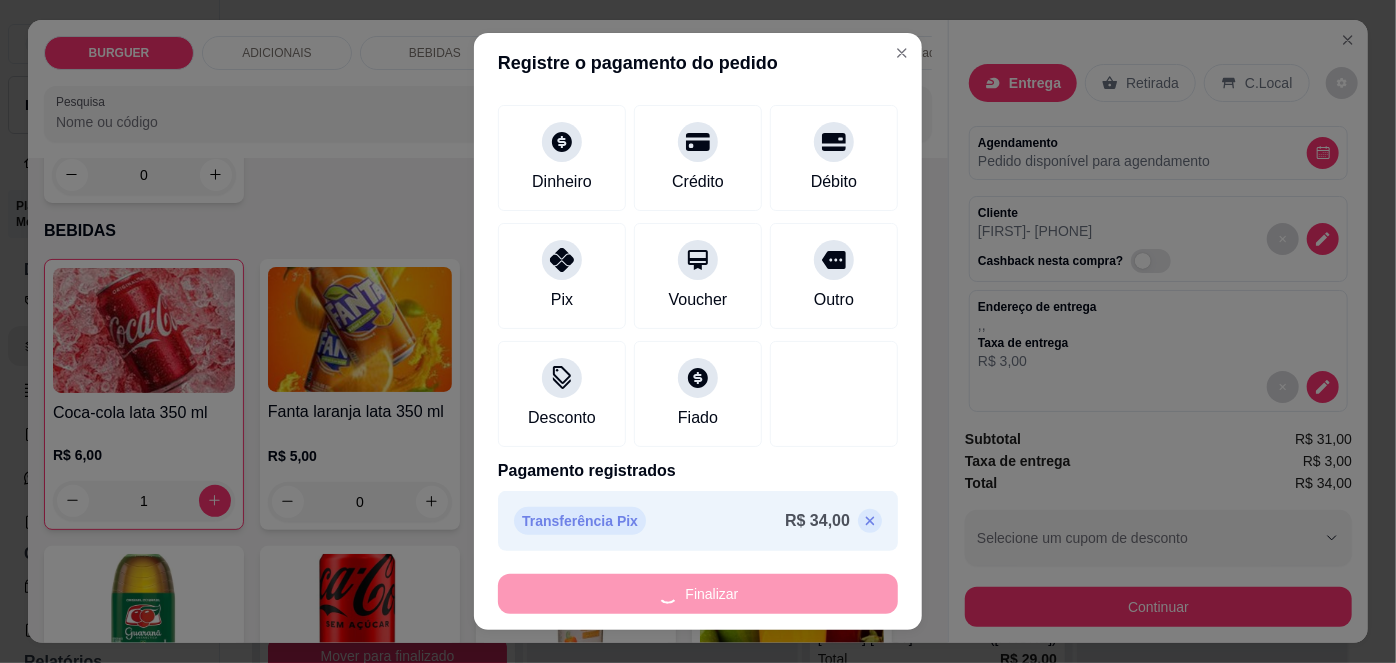 type on "0" 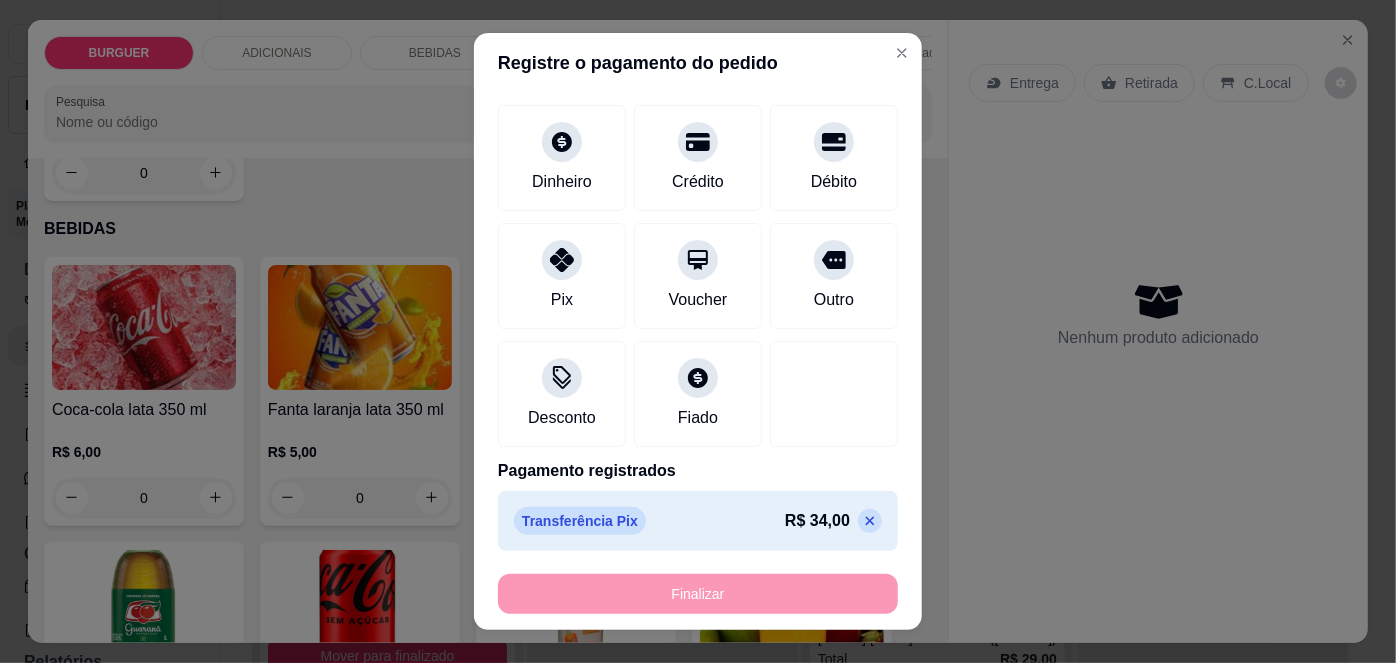type on "-R$ 34,00" 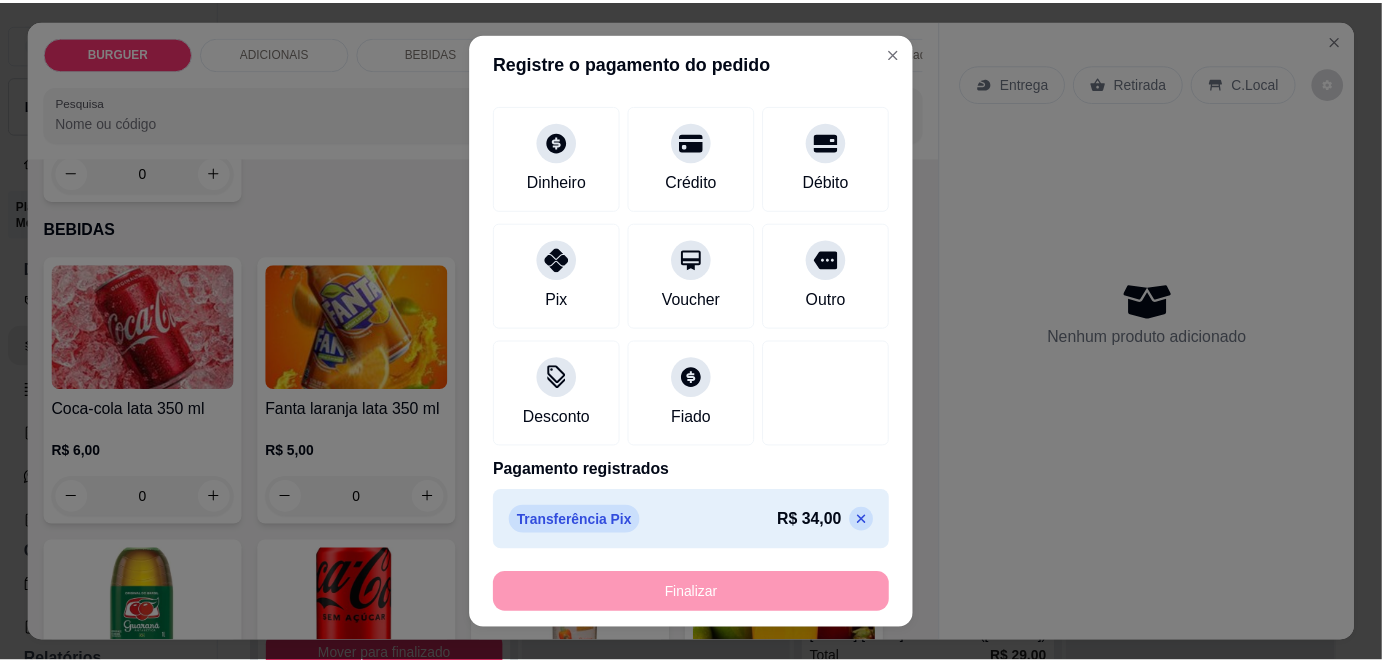 scroll, scrollTop: 1535, scrollLeft: 0, axis: vertical 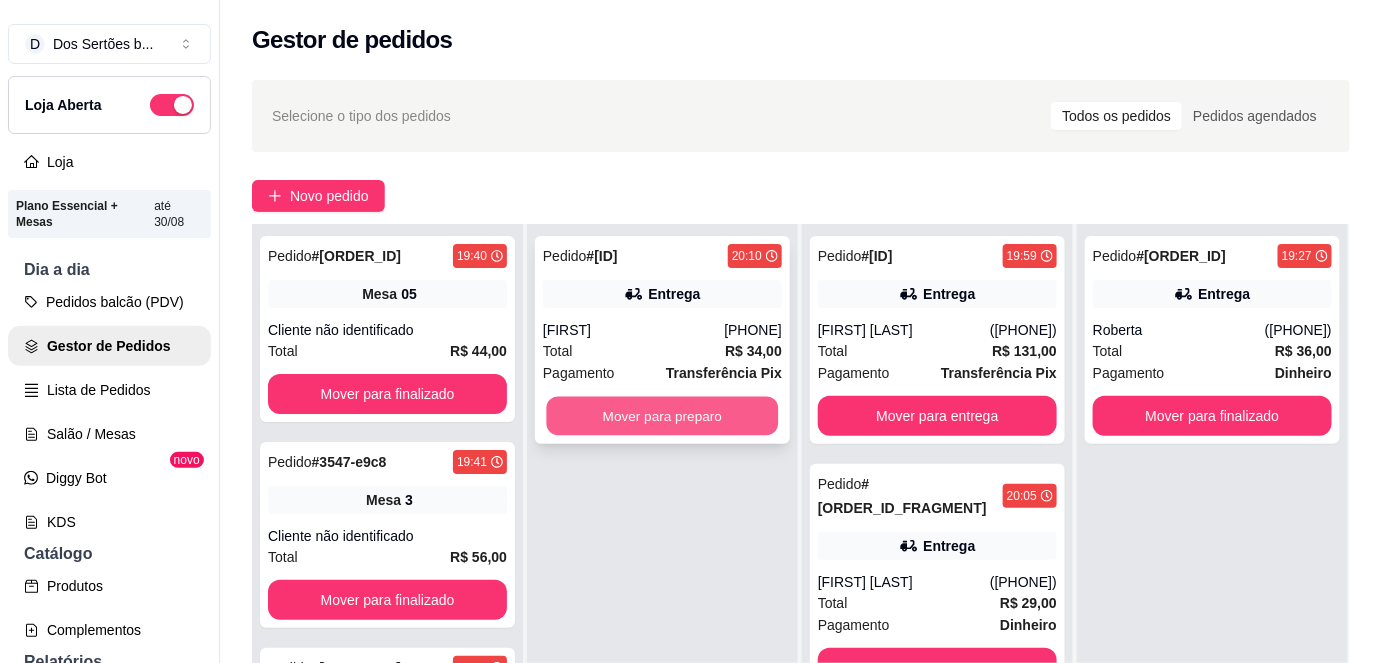 click on "Mover para preparo" at bounding box center (663, 416) 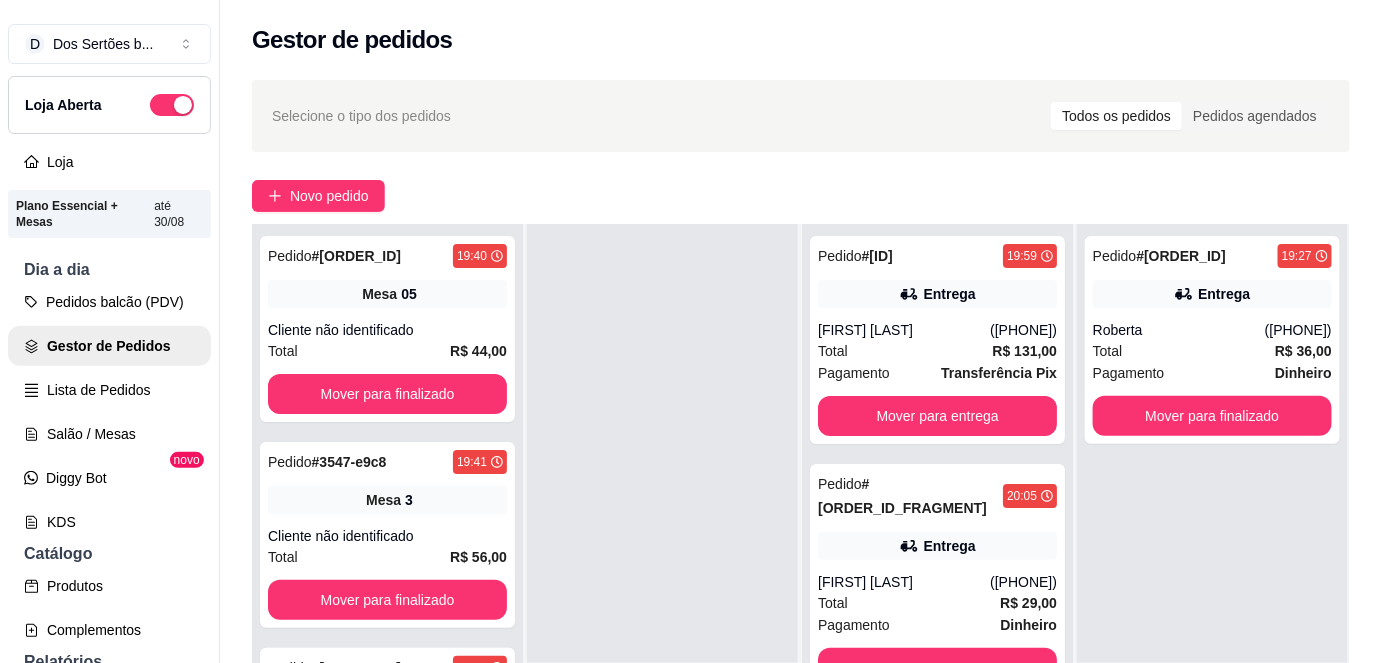 scroll, scrollTop: 82, scrollLeft: 0, axis: vertical 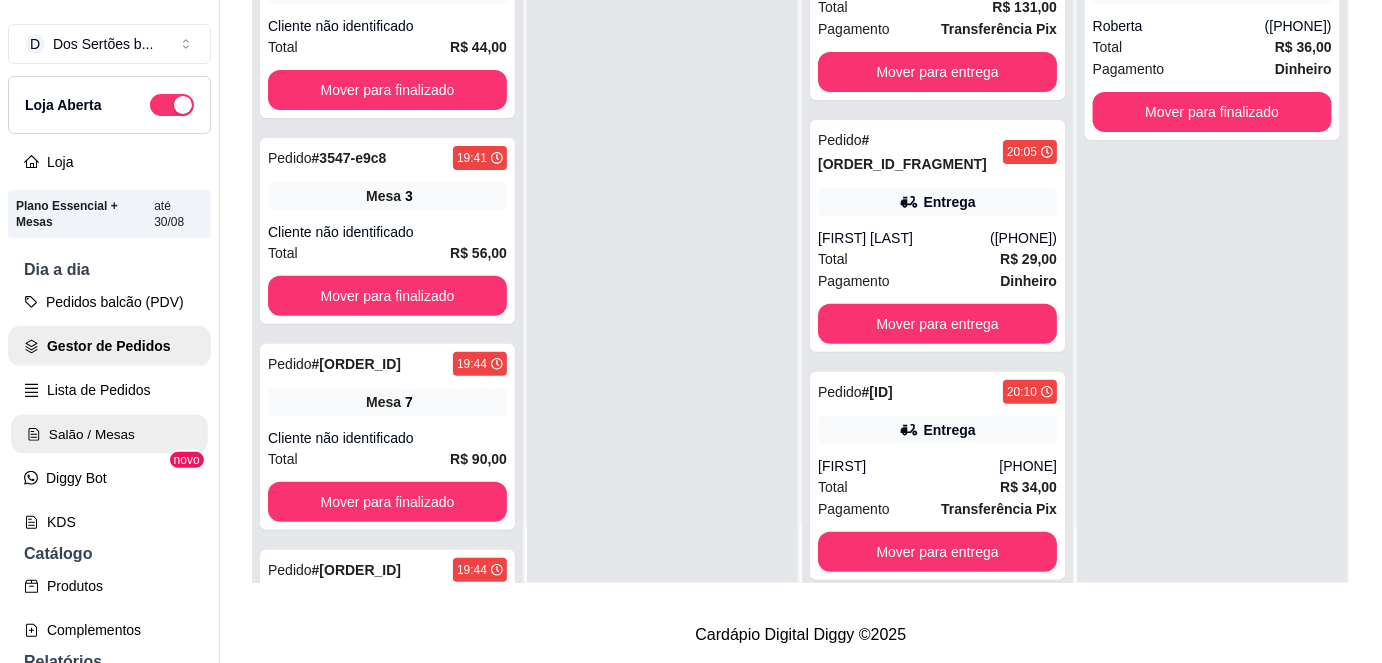 click on "Salão / Mesas" at bounding box center (109, 434) 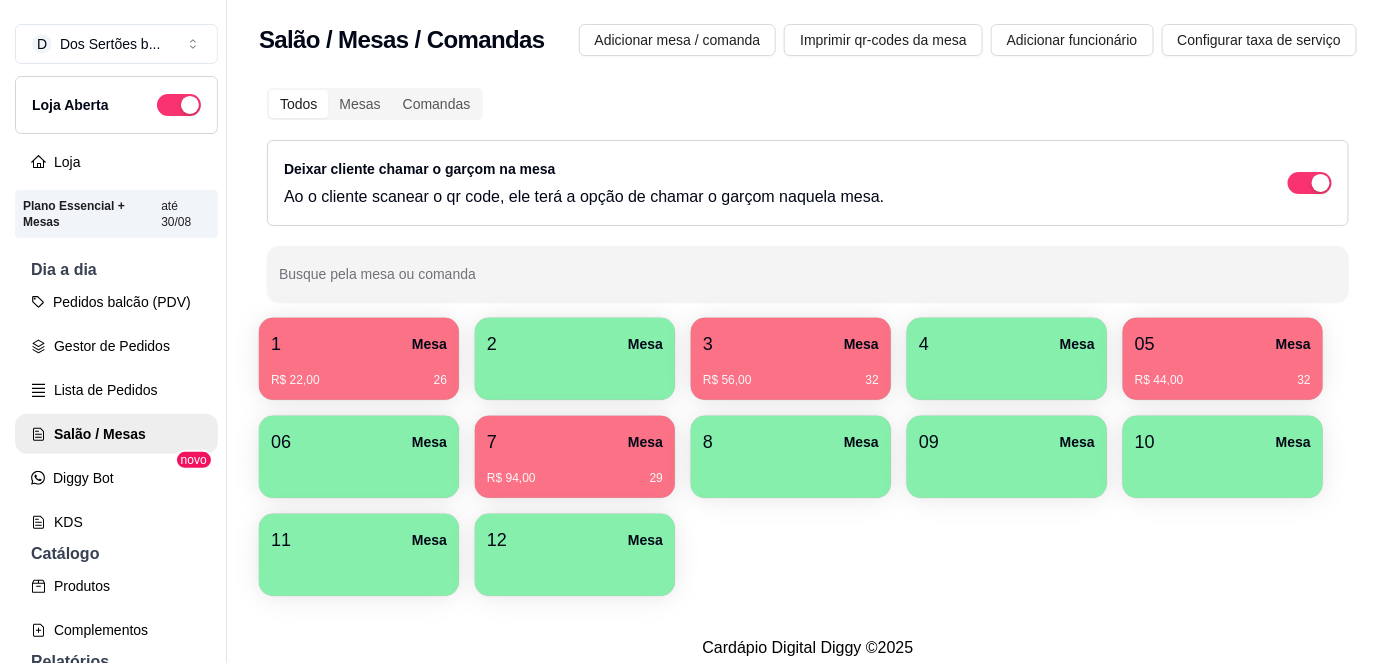 scroll, scrollTop: 26, scrollLeft: 0, axis: vertical 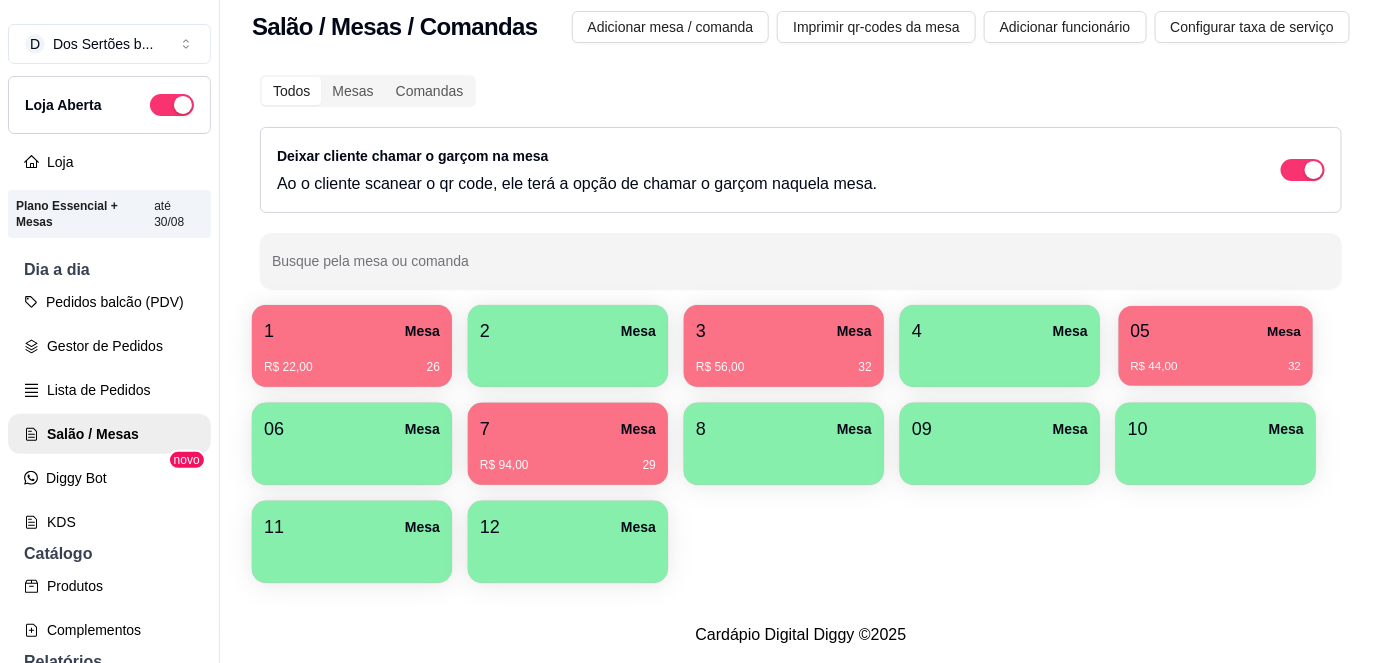 click on "R$ 44,00 32" at bounding box center (1216, 359) 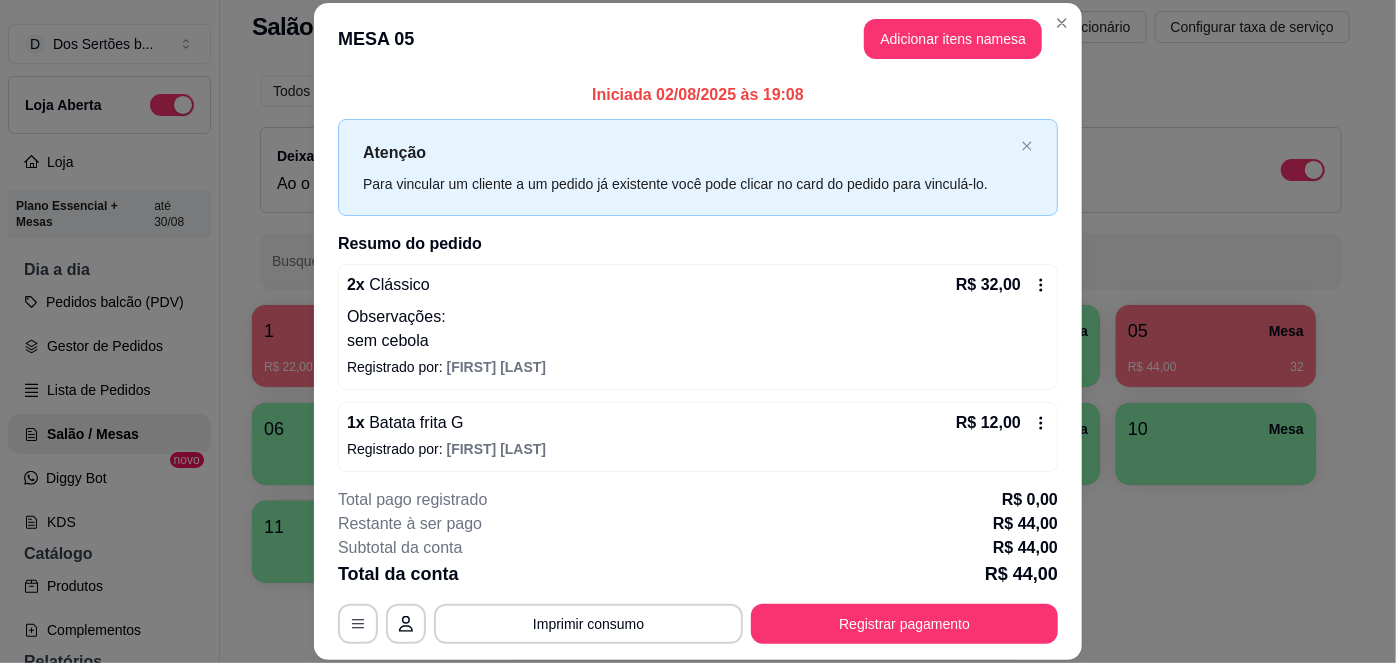 scroll, scrollTop: 6, scrollLeft: 0, axis: vertical 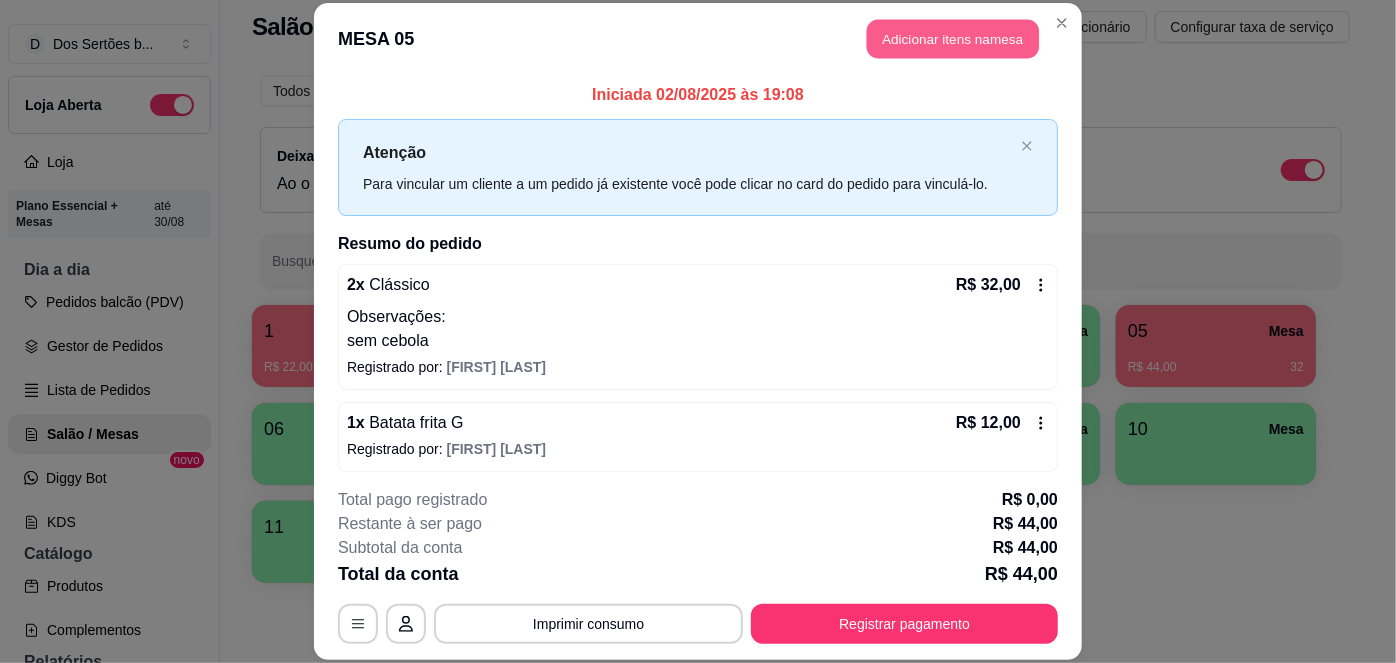 click on "Adicionar itens na  mesa" at bounding box center (953, 39) 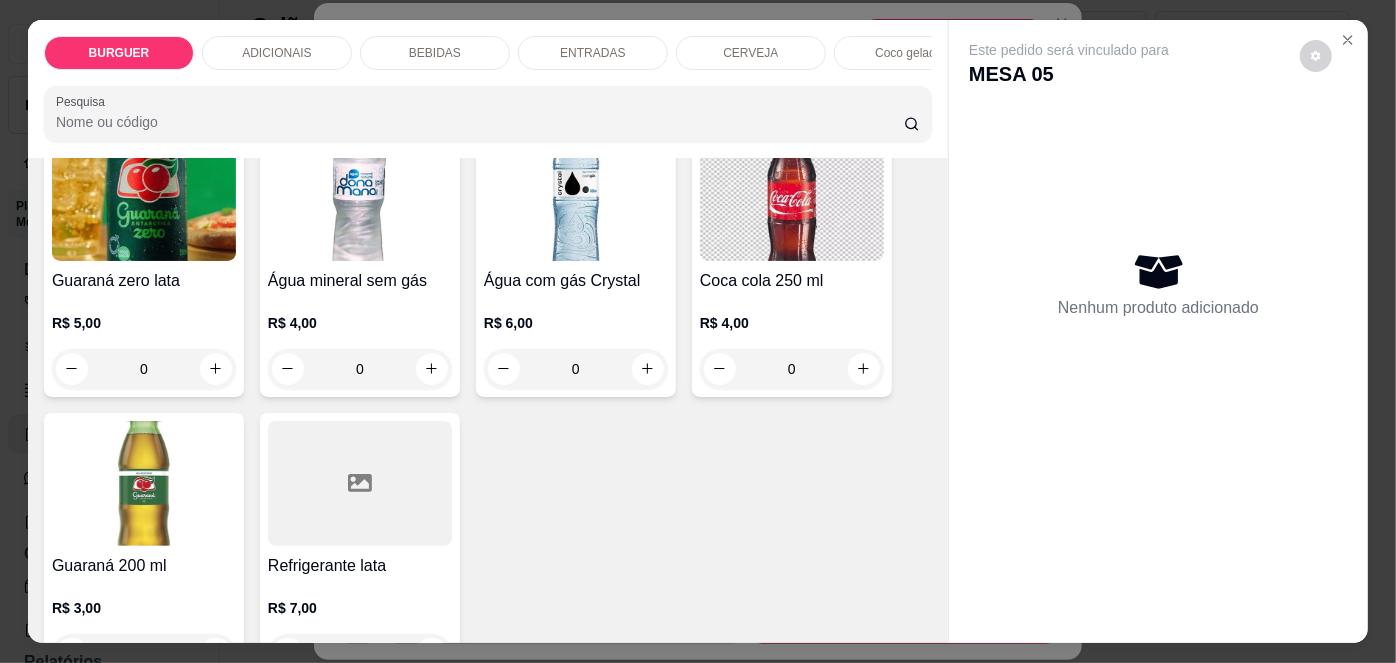 scroll, scrollTop: 2254, scrollLeft: 0, axis: vertical 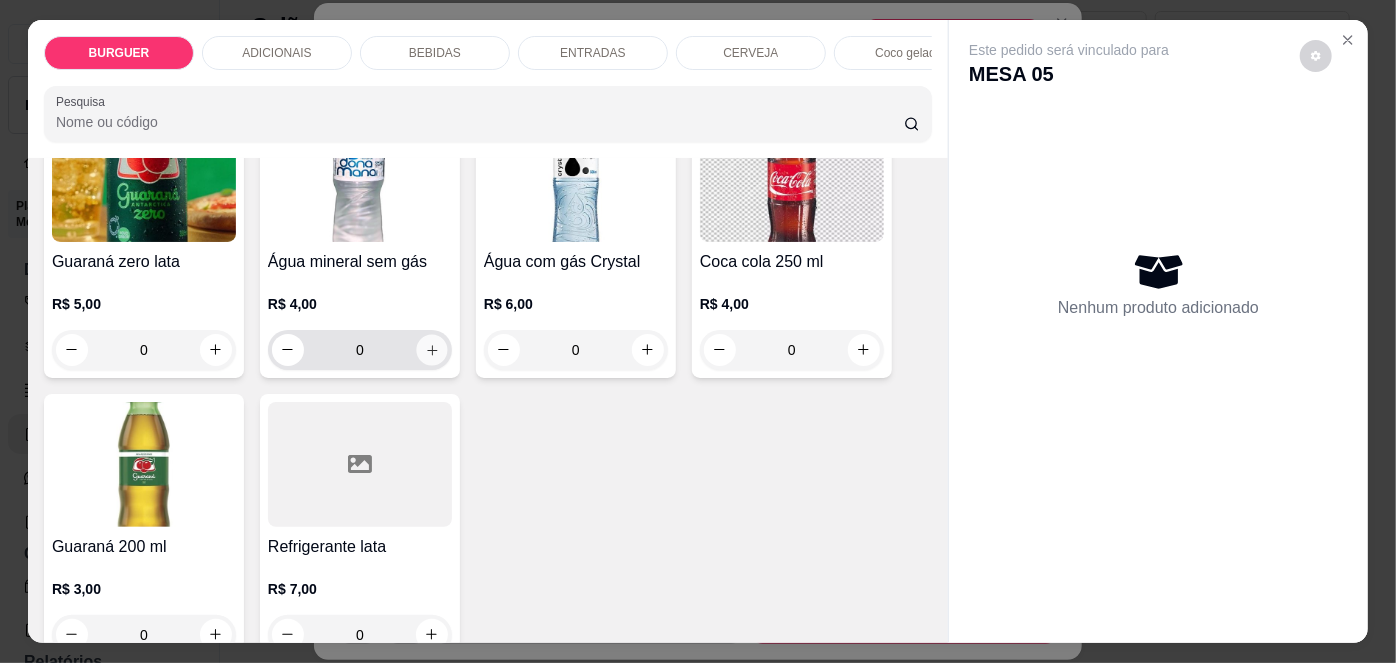 click 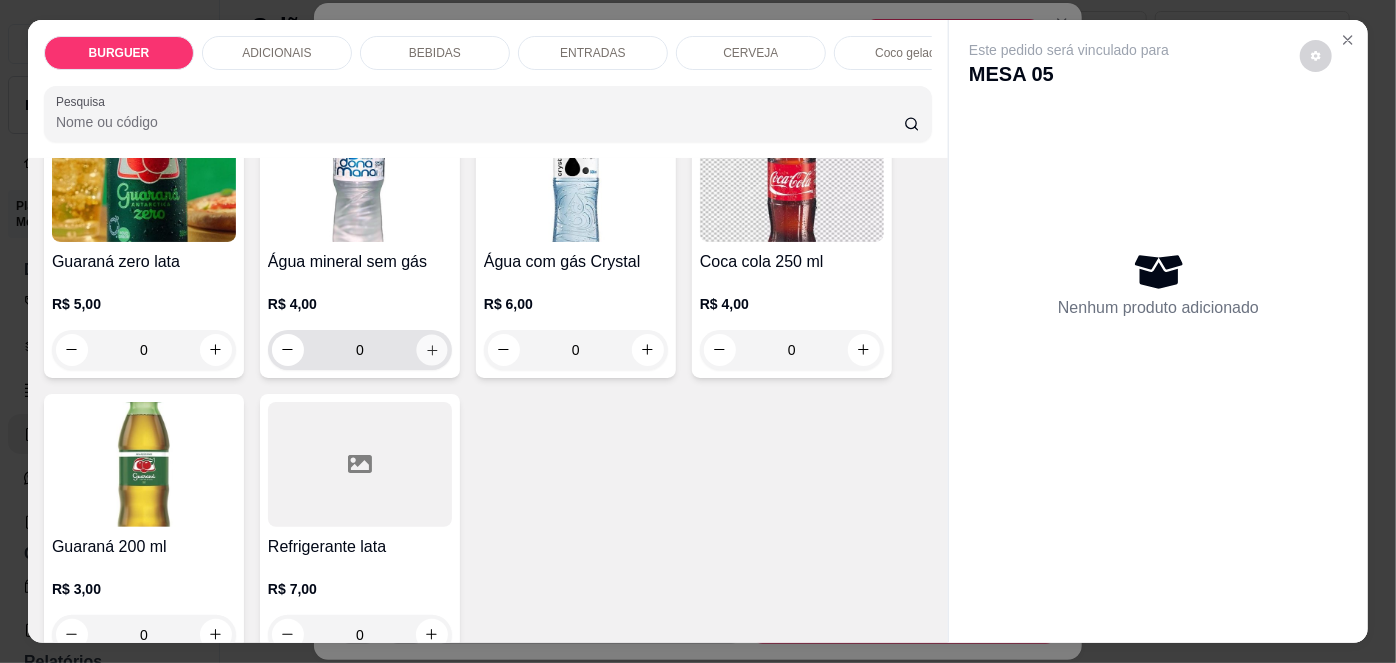 type on "1" 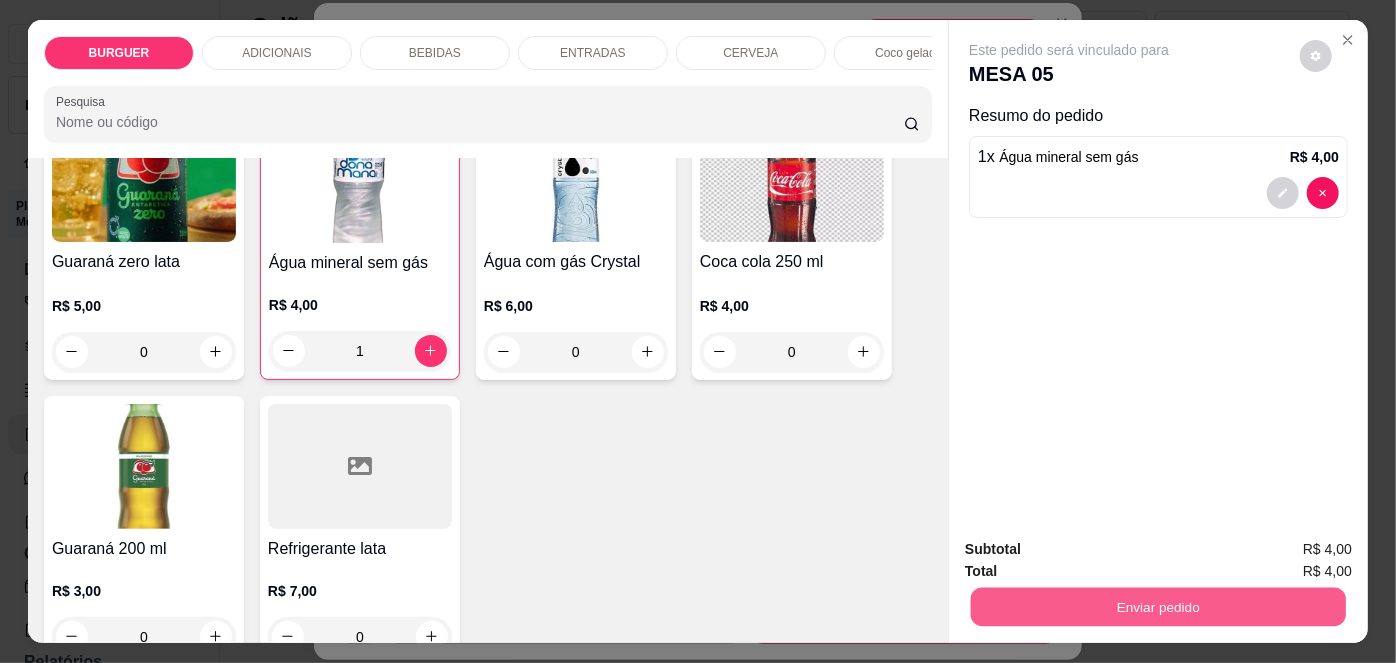 click on "Enviar pedido" at bounding box center (1158, 607) 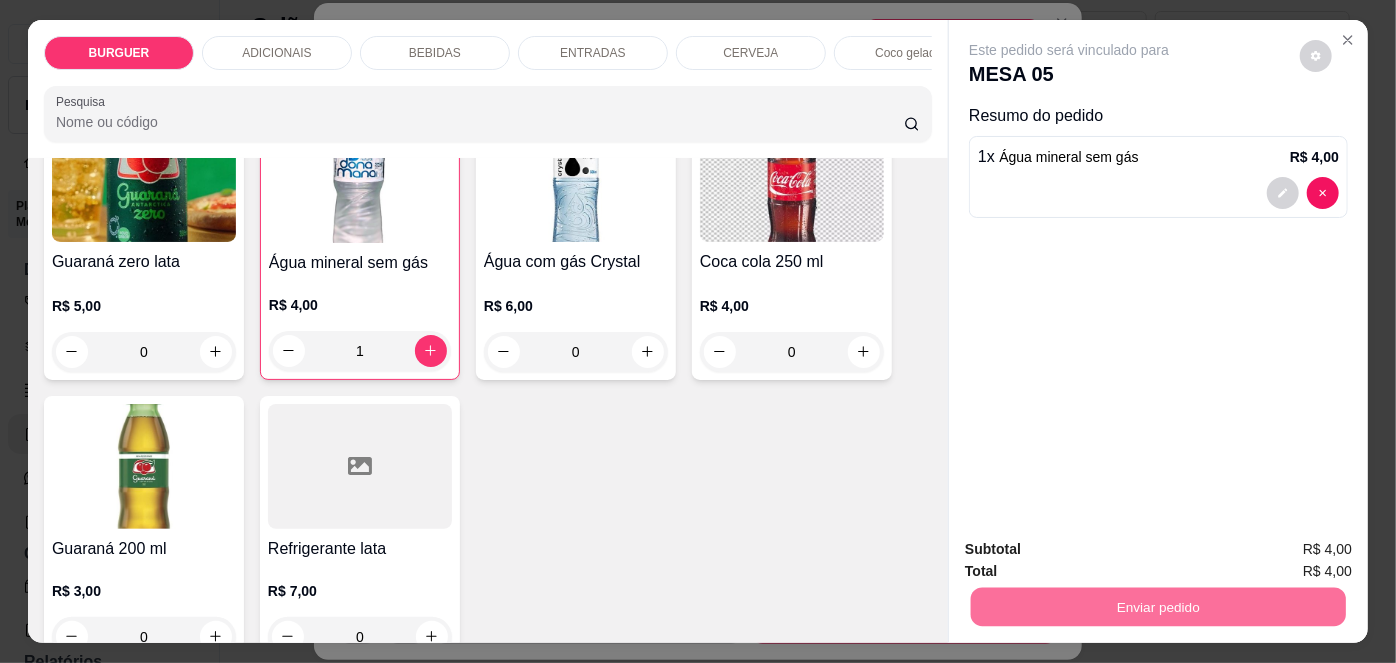 click on "Não registrar e enviar pedido" at bounding box center [1093, 551] 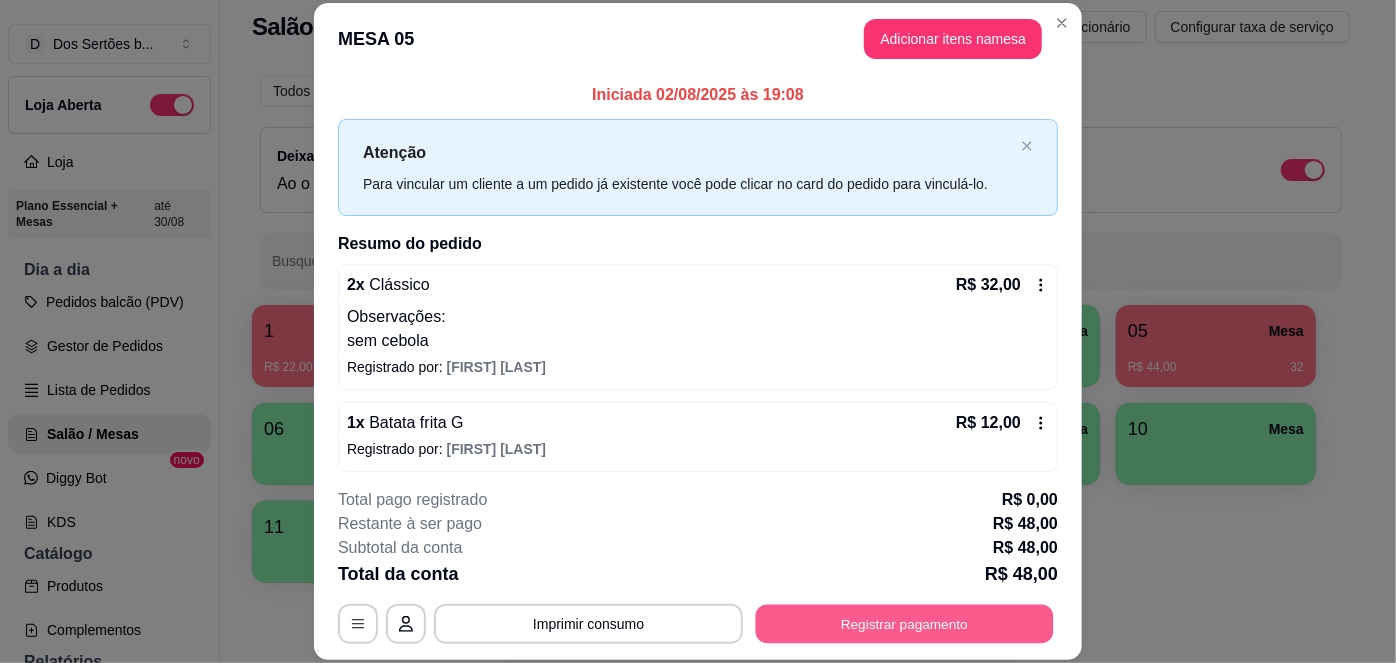 click on "Registrar pagamento" at bounding box center (905, 623) 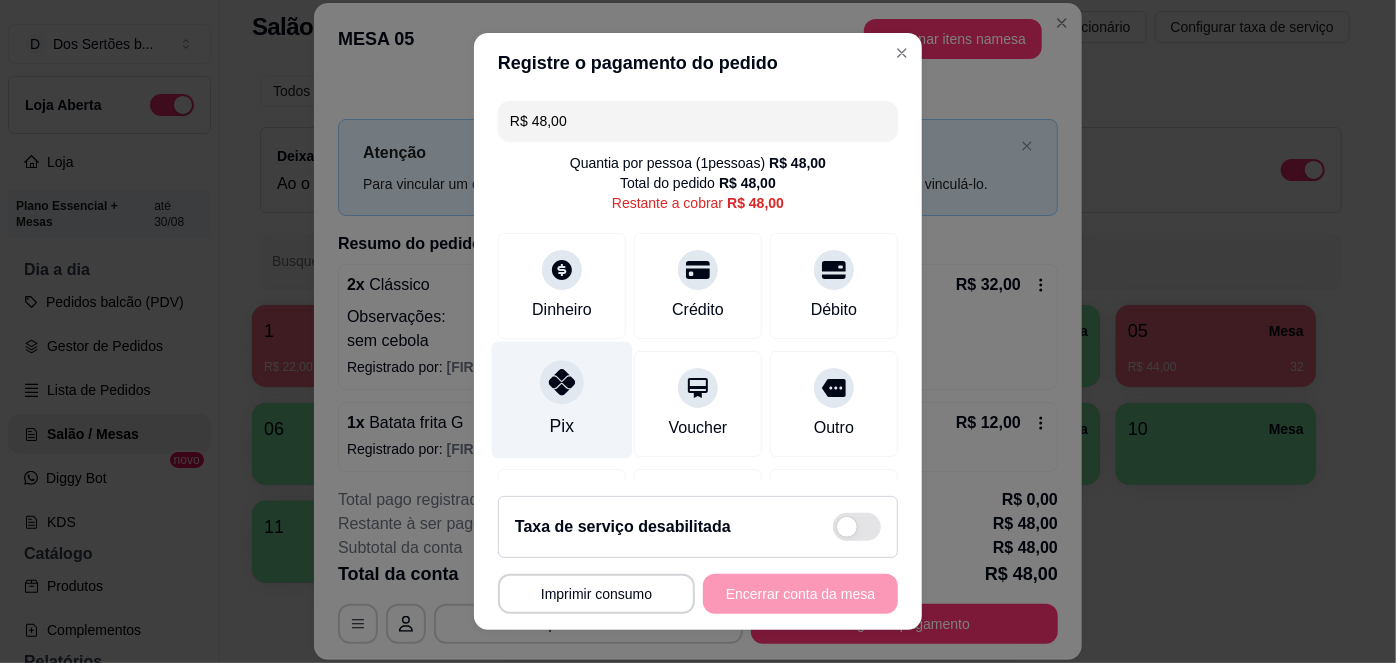 scroll, scrollTop: 125, scrollLeft: 0, axis: vertical 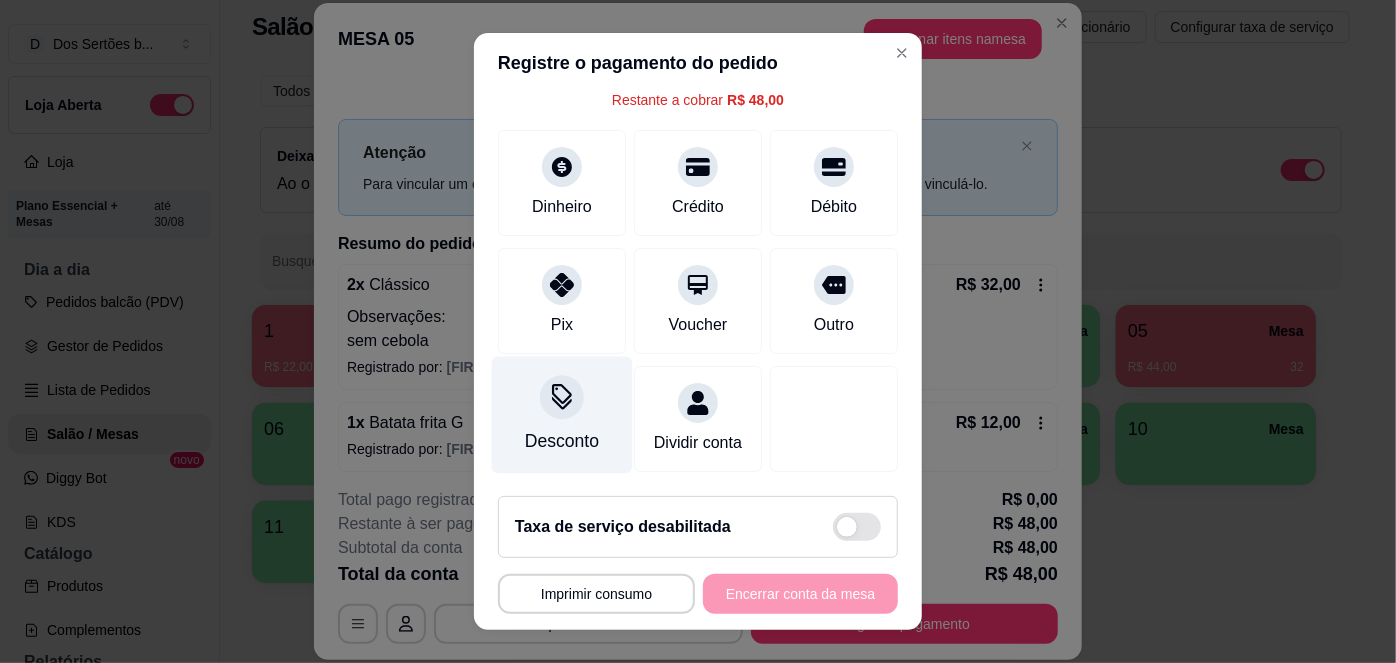 click on "Desconto" at bounding box center (562, 415) 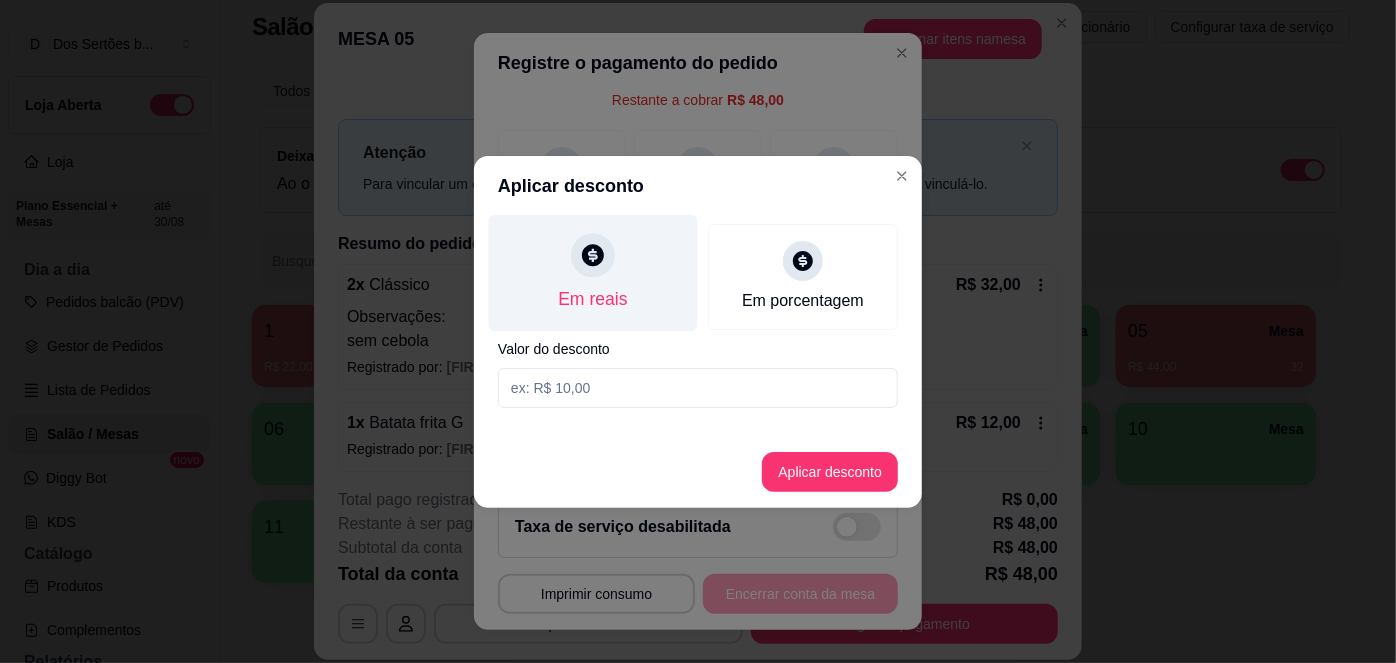 click on "Em reais" at bounding box center [592, 299] 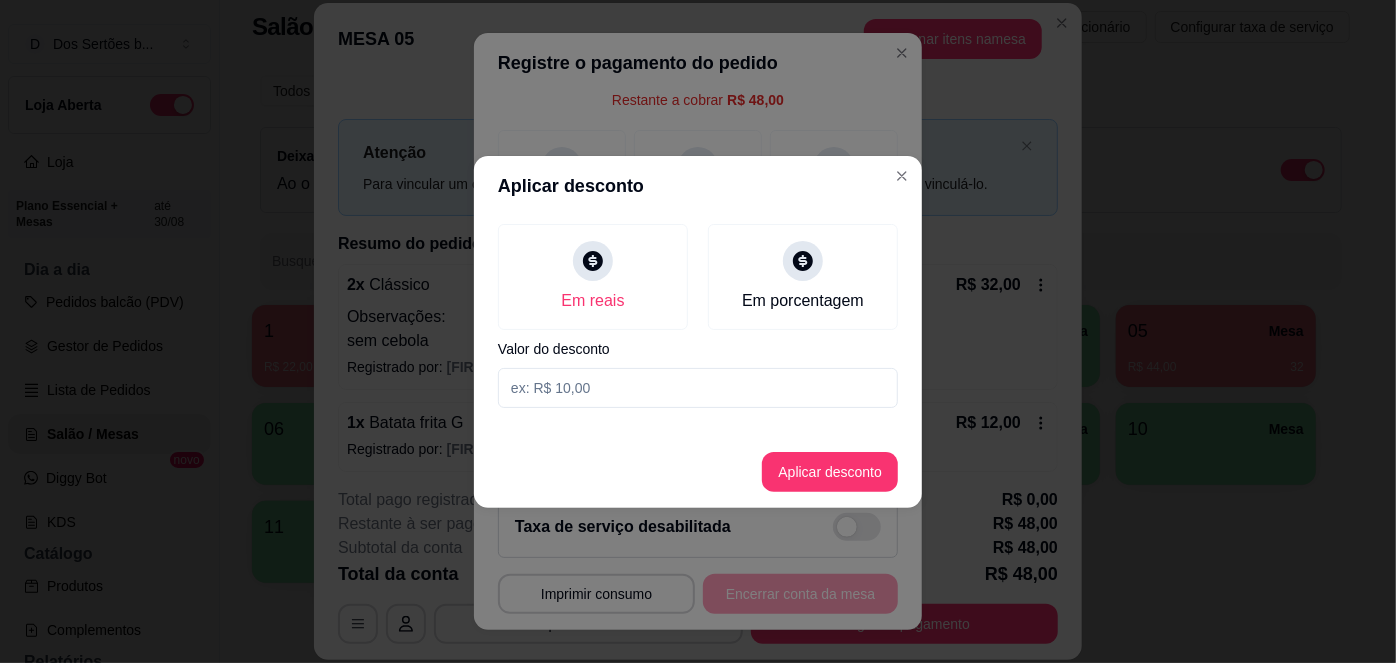 click at bounding box center (698, 388) 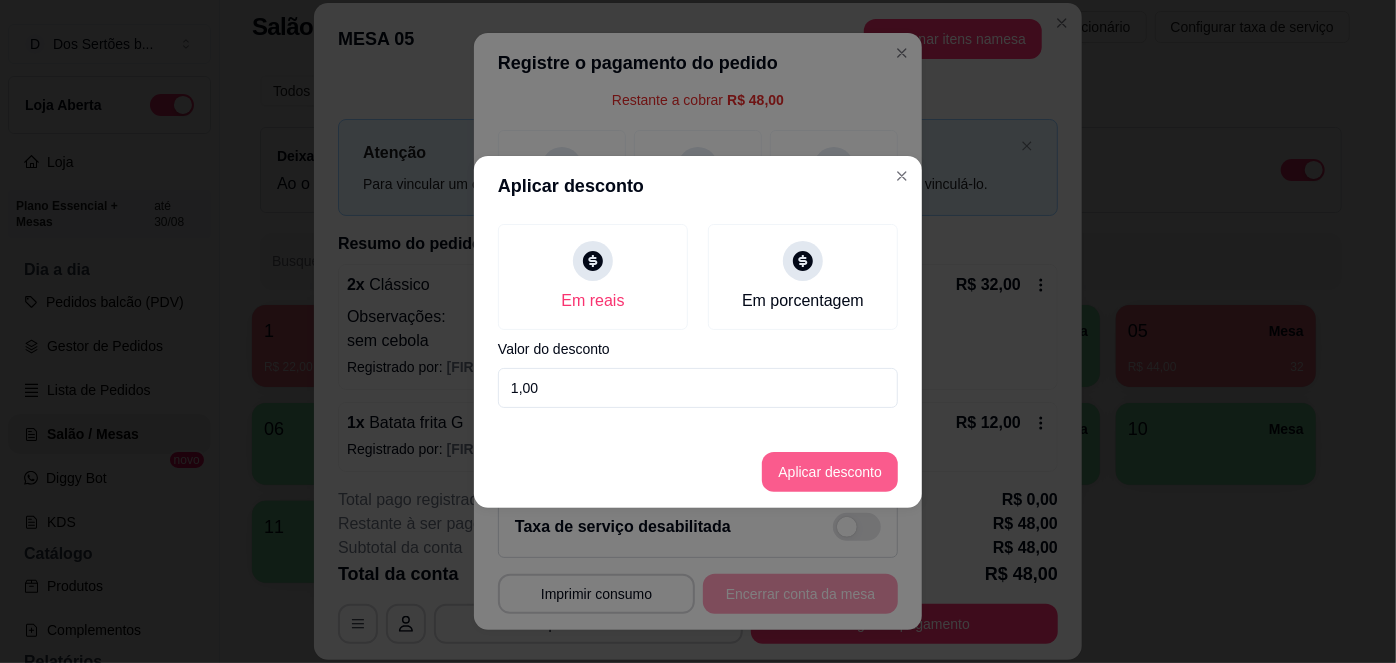type on "1,00" 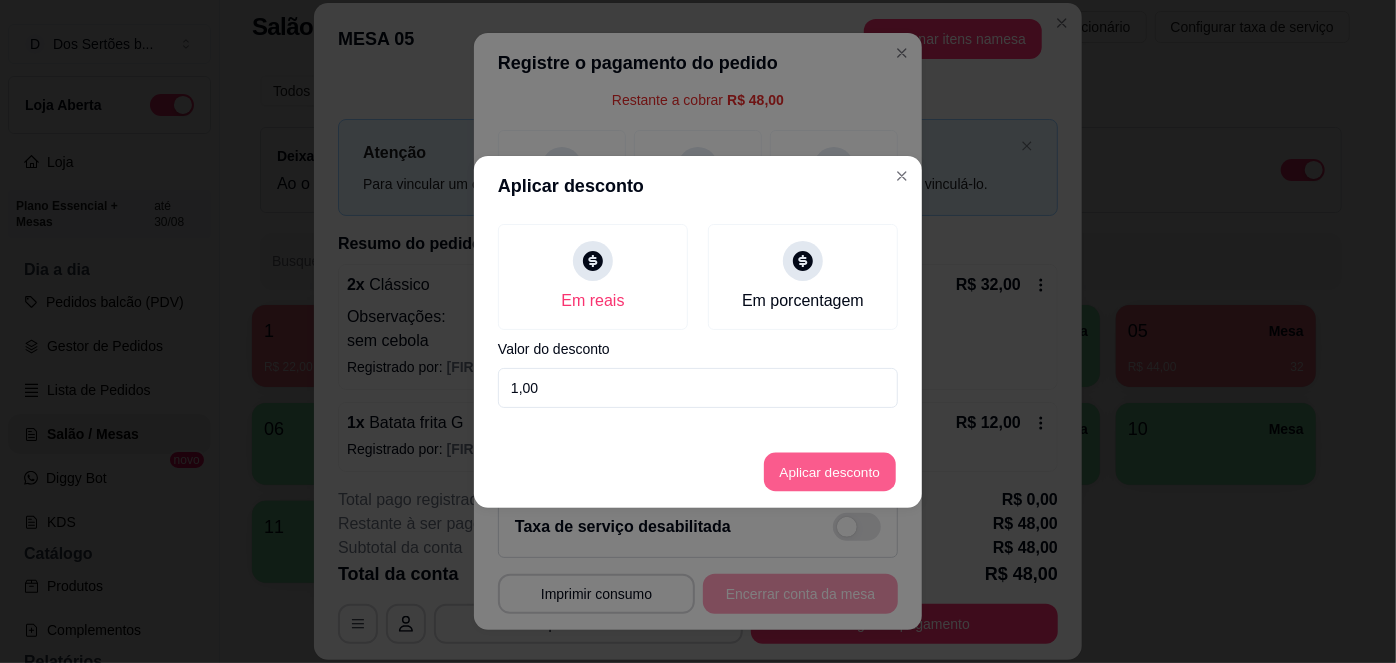 click on "Aplicar desconto" at bounding box center [830, 471] 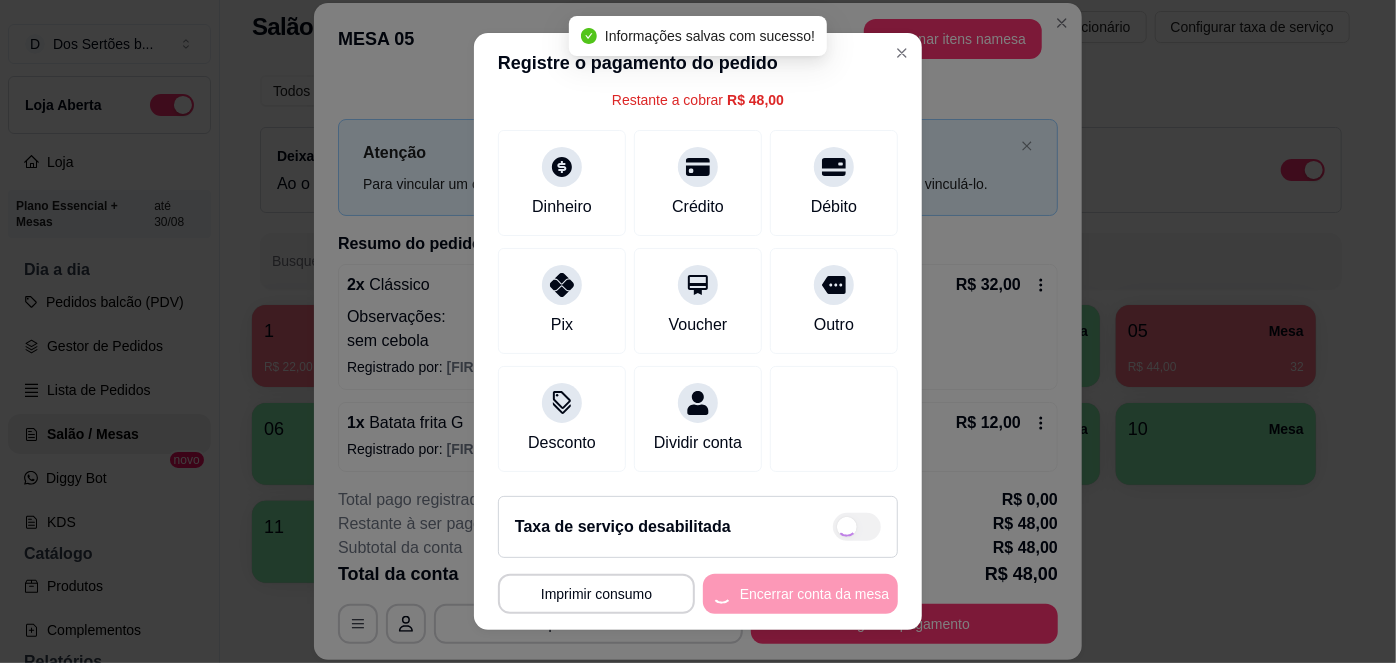 type on "R$ 47,00" 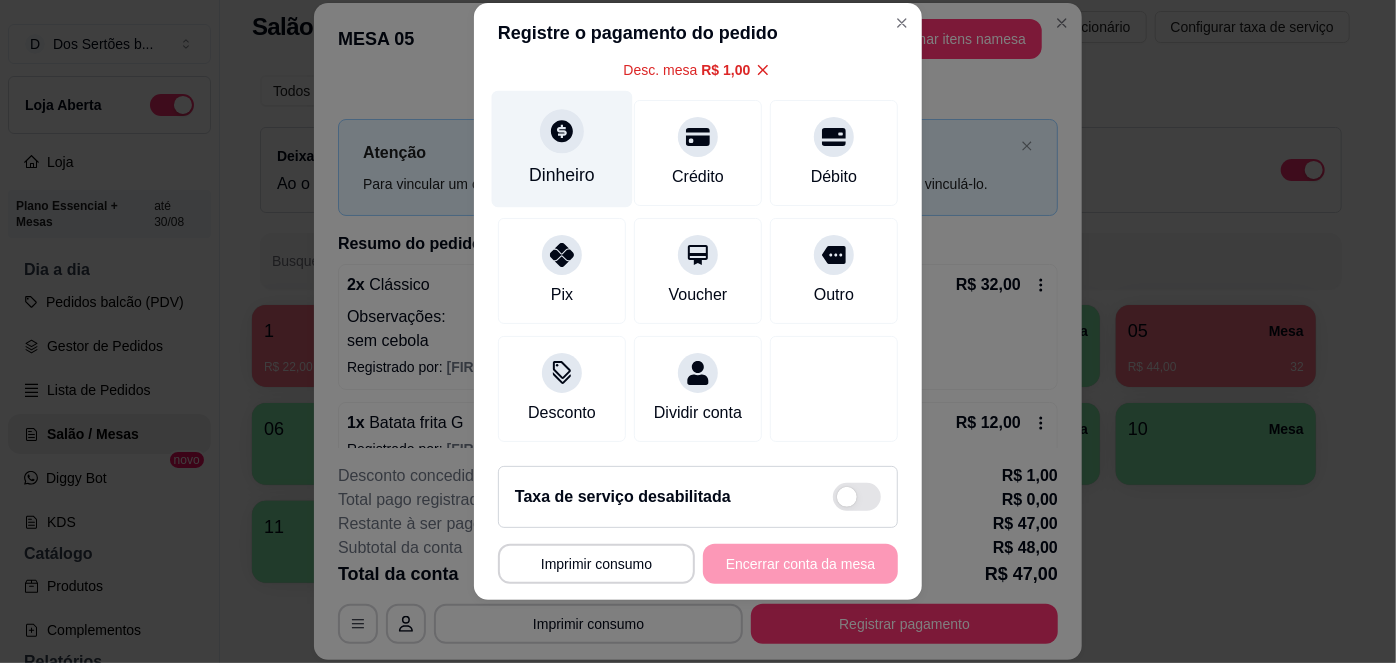 click on "Dinheiro" at bounding box center (562, 175) 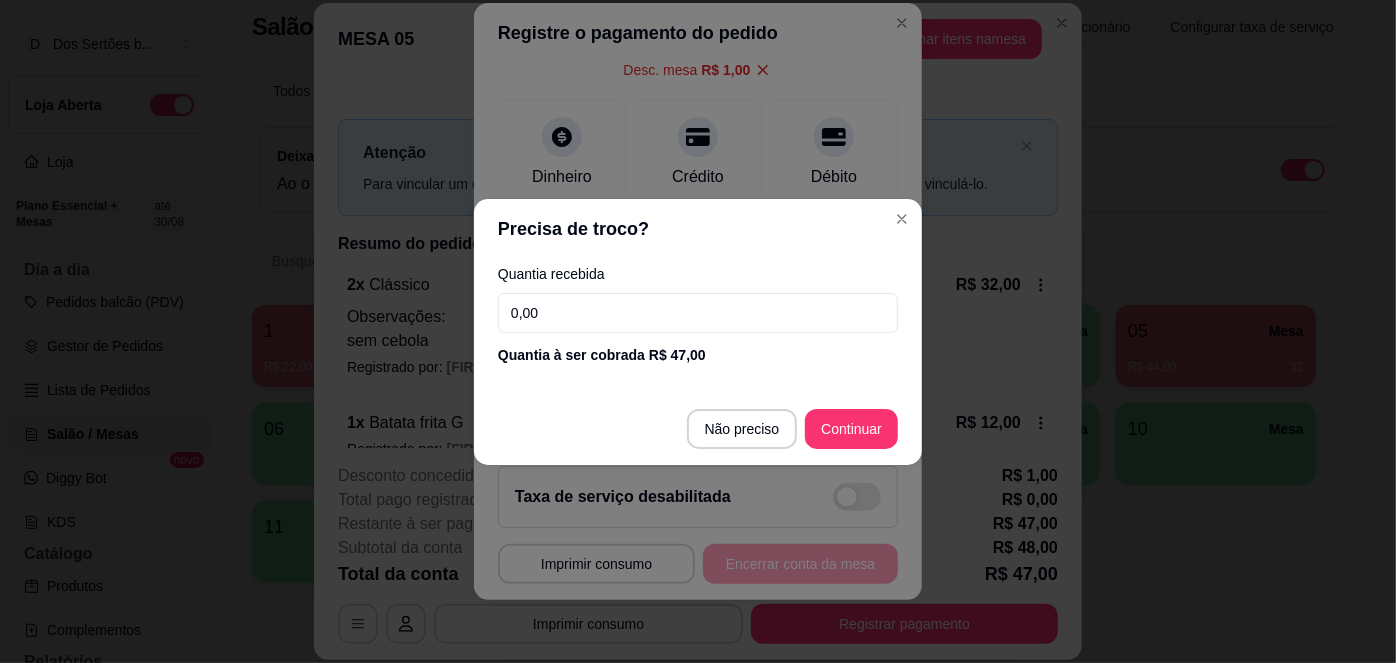 click on "0,00" at bounding box center [698, 313] 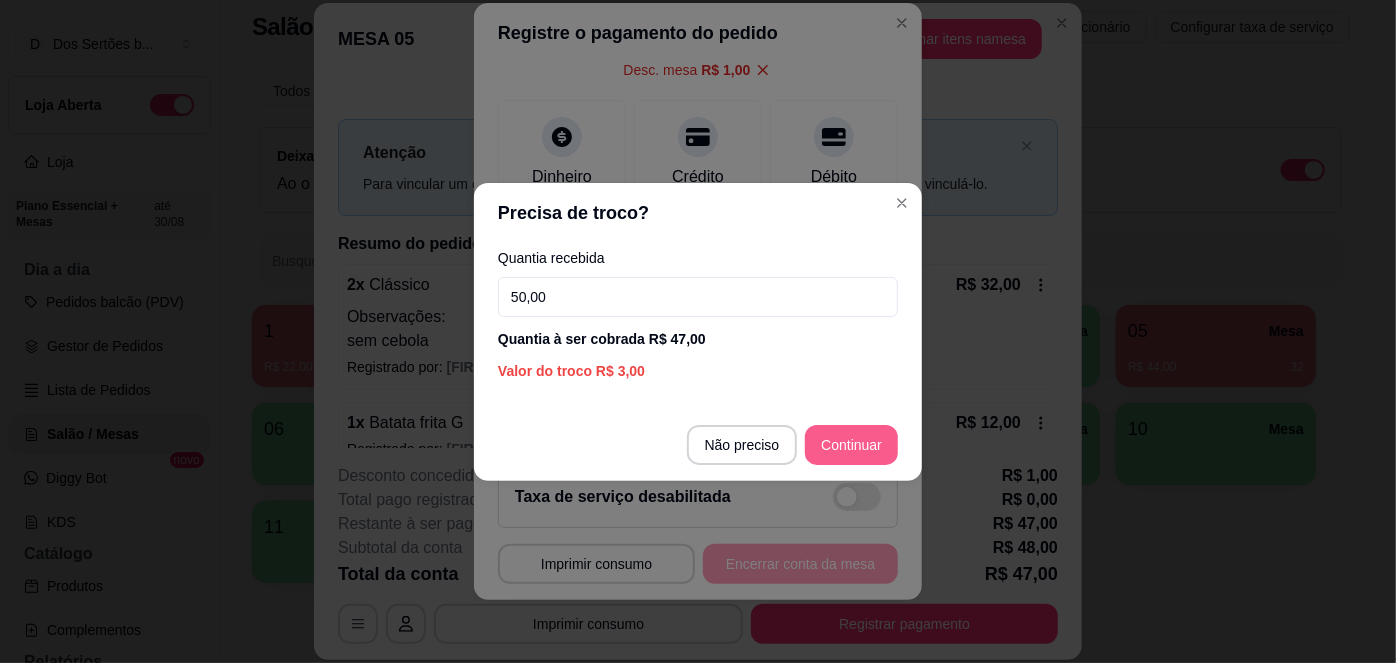 type on "50,00" 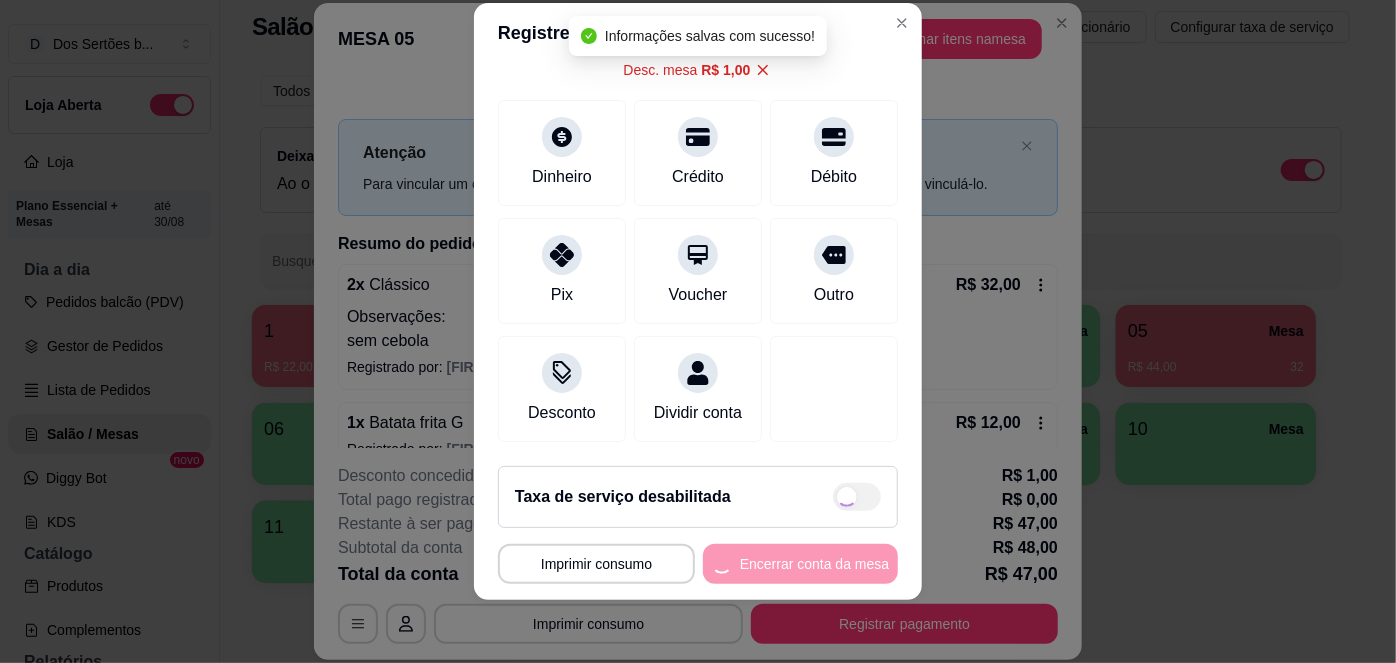 type on "R$ 0,00" 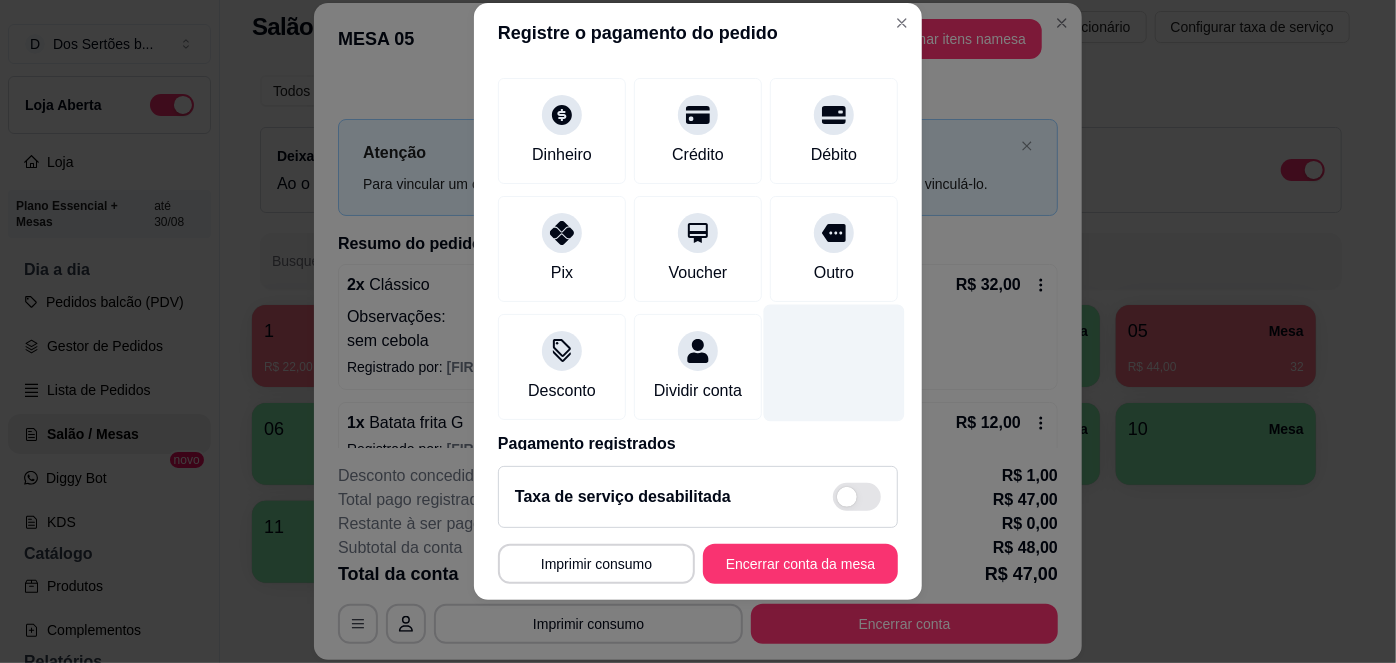 scroll, scrollTop: 229, scrollLeft: 0, axis: vertical 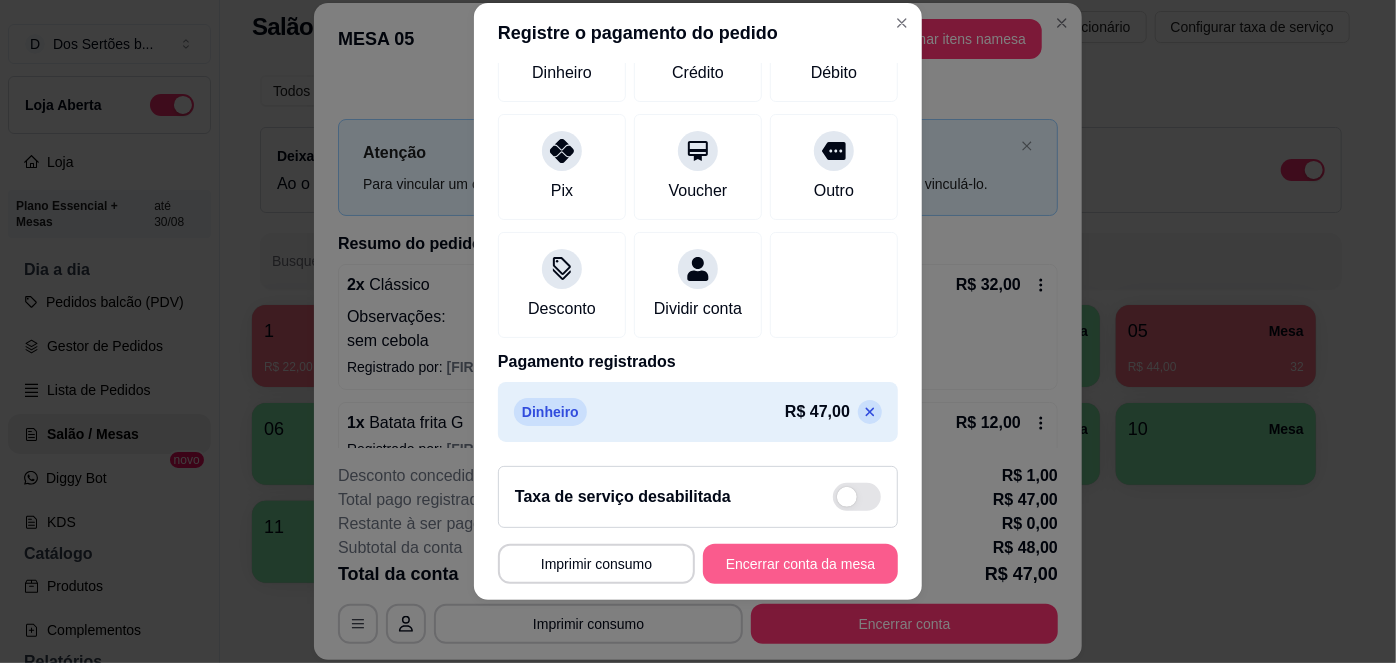 click on "Encerrar conta da mesa" at bounding box center (800, 564) 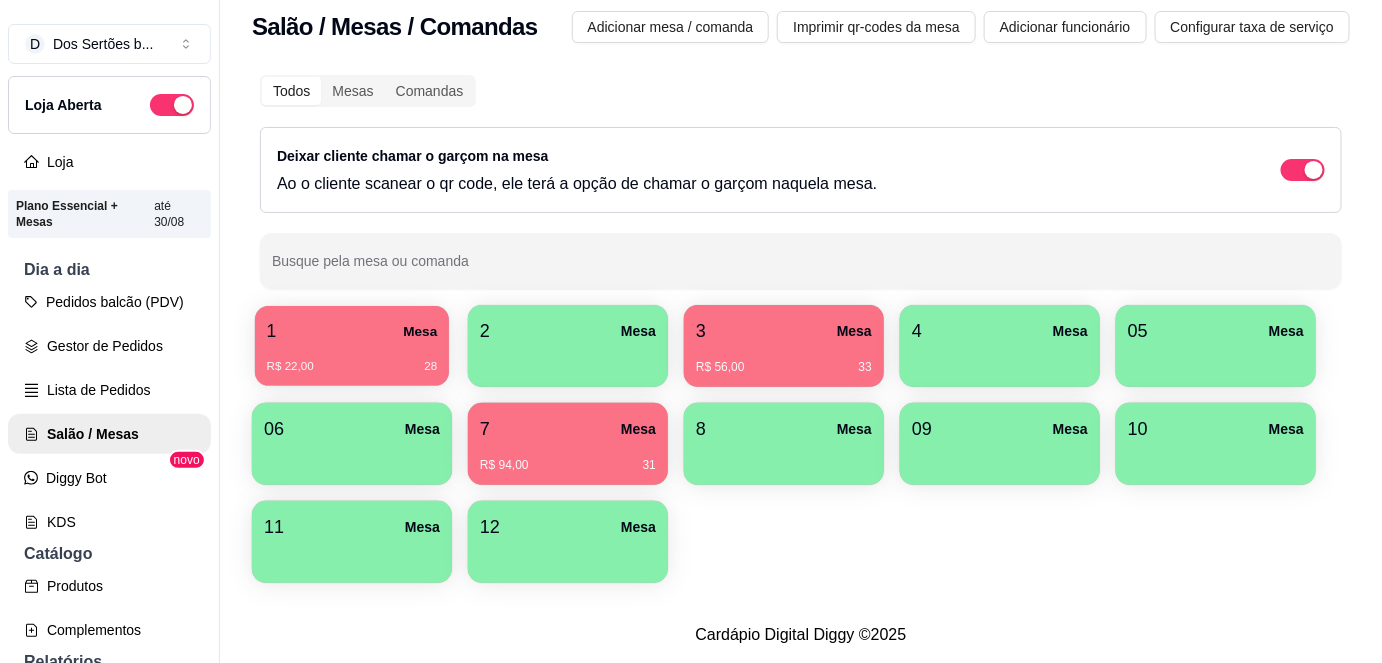 click on "1 Mesa" at bounding box center (352, 331) 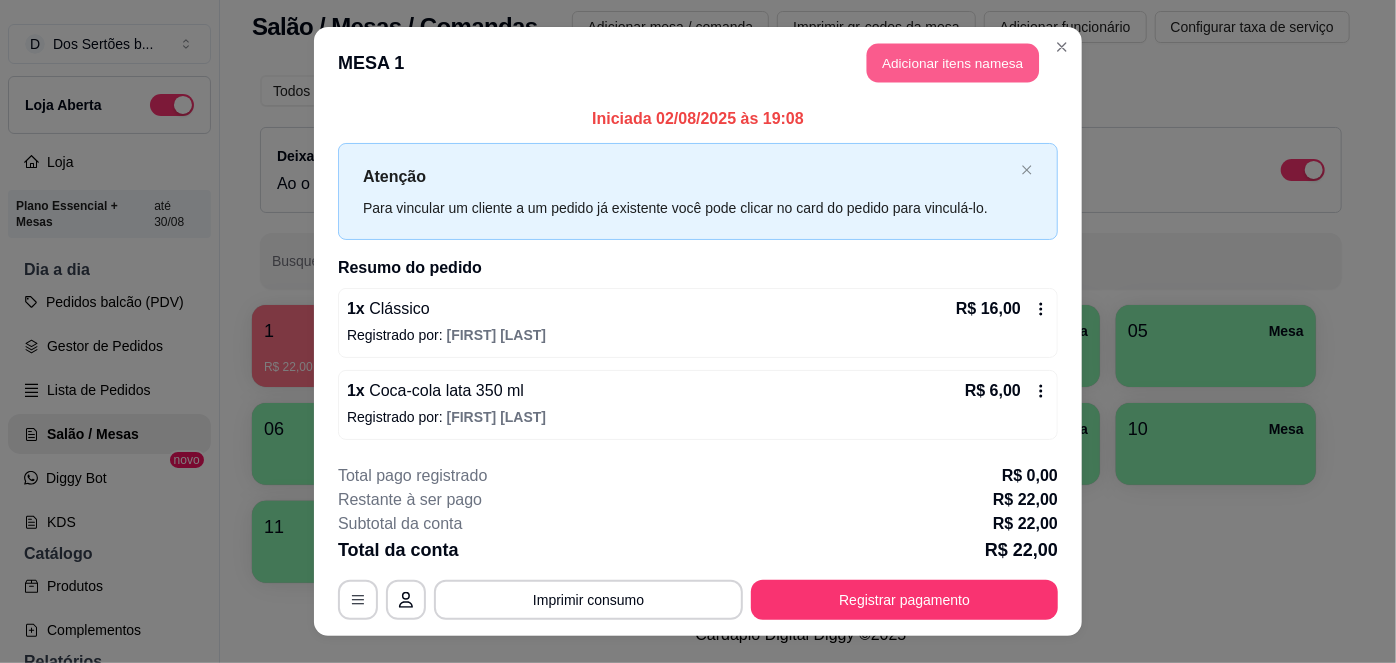 click on "Adicionar itens na  mesa" at bounding box center [953, 63] 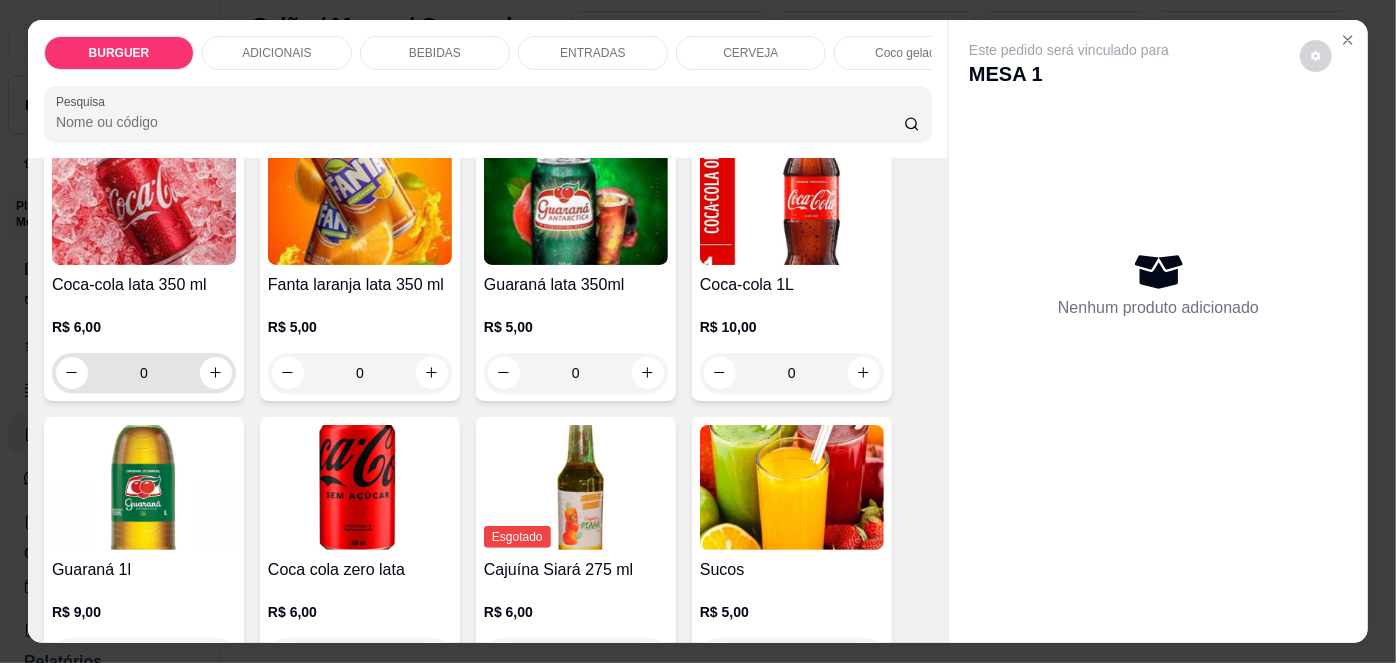 scroll, scrollTop: 1660, scrollLeft: 0, axis: vertical 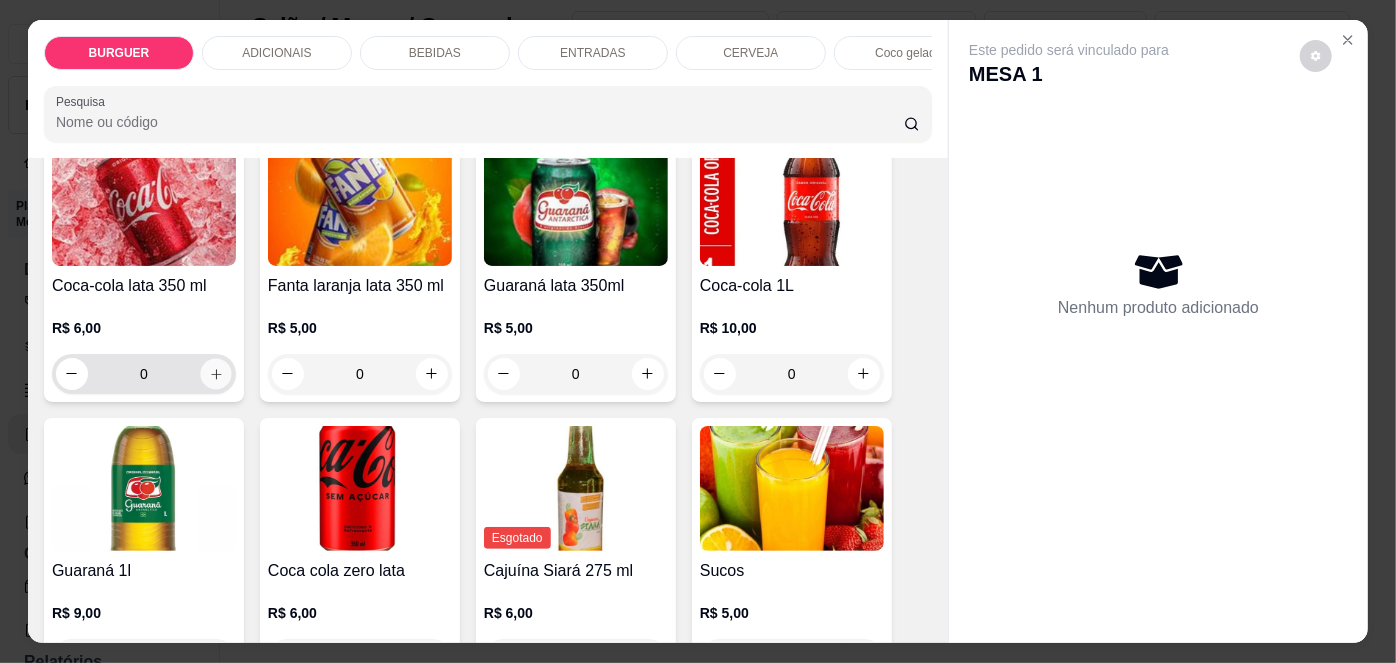 click 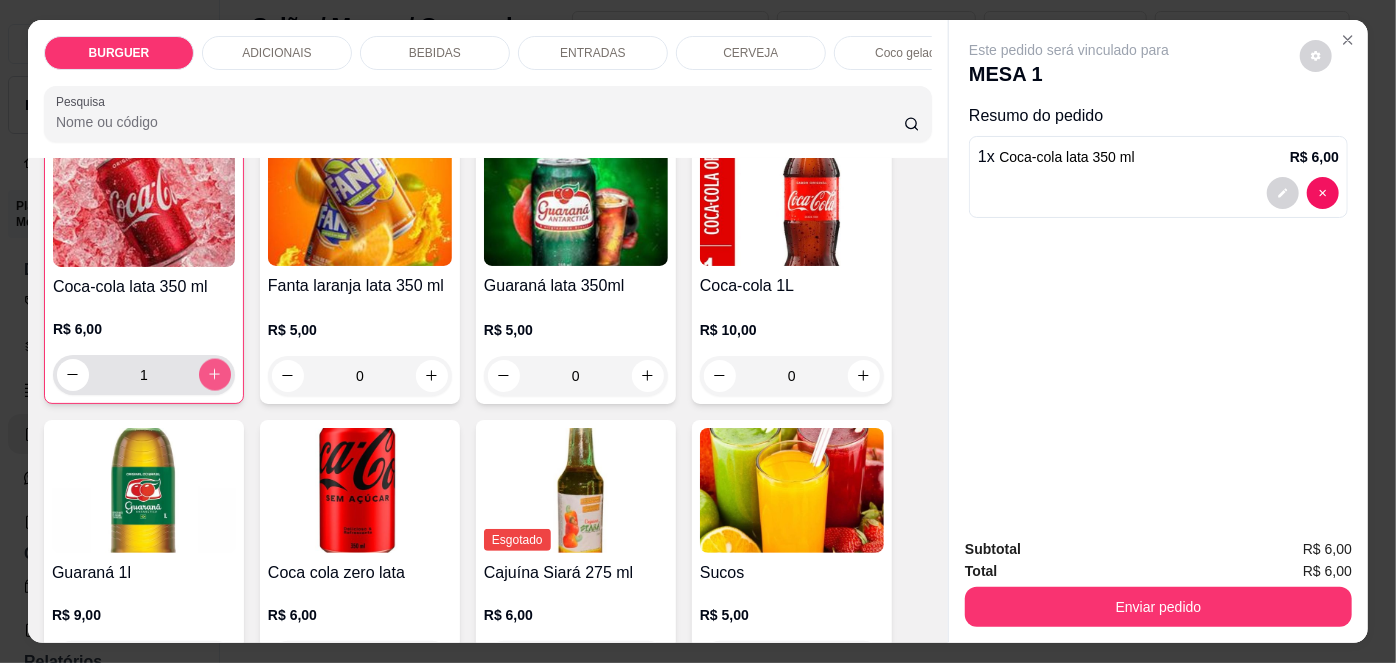 scroll, scrollTop: 1661, scrollLeft: 0, axis: vertical 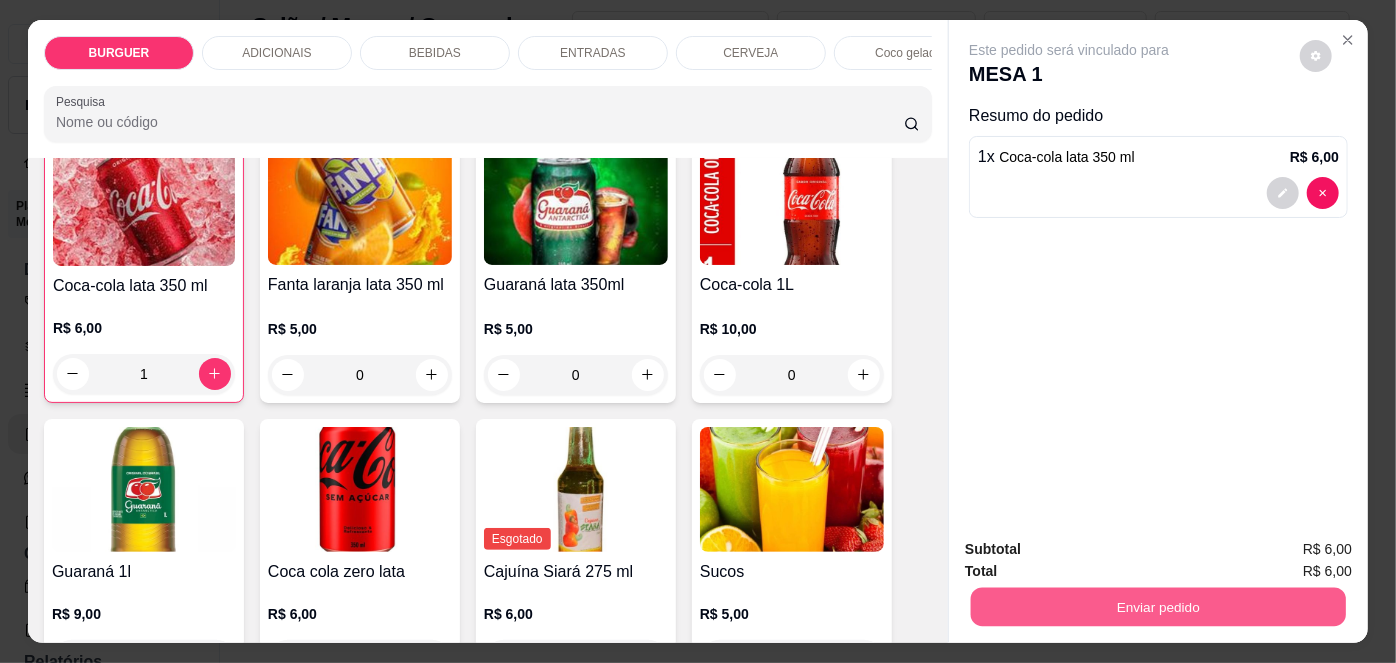 click on "Enviar pedido" at bounding box center [1158, 607] 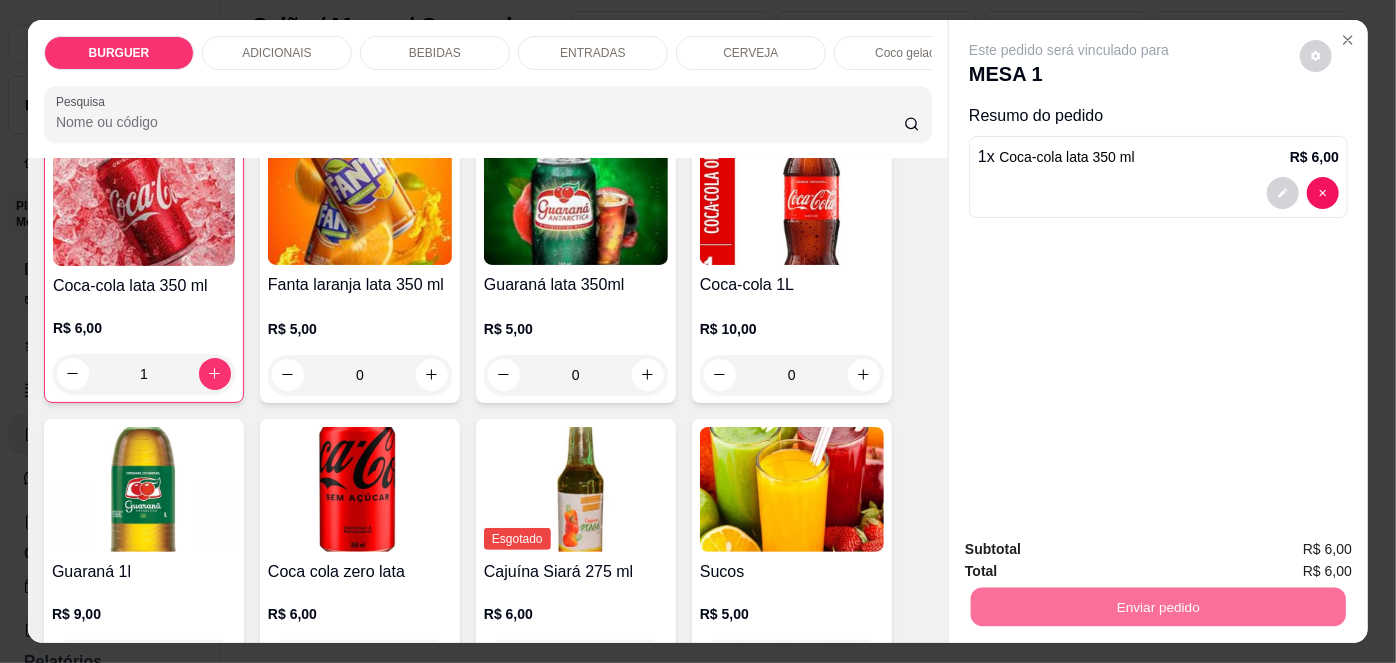 click on "Não registrar e enviar pedido" at bounding box center [1093, 551] 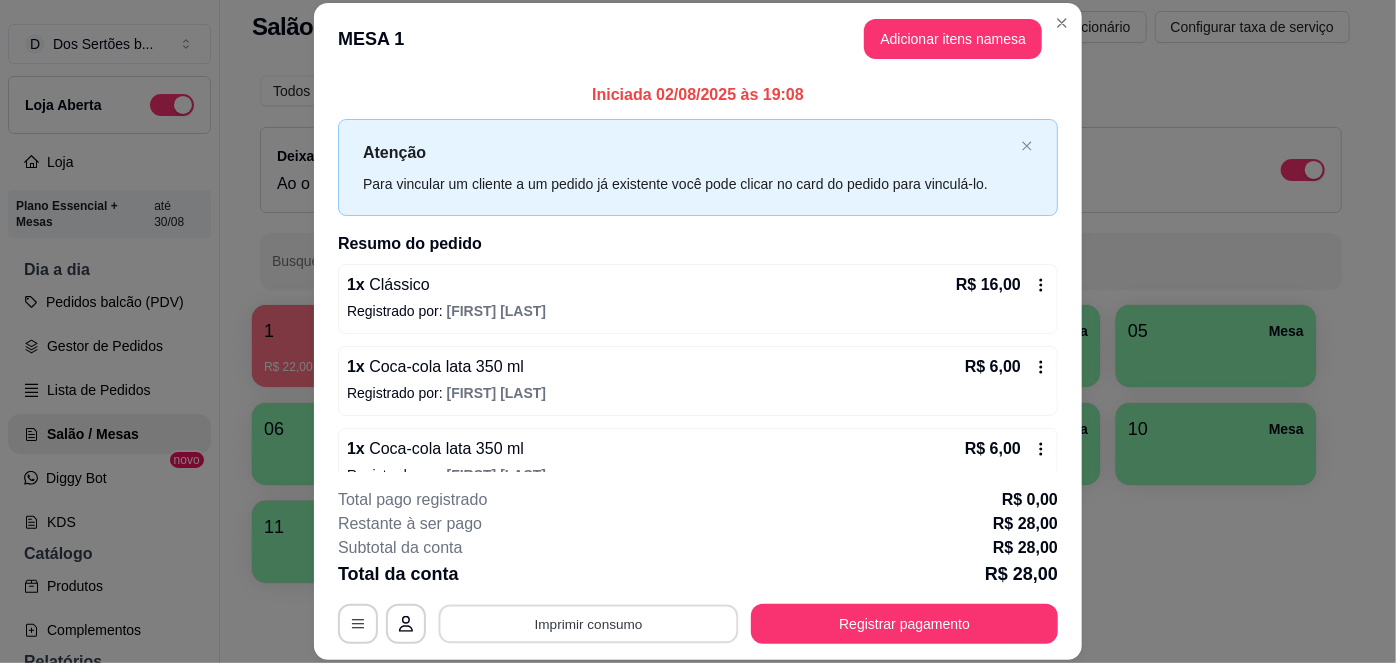 click on "Imprimir consumo" at bounding box center (589, 623) 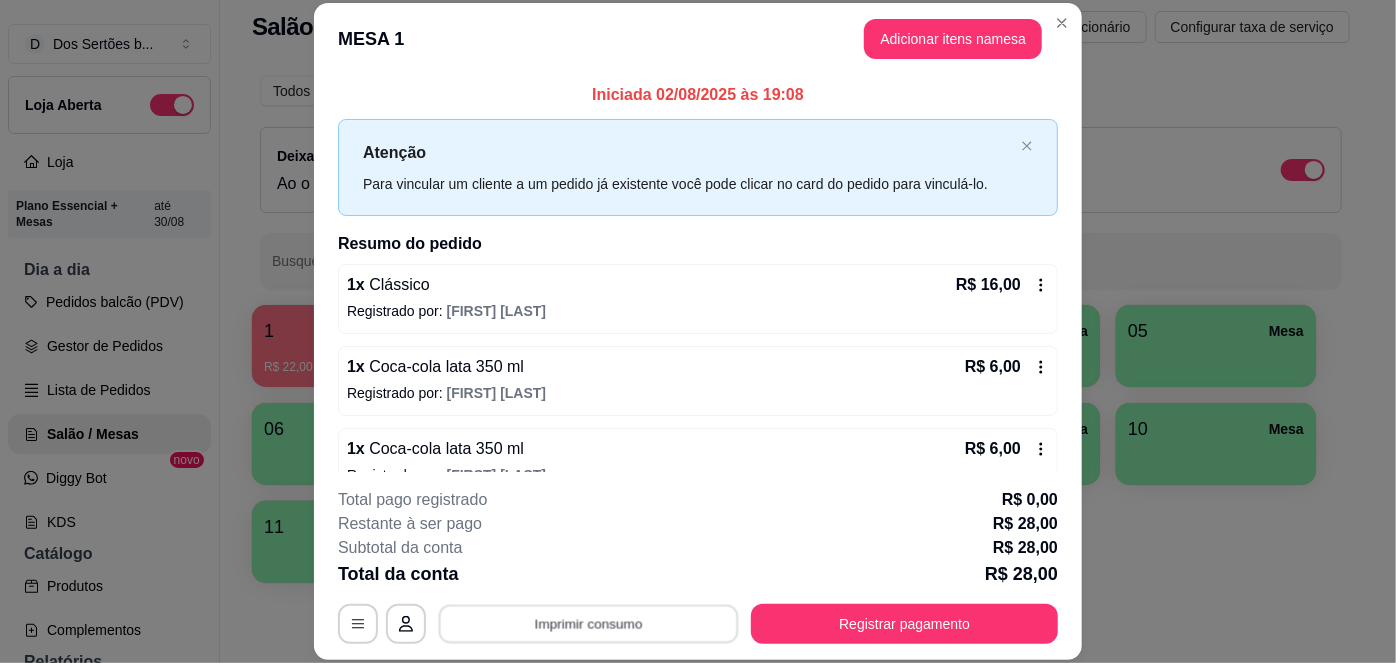 click on "Imprimir consumo" at bounding box center (589, 623) 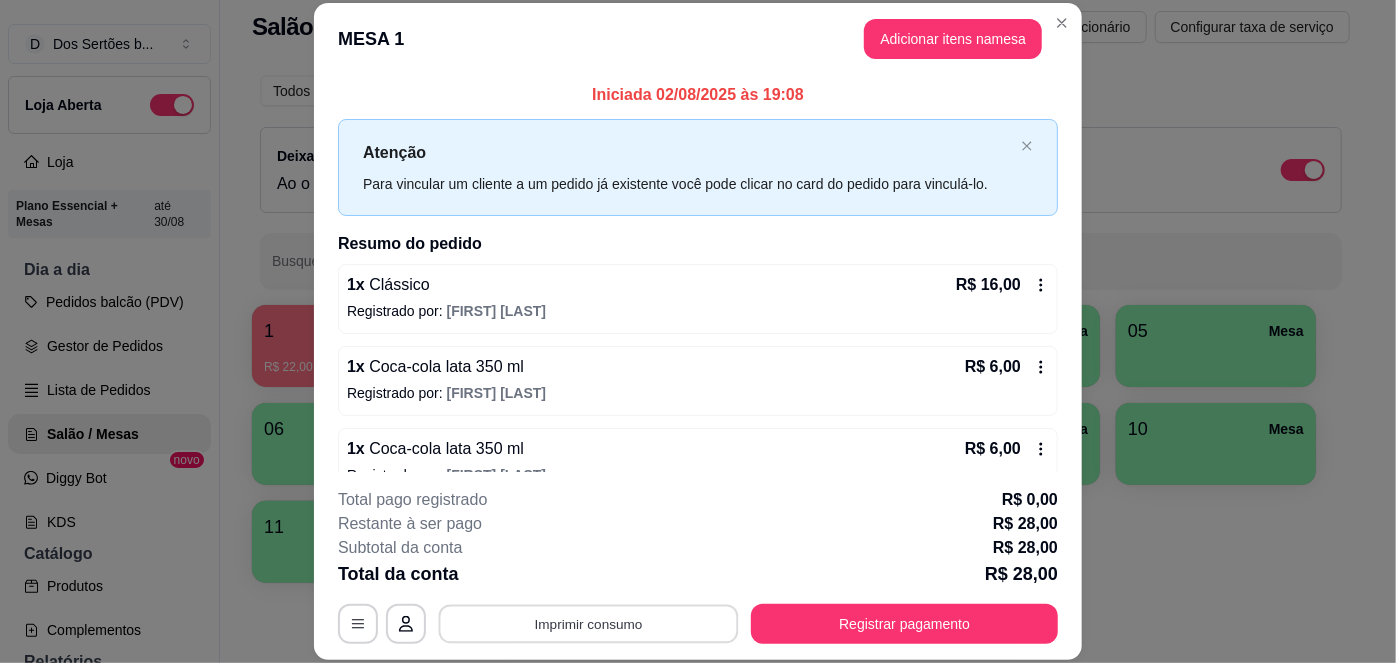 click on "Imprimir consumo" at bounding box center [589, 623] 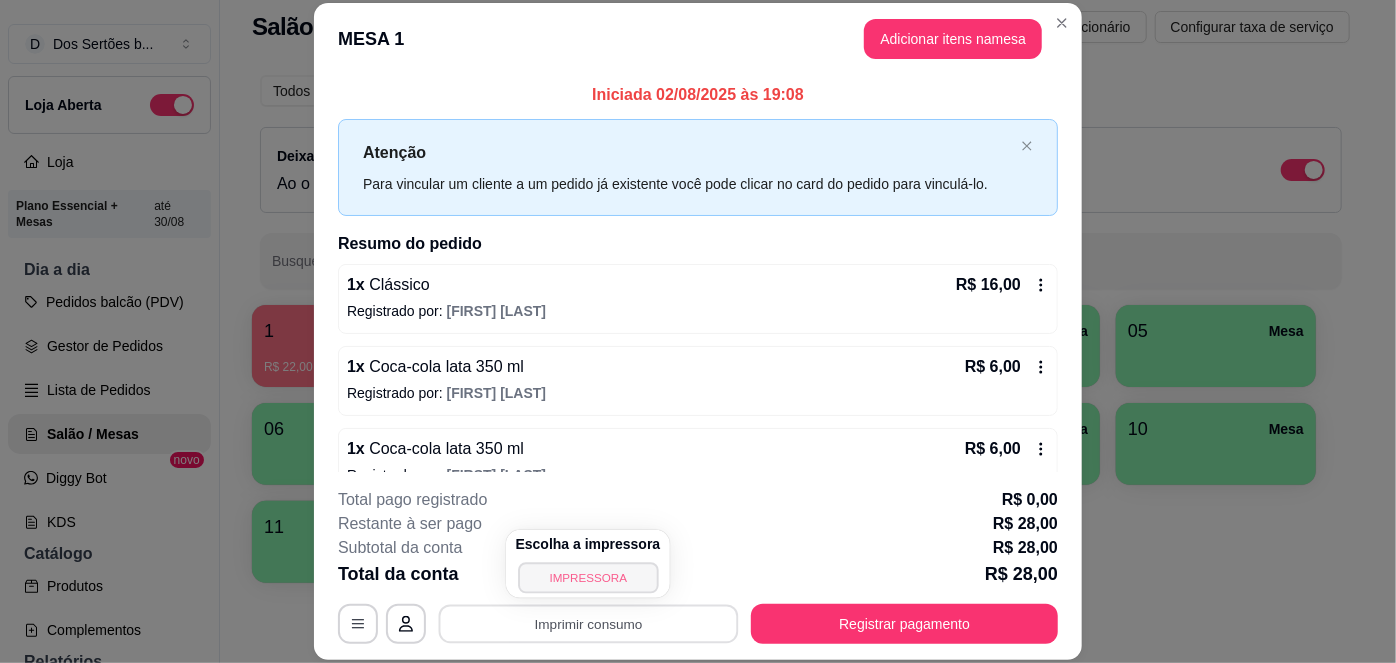 click on "IMPRESSORA" at bounding box center [588, 577] 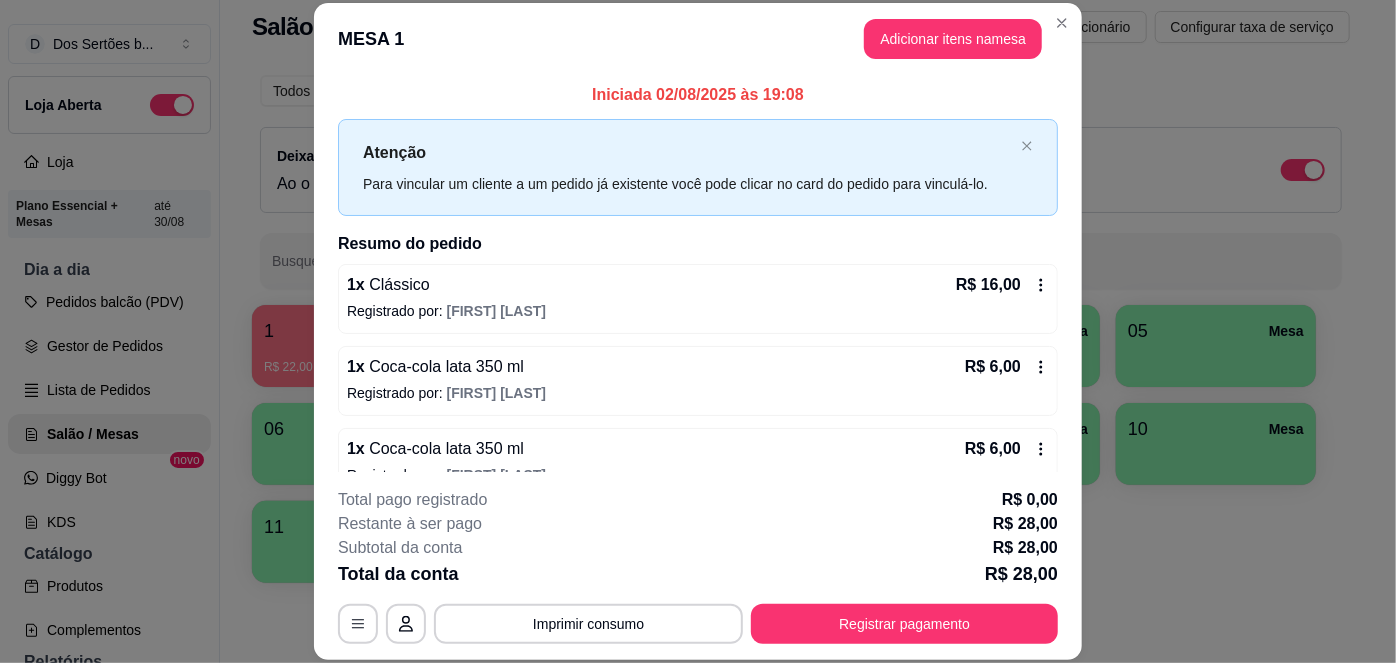 scroll, scrollTop: 32, scrollLeft: 0, axis: vertical 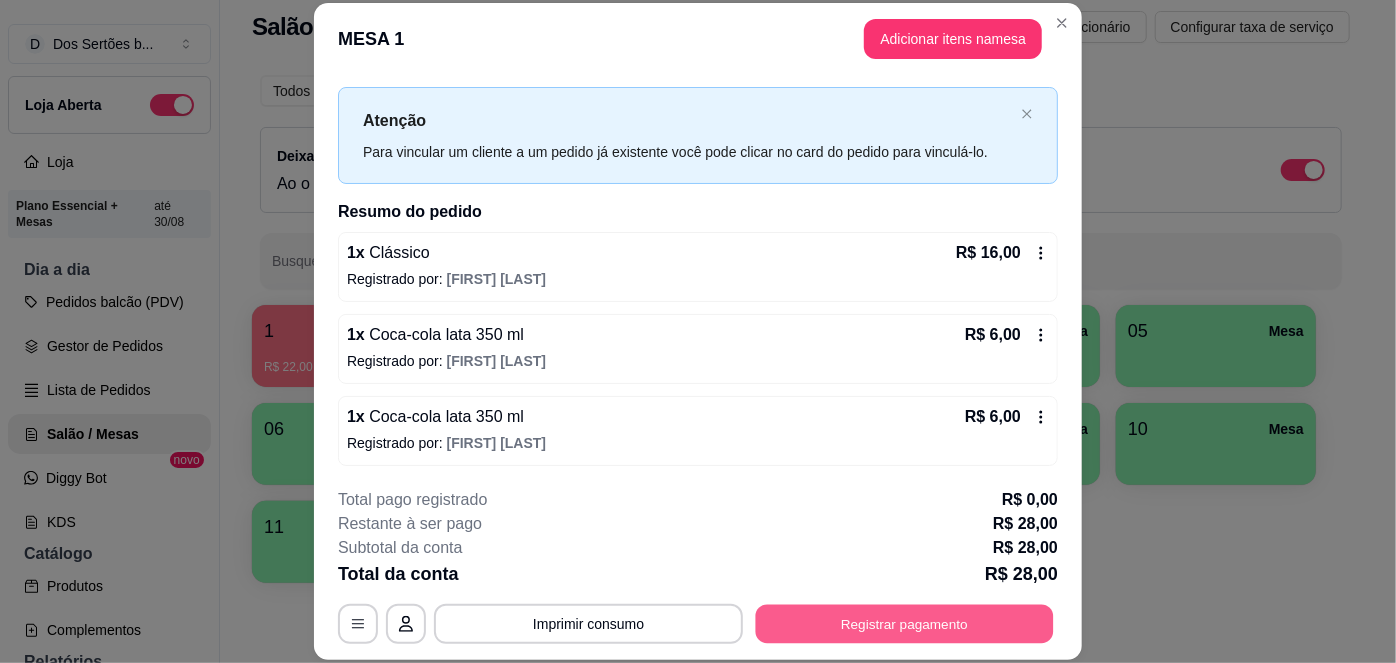 click on "Registrar pagamento" at bounding box center (905, 623) 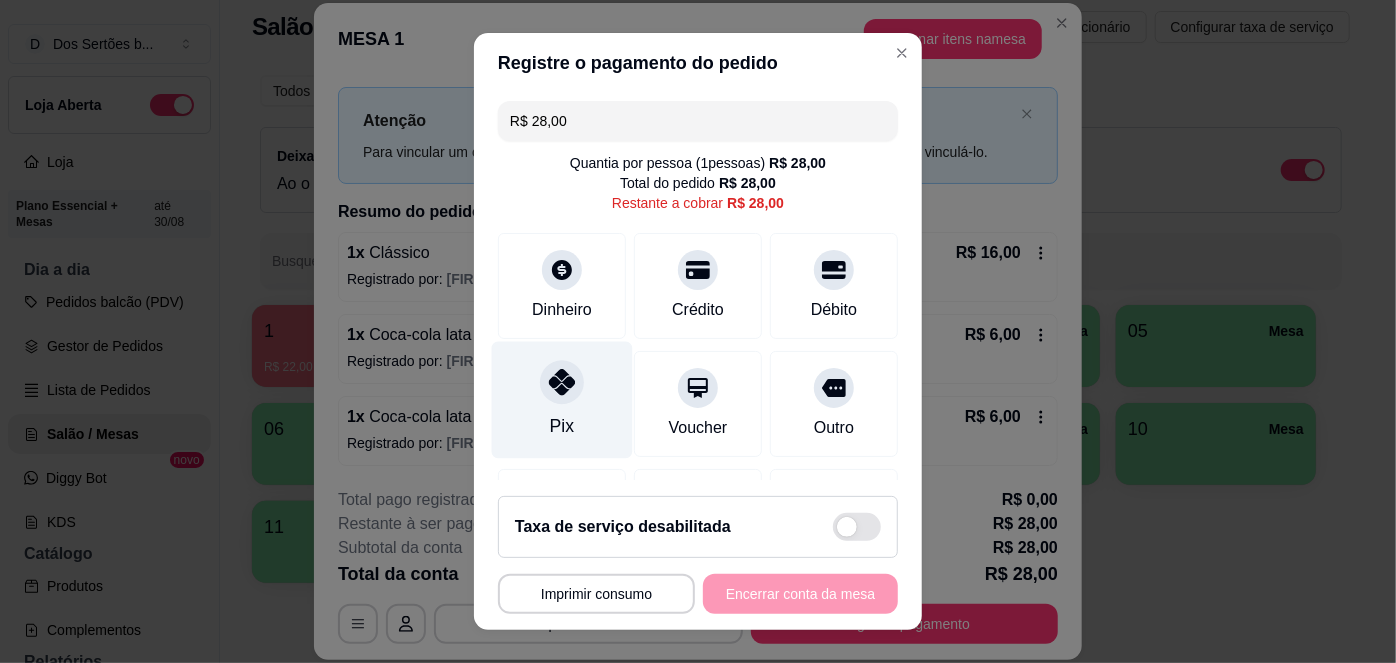 click 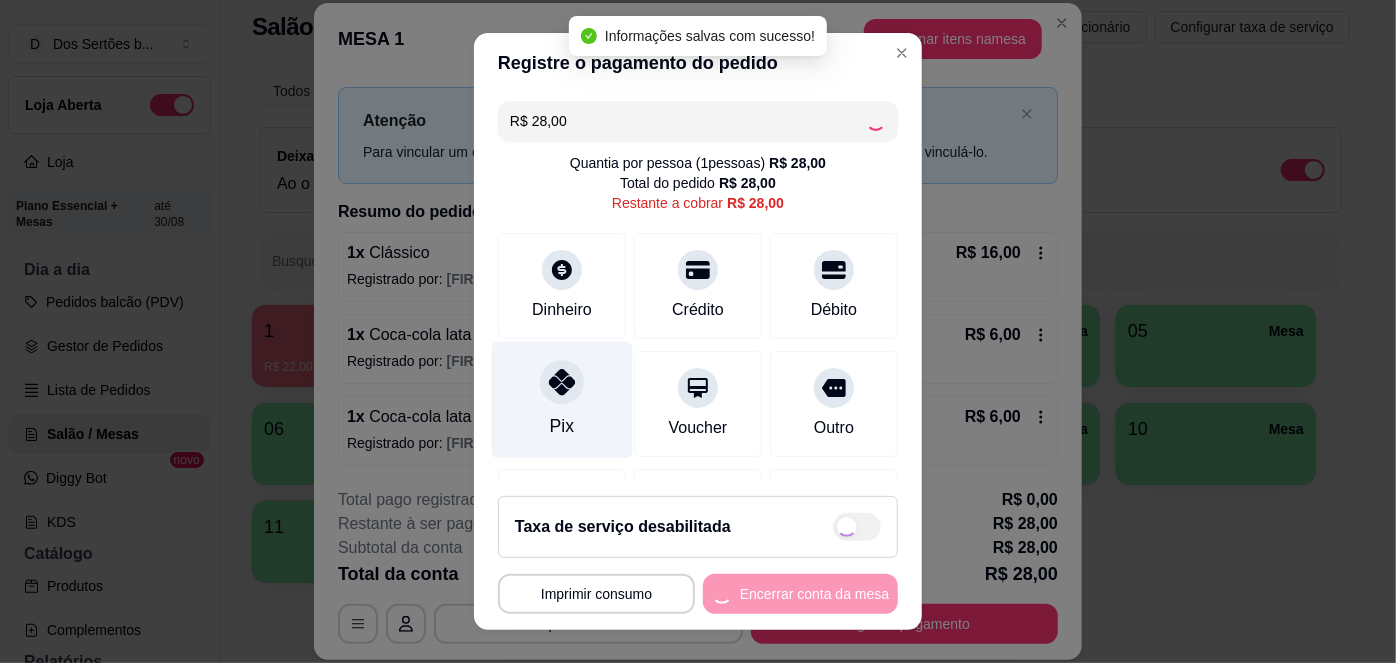 type on "R$ 0,00" 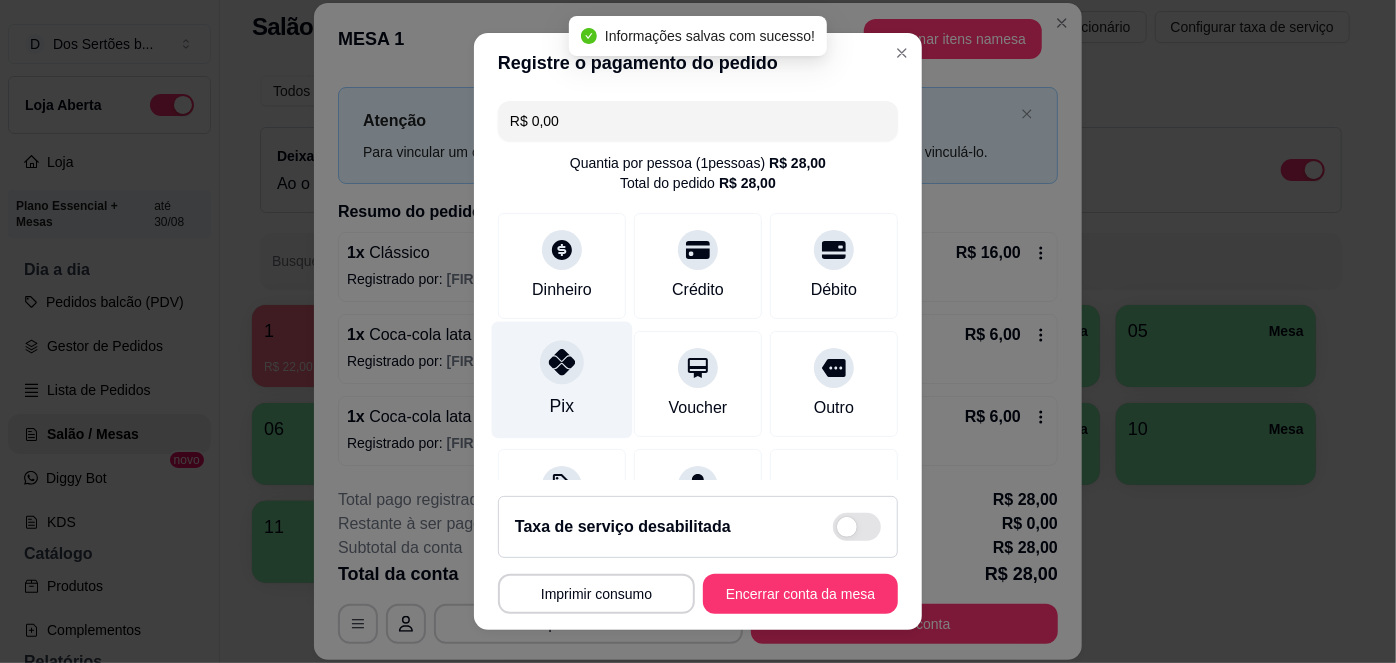 scroll, scrollTop: 208, scrollLeft: 0, axis: vertical 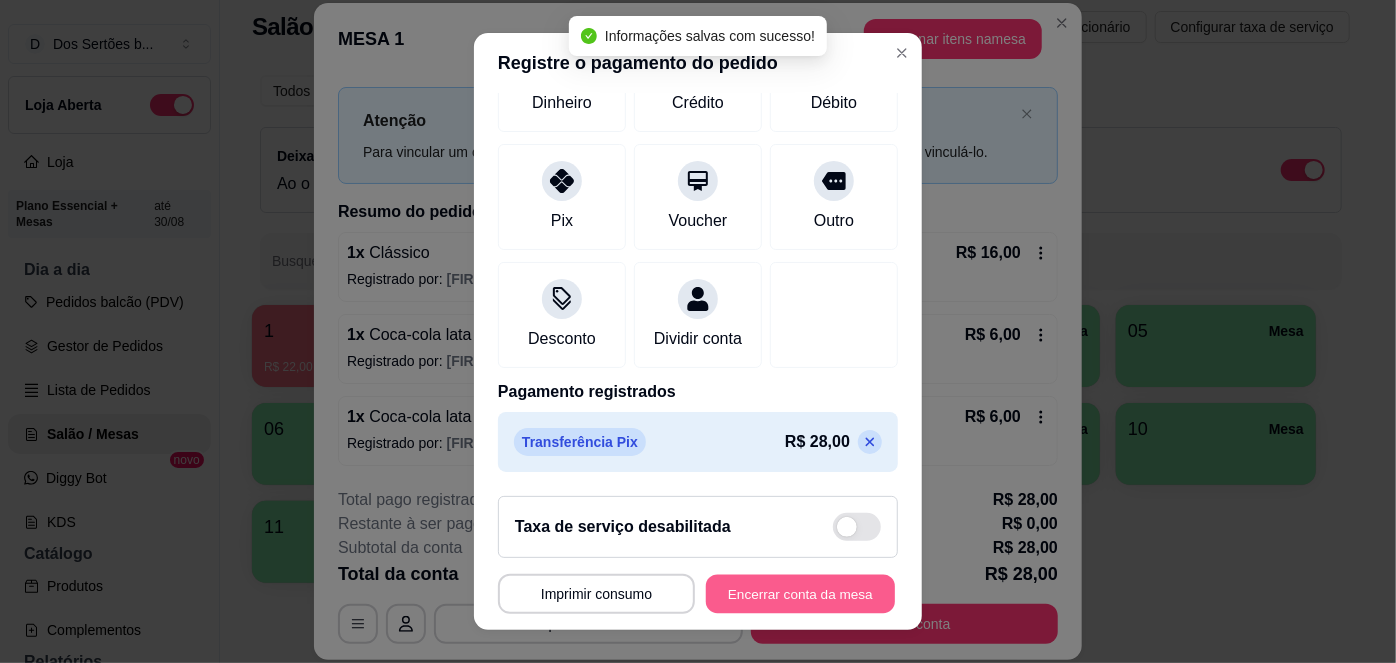 click on "Encerrar conta da mesa" at bounding box center (800, 593) 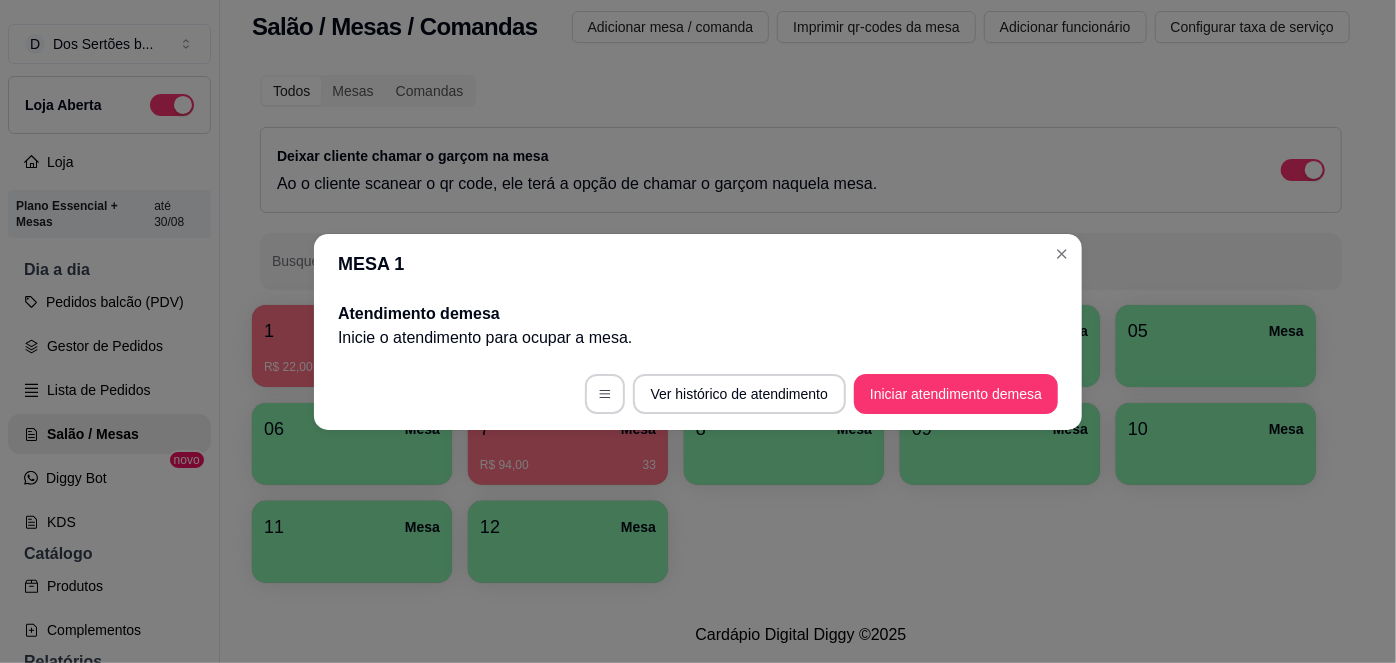 scroll, scrollTop: 0, scrollLeft: 0, axis: both 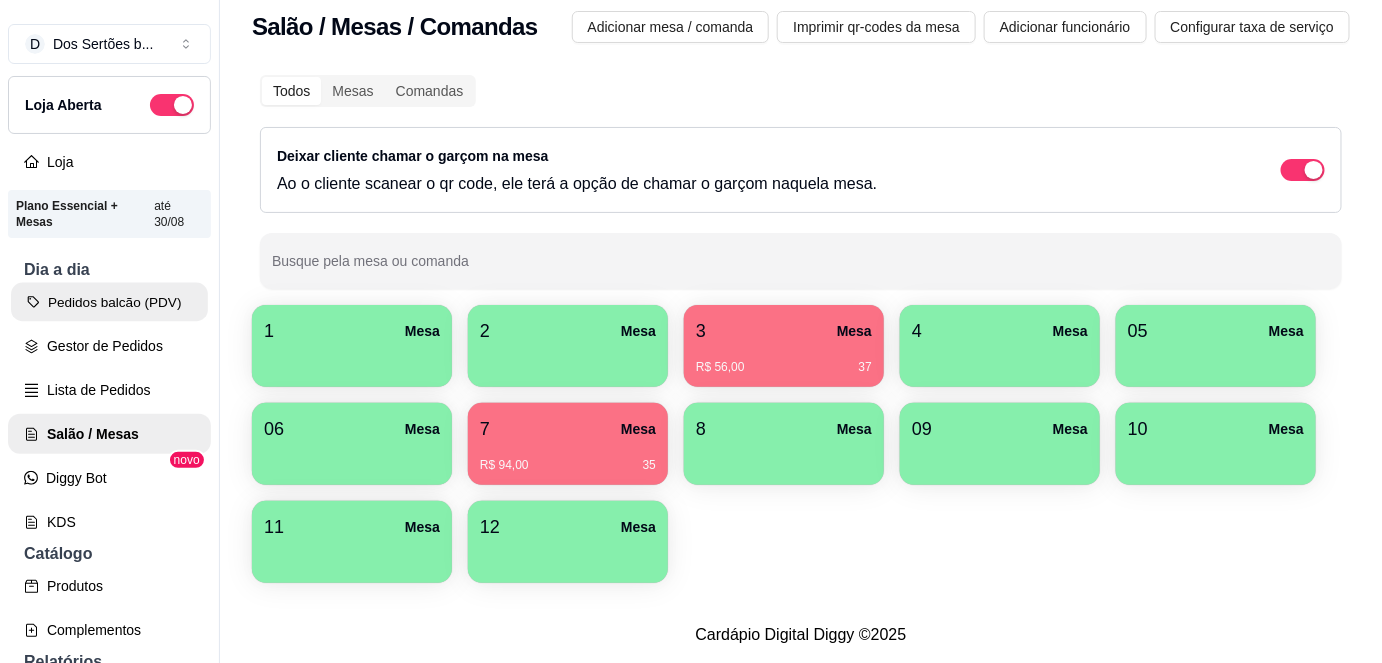 click on "Pedidos balcão (PDV)" at bounding box center (109, 302) 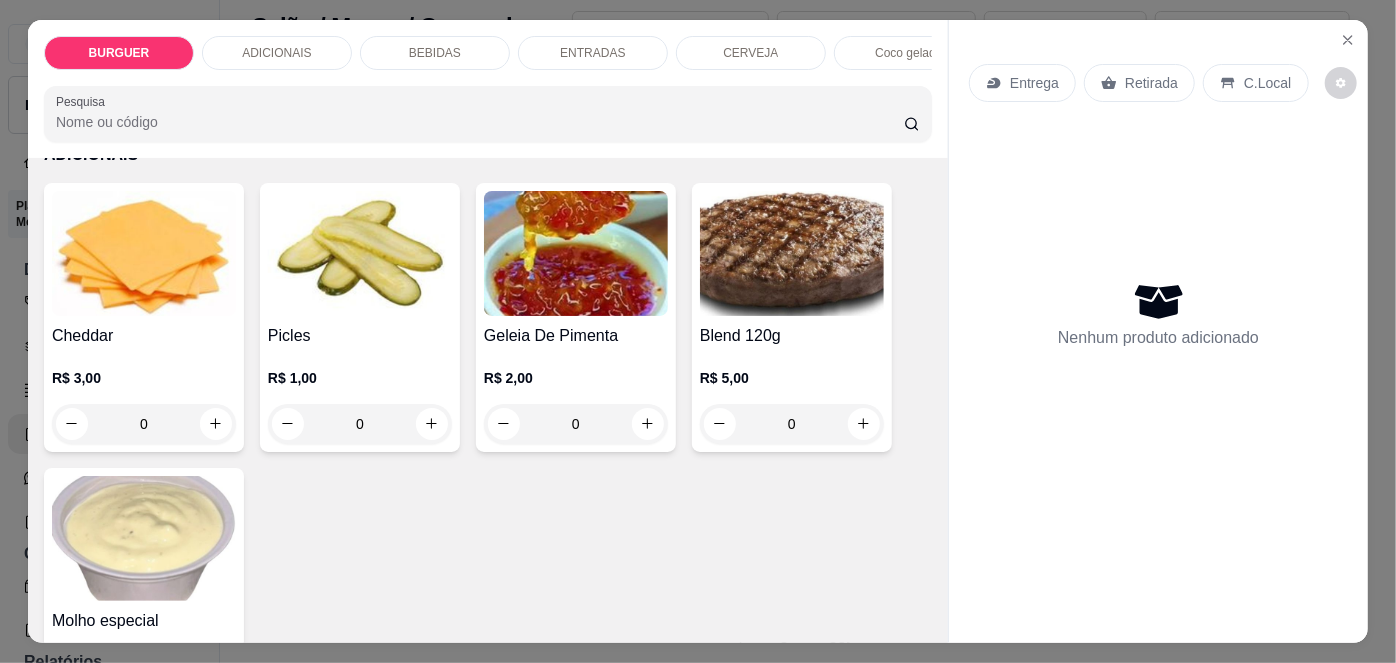 scroll, scrollTop: 880, scrollLeft: 0, axis: vertical 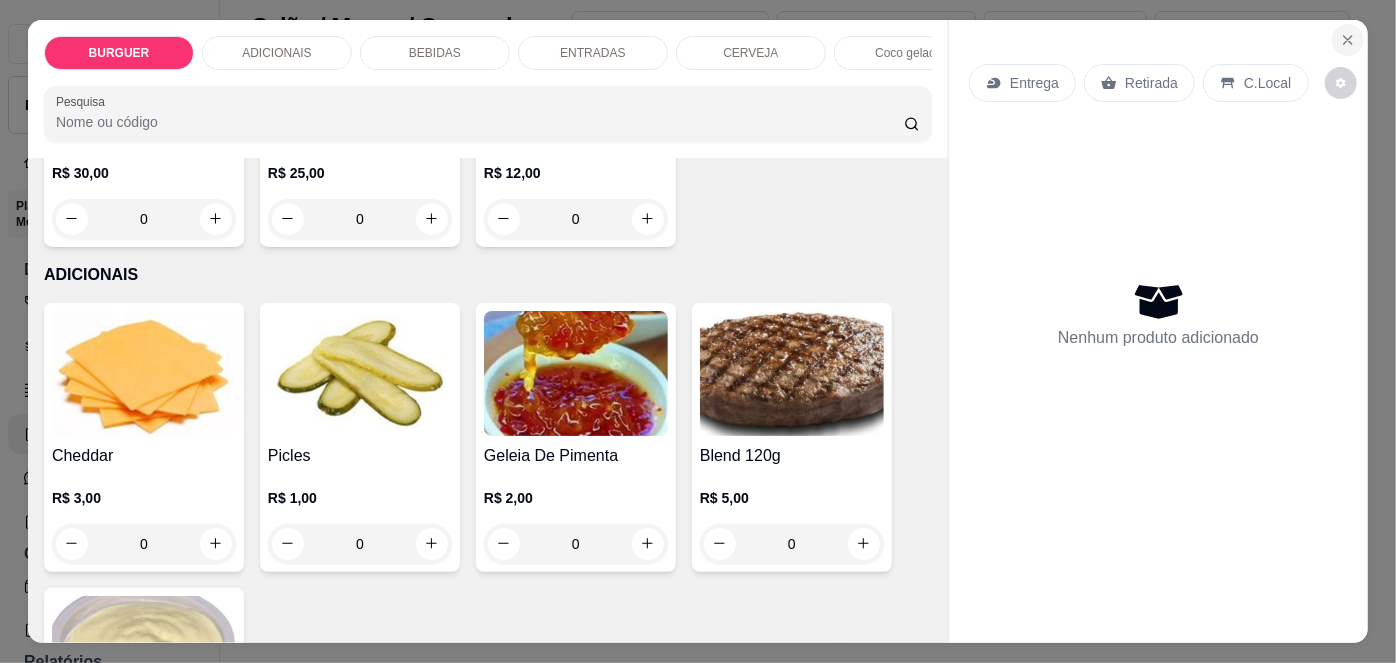 click 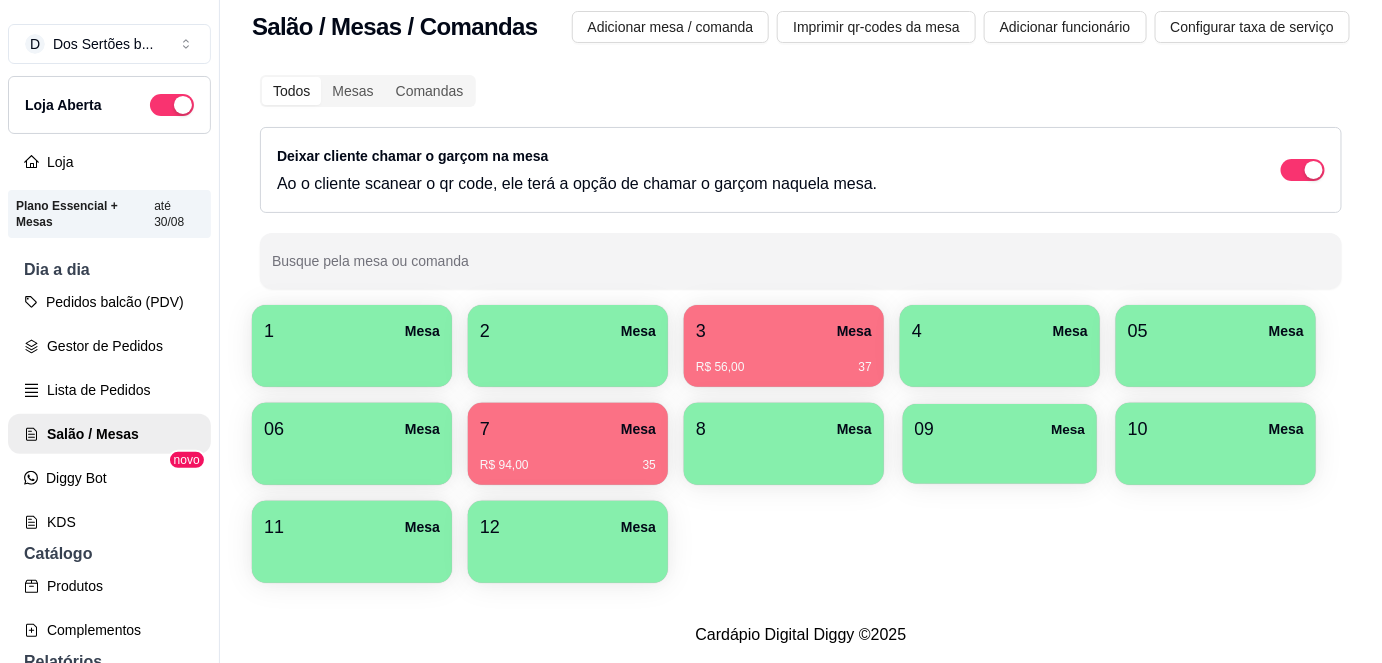 click on "09 Mesa" at bounding box center [1000, 429] 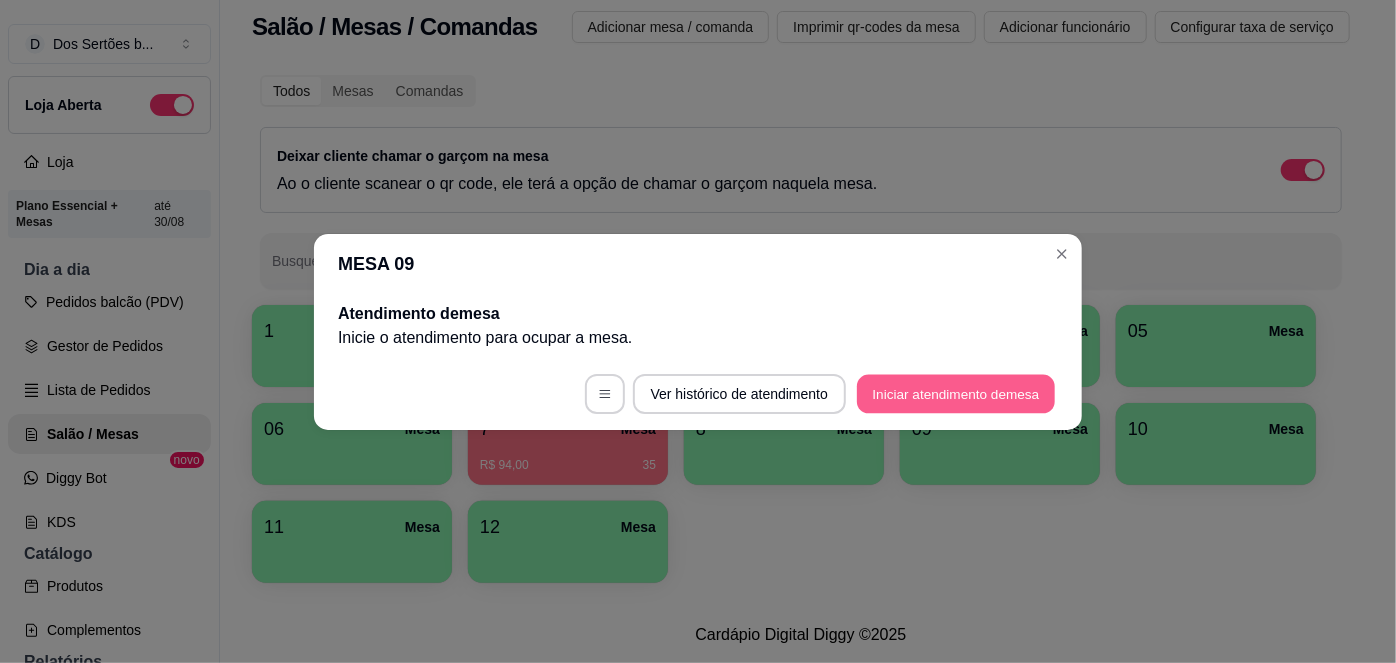 click on "Iniciar atendimento de  mesa" at bounding box center (956, 393) 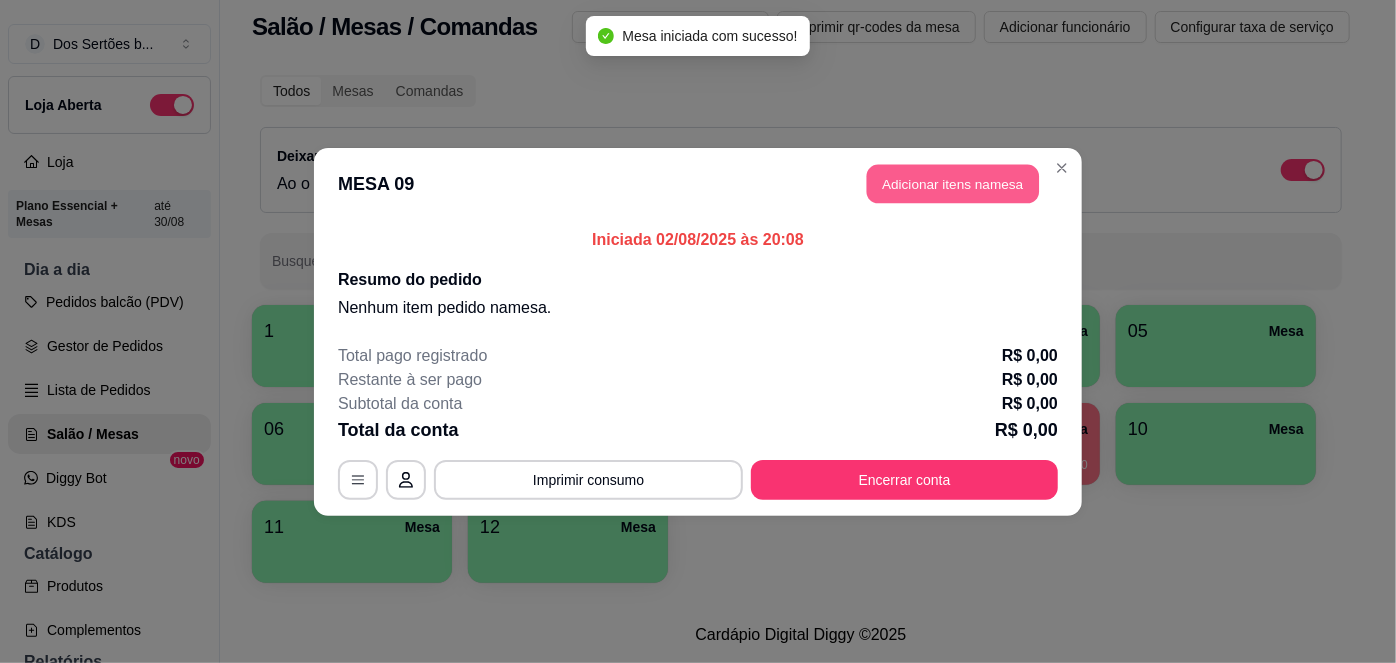 click on "Adicionar itens na  mesa" at bounding box center (953, 183) 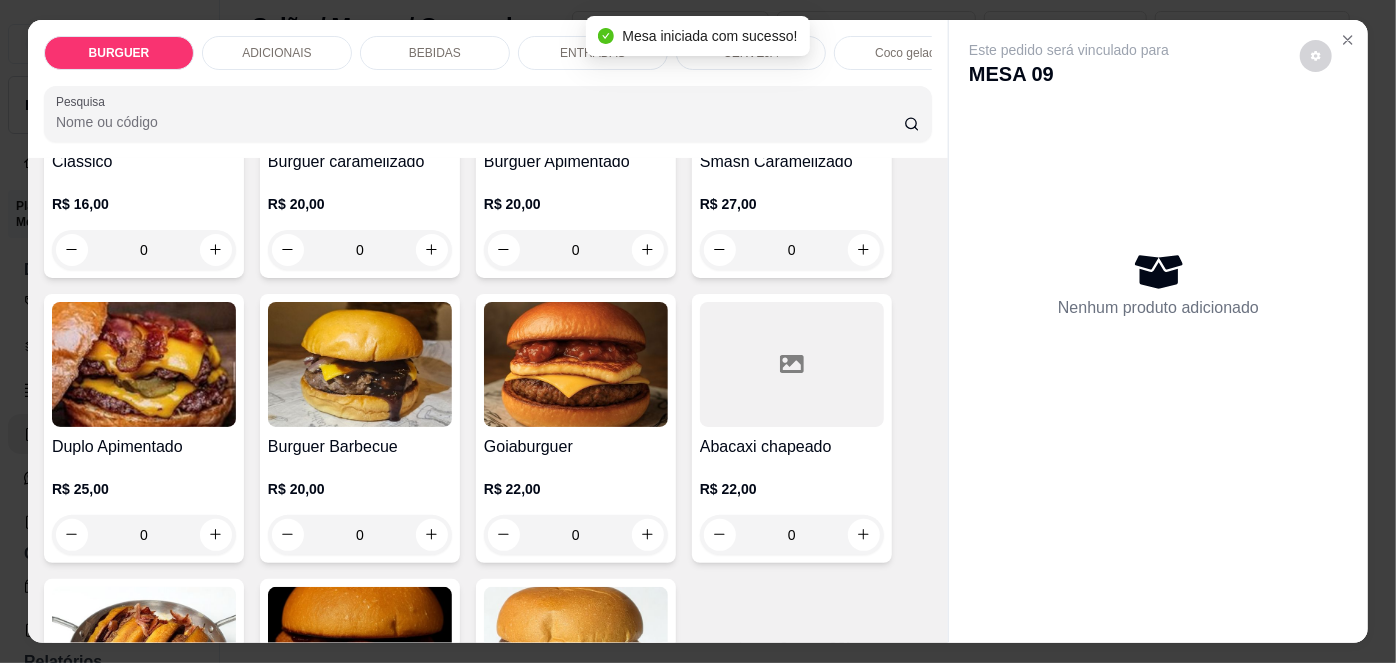 scroll, scrollTop: 290, scrollLeft: 0, axis: vertical 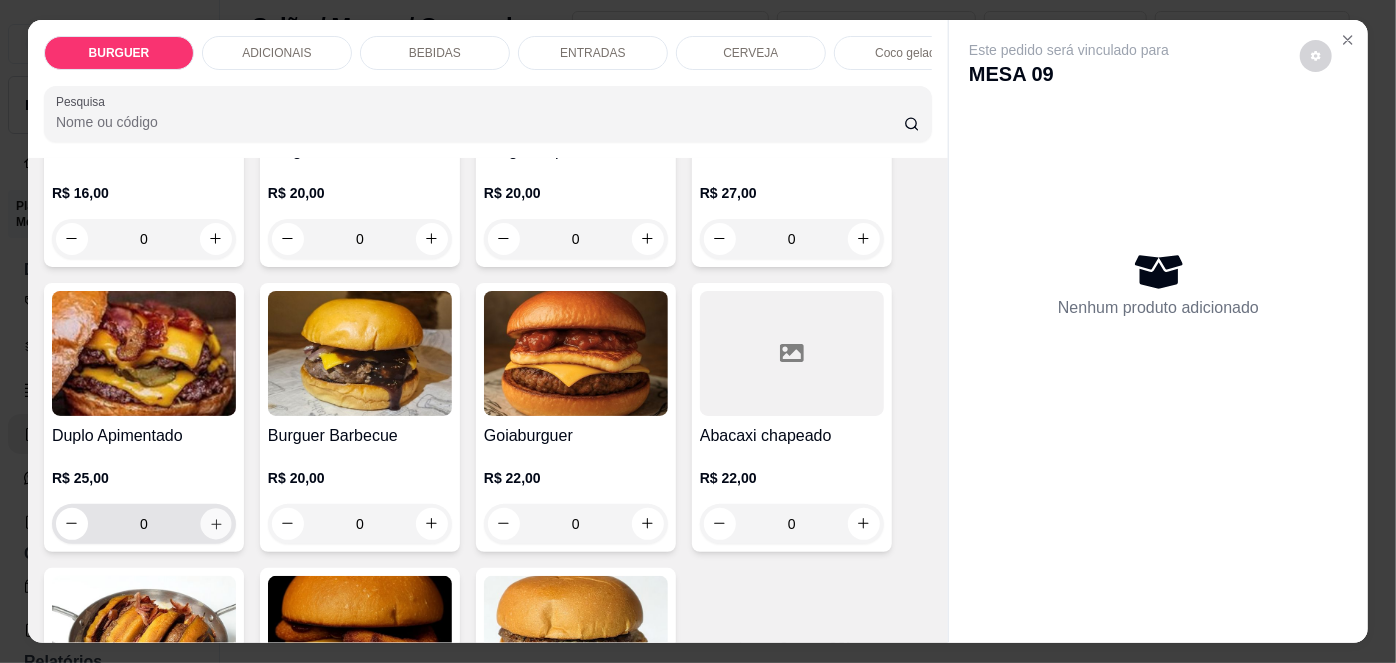 click 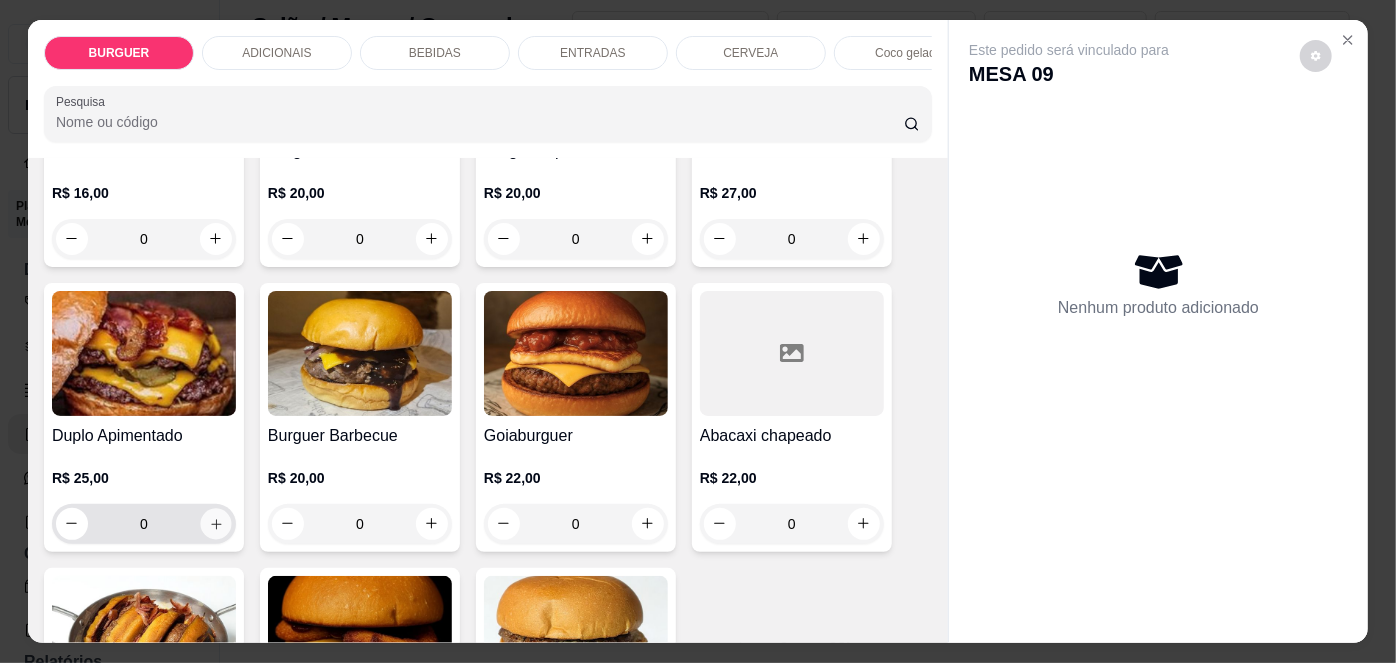 type on "1" 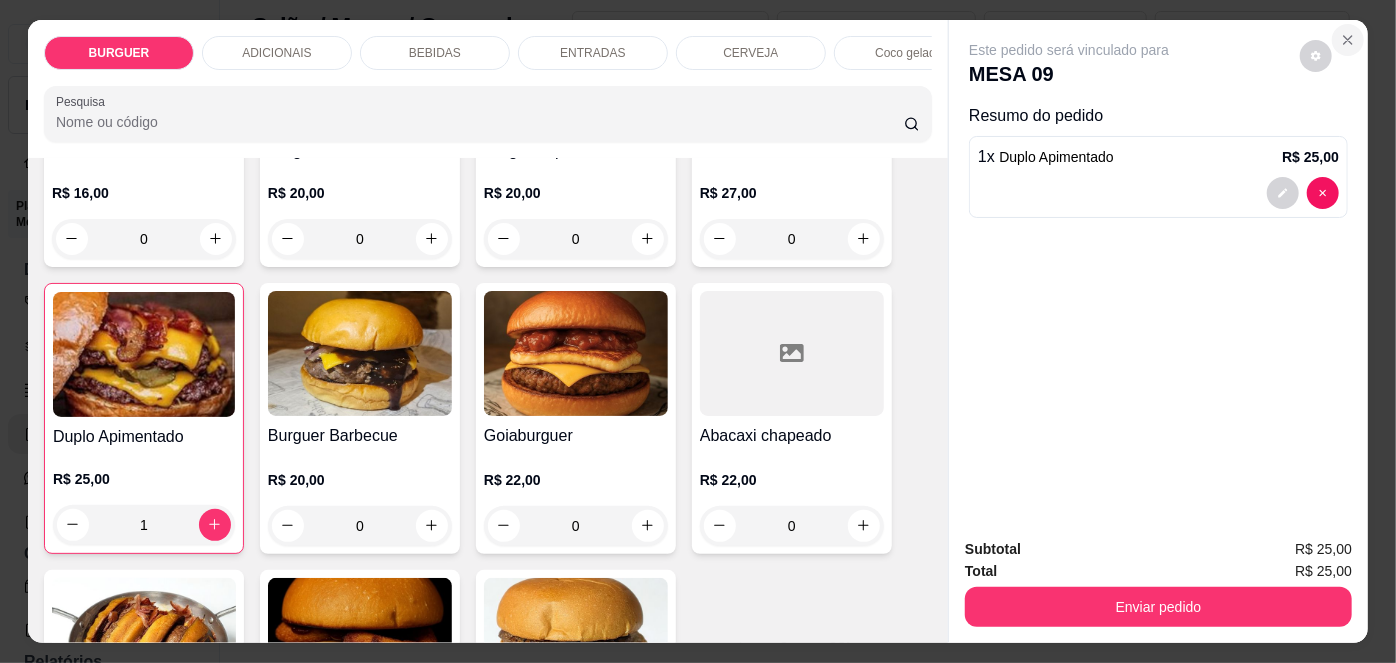click 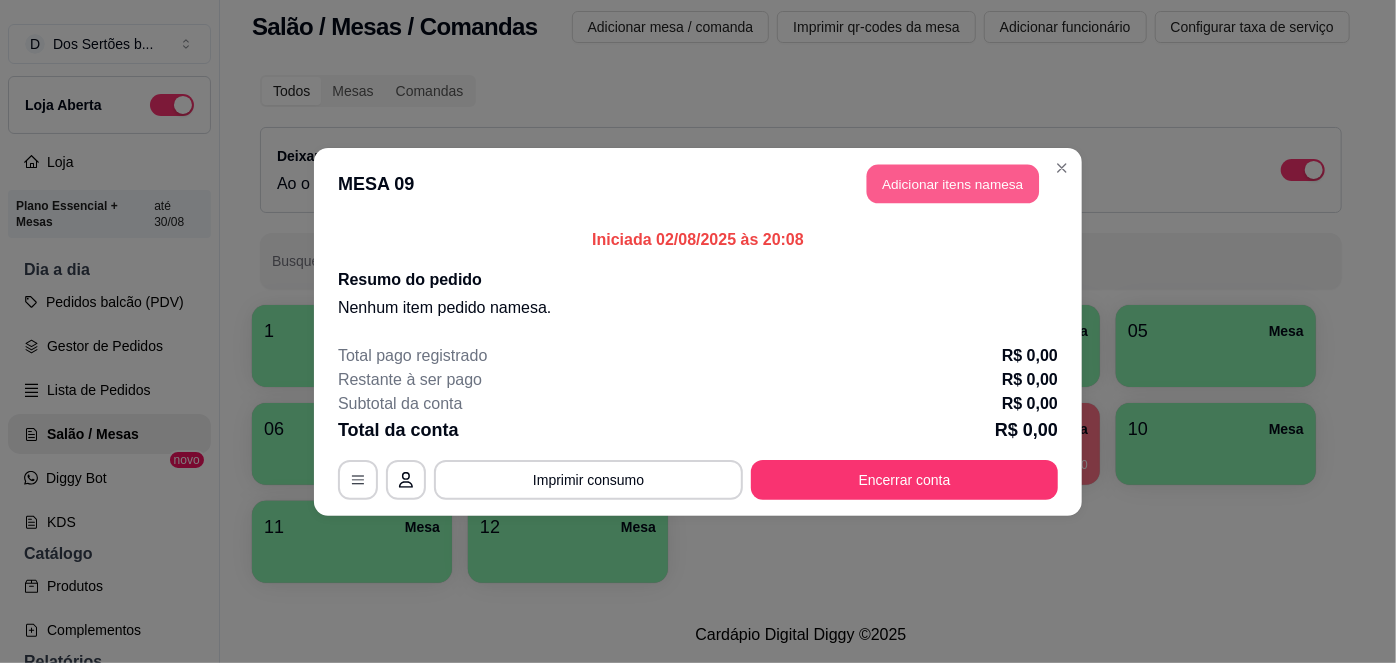 click on "Adicionar itens na  mesa" at bounding box center (953, 183) 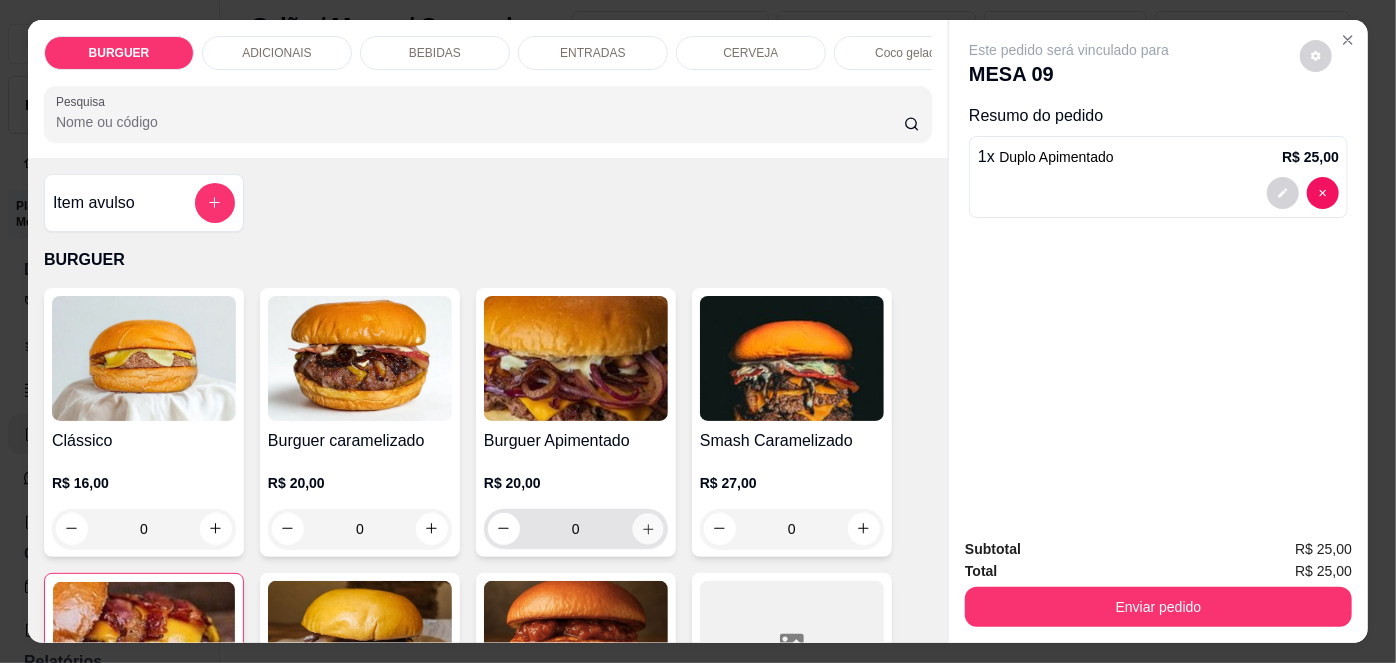 click 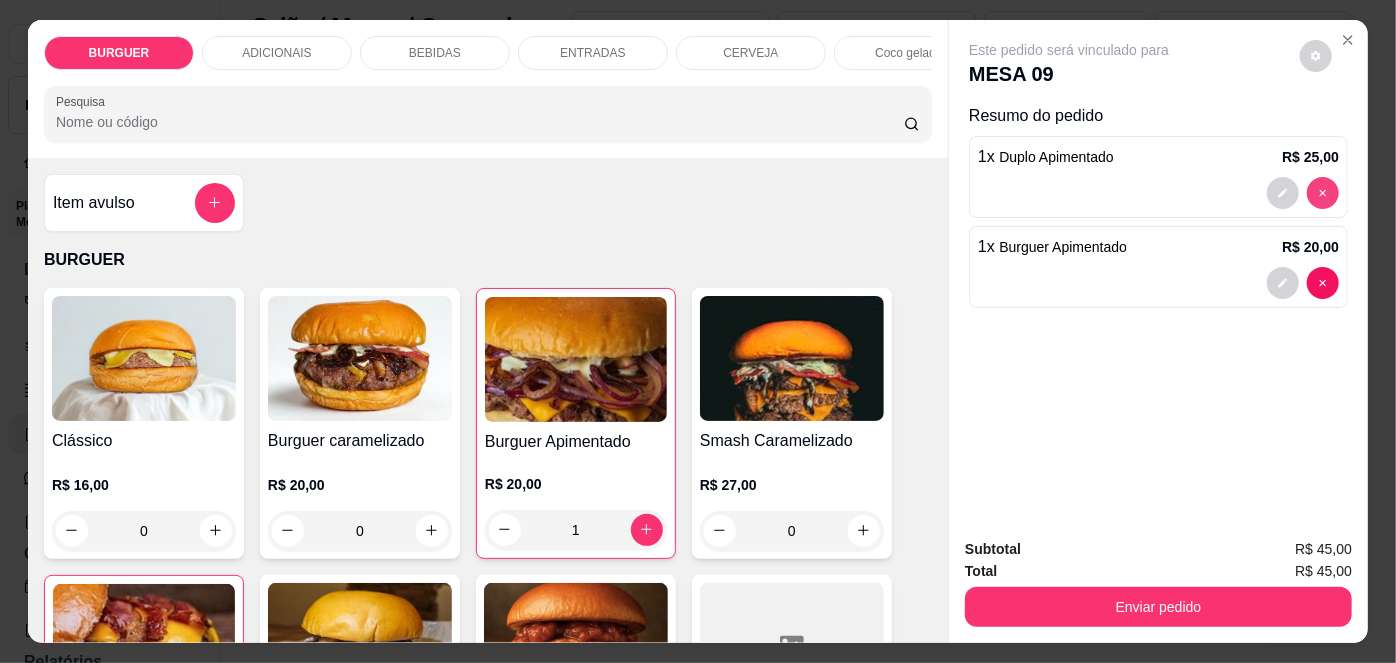 type on "0" 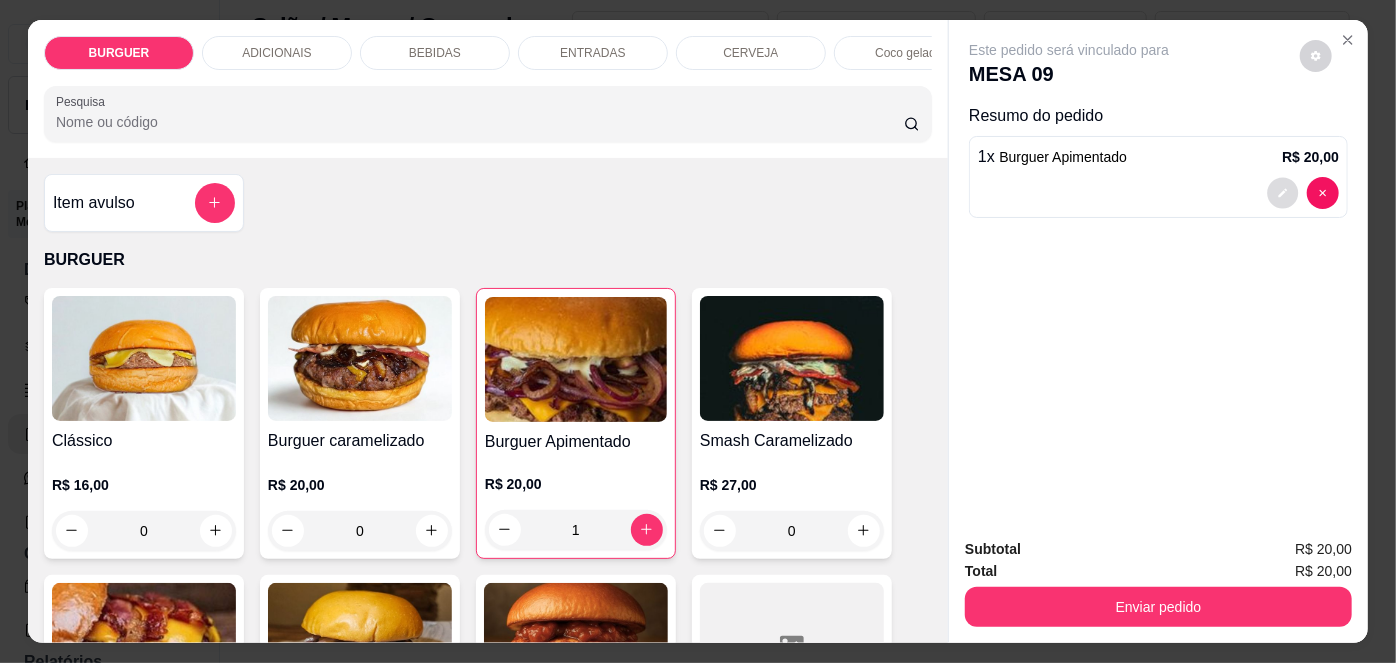 click 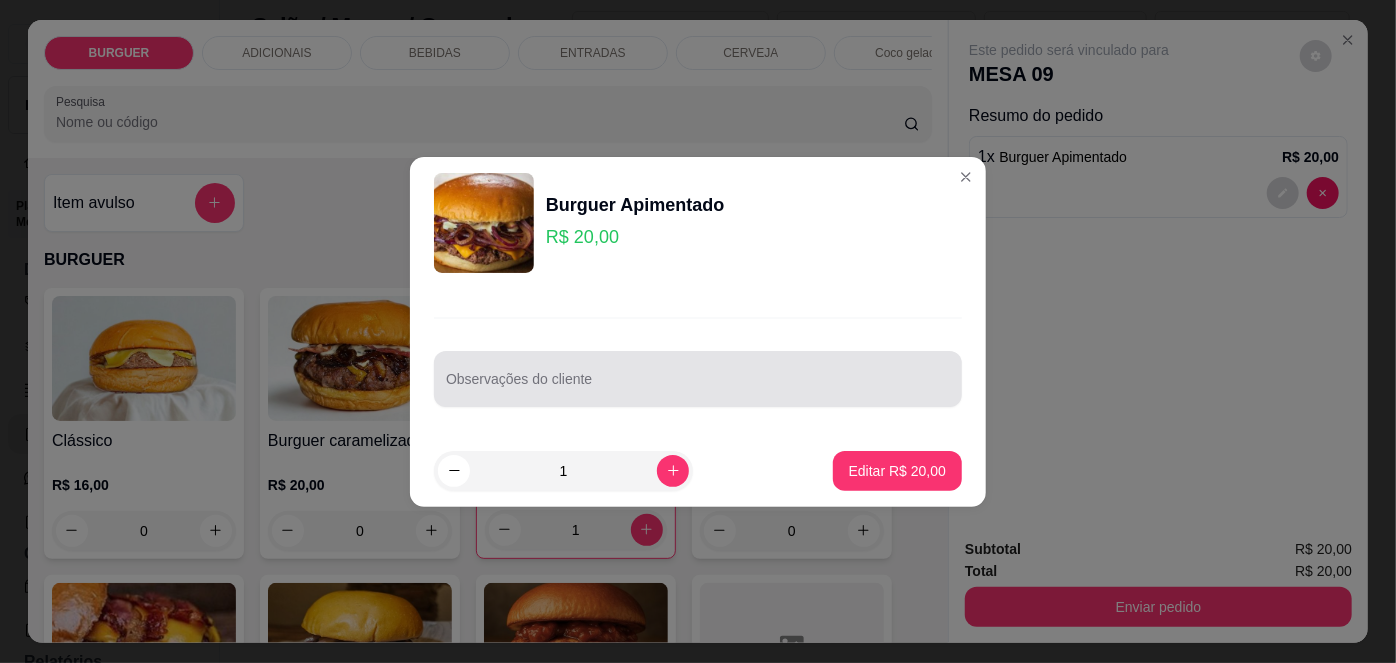 click at bounding box center [698, 379] 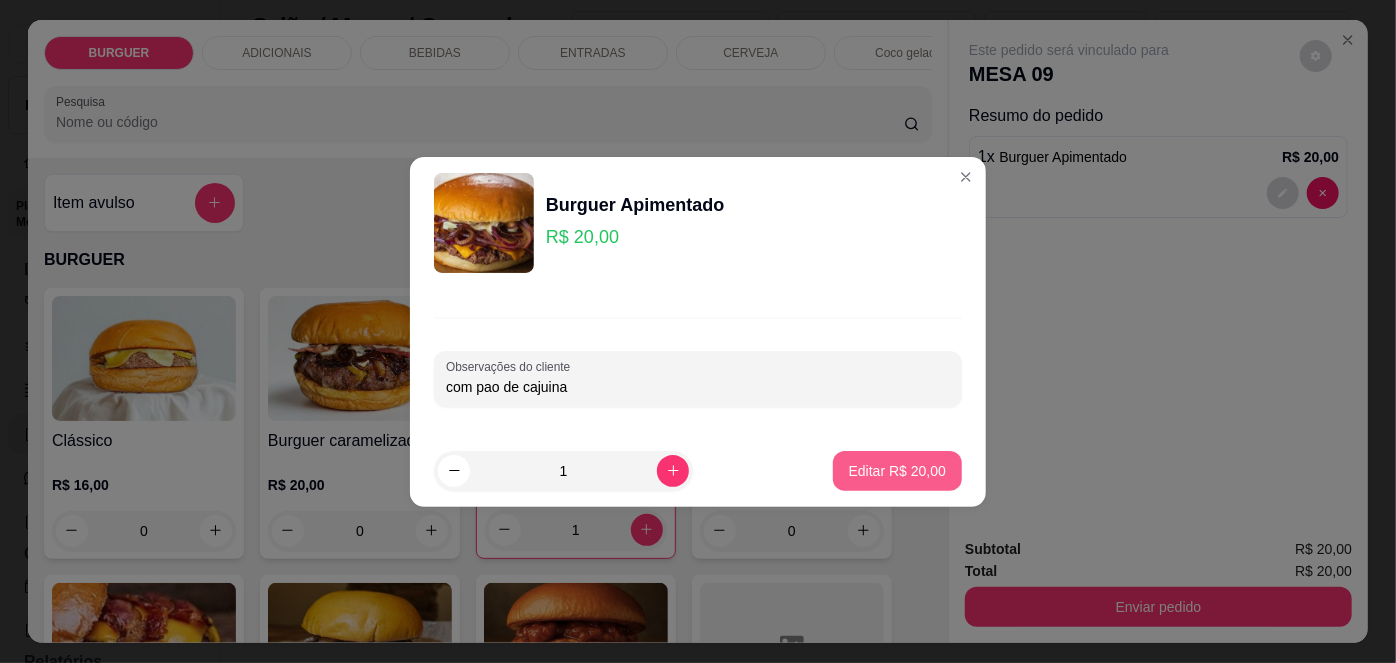 type on "com pao de cajuina" 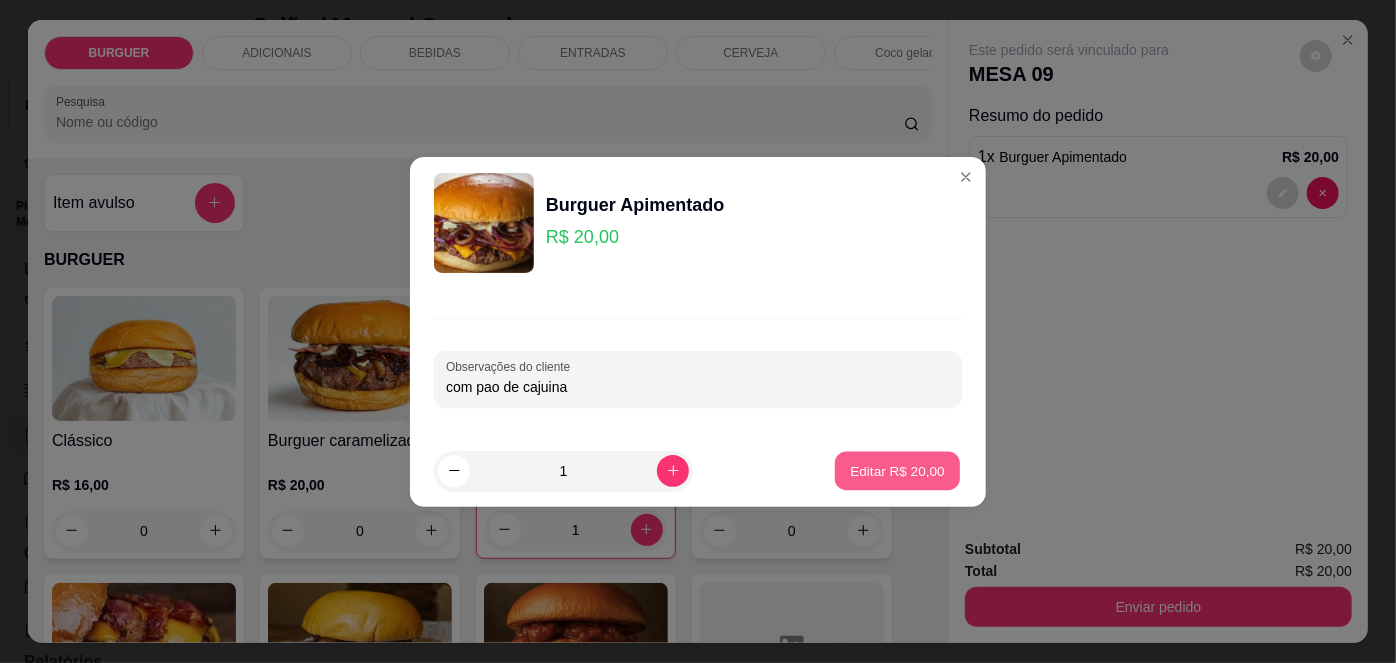 click on "Editar   R$ 20,00" at bounding box center [897, 470] 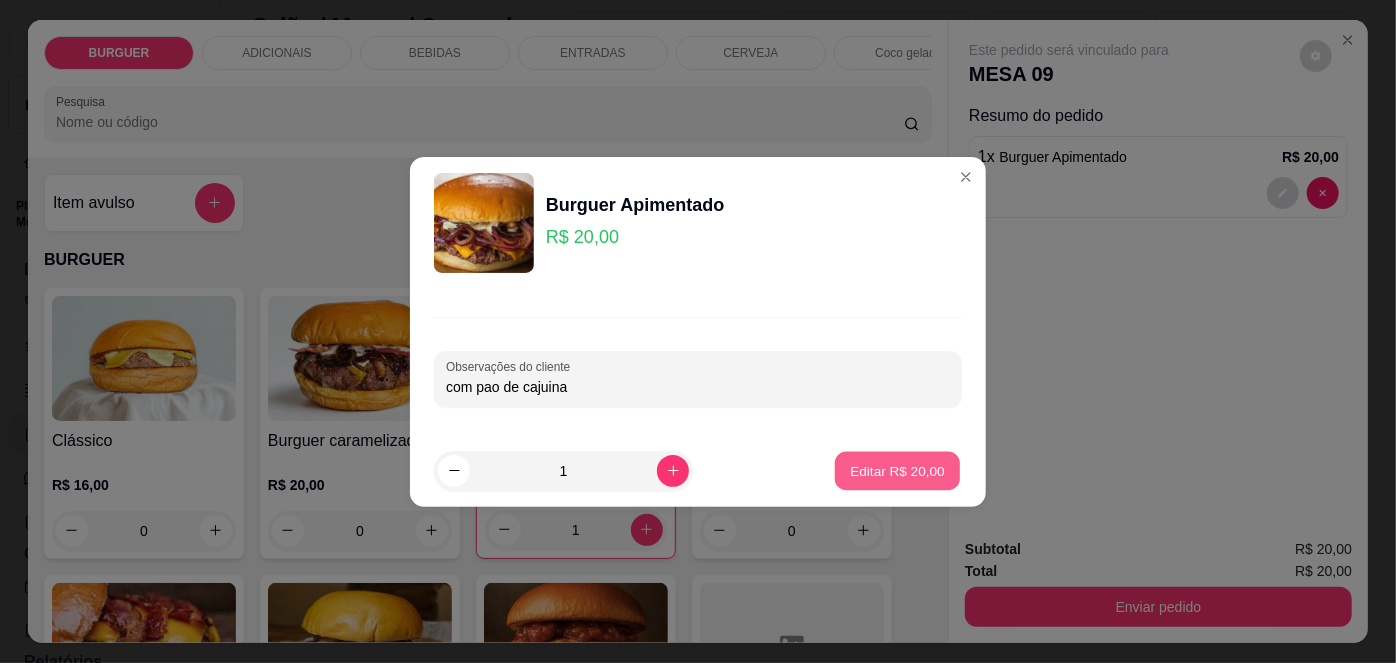 type on "0" 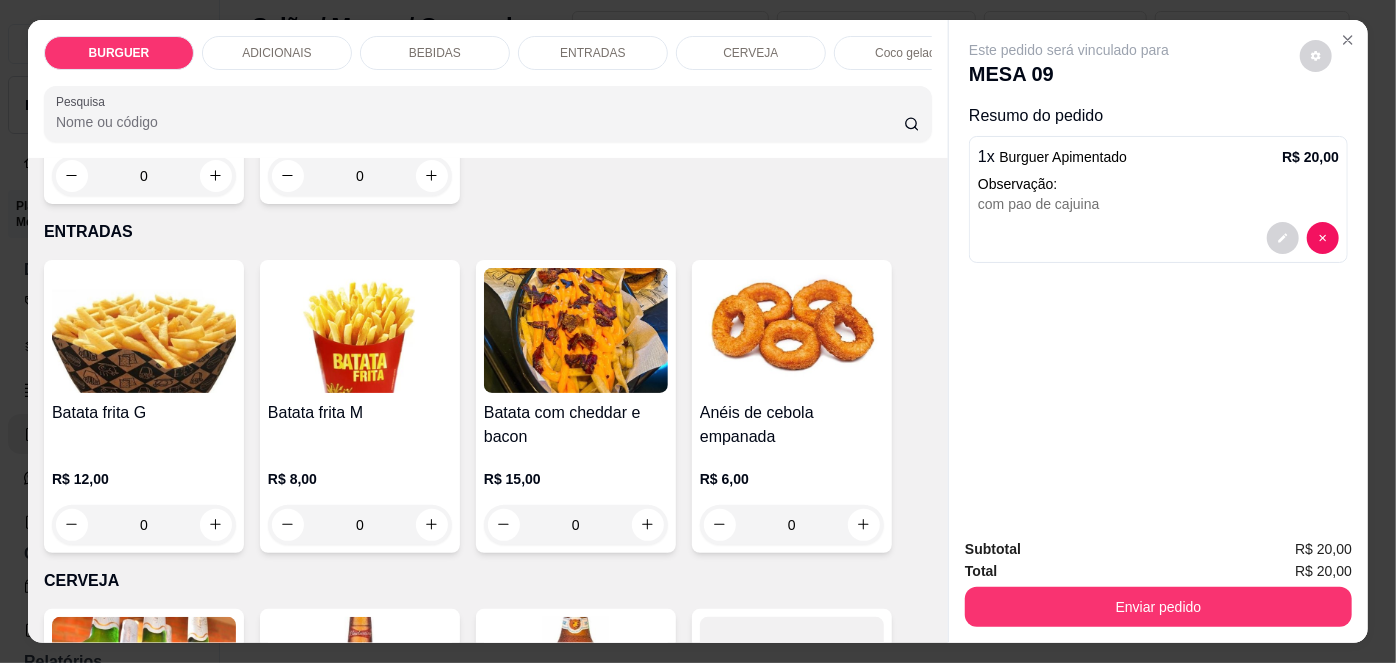 scroll, scrollTop: 2726, scrollLeft: 0, axis: vertical 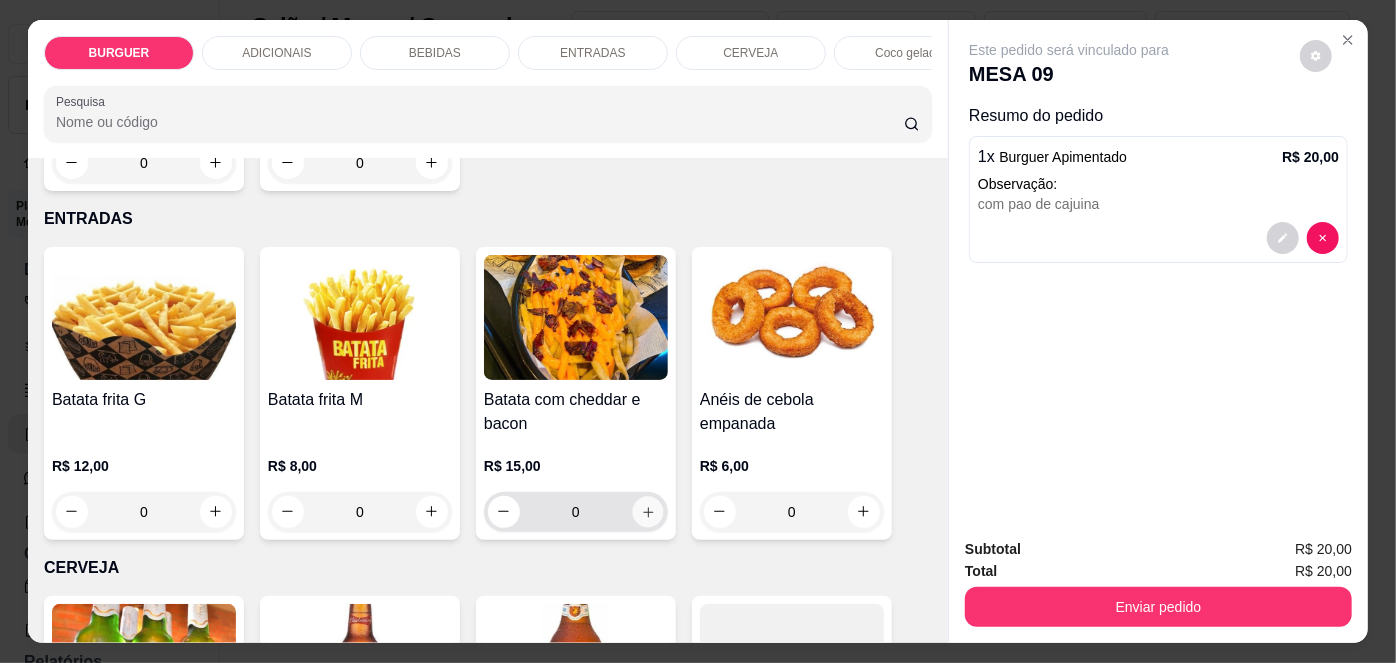 click 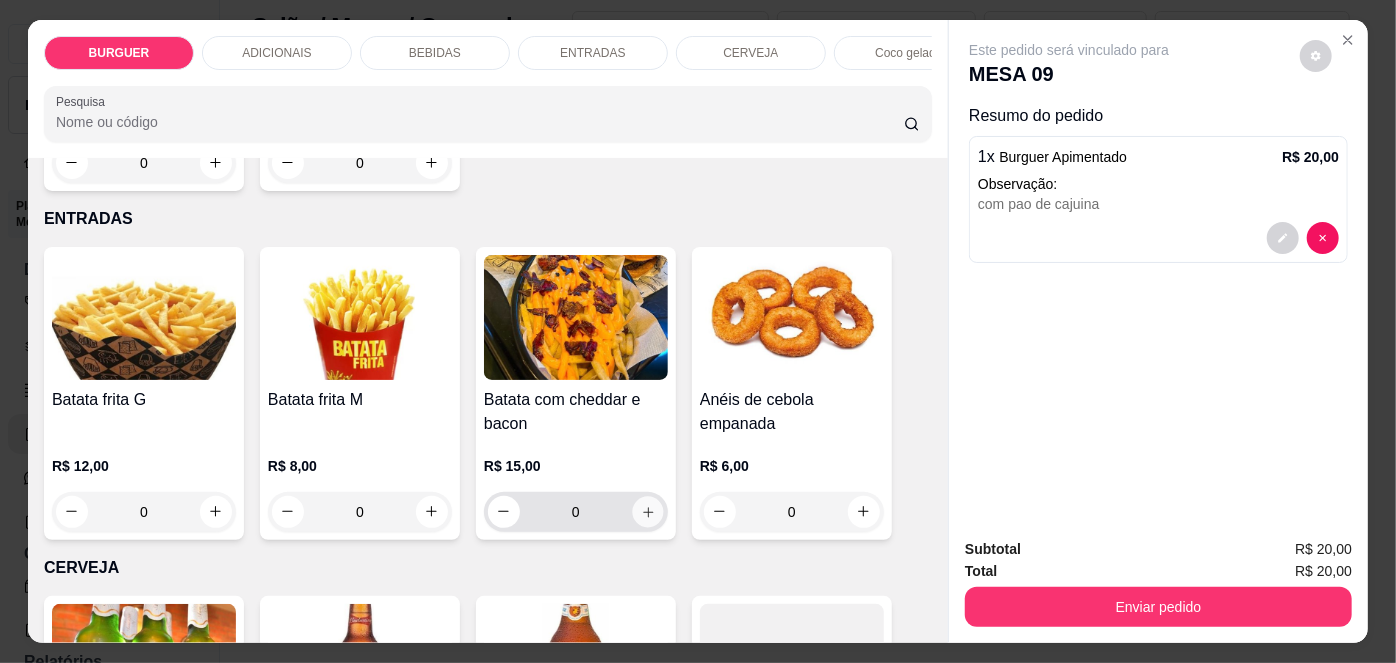 type on "1" 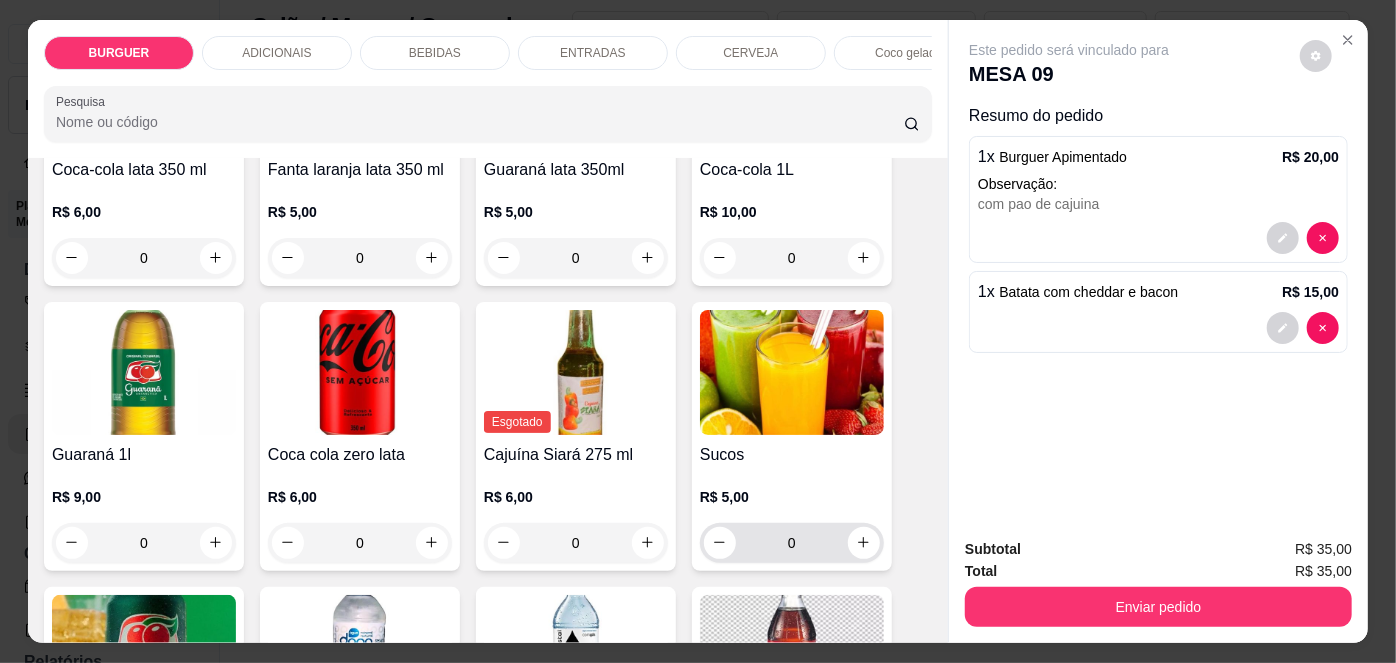 scroll, scrollTop: 1753, scrollLeft: 0, axis: vertical 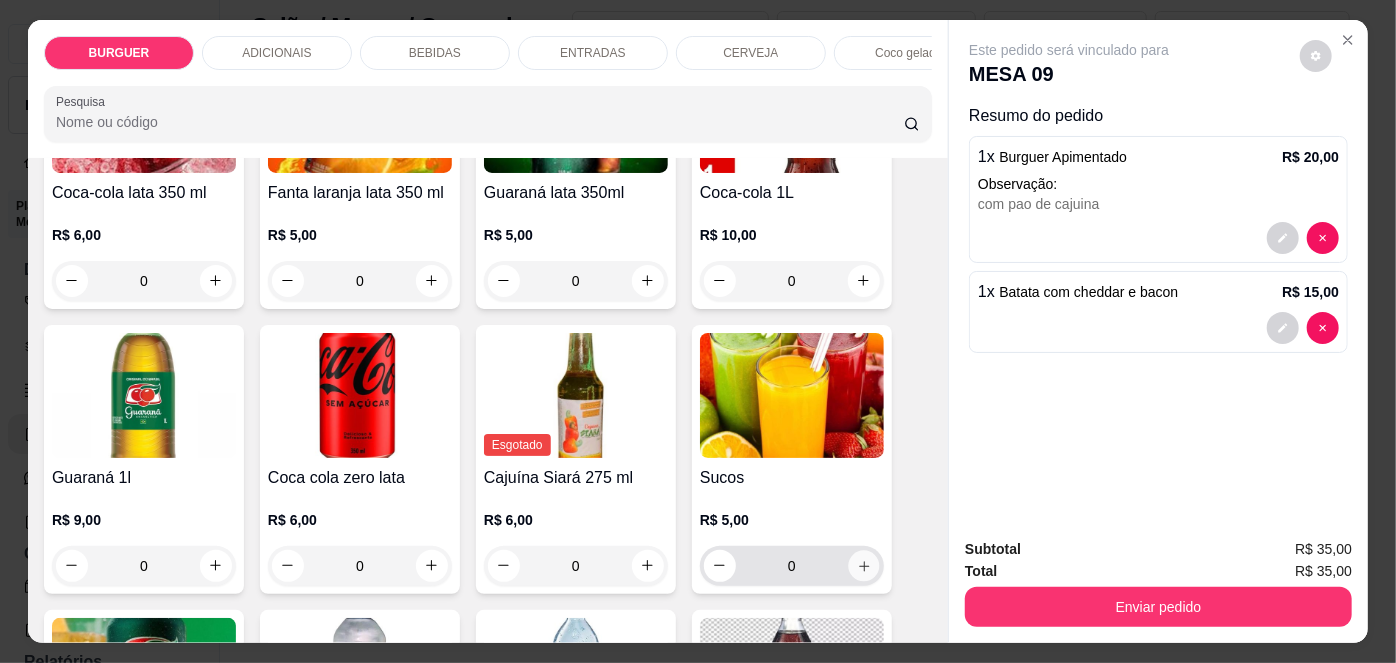 click at bounding box center [863, 565] 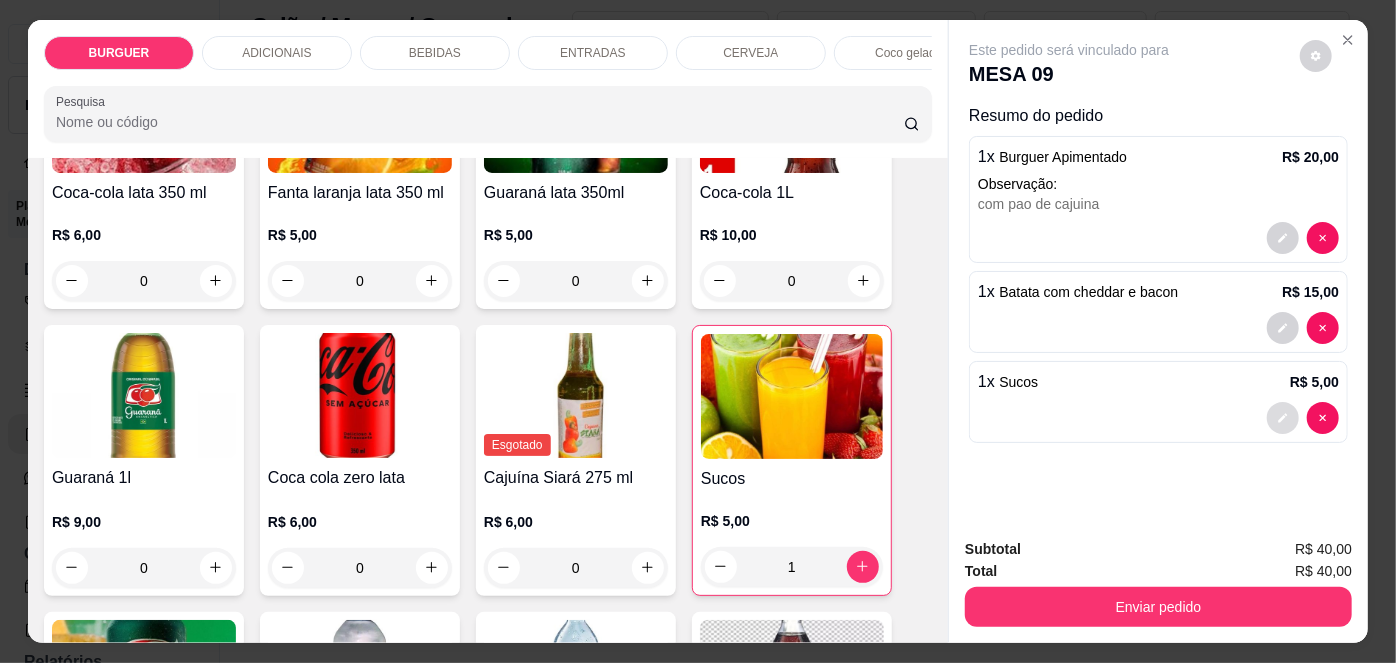 click 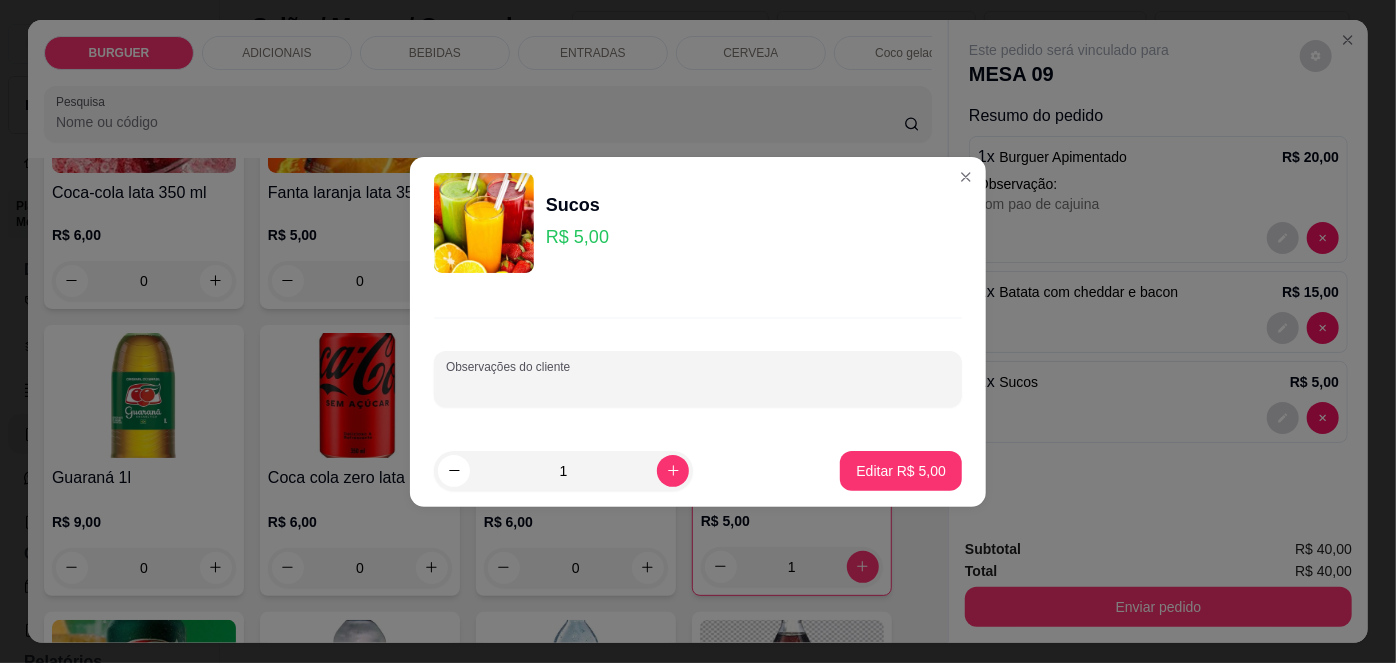 click on "Observações do cliente" at bounding box center (698, 387) 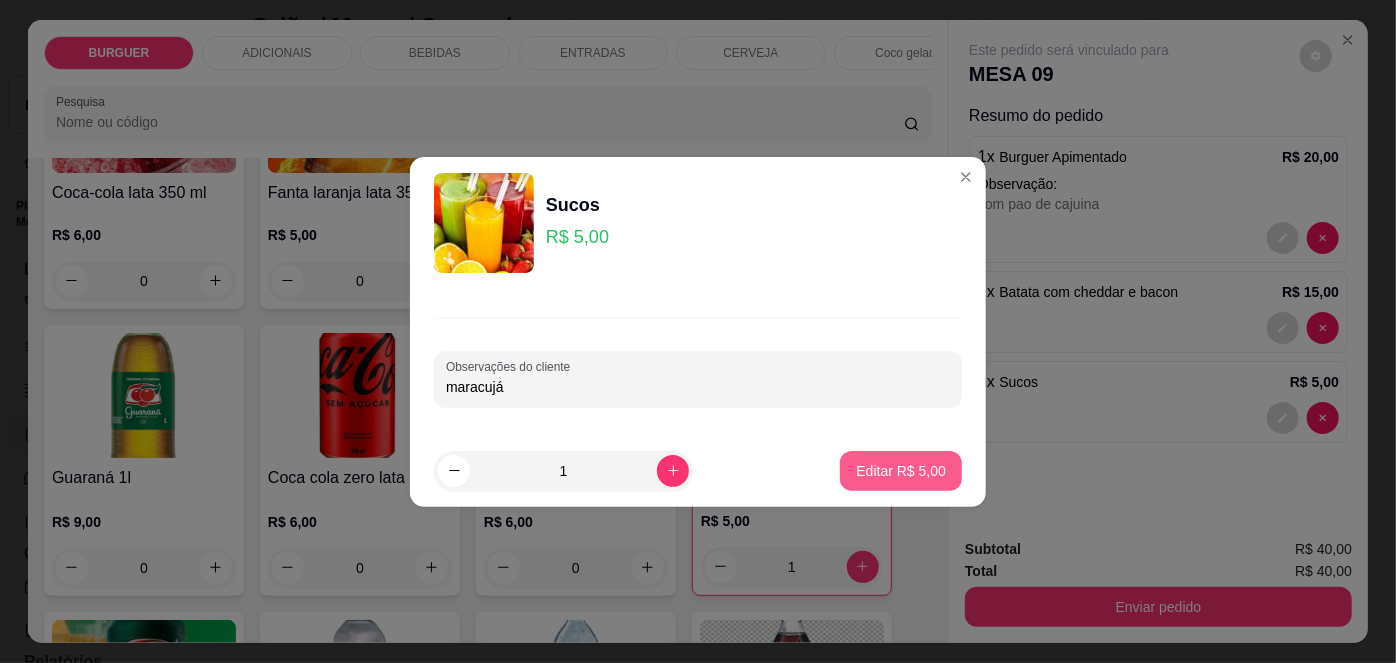 type on "maracujá" 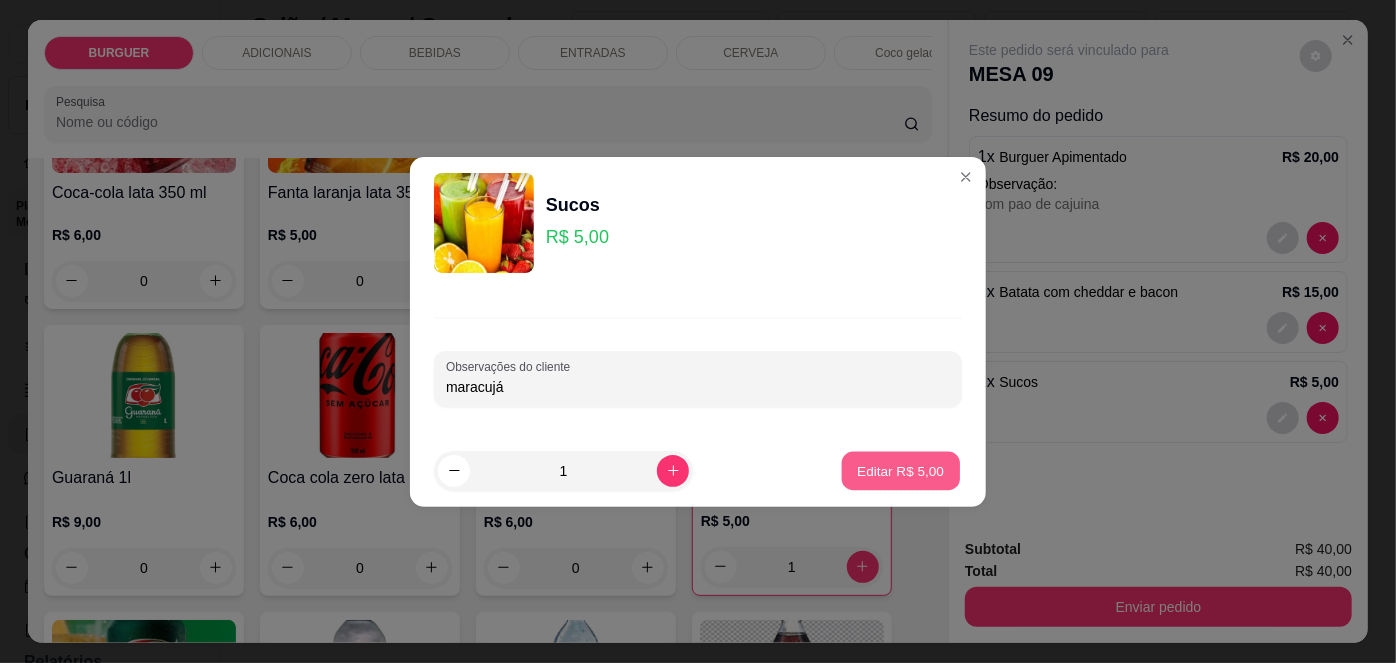 click on "Editar   R$ 5,00" at bounding box center (901, 470) 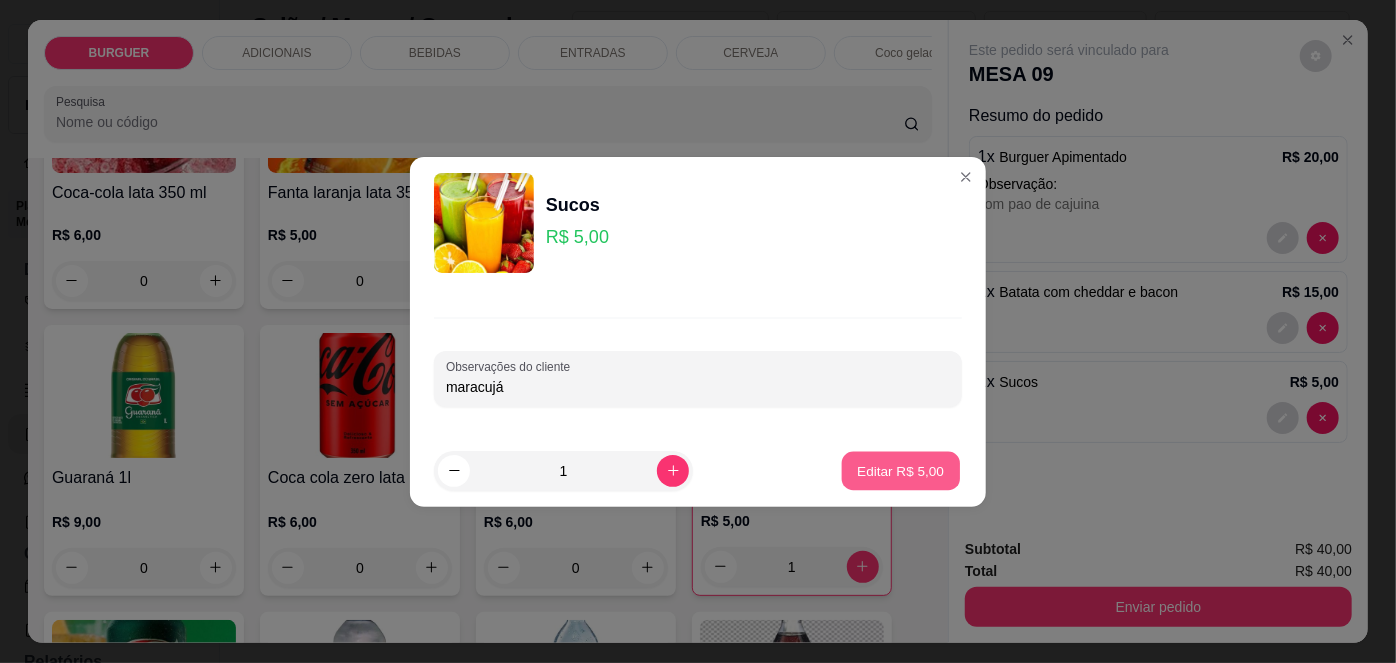 type on "0" 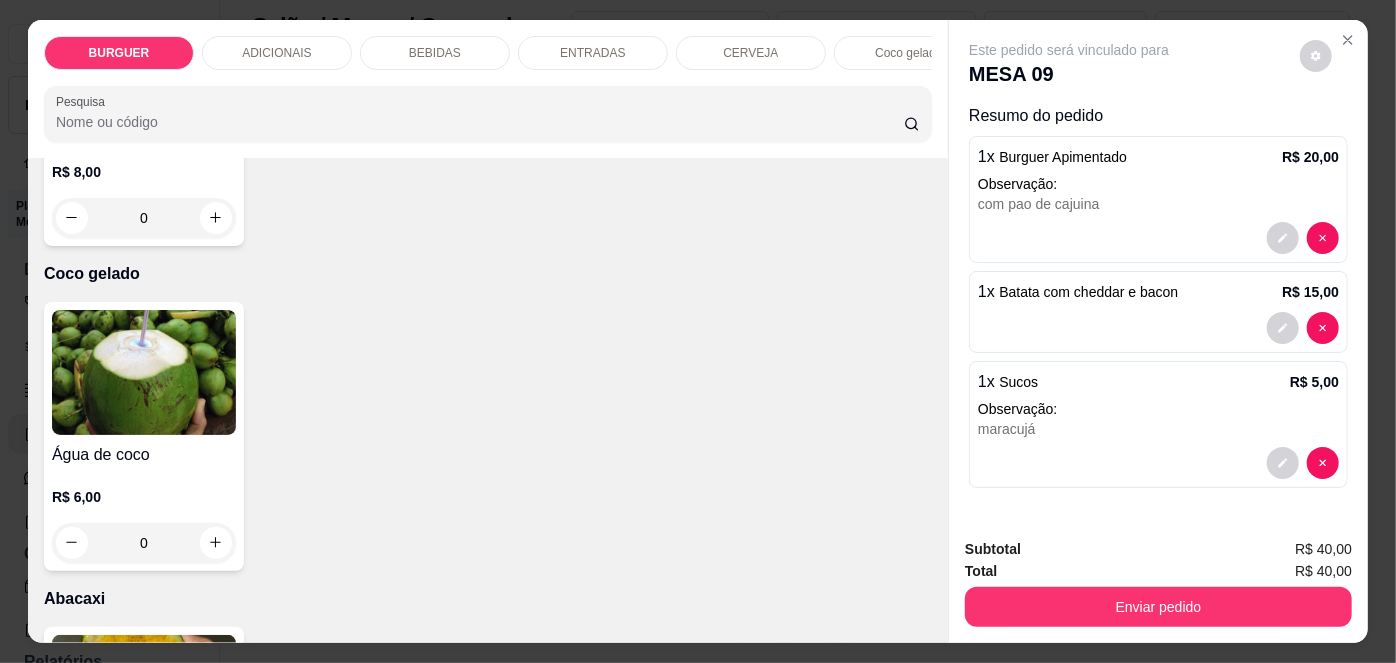 scroll, scrollTop: 3936, scrollLeft: 0, axis: vertical 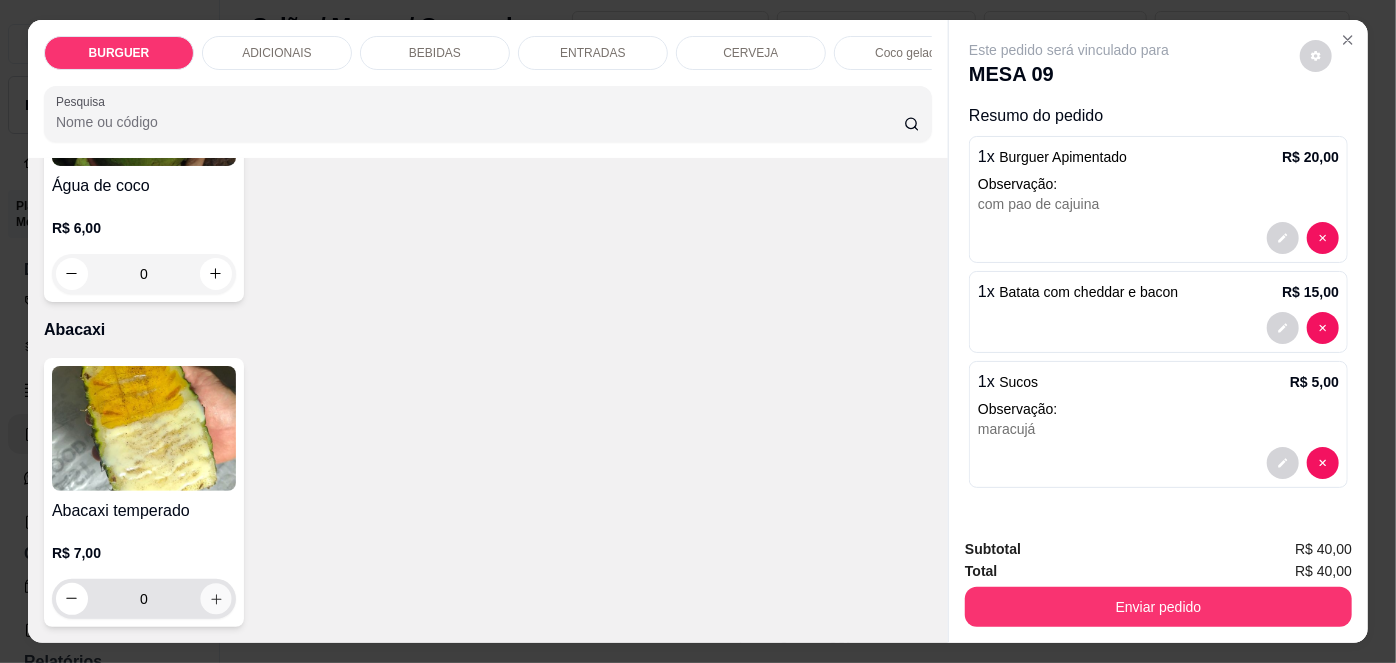 click at bounding box center (215, 598) 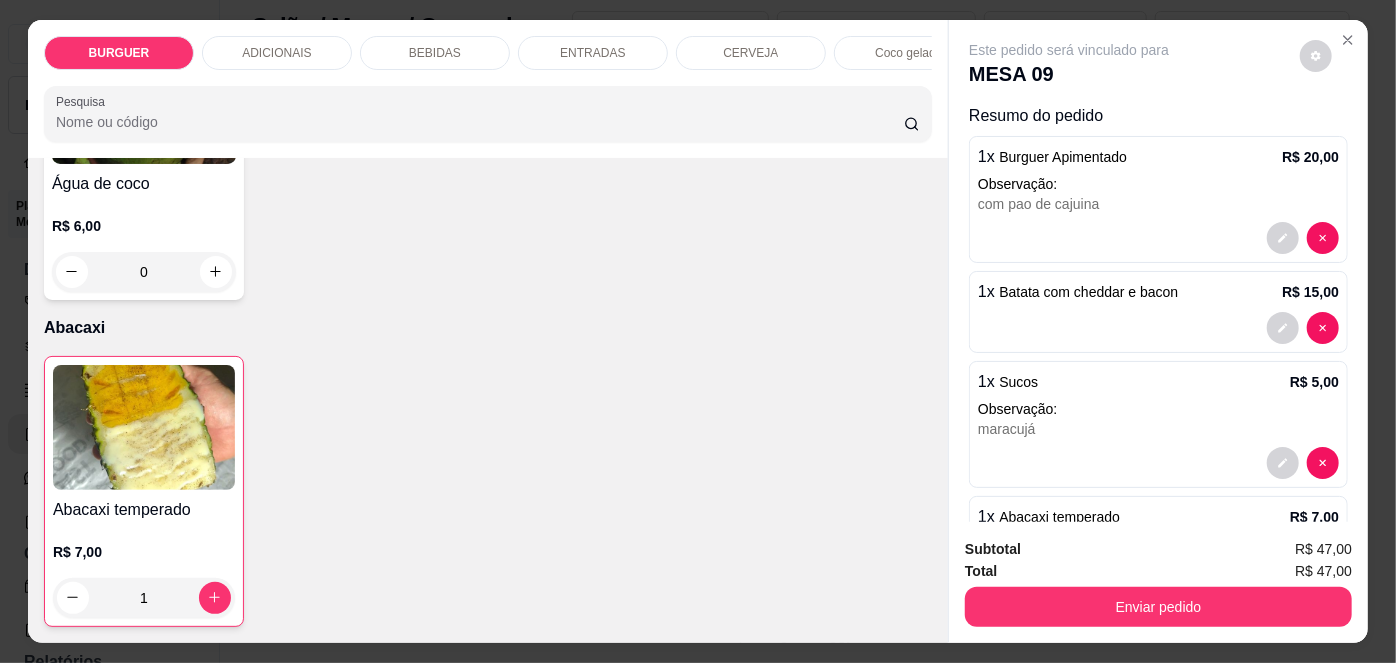 scroll, scrollTop: 81, scrollLeft: 0, axis: vertical 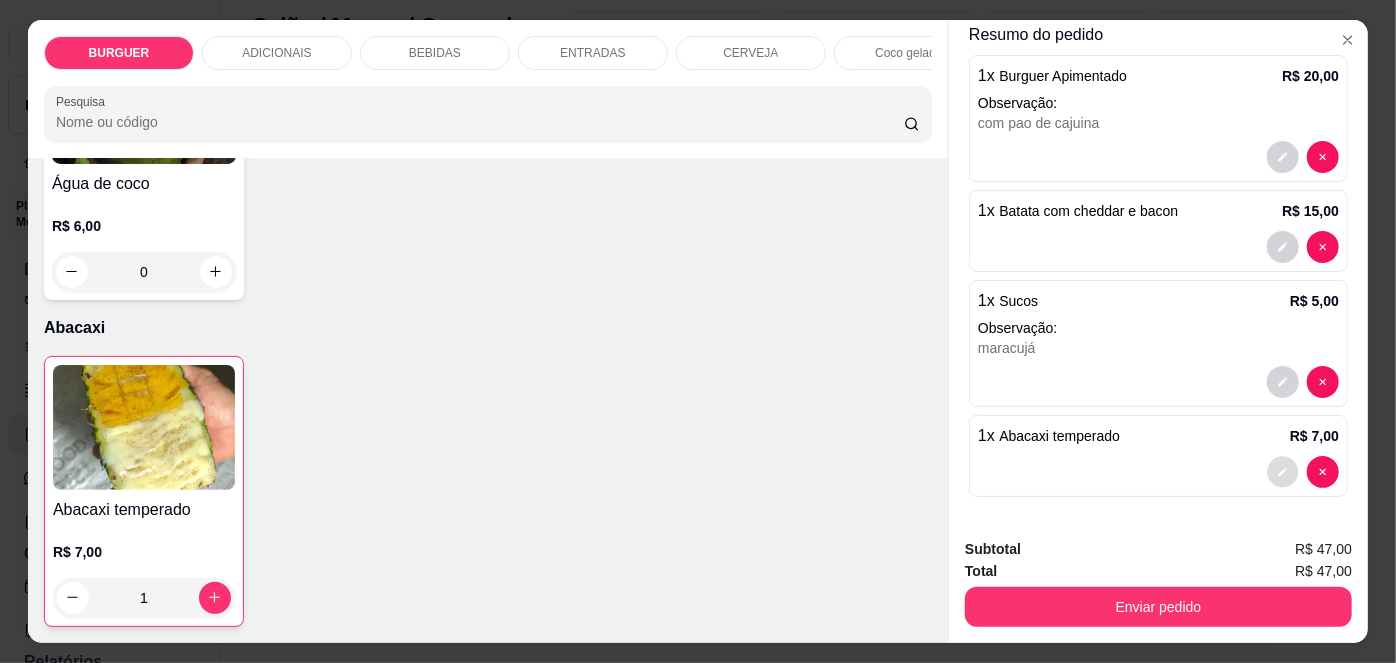 click 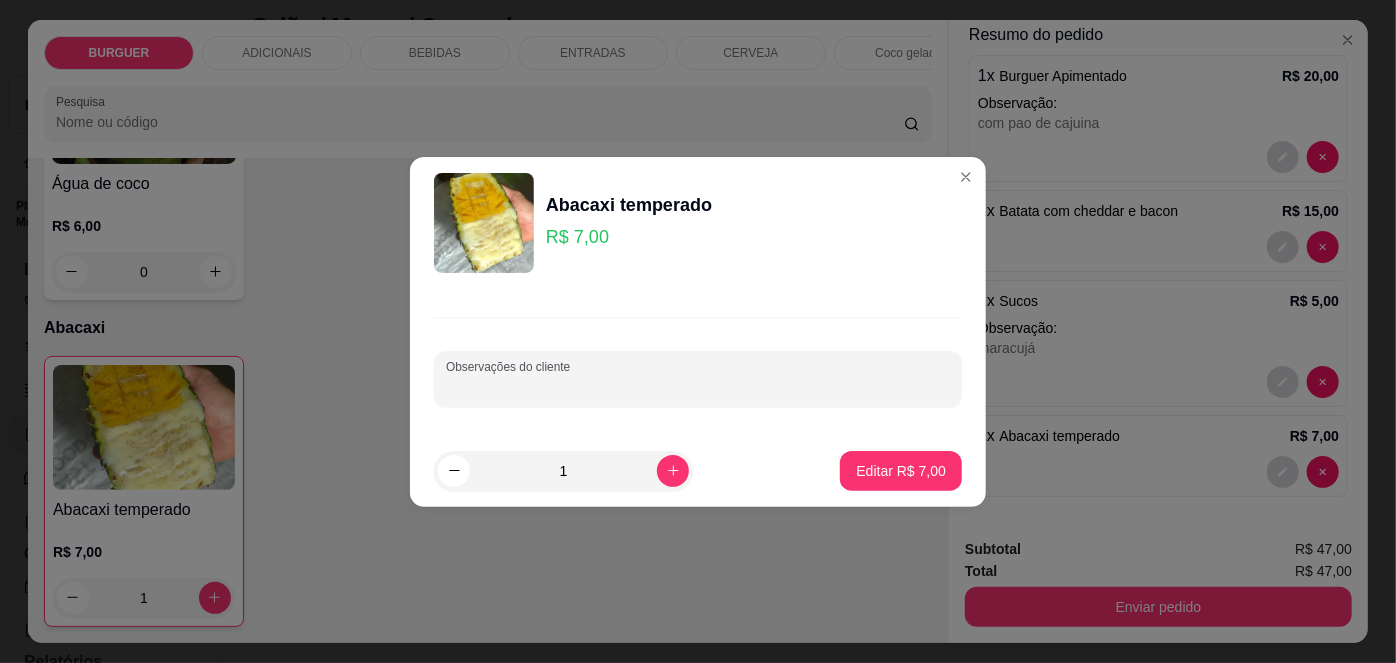 click on "Observações do cliente" at bounding box center (698, 387) 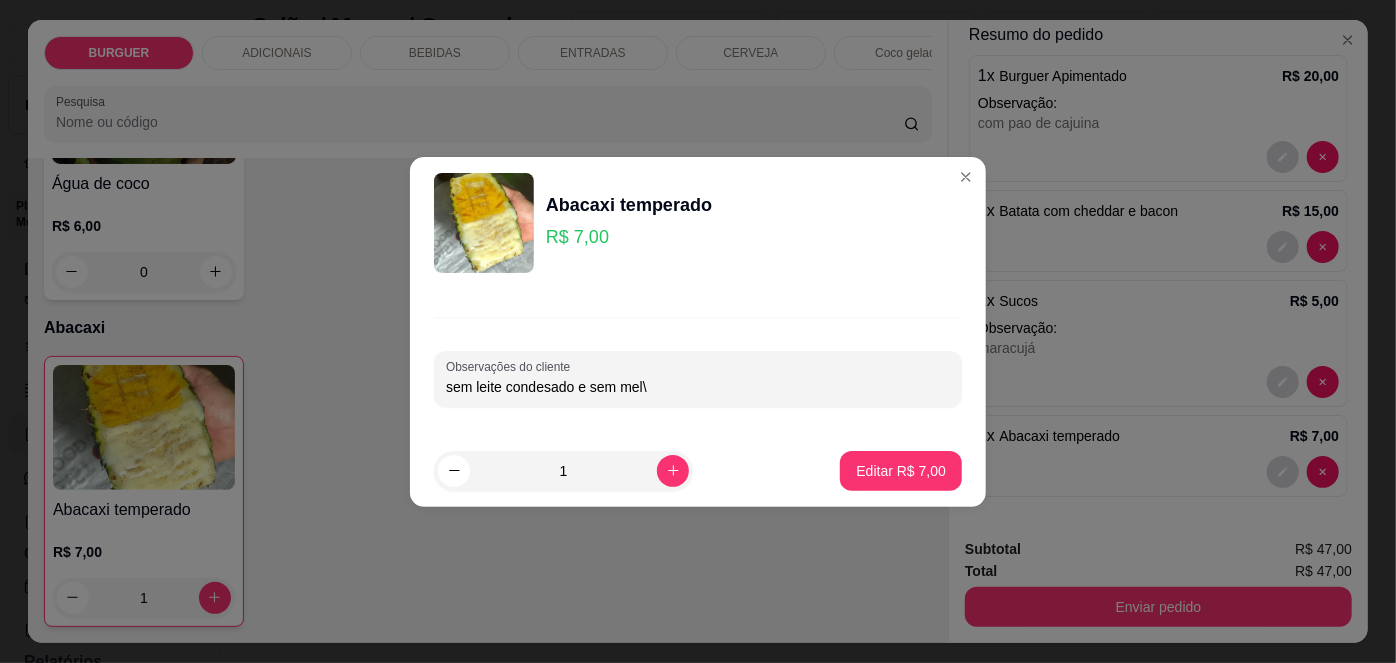 click on "sem leite condesado e sem mel\" at bounding box center (698, 387) 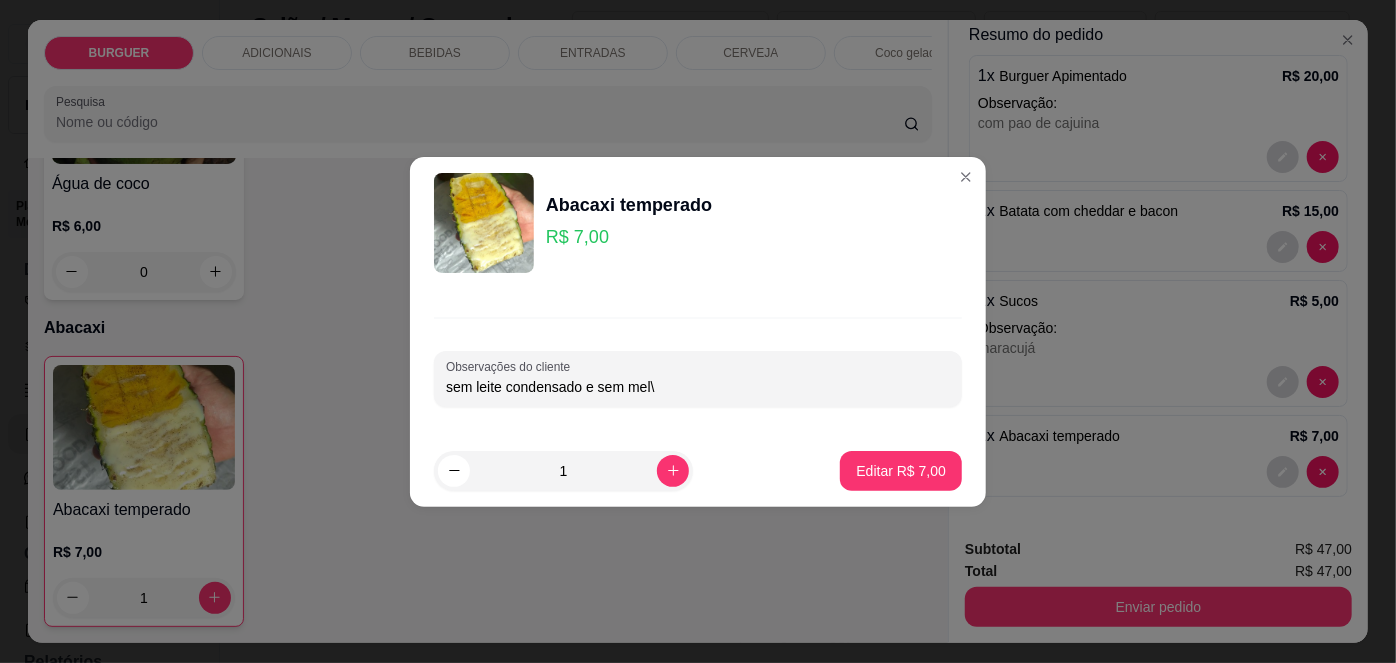 click on "sem leite condensado e sem mel\" at bounding box center (698, 387) 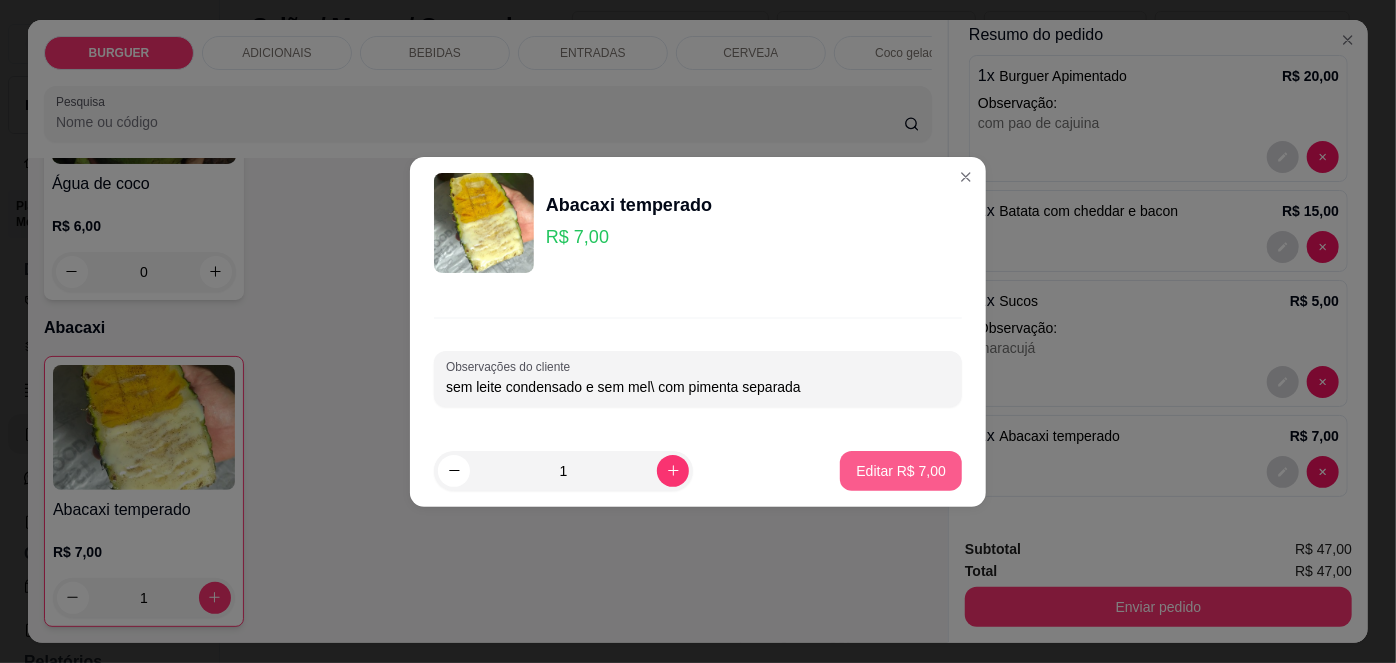 type on "sem leite condensado e sem mel\ com pimenta separada" 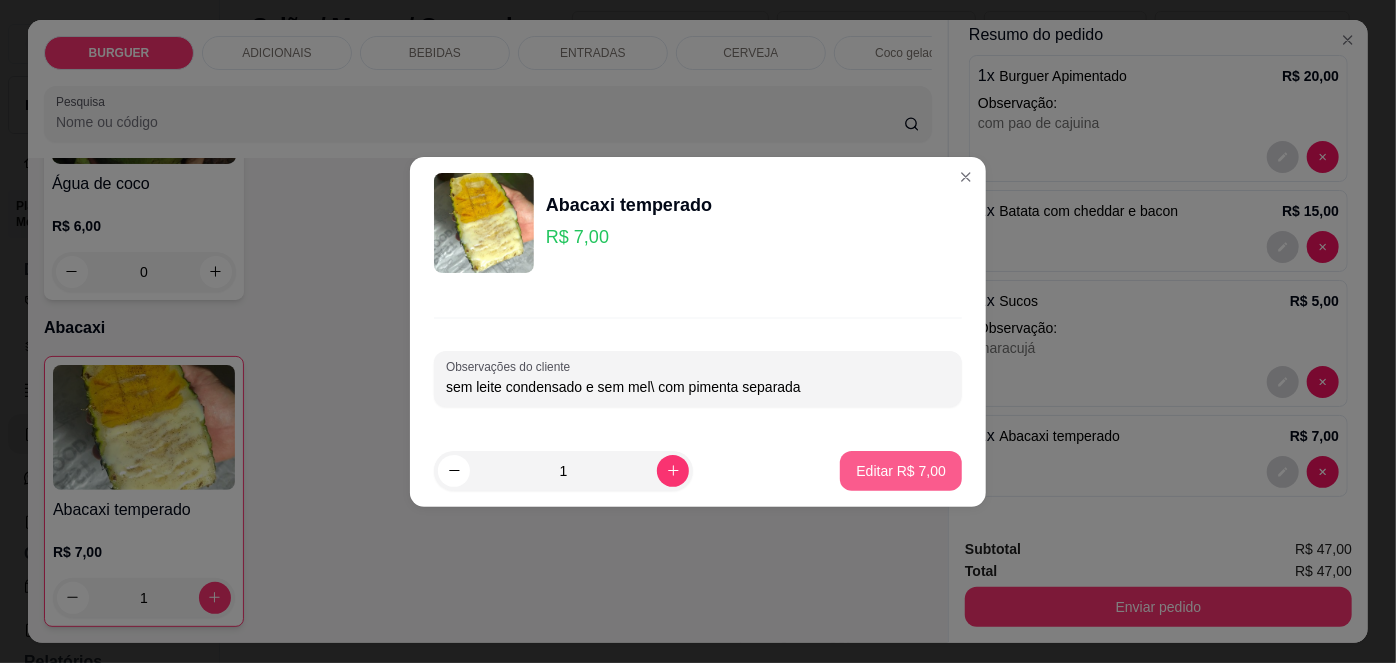 click on "Editar   R$ 7,00" at bounding box center [901, 471] 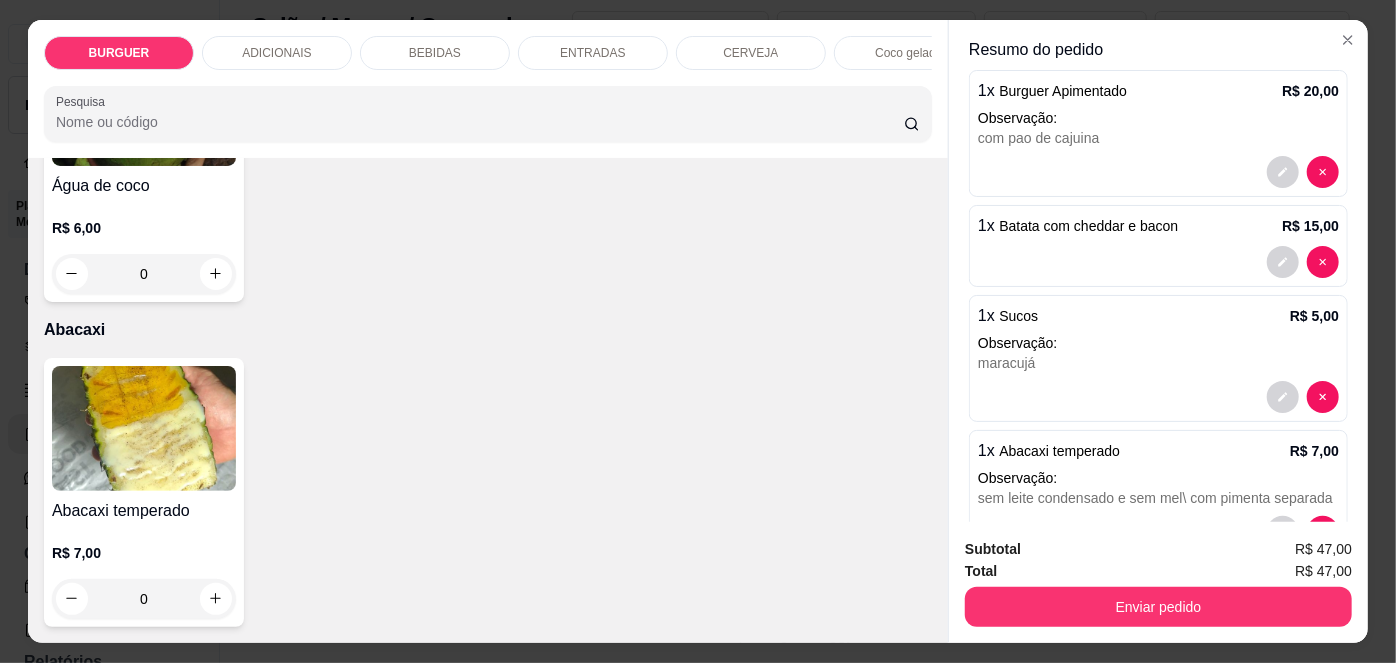 scroll, scrollTop: 146, scrollLeft: 0, axis: vertical 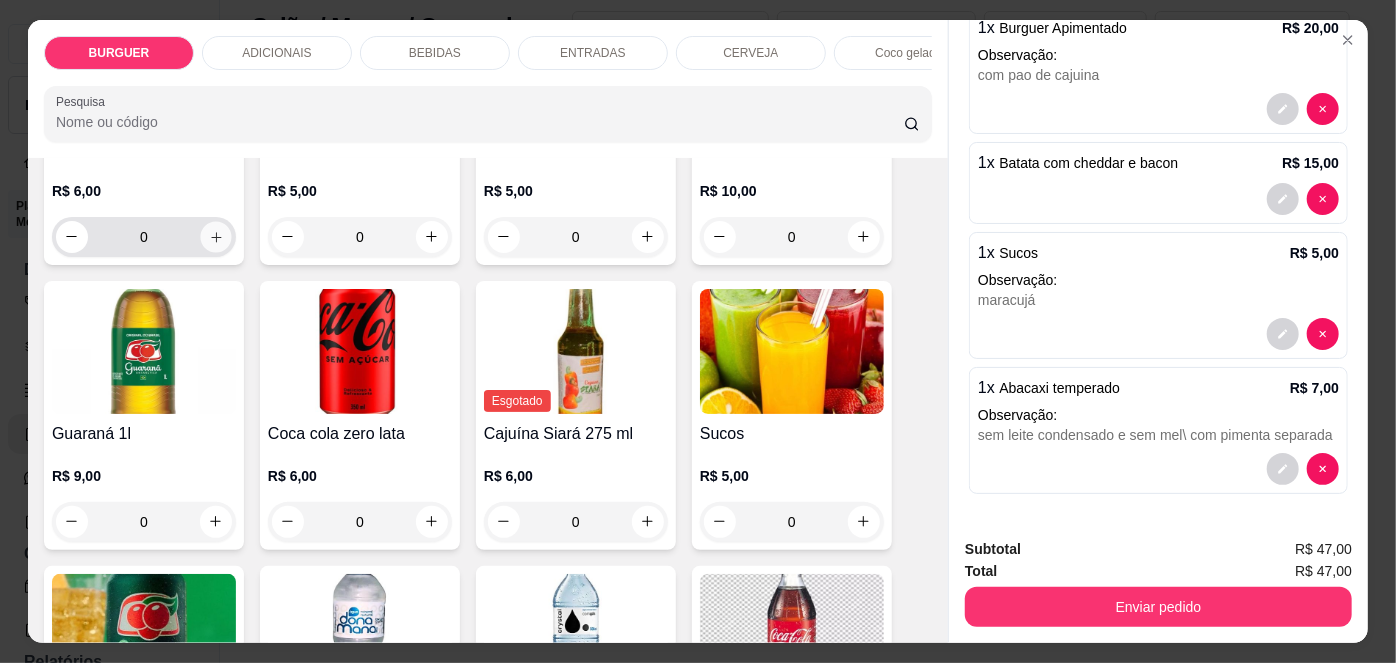 click 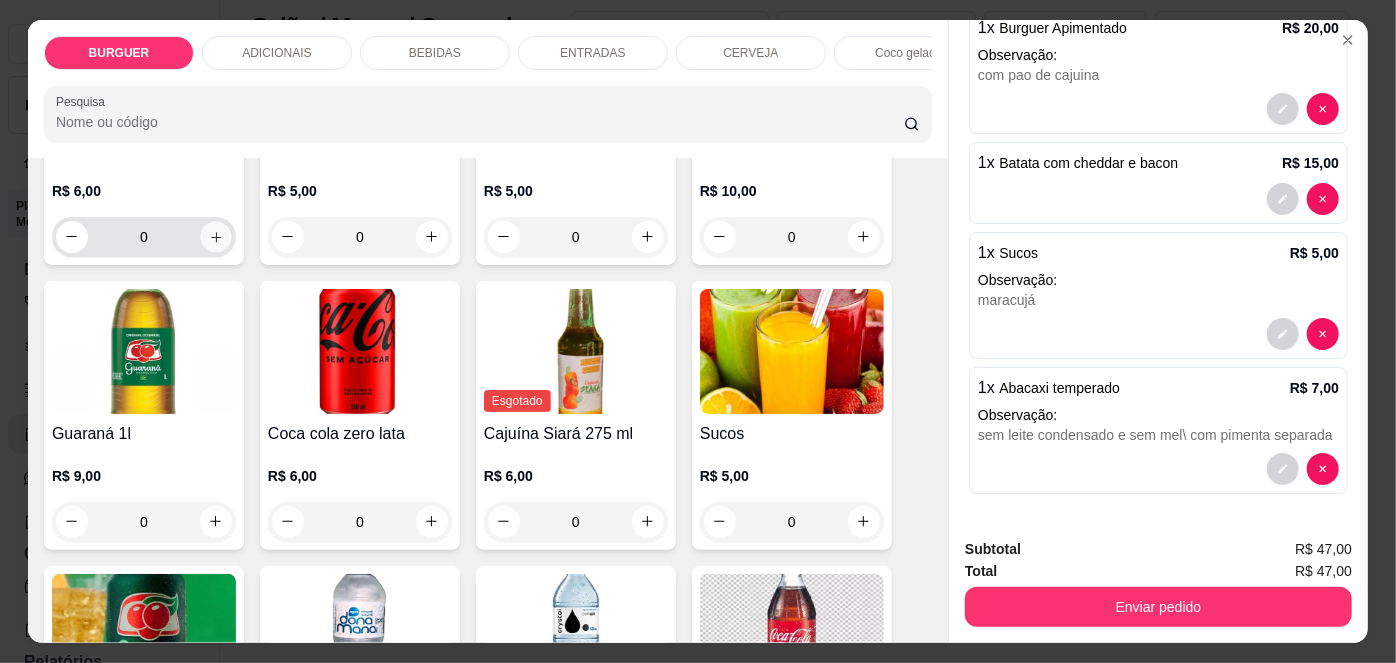 type on "1" 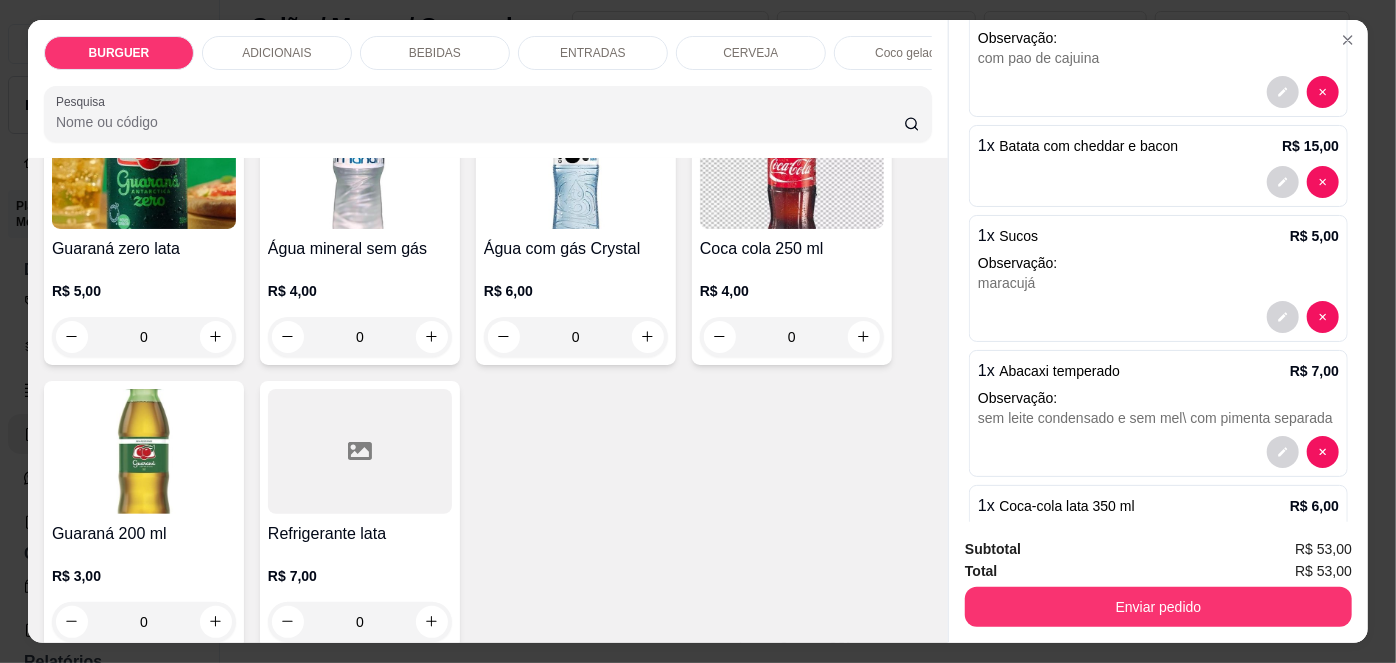 scroll, scrollTop: 2287, scrollLeft: 0, axis: vertical 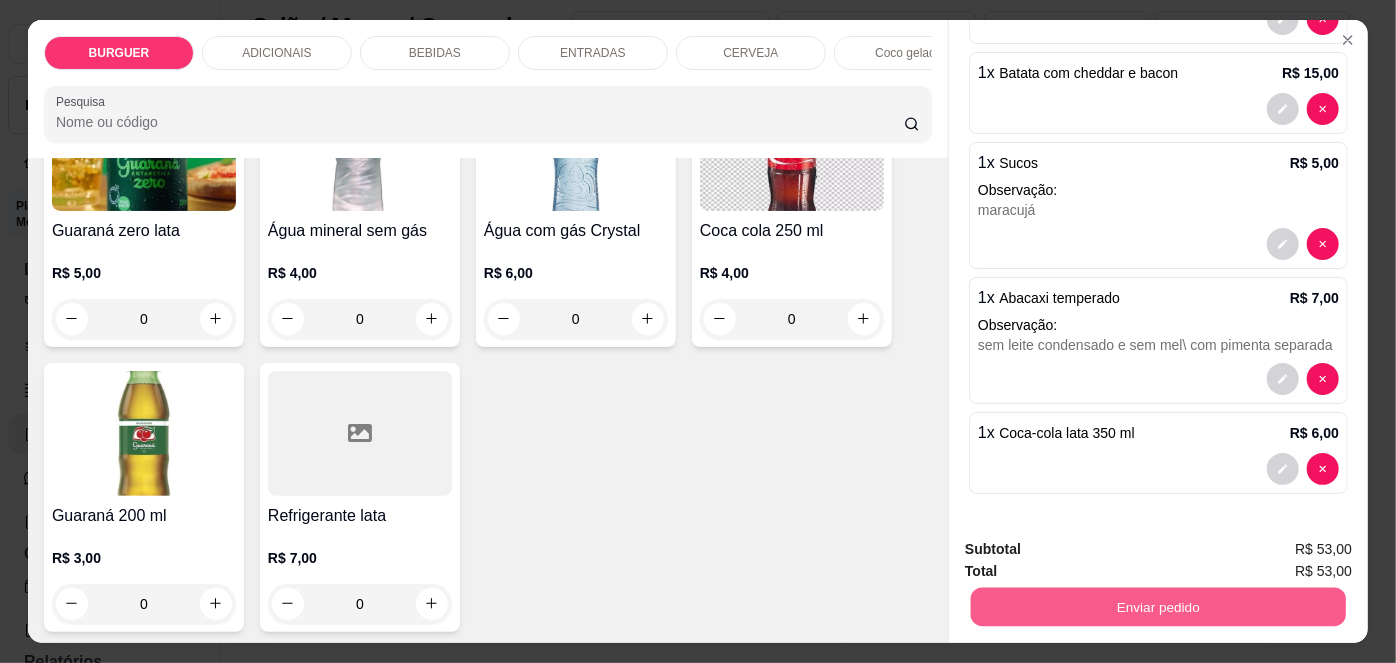 click on "Enviar pedido" at bounding box center [1158, 607] 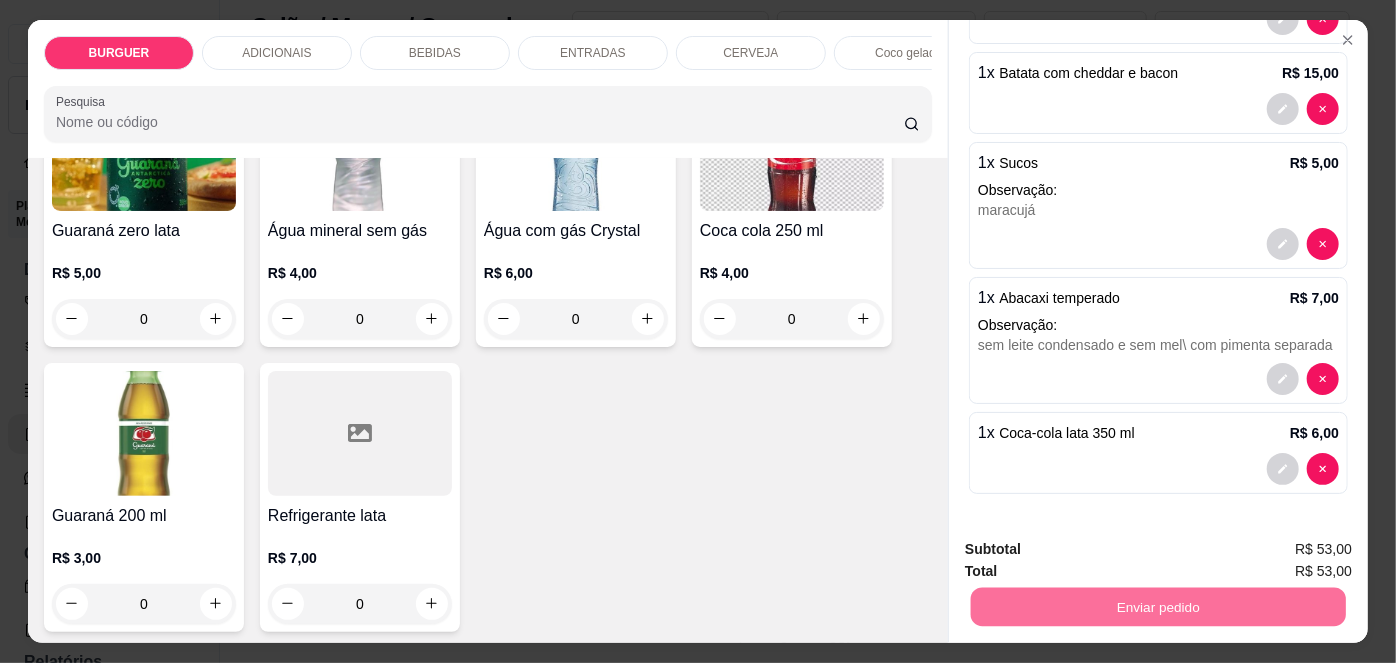 click on "Não registrar e enviar pedido" at bounding box center (1093, 551) 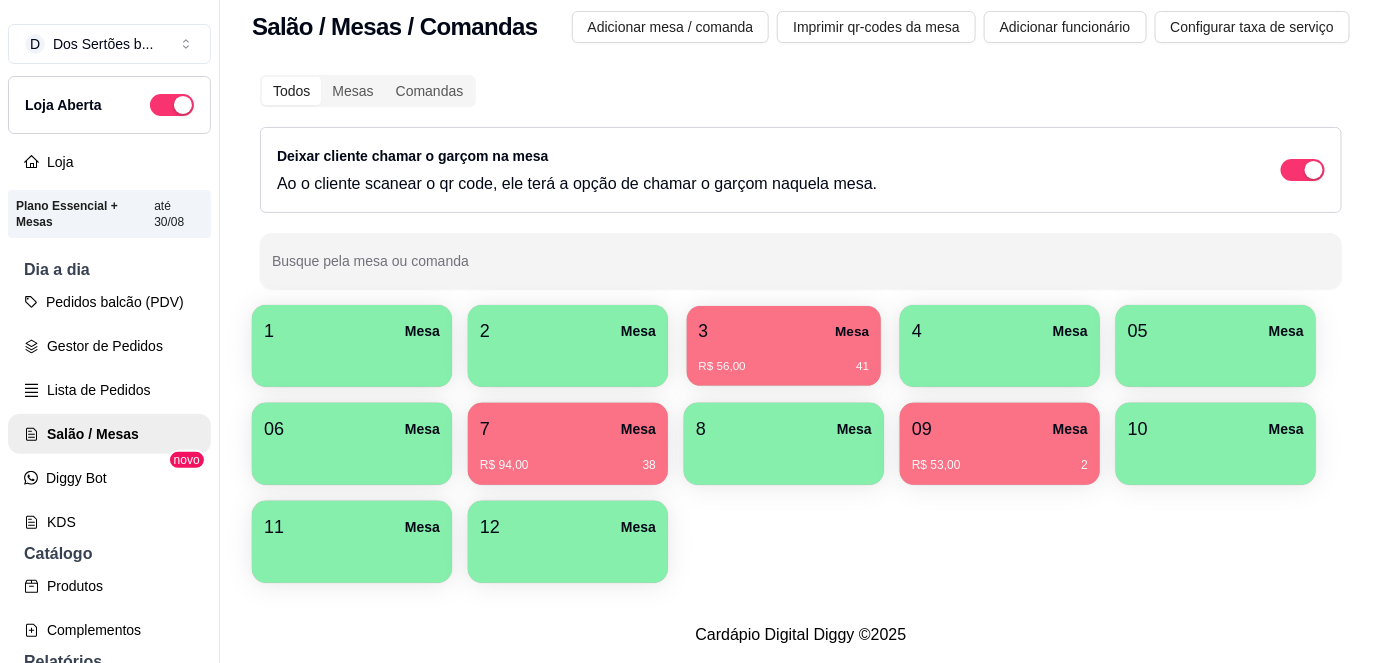 click on "3 Mesa" at bounding box center [784, 331] 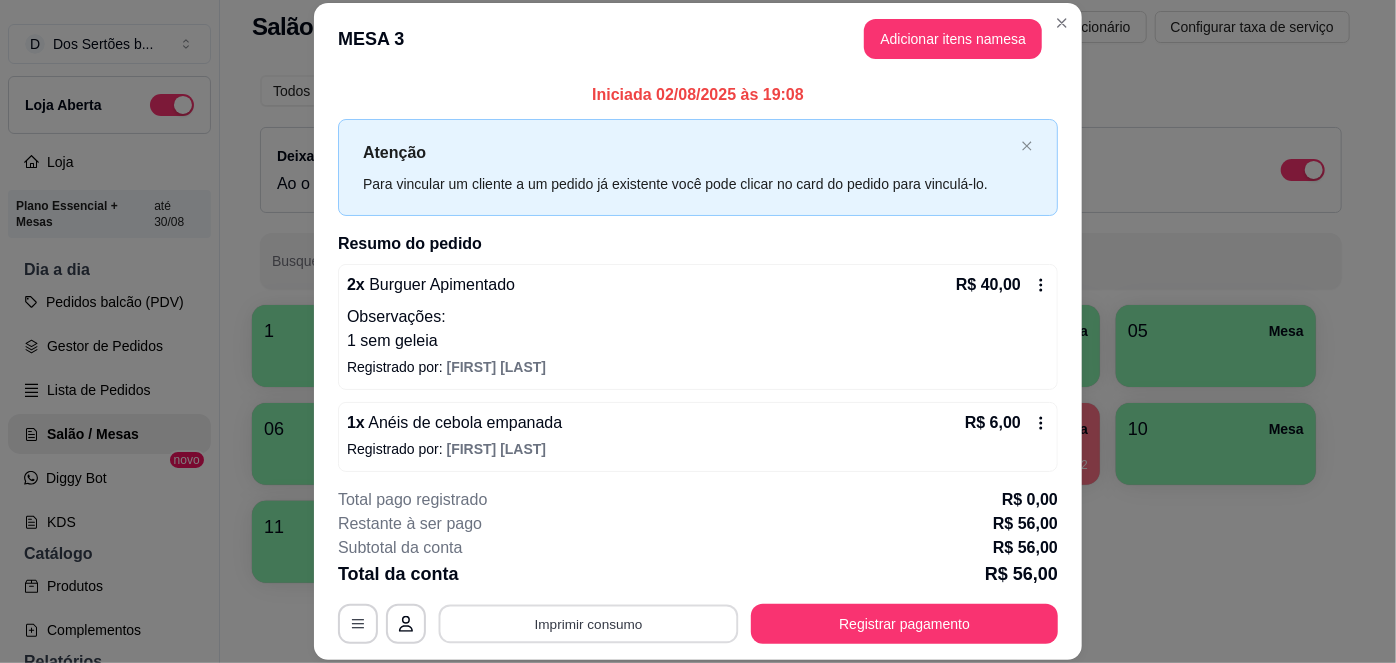 click on "Imprimir consumo" at bounding box center [589, 623] 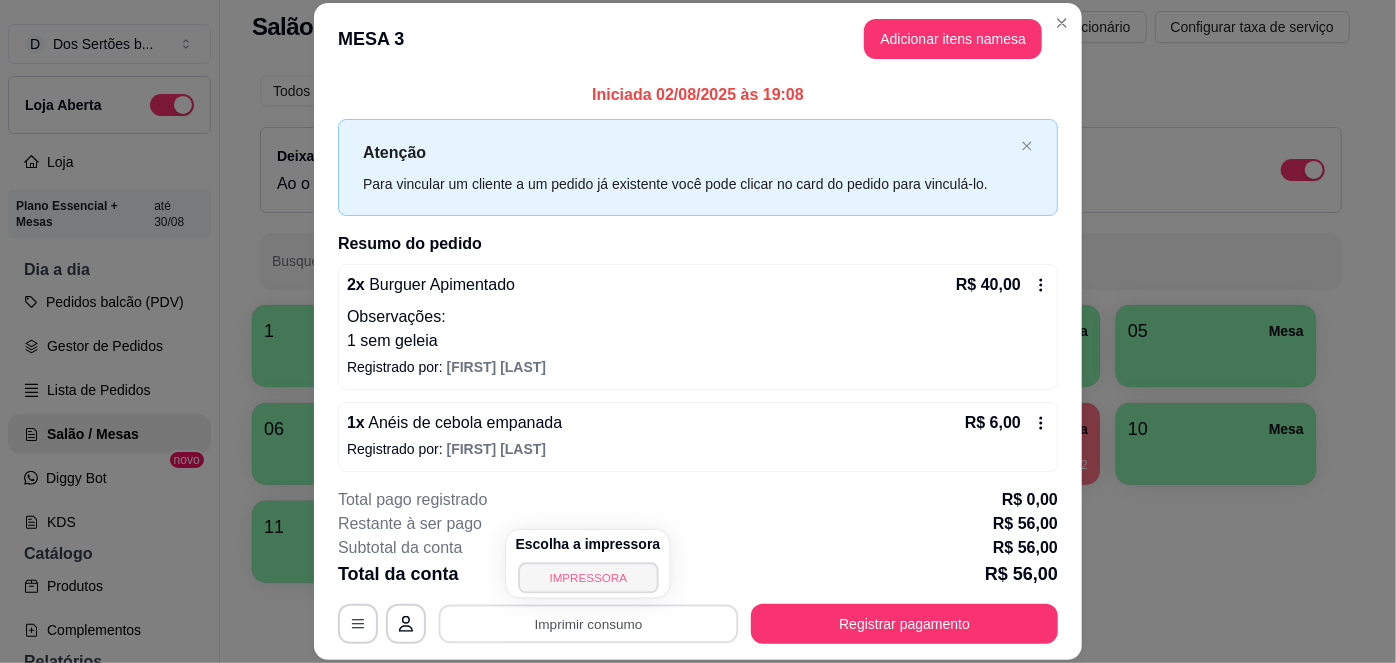 click on "IMPRESSORA" at bounding box center [588, 577] 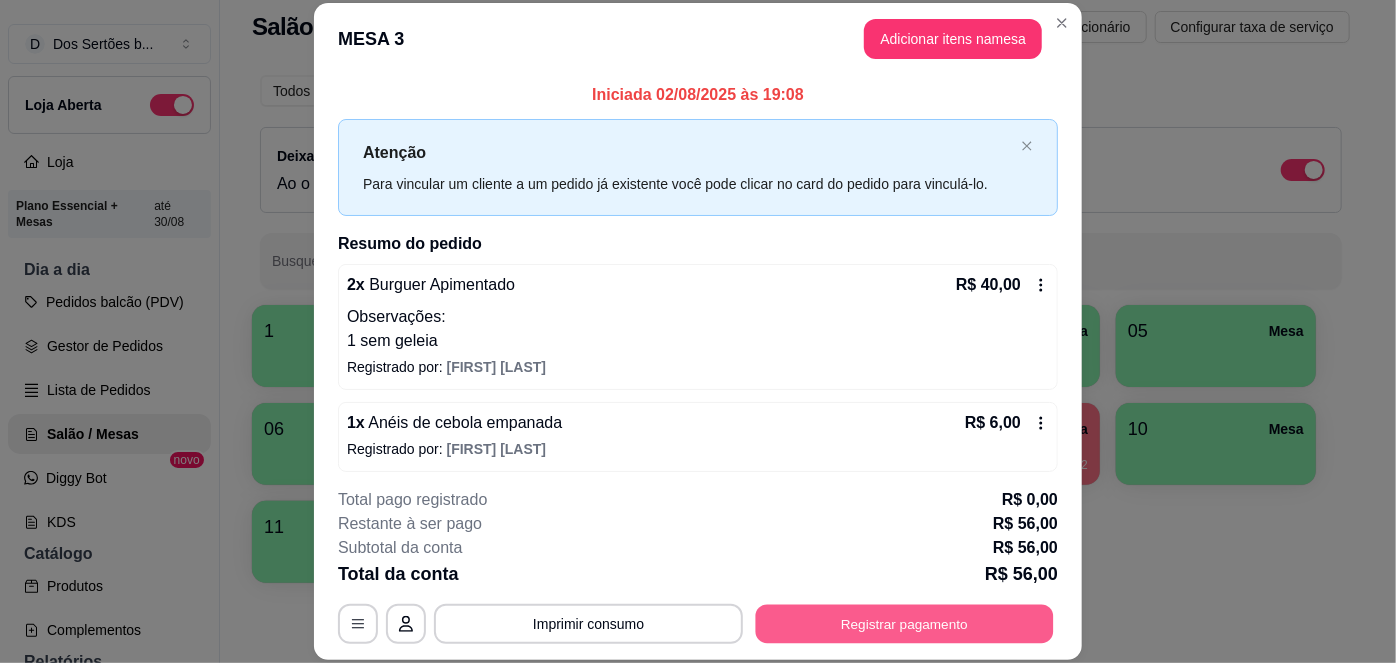 click on "Registrar pagamento" at bounding box center [905, 623] 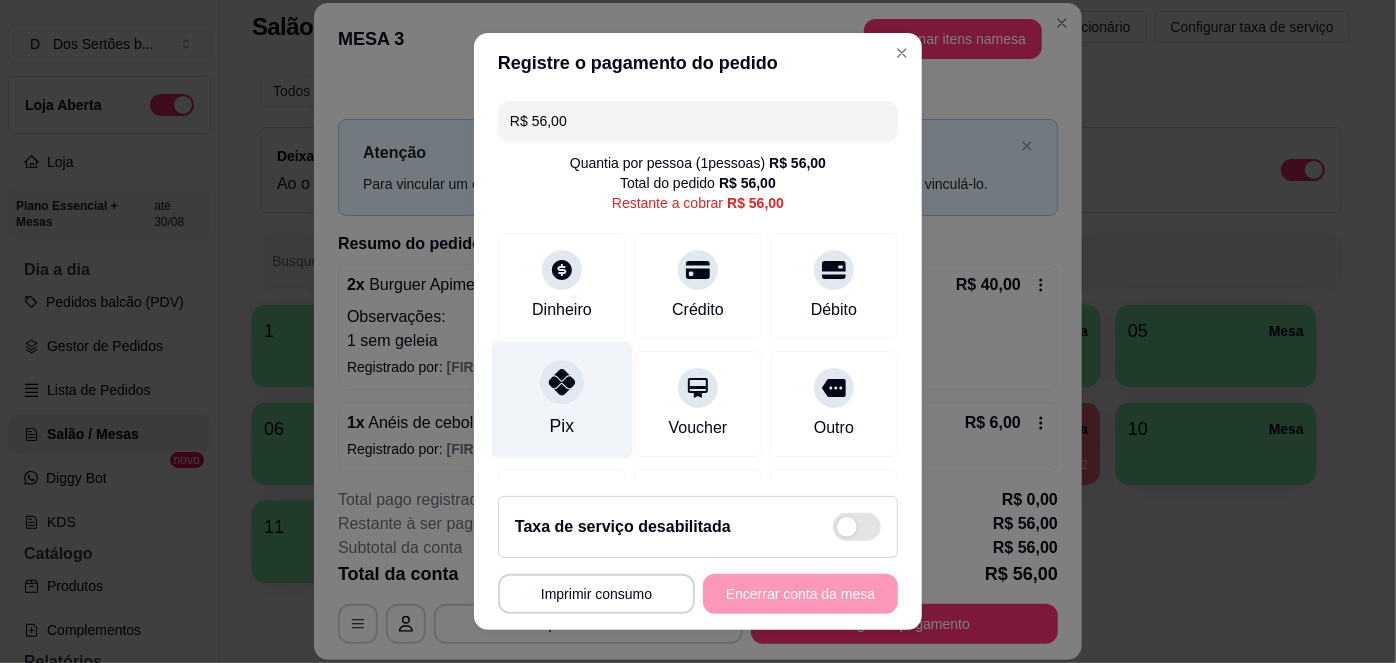 click on "Pix" at bounding box center (562, 400) 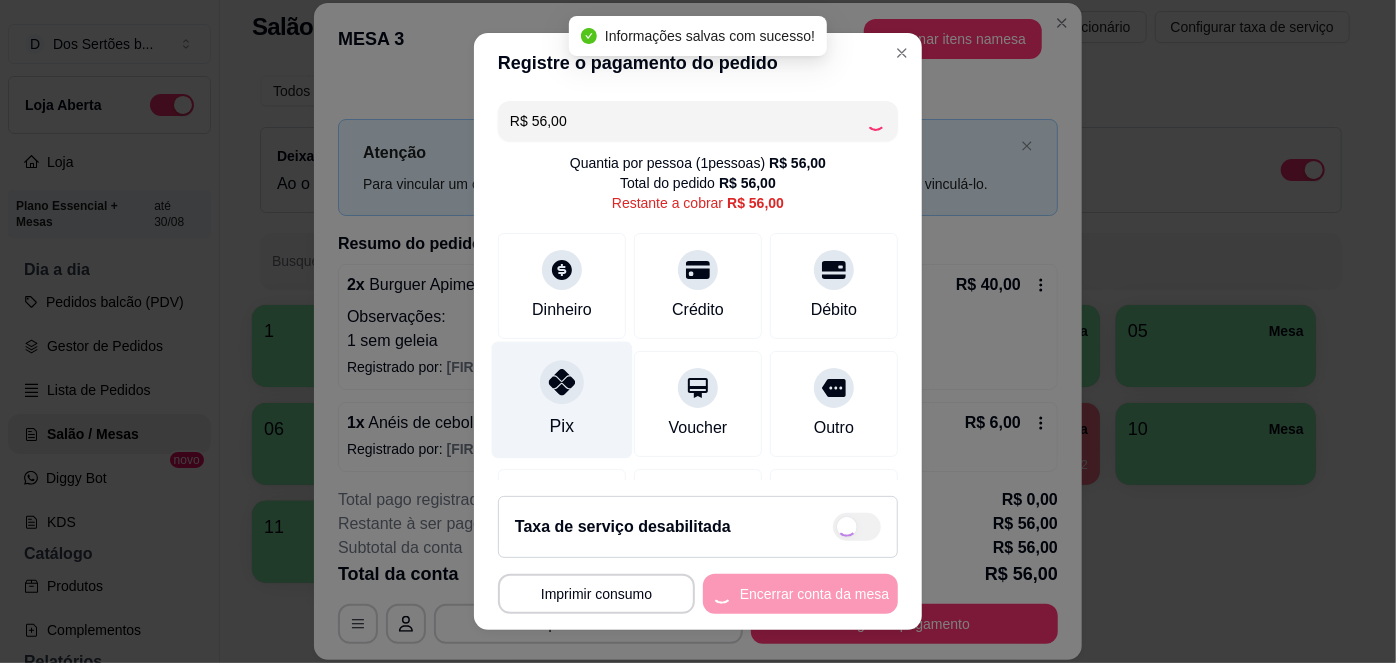 type on "R$ 0,00" 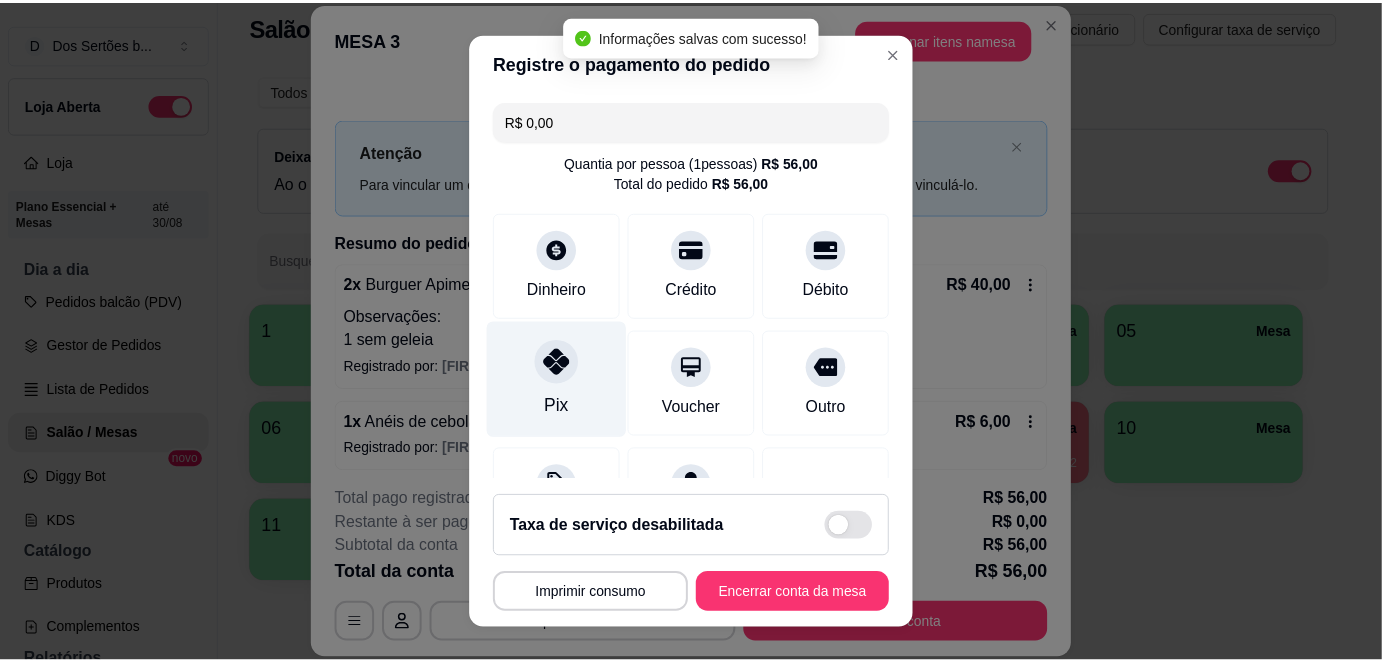 scroll, scrollTop: 208, scrollLeft: 0, axis: vertical 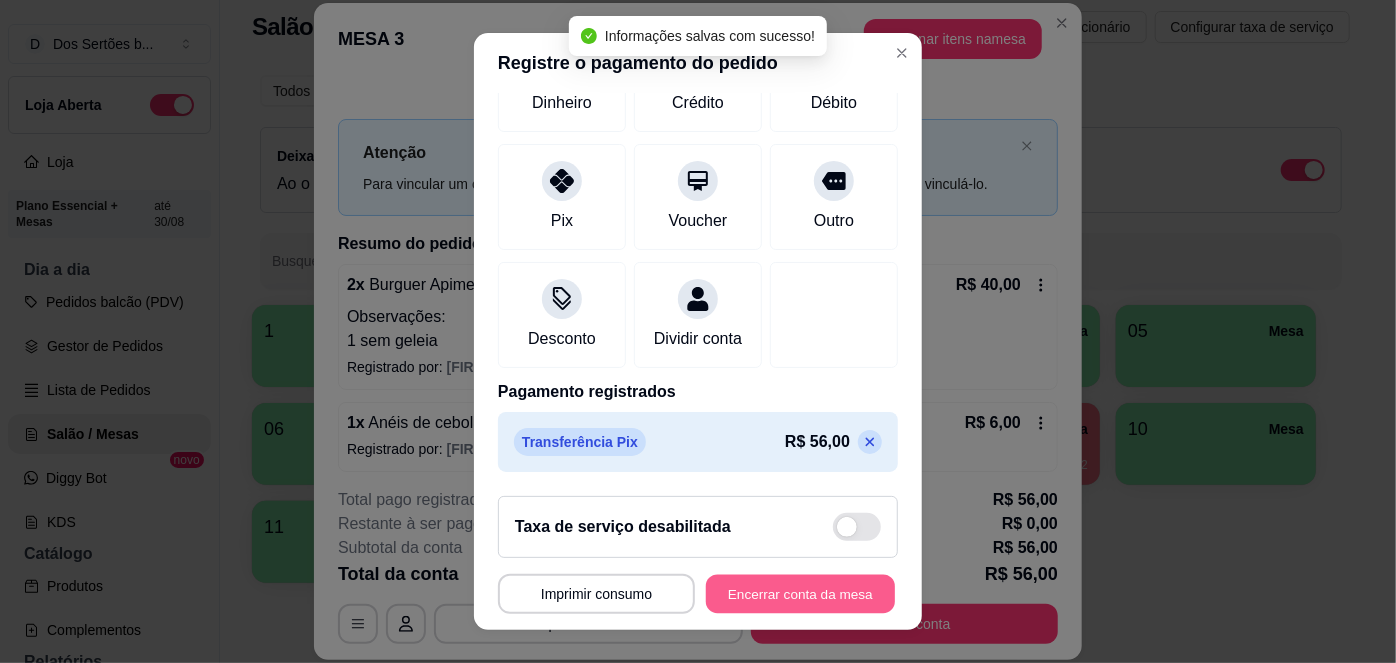 click on "Encerrar conta da mesa" at bounding box center (800, 593) 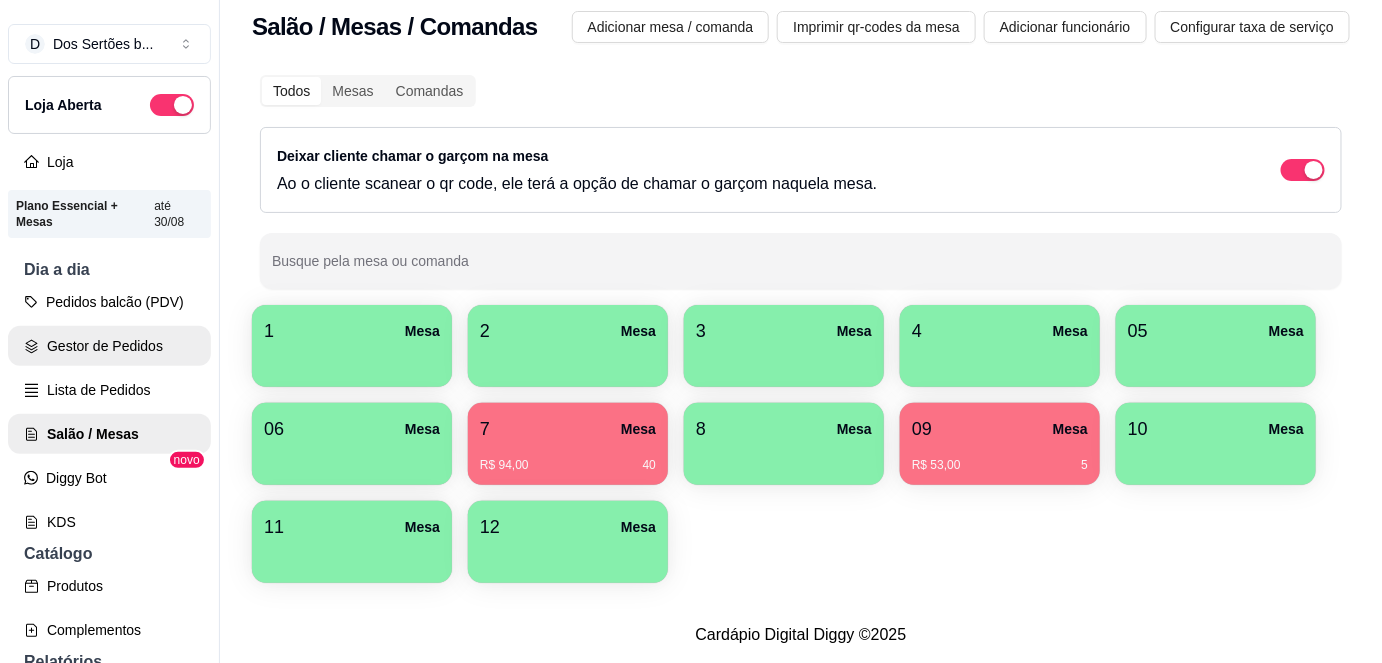 click on "Gestor de Pedidos" at bounding box center (109, 346) 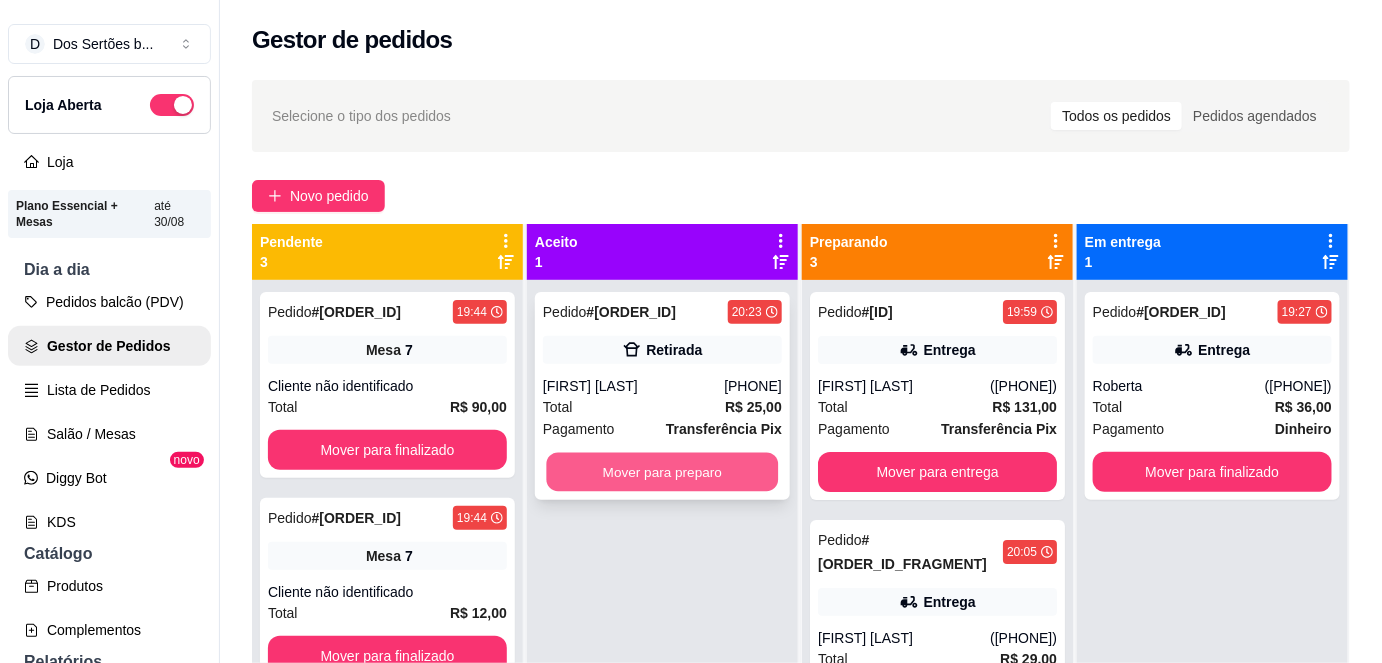 click on "Mover para preparo" at bounding box center (663, 472) 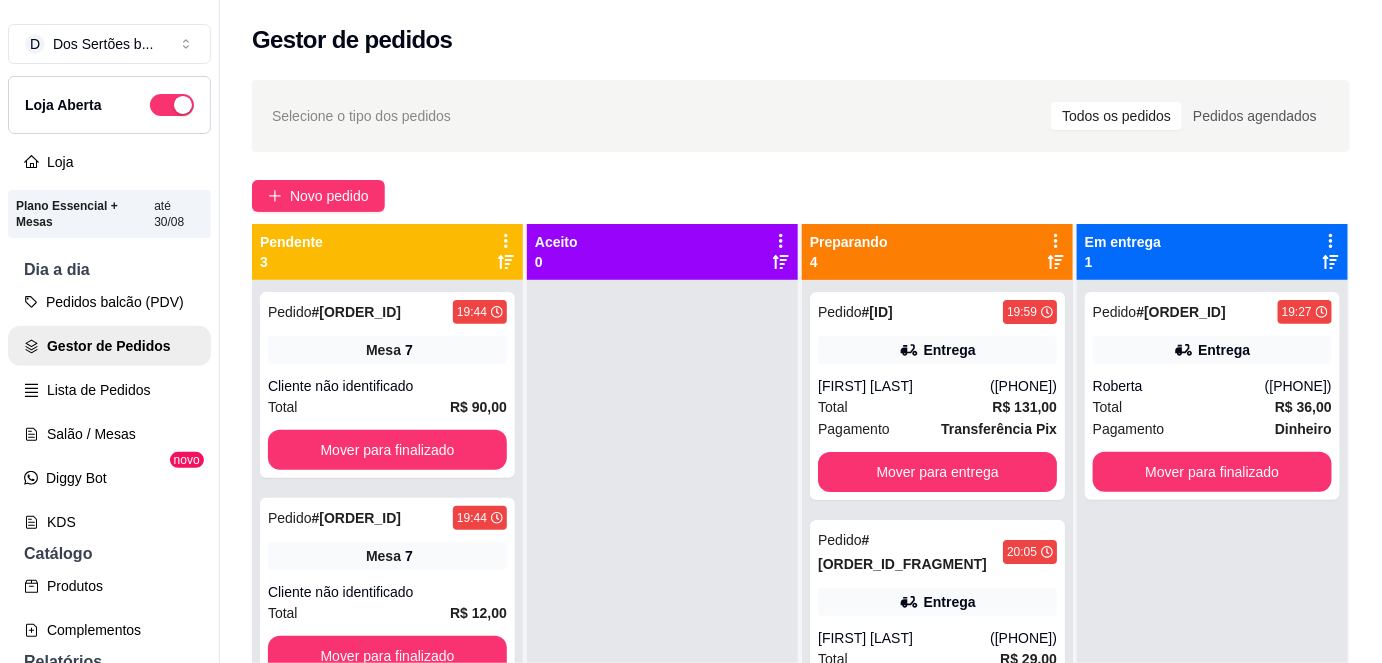 scroll, scrollTop: 56, scrollLeft: 0, axis: vertical 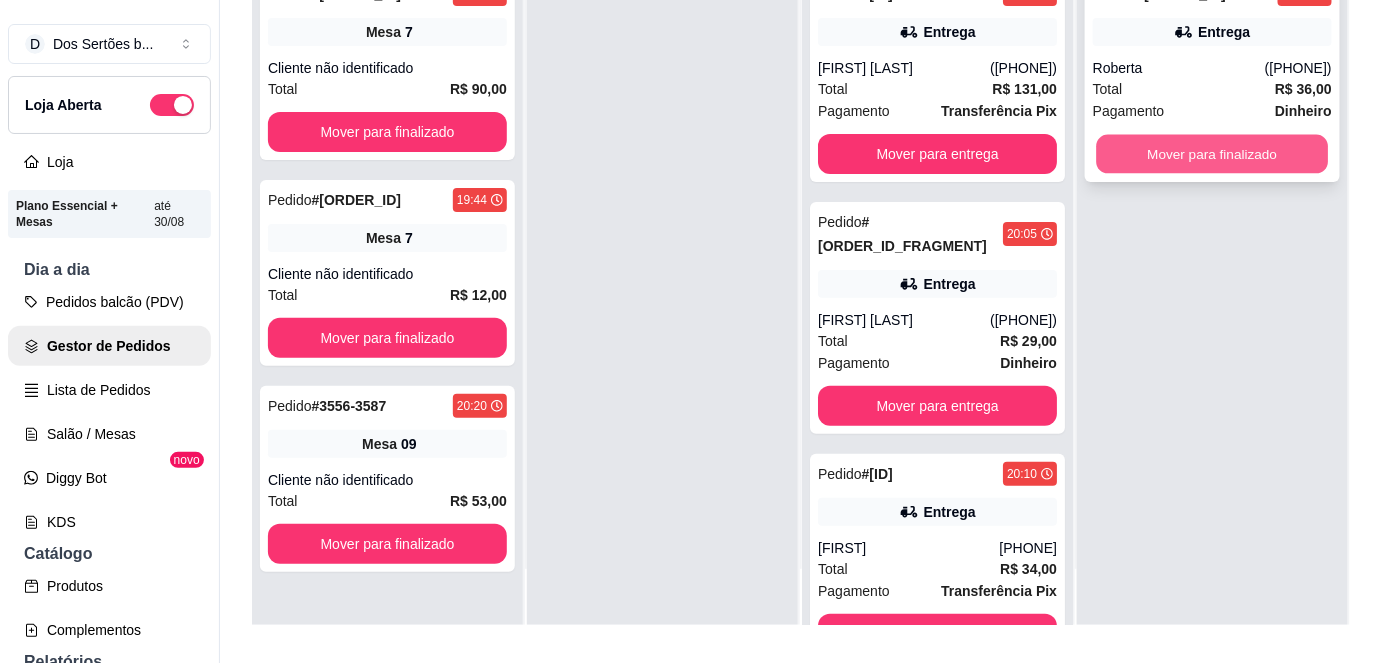 click on "Mover para finalizado" at bounding box center (1213, 154) 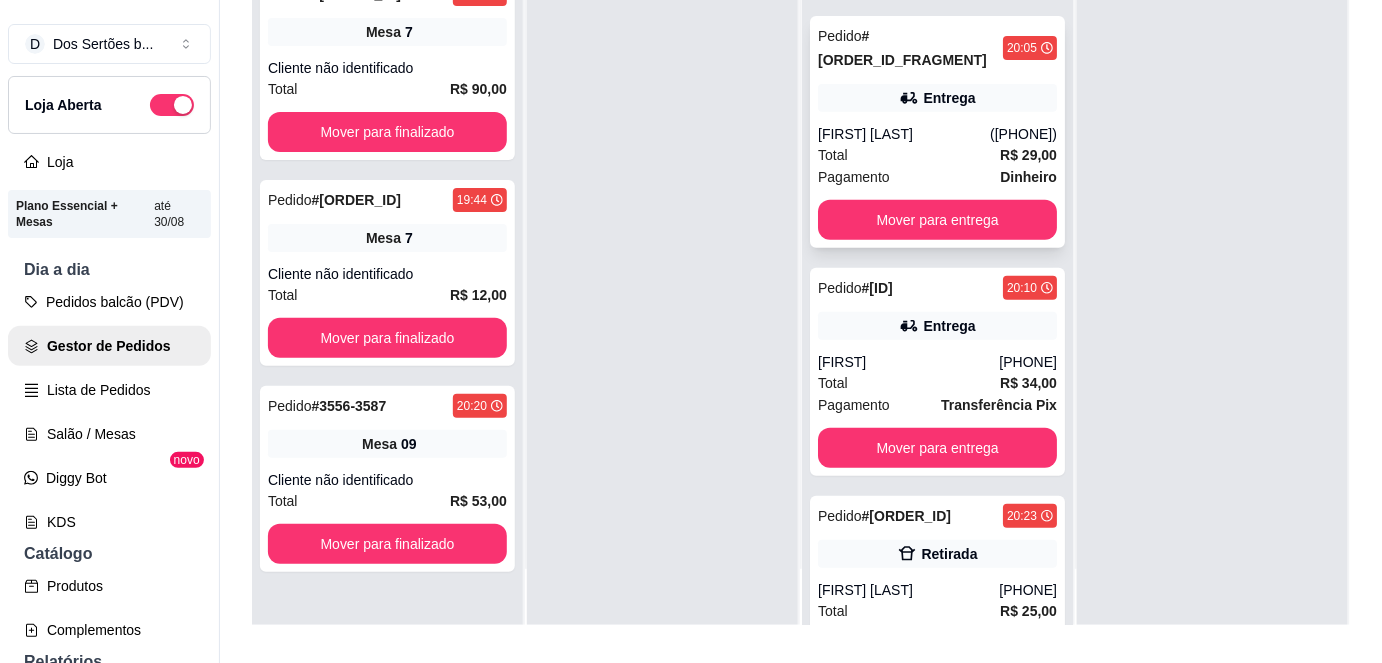 scroll, scrollTop: 269, scrollLeft: 0, axis: vertical 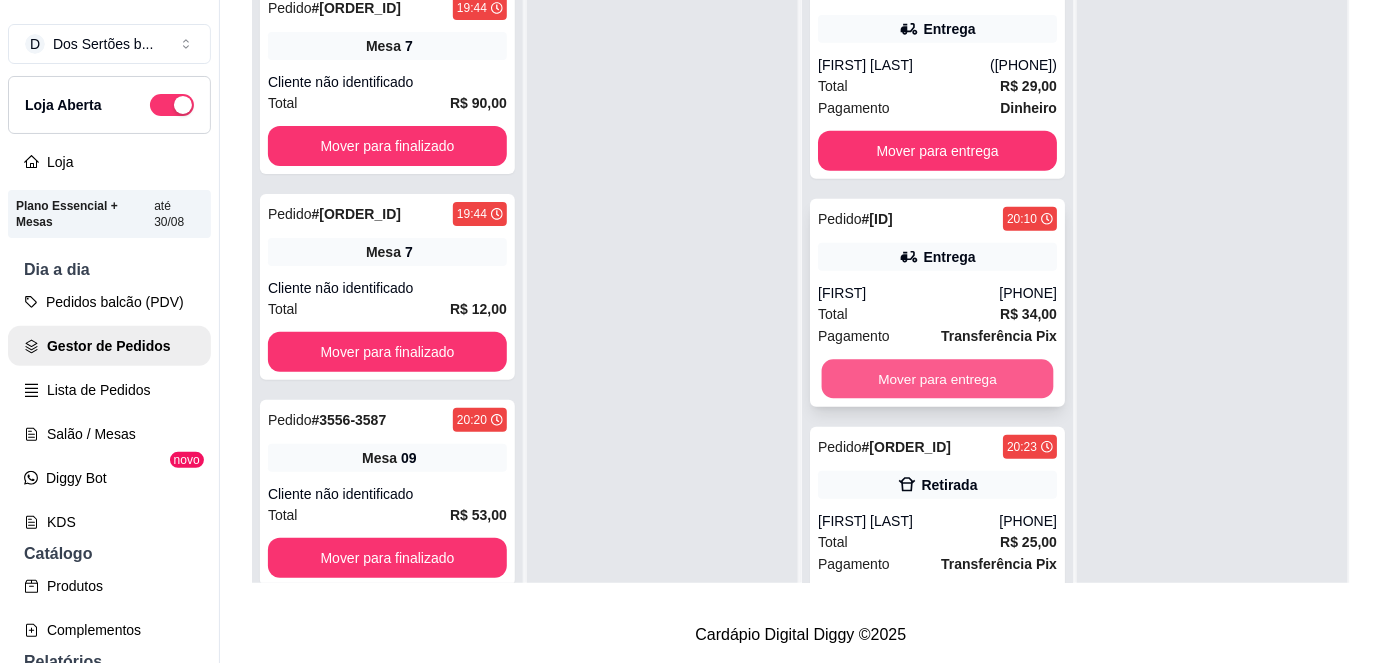 click on "Mover para entrega" at bounding box center (938, 379) 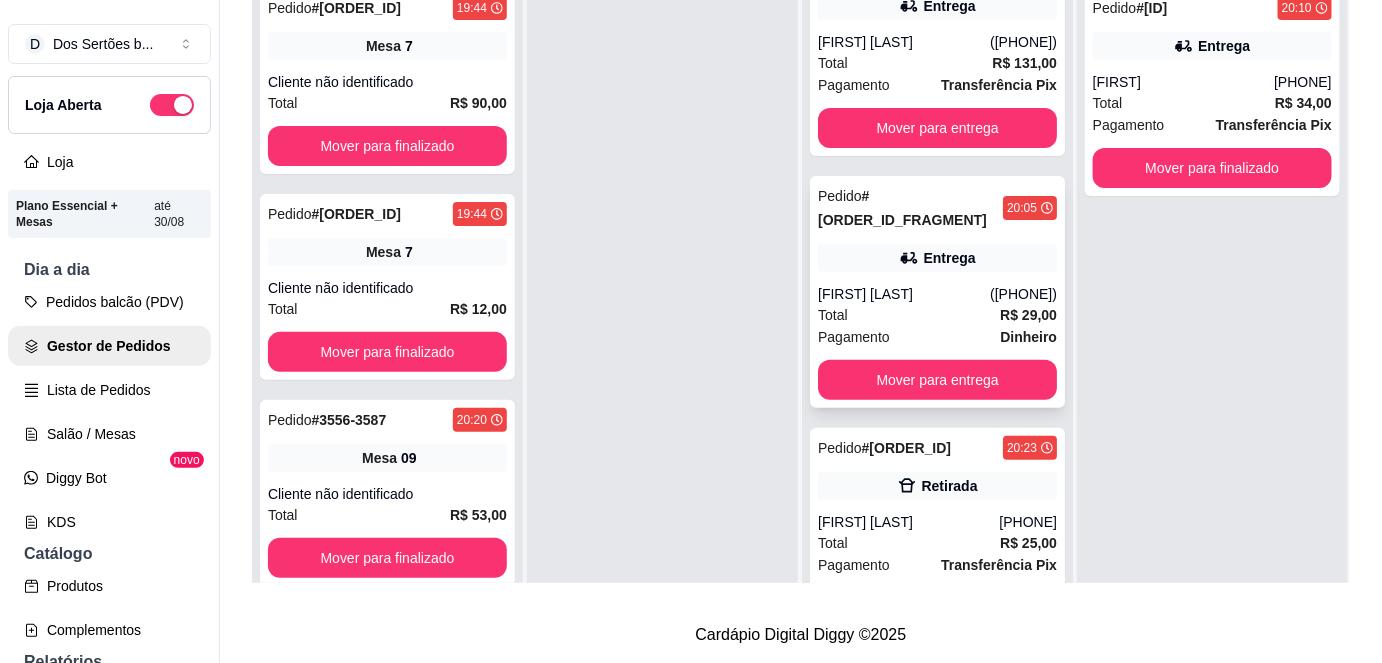 scroll, scrollTop: 0, scrollLeft: 0, axis: both 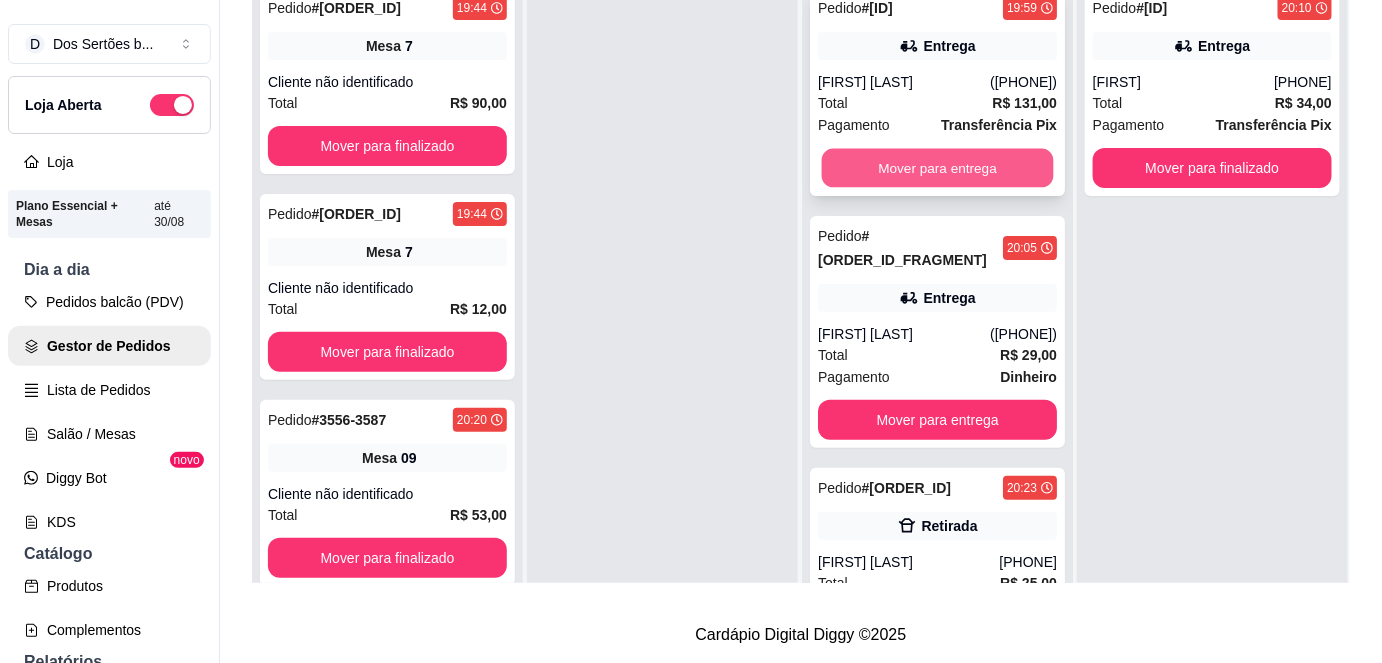 click on "Mover para entrega" at bounding box center (938, 168) 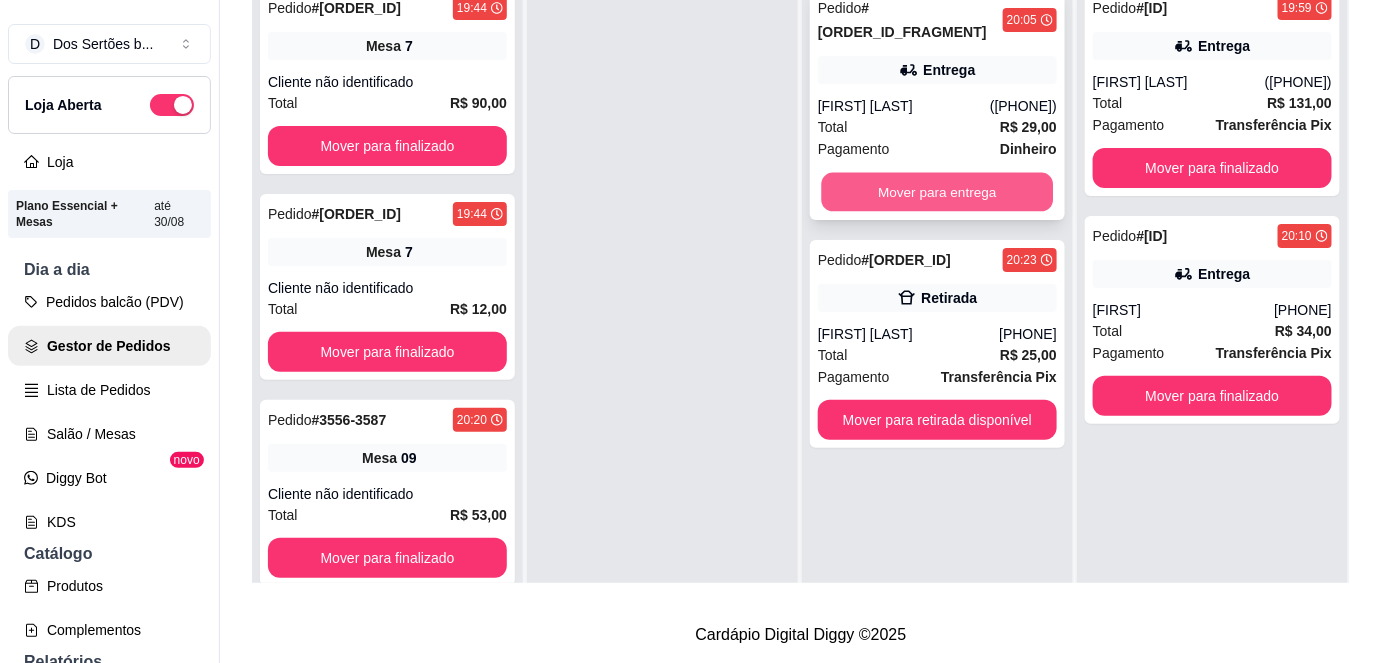 click on "Mover para entrega" at bounding box center (938, 192) 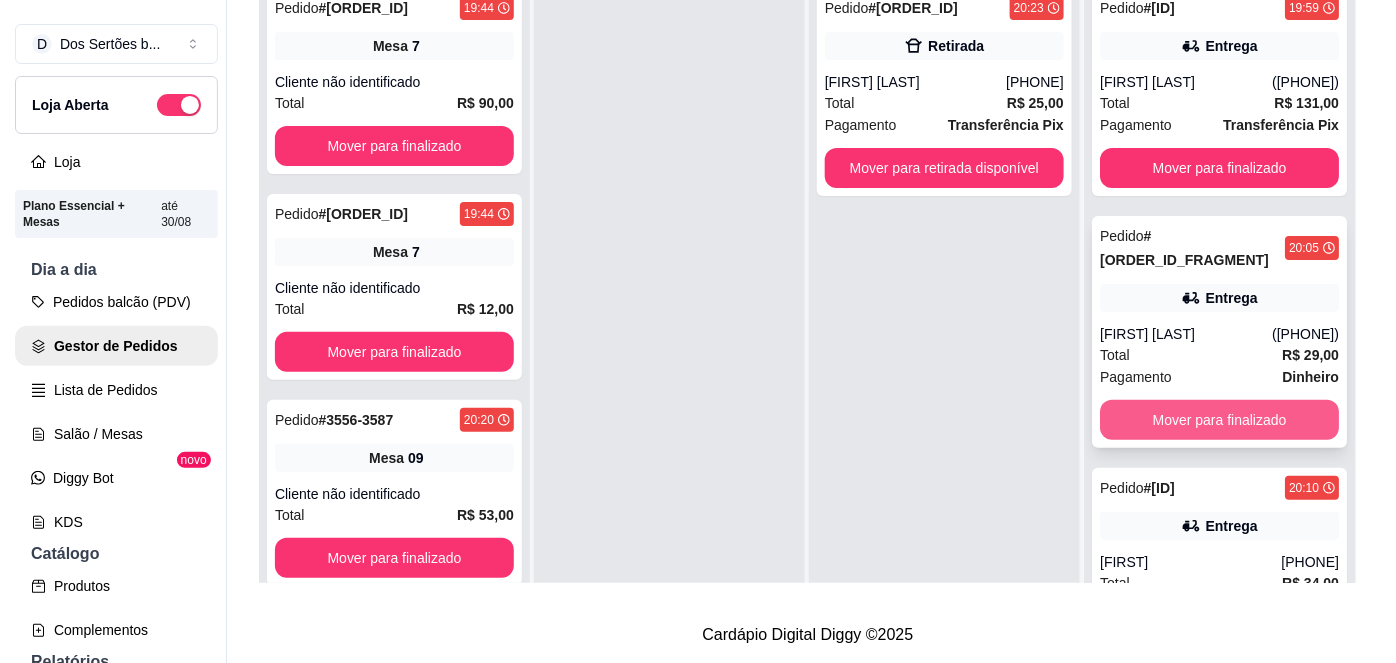 scroll, scrollTop: 40, scrollLeft: 0, axis: vertical 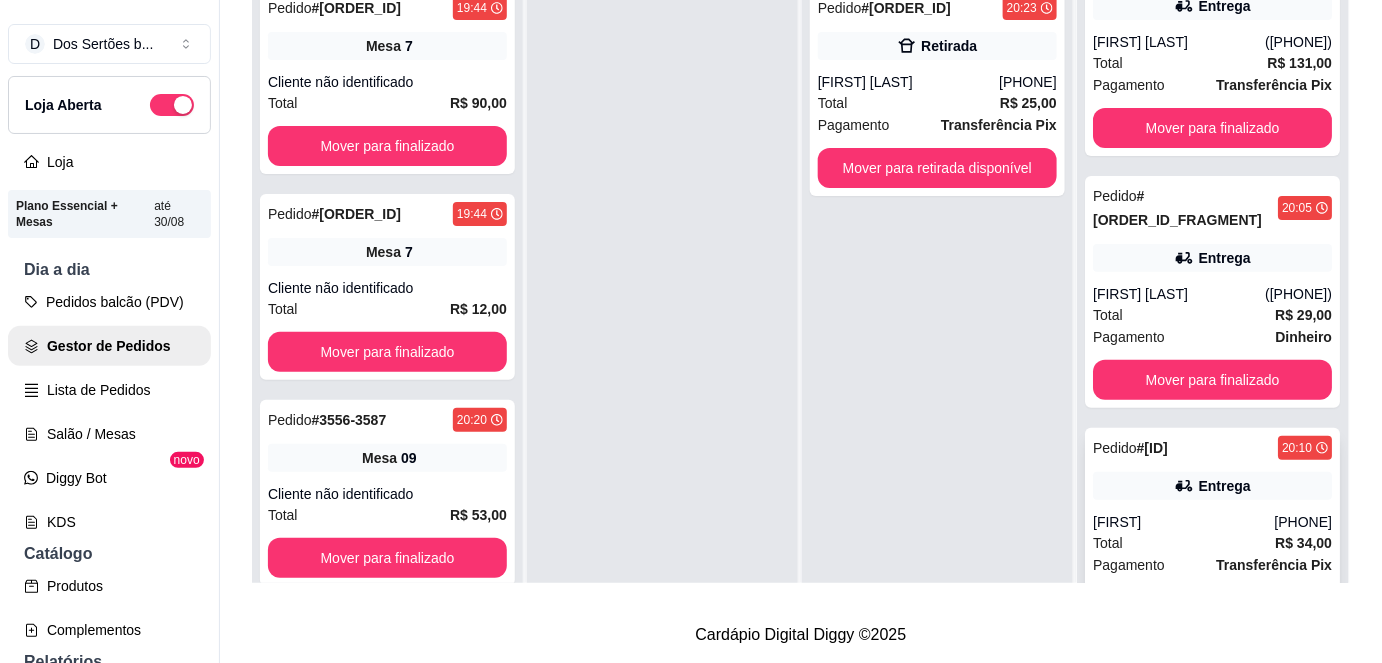 click 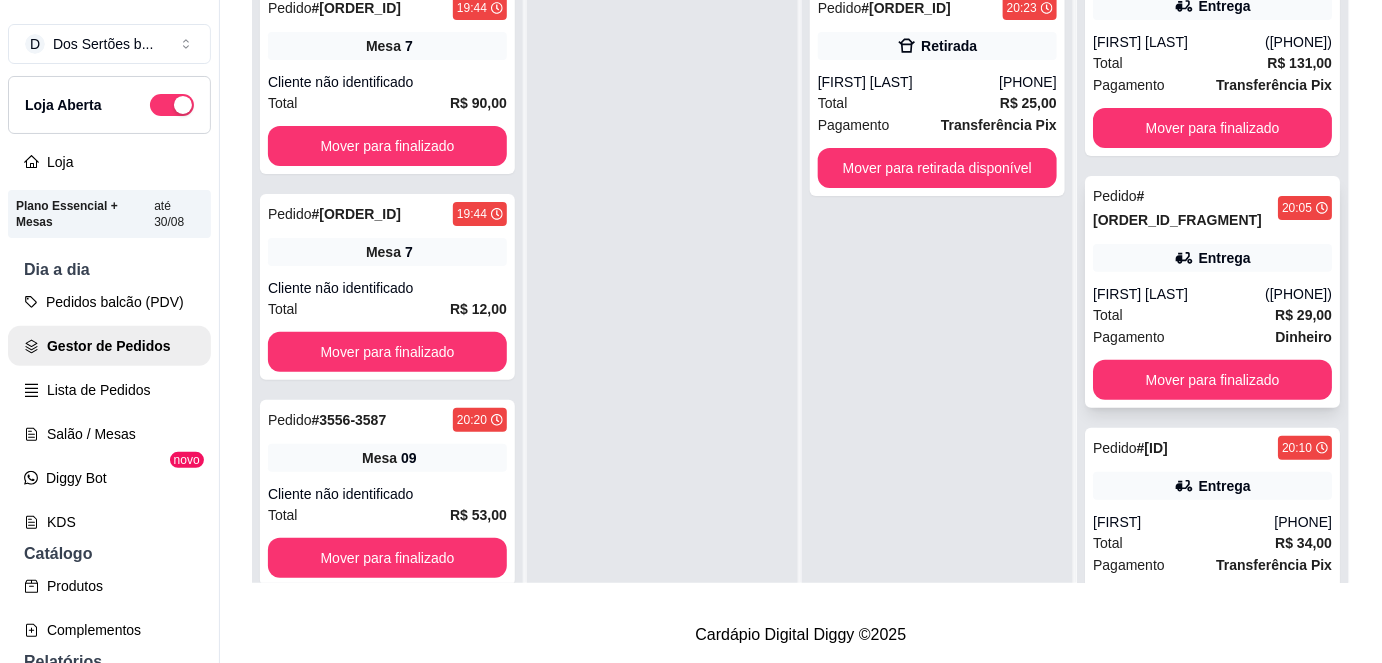 click on "Pedido # [ID] [TIME] Entrega [NAME] ([PHONE]) Total R$ 29,00 Pagamento Dinheiro Mover para finalizado" at bounding box center [1212, 292] 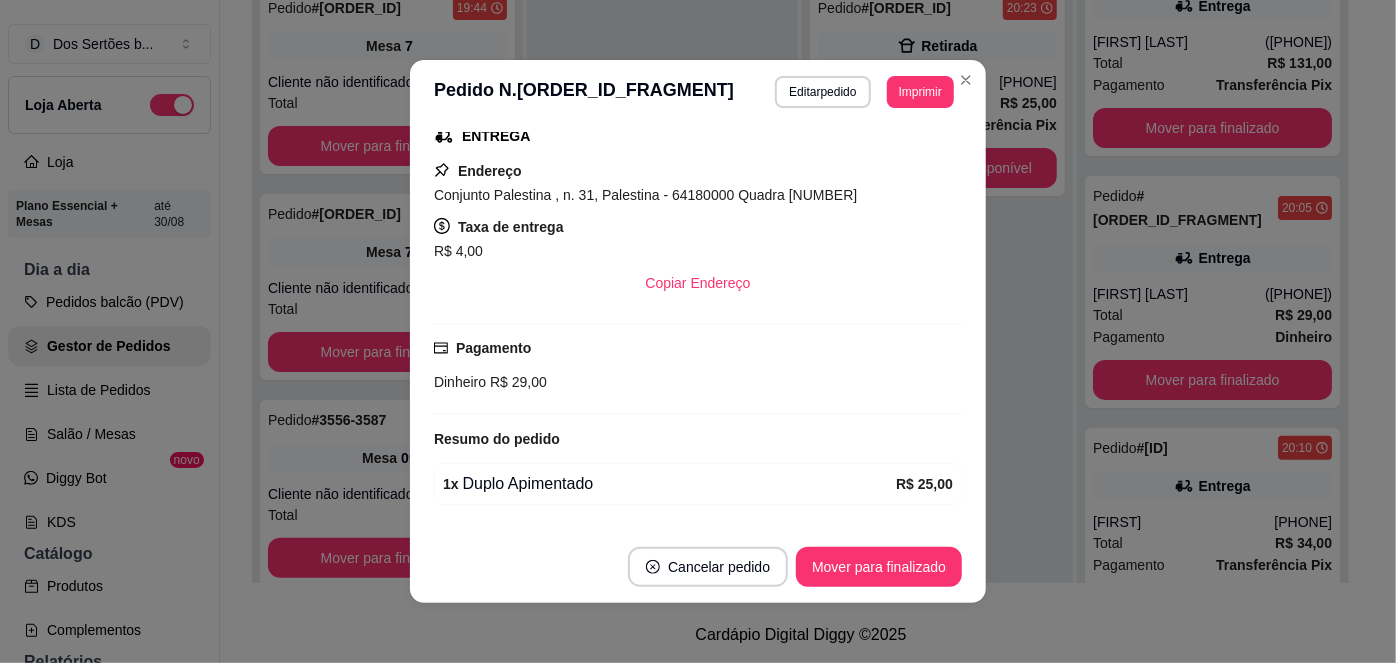 scroll, scrollTop: 381, scrollLeft: 0, axis: vertical 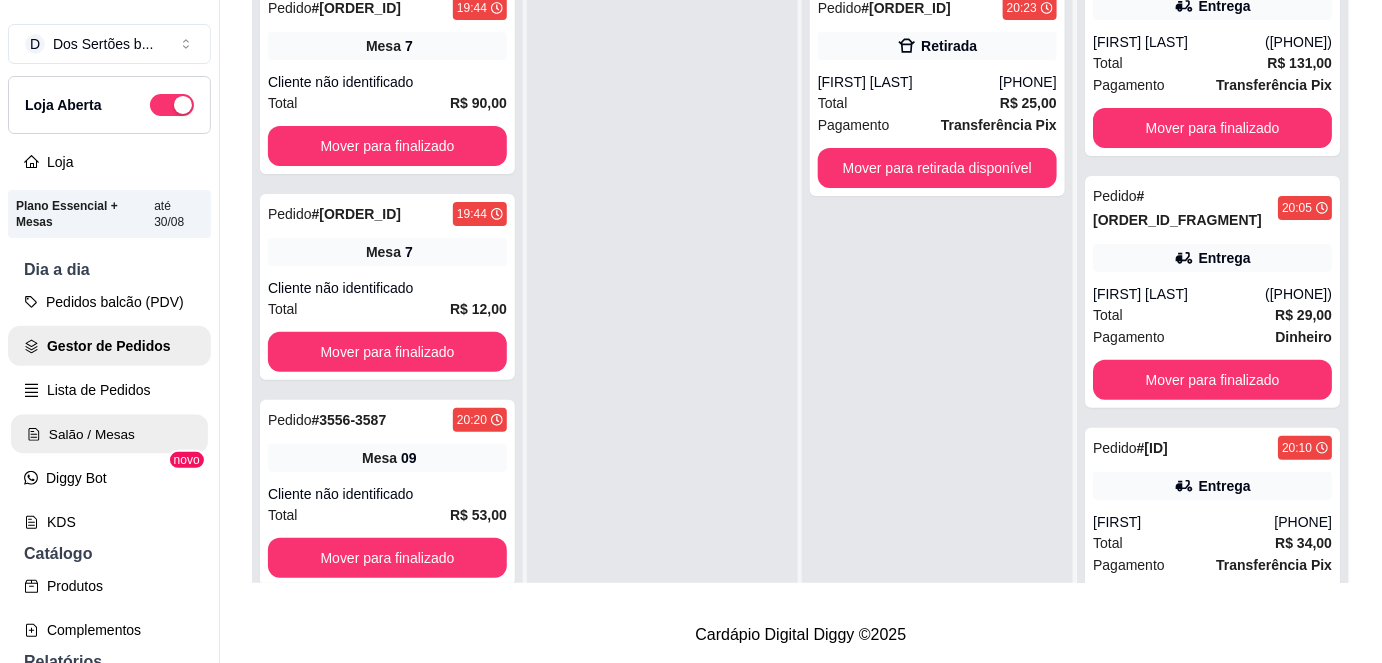 click on "Salão / Mesas" at bounding box center [109, 434] 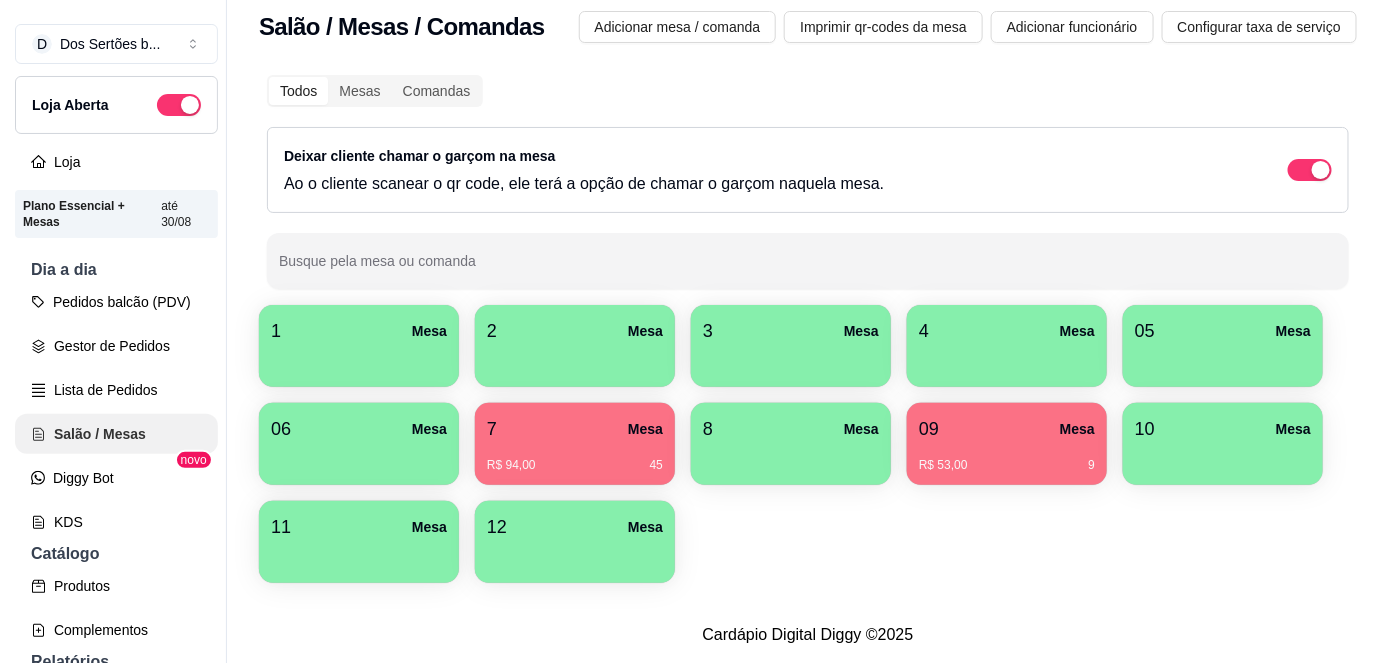 scroll, scrollTop: 0, scrollLeft: 0, axis: both 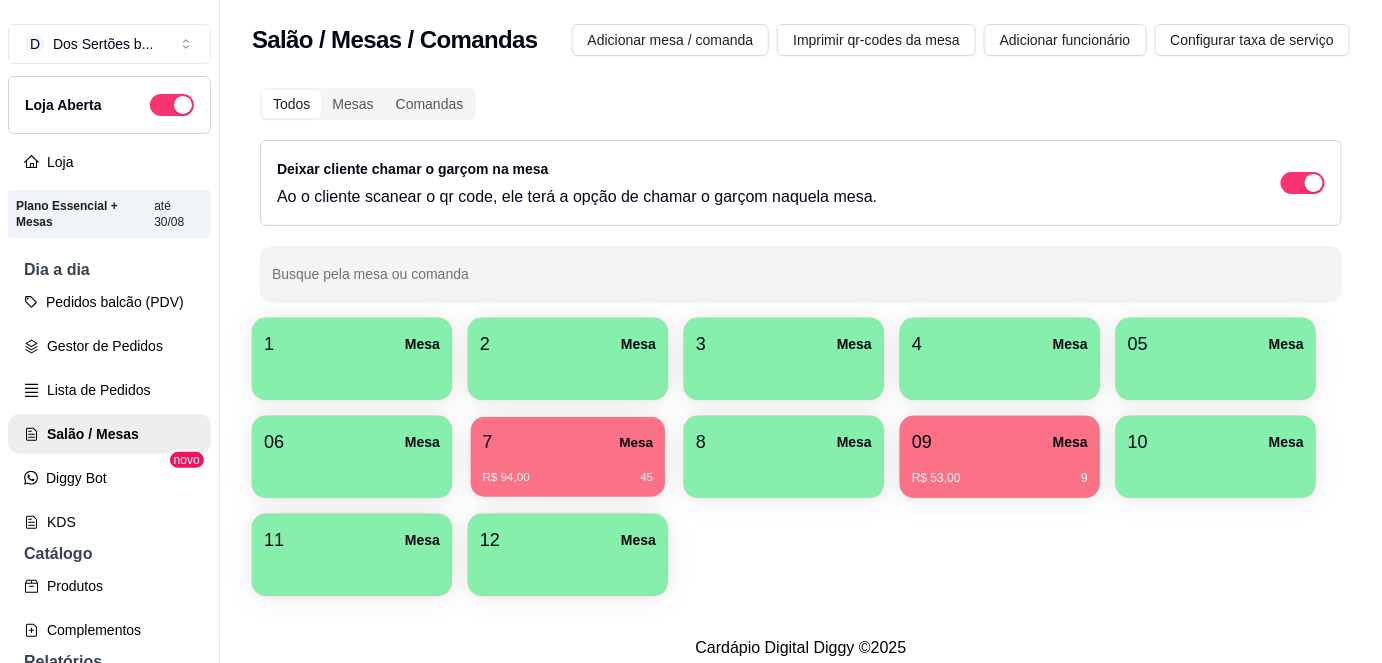 click on "7 Mesa" at bounding box center (568, 442) 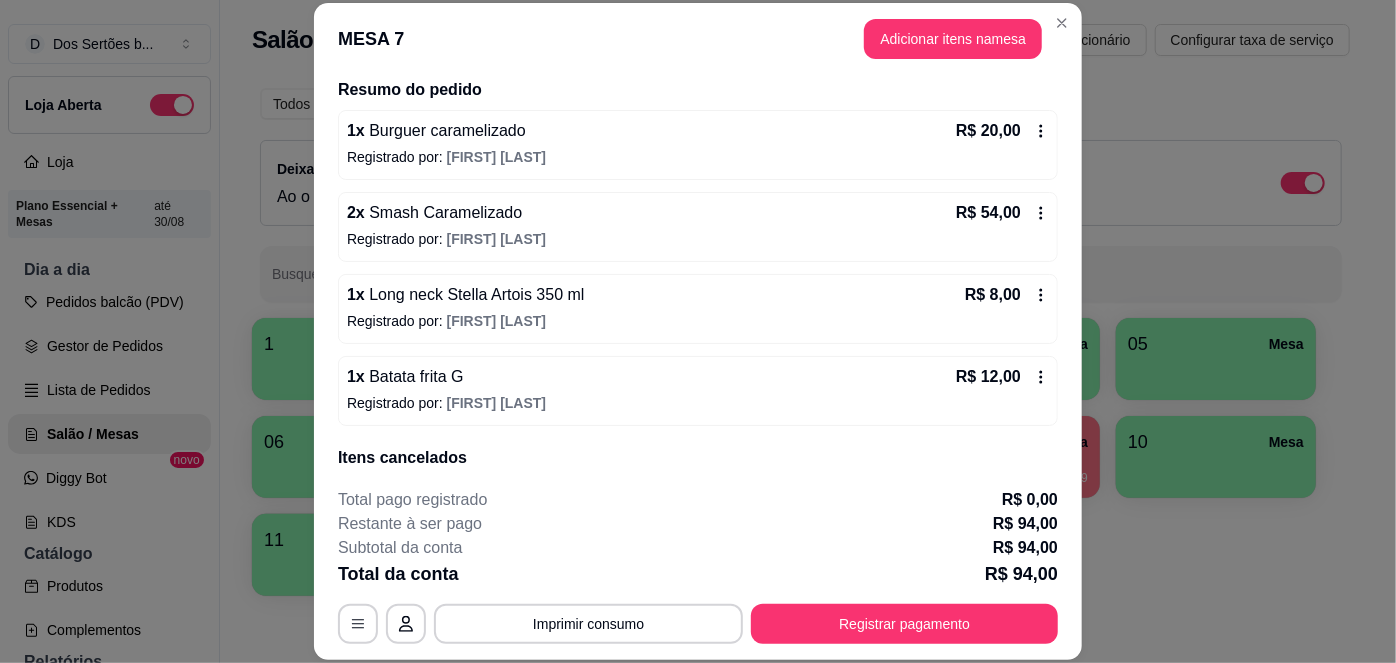 scroll, scrollTop: 226, scrollLeft: 0, axis: vertical 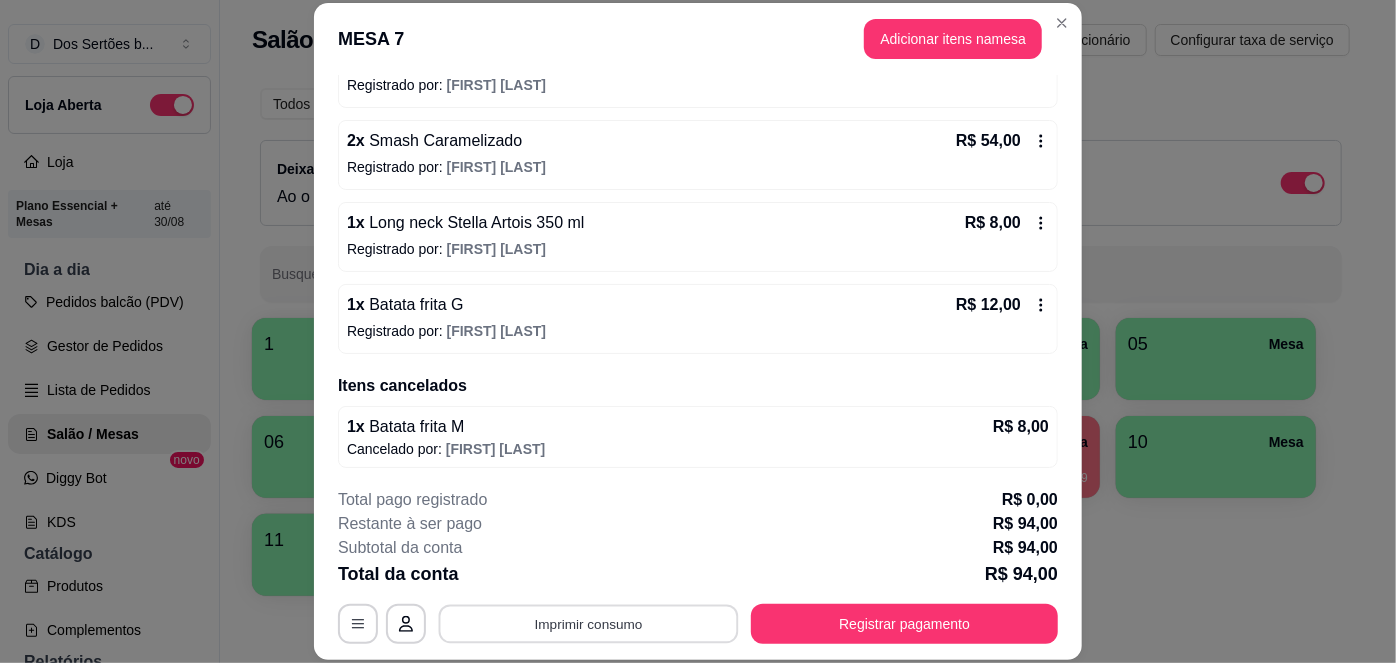 click on "Imprimir consumo" at bounding box center (589, 623) 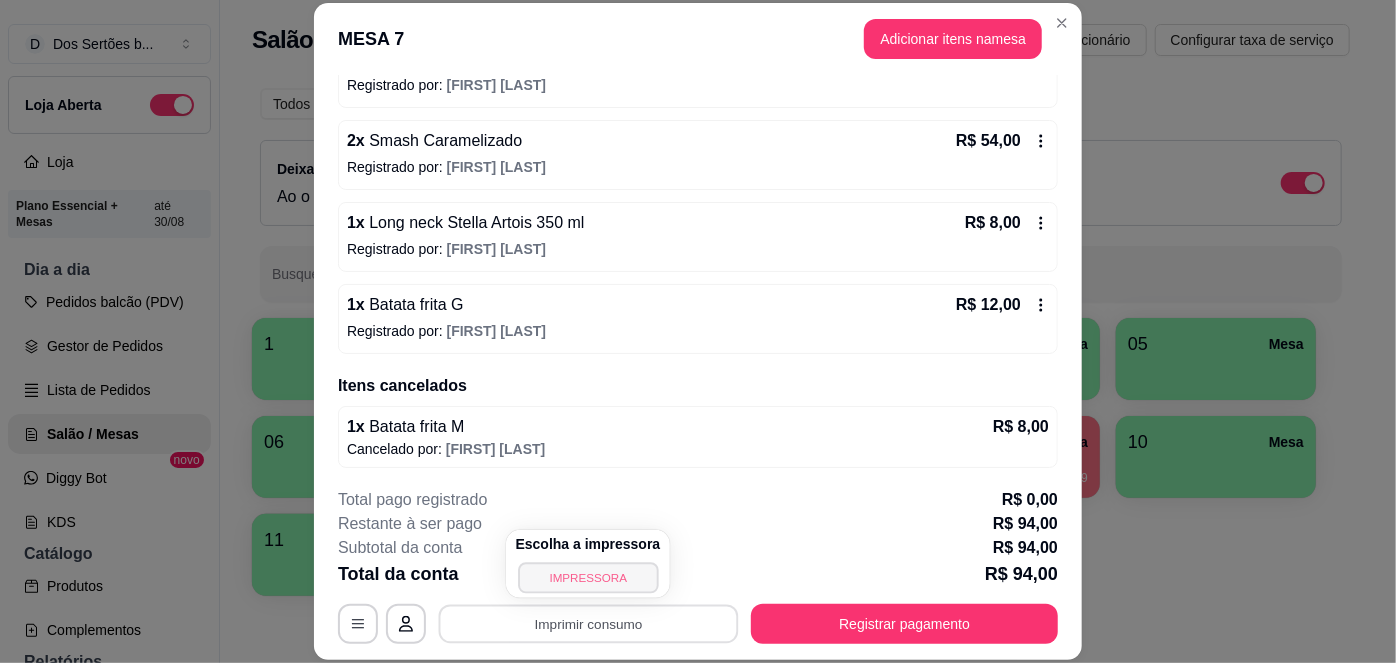 click on "IMPRESSORA" at bounding box center (588, 577) 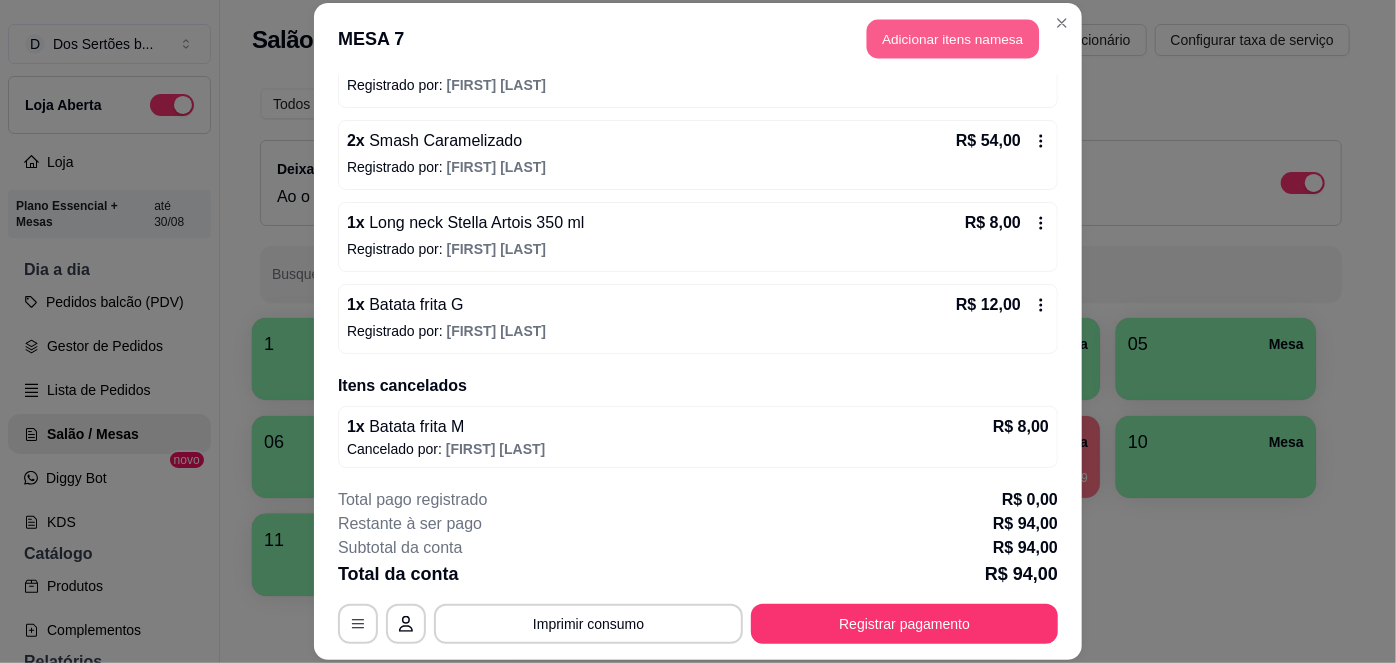 click on "Adicionar itens na  mesa" at bounding box center [953, 39] 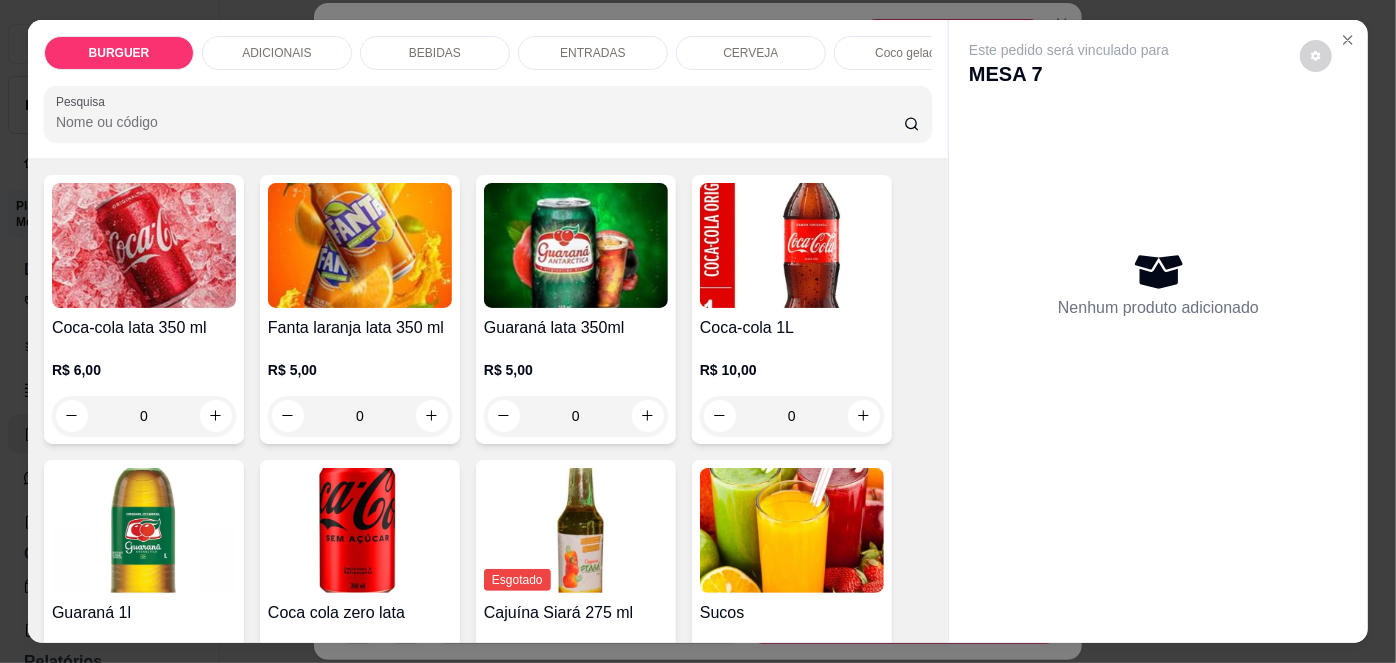 scroll, scrollTop: 1502, scrollLeft: 0, axis: vertical 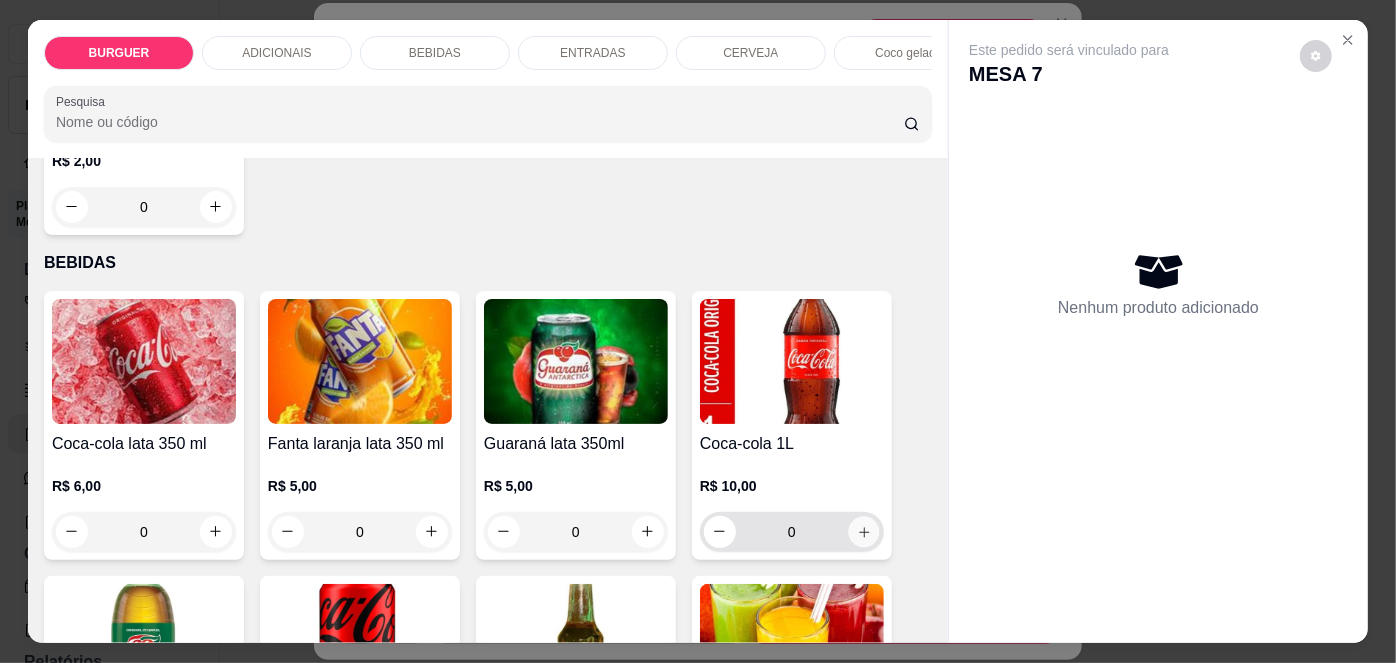 click at bounding box center (863, 531) 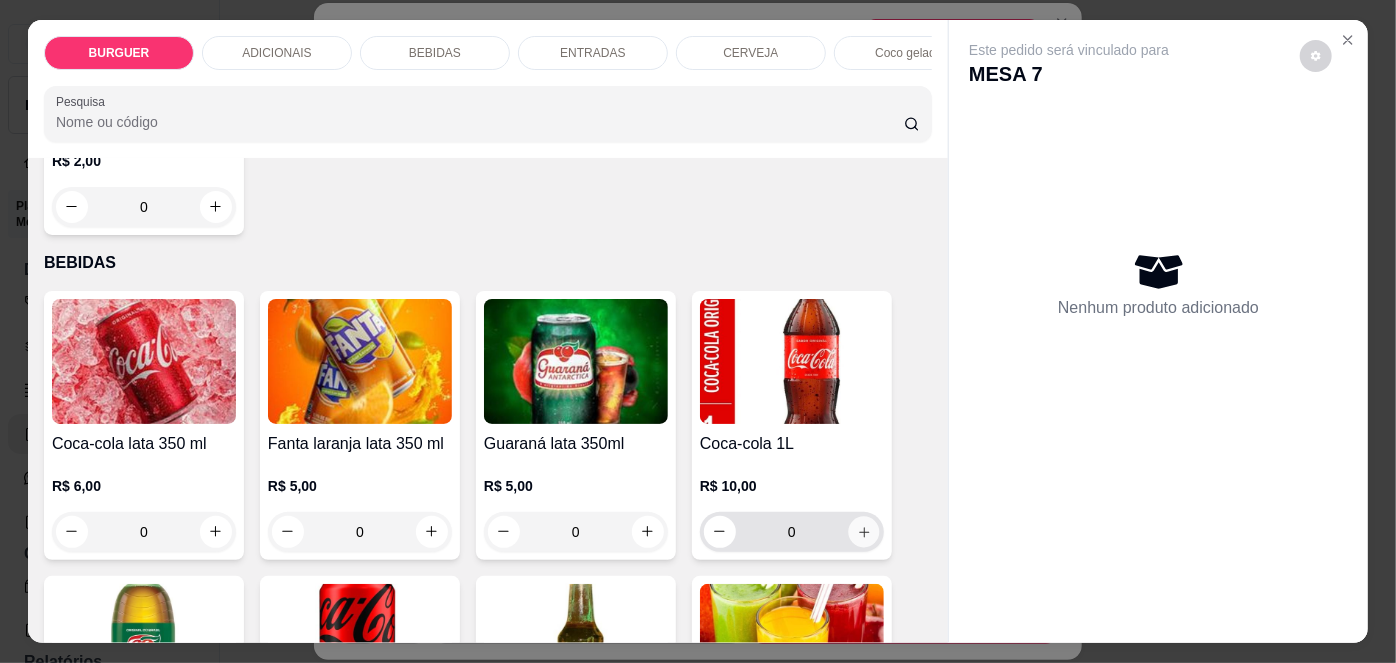 type on "1" 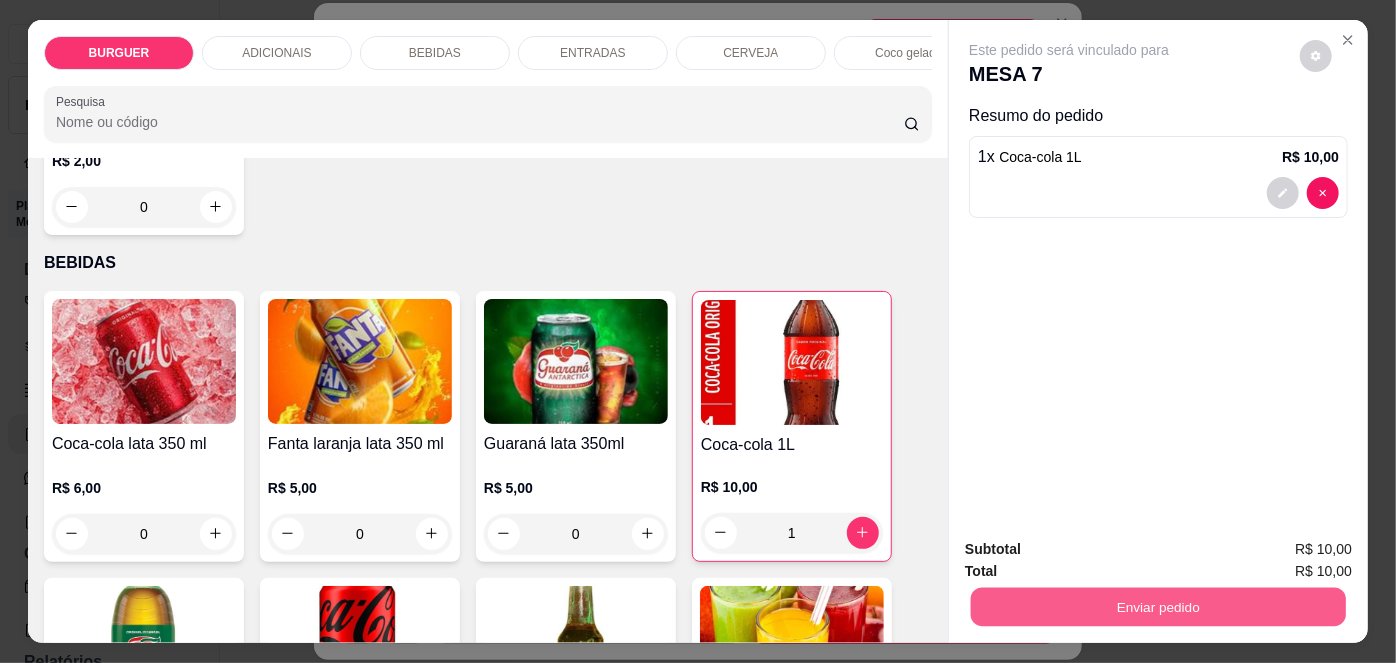 click on "Enviar pedido" at bounding box center [1158, 607] 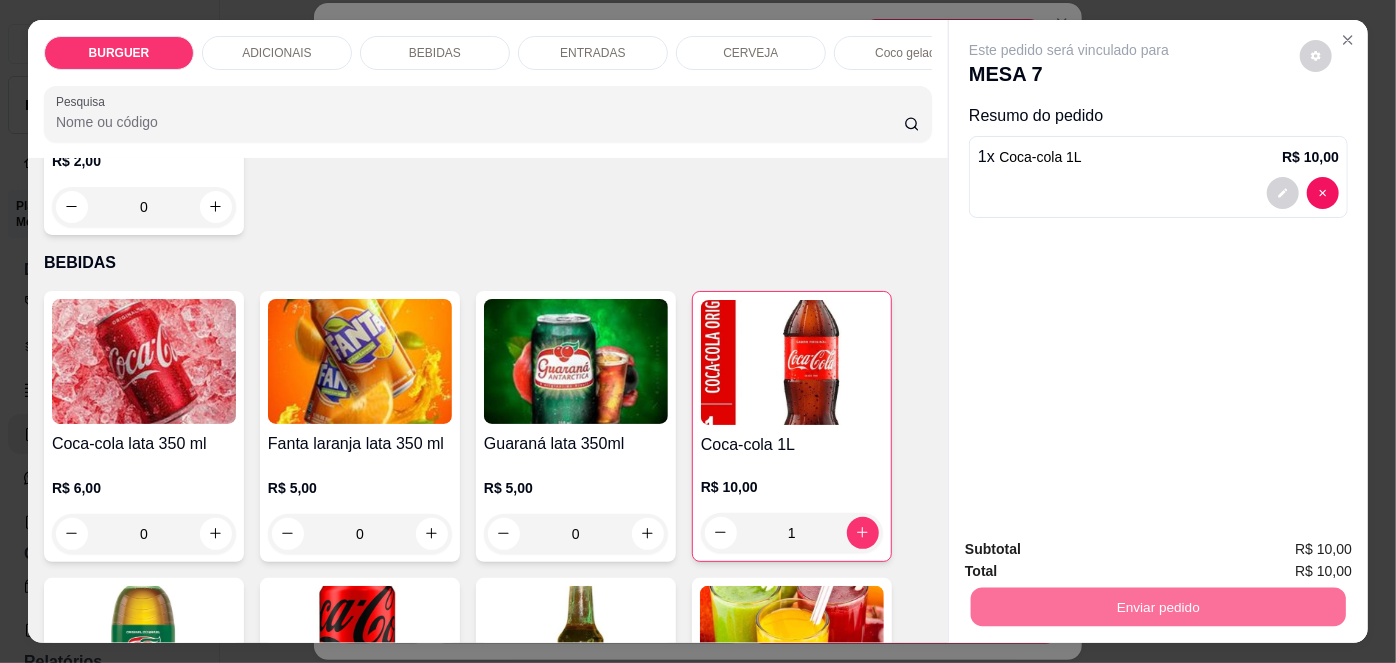 click on "Não registrar e enviar pedido" at bounding box center [1093, 551] 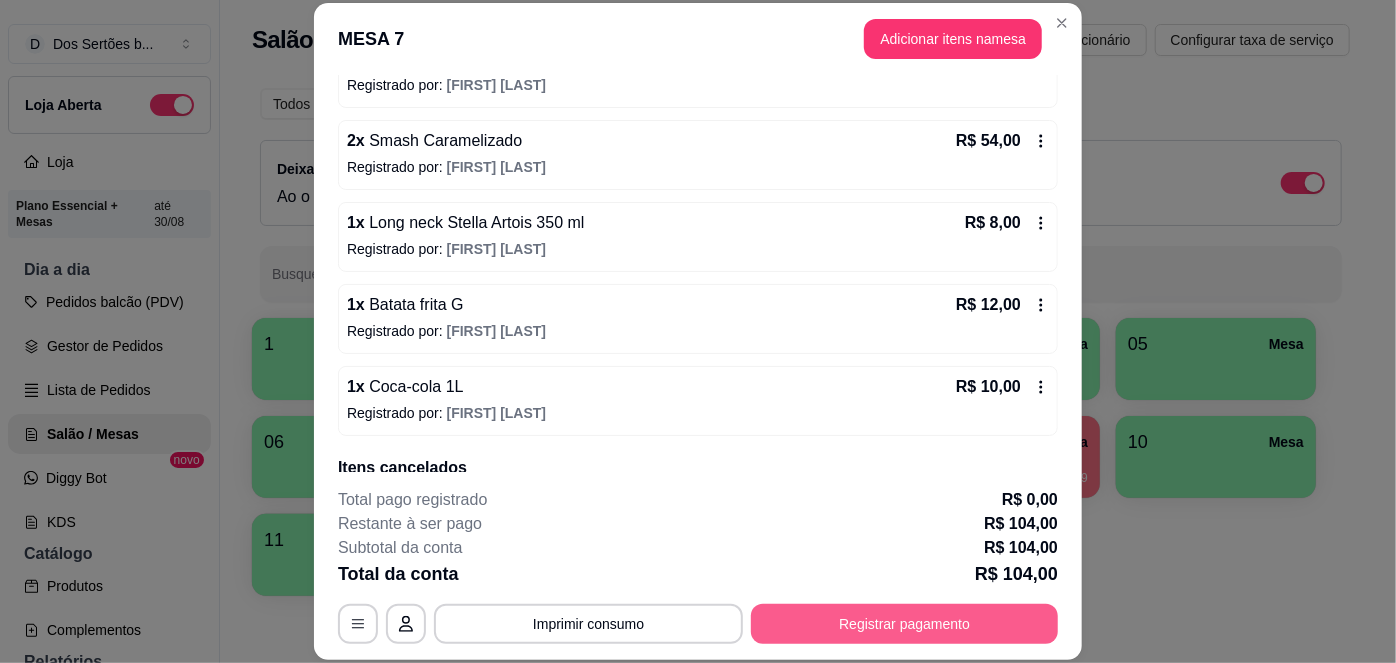 click on "Registrar pagamento" at bounding box center (904, 624) 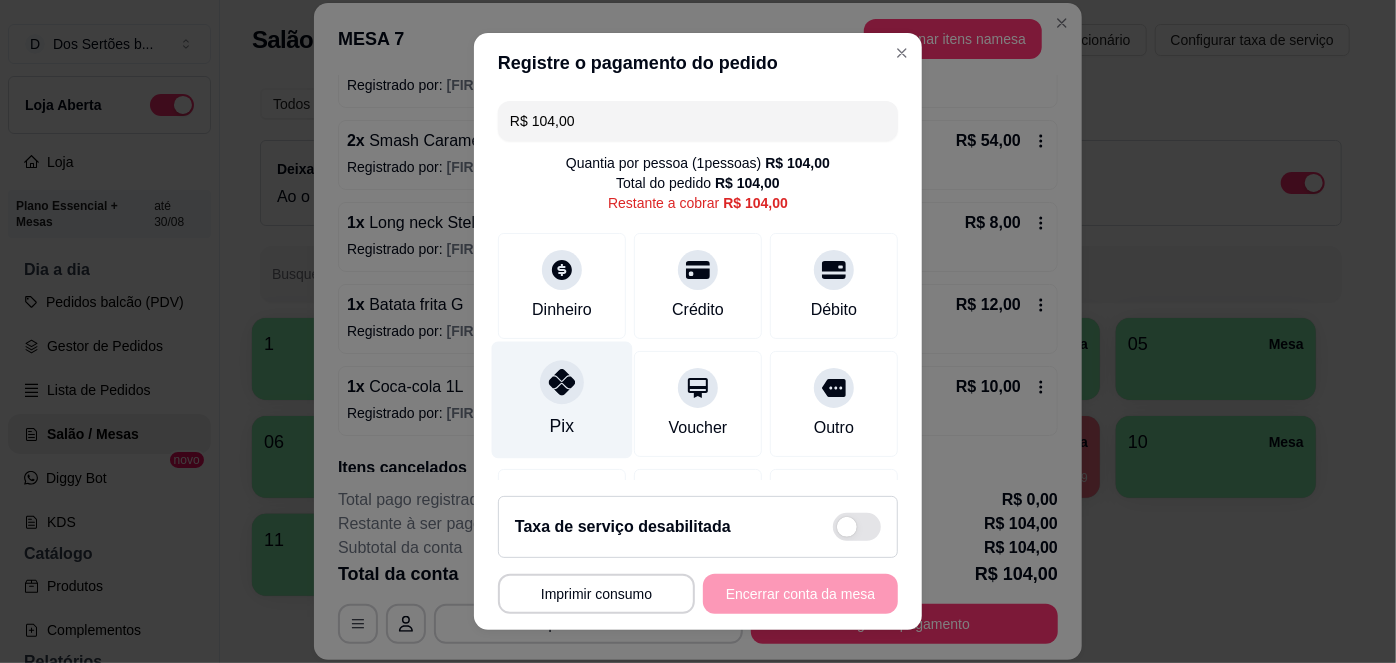 click on "Pix" at bounding box center [562, 400] 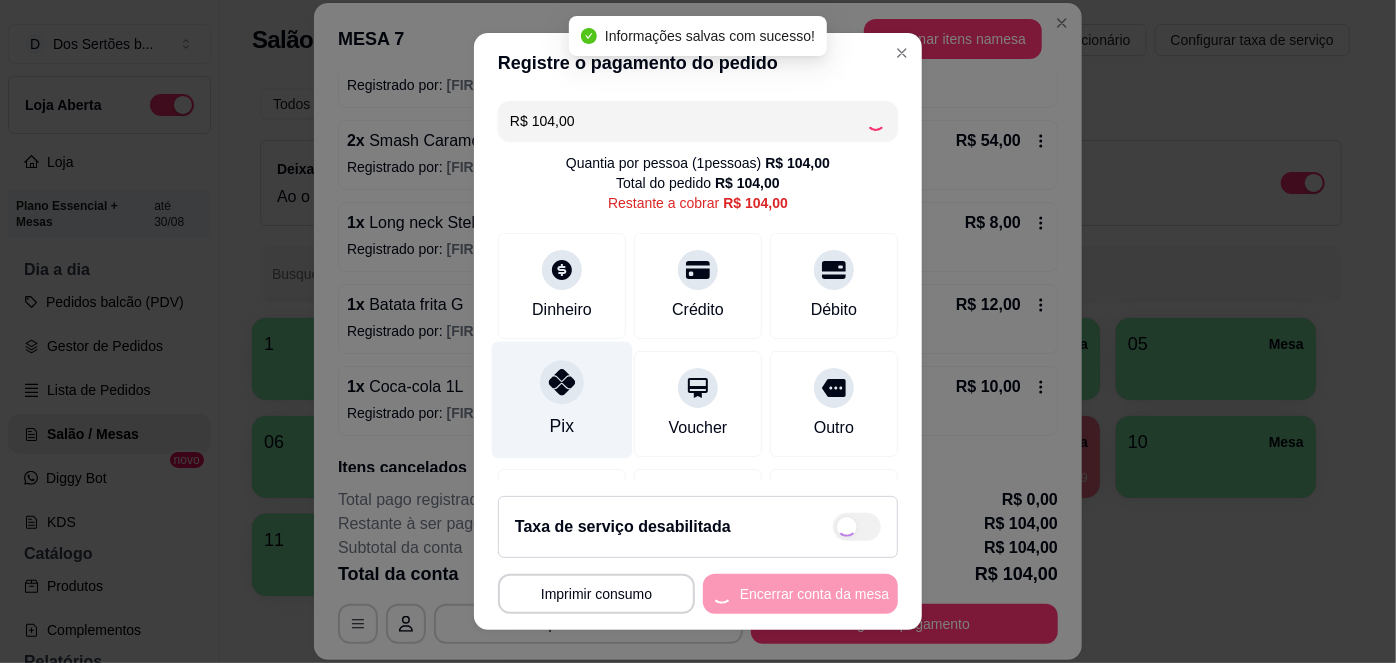 type on "R$ 0,00" 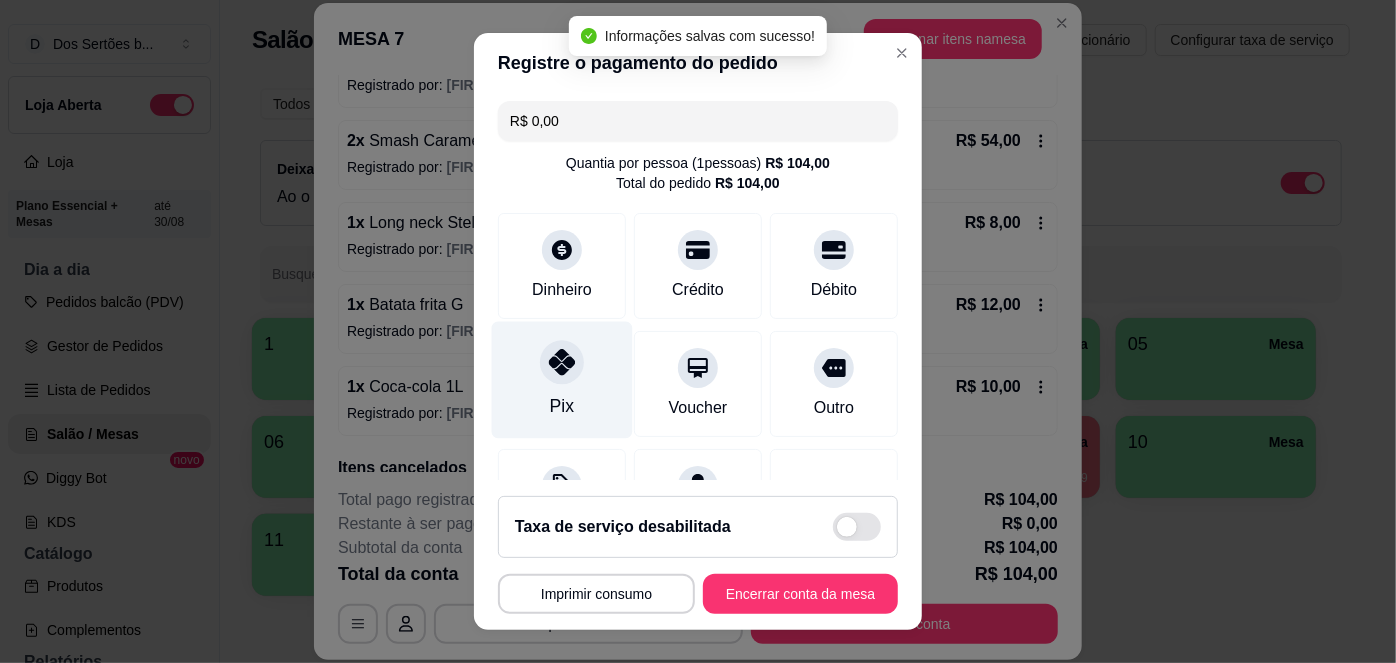 scroll, scrollTop: 208, scrollLeft: 0, axis: vertical 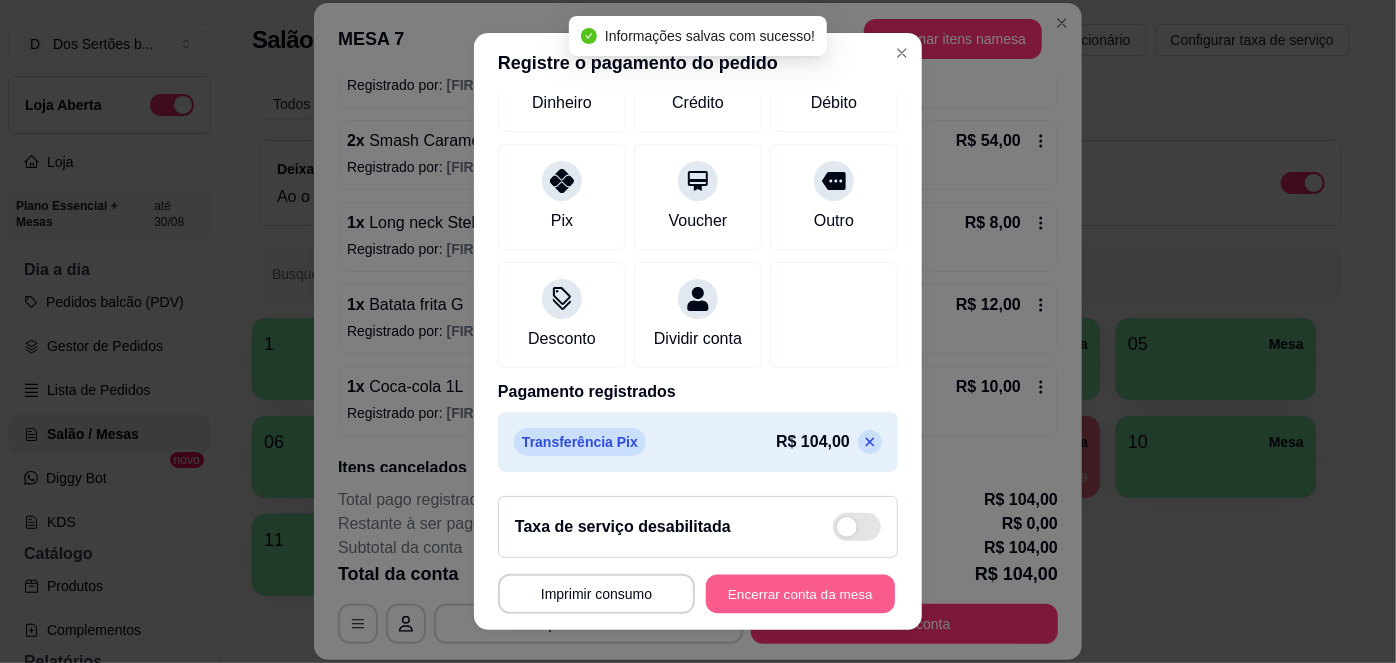 click on "Encerrar conta da mesa" at bounding box center (800, 593) 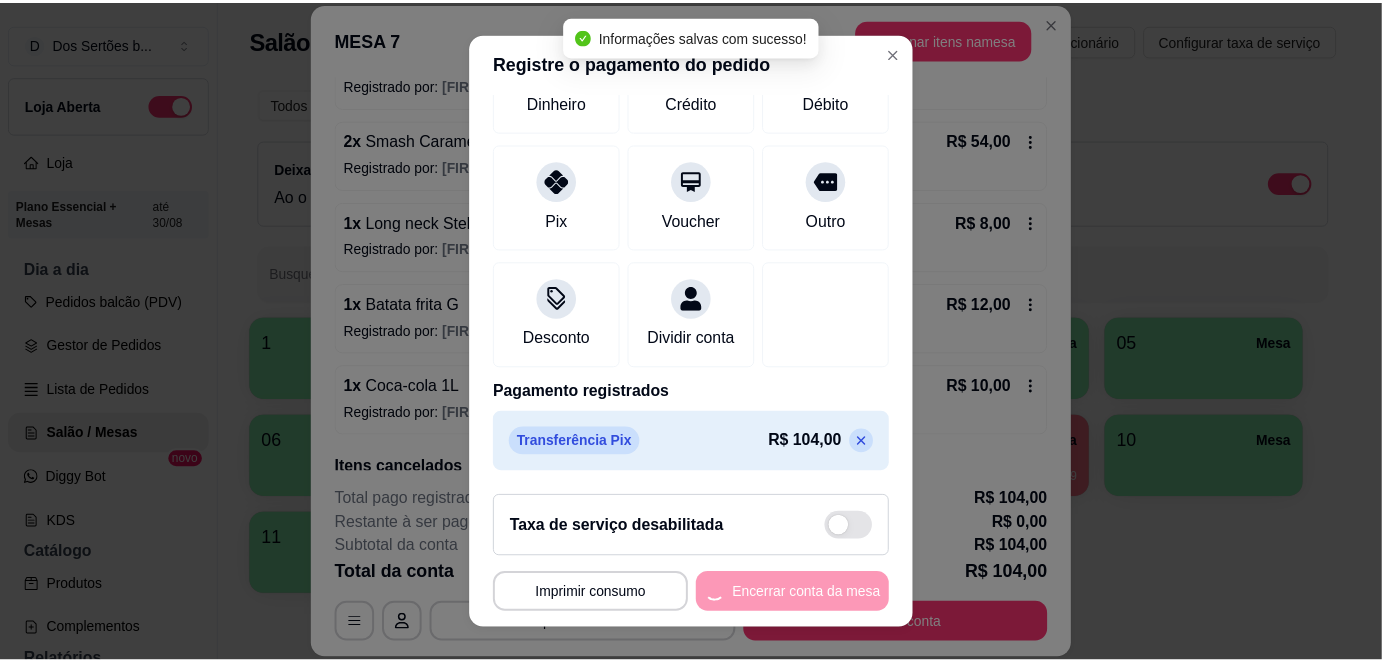 scroll, scrollTop: 0, scrollLeft: 0, axis: both 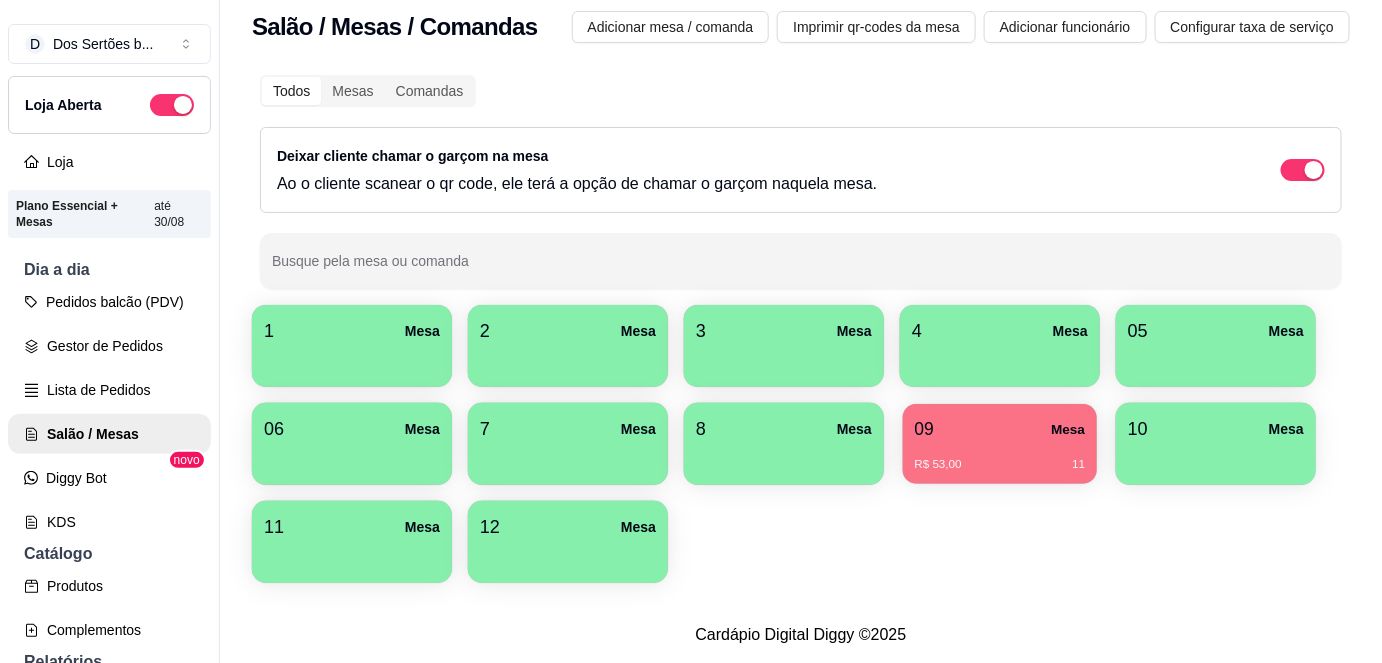 click on "R$ 53,00 [NUMBER]" at bounding box center (1000, 457) 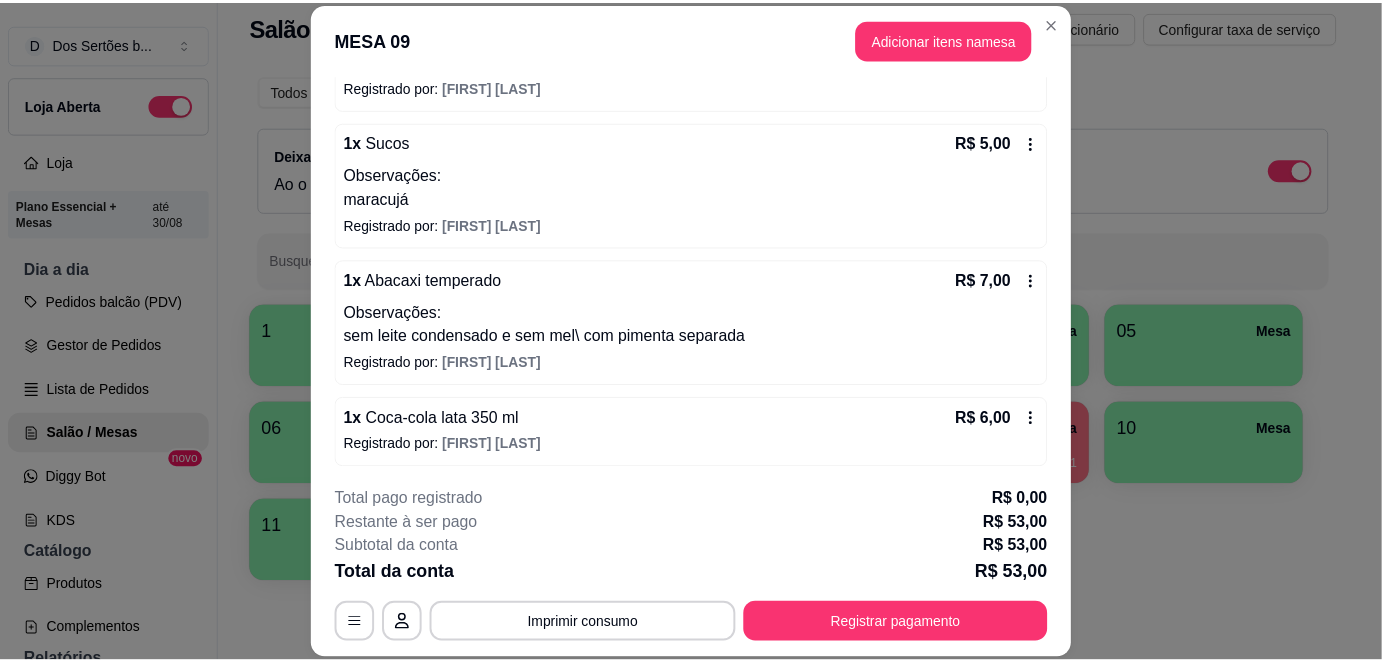 scroll, scrollTop: 0, scrollLeft: 0, axis: both 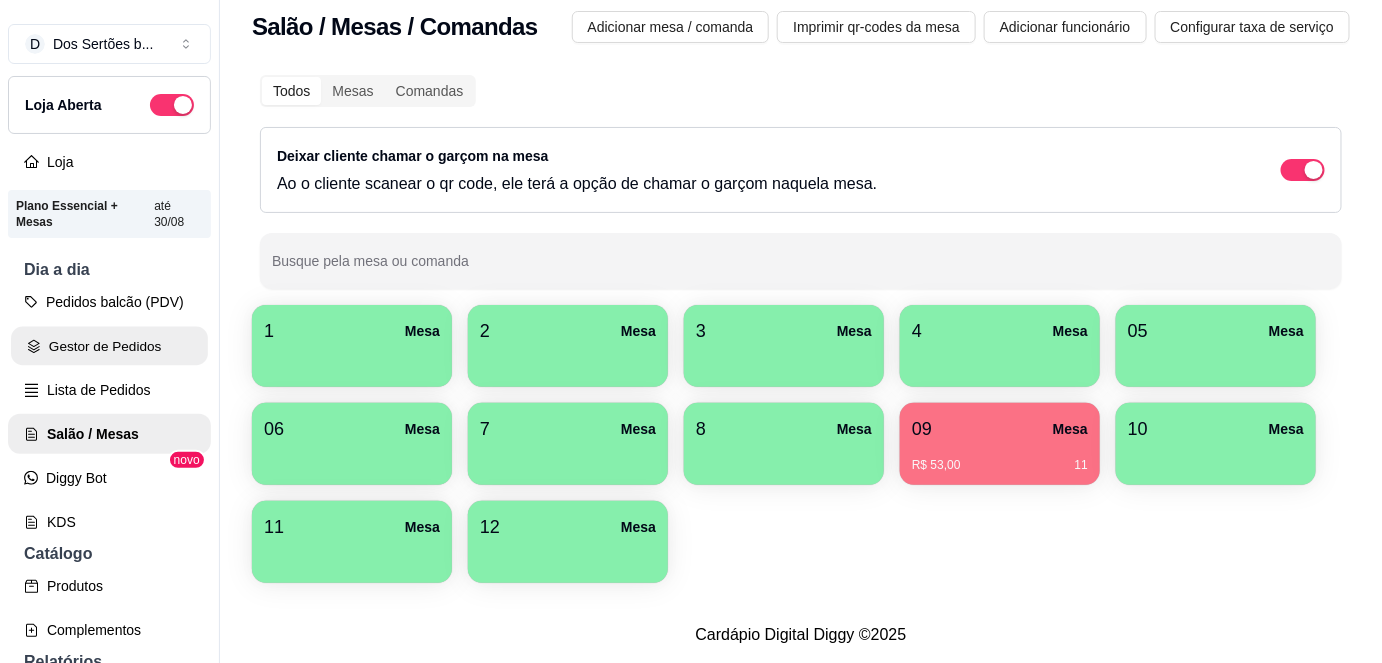 click on "Gestor de Pedidos" at bounding box center (109, 346) 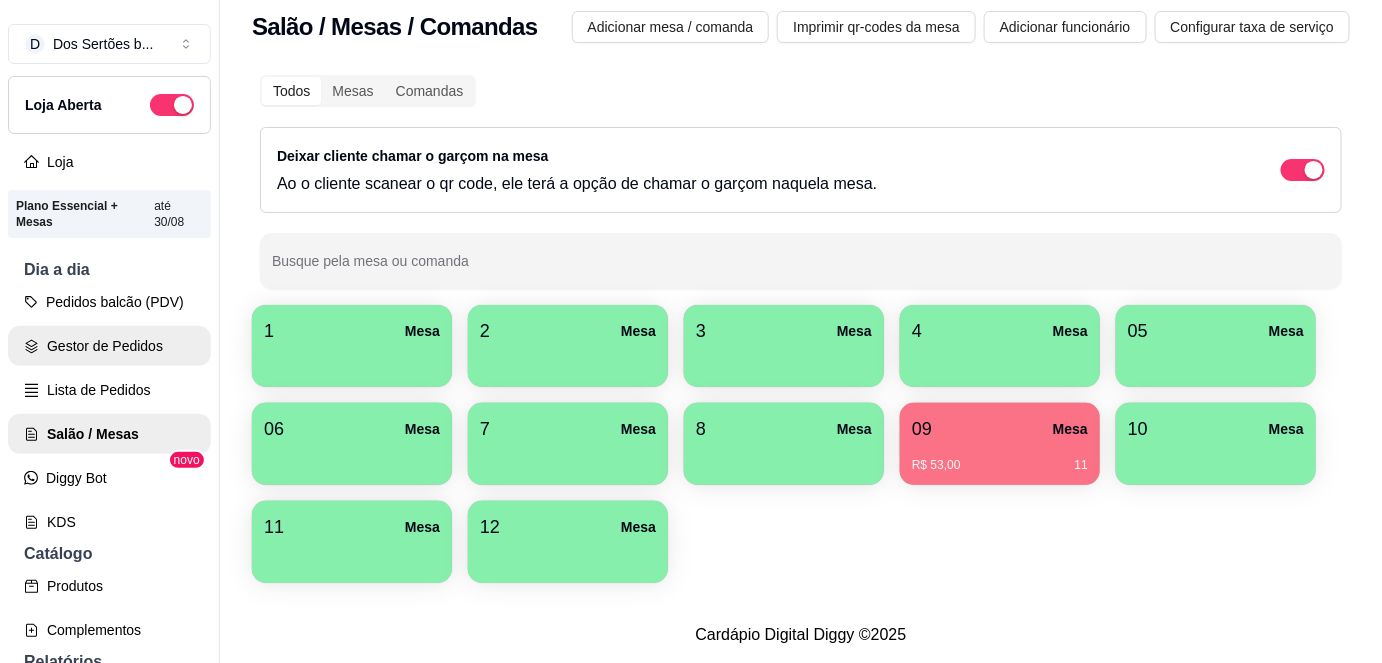 scroll, scrollTop: 0, scrollLeft: 0, axis: both 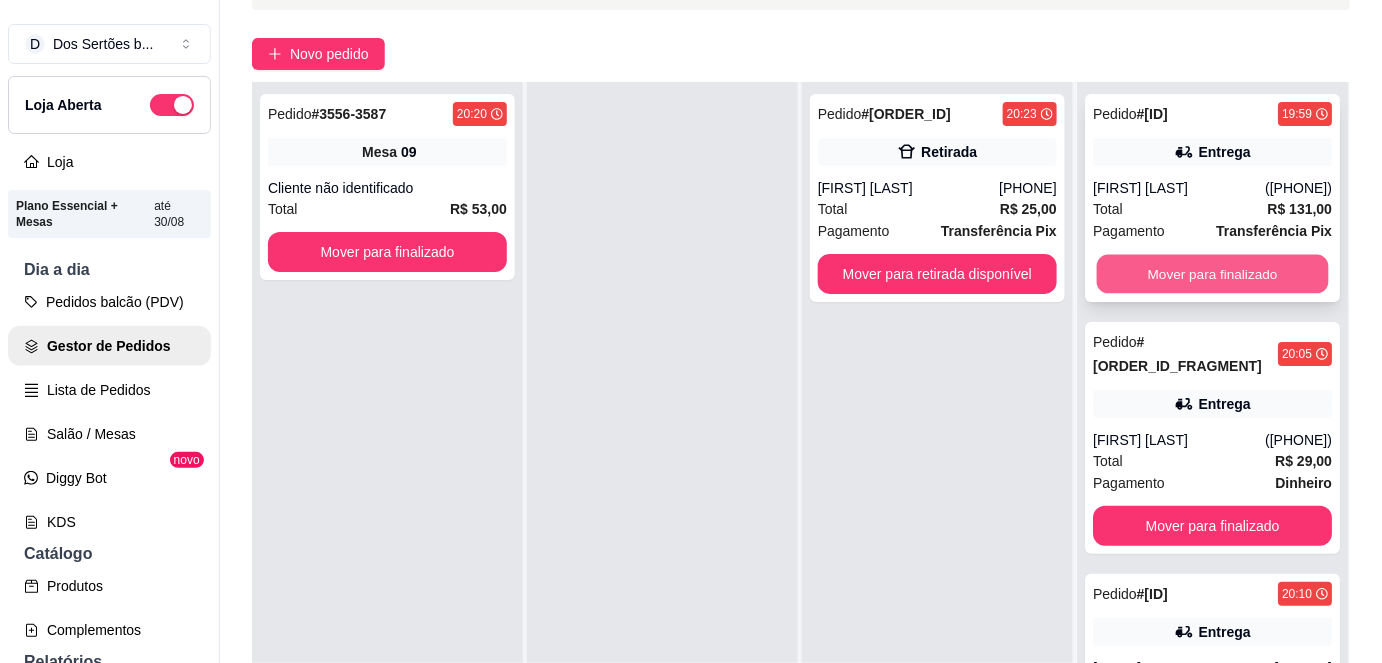 click on "Mover para finalizado" at bounding box center (1213, 274) 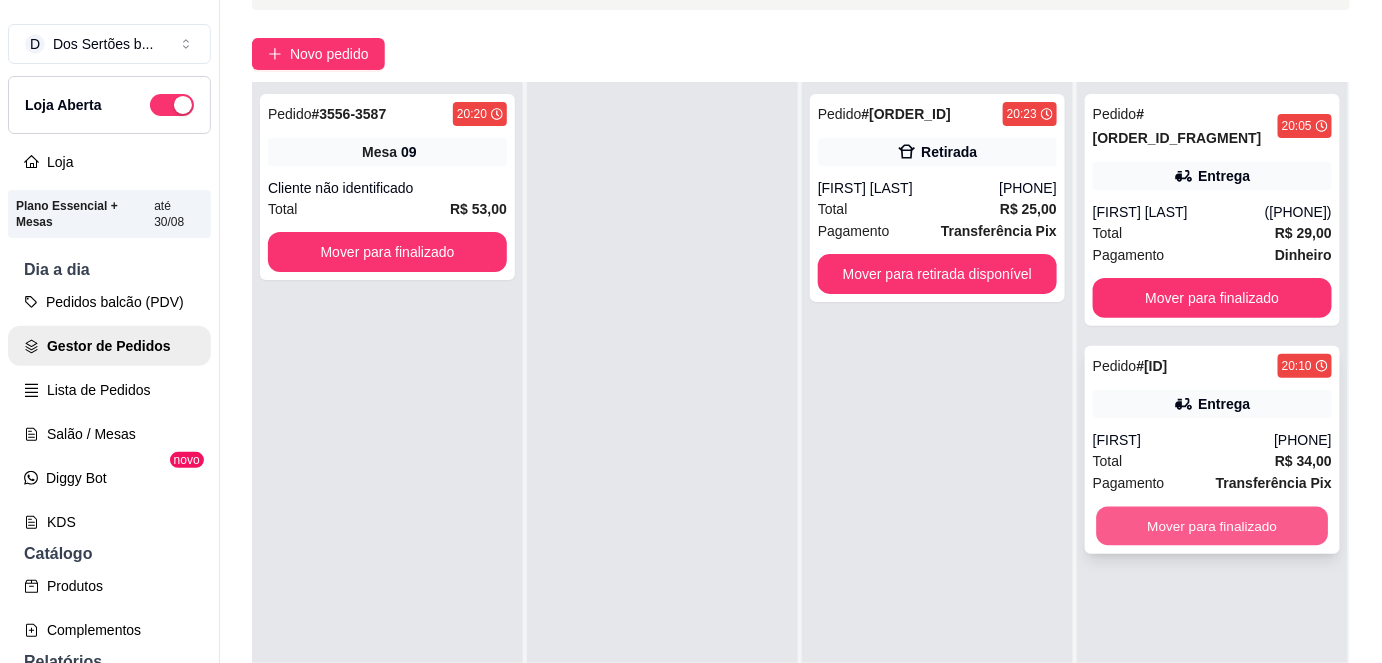 click on "Mover para finalizado" at bounding box center (1213, 526) 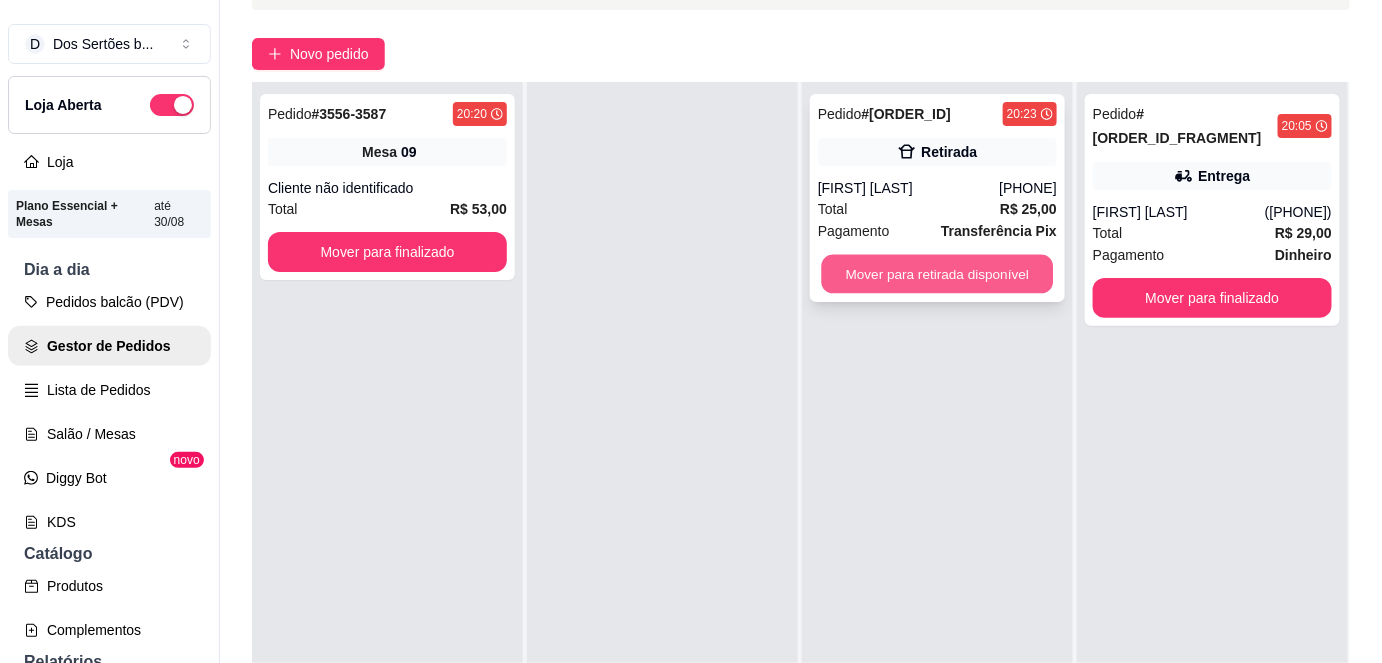 click on "Mover para retirada disponível" at bounding box center (938, 274) 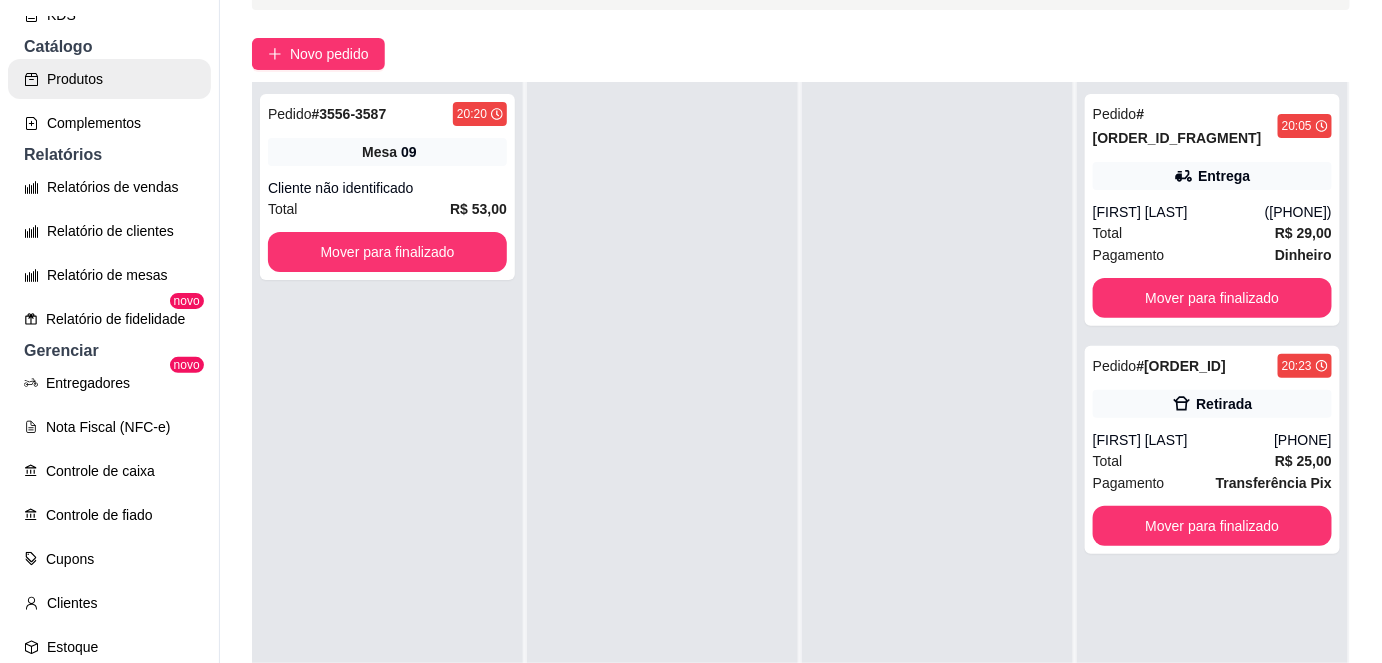 scroll, scrollTop: 513, scrollLeft: 0, axis: vertical 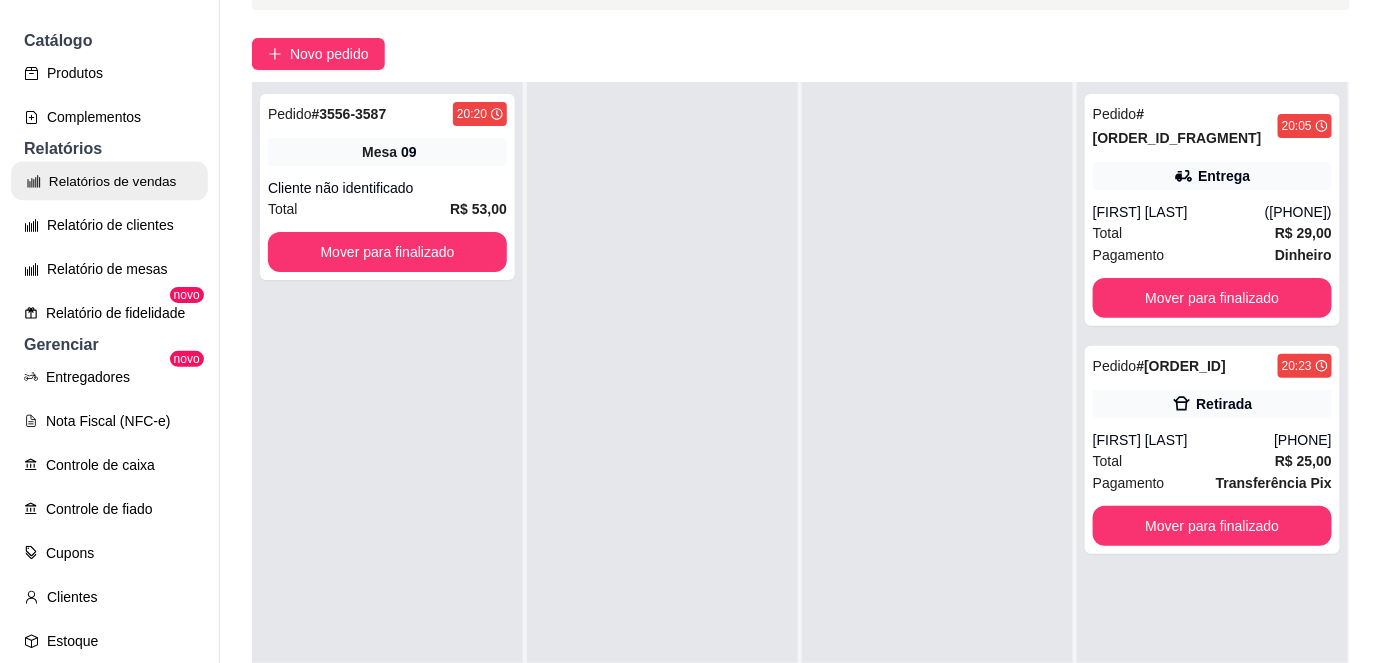 click on "Relatórios de vendas" at bounding box center (109, 181) 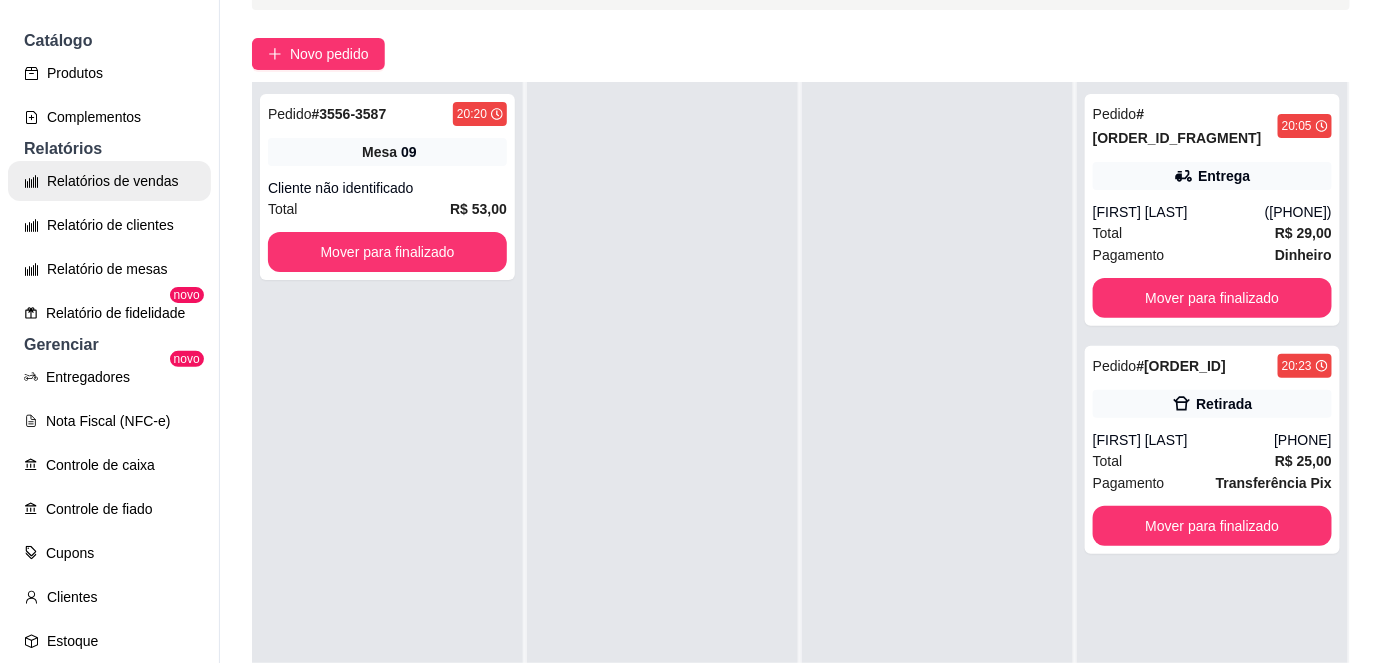 scroll, scrollTop: 0, scrollLeft: 0, axis: both 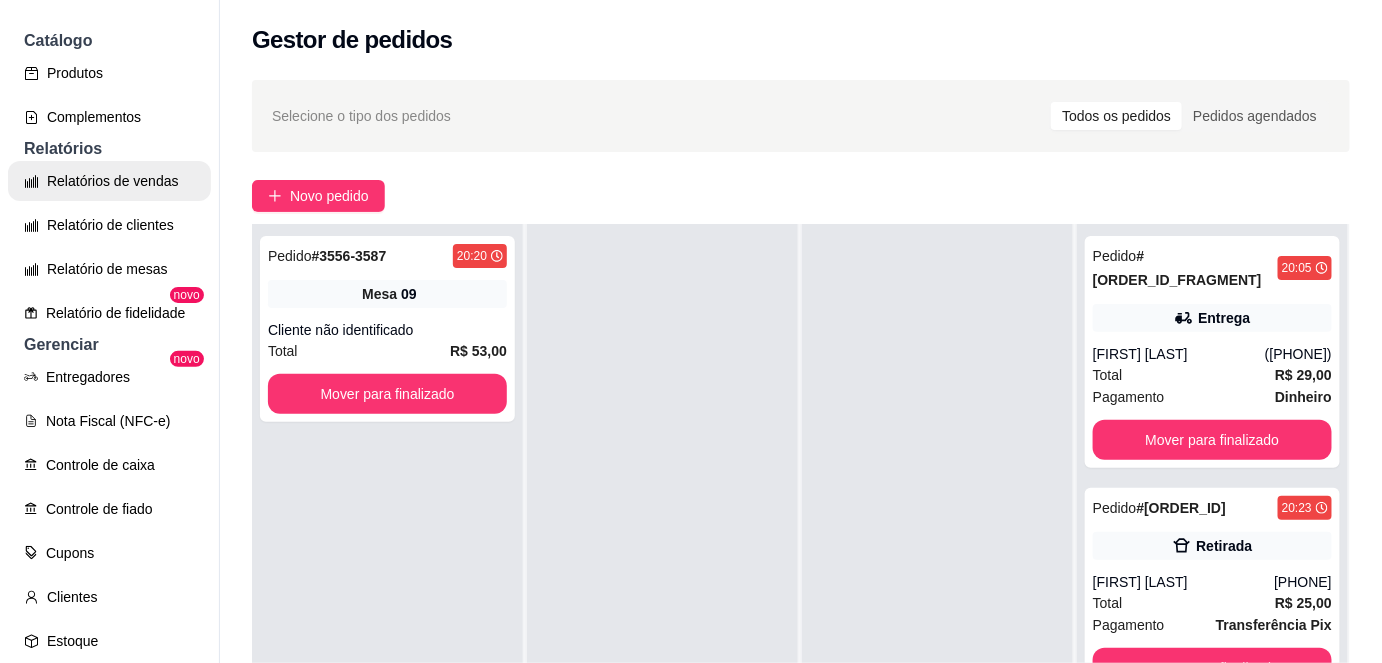 select on "ALL" 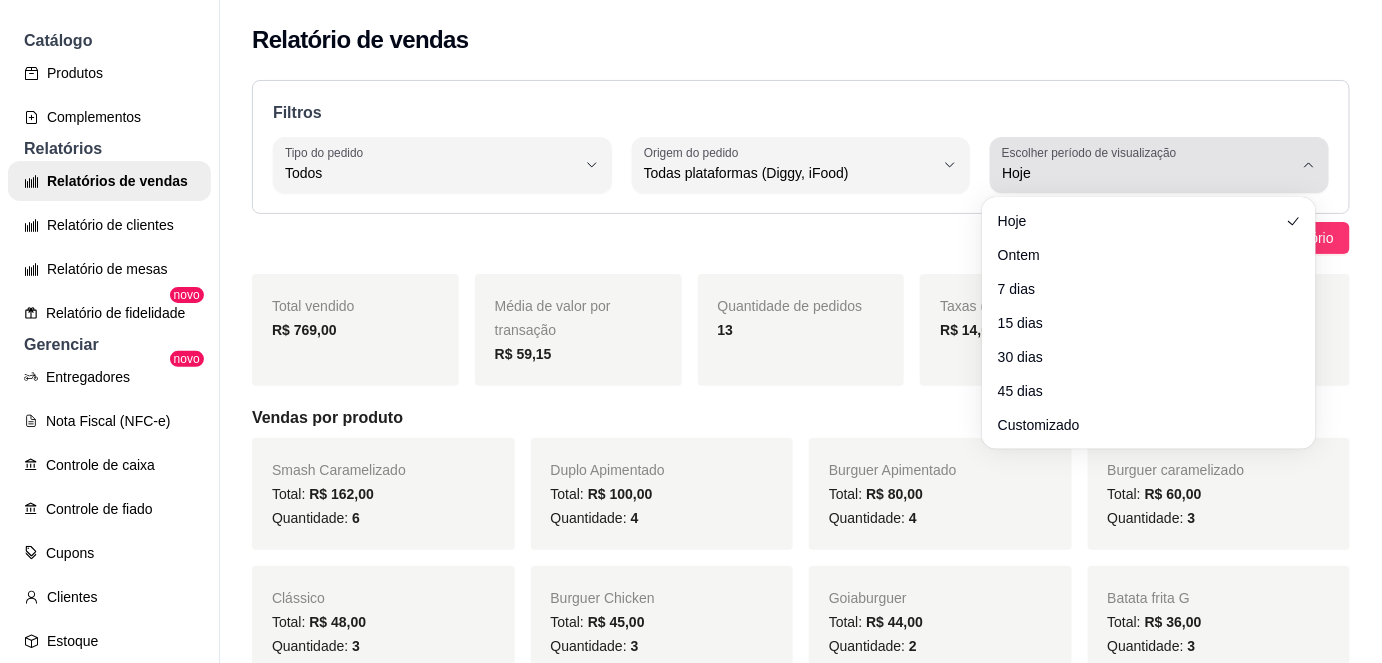 click on "Hoje" at bounding box center (1147, 173) 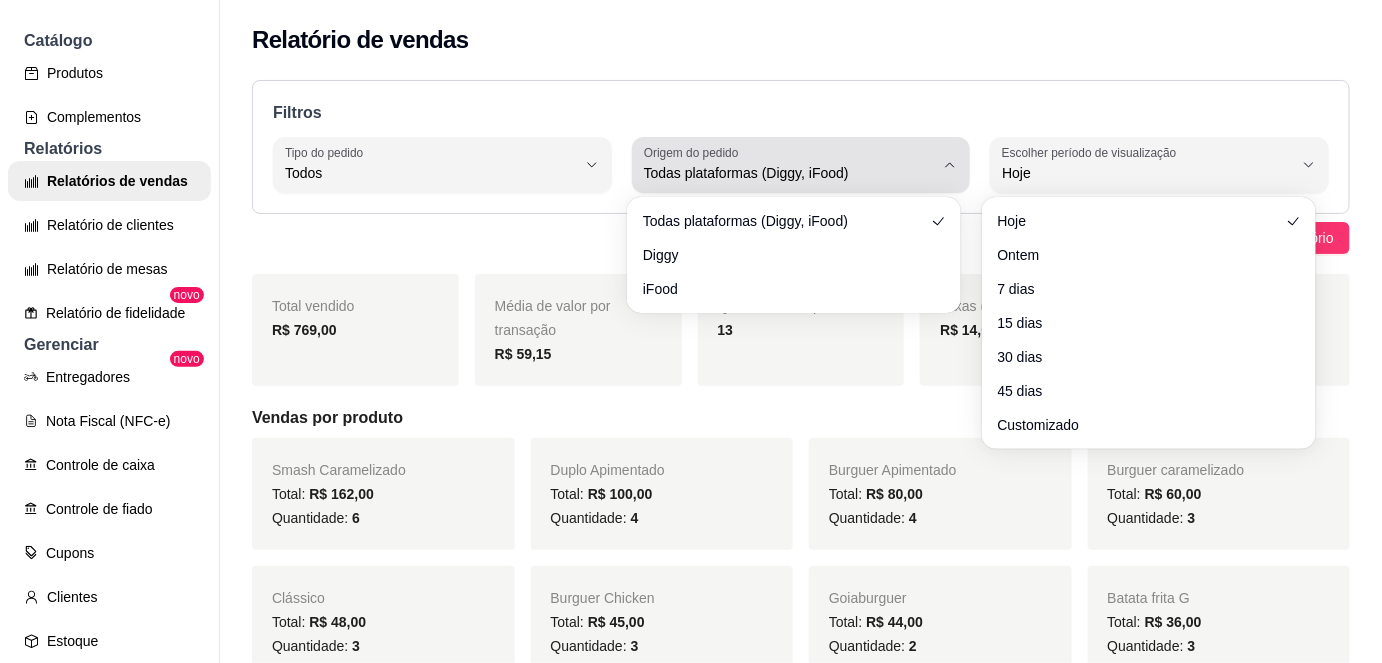 click on "Todas plataformas (Diggy, iFood)" at bounding box center (789, 165) 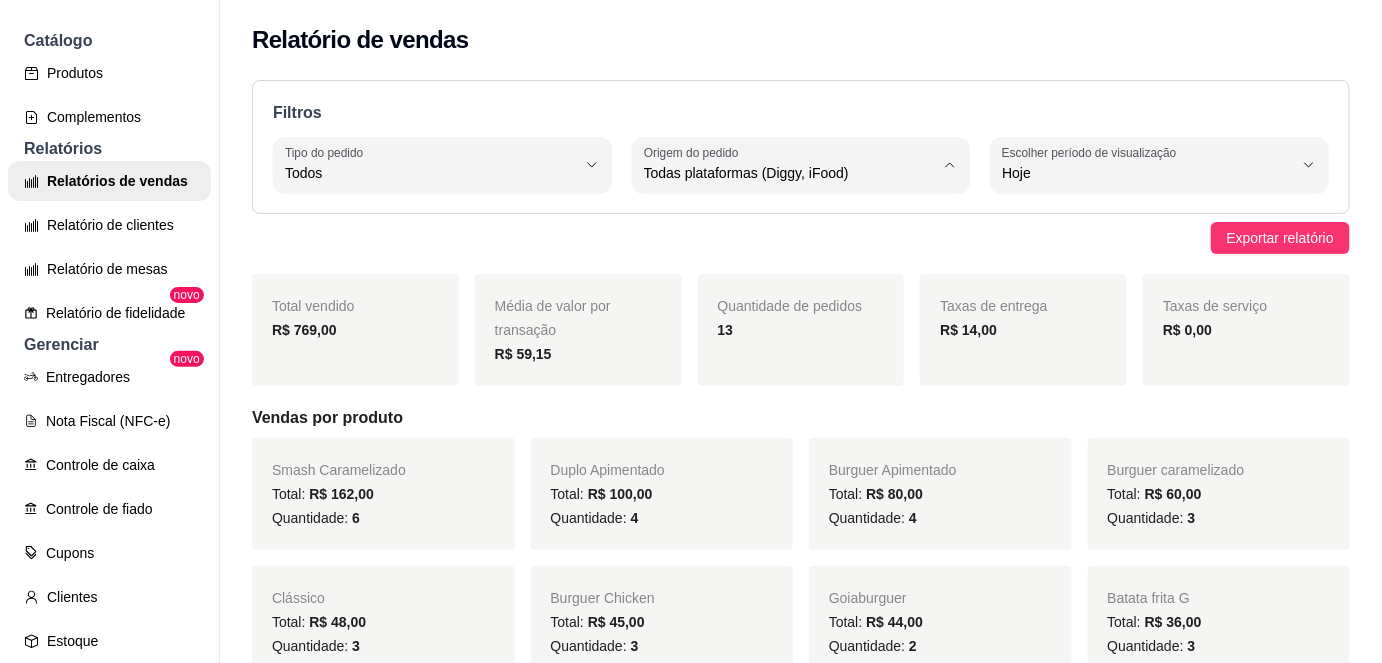 click on "Diggy" at bounding box center (784, 252) 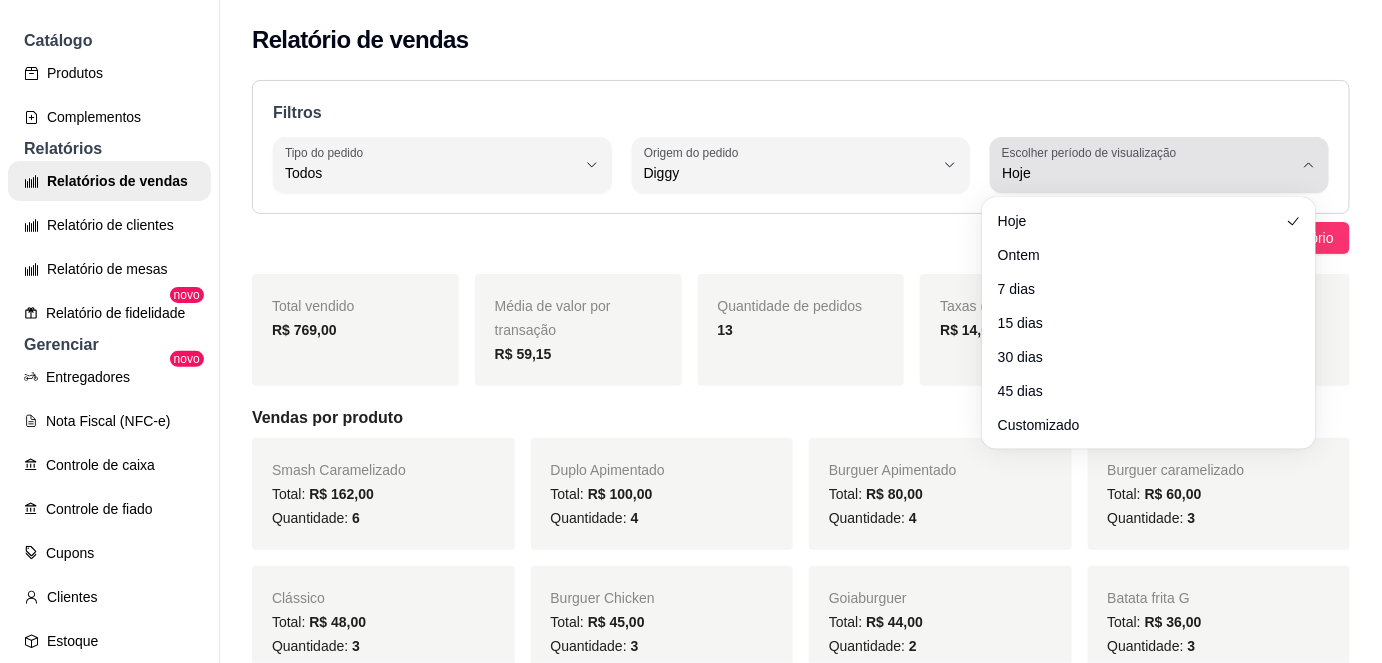 click on "Hoje" at bounding box center [1147, 173] 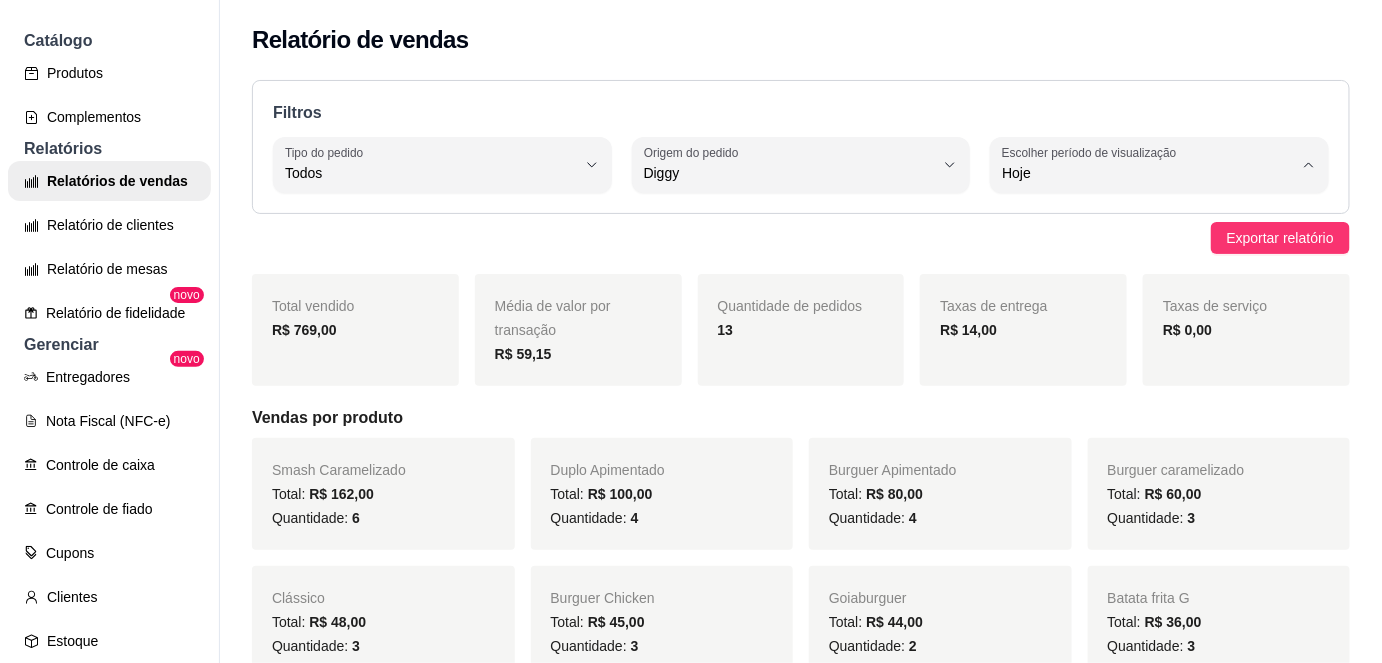 click on "7 dias" at bounding box center (1139, 285) 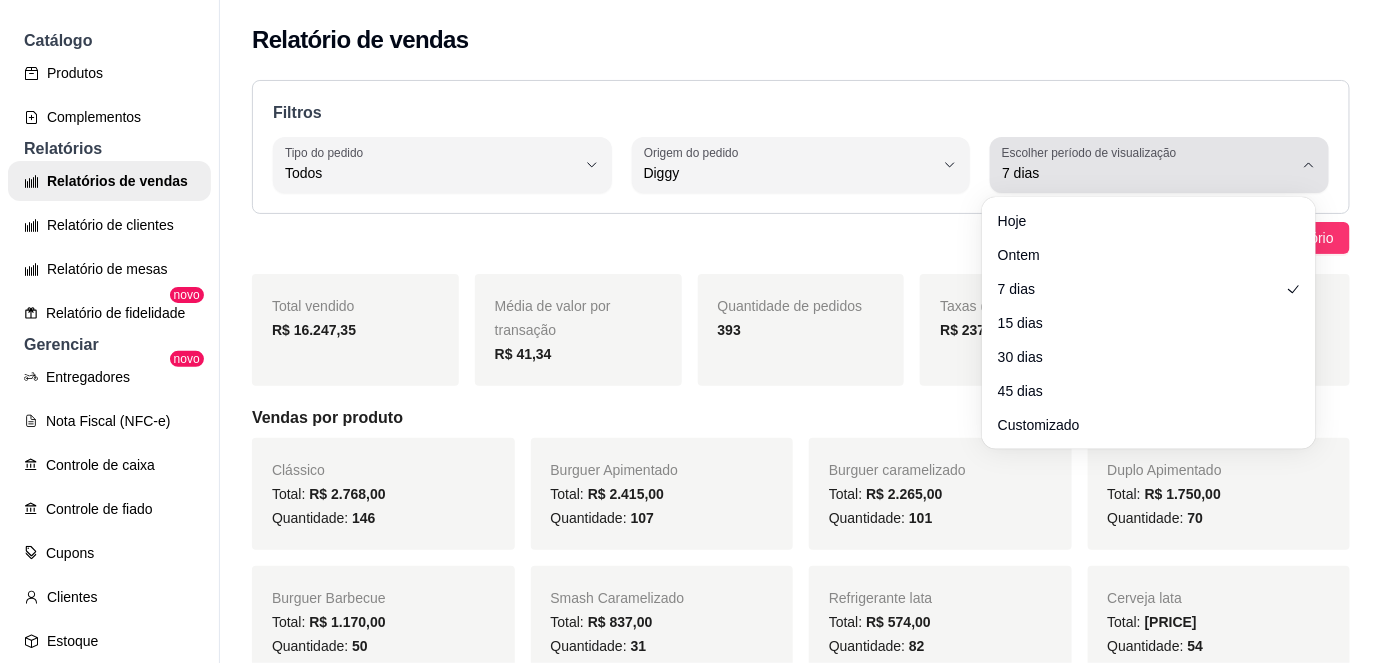 click 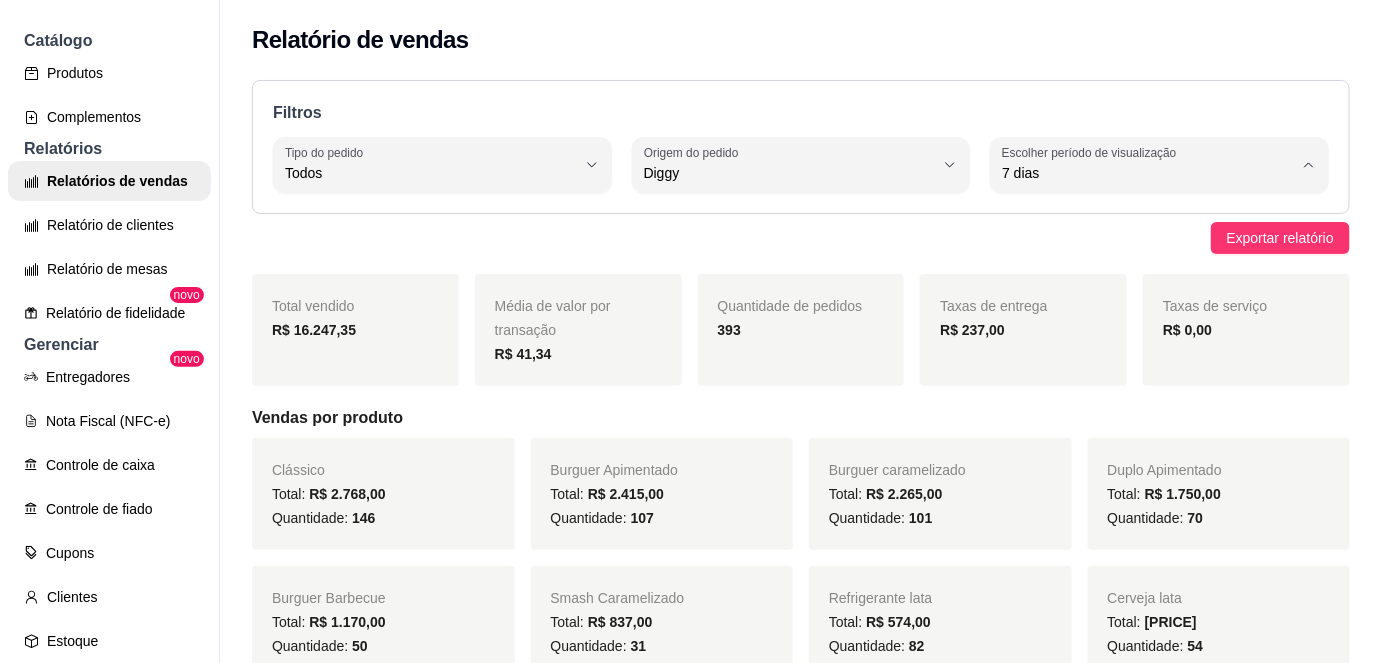 click on "Customizado" at bounding box center (1139, 415) 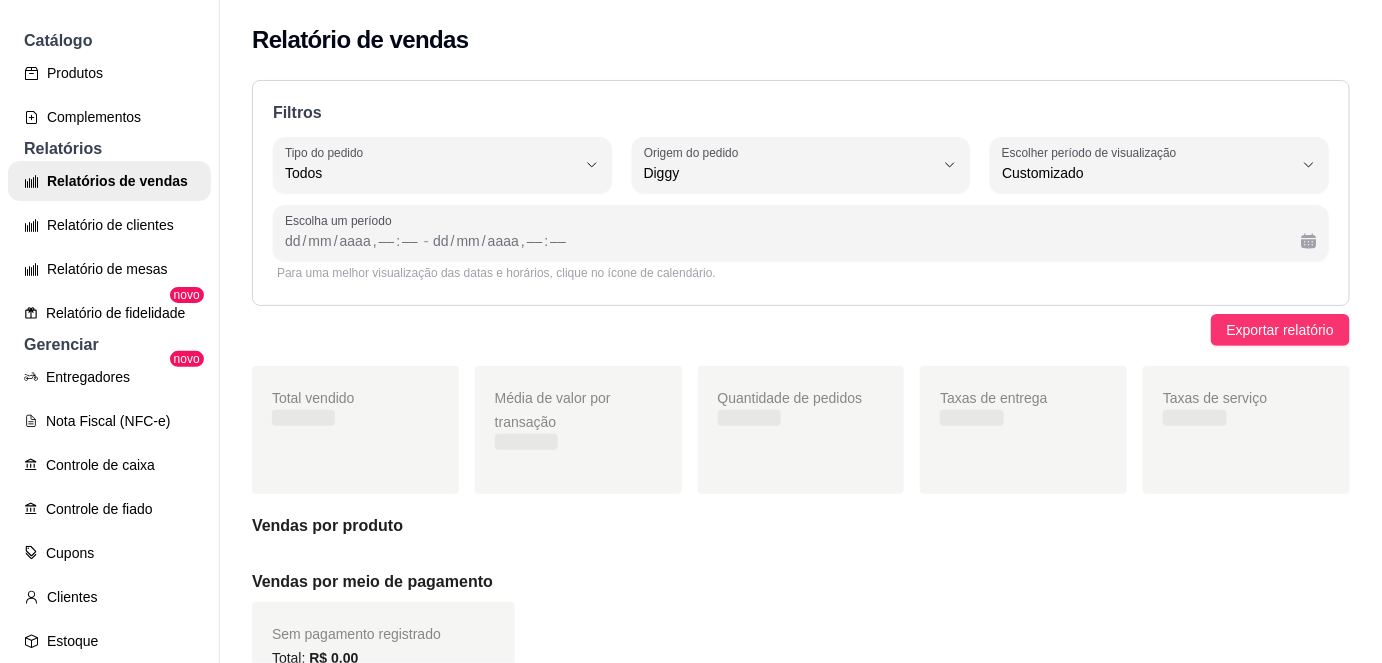 scroll, scrollTop: 18, scrollLeft: 0, axis: vertical 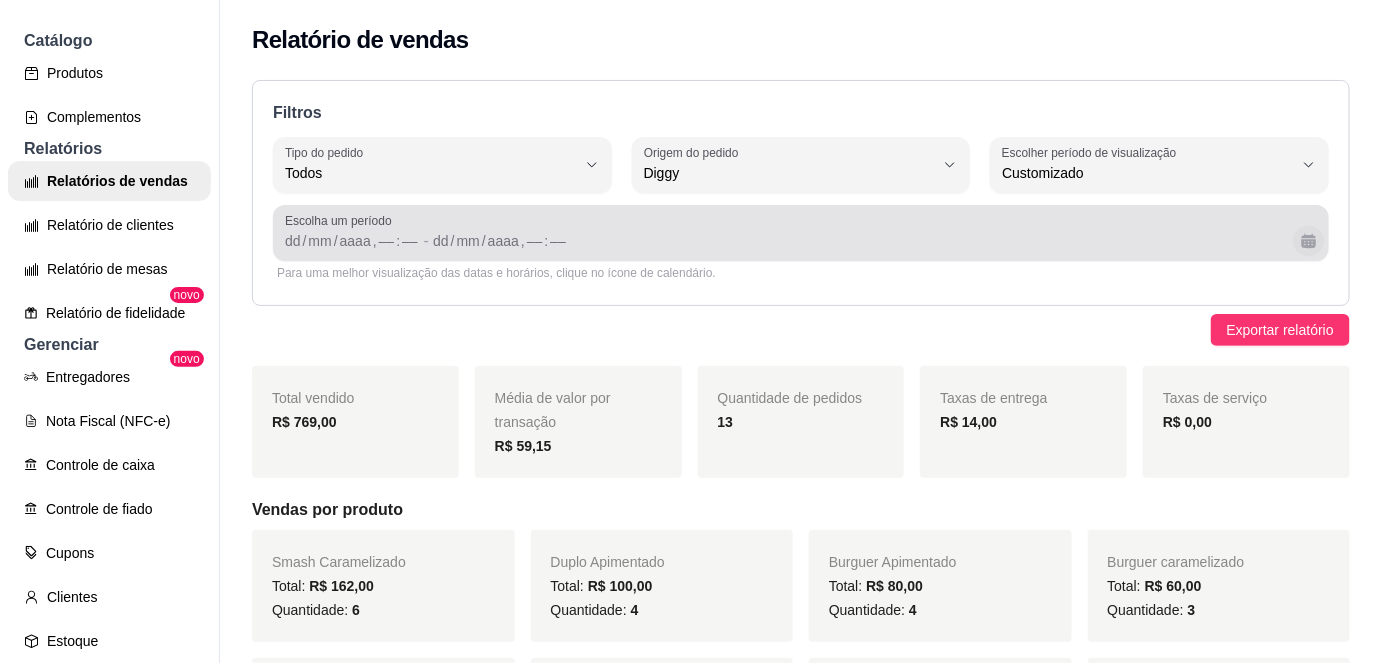 click at bounding box center (1308, 240) 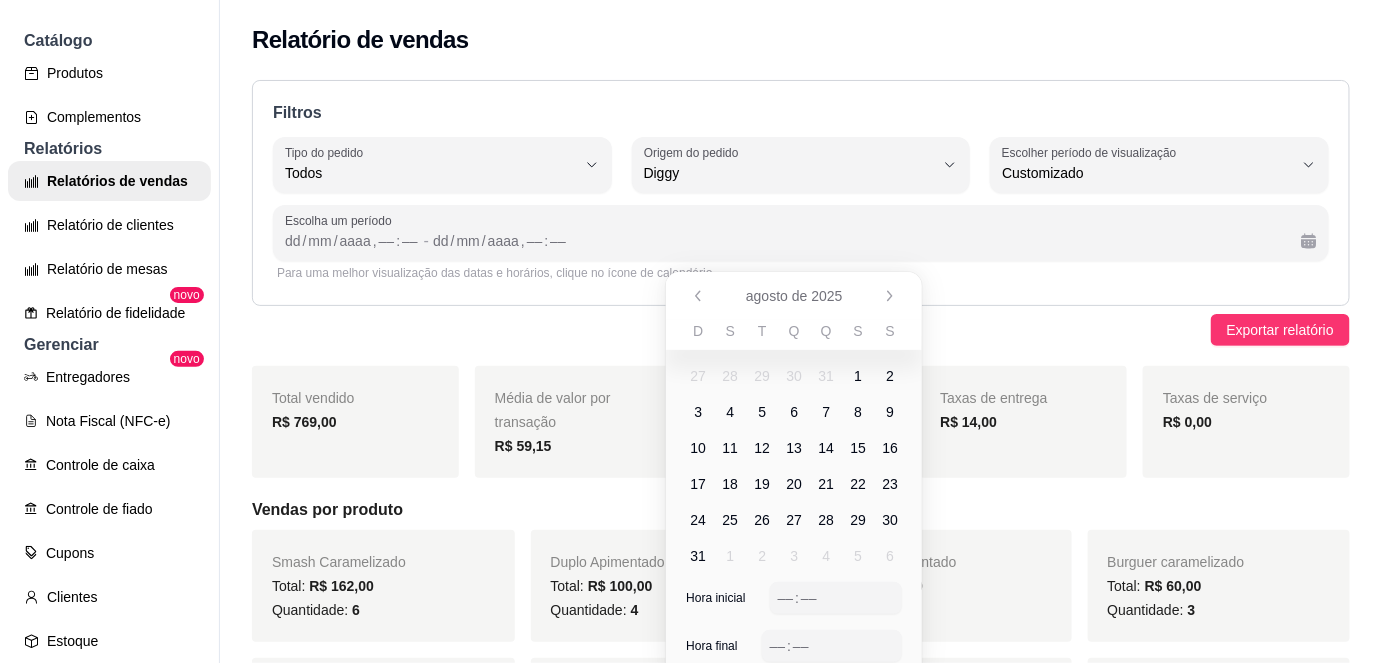 click on "25" at bounding box center (731, 520) 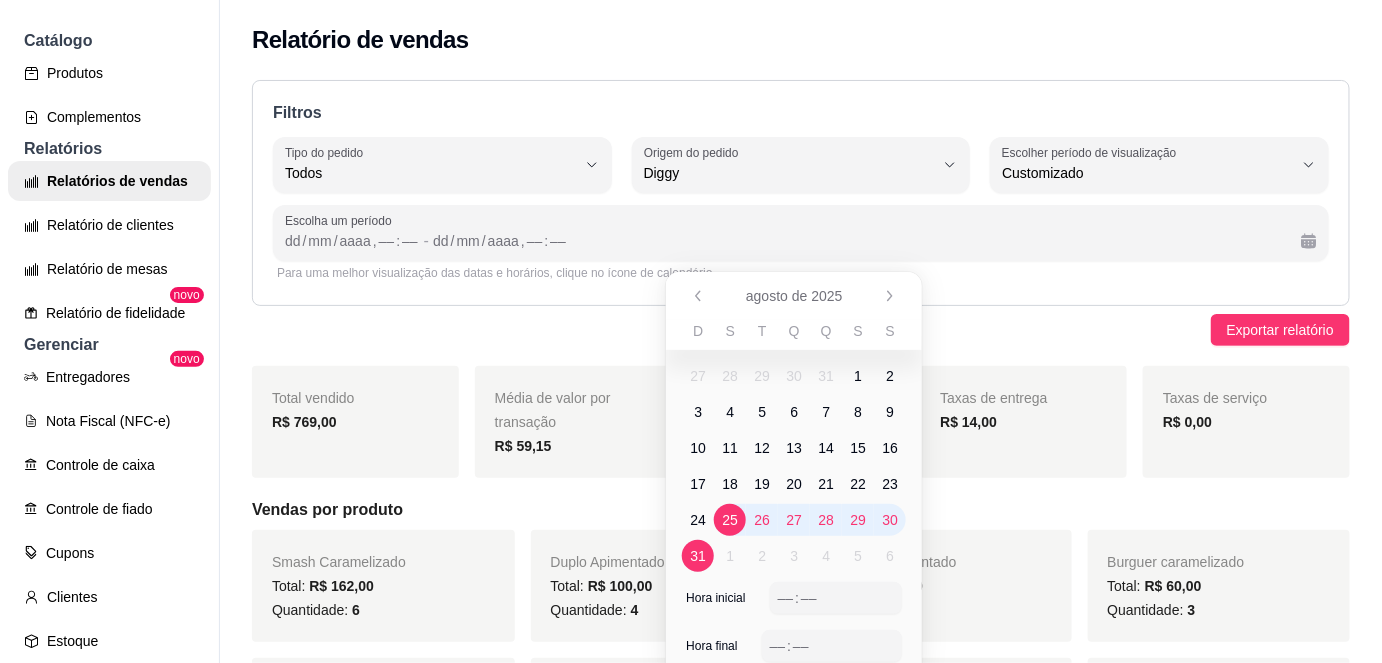click on "31" at bounding box center (698, 556) 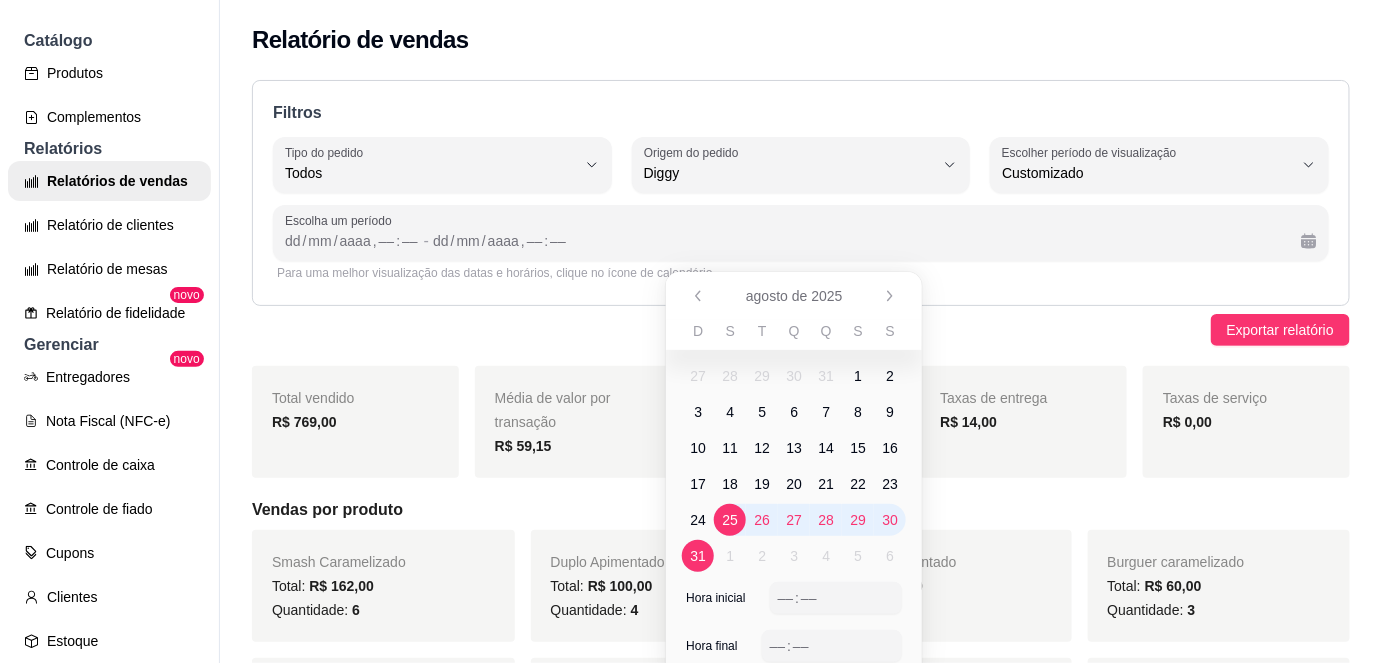 click on "31" at bounding box center (698, 556) 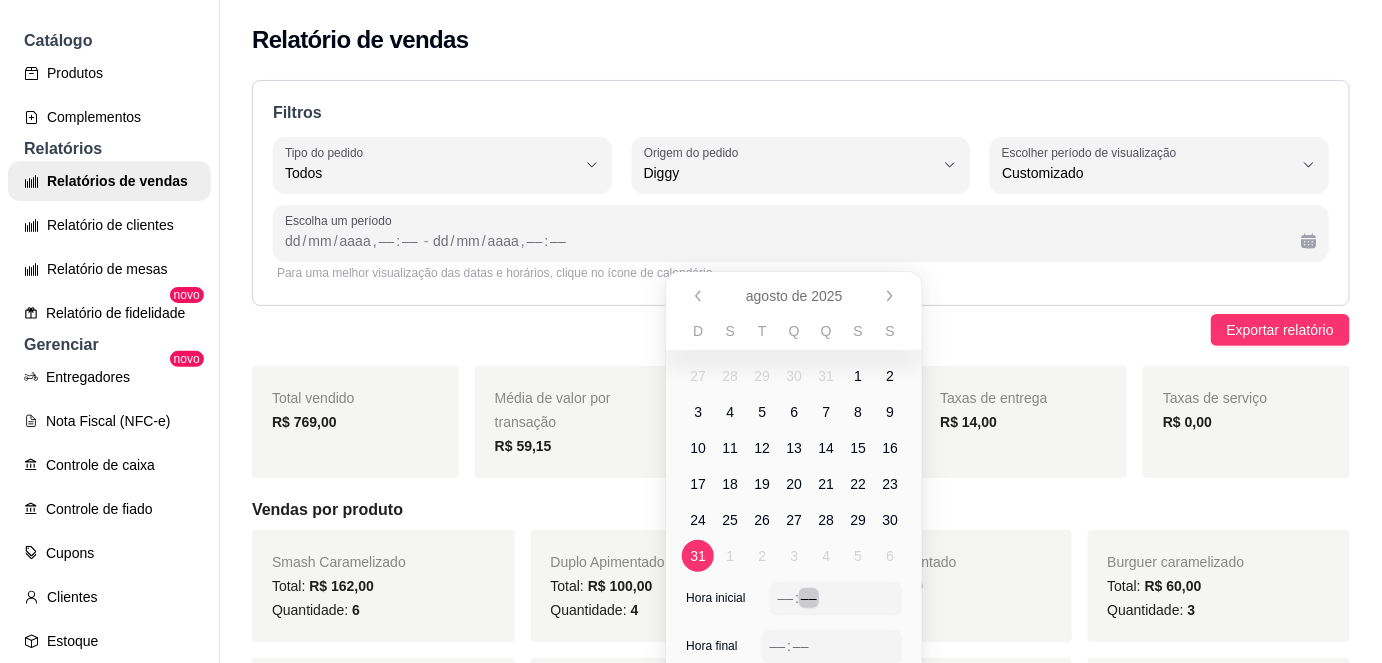 click on "––" at bounding box center (809, 598) 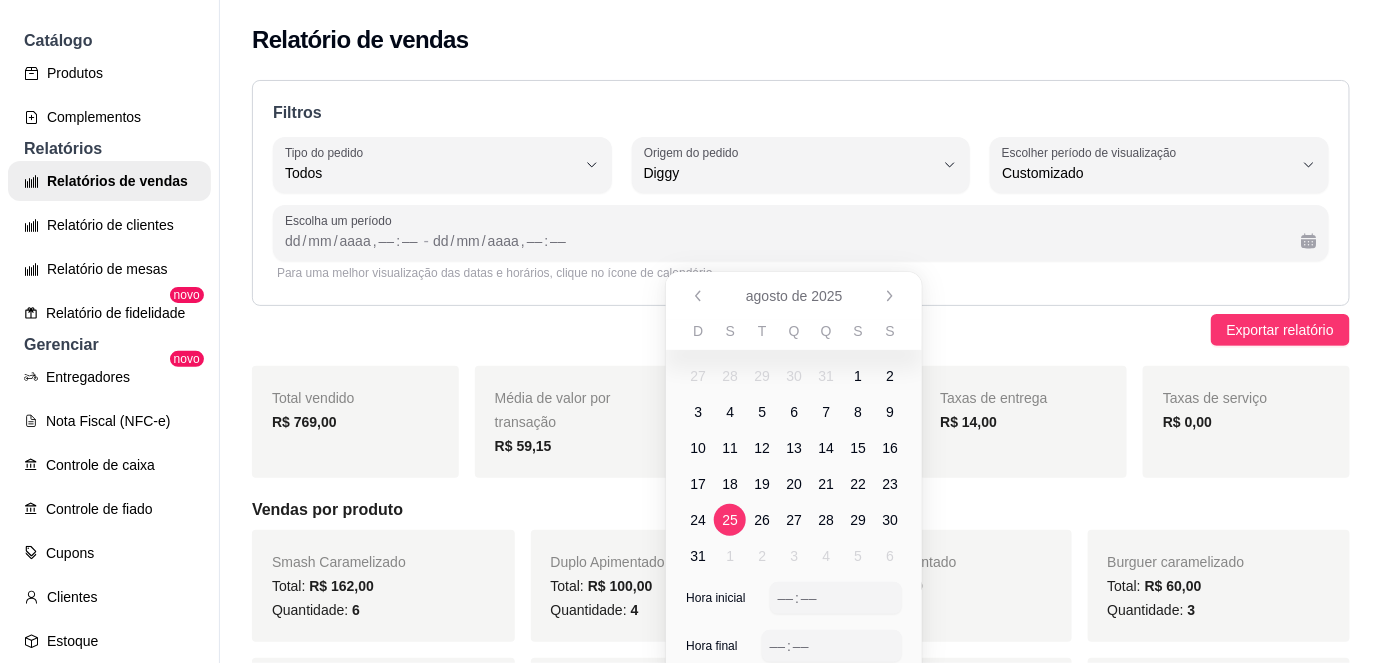 click on "25" at bounding box center [731, 520] 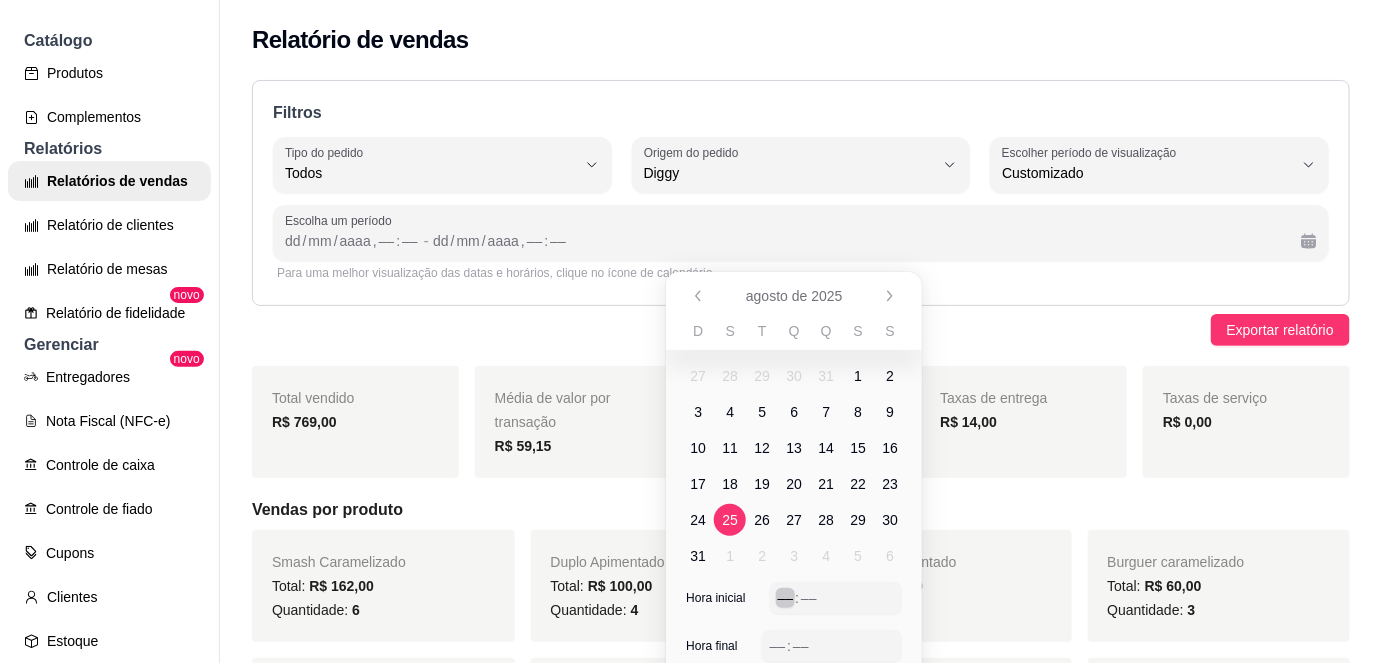 click on ":" at bounding box center [797, 598] 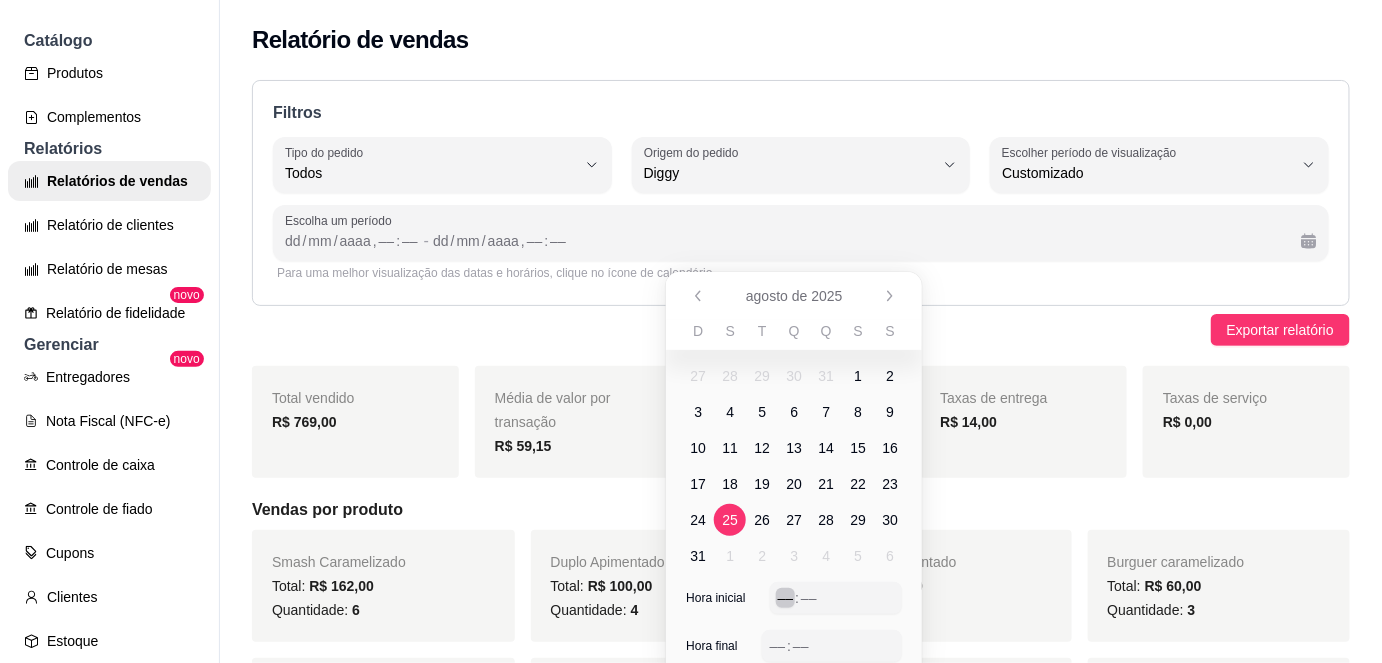 scroll, scrollTop: 32, scrollLeft: 0, axis: vertical 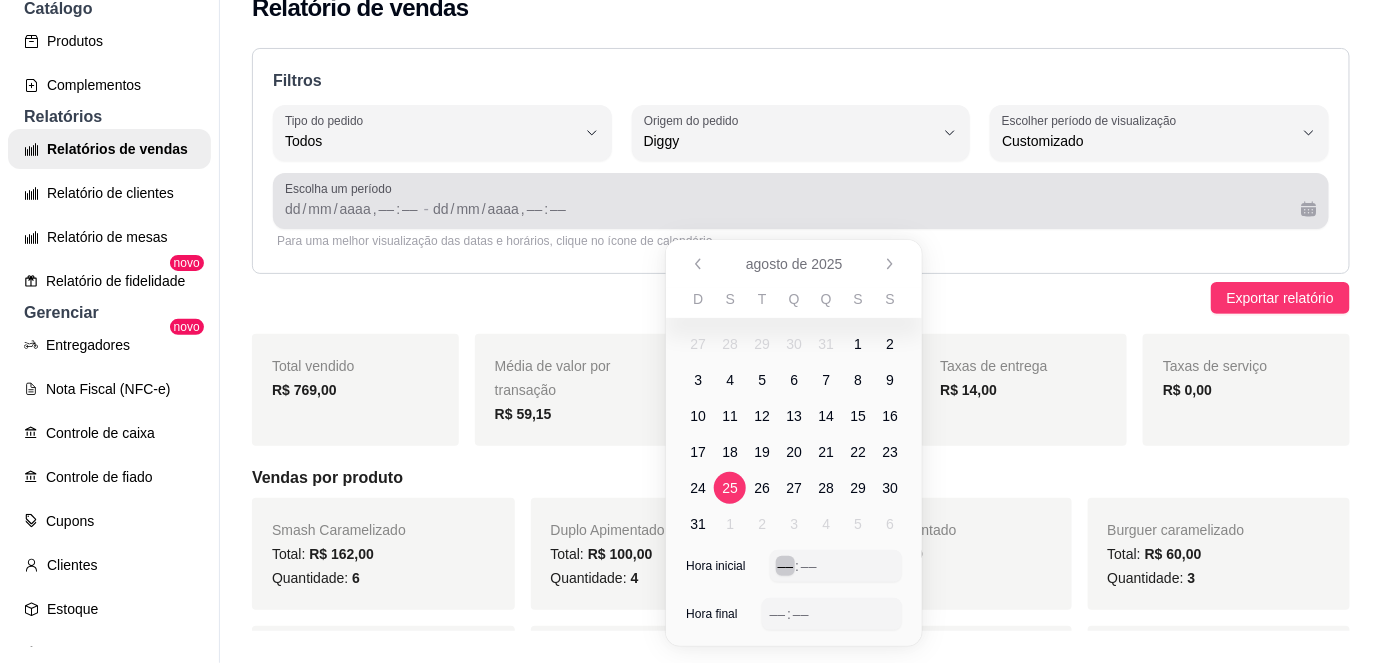 click on "Escolha um período" at bounding box center [801, 189] 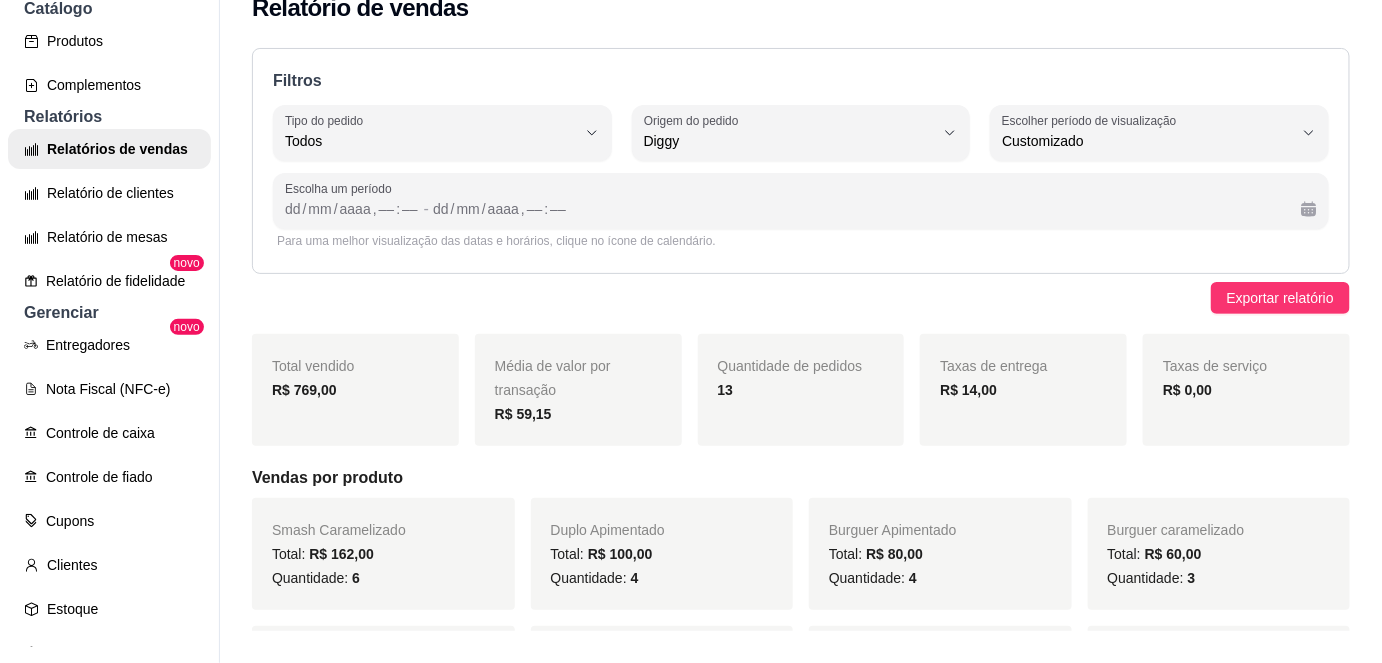 click on "Filtros ALL Tipo do pedido Todos Entrega Retirada Mesa Consumo local Tipo do pedido Todos DIGGY Origem do pedido Todas plataformas (Diggy, iFood) Diggy iFood Origem do pedido Diggy -1 Escolher período de visualização Hoje Ontem  7 dias 15 dias 30 dias 45 dias Customizado Escolher período de visualização Customizado Escolha um período dd / mm / aaaa ,  –– : –– - dd / mm / aaaa ,  –– : –– Para uma melhor visualização das datas e horários, clique no ícone de calendário." at bounding box center (801, 161) 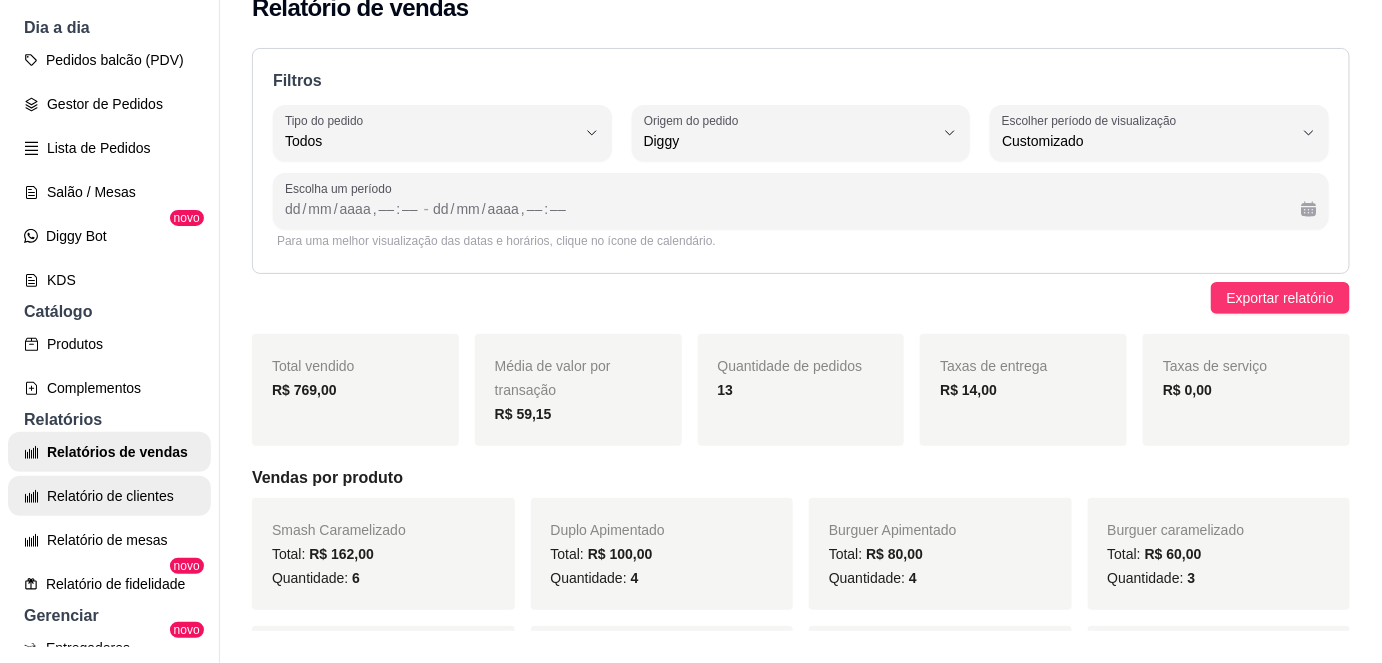 scroll, scrollTop: 209, scrollLeft: 0, axis: vertical 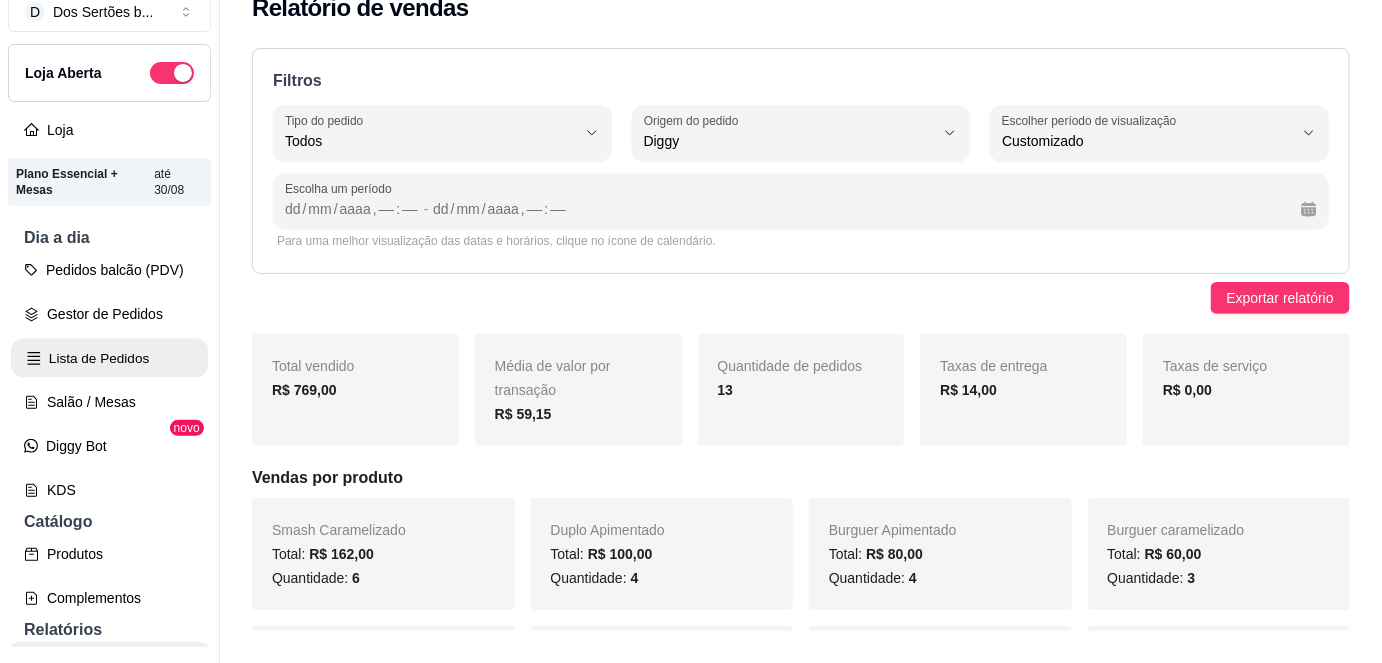 click on "Lista de Pedidos" at bounding box center [109, 358] 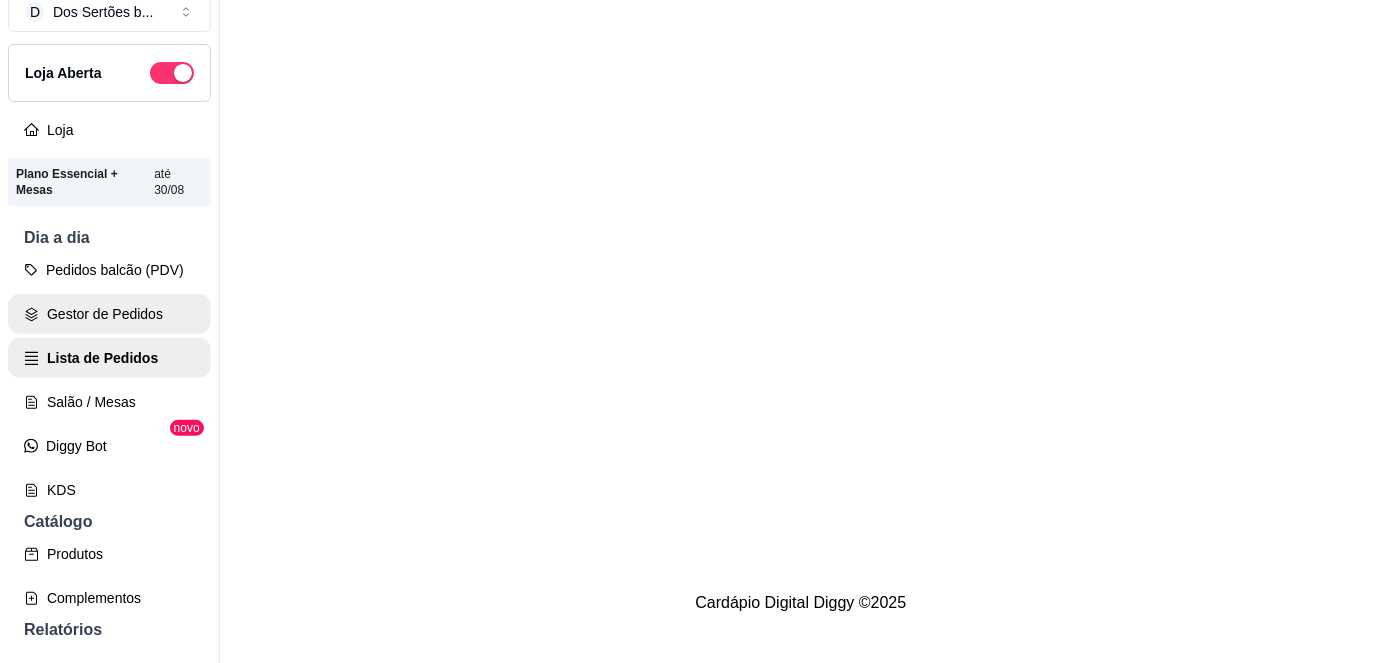 scroll, scrollTop: 0, scrollLeft: 0, axis: both 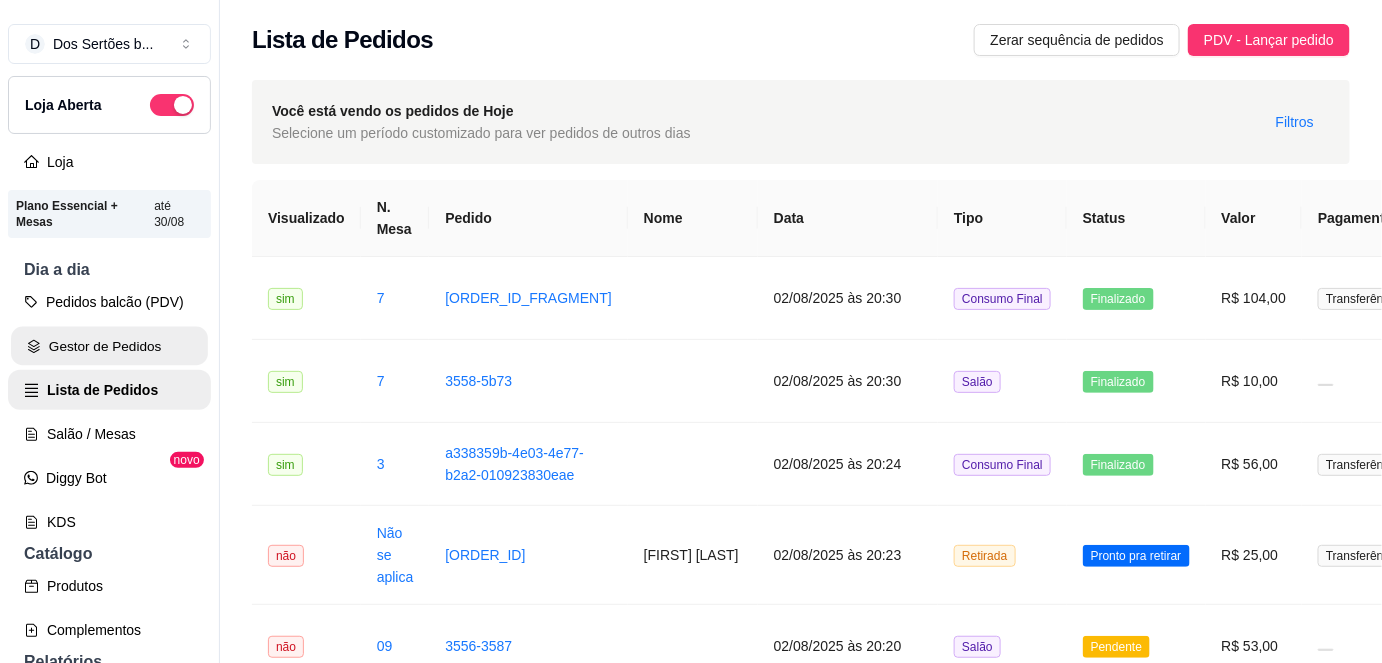 click on "Gestor de Pedidos" at bounding box center [109, 346] 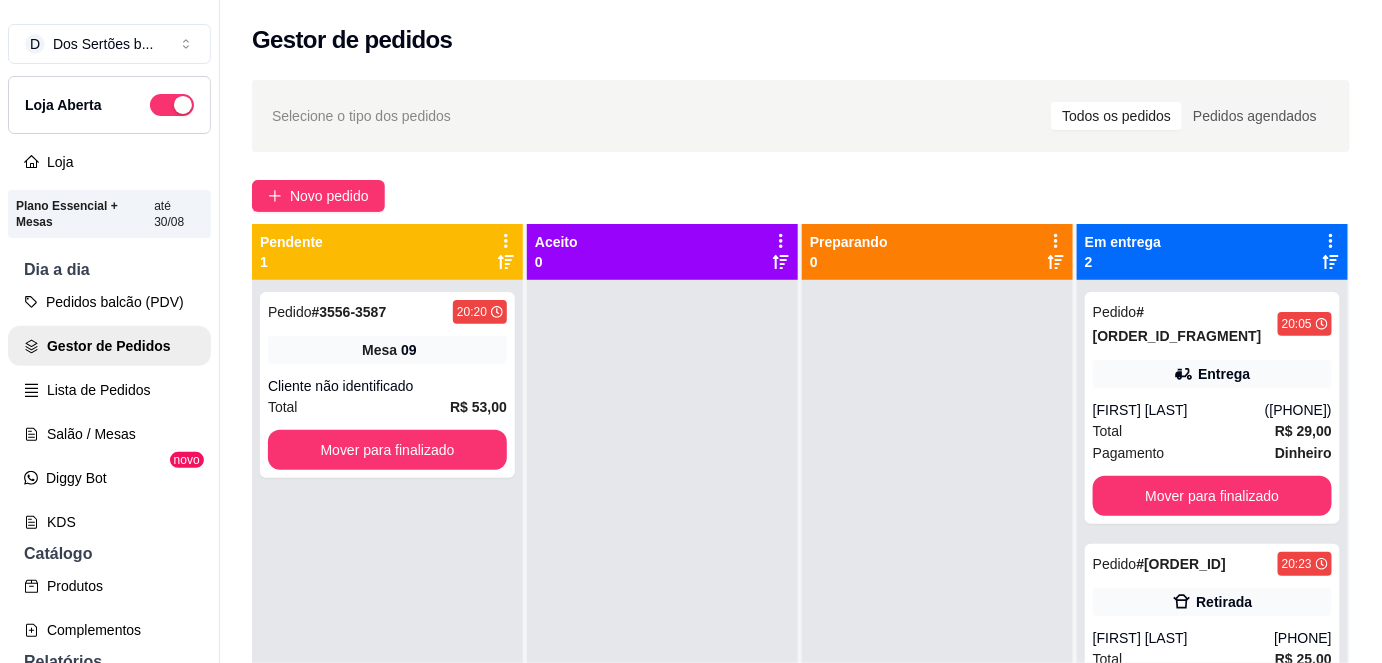 scroll, scrollTop: 56, scrollLeft: 0, axis: vertical 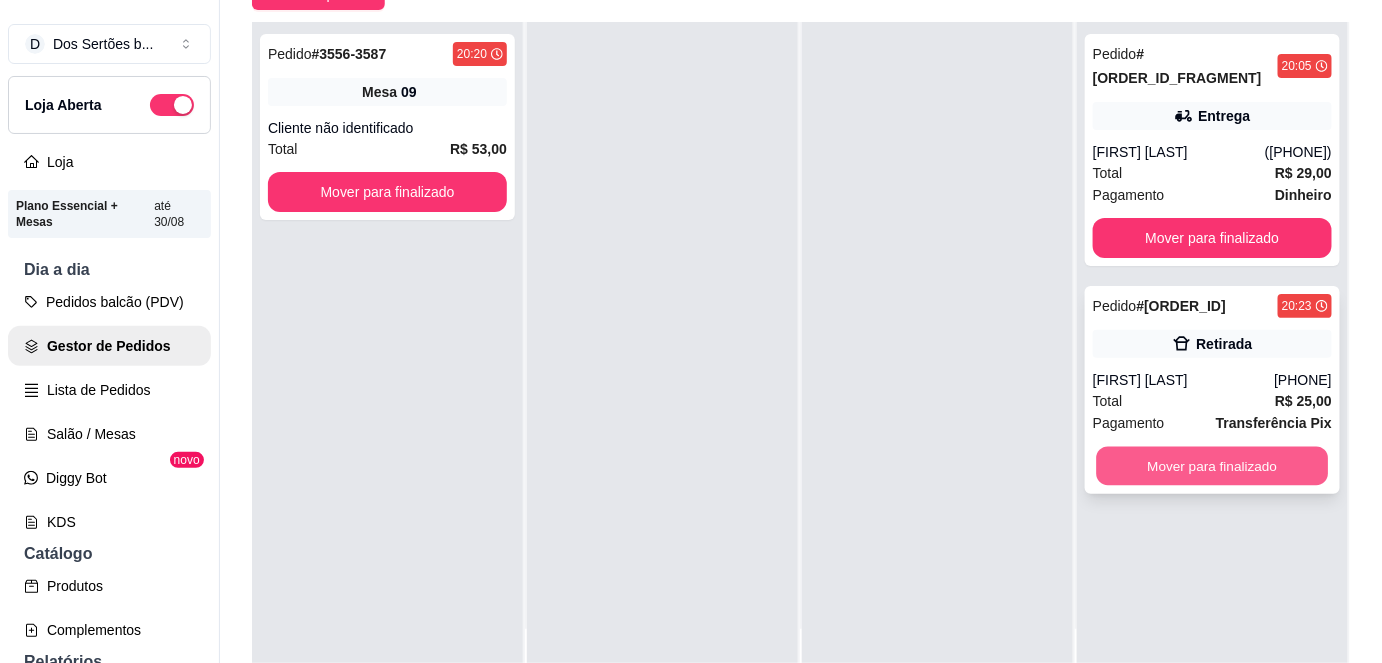 click on "Mover para finalizado" at bounding box center (1213, 466) 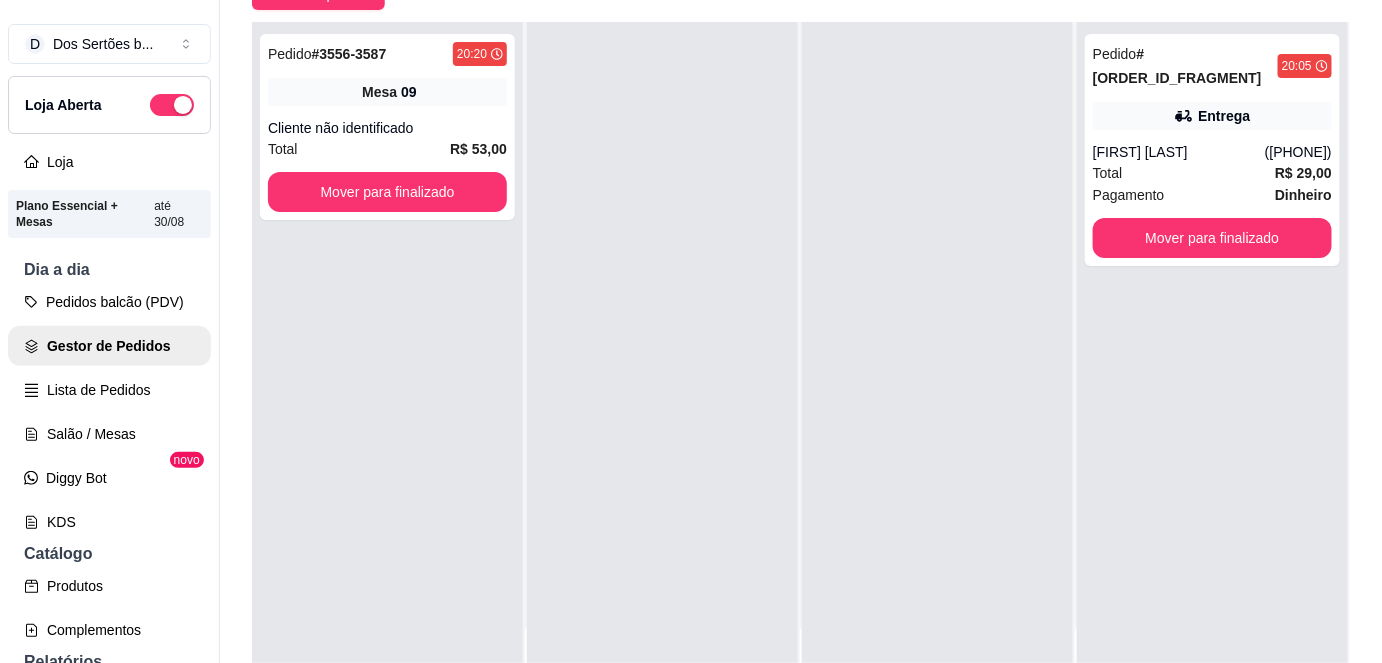 scroll, scrollTop: 0, scrollLeft: 0, axis: both 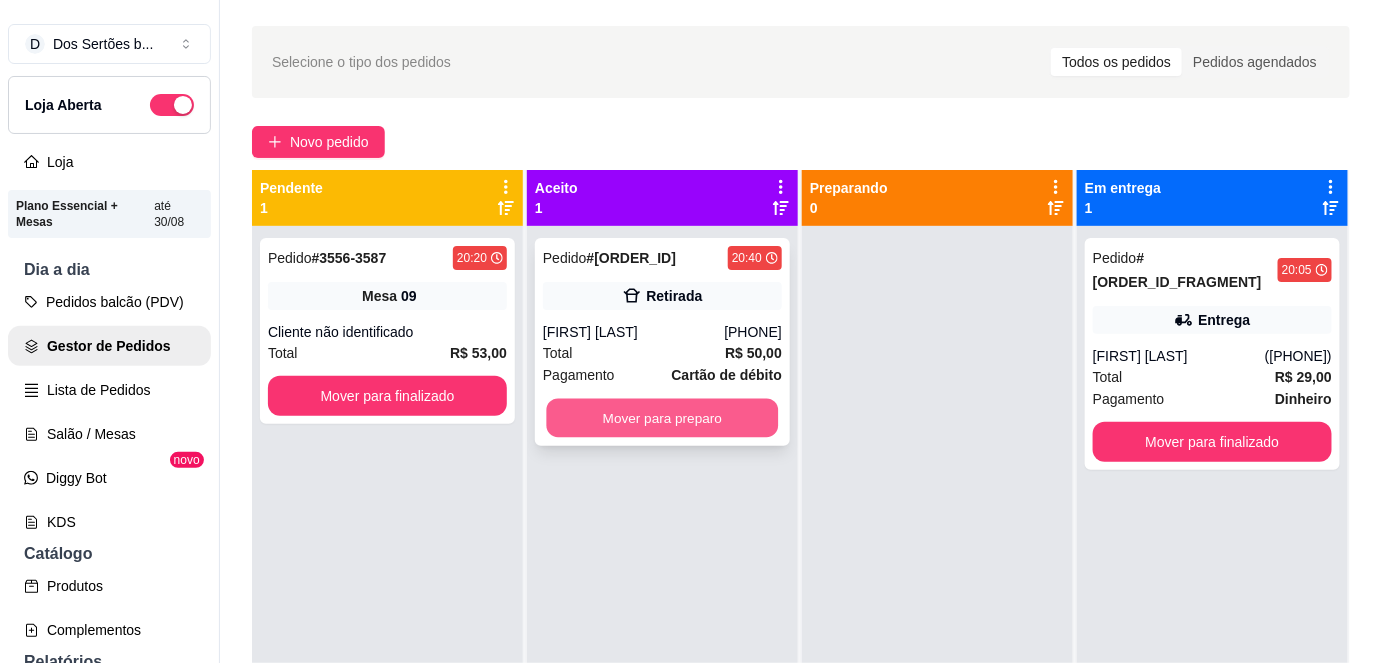 click on "Mover para preparo" at bounding box center [663, 418] 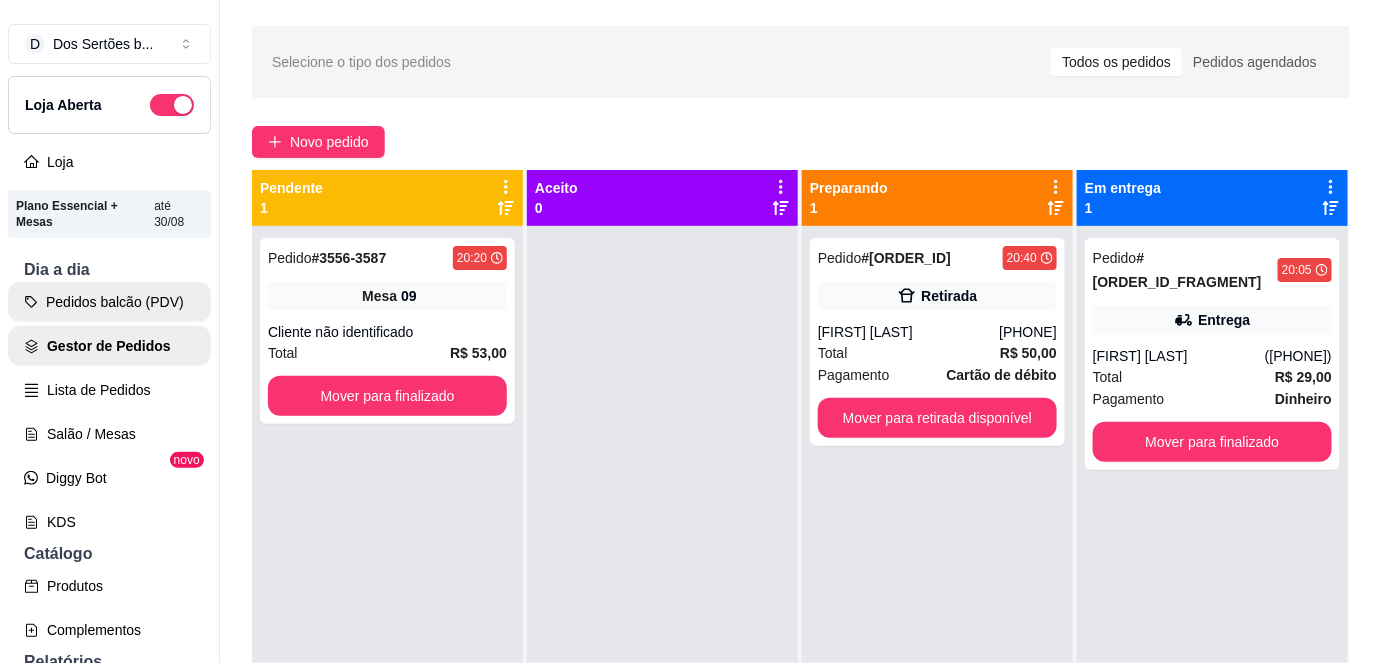 click on "Pedidos balcão (PDV) Gestor de Pedidos Lista de Pedidos Salão / Mesas Diggy Bot novo KDS" at bounding box center (109, 412) 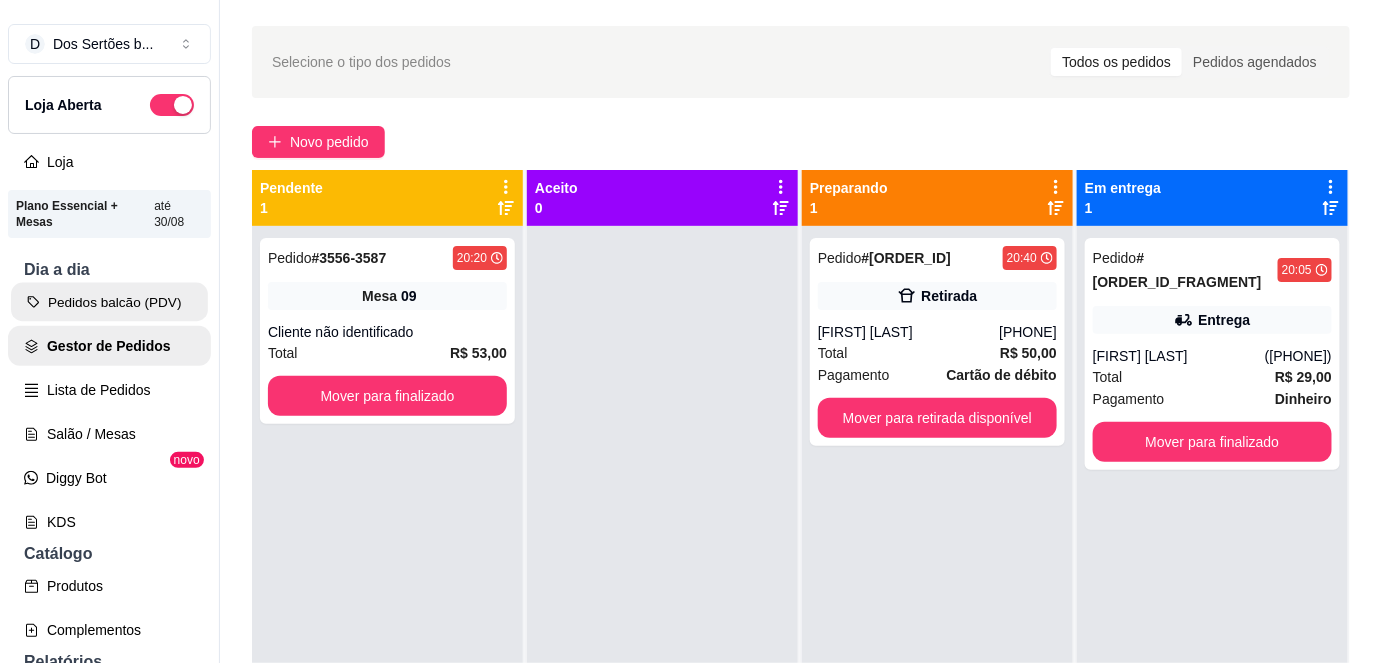 click on "Pedidos balcão (PDV)" at bounding box center [109, 302] 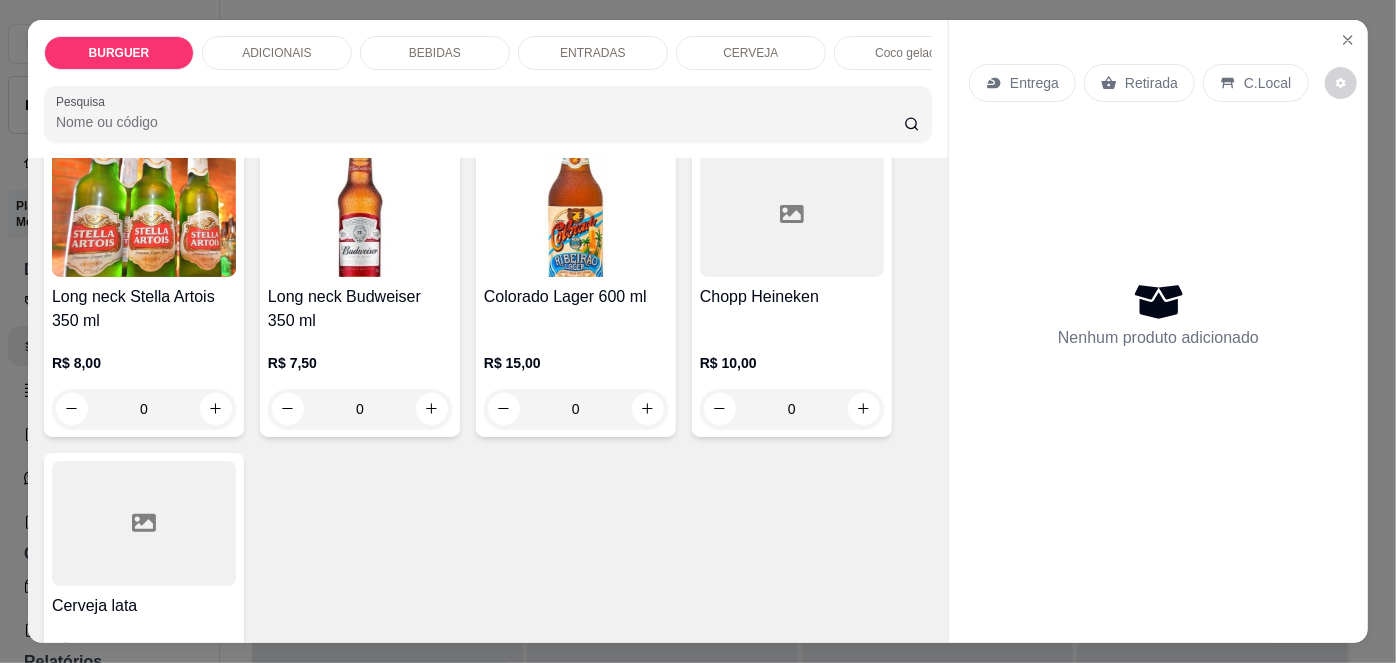 scroll, scrollTop: 3178, scrollLeft: 0, axis: vertical 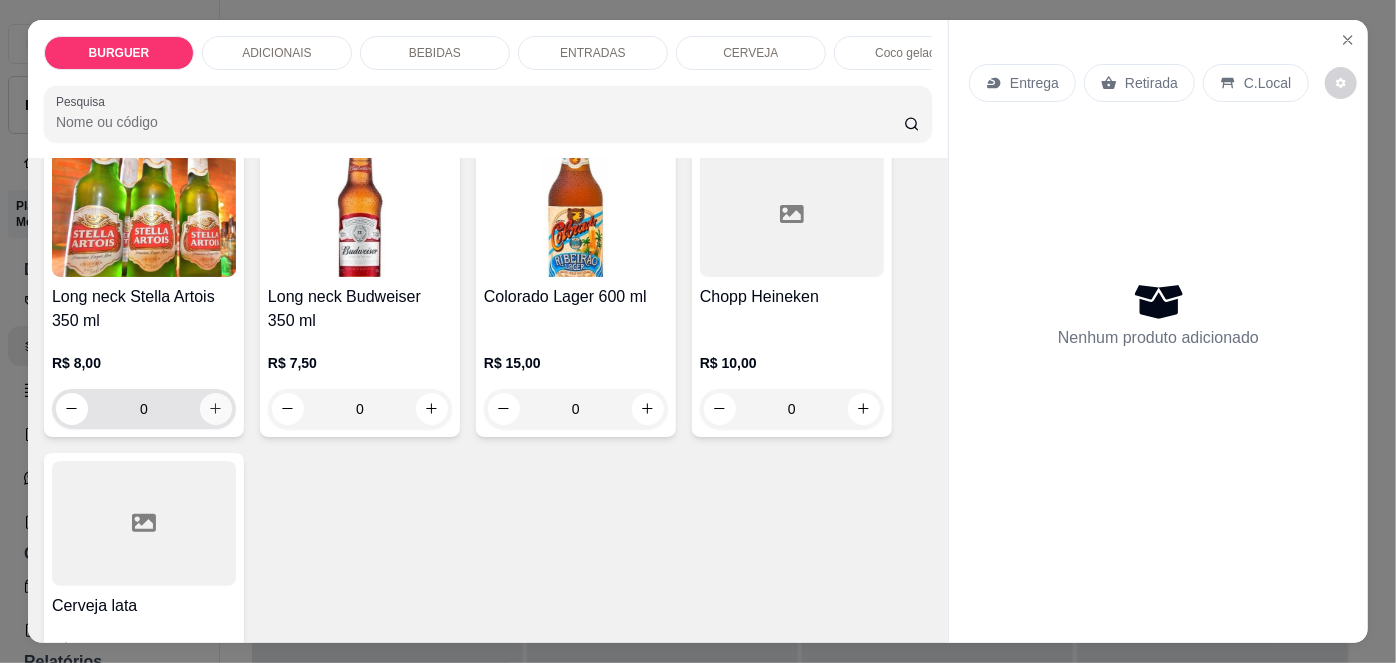 click 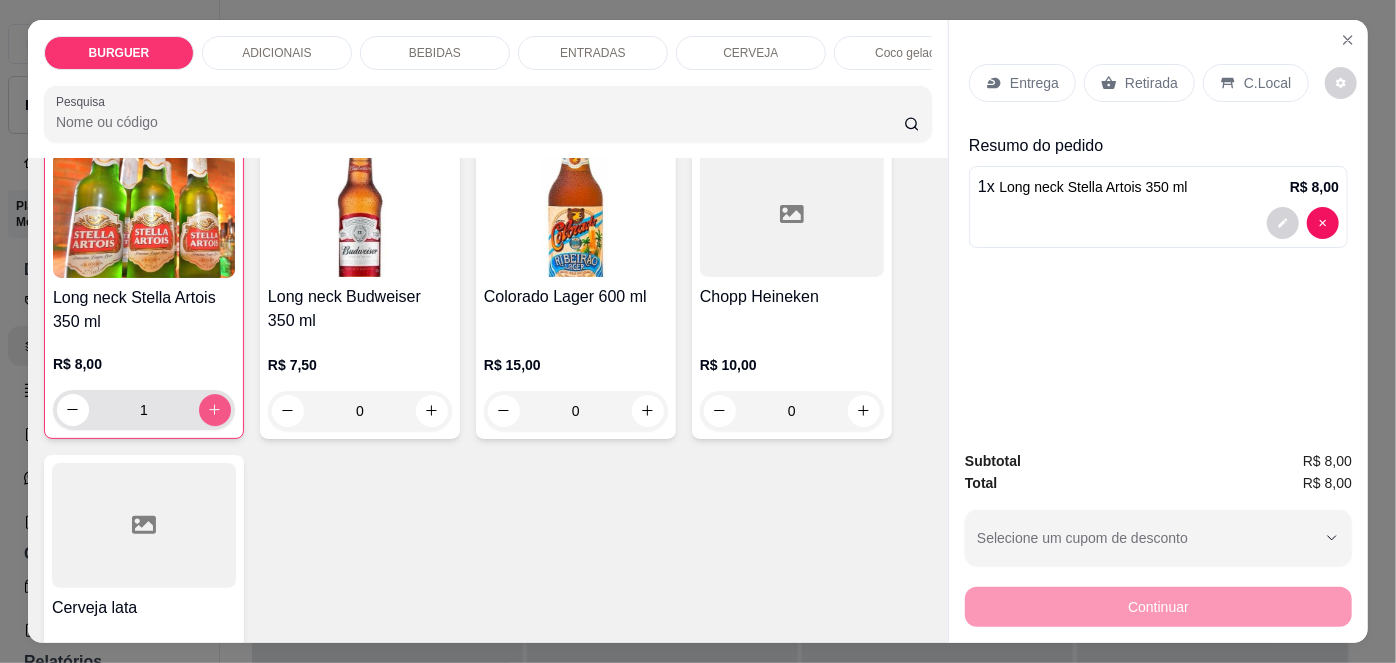 scroll, scrollTop: 3178, scrollLeft: 0, axis: vertical 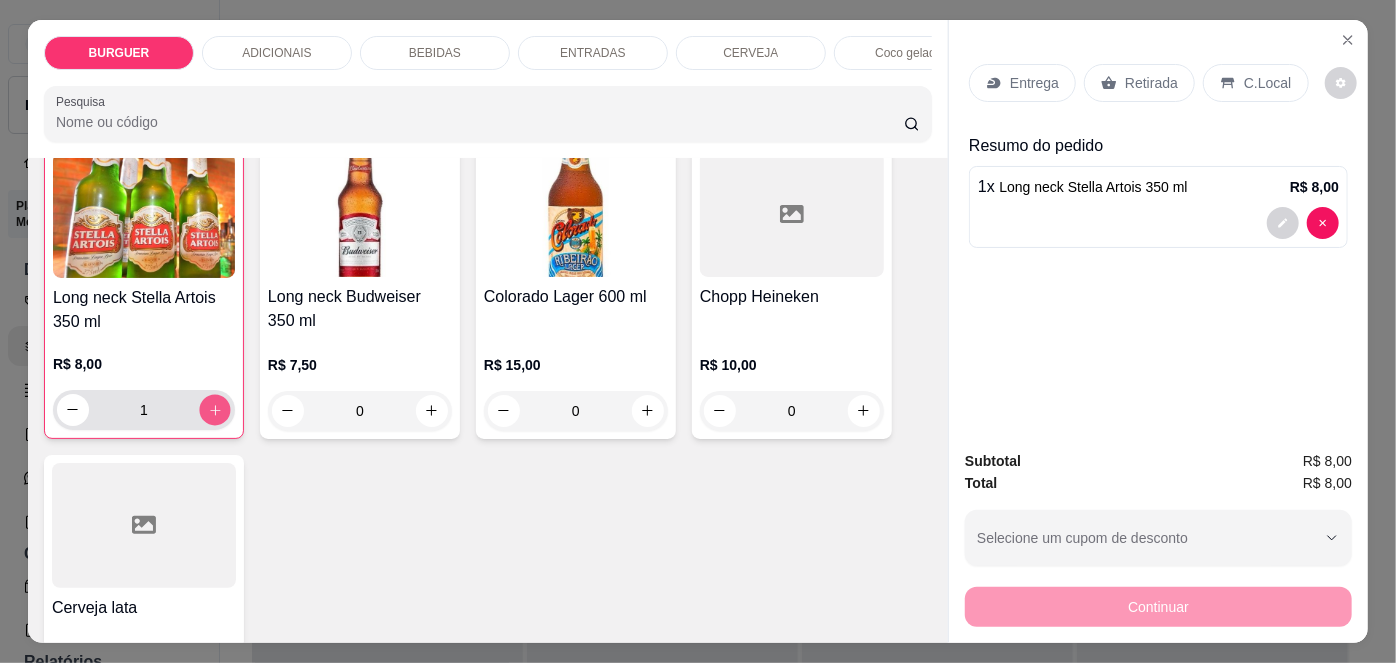 click 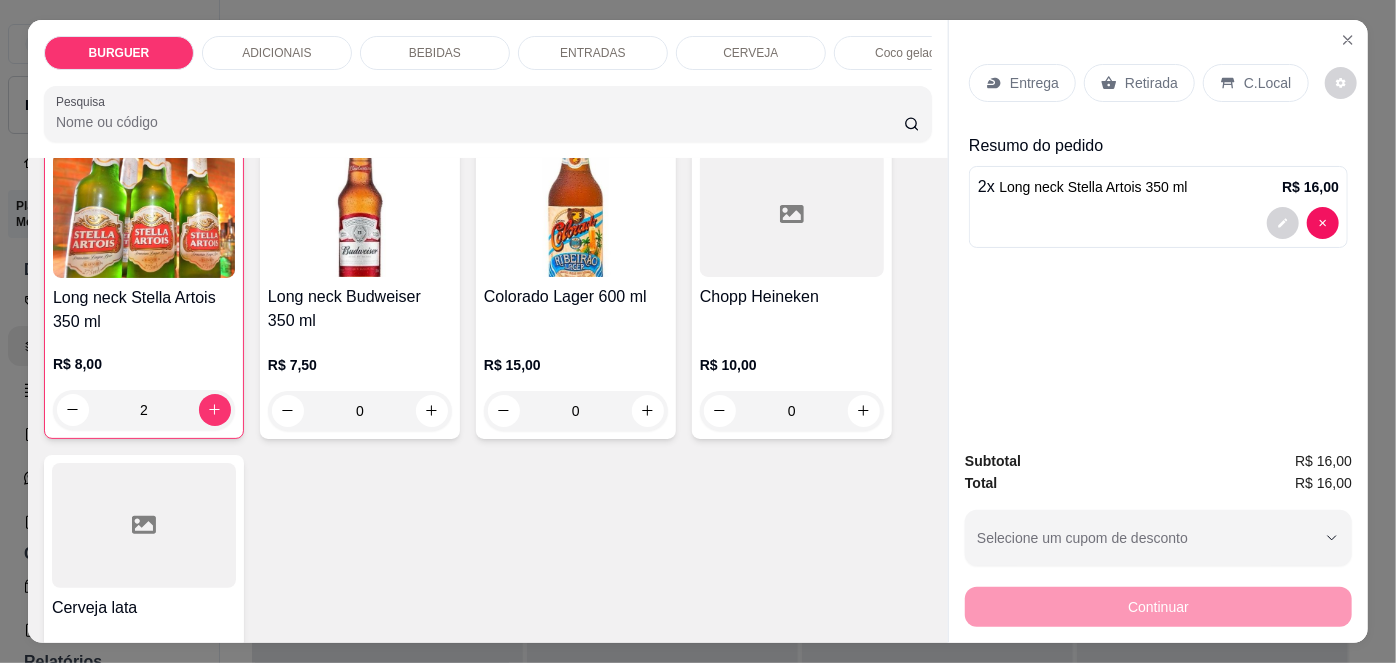 click 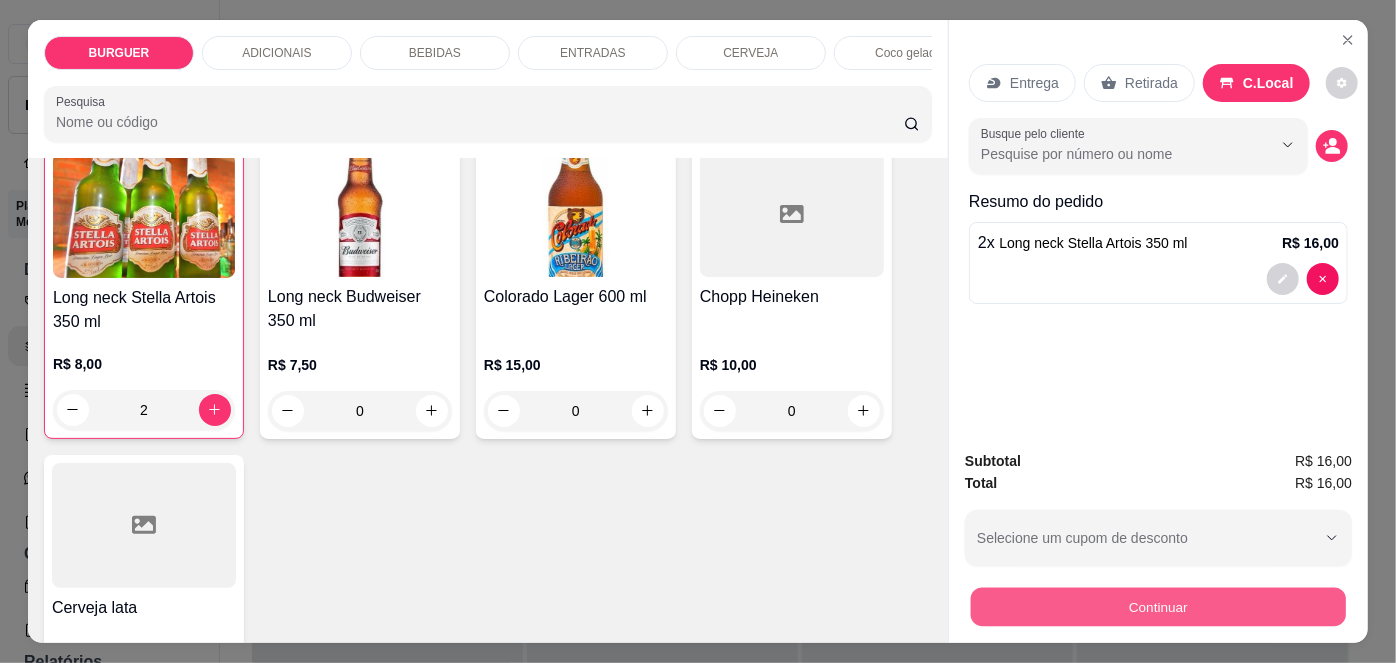 click on "Continuar" at bounding box center (1158, 607) 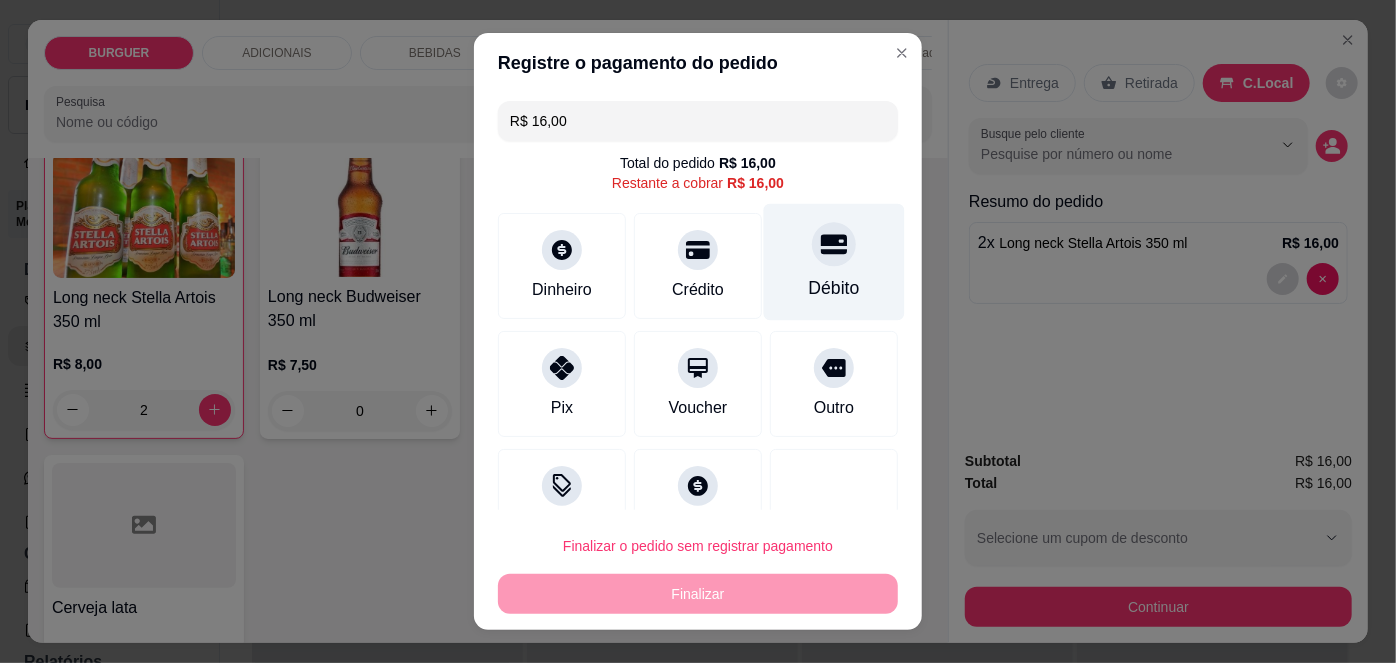 click at bounding box center (834, 245) 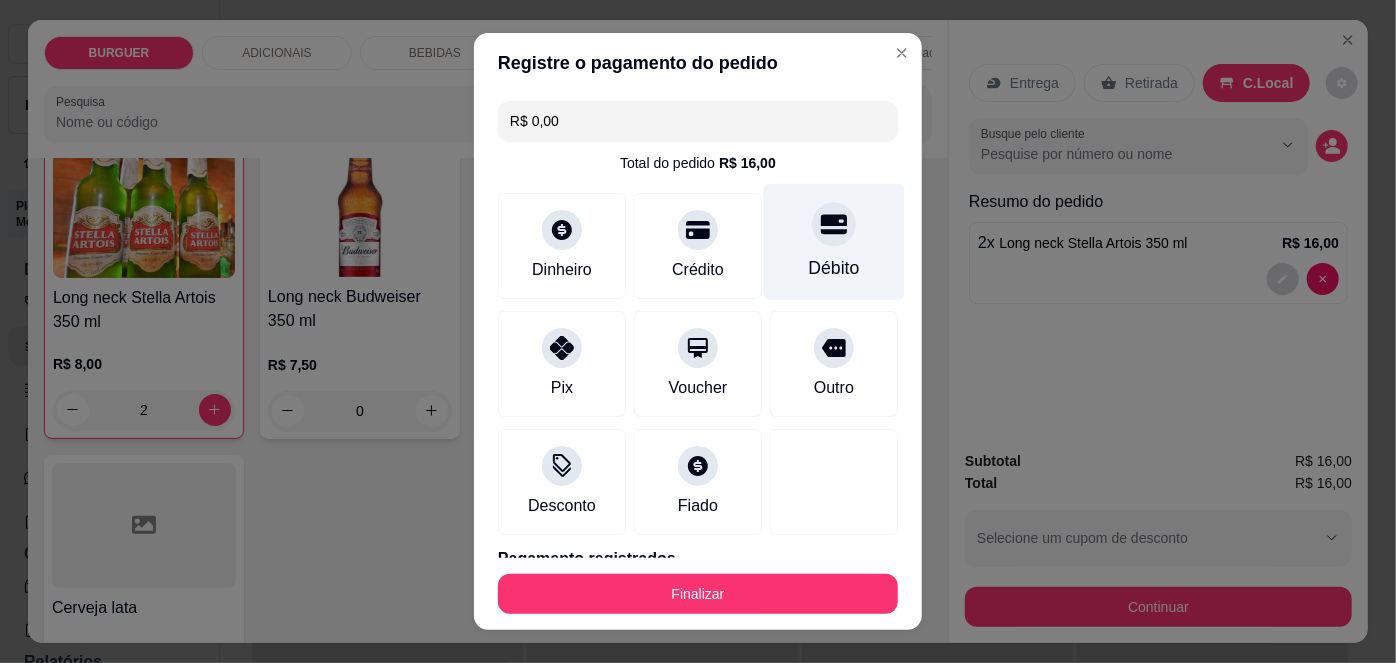 scroll, scrollTop: 88, scrollLeft: 0, axis: vertical 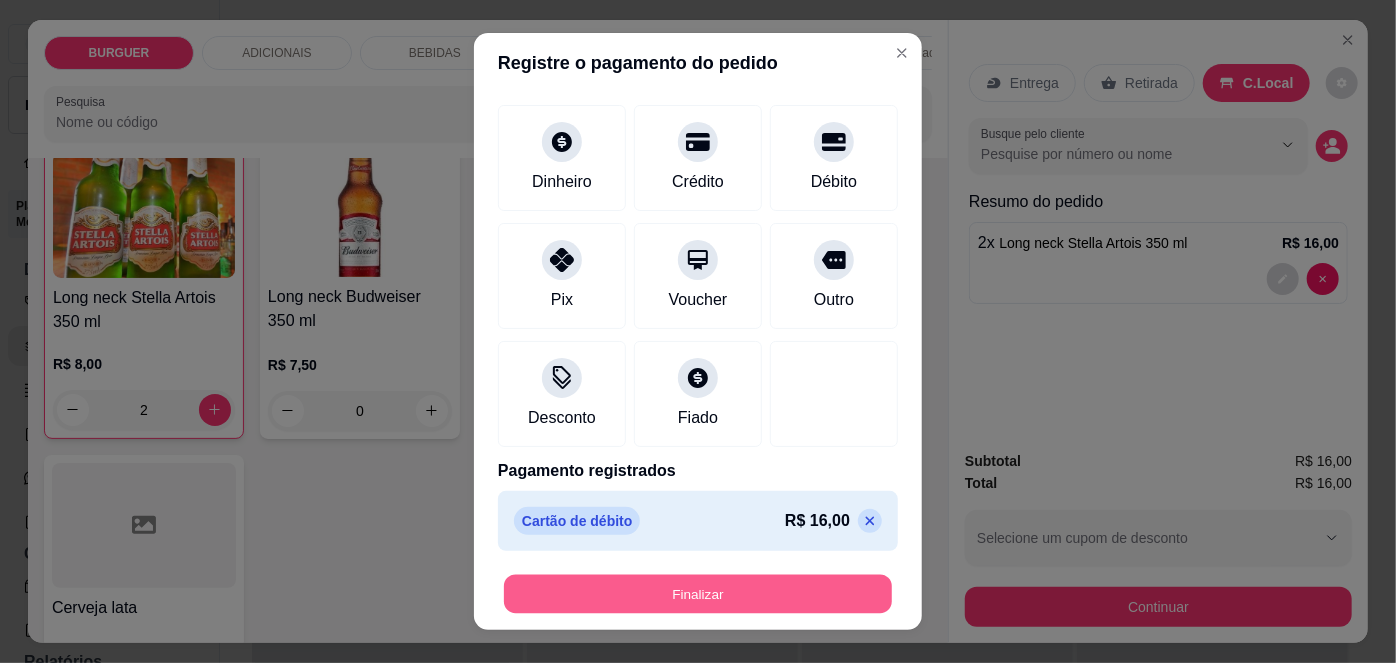click on "Finalizar" at bounding box center [698, 593] 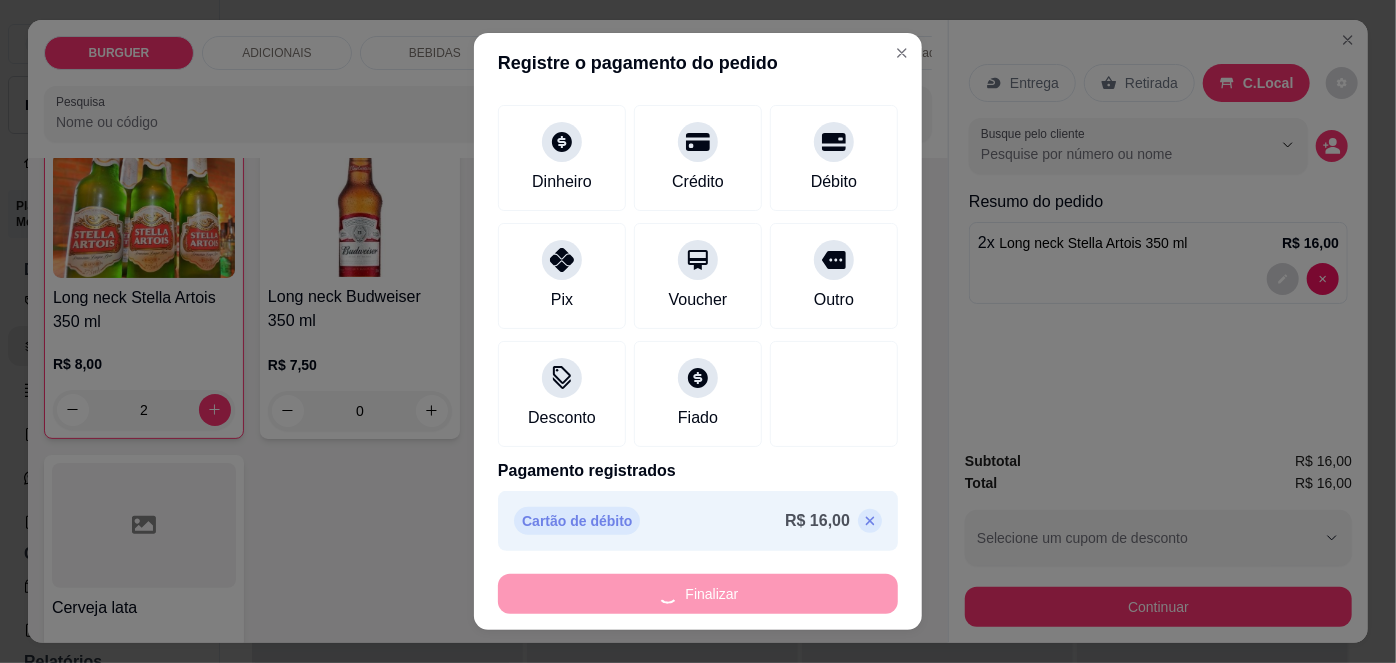 type on "0" 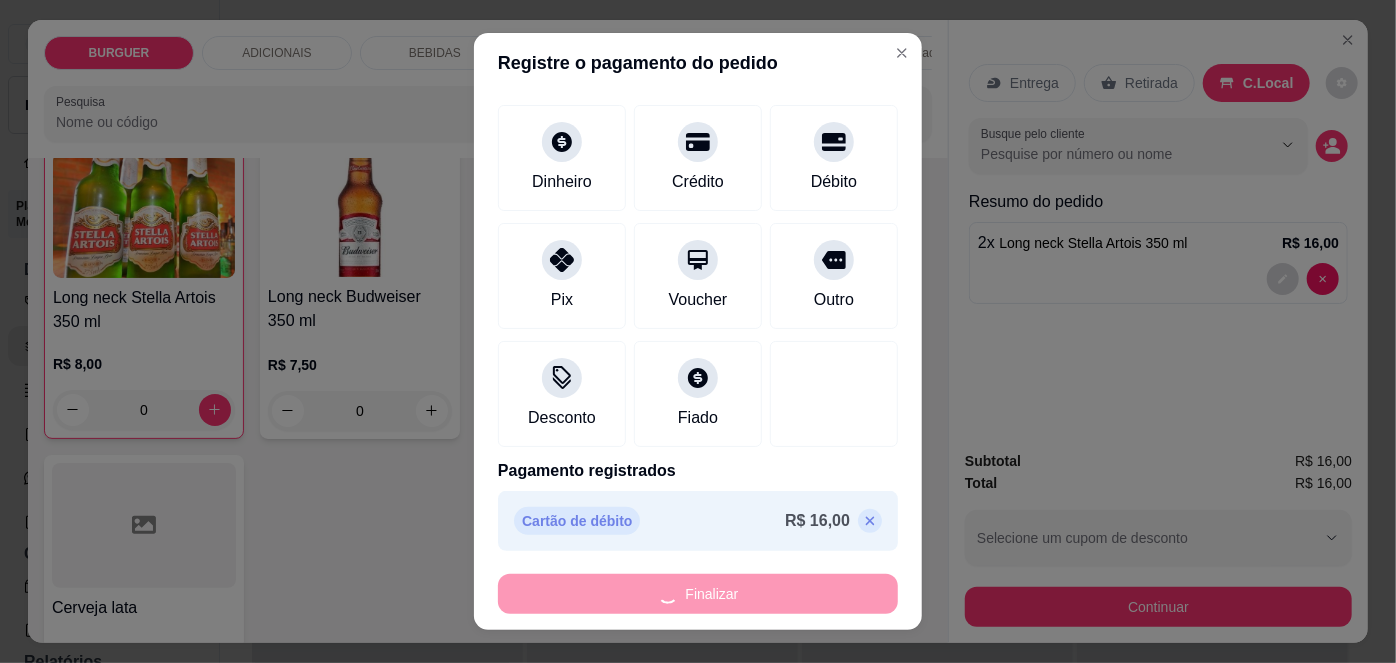 type on "-R$ 16,00" 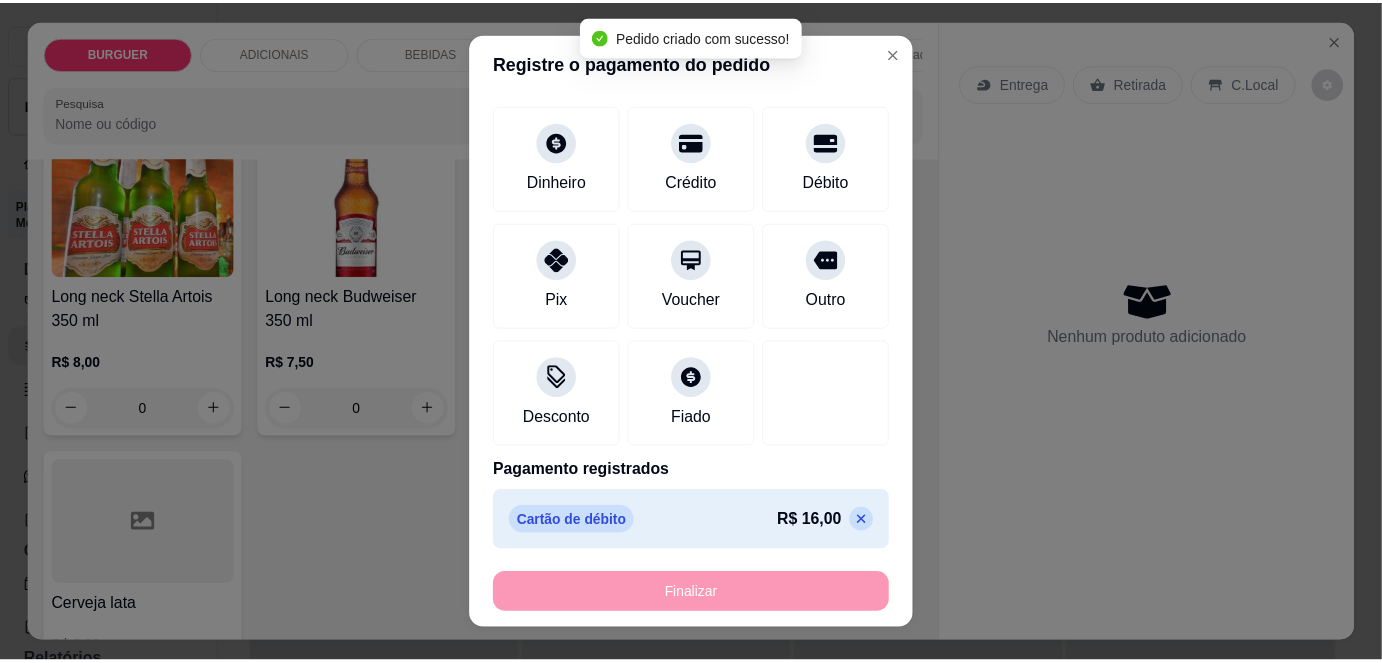 scroll, scrollTop: 3178, scrollLeft: 0, axis: vertical 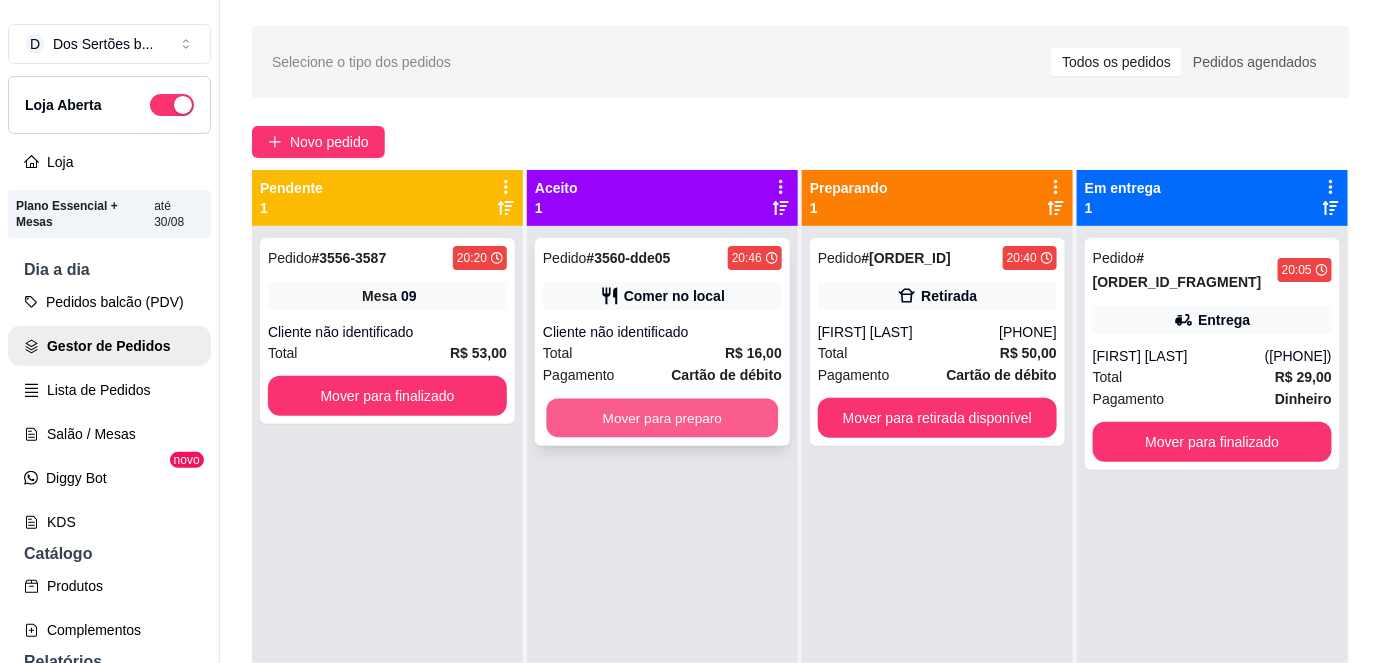 click on "Mover para preparo" at bounding box center [663, 418] 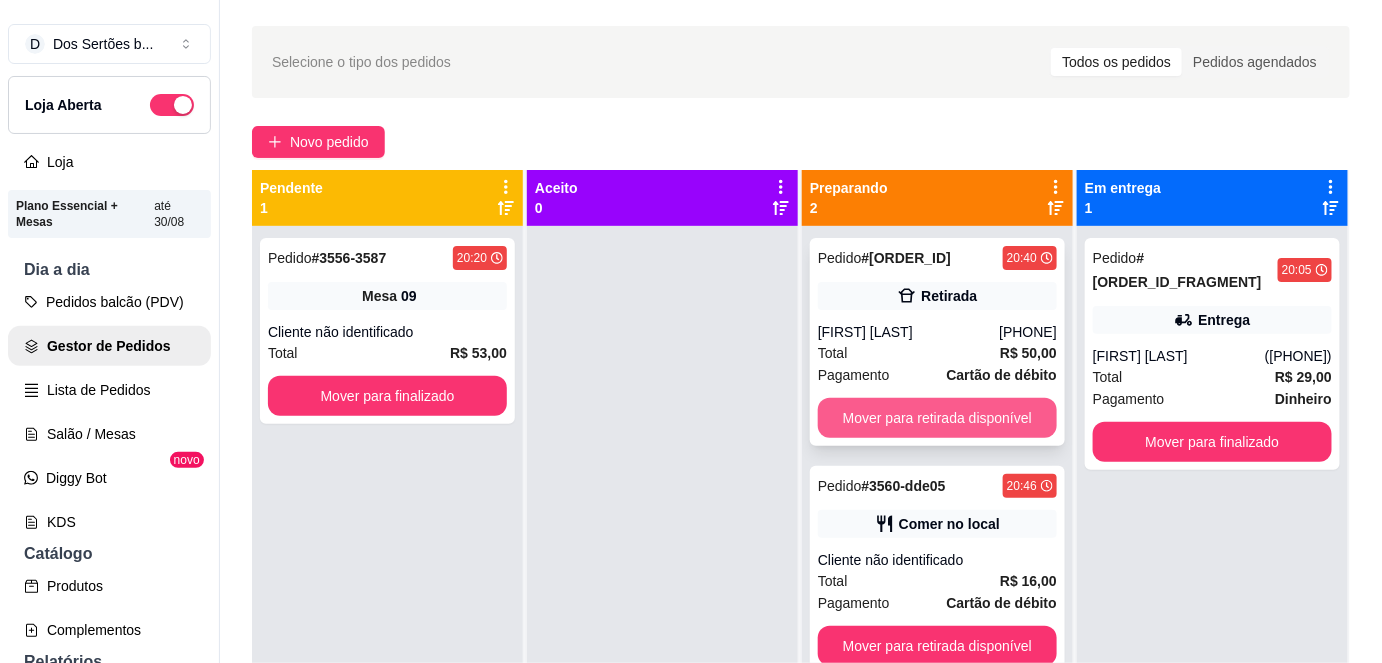 scroll, scrollTop: 56, scrollLeft: 0, axis: vertical 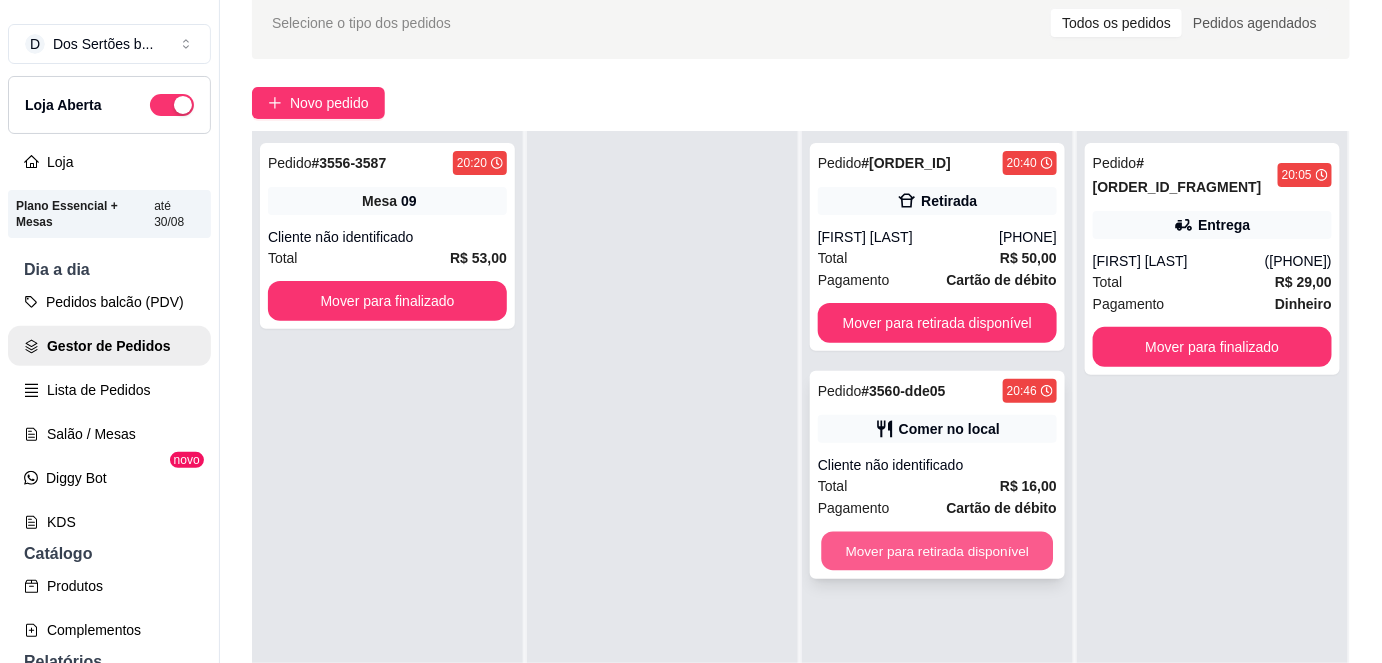 click on "Mover para retirada disponível" at bounding box center (938, 551) 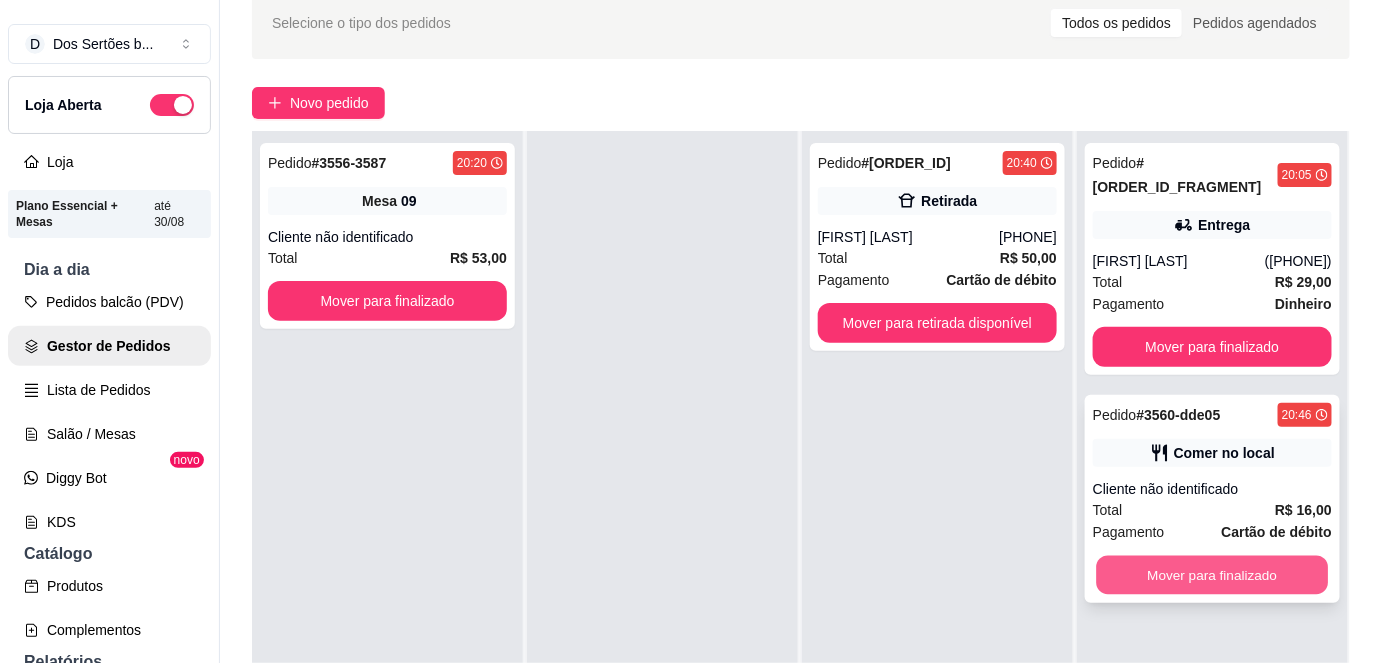 click on "Mover para finalizado" at bounding box center [1213, 575] 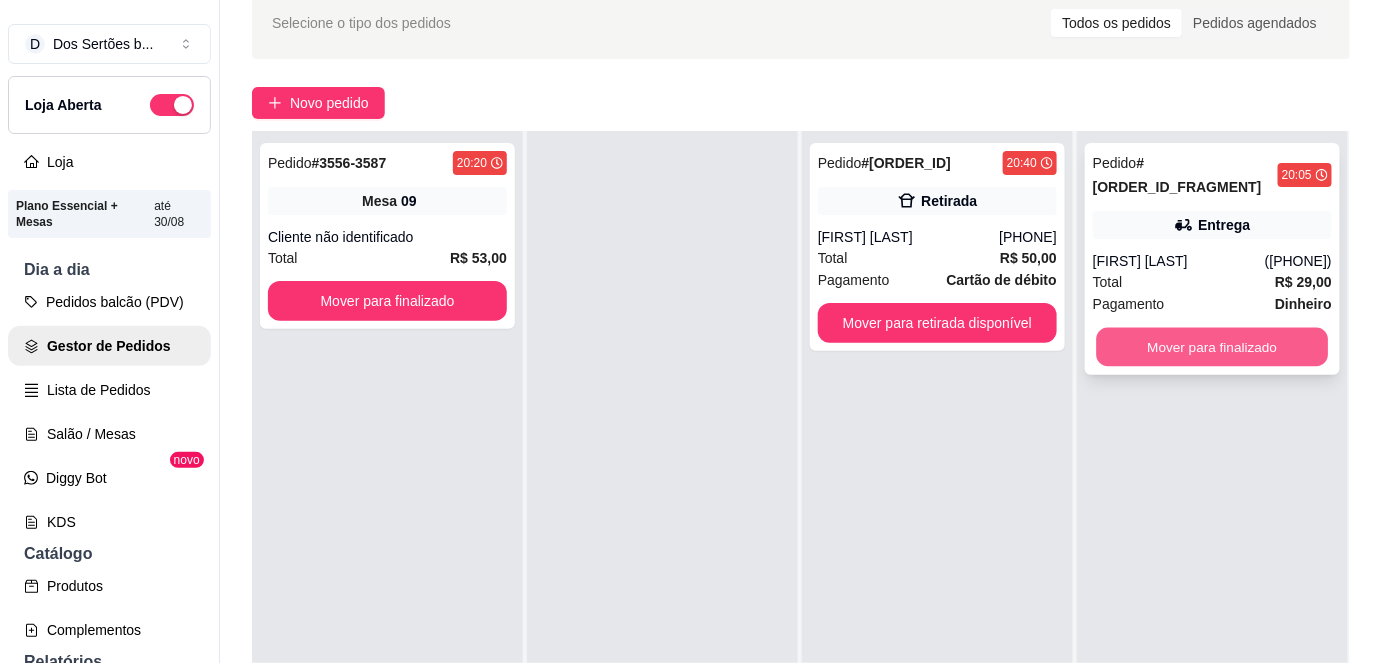 click on "Mover para finalizado" at bounding box center (1213, 347) 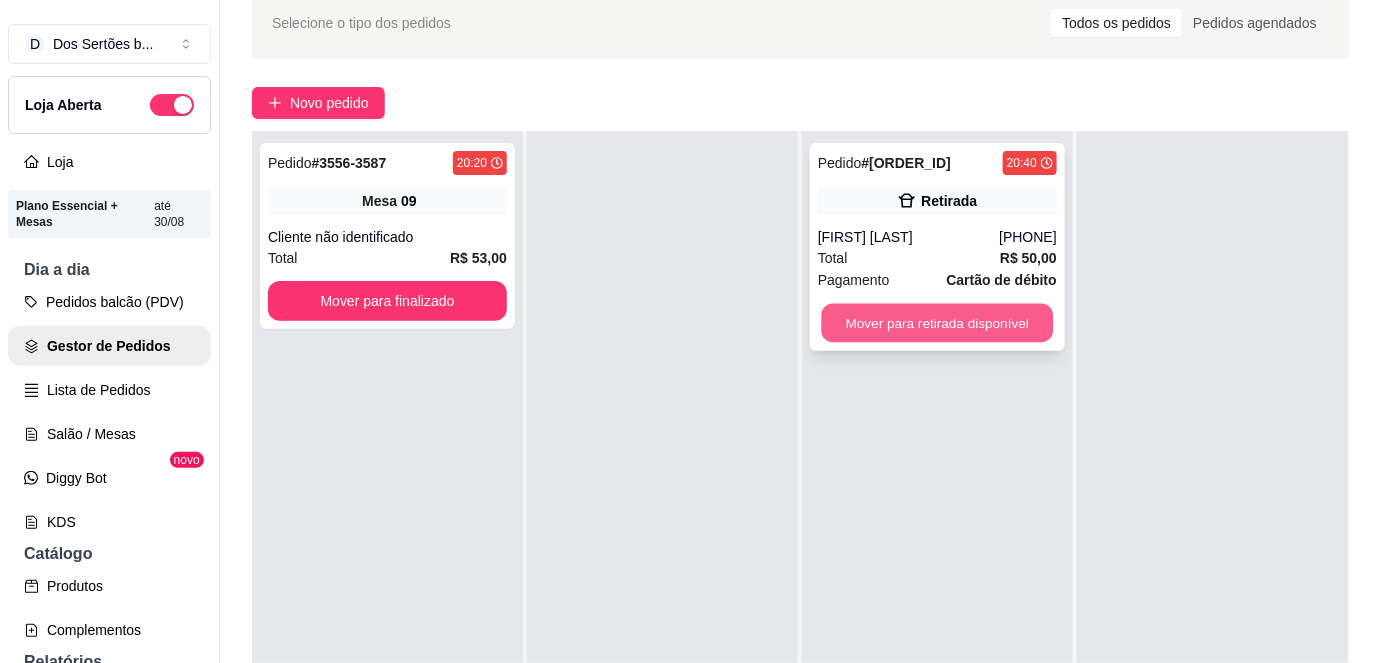 click on "Mover para retirada disponível" at bounding box center [938, 323] 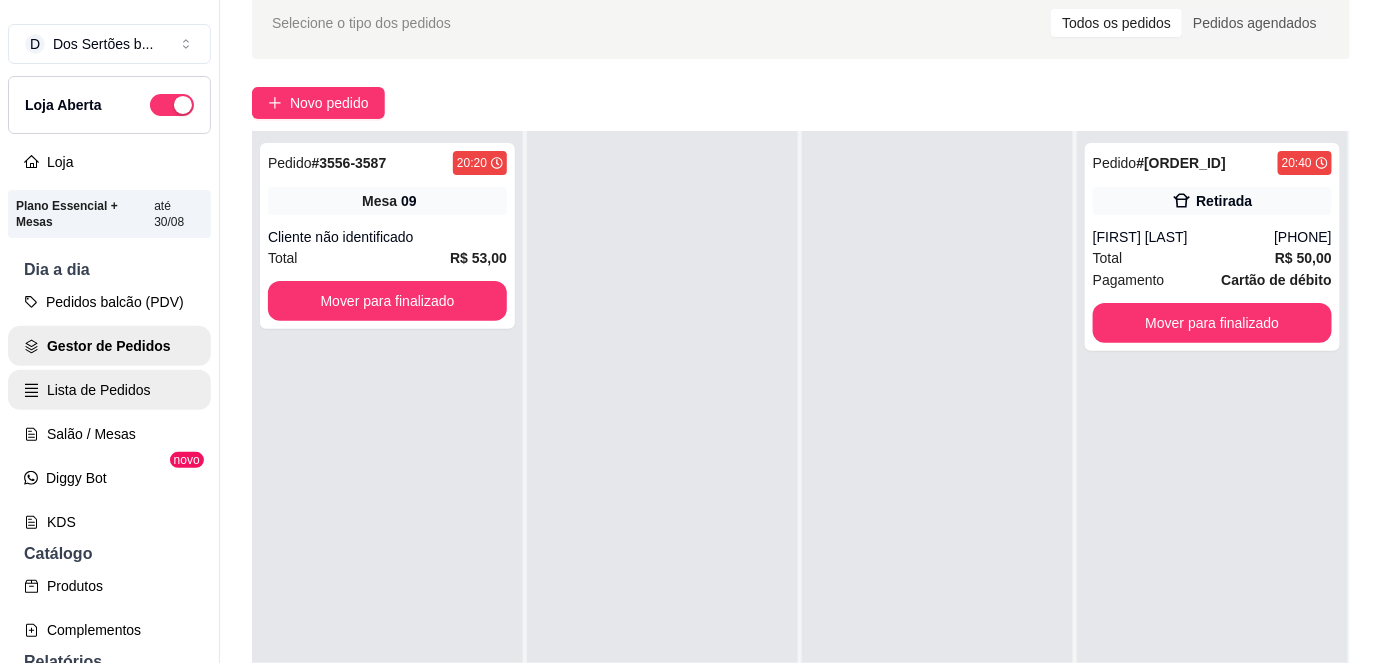 click on "Lista de Pedidos" at bounding box center (109, 390) 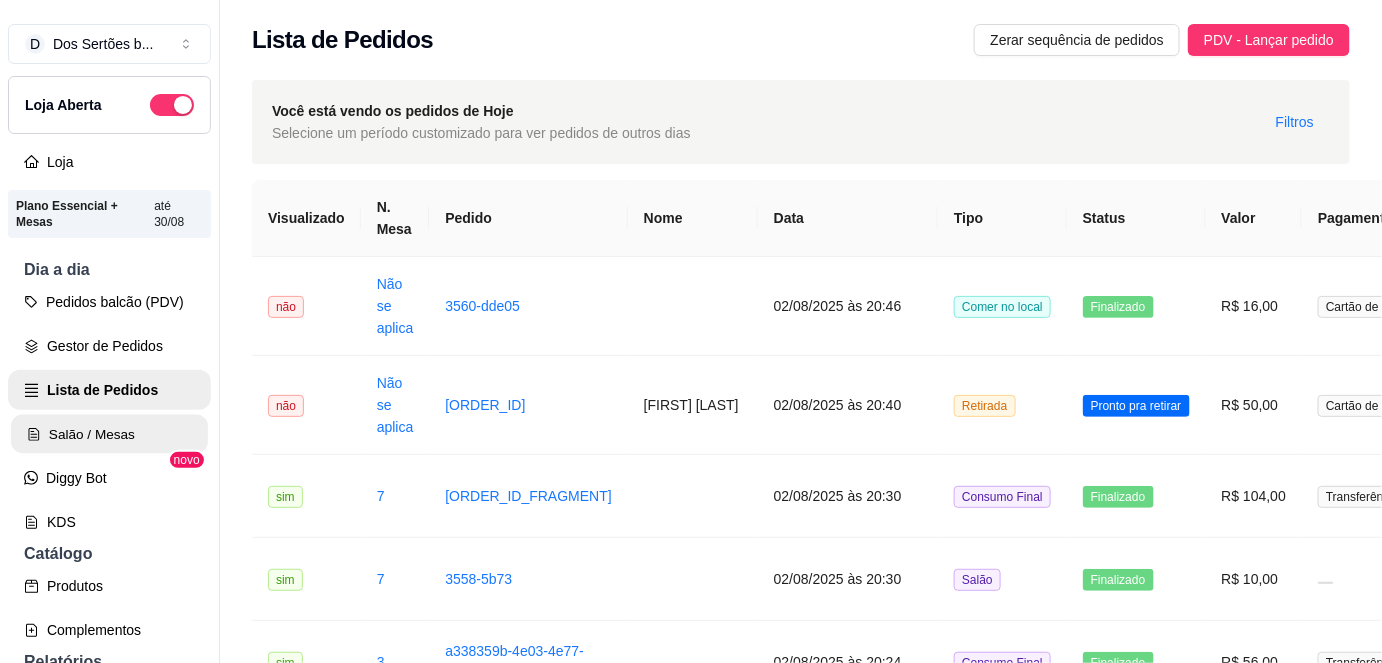 click on "Salão / Mesas" at bounding box center [109, 434] 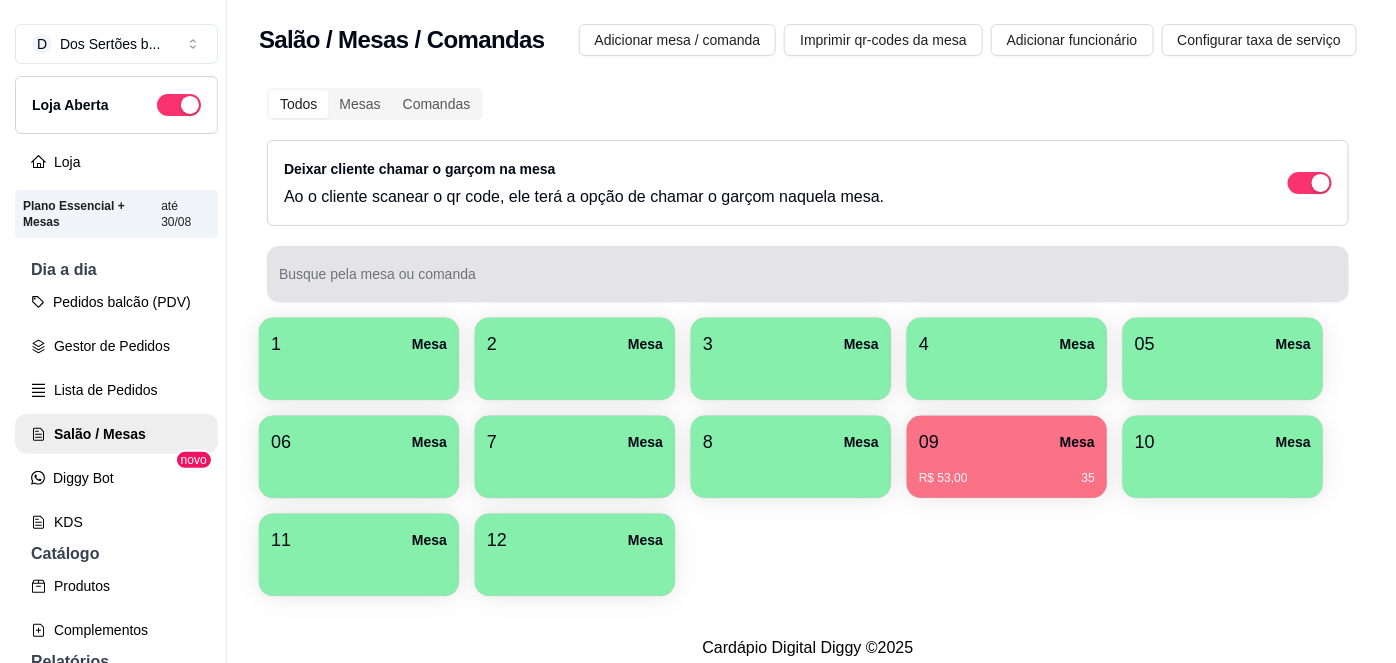 scroll, scrollTop: 26, scrollLeft: 0, axis: vertical 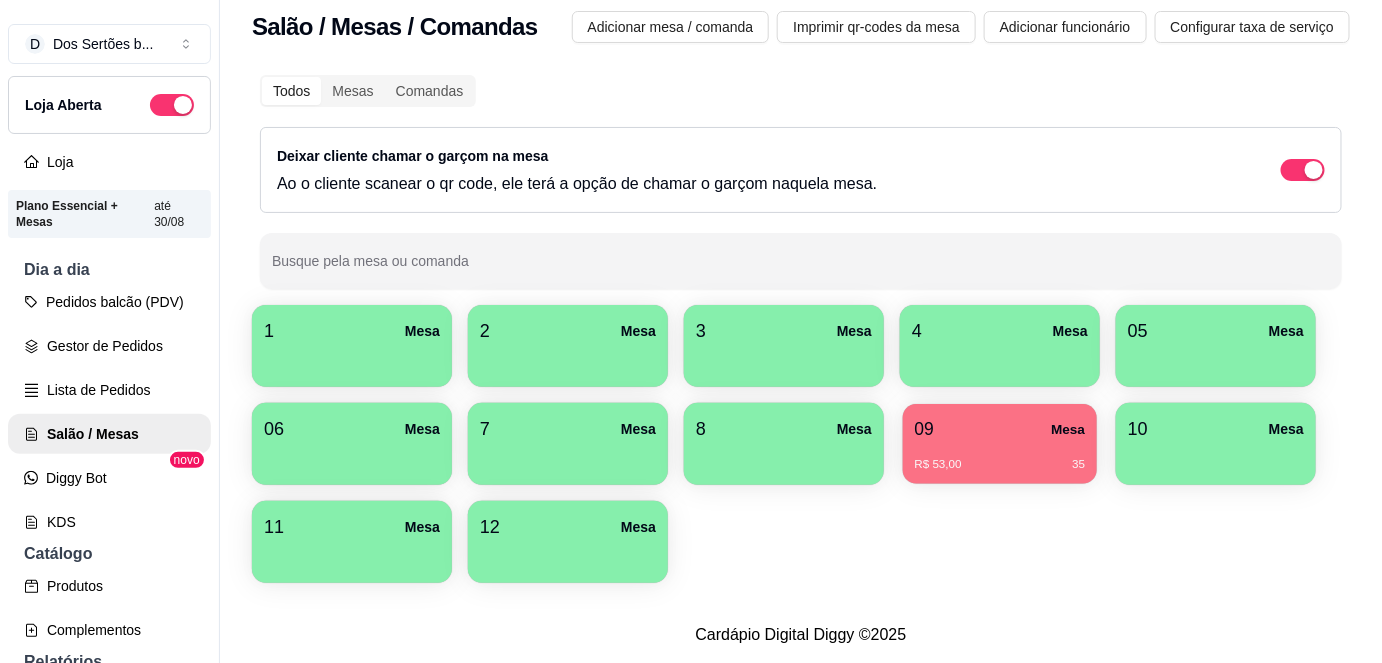 click on "09 Mesa" at bounding box center (1000, 429) 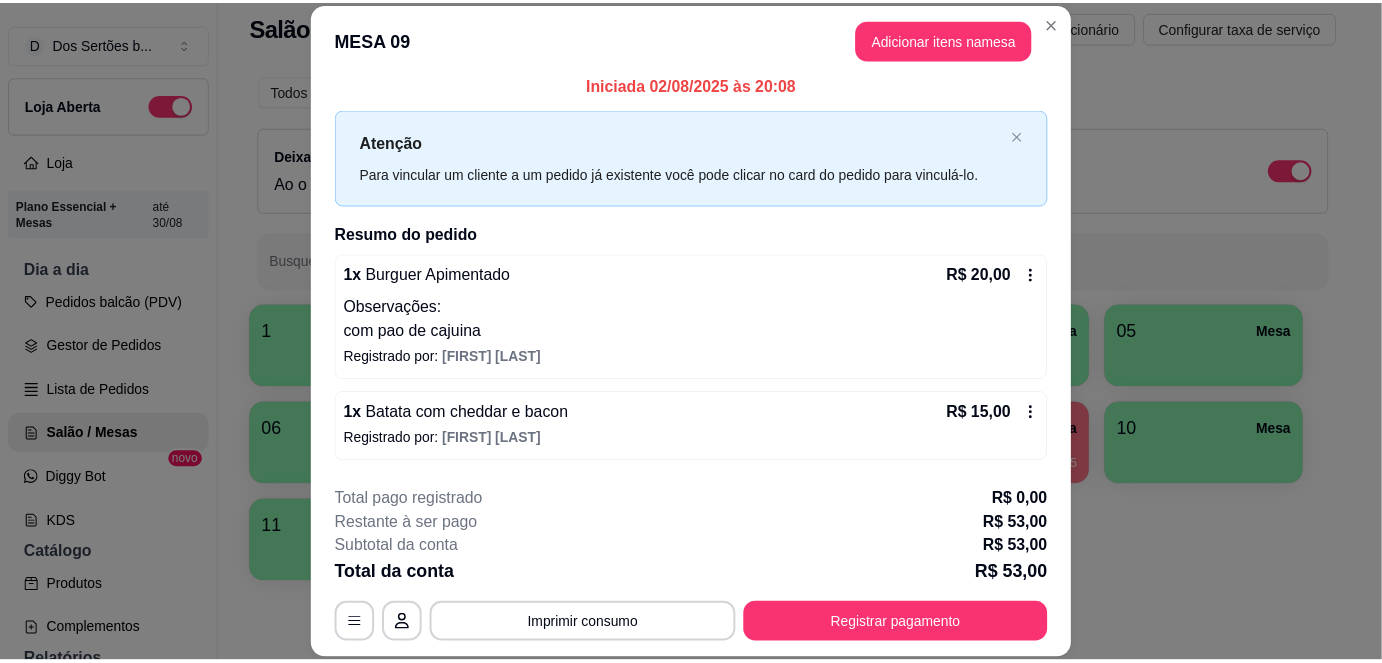 scroll, scrollTop: 0, scrollLeft: 0, axis: both 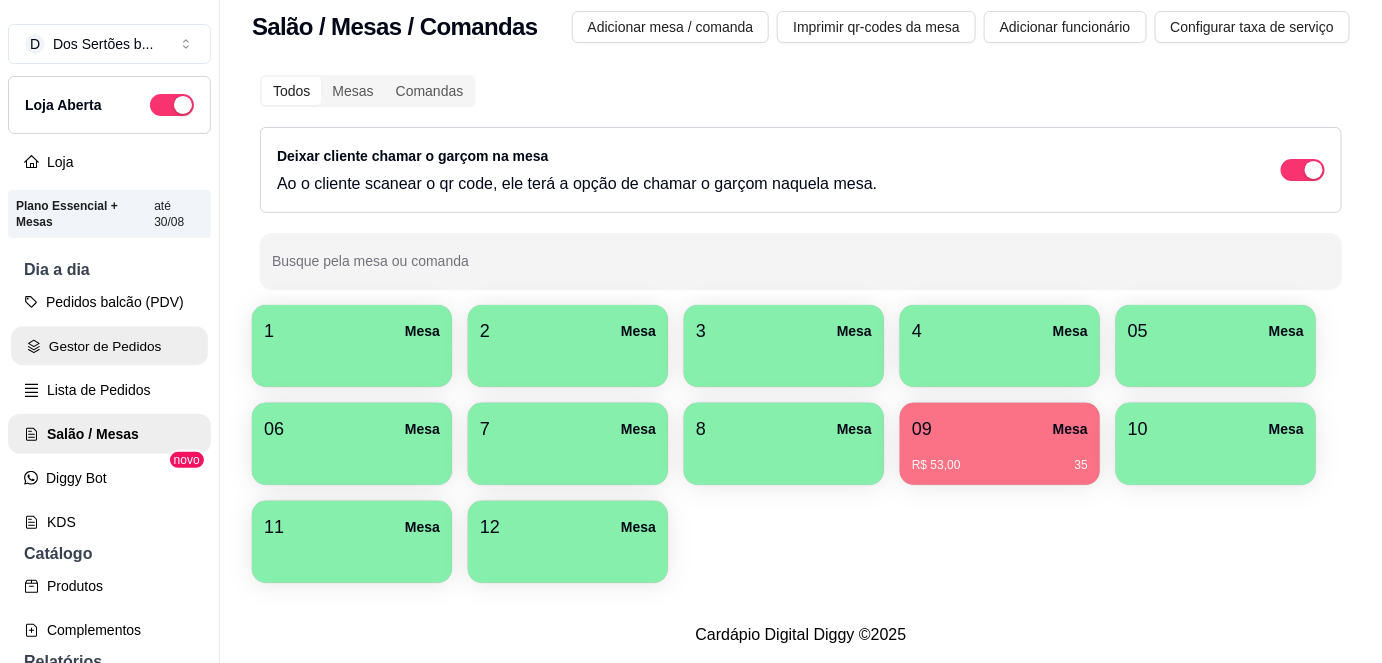 click on "Gestor de Pedidos" at bounding box center [109, 346] 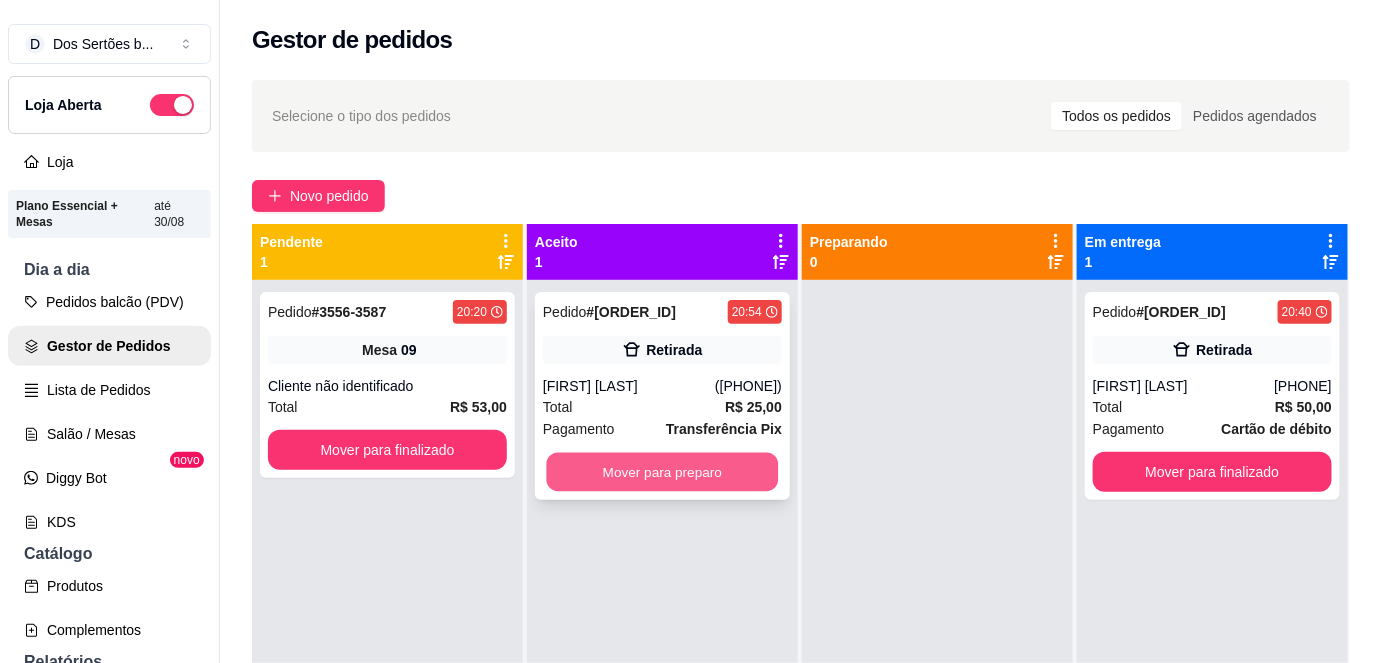 click on "Mover para preparo" at bounding box center [663, 472] 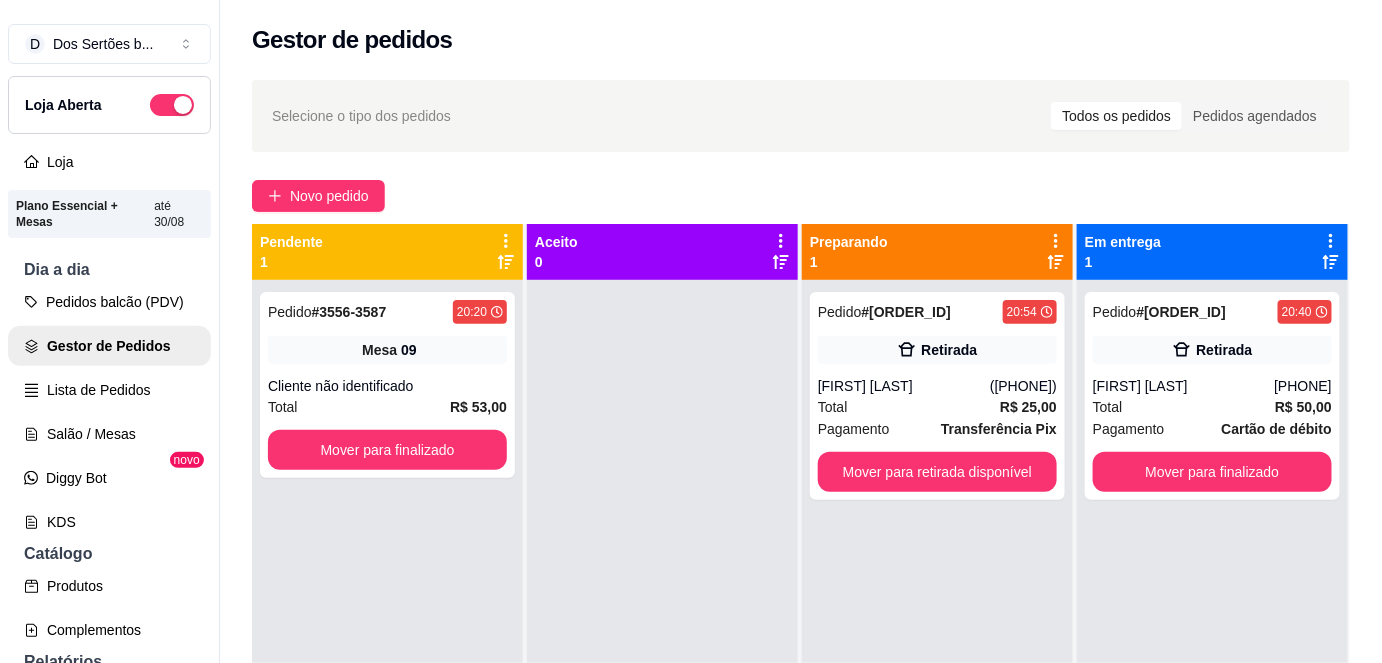 scroll, scrollTop: 56, scrollLeft: 0, axis: vertical 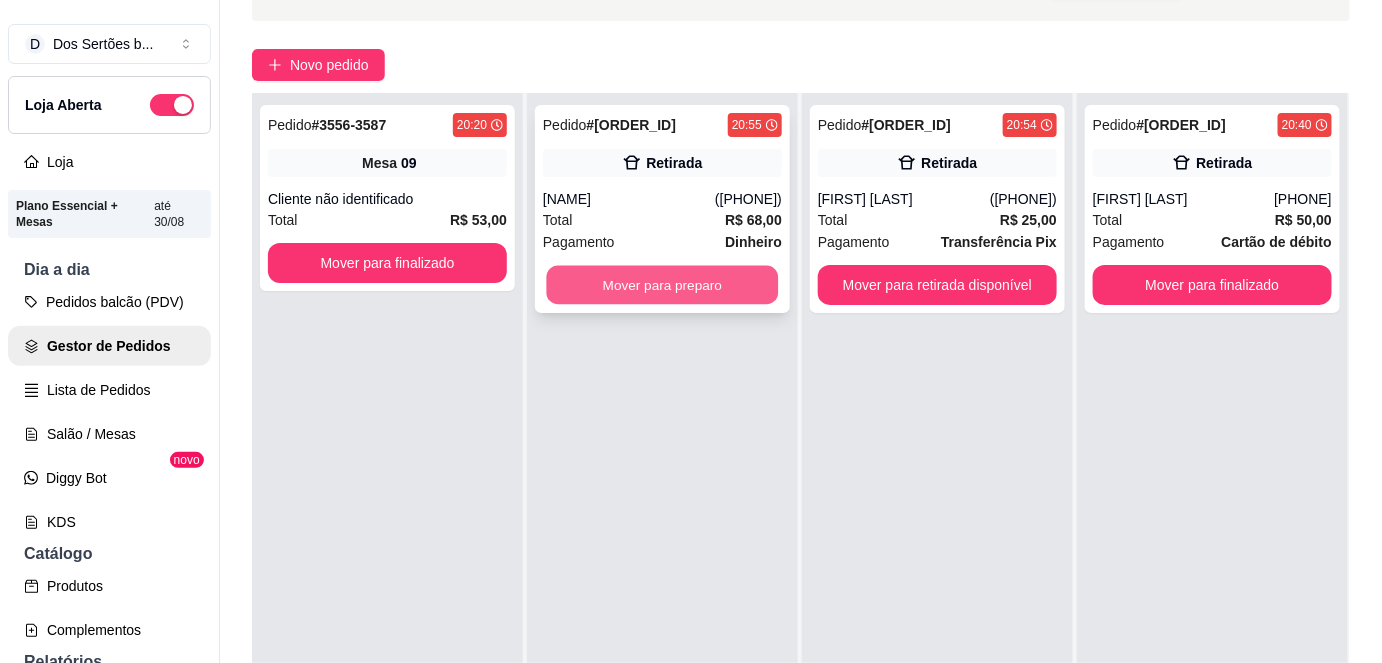 click on "Mover para preparo" at bounding box center [663, 285] 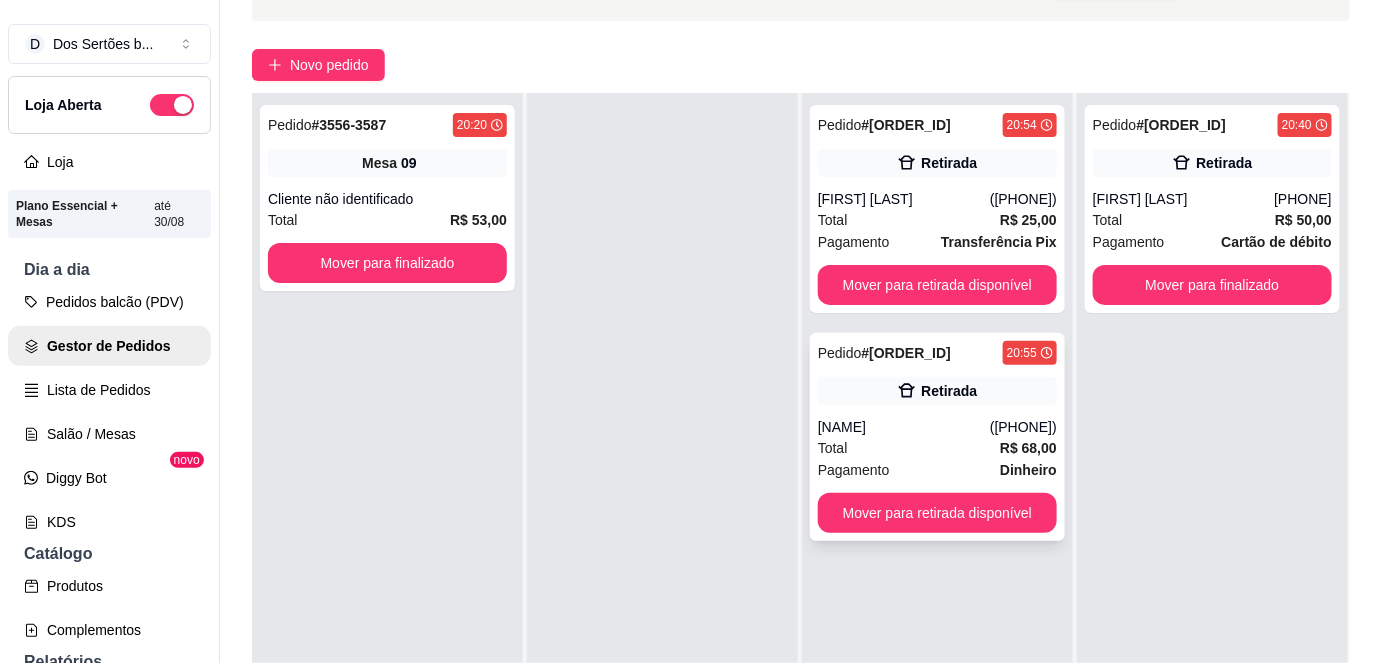 click on "Retirada" at bounding box center [937, 391] 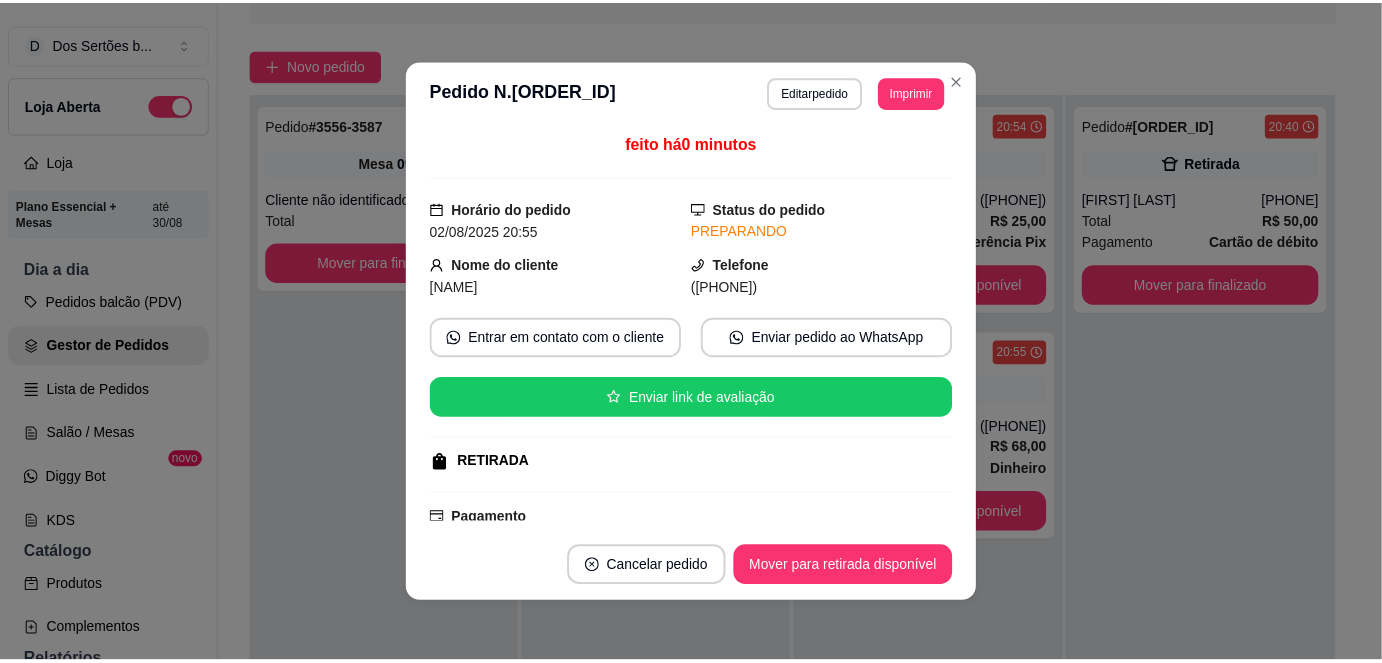 scroll, scrollTop: 410, scrollLeft: 0, axis: vertical 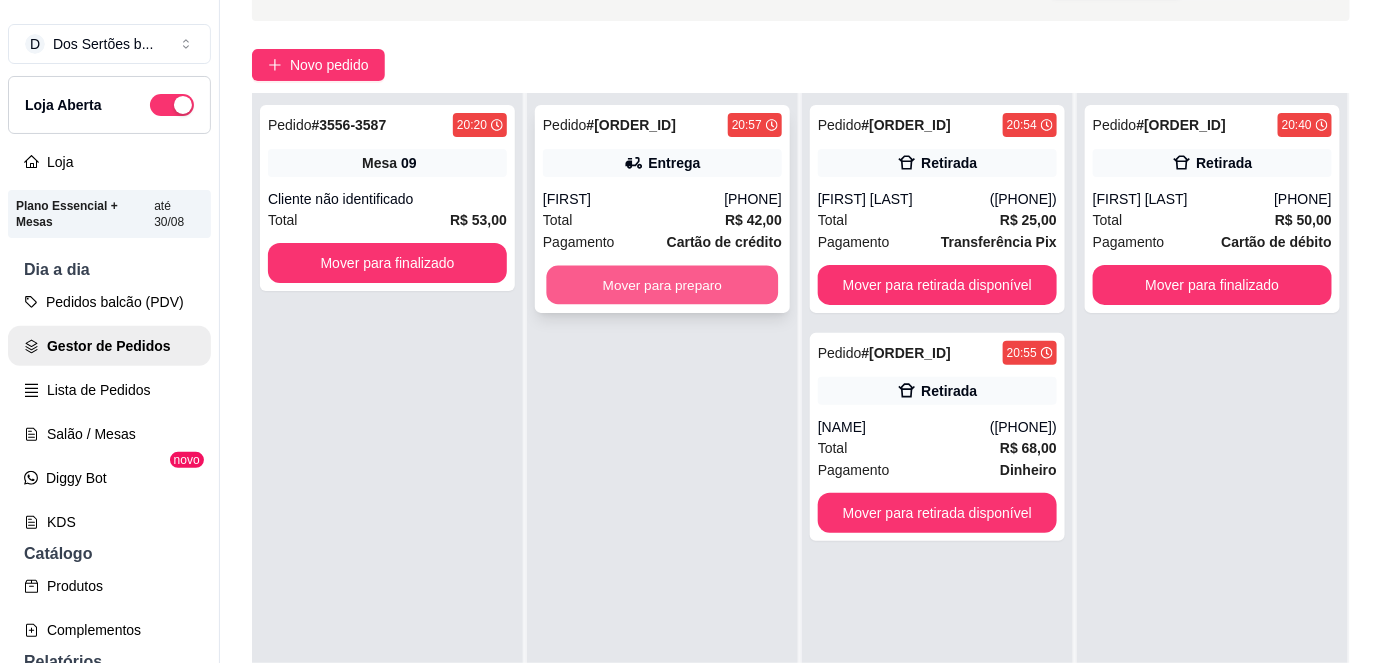 click on "Mover para preparo" at bounding box center (663, 285) 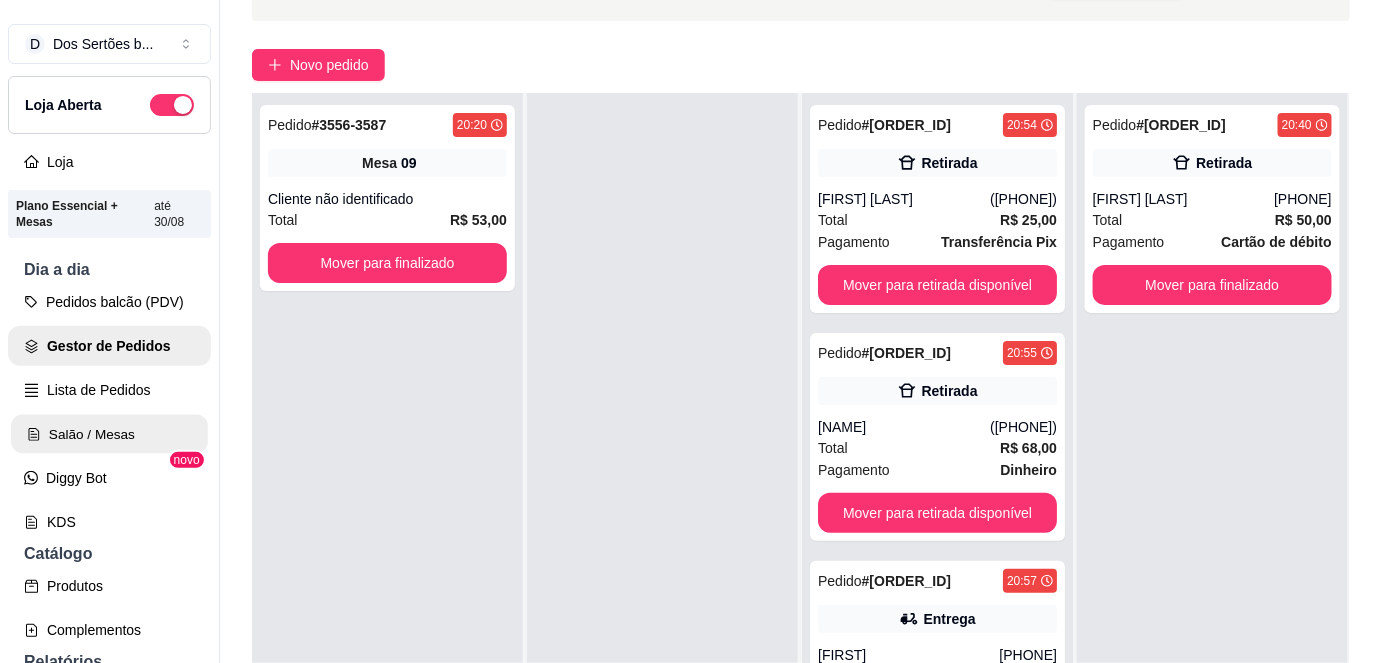click on "Salão / Mesas" at bounding box center [109, 434] 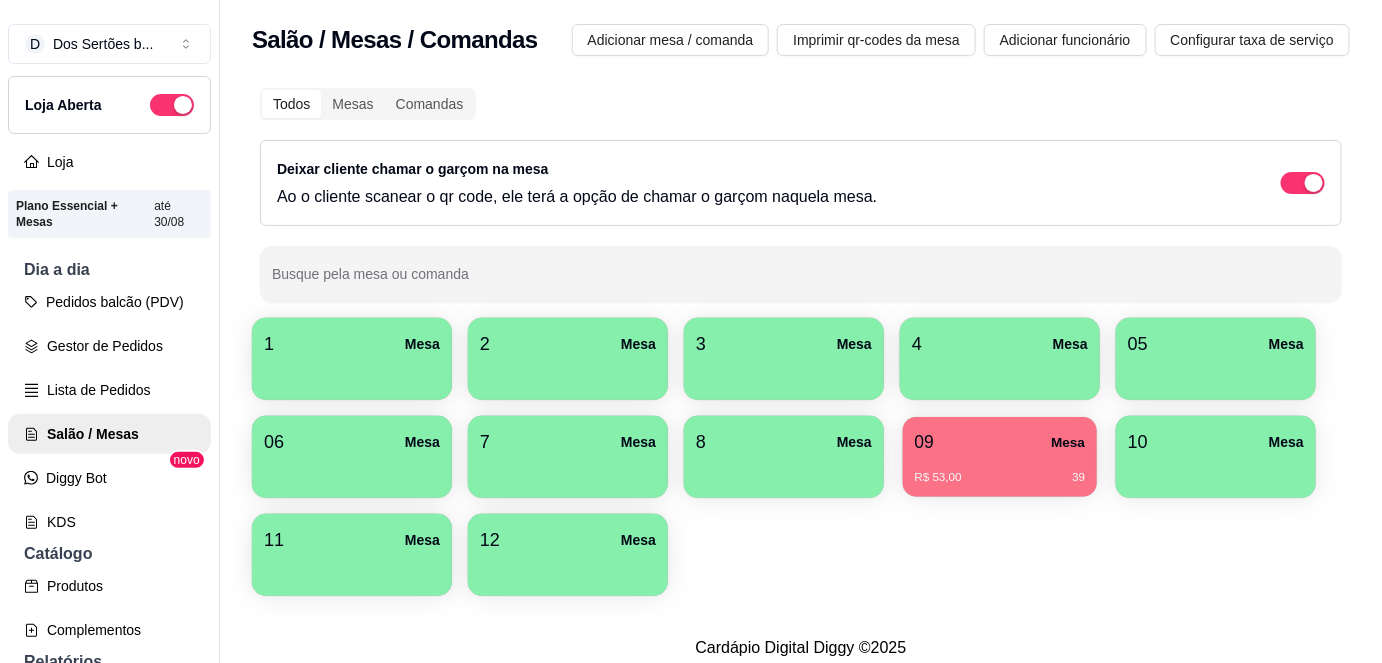 click on "R$ 53,00 39" at bounding box center [1000, 470] 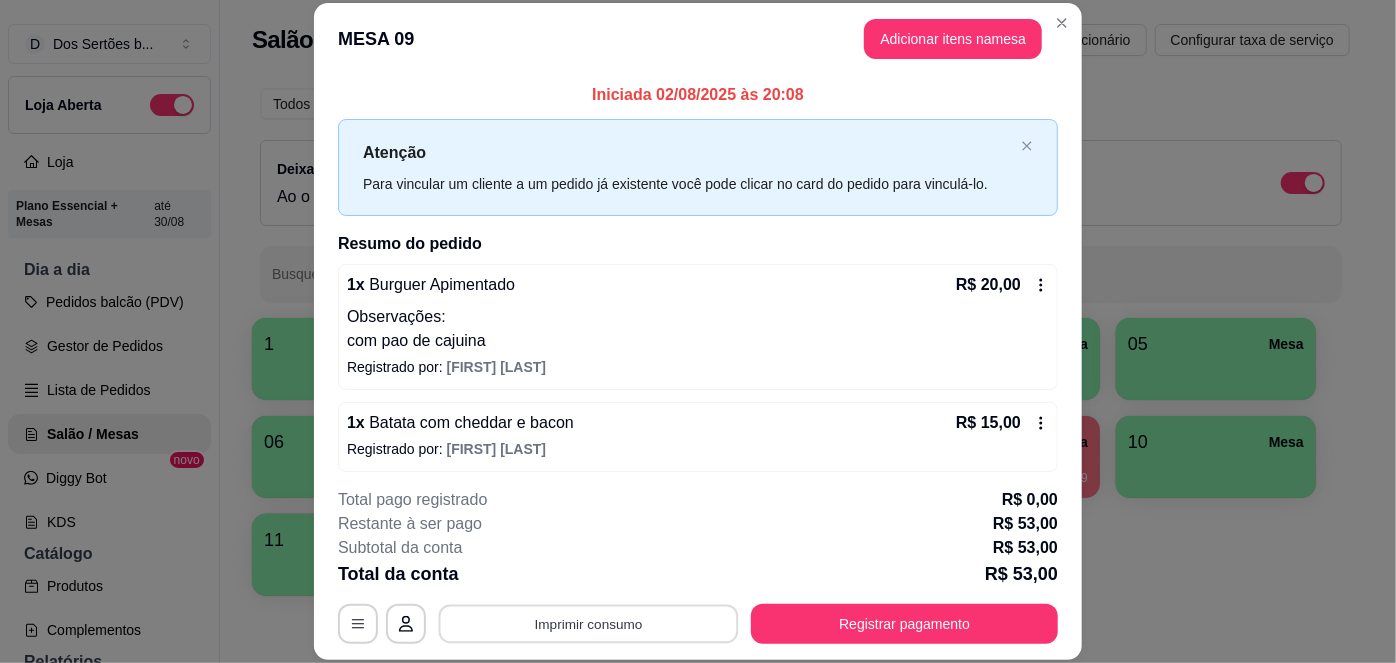 click on "Imprimir consumo" at bounding box center (589, 623) 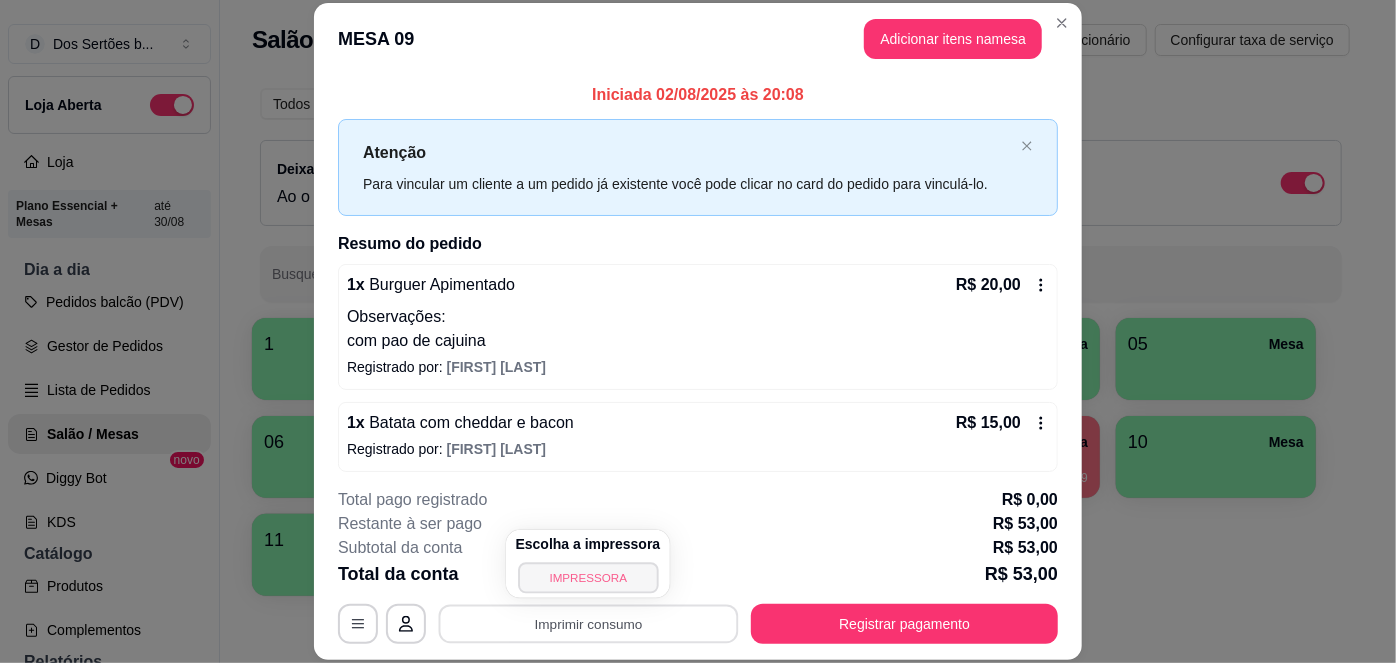 click on "IMPRESSORA" at bounding box center (588, 577) 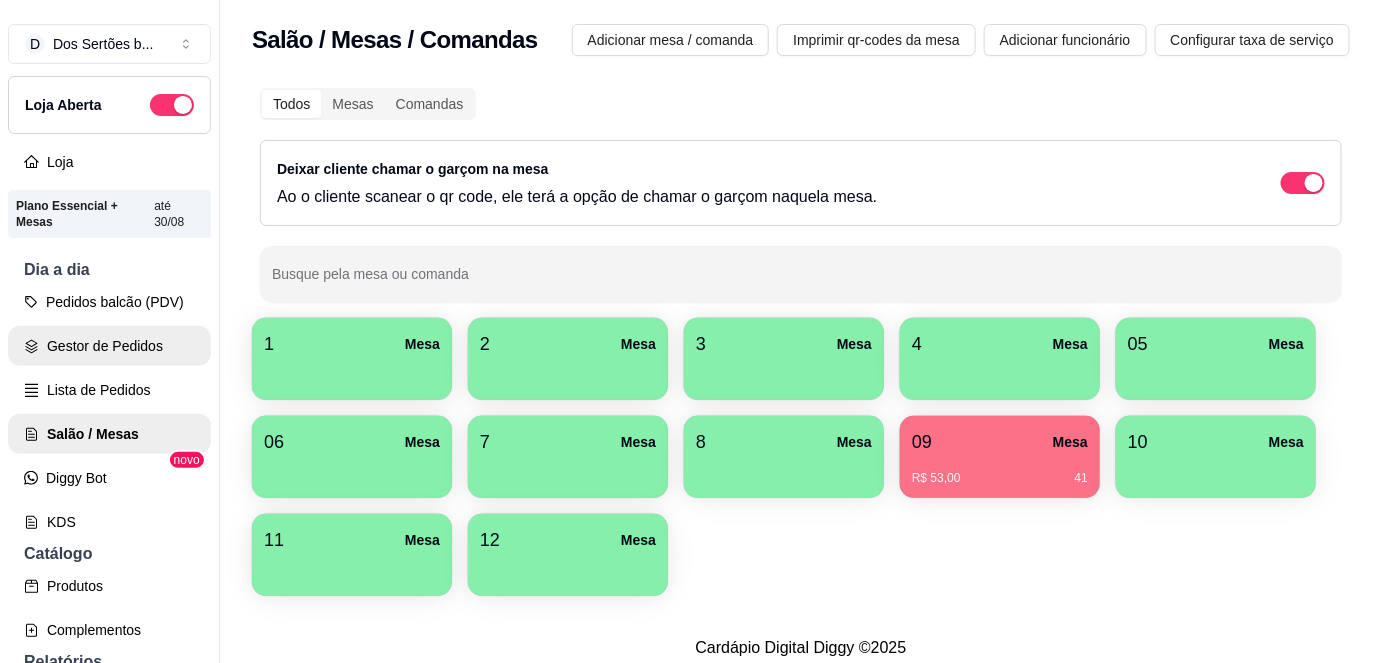 click on "Gestor de Pedidos" at bounding box center [109, 346] 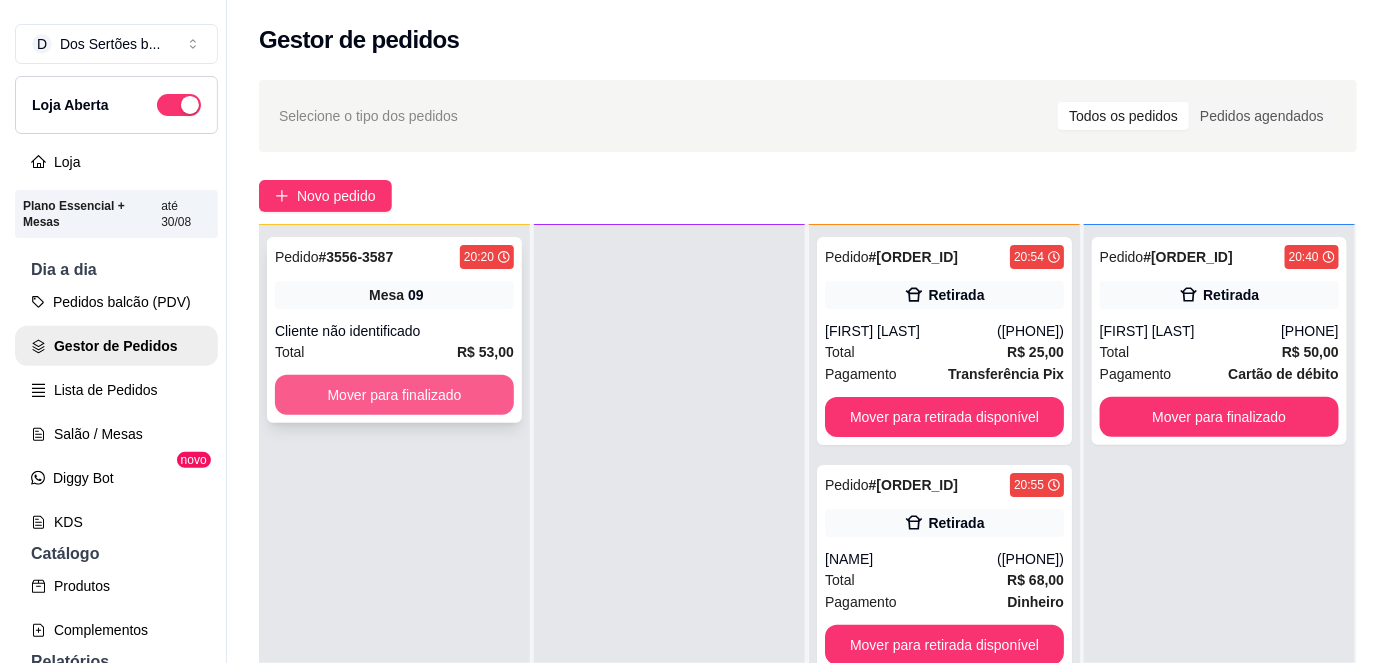 scroll, scrollTop: 56, scrollLeft: 0, axis: vertical 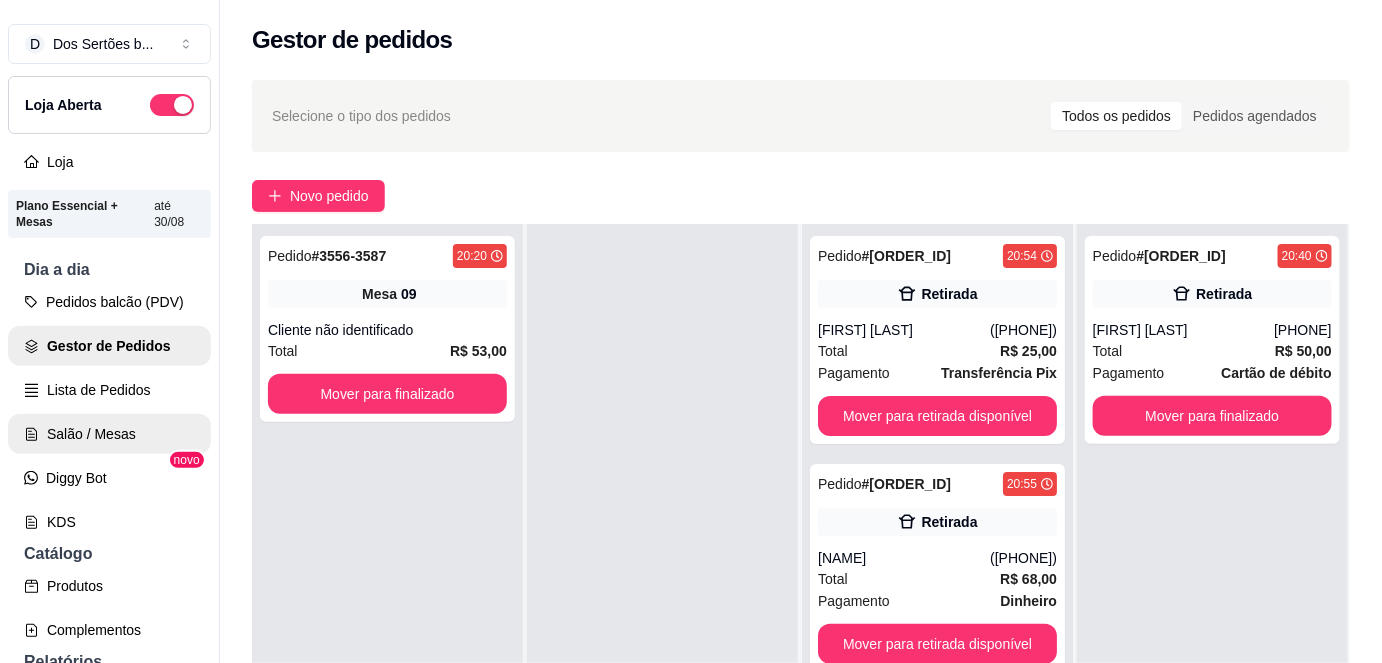 click on "Salão / Mesas" at bounding box center [109, 434] 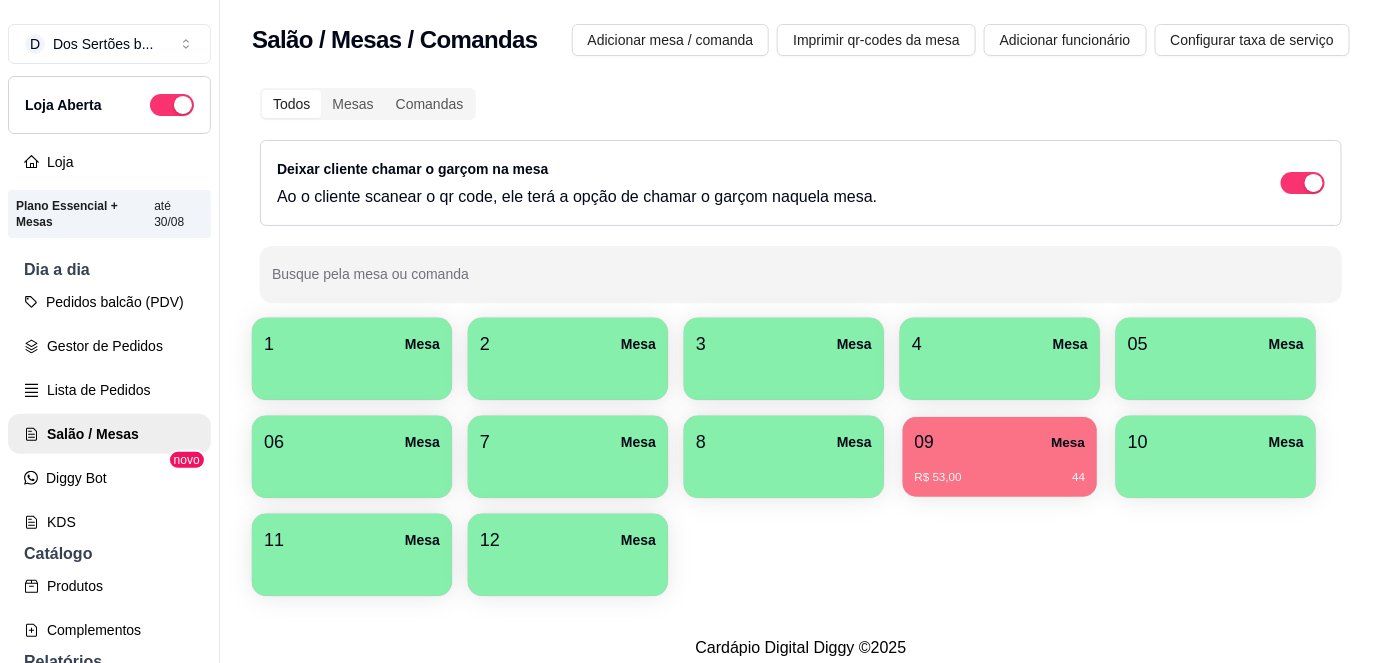 click on "R$ 53,00 44" at bounding box center (1000, 470) 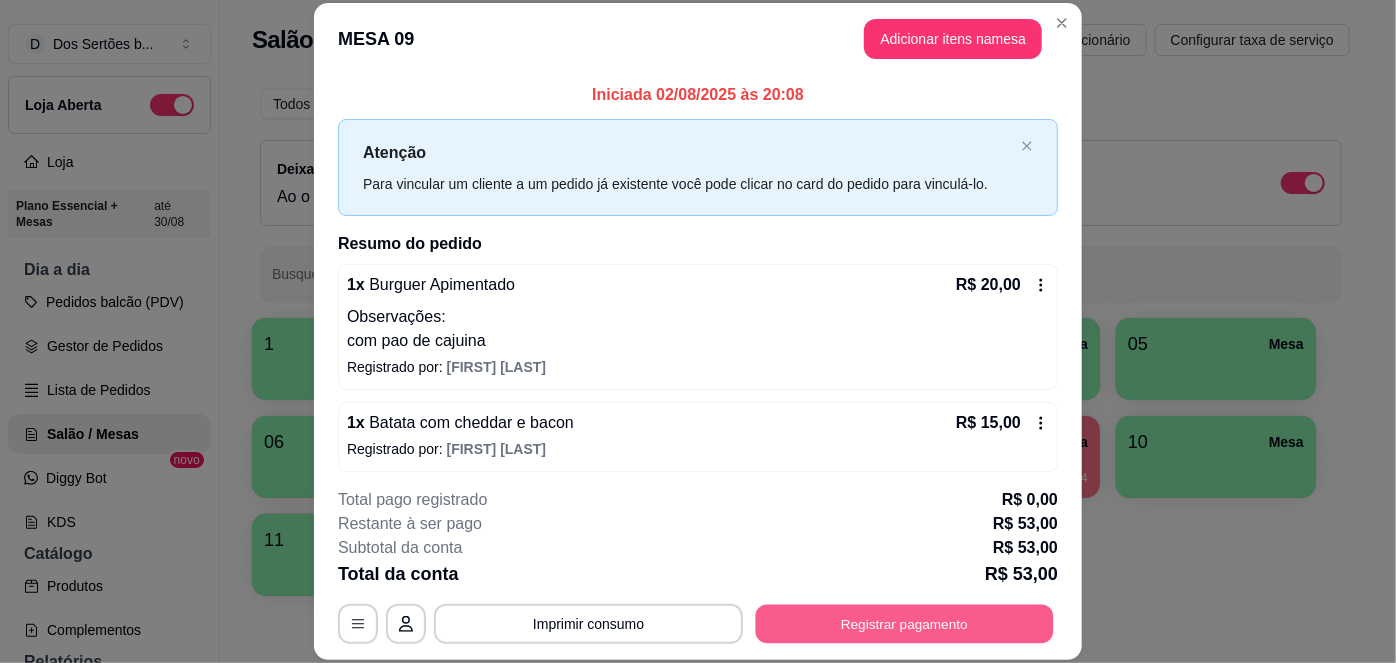 click on "Registrar pagamento" at bounding box center (905, 623) 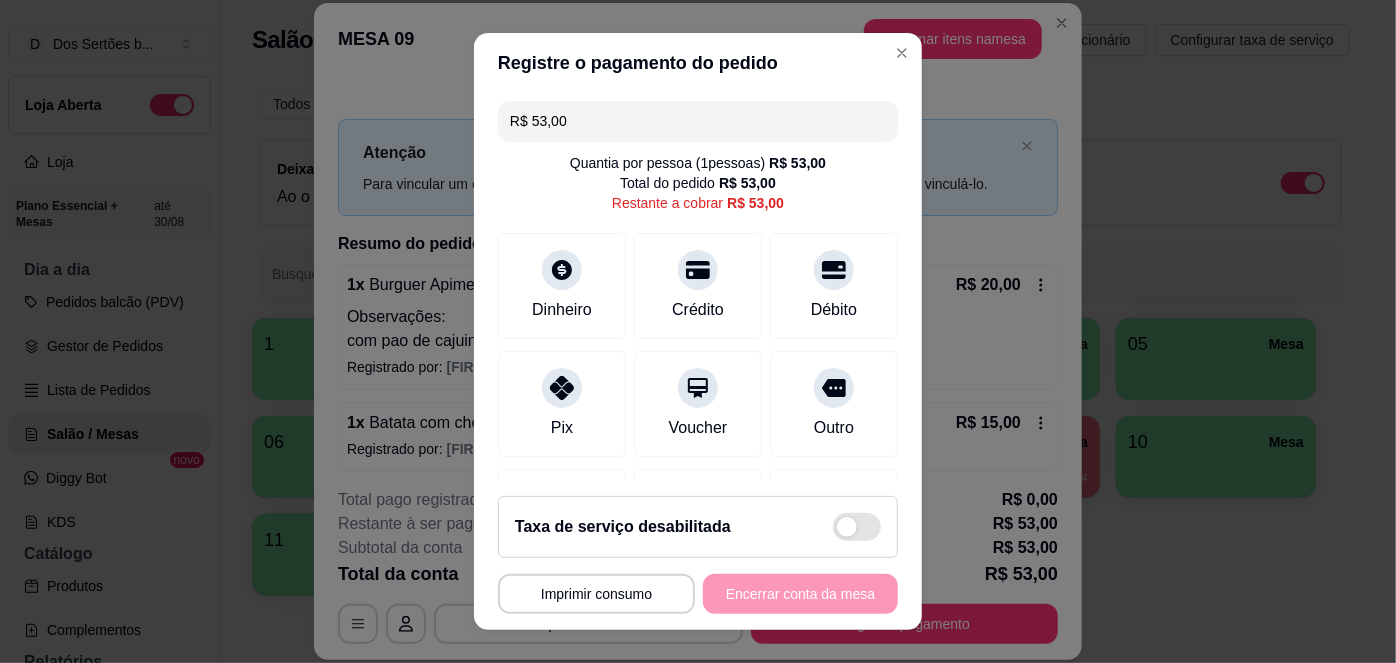 click on "R$ 53,00" at bounding box center (698, 121) 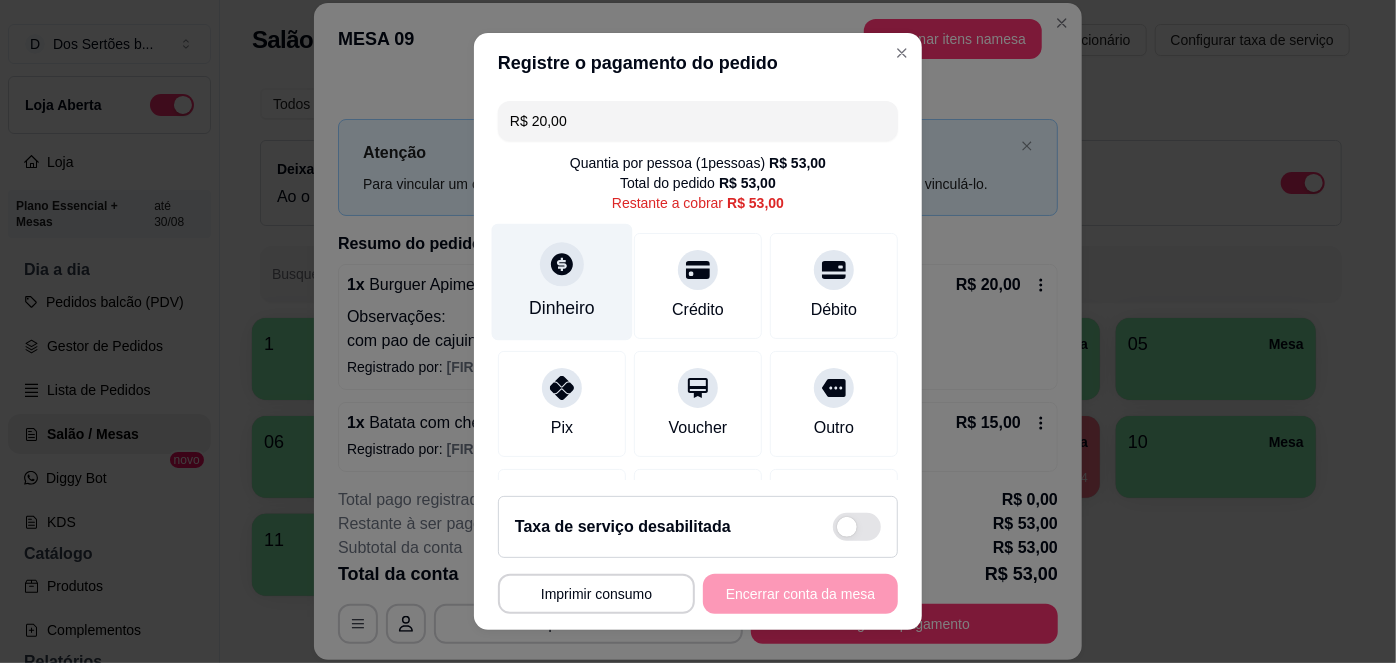 type on "R$ 20,00" 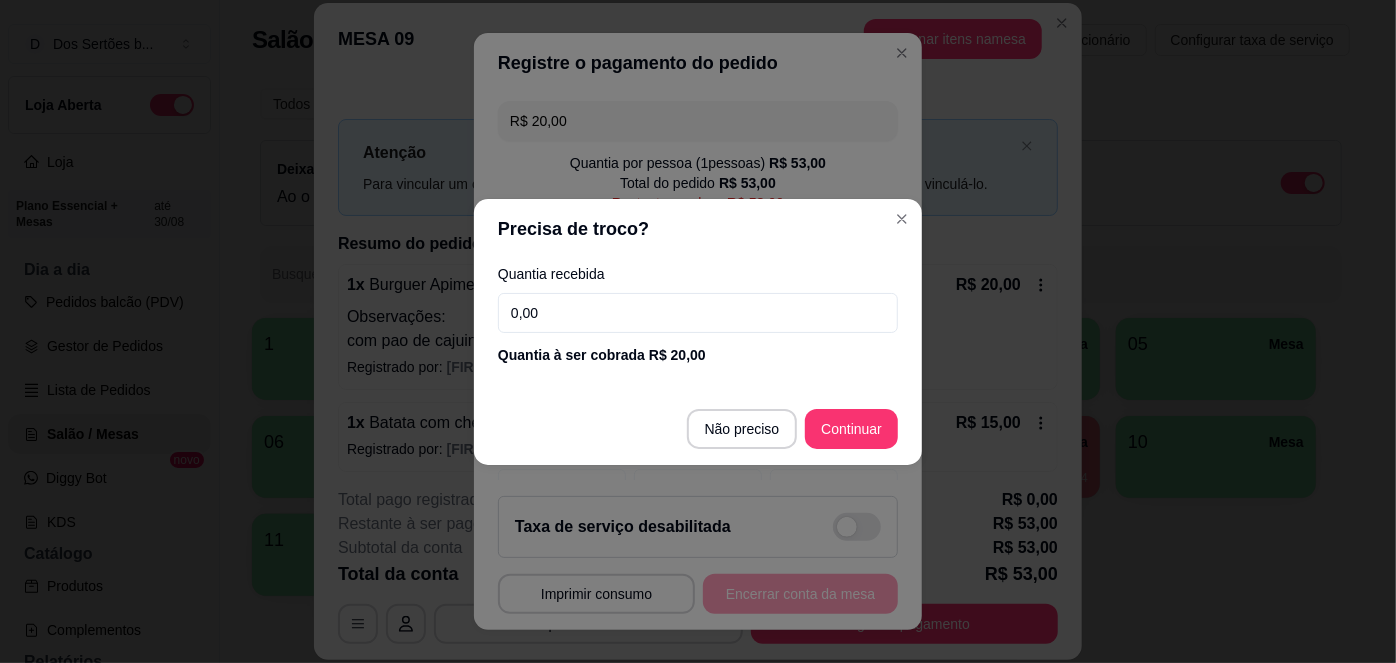 click on "0,00" at bounding box center (698, 313) 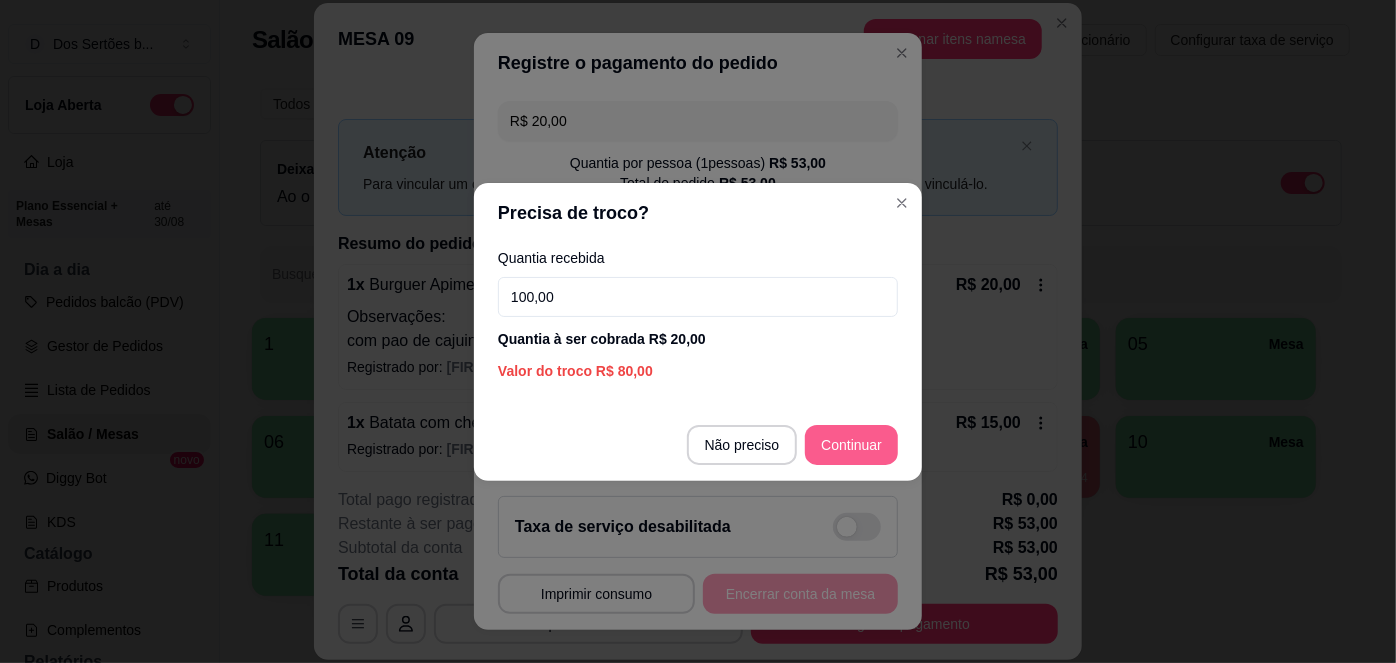 type on "100,00" 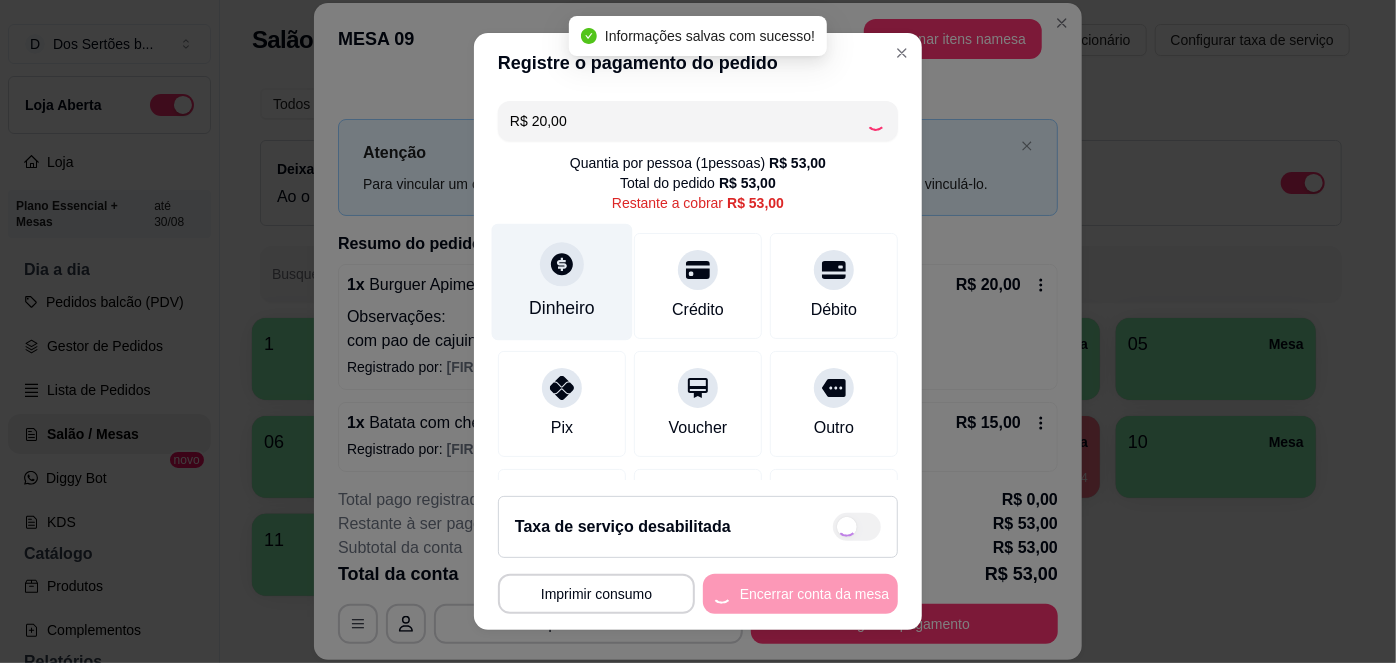 type on "R$ 33,00" 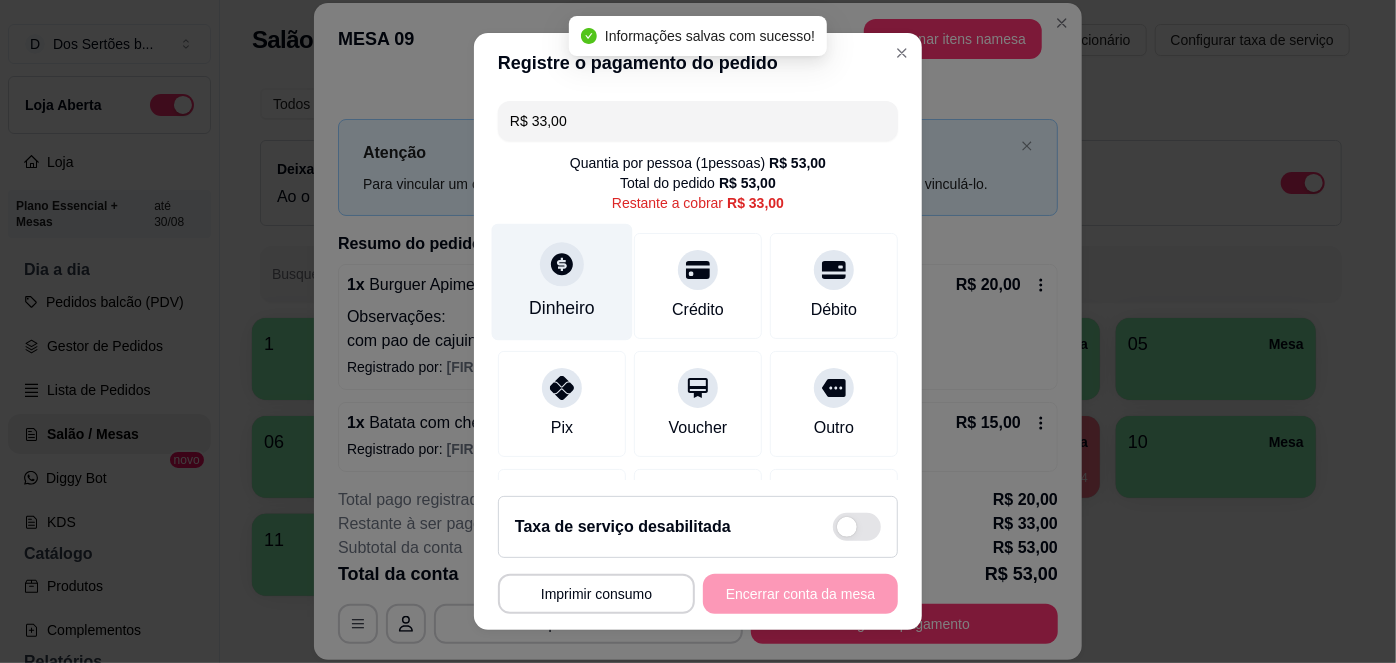 click on "Dinheiro" at bounding box center [562, 282] 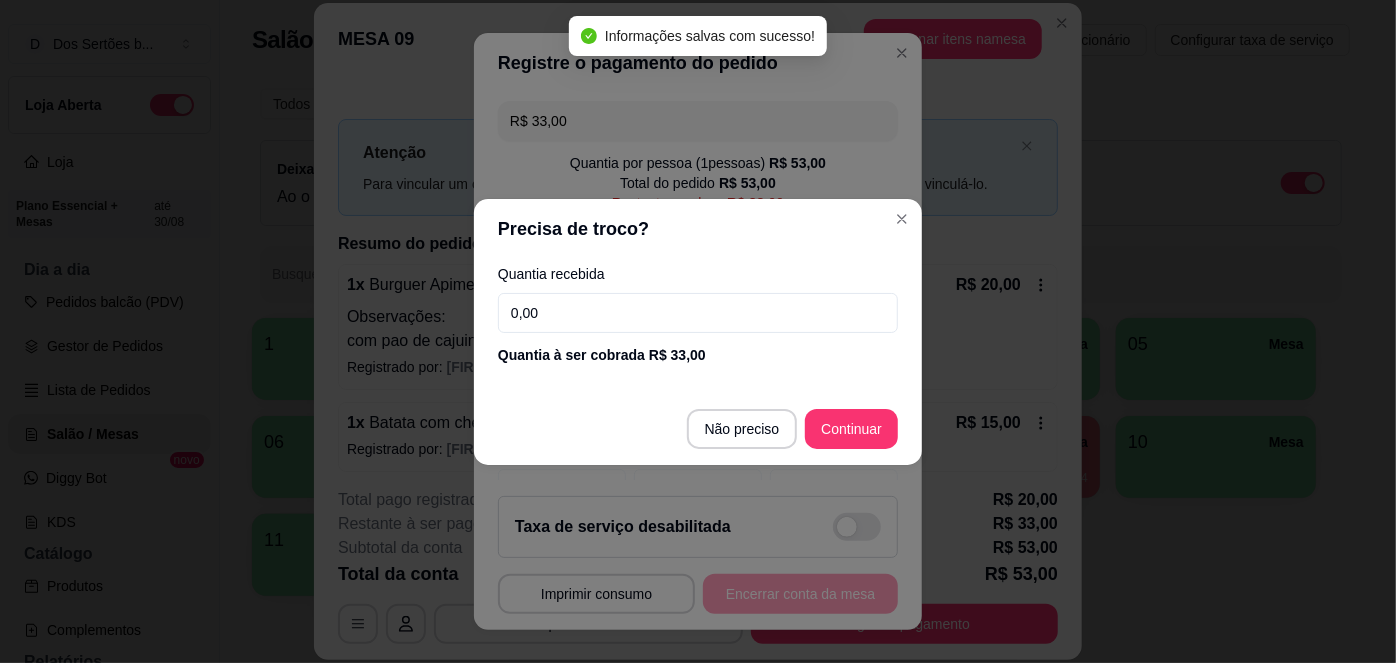 click on "0,00" at bounding box center [698, 313] 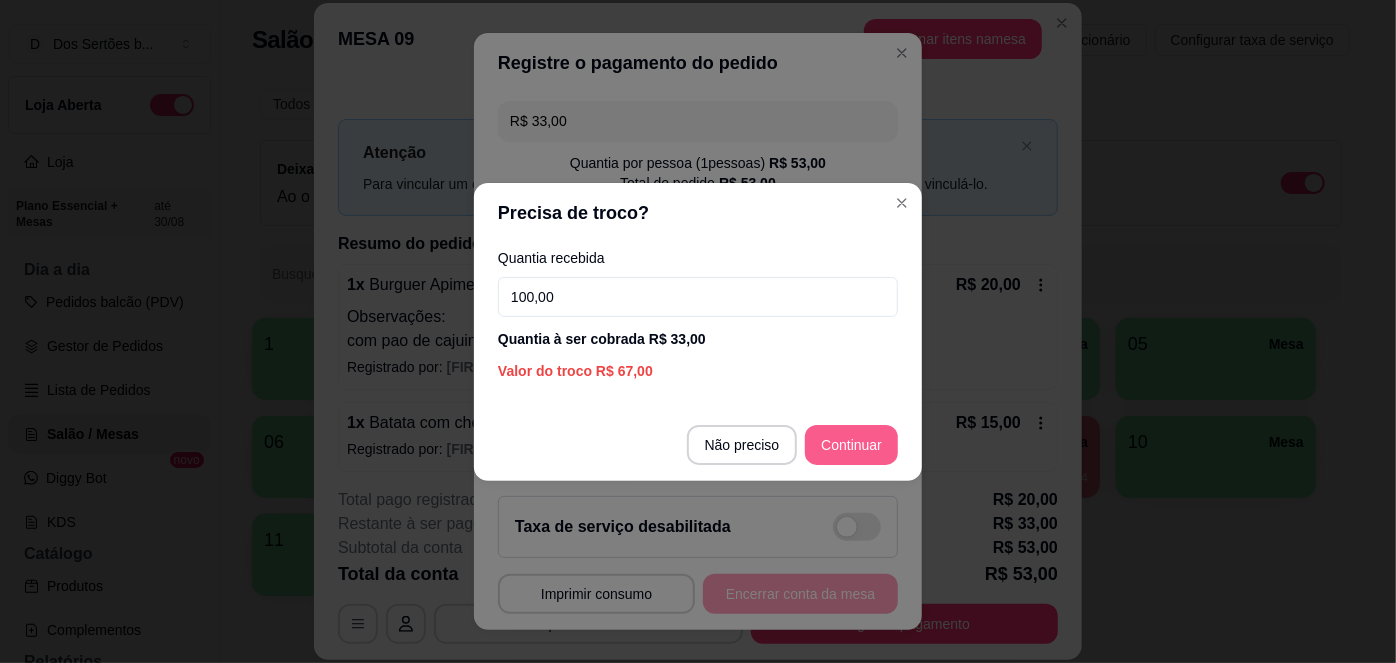 type on "100,00" 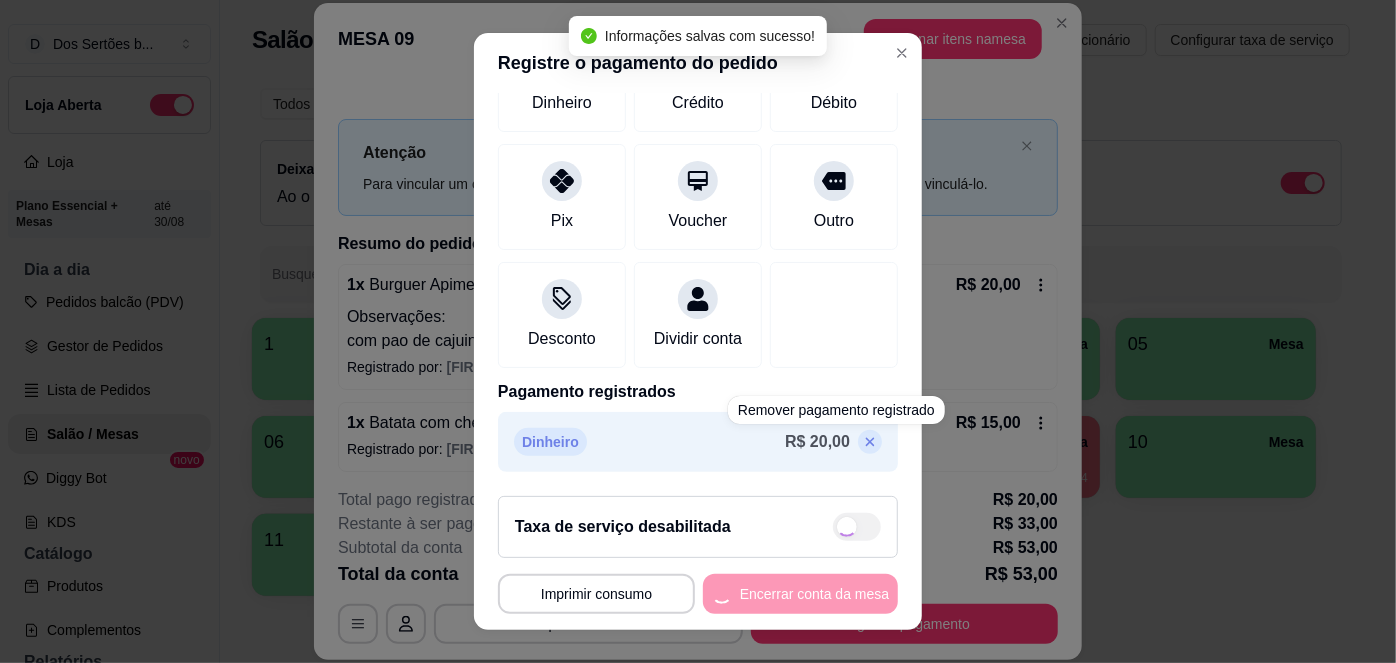 type on "R$ 0,00" 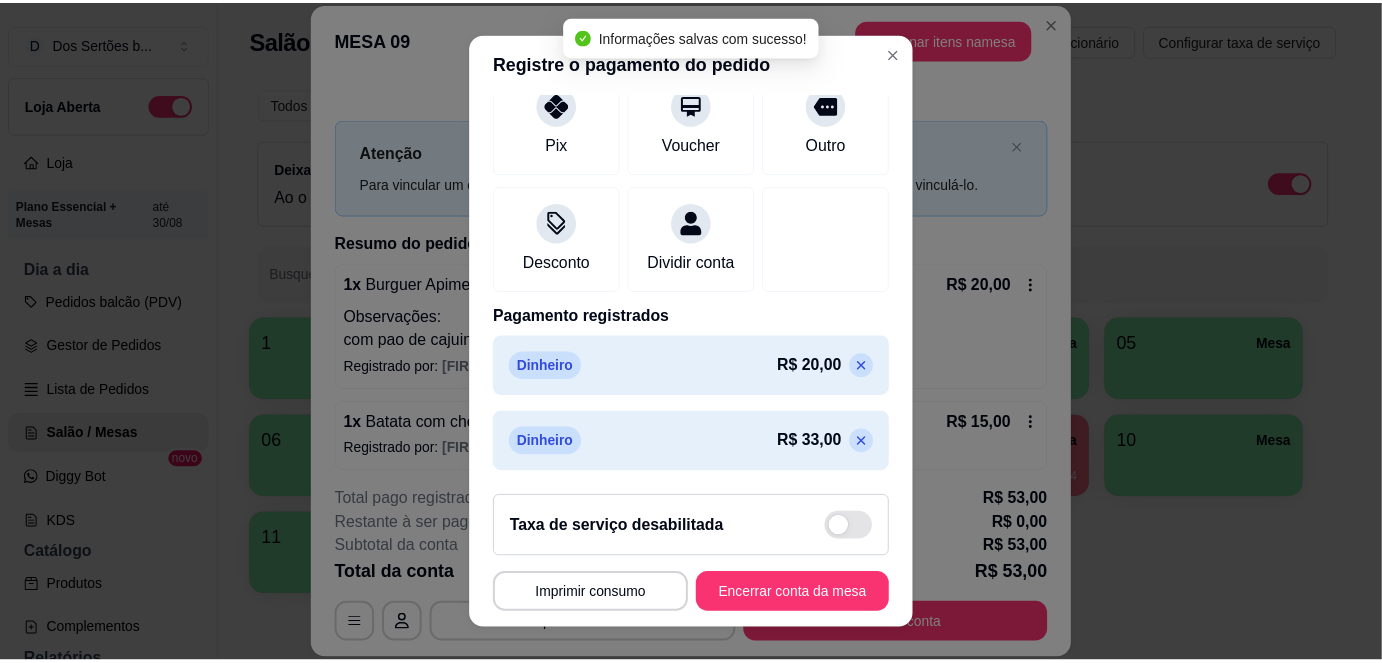 scroll, scrollTop: 285, scrollLeft: 0, axis: vertical 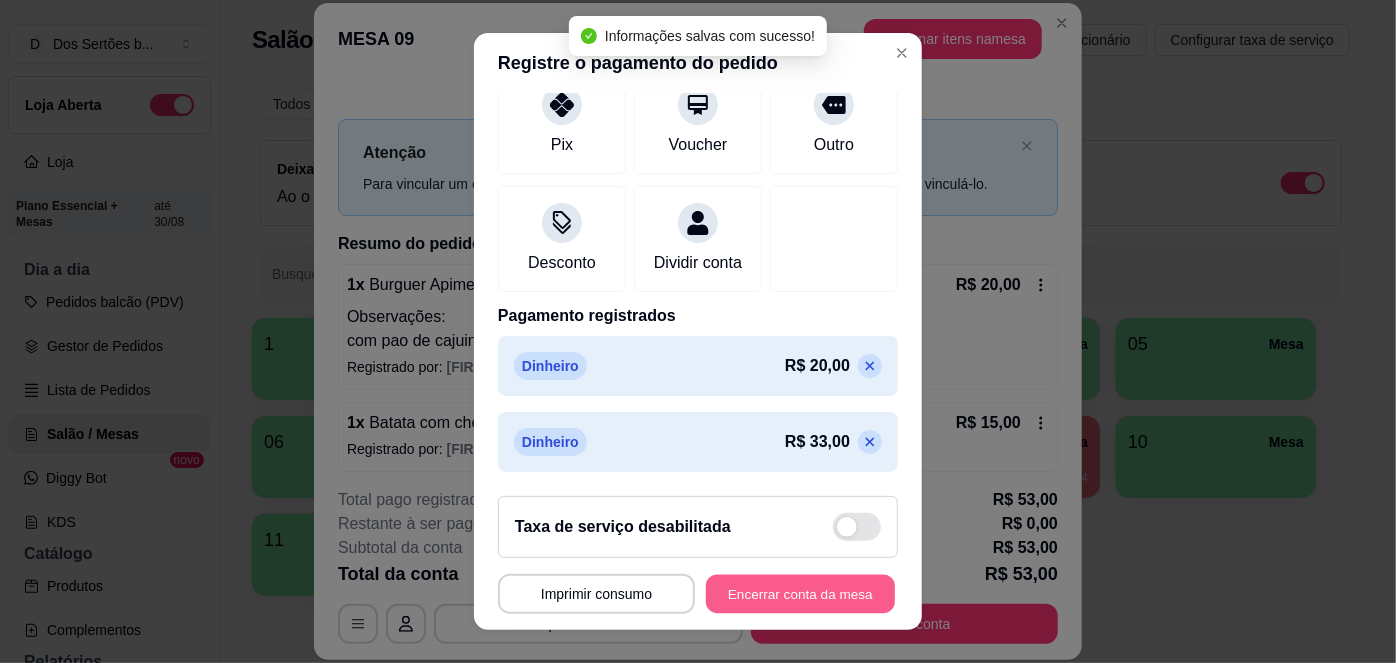 click on "Encerrar conta da mesa" at bounding box center [800, 593] 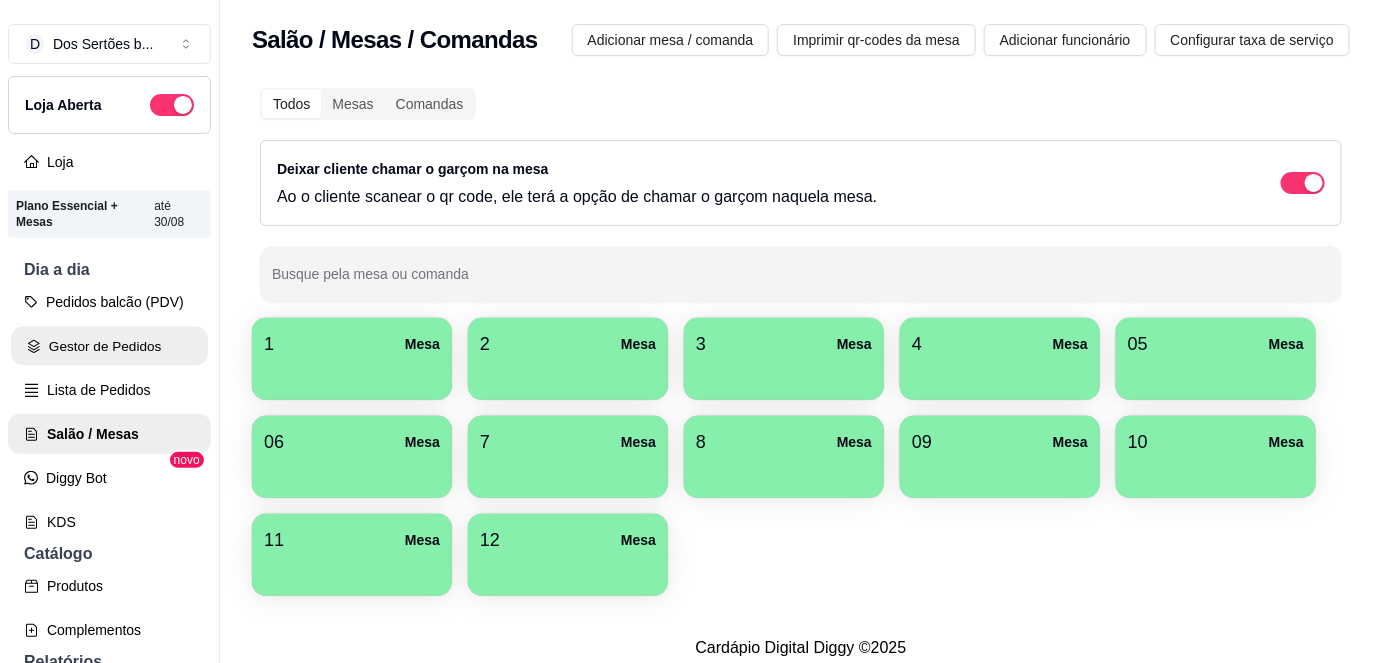 click on "Gestor de Pedidos" at bounding box center (109, 346) 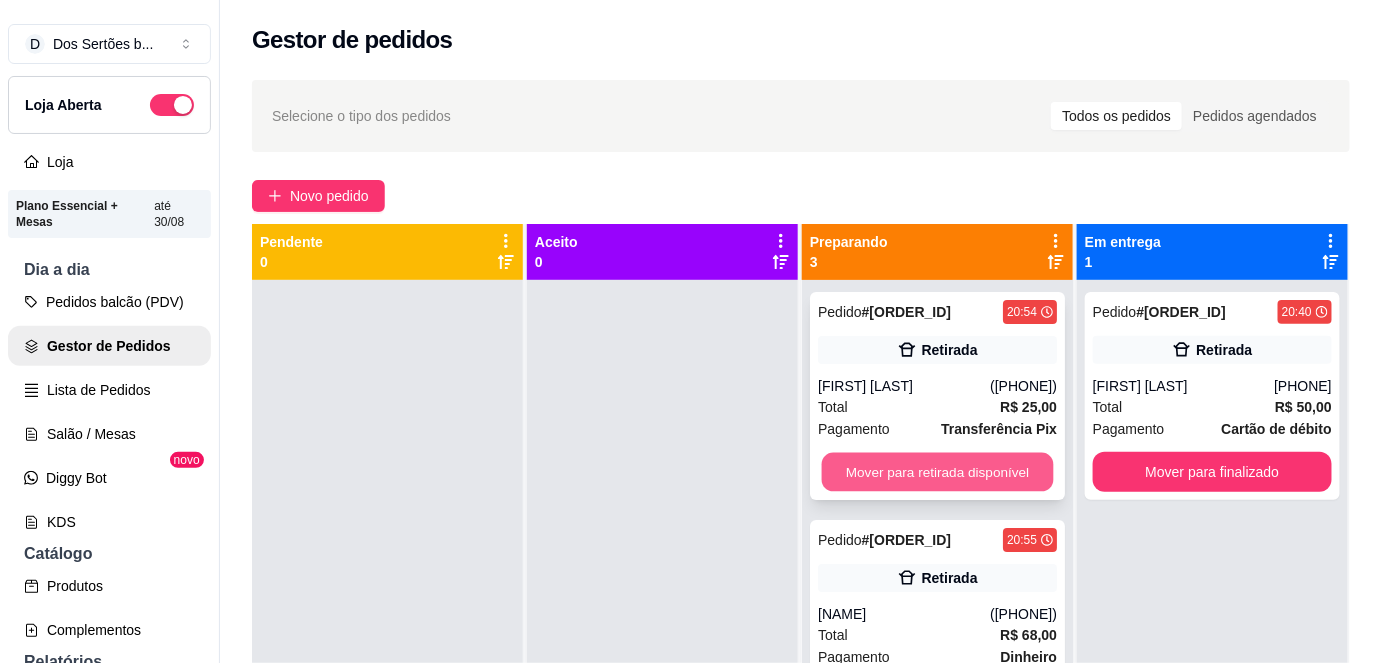 click on "Mover para retirada disponível" at bounding box center (938, 472) 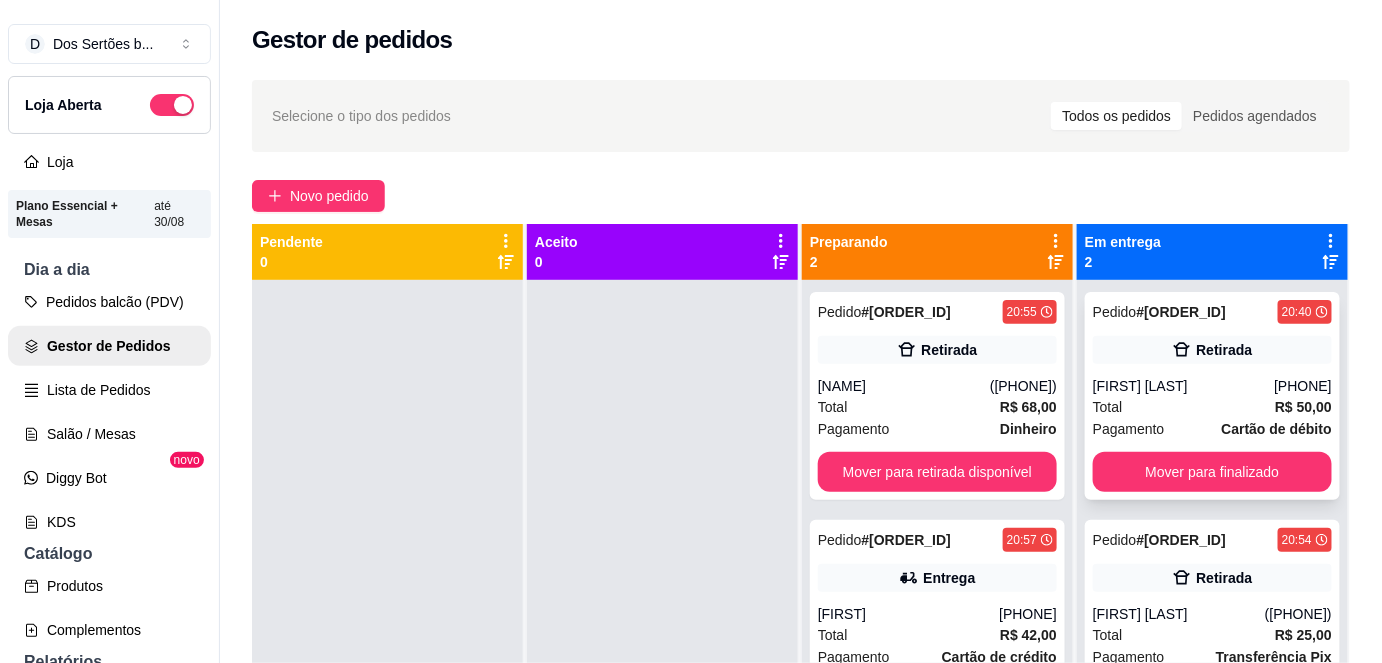 scroll, scrollTop: 56, scrollLeft: 0, axis: vertical 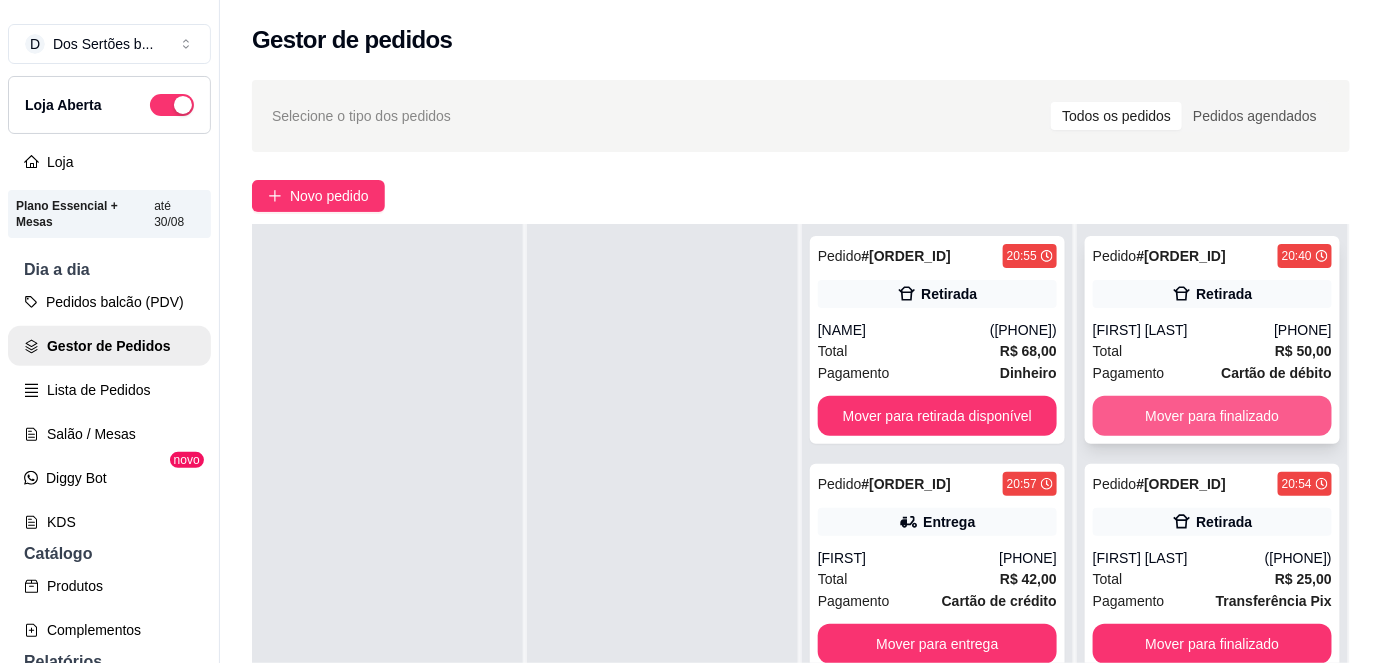 click on "Mover para finalizado" at bounding box center (1212, 416) 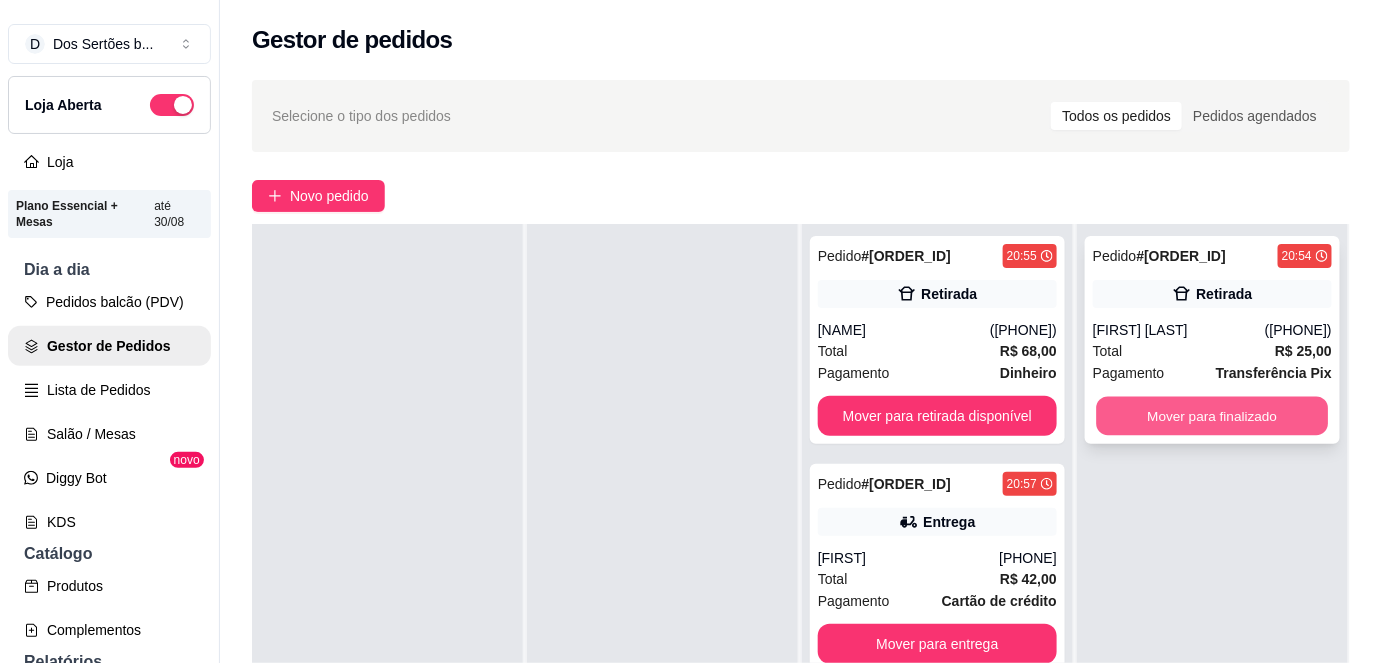 click on "Mover para finalizado" at bounding box center (1213, 416) 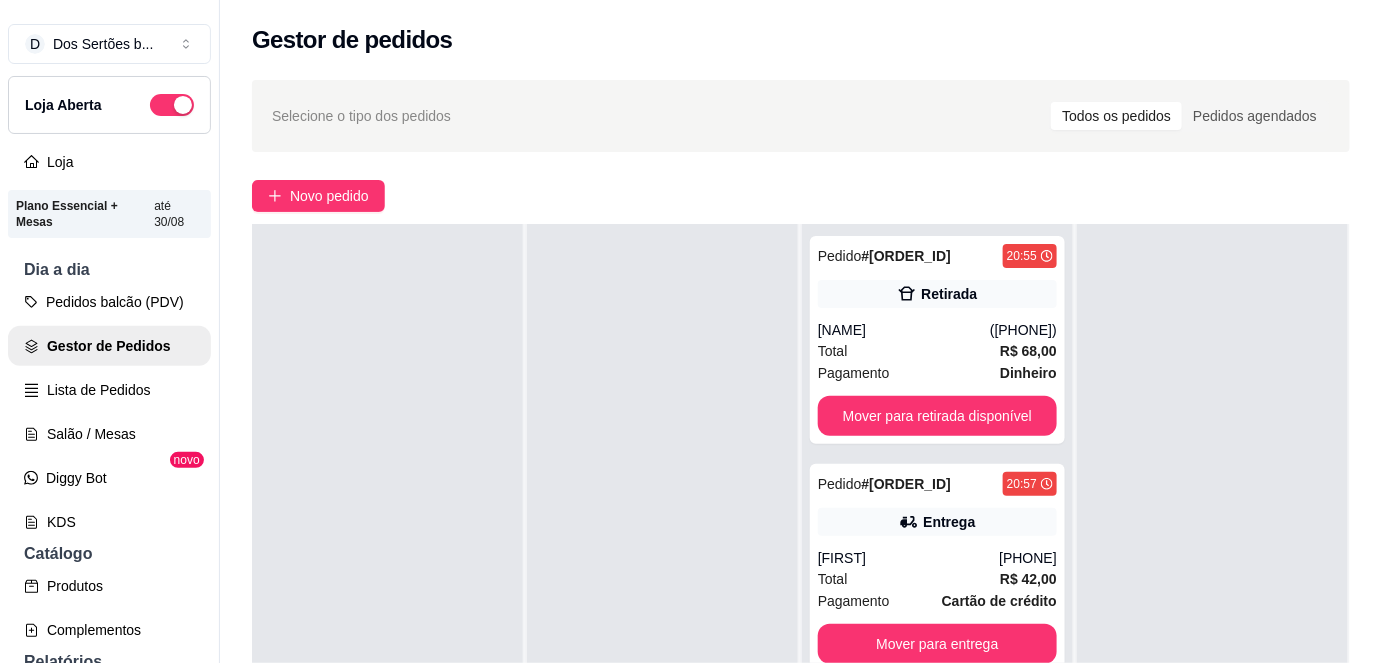 scroll, scrollTop: 317, scrollLeft: 0, axis: vertical 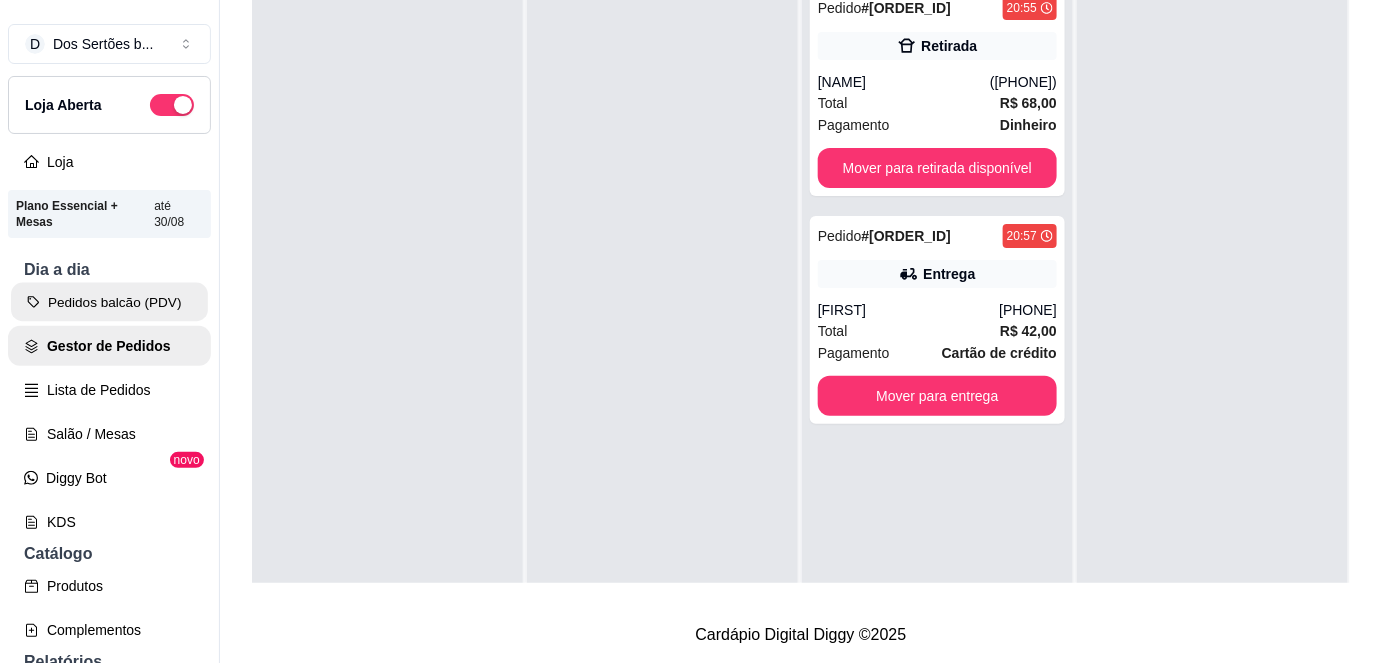 click on "Pedidos balcão (PDV)" at bounding box center [109, 302] 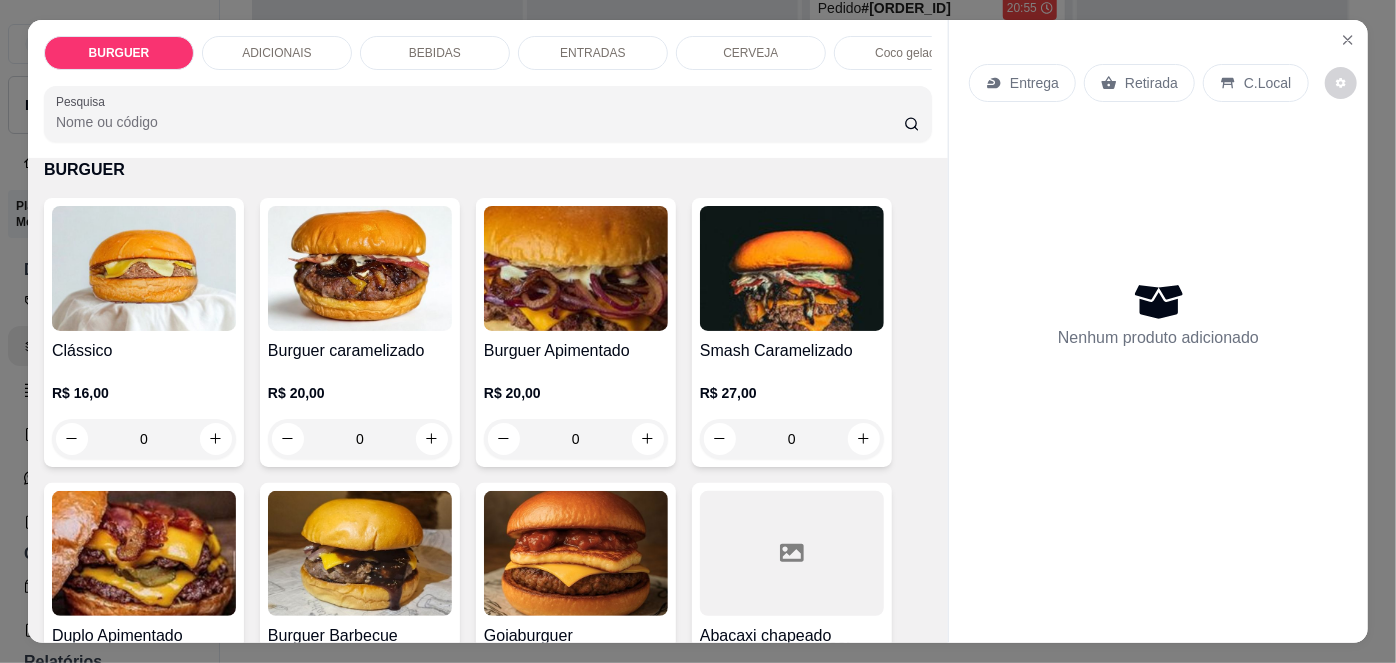 scroll, scrollTop: 90, scrollLeft: 0, axis: vertical 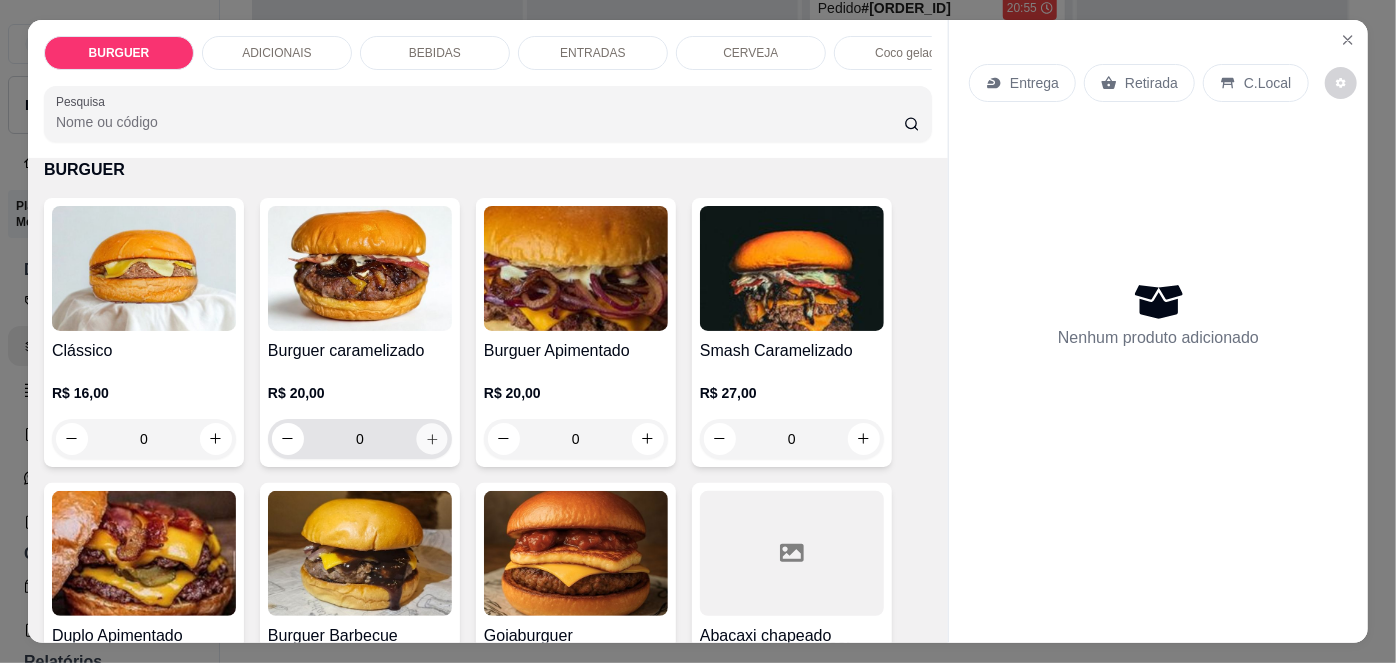 click 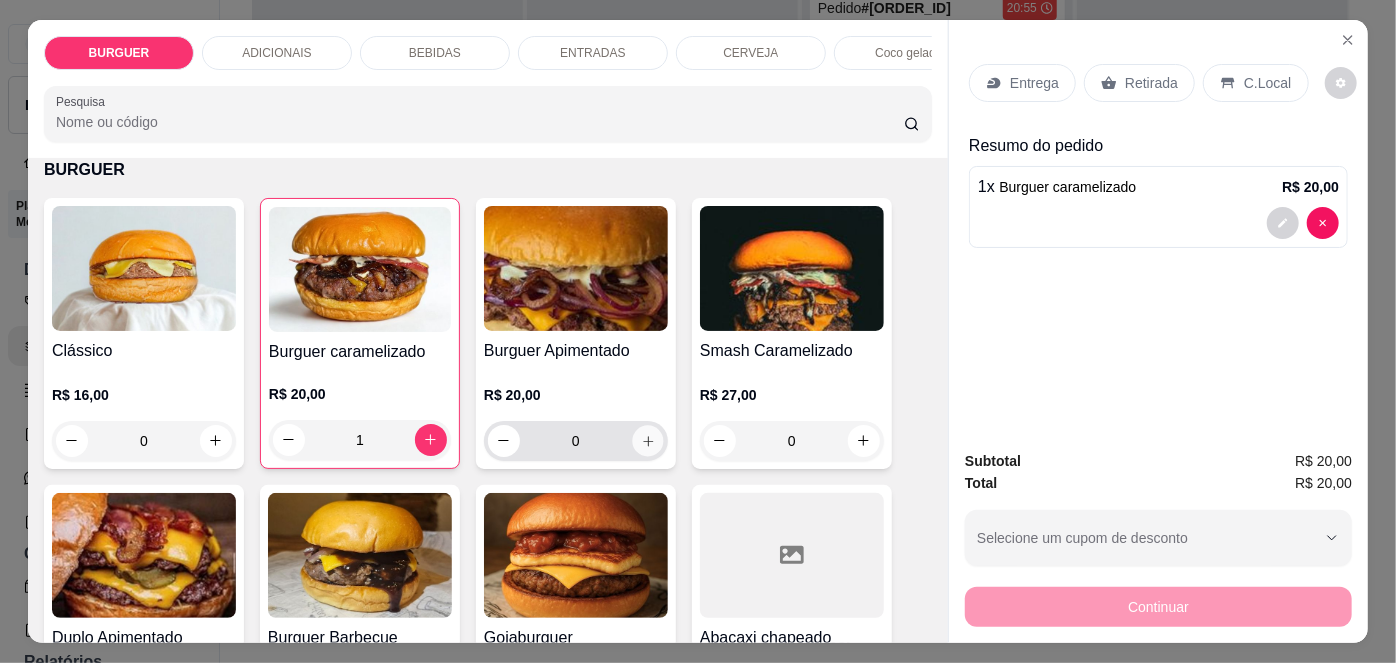 click 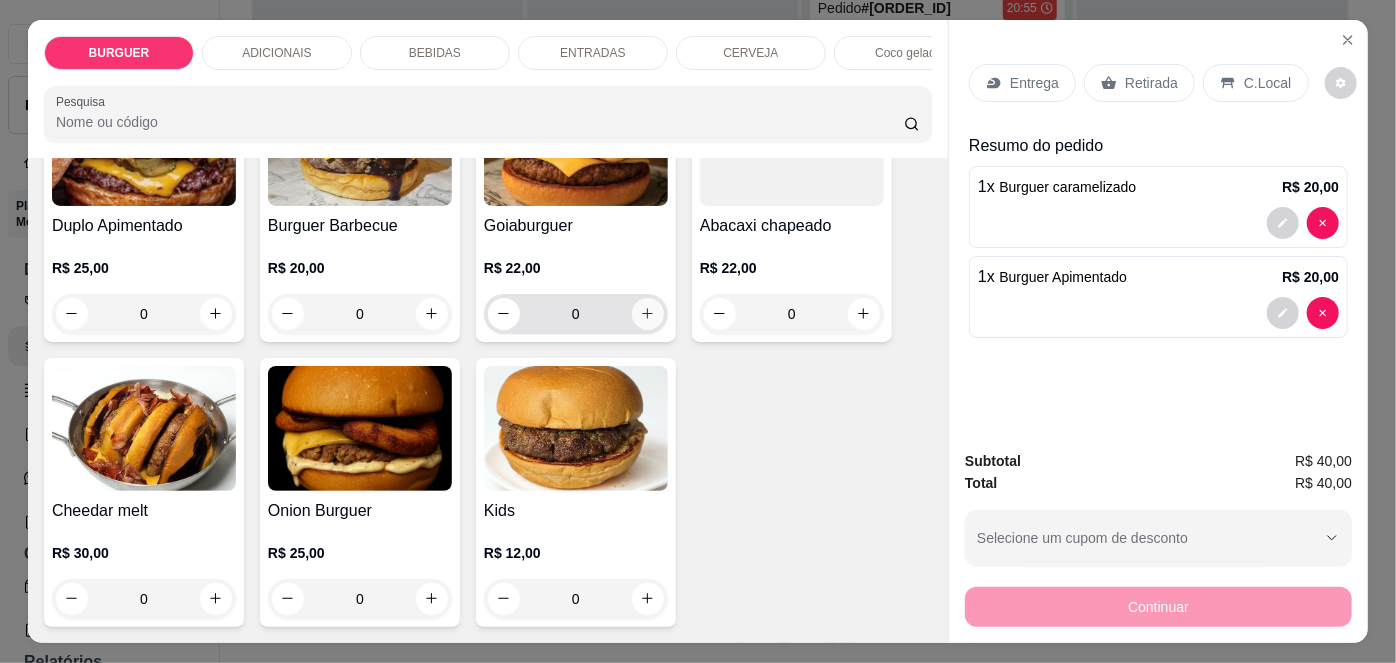 scroll, scrollTop: 542, scrollLeft: 0, axis: vertical 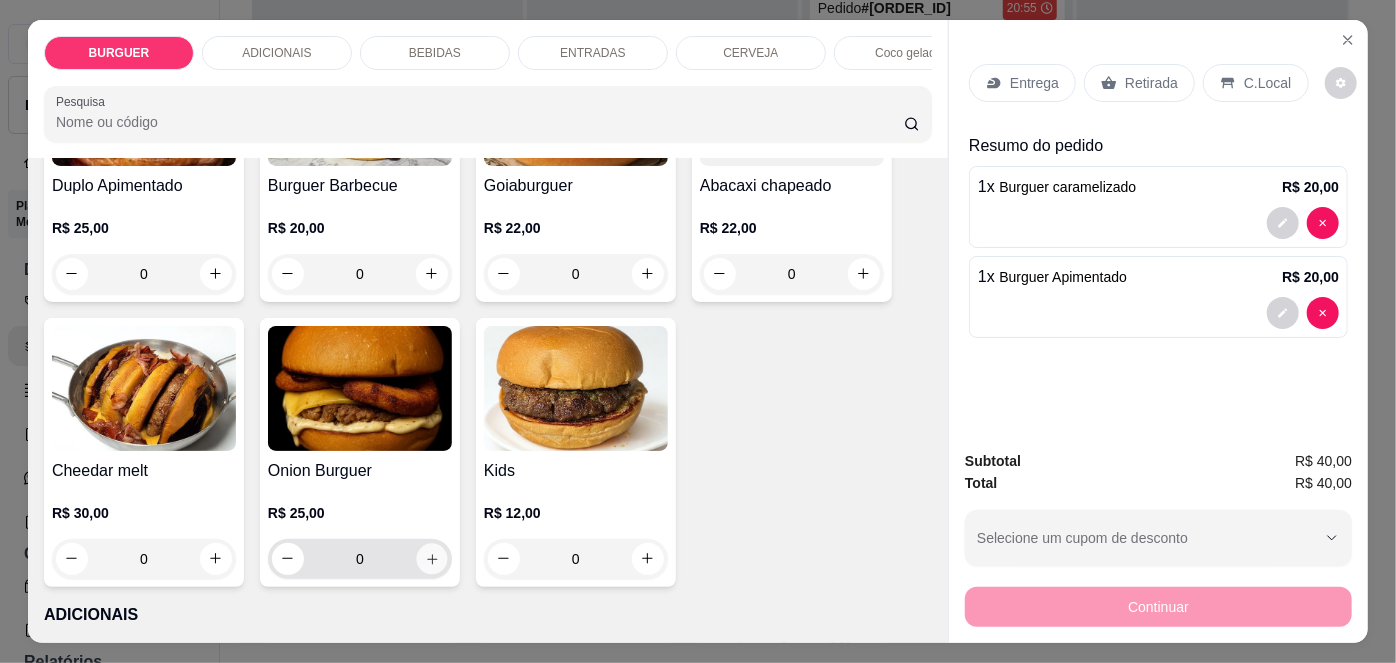 click 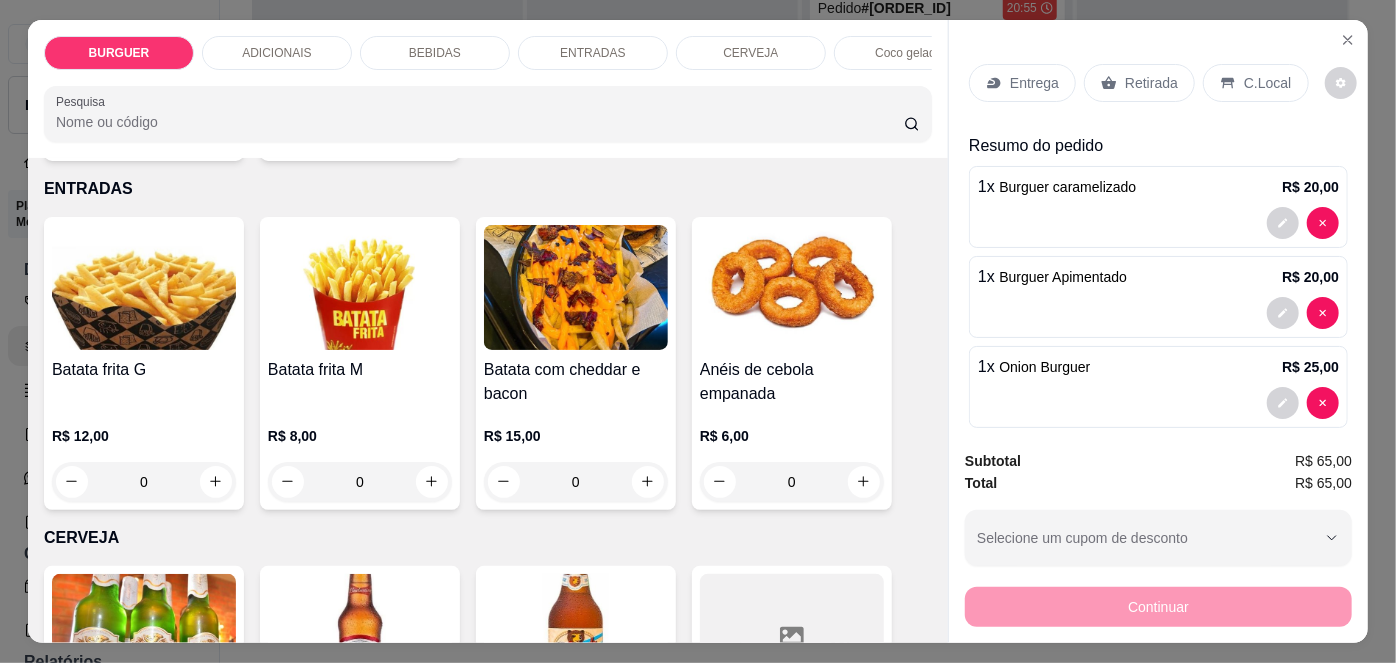 scroll, scrollTop: 2762, scrollLeft: 0, axis: vertical 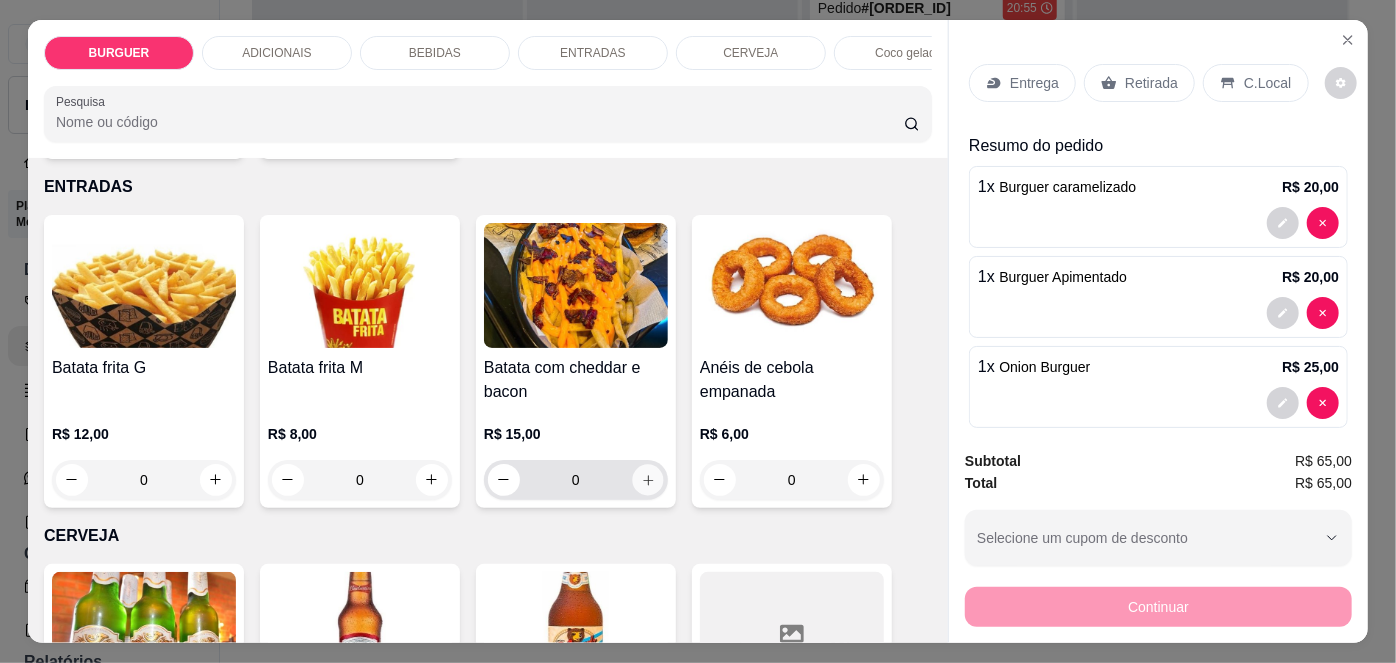 click 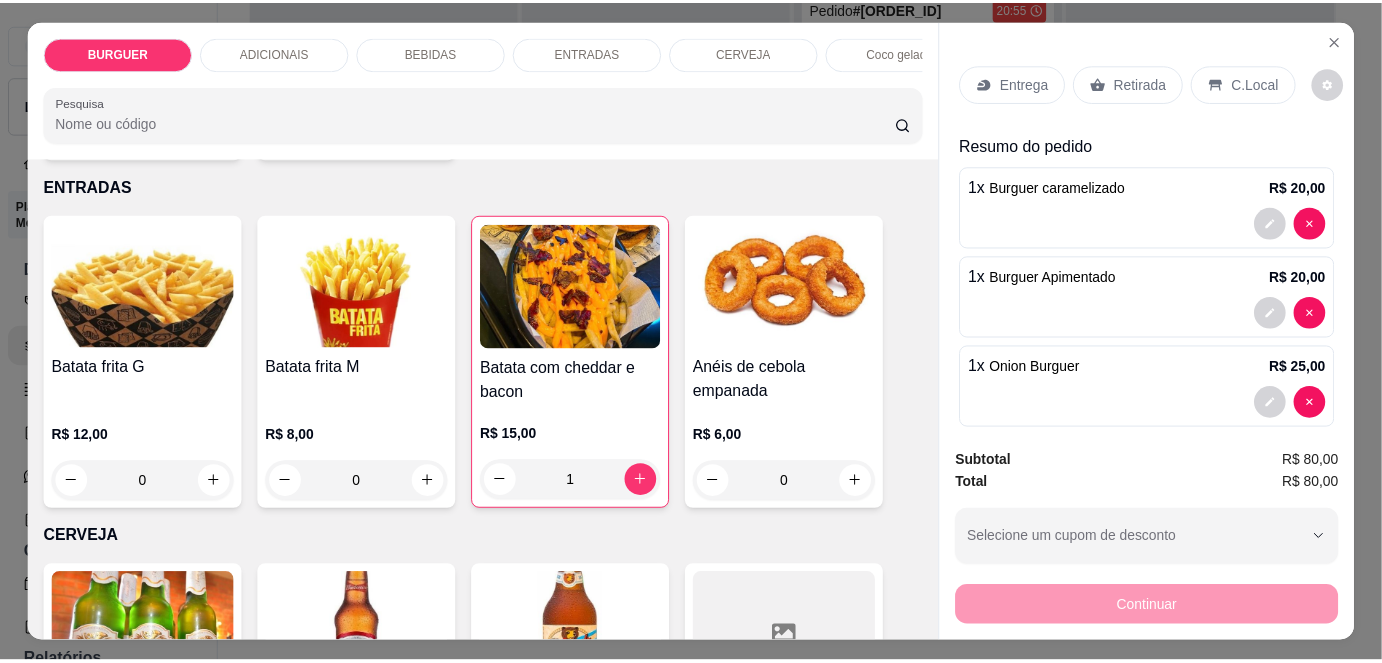 scroll, scrollTop: 108, scrollLeft: 0, axis: vertical 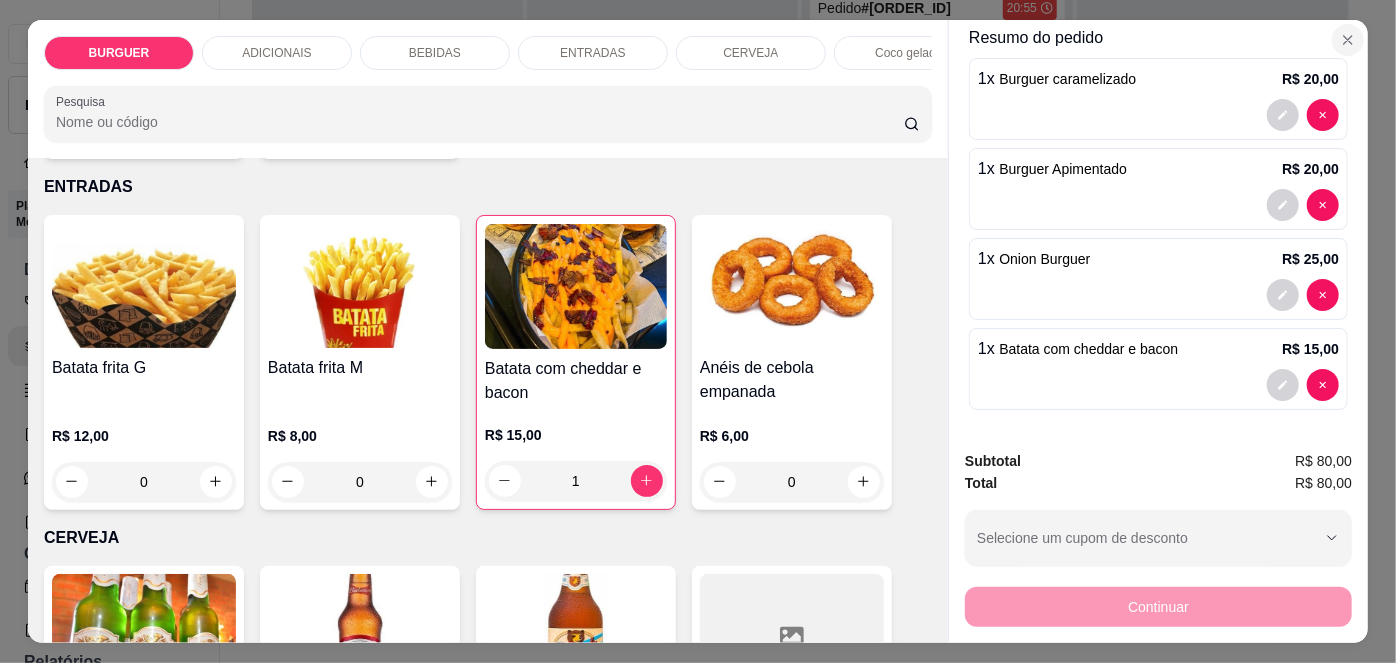 click at bounding box center (1348, 40) 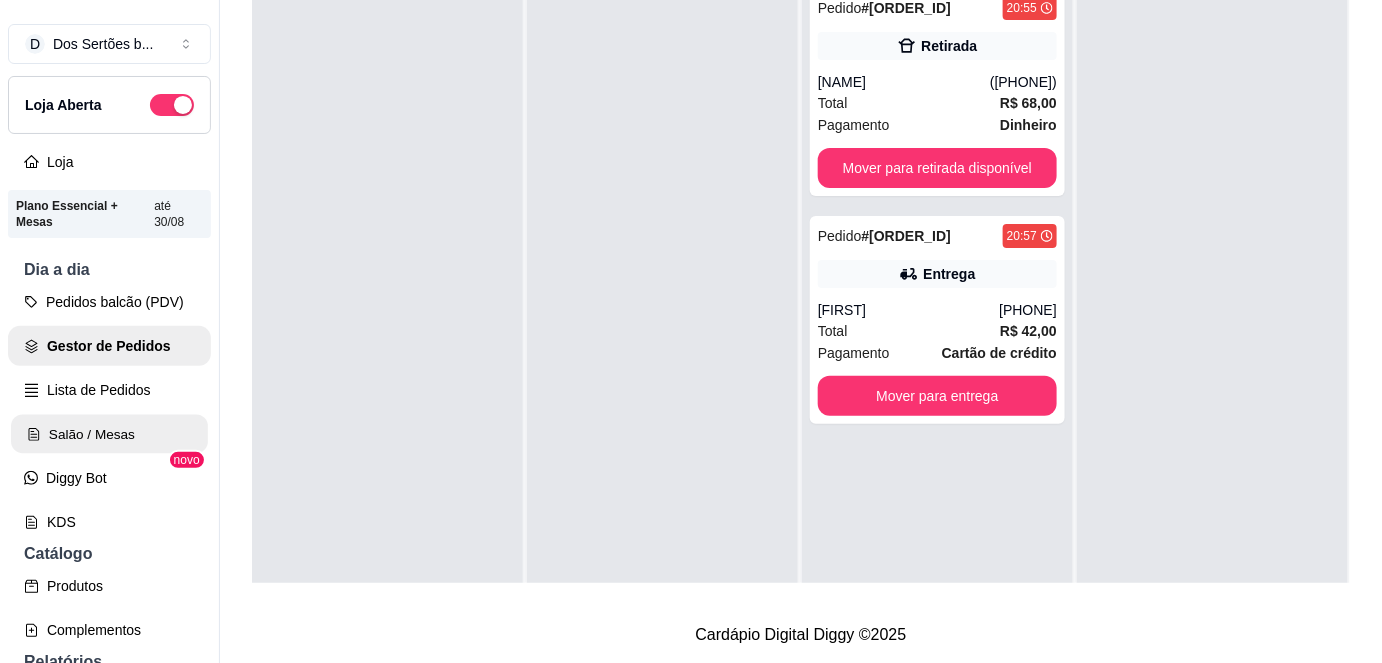 click on "Salão / Mesas" at bounding box center (109, 434) 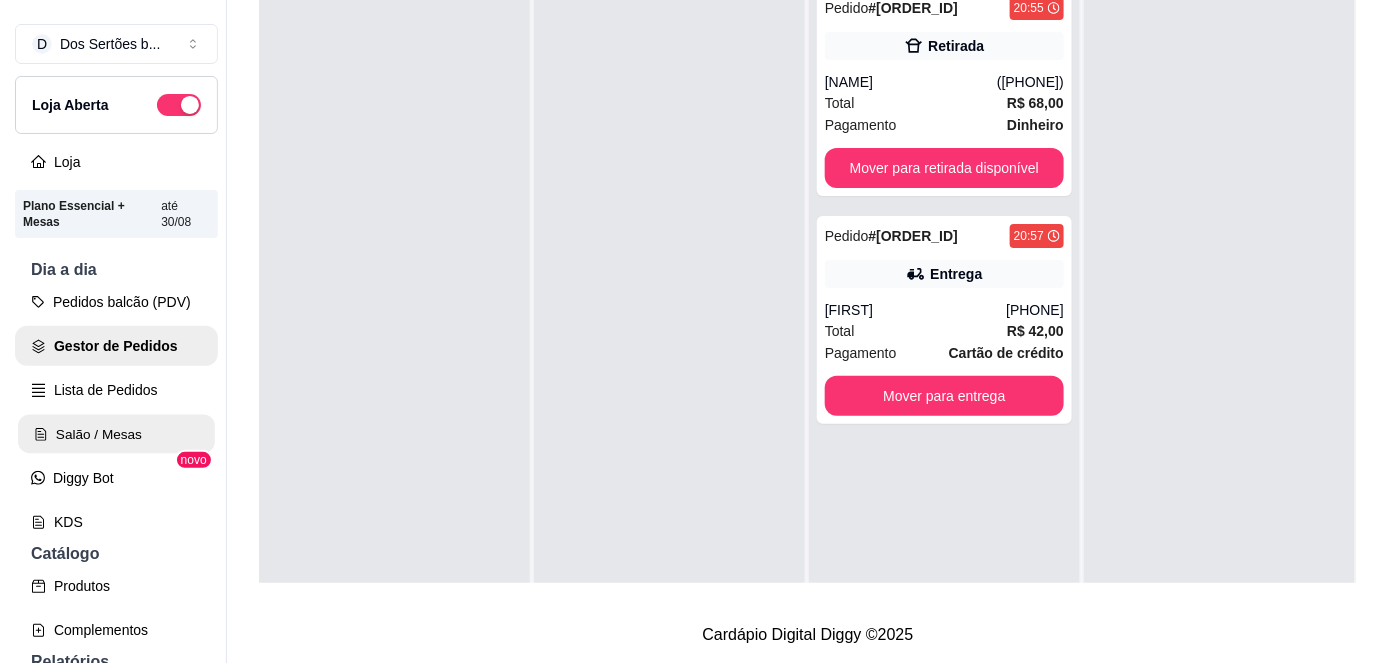 scroll, scrollTop: 0, scrollLeft: 0, axis: both 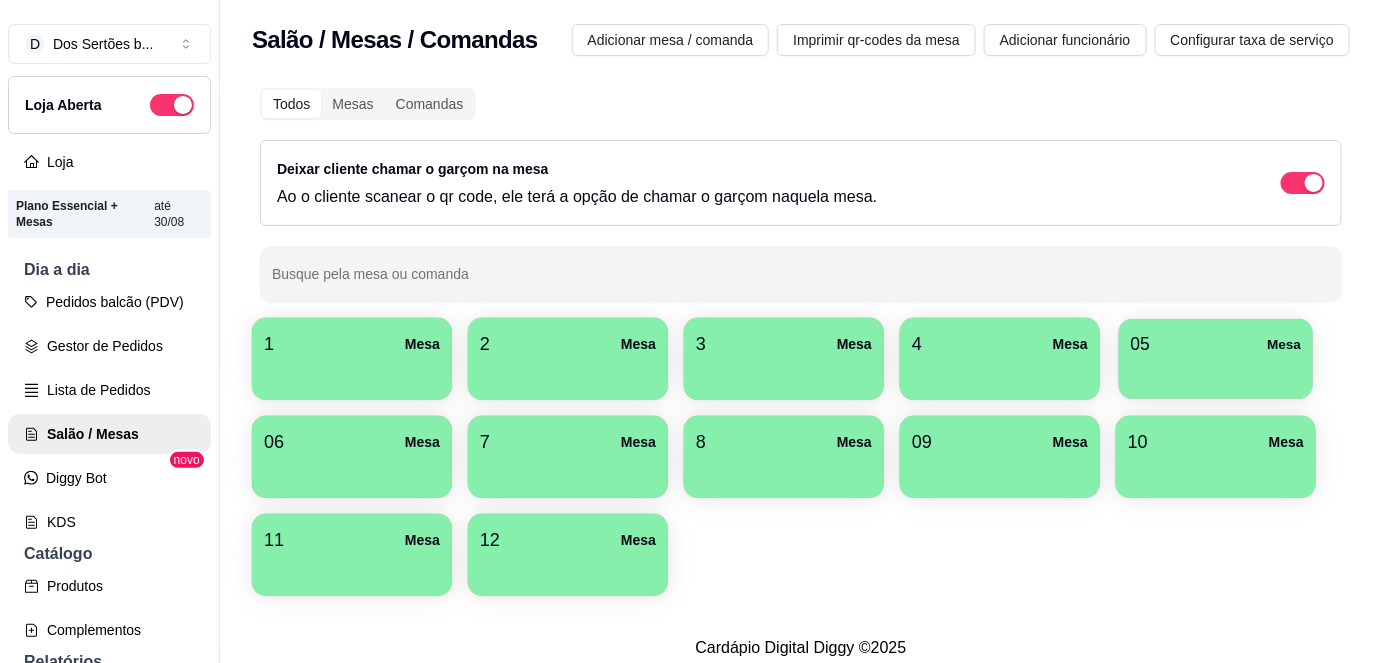click on "05" at bounding box center (1140, 344) 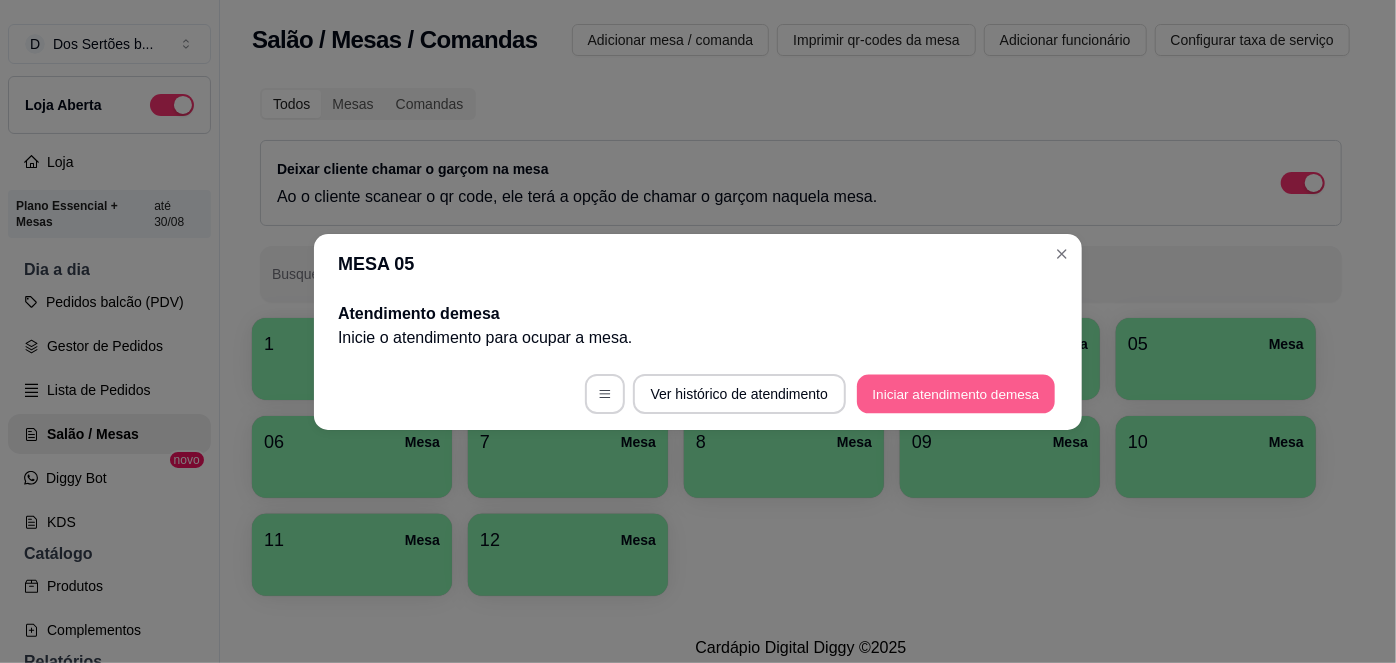 click on "Iniciar atendimento de  mesa" at bounding box center [956, 393] 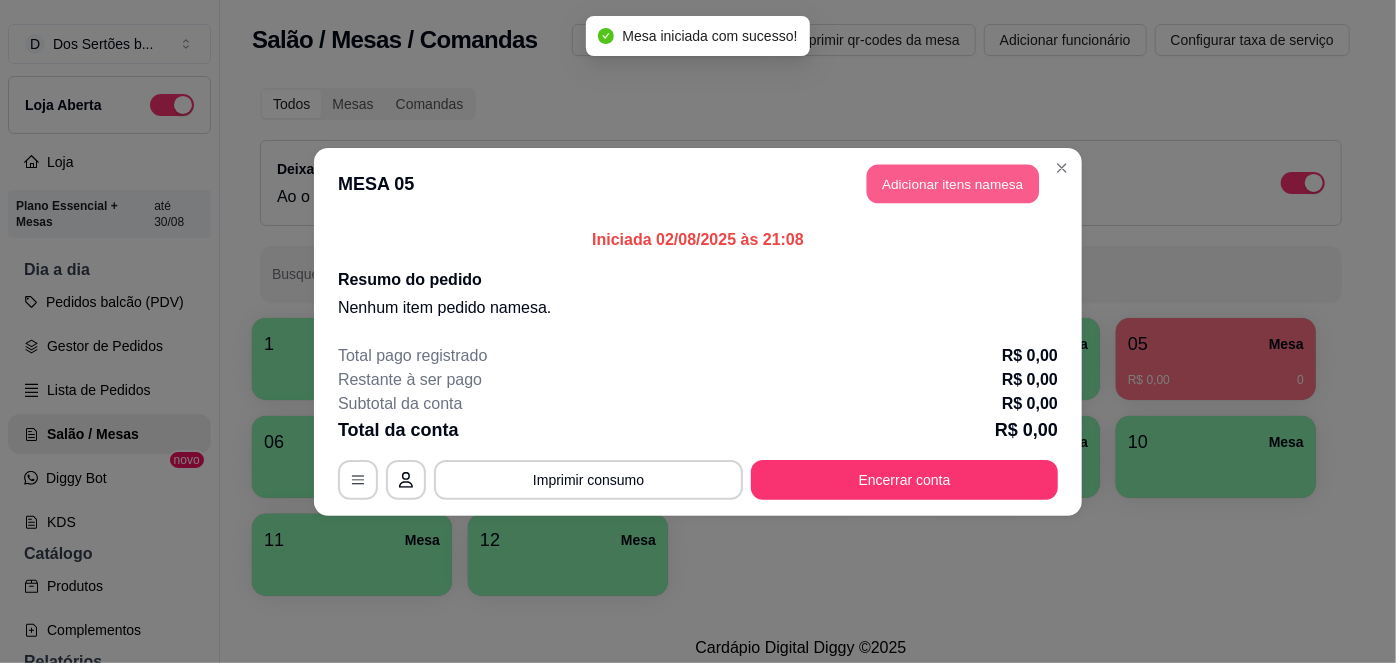 click on "Adicionar itens na  mesa" at bounding box center (953, 183) 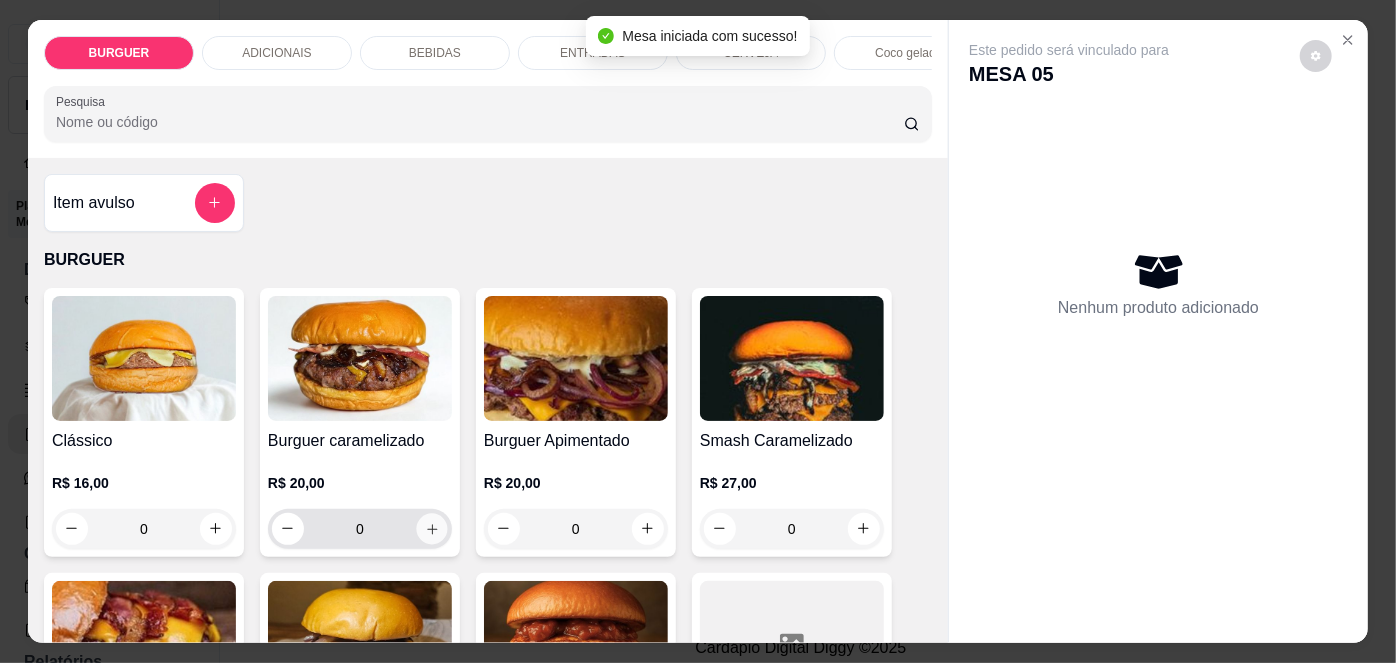 click 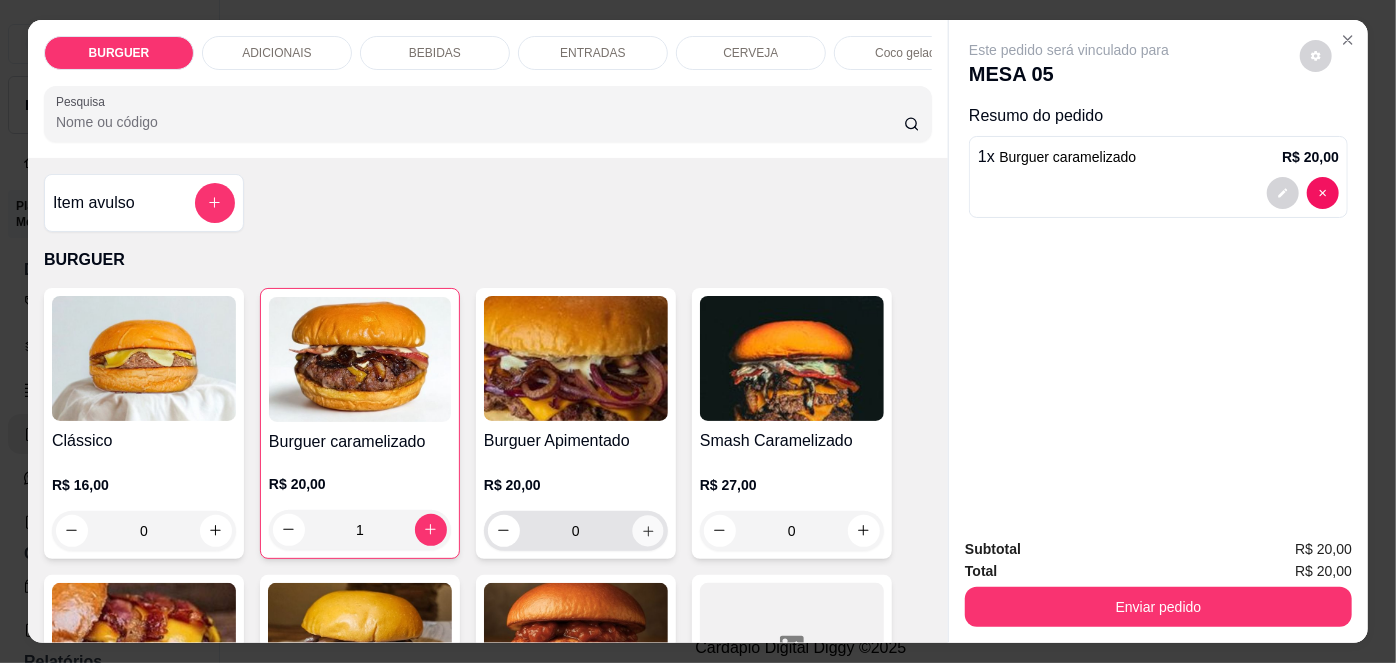 click 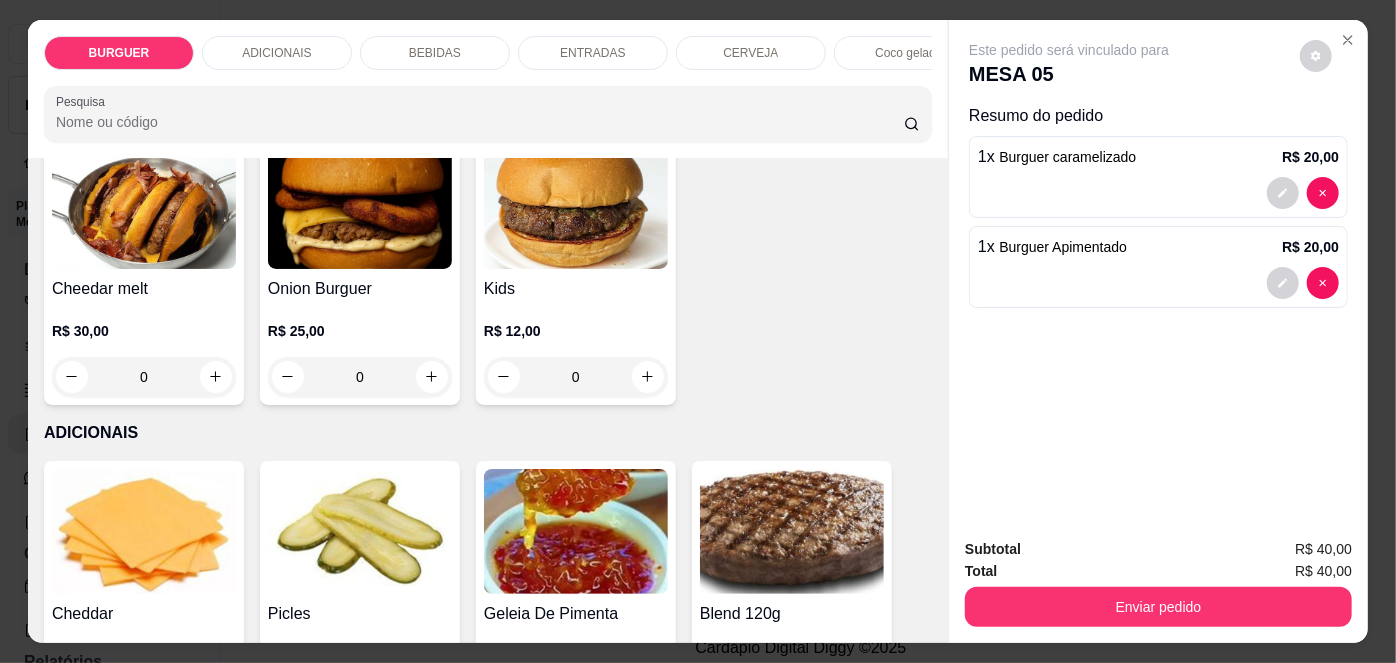 scroll, scrollTop: 734, scrollLeft: 0, axis: vertical 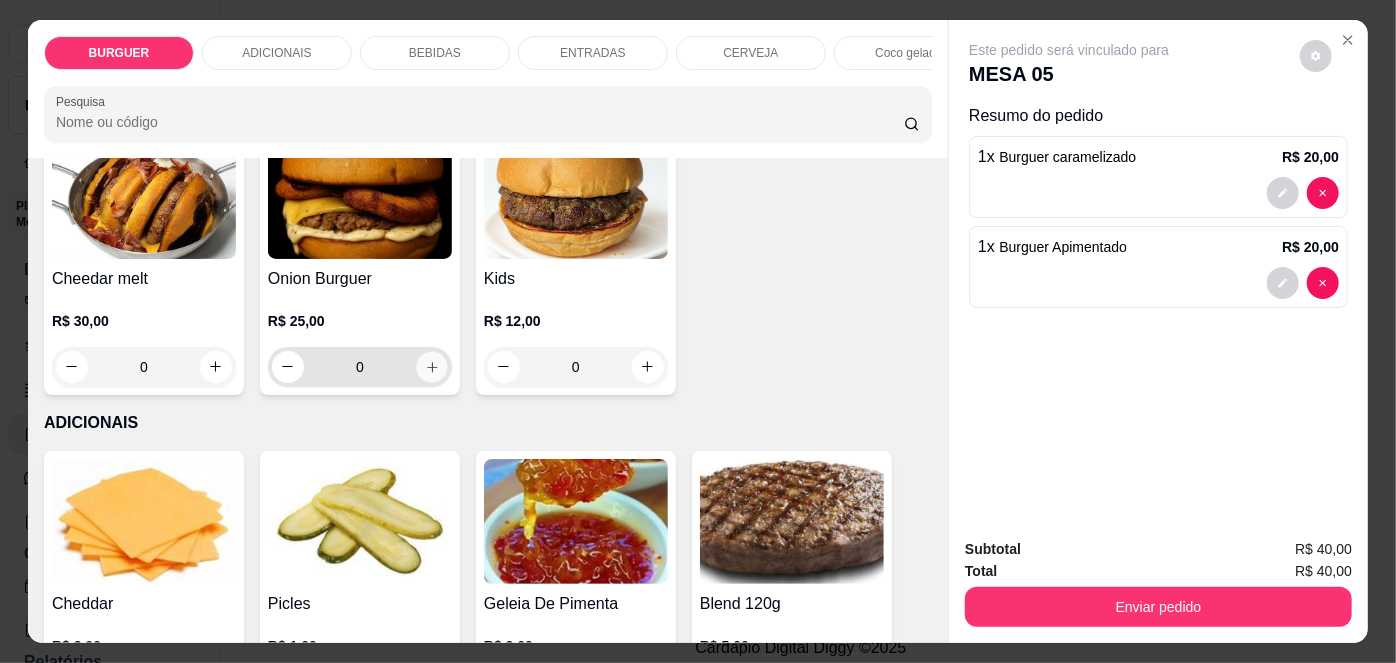 click 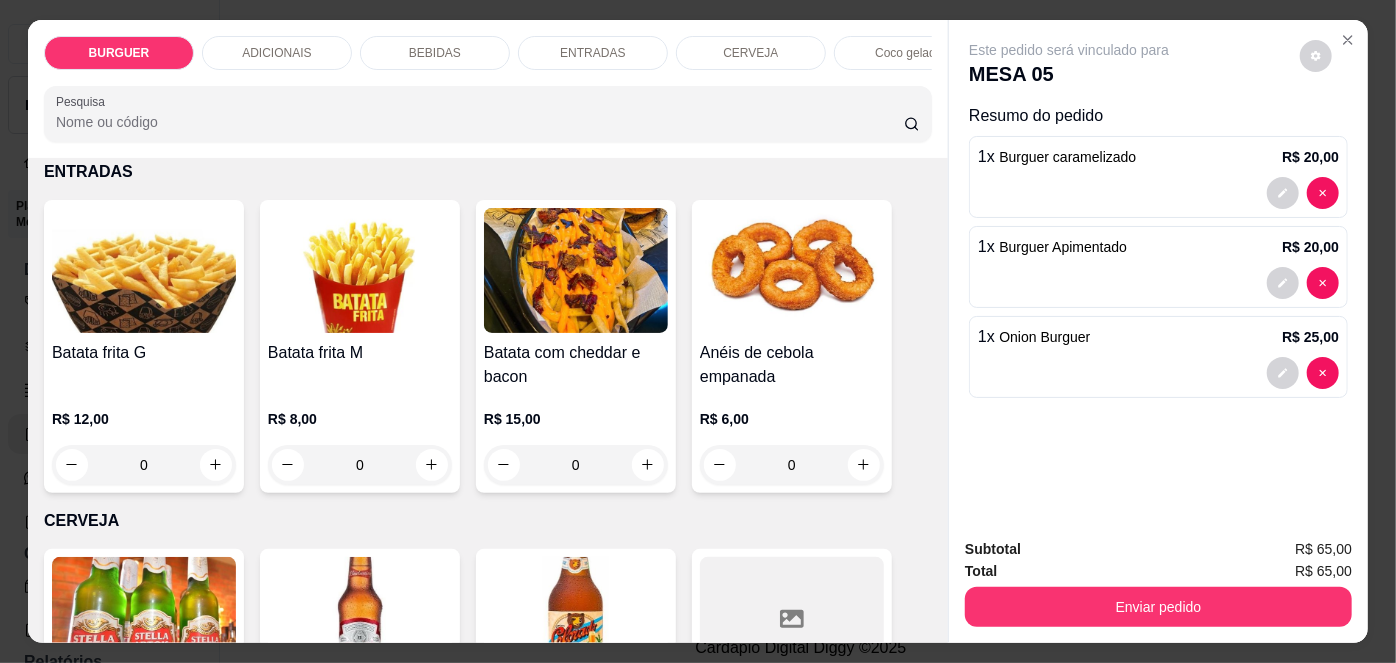 scroll, scrollTop: 2826, scrollLeft: 0, axis: vertical 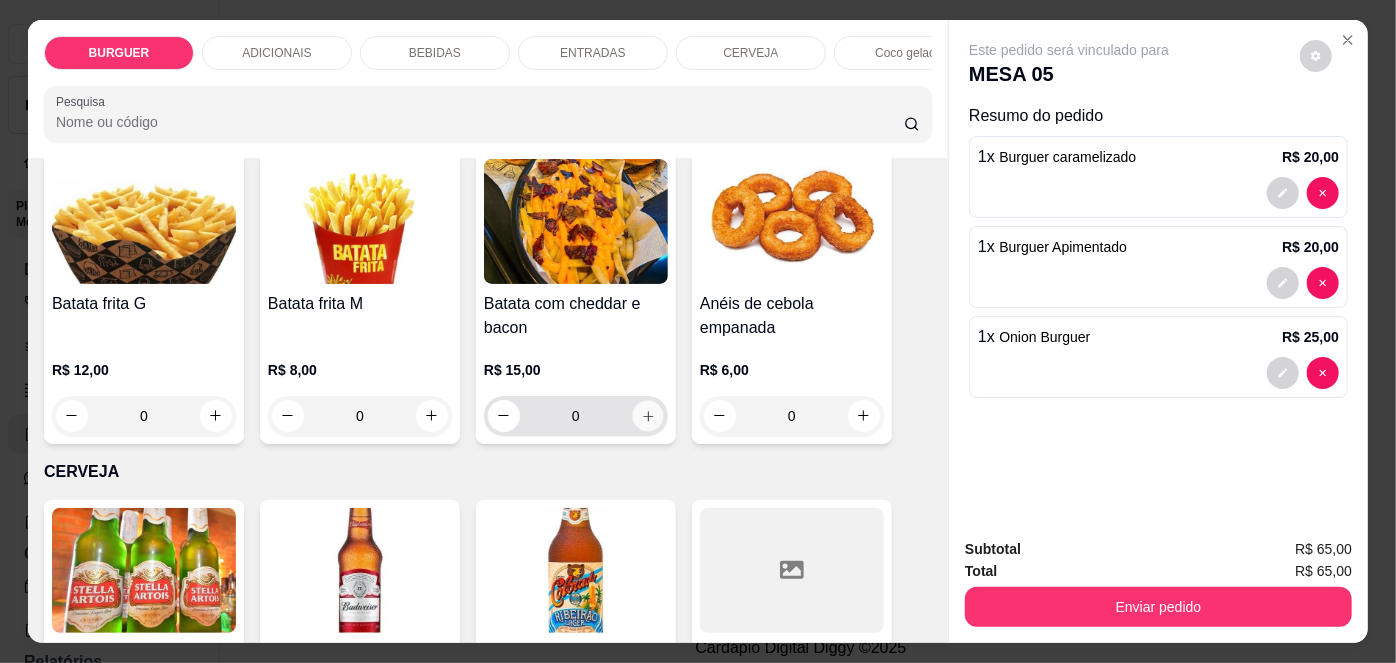 click 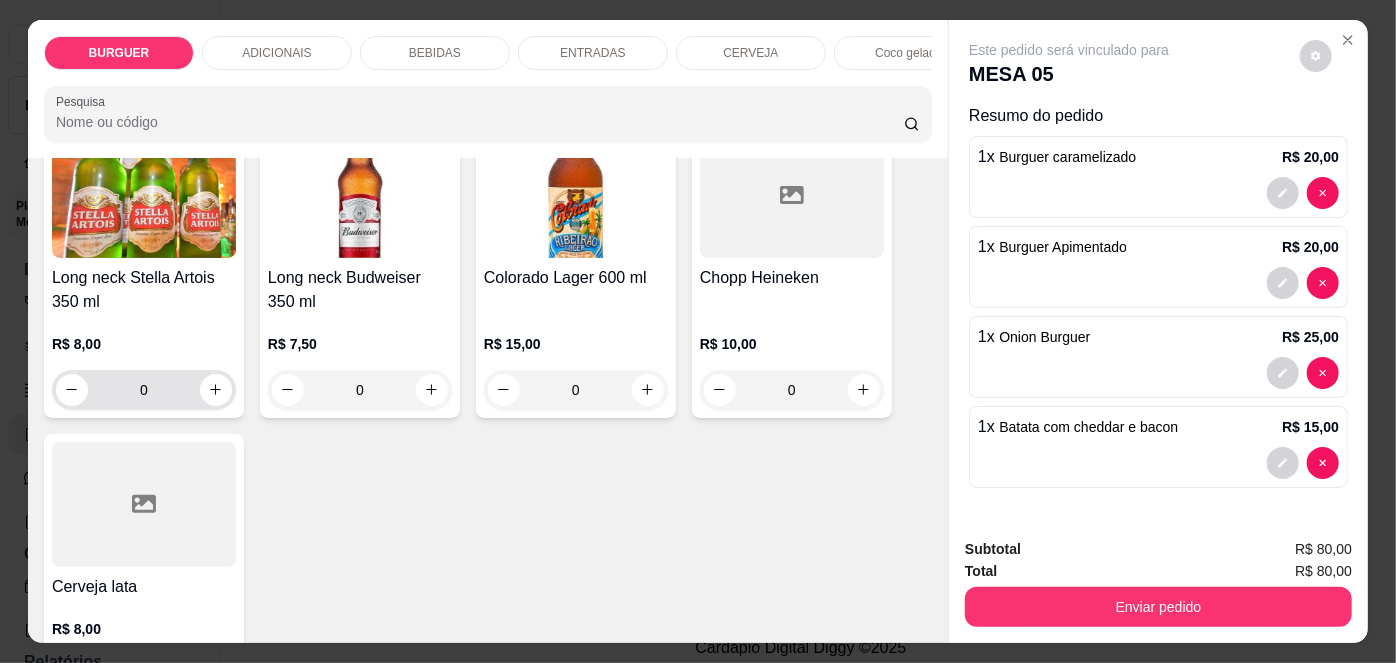 scroll, scrollTop: 3225, scrollLeft: 0, axis: vertical 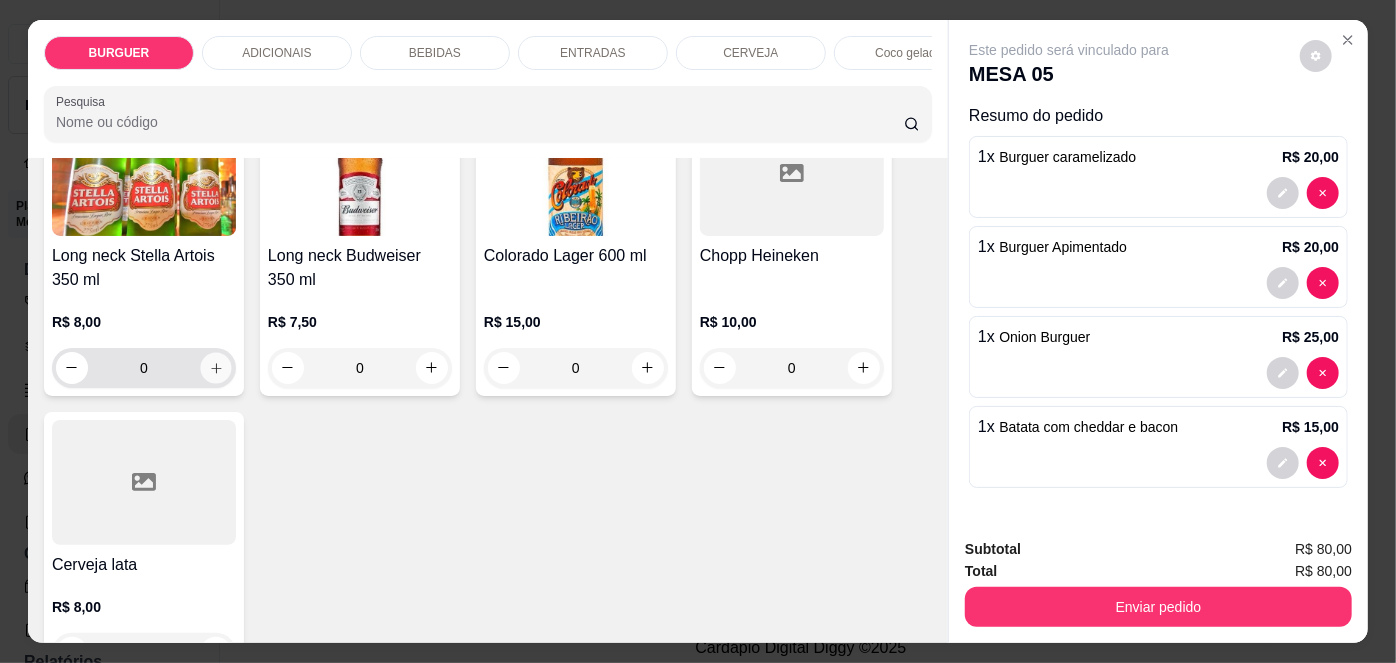 click 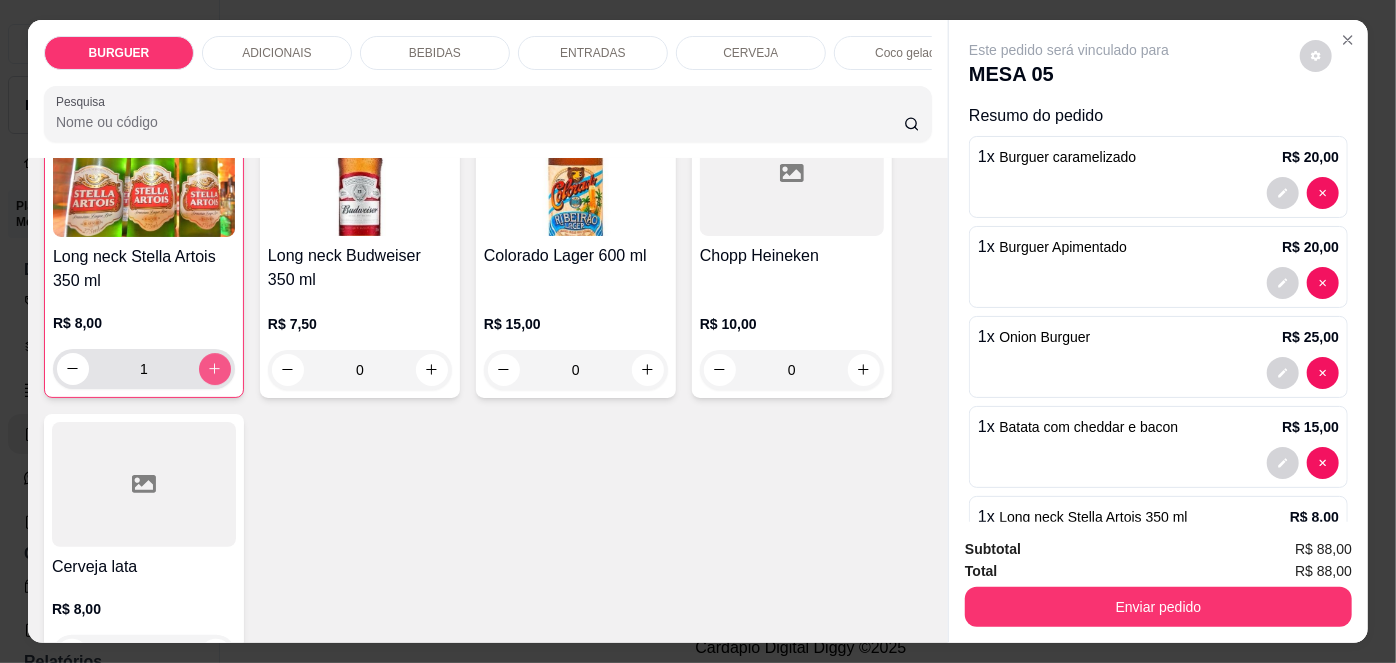 scroll, scrollTop: 3226, scrollLeft: 0, axis: vertical 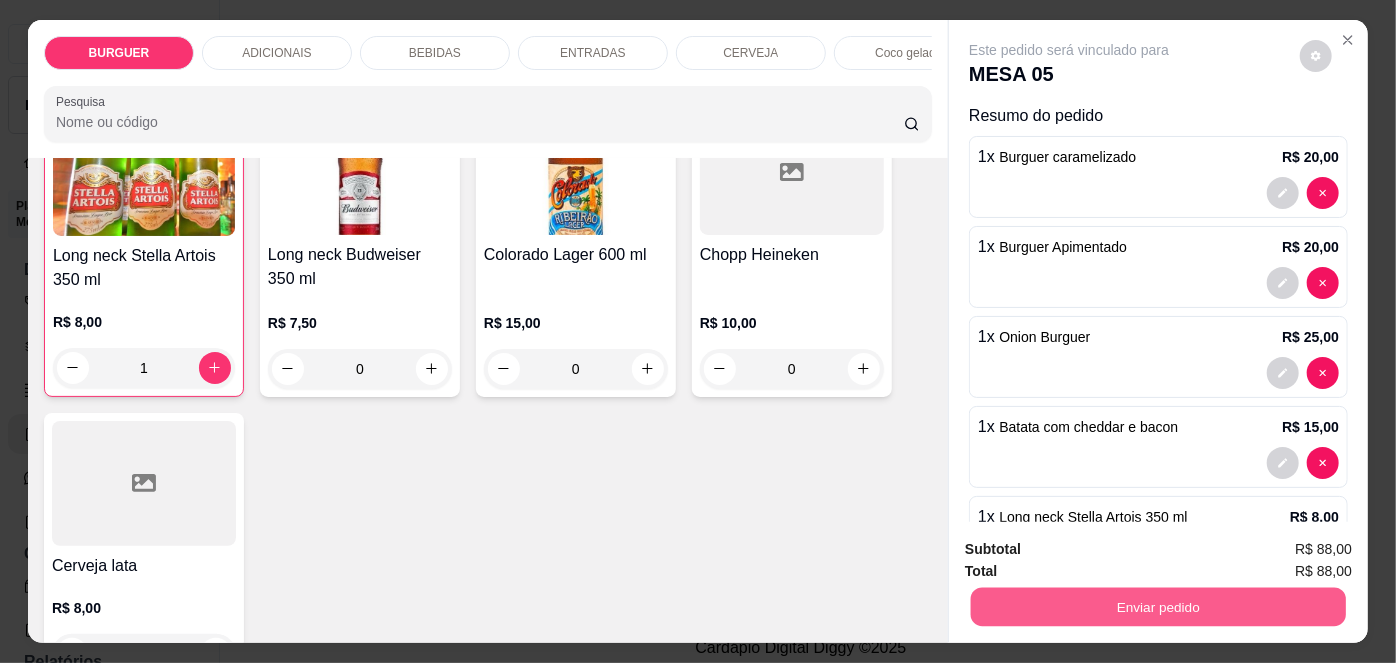 click on "Enviar pedido" at bounding box center (1158, 607) 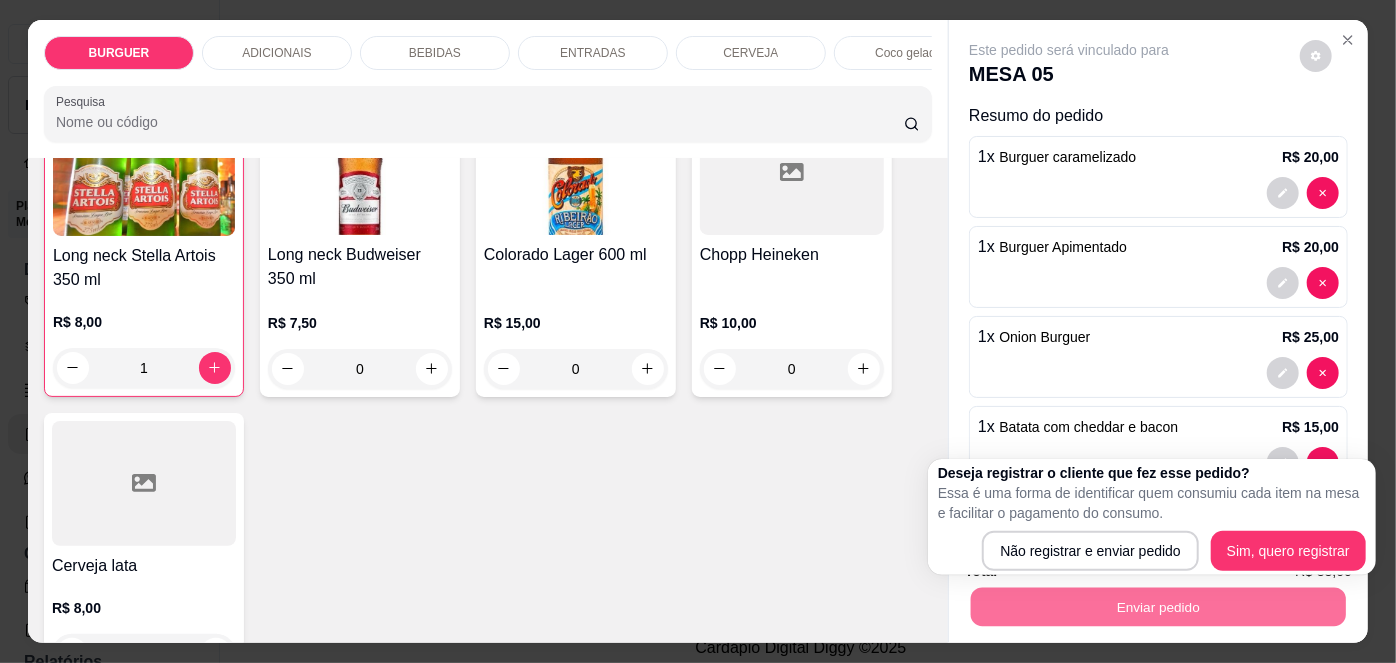 scroll, scrollTop: 80, scrollLeft: 0, axis: vertical 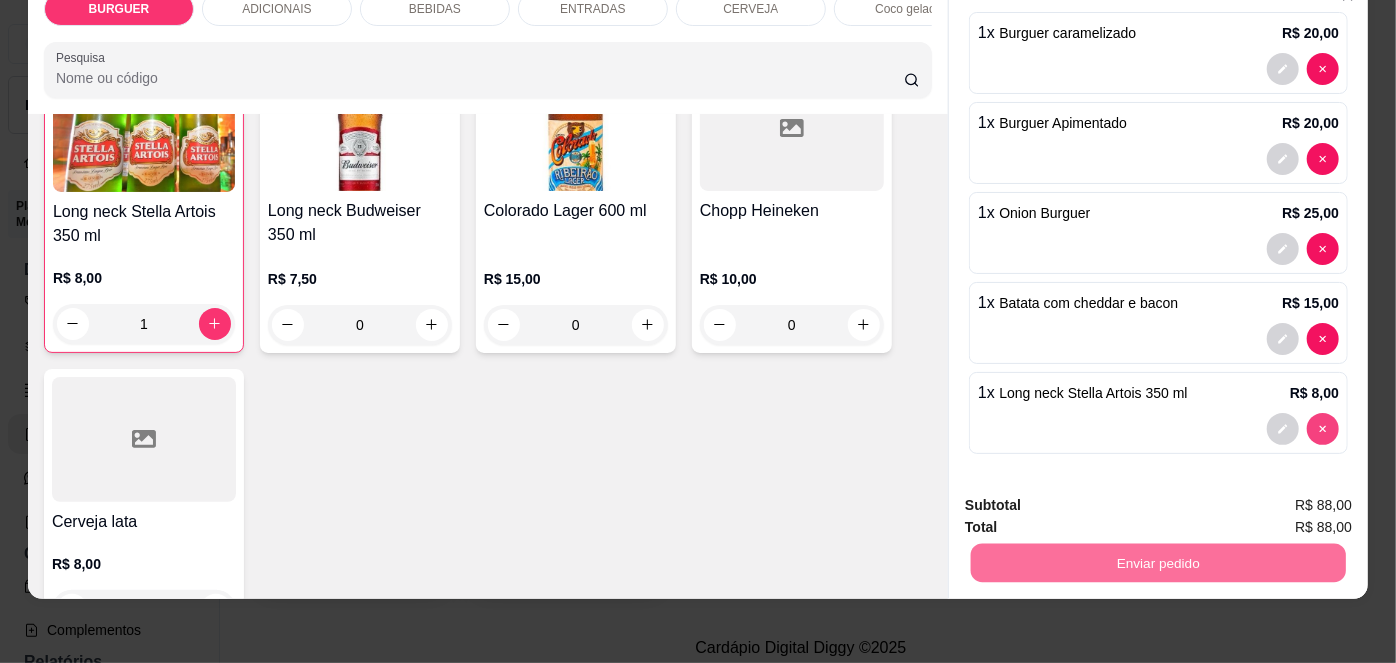 click 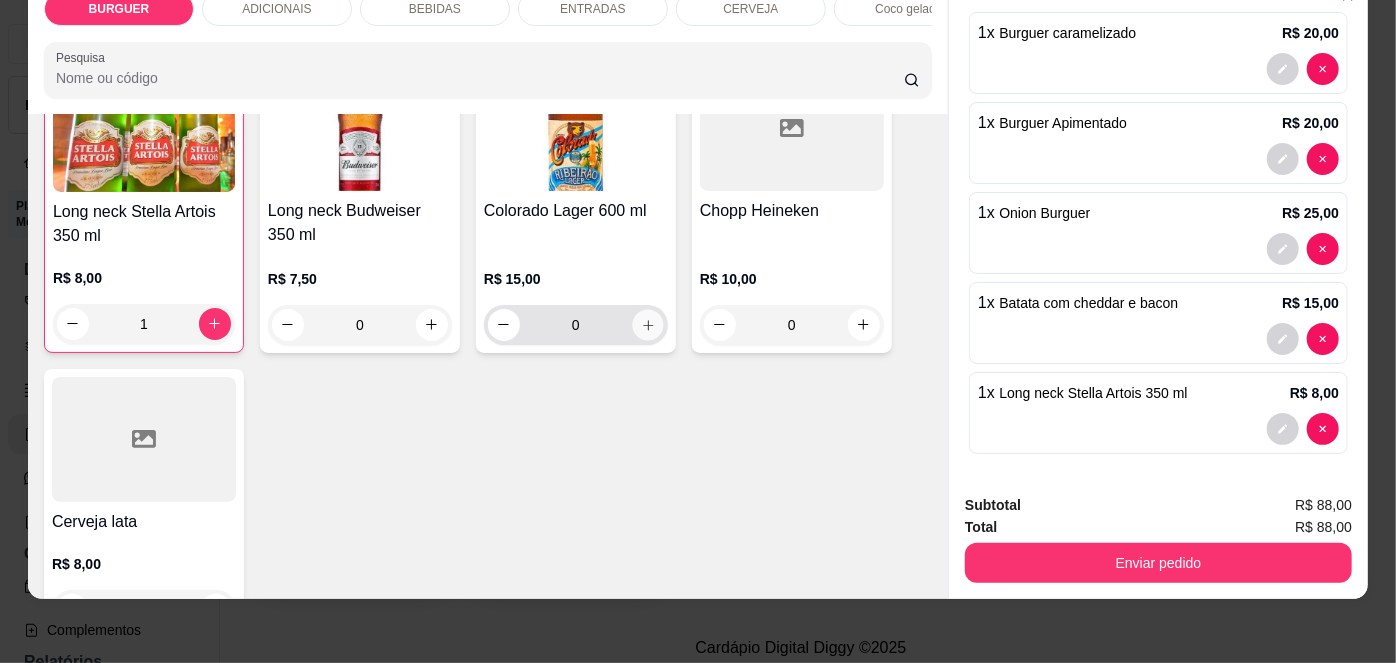click 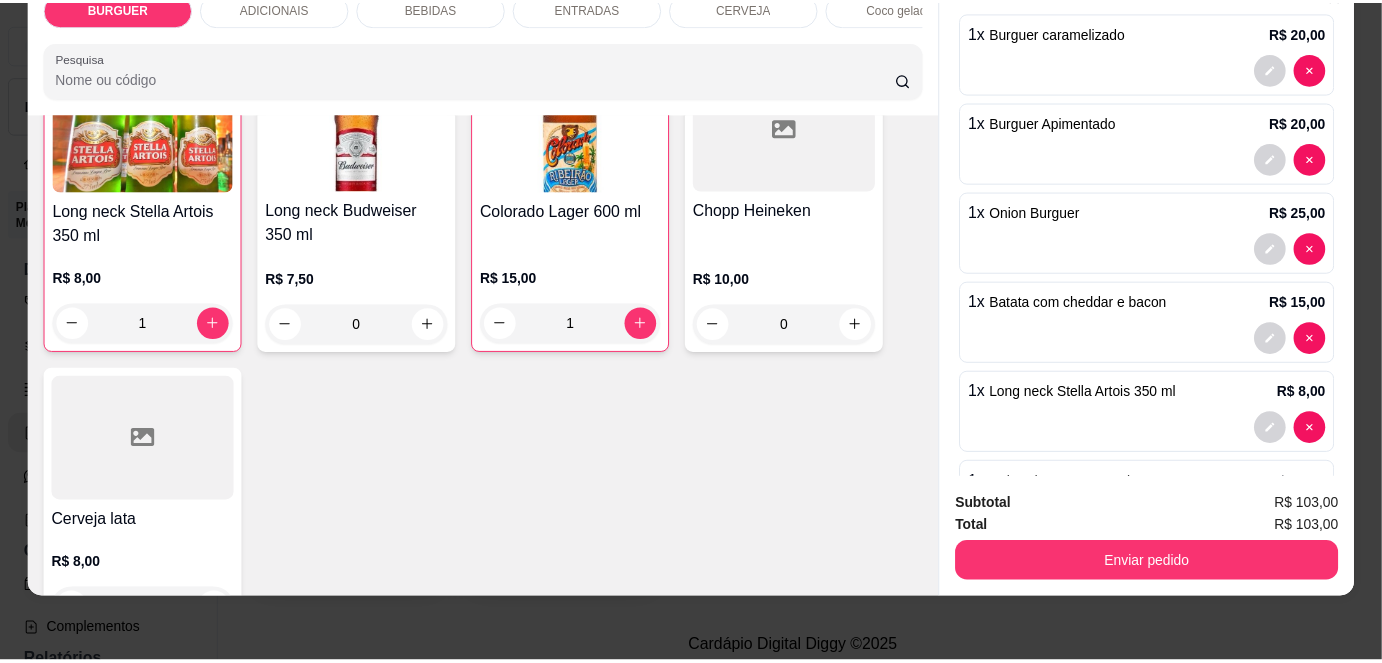 scroll, scrollTop: 170, scrollLeft: 0, axis: vertical 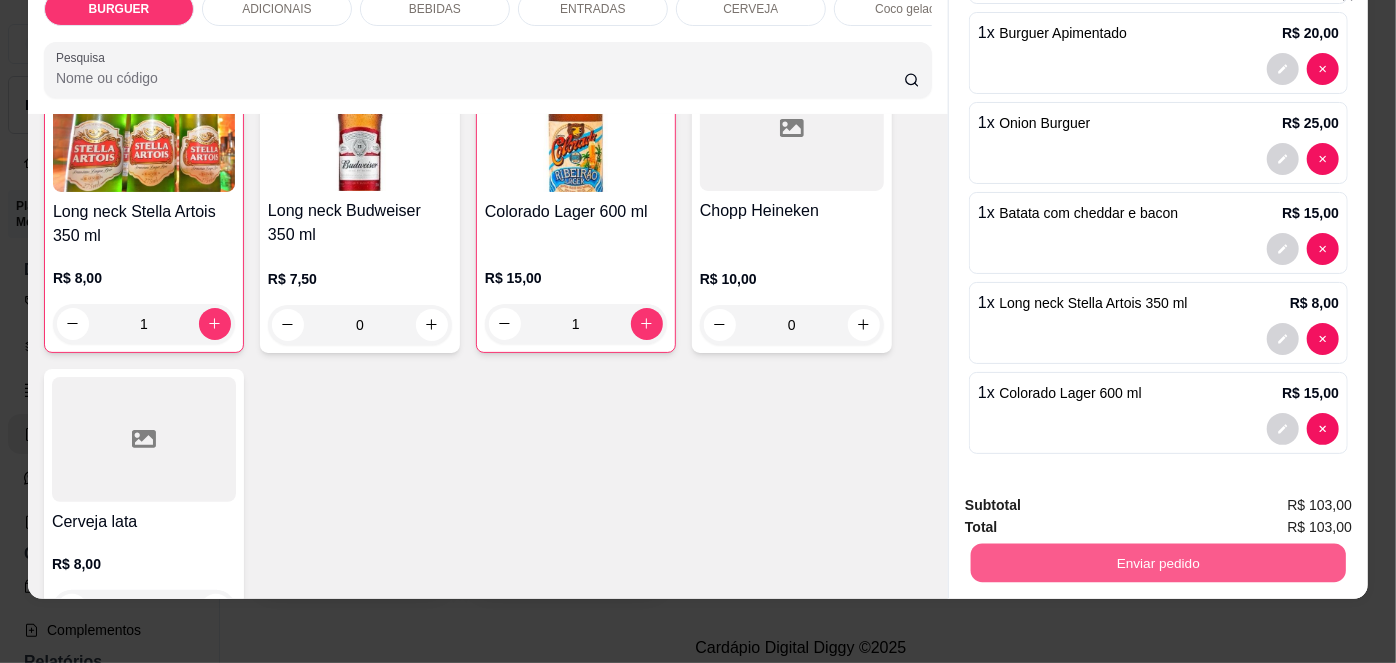 click on "Enviar pedido" at bounding box center [1158, 563] 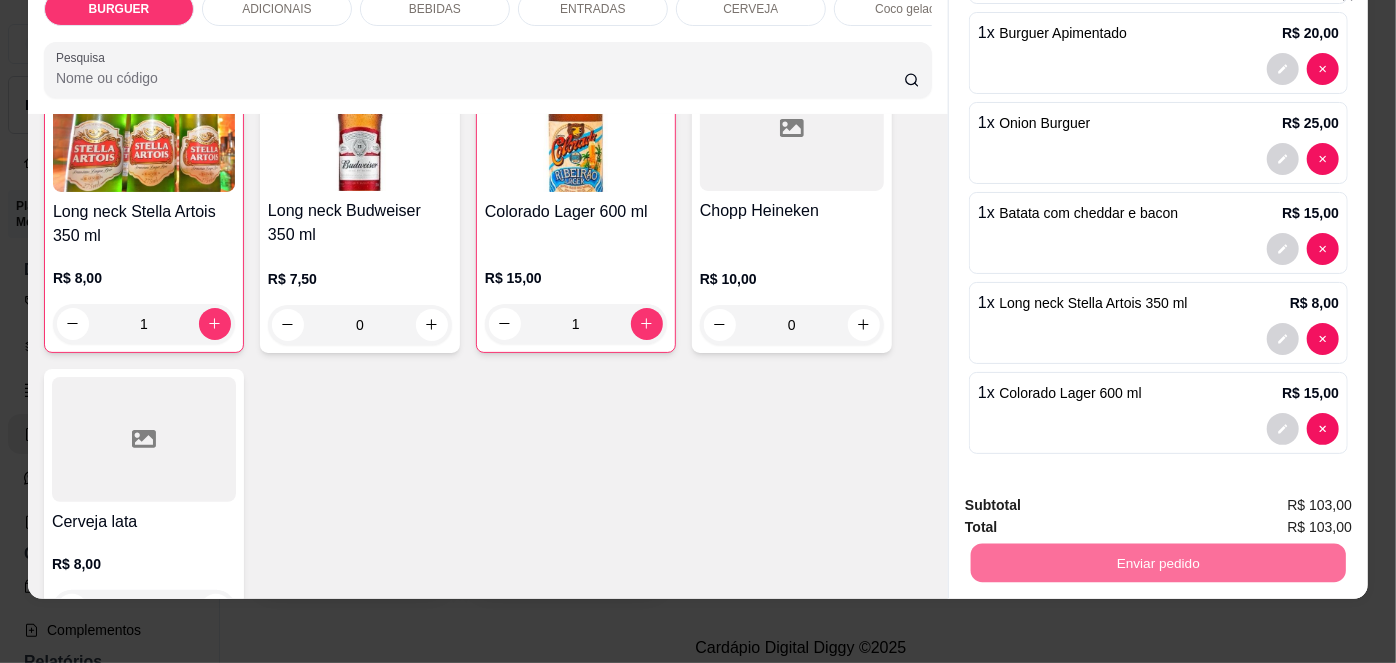 click on "Não registrar e enviar pedido" at bounding box center [1093, 500] 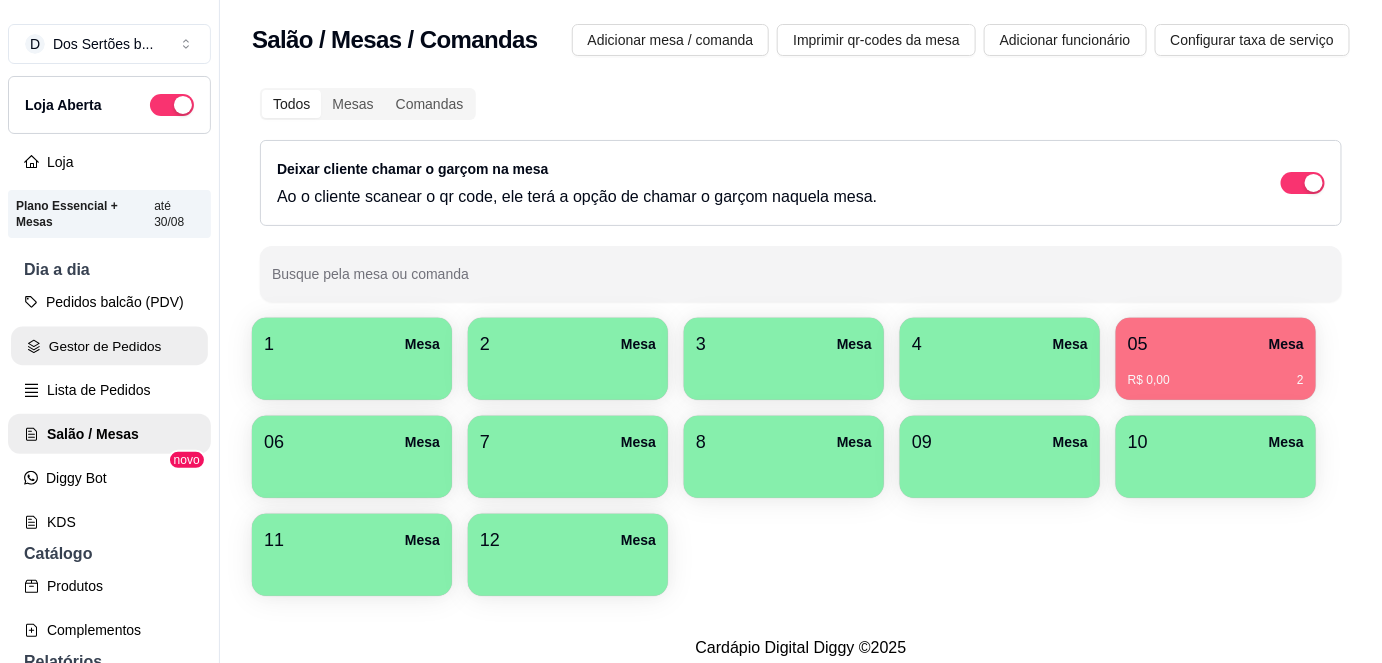 click on "Gestor de Pedidos" at bounding box center (109, 346) 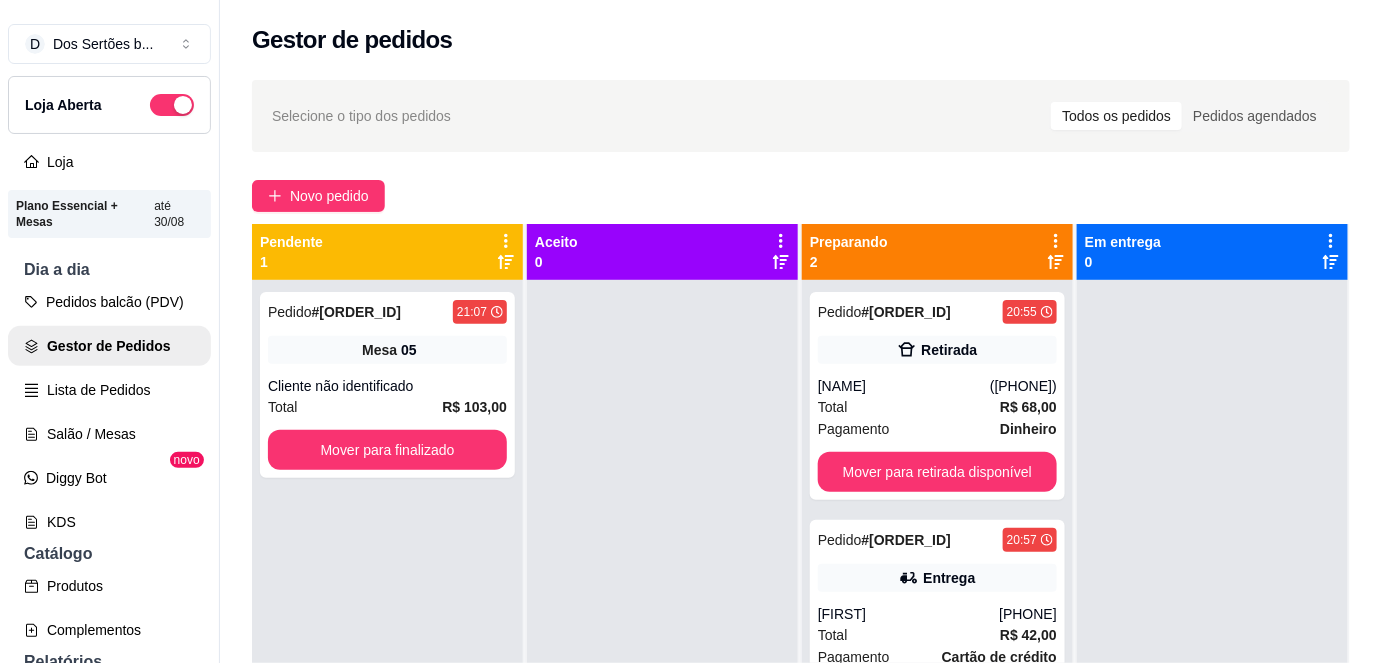 scroll, scrollTop: 56, scrollLeft: 0, axis: vertical 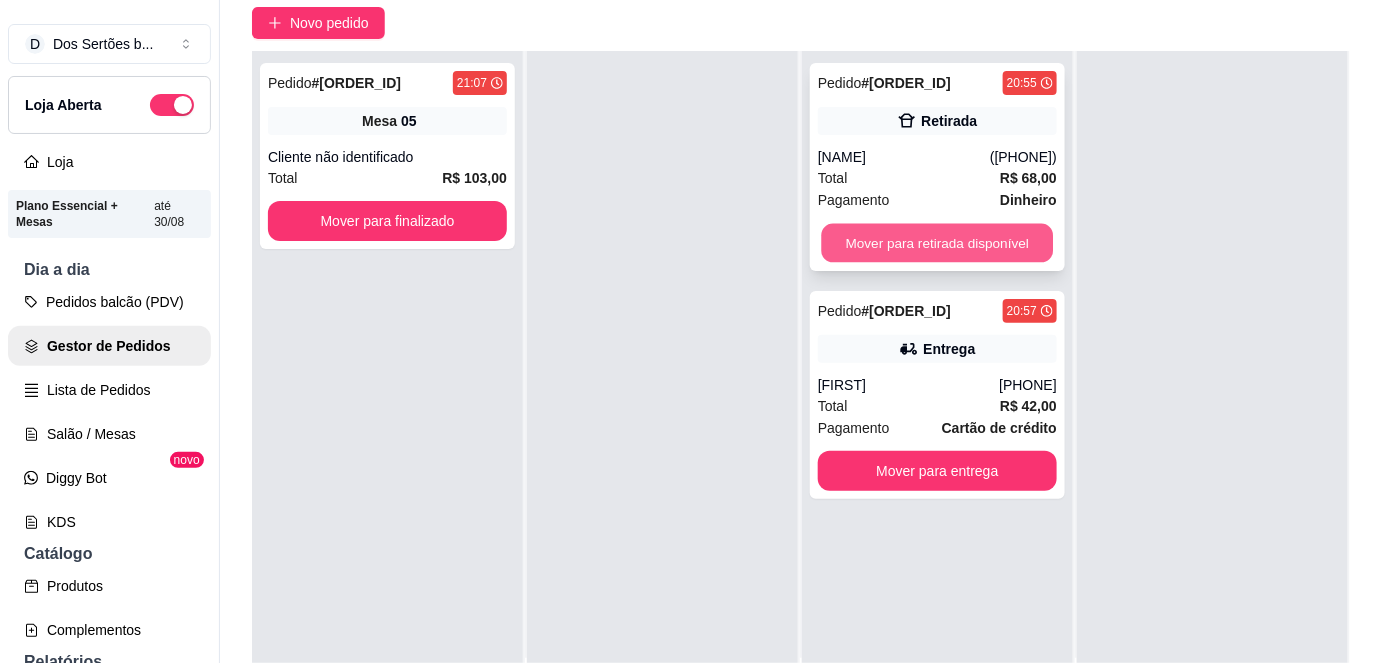 click on "Mover para retirada disponível" at bounding box center [938, 243] 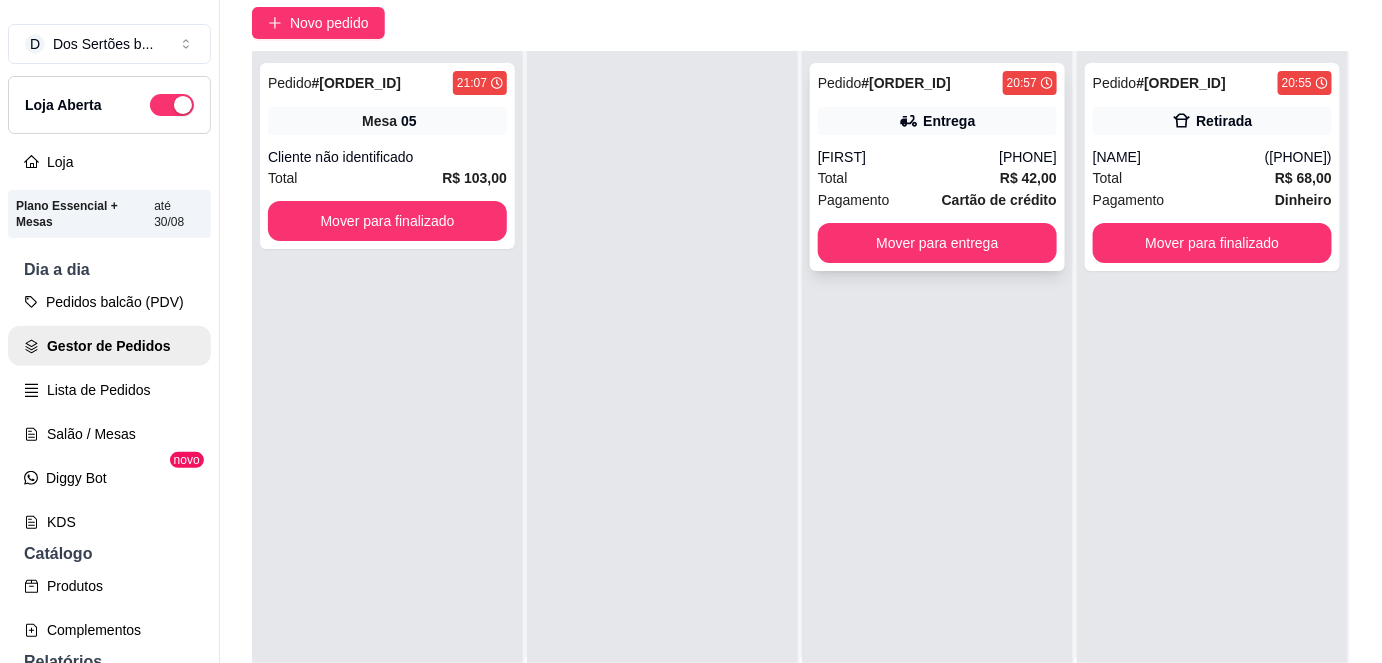click on "[FIRST]" at bounding box center [908, 157] 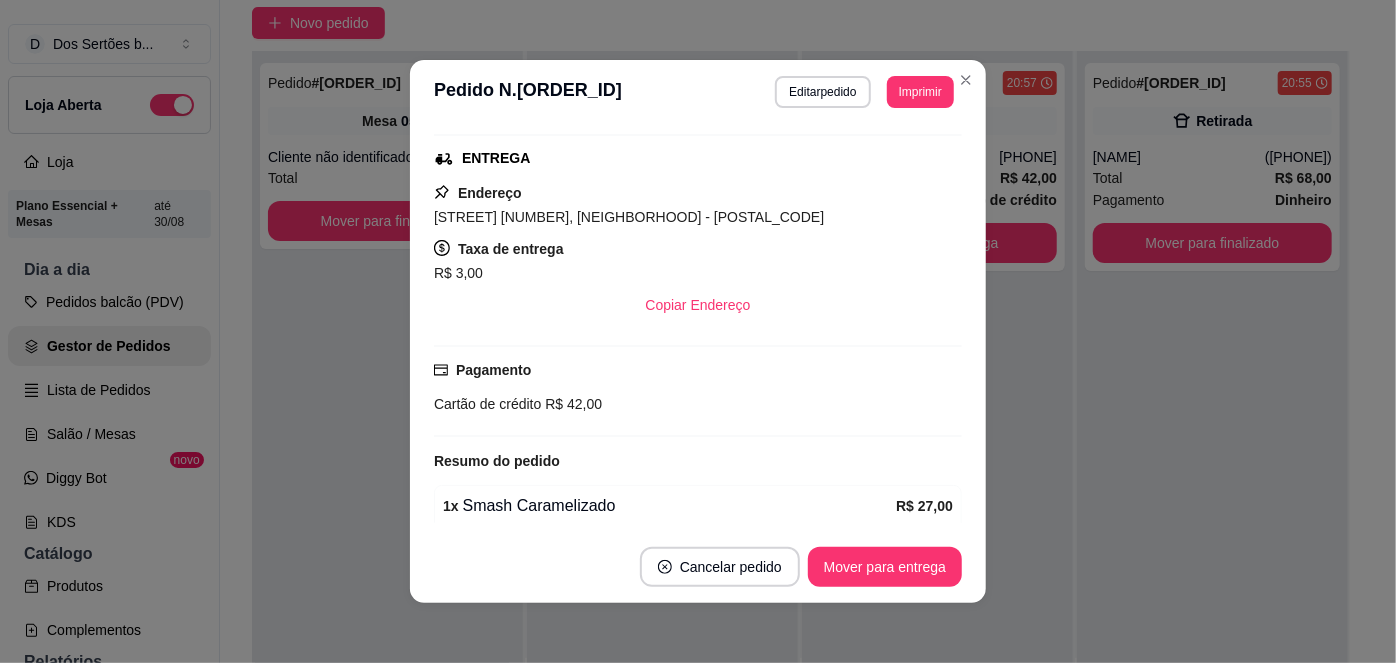 scroll, scrollTop: 495, scrollLeft: 0, axis: vertical 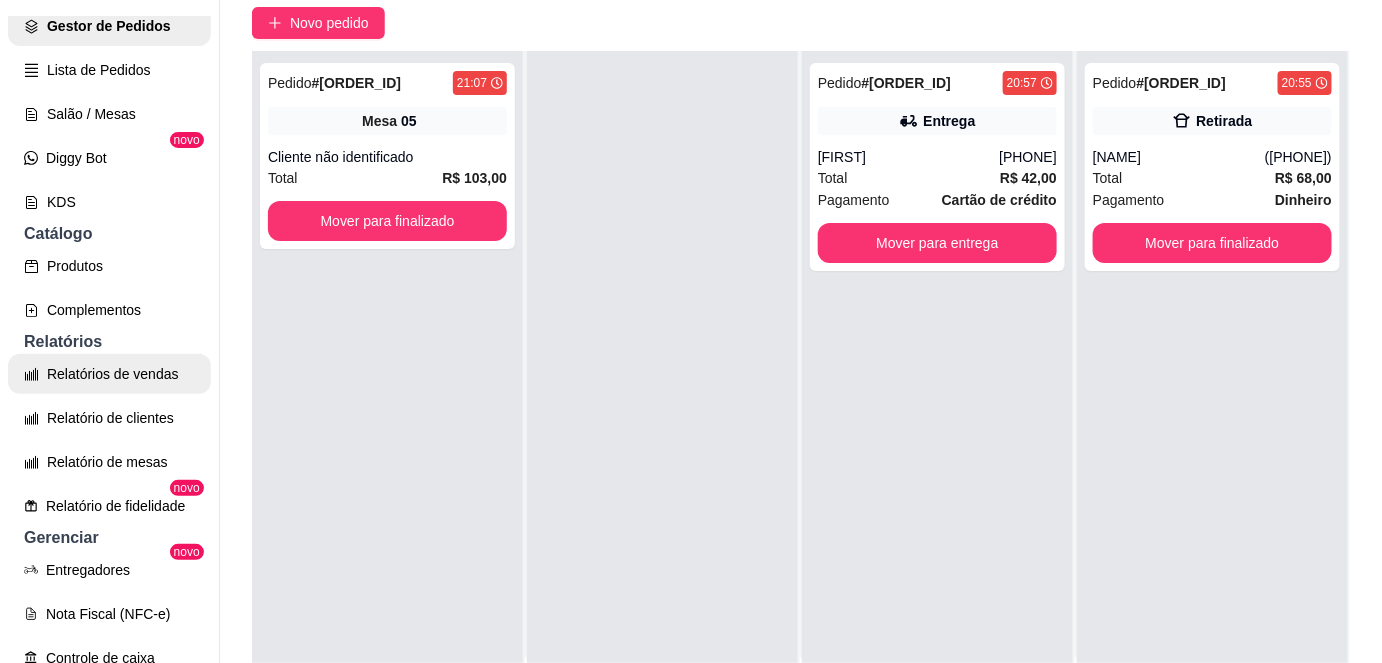 click on "Relatórios de vendas" at bounding box center [109, 374] 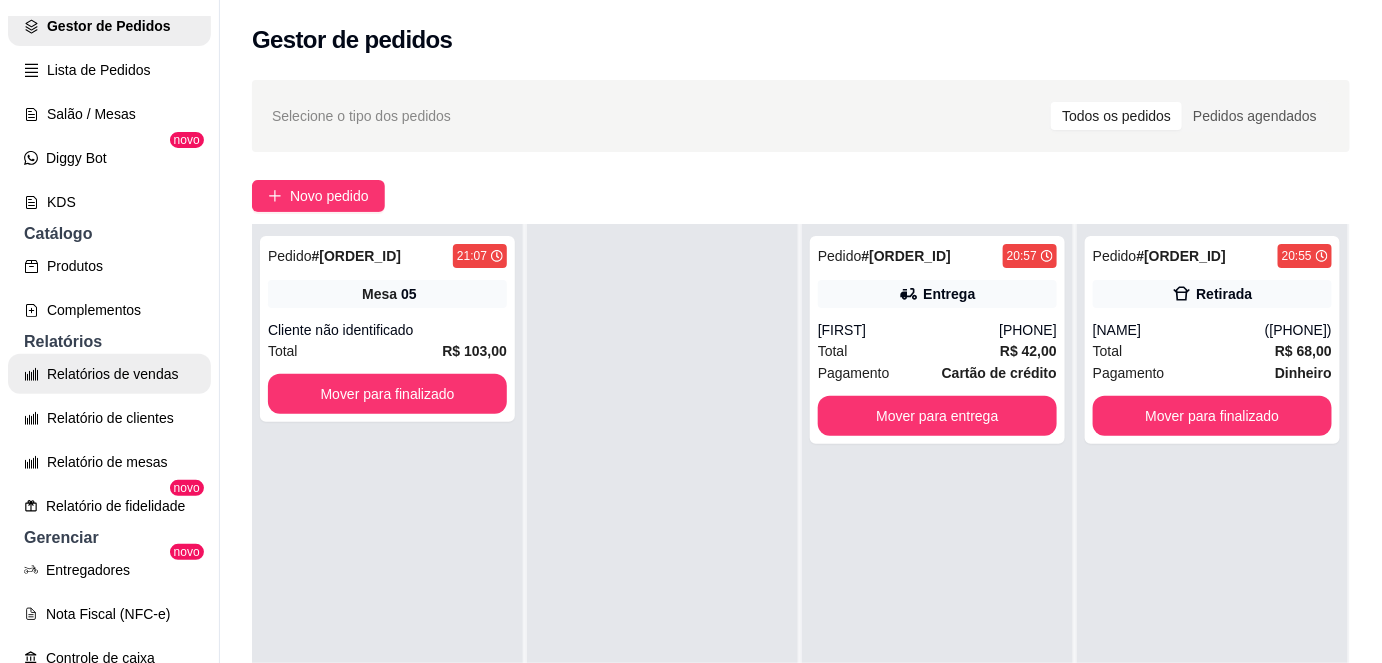 select on "ALL" 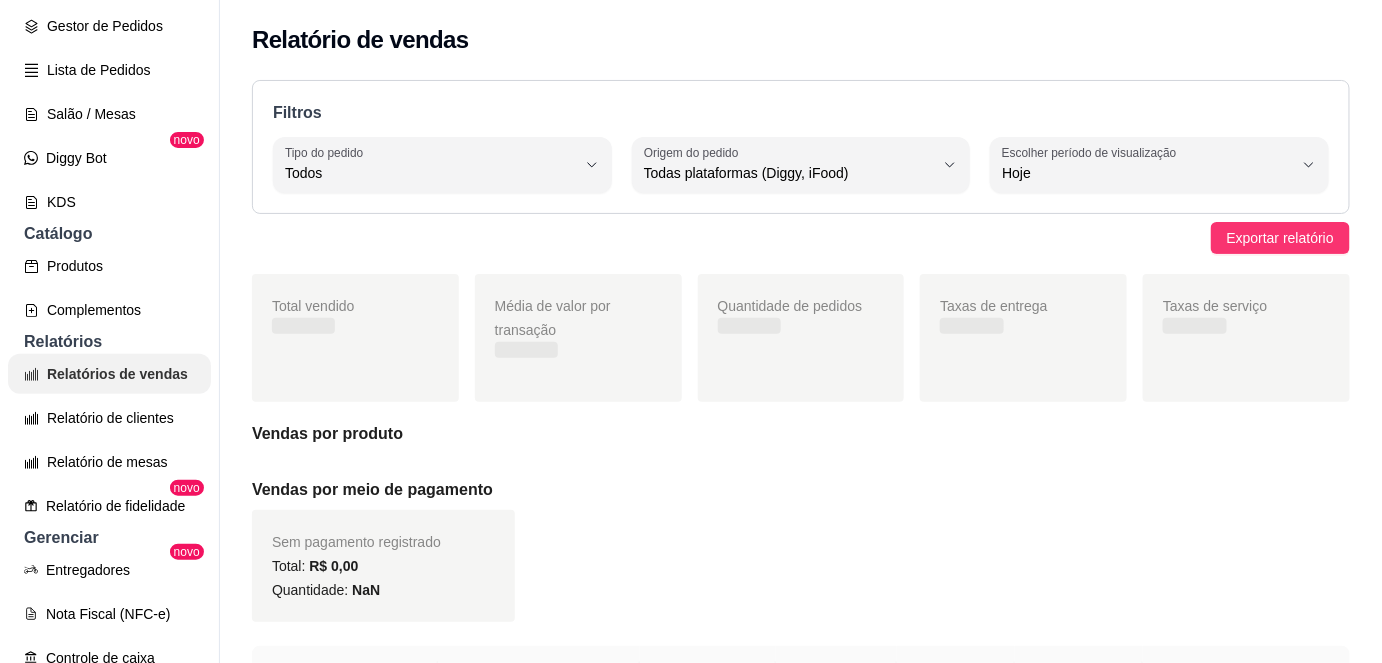 scroll, scrollTop: 0, scrollLeft: 0, axis: both 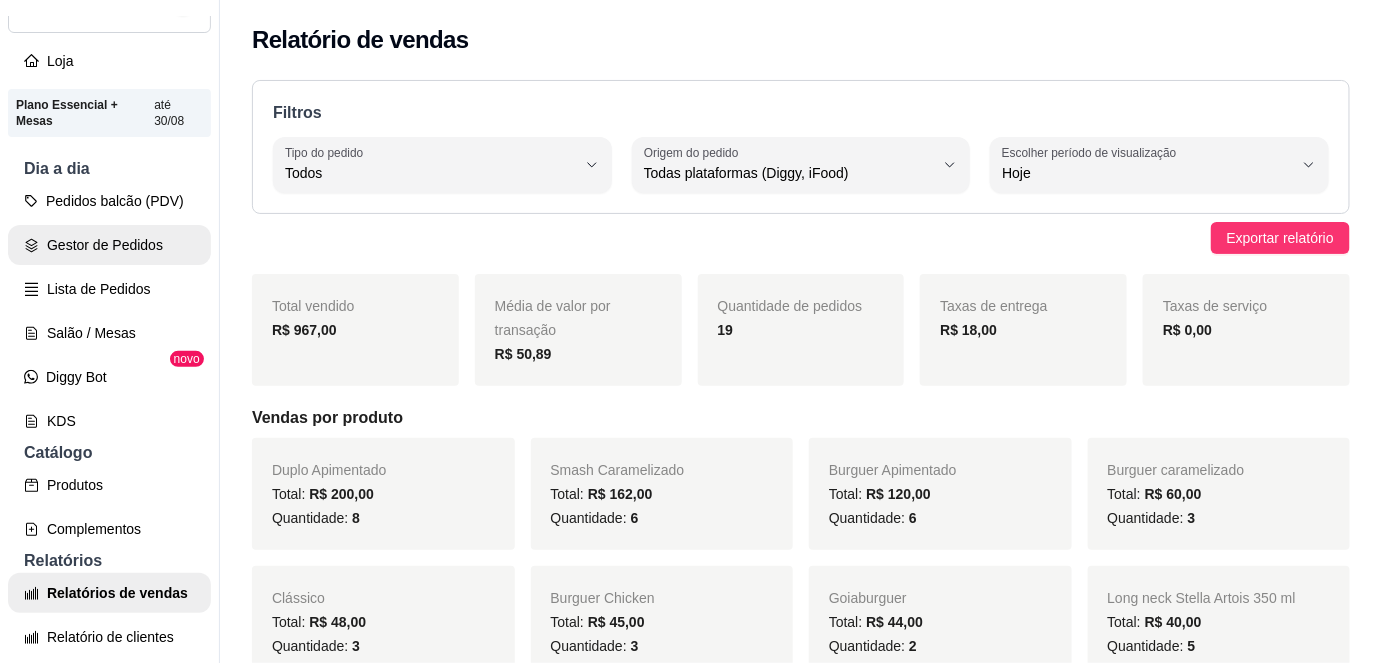 click on "Gestor de Pedidos" at bounding box center (109, 245) 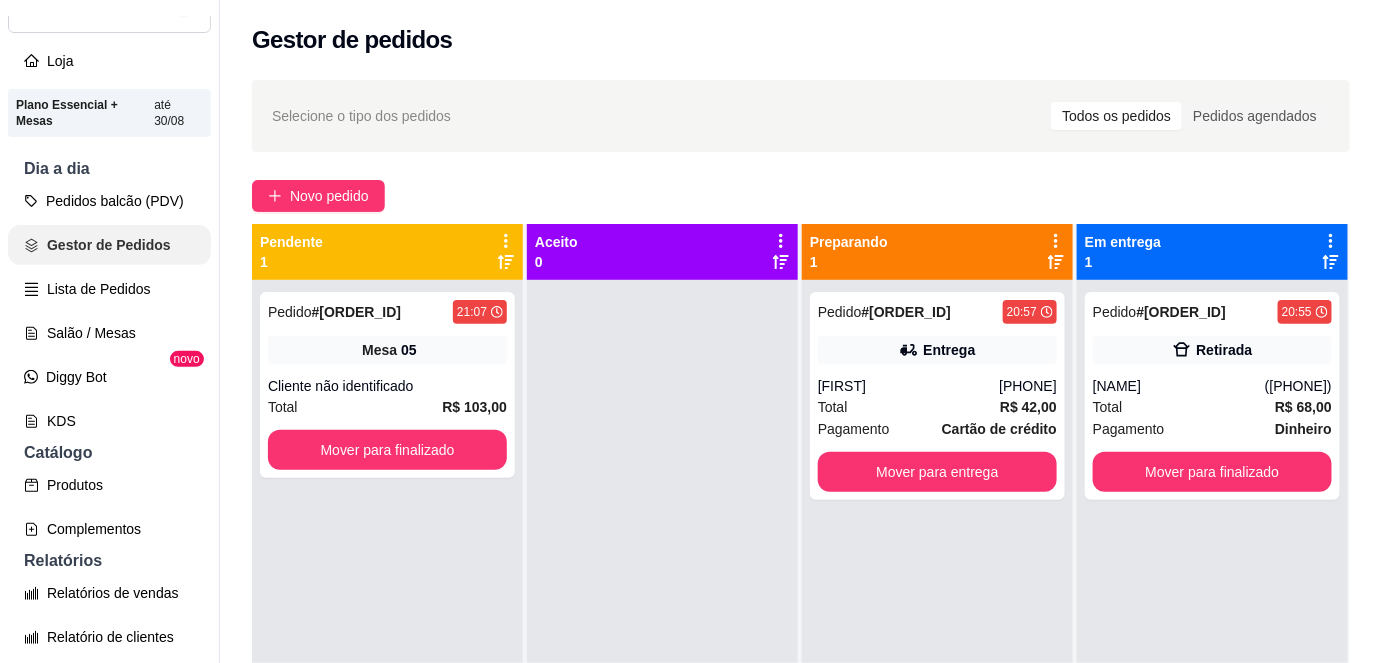 scroll, scrollTop: 0, scrollLeft: 0, axis: both 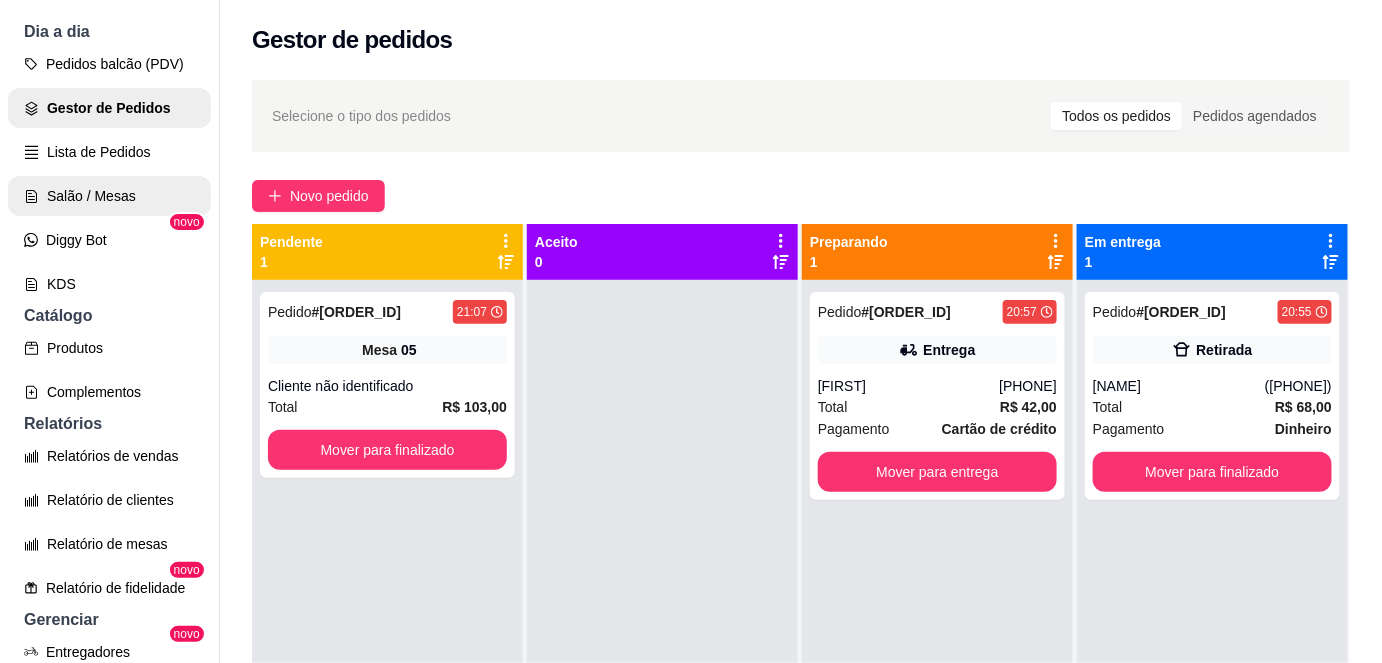 click on "Salão / Mesas" at bounding box center (109, 196) 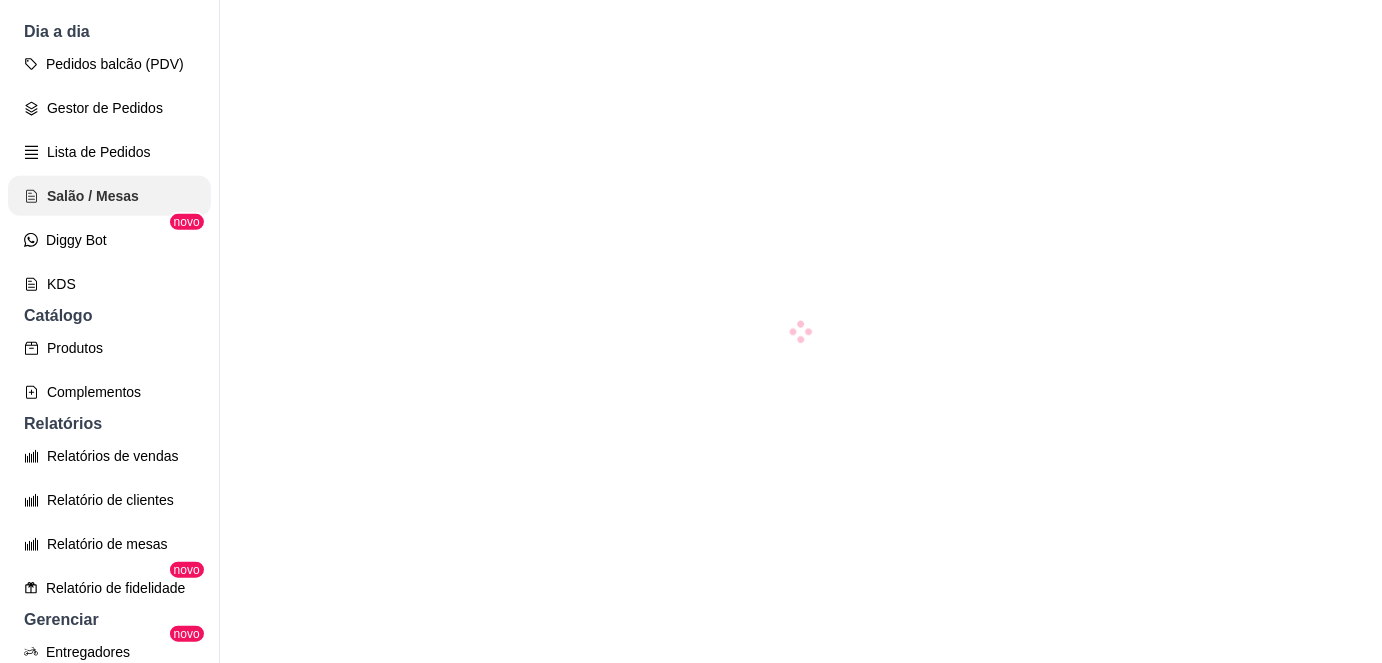 scroll, scrollTop: 0, scrollLeft: 0, axis: both 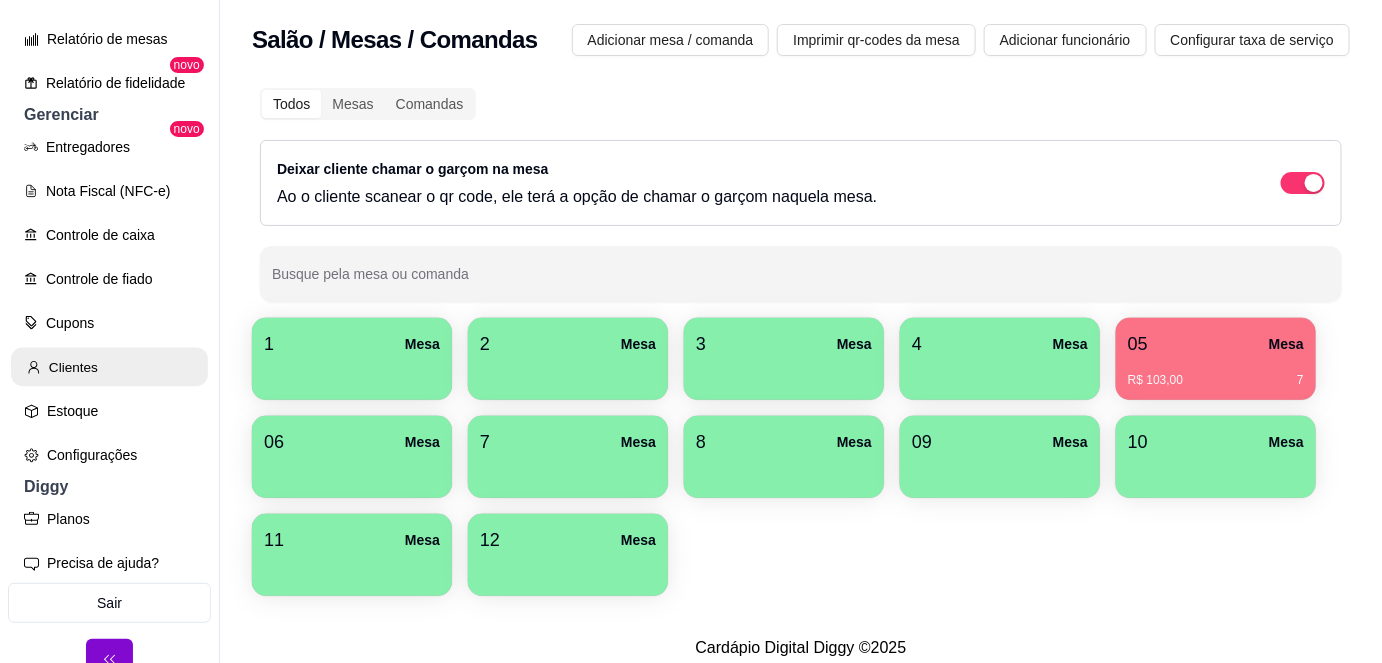 click on "Clientes" at bounding box center (109, 367) 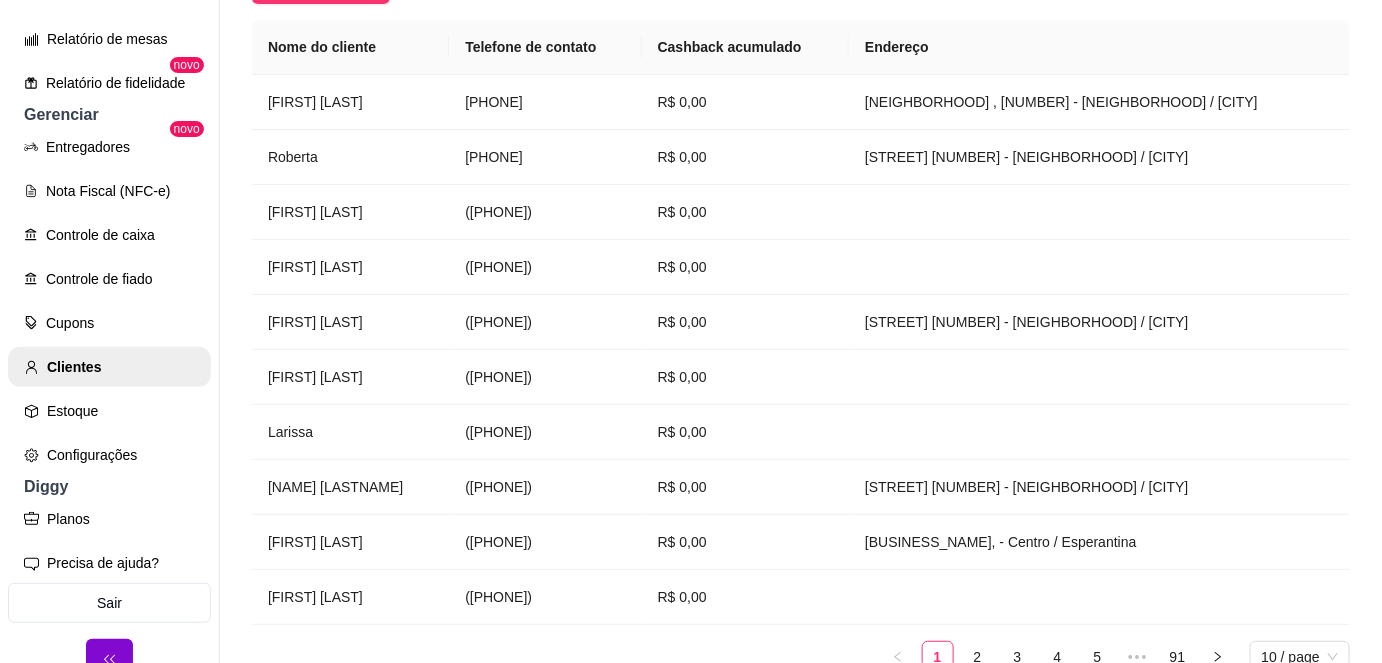 scroll, scrollTop: 444, scrollLeft: 0, axis: vertical 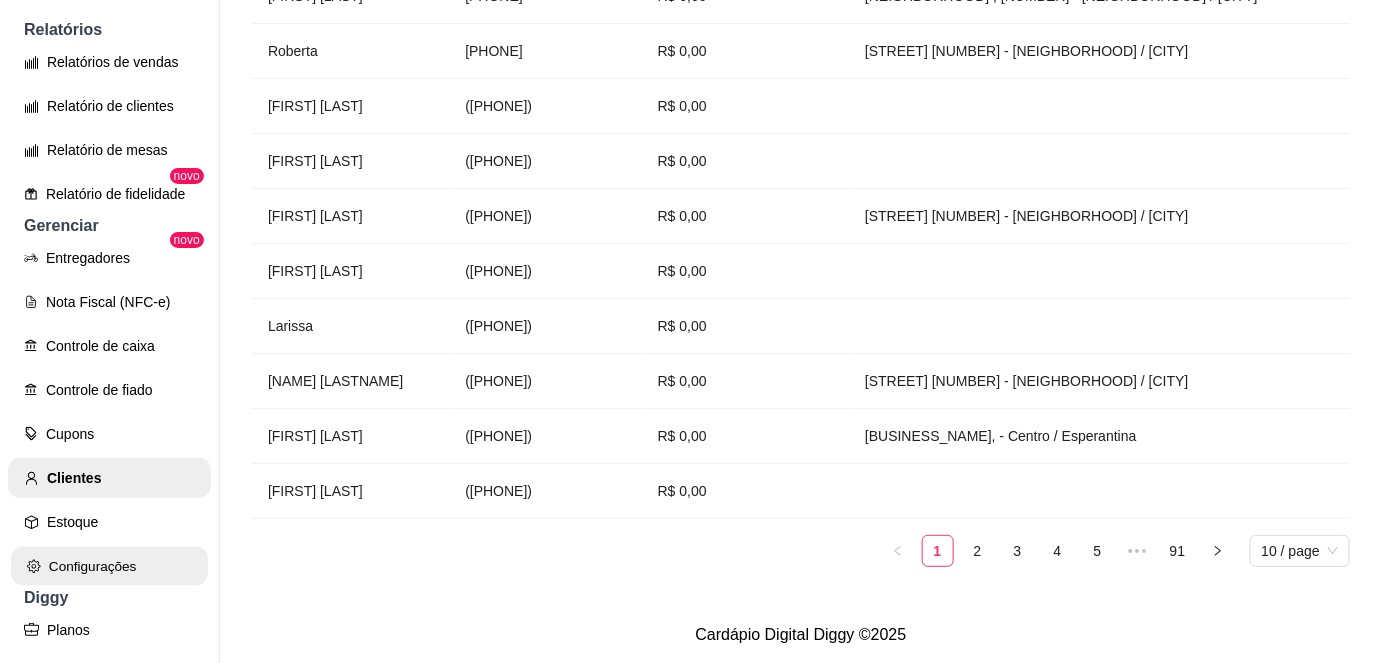 click on "Configurações" at bounding box center [109, 566] 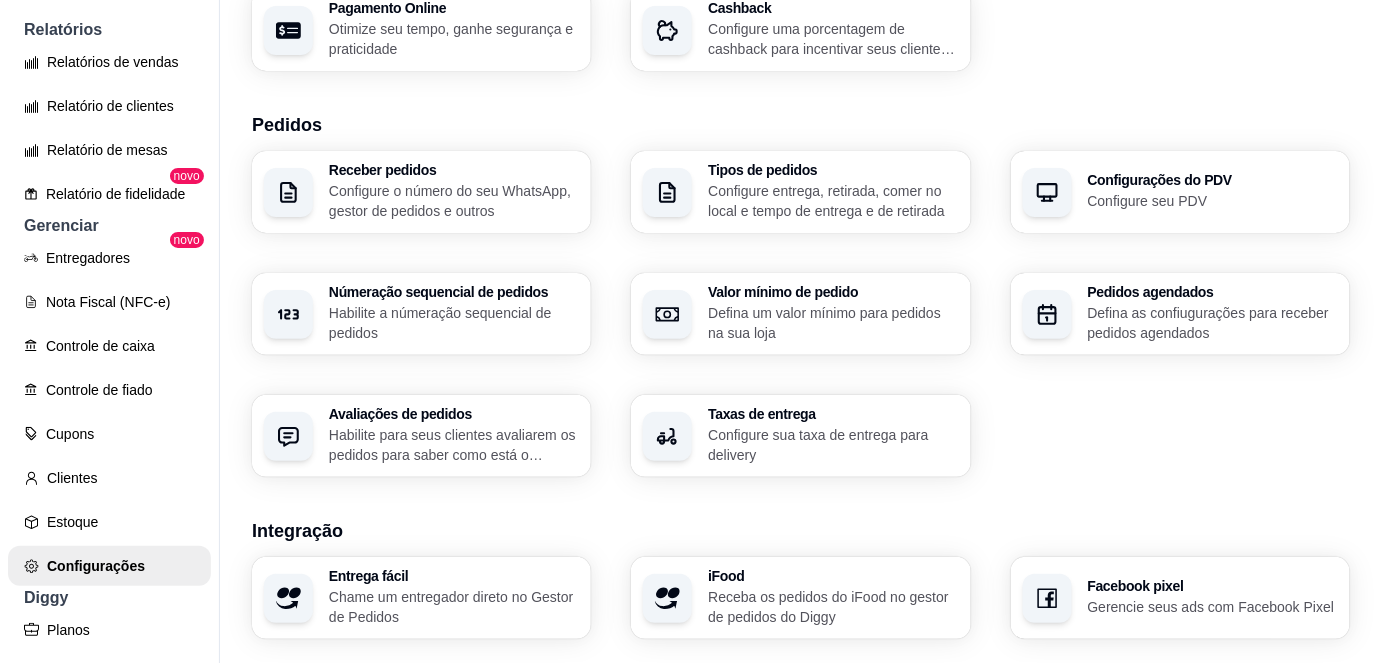 scroll, scrollTop: 384, scrollLeft: 0, axis: vertical 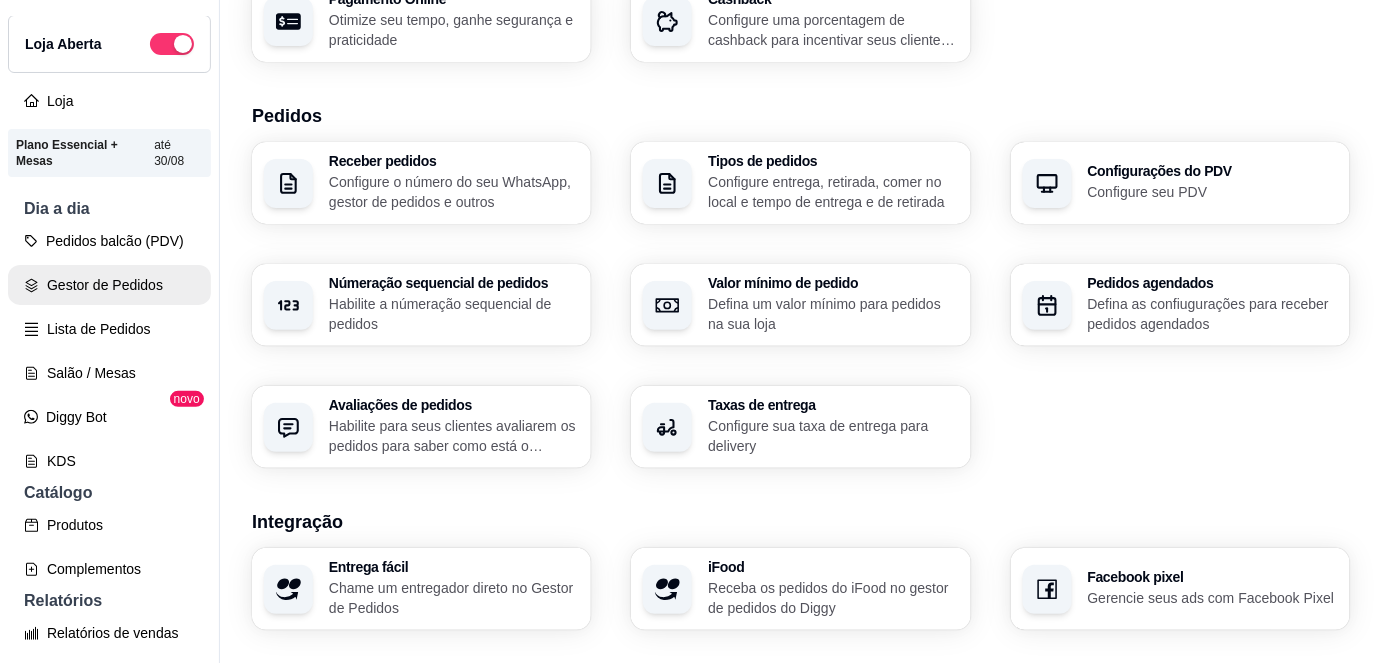 click on "Gestor de Pedidos" at bounding box center (109, 285) 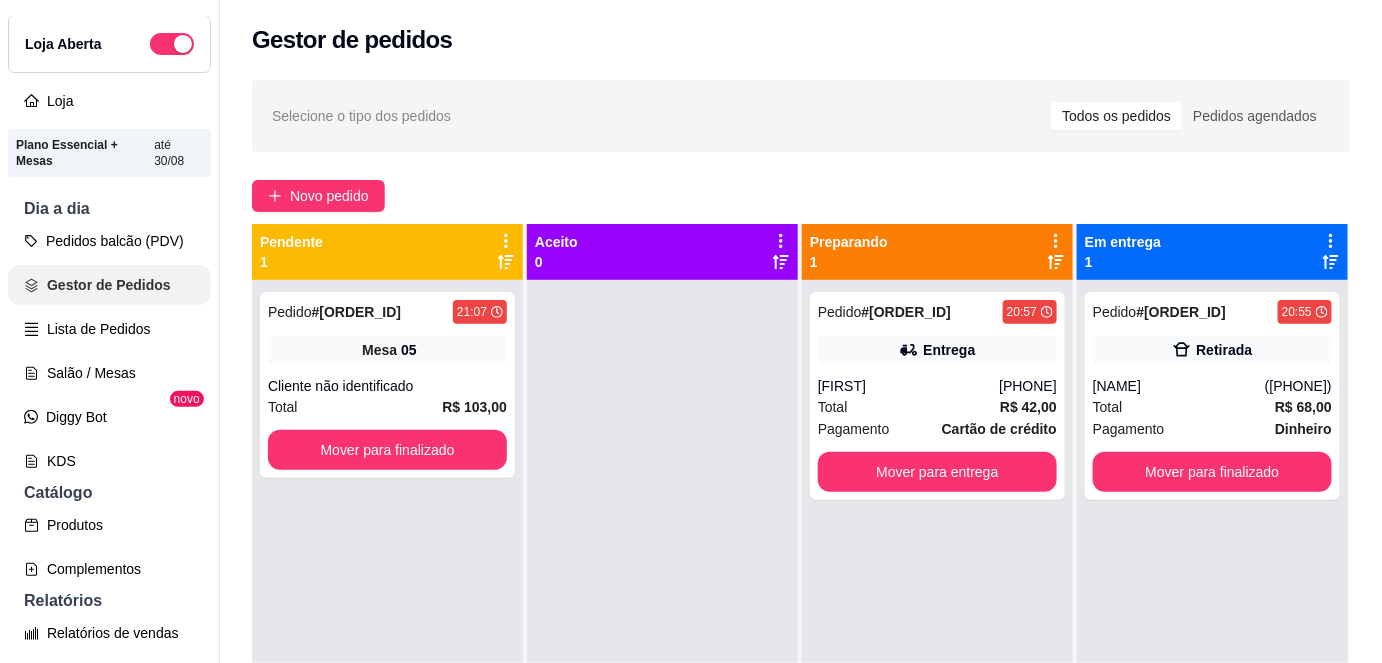 scroll, scrollTop: 0, scrollLeft: 0, axis: both 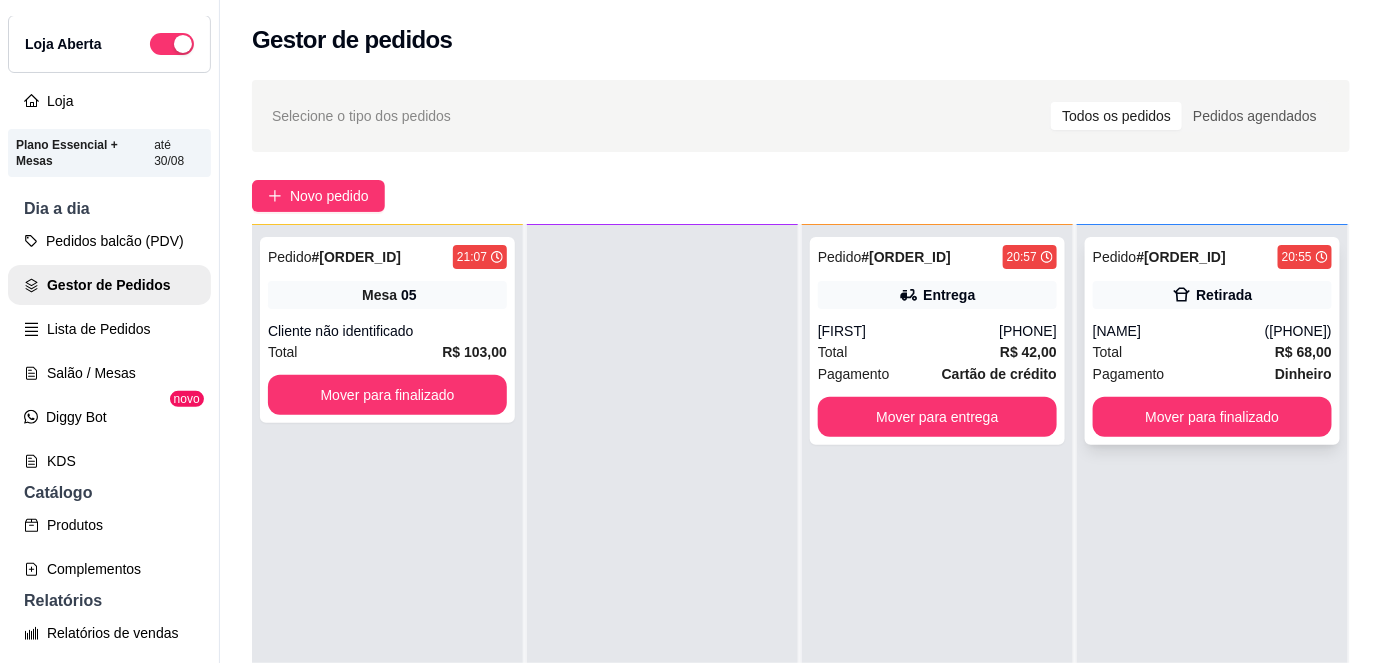 click on "Pedido # 3562-e14be794 [TIME] Retirada [FIRST] ([PHONE]) Total R$ [PRICE] Pagamento Dinheiro Mover para finalizado" at bounding box center [1212, 341] 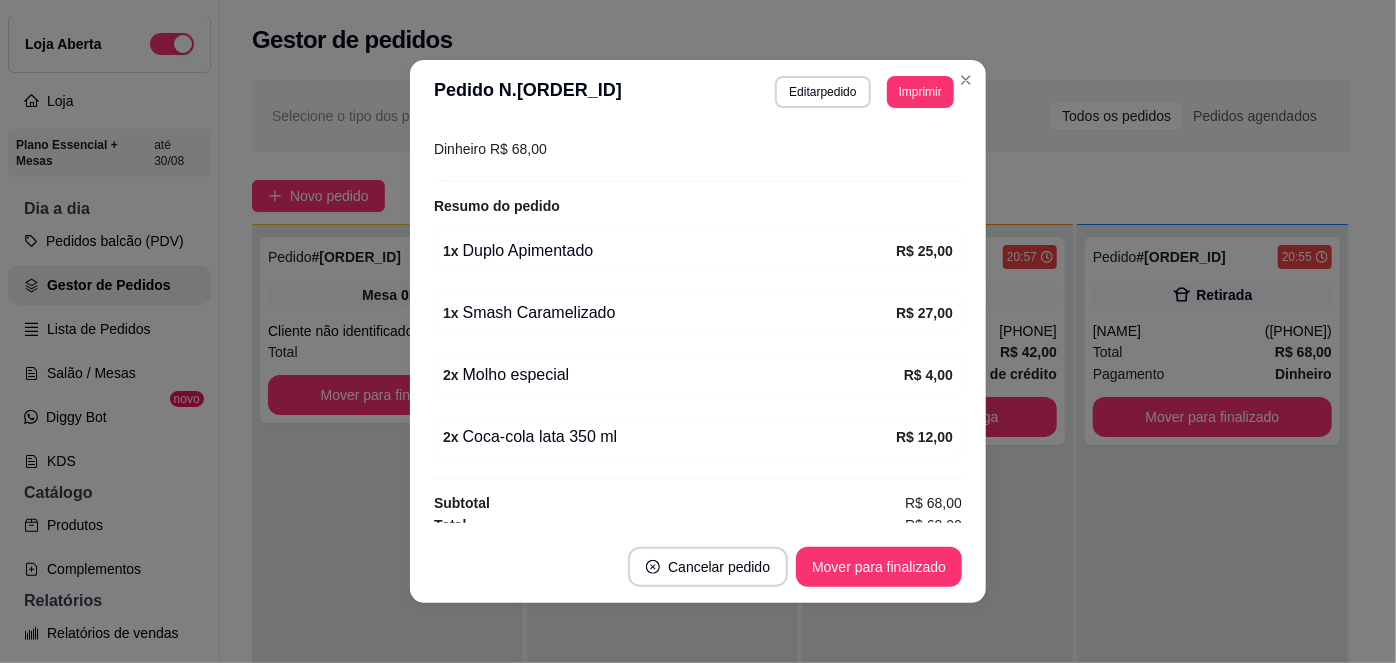 scroll, scrollTop: 410, scrollLeft: 0, axis: vertical 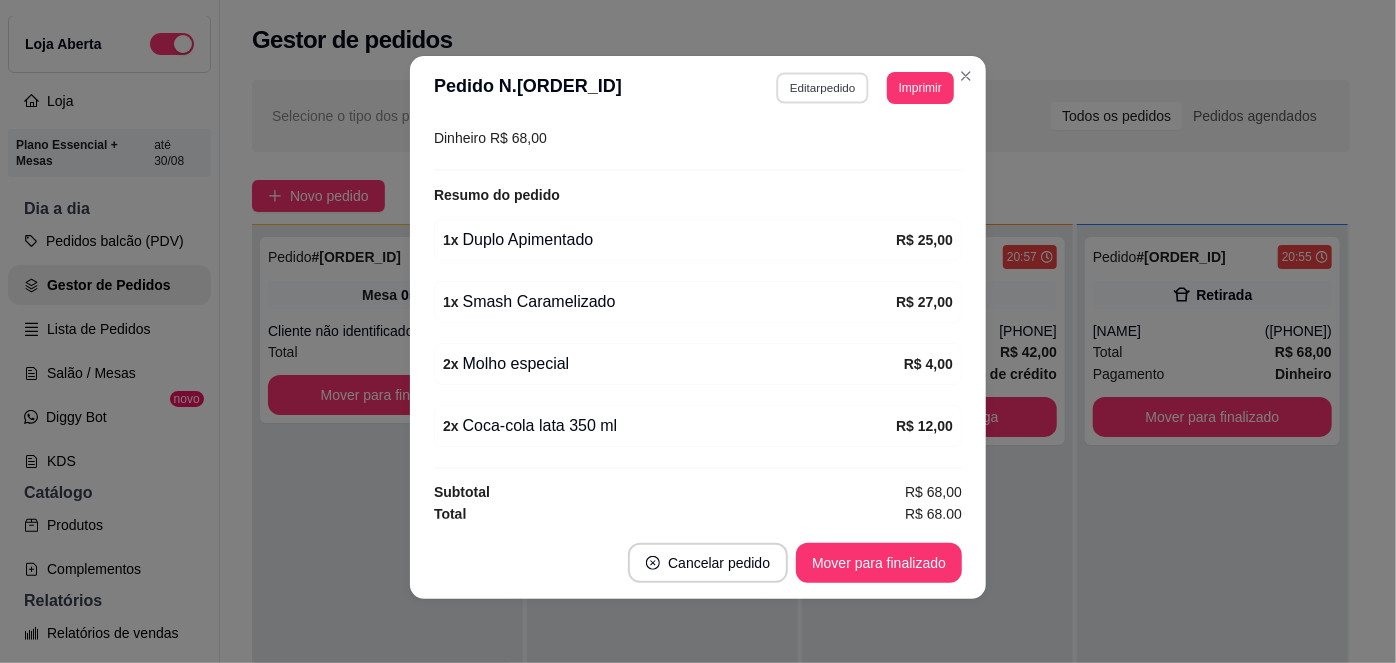 click on "Editar  pedido" at bounding box center (823, 87) 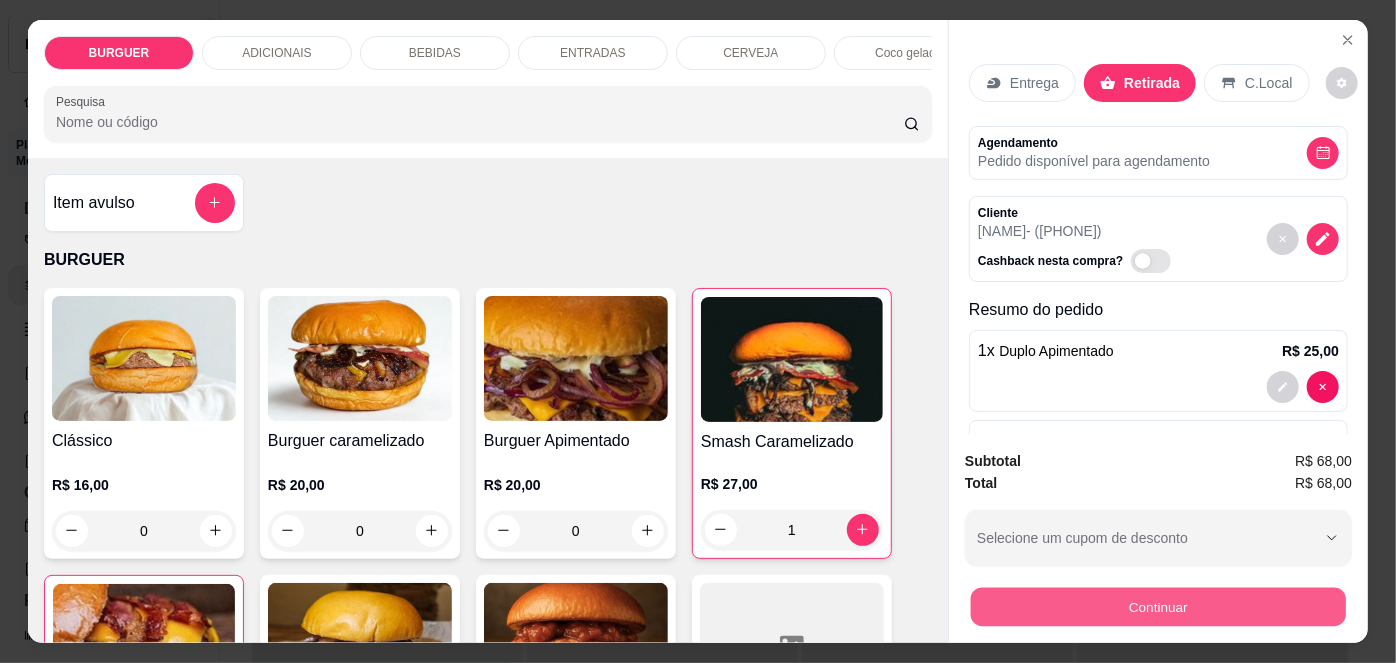 click on "Continuar" at bounding box center [1158, 607] 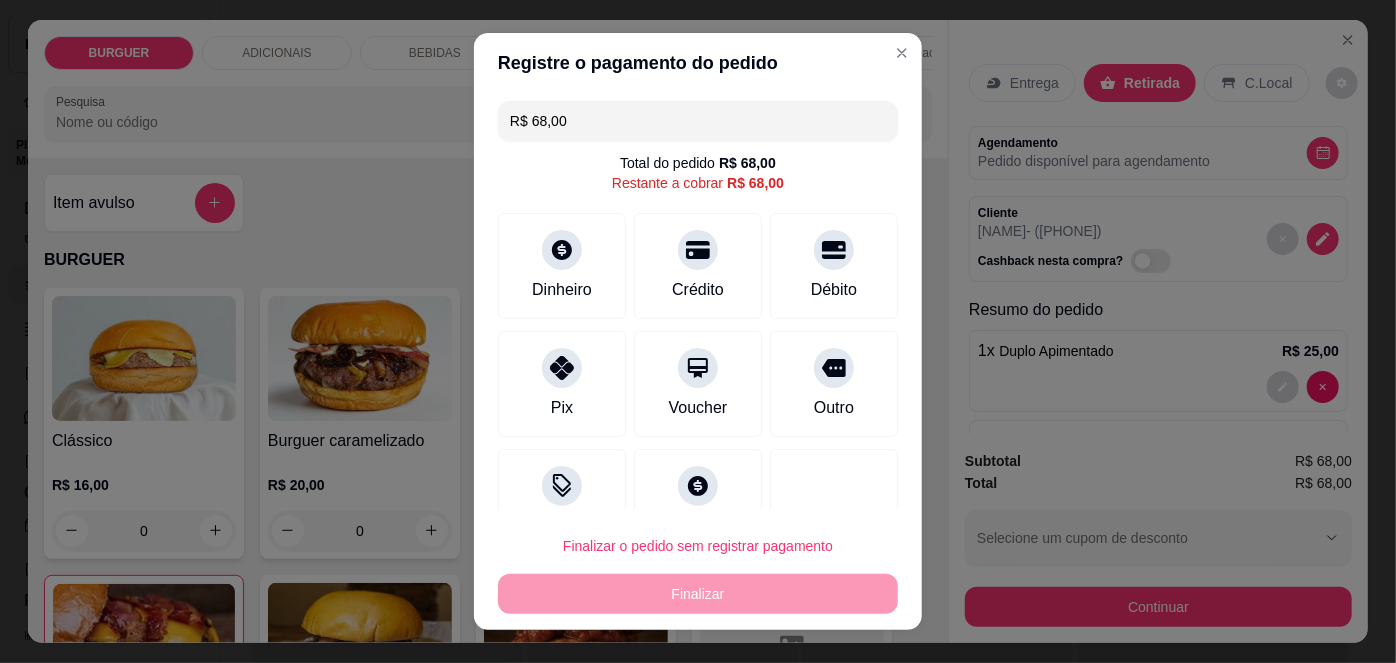 scroll, scrollTop: 51, scrollLeft: 0, axis: vertical 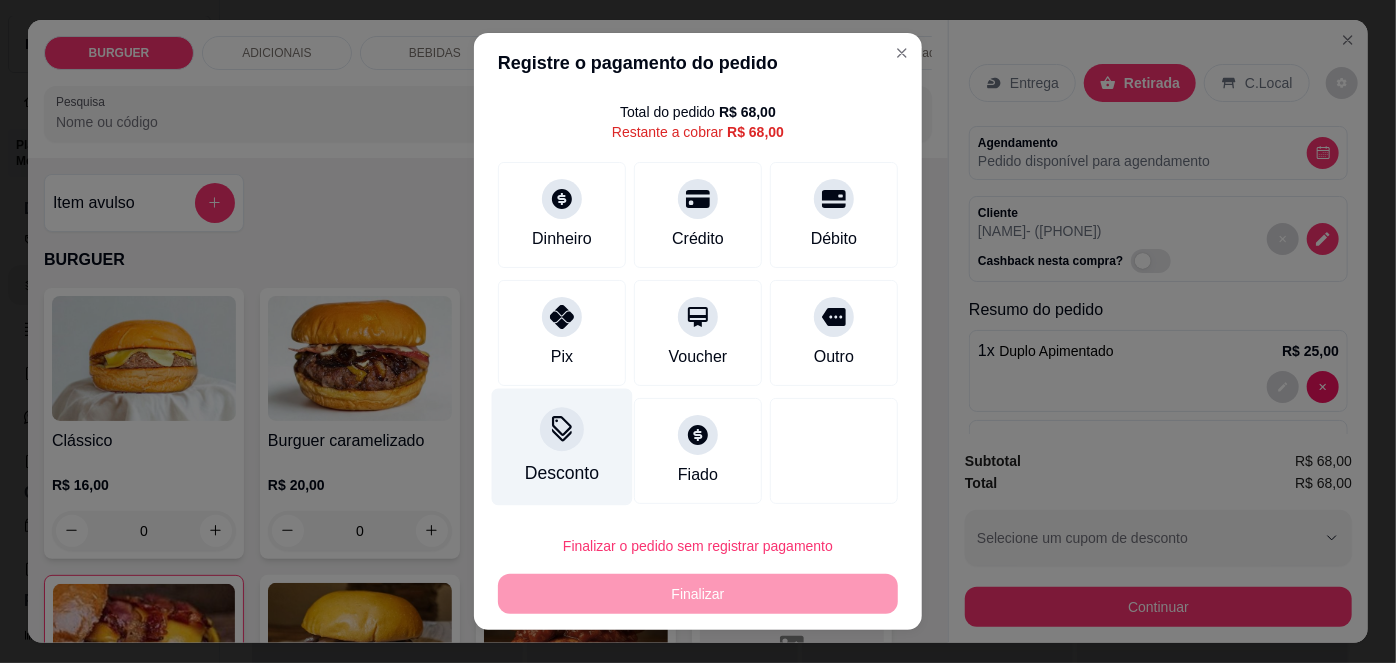 click at bounding box center (562, 430) 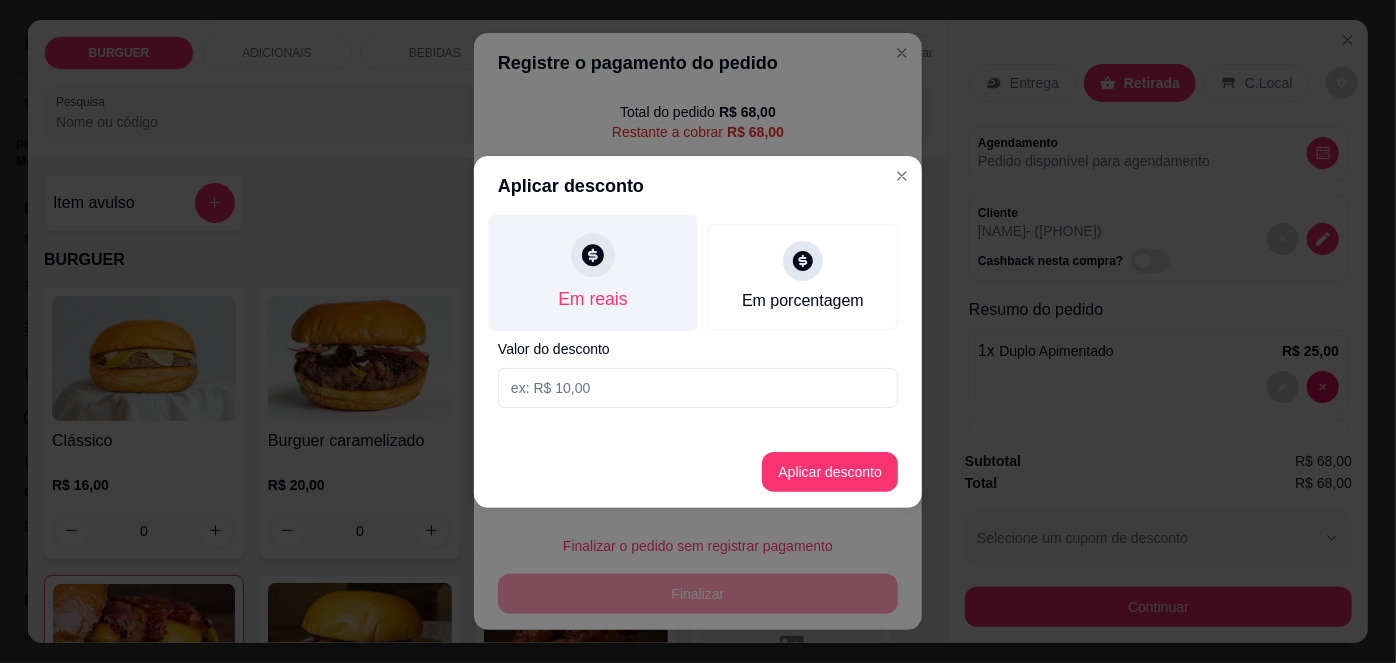 click on "Em reais" at bounding box center [593, 272] 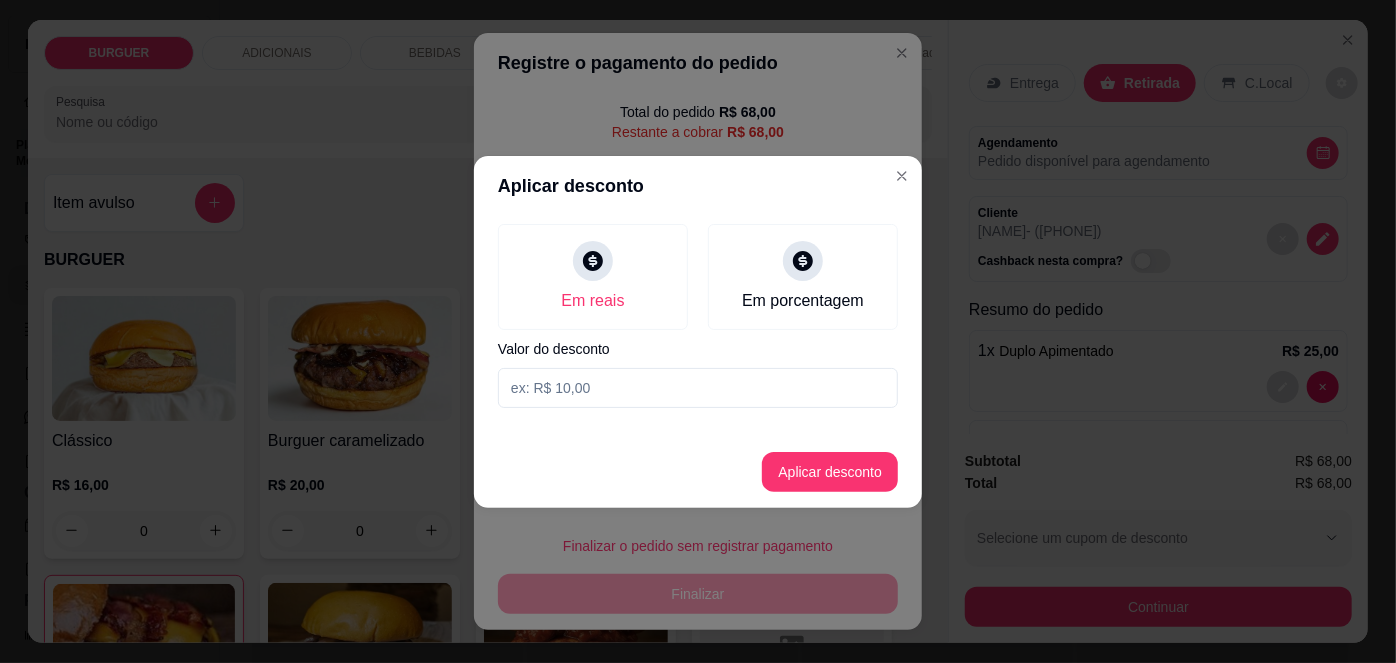 click at bounding box center [698, 388] 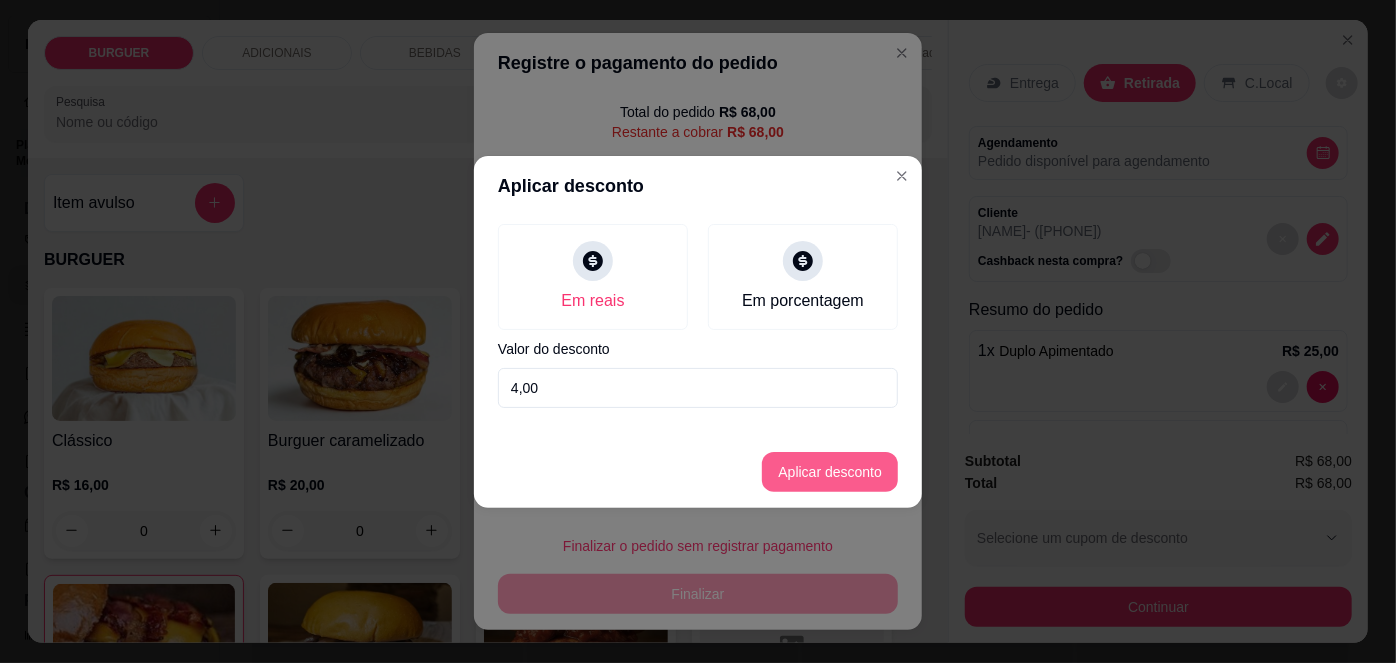 type on "4,00" 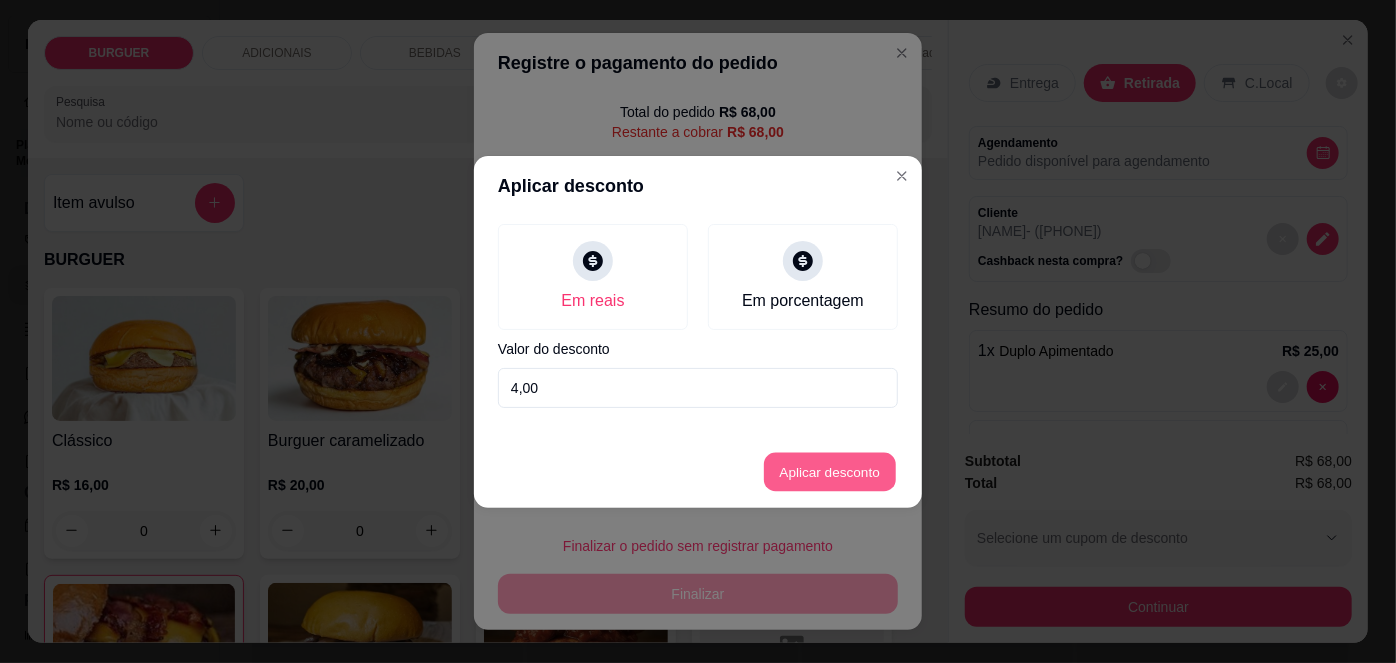 click on "Aplicar desconto" at bounding box center (830, 471) 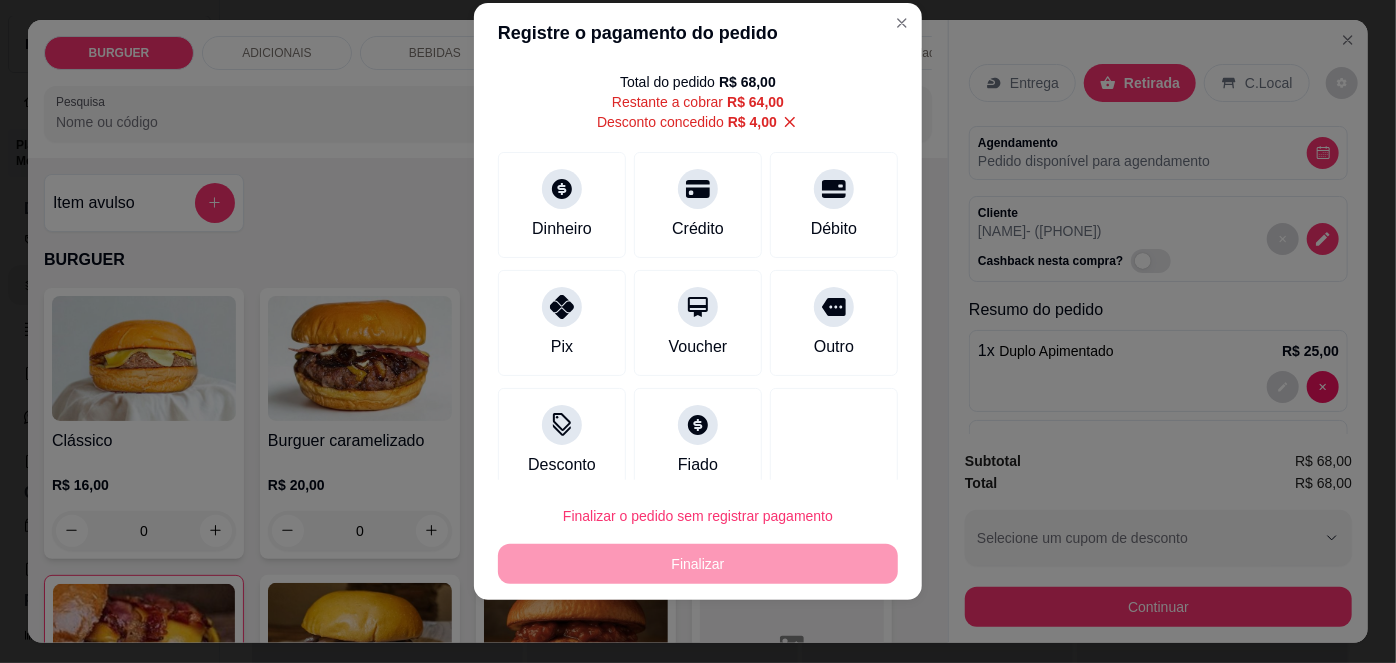 scroll, scrollTop: 0, scrollLeft: 0, axis: both 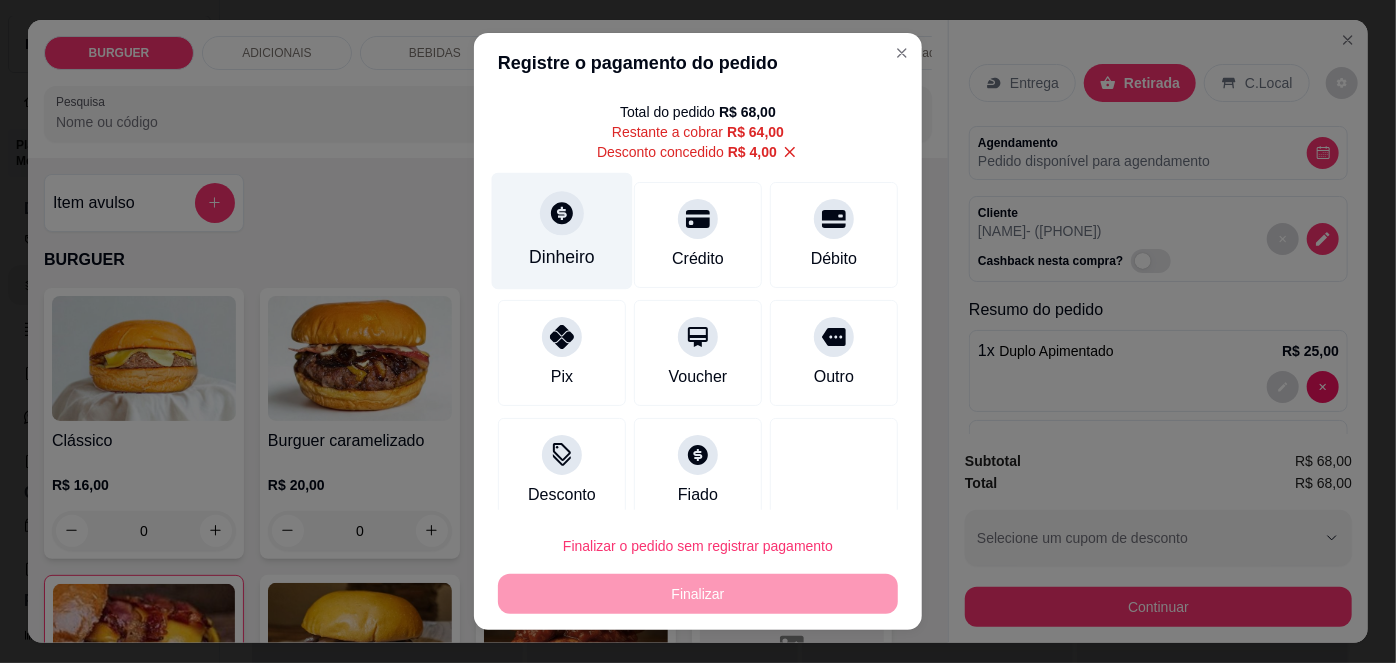 click on "Dinheiro" at bounding box center [562, 231] 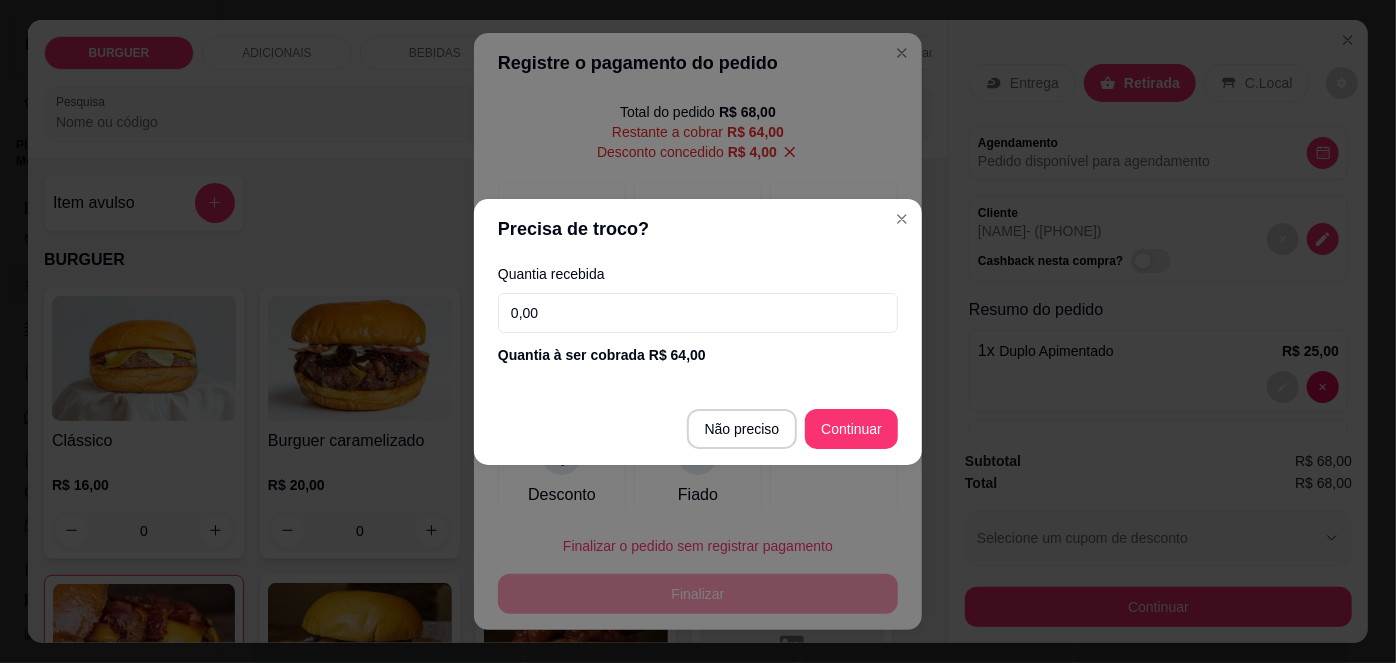click on "0,00" at bounding box center [698, 313] 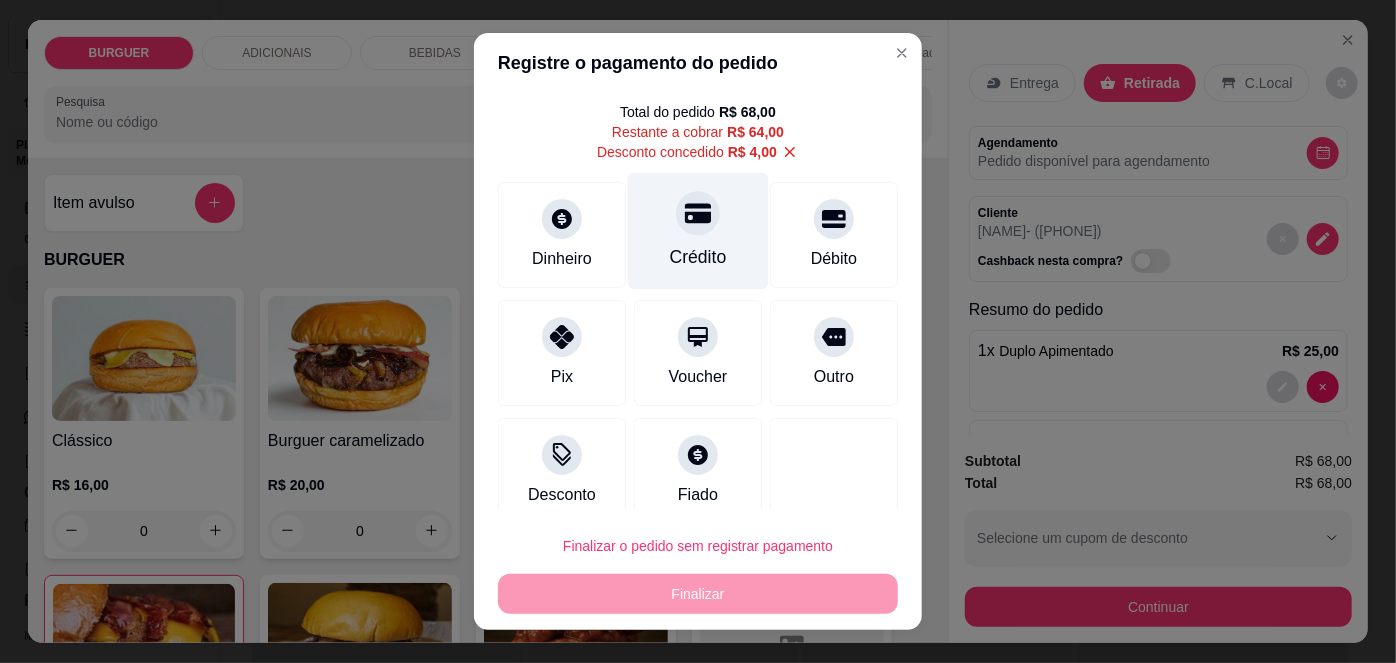 scroll, scrollTop: 0, scrollLeft: 0, axis: both 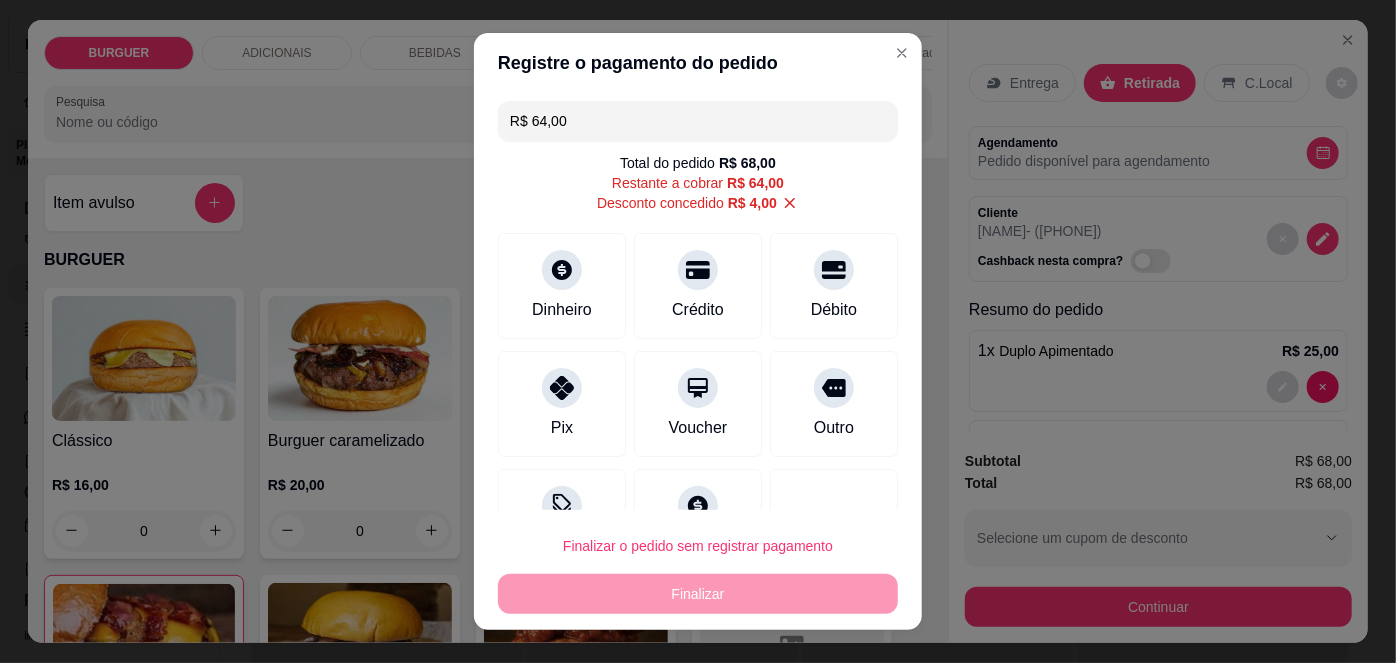 click on "R$ 64,00" at bounding box center [698, 121] 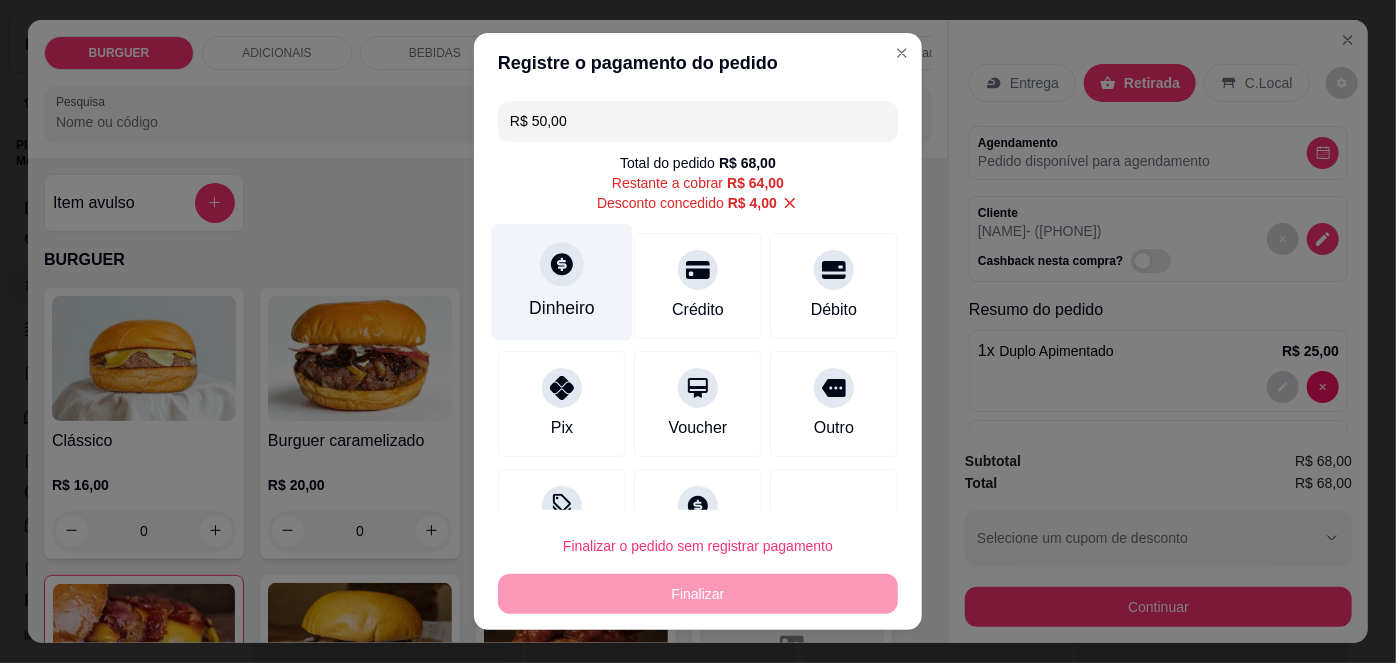 click on "Dinheiro" at bounding box center [562, 282] 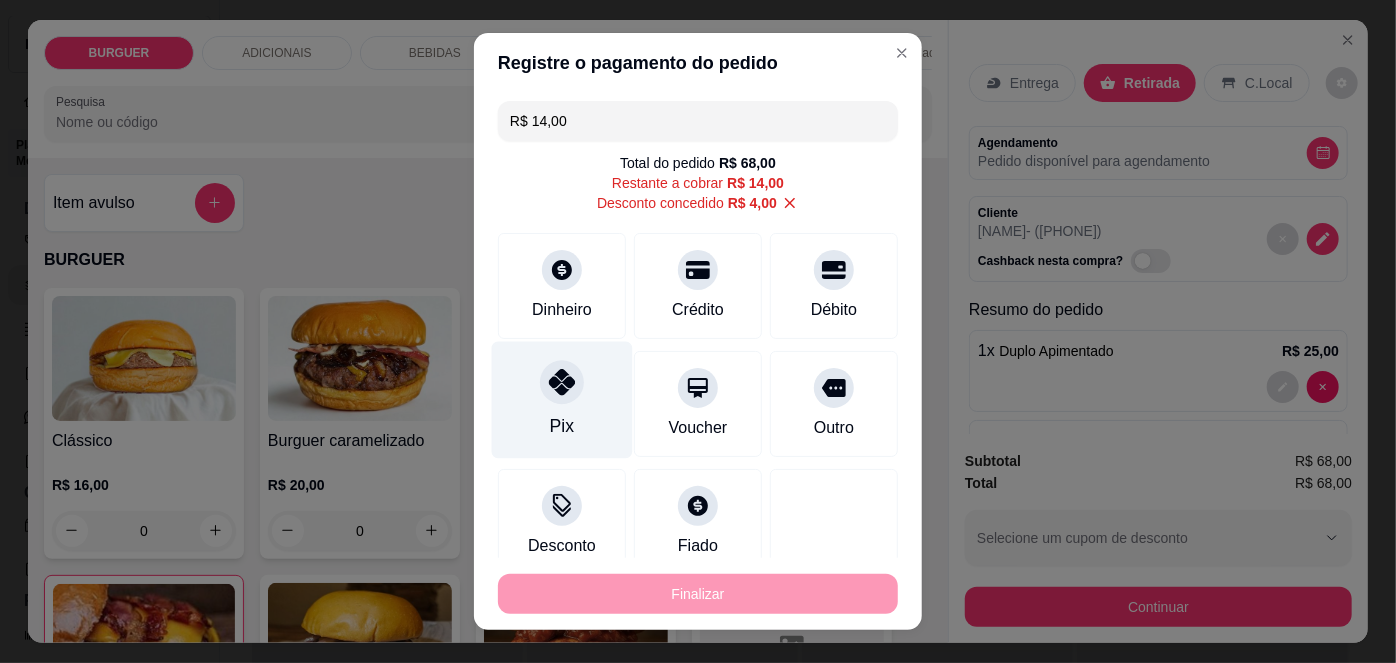 click at bounding box center (562, 383) 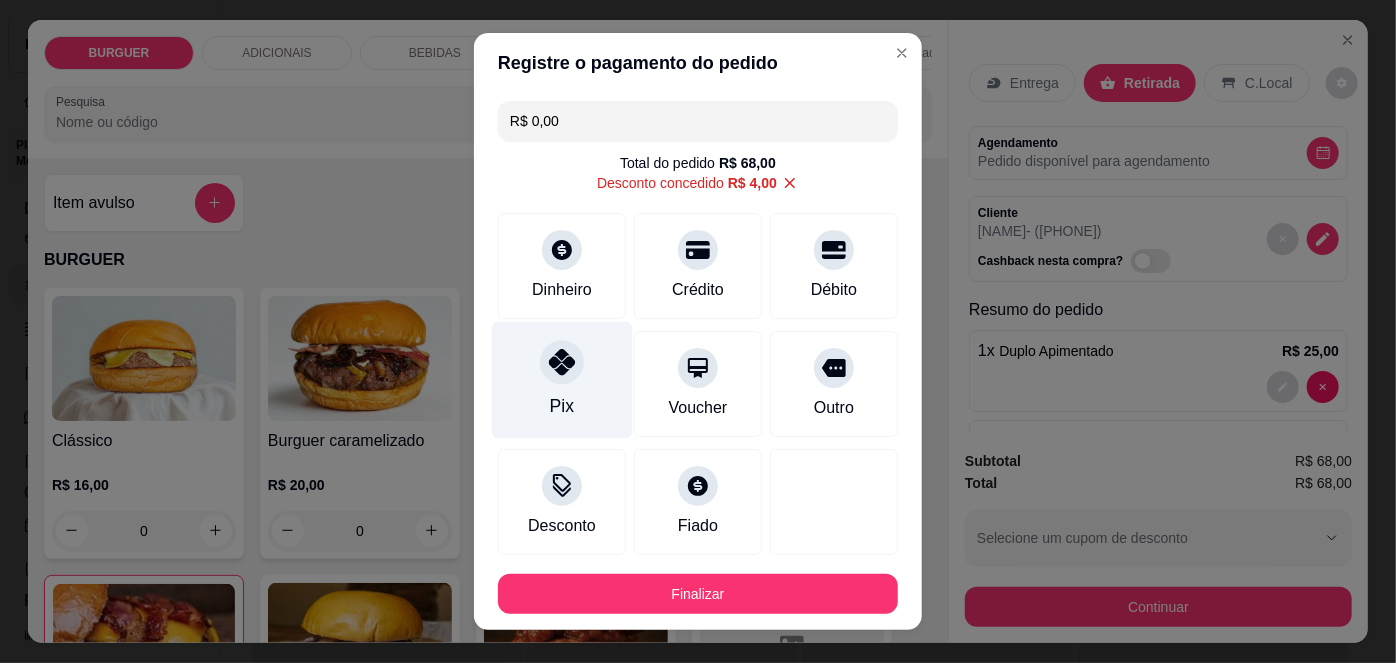 scroll, scrollTop: 184, scrollLeft: 0, axis: vertical 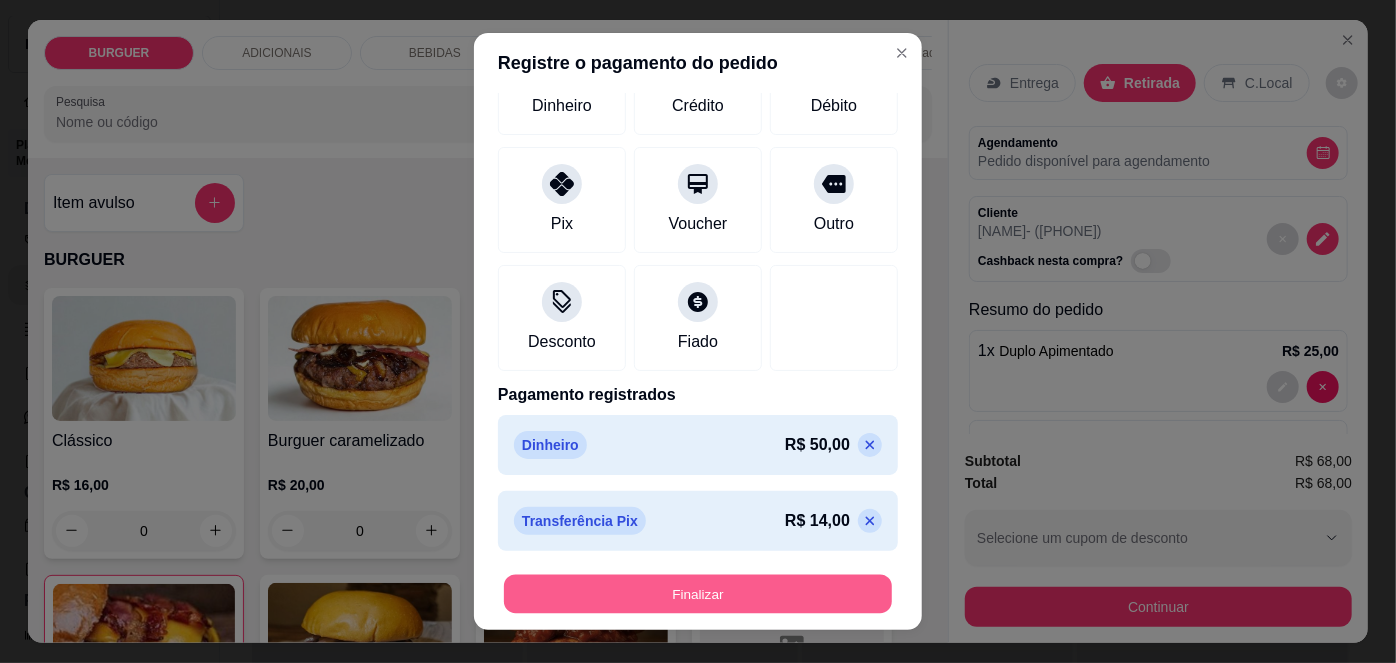 click on "Finalizar" at bounding box center (698, 593) 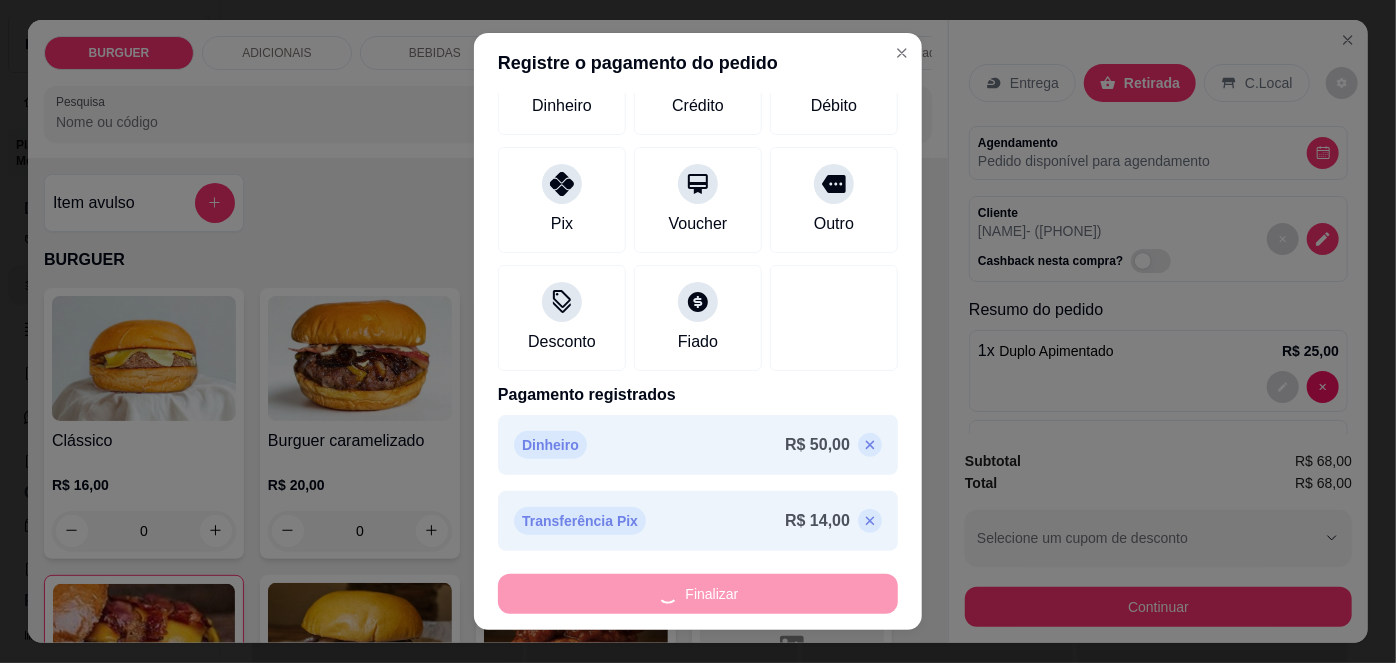 type on "0" 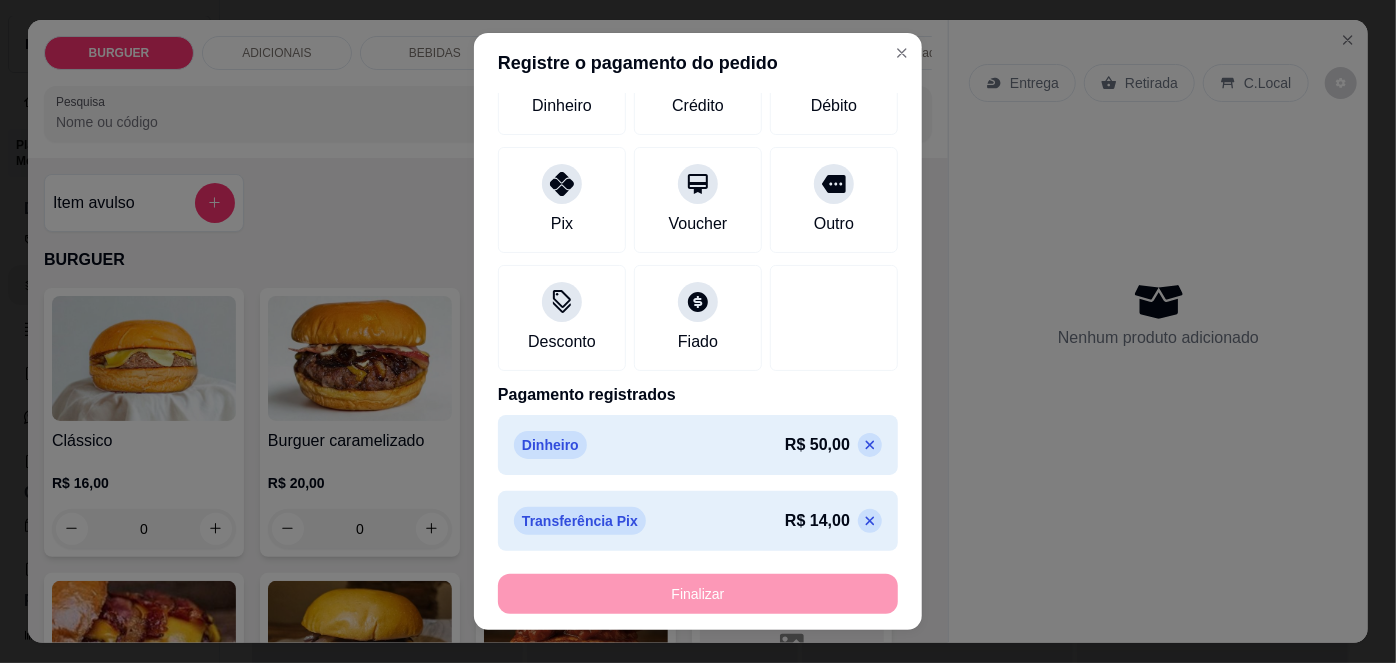 type on "-R$ 68,00" 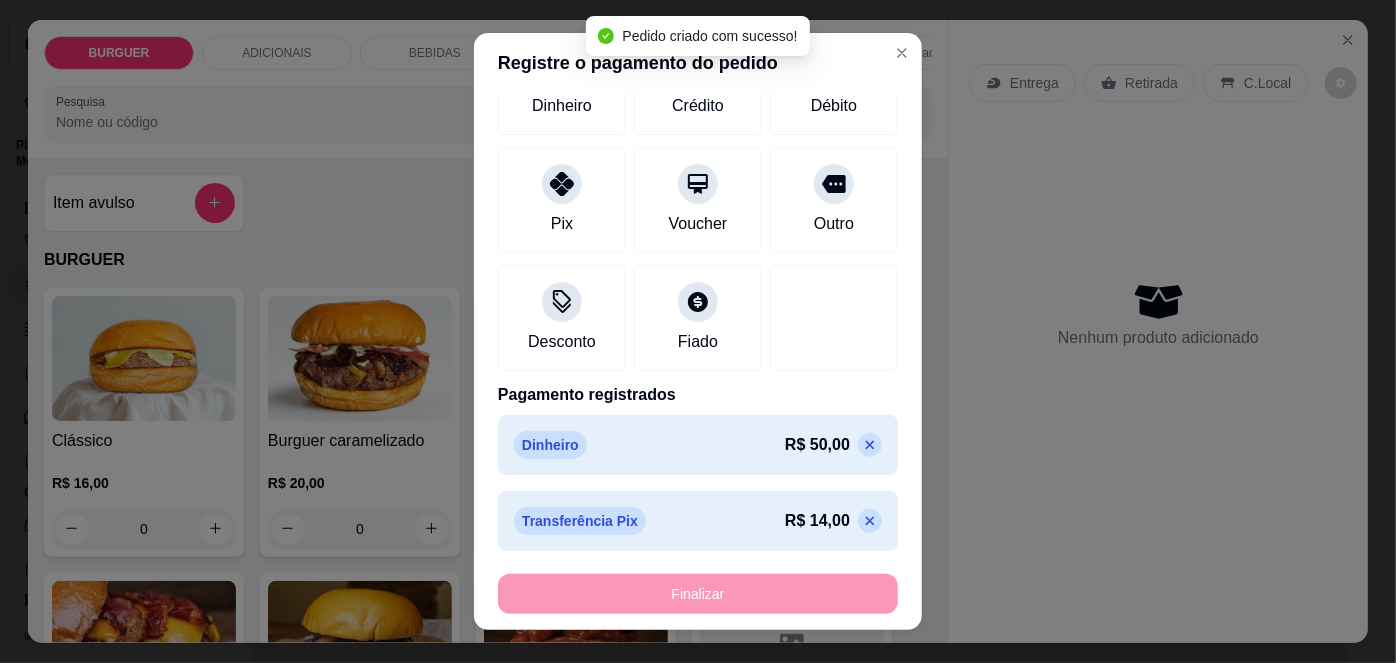 scroll, scrollTop: 394, scrollLeft: 0, axis: vertical 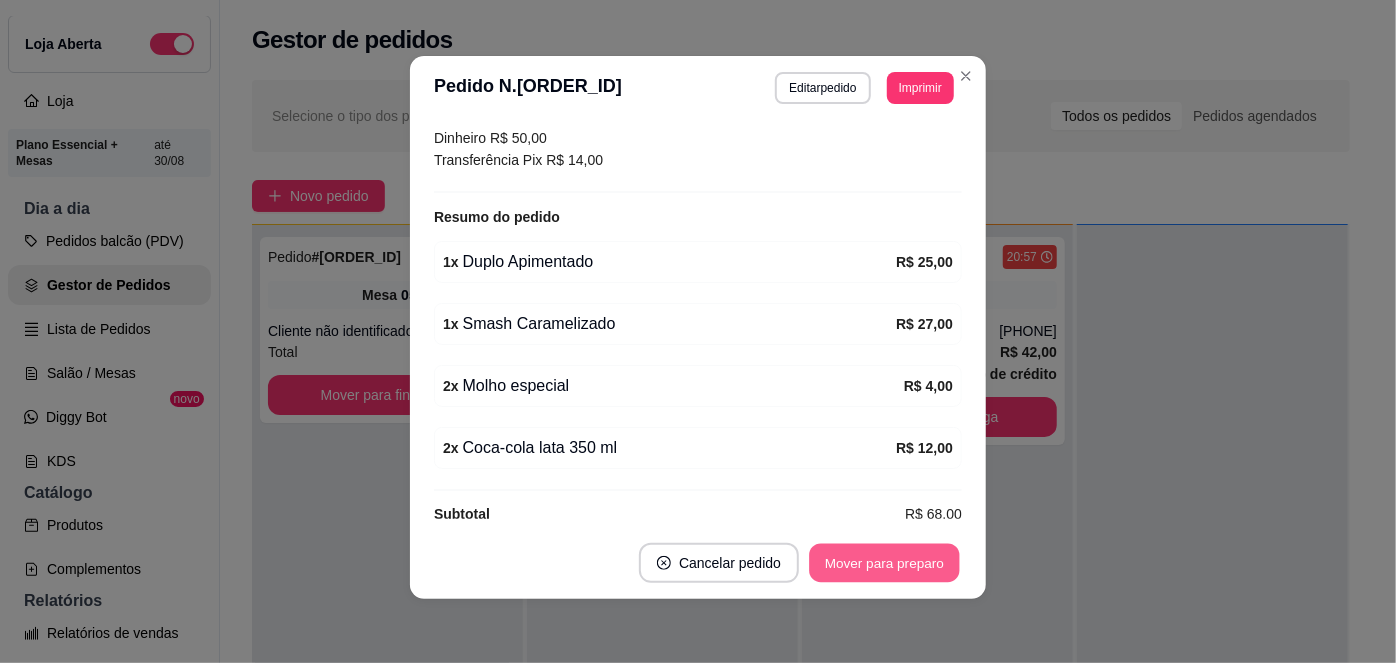 click on "Mover para preparo" at bounding box center (884, 563) 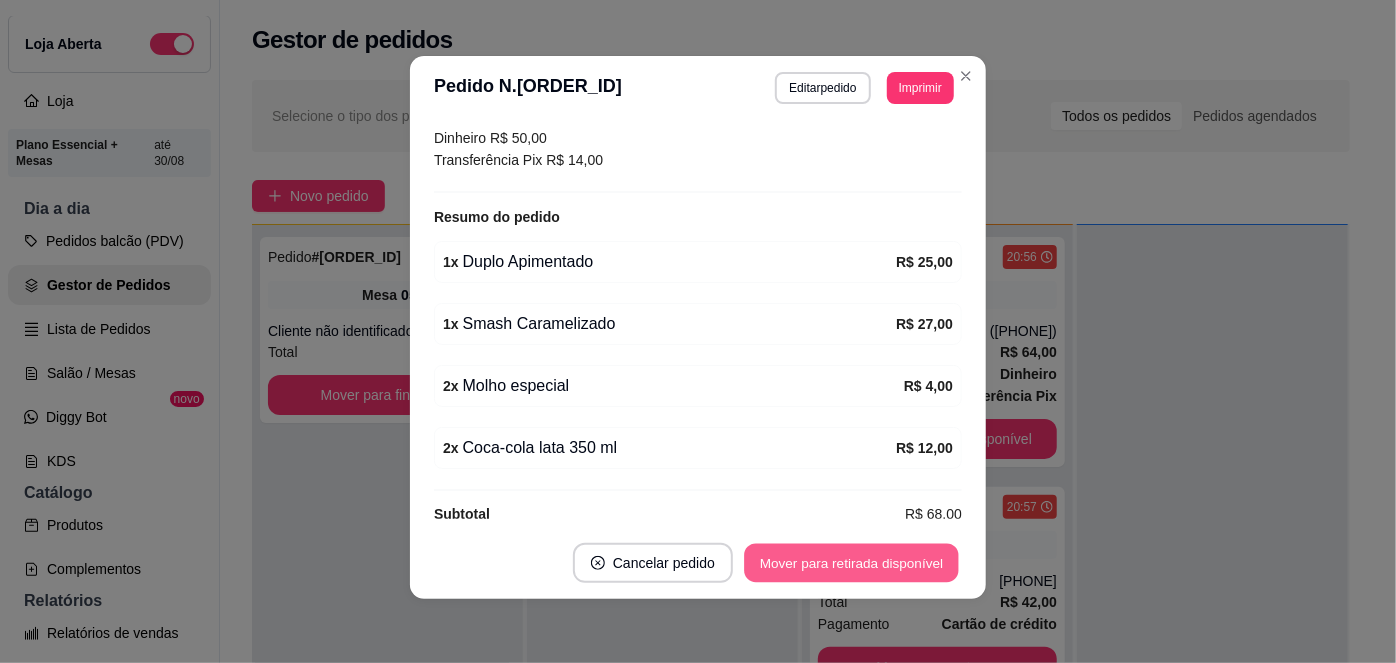click on "Mover para retirada disponível" at bounding box center [851, 563] 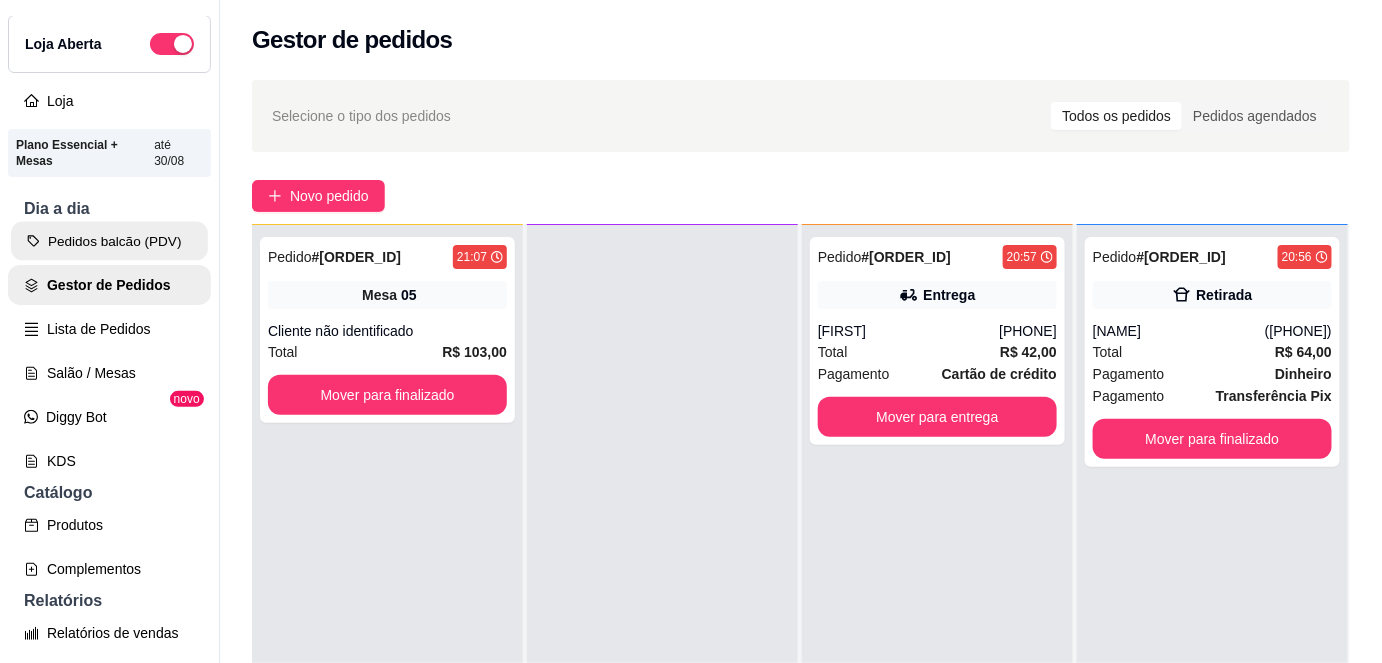 click on "Pedidos balcão (PDV)" at bounding box center (109, 241) 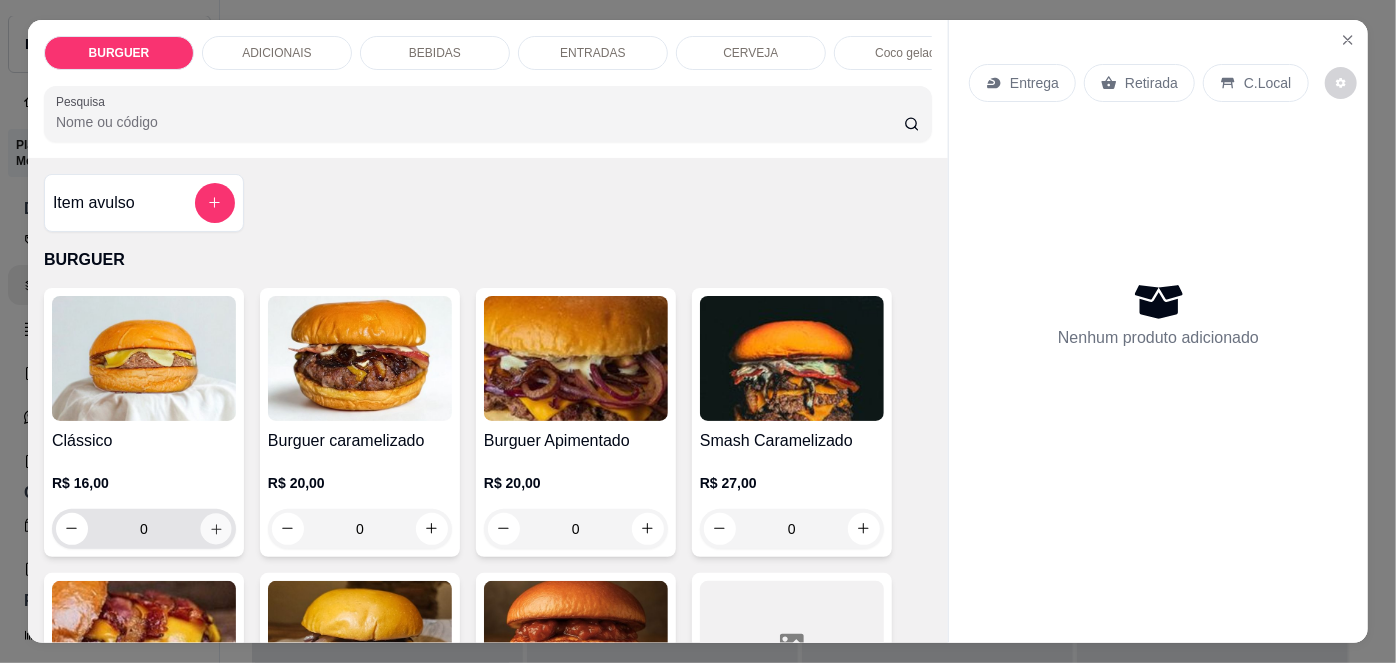 click 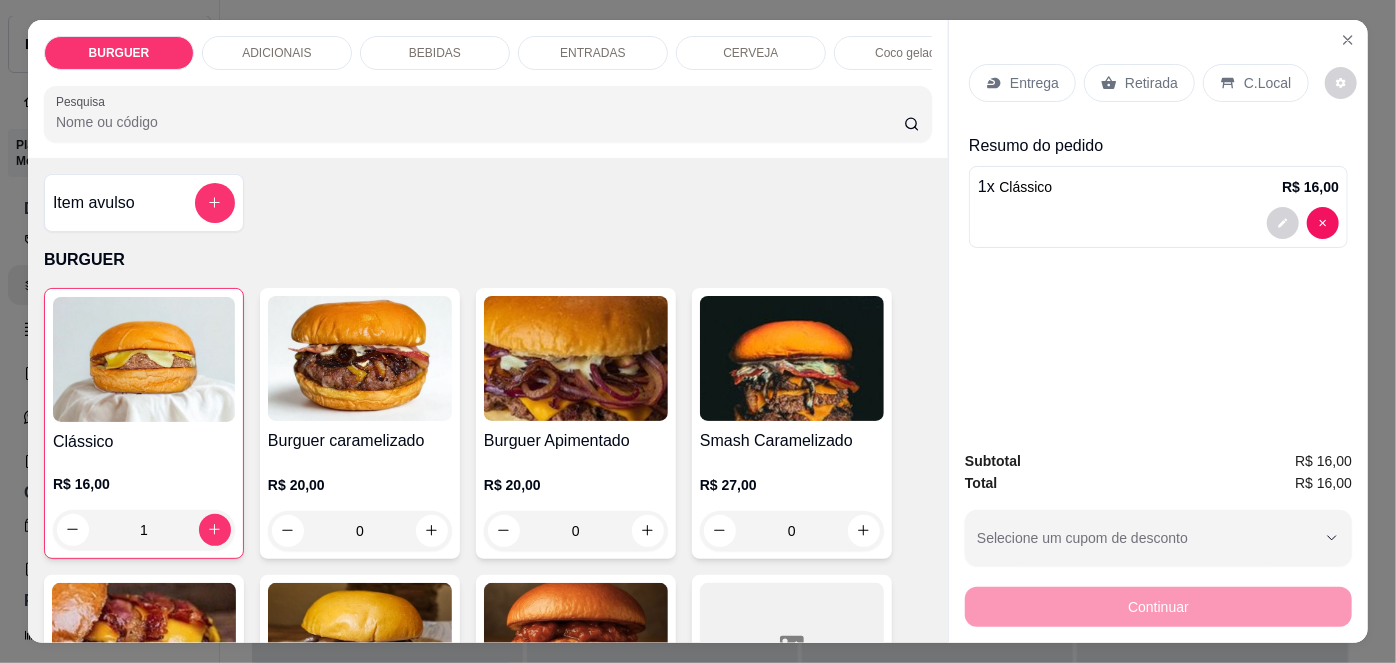 click on "Entrega" at bounding box center [1034, 83] 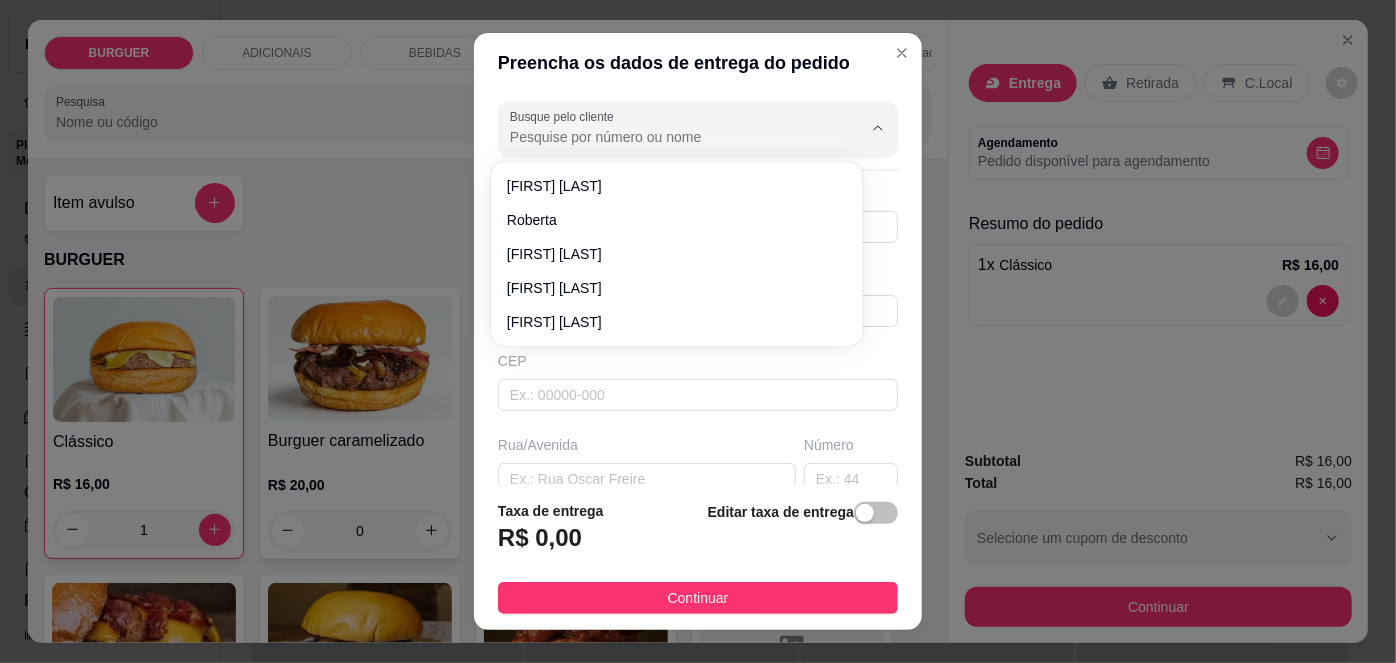 click on "Busque pelo cliente" at bounding box center [670, 137] 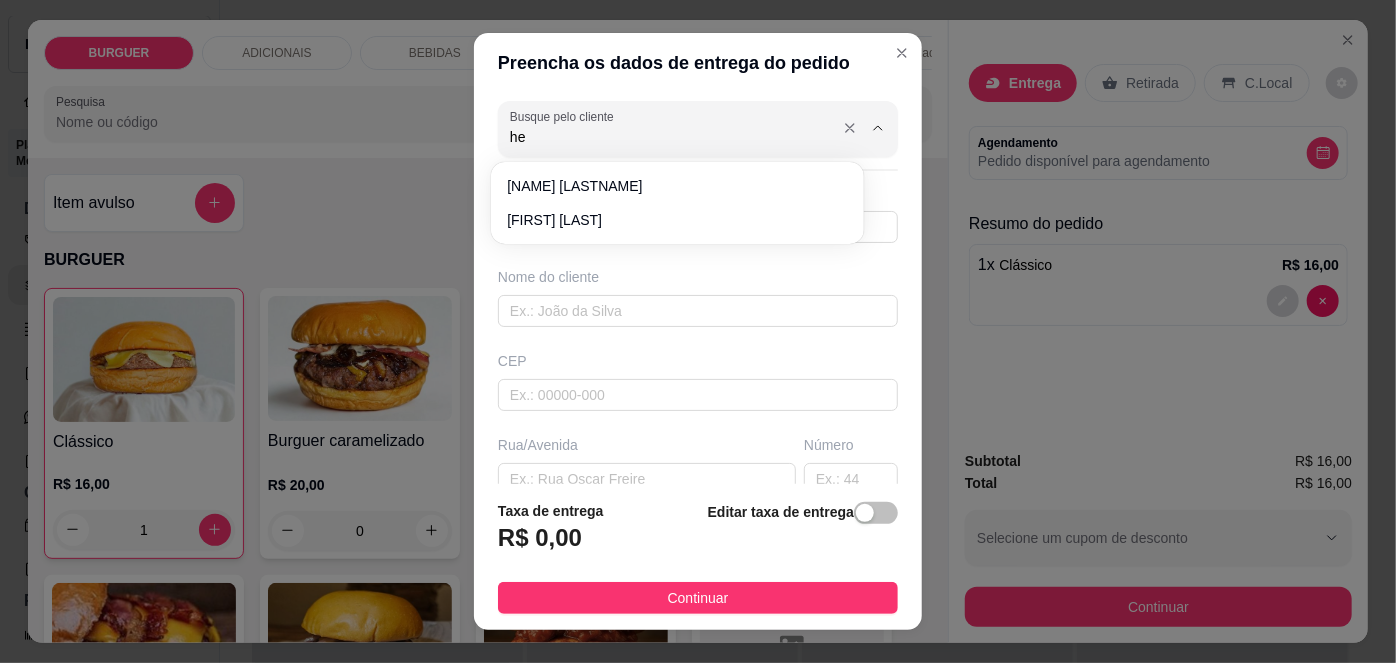 type on "h" 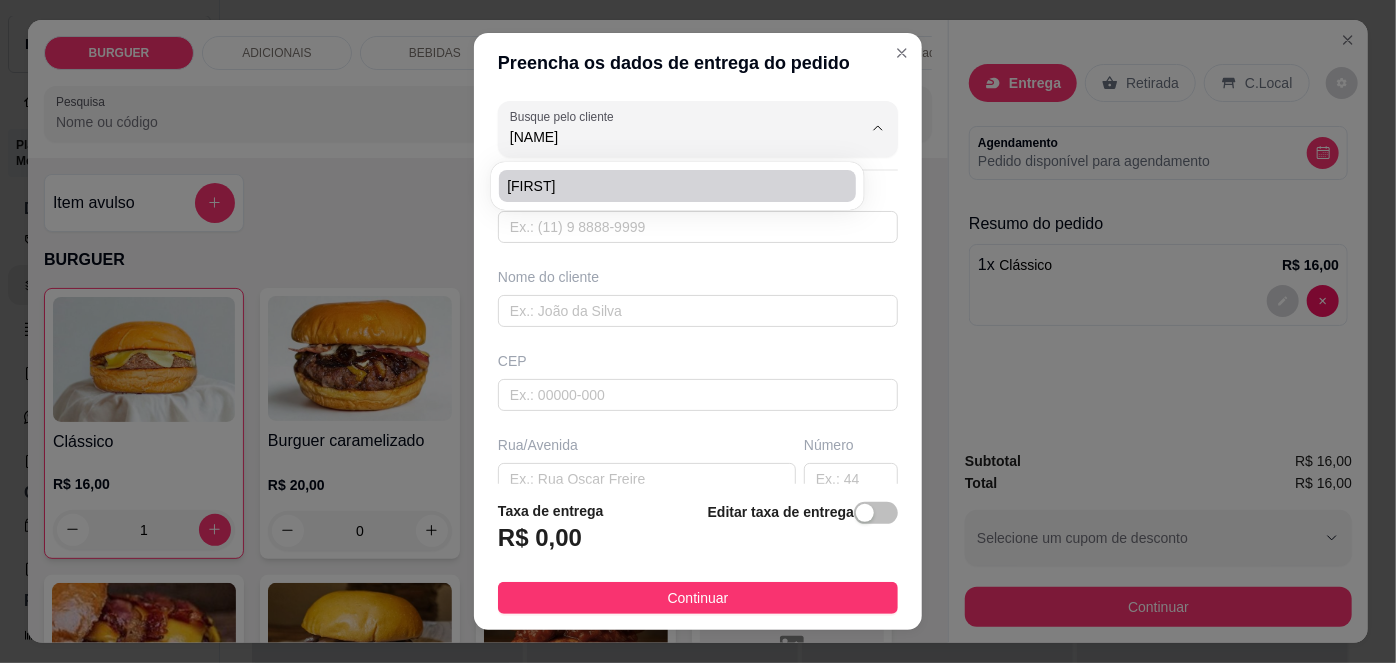 click on "[FIRST]" at bounding box center (667, 186) 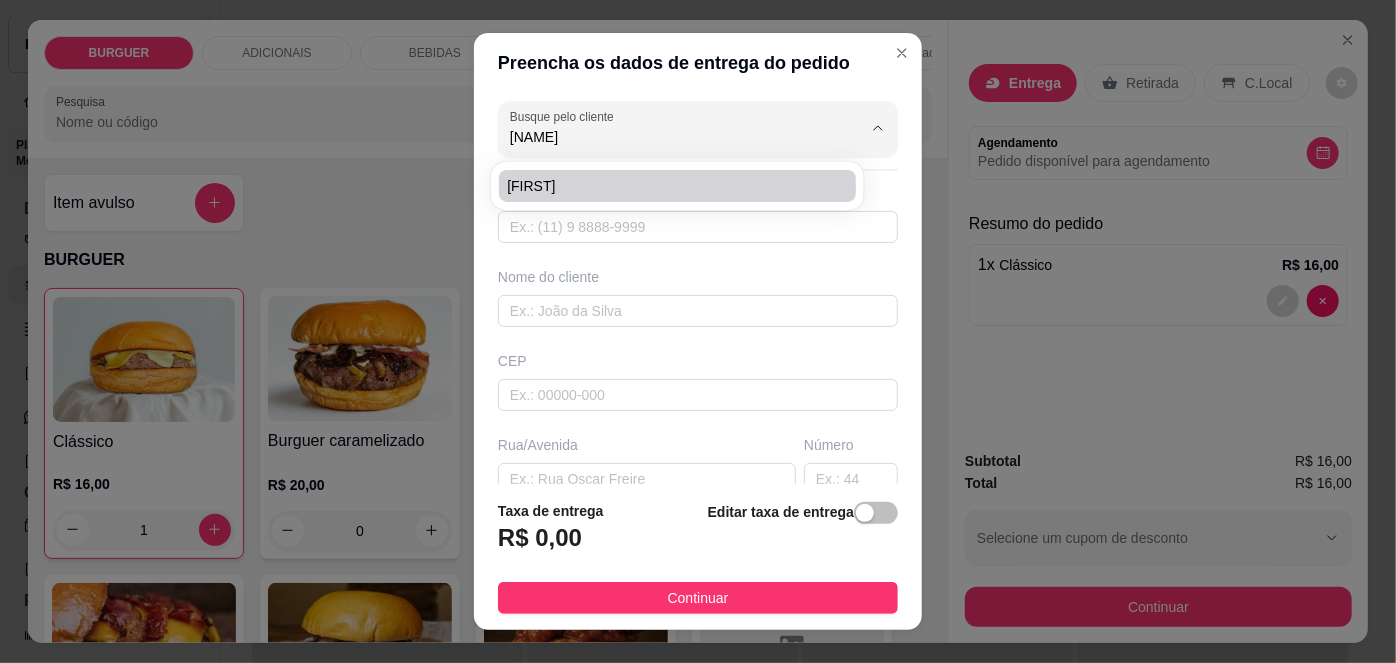 type on "[FIRST]" 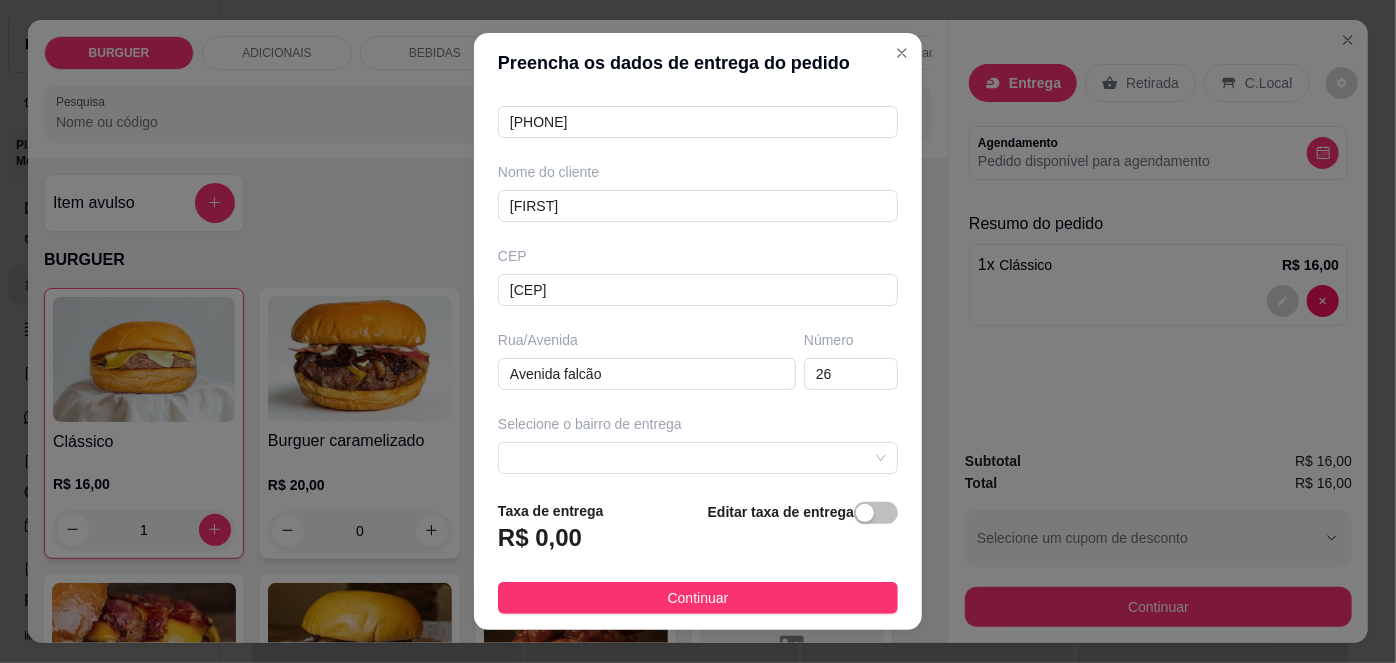 scroll, scrollTop: 104, scrollLeft: 0, axis: vertical 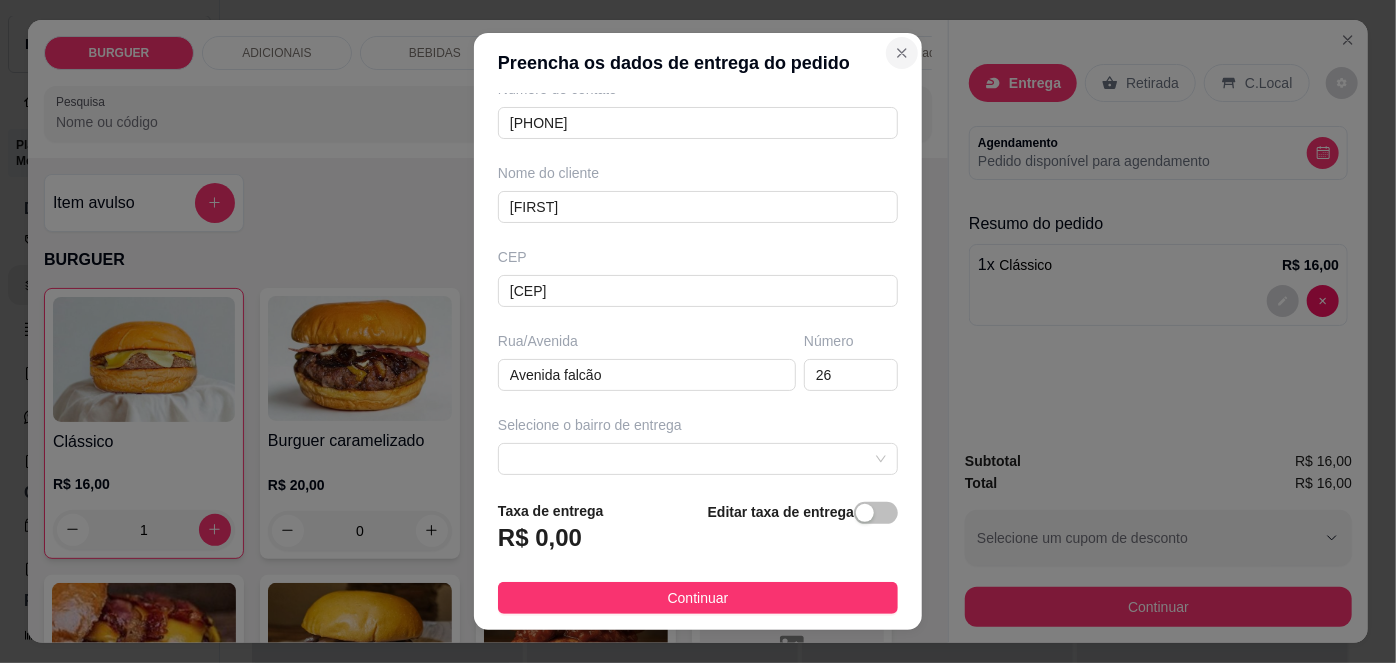 type on "[FIRST]" 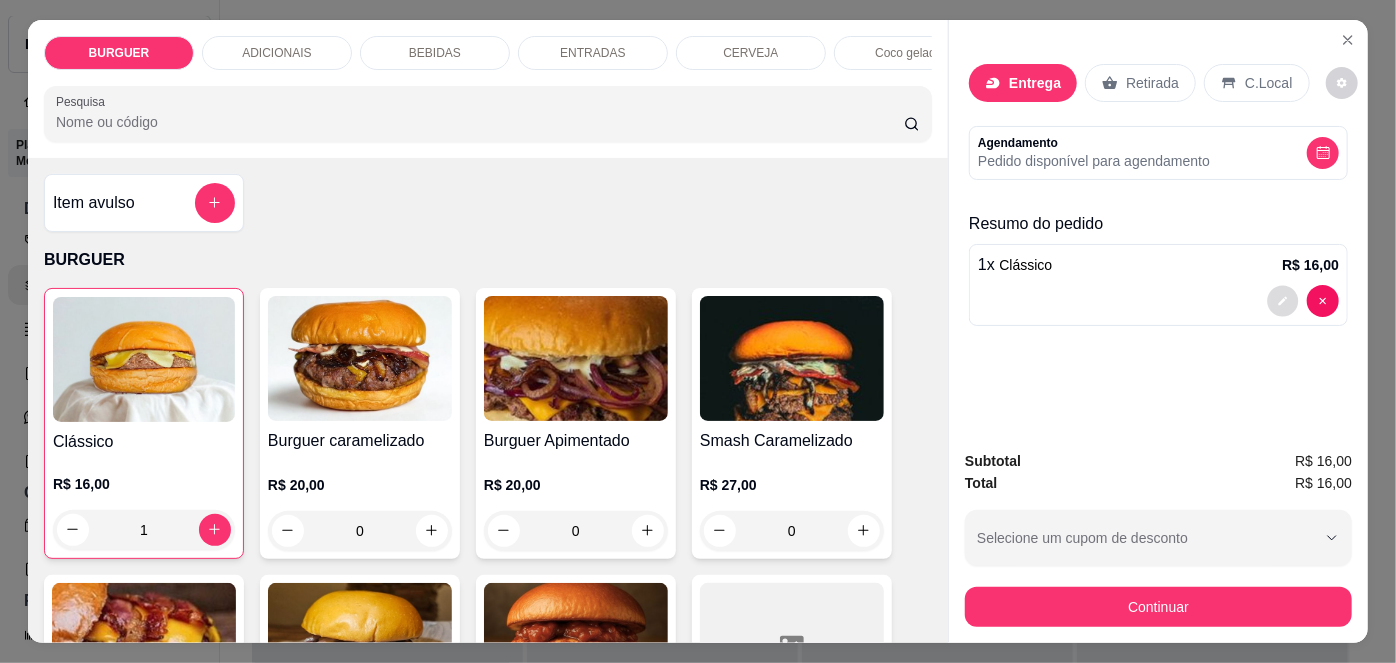click 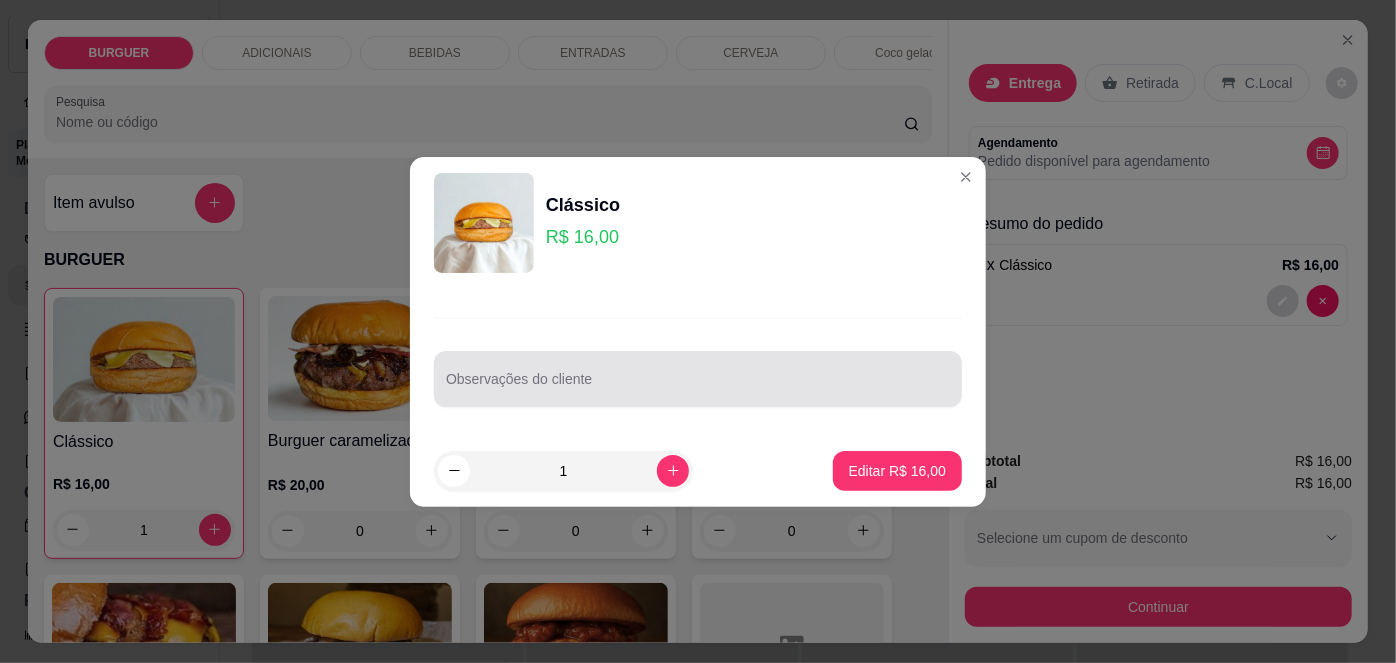 click at bounding box center [698, 379] 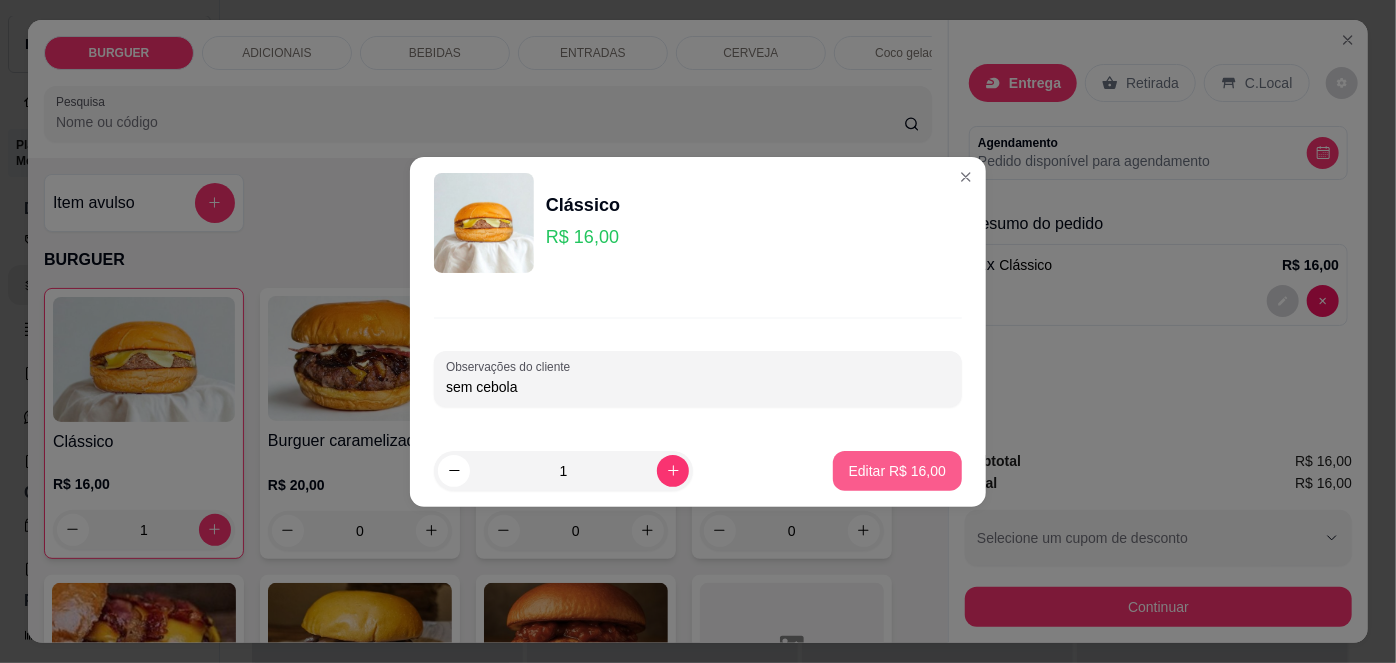 type on "sem cebola" 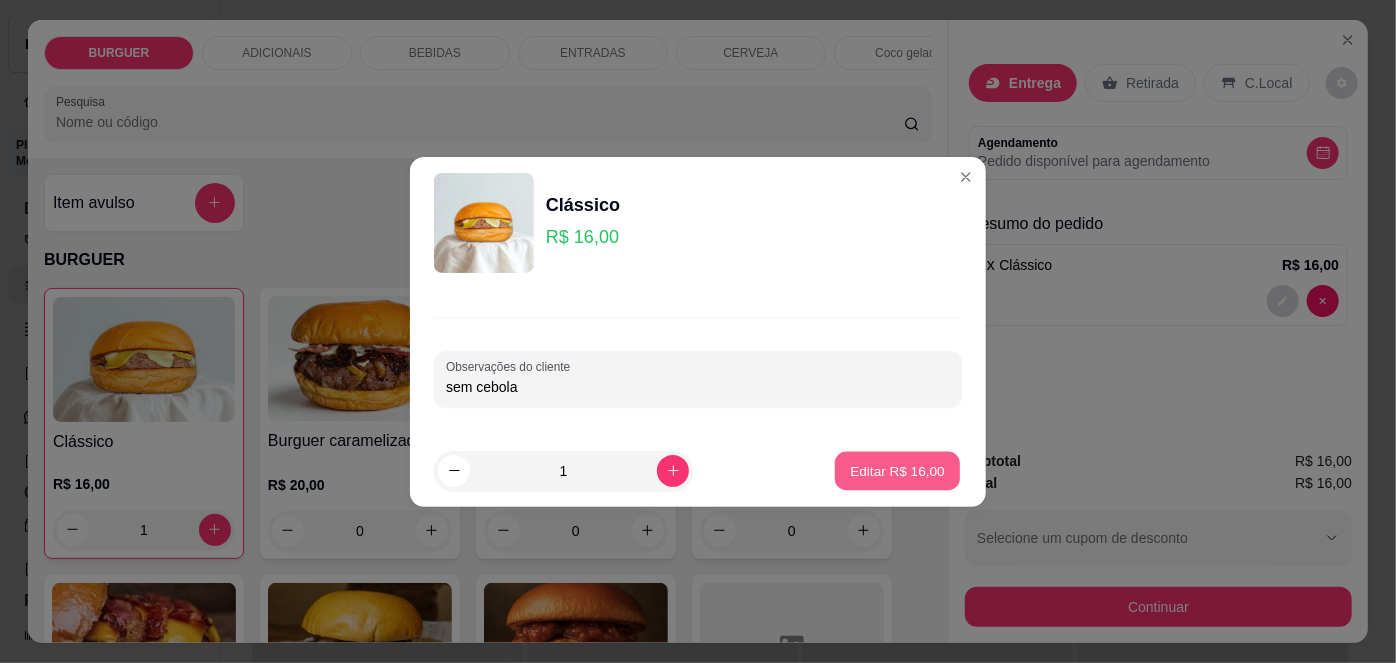 click on "Editar   R$ 16,00" at bounding box center (897, 470) 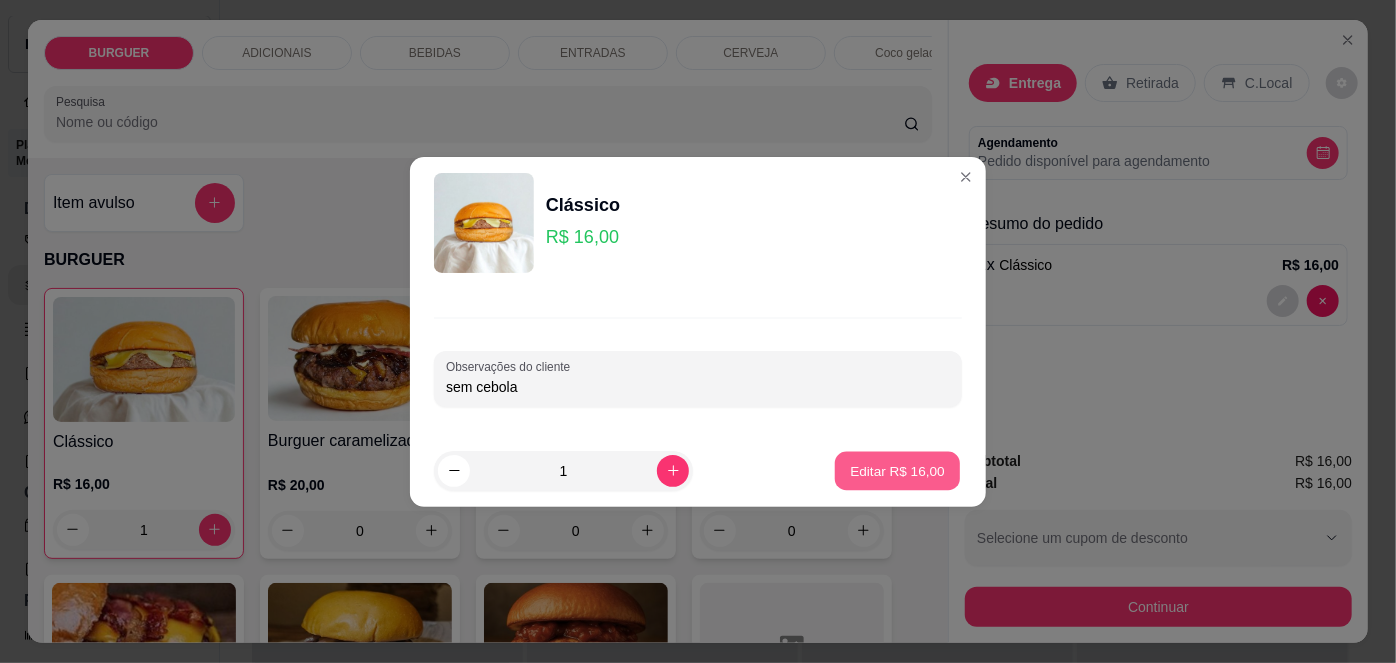 type on "0" 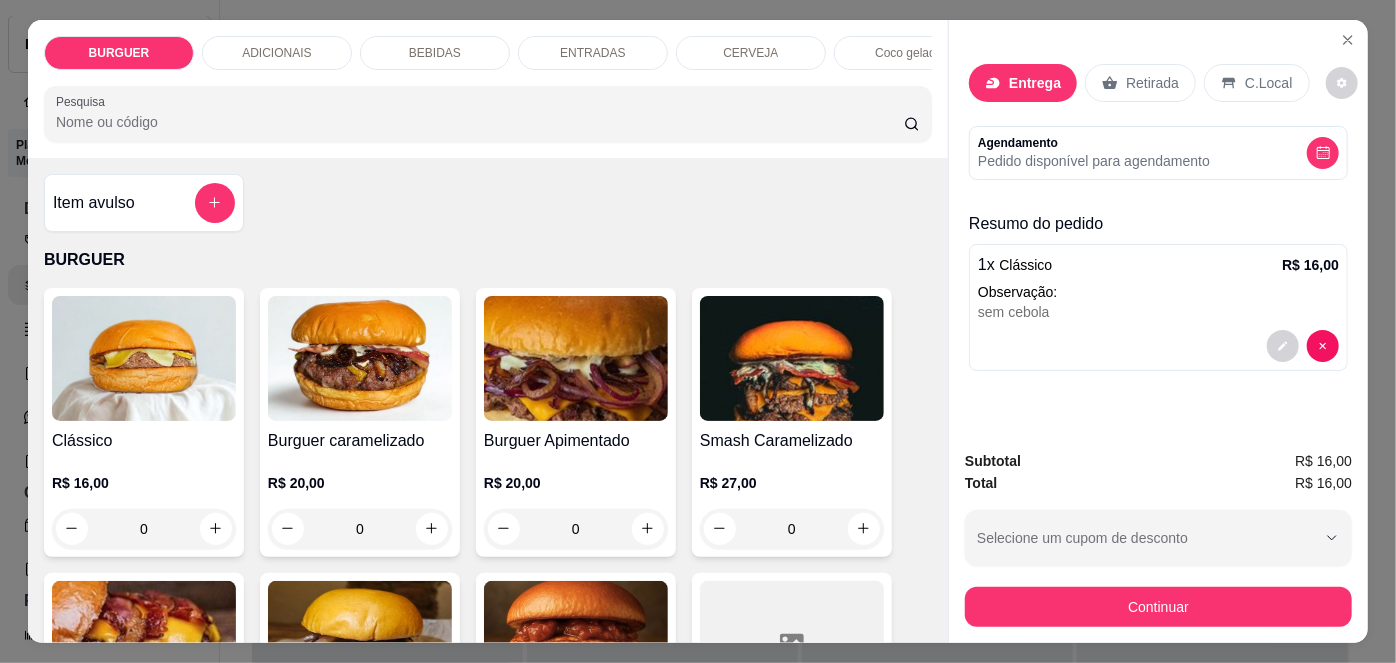 click on "Entrega" at bounding box center (1035, 83) 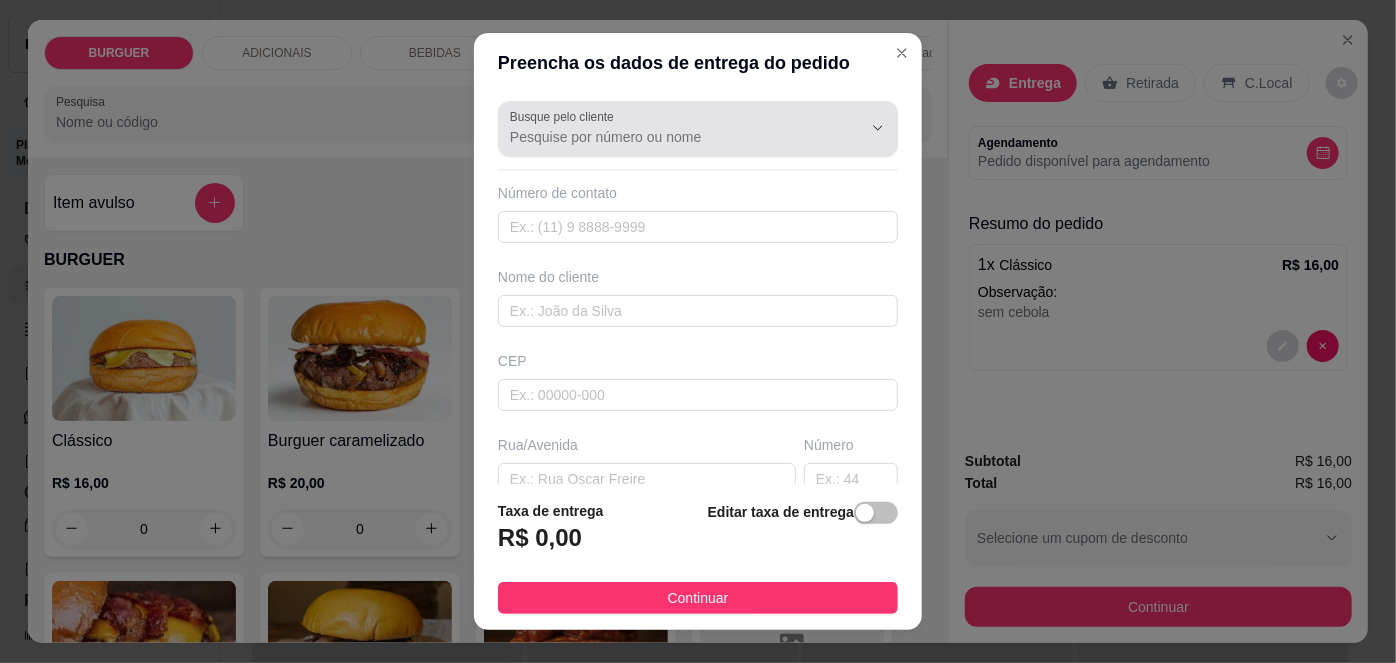 click on "Busque pelo cliente" at bounding box center (565, 116) 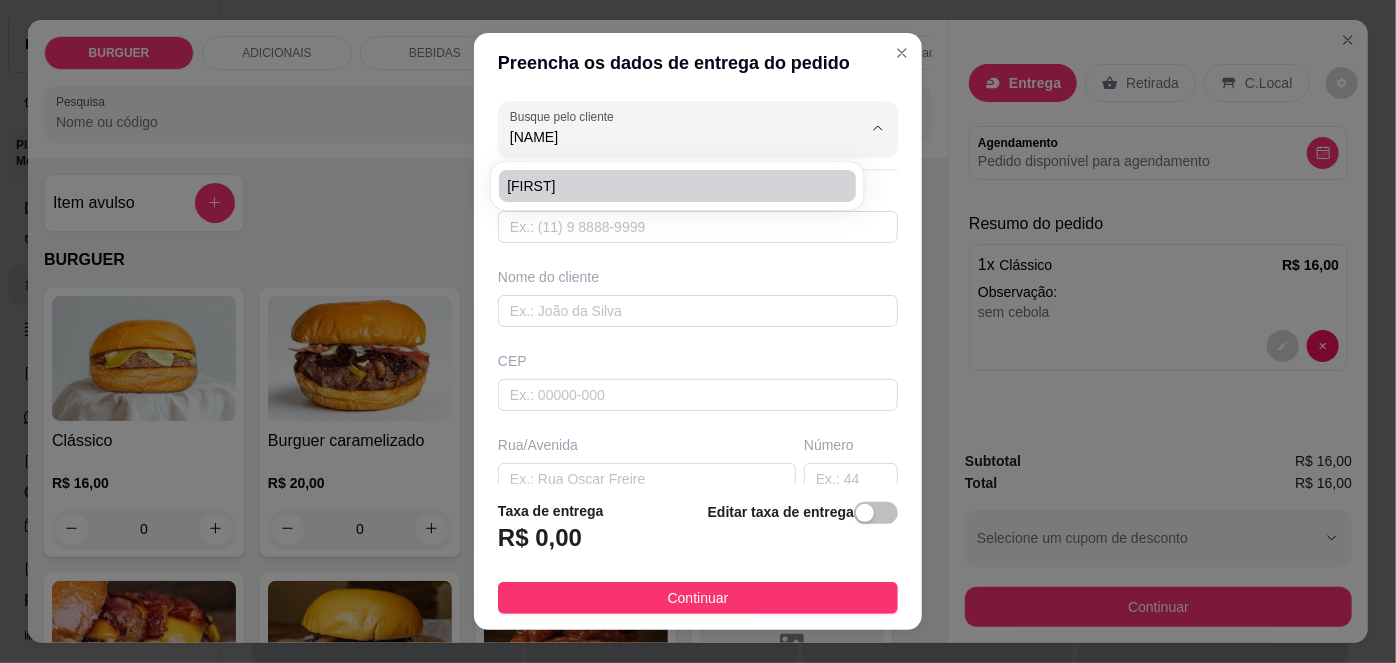 click on "[FIRST]" at bounding box center [667, 186] 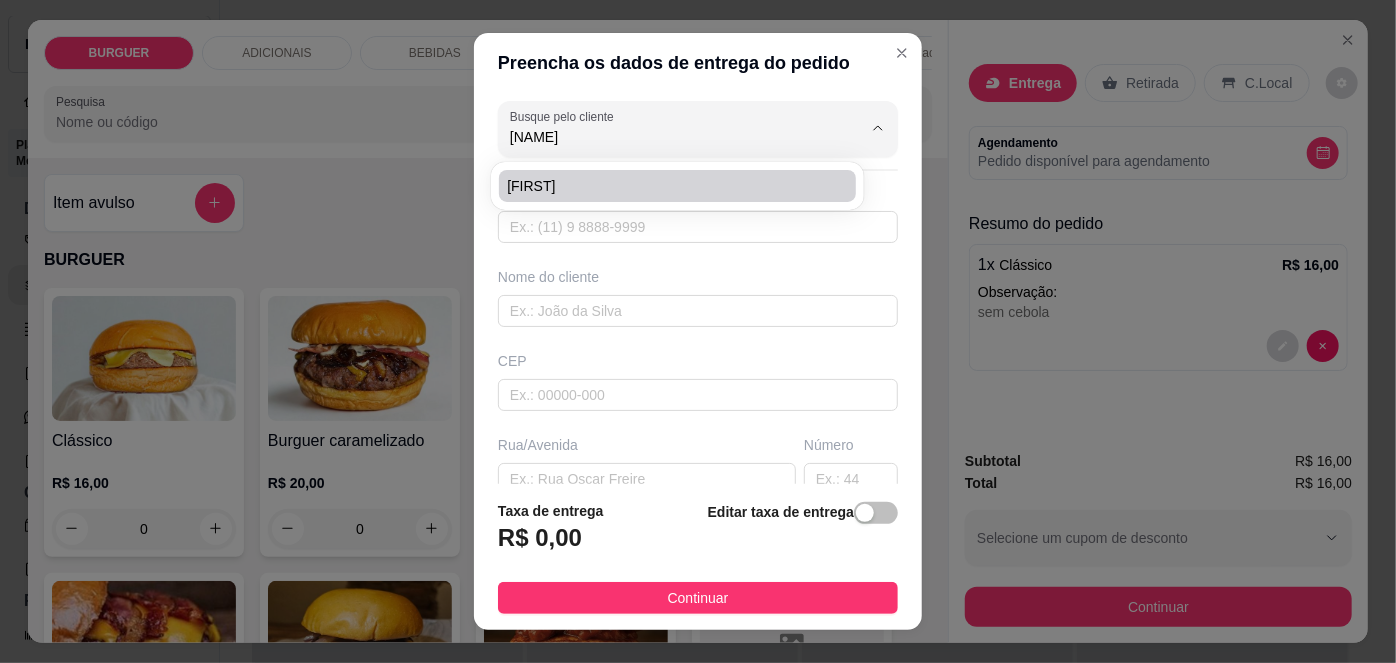 type on "[FIRST]" 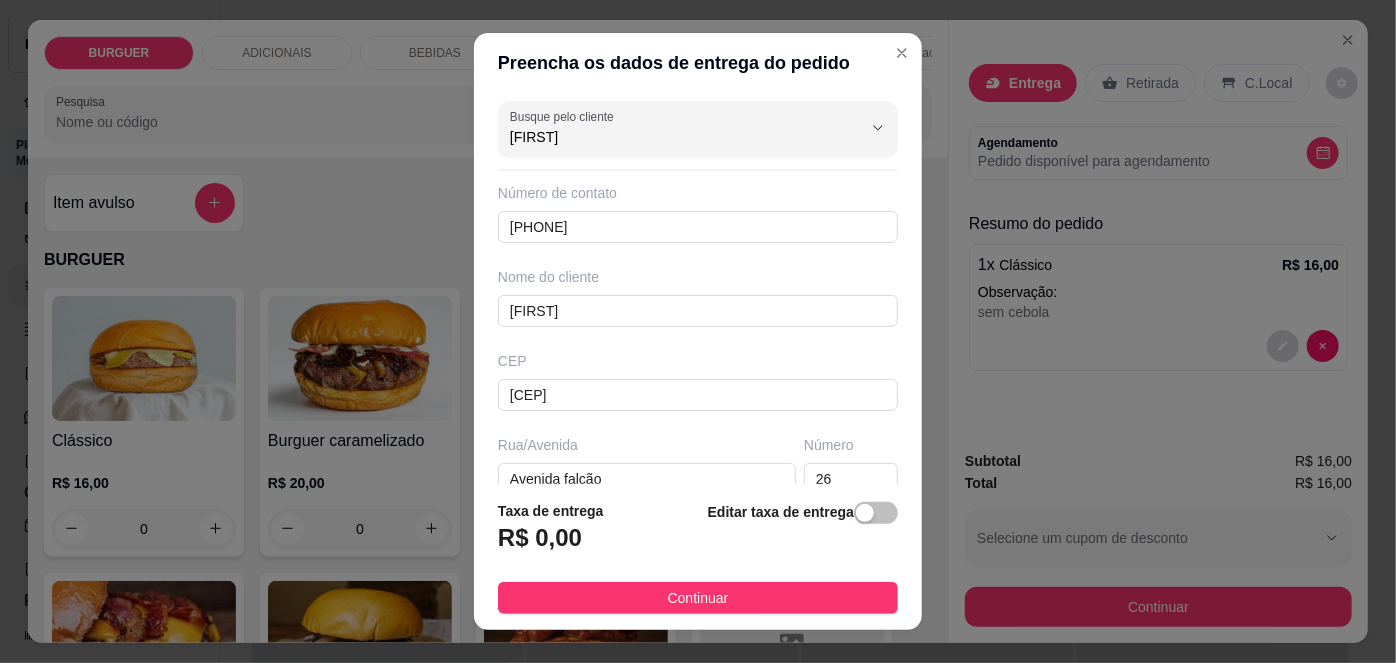 scroll, scrollTop: 279, scrollLeft: 0, axis: vertical 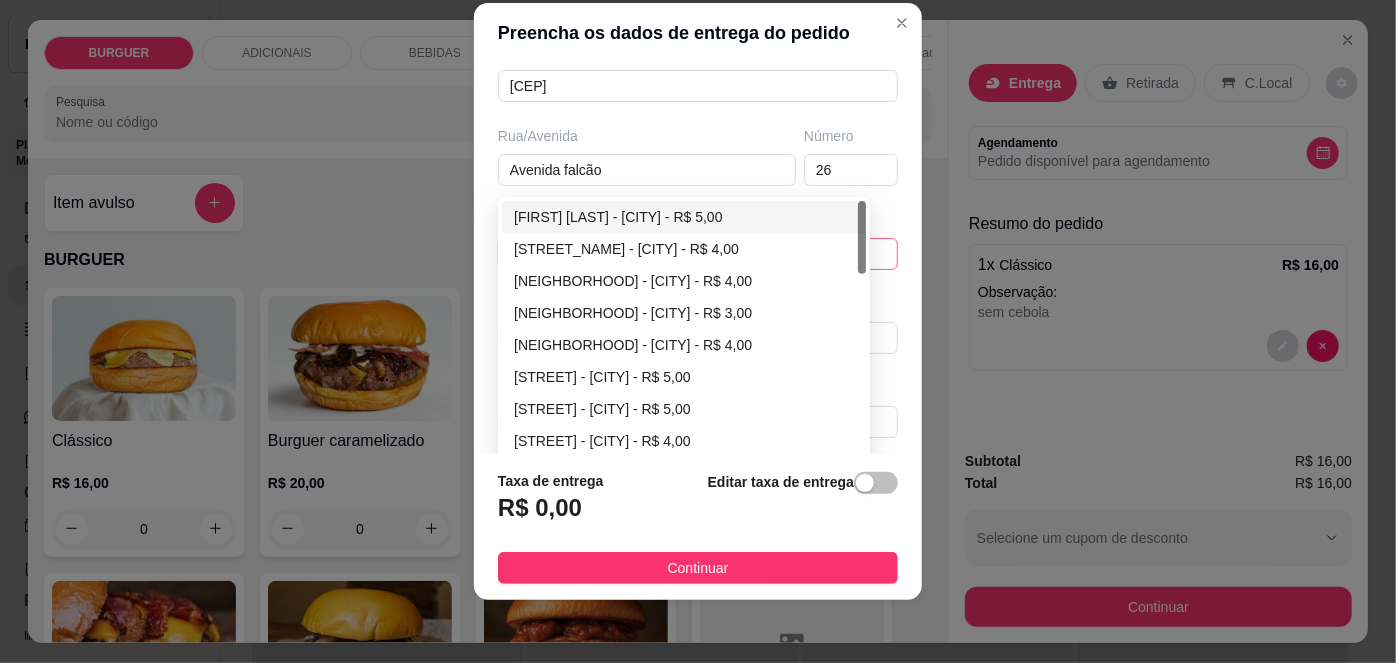 click on "[ADDRESS] - [CITY] -  R$ 5,00 [ADDRESS] - [CITY] -  R$ 4,00 [ADDRESS] - [CITY] -  R$ 4,00 [ADDRESS] - [CITY] -  R$ 3,00 [ADDRESS] - [CITY] -  R$ 4,00 [ADDRESS]  - [CITY]  -  R$ 5,00 [ADDRESS] - [CITY]  -  R$ 5,00 [ADDRESS] - [CITY]  -  R$ 4,00 [ADDRESS] - [CITY]  -  R$ 6,00 [ADDRESS] - [CITY] -  R$ 4,00" at bounding box center [698, 254] 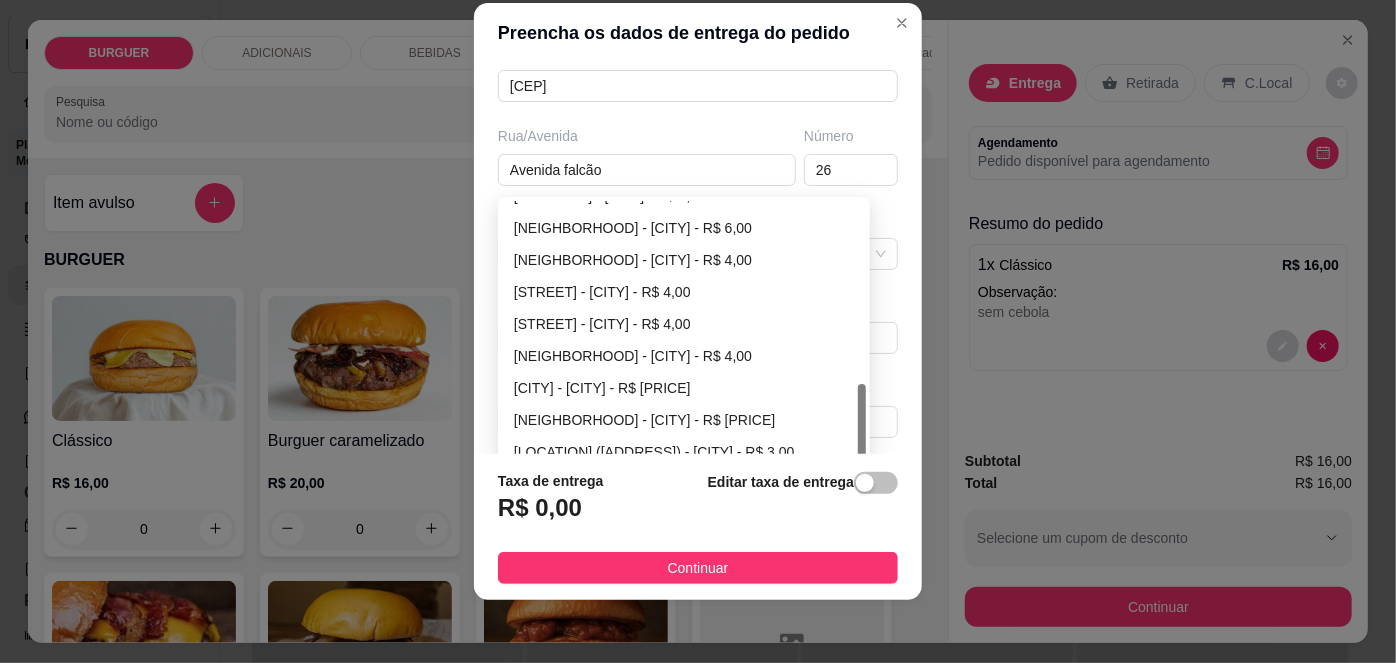 scroll, scrollTop: 640, scrollLeft: 0, axis: vertical 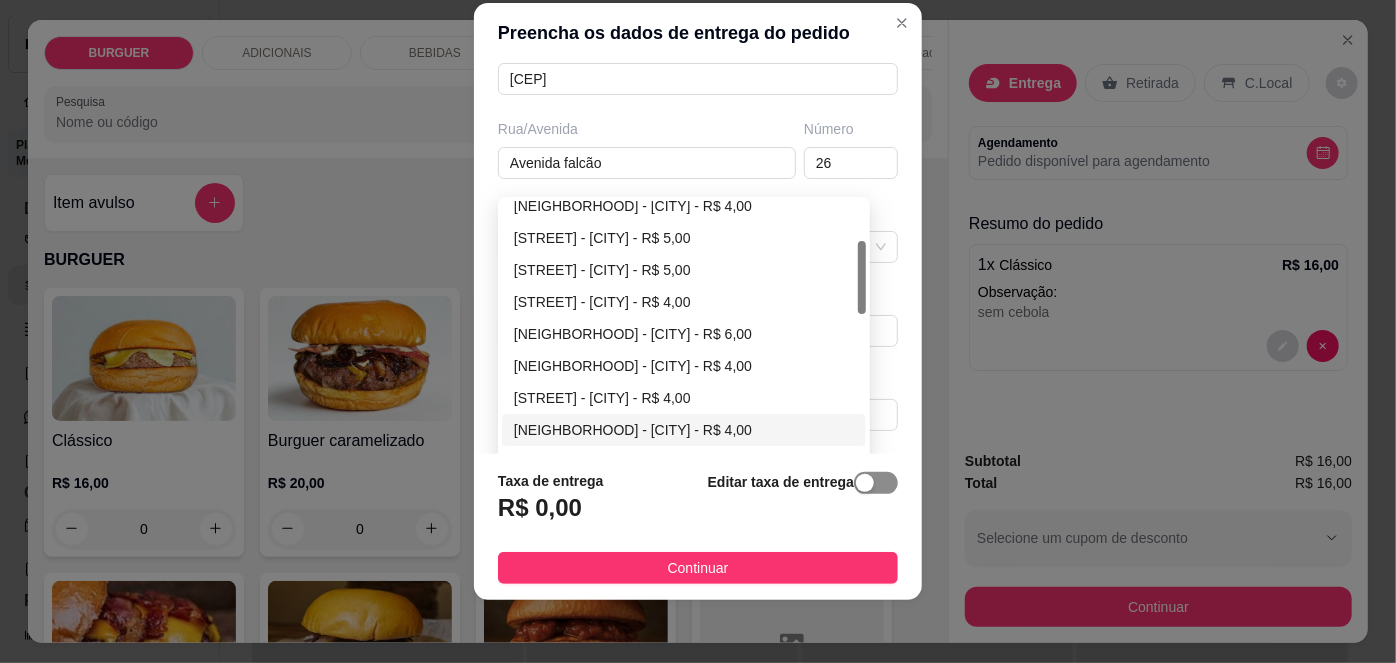 type on "[FIRST]" 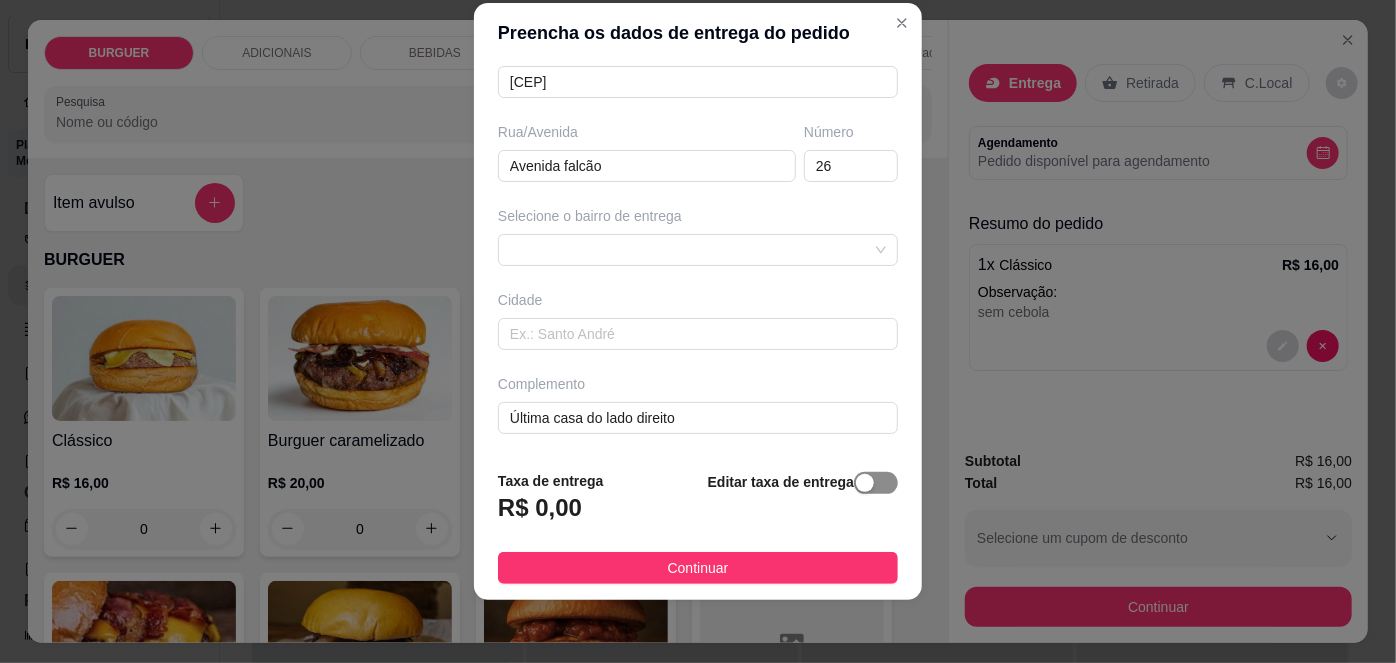 click at bounding box center (876, 483) 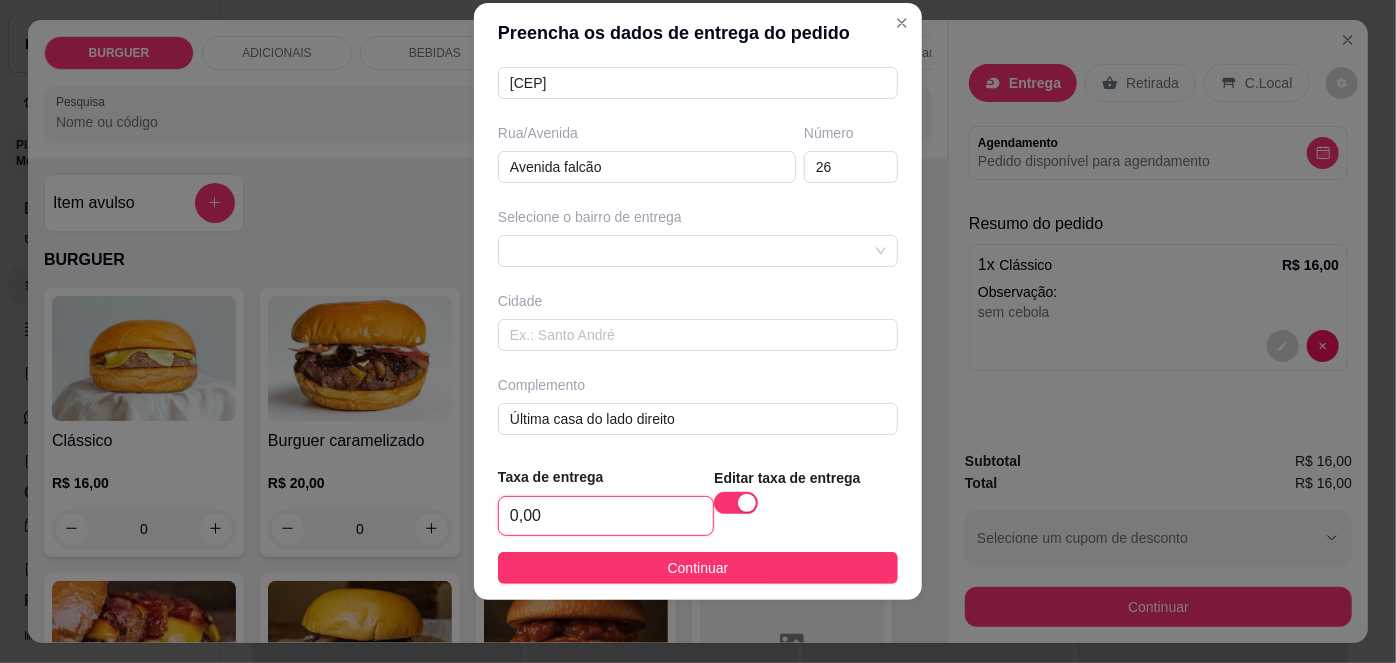 click on "0,00" at bounding box center (606, 516) 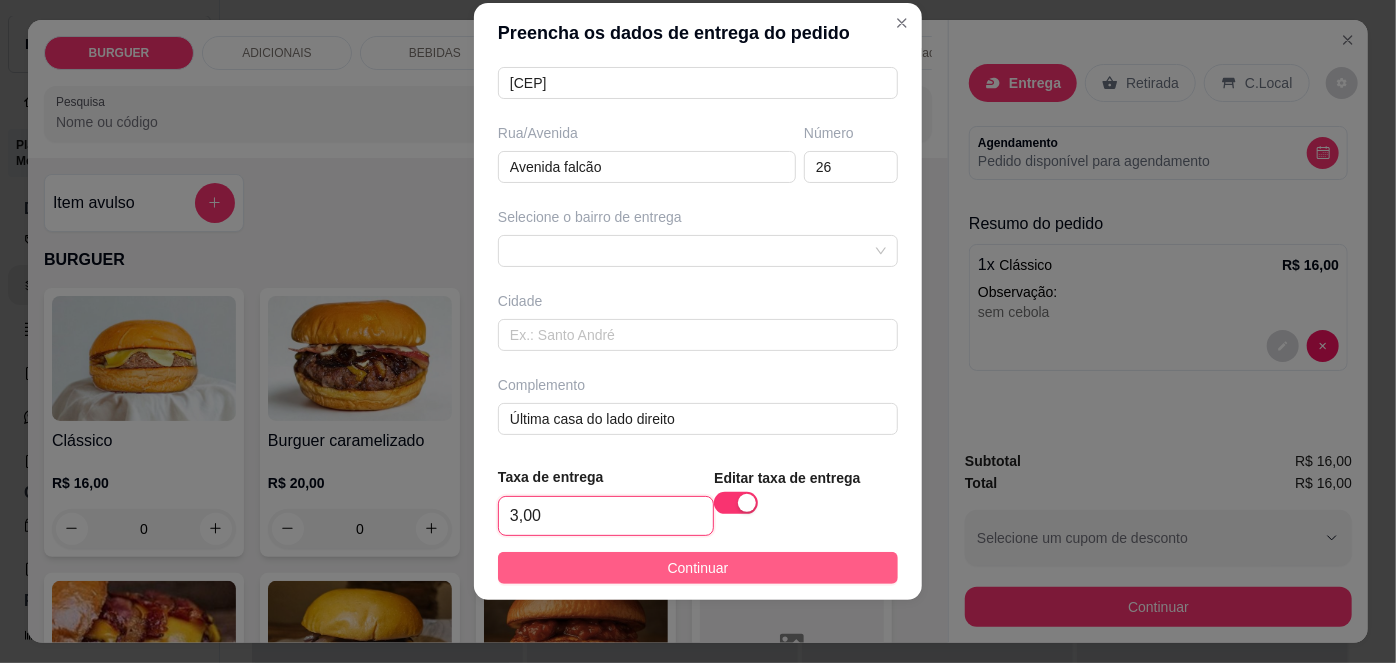 type on "3,00" 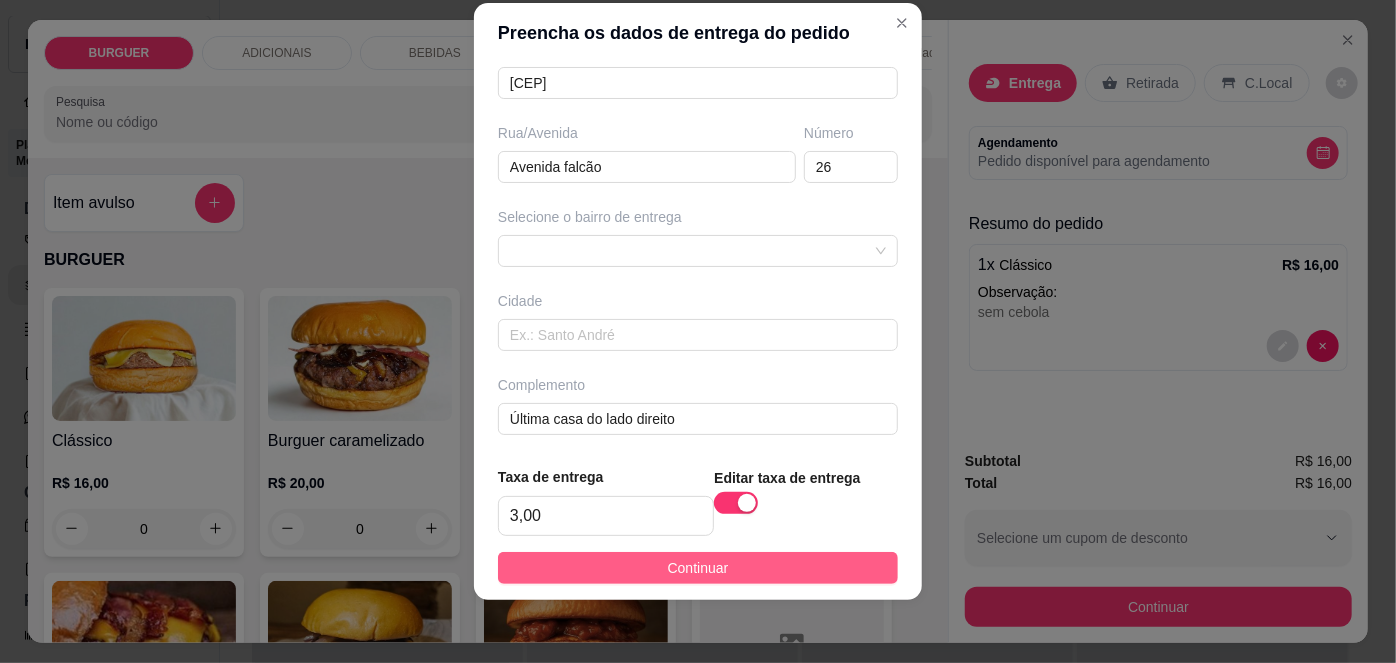 click on "Continuar" at bounding box center (698, 568) 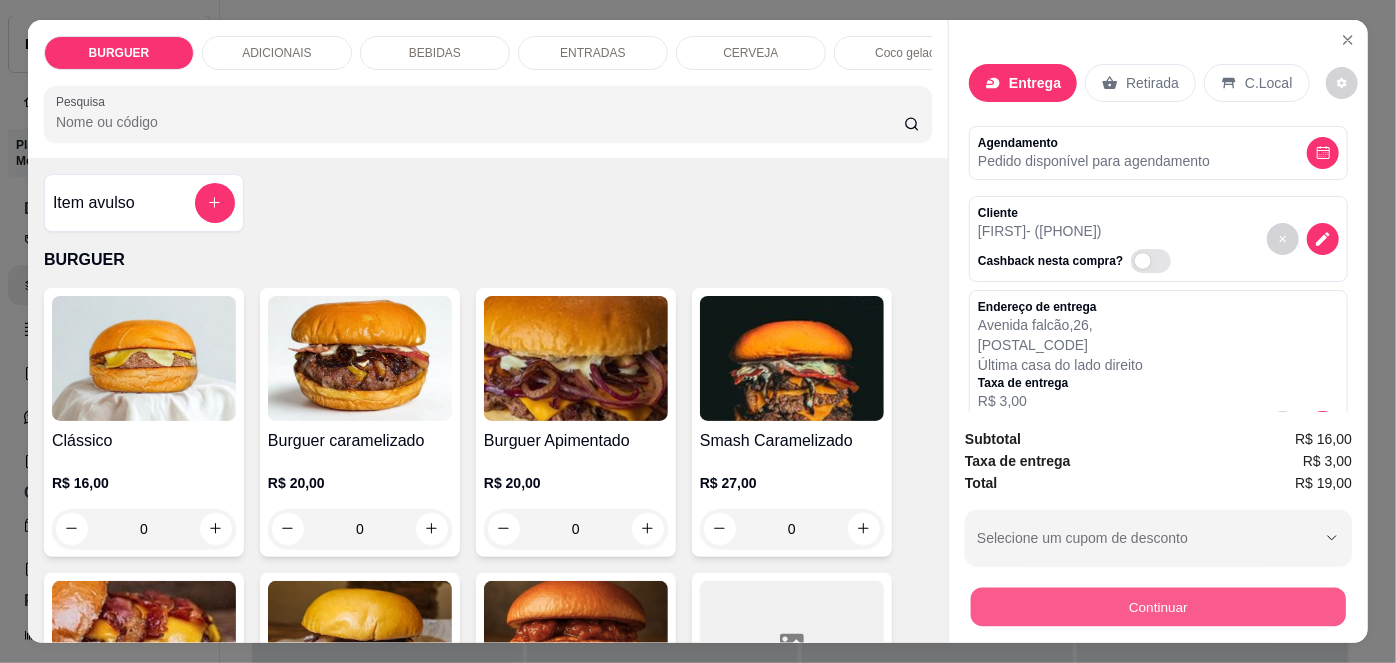 click on "Continuar" at bounding box center (1158, 607) 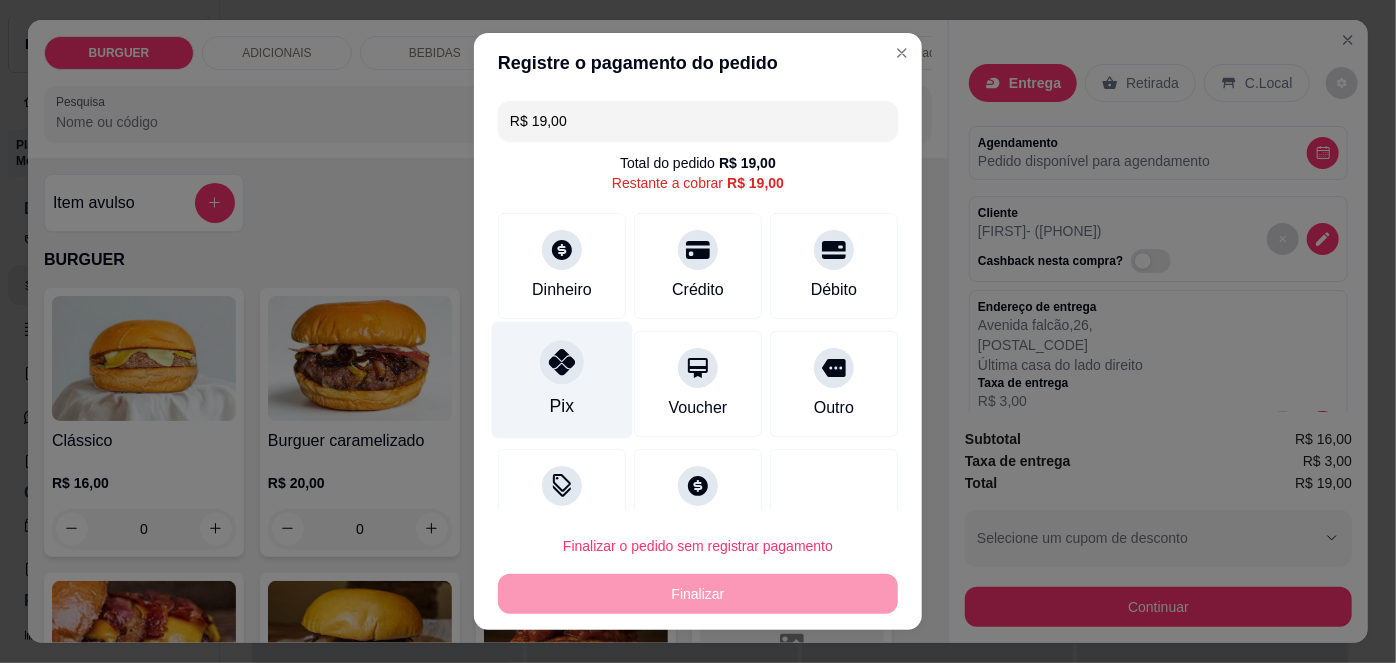 click on "Pix" at bounding box center (562, 380) 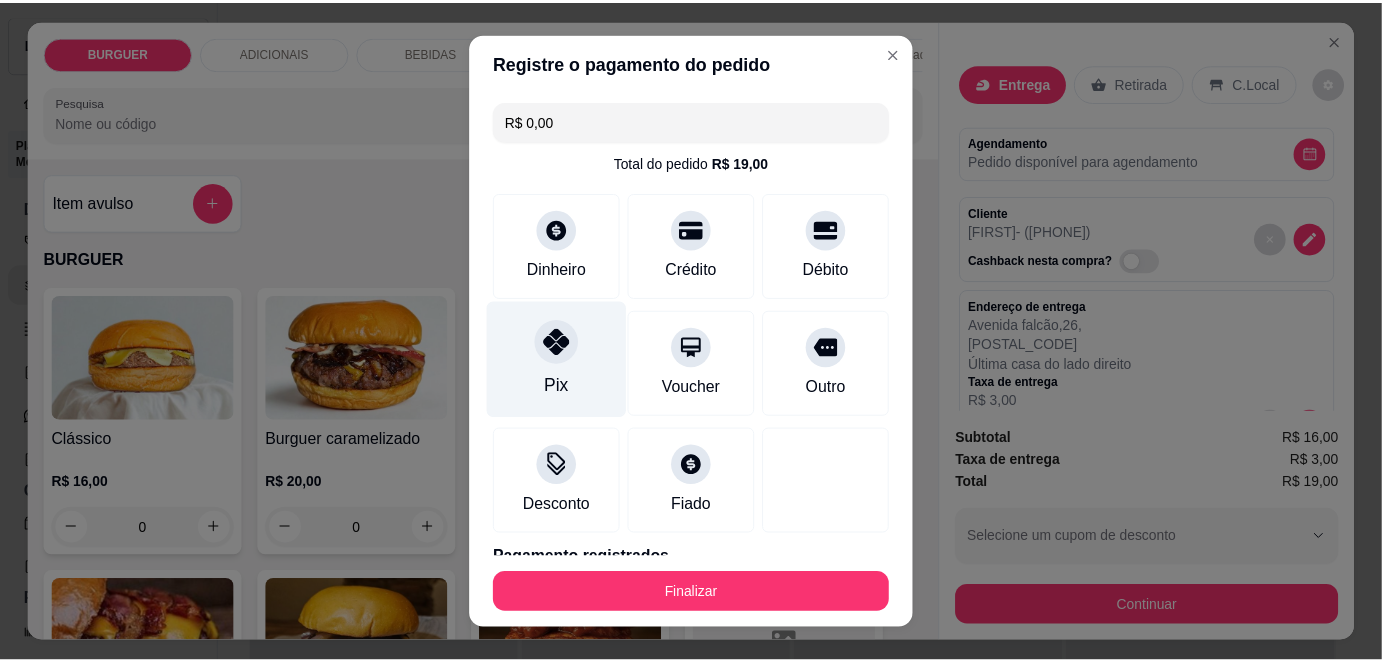 scroll, scrollTop: 88, scrollLeft: 0, axis: vertical 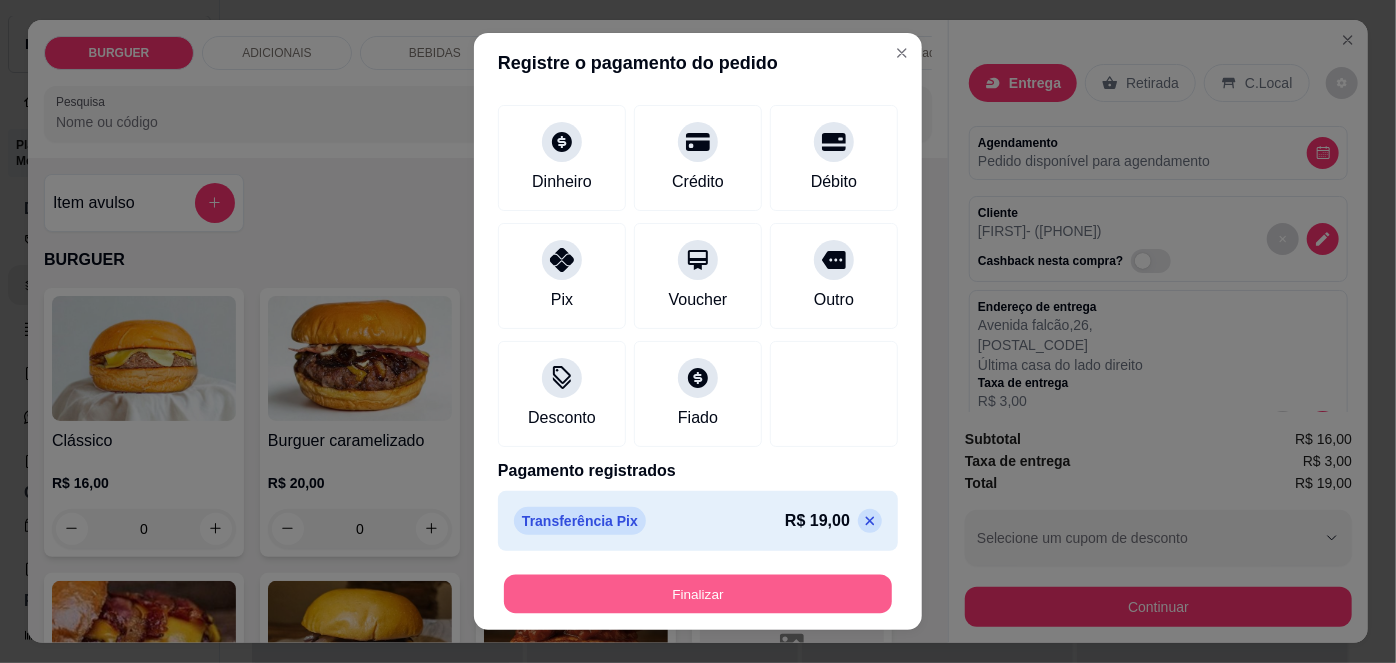 click on "Finalizar" at bounding box center [698, 593] 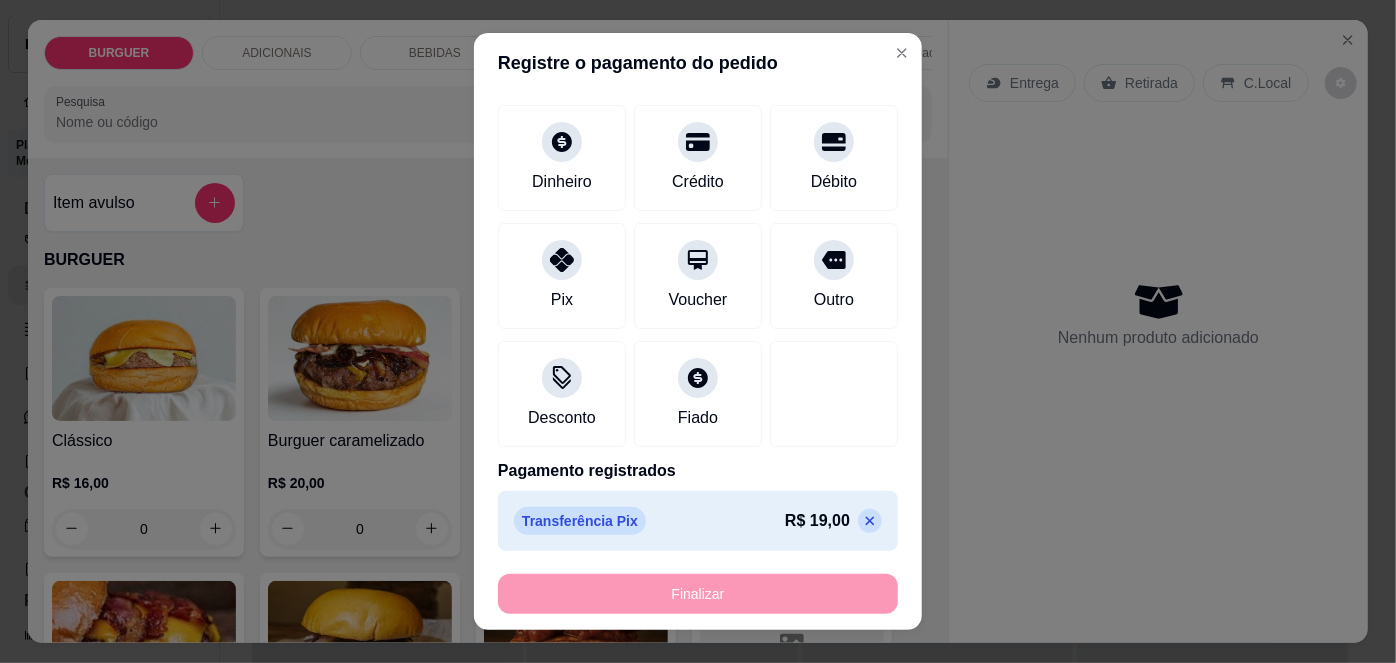 type on "-R$ 19,00" 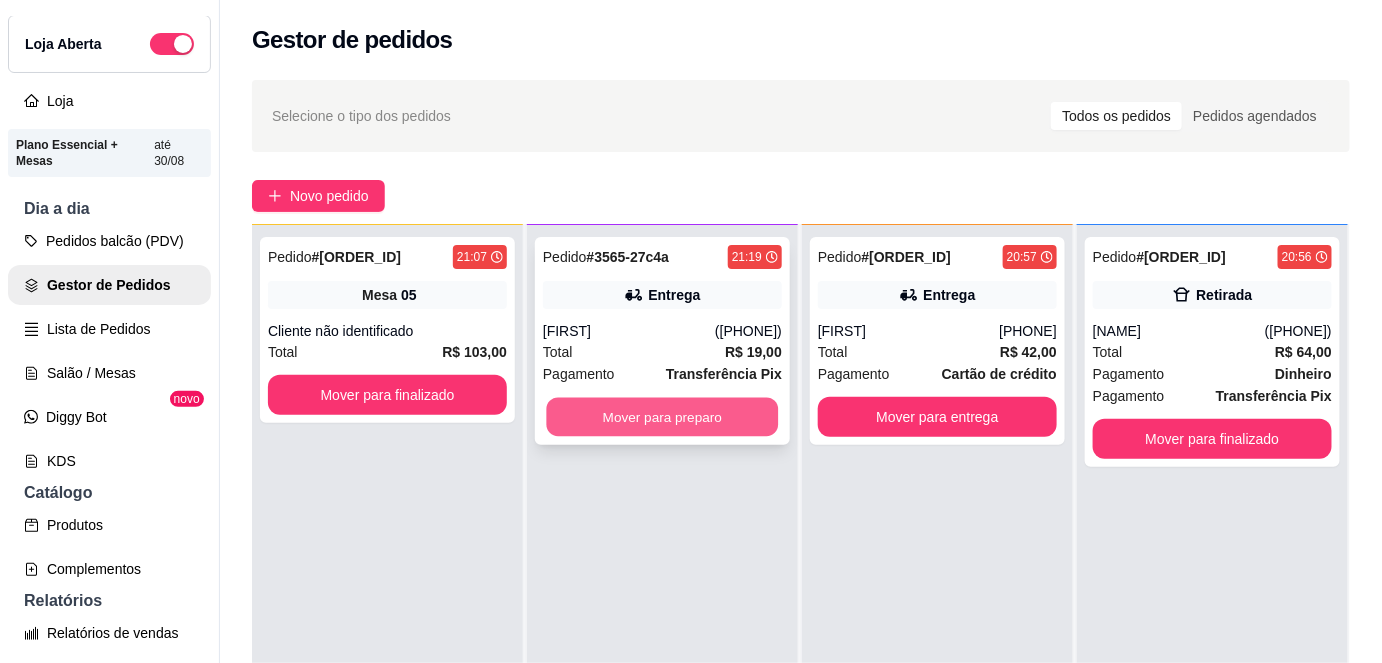 click on "Mover para preparo" at bounding box center [663, 417] 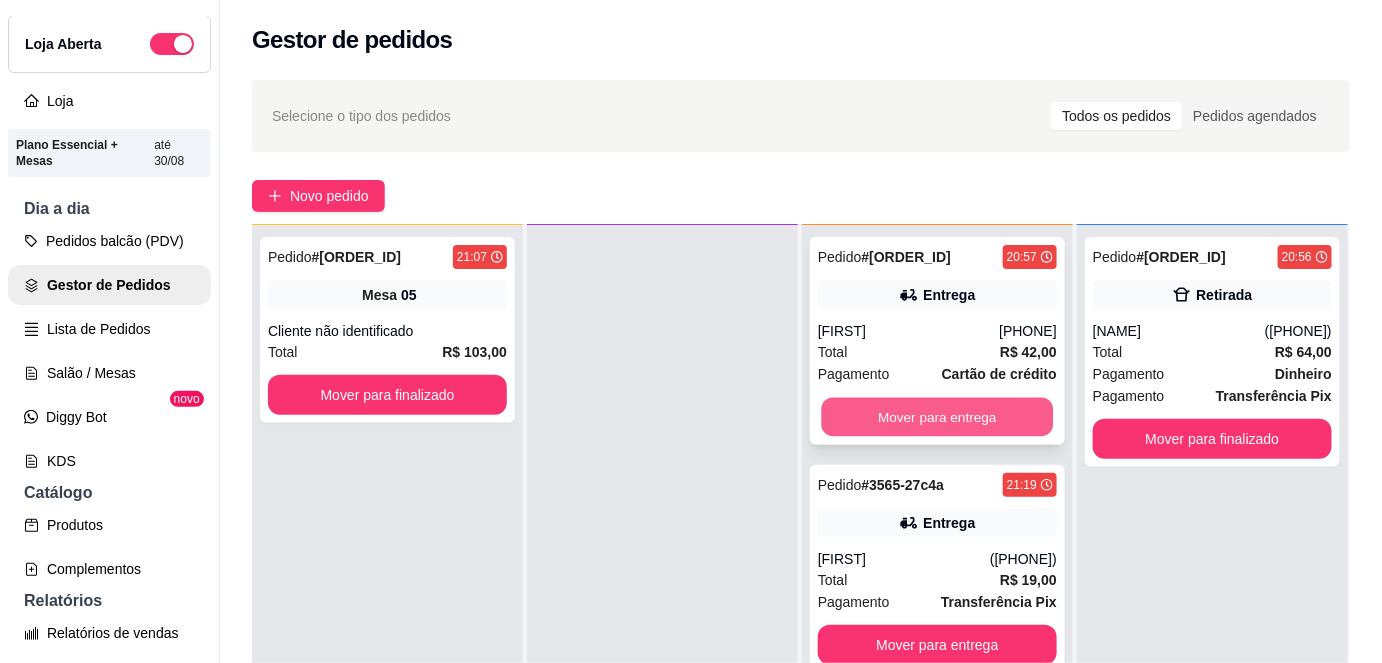 click on "Mover para entrega" at bounding box center (938, 417) 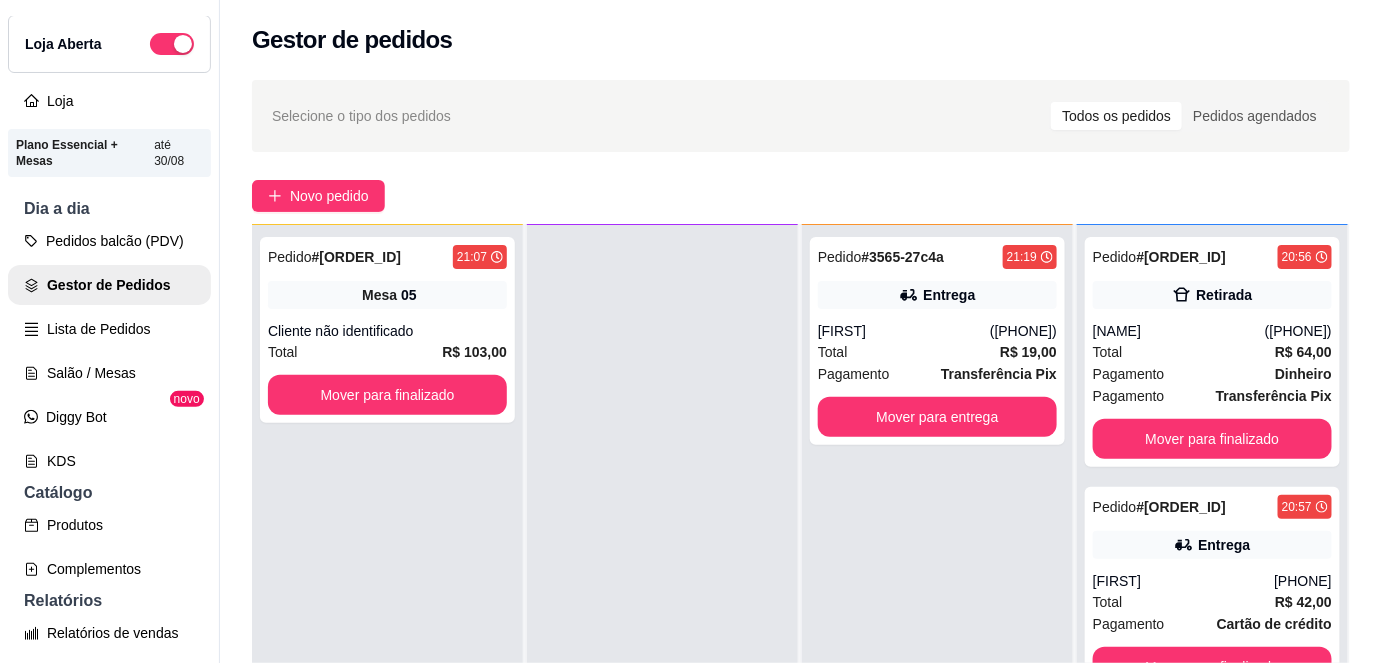 scroll, scrollTop: 56, scrollLeft: 0, axis: vertical 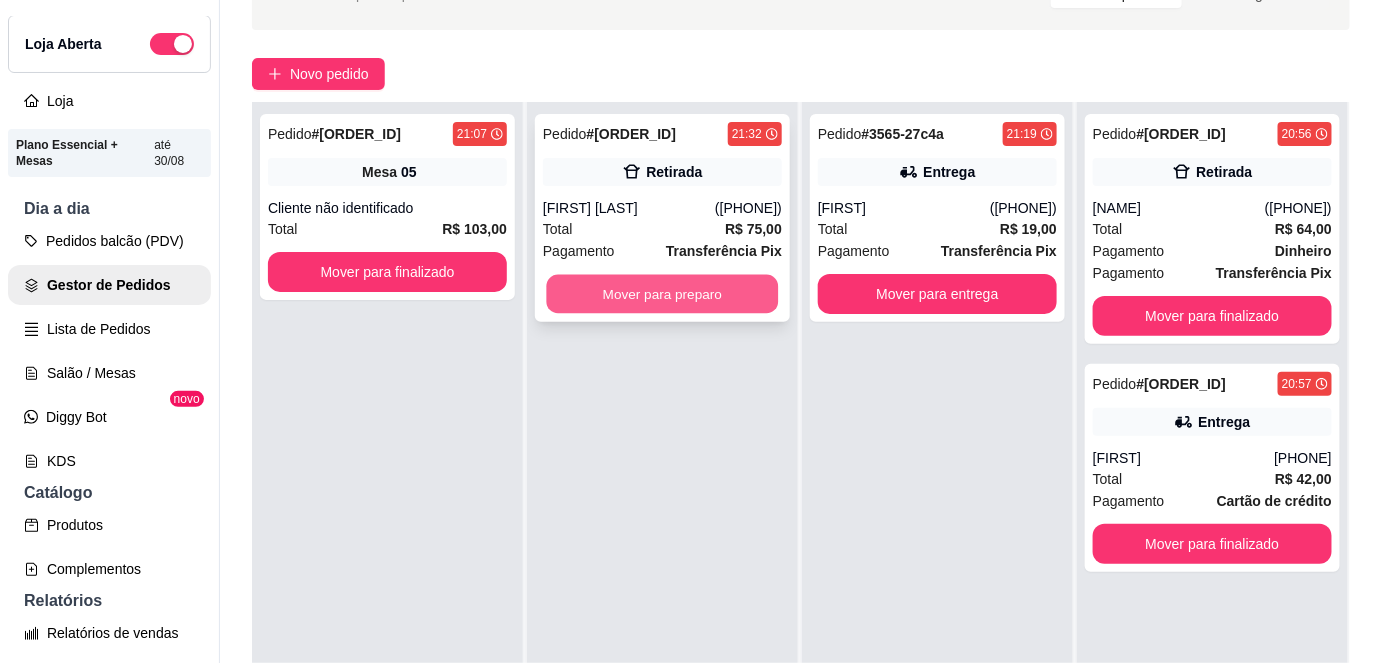 click on "Mover para preparo" at bounding box center (663, 294) 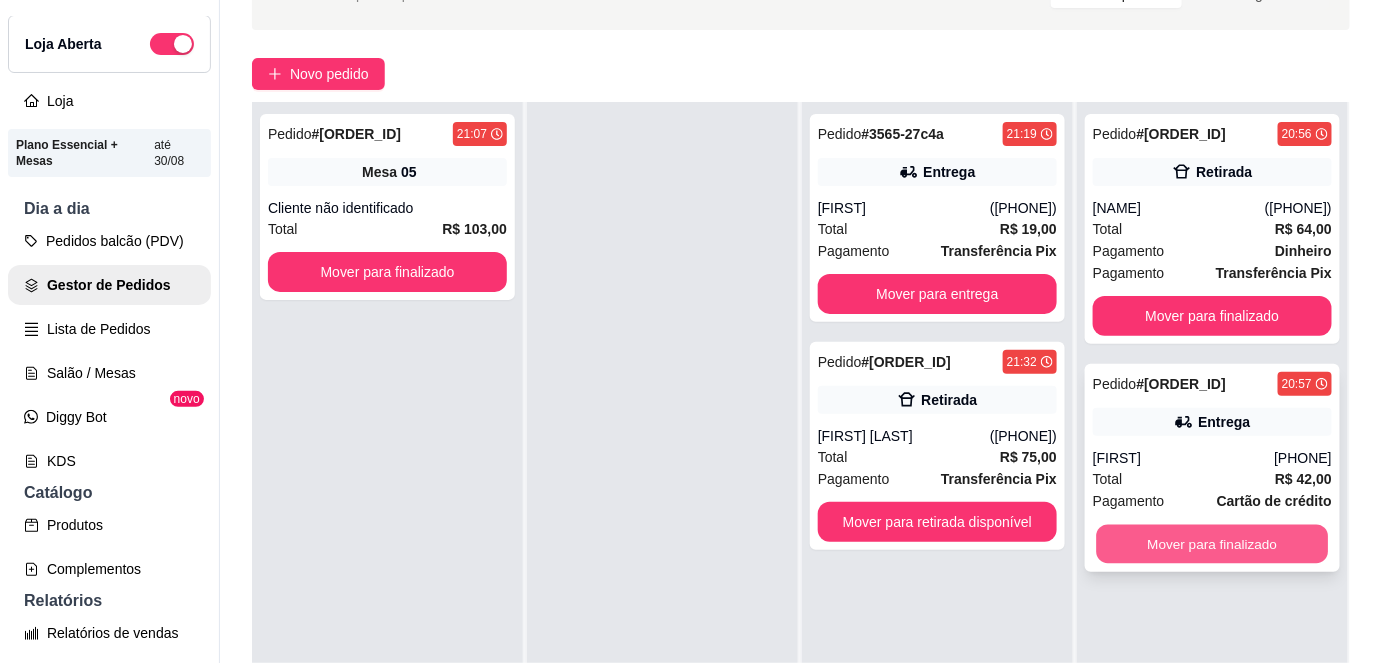 click on "Mover para finalizado" at bounding box center (1213, 544) 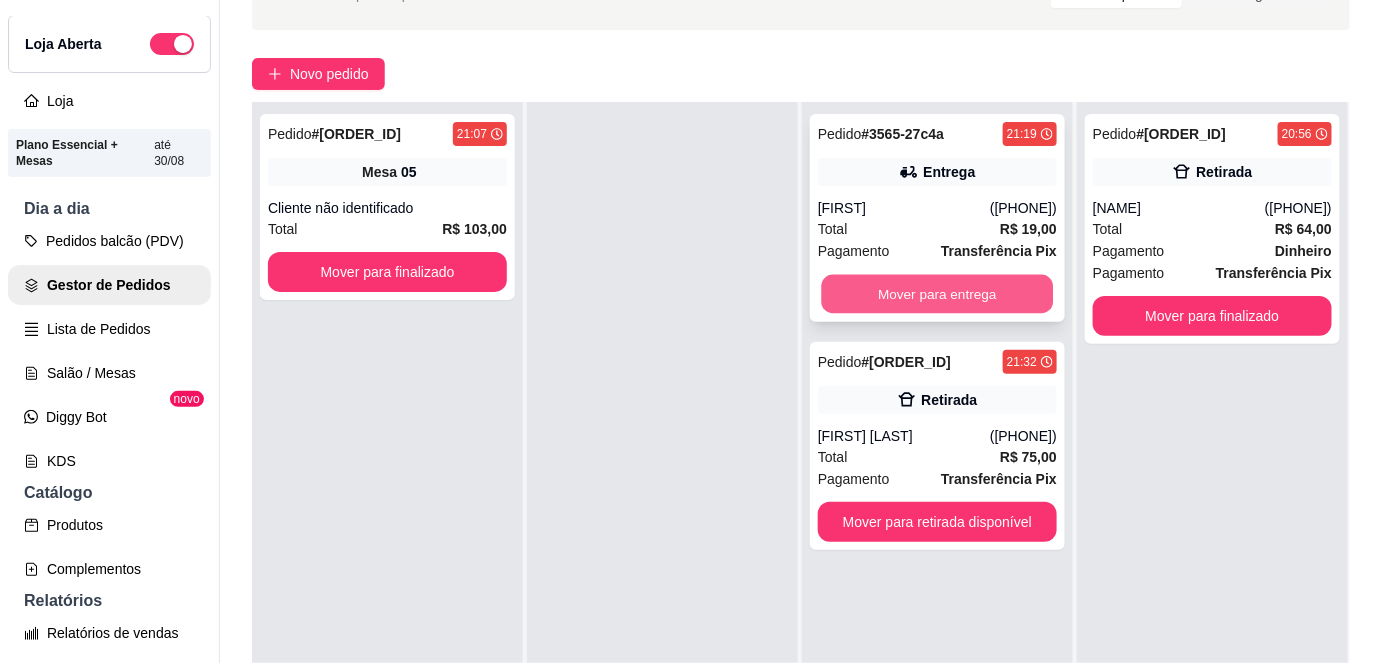 click on "Mover para entrega" at bounding box center (938, 294) 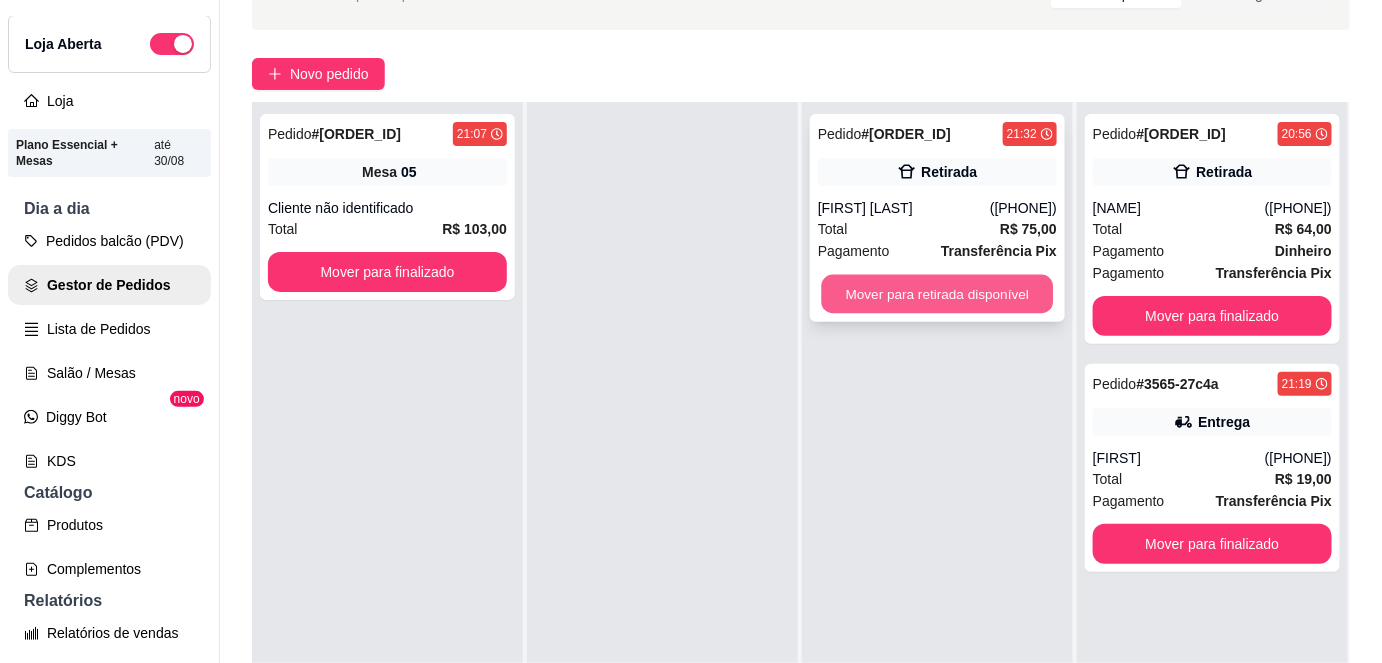click on "Mover para retirada disponível" at bounding box center (938, 294) 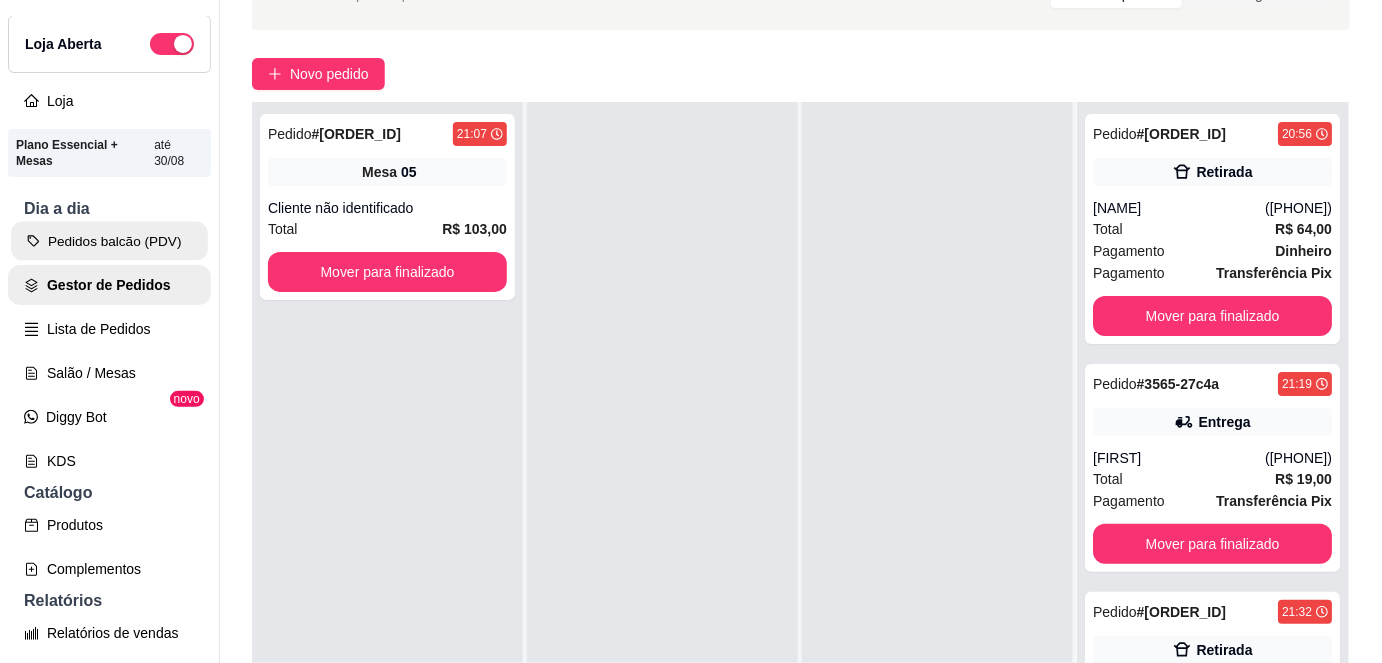 click on "Pedidos balcão (PDV)" at bounding box center [109, 241] 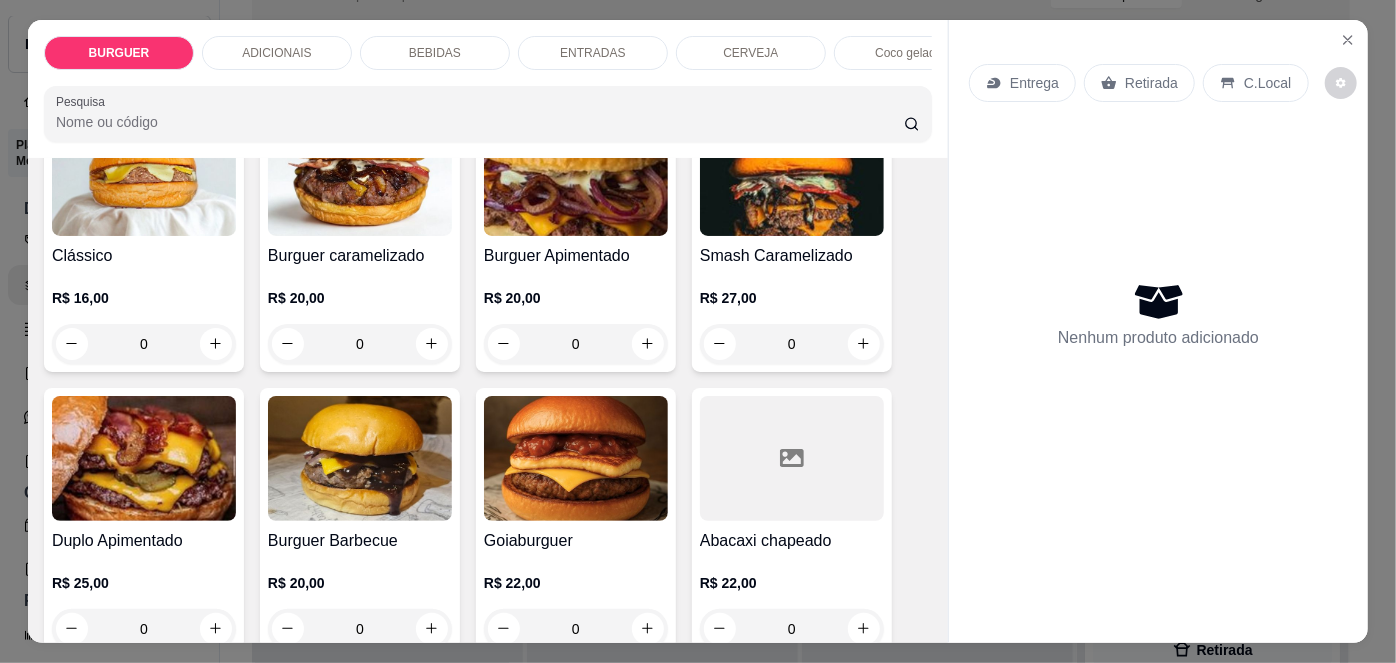 scroll, scrollTop: 189, scrollLeft: 0, axis: vertical 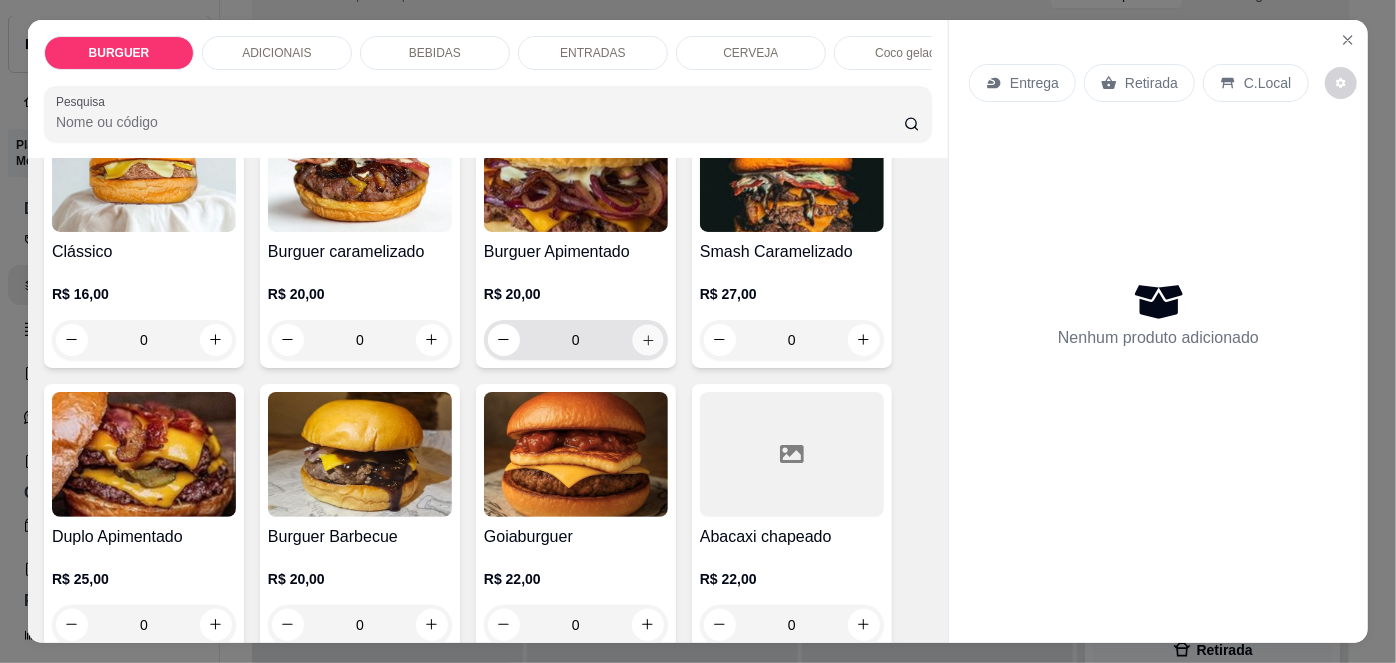 click 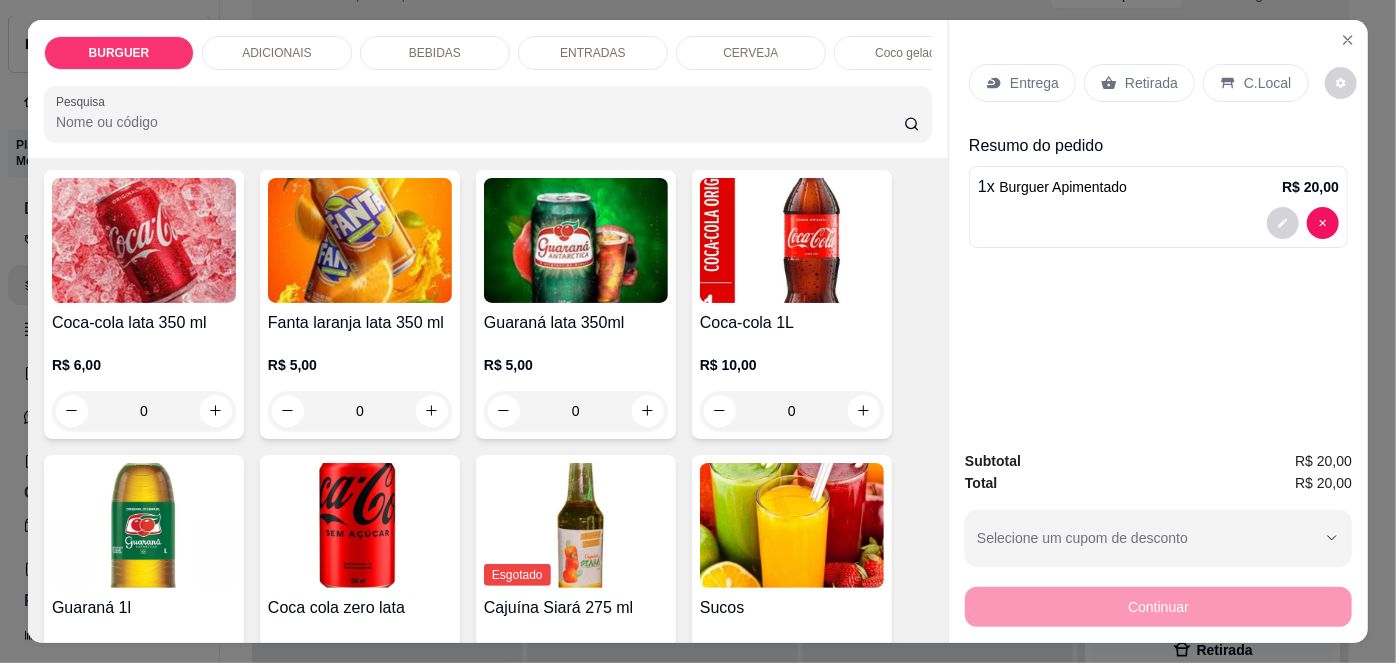 scroll, scrollTop: 1624, scrollLeft: 0, axis: vertical 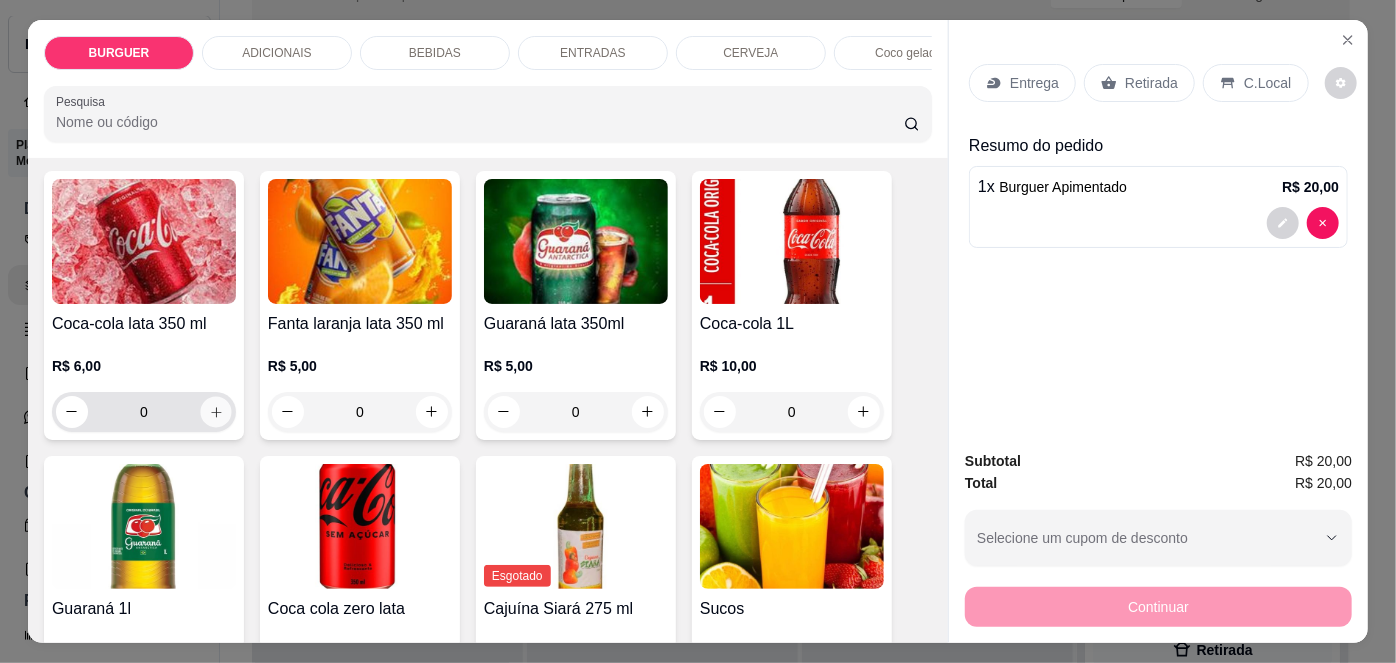 click 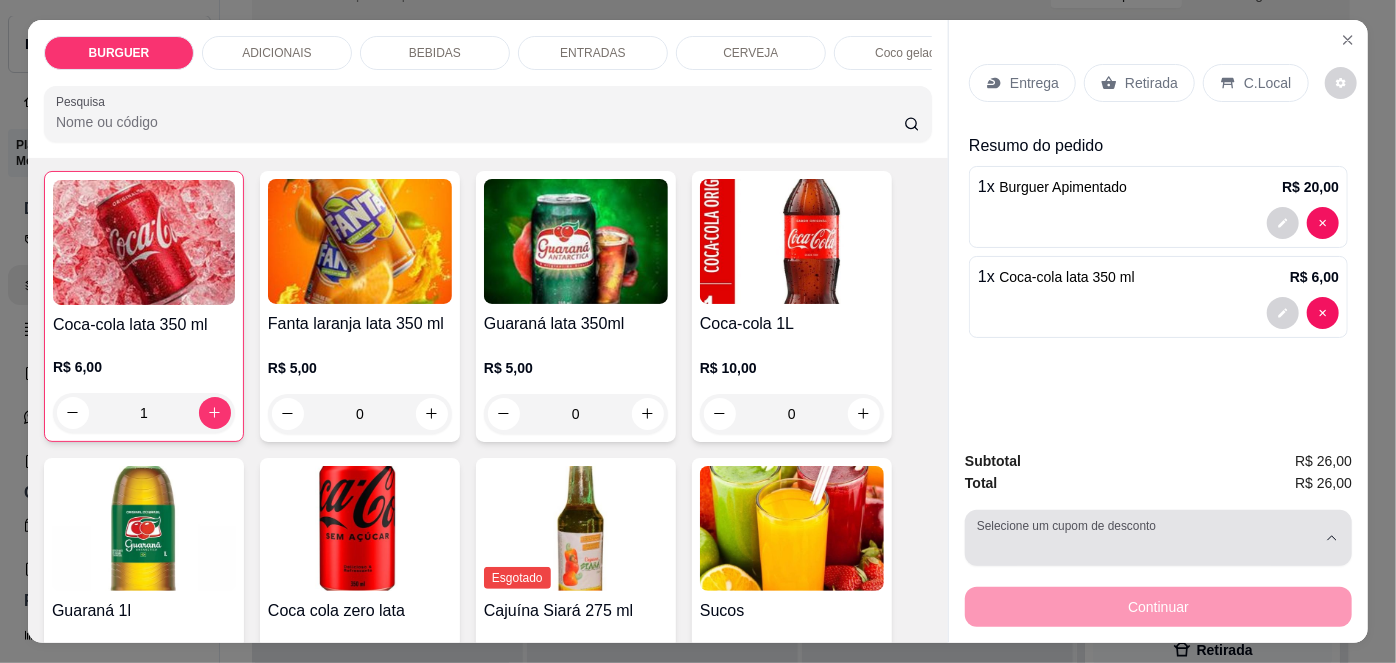 click on "Selecione um cupom de desconto" at bounding box center (1158, 538) 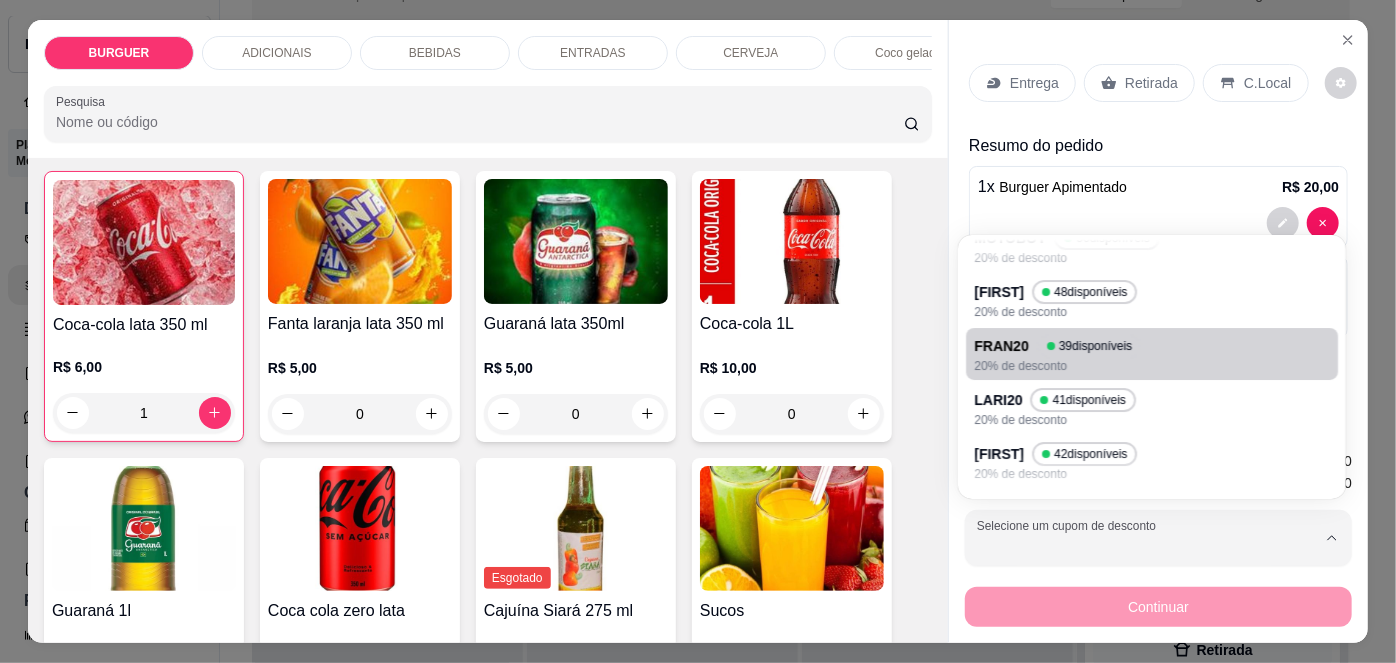 scroll, scrollTop: 83, scrollLeft: 0, axis: vertical 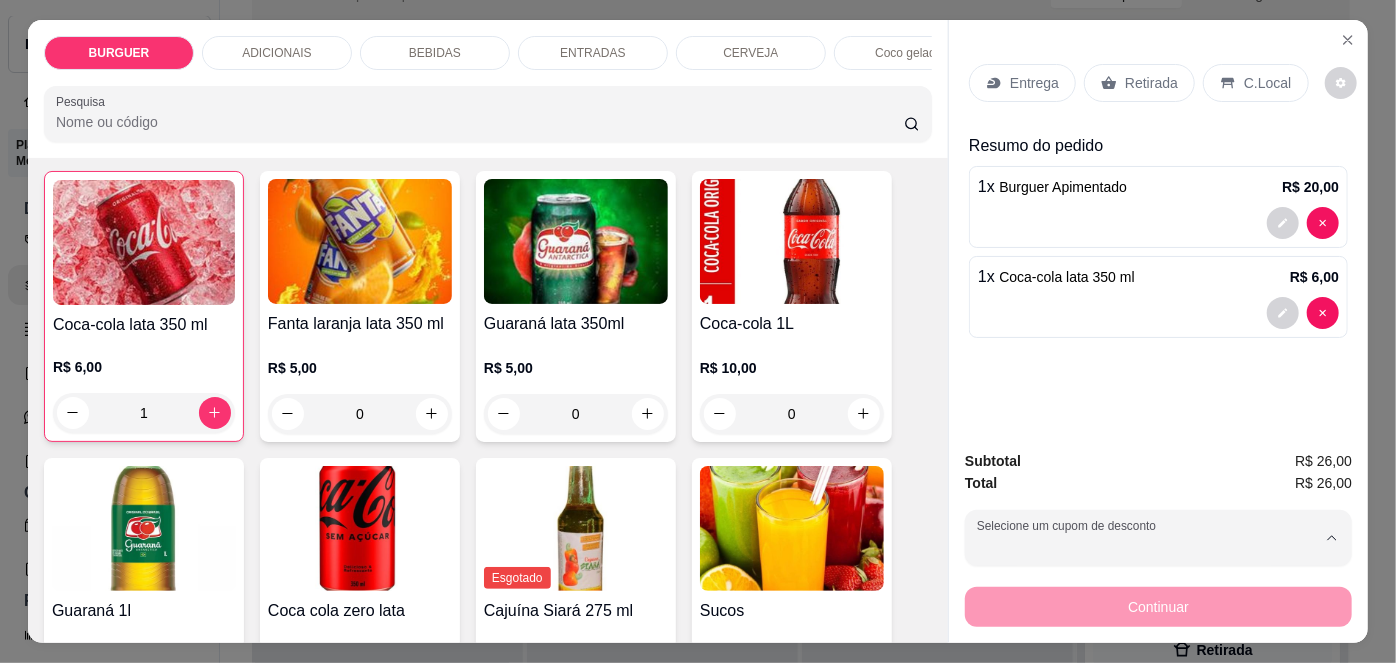 click on "FRAN20" at bounding box center (1007, 346) 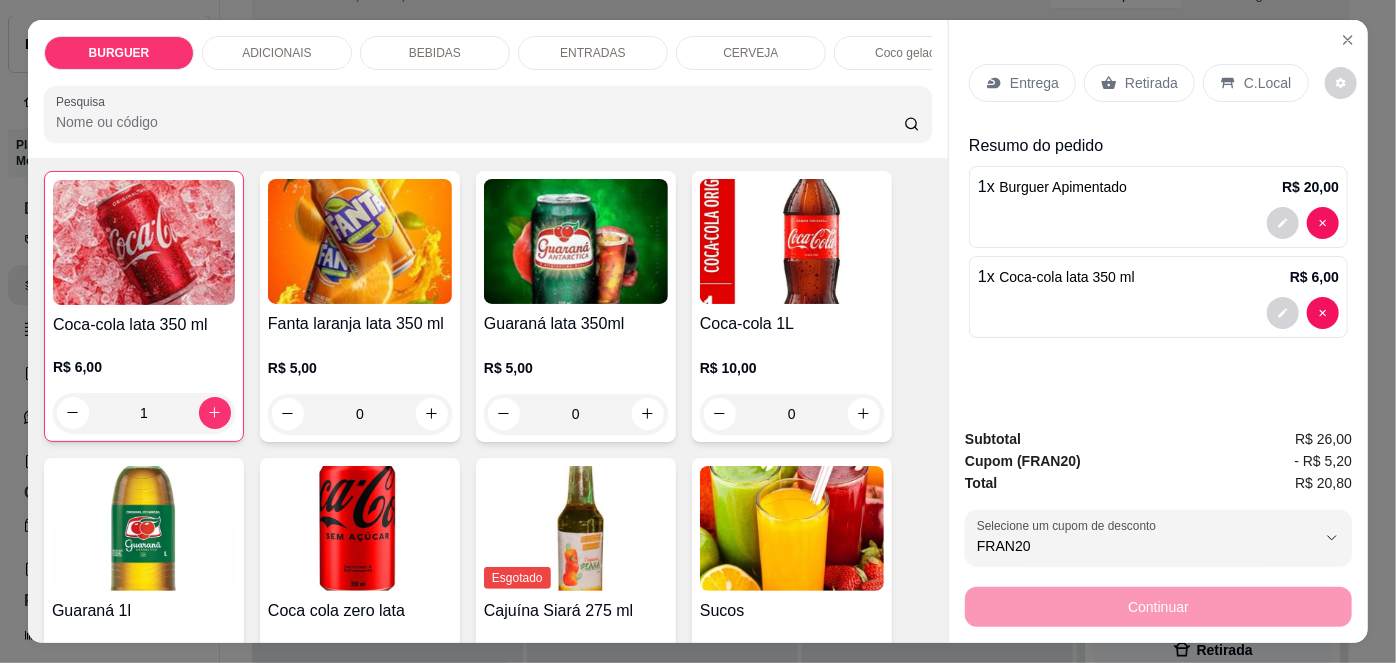 click on "Retirada" at bounding box center (1151, 83) 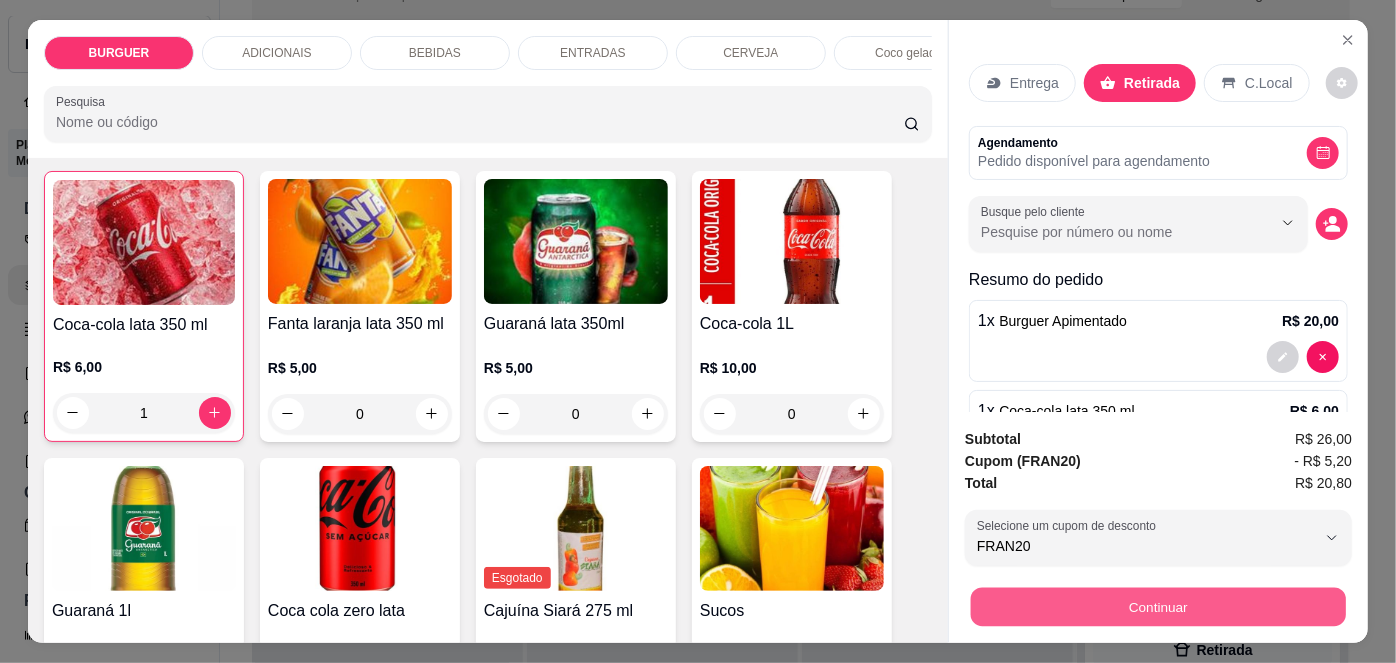 click on "Continuar" at bounding box center (1158, 604) 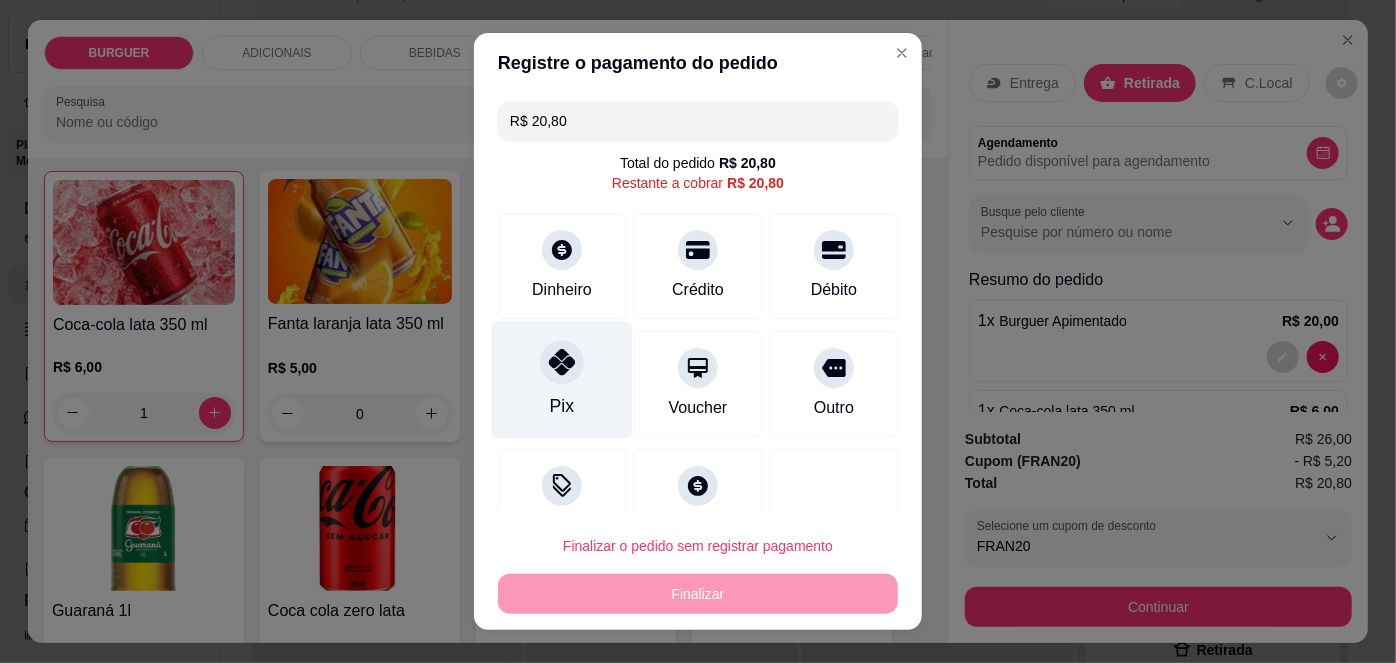 click on "Pix" at bounding box center (562, 380) 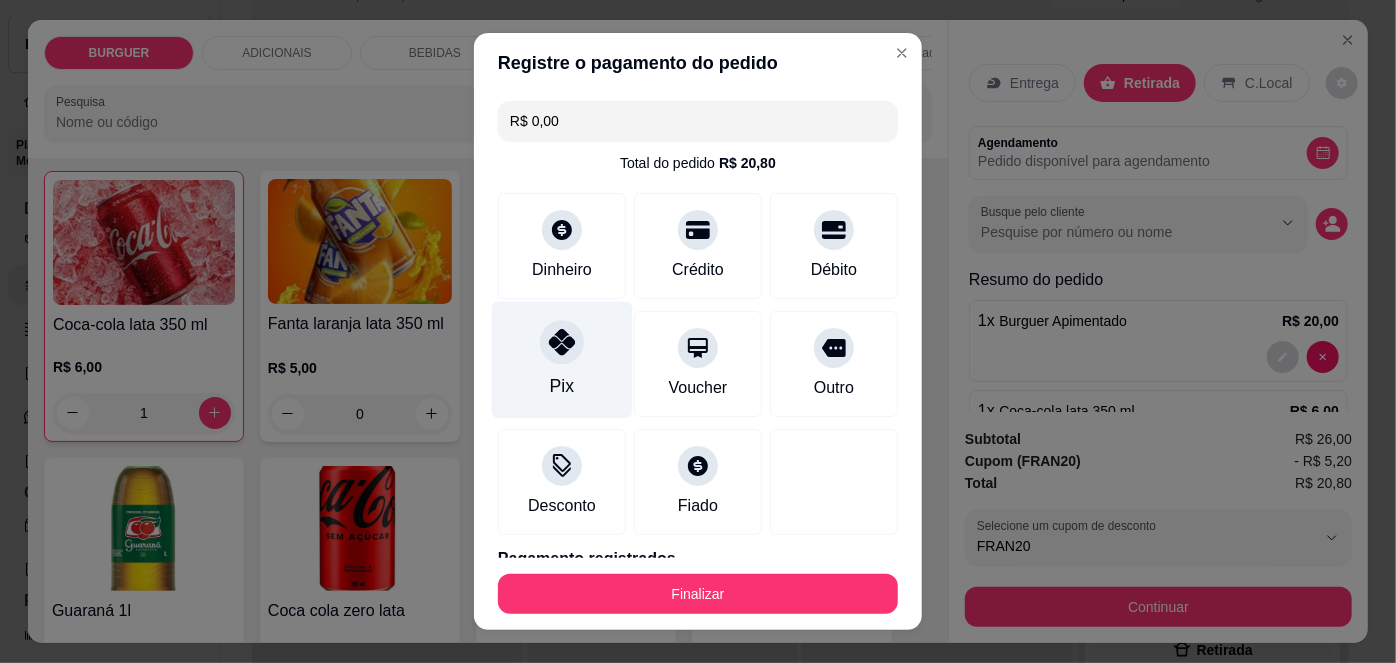 scroll, scrollTop: 88, scrollLeft: 0, axis: vertical 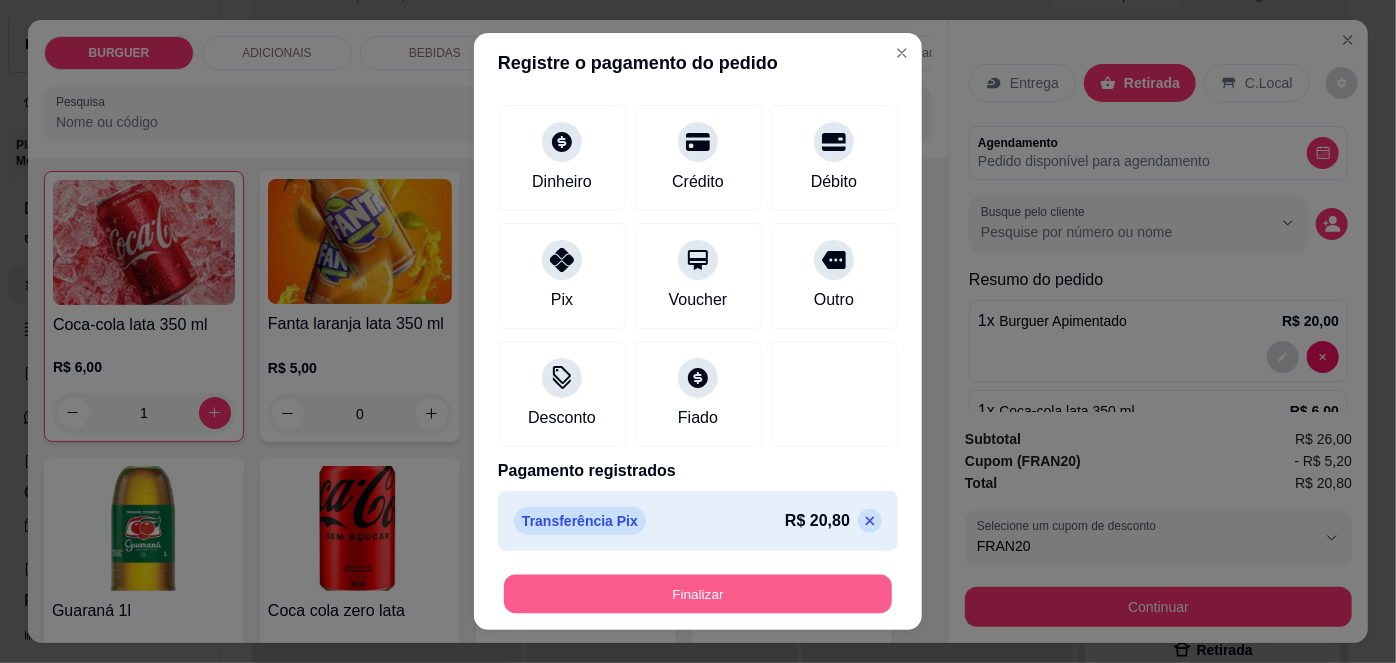 click on "Finalizar" at bounding box center (698, 593) 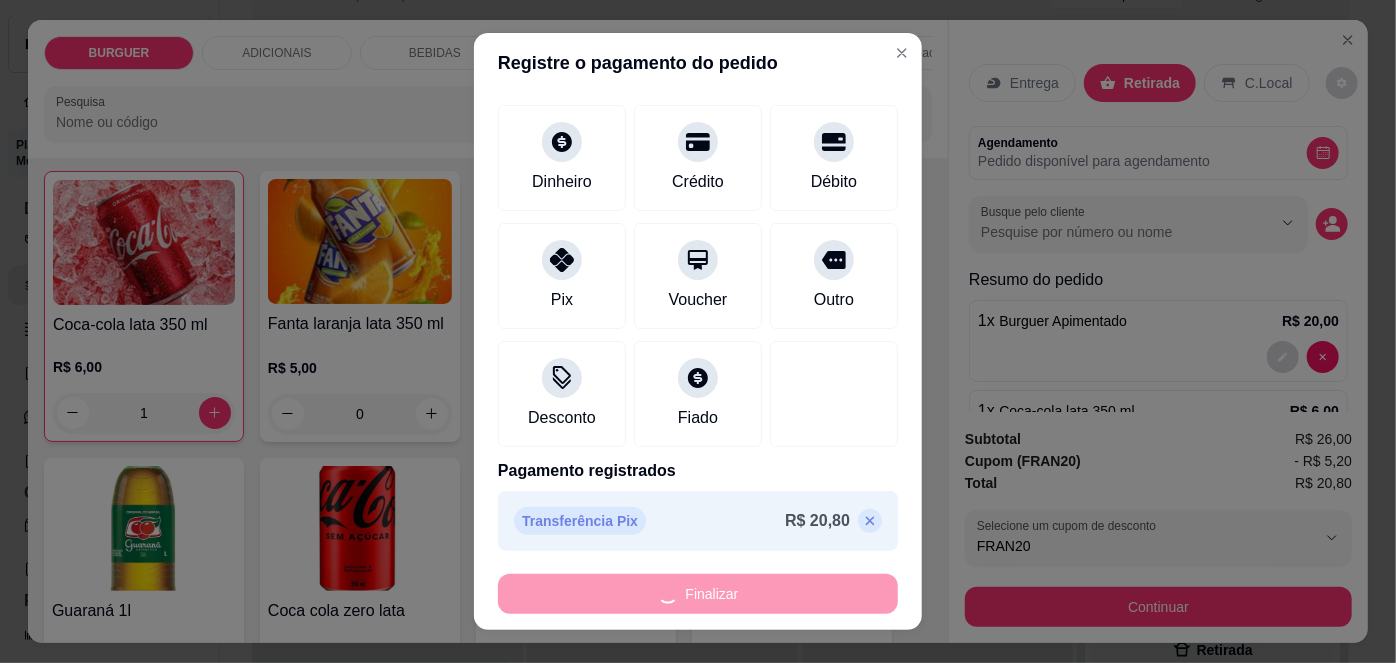 type on "0" 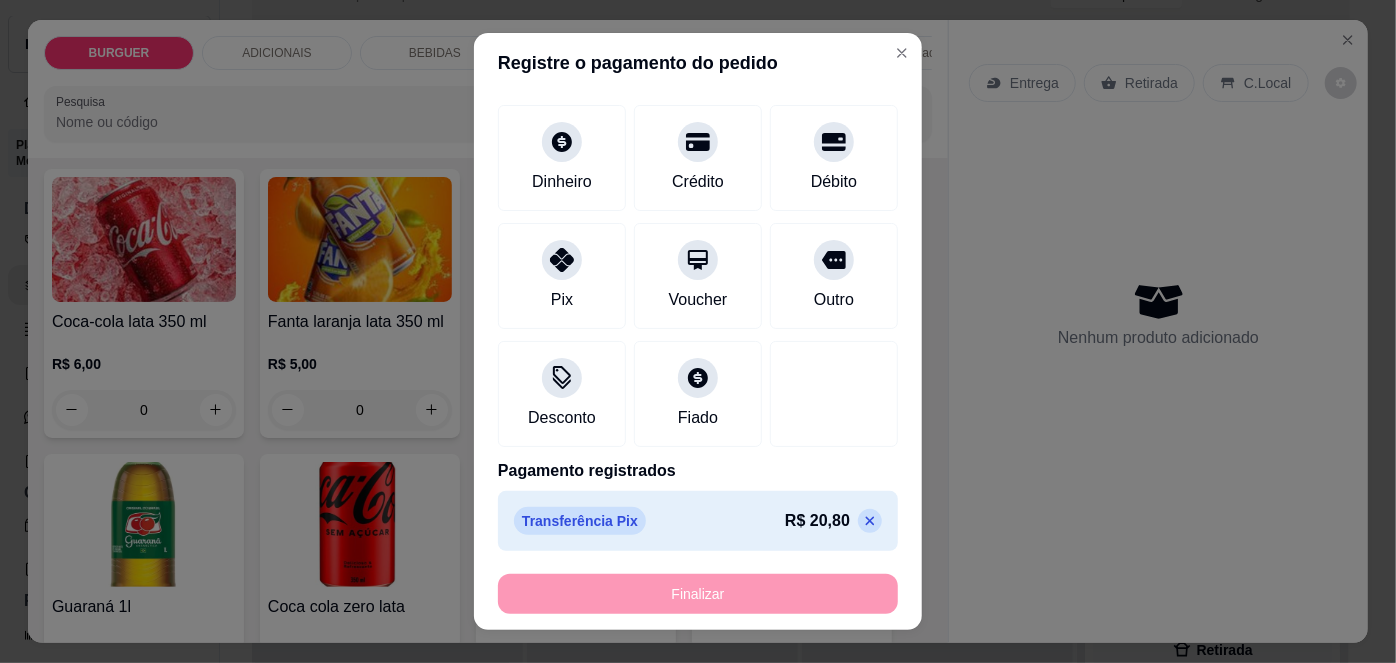 type on "-R$ 20,80" 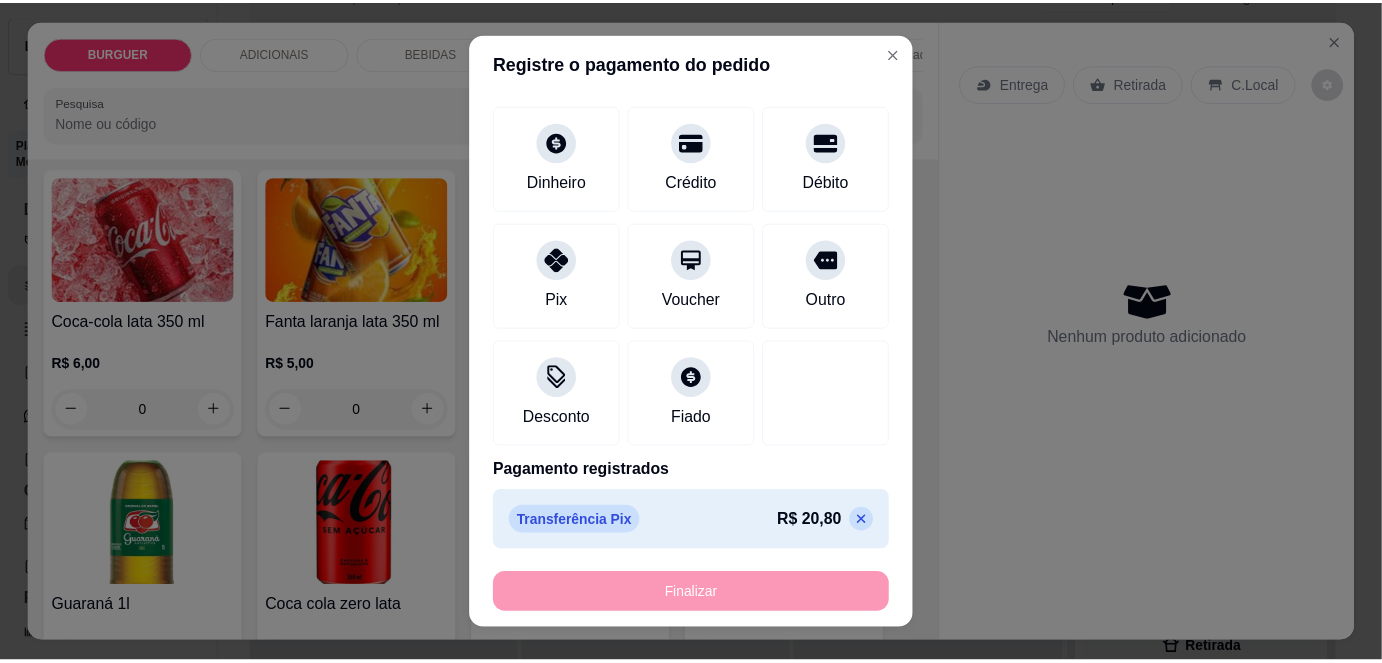 scroll, scrollTop: 1623, scrollLeft: 0, axis: vertical 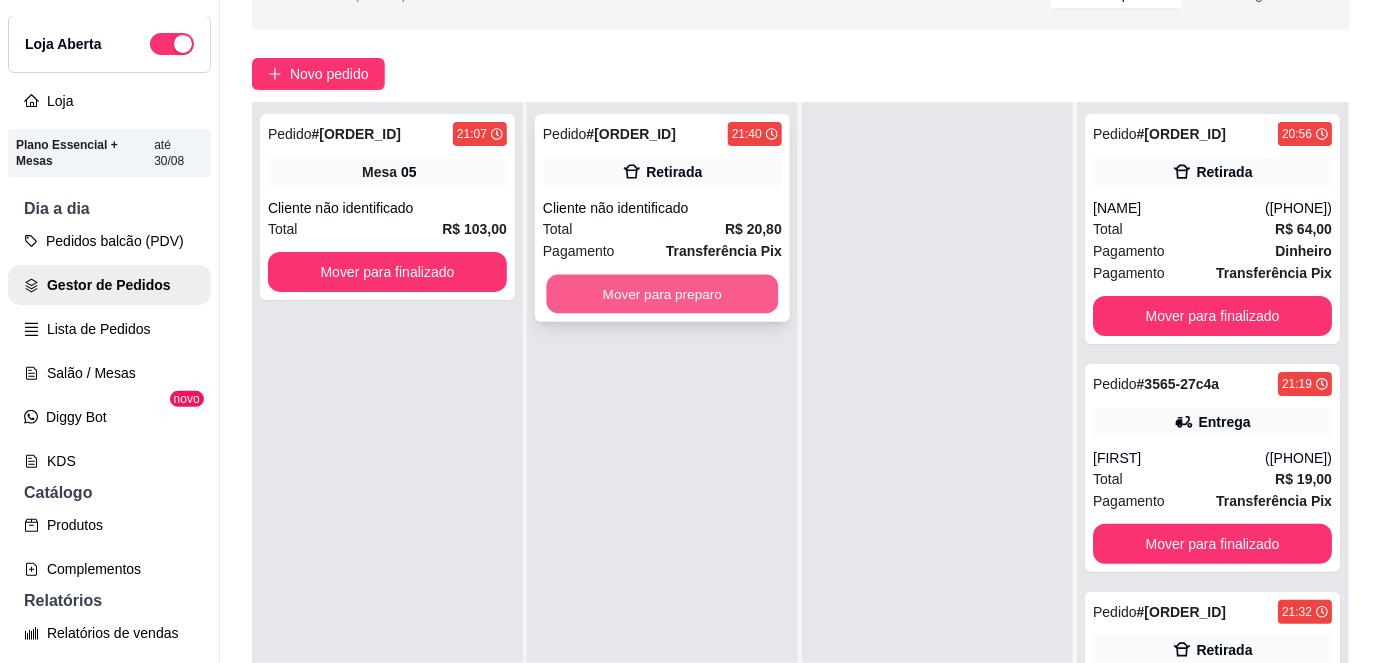 click on "Mover para preparo" at bounding box center (663, 294) 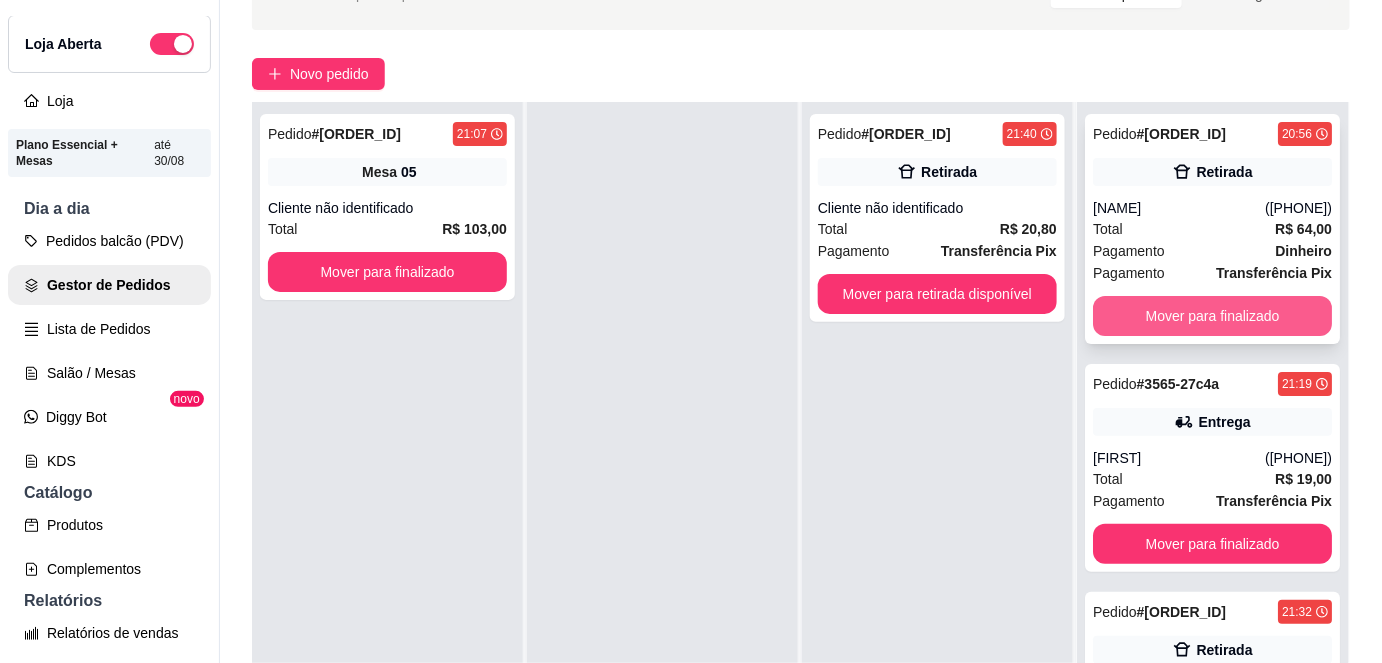 scroll, scrollTop: 62, scrollLeft: 0, axis: vertical 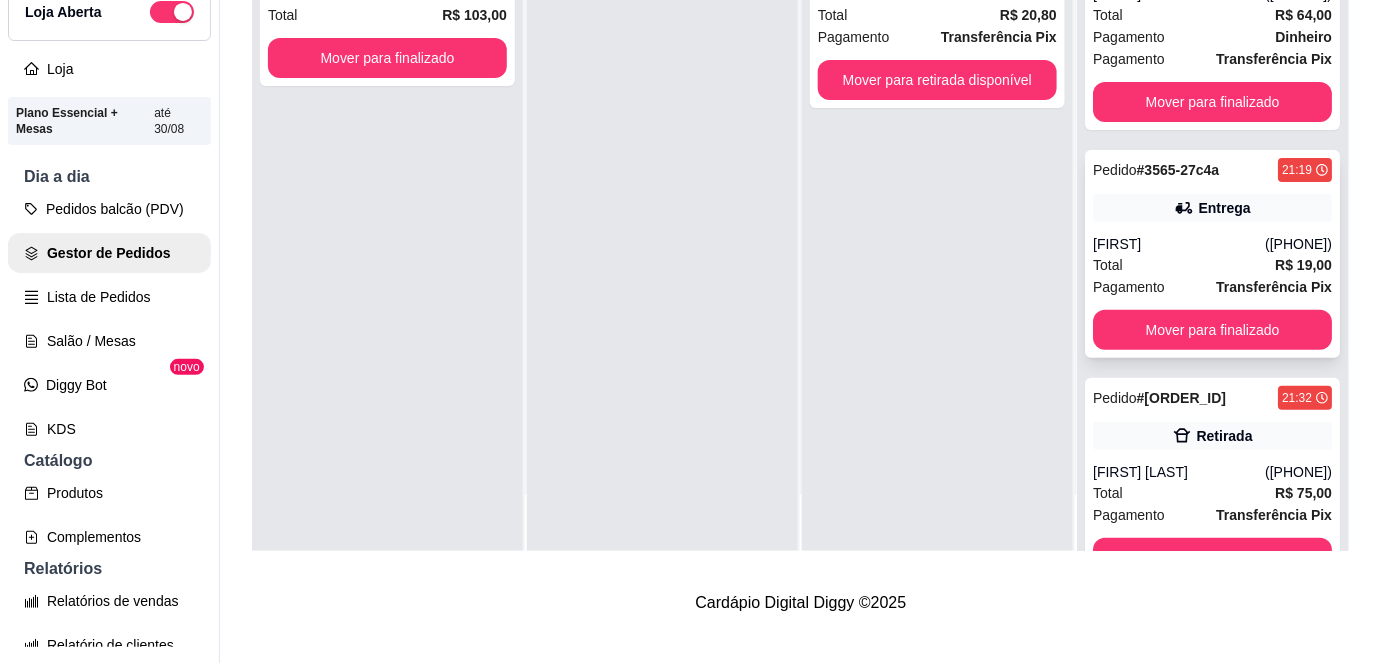 click on "[FIRST]" at bounding box center [1179, 244] 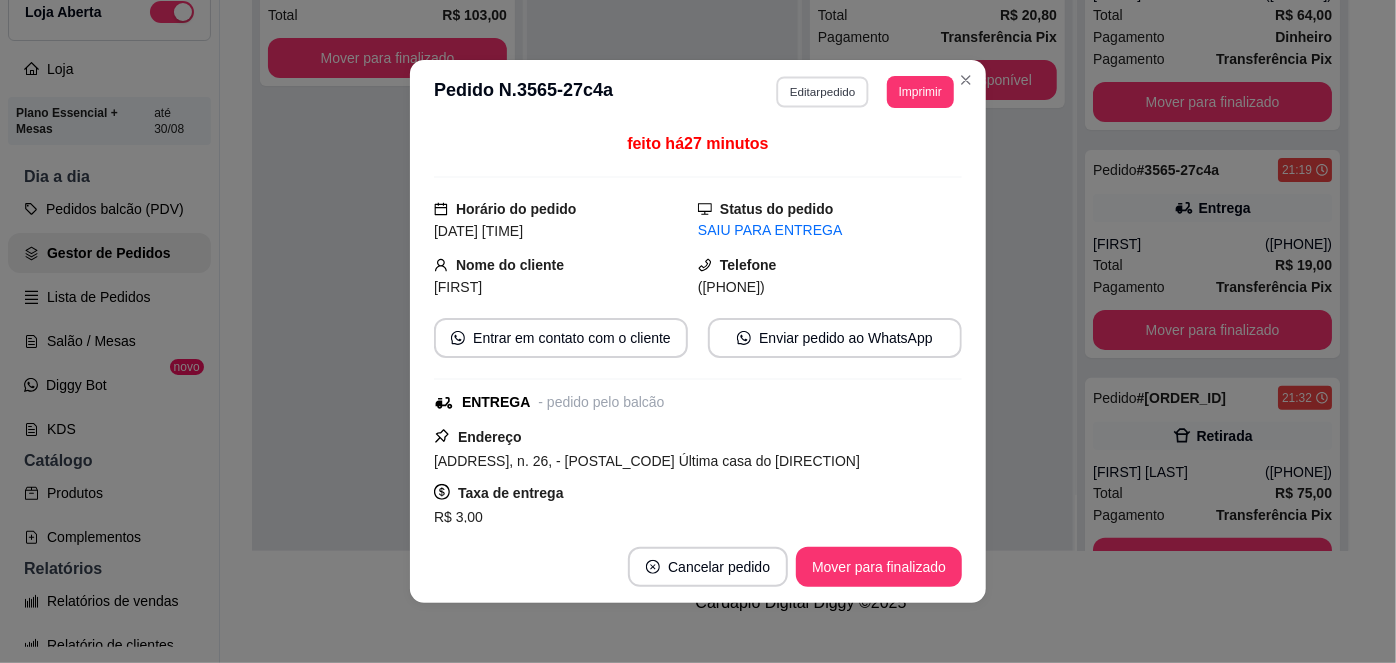 click on "Editar  pedido" at bounding box center (823, 91) 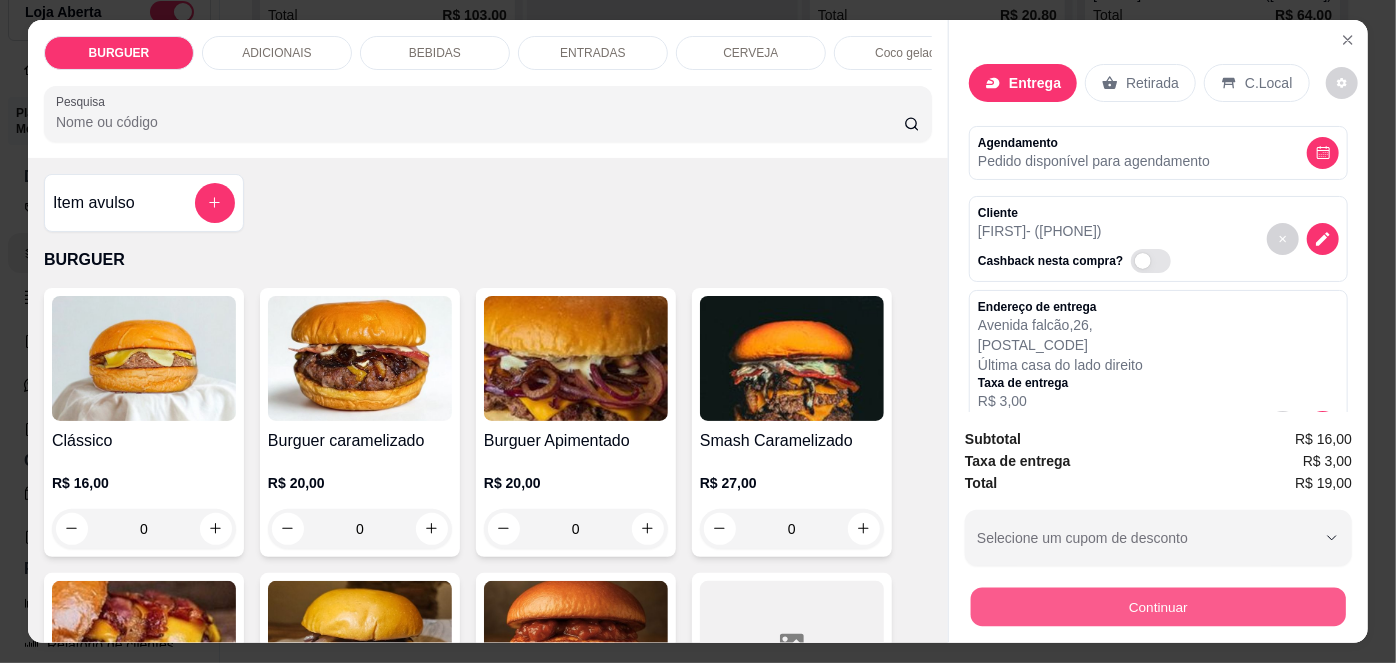 click on "Continuar" at bounding box center (1158, 607) 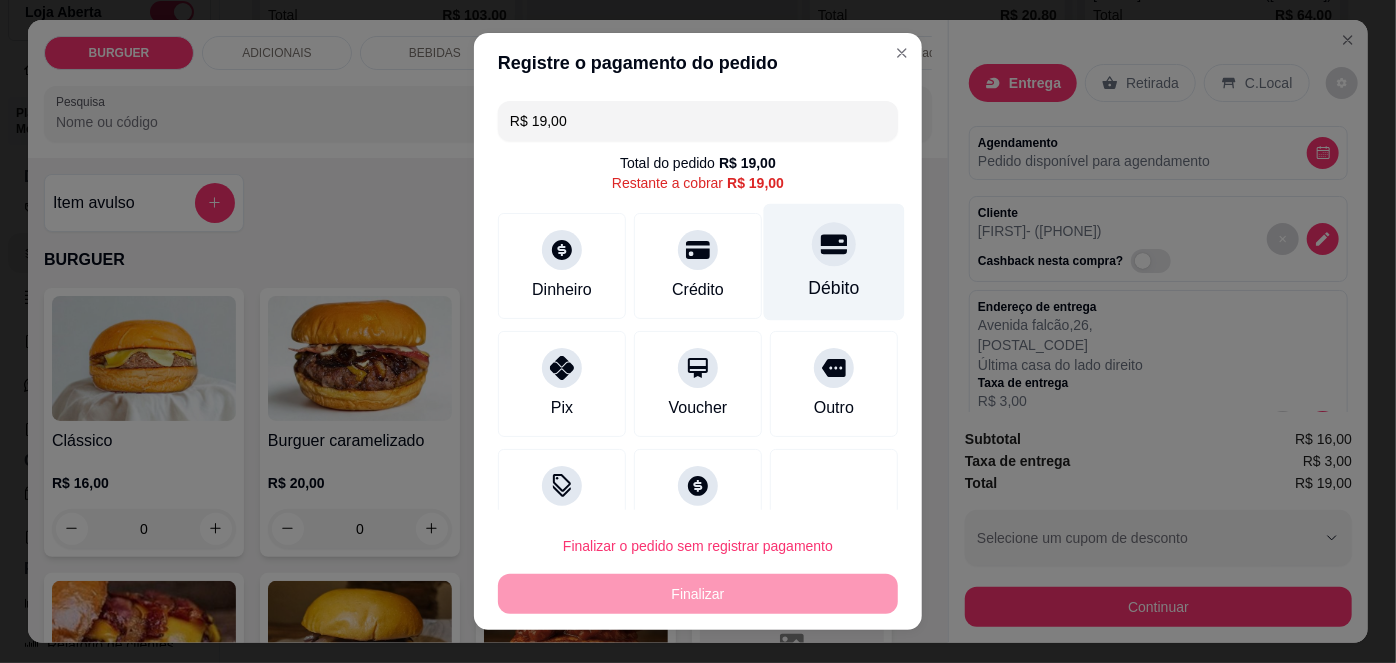 click at bounding box center (834, 245) 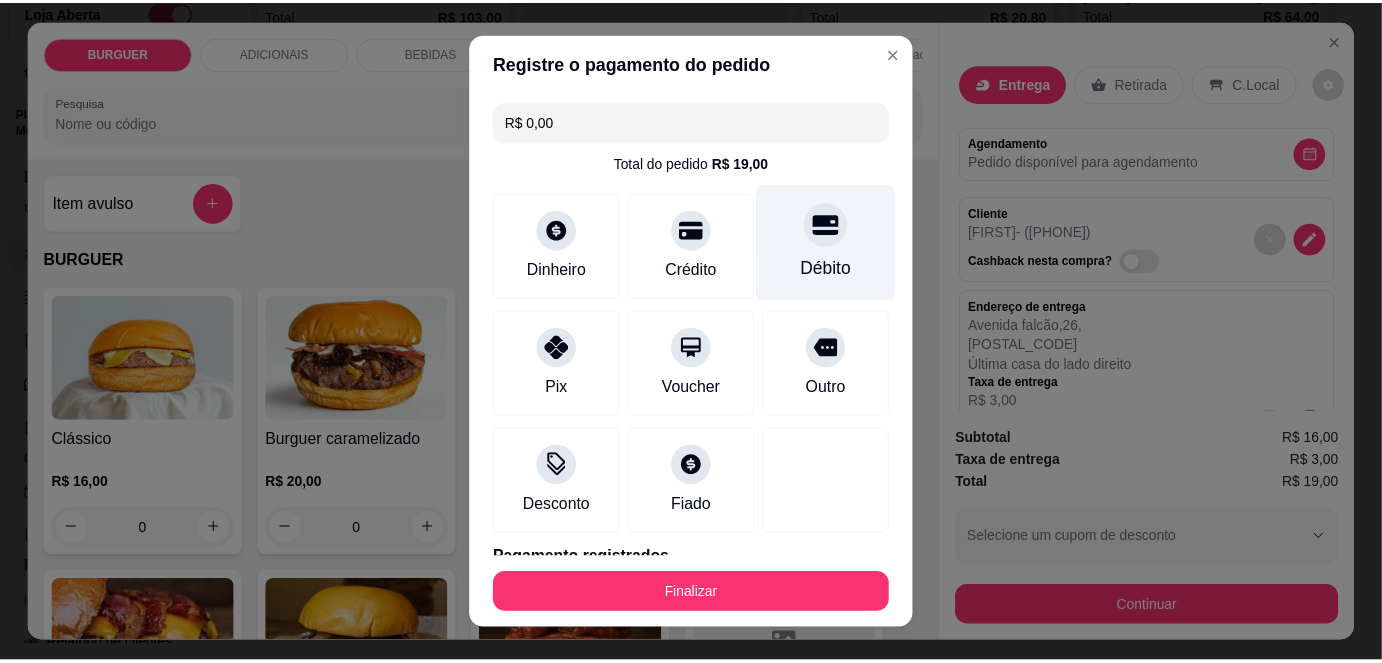 scroll, scrollTop: 88, scrollLeft: 0, axis: vertical 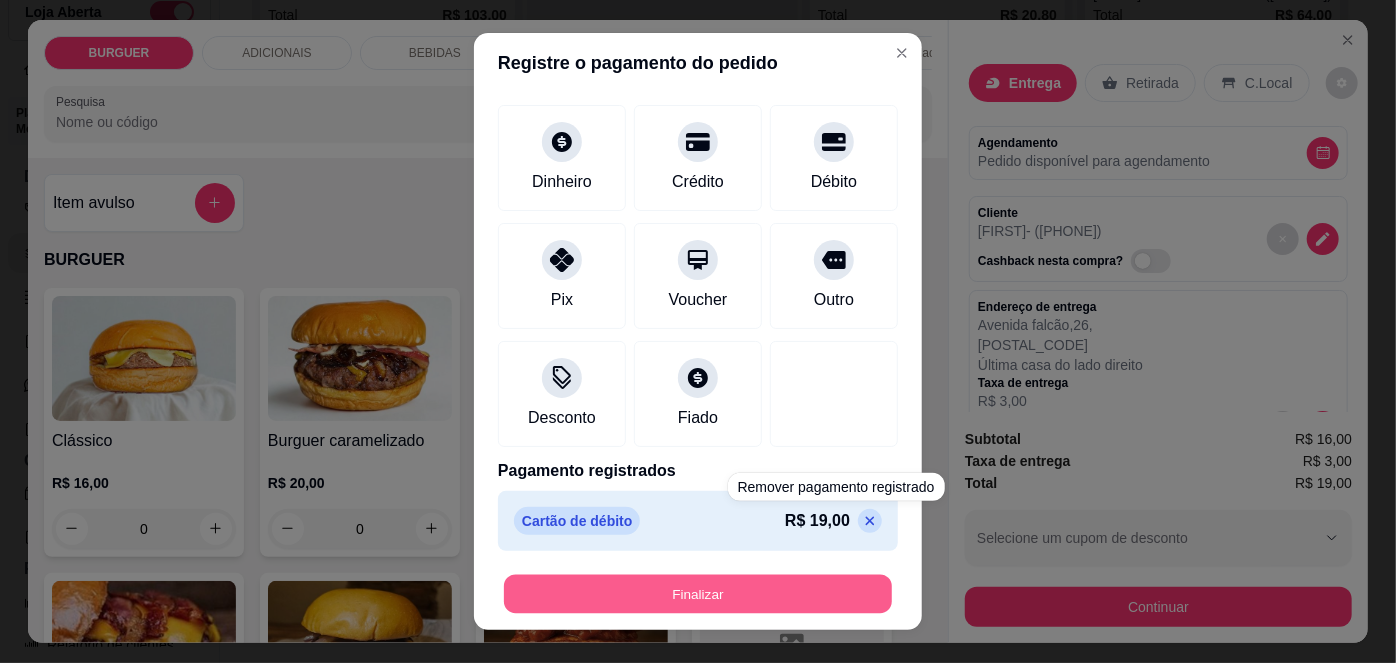 click on "Finalizar" at bounding box center [698, 593] 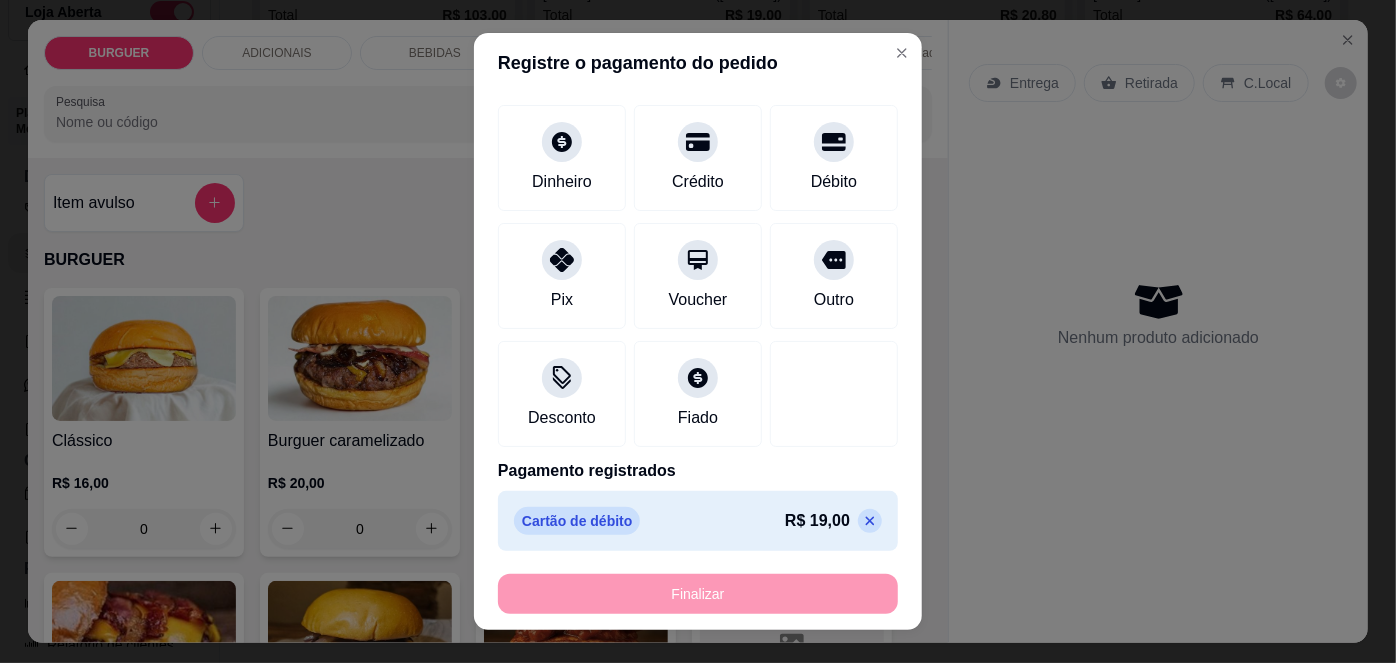 type on "-R$ 19,00" 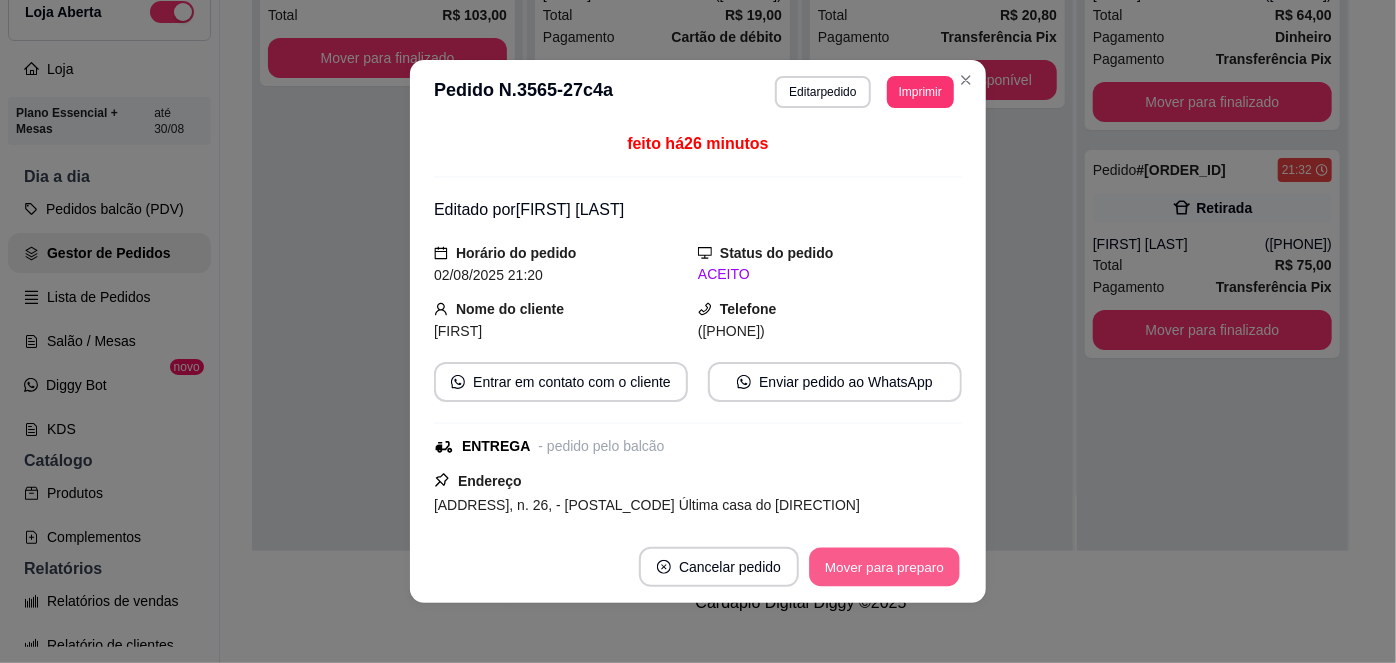 click on "Mover para preparo" at bounding box center (884, 567) 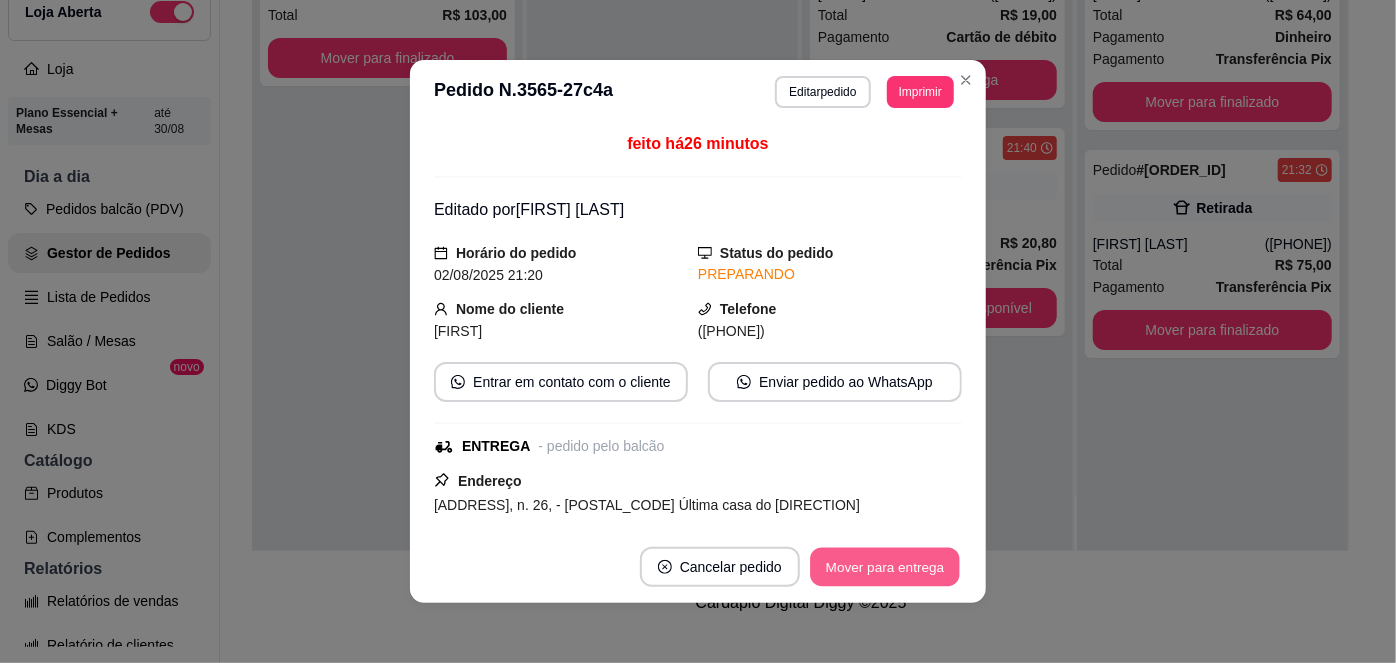 click on "Mover para entrega" at bounding box center [885, 567] 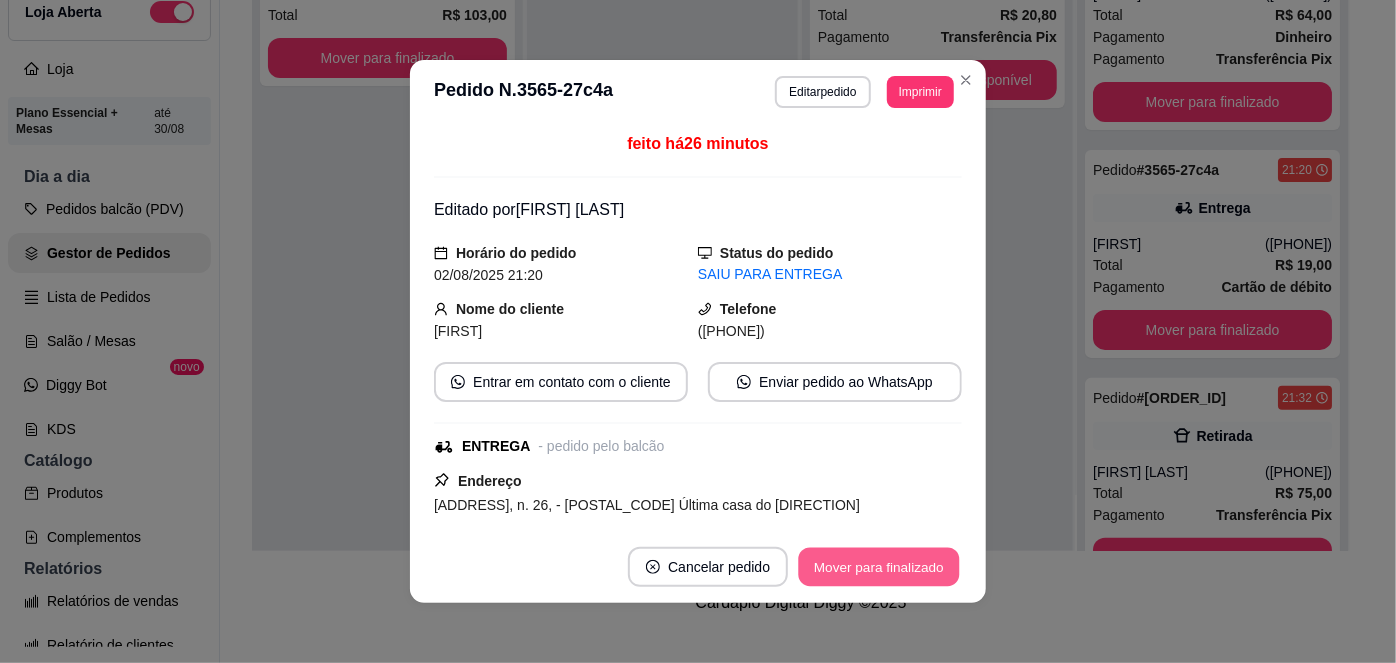 click on "Mover para finalizado" at bounding box center (879, 567) 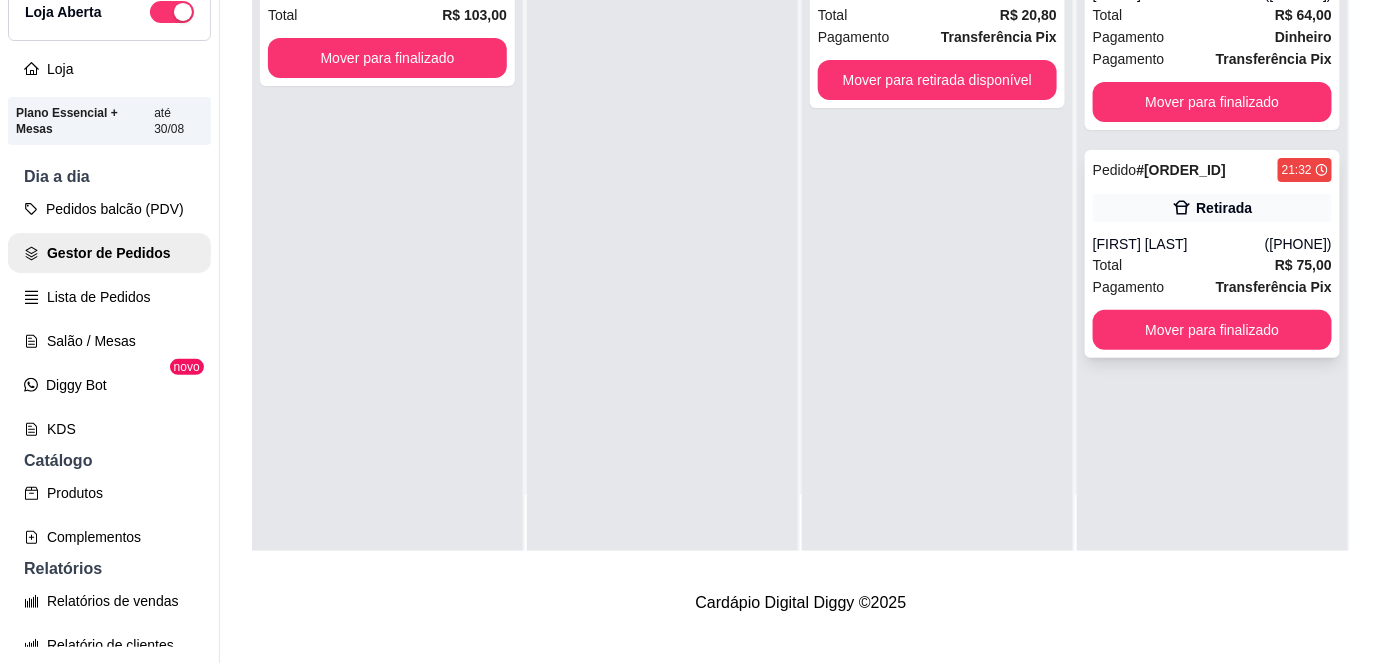 scroll, scrollTop: 0, scrollLeft: 0, axis: both 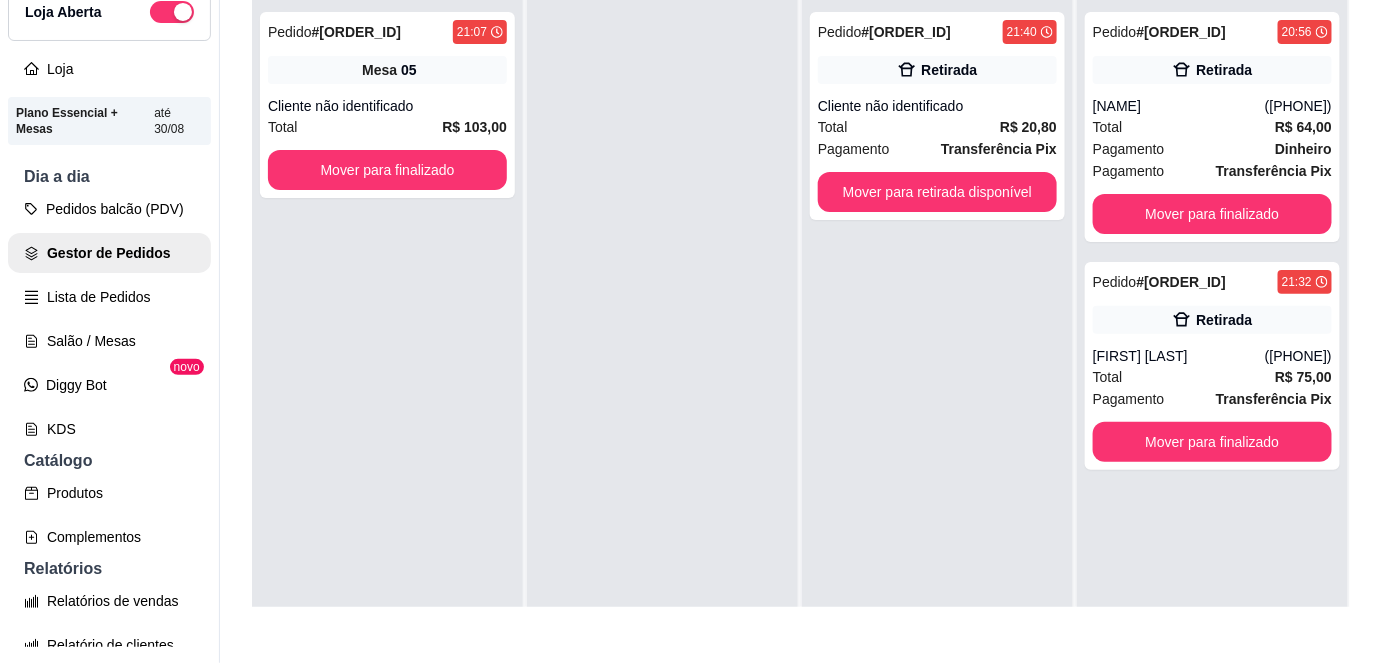 click on "Pedido # 3564-bfcd 21:07 Mesa 05 Cliente não identificado Total R$ 103,00 Mover para finalizado" at bounding box center (387, 331) 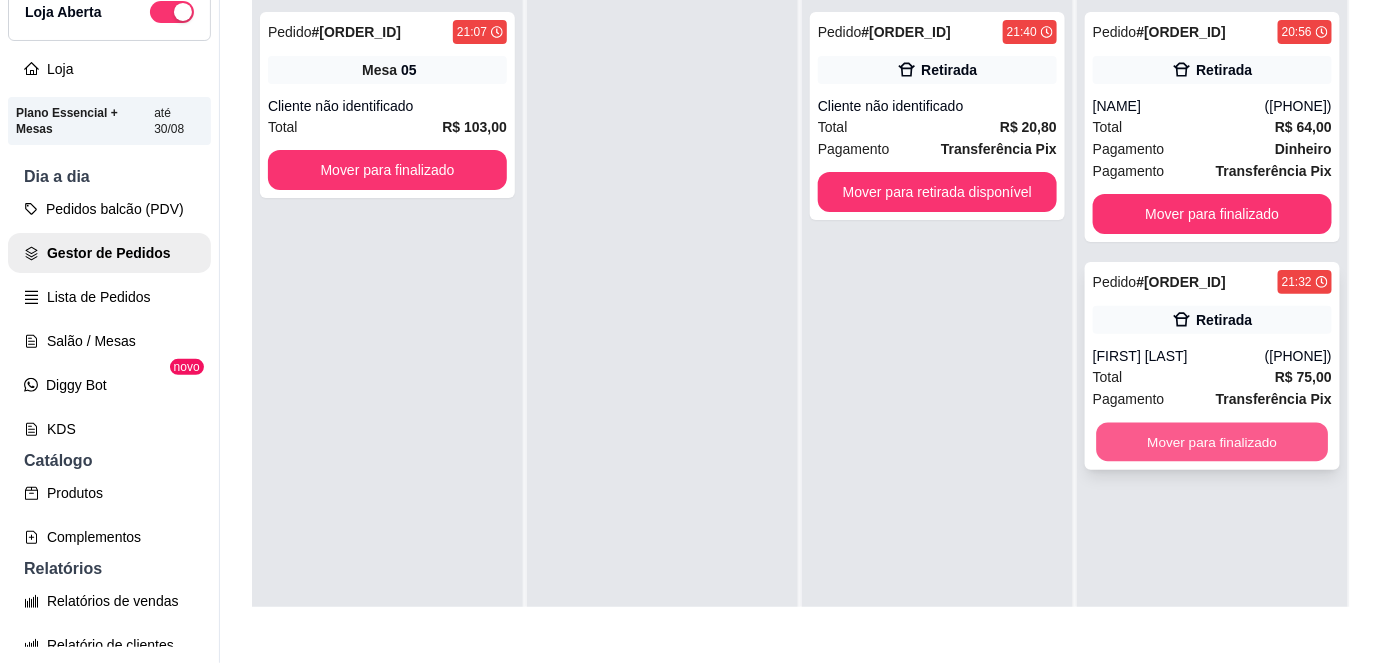 click on "Mover para finalizado" at bounding box center [1213, 442] 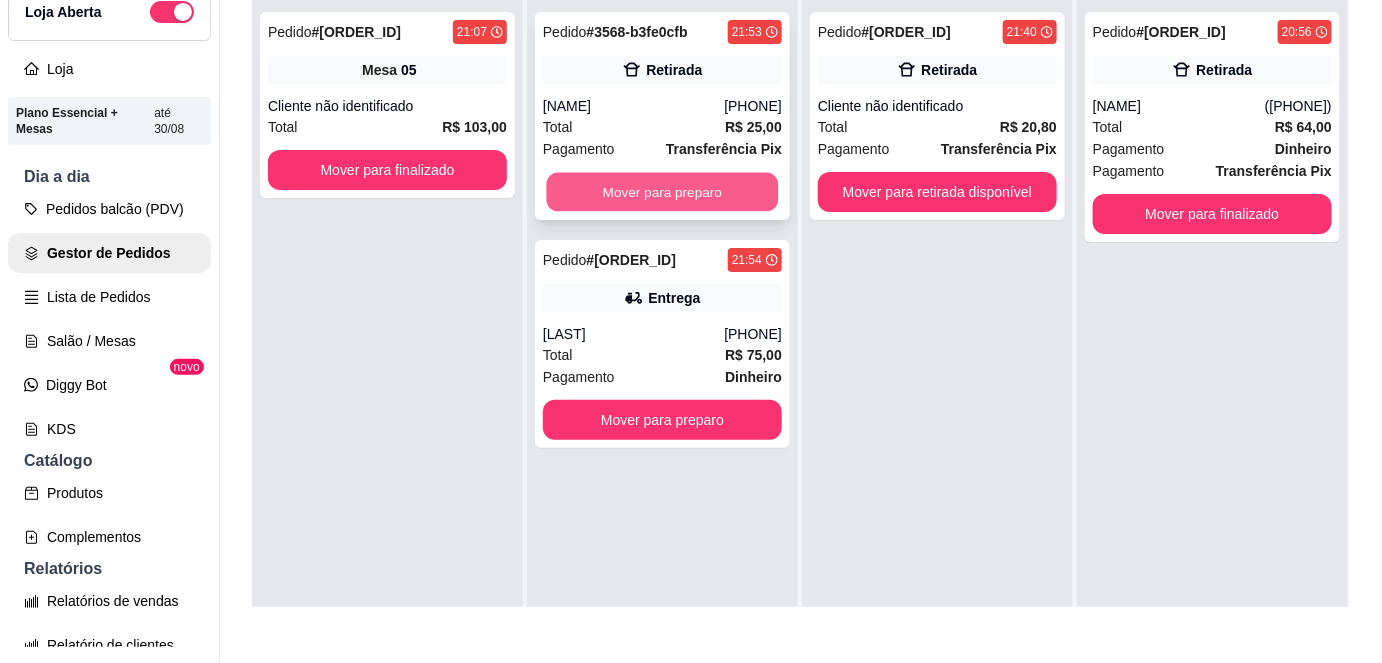 click on "Mover para preparo" at bounding box center (663, 192) 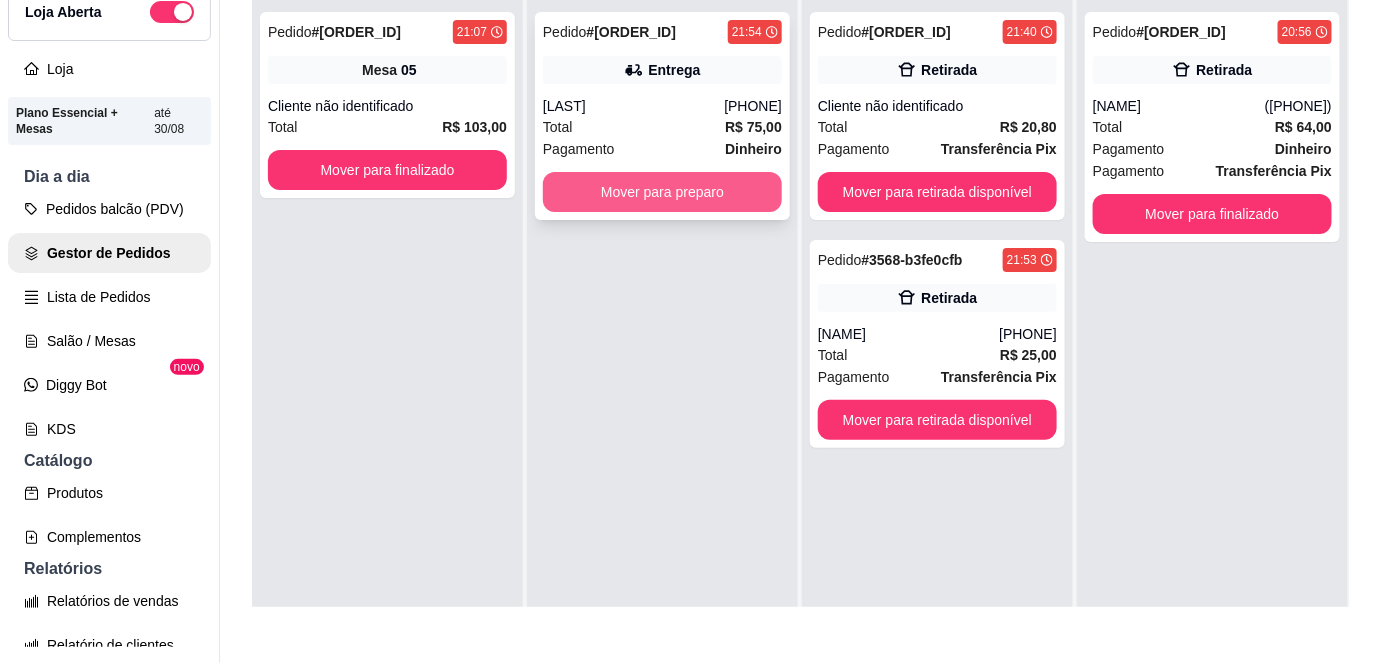 click on "Mover para preparo" at bounding box center [662, 192] 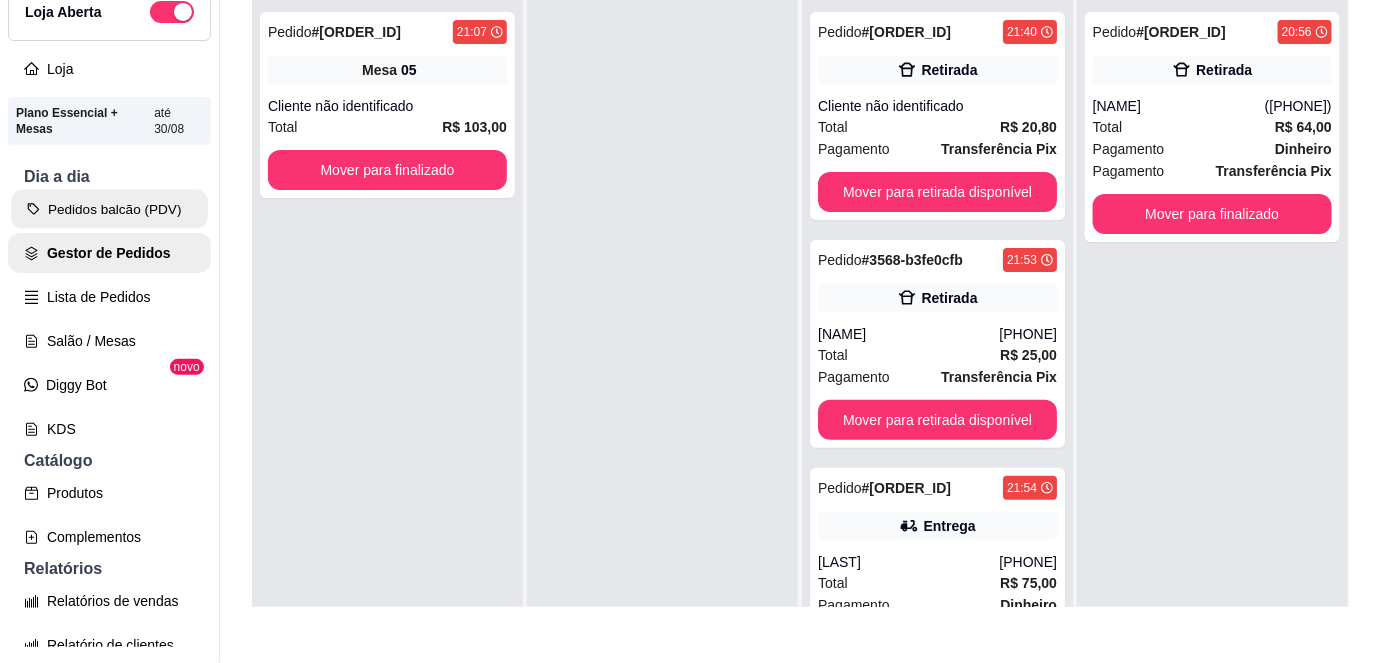 click on "Pedidos balcão (PDV)" at bounding box center [109, 209] 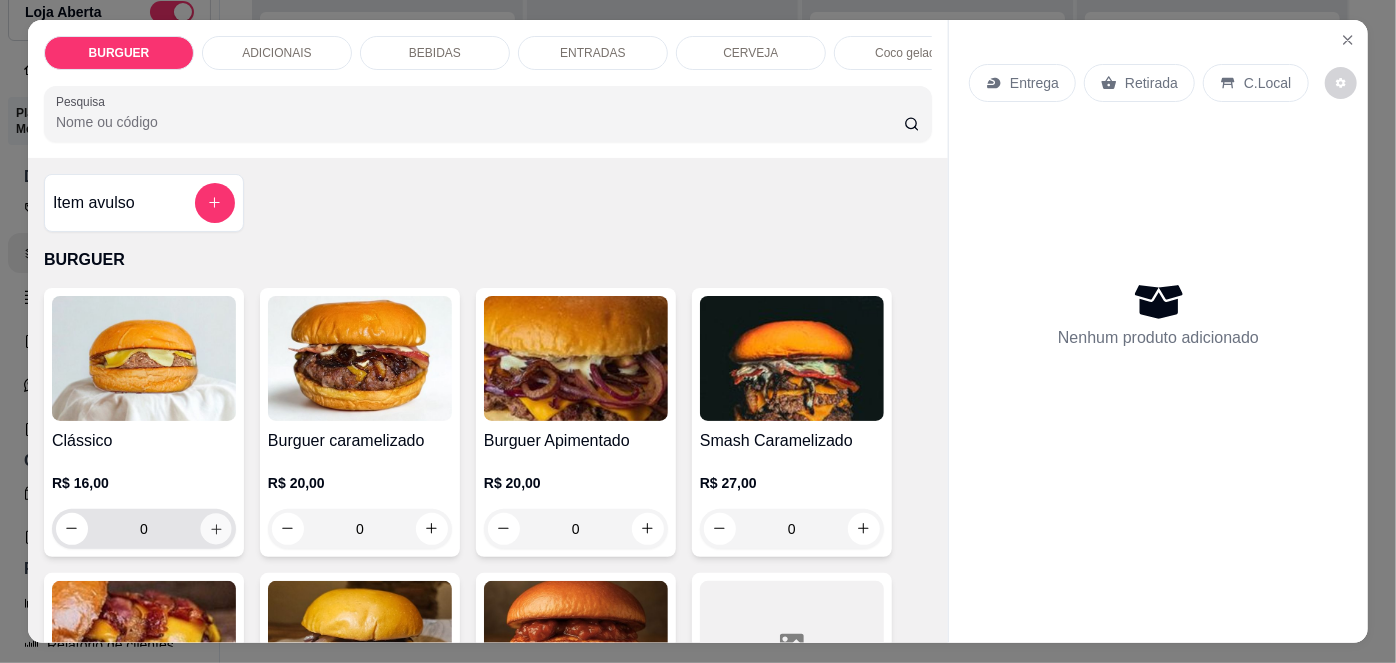 click at bounding box center (215, 528) 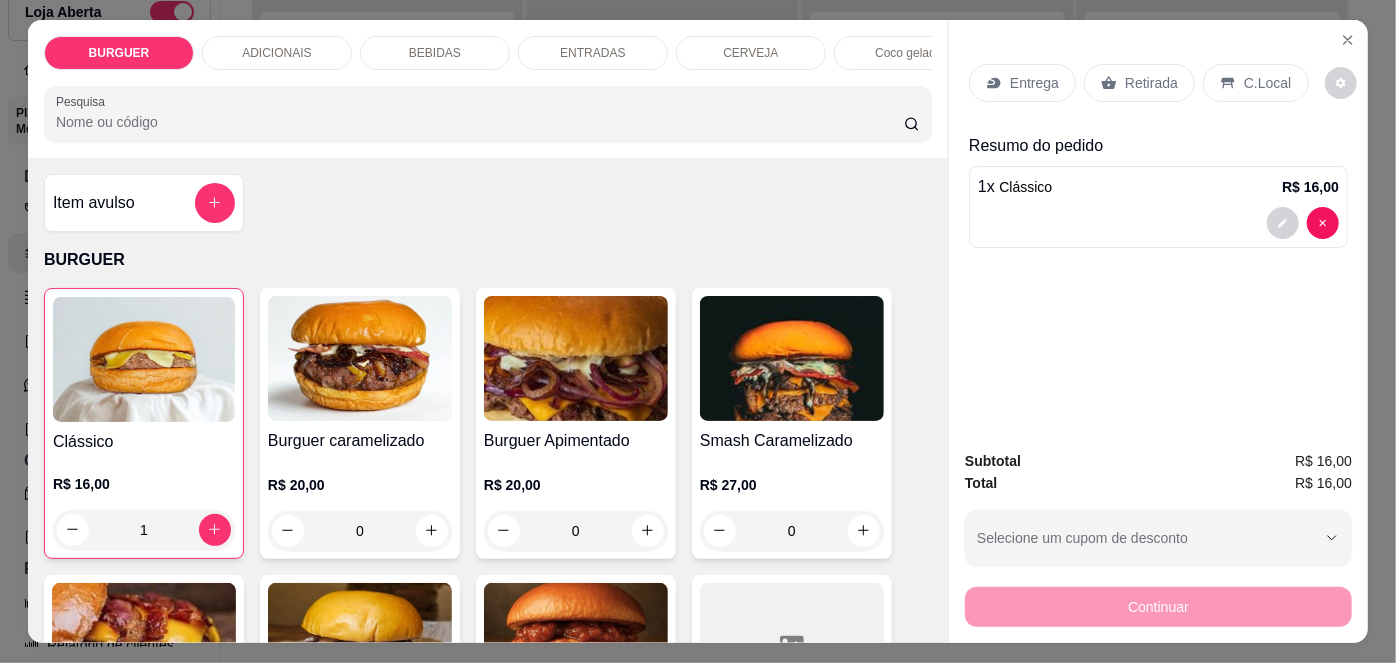 click 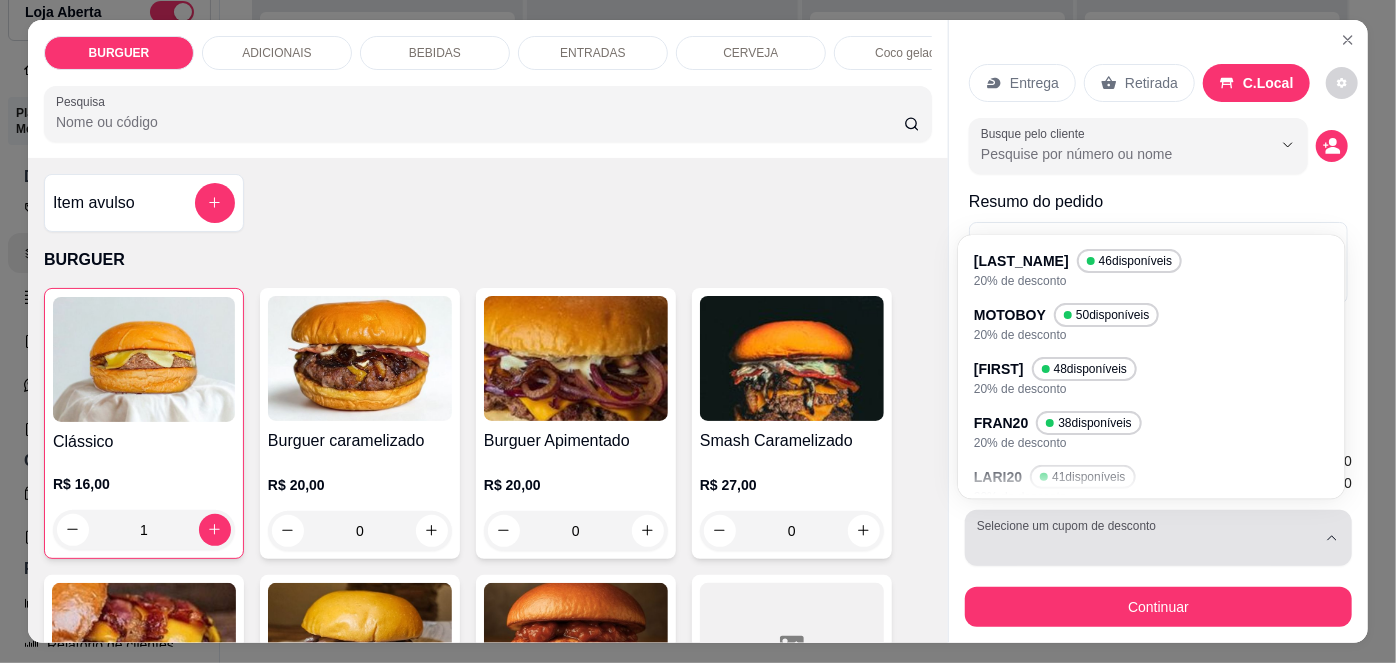 click at bounding box center [1146, 538] 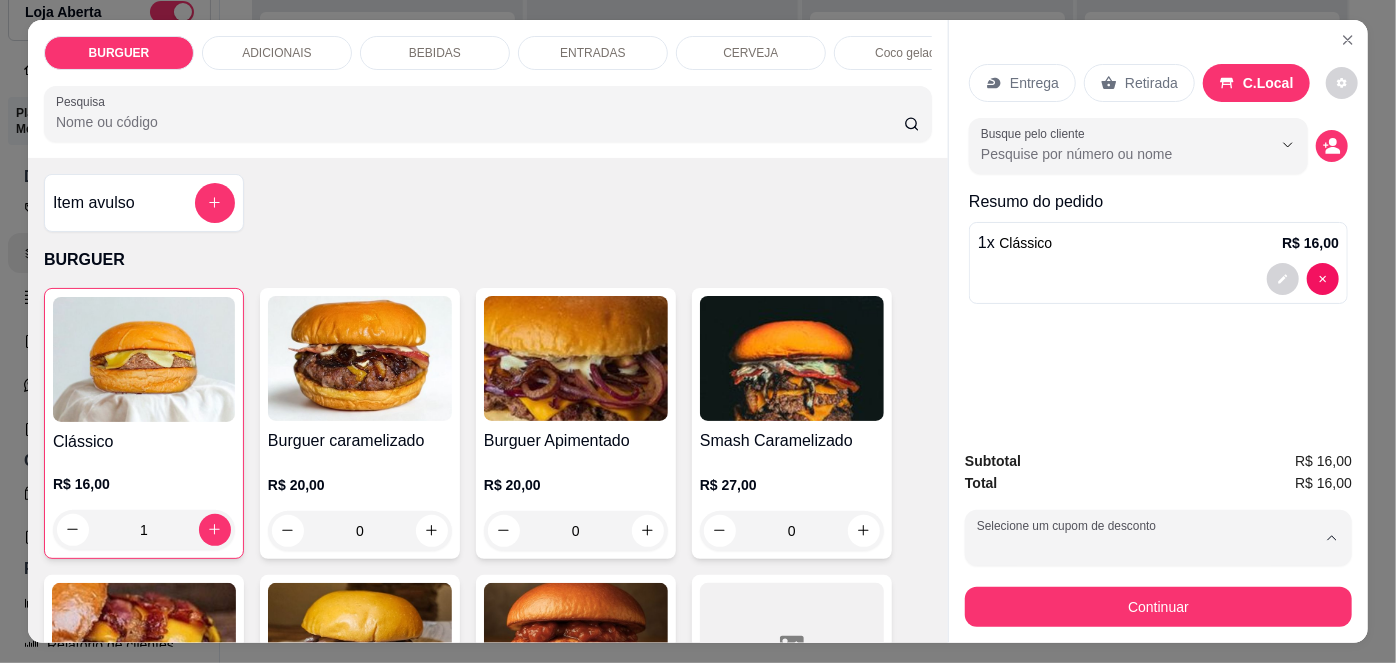click on "MOTOBOY" at bounding box center [1015, 322] 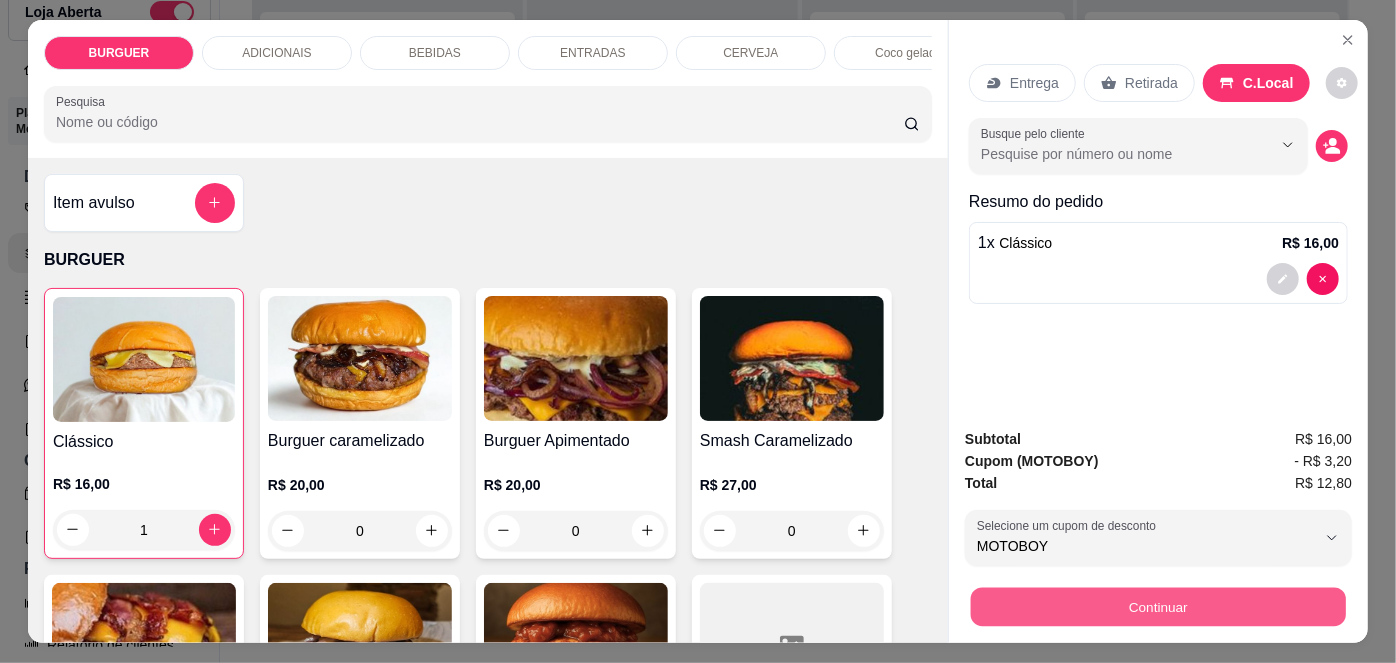 click on "Continuar" at bounding box center (1158, 607) 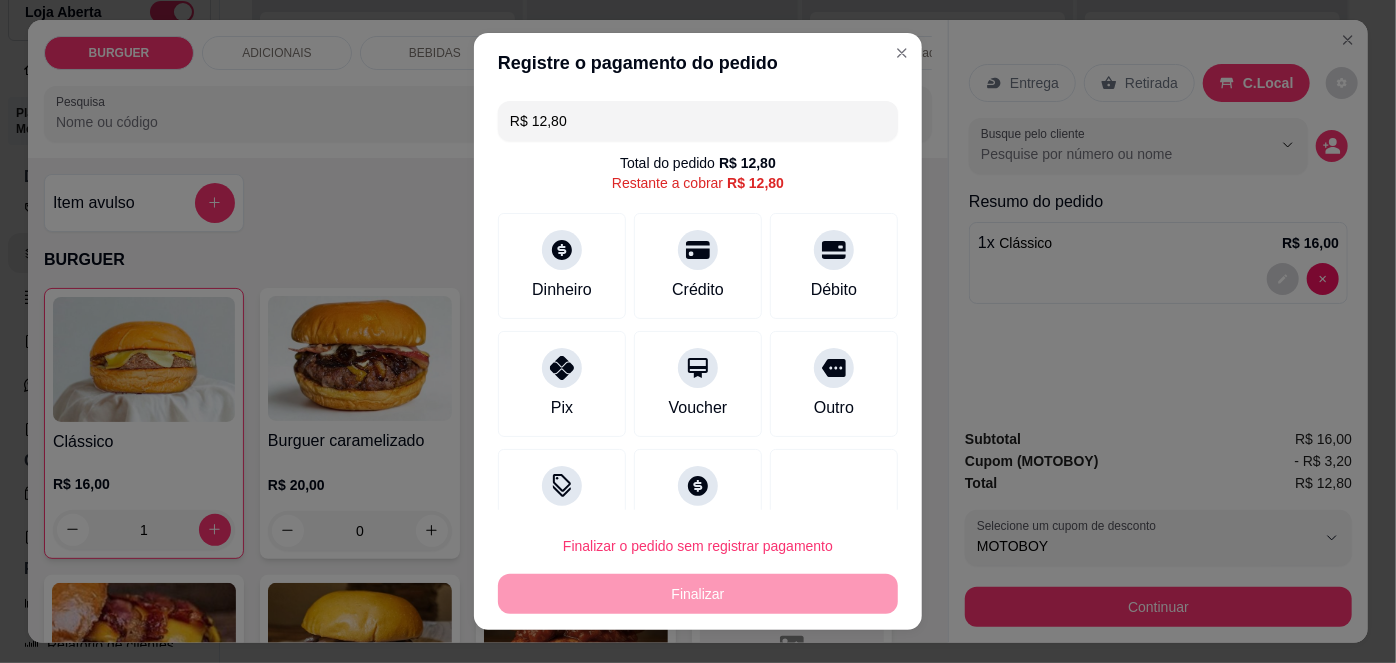 scroll, scrollTop: 51, scrollLeft: 0, axis: vertical 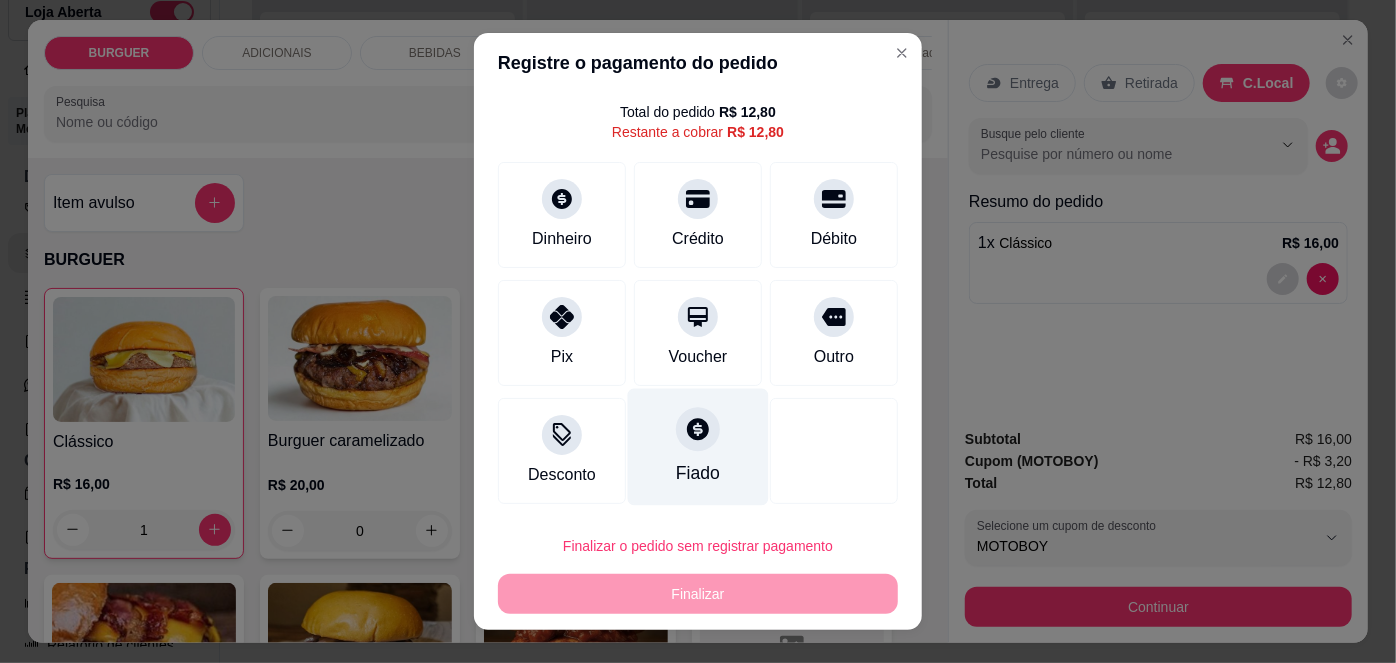 click 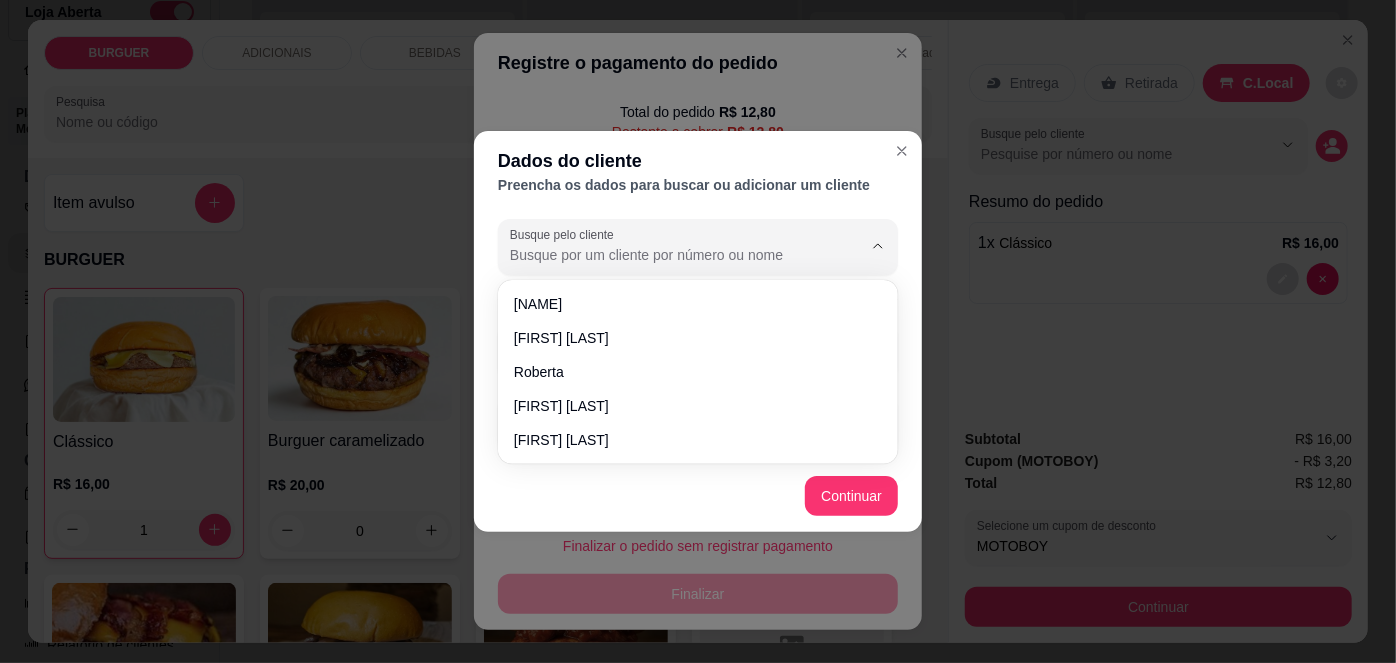 click on "Busque pelo cliente" at bounding box center (670, 255) 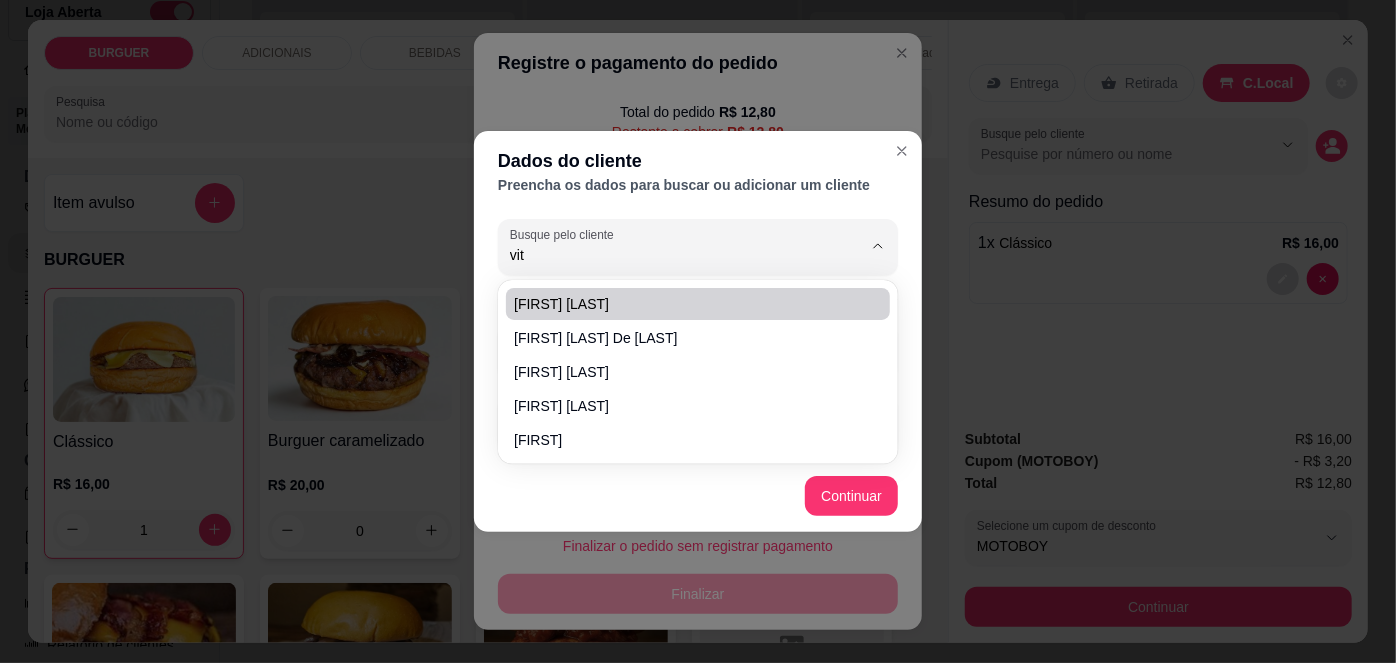 click on "[FIRST] [LAST]" at bounding box center [688, 304] 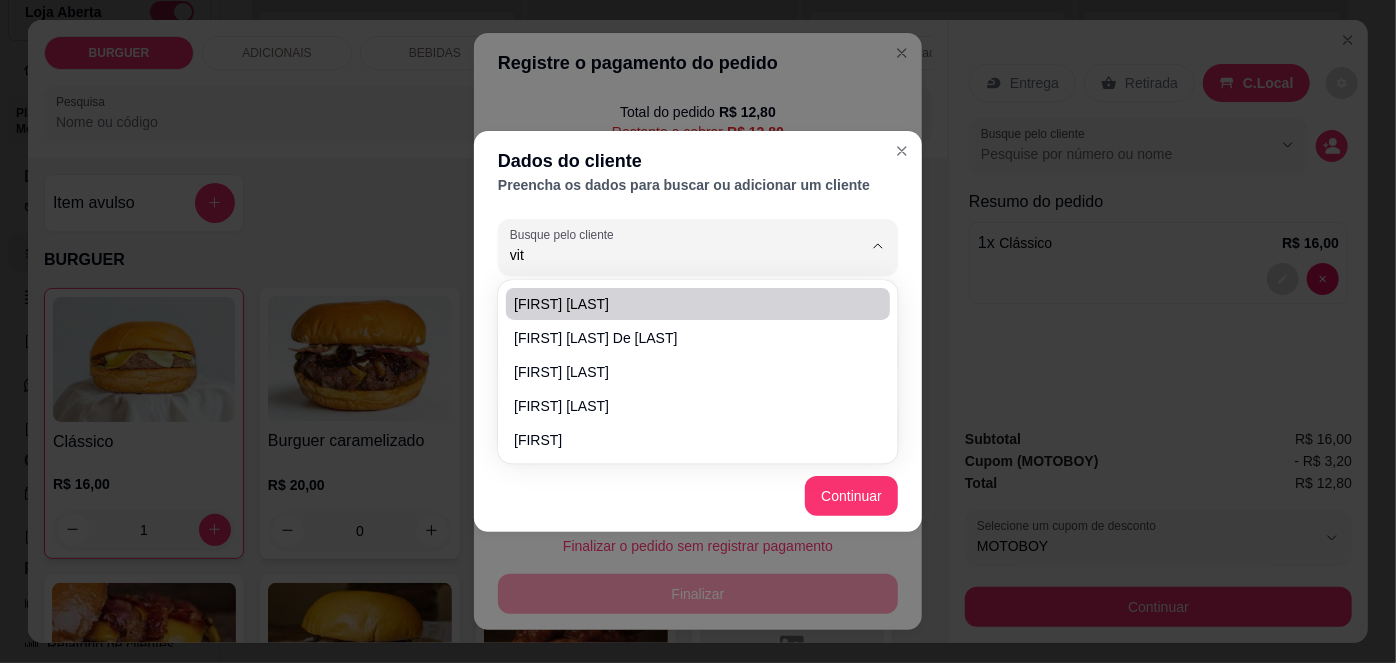 type on "[FIRST] [LAST]" 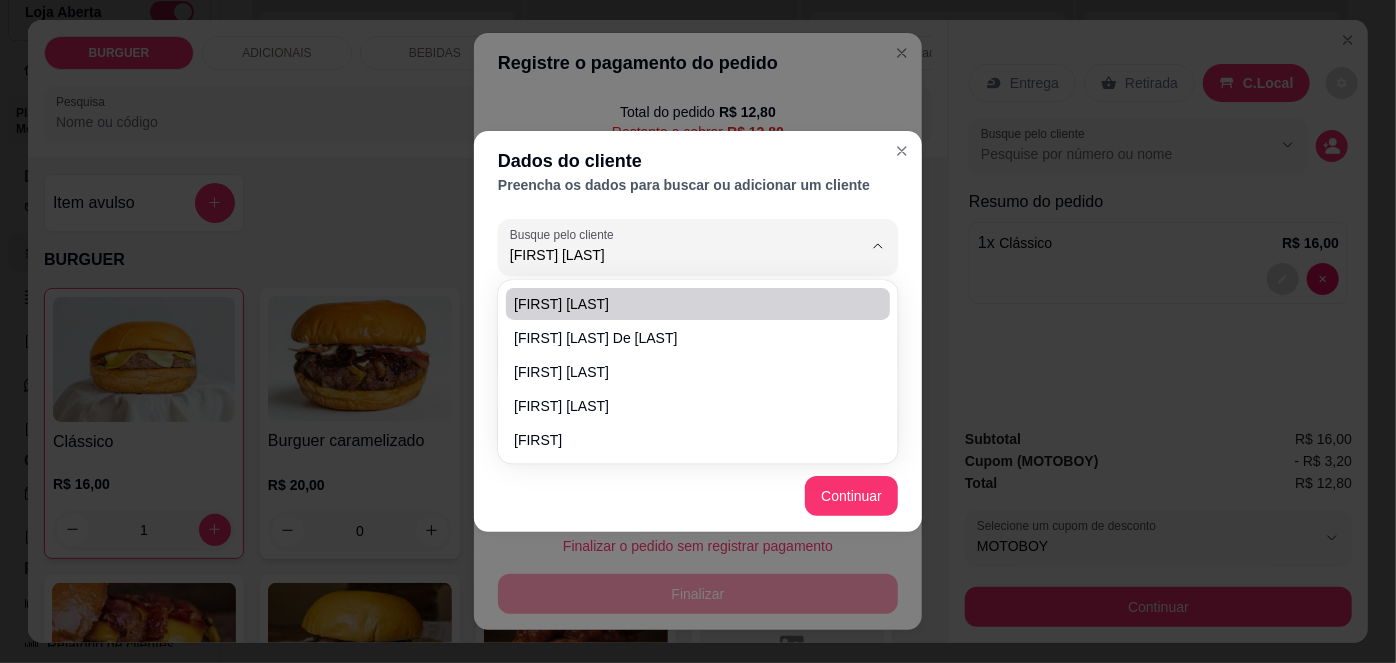 type on "([PHONE])" 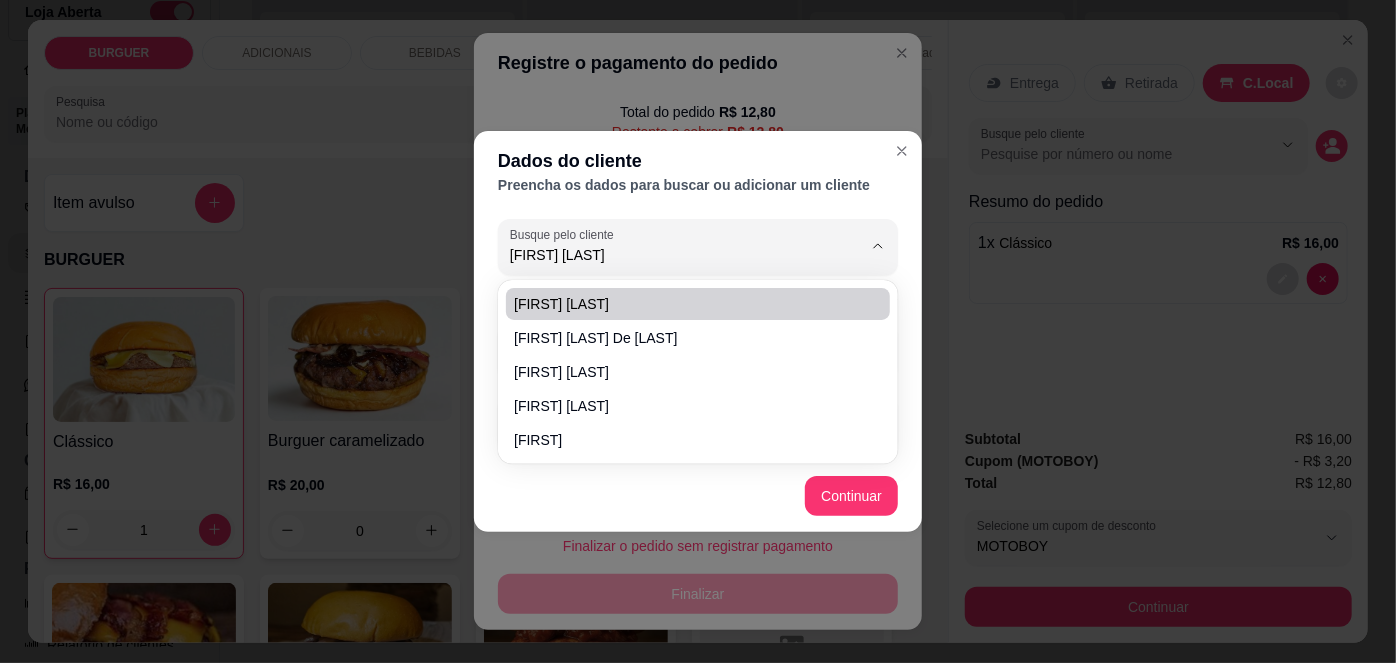 type on "[FIRST] [LAST]" 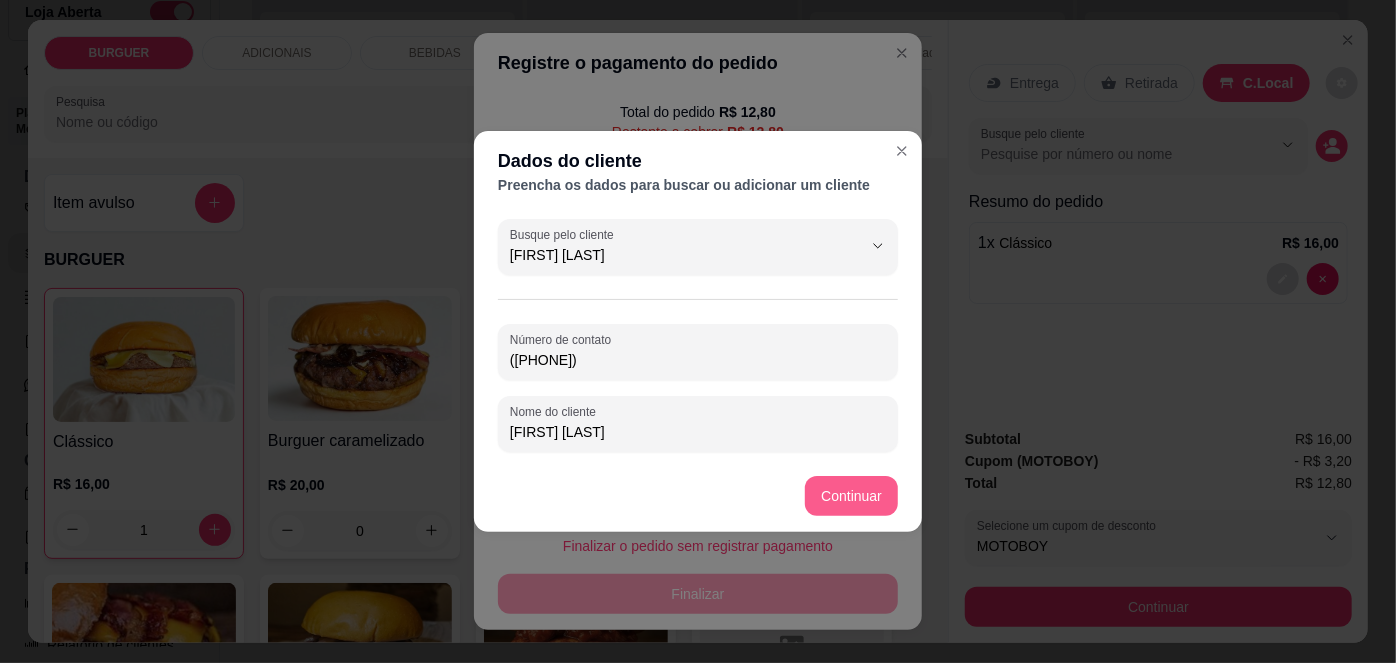 type on "[FIRST] [LAST]" 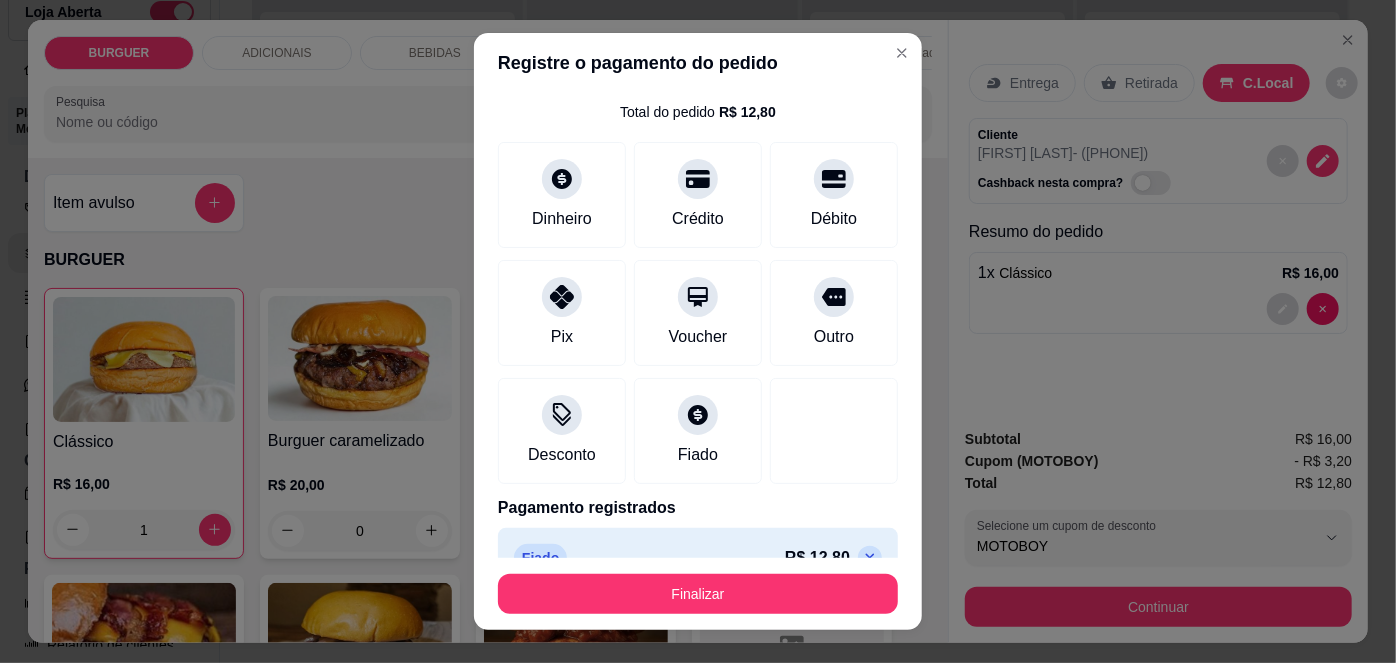 type on "R$ 0,00" 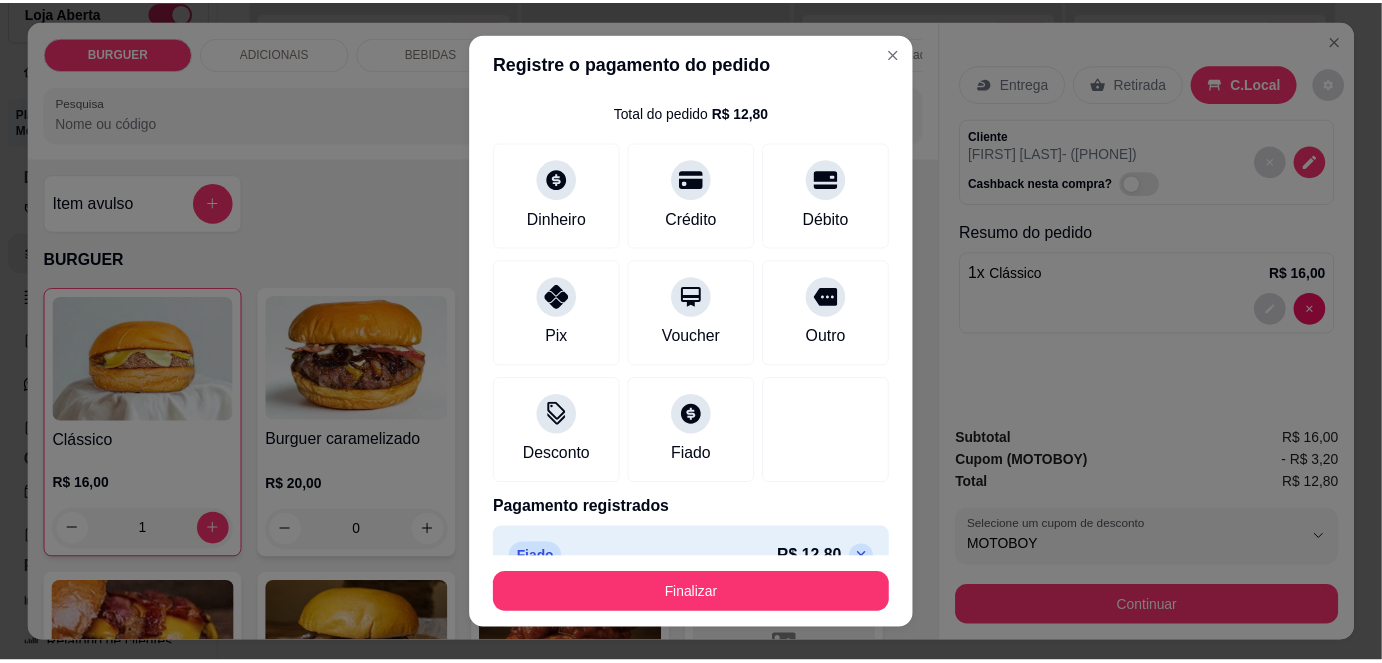 scroll, scrollTop: 88, scrollLeft: 0, axis: vertical 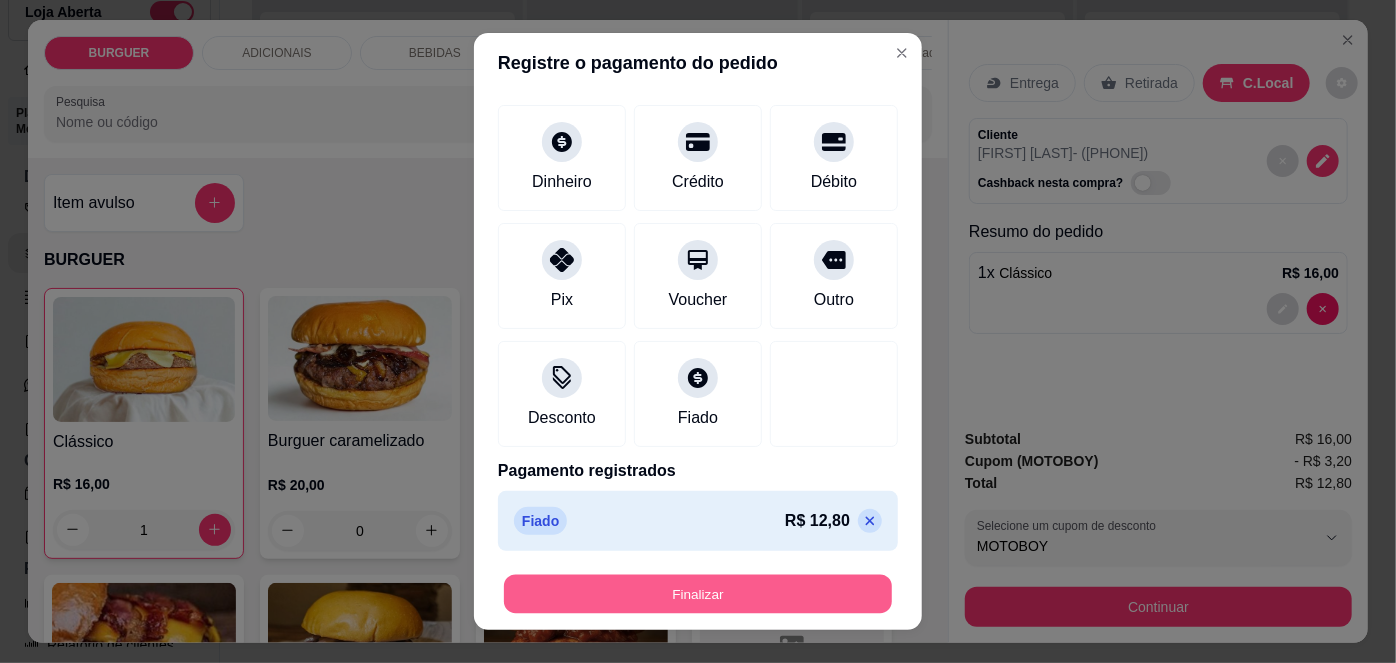 click on "Finalizar" at bounding box center (698, 593) 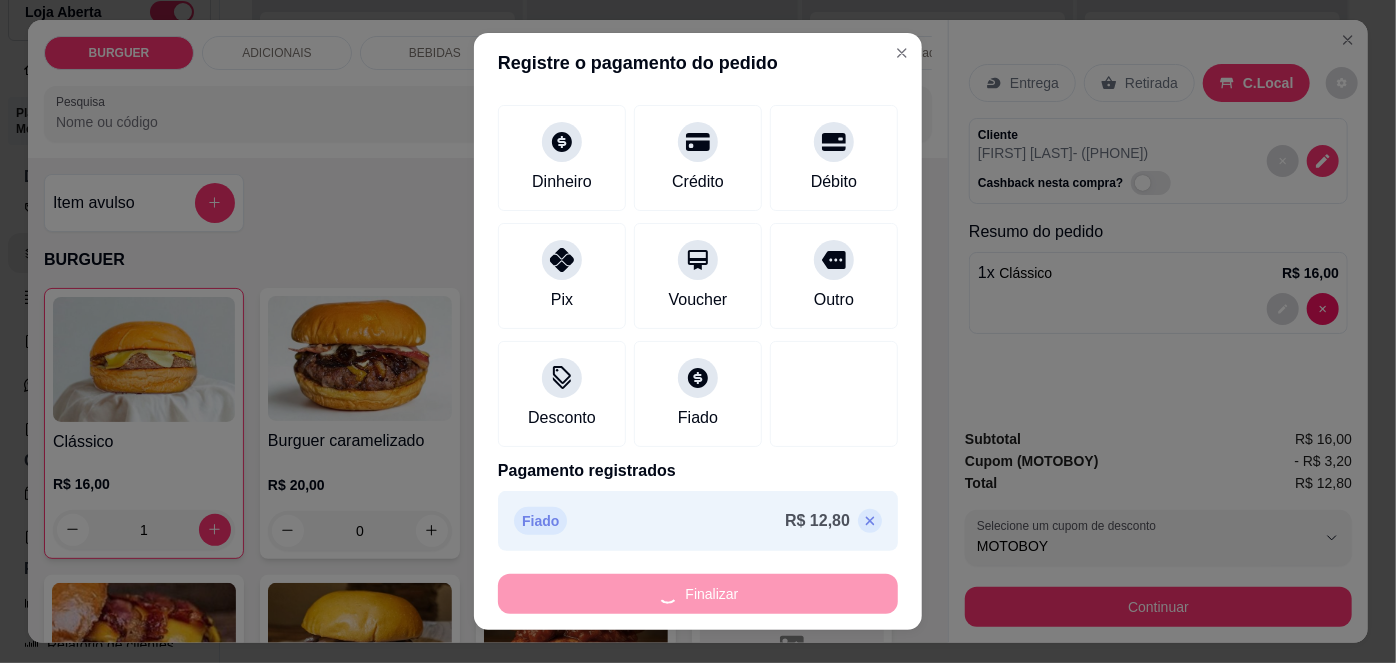 type on "0" 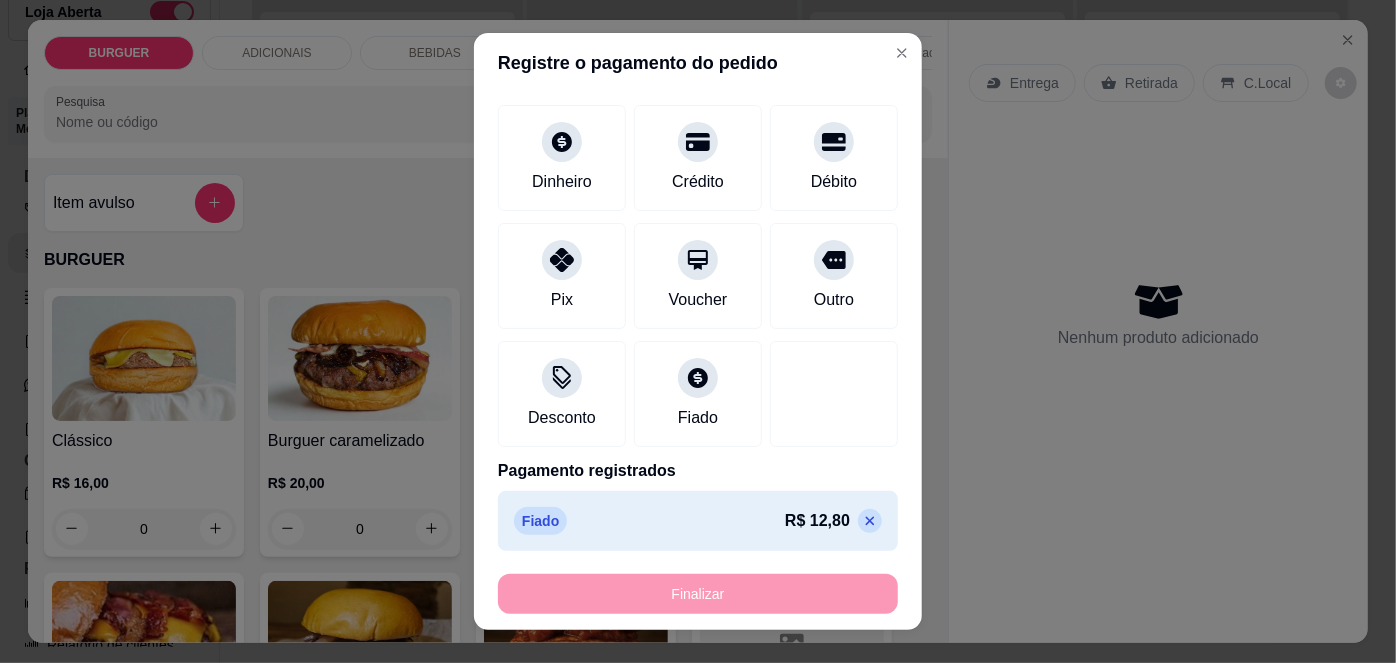 type 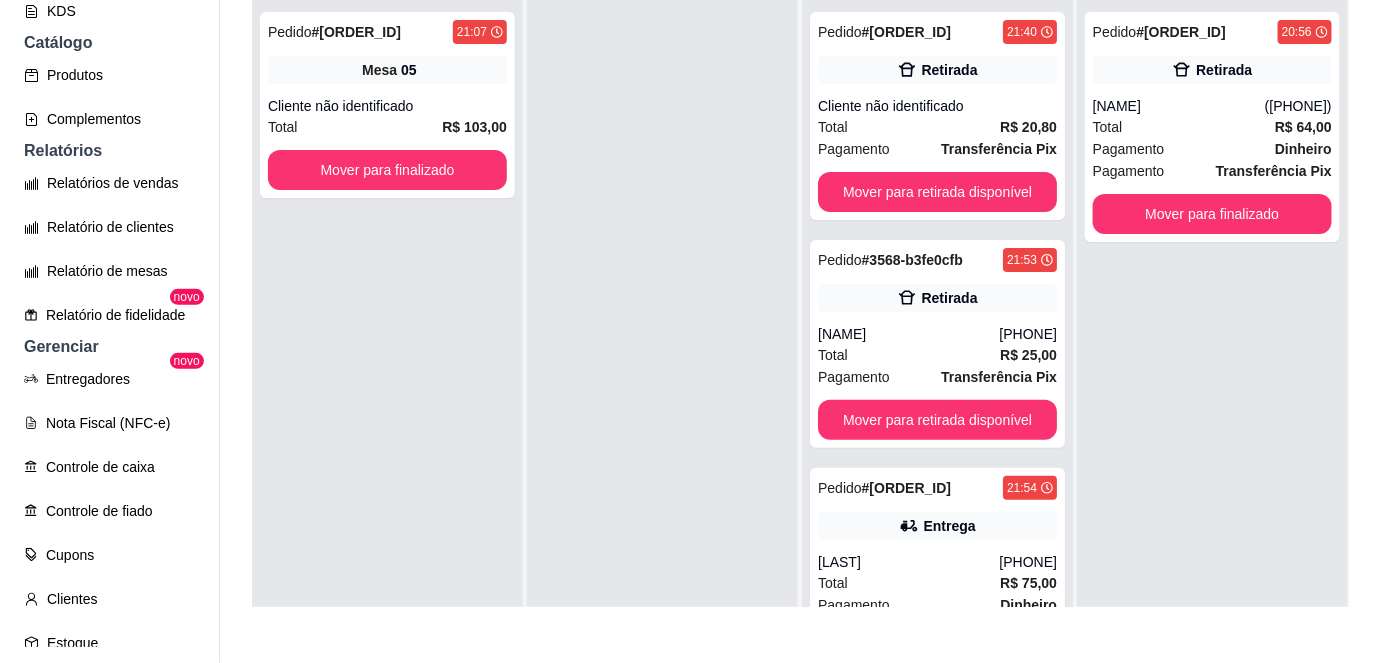 scroll, scrollTop: 480, scrollLeft: 0, axis: vertical 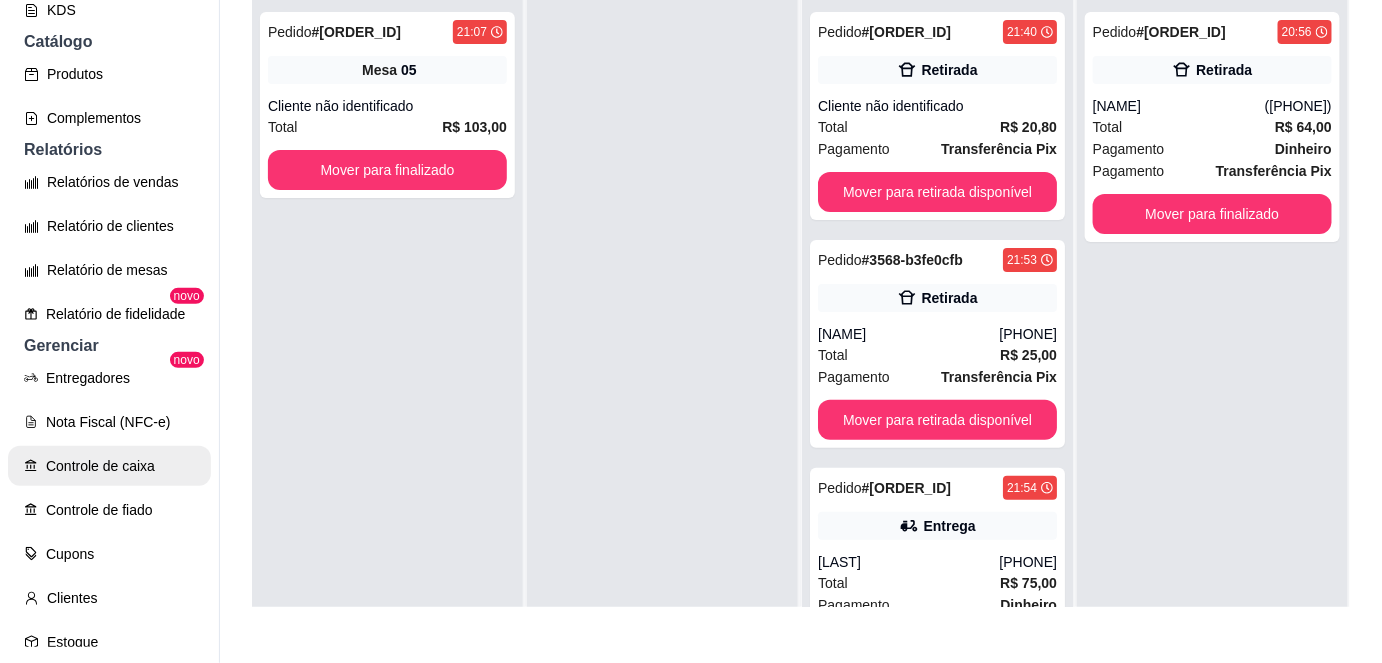click on "Controle de caixa" at bounding box center (109, 466) 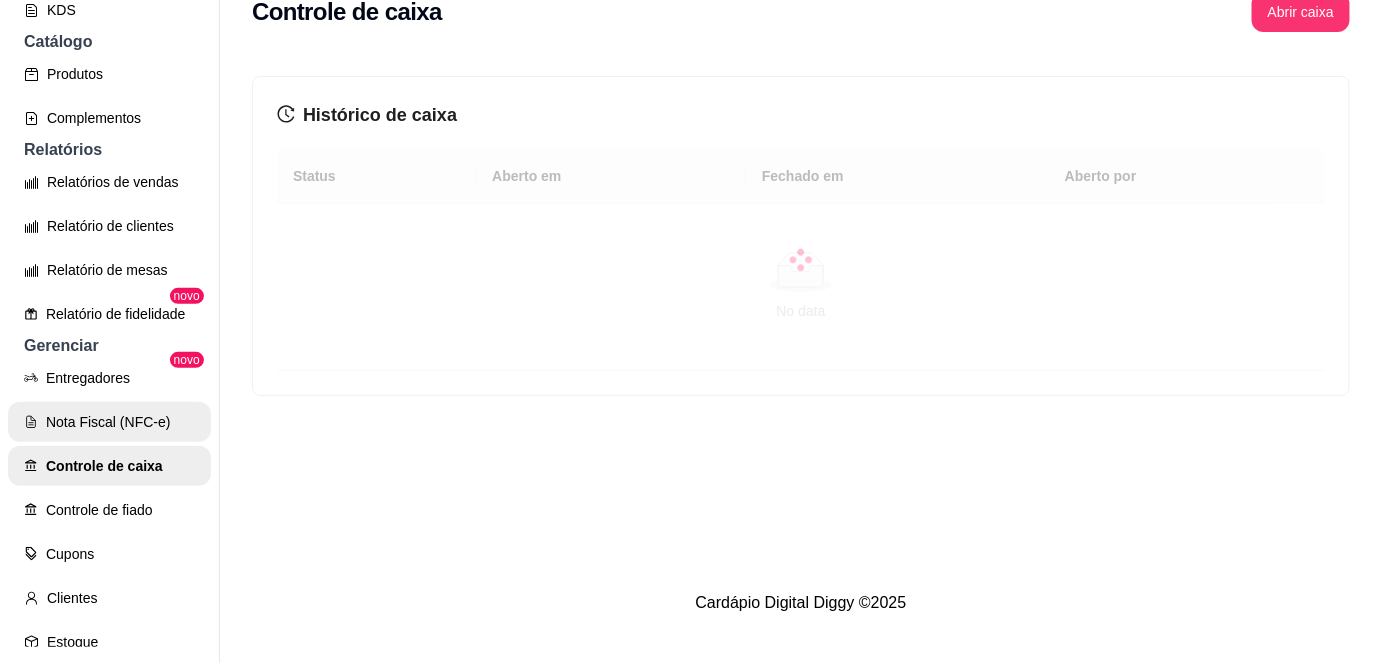 scroll, scrollTop: 0, scrollLeft: 0, axis: both 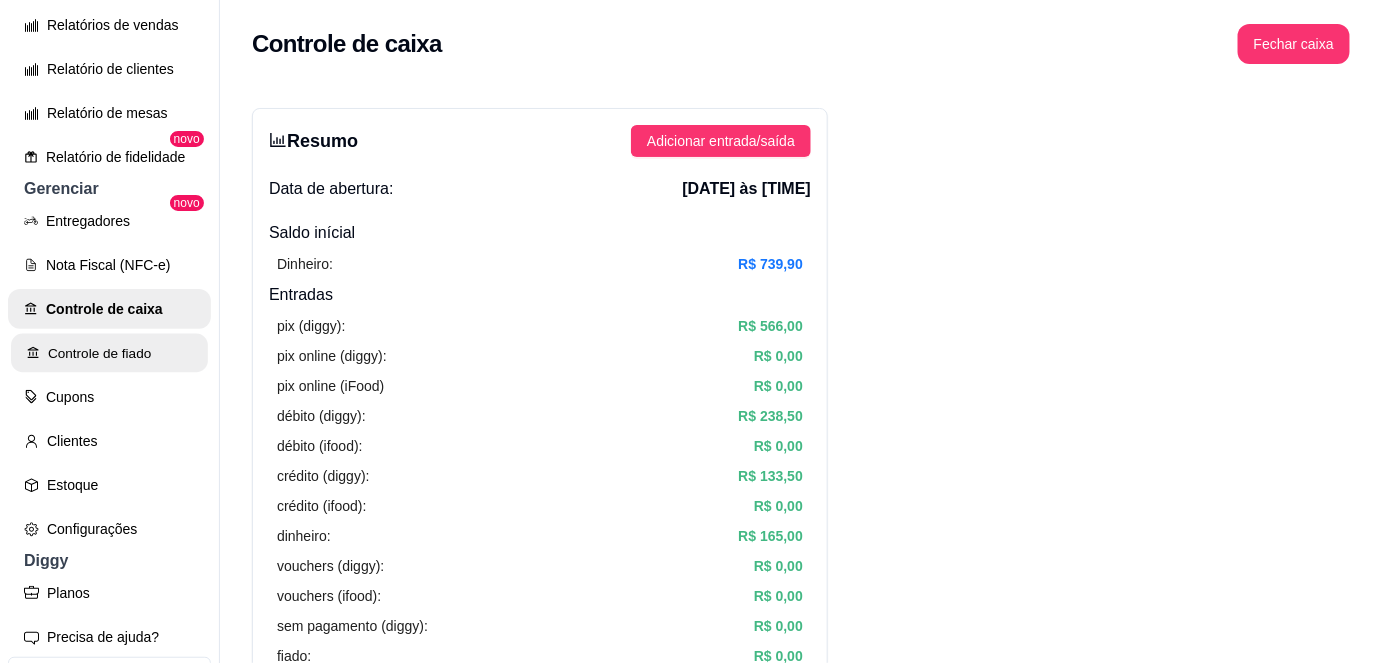 click on "Controle de fiado" at bounding box center (109, 353) 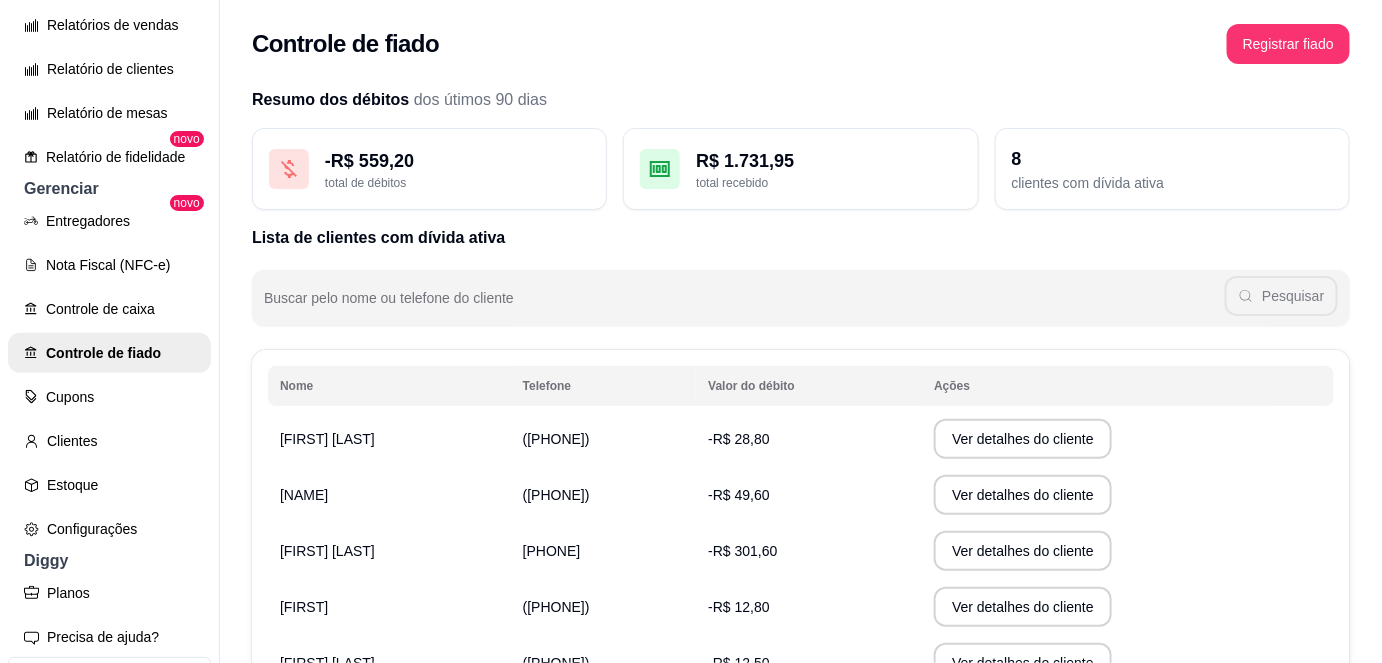 scroll, scrollTop: 174, scrollLeft: 0, axis: vertical 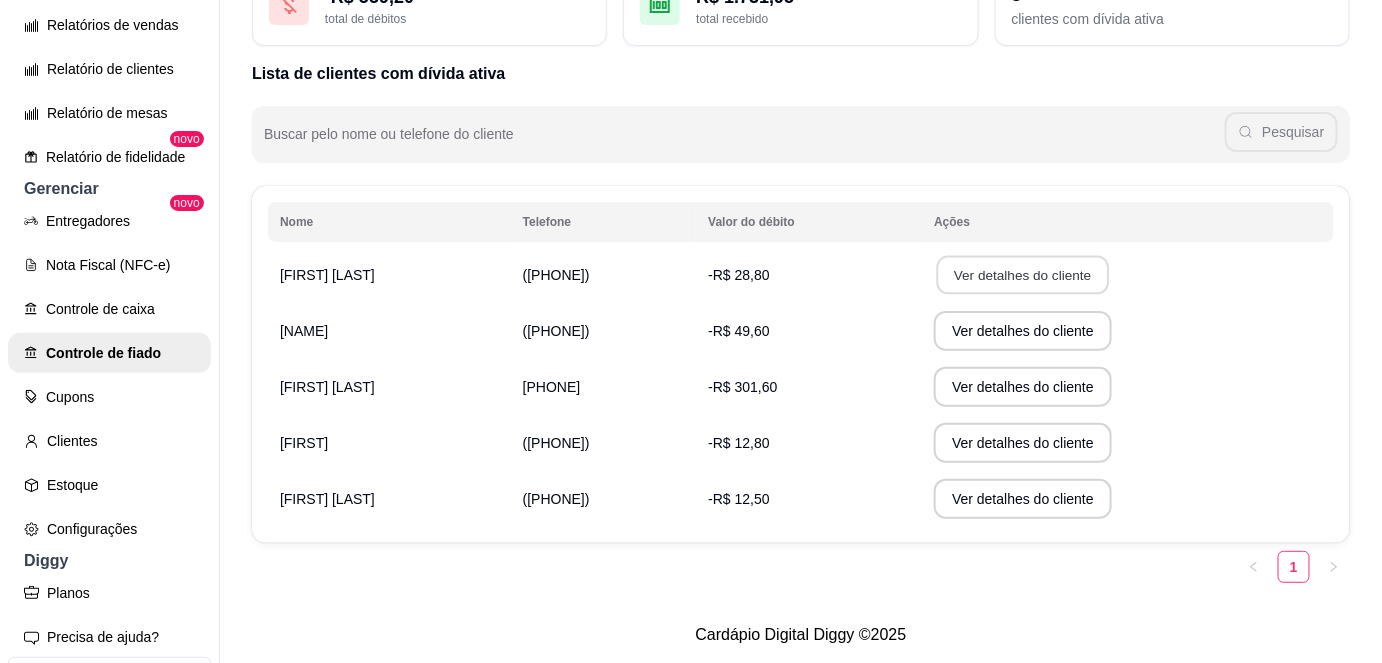 click on "Ver detalhes do cliente" at bounding box center (1023, 275) 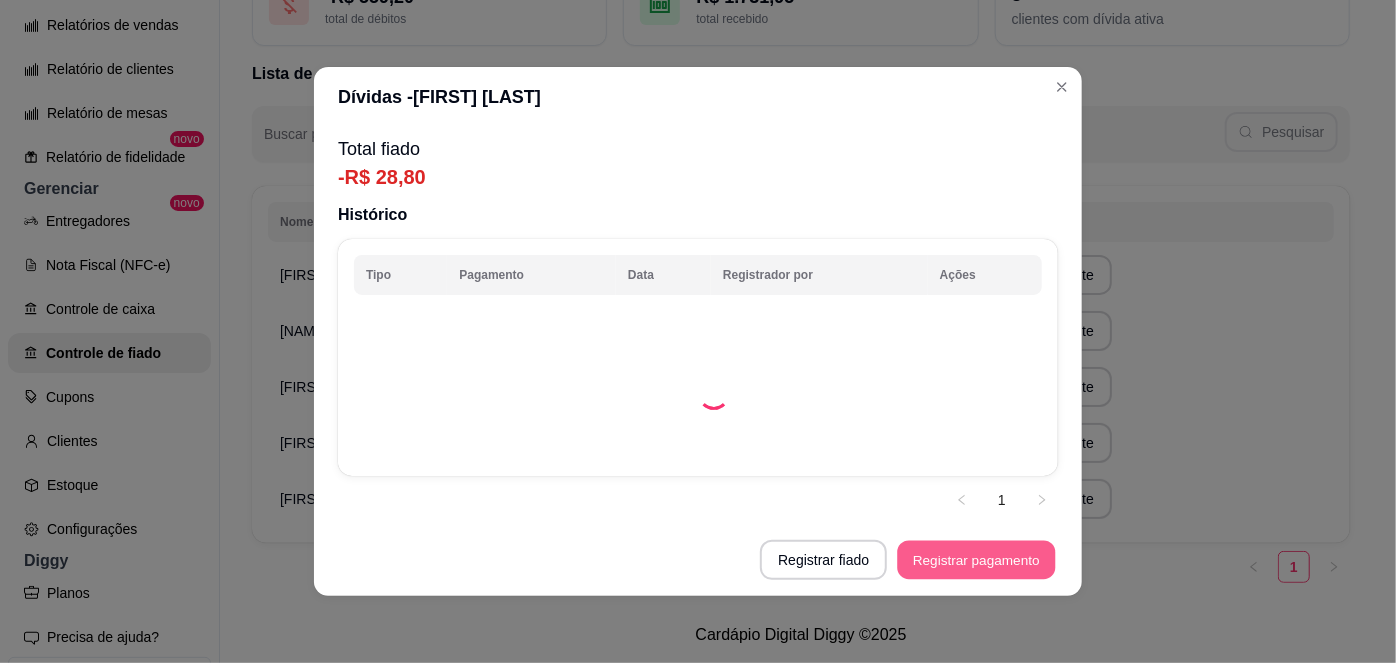 click on "Registrar pagamento" at bounding box center [977, 560] 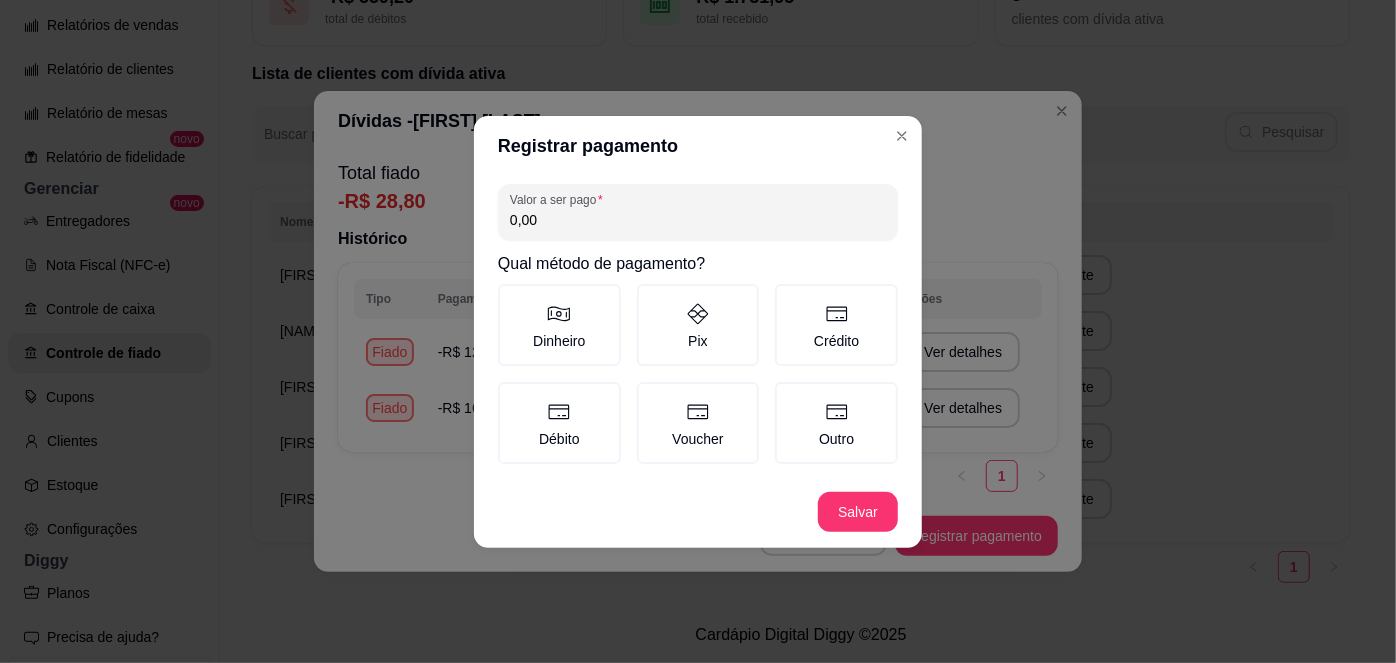 click on "0,00" at bounding box center (698, 220) 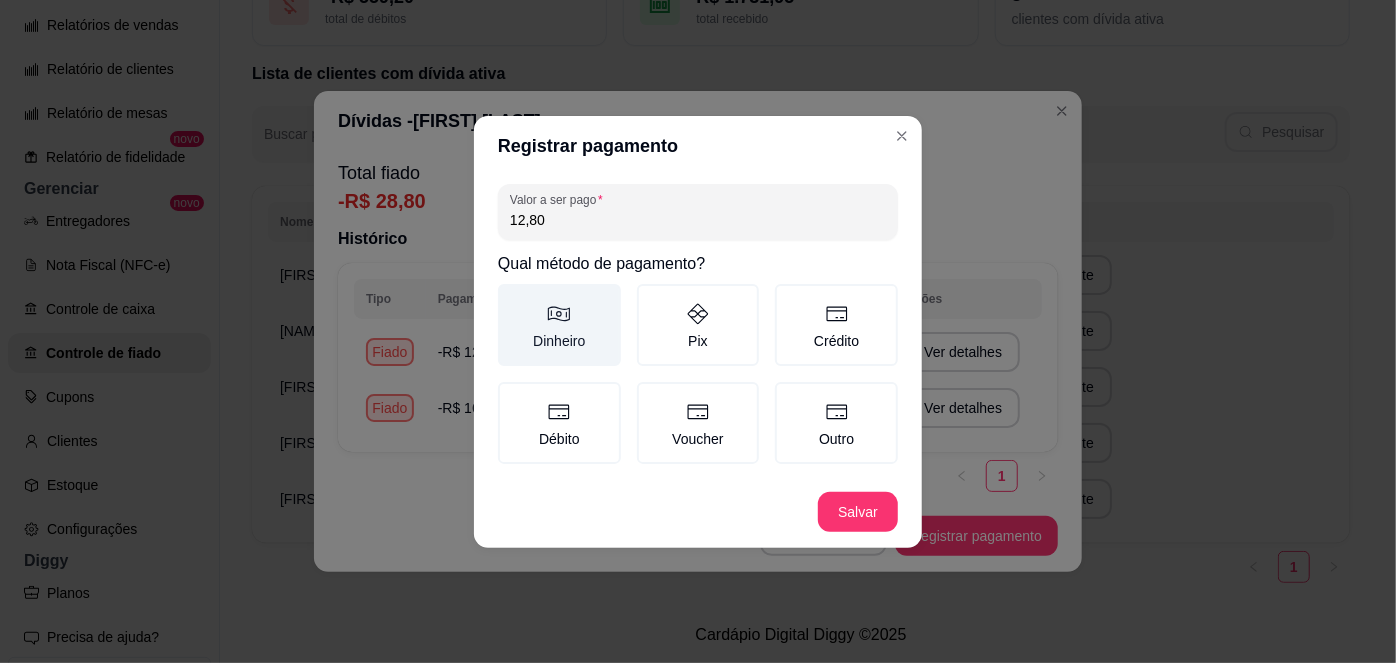 click on "Dinheiro" at bounding box center [559, 325] 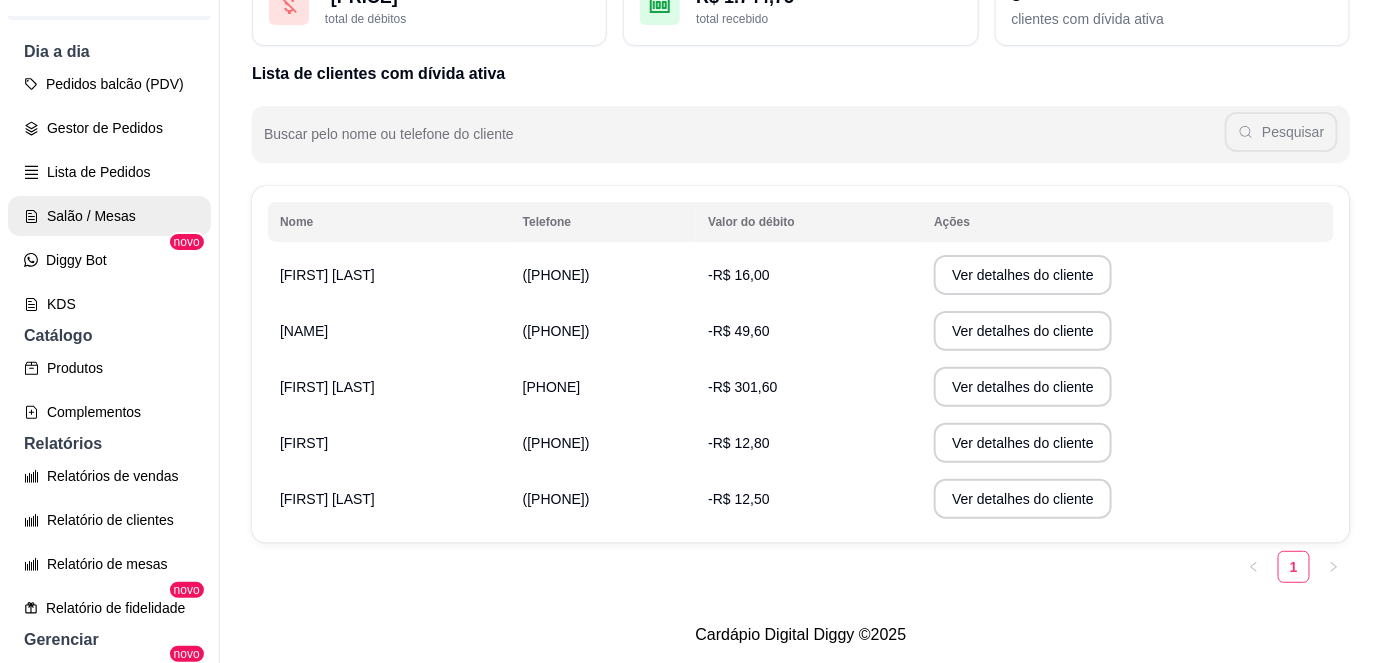 scroll, scrollTop: 218, scrollLeft: 0, axis: vertical 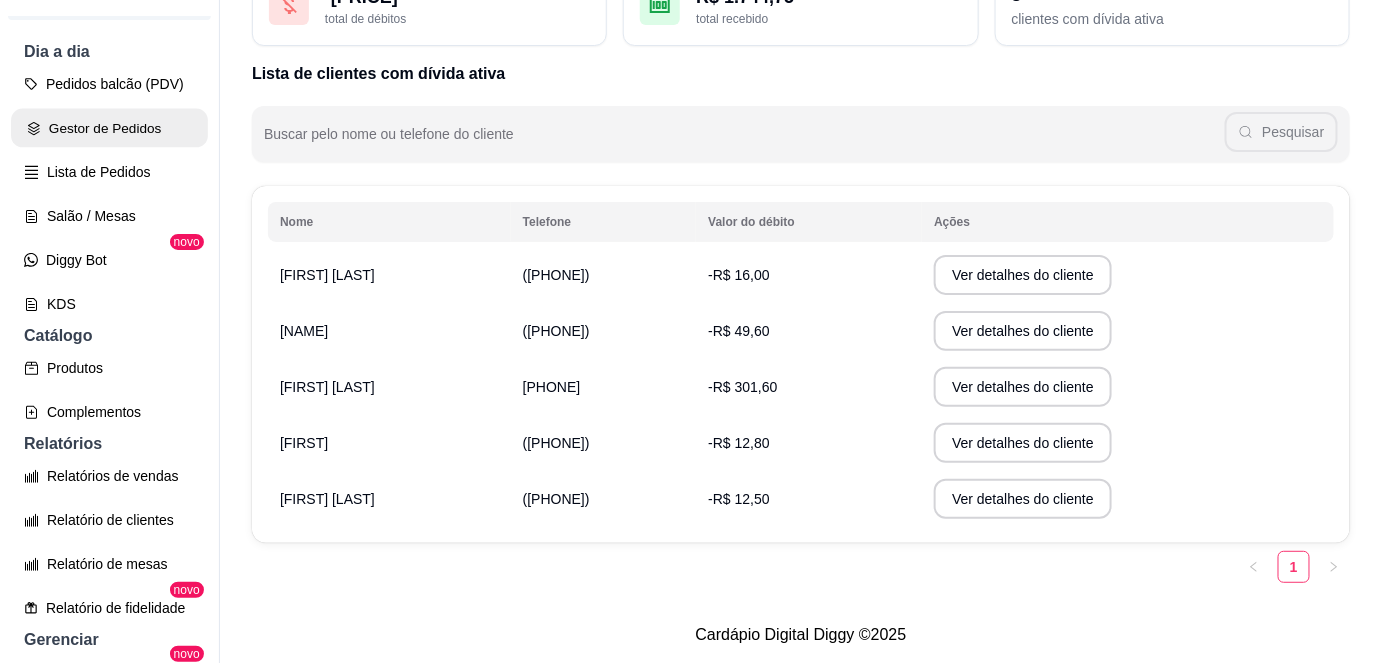 click 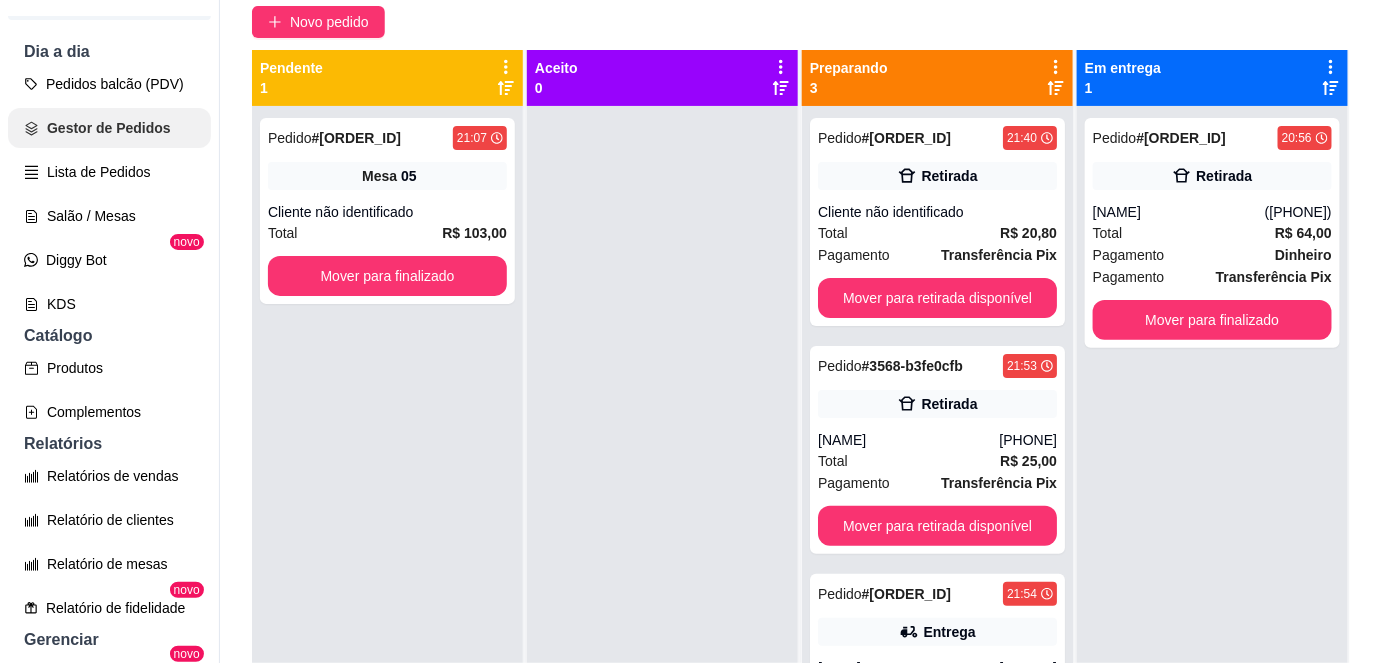 scroll, scrollTop: 0, scrollLeft: 0, axis: both 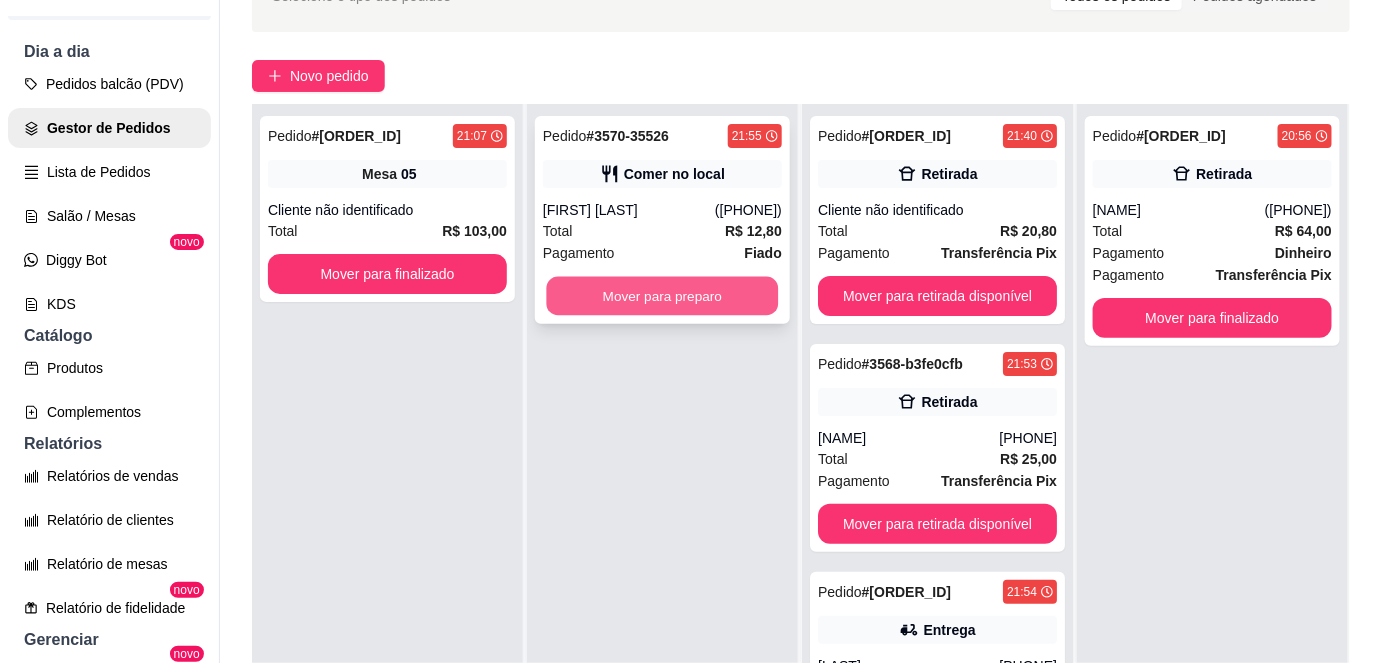 click on "Mover para preparo" at bounding box center [663, 296] 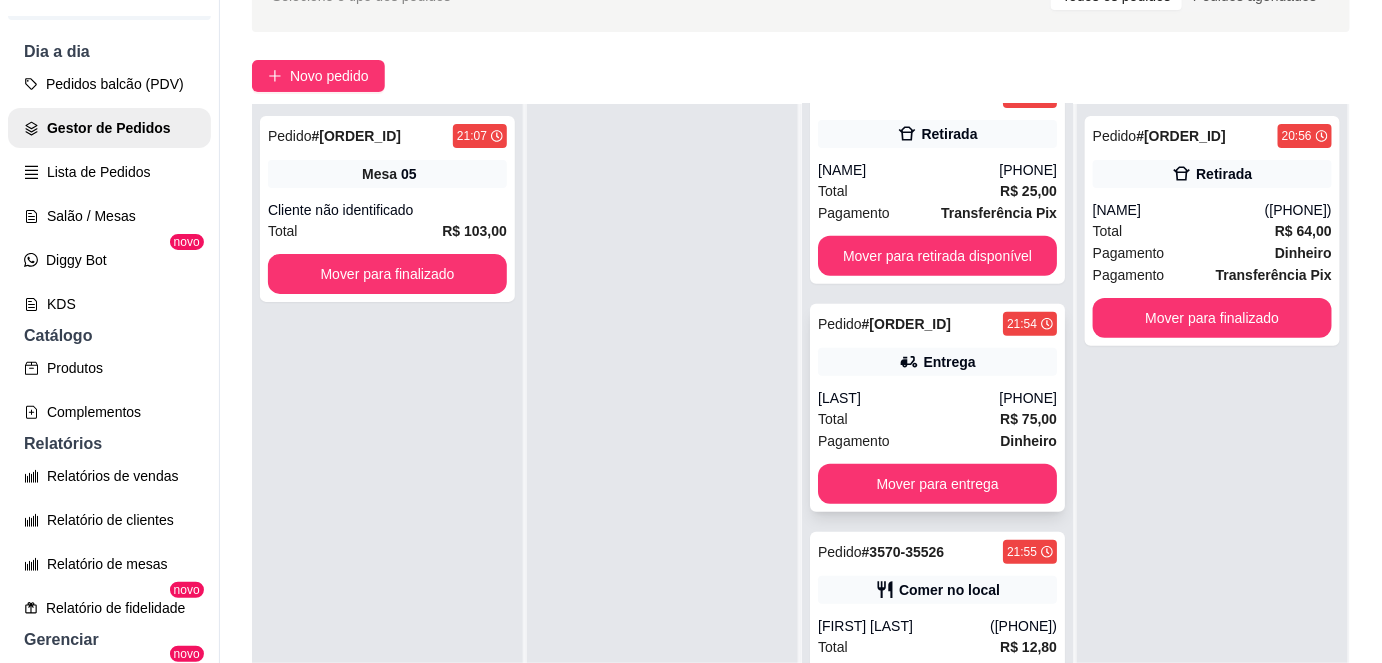 scroll, scrollTop: 269, scrollLeft: 0, axis: vertical 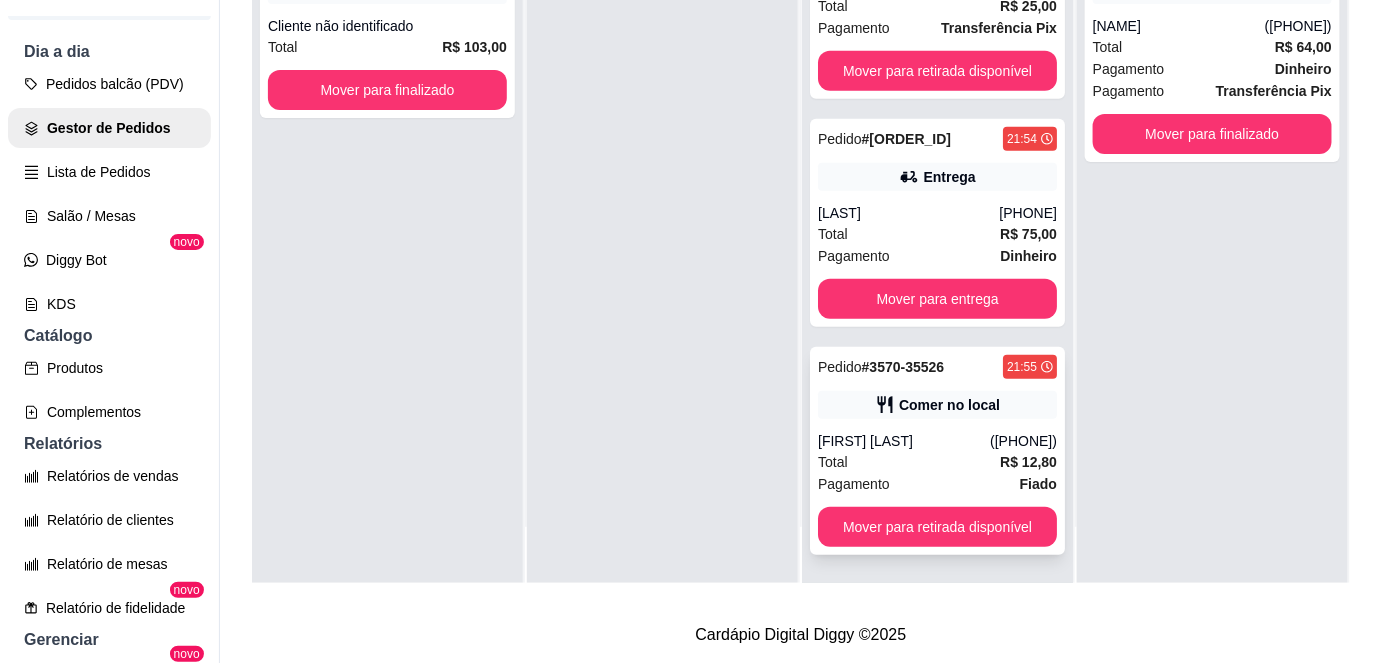 click on "Pagamento Fiado" at bounding box center (937, 484) 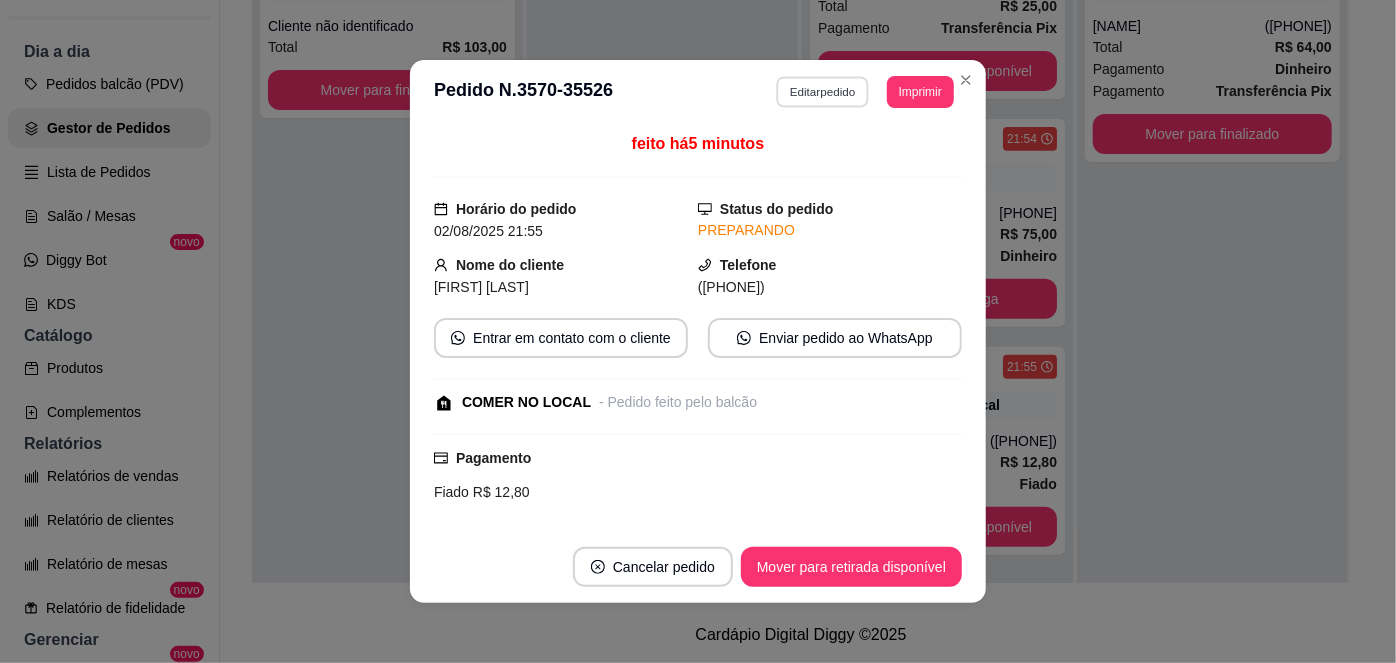click on "Editar  pedido" at bounding box center [823, 91] 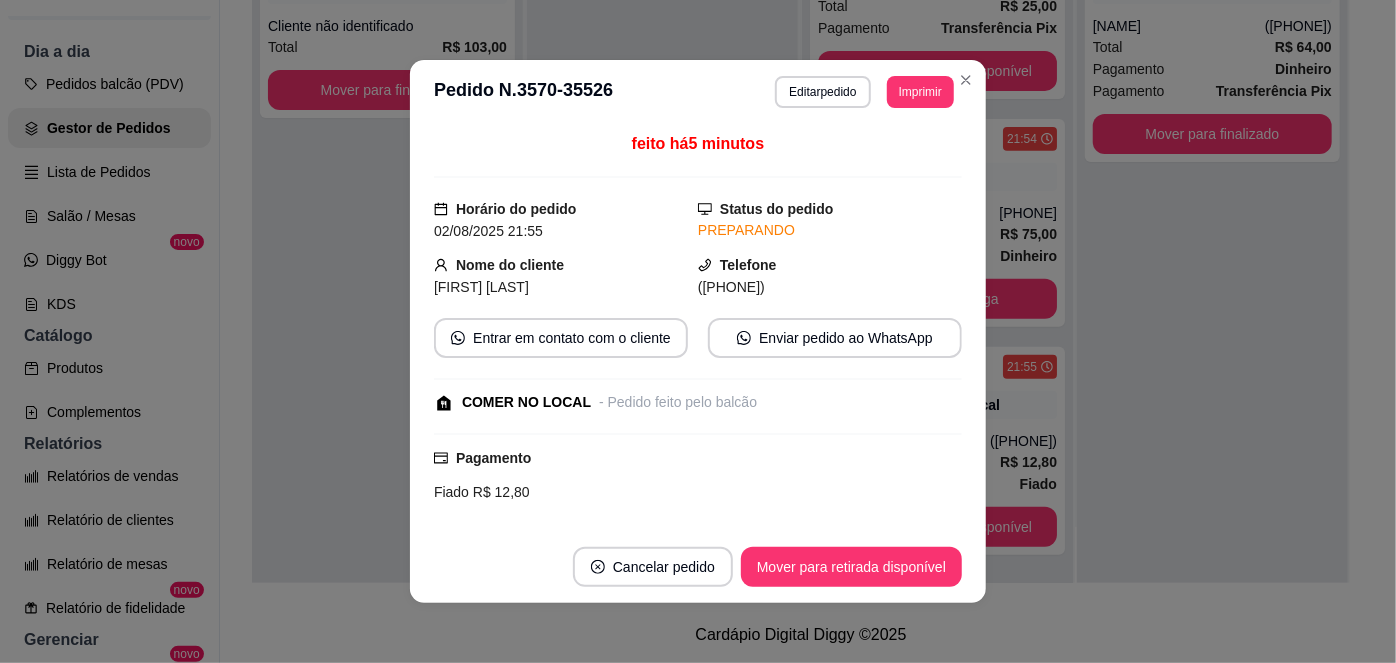 click on "Pesquisa" at bounding box center (488, 114) 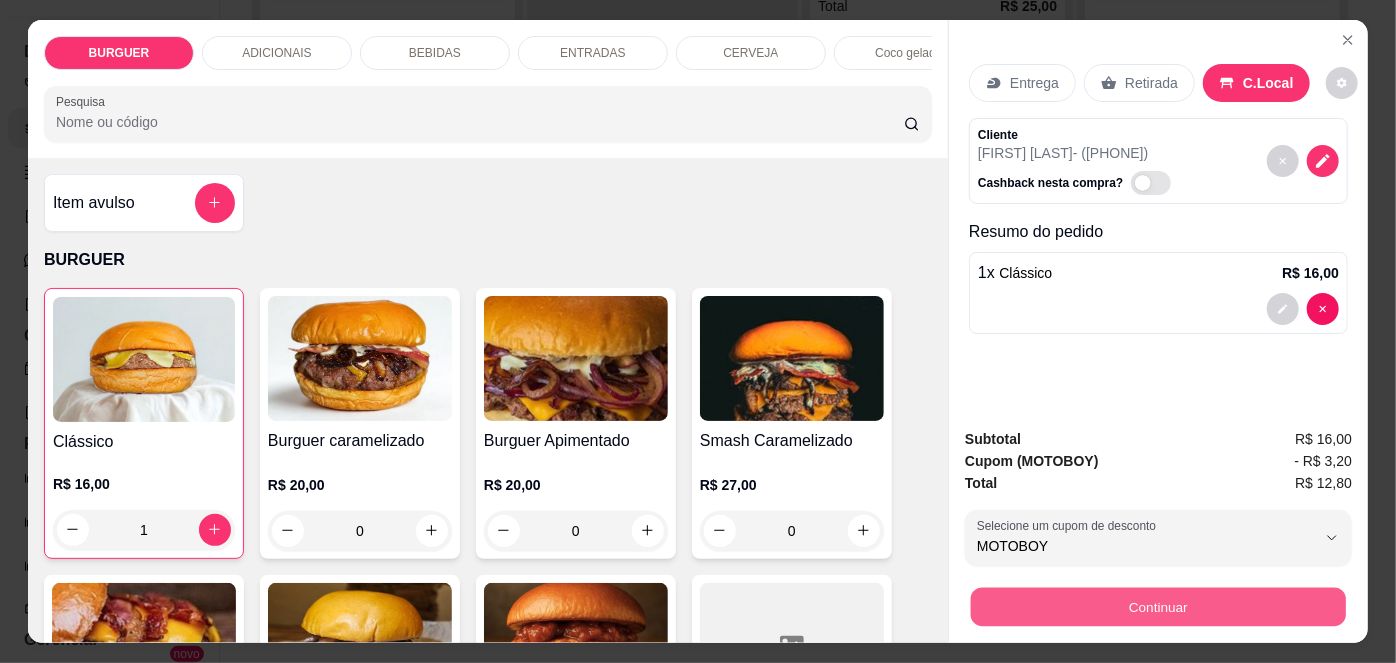 click on "Continuar" at bounding box center [1158, 607] 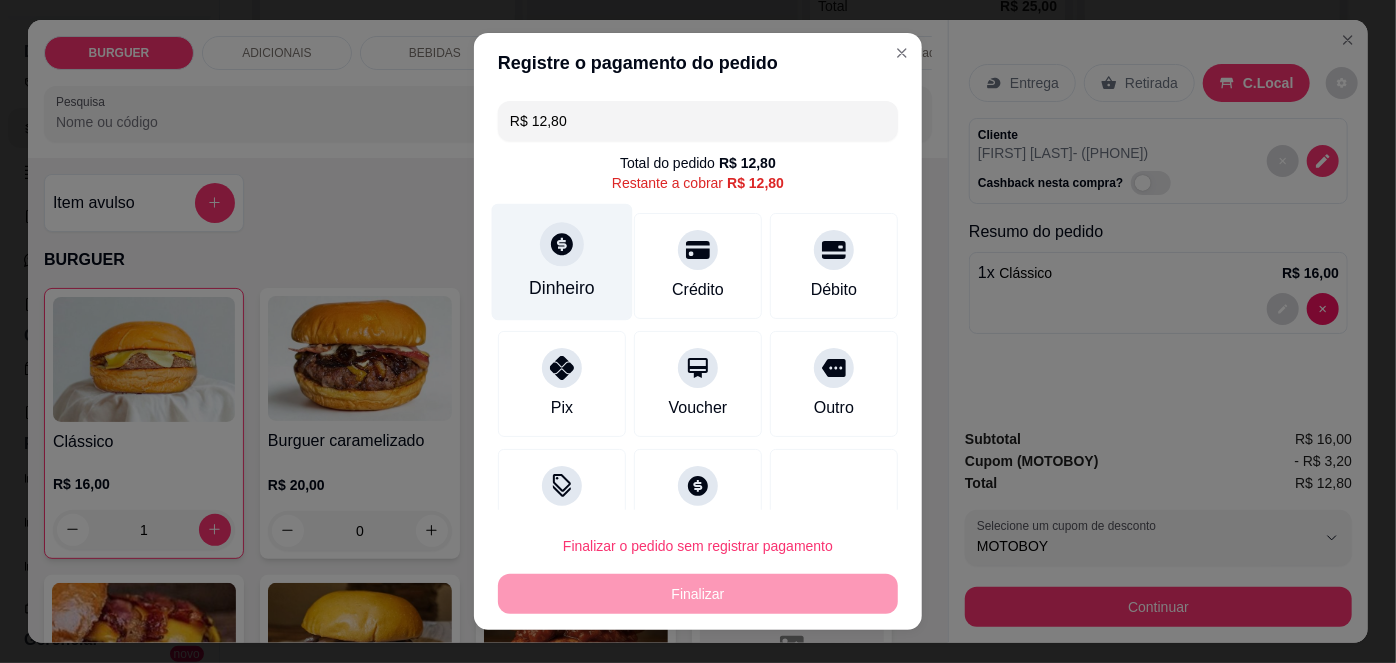 click on "Dinheiro" at bounding box center (562, 262) 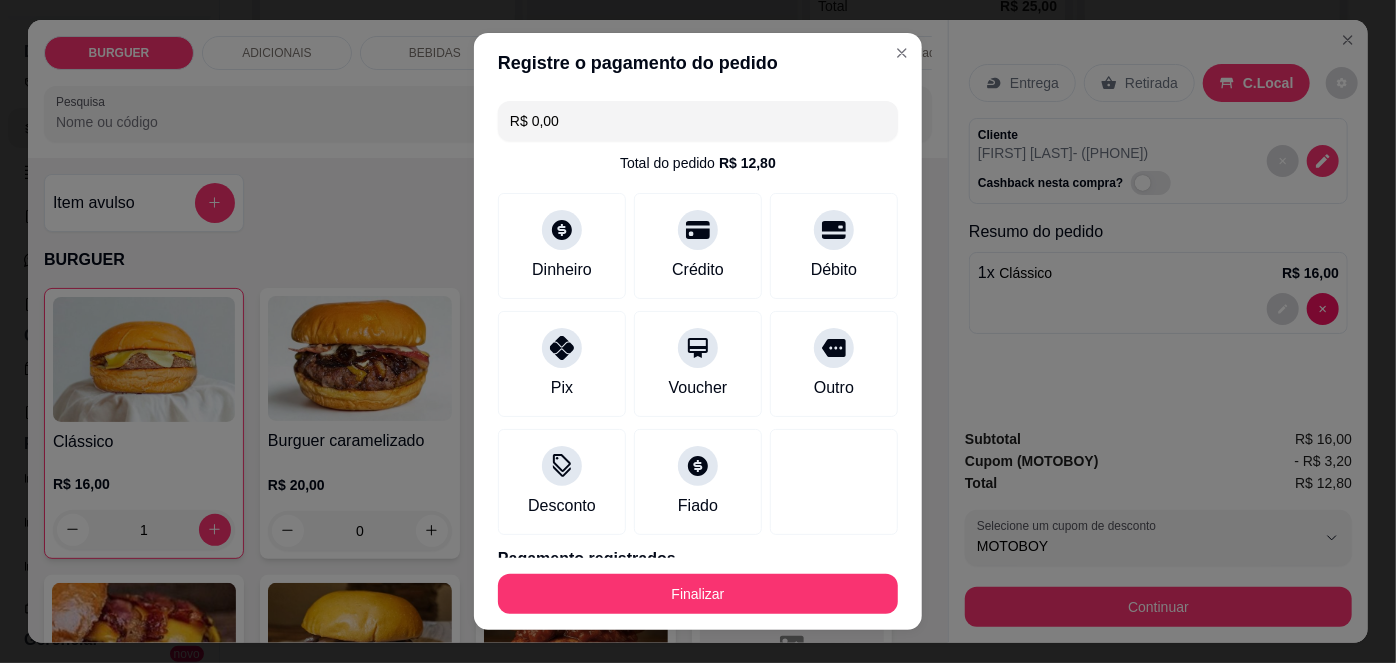 scroll, scrollTop: 88, scrollLeft: 0, axis: vertical 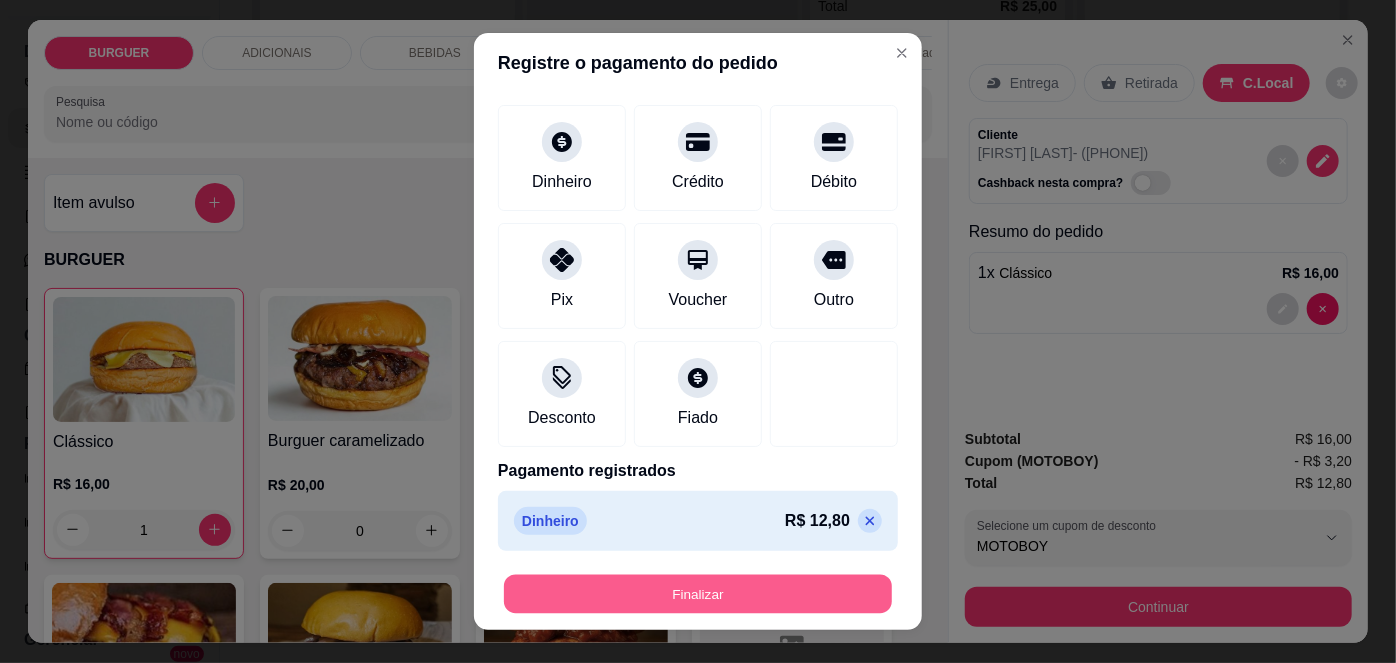click on "Finalizar" at bounding box center [698, 593] 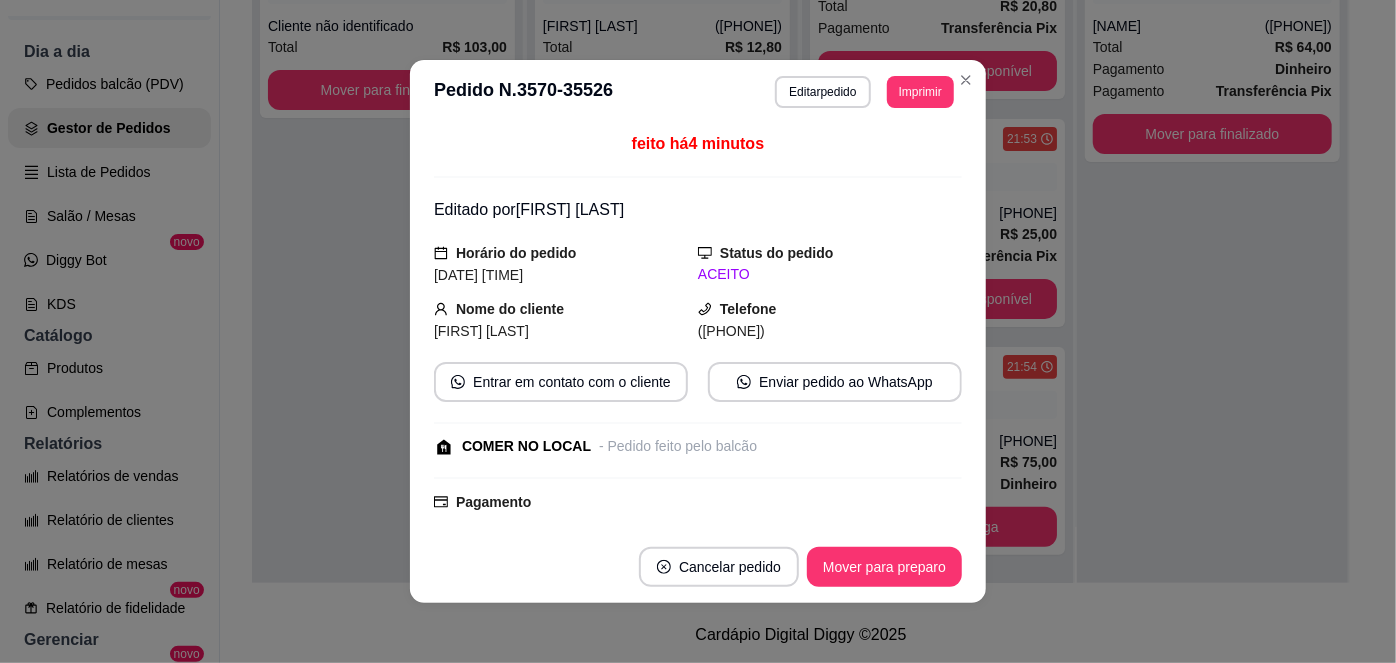 scroll, scrollTop: 40, scrollLeft: 0, axis: vertical 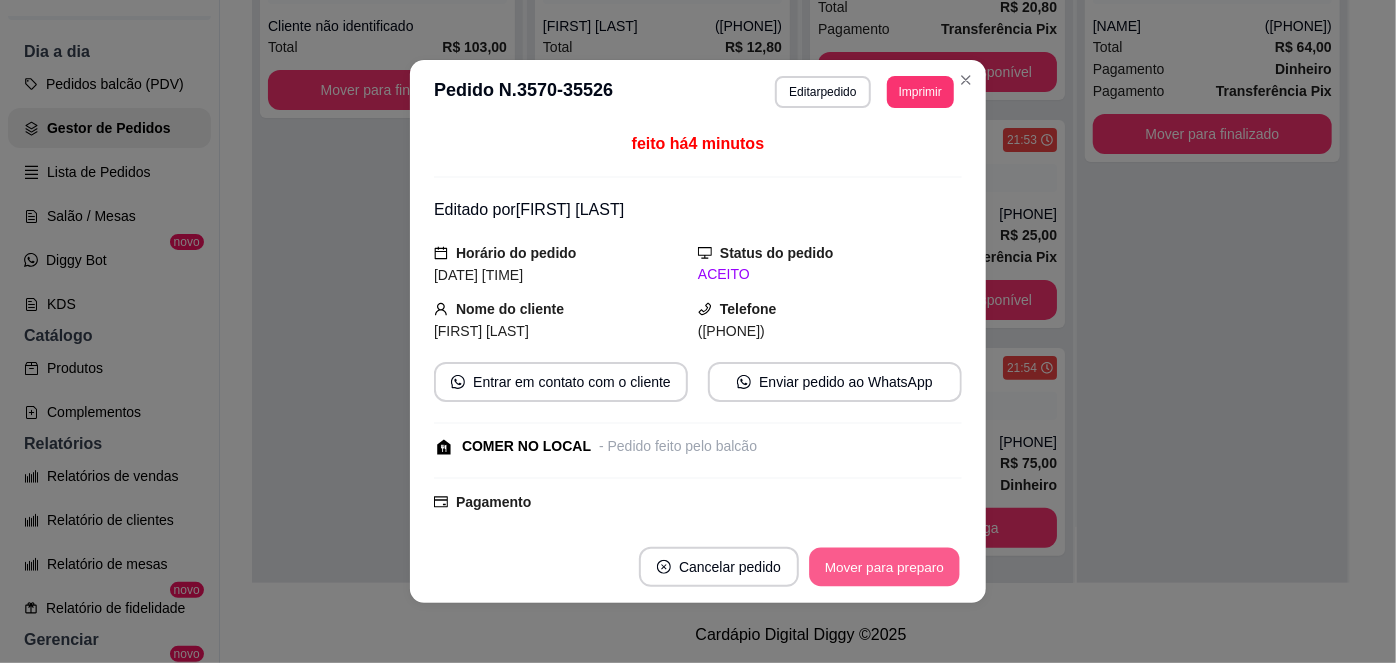 click on "Mover para preparo" at bounding box center (884, 567) 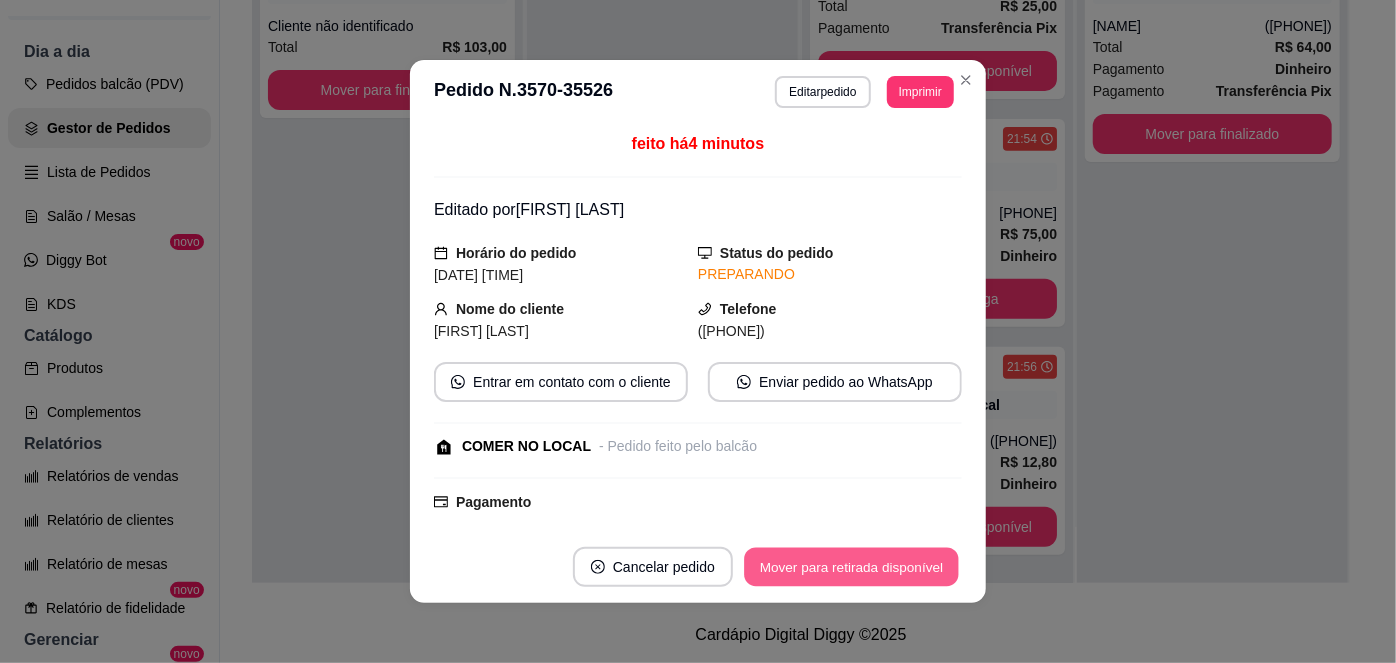 click on "Mover para retirada disponível" at bounding box center (851, 567) 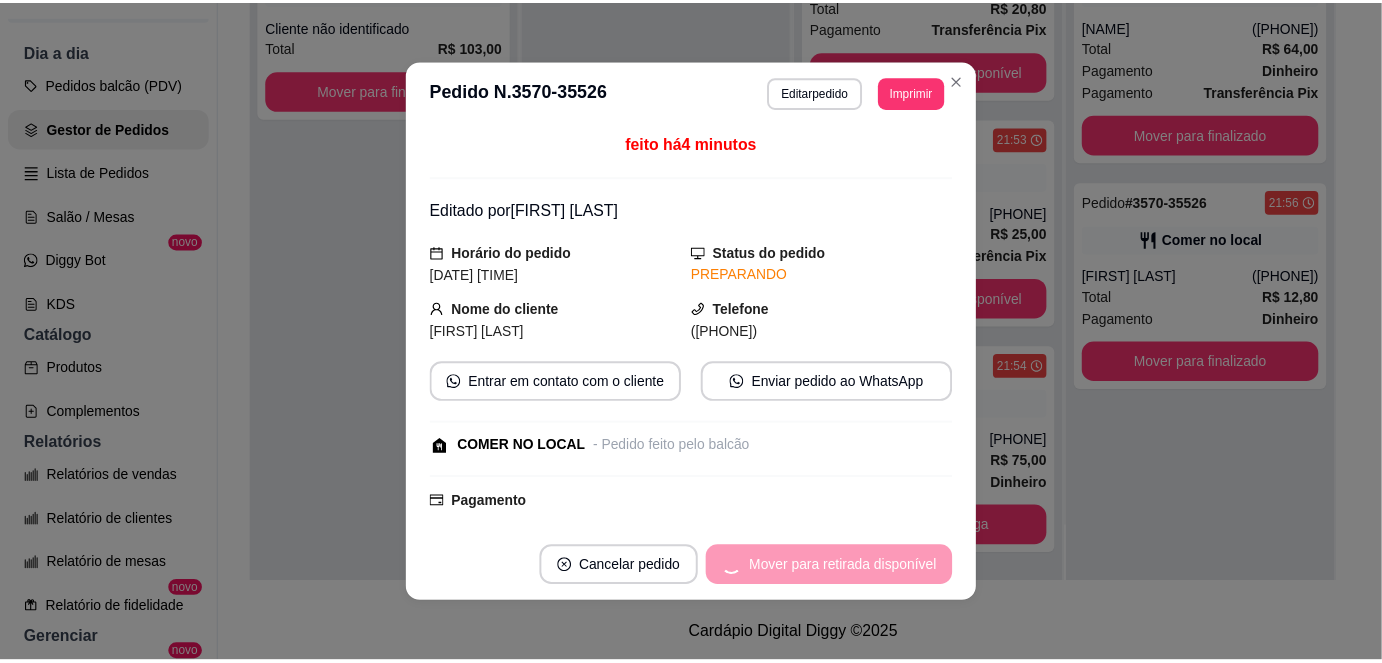 scroll, scrollTop: 40, scrollLeft: 0, axis: vertical 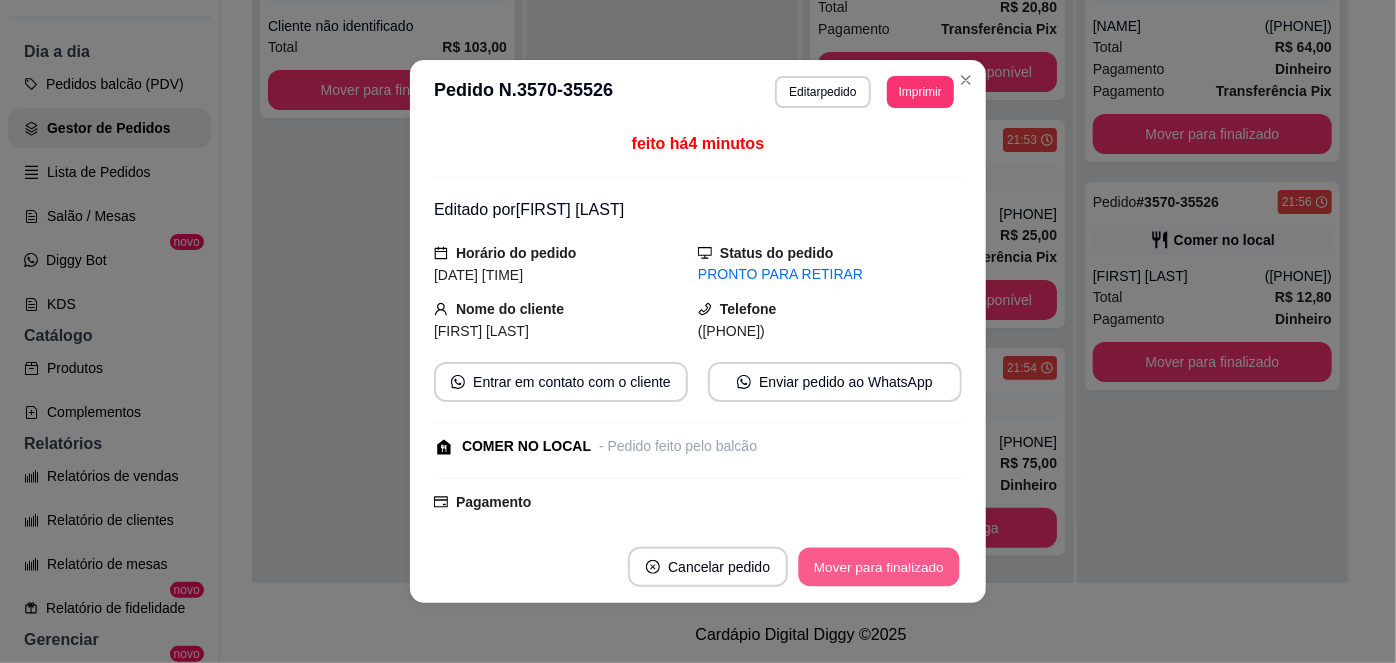 click on "Mover para finalizado" at bounding box center (879, 567) 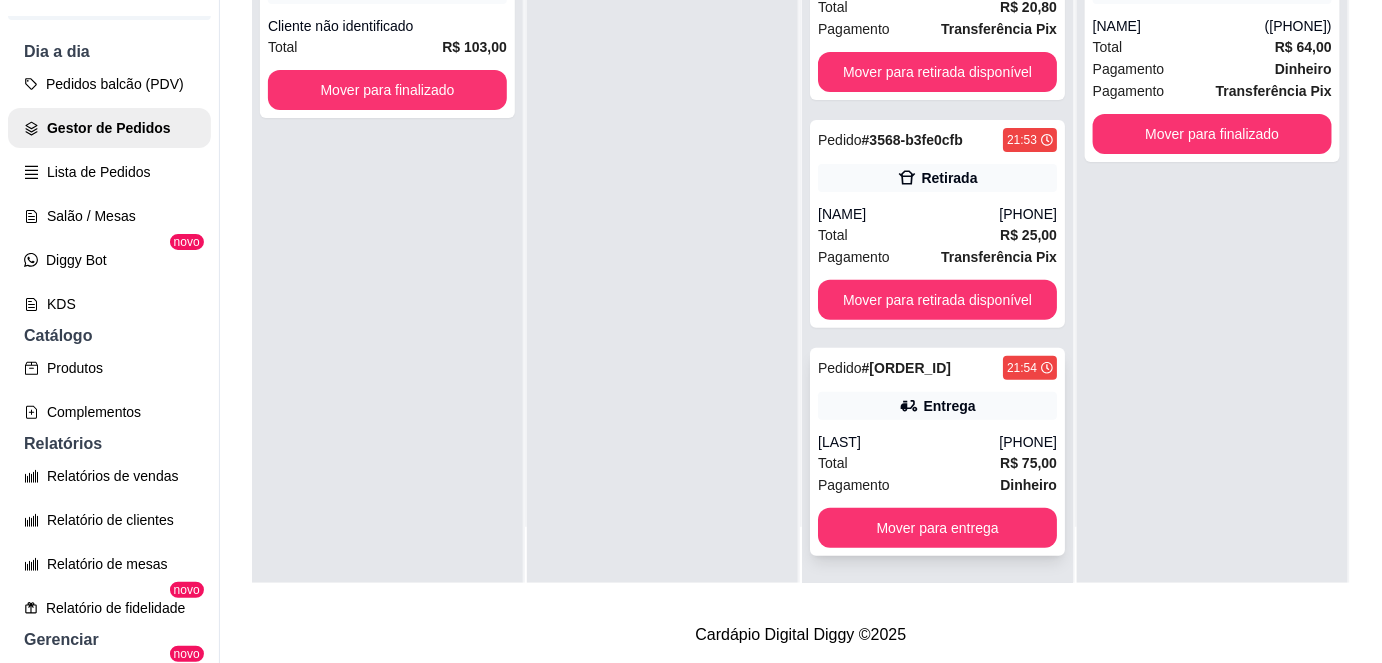 click on "Pedido  # [ORDER_ID] 21:54 Entrega [FIRST]  ([PHONE]) Total R$ 75,00 Pagamento Dinheiro Mover para entrega" at bounding box center [937, 452] 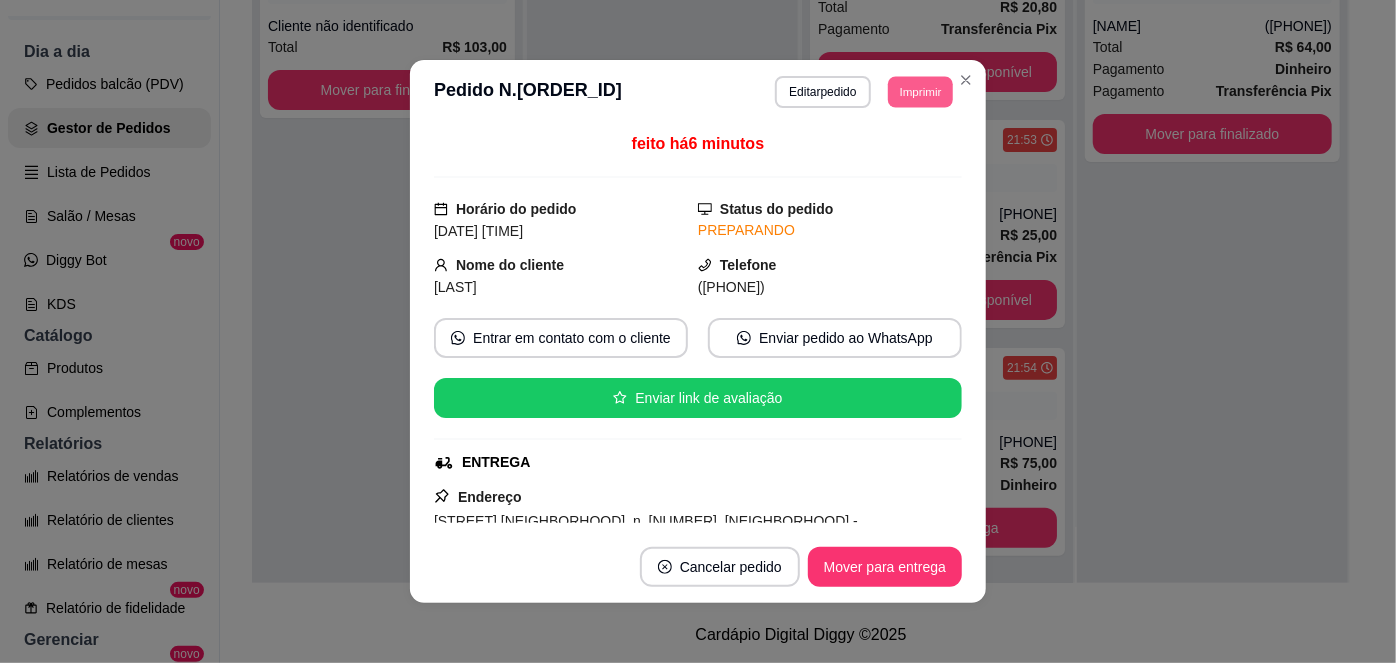 click on "Imprimir" at bounding box center [920, 91] 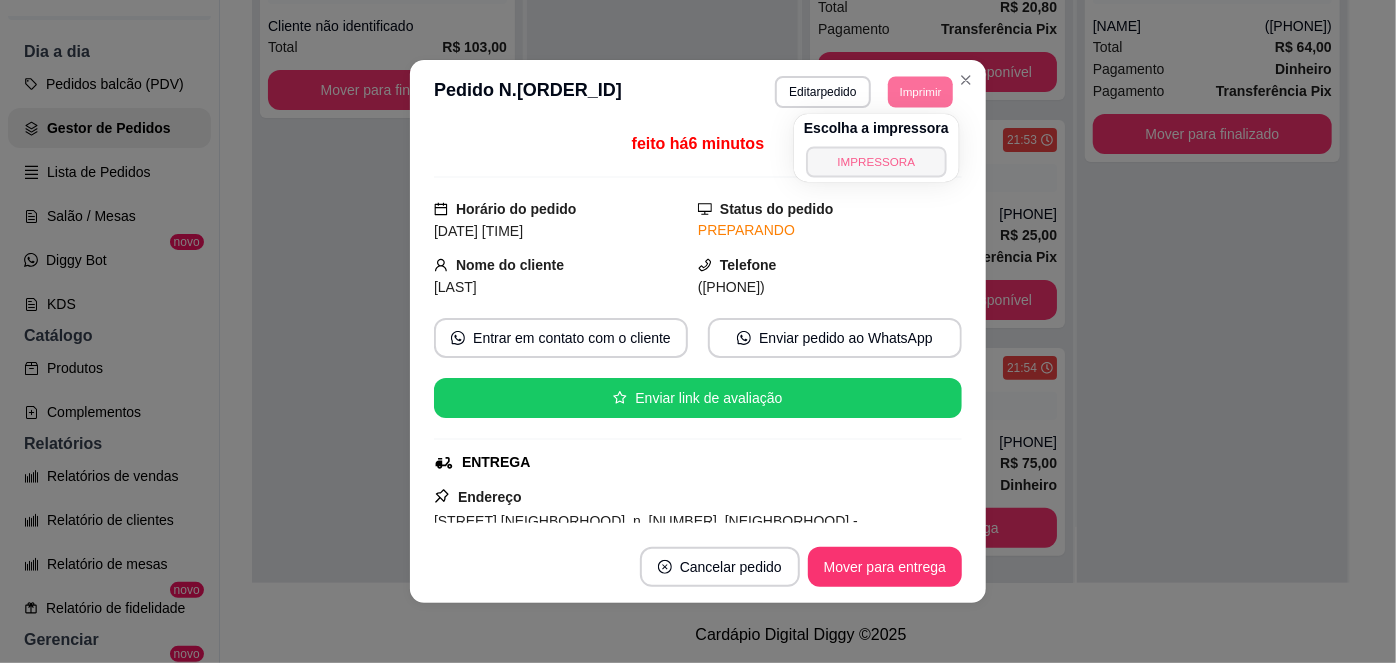click on "IMPRESSORA" at bounding box center [876, 161] 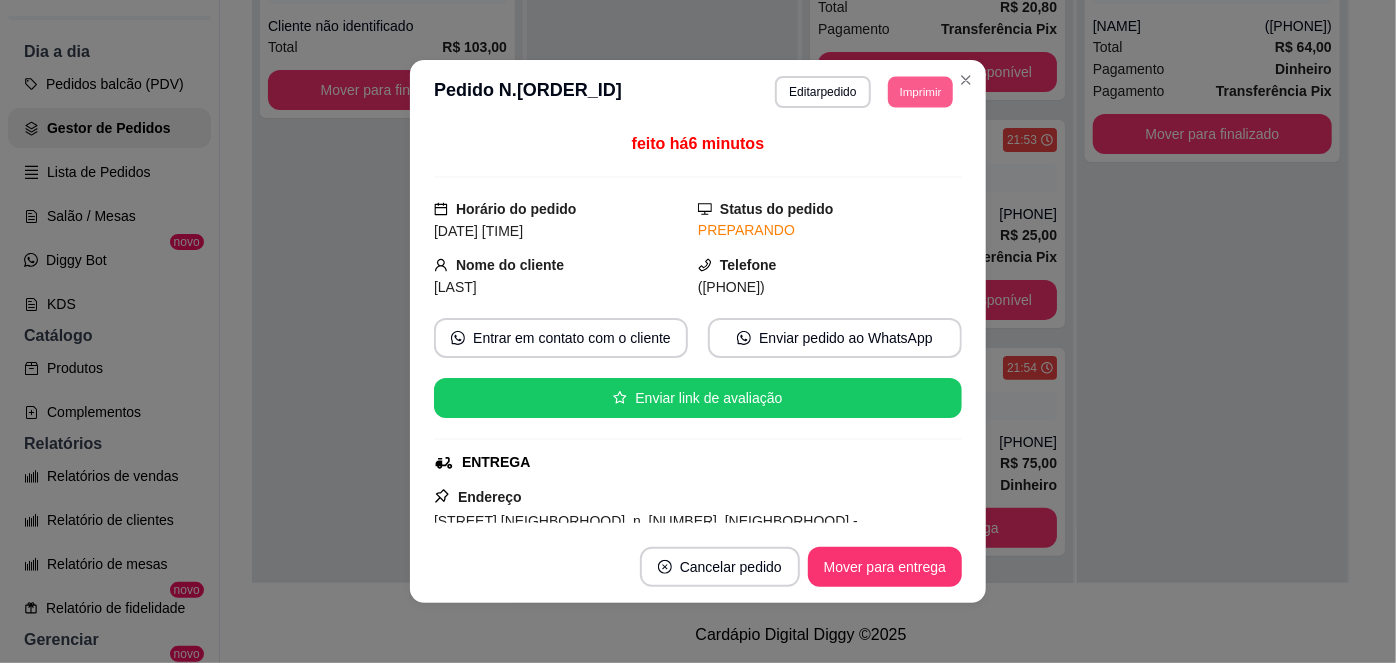 click on "Imprimir" at bounding box center (920, 91) 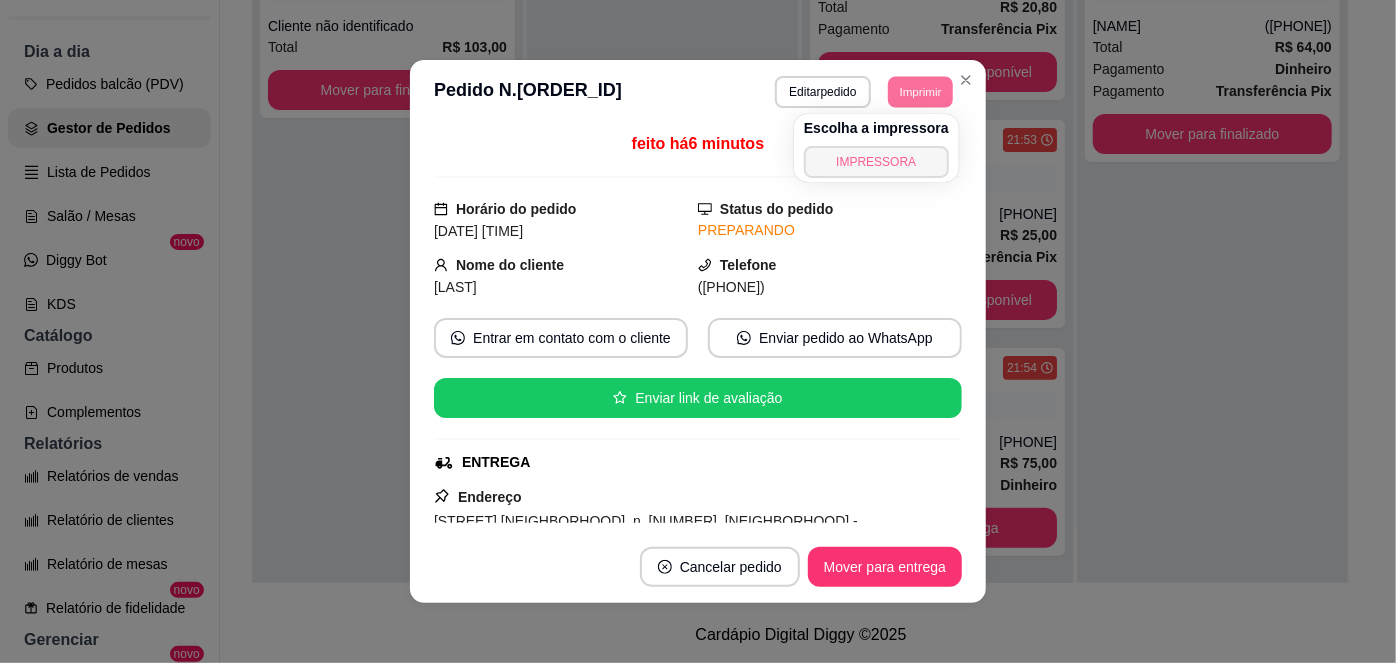 click on "IMPRESSORA" at bounding box center (876, 162) 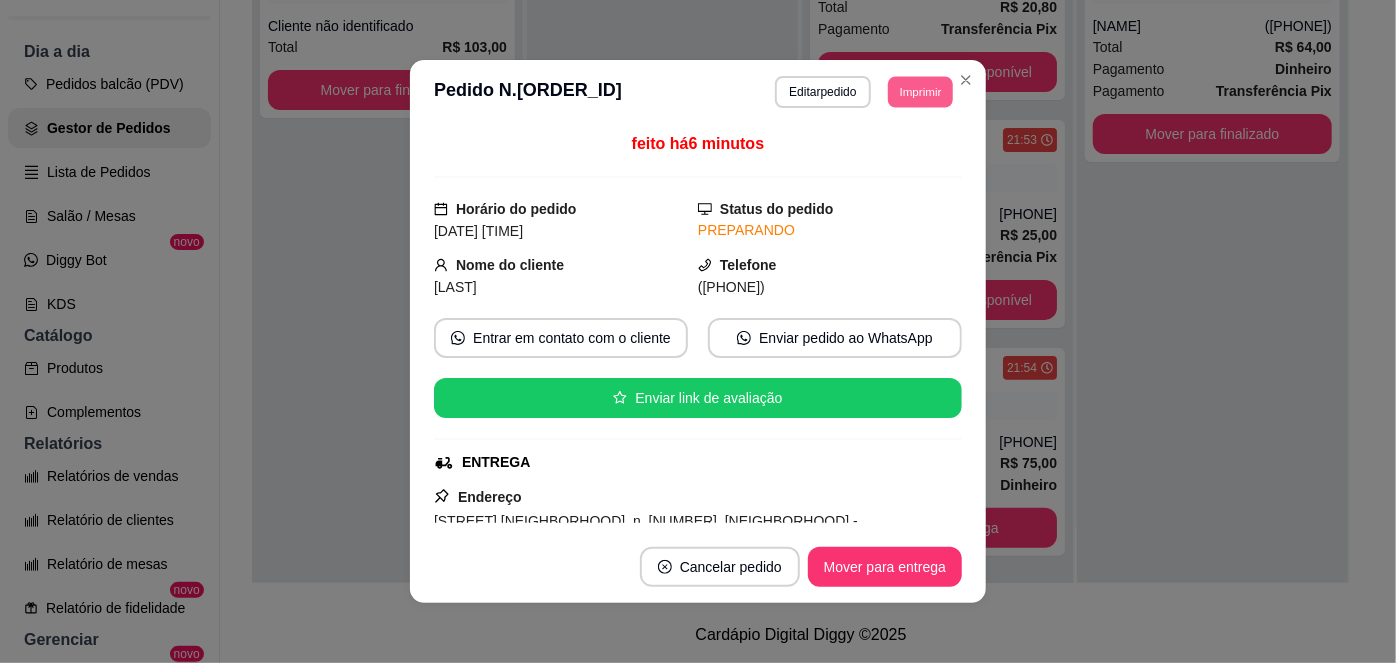 click on "Imprimir" at bounding box center (920, 91) 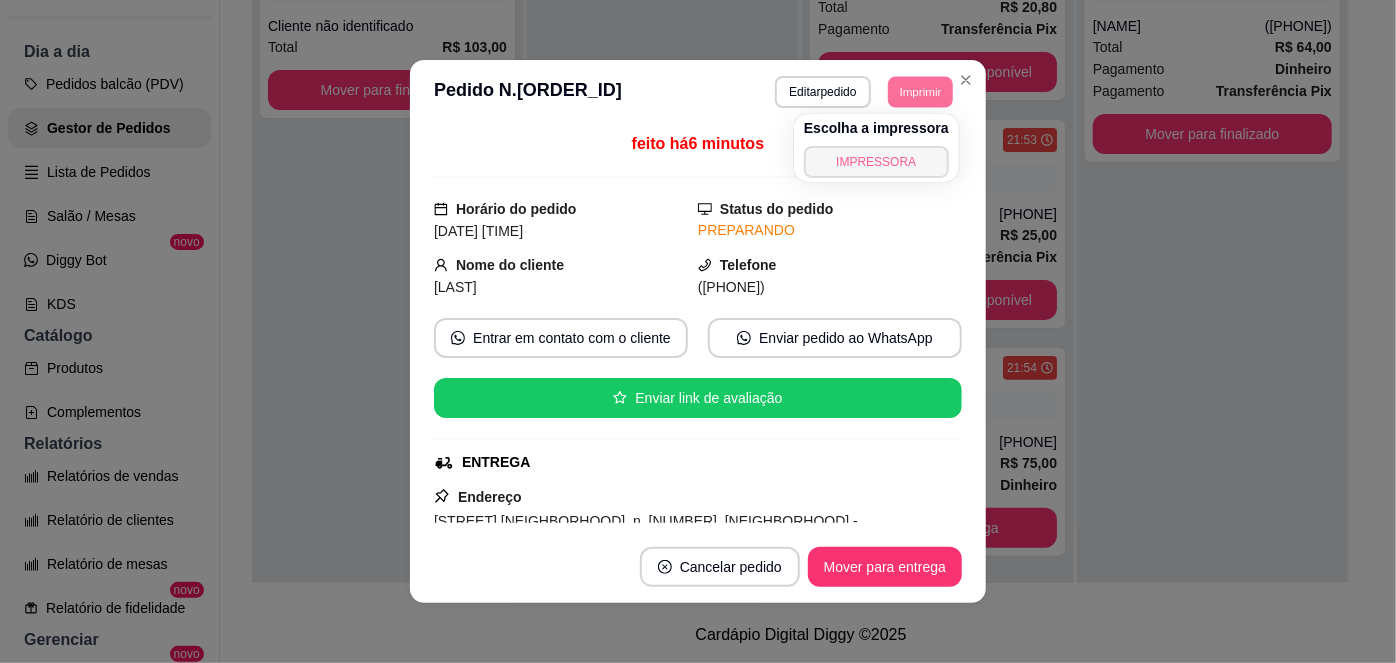 click on "IMPRESSORA" at bounding box center (876, 162) 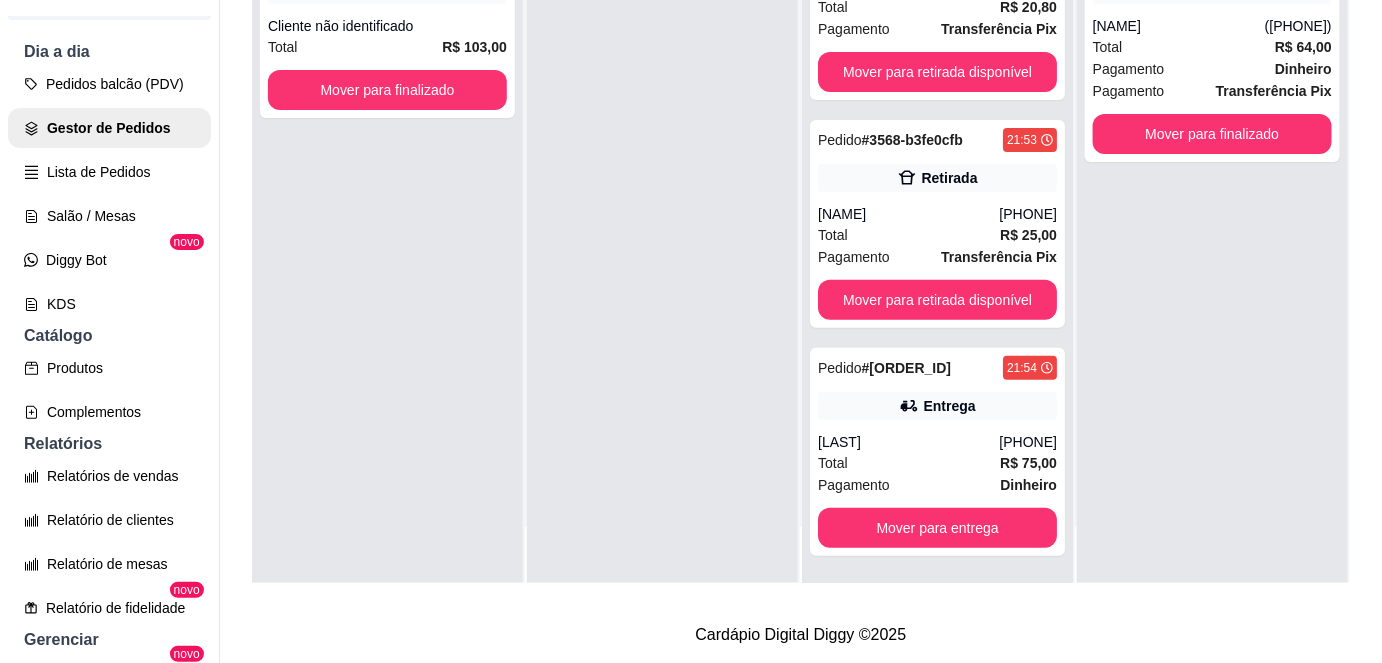 scroll, scrollTop: 0, scrollLeft: 0, axis: both 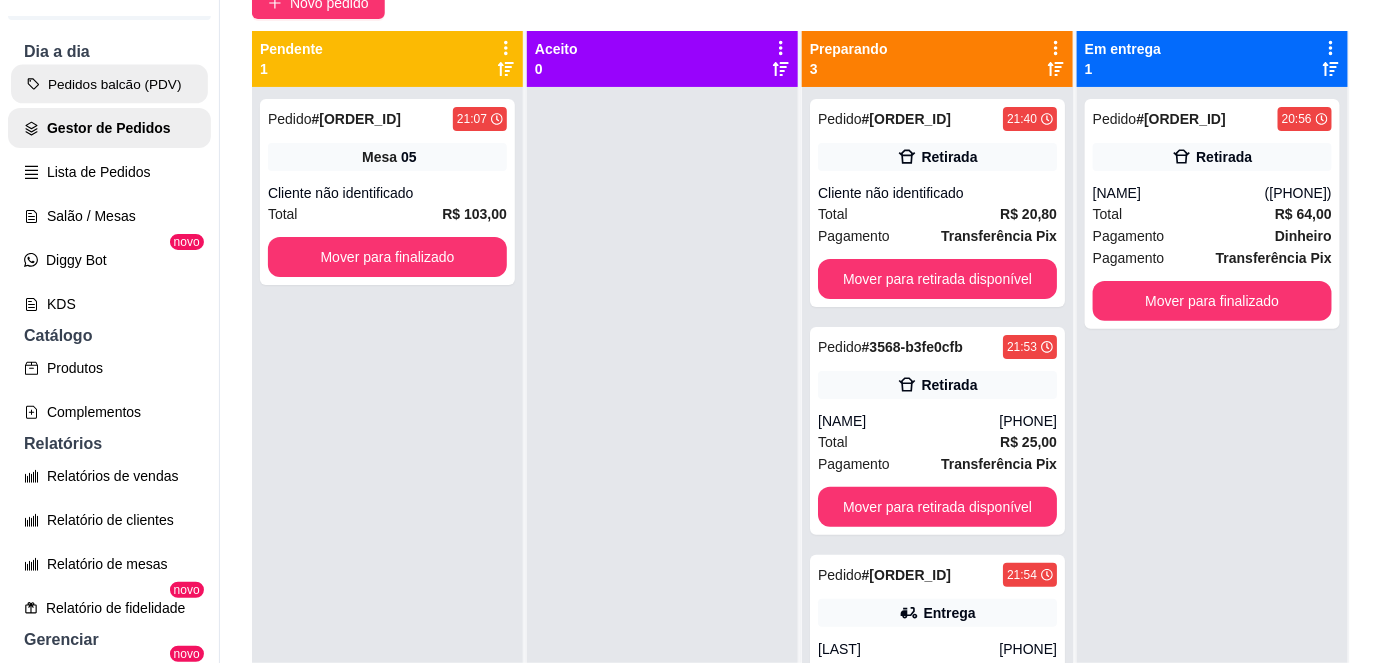 click on "Pedidos balcão (PDV)" at bounding box center [109, 84] 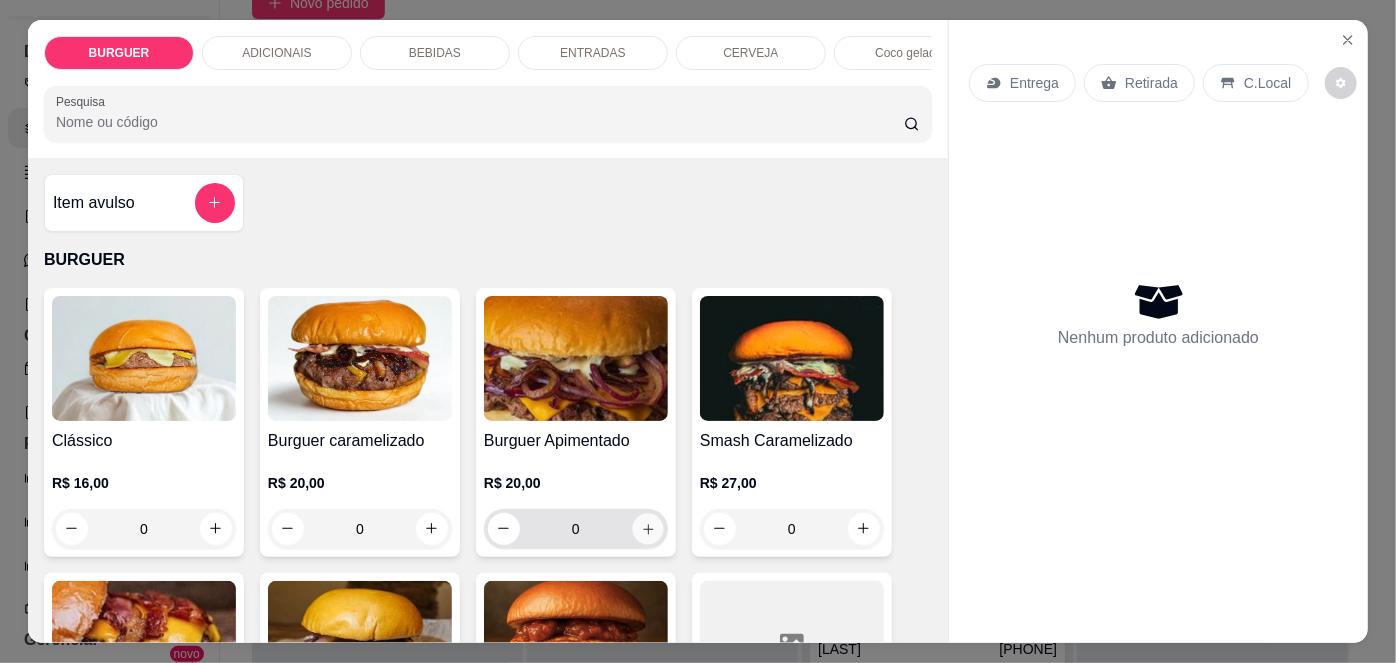 click 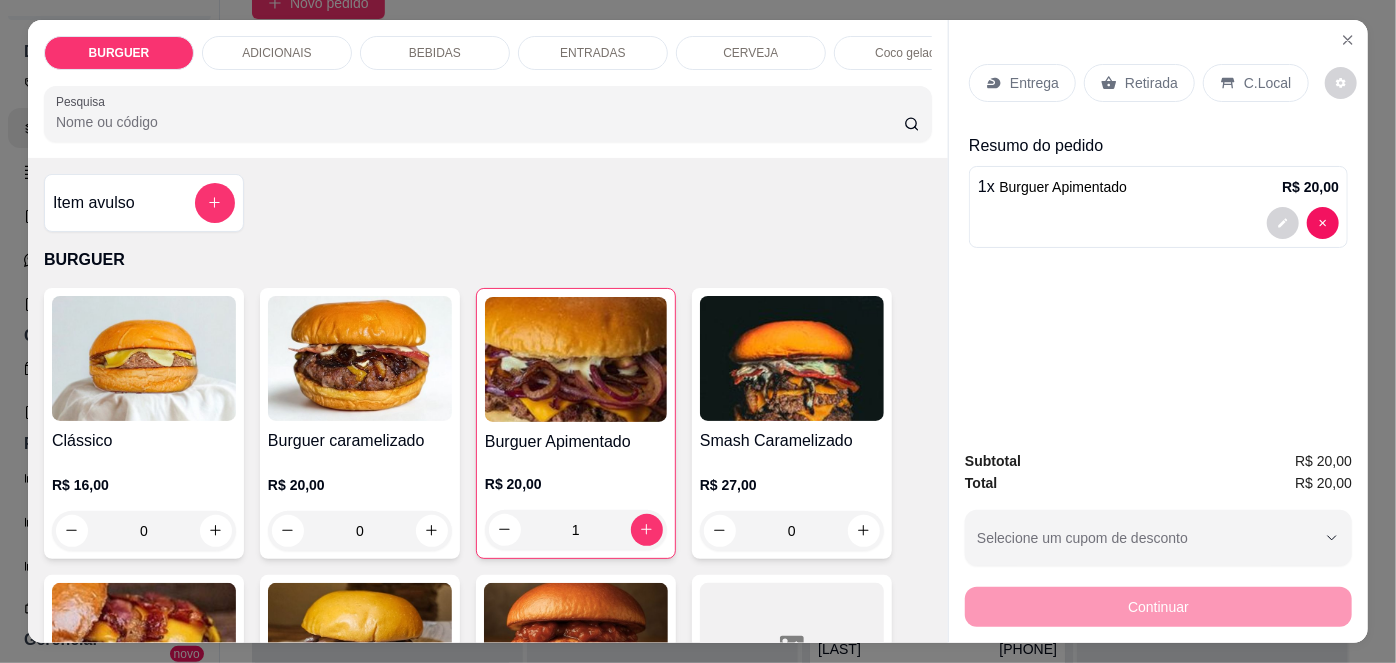 click on "Entrega Retirada C.Local" at bounding box center [1158, 83] 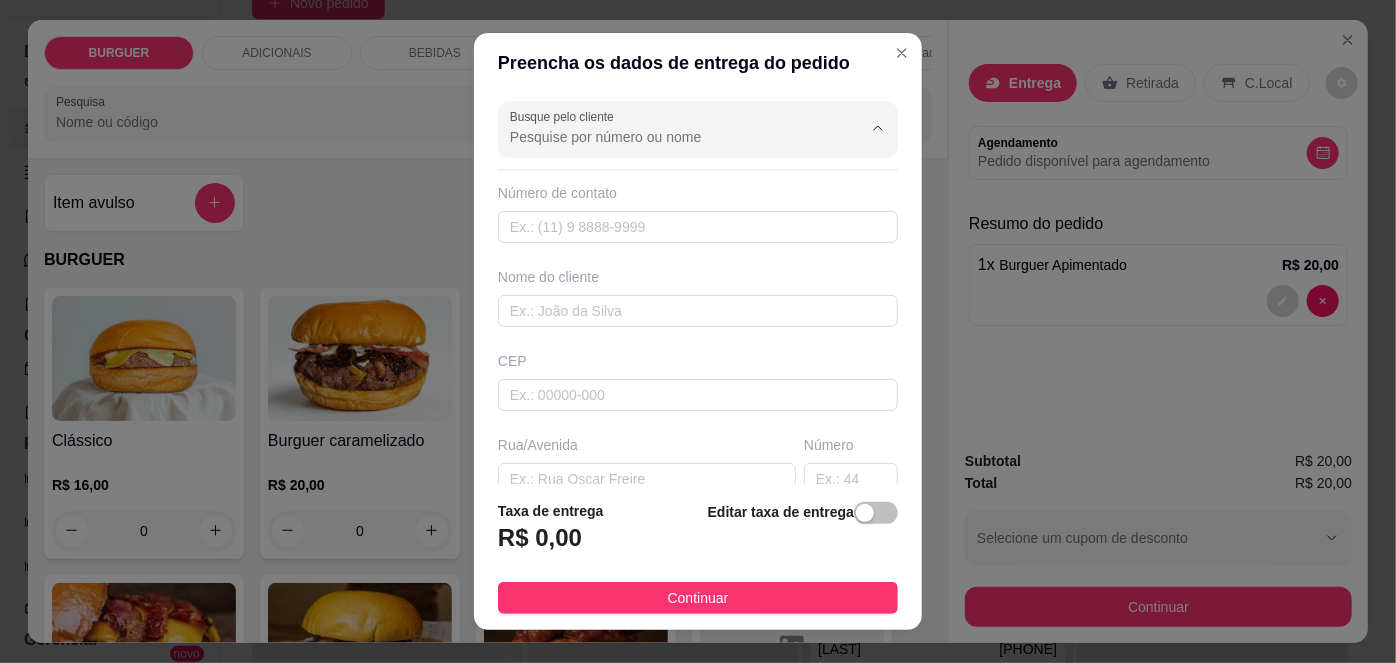 click on "Busque pelo cliente" at bounding box center [670, 137] 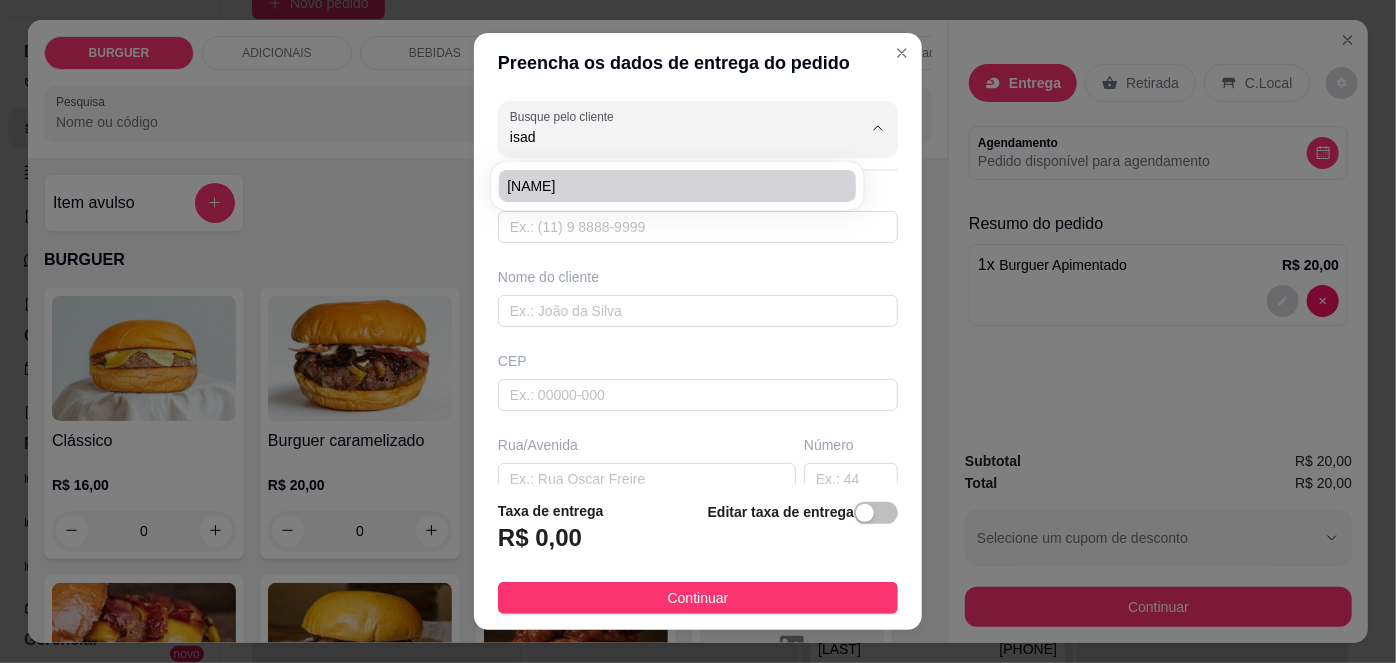 click on "[NAME]" at bounding box center [677, 186] 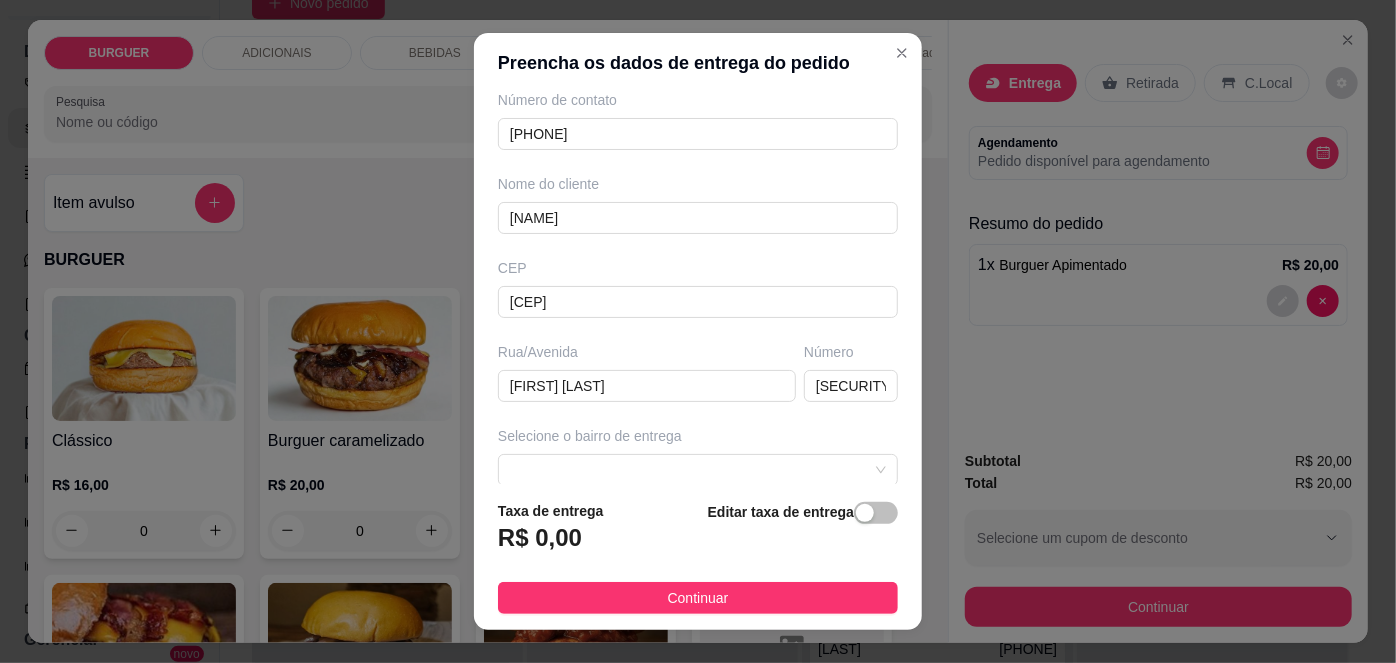 scroll, scrollTop: 98, scrollLeft: 0, axis: vertical 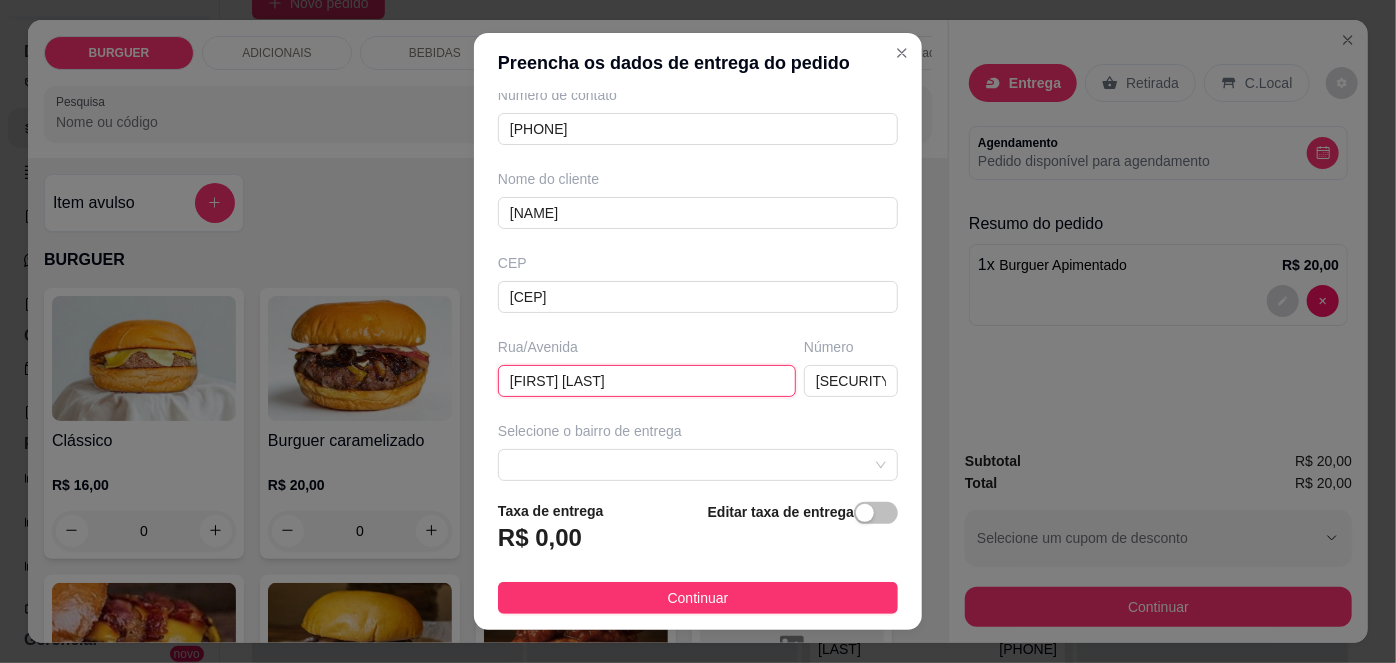click on "[FIRST] [LAST]" at bounding box center [647, 381] 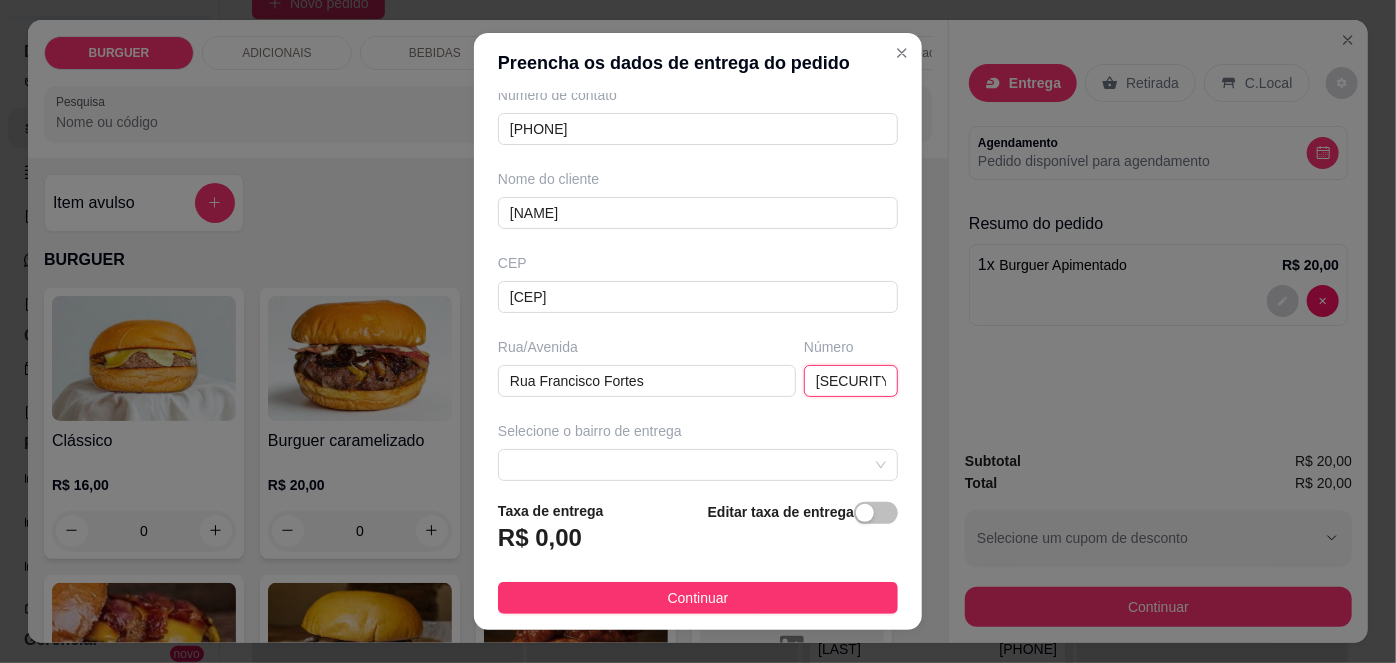 click on "[SECURITY_CODE]" at bounding box center [851, 381] 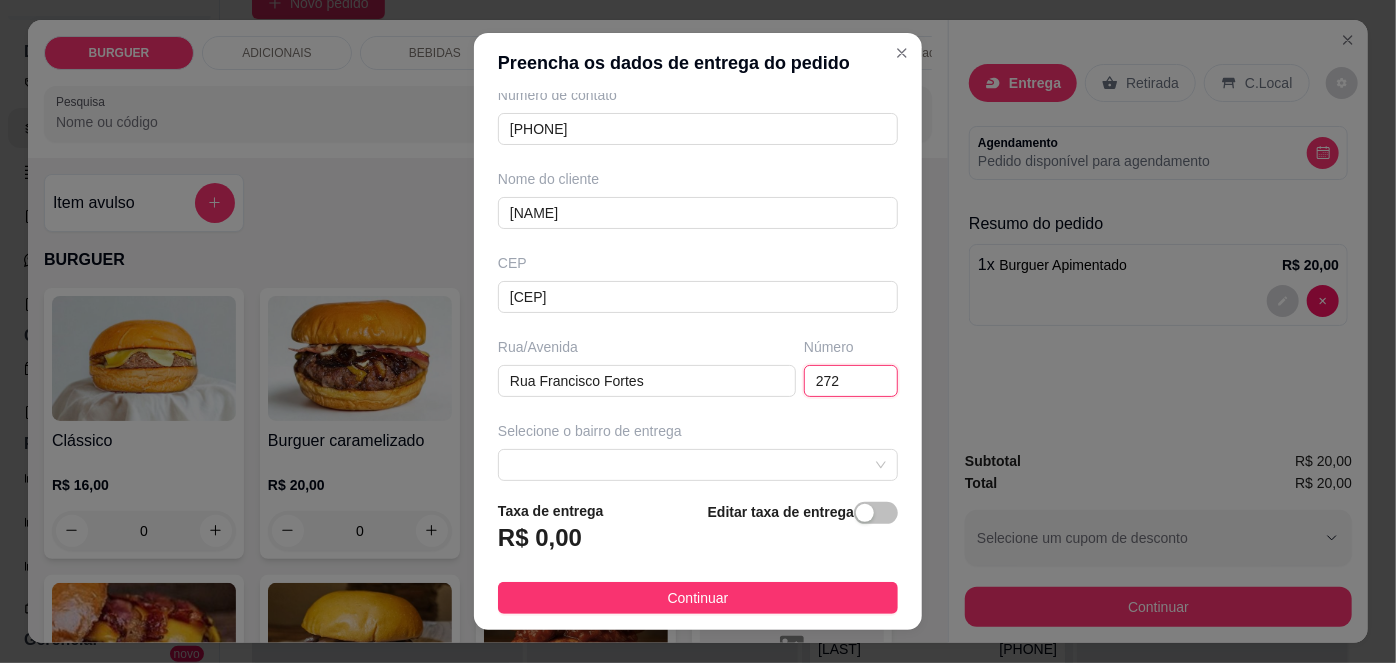 scroll, scrollTop: 215, scrollLeft: 0, axis: vertical 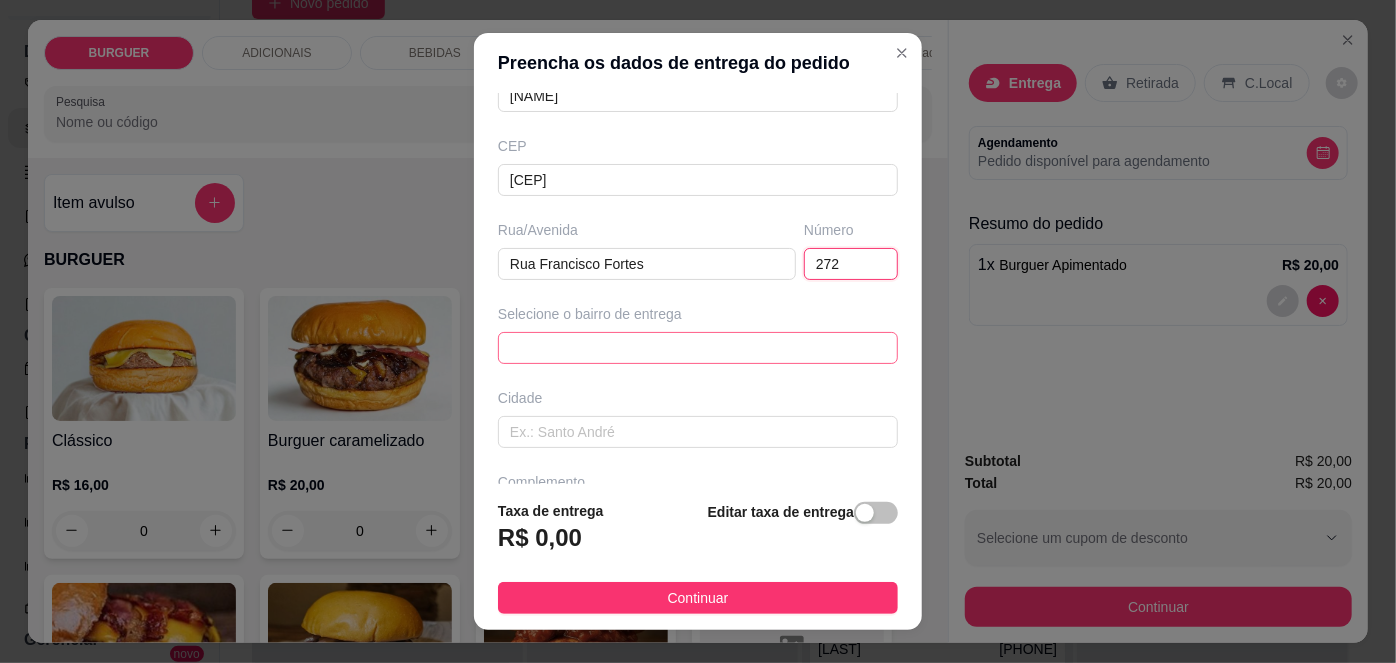 click at bounding box center (698, 348) 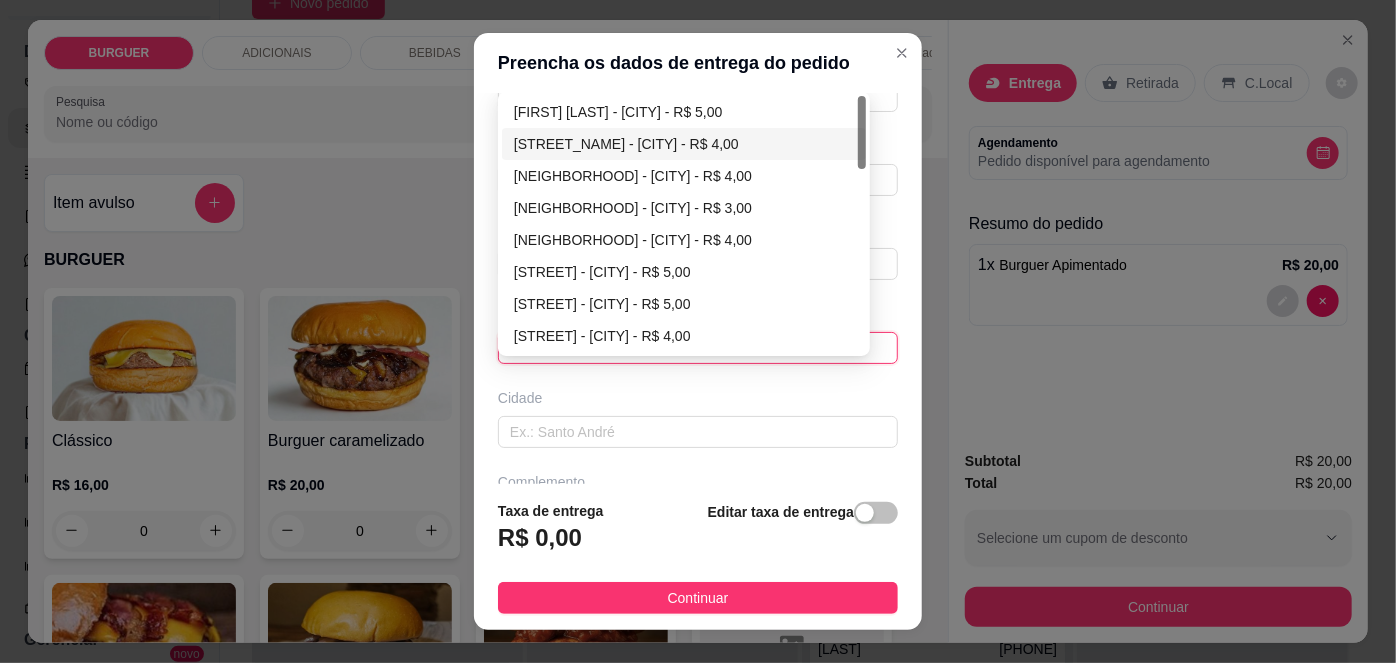 click on "[STREET_NAME] - [CITY] -  R$ 4,00" at bounding box center [684, 144] 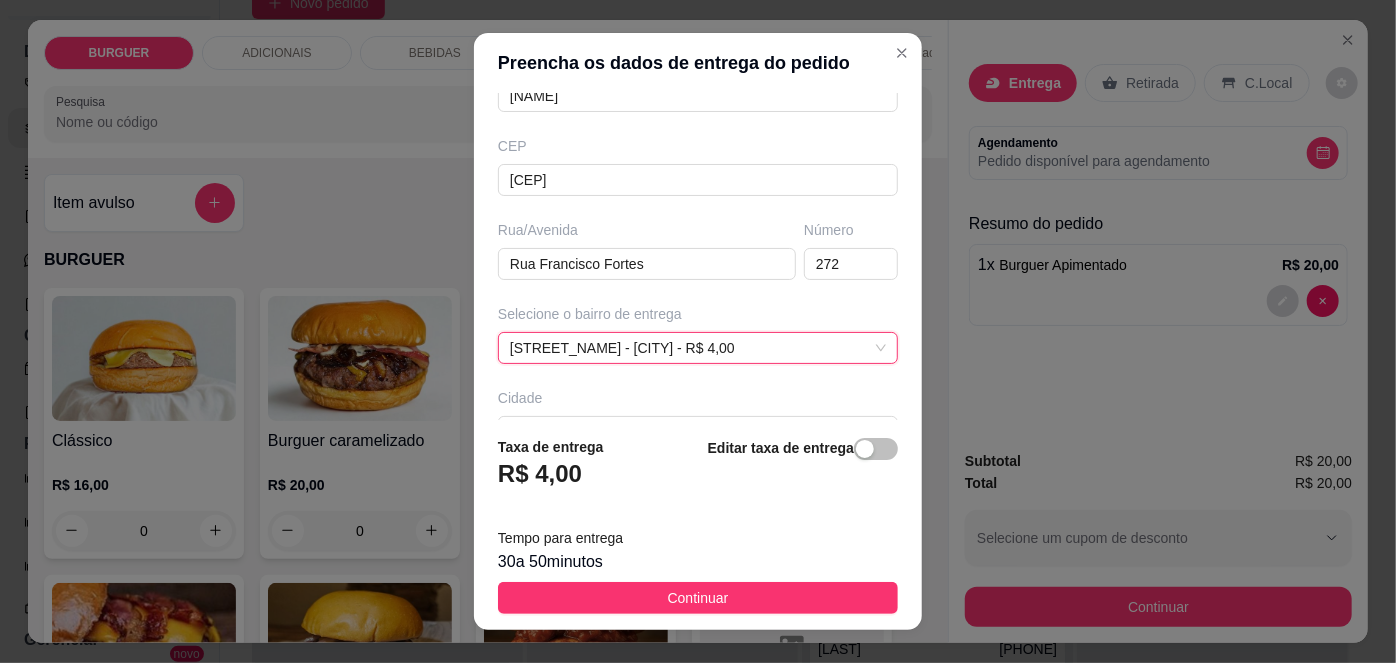 scroll, scrollTop: 343, scrollLeft: 0, axis: vertical 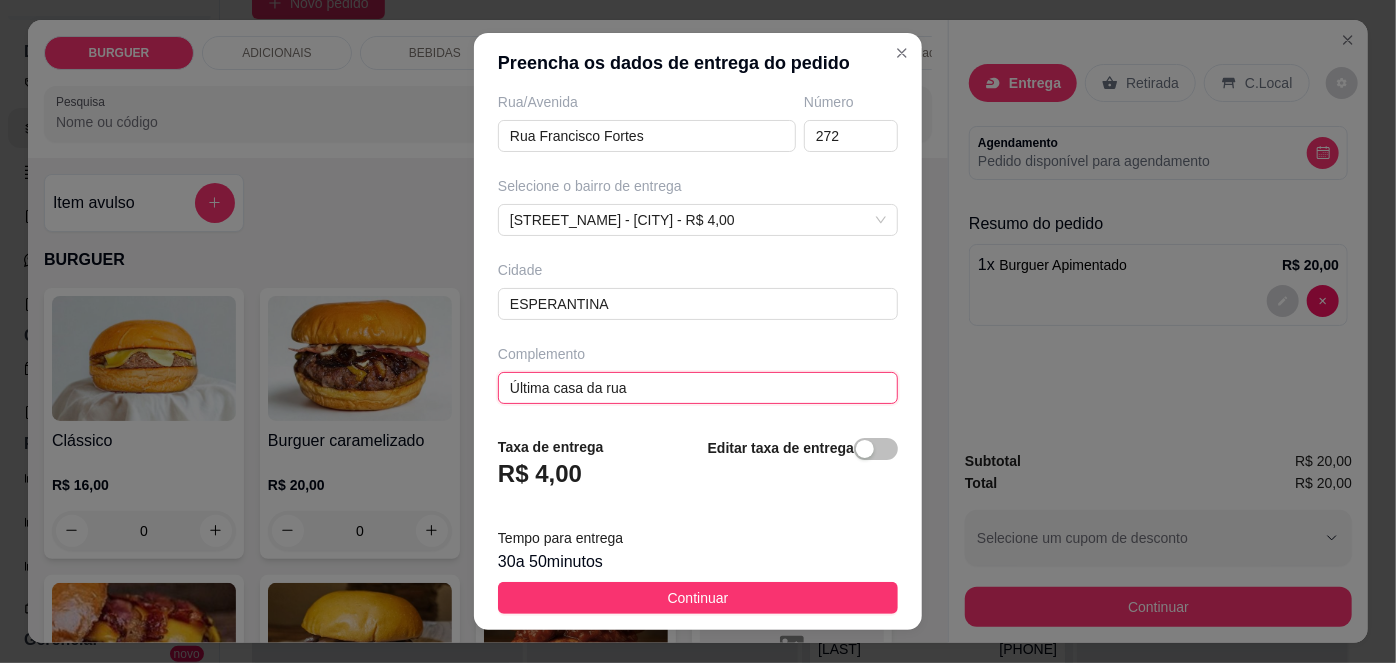 click on "Última casa da rua" at bounding box center [698, 388] 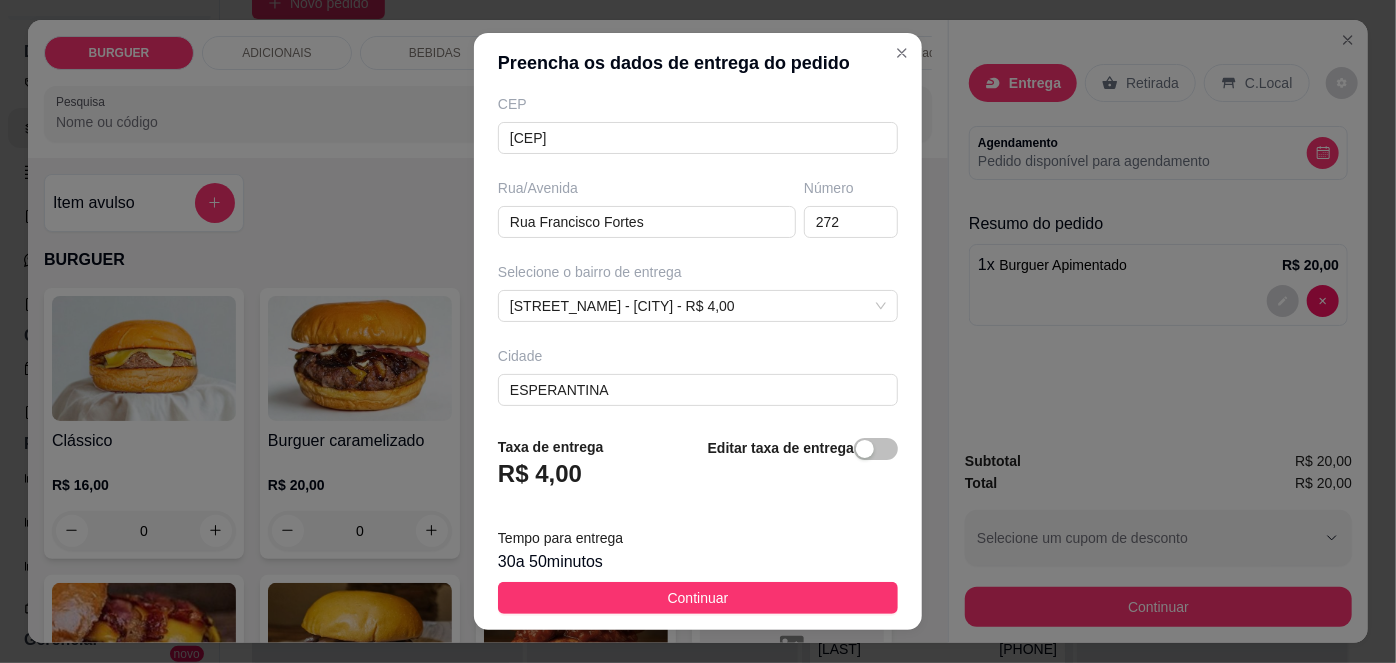 scroll, scrollTop: 343, scrollLeft: 0, axis: vertical 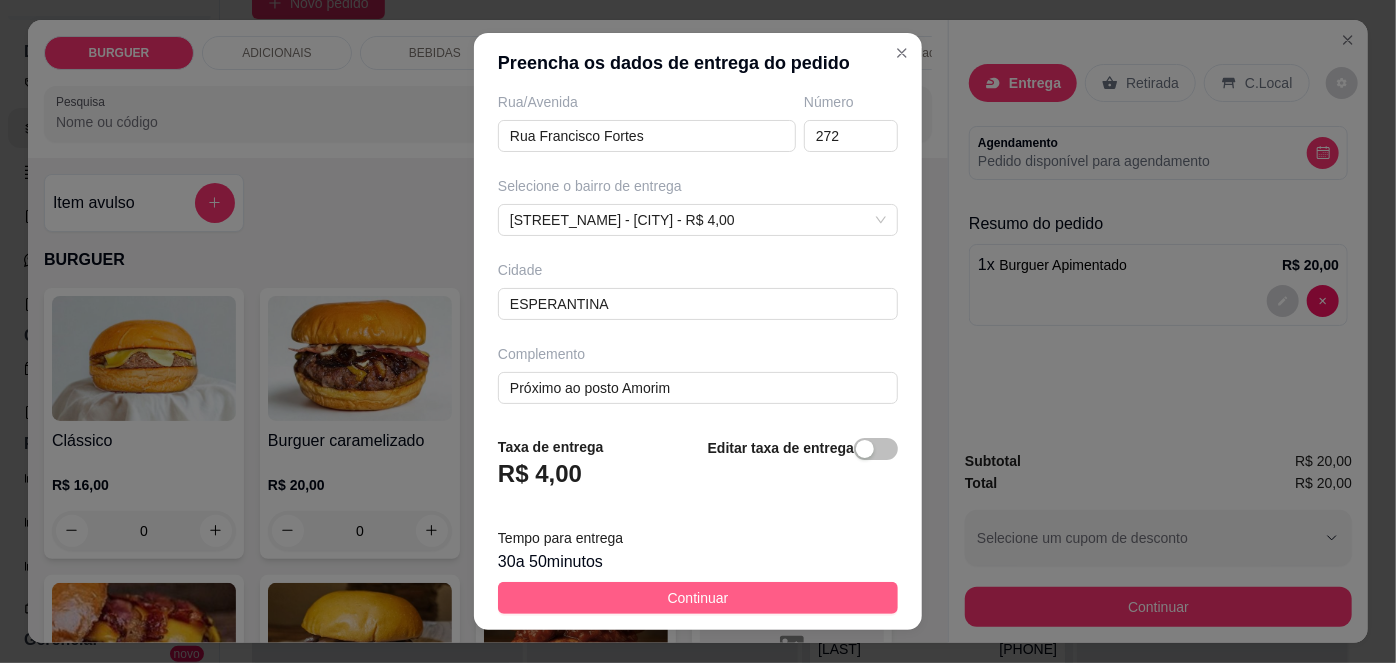click on "Continuar" at bounding box center [698, 598] 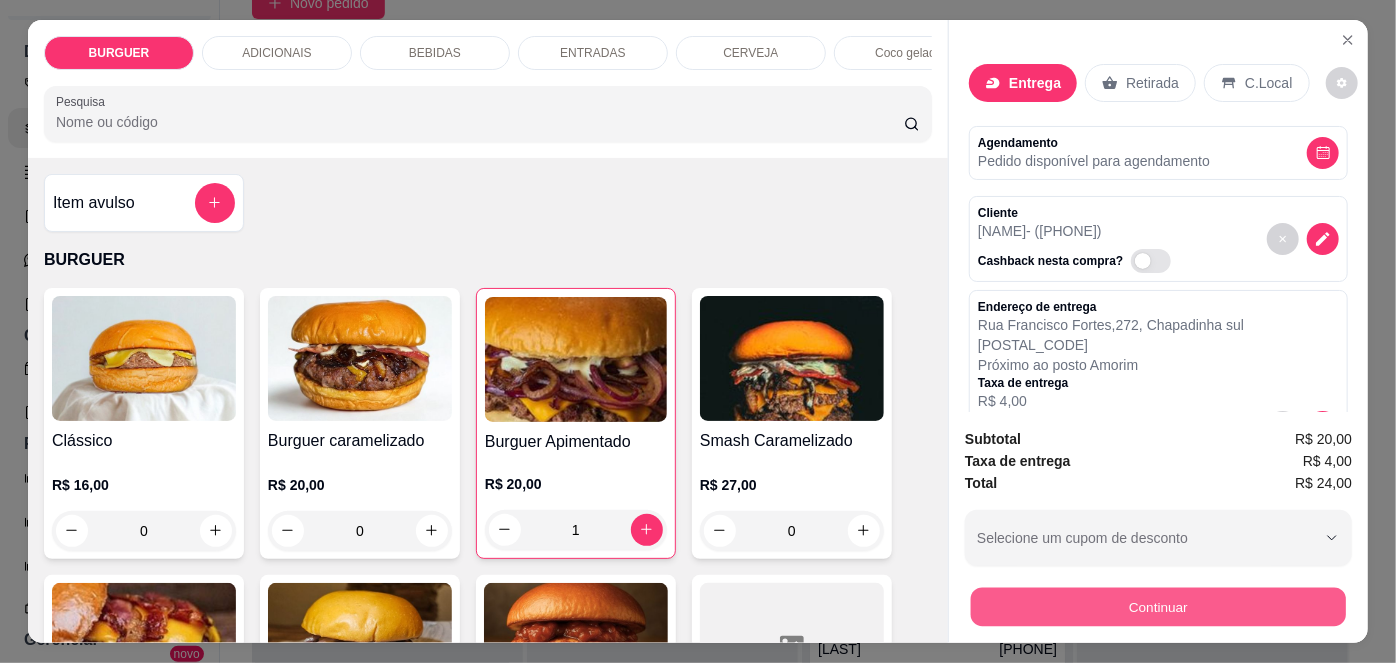 click on "Continuar" at bounding box center (1158, 607) 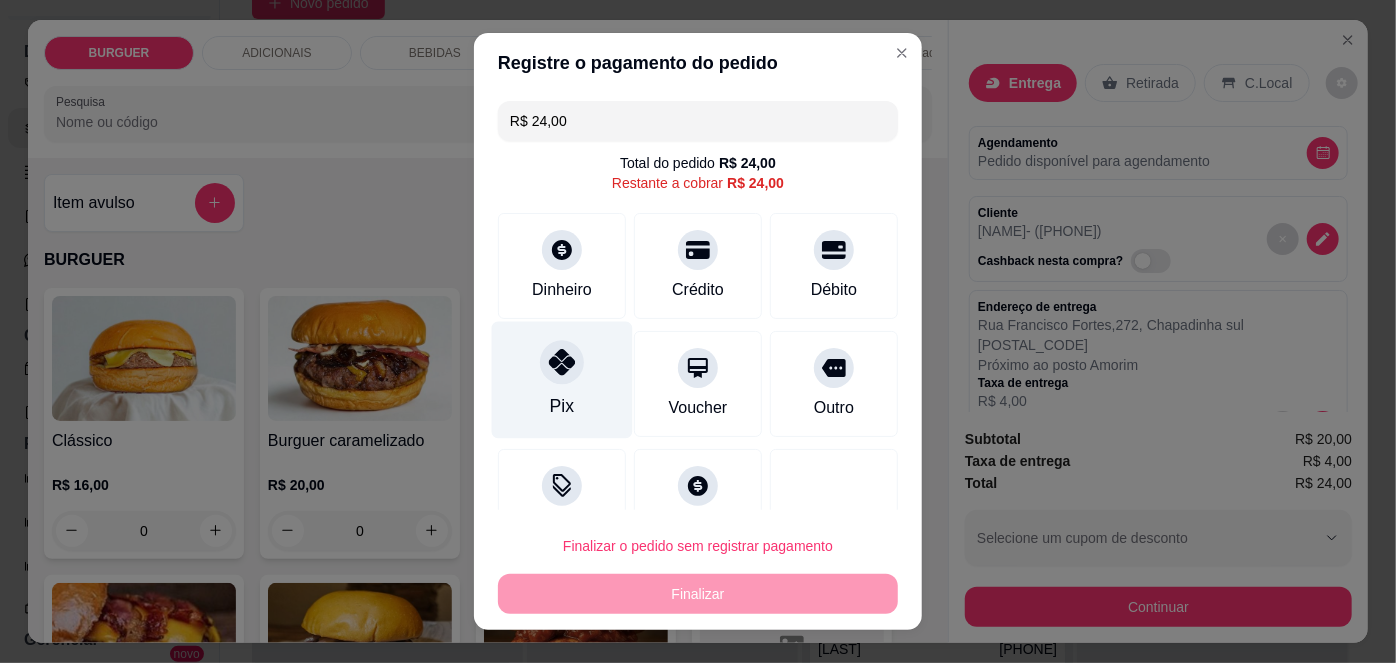 click on "Pix" at bounding box center (562, 380) 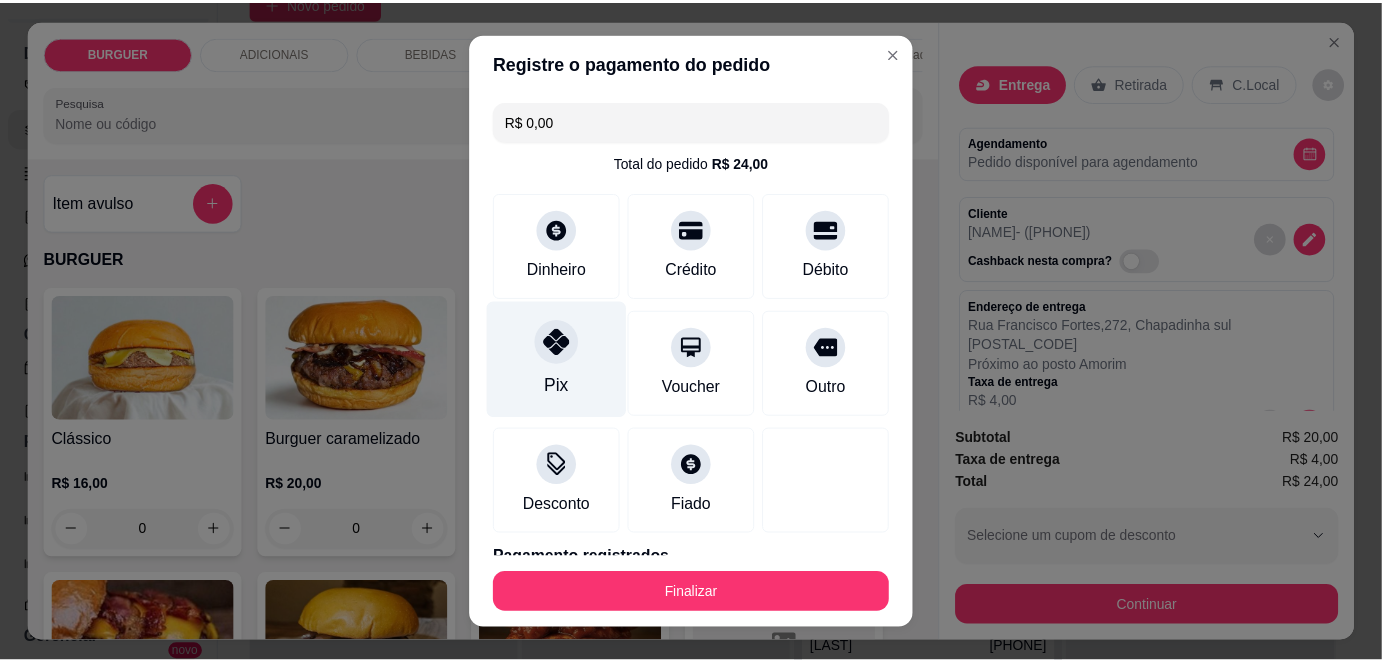 scroll, scrollTop: 88, scrollLeft: 0, axis: vertical 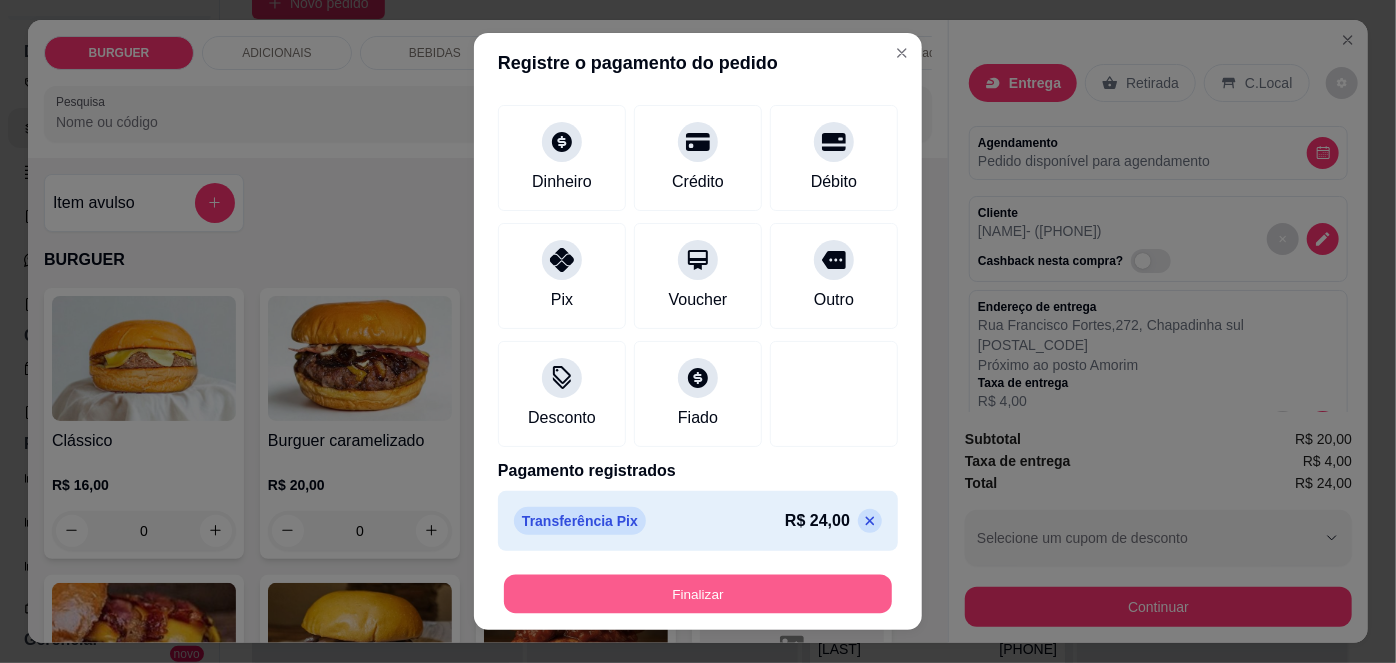 click on "Finalizar" at bounding box center [698, 593] 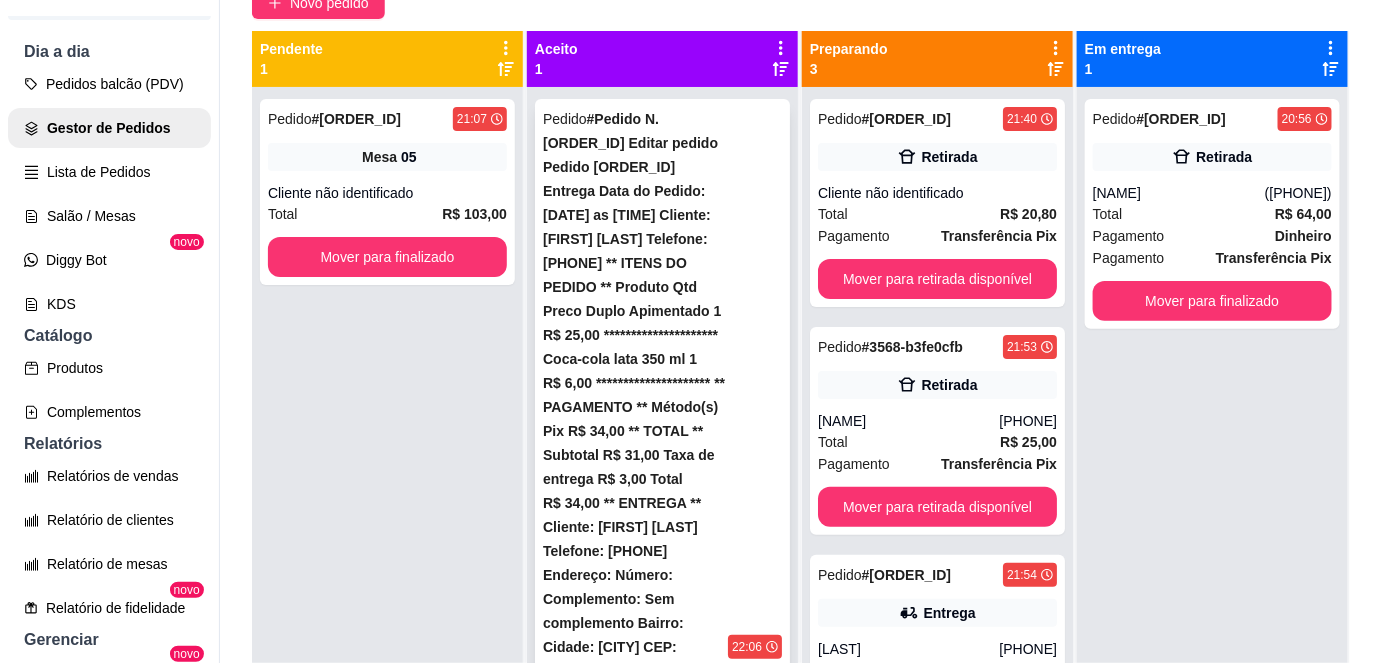 click on "Mover para preparo" at bounding box center [663, 1335] 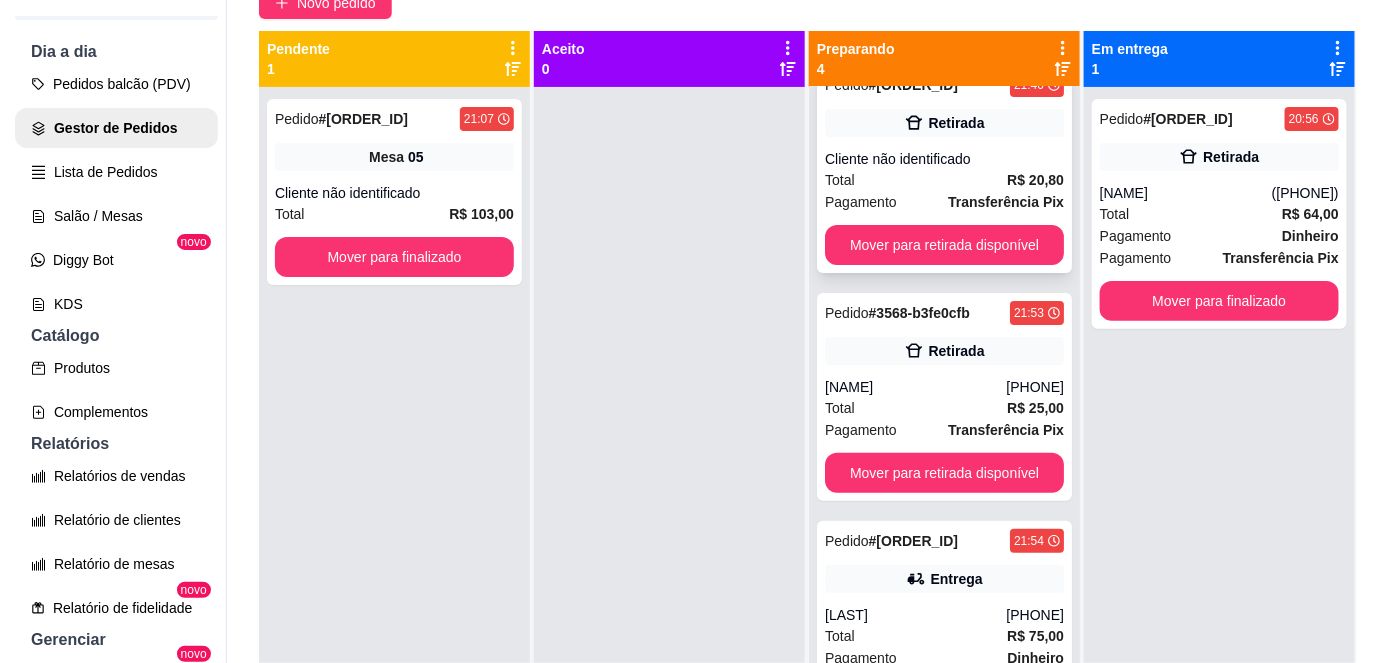 scroll, scrollTop: 0, scrollLeft: 0, axis: both 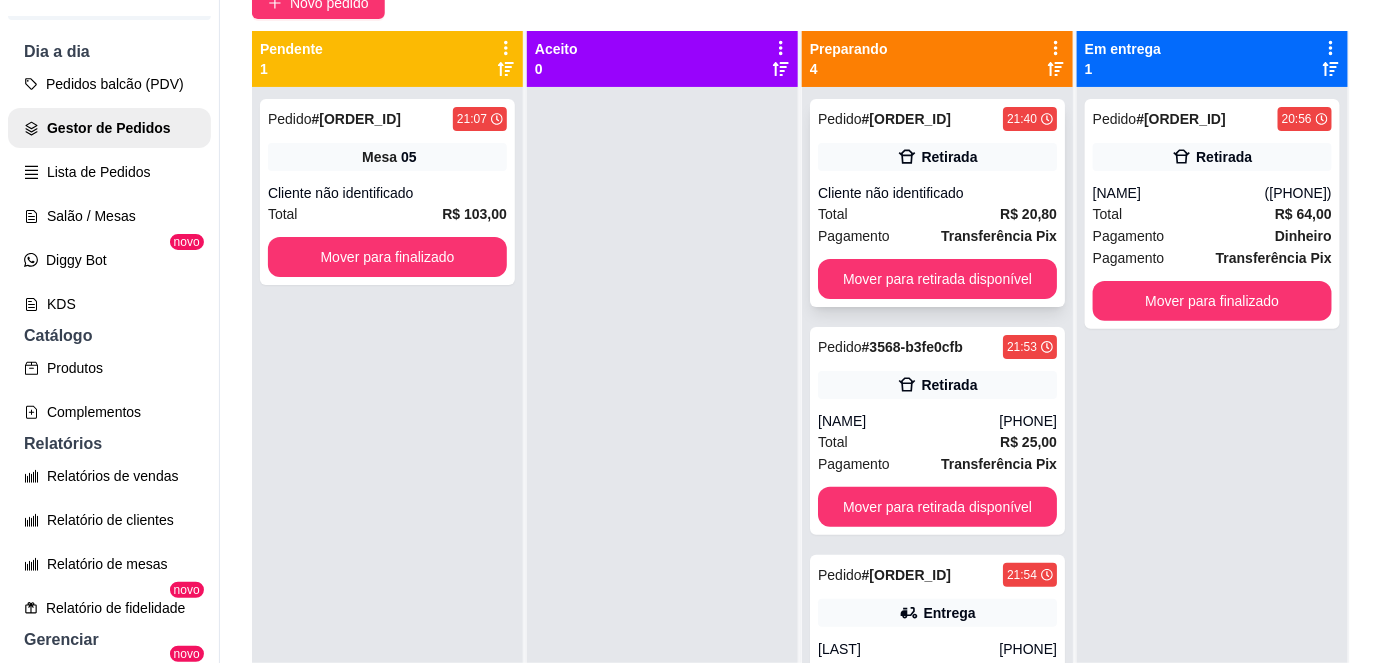 click on "Transferência Pix" at bounding box center [999, 236] 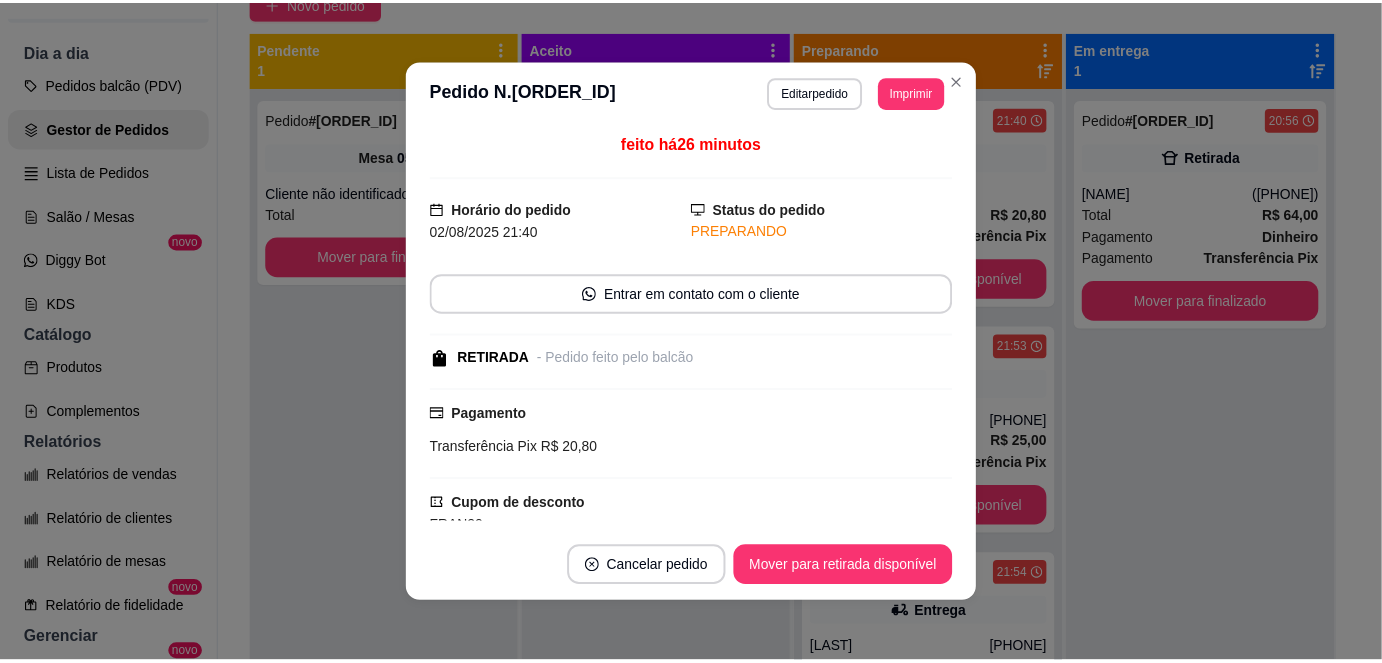 scroll, scrollTop: 4, scrollLeft: 0, axis: vertical 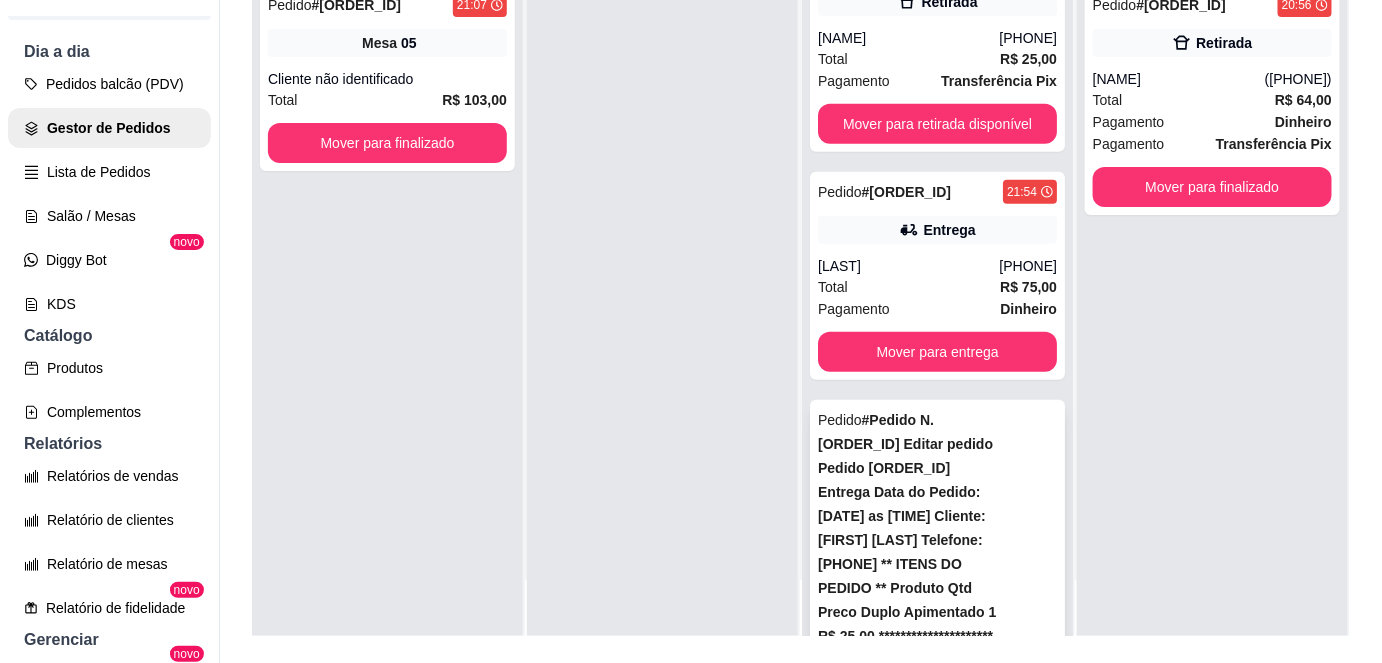 click on "([PHONE])" at bounding box center (1023, 1550) 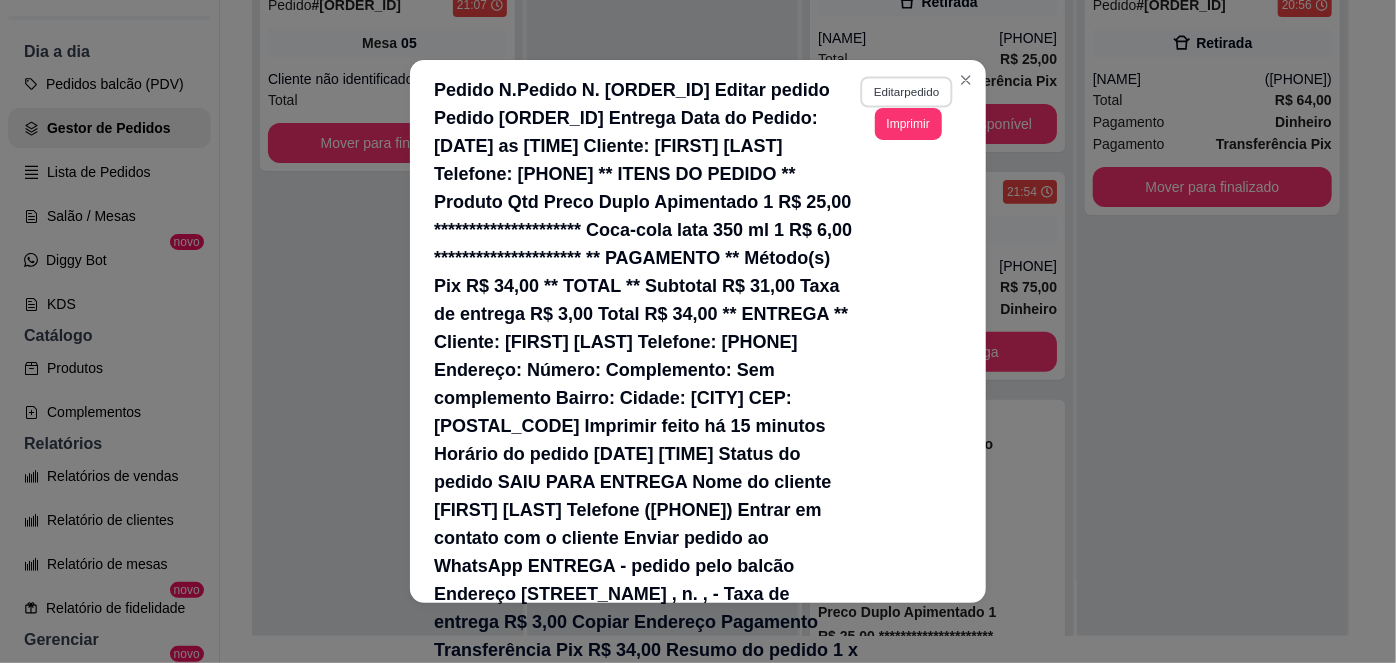 click on "Editar  pedido" at bounding box center (906, 91) 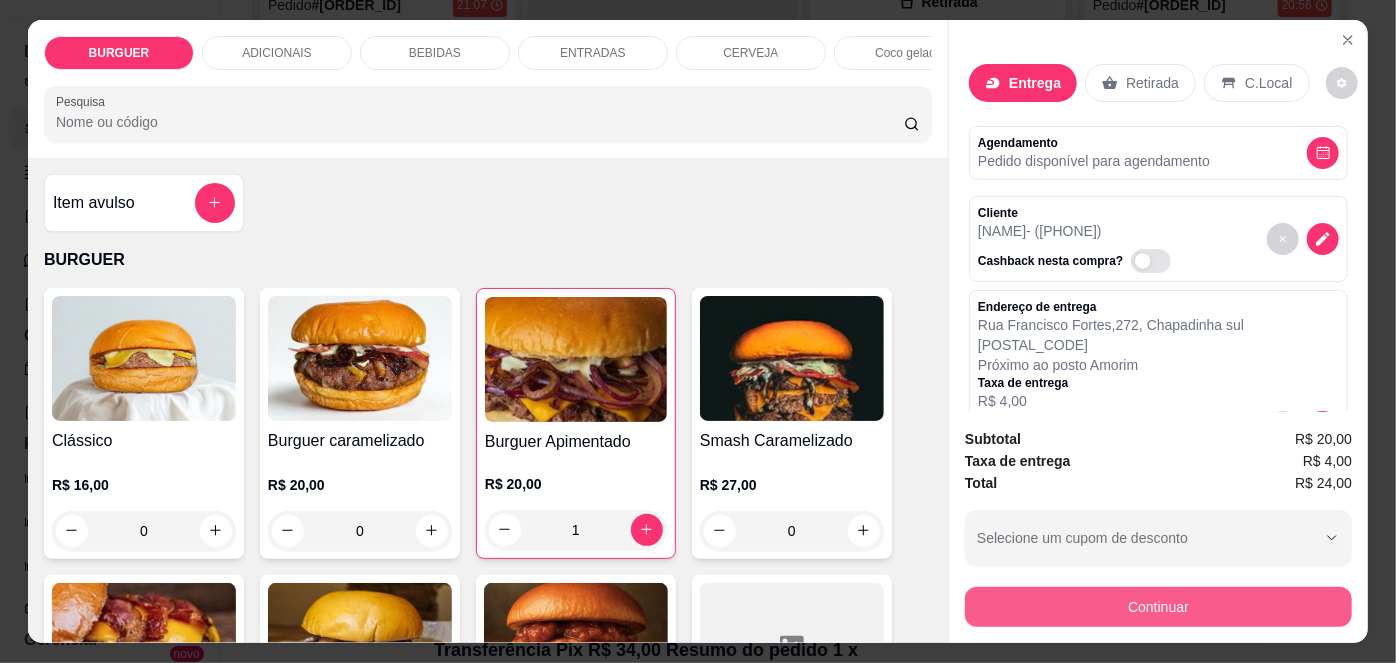 click on "Continuar" at bounding box center (1158, 607) 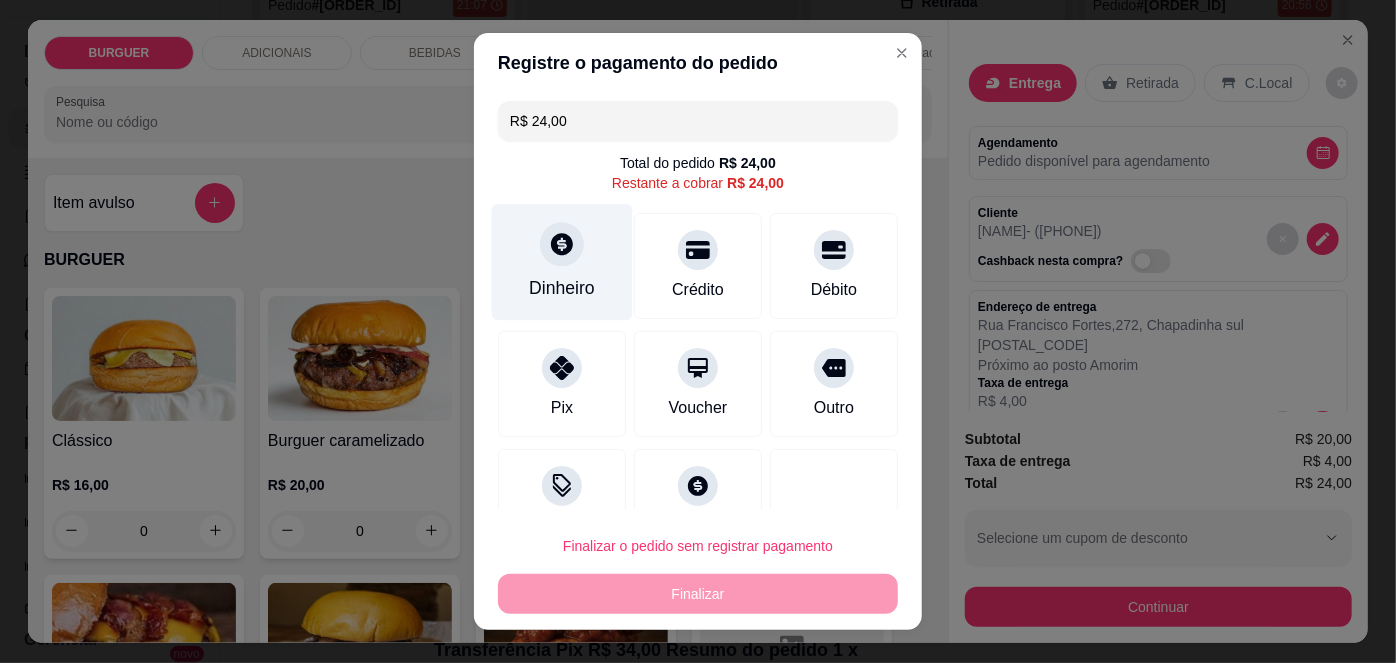 click on "Dinheiro" at bounding box center (562, 262) 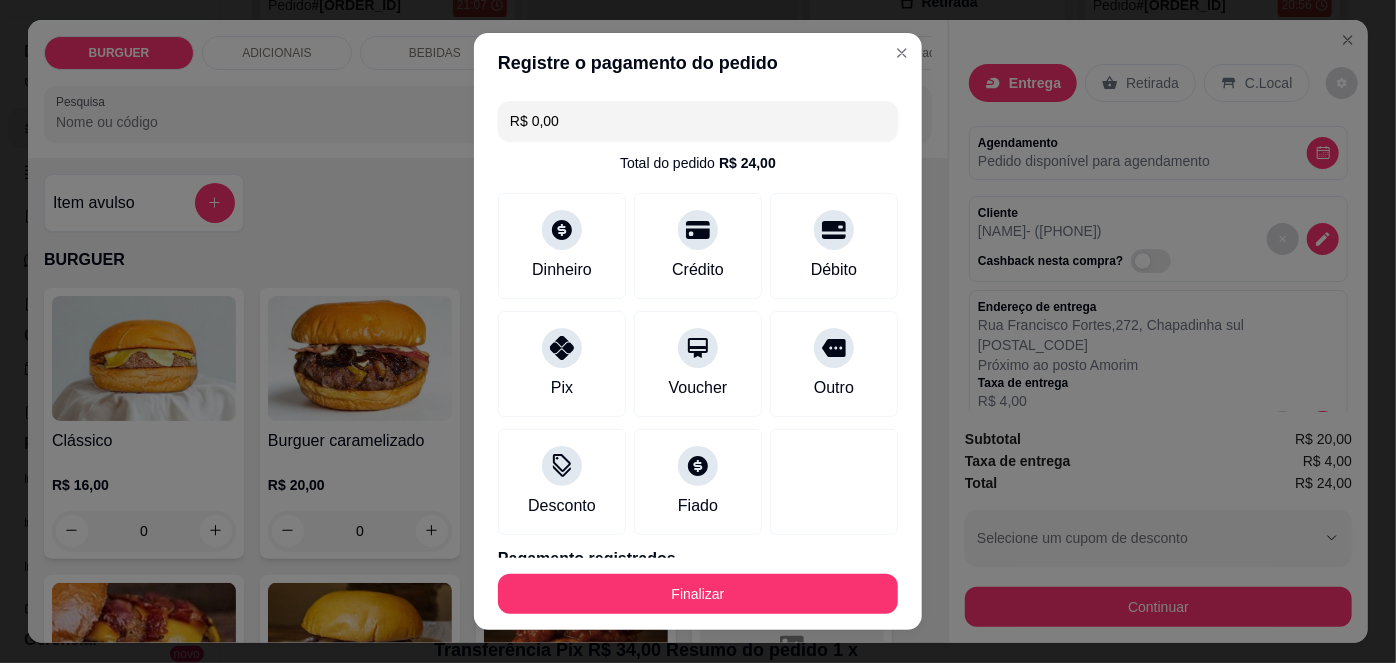 scroll, scrollTop: 88, scrollLeft: 0, axis: vertical 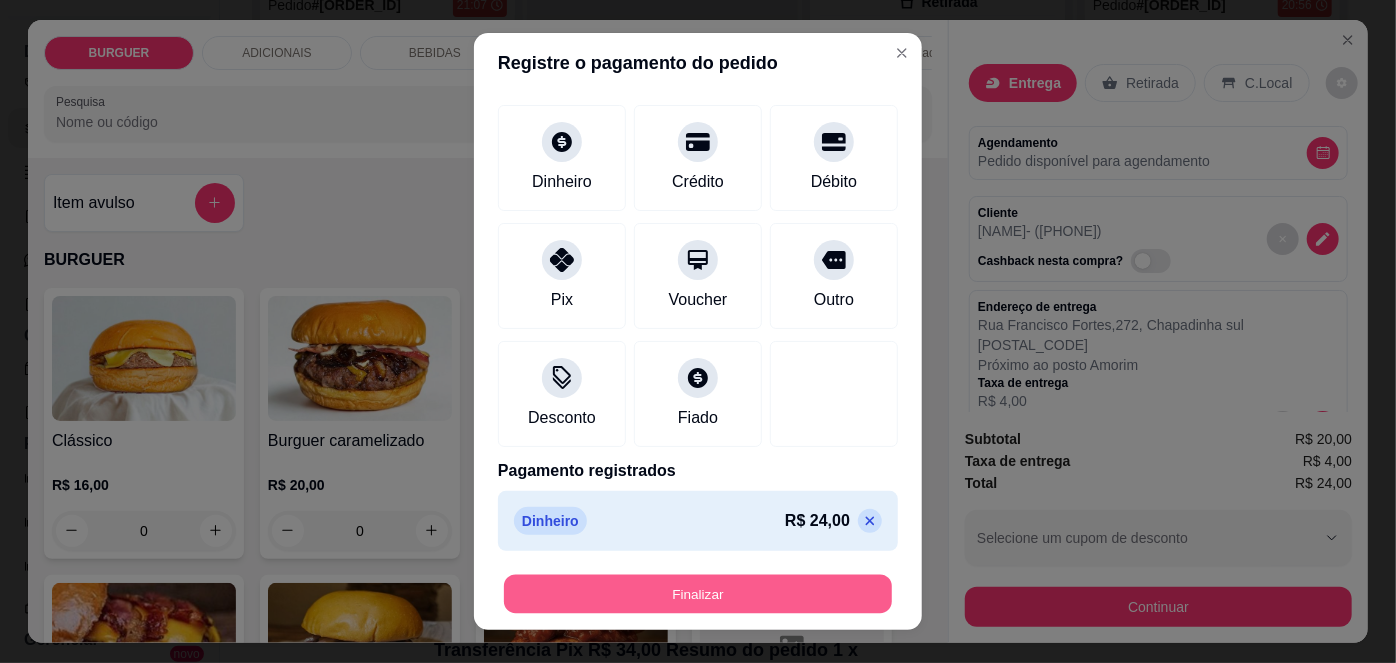 click on "Finalizar" at bounding box center (698, 593) 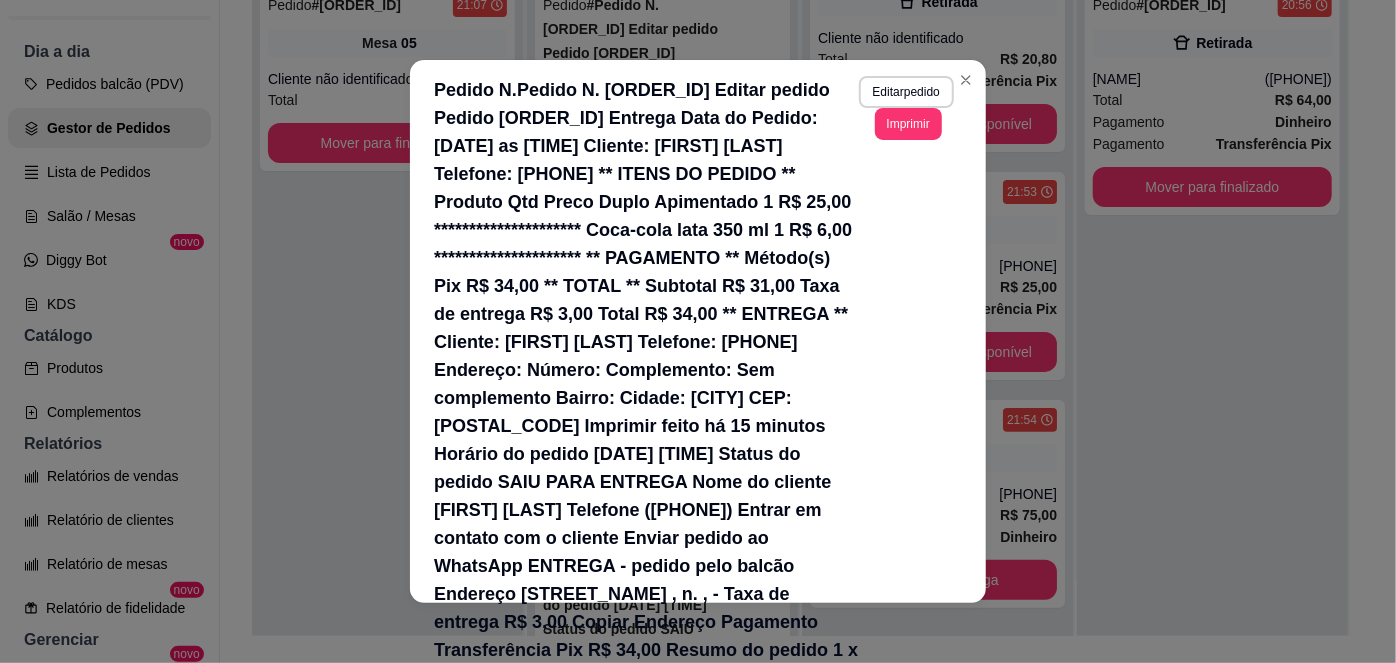 scroll, scrollTop: 40, scrollLeft: 0, axis: vertical 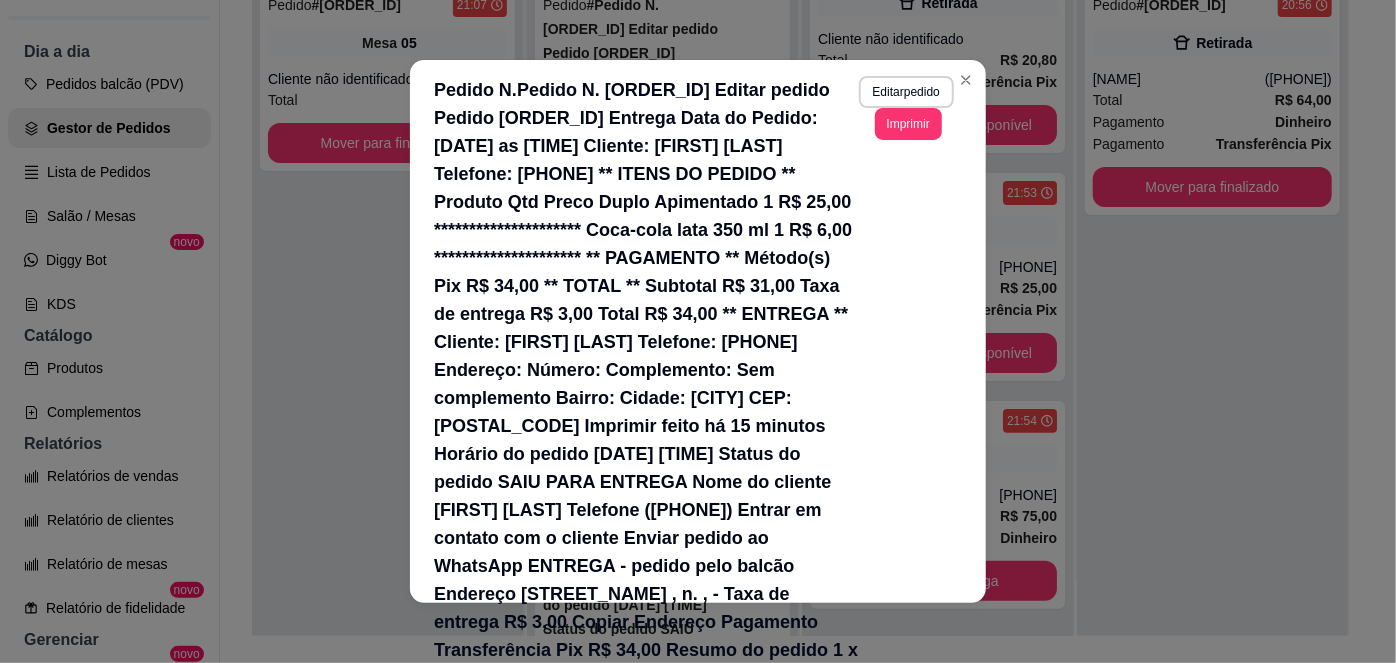 click on "Mover para preparo" at bounding box center [884, 816] 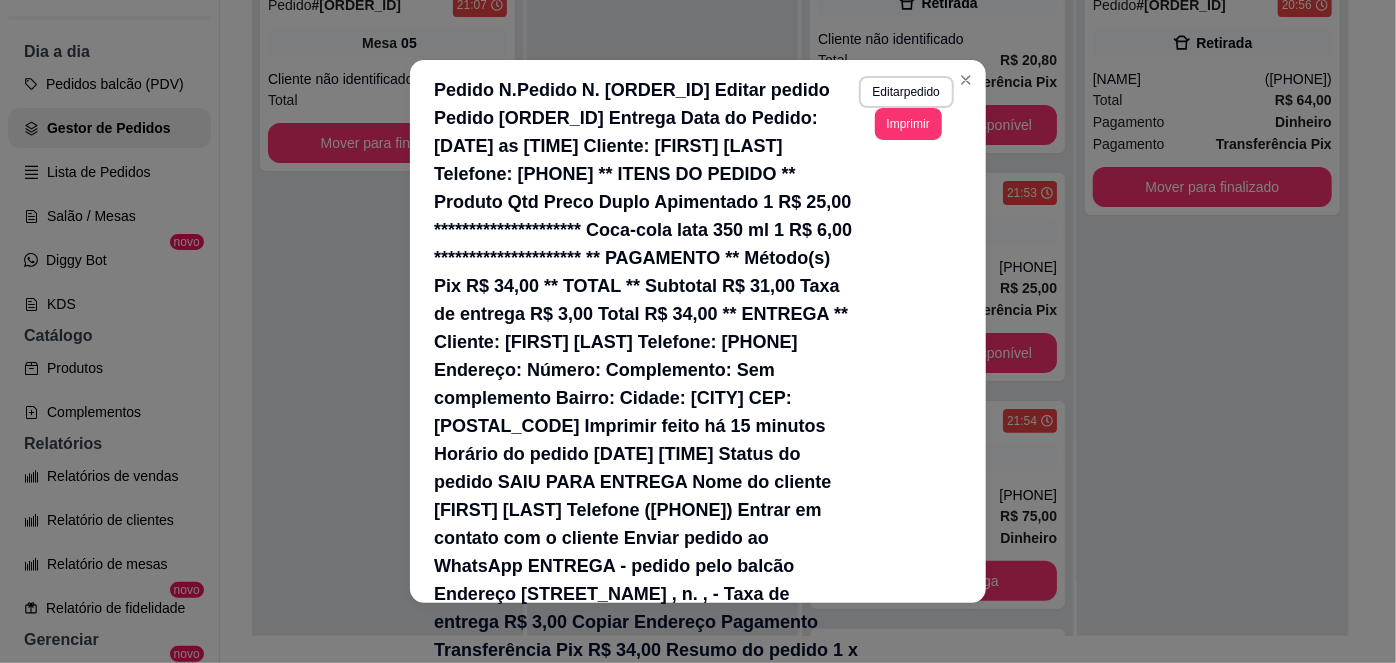 scroll, scrollTop: 269, scrollLeft: 0, axis: vertical 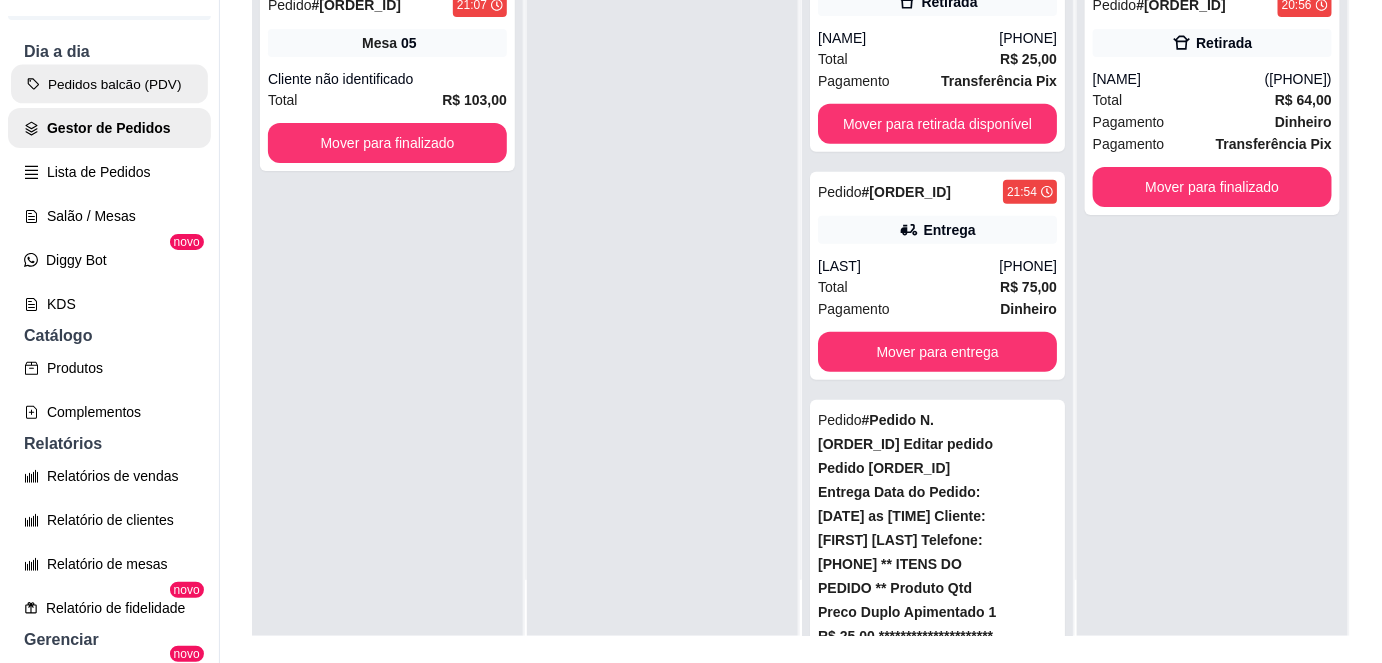 click on "Pedidos balcão (PDV)" at bounding box center [109, 84] 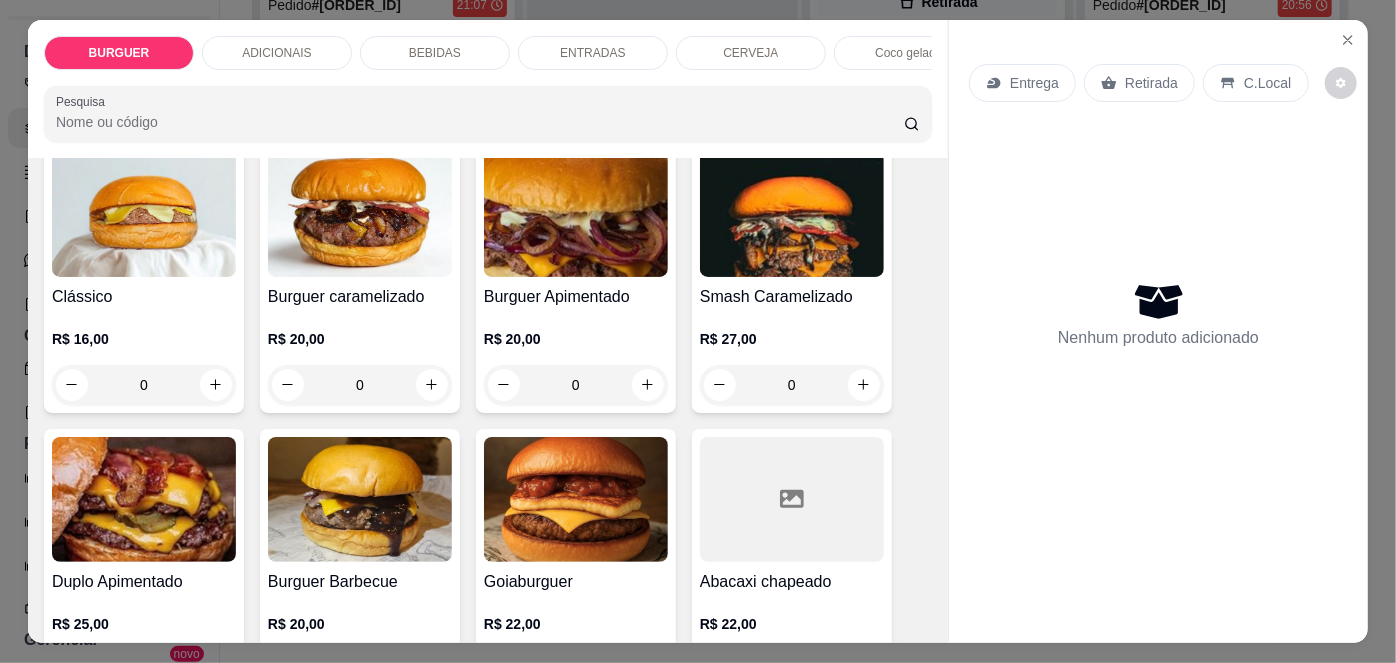 scroll, scrollTop: 360, scrollLeft: 0, axis: vertical 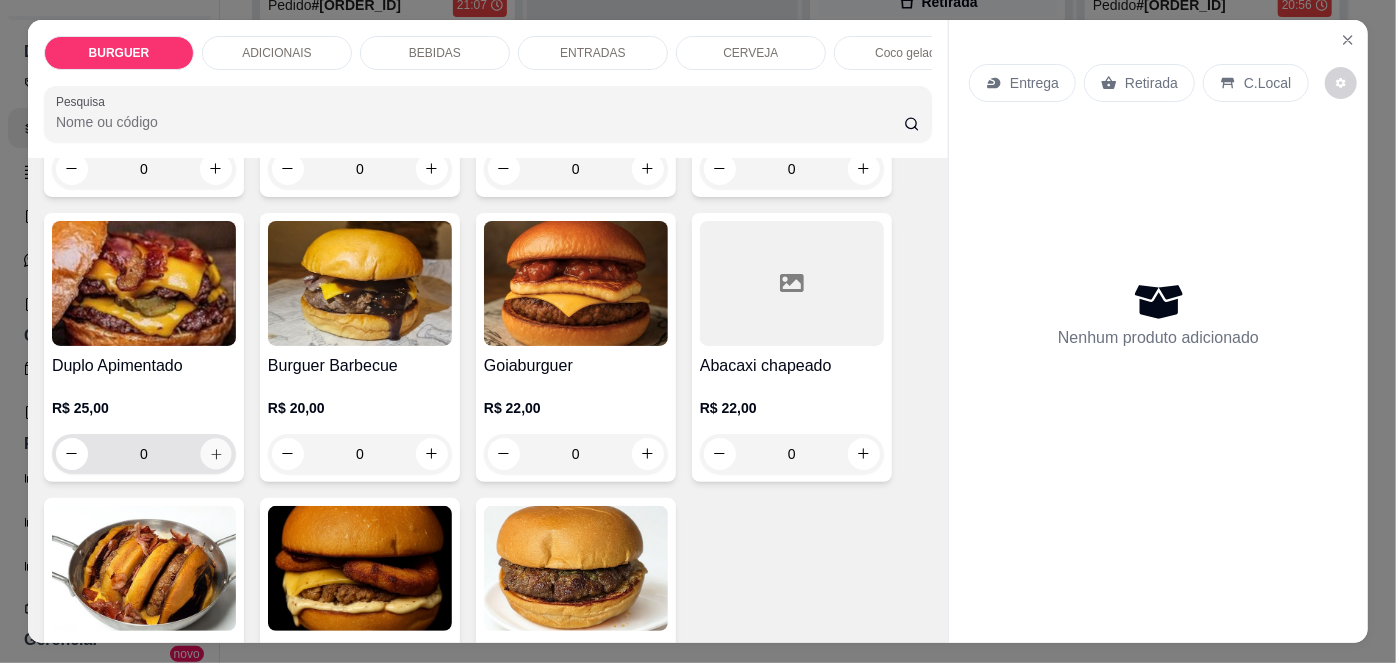 click 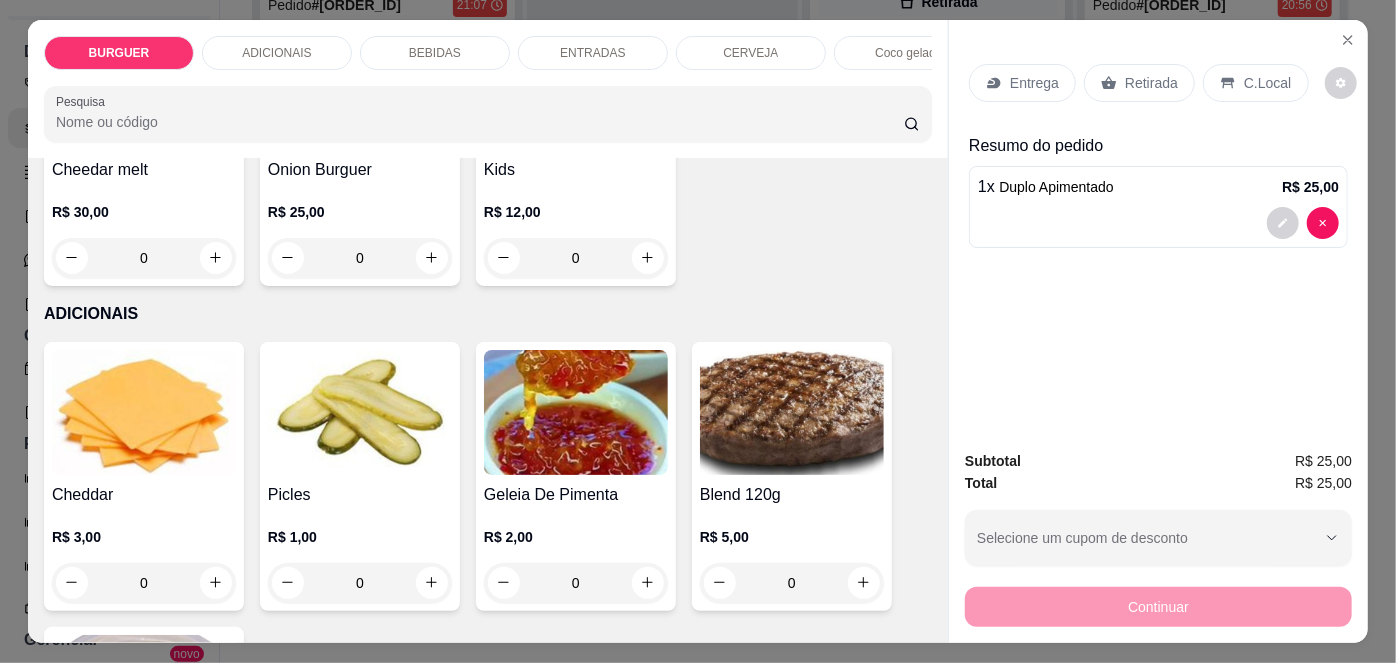 scroll, scrollTop: 844, scrollLeft: 0, axis: vertical 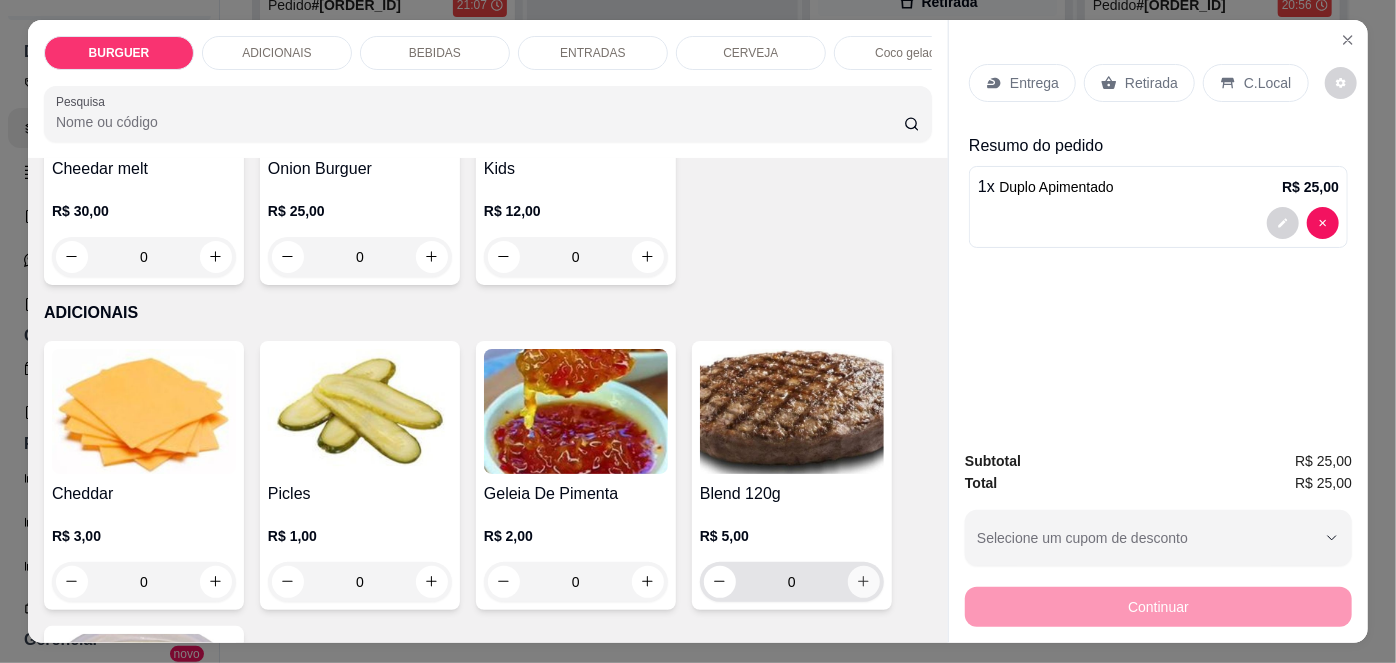 click 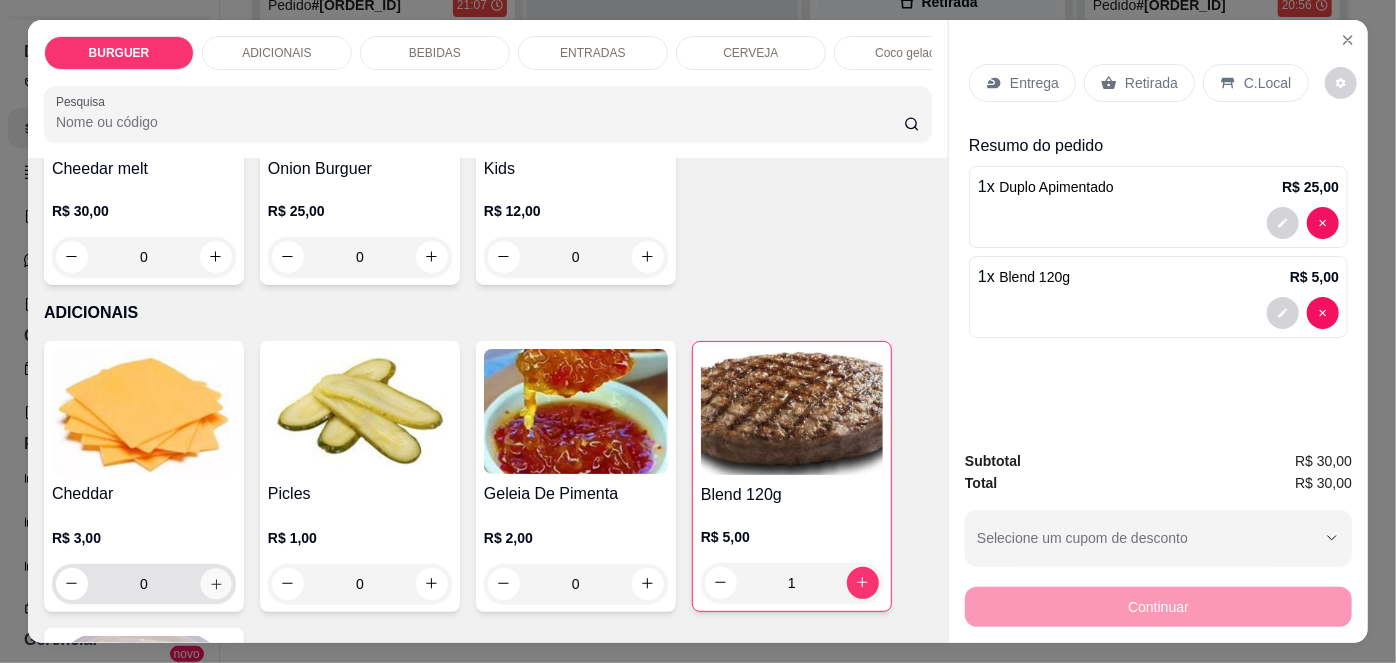 click 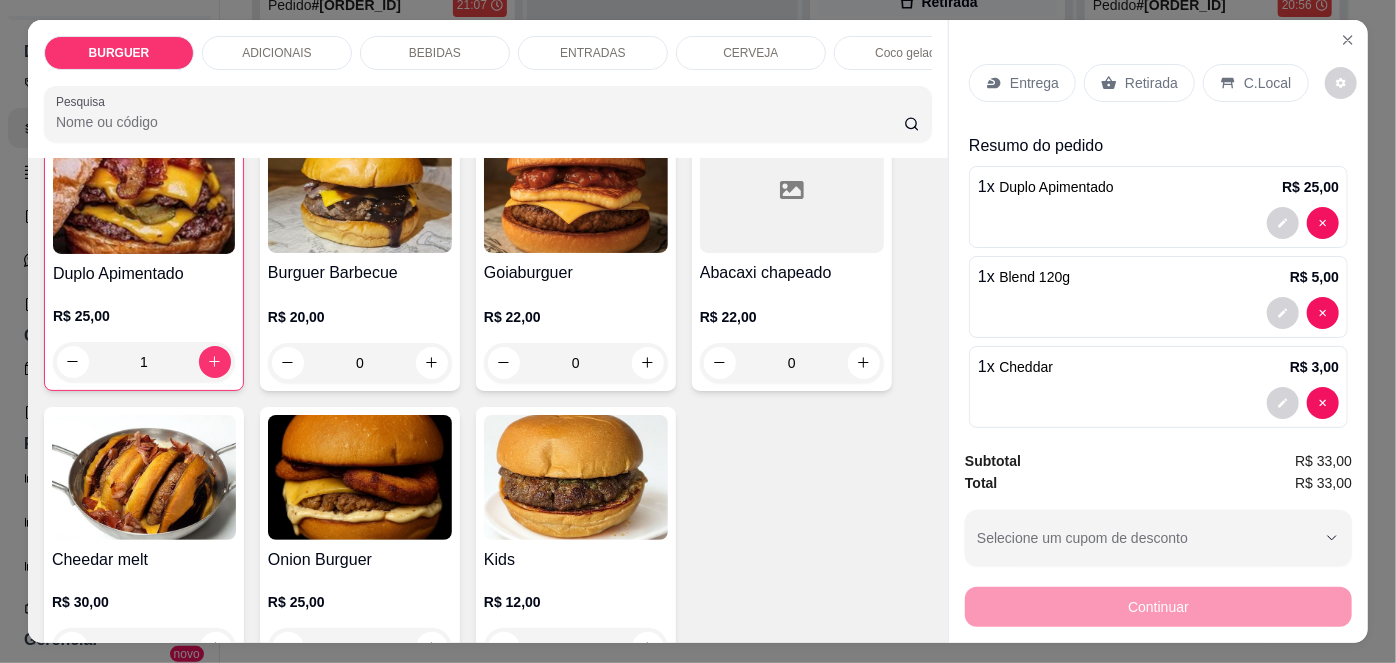 scroll, scrollTop: 338, scrollLeft: 0, axis: vertical 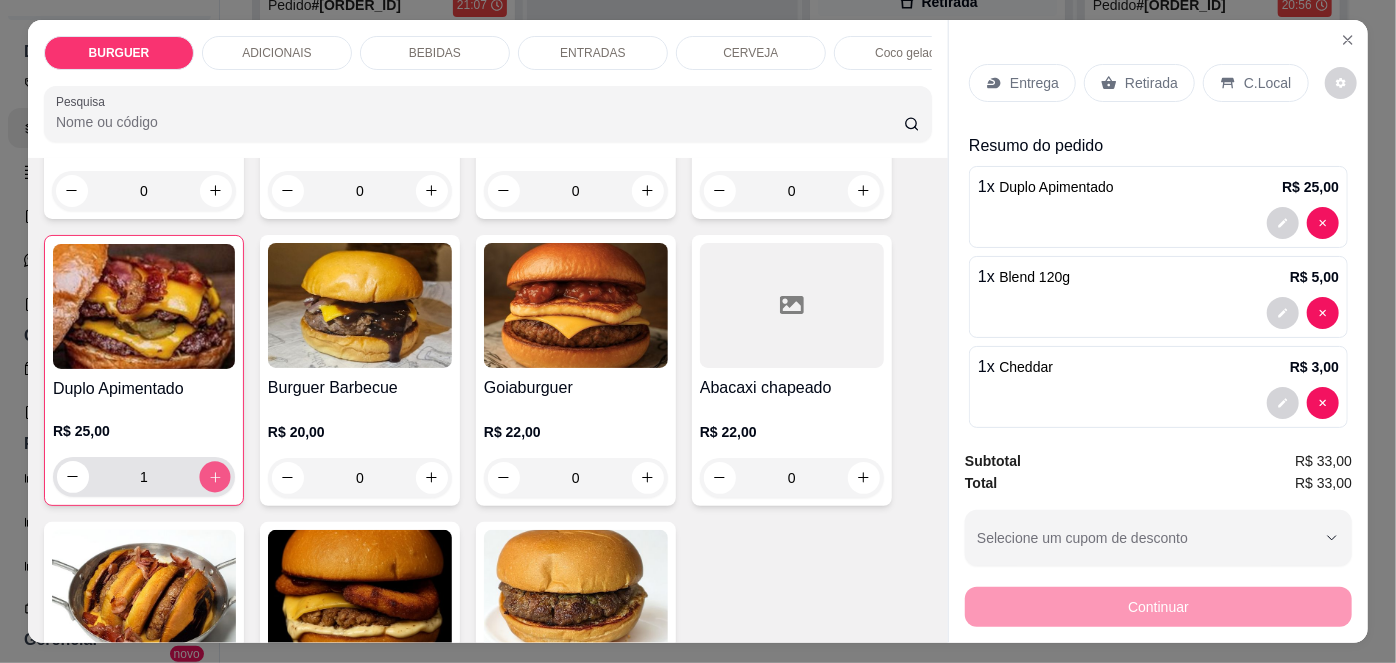 click 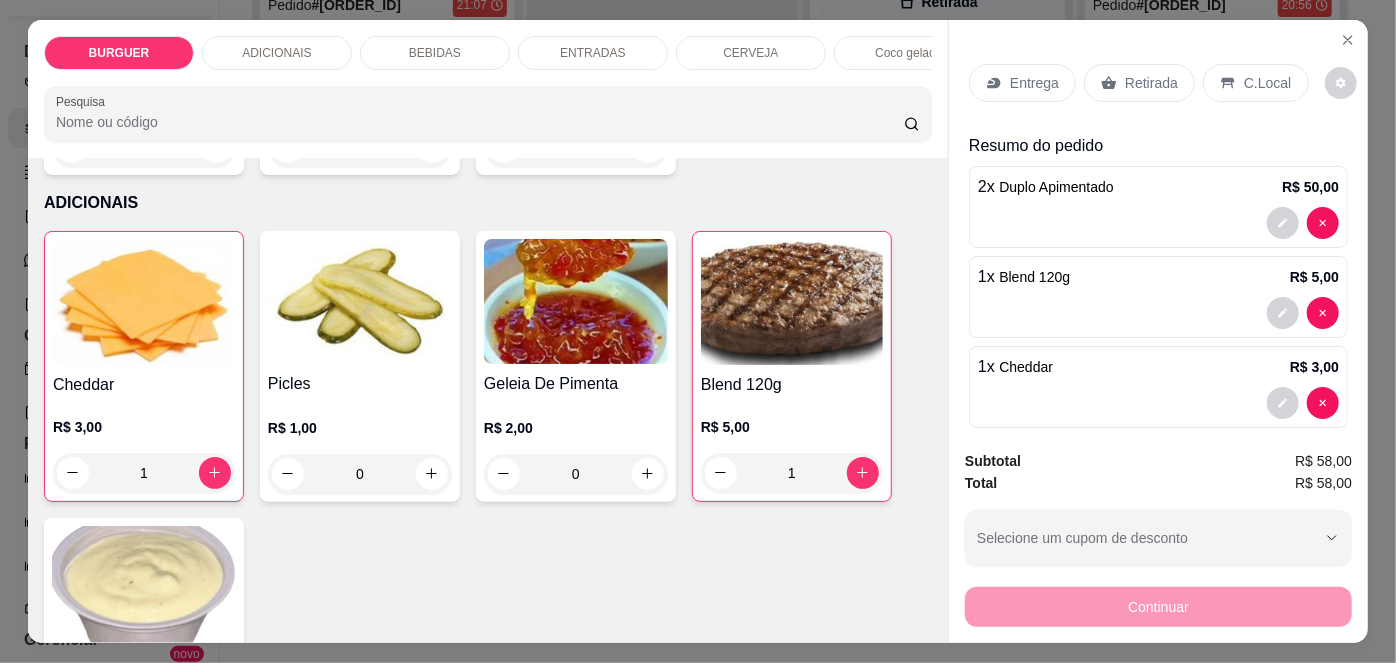 scroll, scrollTop: 955, scrollLeft: 0, axis: vertical 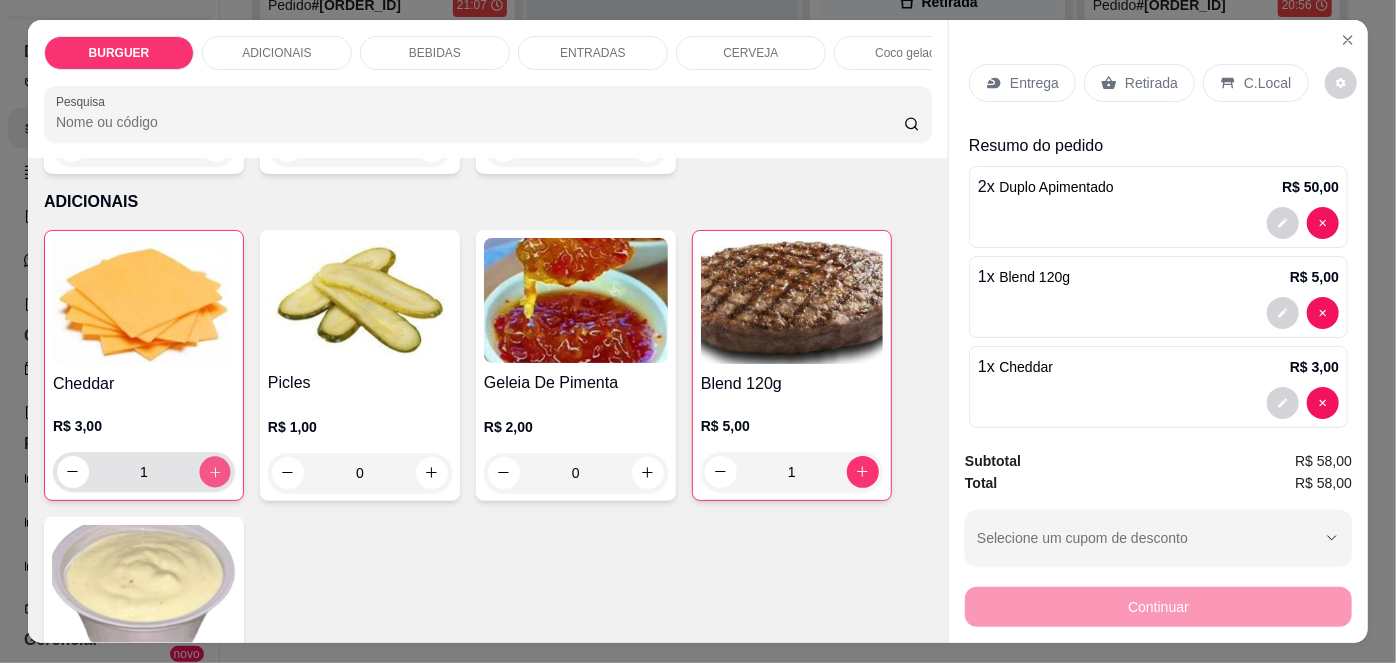click 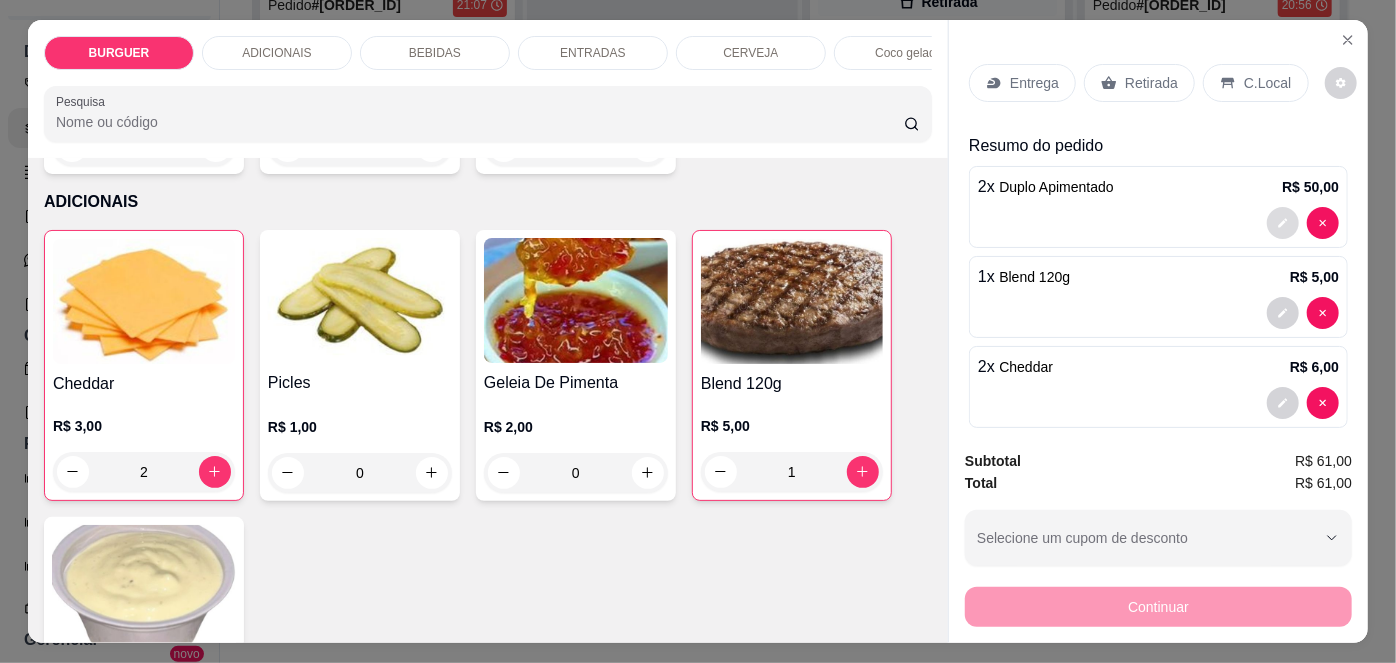 click 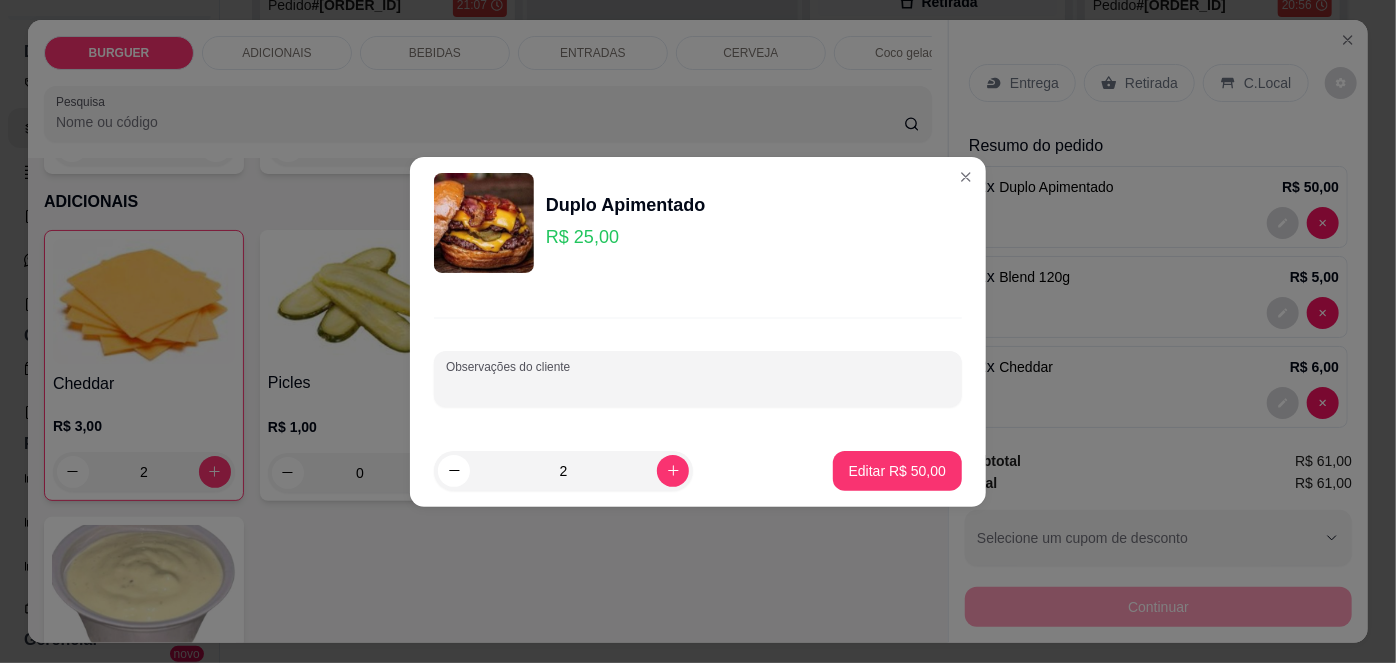 click on "Observações do cliente" at bounding box center (698, 387) 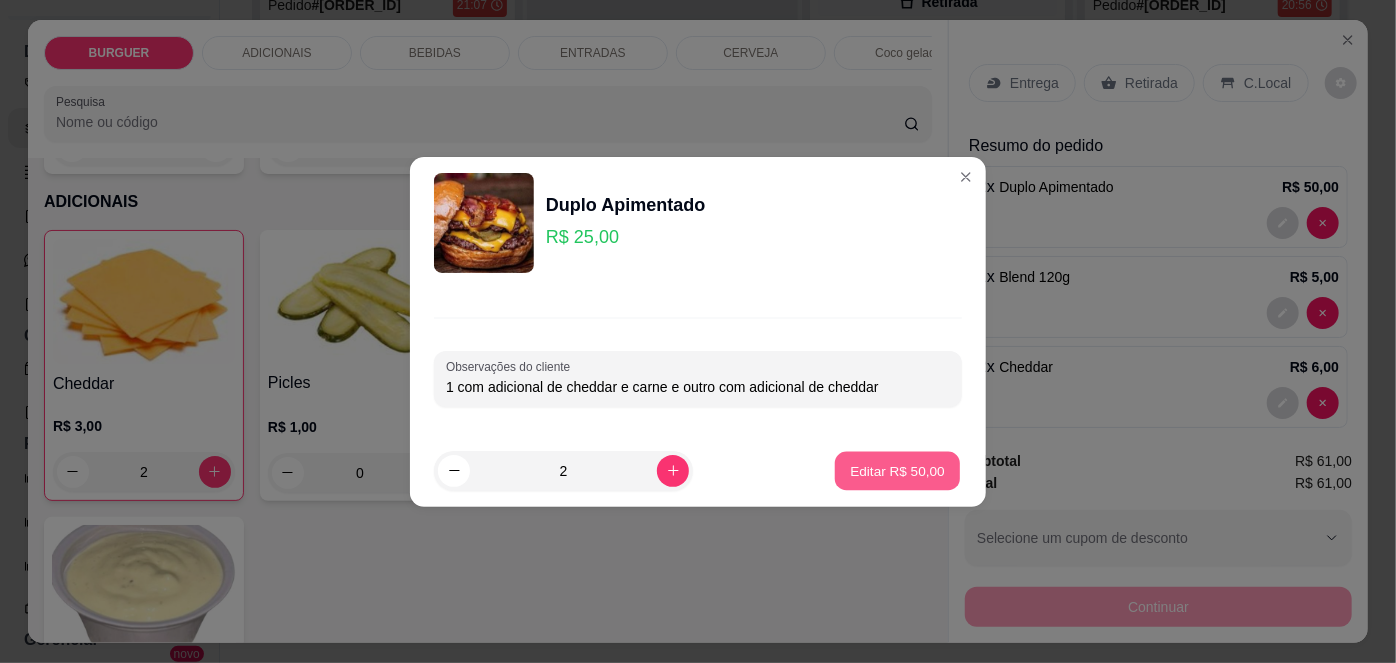 click on "Editar R$ 50,00" at bounding box center [897, 470] 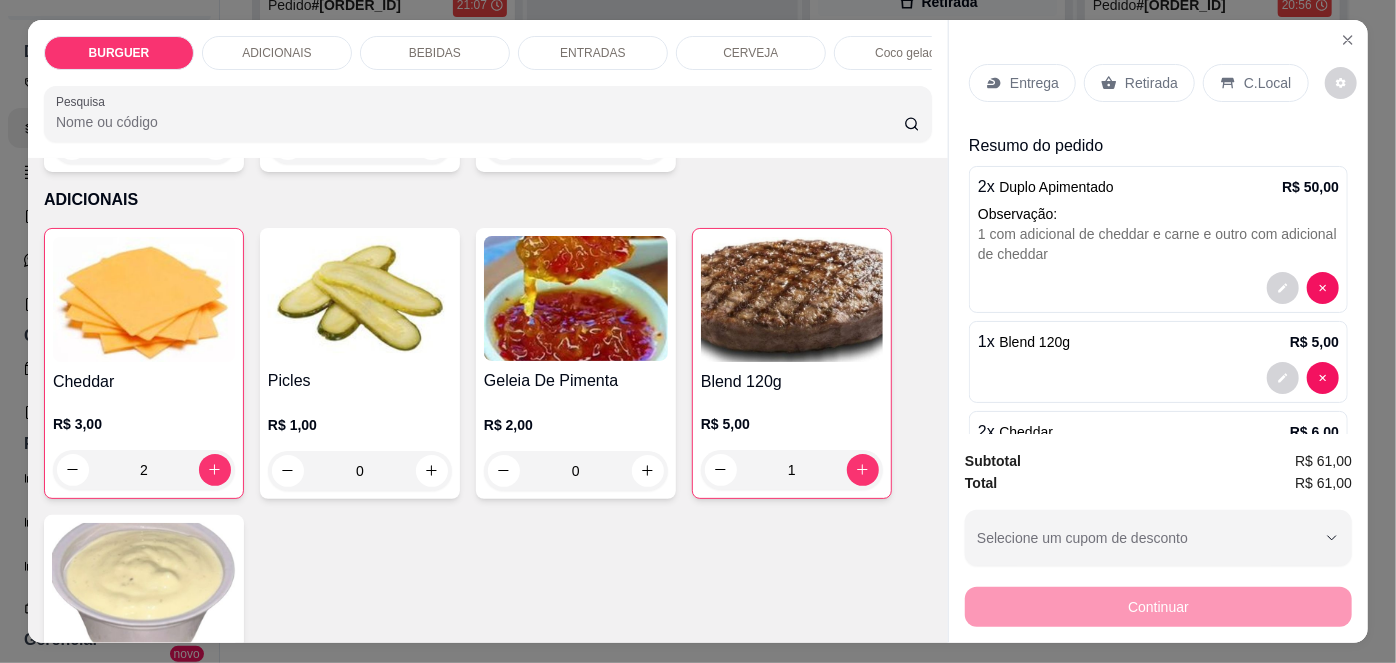 scroll, scrollTop: 954, scrollLeft: 0, axis: vertical 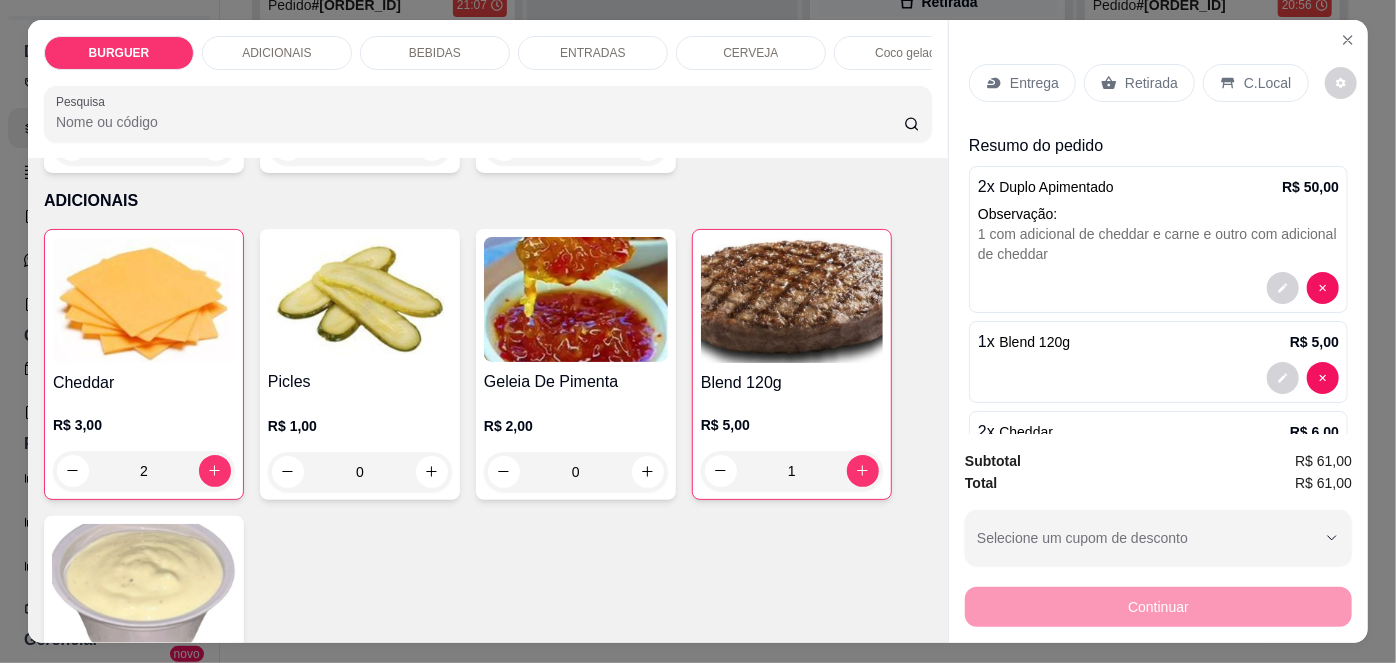 click on "Entrega" at bounding box center [1034, 83] 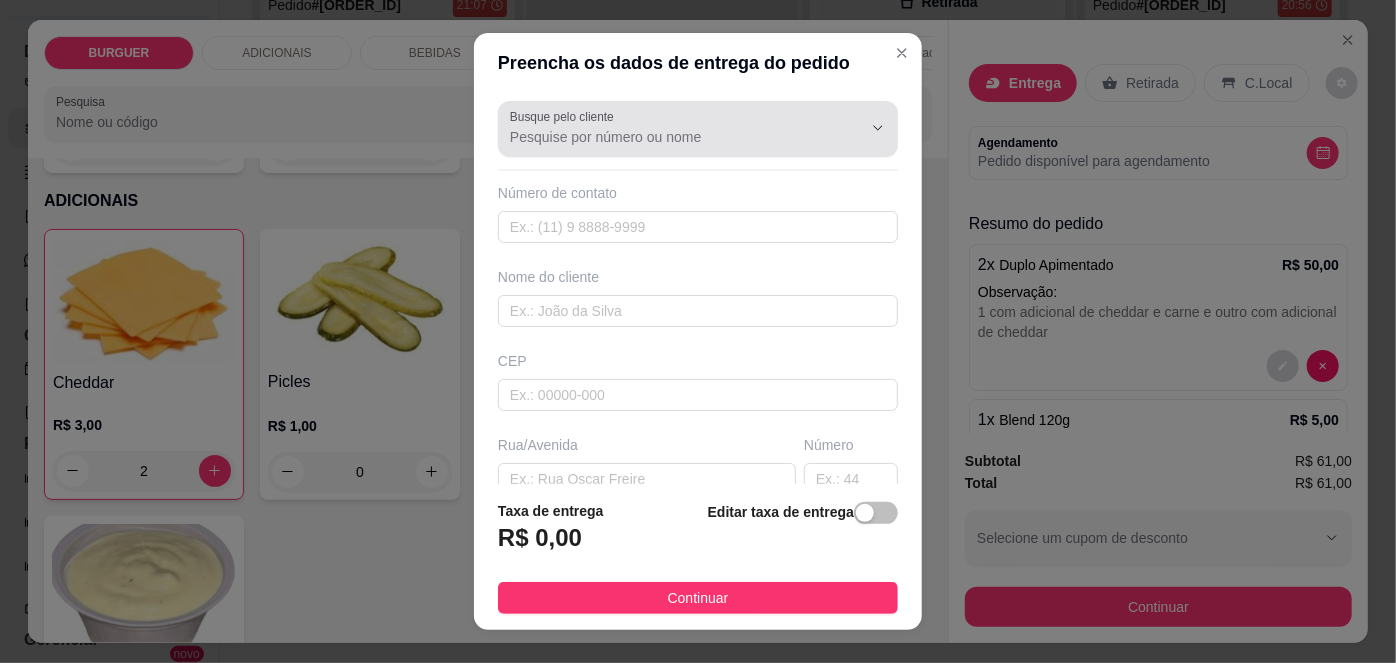 click on "Busque pelo cliente" at bounding box center [698, 129] 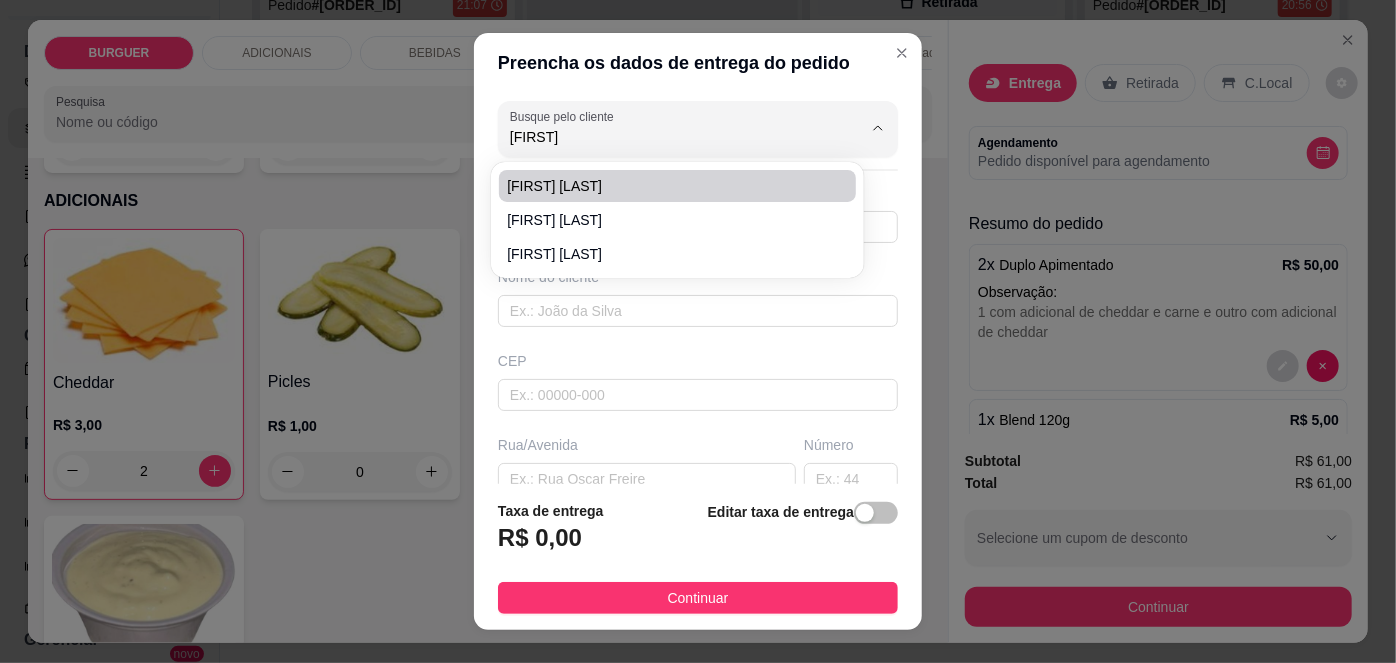 click on "[FIRST] [LAST]" at bounding box center (667, 186) 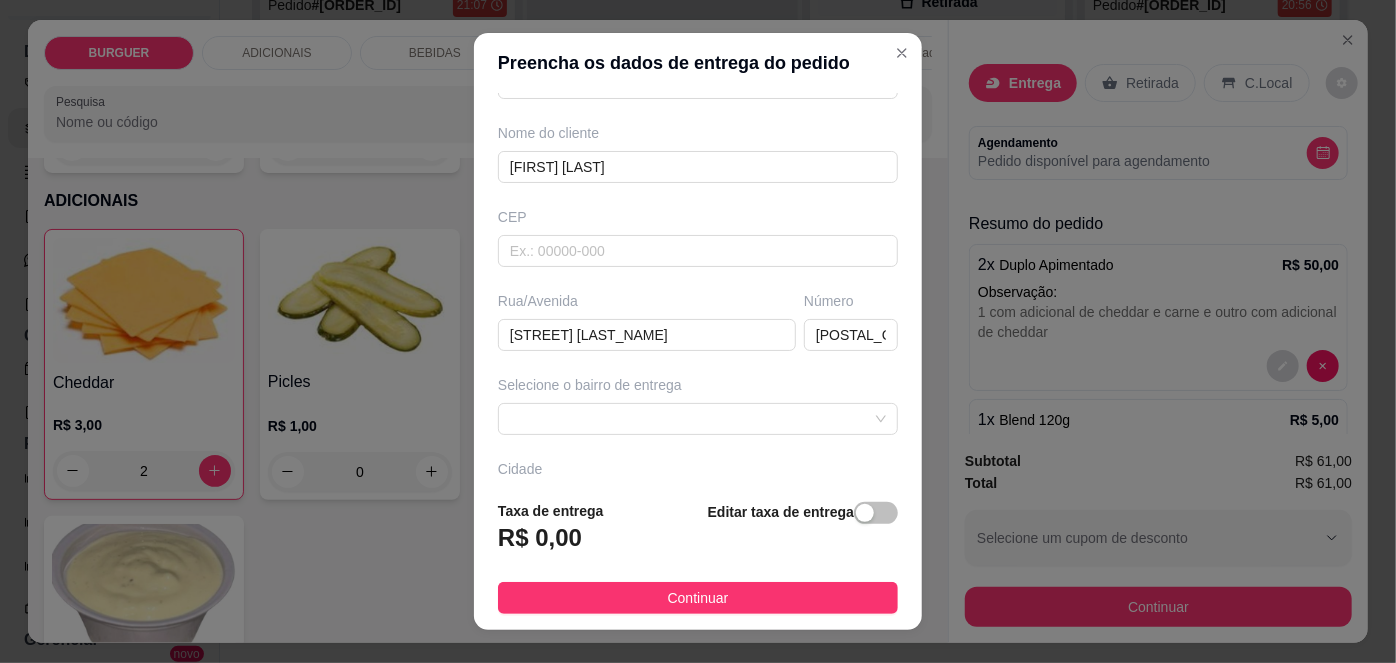 scroll, scrollTop: 145, scrollLeft: 0, axis: vertical 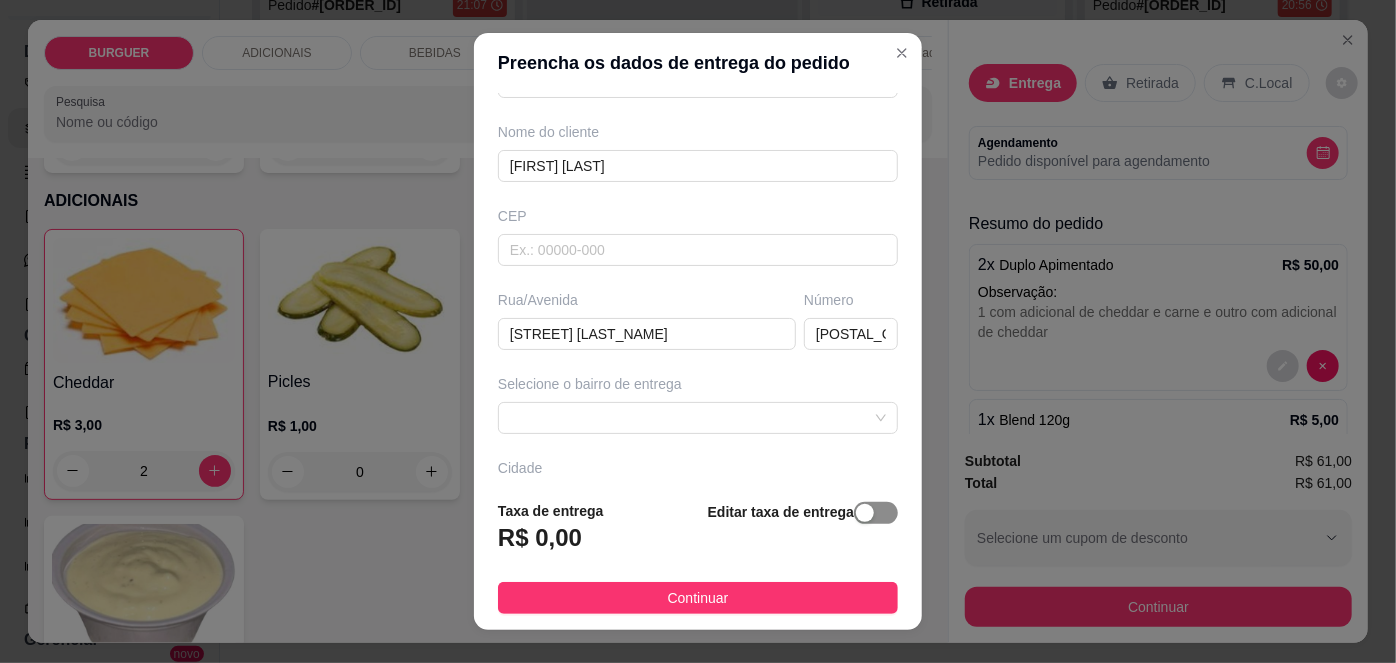 click at bounding box center (876, 513) 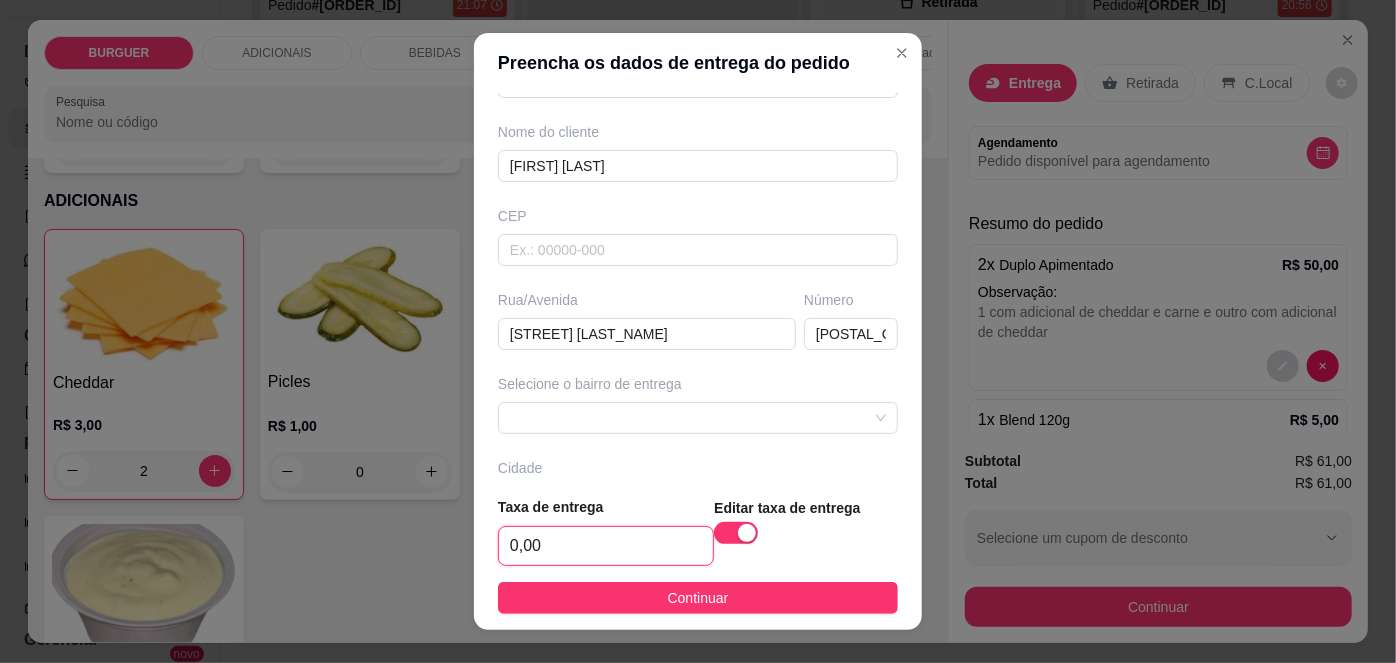click on "0,00" at bounding box center [606, 546] 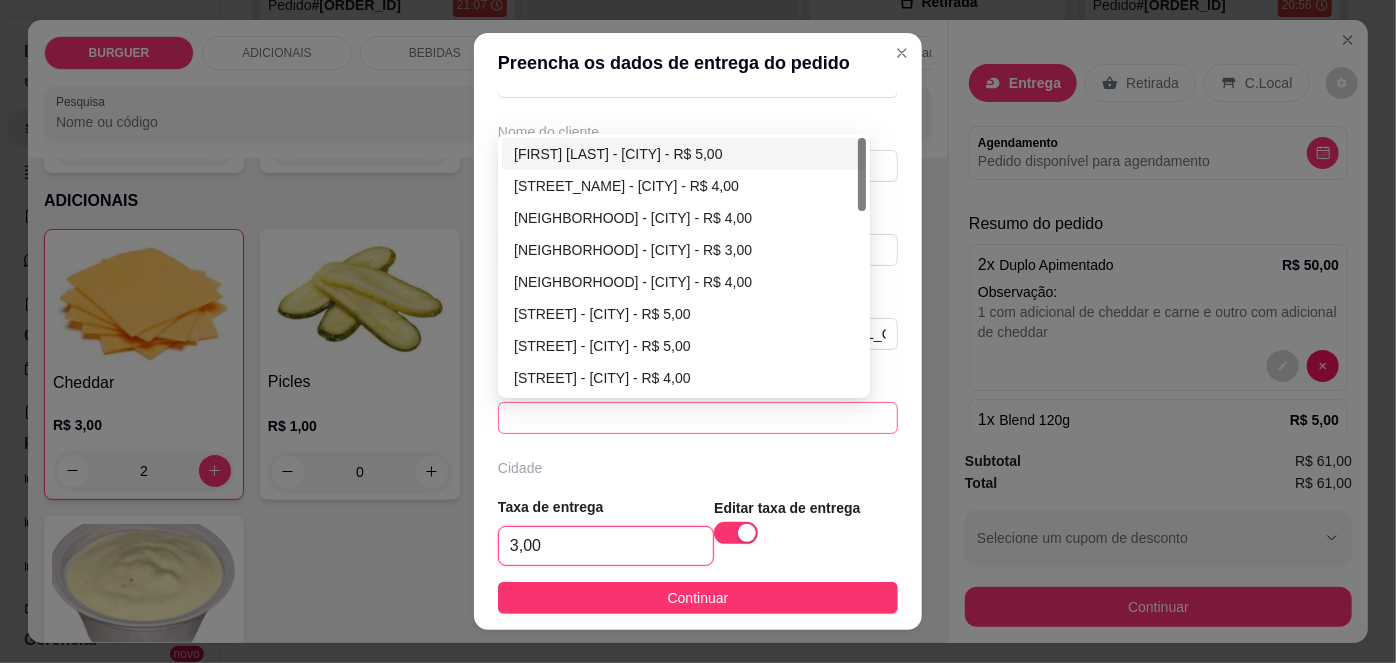 click at bounding box center [698, 418] 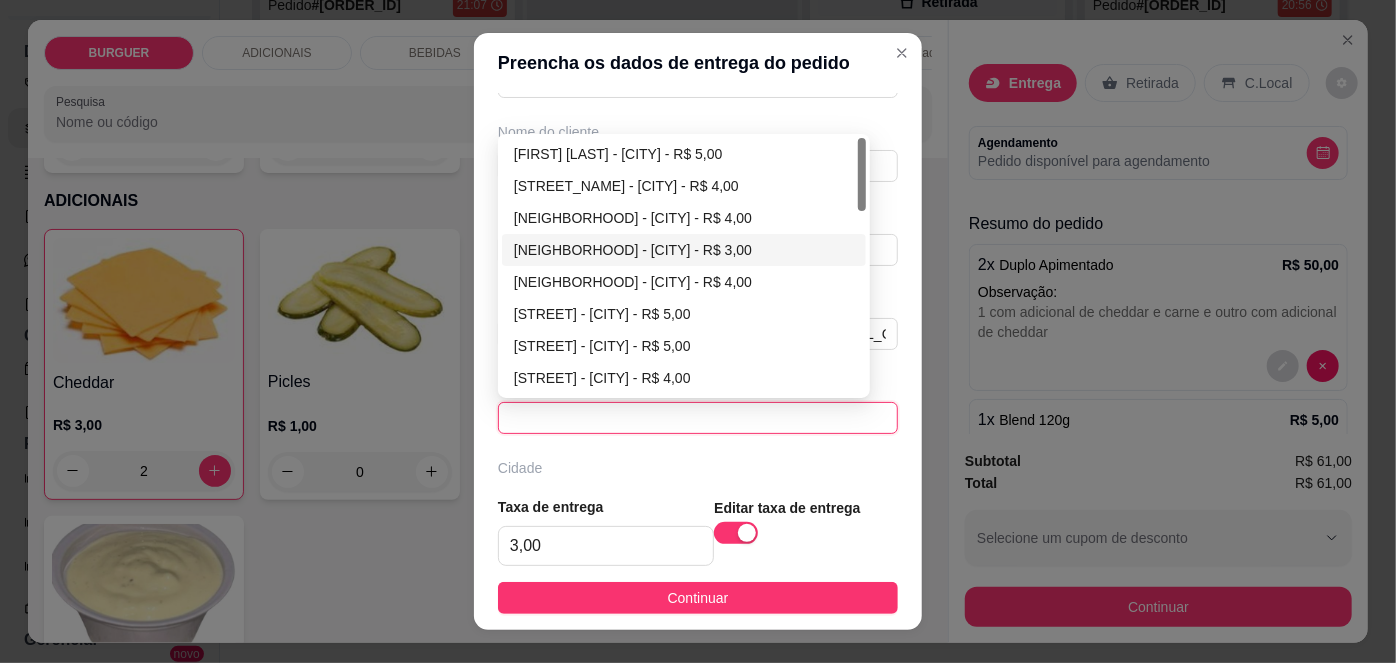 click on "[NEIGHBORHOOD] - [CITY] -  R$ 3,00" at bounding box center (684, 250) 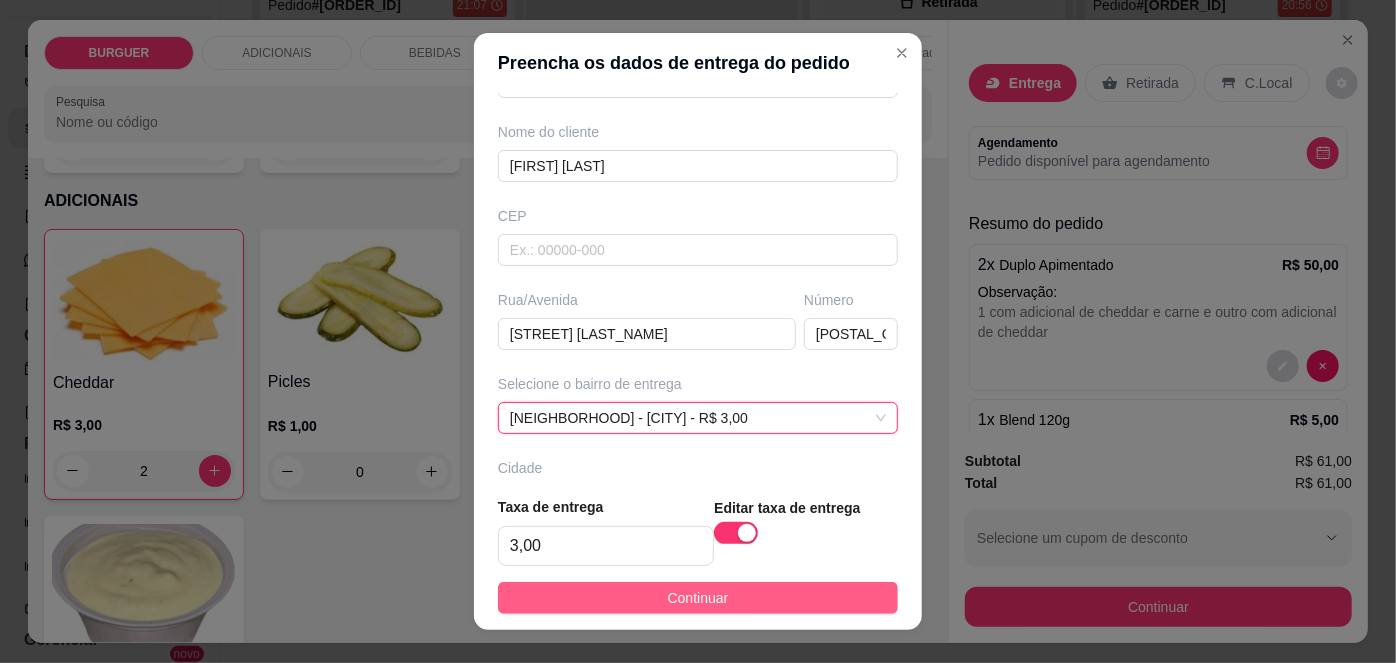click on "Continuar" at bounding box center [698, 598] 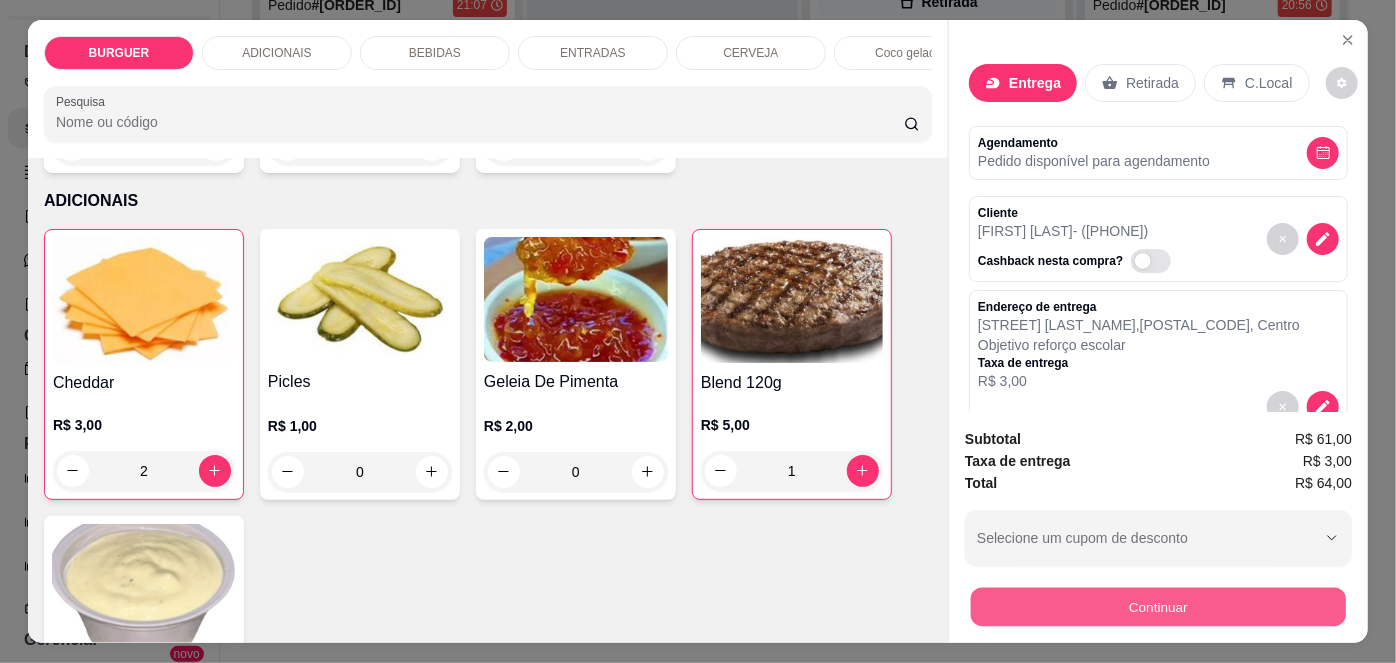 click on "Continuar" at bounding box center (1158, 607) 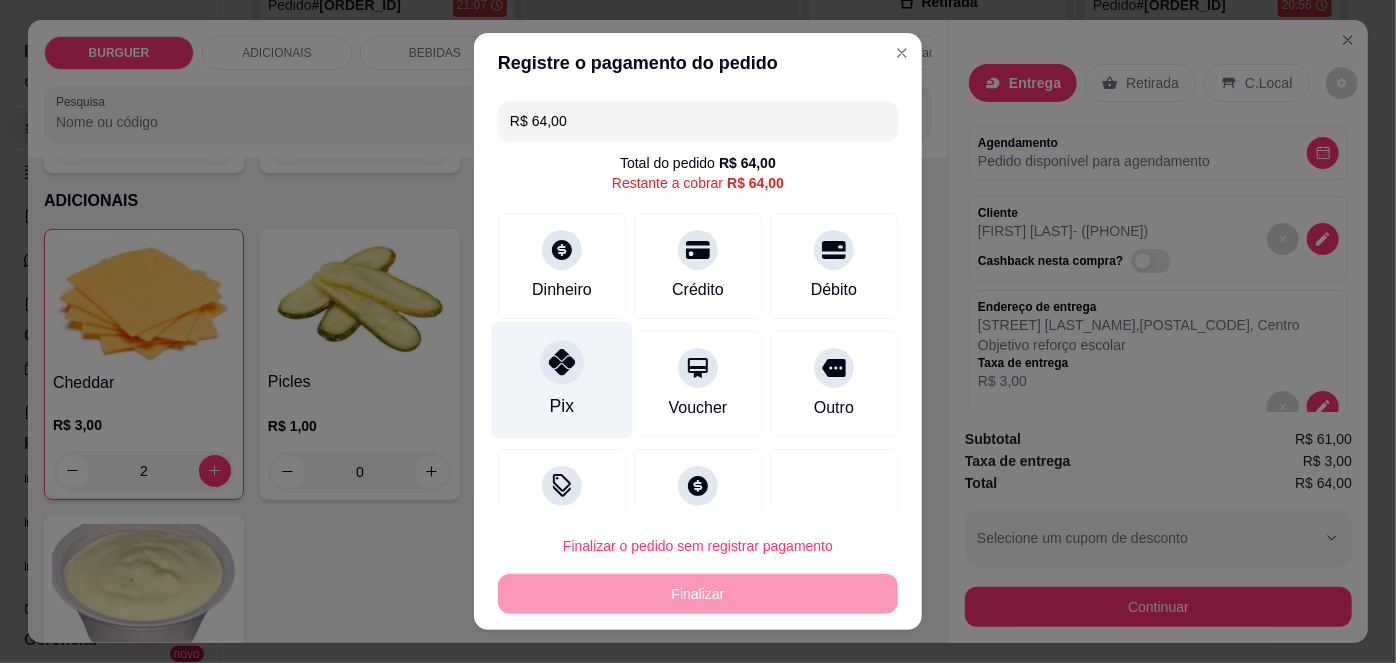 click on "Pix" at bounding box center (562, 406) 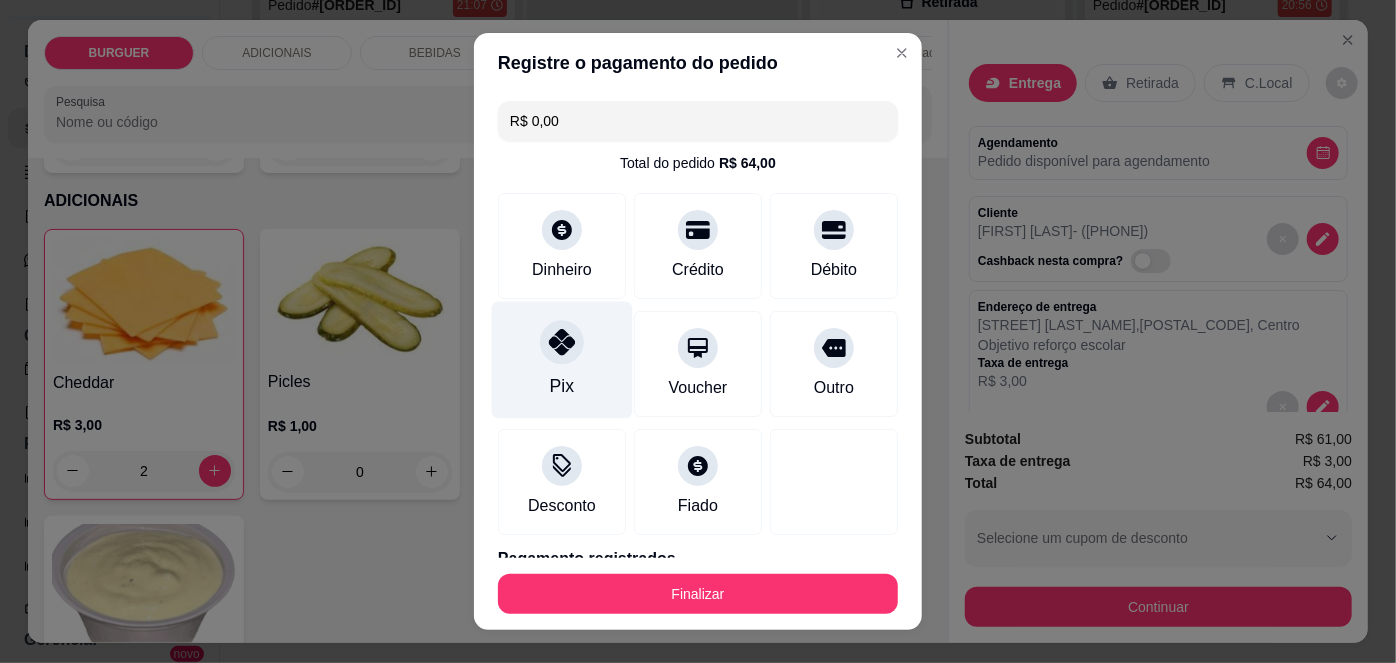 scroll, scrollTop: 88, scrollLeft: 0, axis: vertical 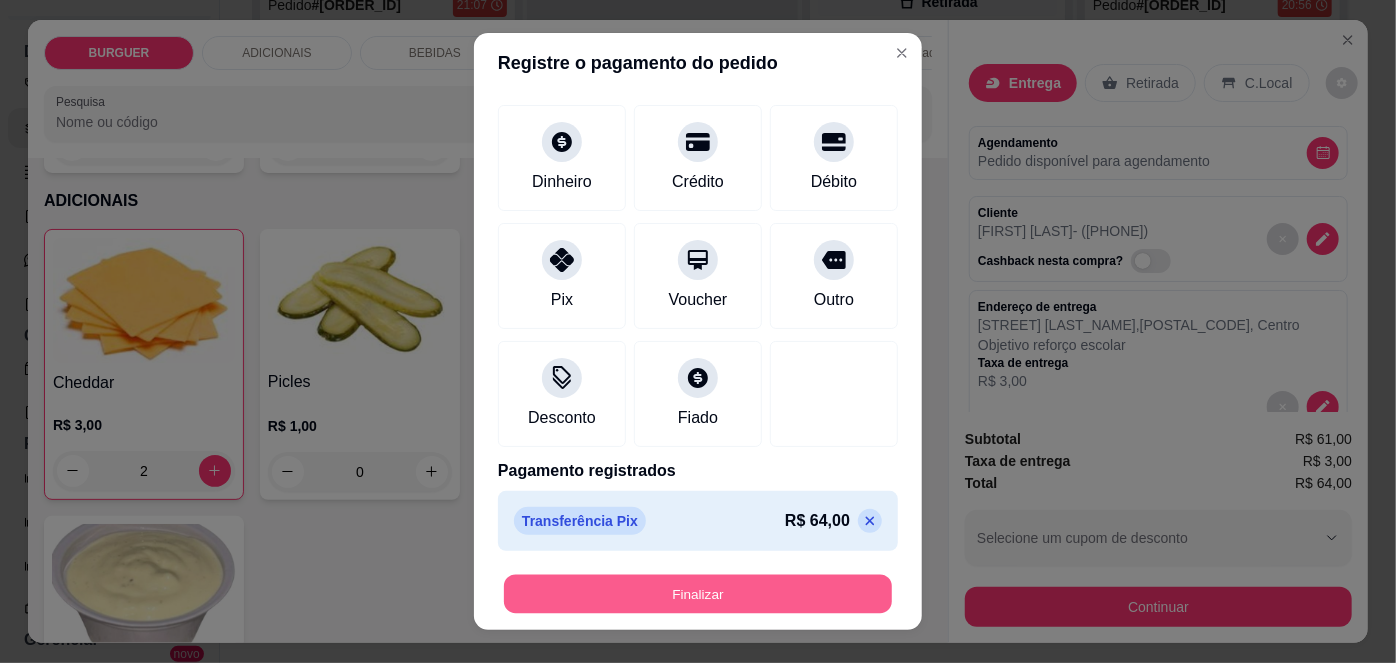 click on "Finalizar" at bounding box center [698, 593] 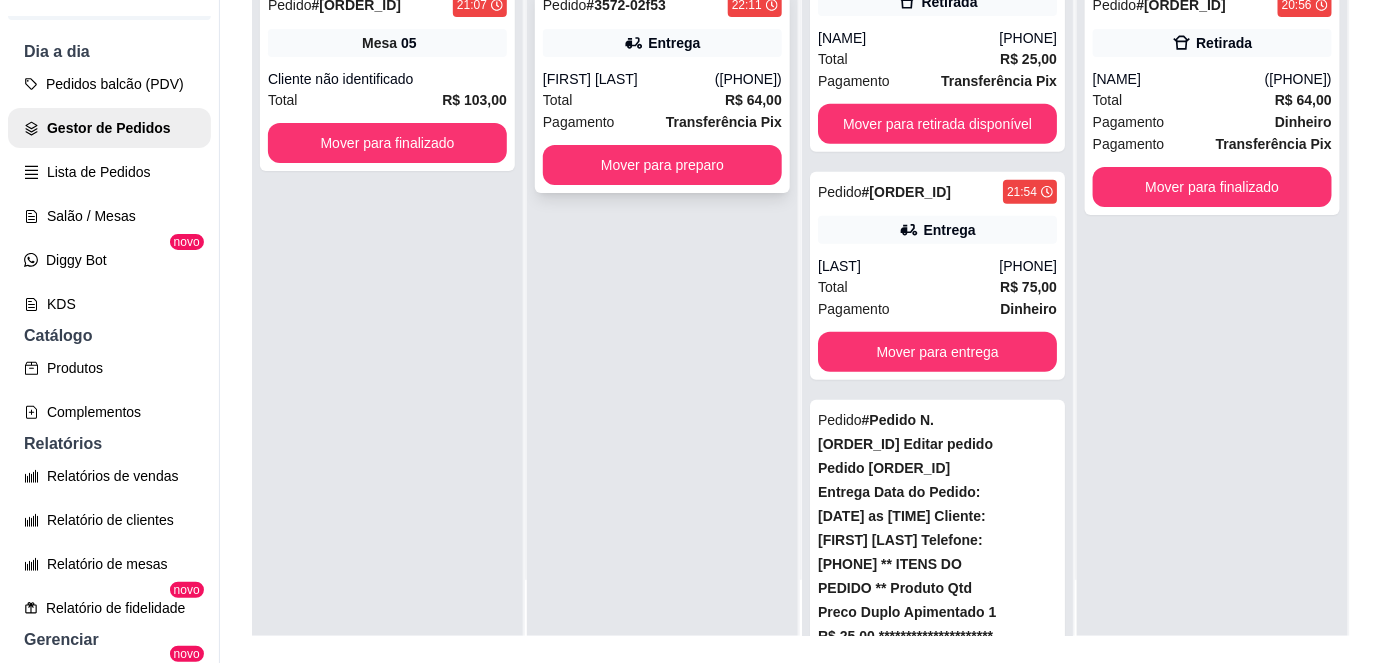 click on "Pedido # [ORDER_ID] [TIME] Entrega [FIRST] [LAST] [PHONE] Total R$ 64,00 Pagamento Transferência Pix Mover para preparo" at bounding box center (662, 89) 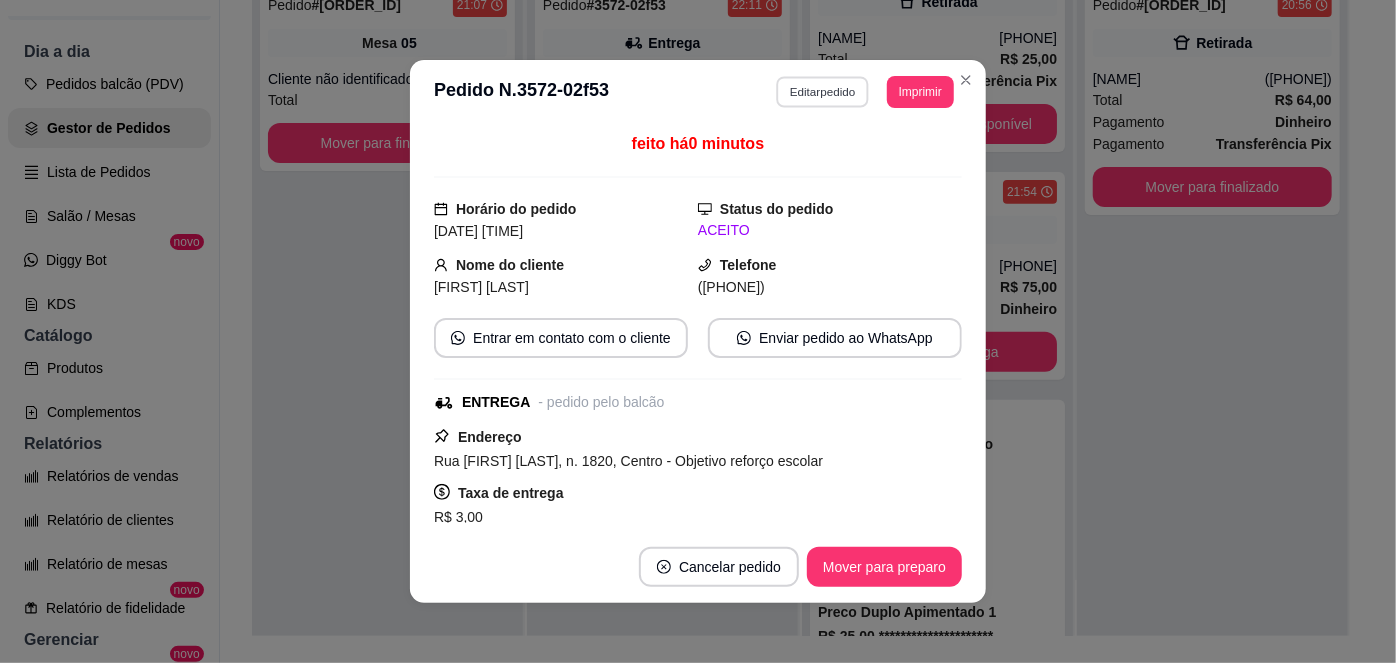 click on "Editar  pedido" at bounding box center [823, 91] 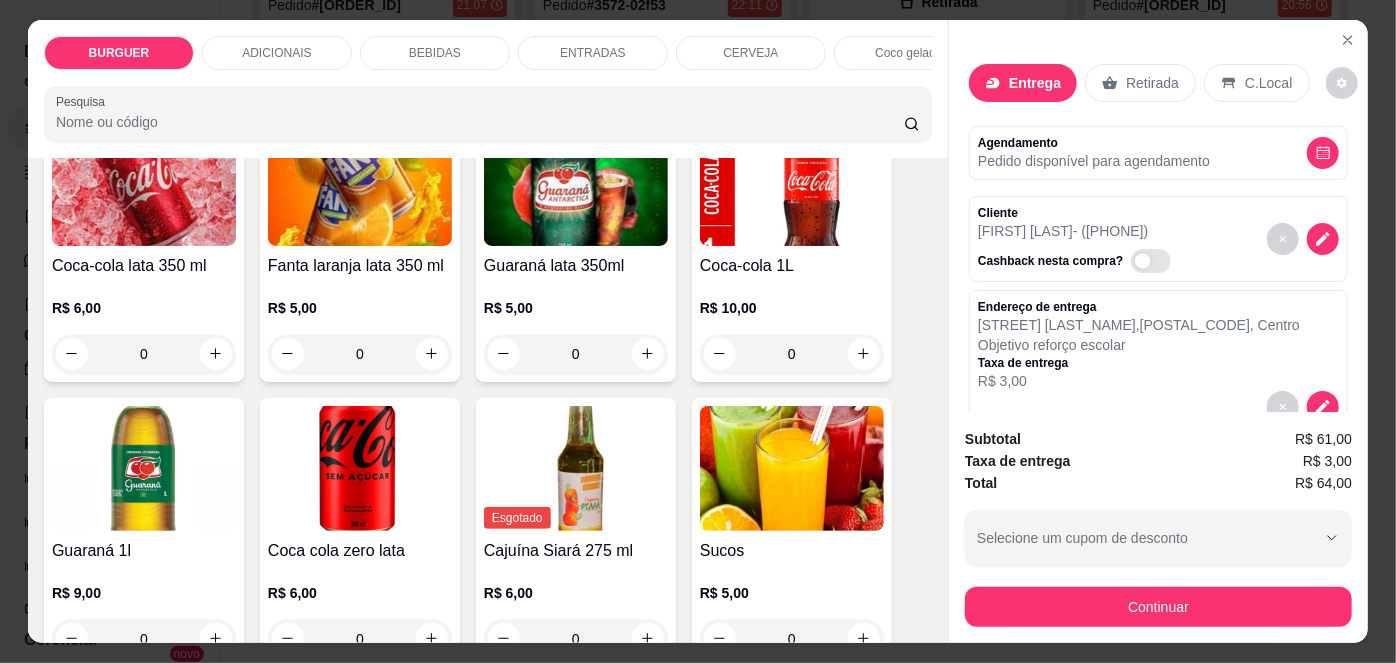 scroll, scrollTop: 1788, scrollLeft: 0, axis: vertical 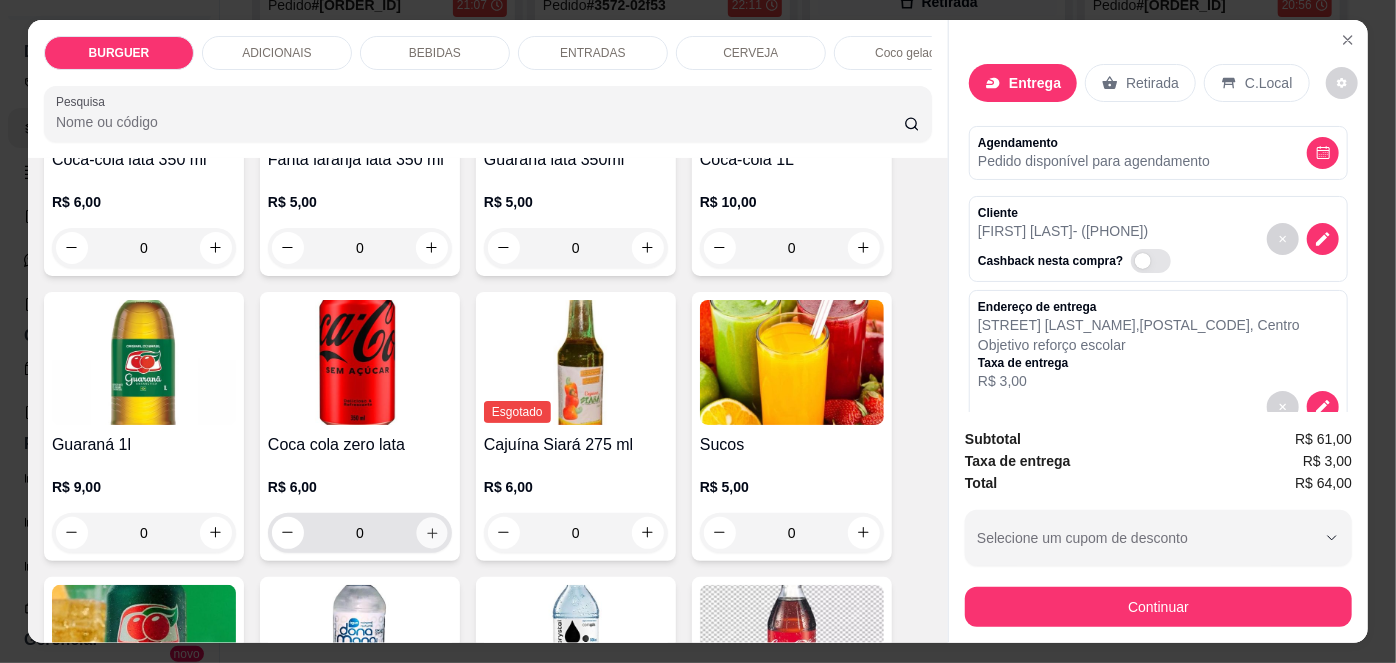 click 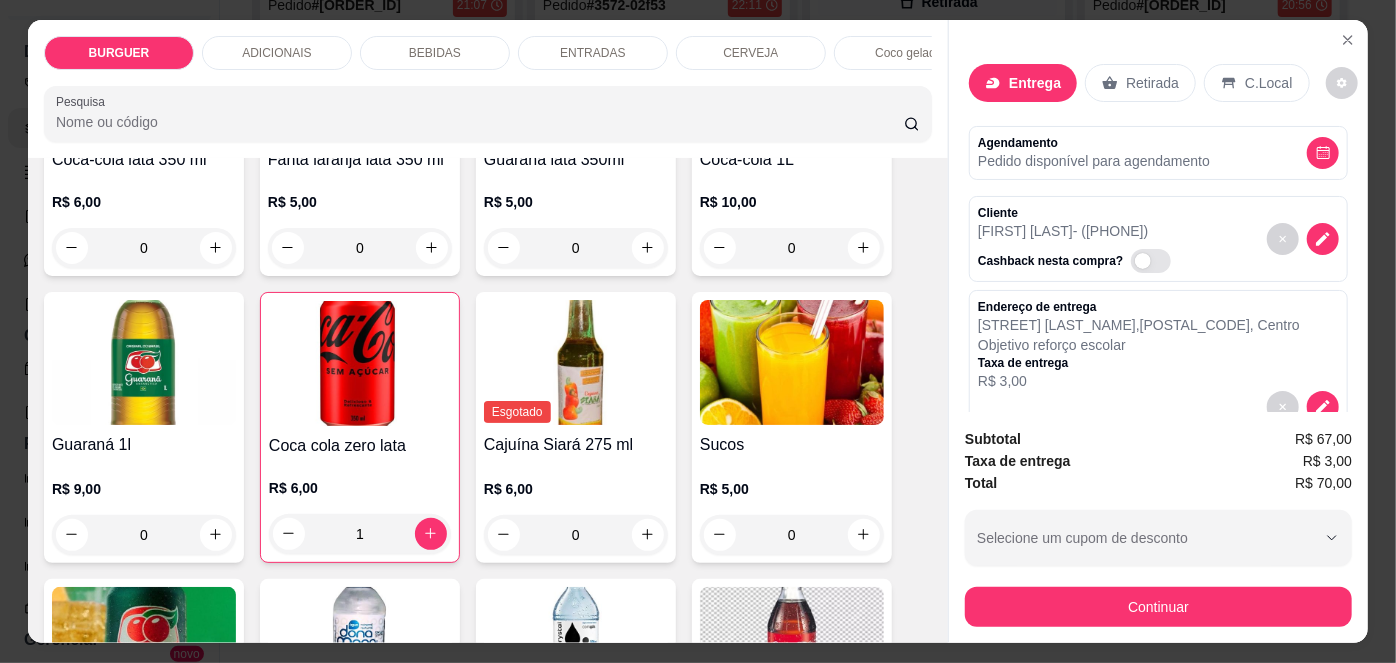 scroll, scrollTop: 528, scrollLeft: 0, axis: vertical 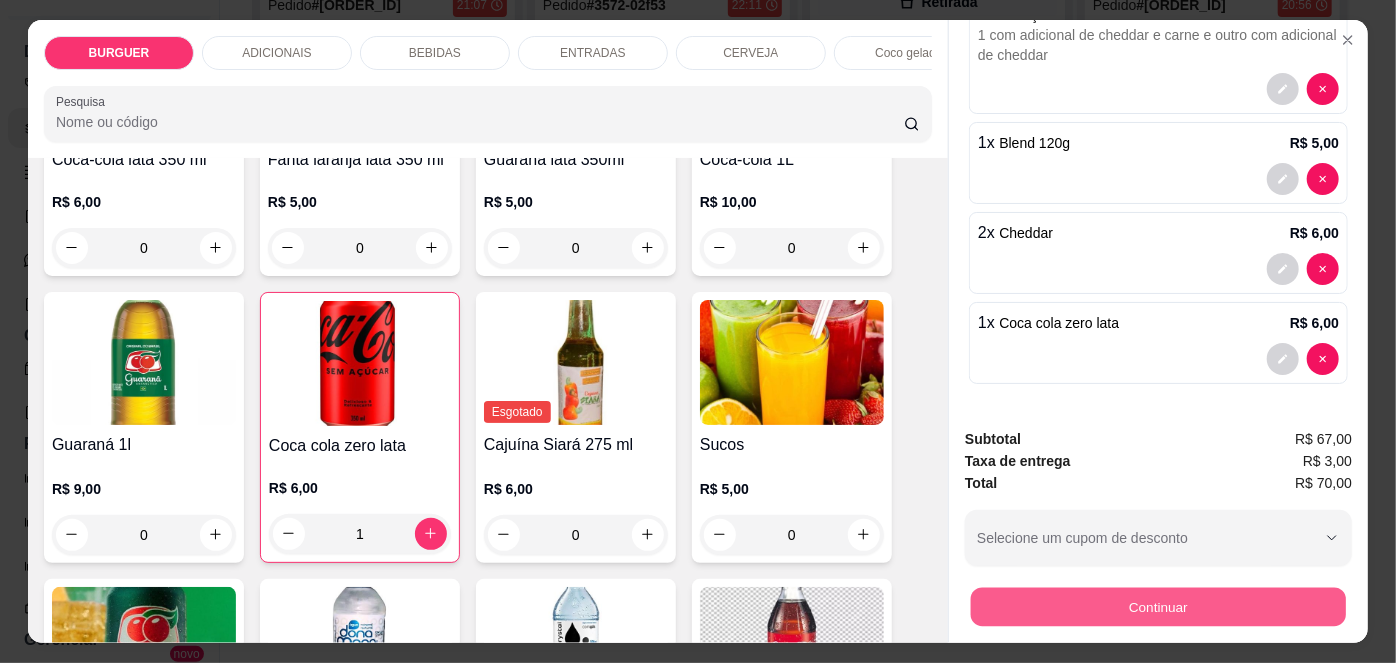 click on "Continuar" at bounding box center [1158, 607] 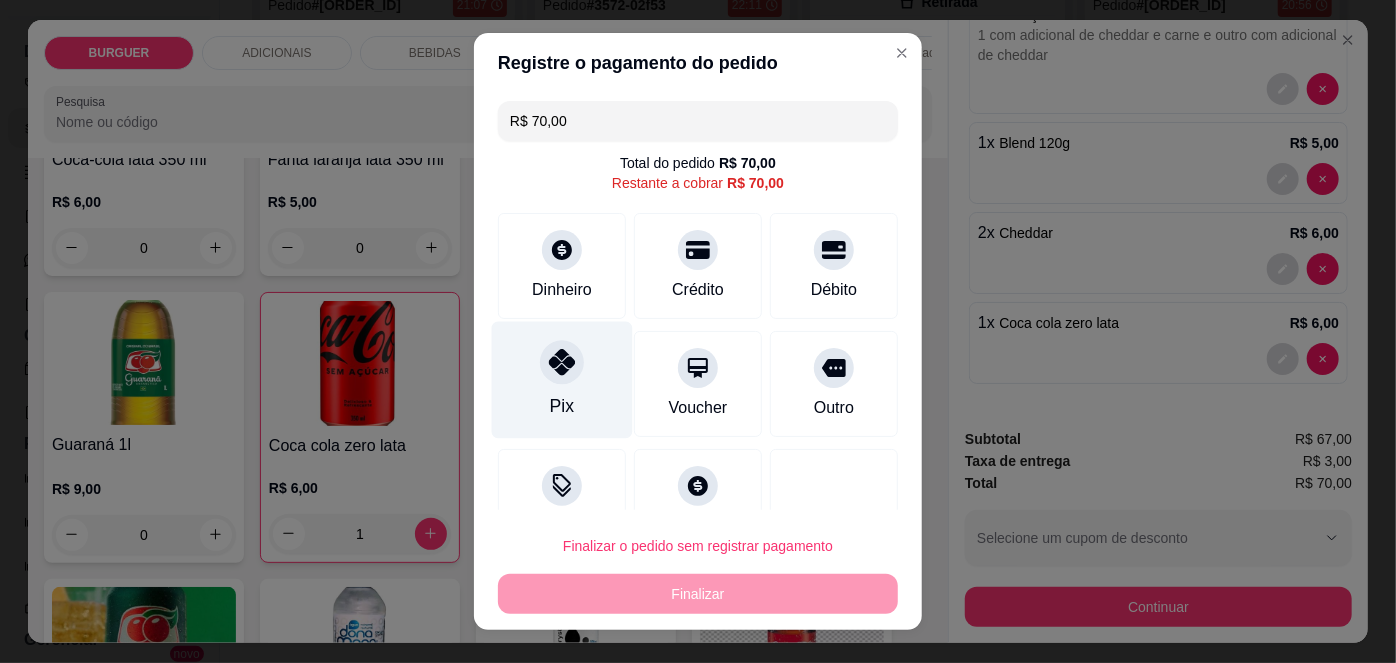 click 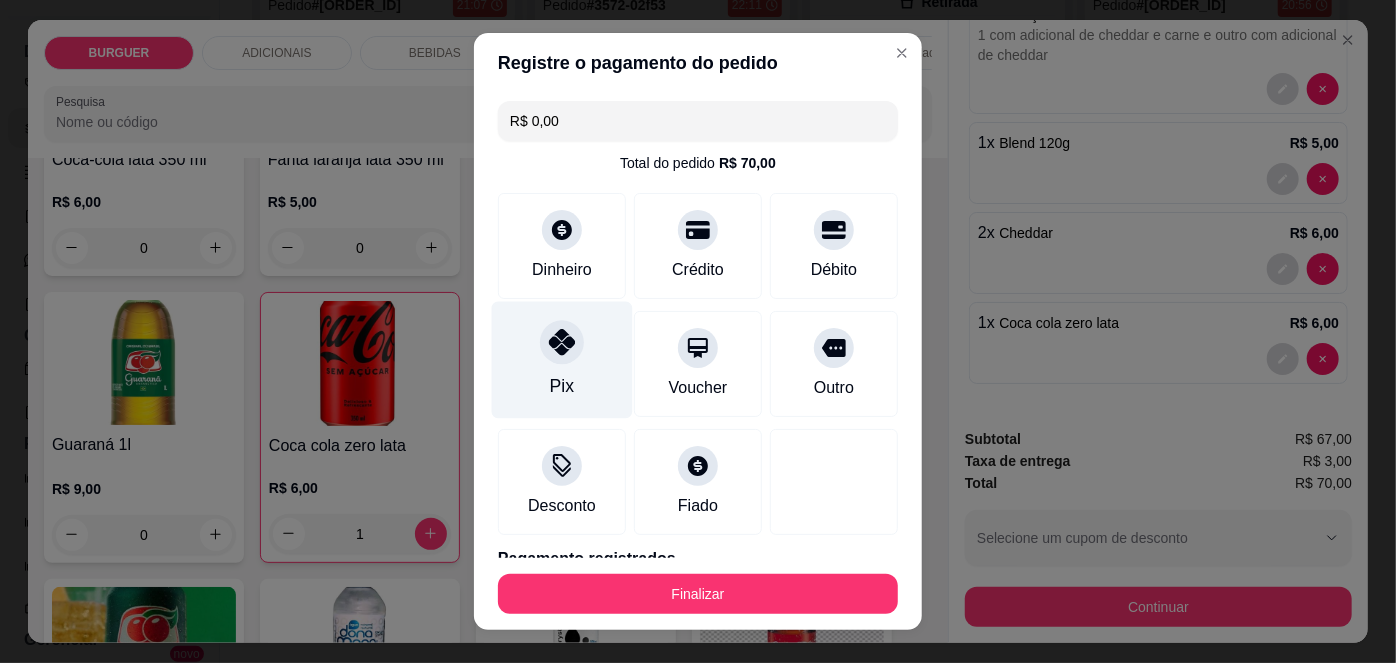 scroll, scrollTop: 88, scrollLeft: 0, axis: vertical 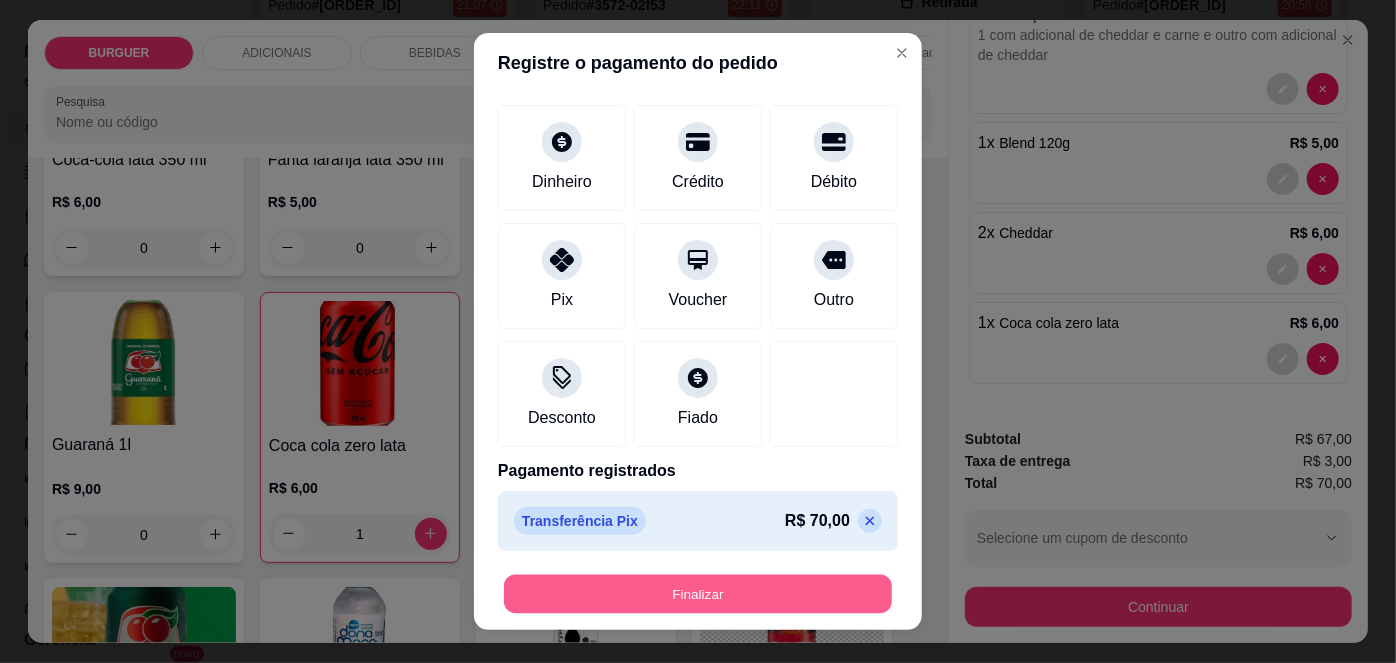 click on "Finalizar" at bounding box center (698, 593) 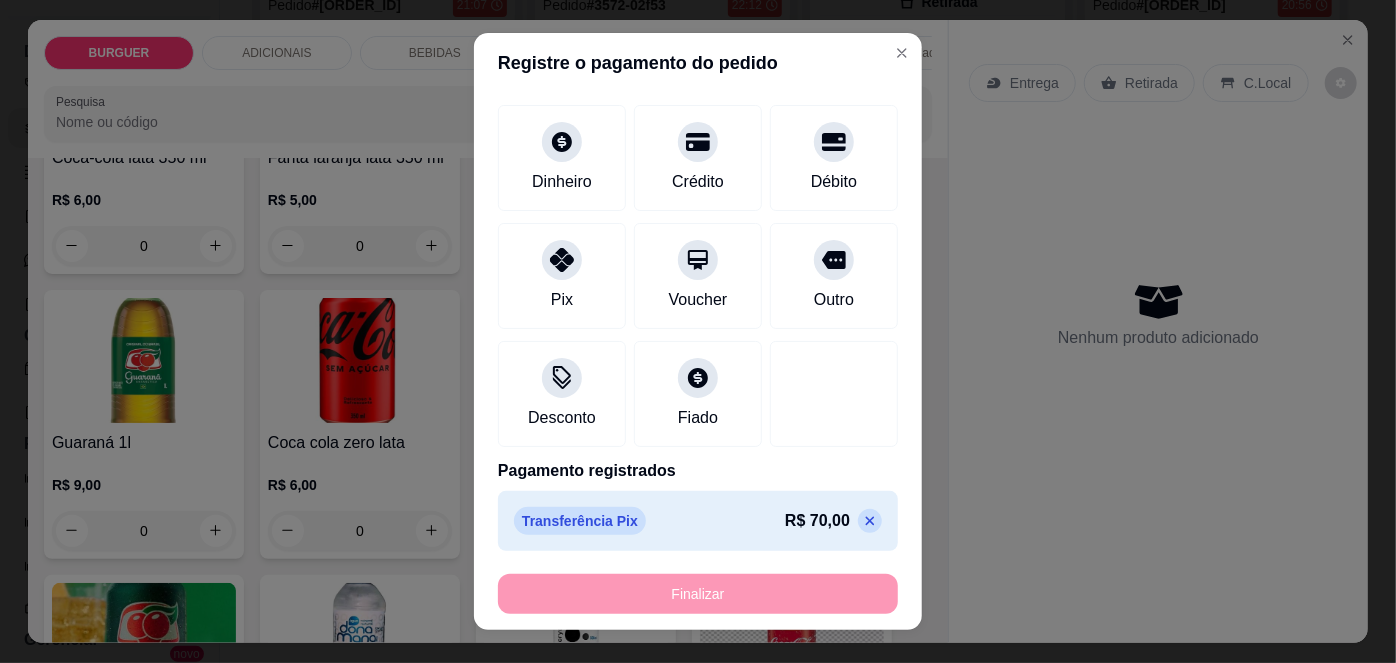 scroll, scrollTop: 0, scrollLeft: 0, axis: both 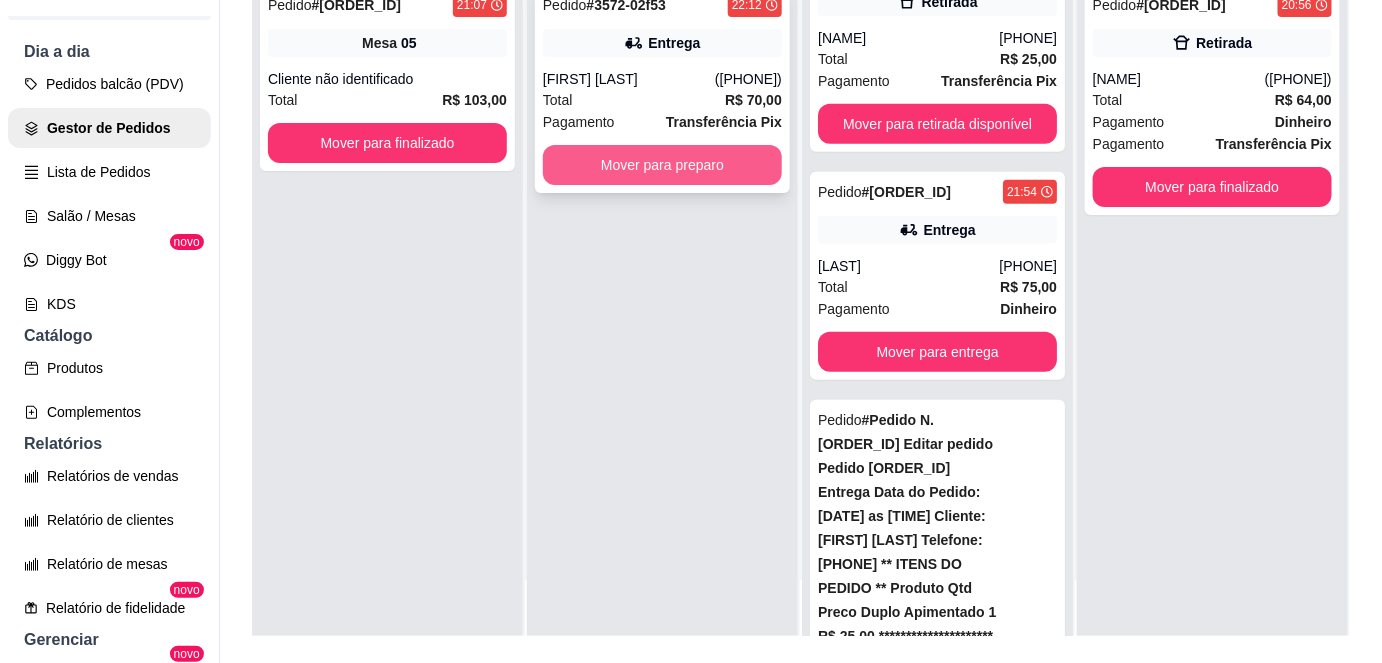 click on "Mover para preparo" at bounding box center [662, 165] 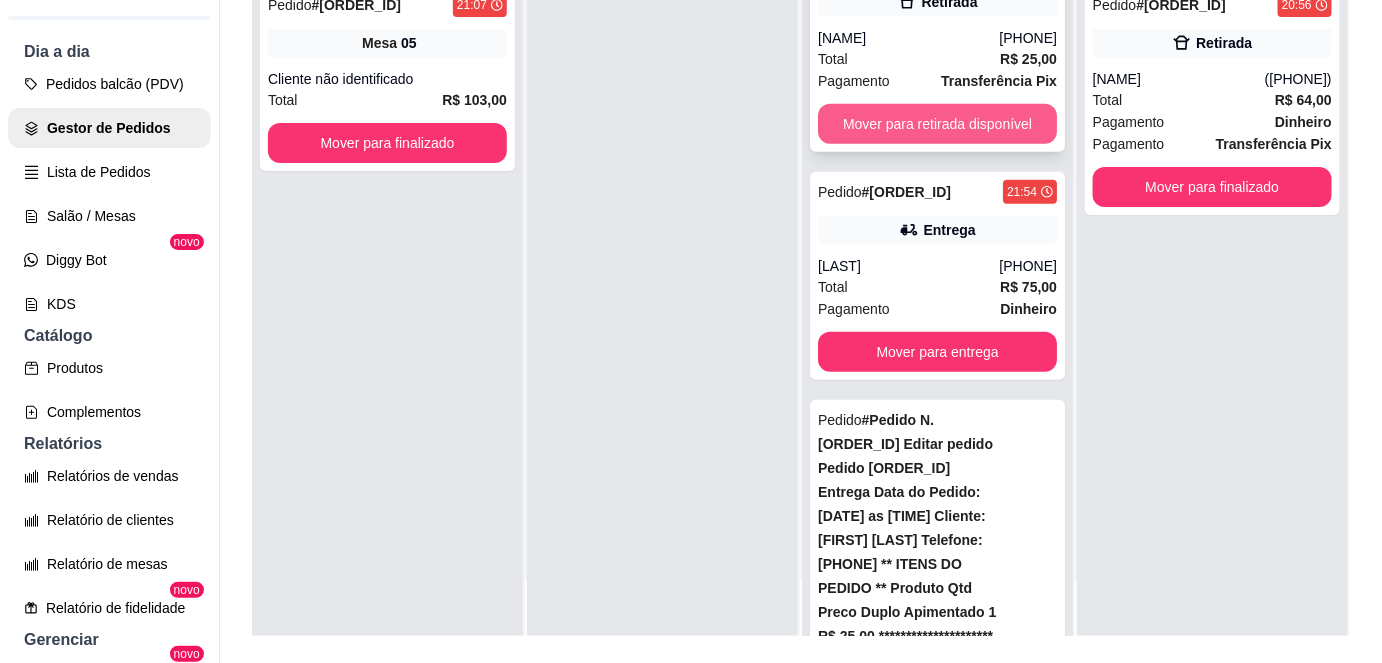 scroll, scrollTop: 0, scrollLeft: 0, axis: both 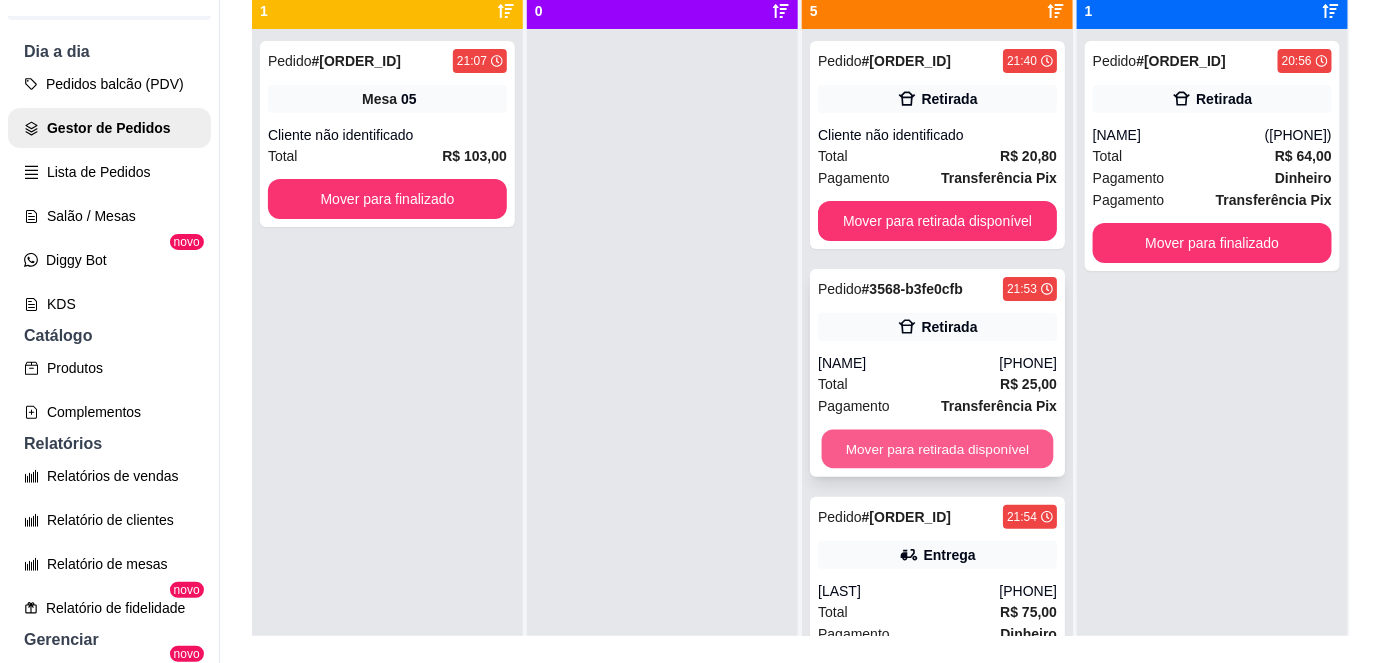 click on "Mover para retirada disponível" at bounding box center (938, 449) 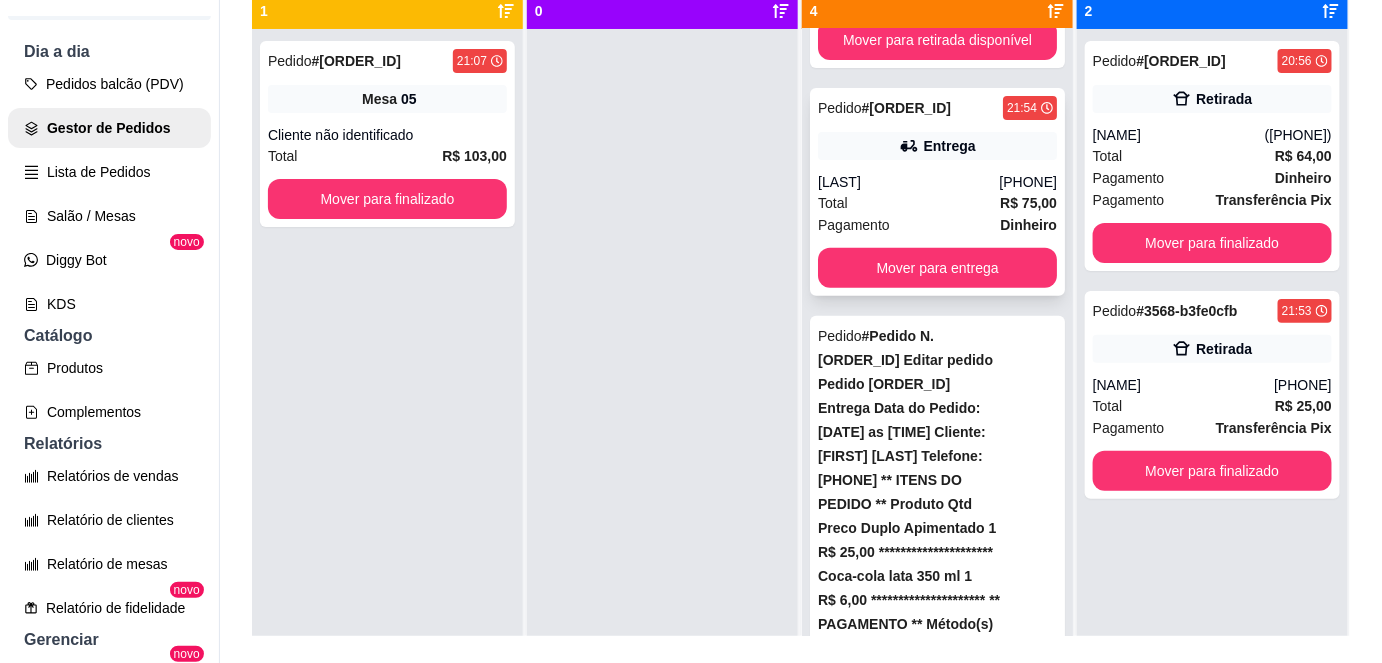 scroll, scrollTop: 288, scrollLeft: 0, axis: vertical 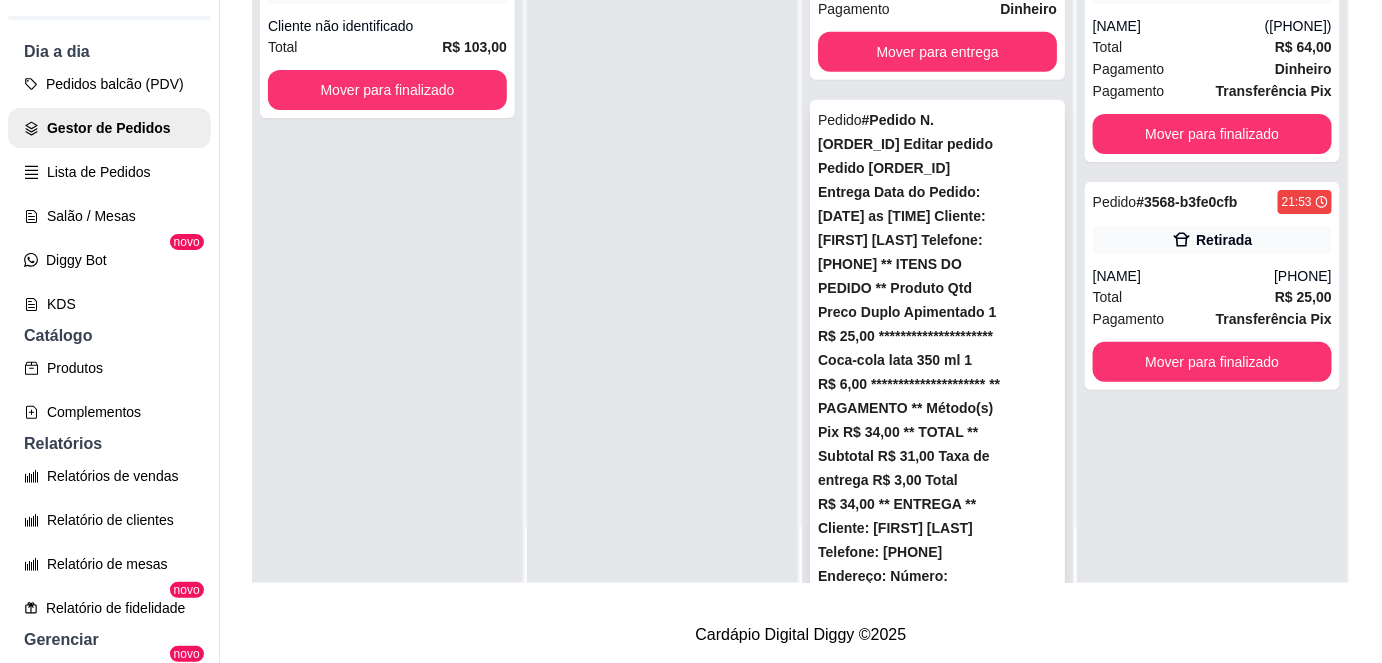 click on "Mover para entrega" at bounding box center (938, 1336) 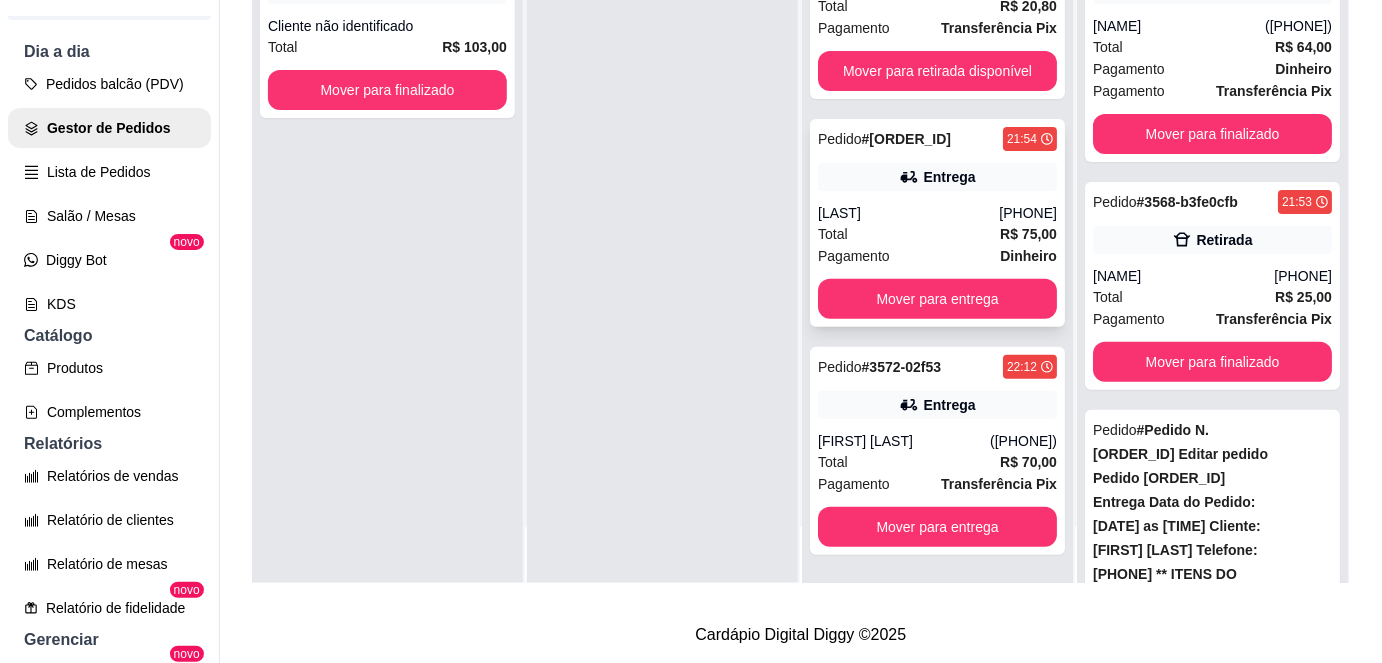 scroll, scrollTop: 0, scrollLeft: 0, axis: both 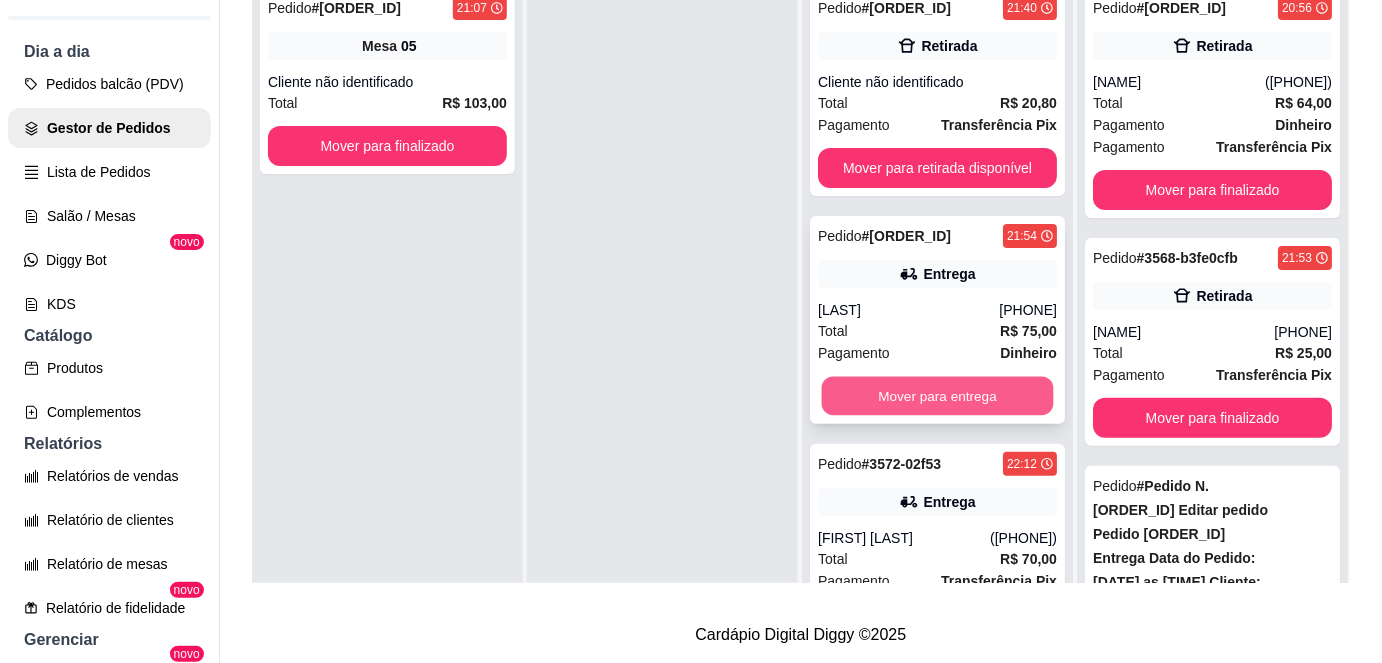 click on "Mover para entrega" at bounding box center (938, 396) 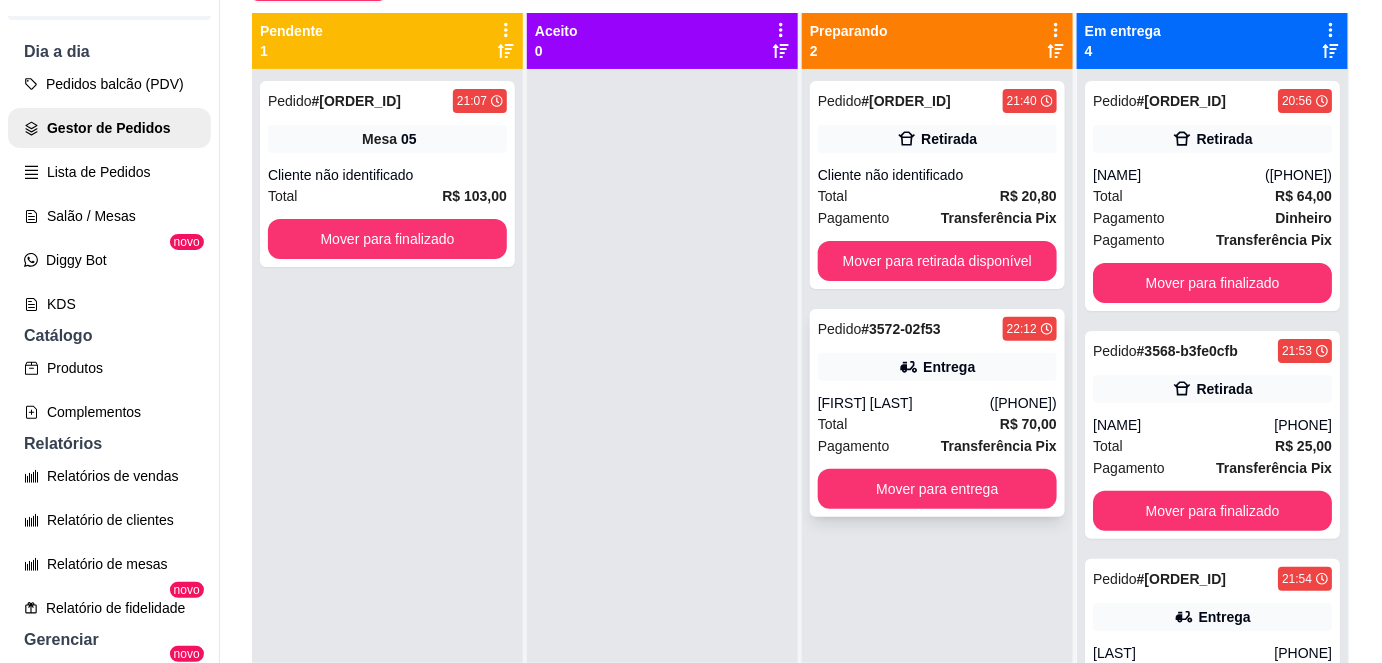 scroll, scrollTop: 212, scrollLeft: 0, axis: vertical 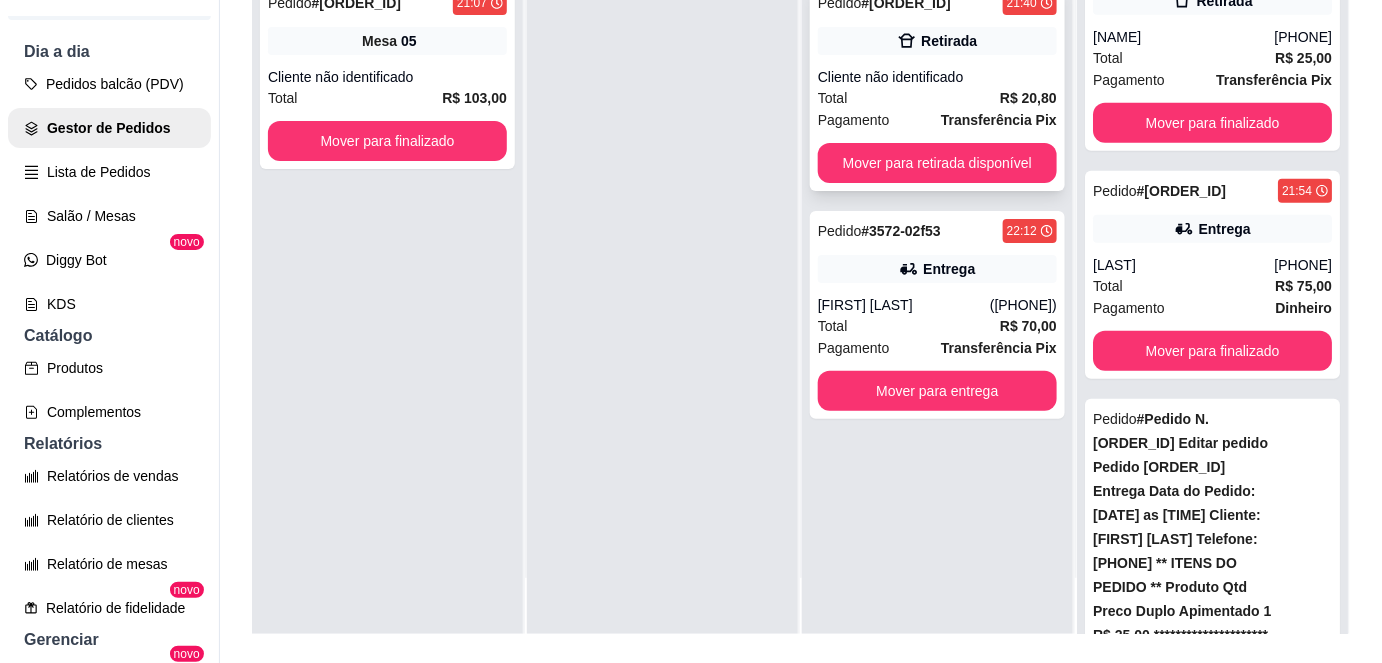 click on "R$ 20,80" at bounding box center [1028, 98] 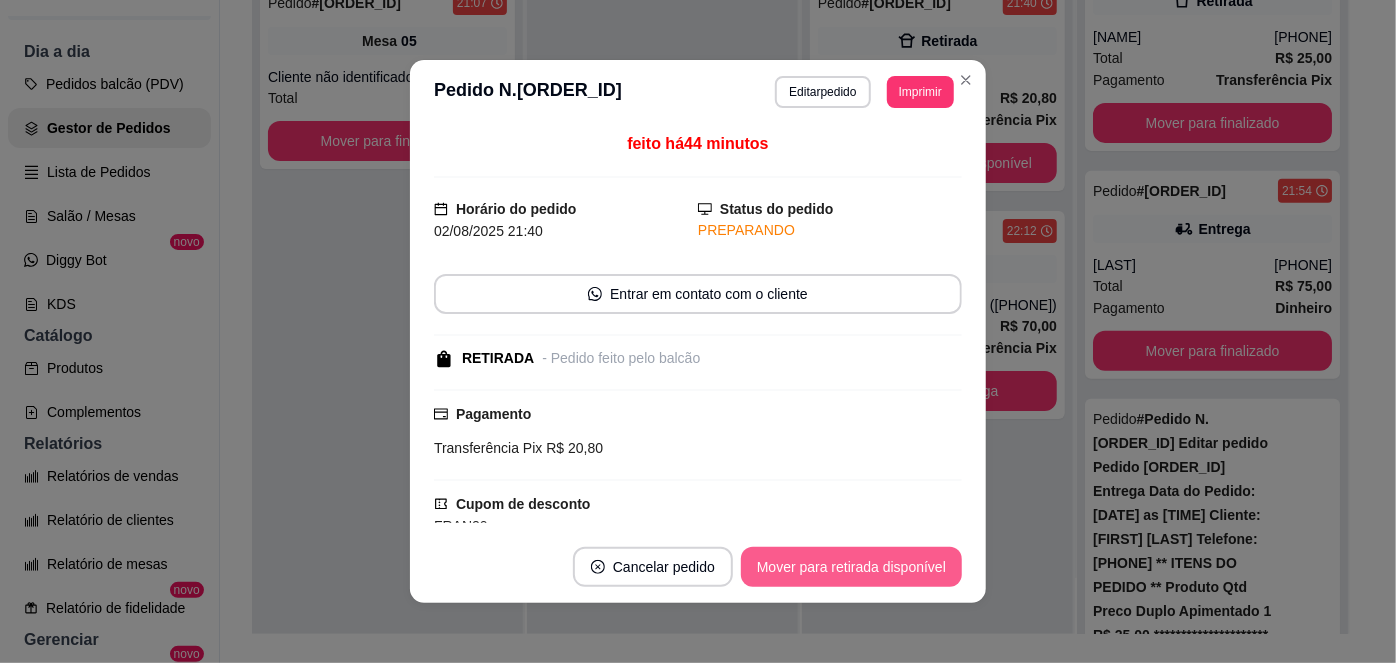 click on "Mover para retirada disponível" at bounding box center [851, 567] 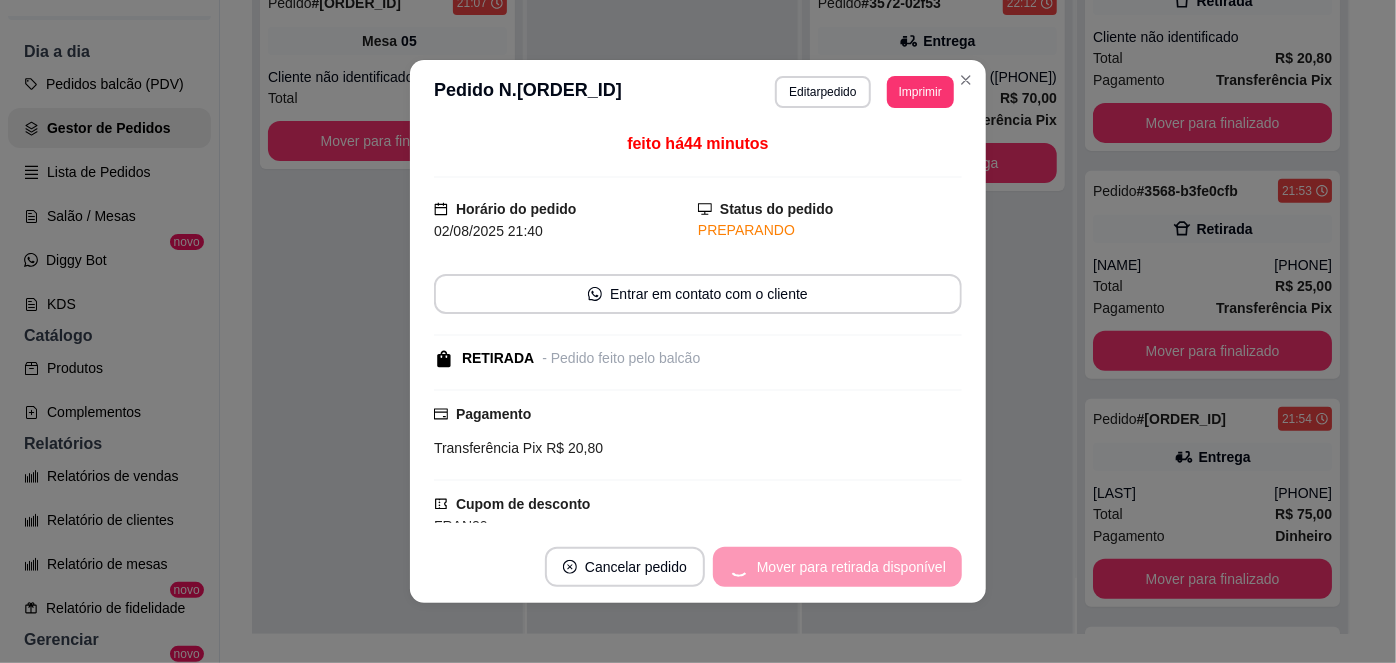 scroll, scrollTop: 518, scrollLeft: 0, axis: vertical 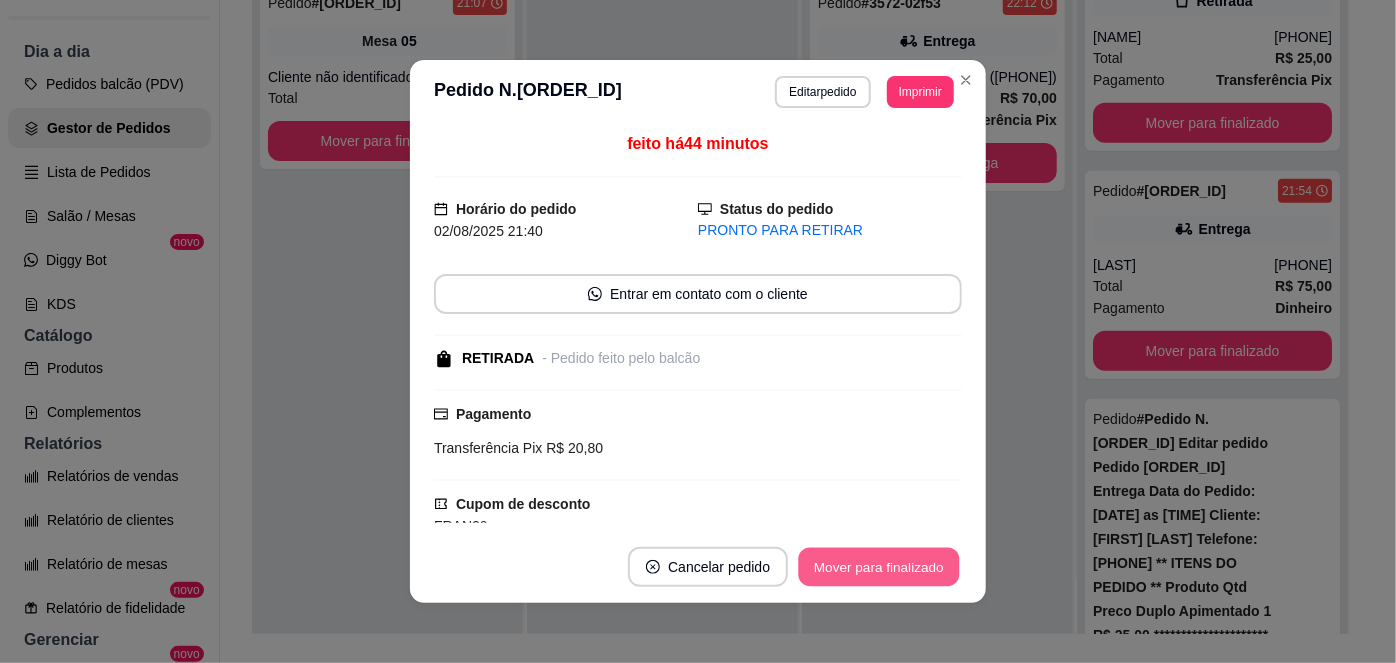 click on "Mover para finalizado" at bounding box center [879, 567] 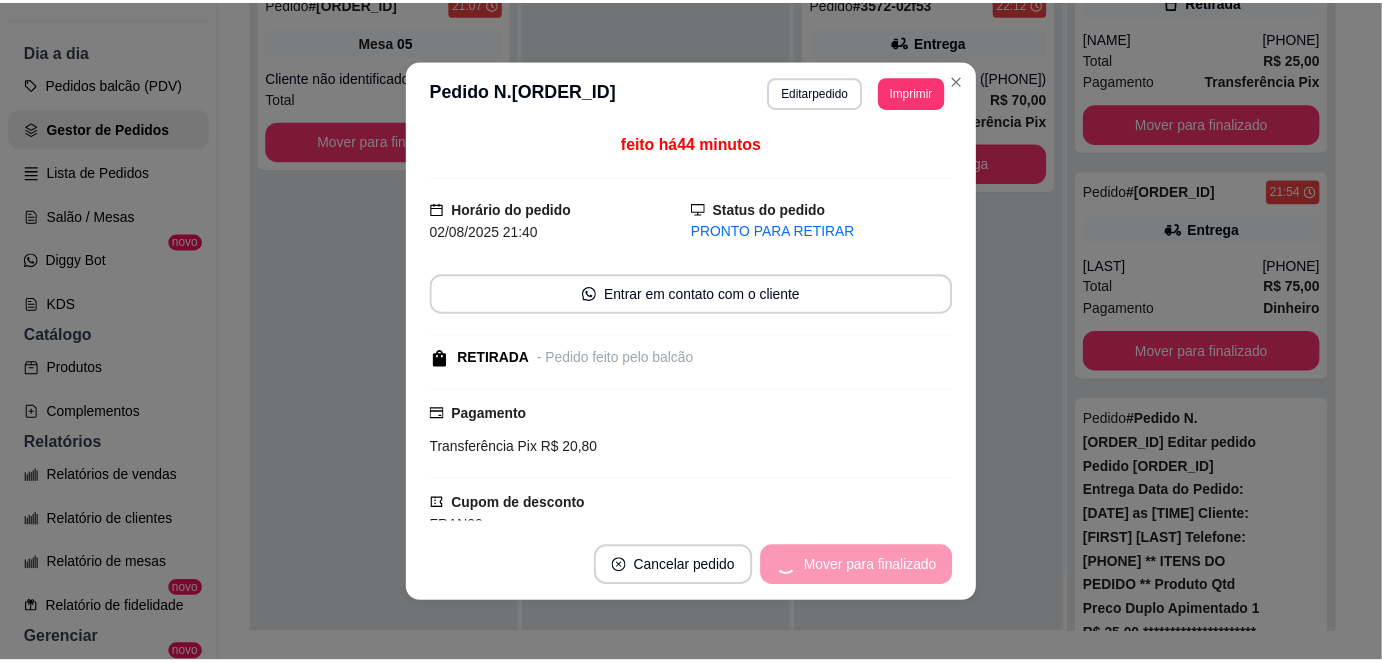 scroll, scrollTop: 290, scrollLeft: 0, axis: vertical 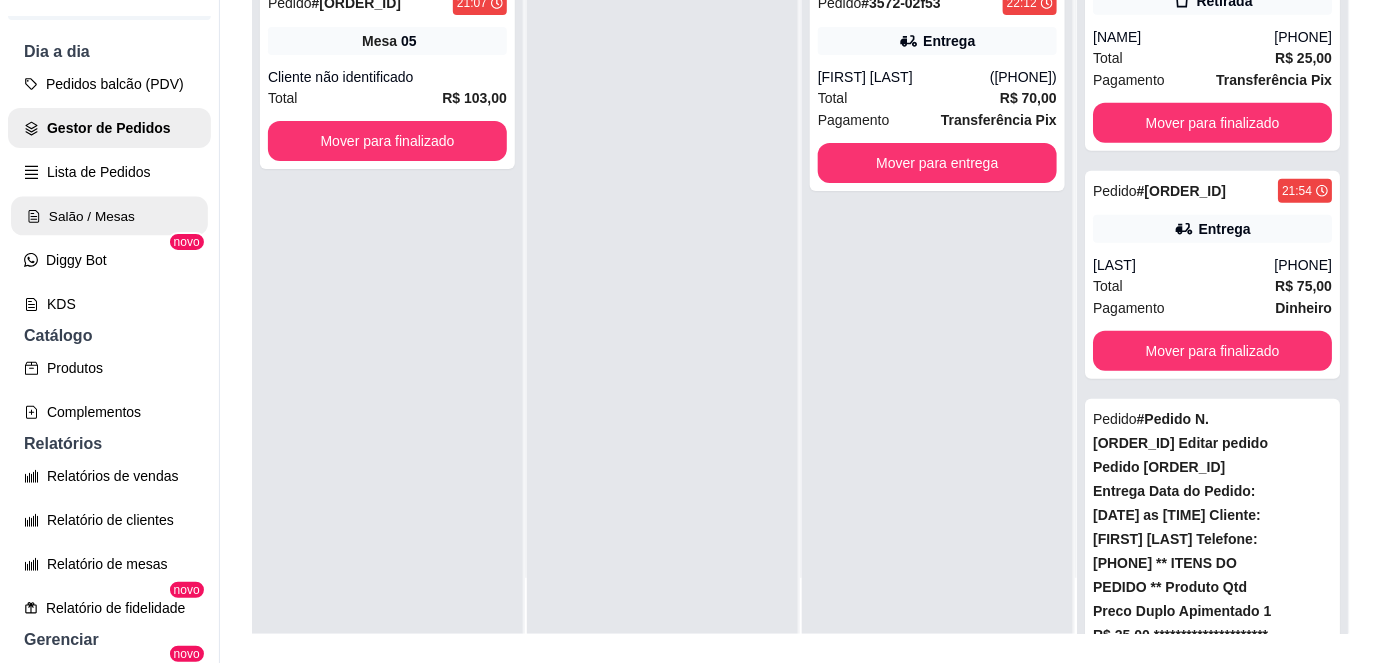 click on "Salão / Mesas" at bounding box center (109, 216) 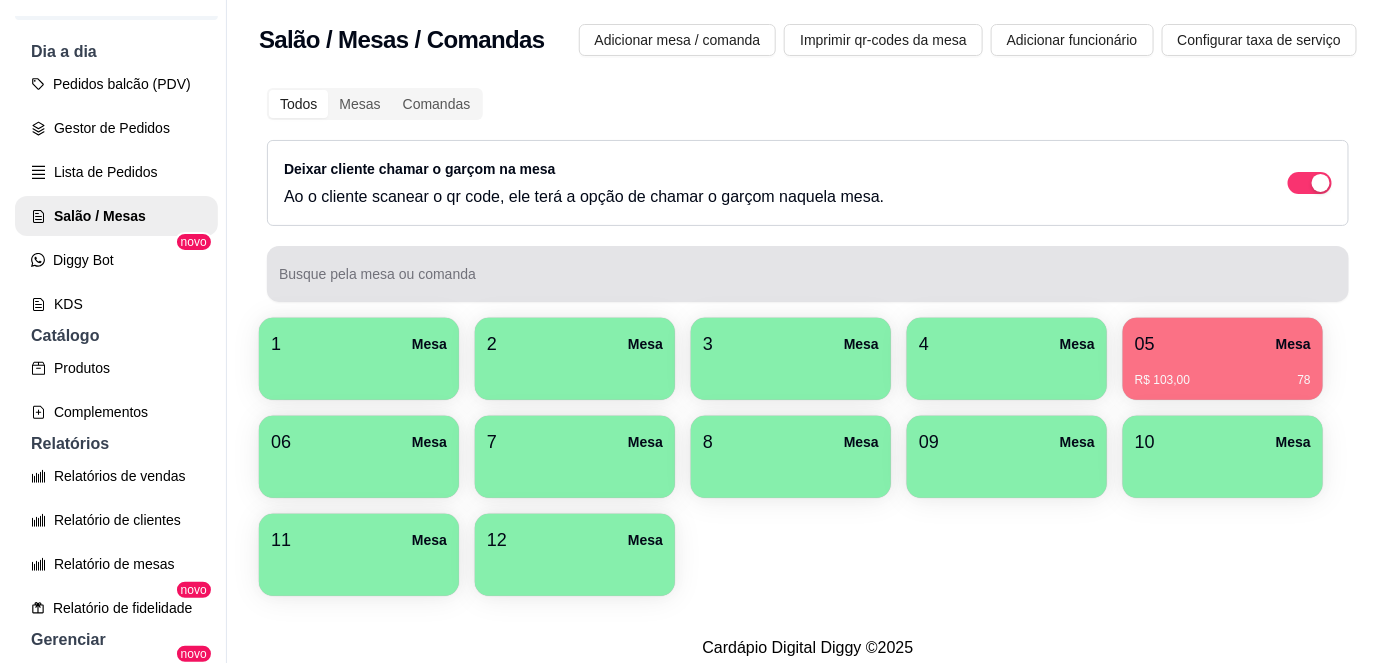 scroll, scrollTop: 25, scrollLeft: 0, axis: vertical 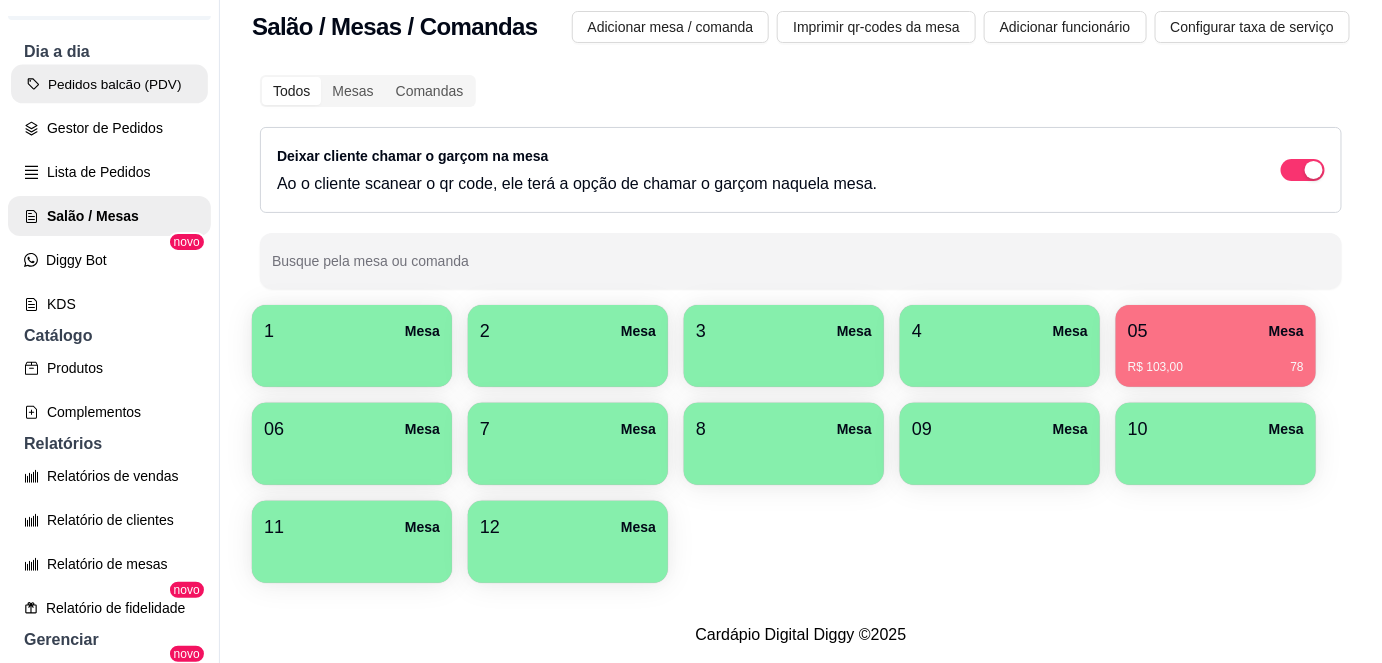 click on "Pedidos balcão (PDV)" at bounding box center (109, 84) 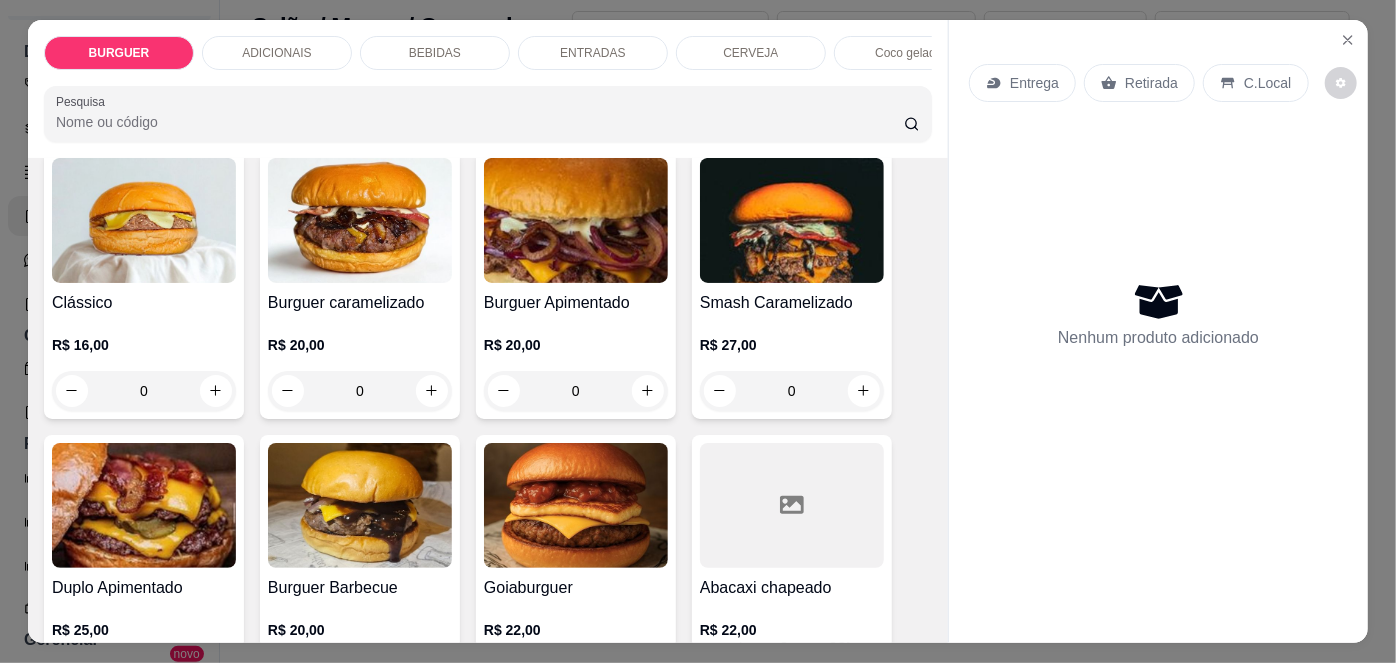 scroll, scrollTop: 138, scrollLeft: 0, axis: vertical 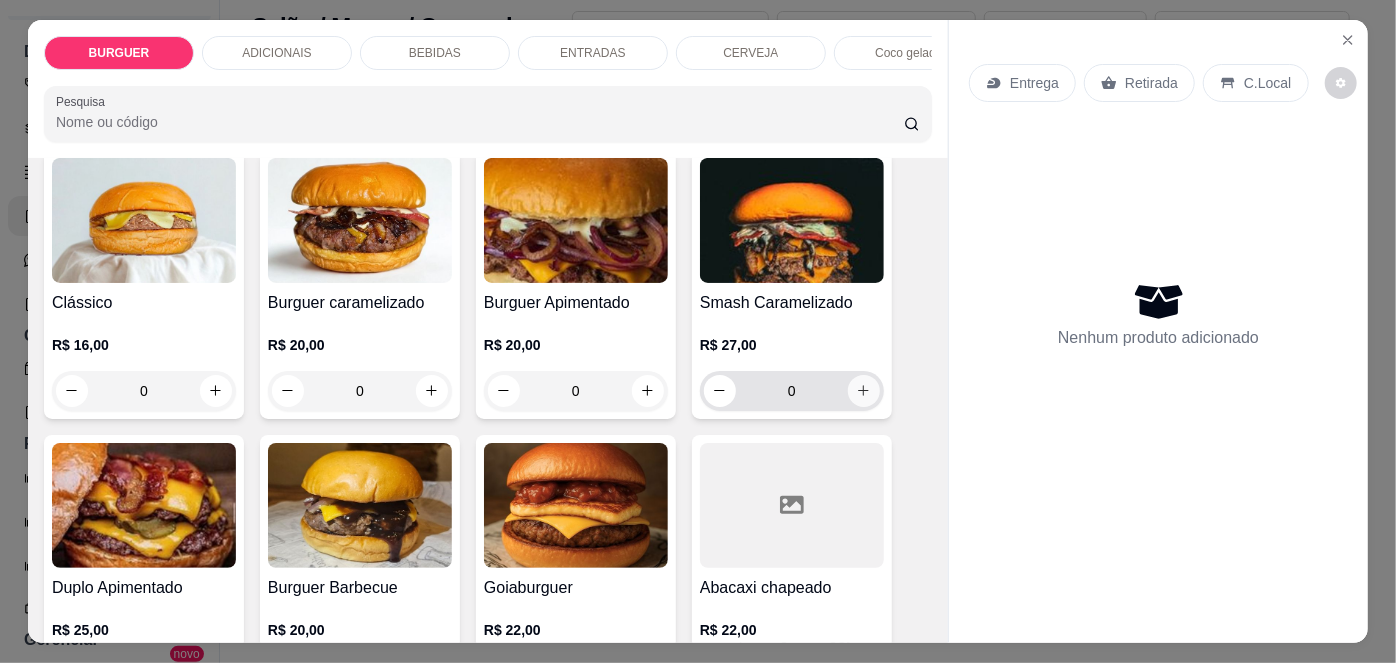 click 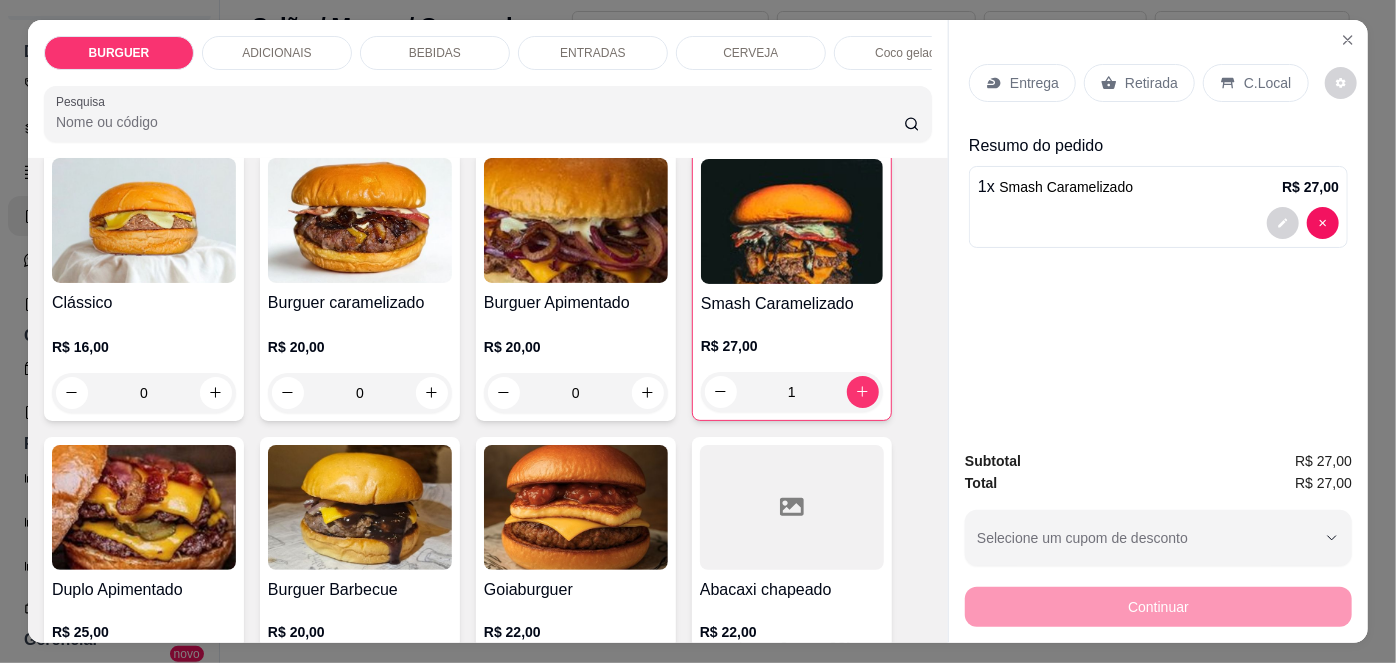 click on "Retirada" at bounding box center (1151, 83) 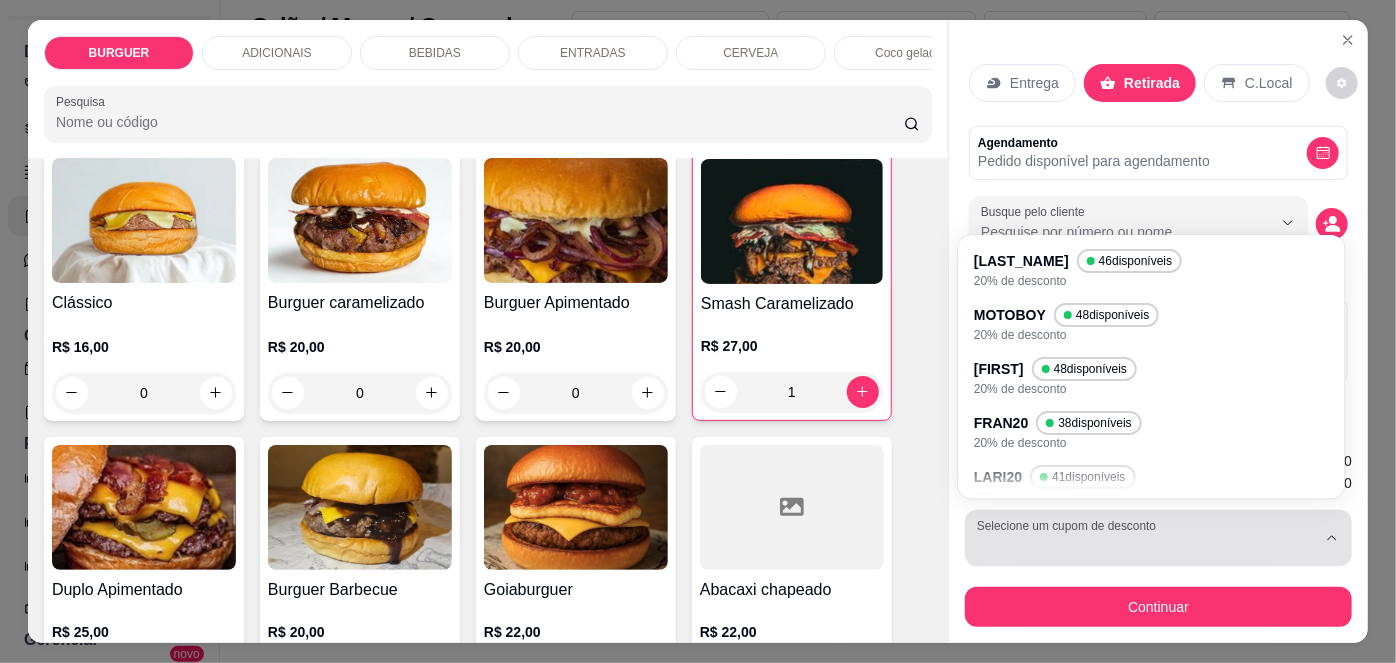 click on "Selecione um cupom de desconto" at bounding box center (1158, 538) 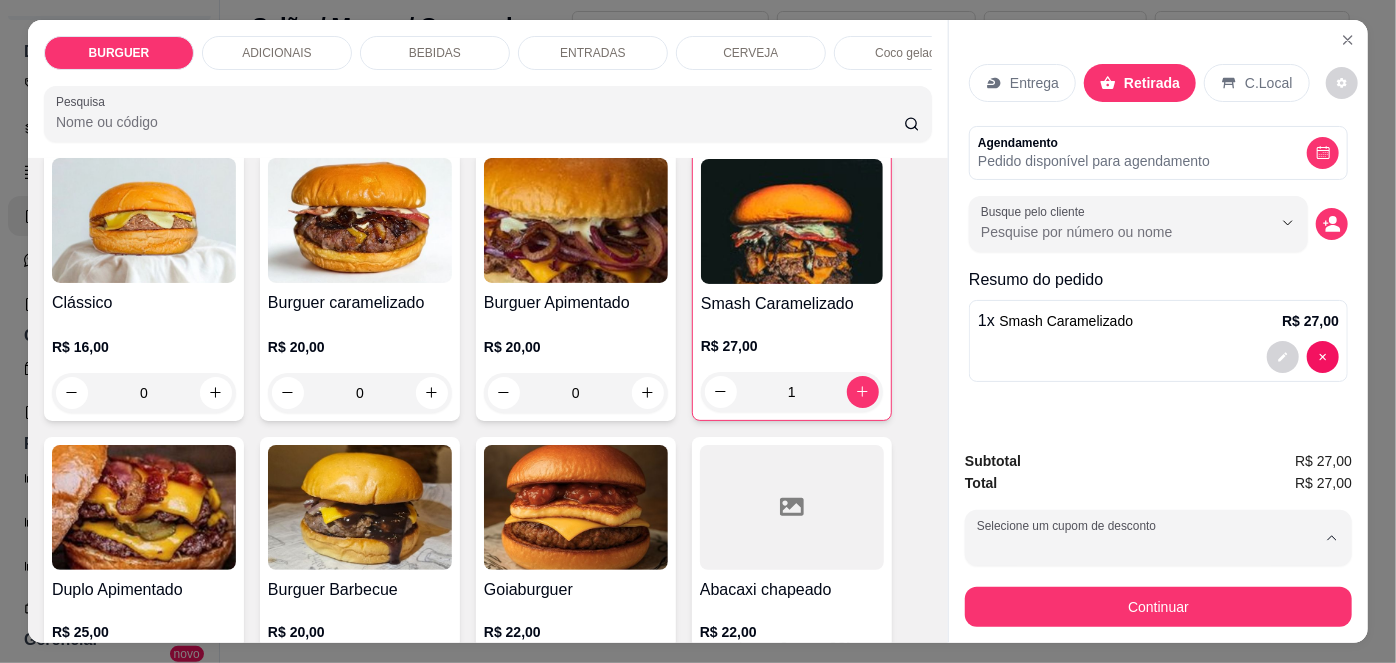 click on "LARI20" at bounding box center (1004, 477) 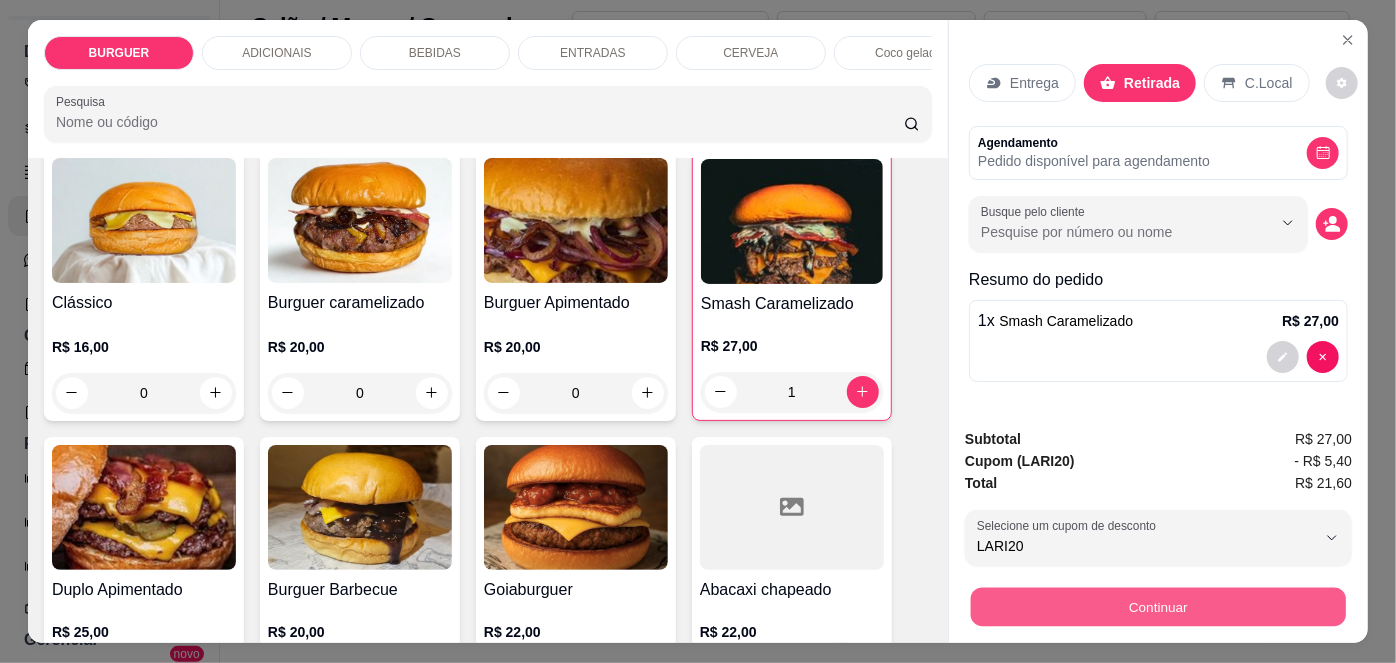 click on "Continuar" at bounding box center [1158, 607] 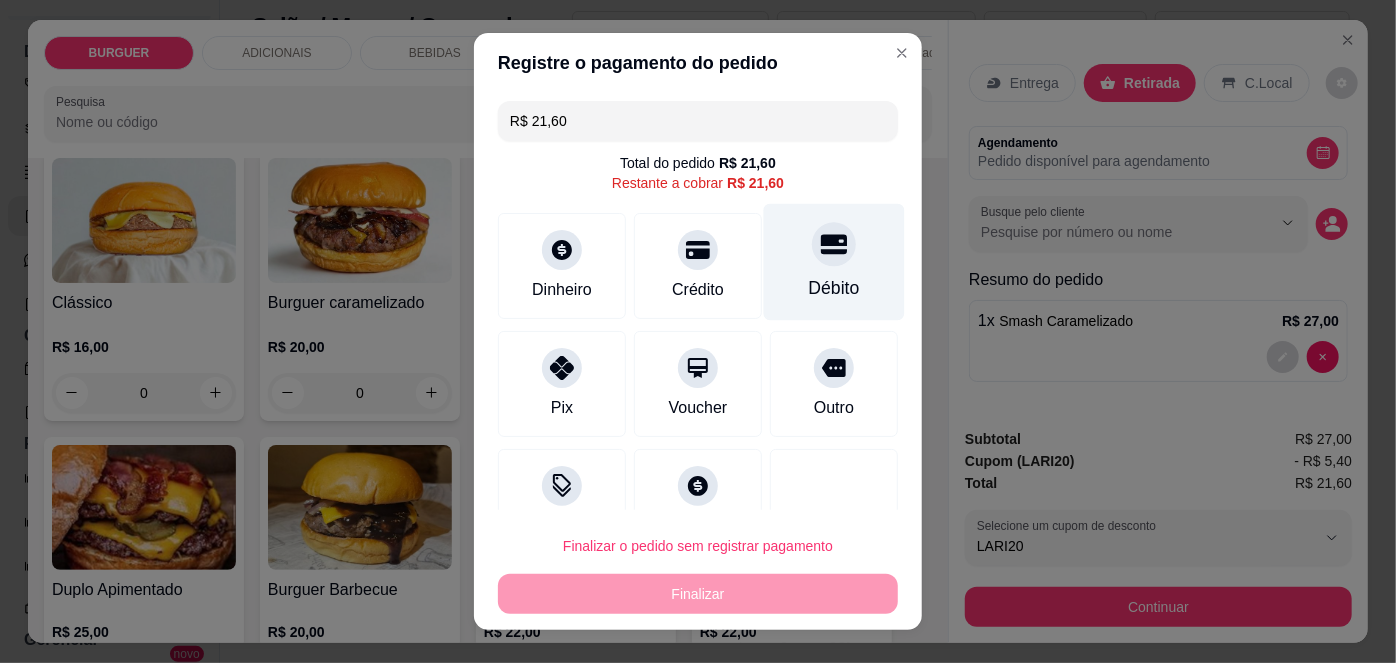 click on "Débito" at bounding box center (834, 262) 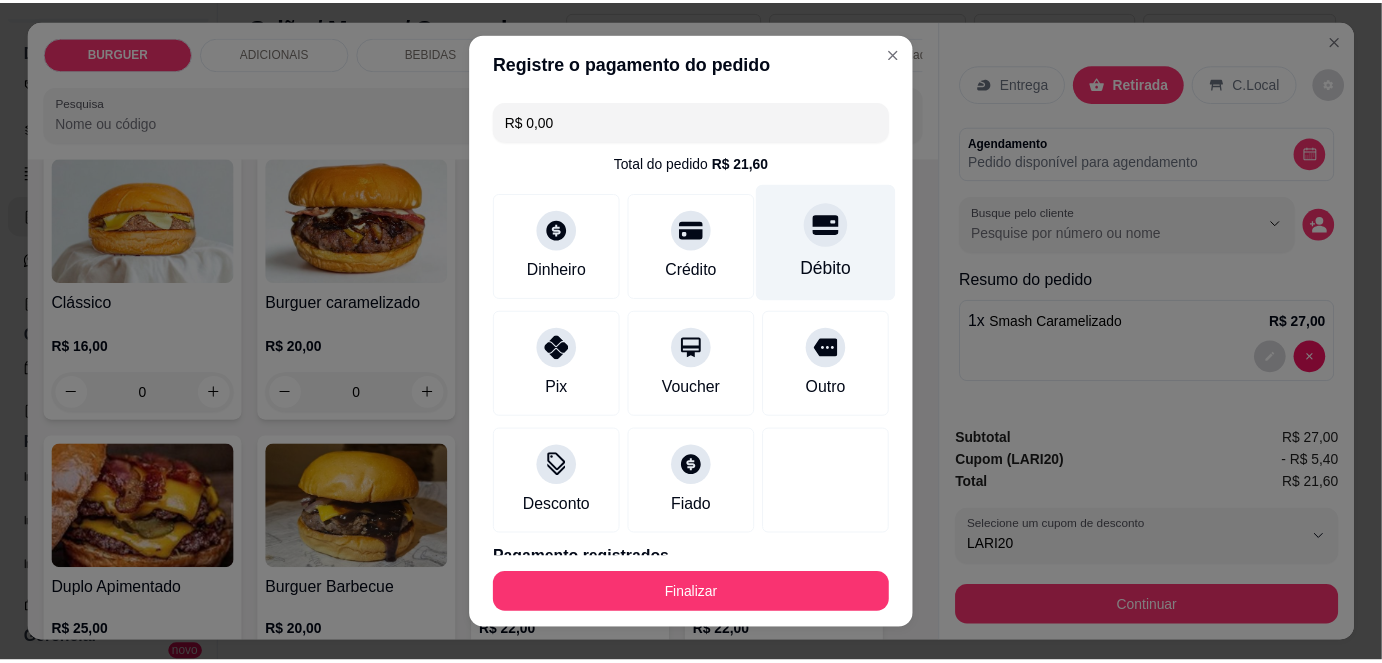 scroll, scrollTop: 88, scrollLeft: 0, axis: vertical 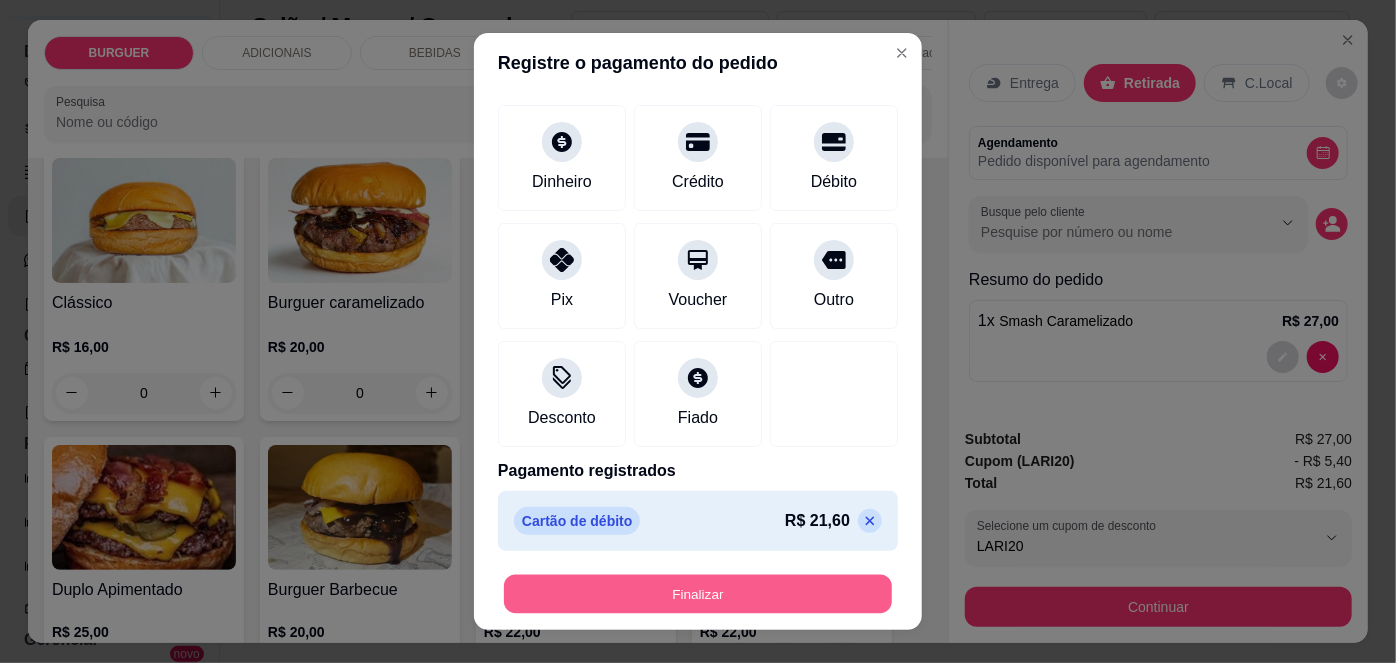 click on "Finalizar" at bounding box center [698, 593] 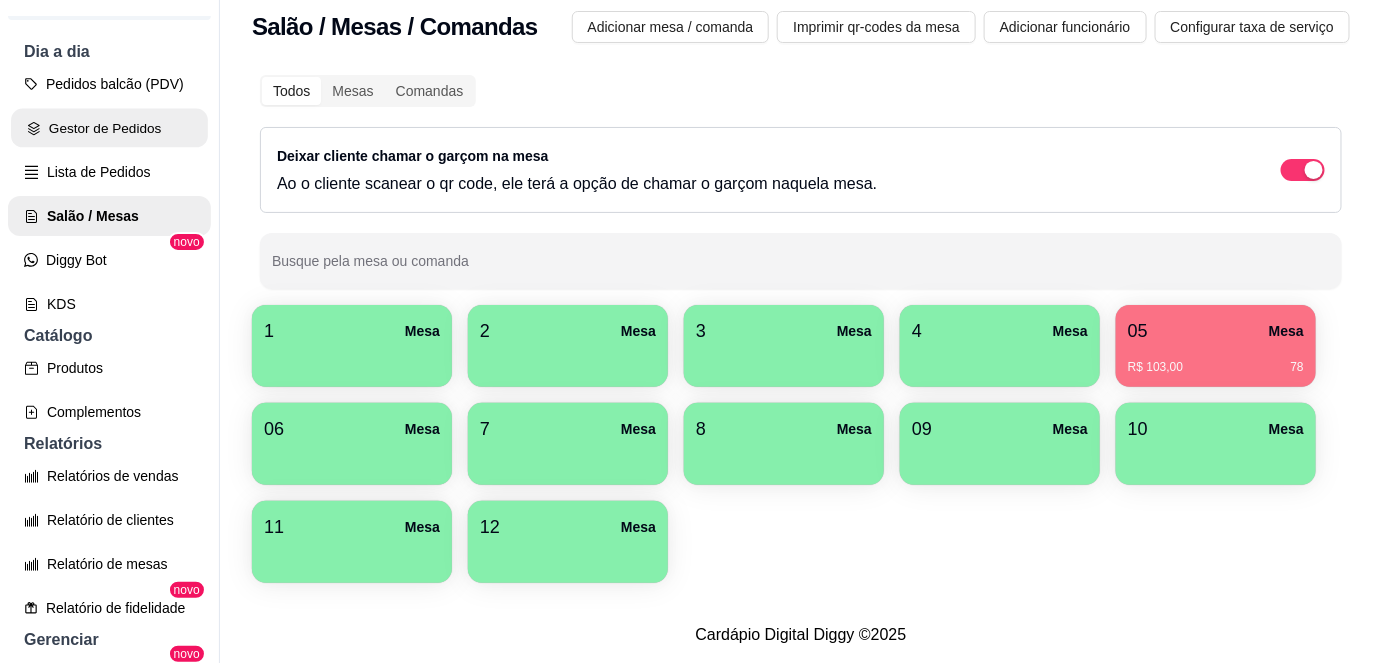 click on "Gestor de Pedidos" at bounding box center [109, 128] 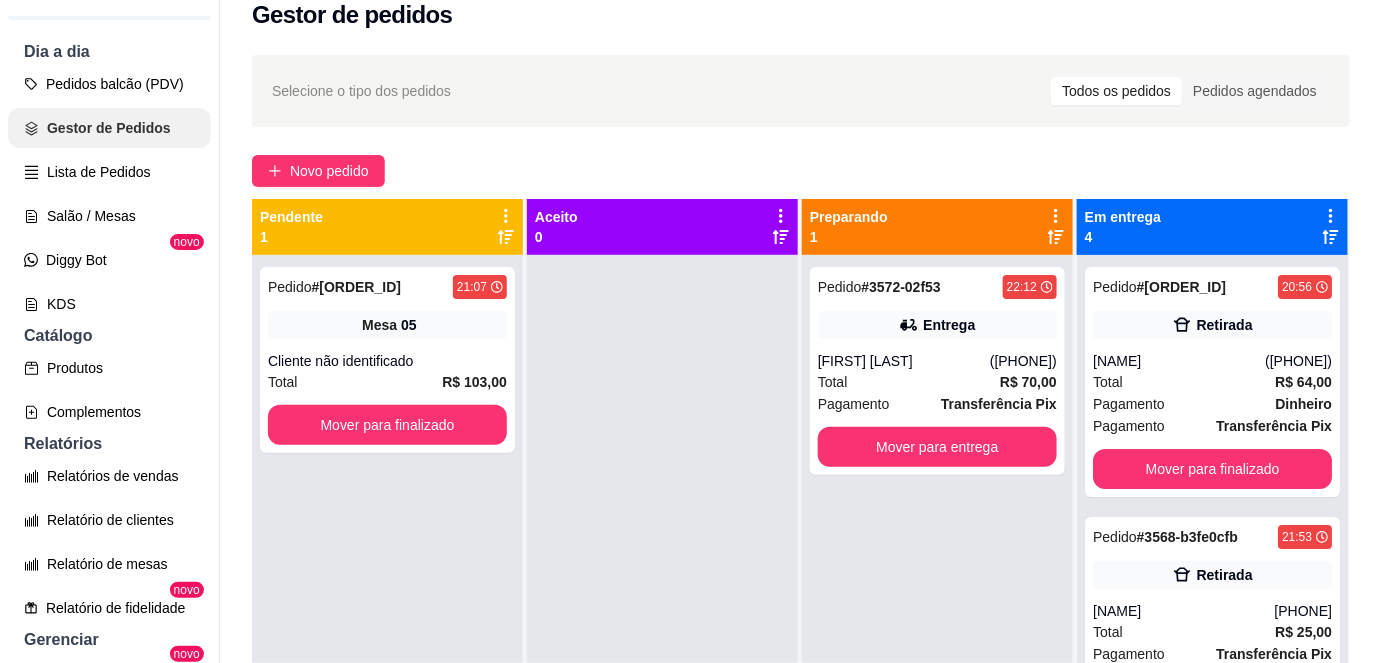 scroll, scrollTop: 0, scrollLeft: 0, axis: both 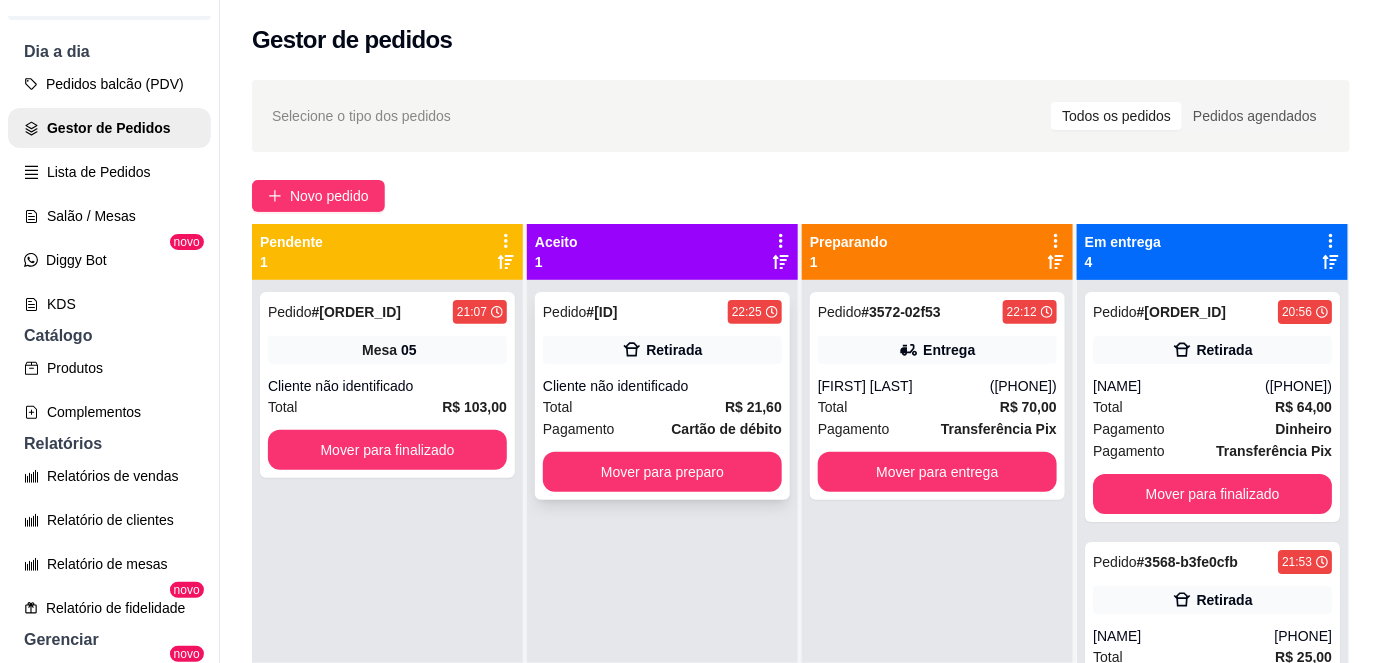 click on "Total R$ 21,60" at bounding box center [662, 407] 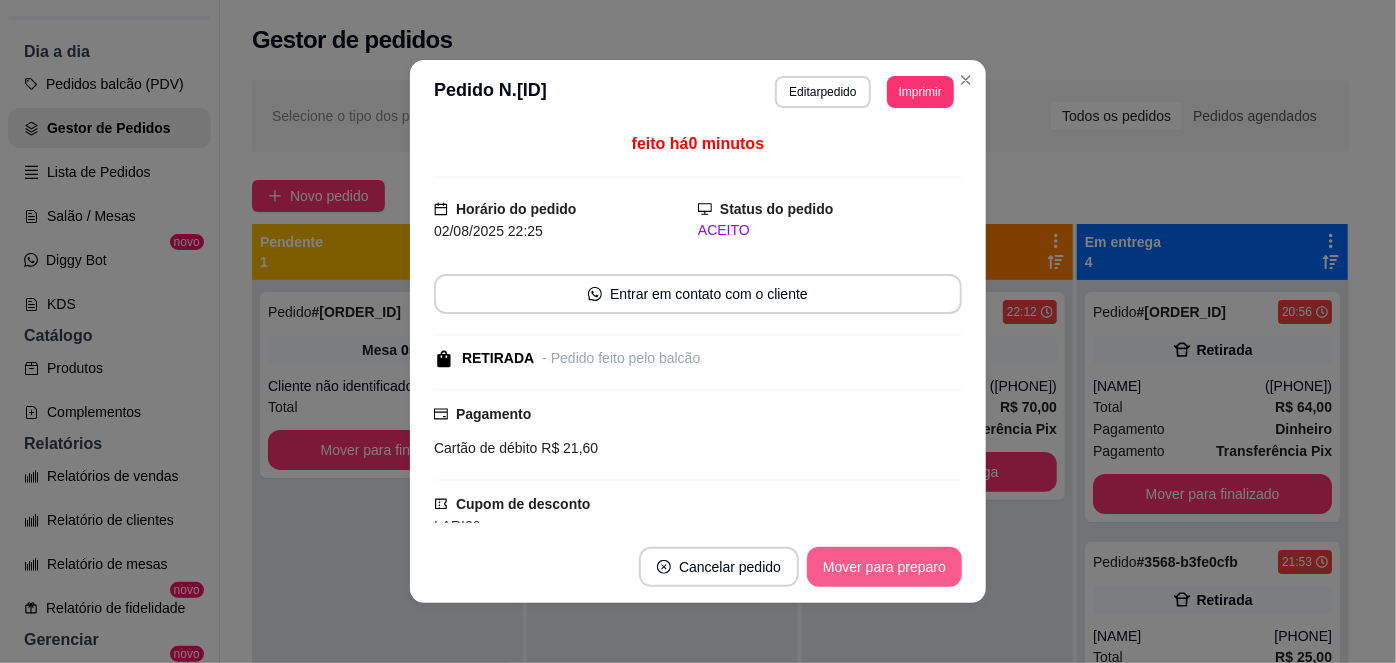 click on "Mover para preparo" at bounding box center [884, 567] 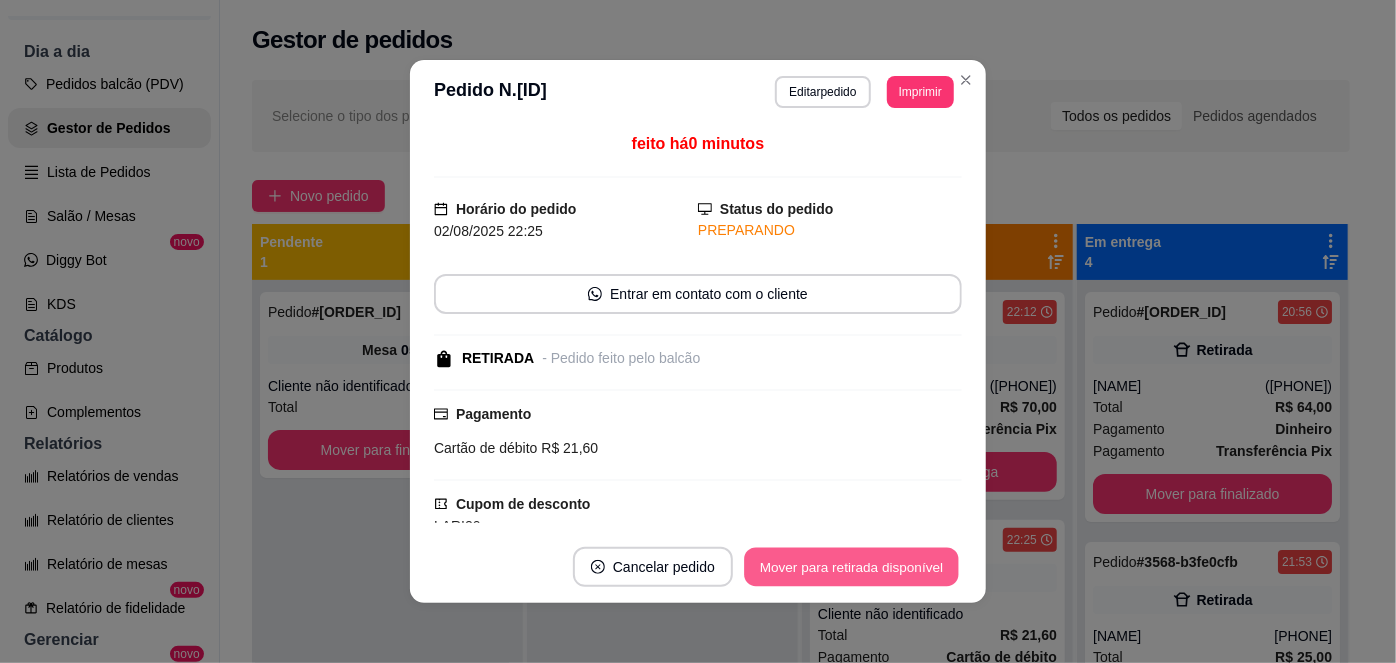 click on "Mover para retirada disponível" at bounding box center (851, 567) 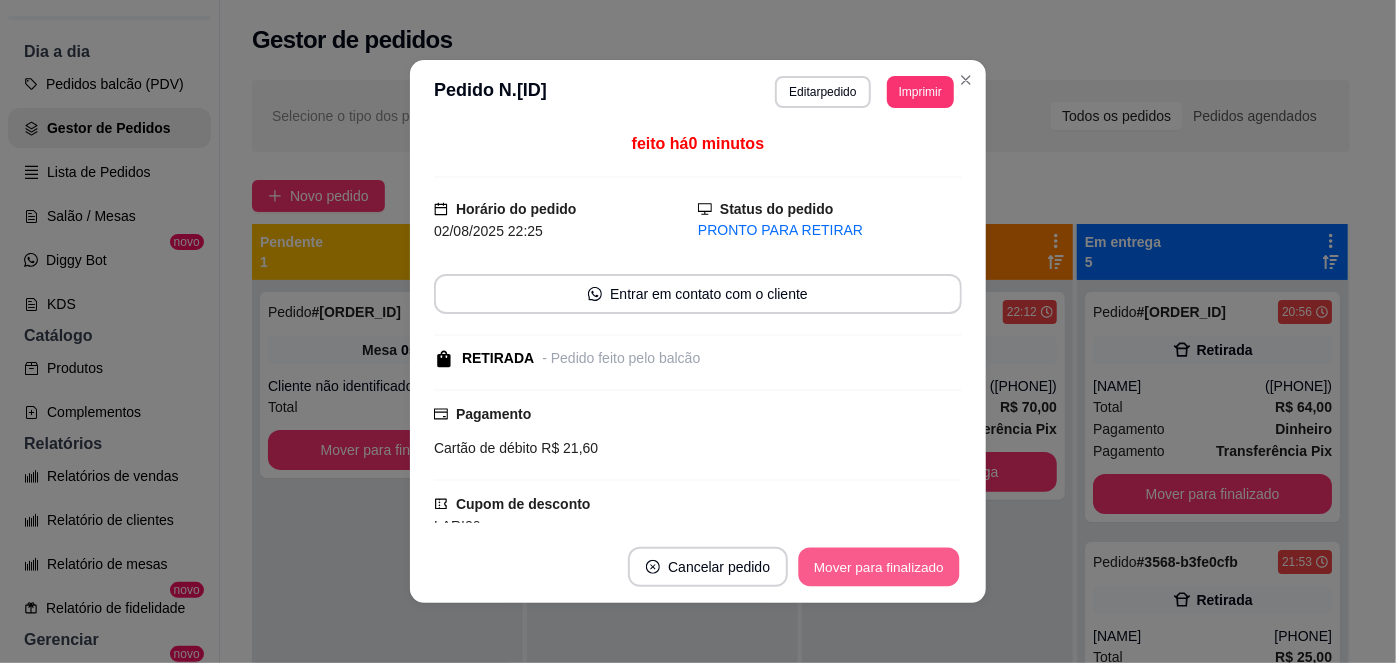 click on "Mover para finalizado" at bounding box center [879, 567] 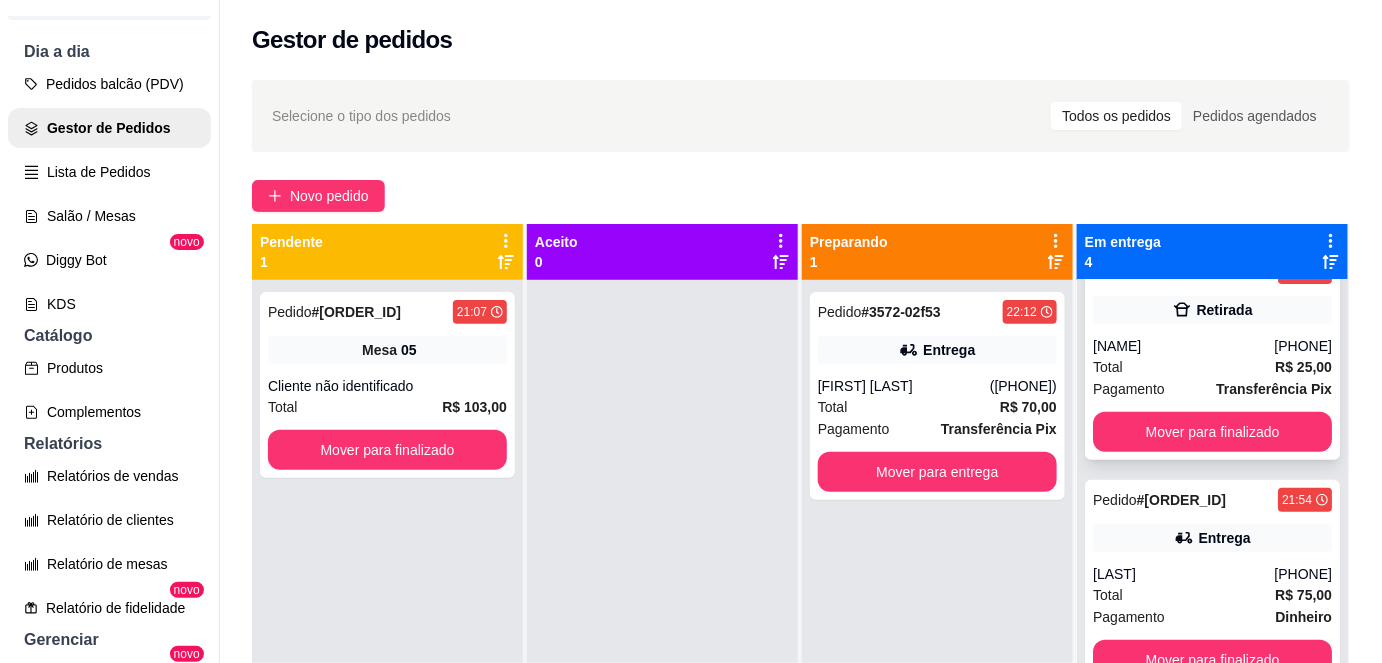 scroll, scrollTop: 152, scrollLeft: 0, axis: vertical 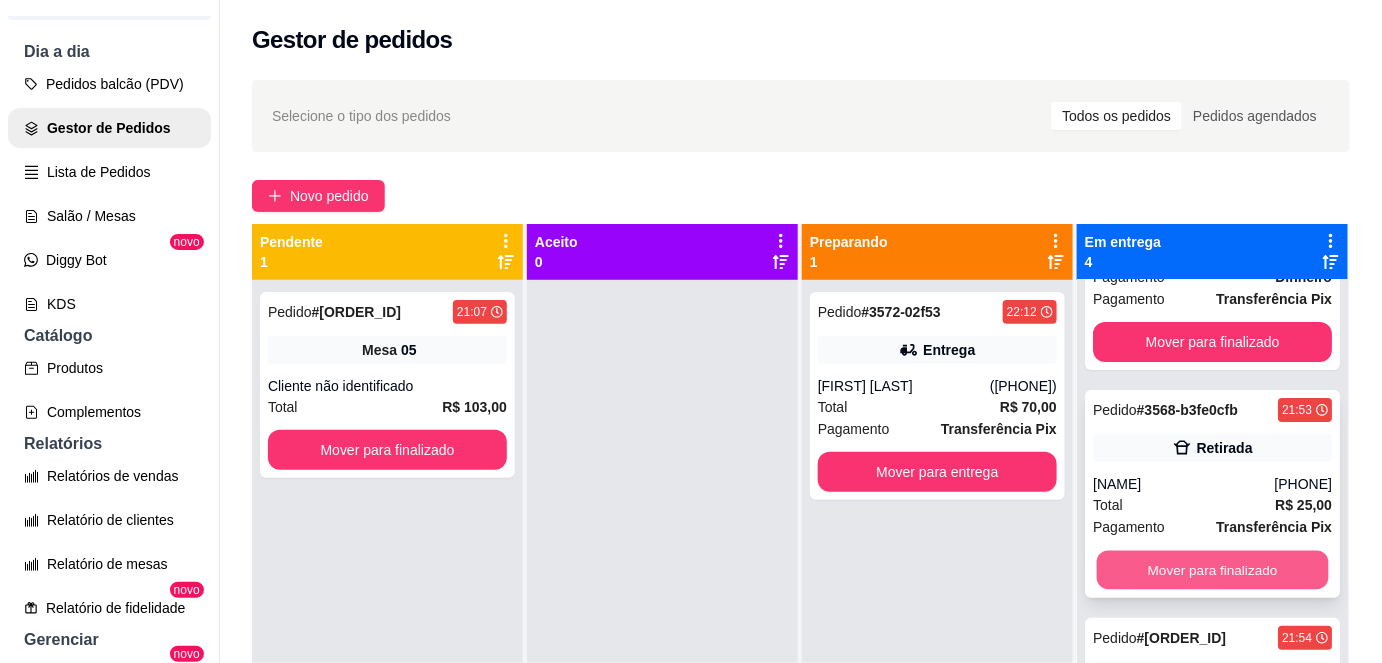 click on "Mover para finalizado" at bounding box center (1213, 570) 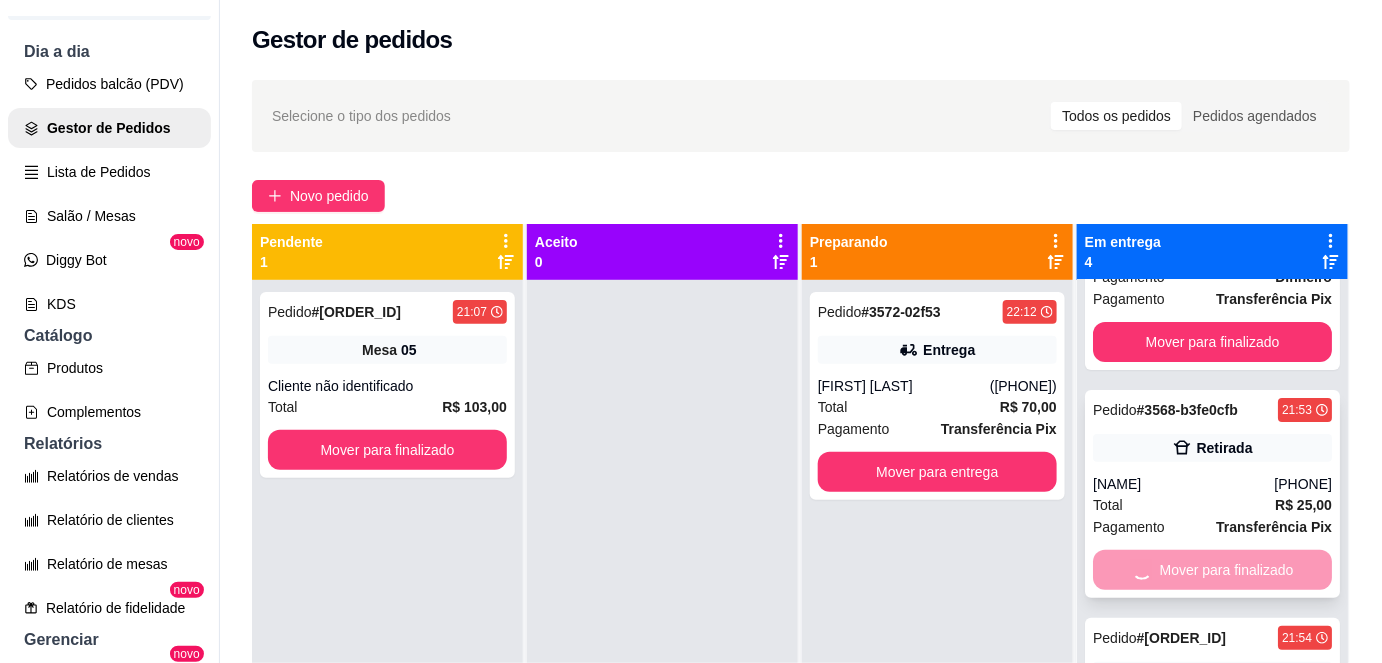 scroll, scrollTop: 62, scrollLeft: 0, axis: vertical 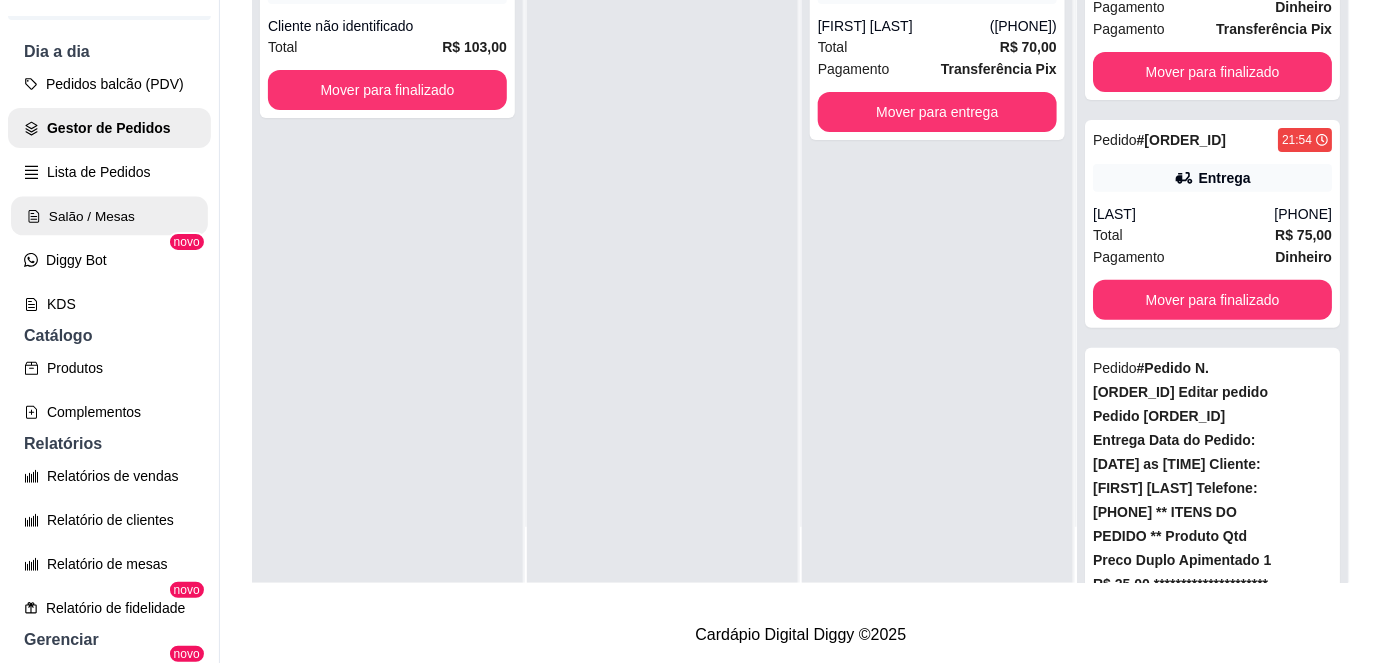 click on "Salão / Mesas" at bounding box center [109, 216] 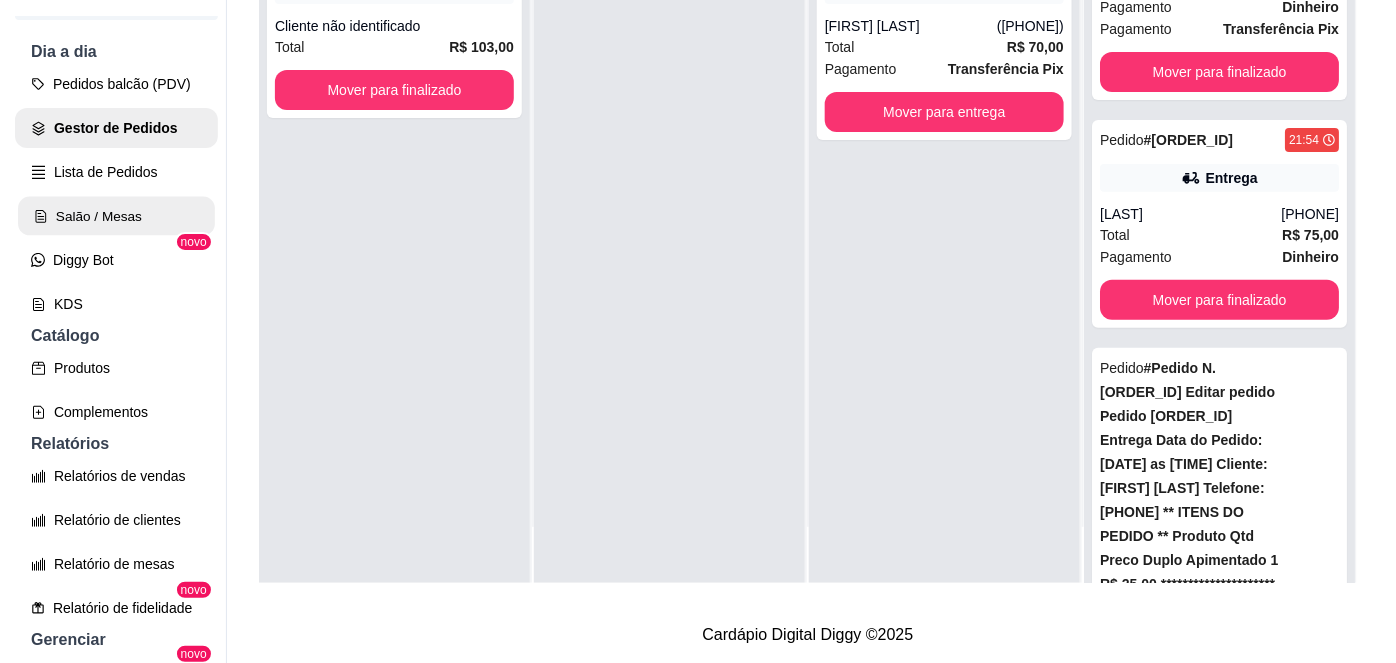 scroll, scrollTop: 0, scrollLeft: 0, axis: both 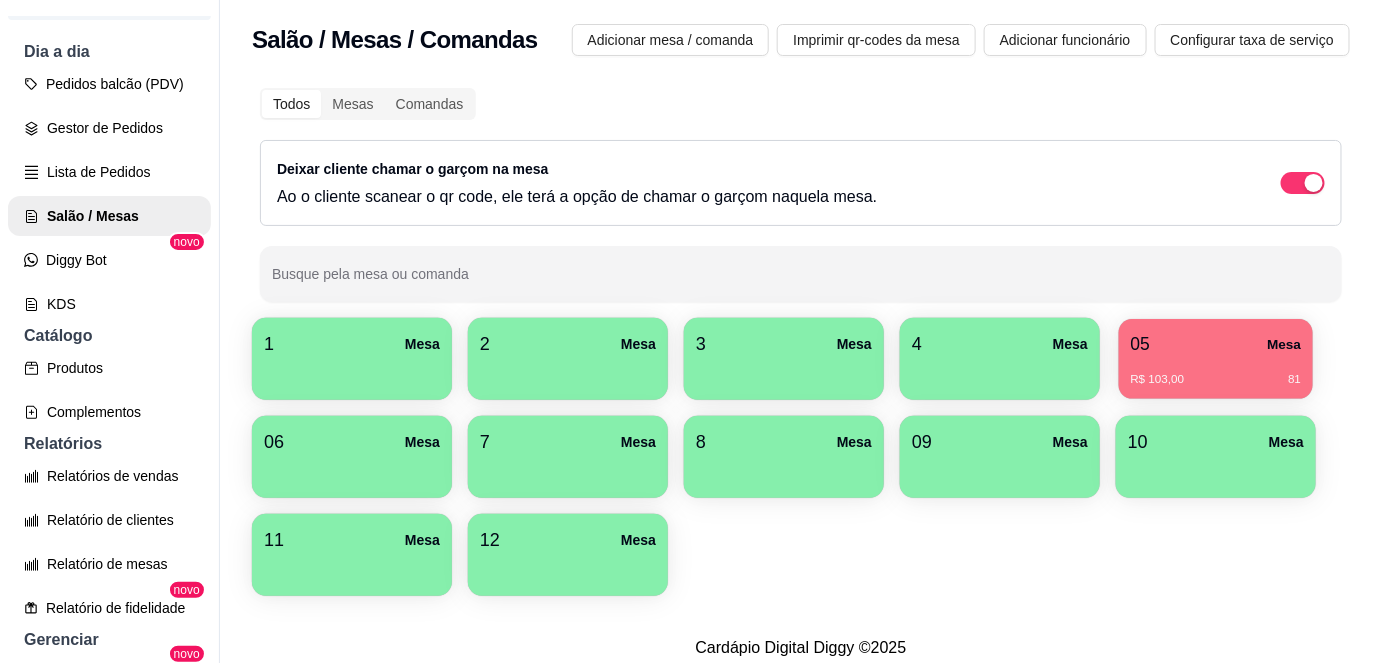 click on "R$ 103,00 81" at bounding box center [1216, 380] 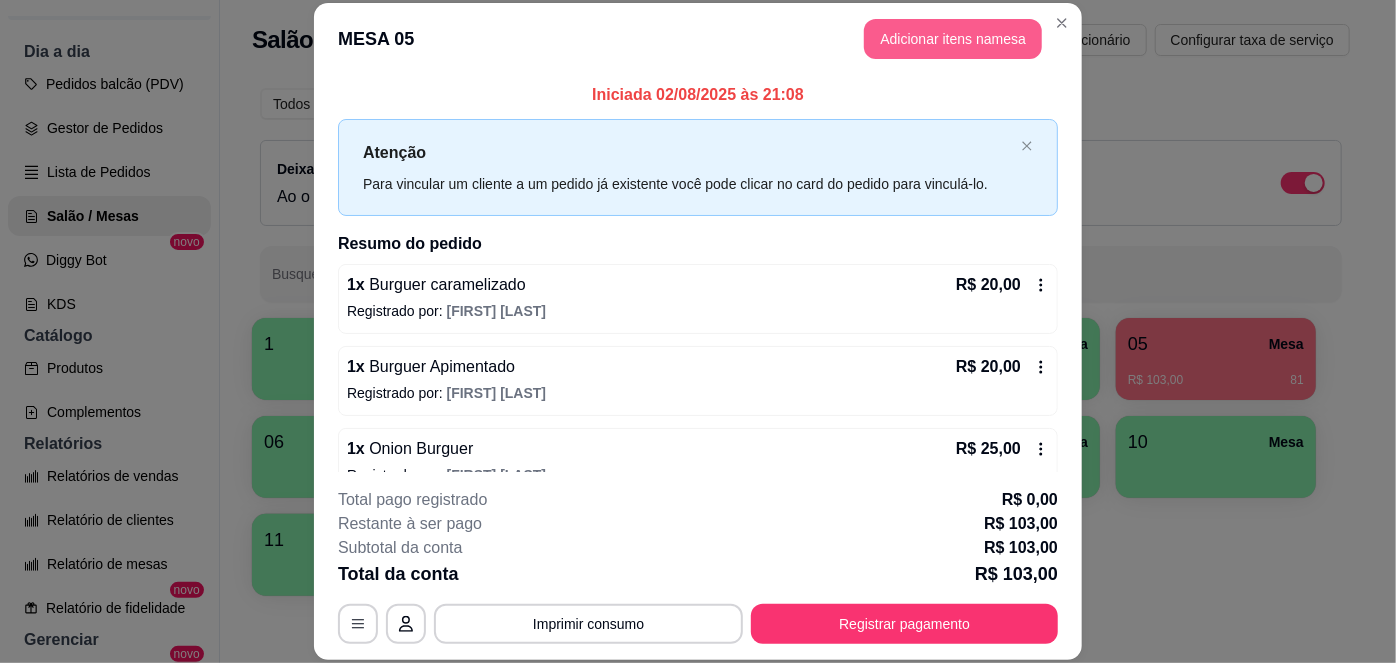 click on "Adicionar itens na  mesa" at bounding box center [953, 39] 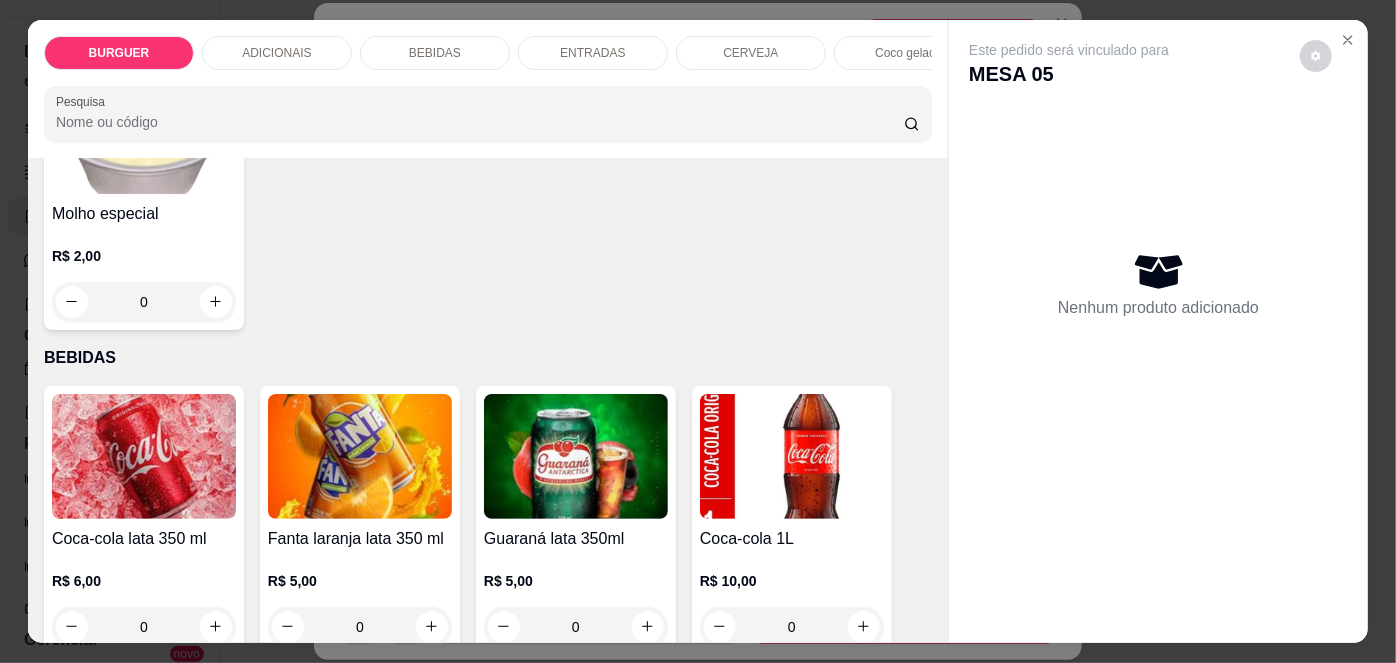 scroll, scrollTop: 1631, scrollLeft: 0, axis: vertical 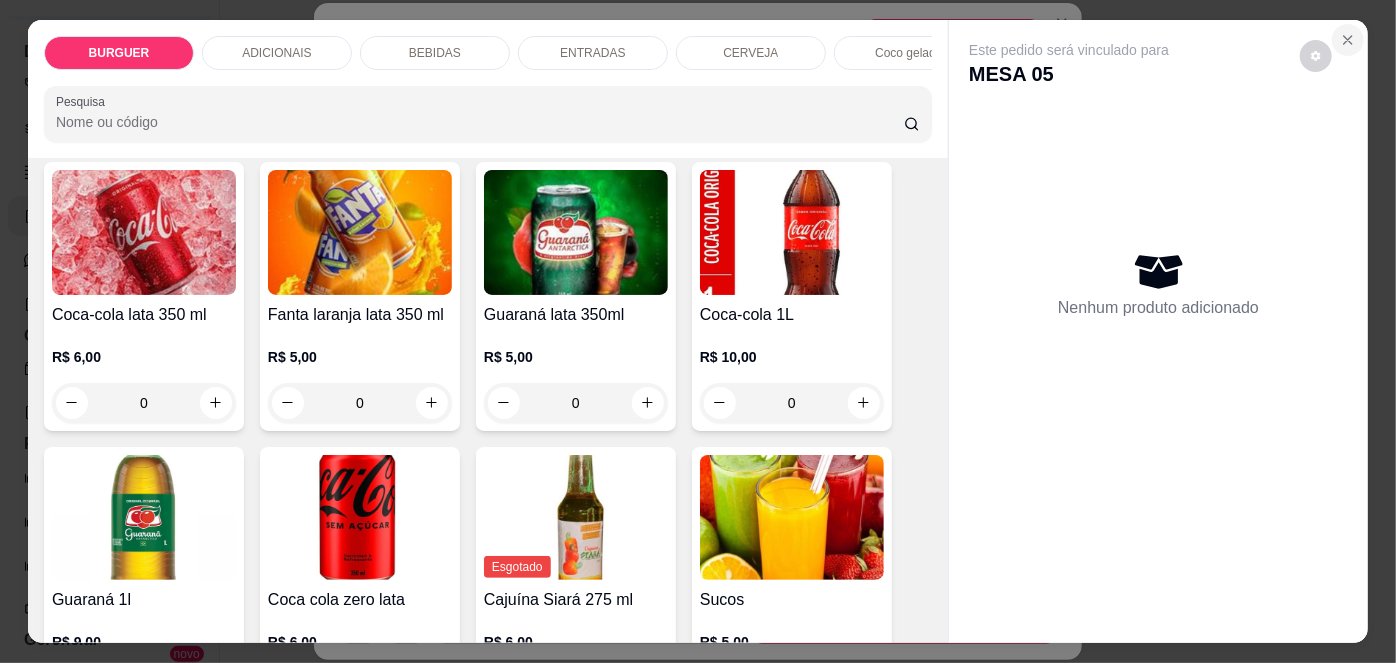 click 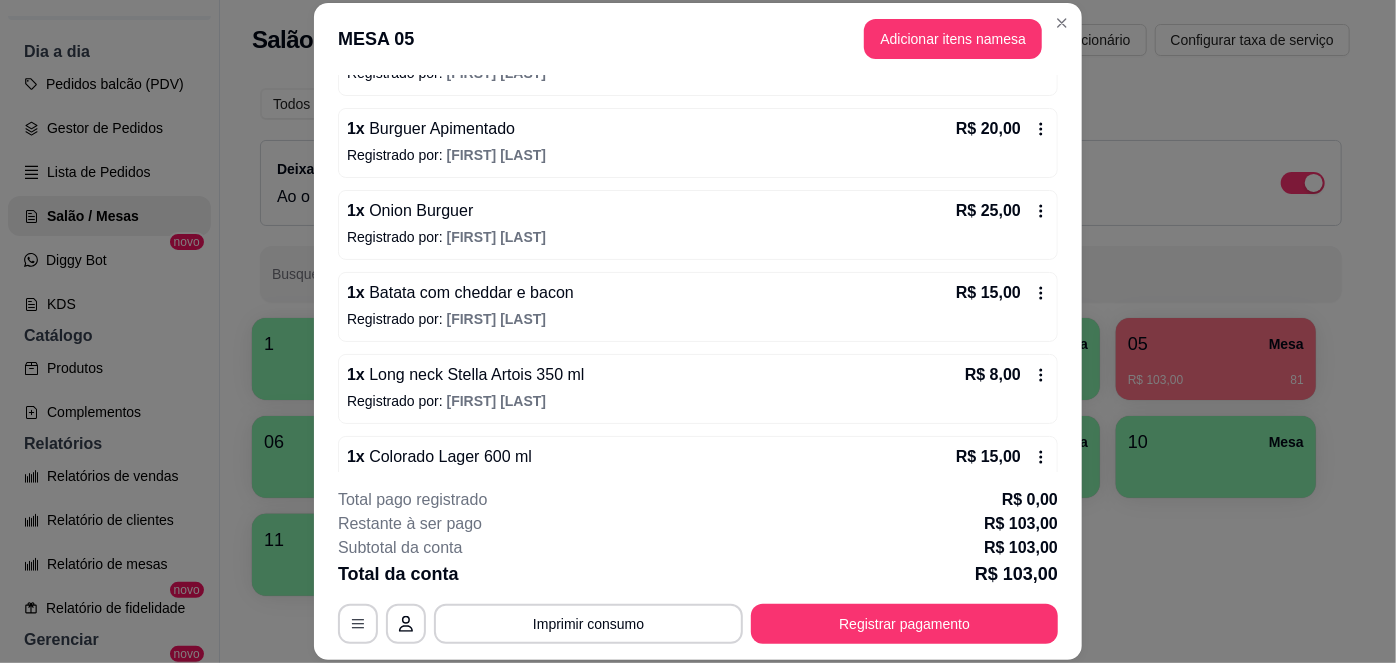 scroll, scrollTop: 276, scrollLeft: 0, axis: vertical 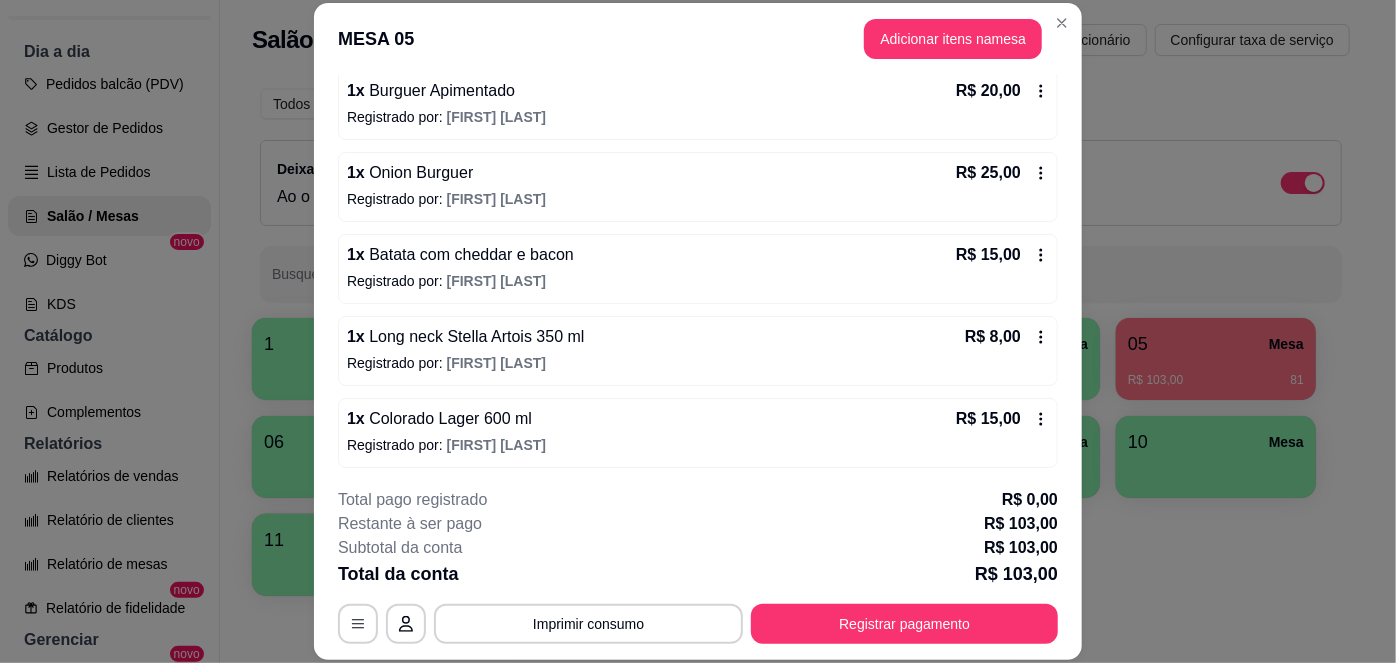 click 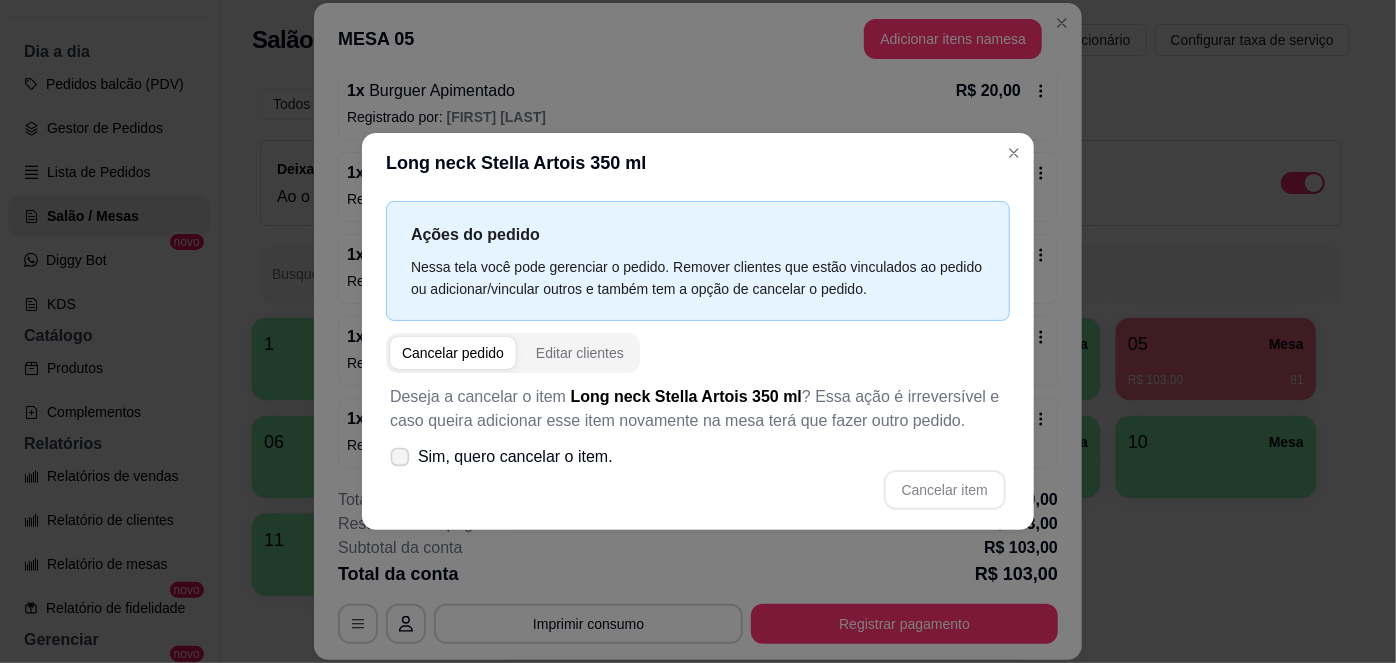 click 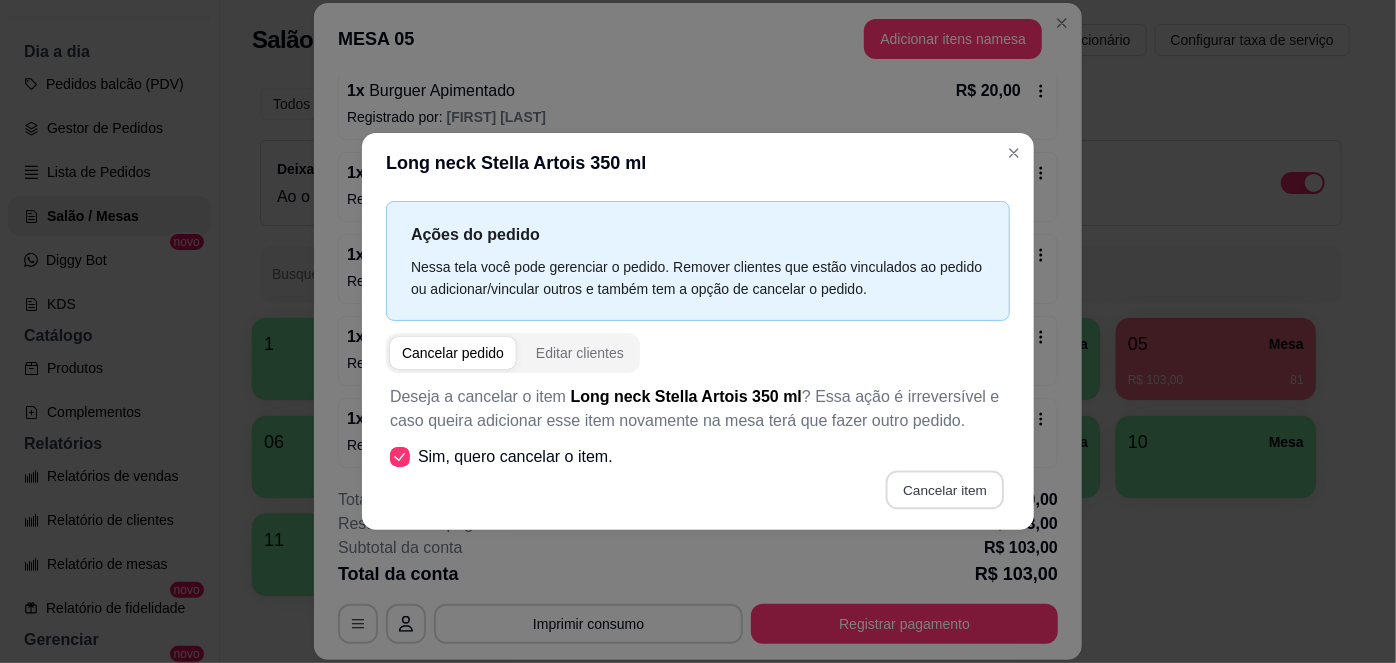 click on "Cancelar item" at bounding box center (944, 489) 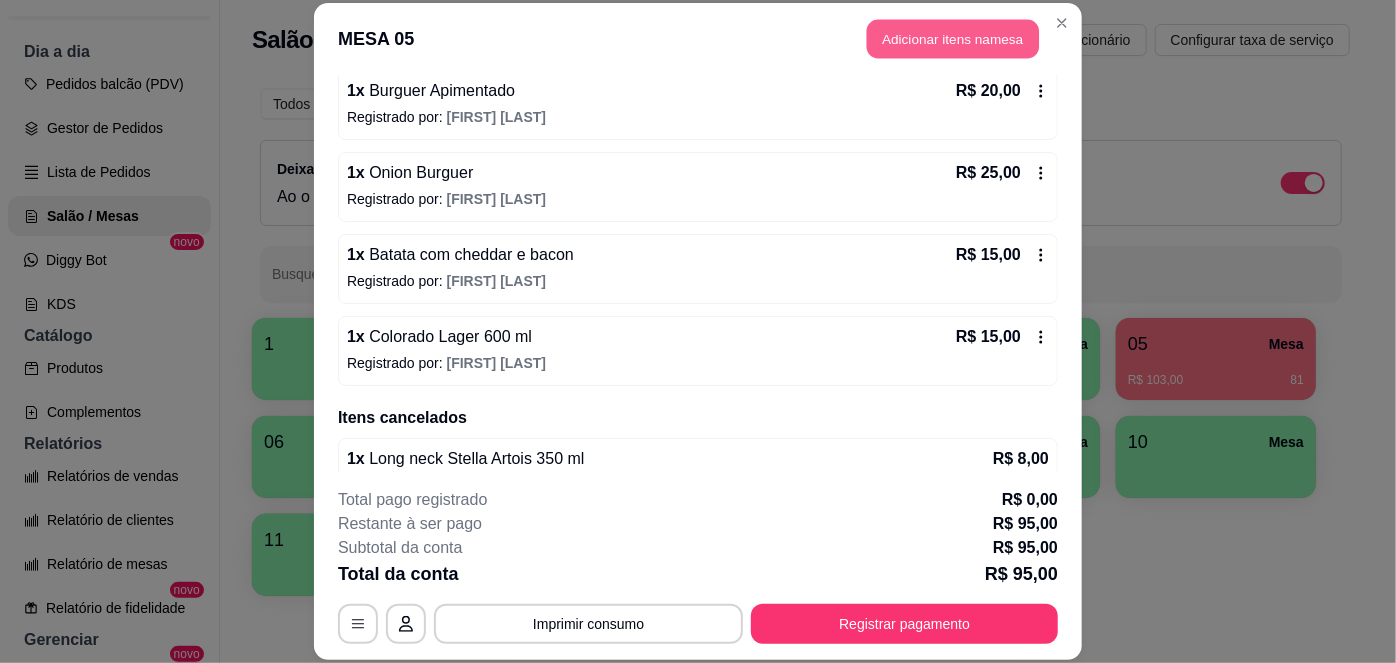 click on "Adicionar itens na  mesa" at bounding box center [953, 39] 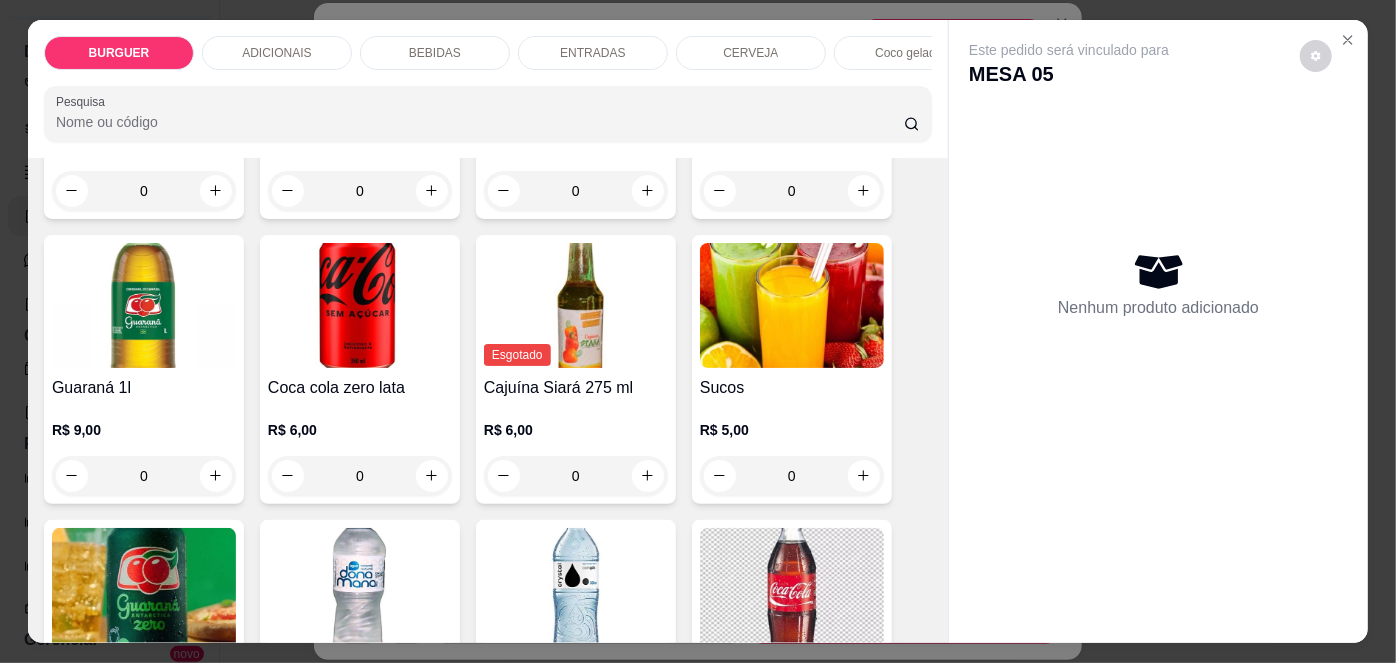 scroll, scrollTop: 1733, scrollLeft: 0, axis: vertical 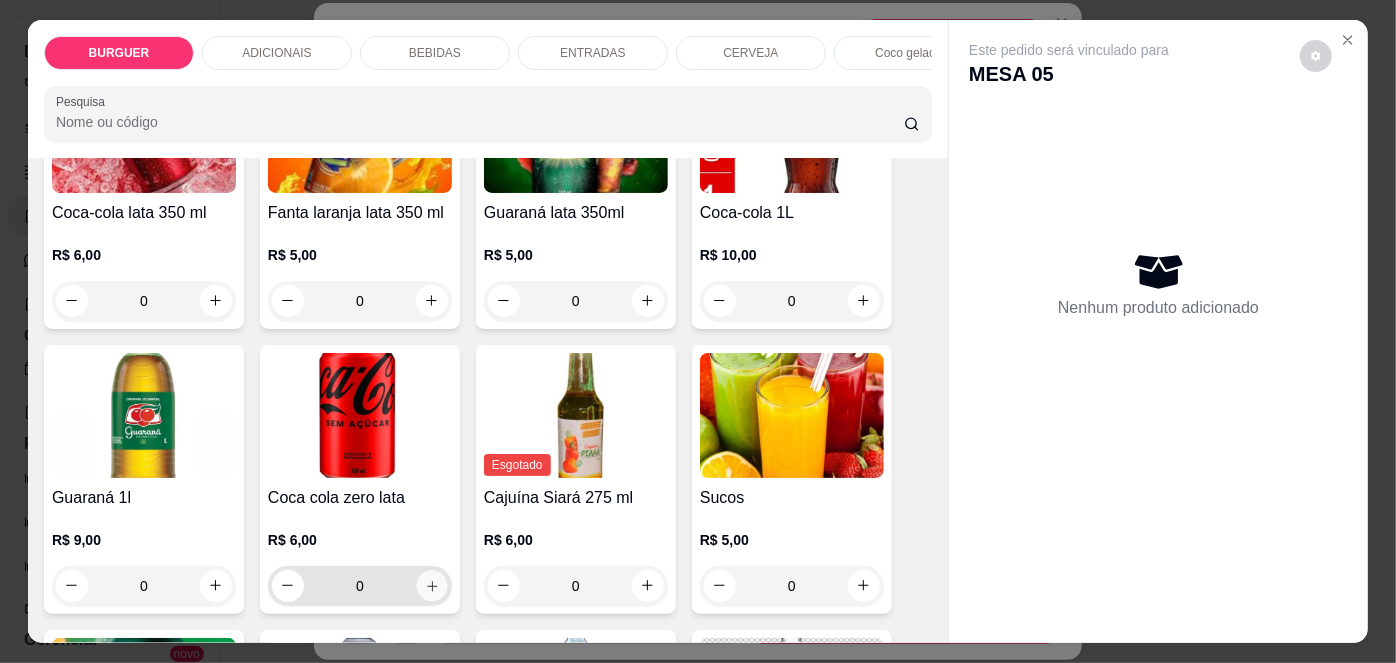 click 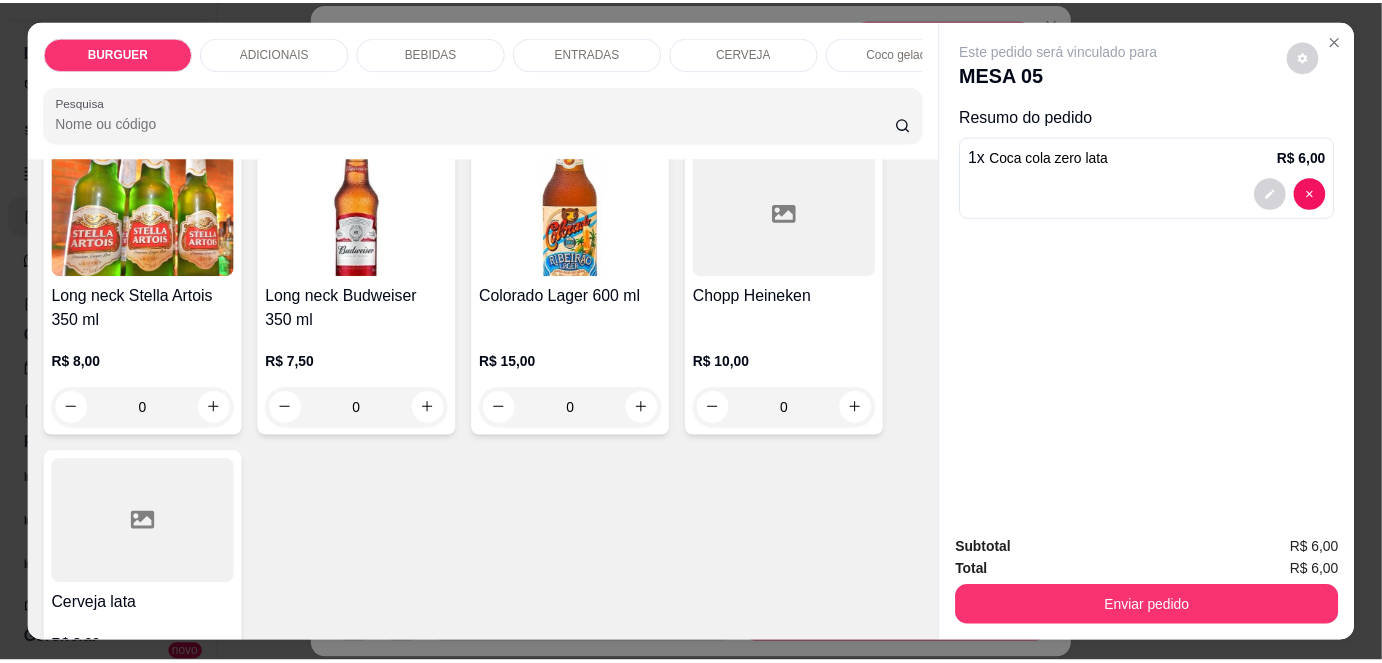 scroll, scrollTop: 3177, scrollLeft: 0, axis: vertical 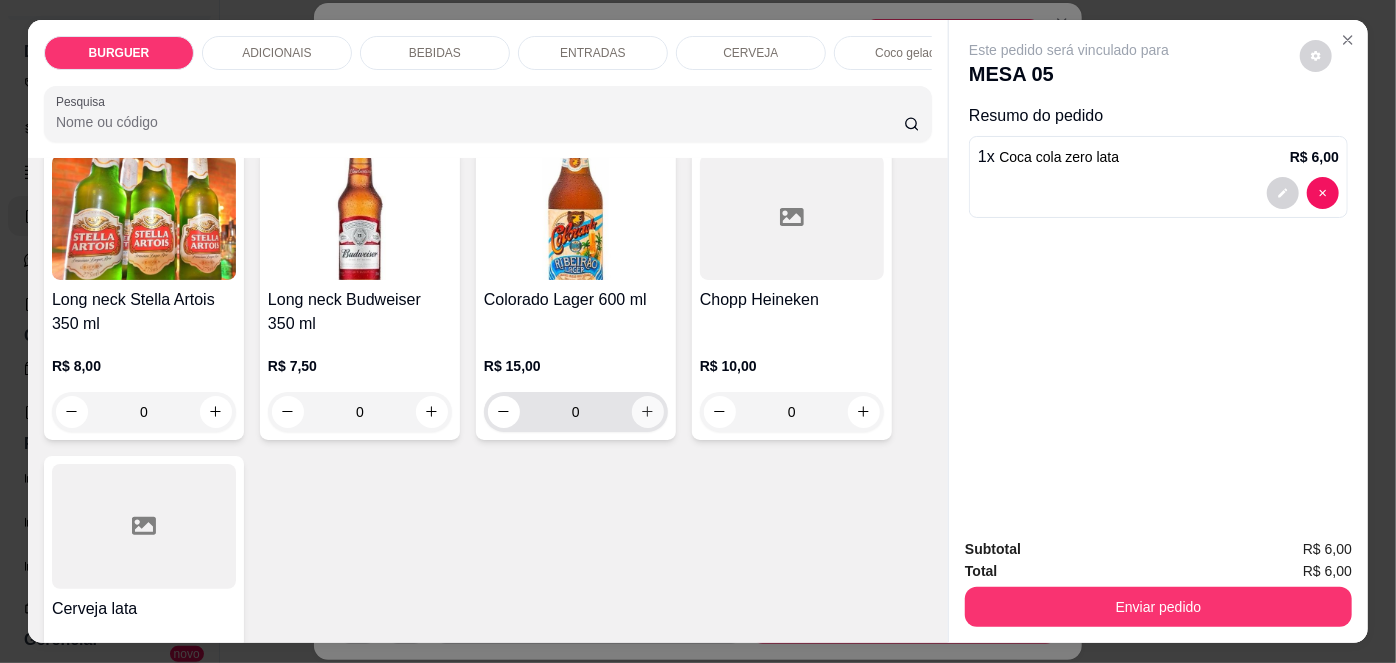 click 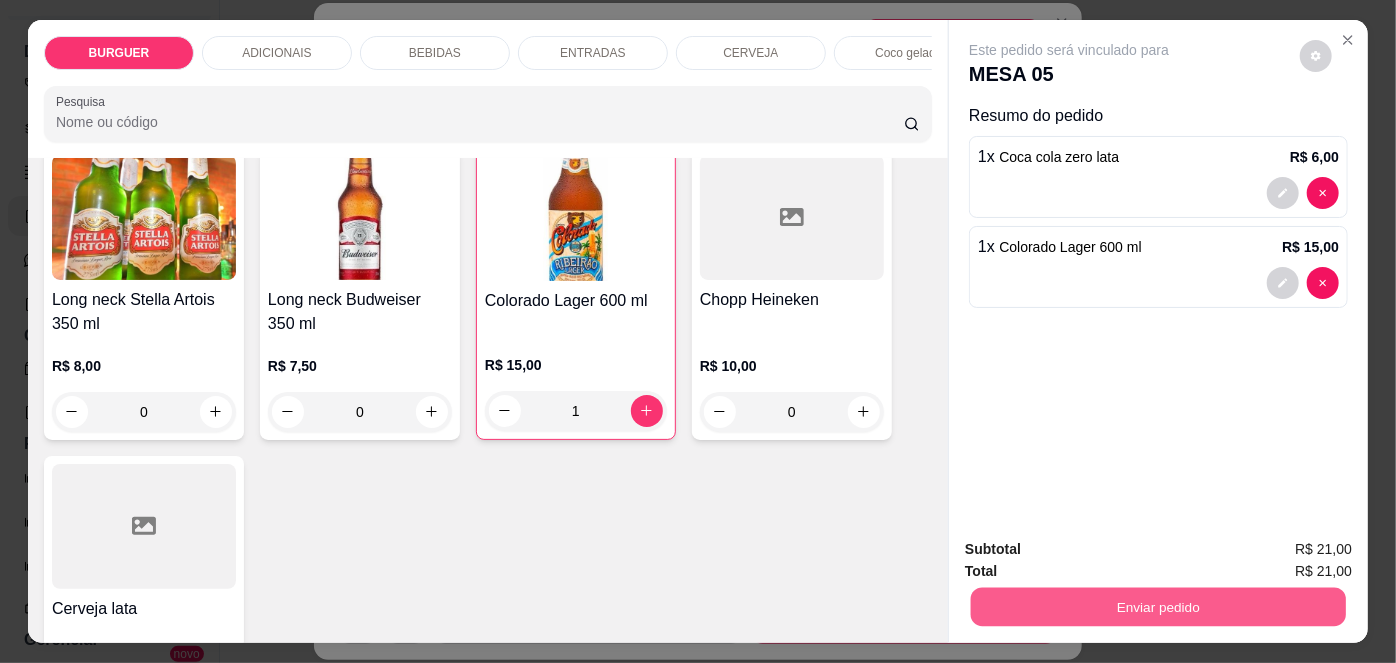 click on "Enviar pedido" at bounding box center [1158, 607] 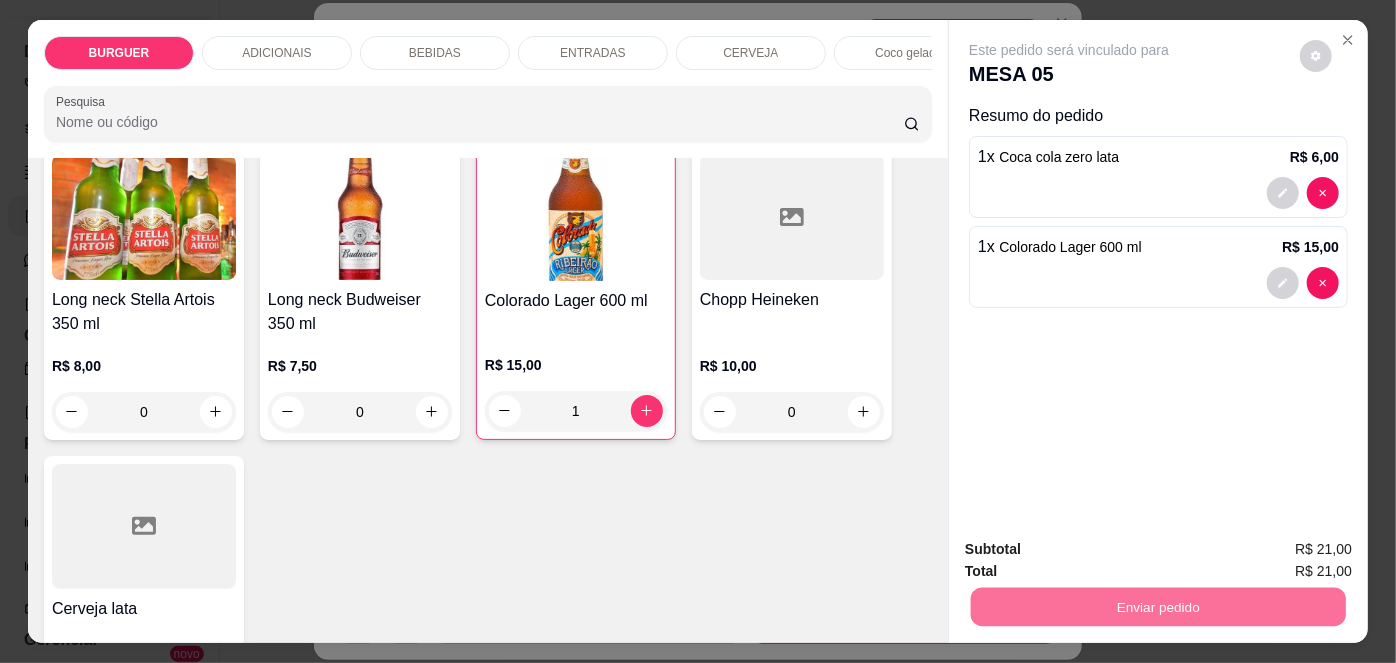 click on "Não registrar e enviar pedido" at bounding box center [1093, 551] 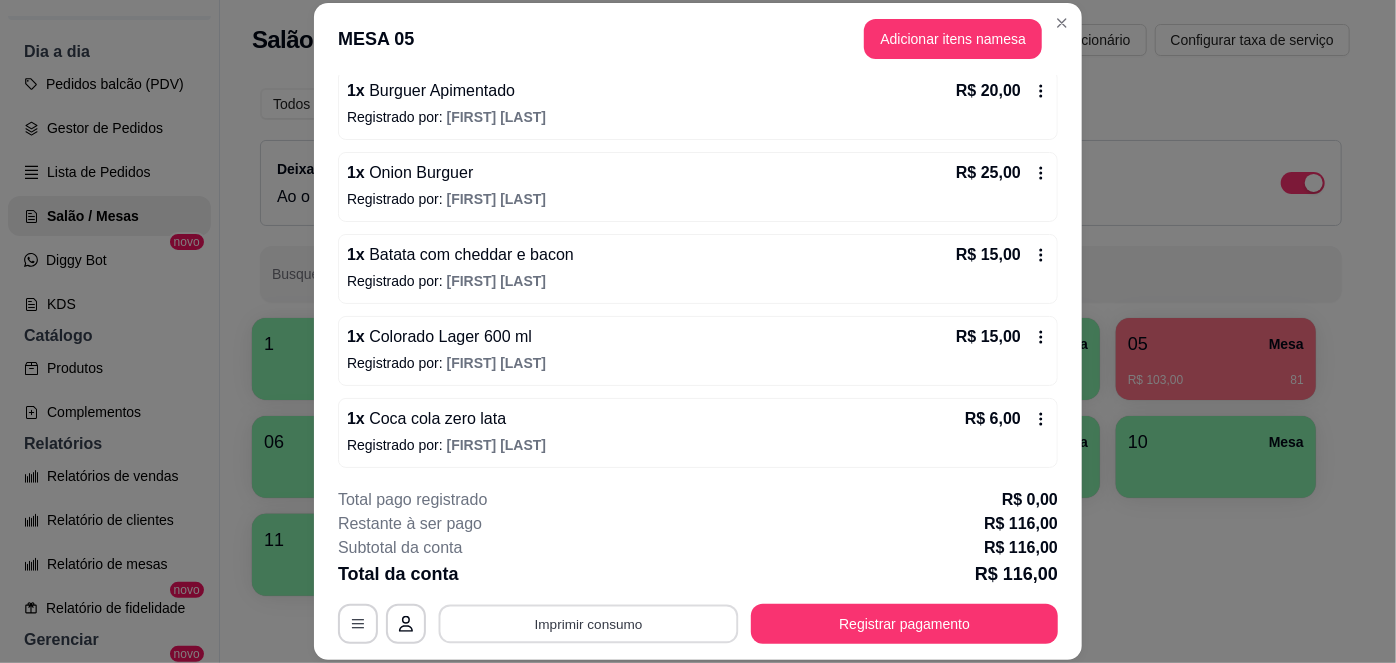 click on "Imprimir consumo" at bounding box center [589, 623] 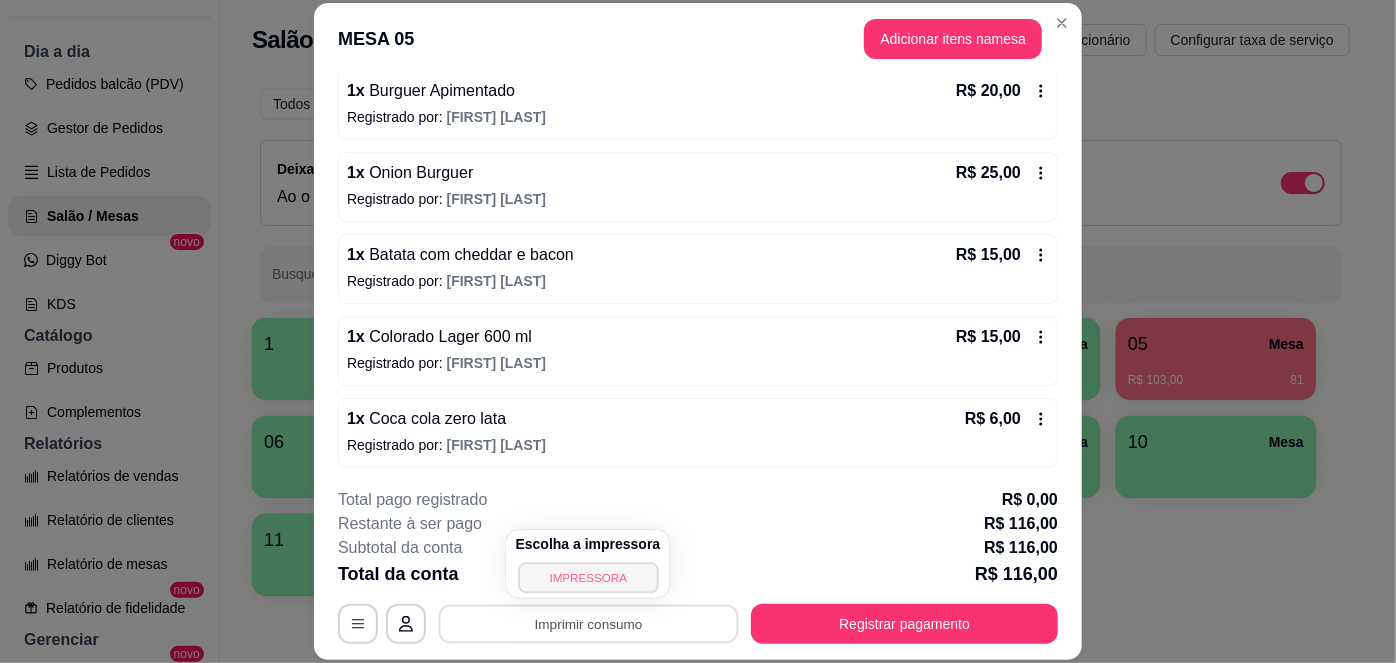 click on "IMPRESSORA" at bounding box center (588, 577) 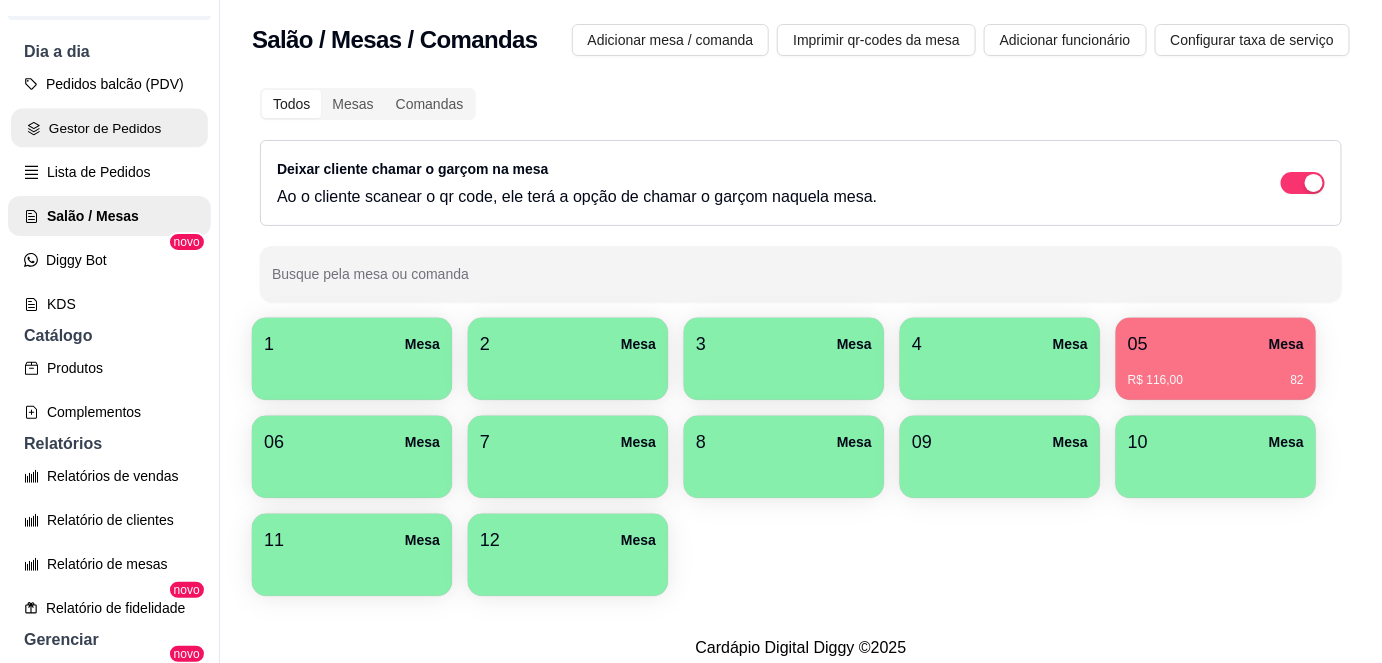 click on "Gestor de Pedidos" at bounding box center [109, 128] 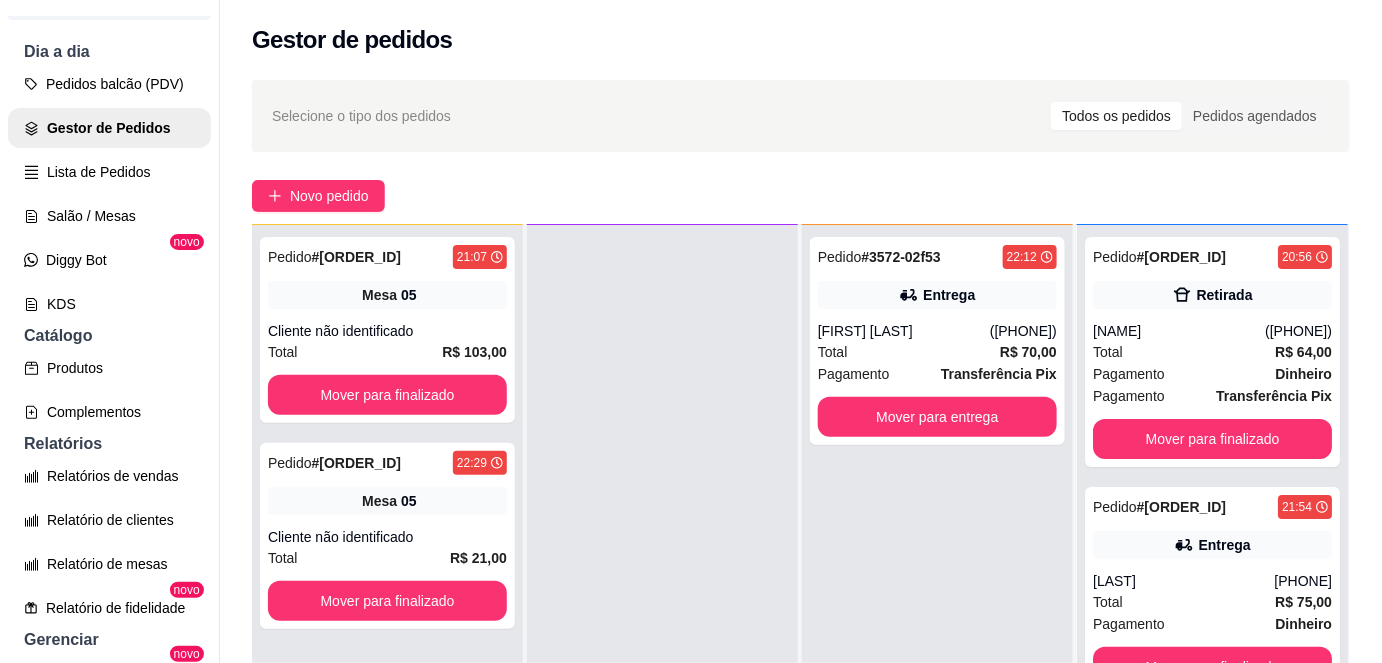 scroll, scrollTop: 56, scrollLeft: 0, axis: vertical 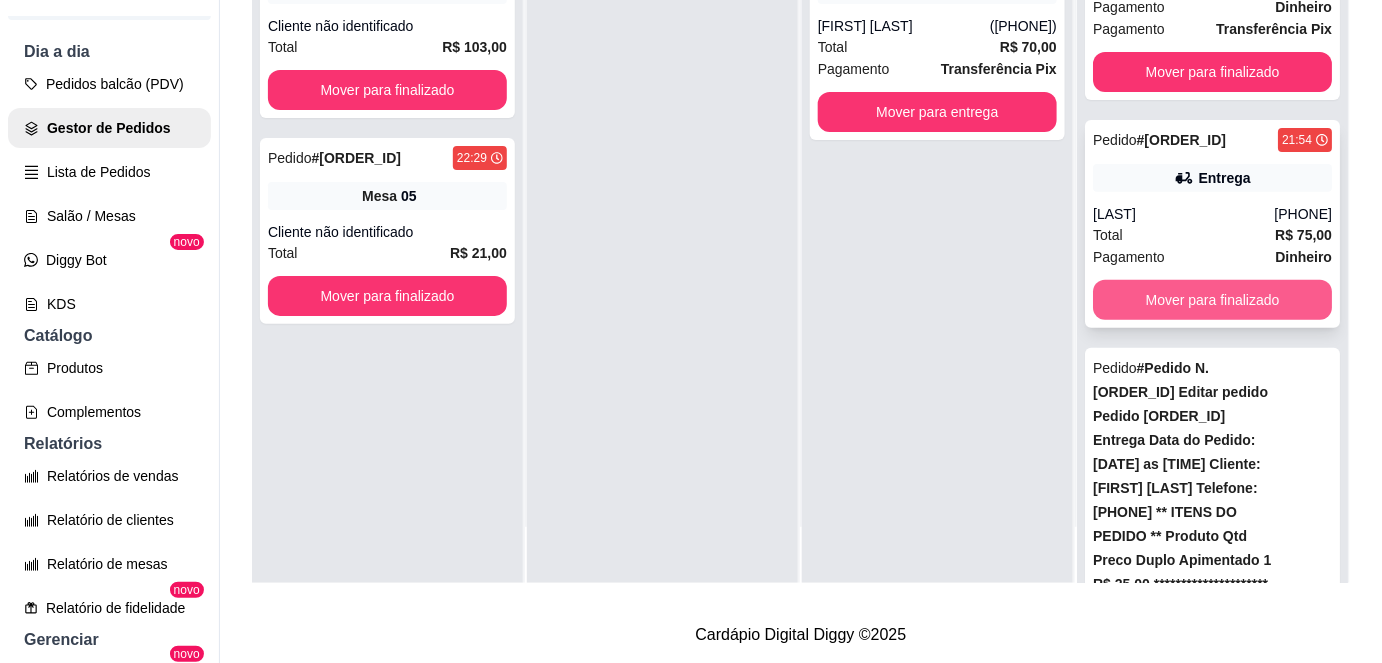 click on "Mover para finalizado" at bounding box center (1212, 300) 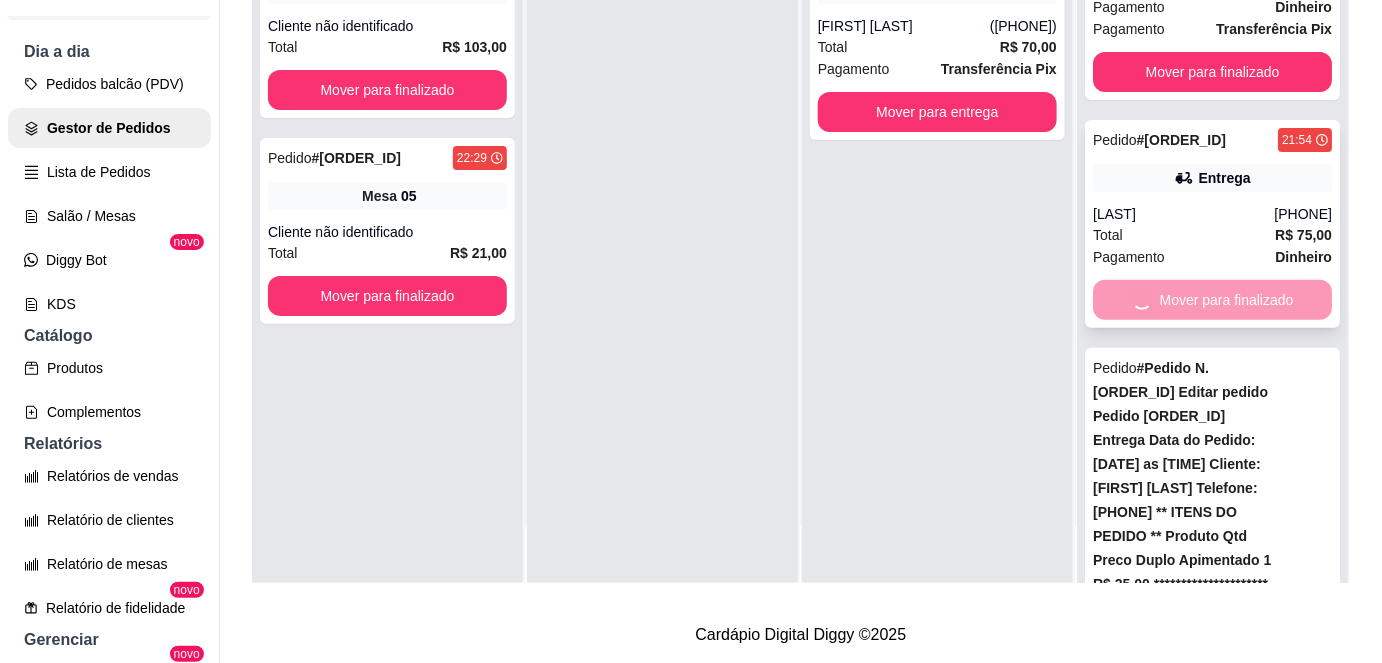 scroll, scrollTop: 0, scrollLeft: 0, axis: both 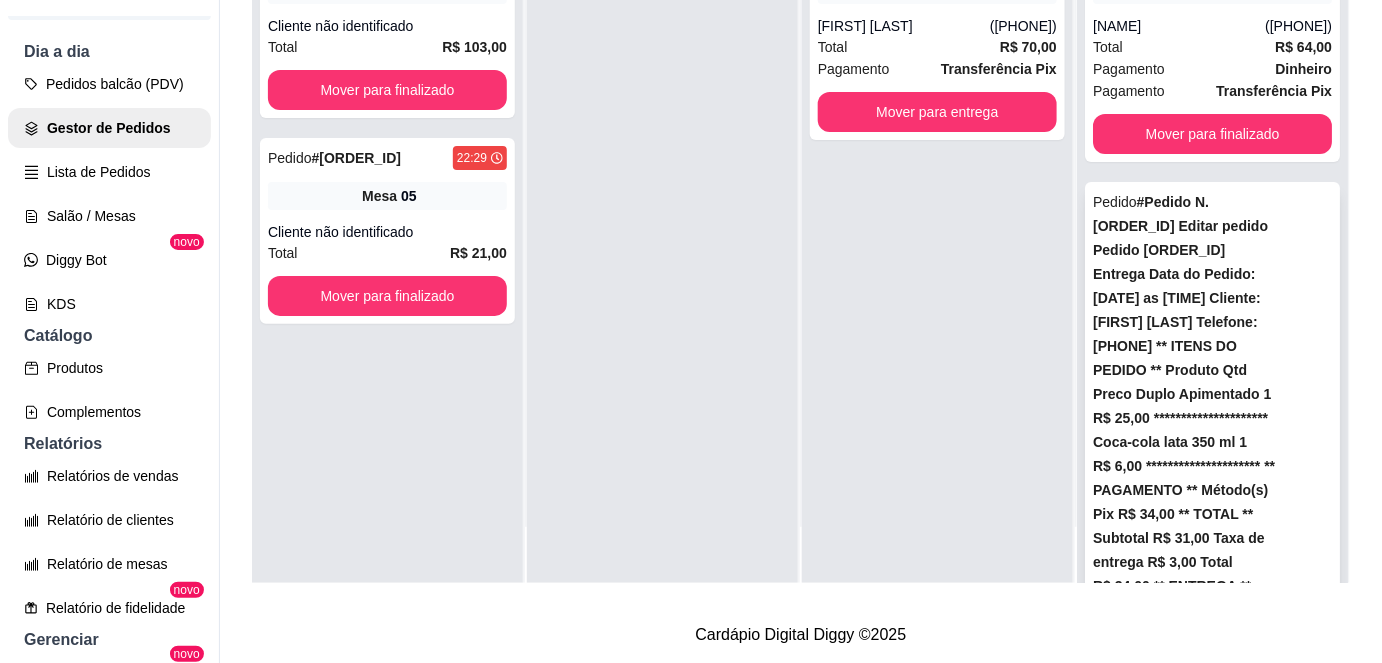 click on "Mover para finalizado" at bounding box center [1213, 1418] 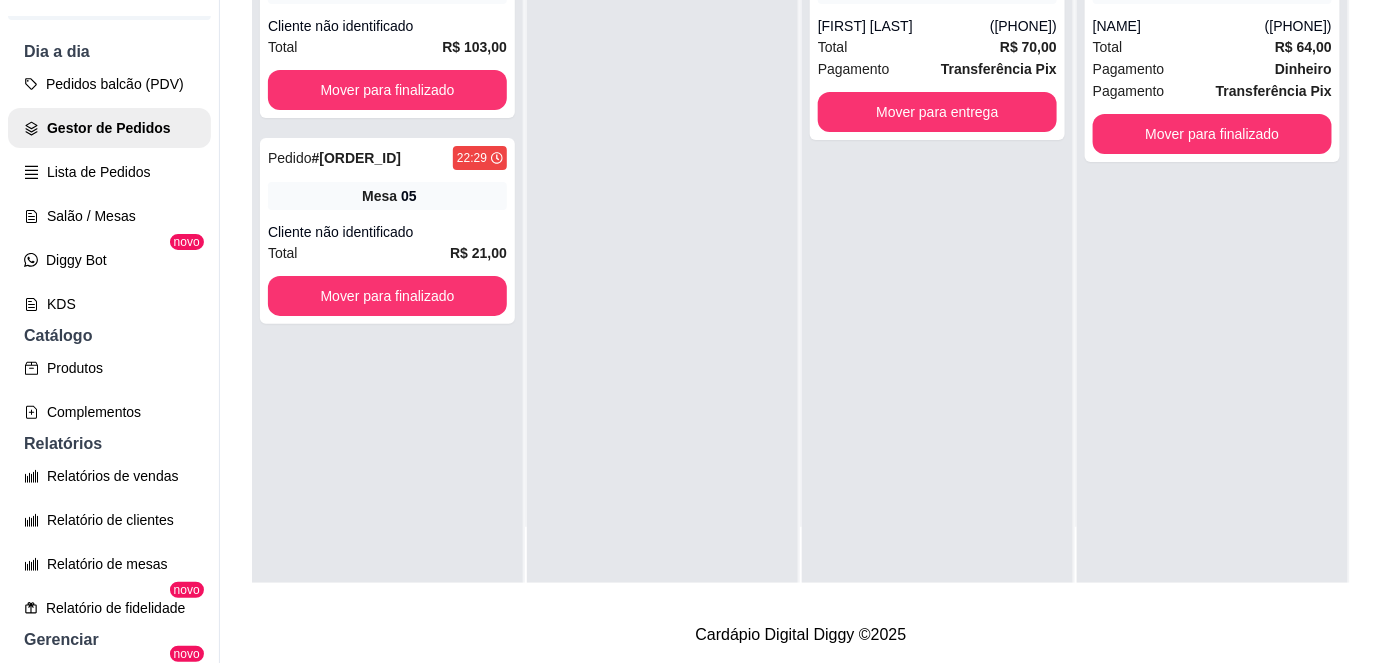 scroll, scrollTop: 0, scrollLeft: 0, axis: both 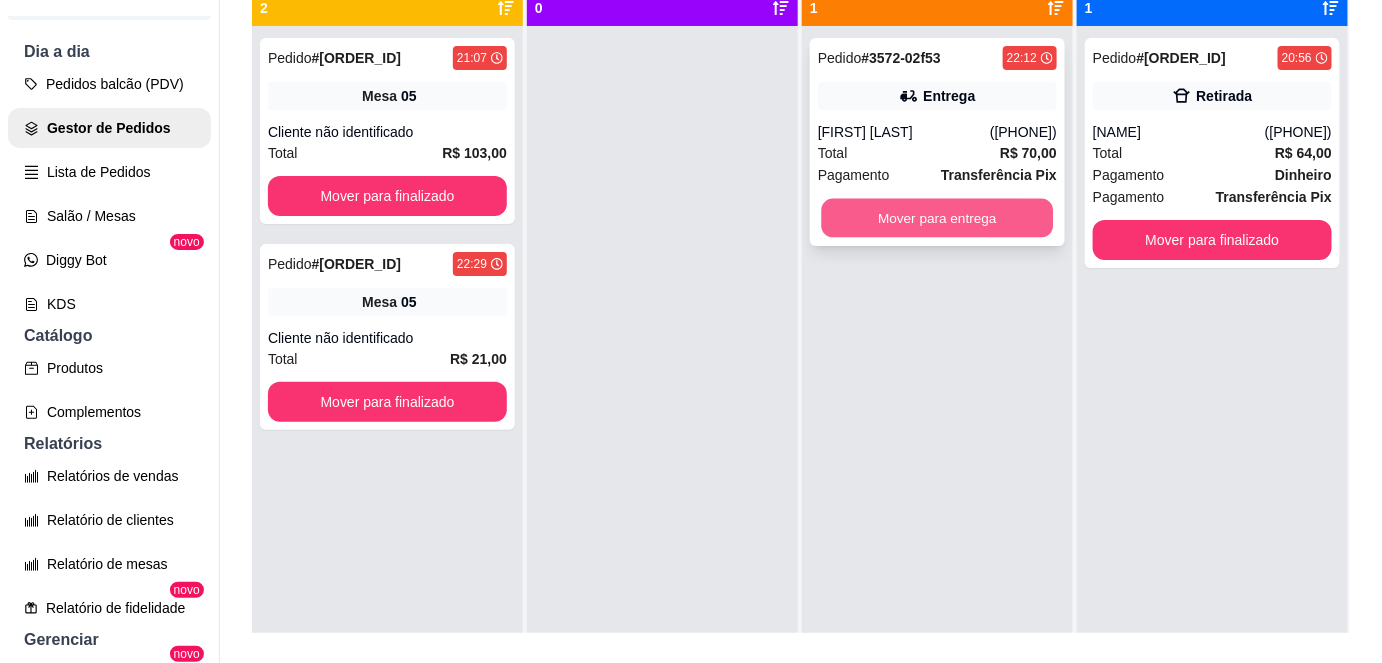 click on "Mover para entrega" at bounding box center [938, 218] 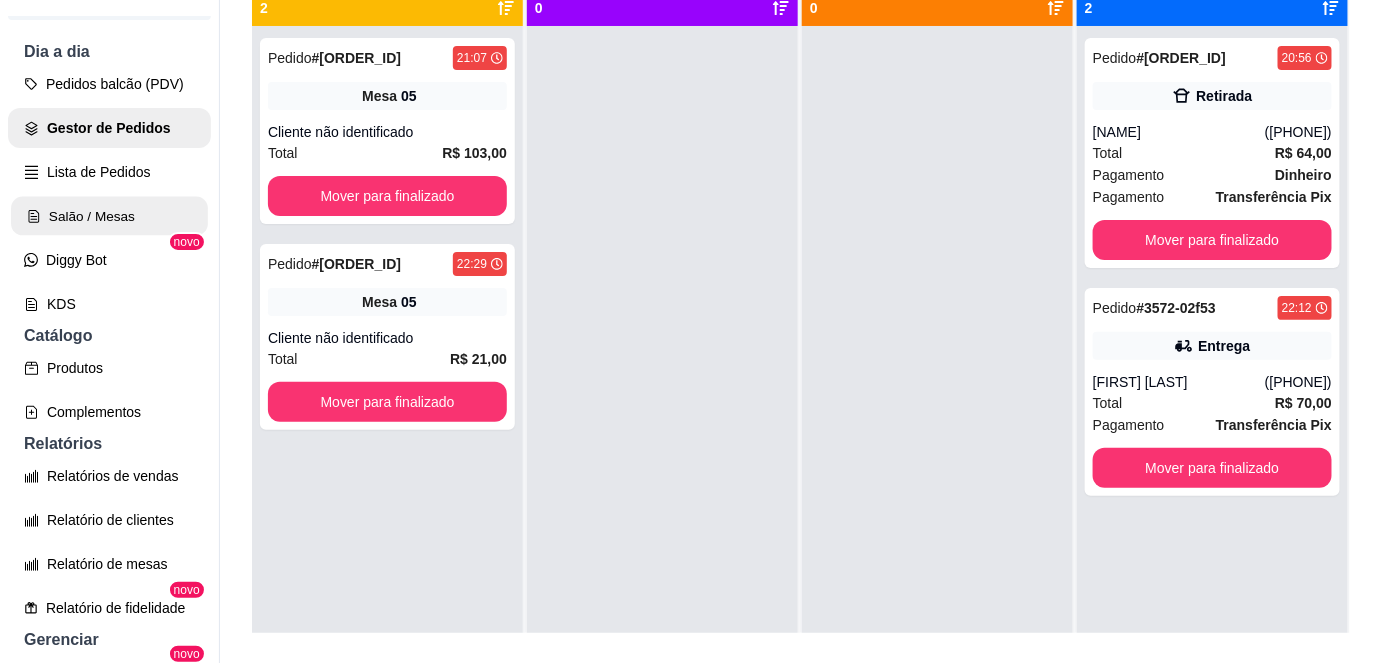 click on "Salão / Mesas" at bounding box center (109, 216) 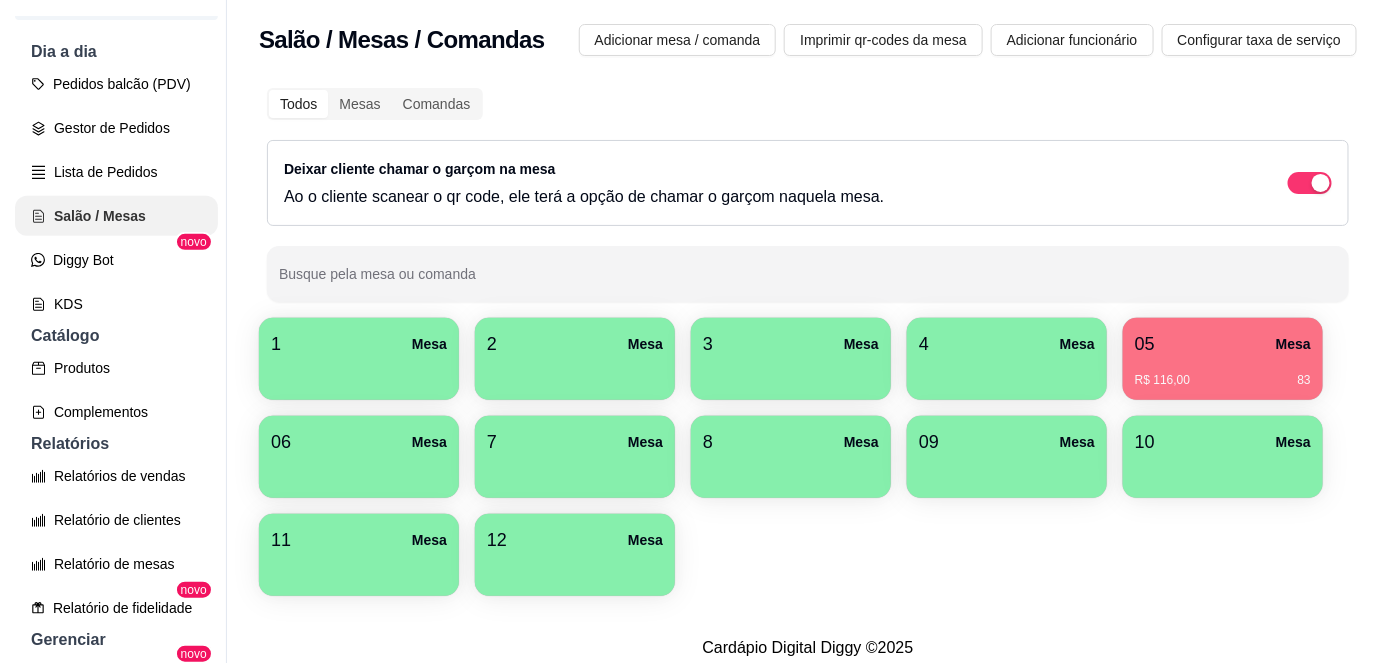 scroll, scrollTop: 0, scrollLeft: 0, axis: both 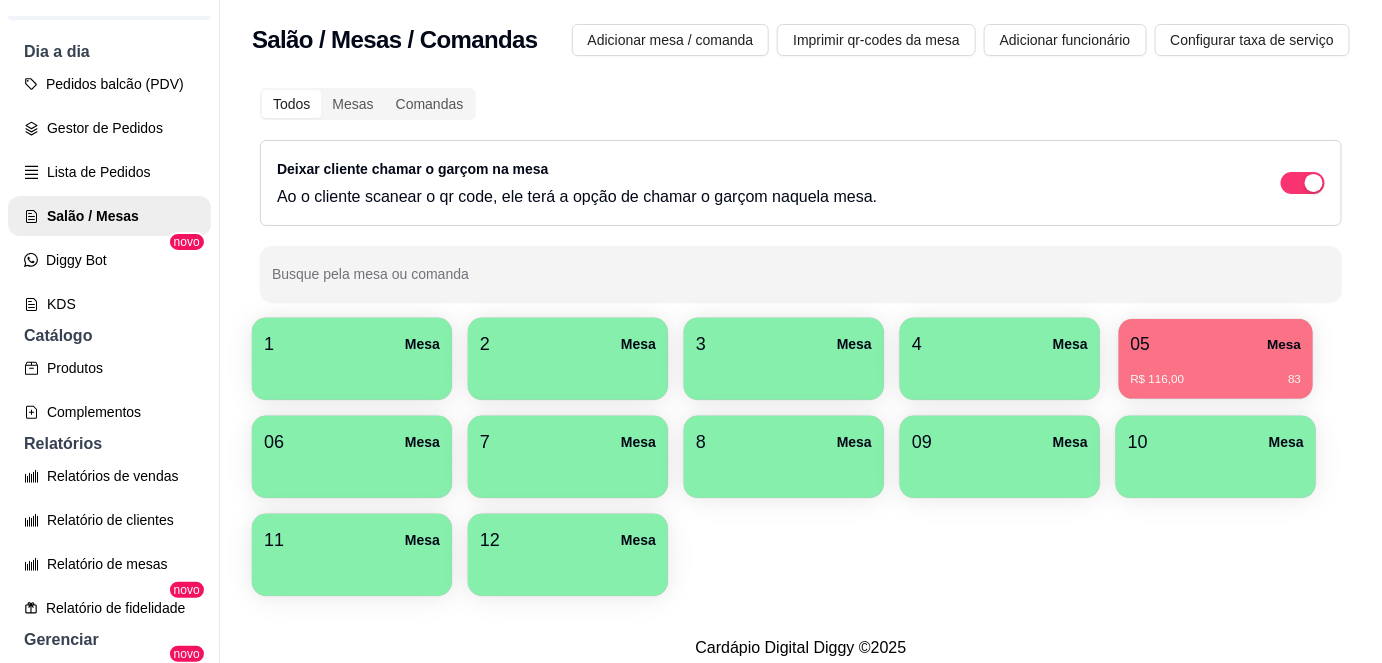click on "05 Mesa" at bounding box center [1216, 344] 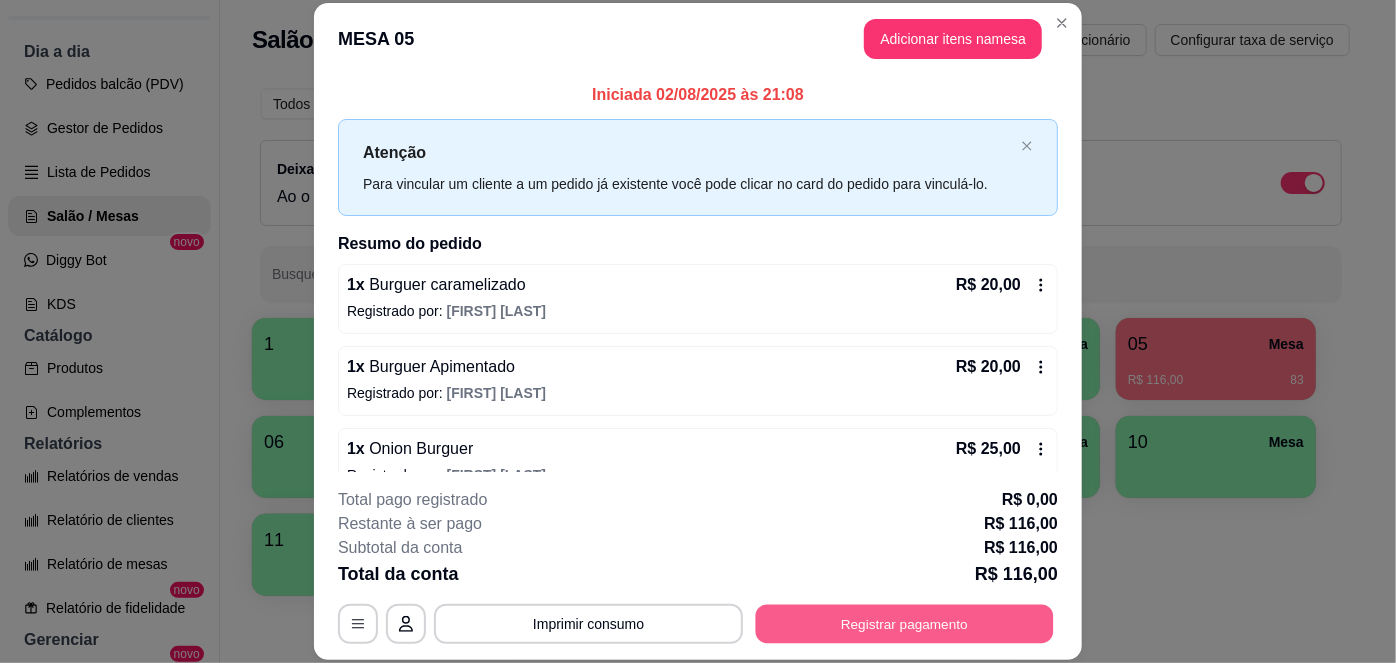click on "Registrar pagamento" at bounding box center (905, 623) 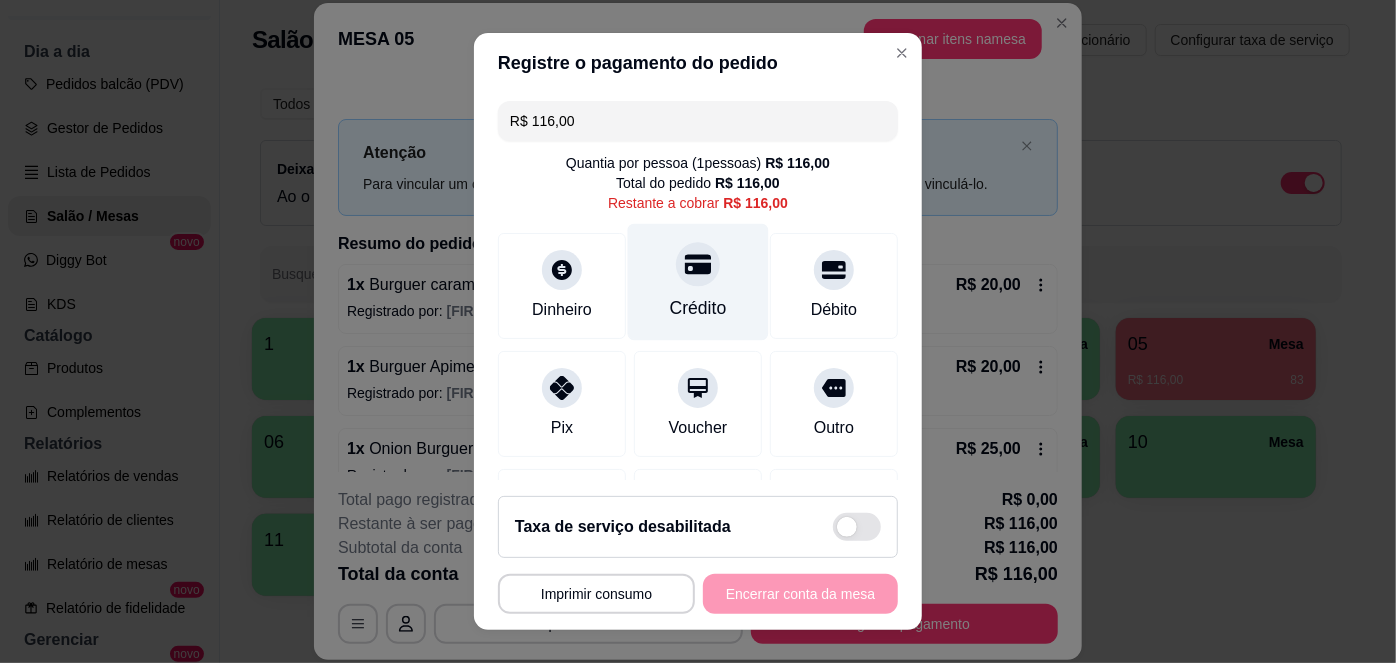 click on "Crédito" at bounding box center (698, 282) 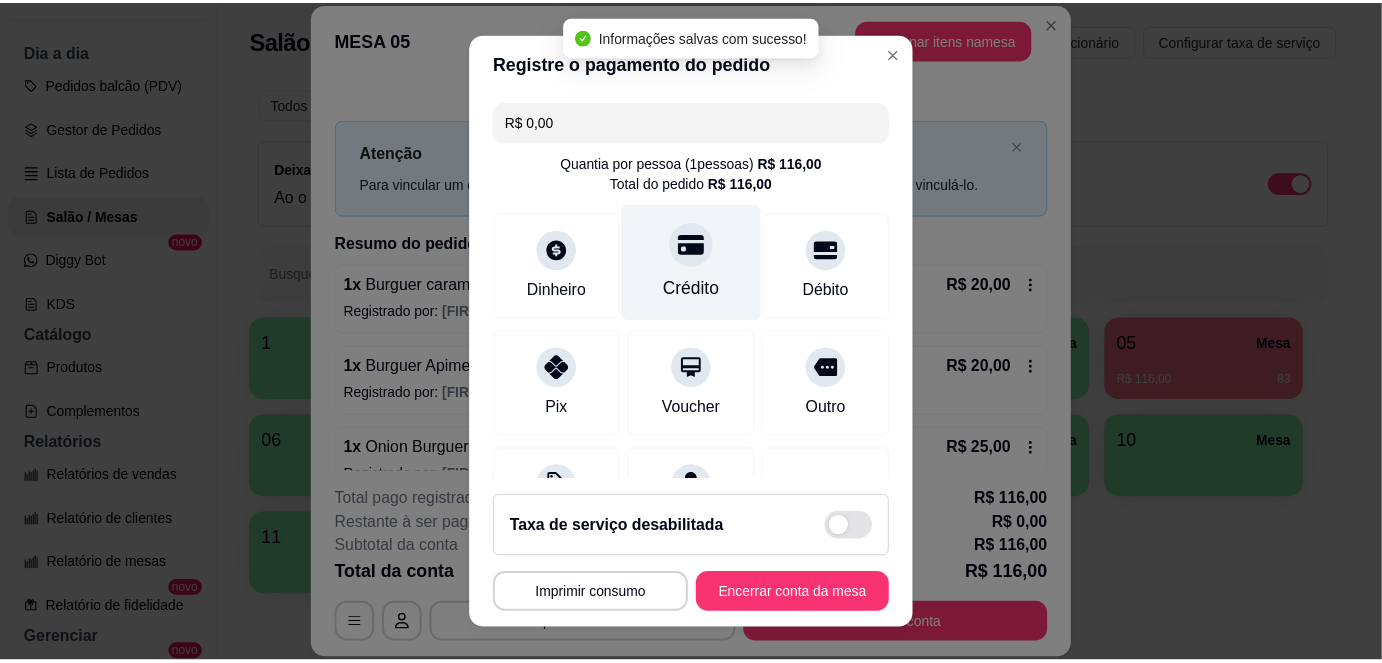scroll, scrollTop: 208, scrollLeft: 0, axis: vertical 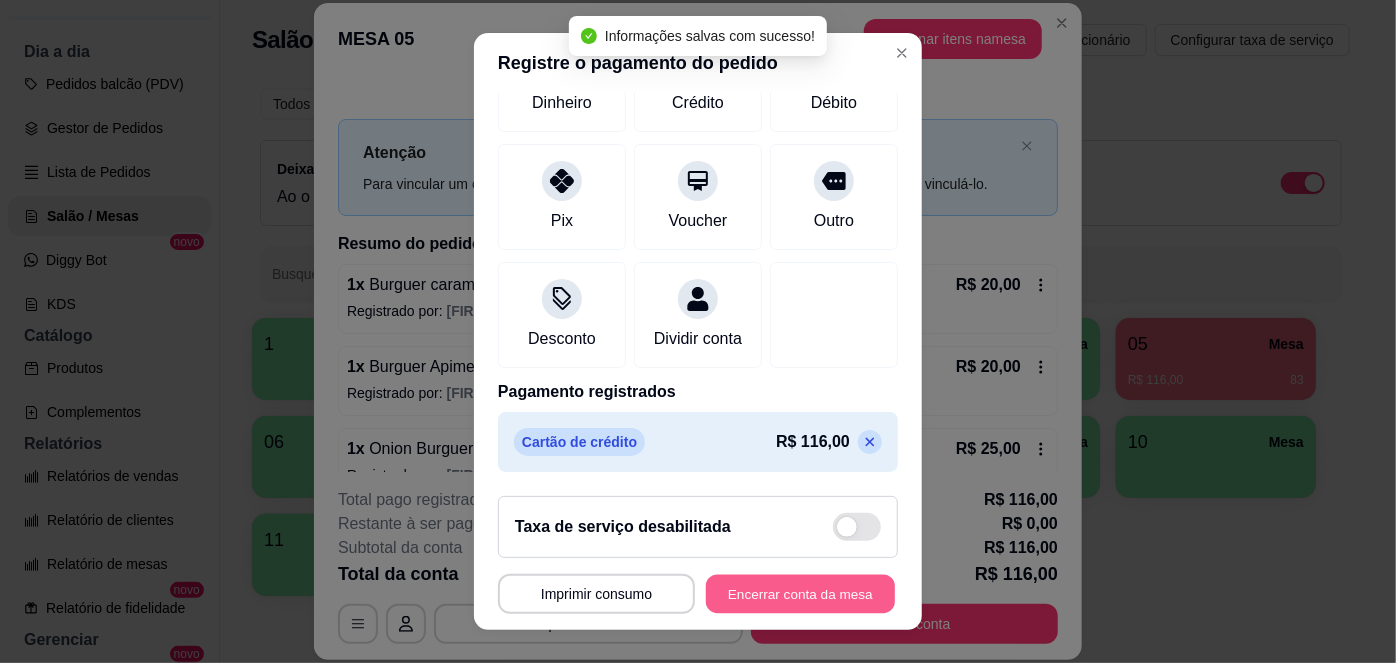 click on "Encerrar conta da mesa" at bounding box center (800, 593) 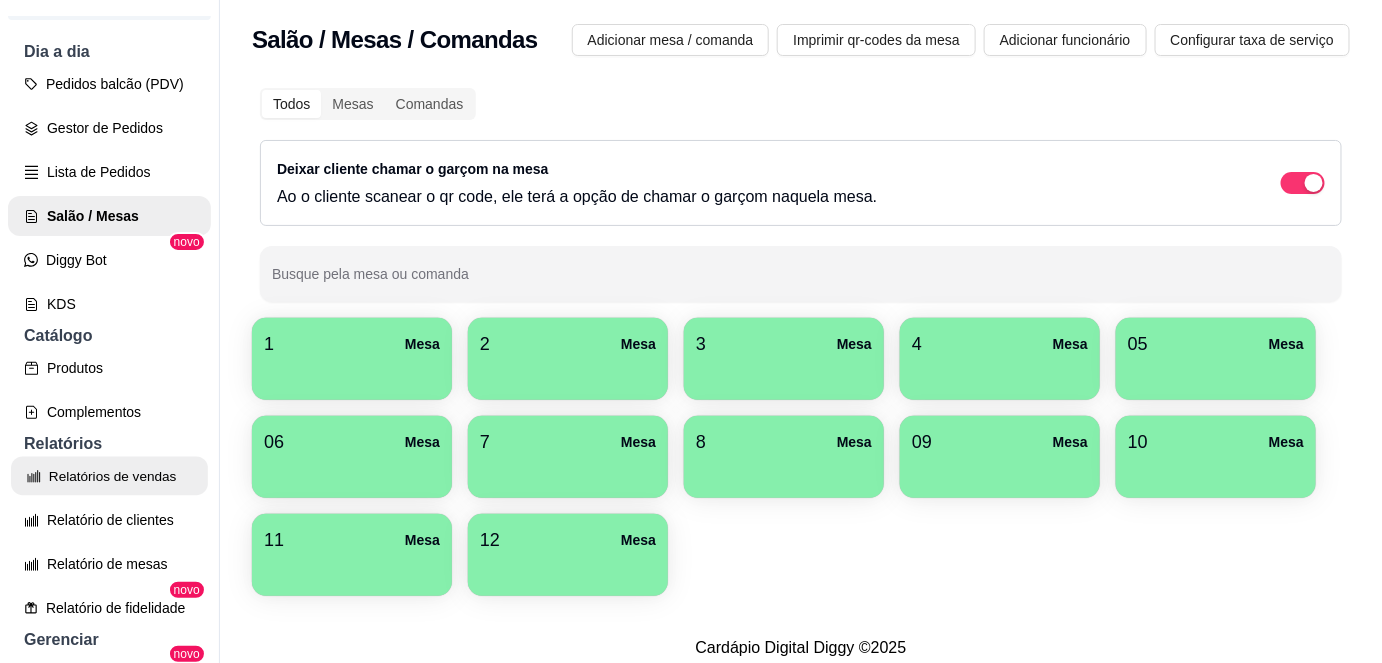 click on "Relatórios de vendas" at bounding box center (109, 476) 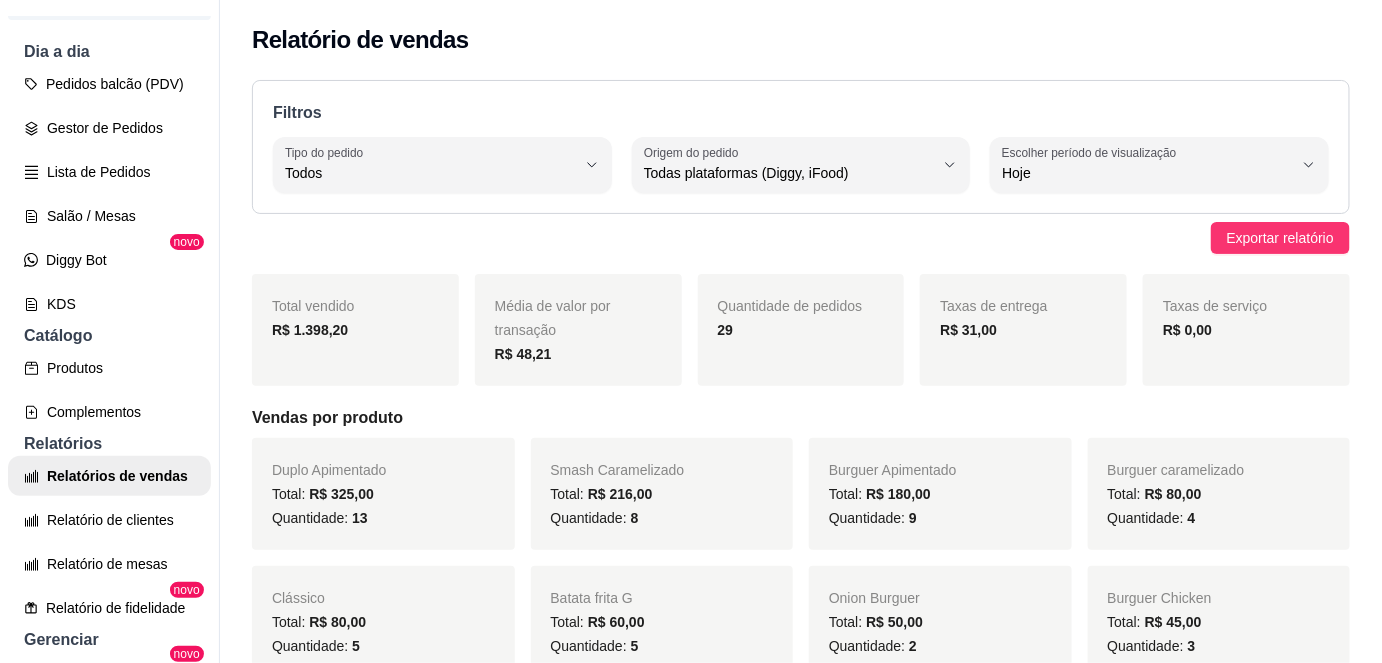 scroll, scrollTop: 0, scrollLeft: 0, axis: both 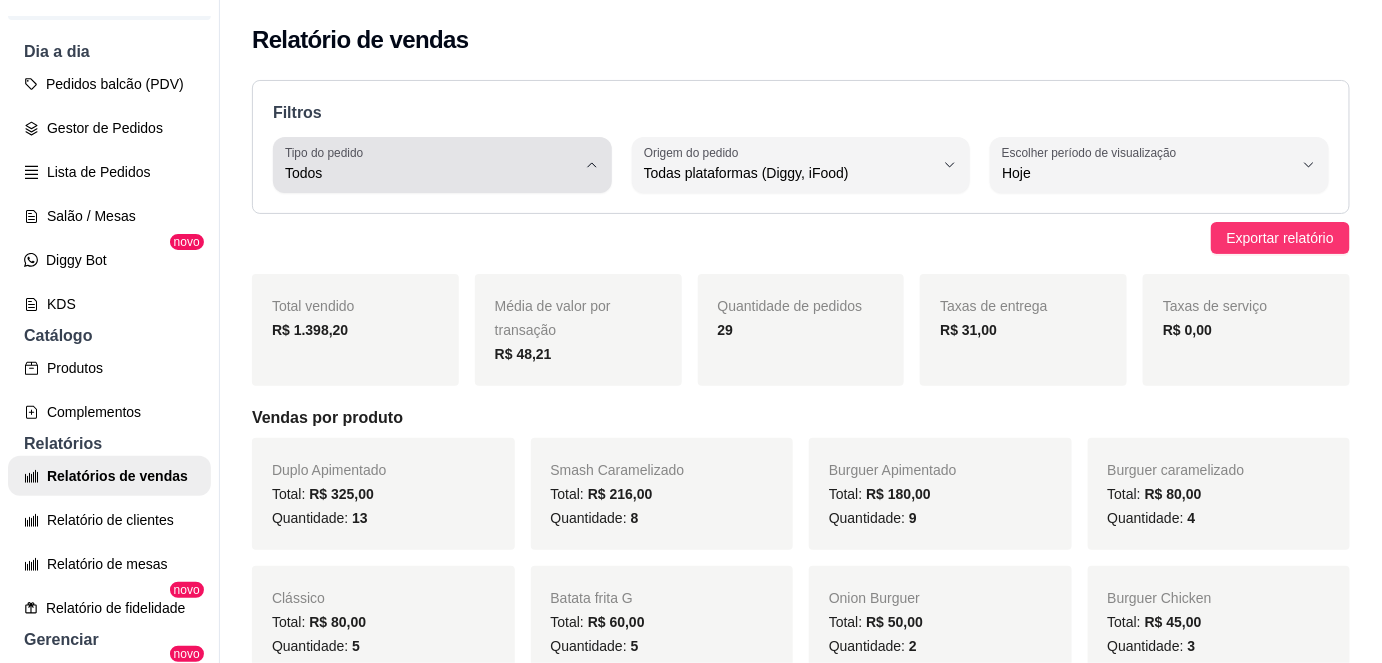 click 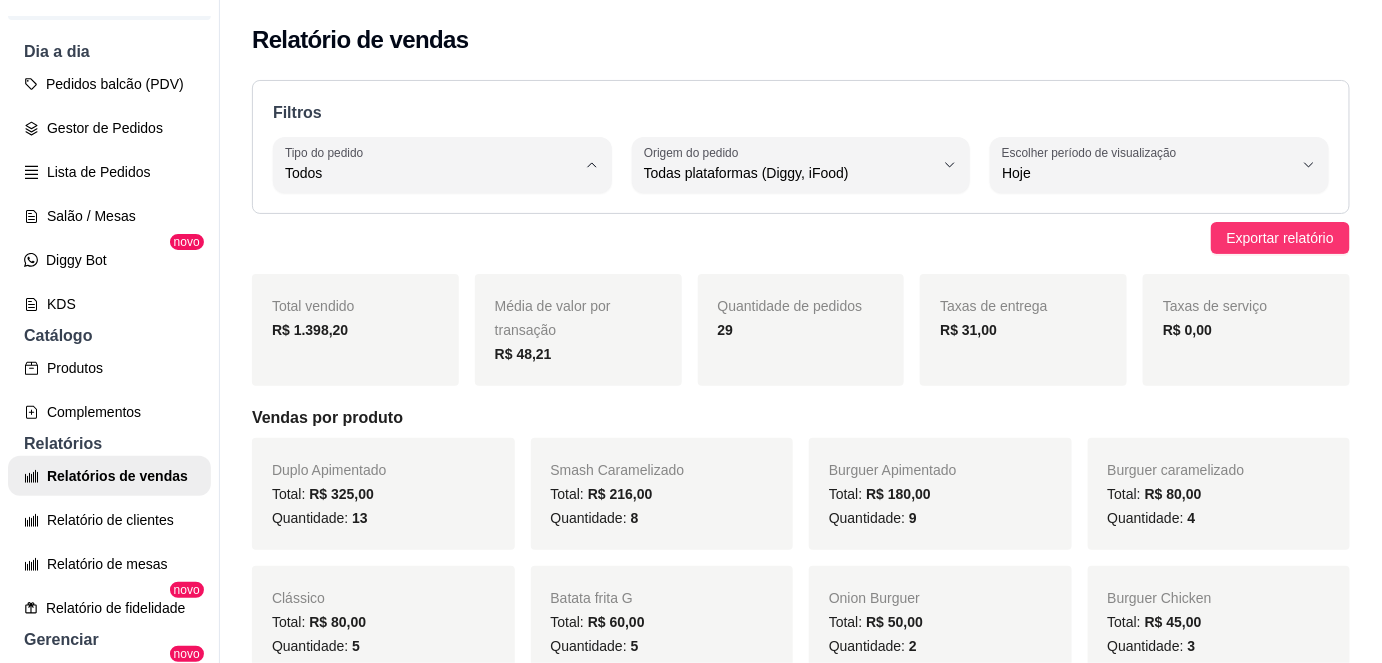 click on "Entrega" at bounding box center [430, 252] 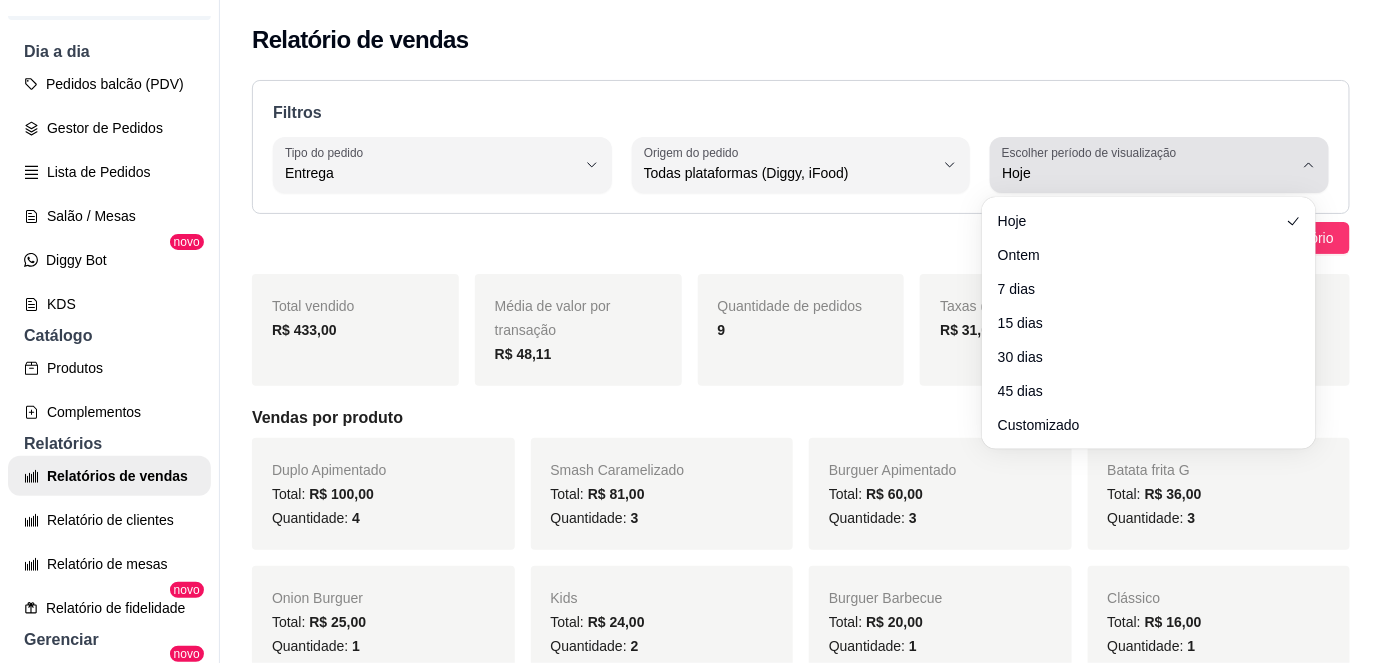 click on "Hoje" at bounding box center (1147, 173) 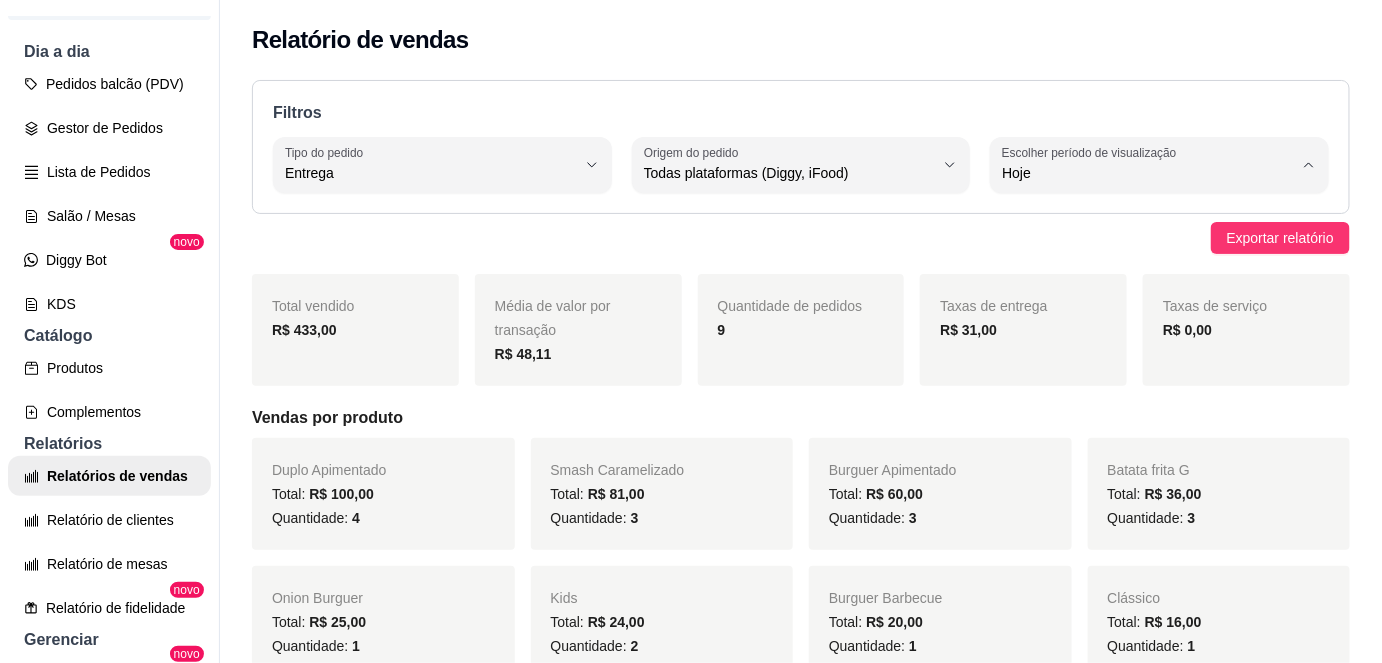 click on "7 dias" at bounding box center [1139, 285] 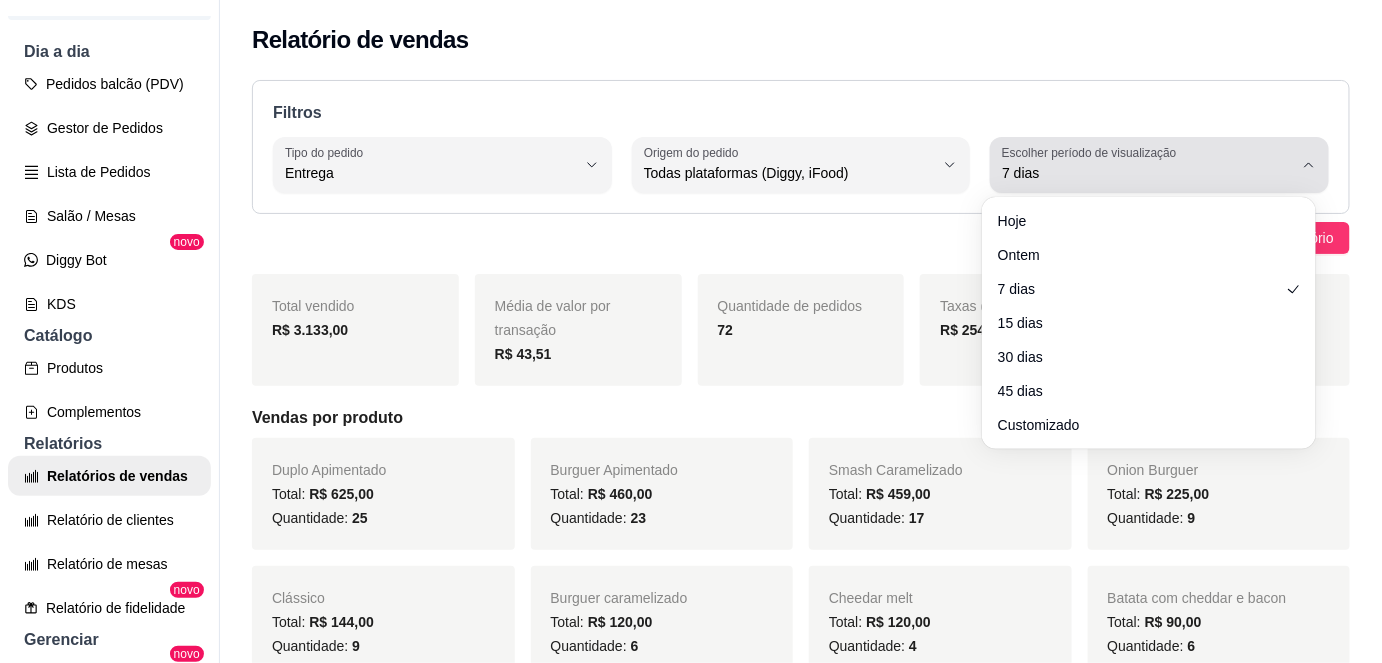click on "Escolher período de visualização" at bounding box center (1092, 152) 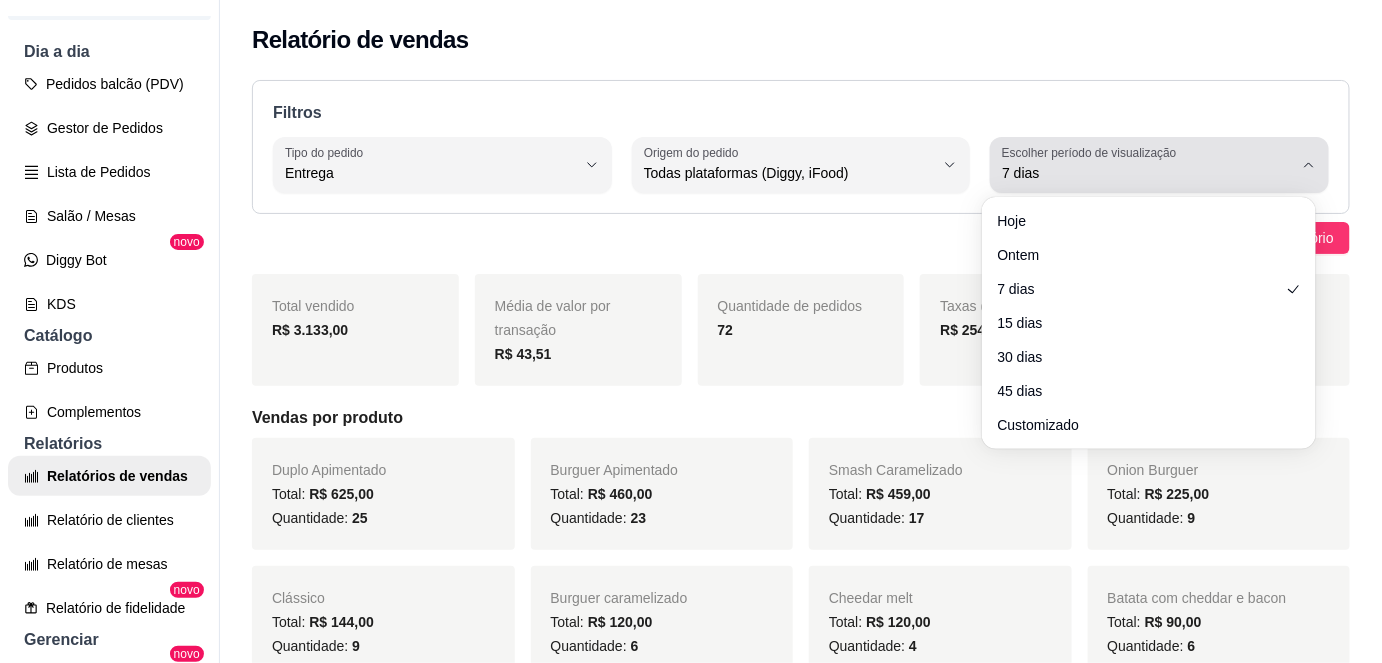 click on "7 dias" at bounding box center [1147, 173] 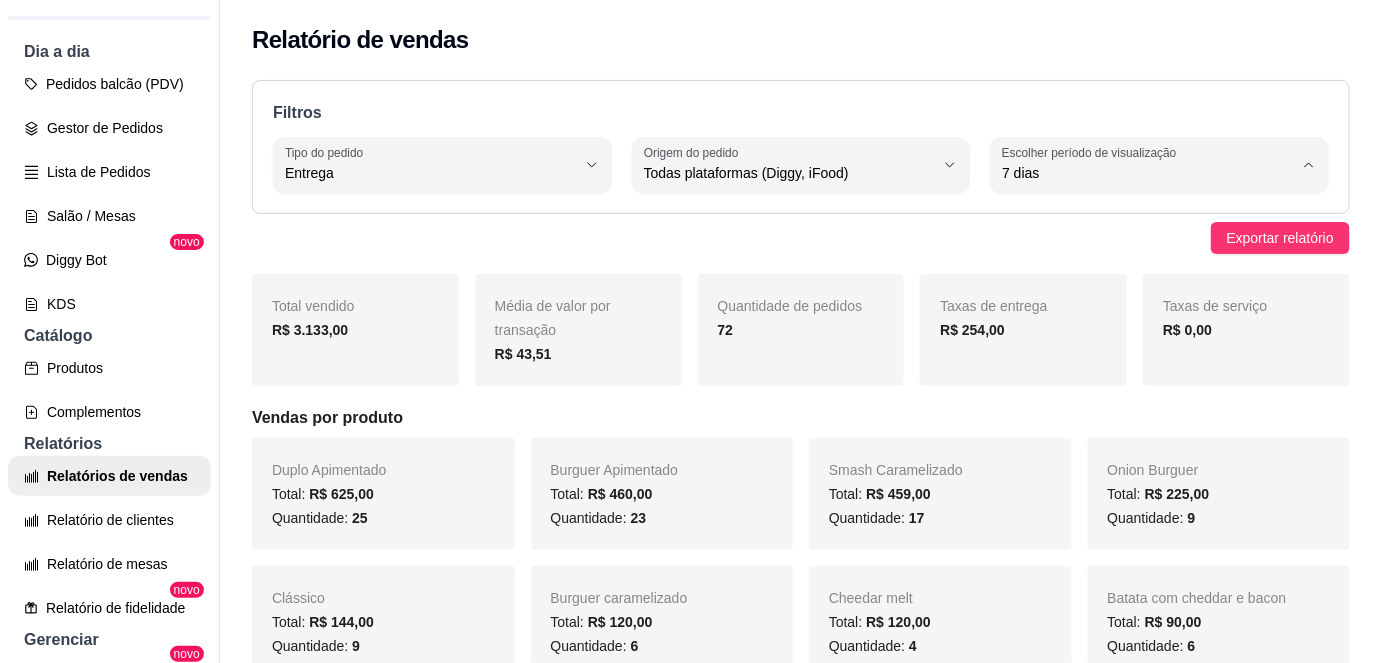 click on "Customizado" at bounding box center [1139, 415] 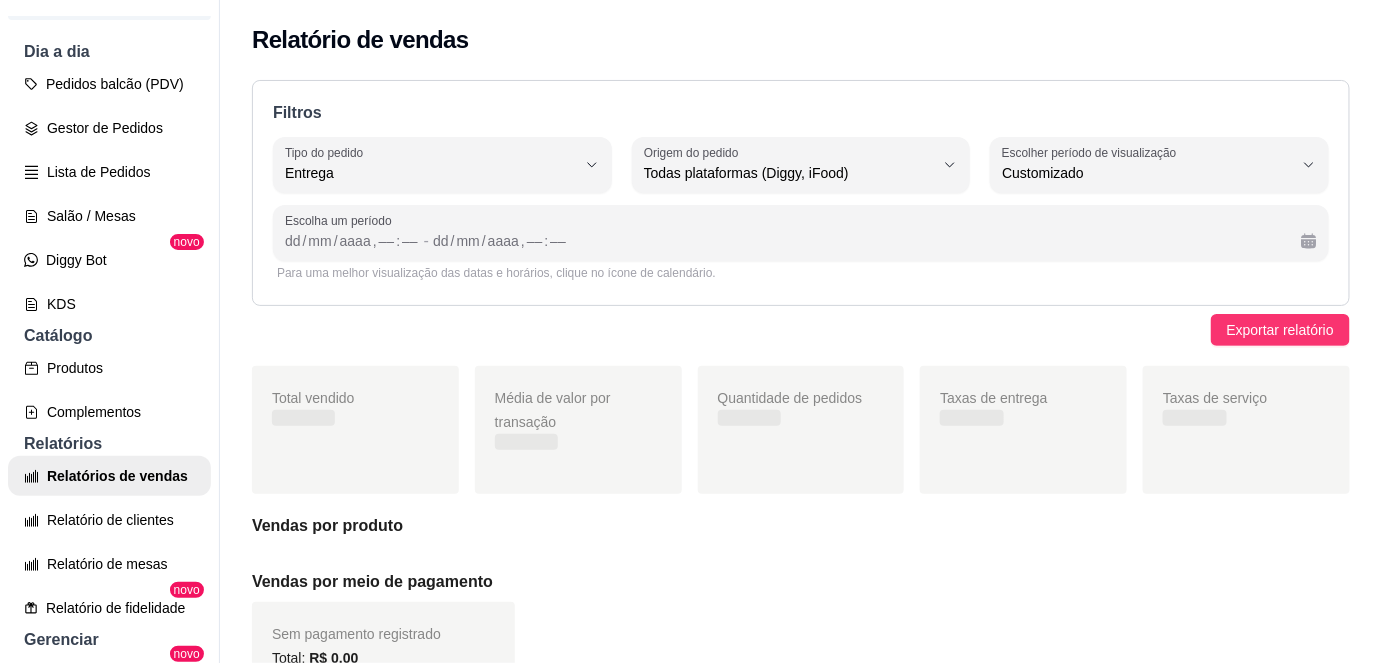 scroll, scrollTop: 18, scrollLeft: 0, axis: vertical 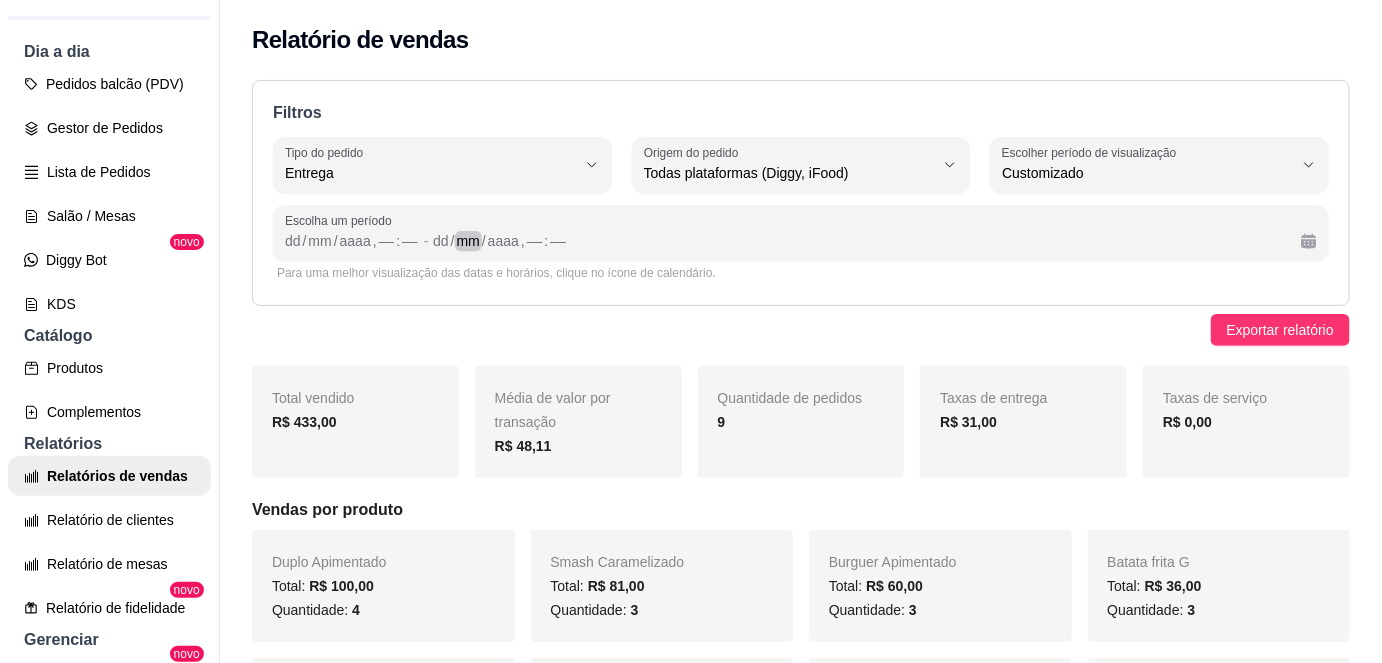 click on "mm" at bounding box center (468, 241) 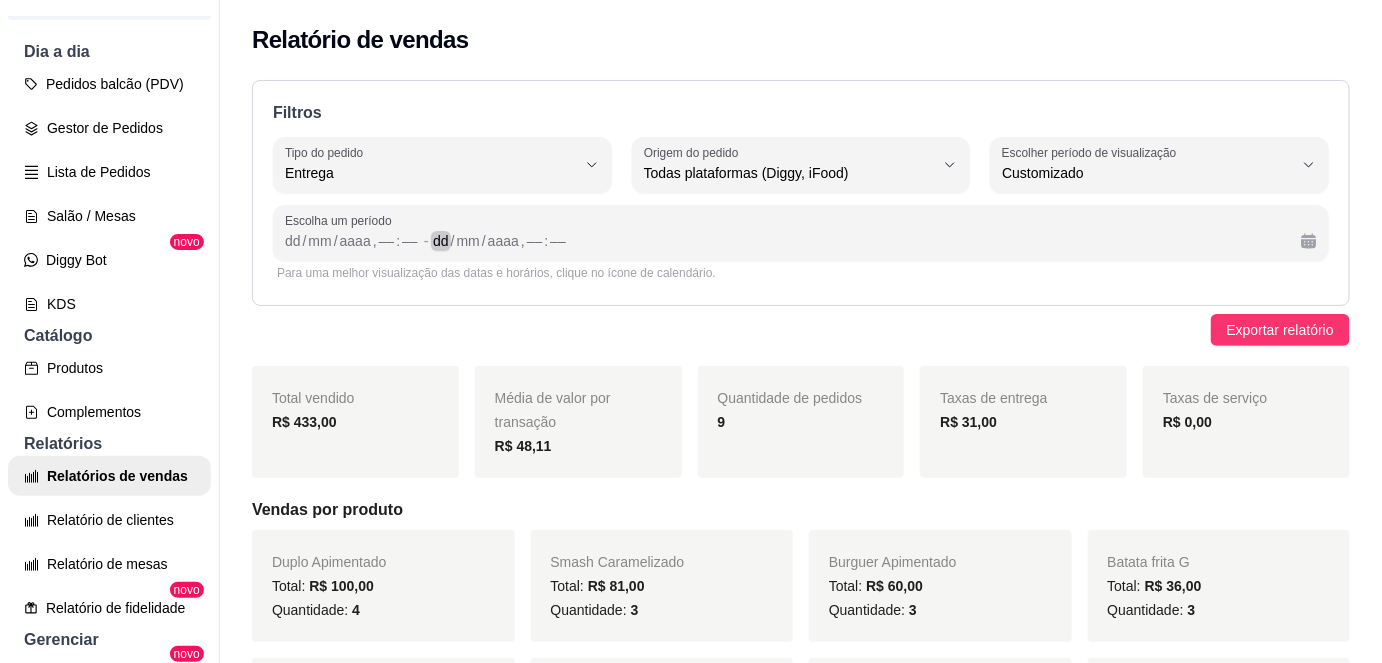 click on "[DD] / [MM] / [YYYY] , –– : ––" at bounding box center (859, 241) 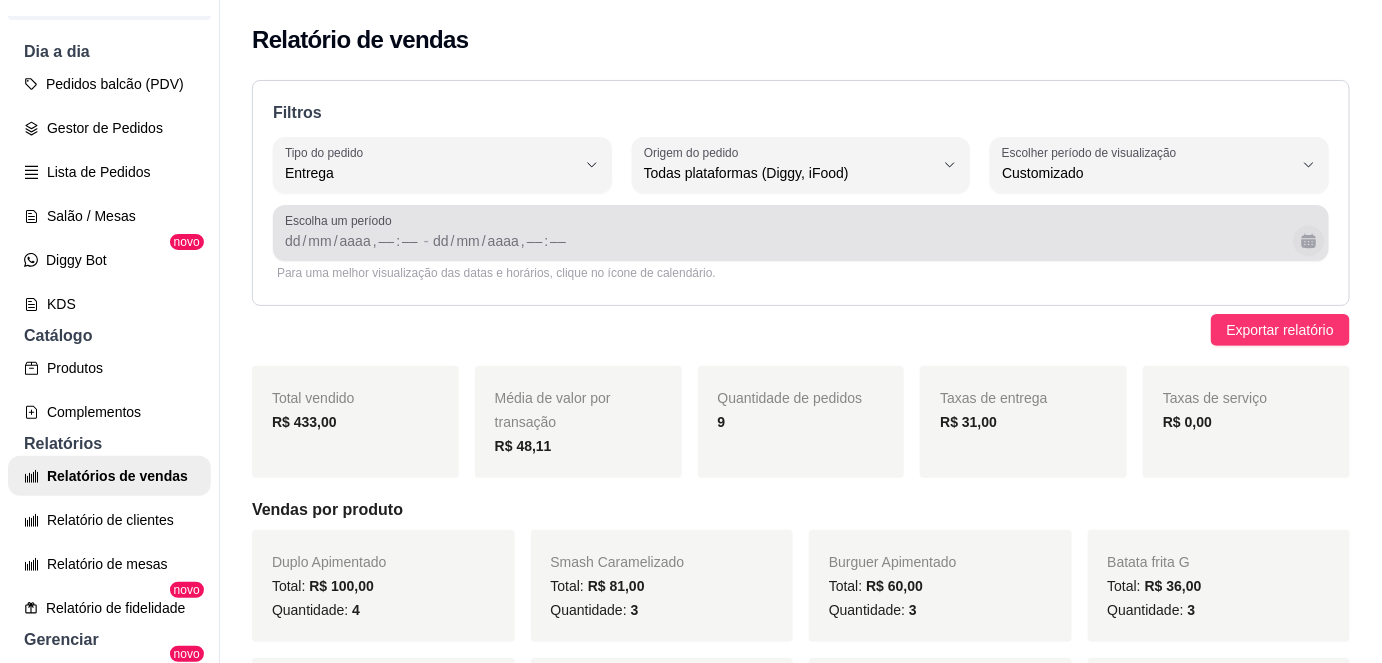 click at bounding box center [1308, 240] 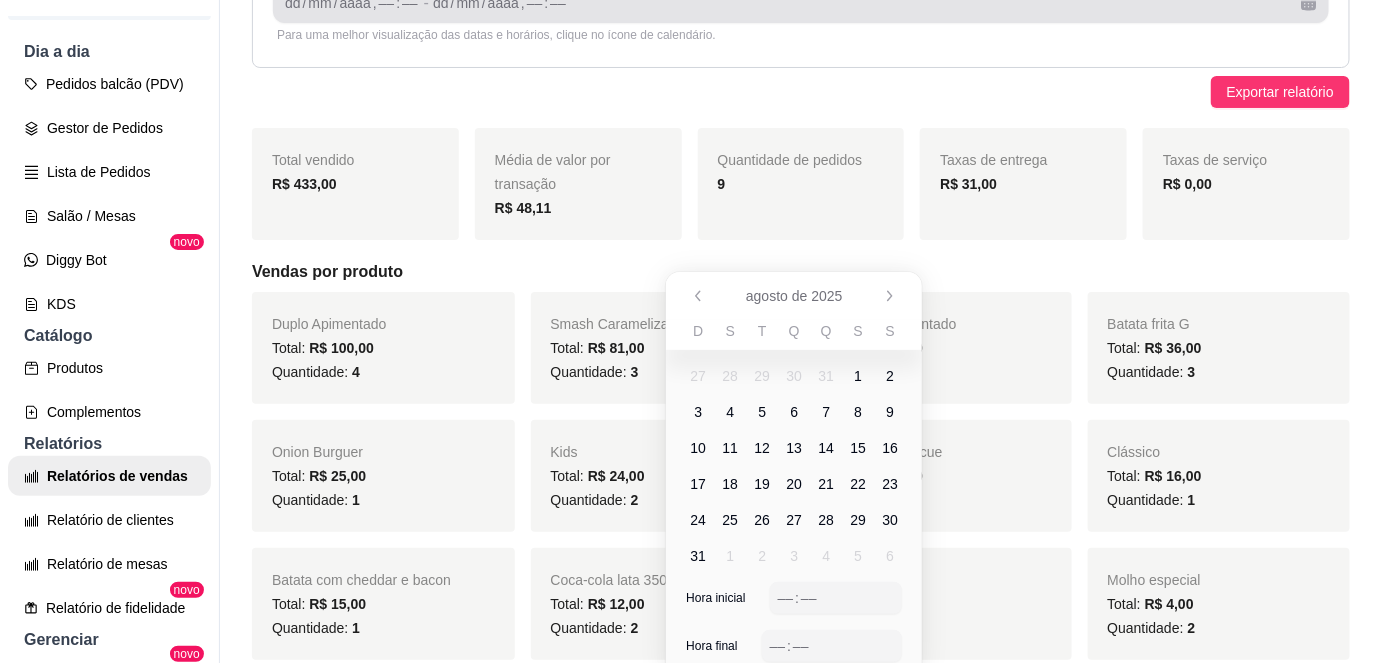 scroll, scrollTop: 304, scrollLeft: 0, axis: vertical 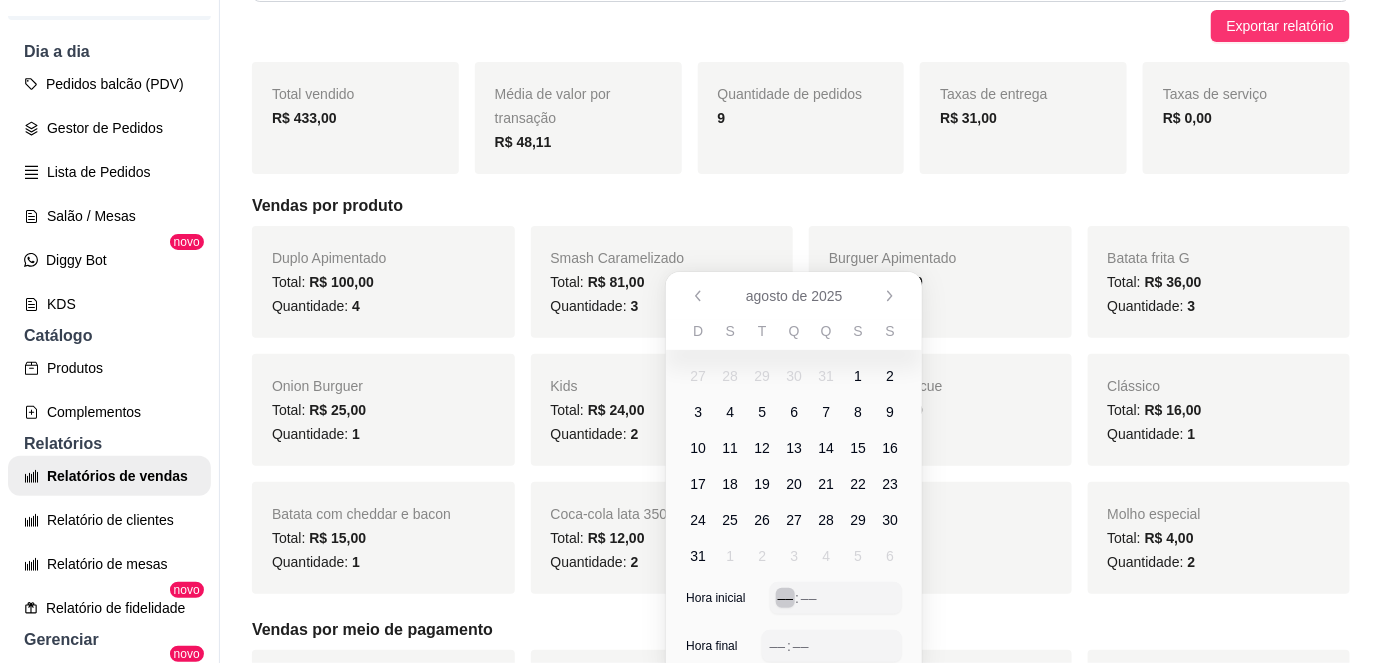 click on "Hora inicial –– : ––" at bounding box center [794, 606] 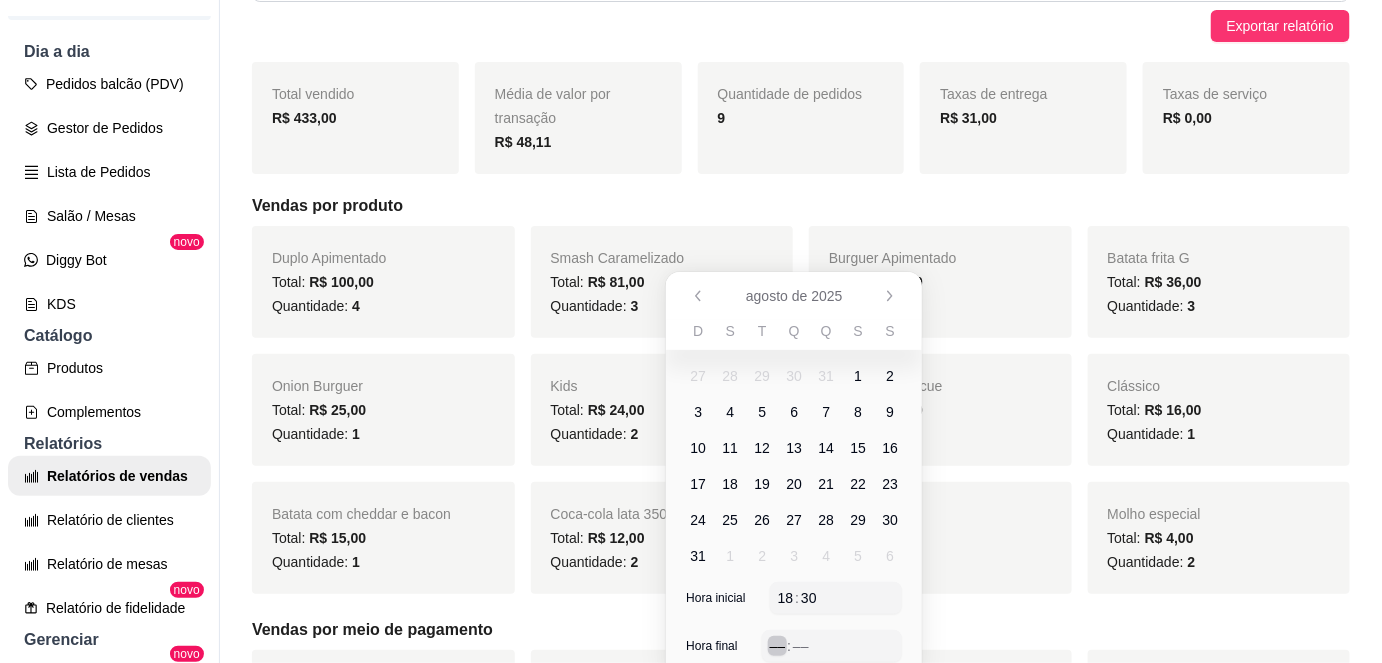 click on "–– : ––" at bounding box center [832, 646] 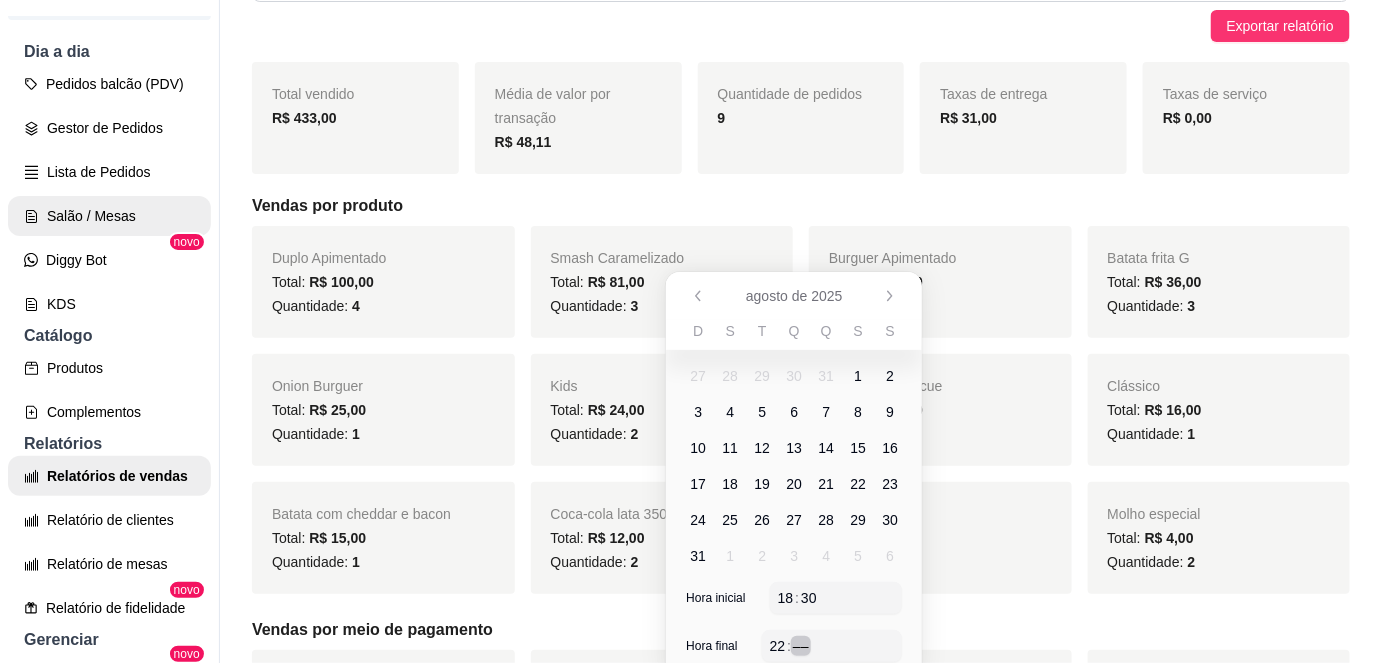 scroll, scrollTop: 0, scrollLeft: 0, axis: both 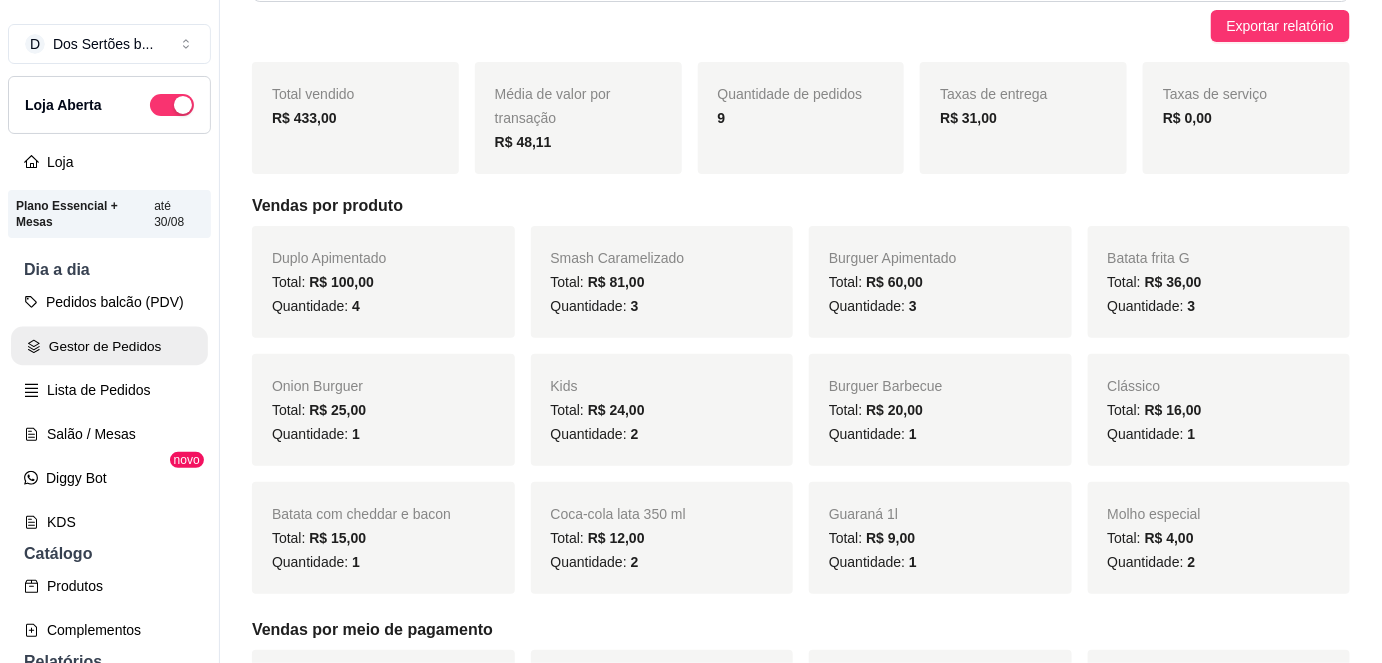 click on "Gestor de Pedidos" at bounding box center (109, 346) 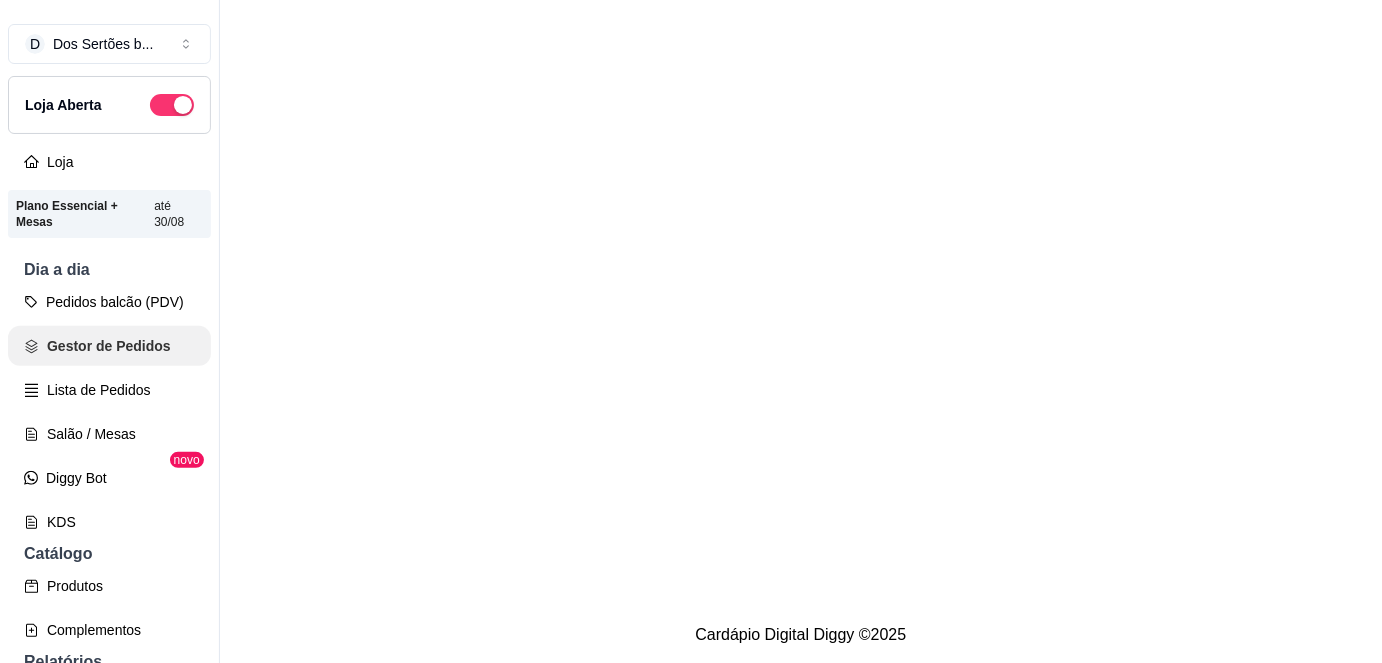 scroll, scrollTop: 0, scrollLeft: 0, axis: both 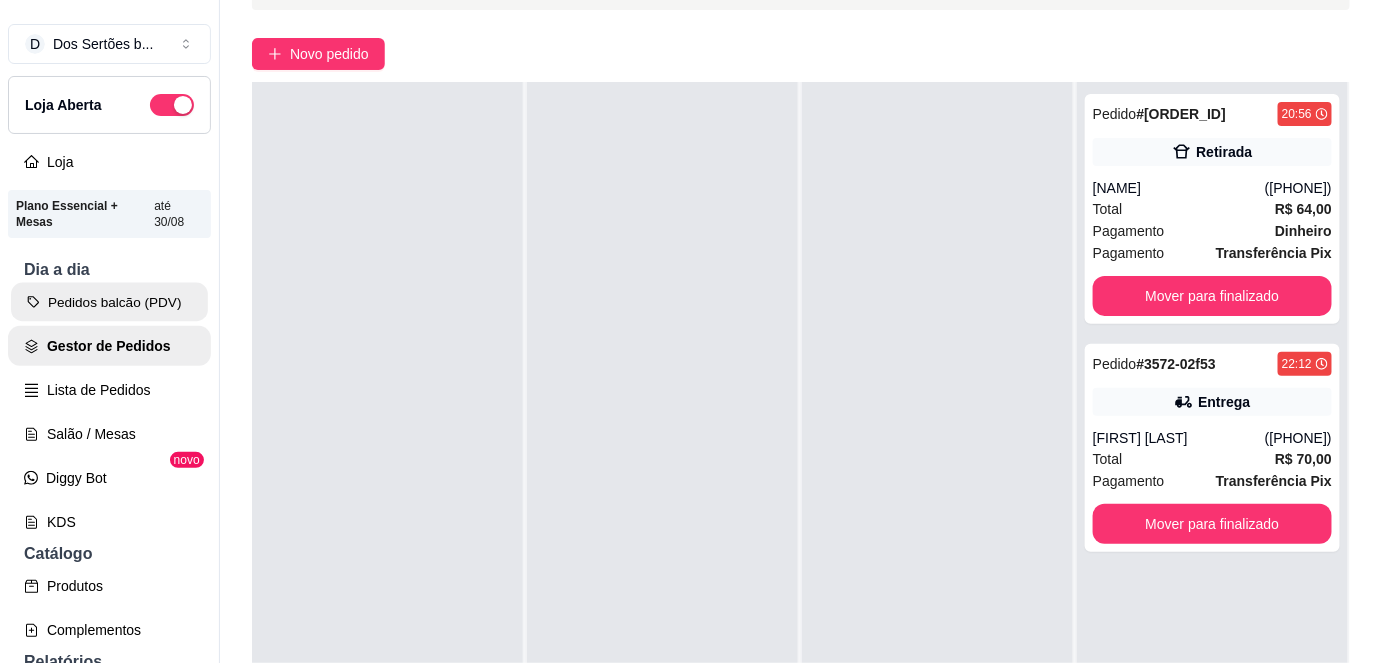click on "Pedidos balcão (PDV)" at bounding box center (109, 302) 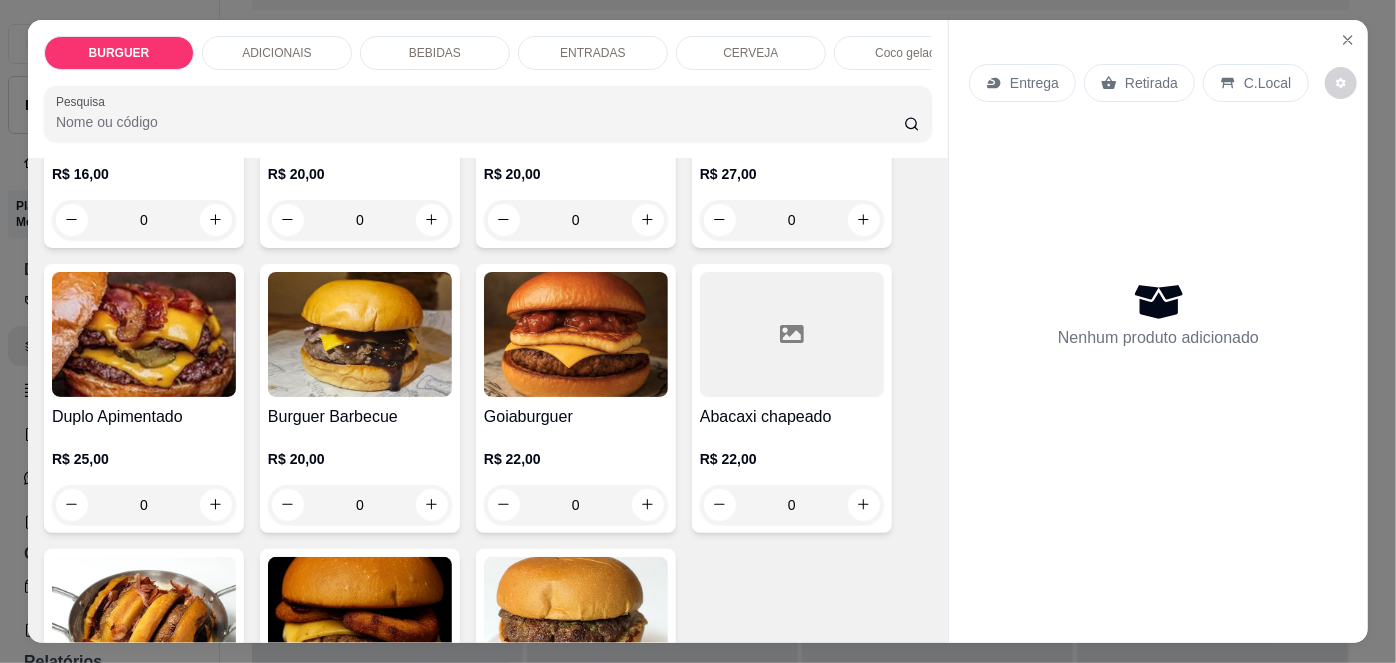 scroll, scrollTop: 312, scrollLeft: 0, axis: vertical 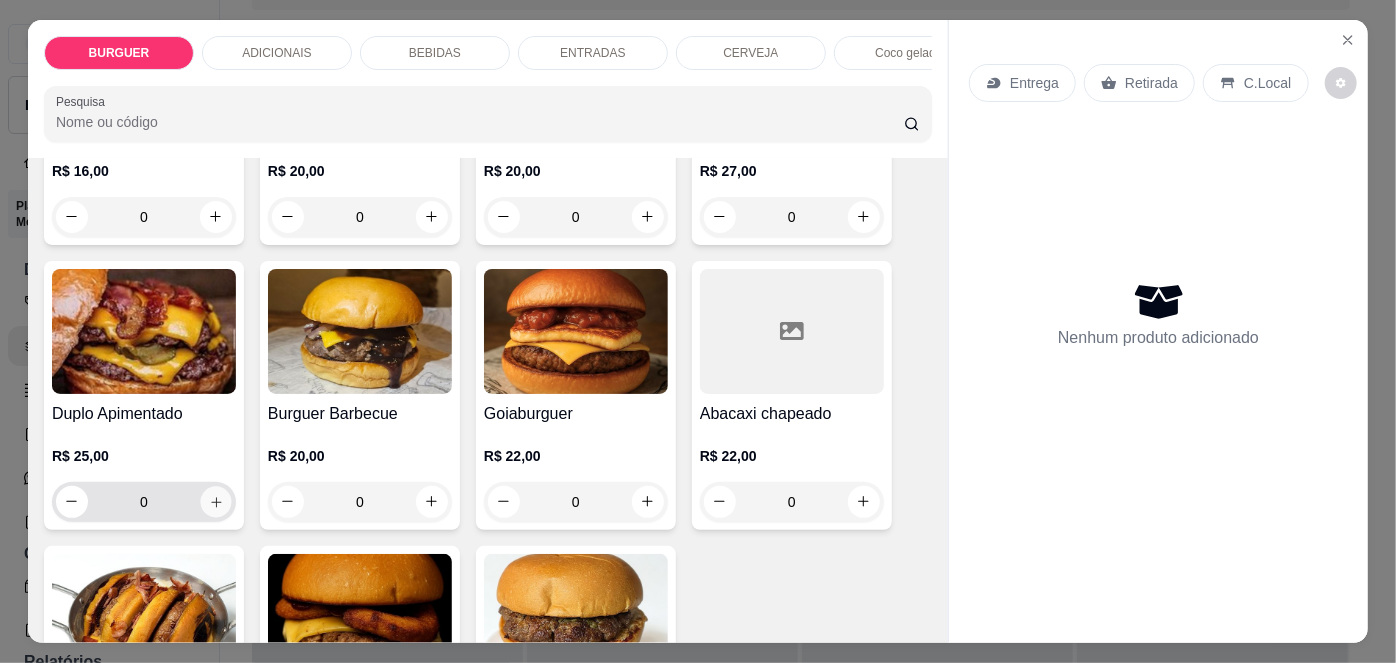 click 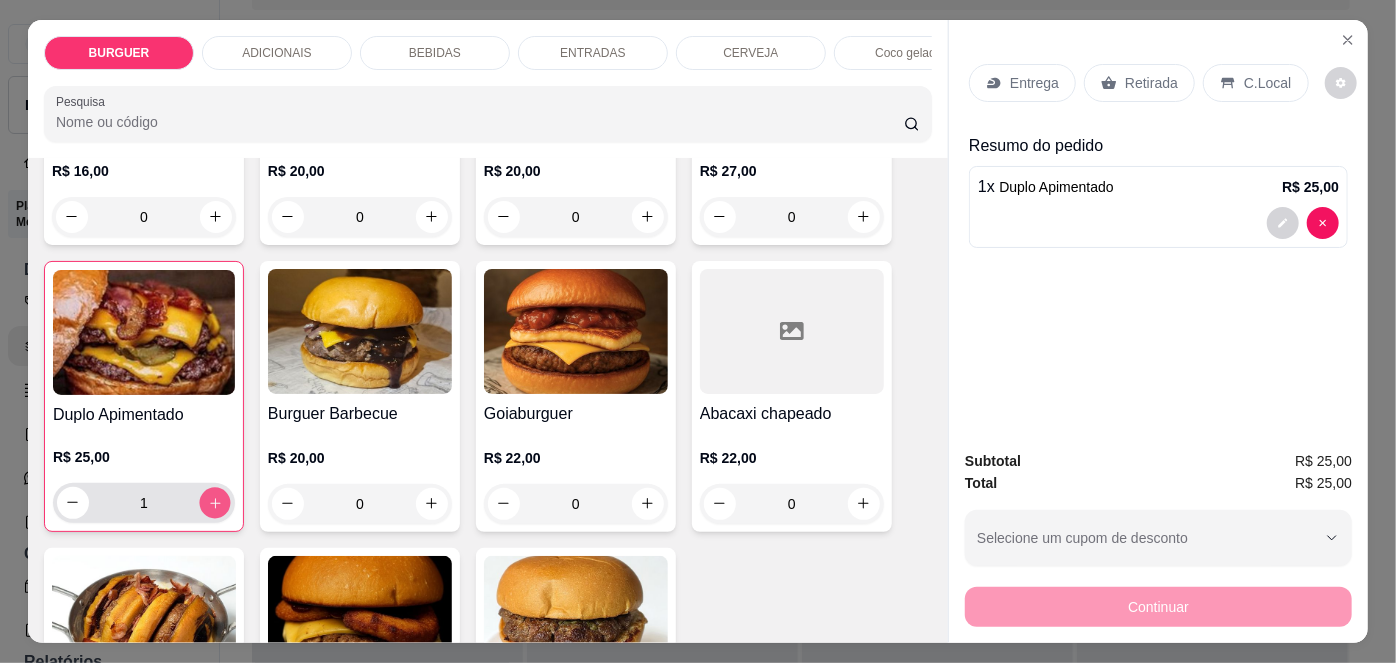 click 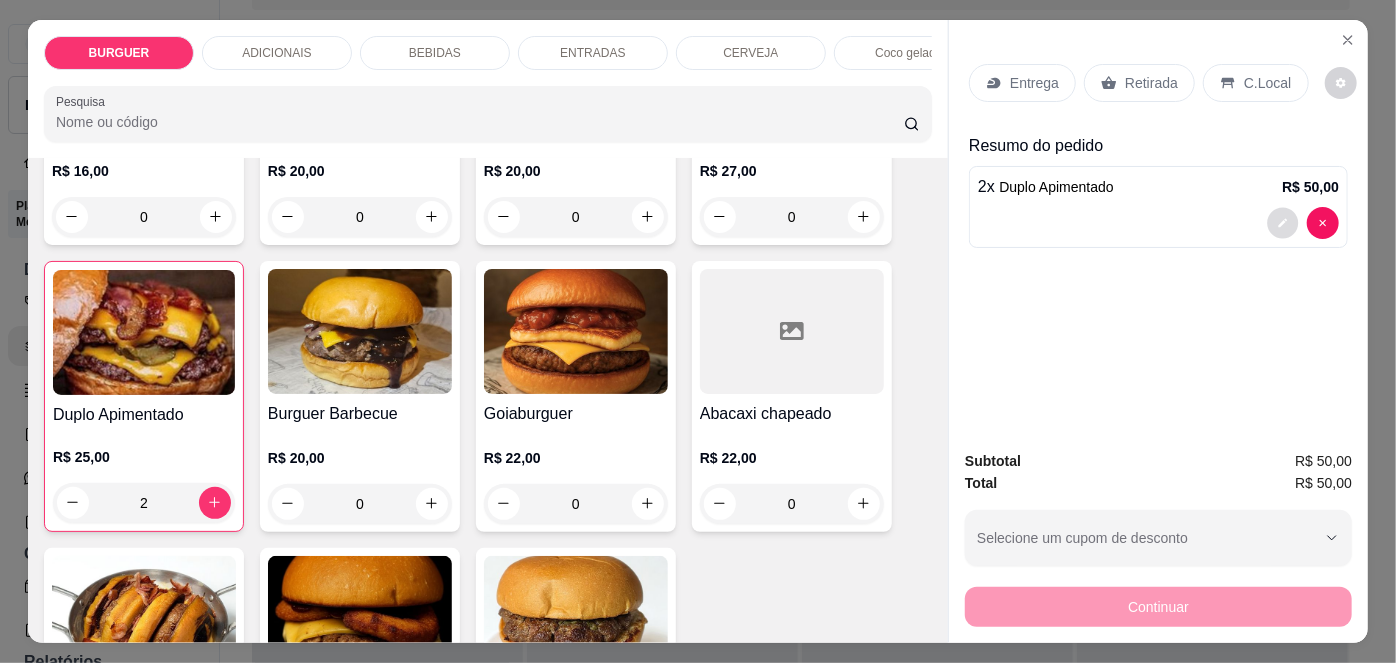 click 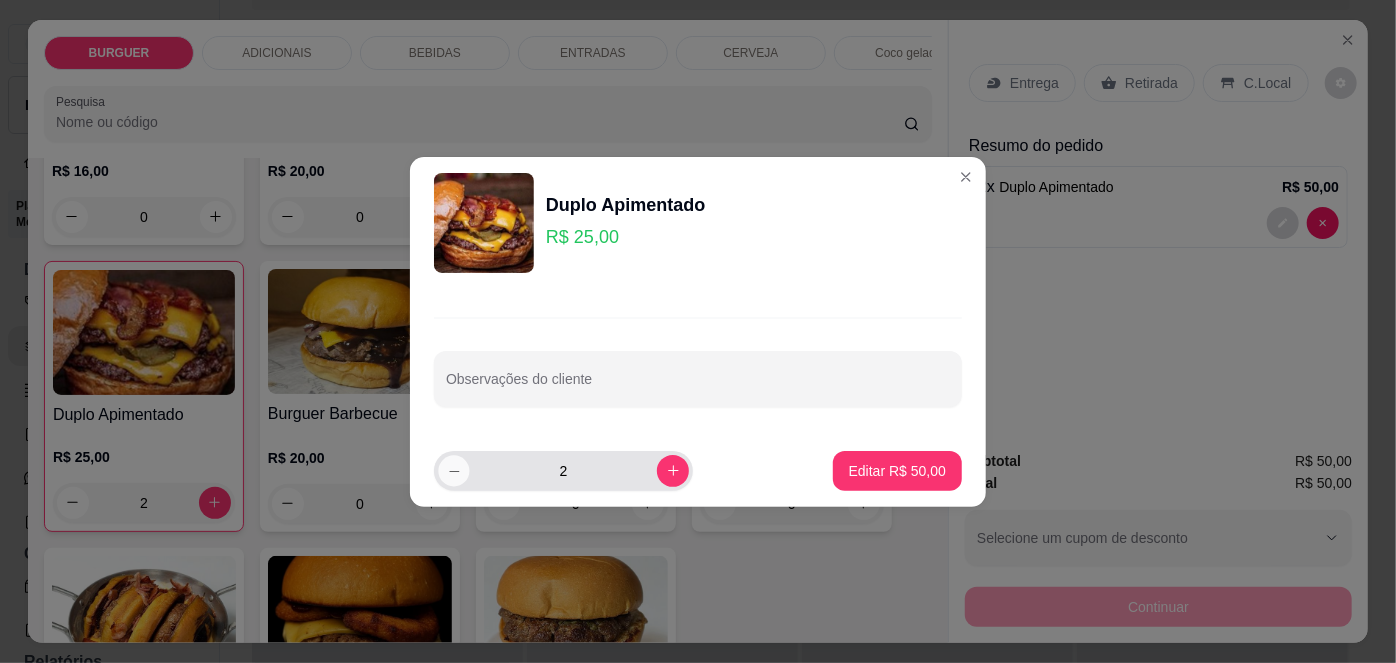 click at bounding box center (453, 470) 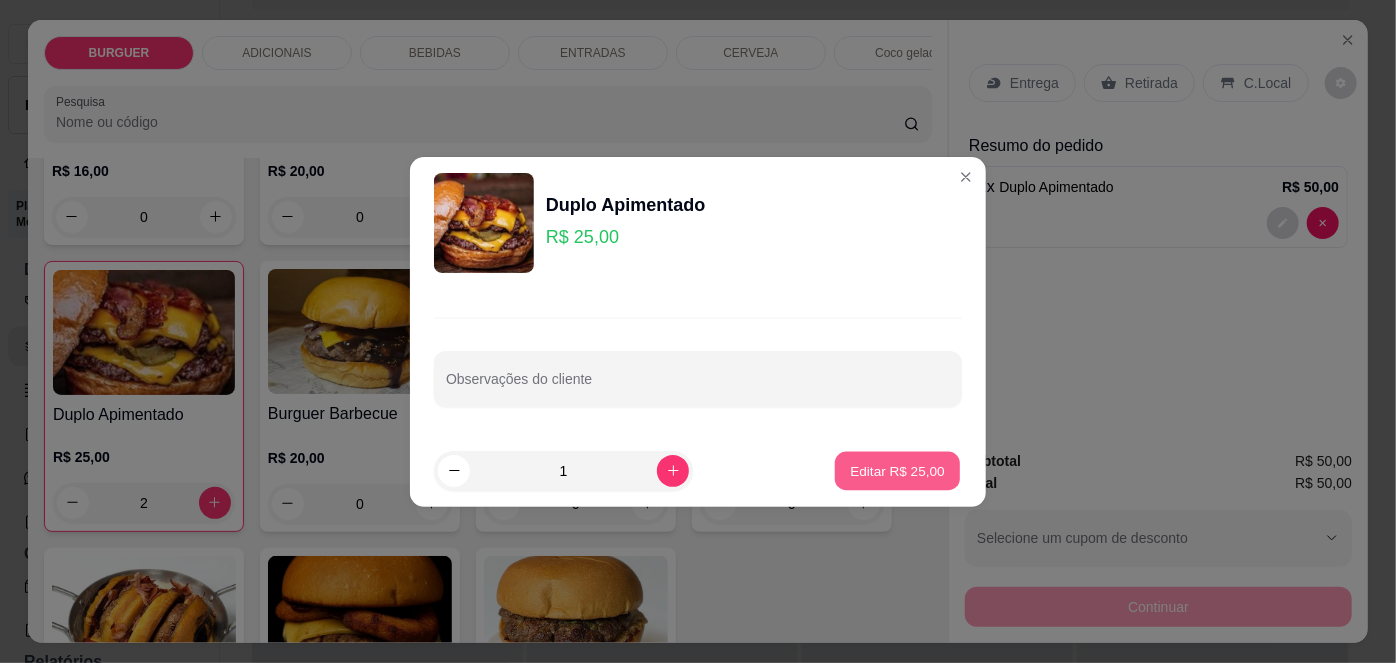 click on "Editar   R$ 25,00" at bounding box center [897, 470] 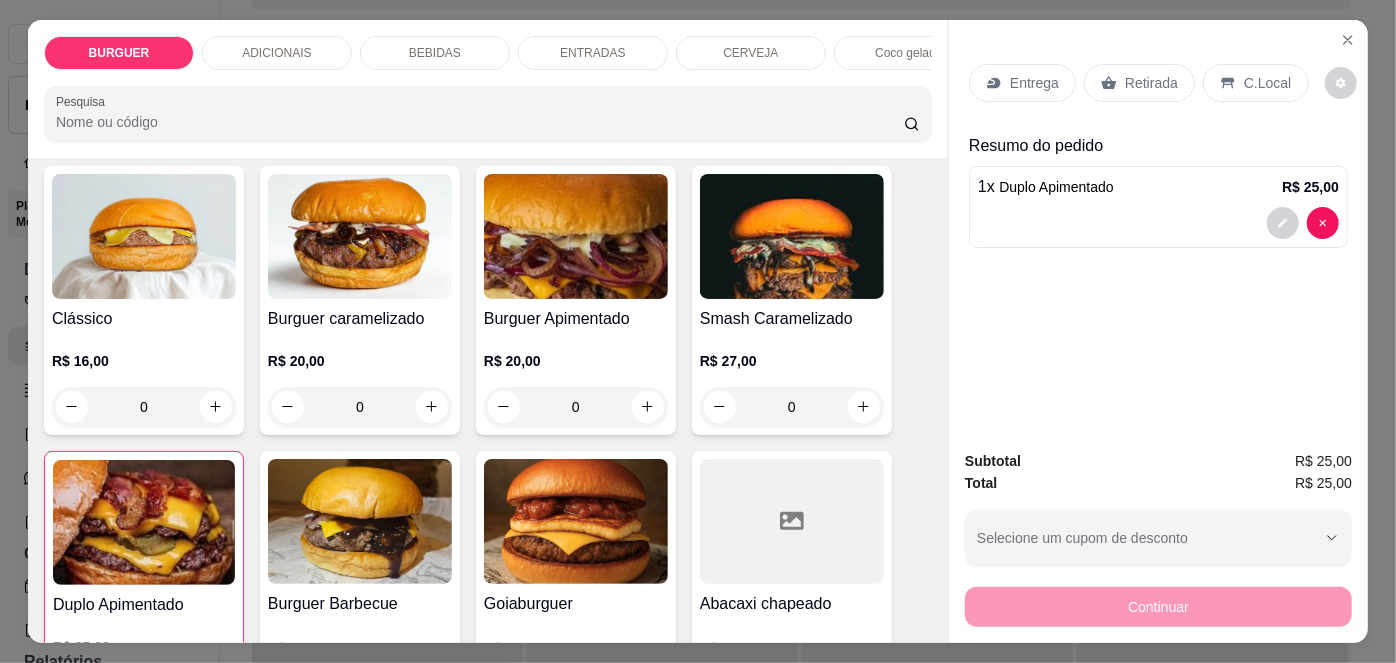scroll, scrollTop: 120, scrollLeft: 0, axis: vertical 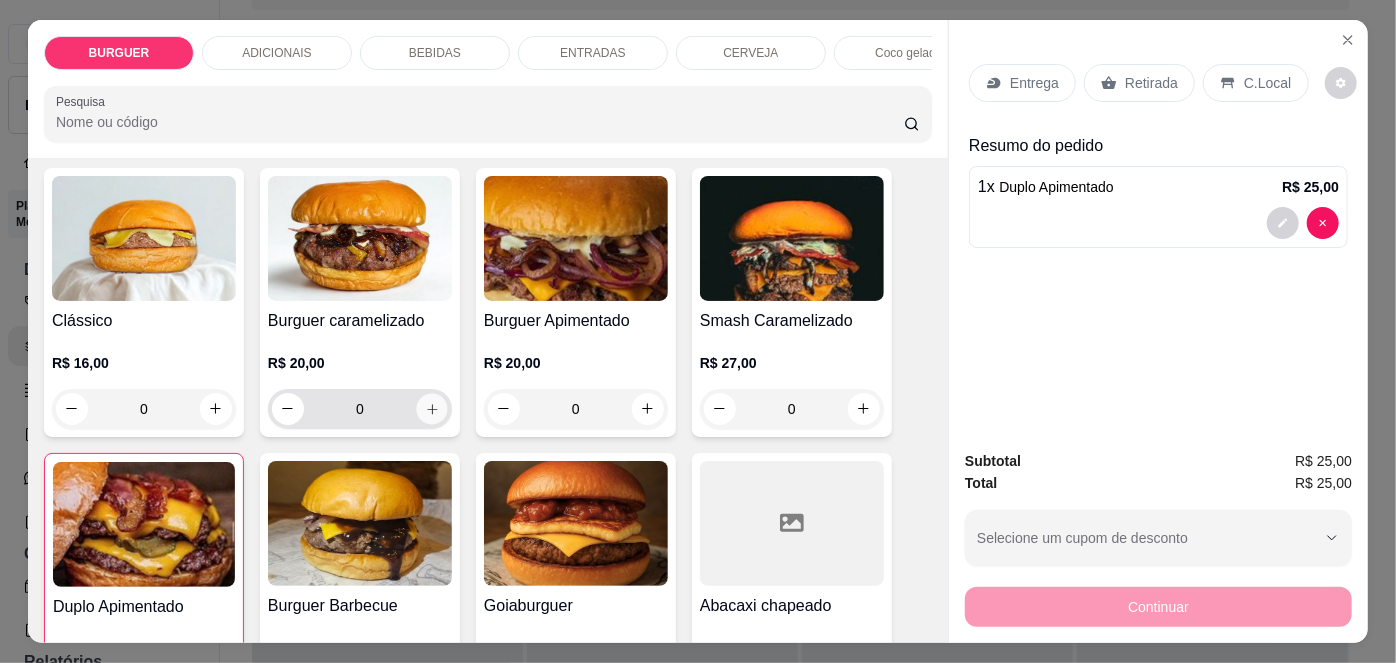 click 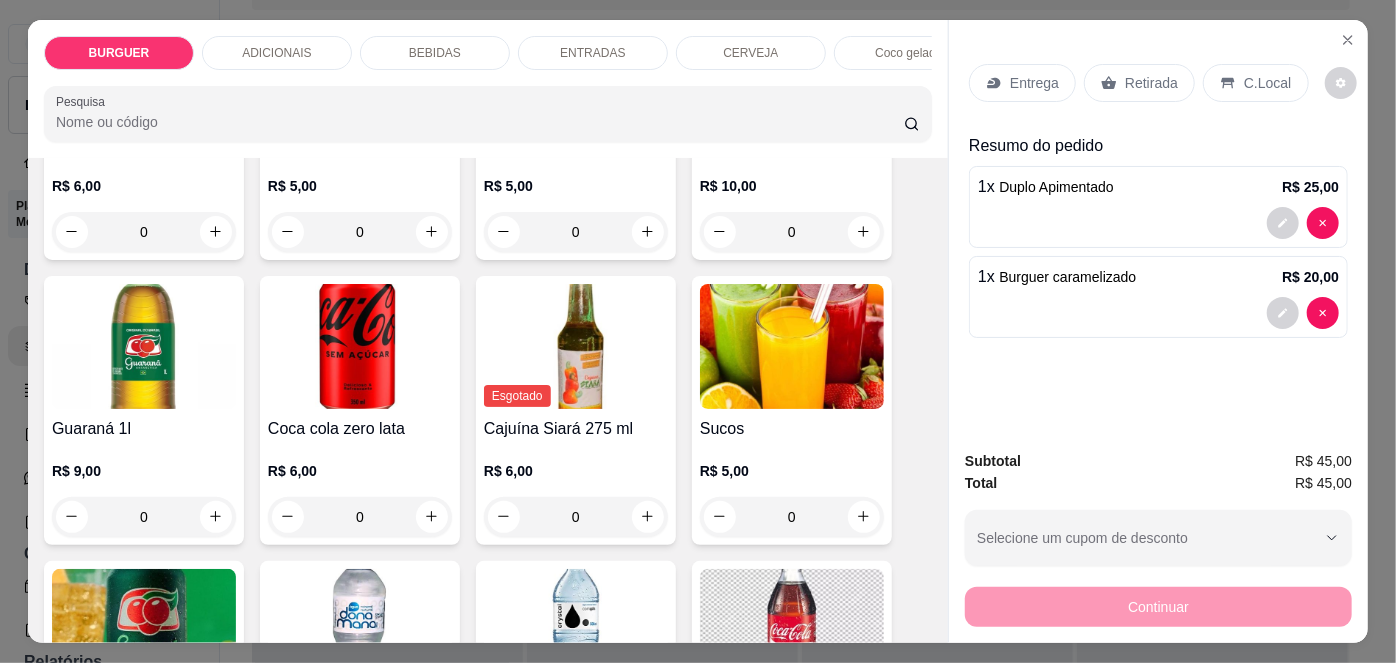 scroll, scrollTop: 1807, scrollLeft: 0, axis: vertical 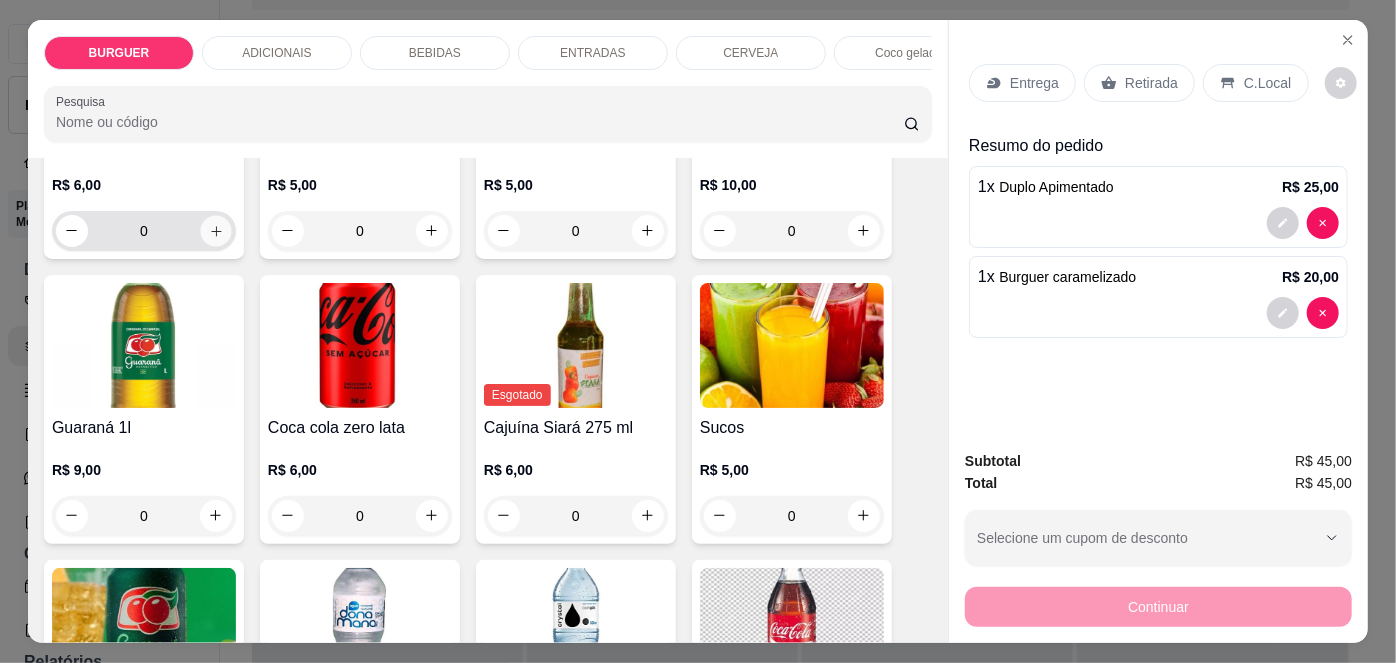 click at bounding box center (215, 230) 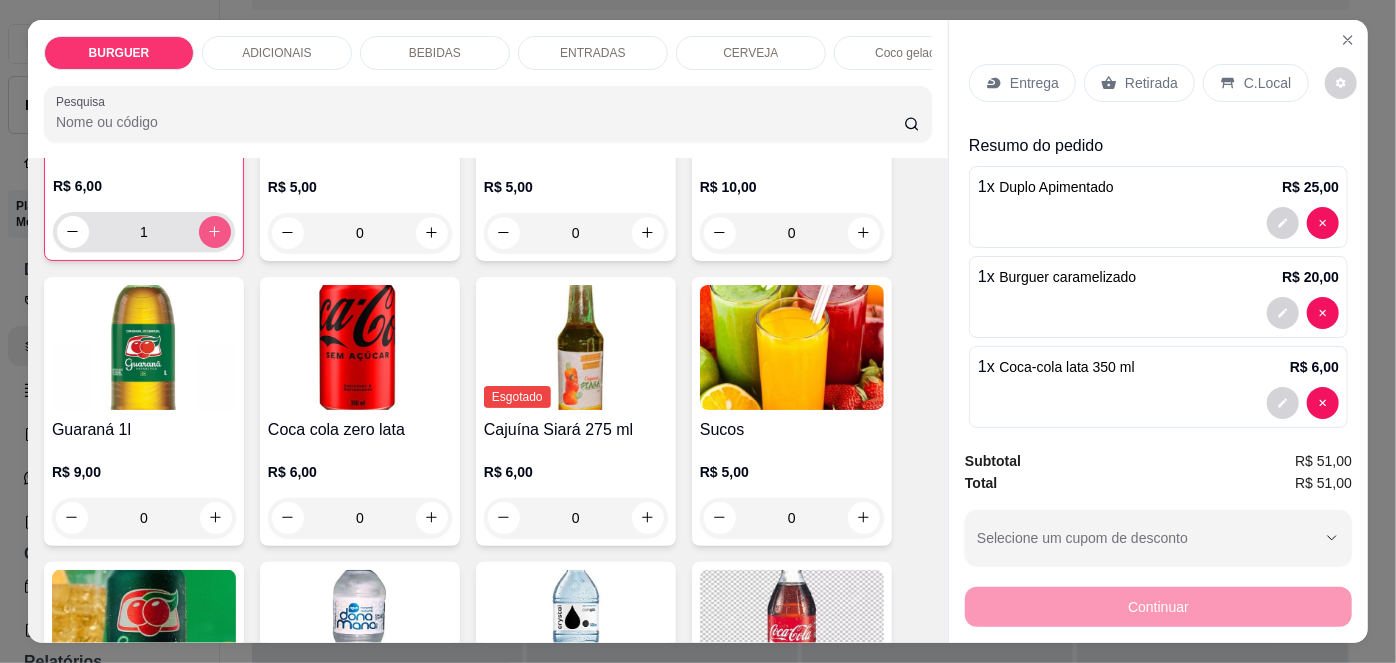scroll, scrollTop: 1808, scrollLeft: 0, axis: vertical 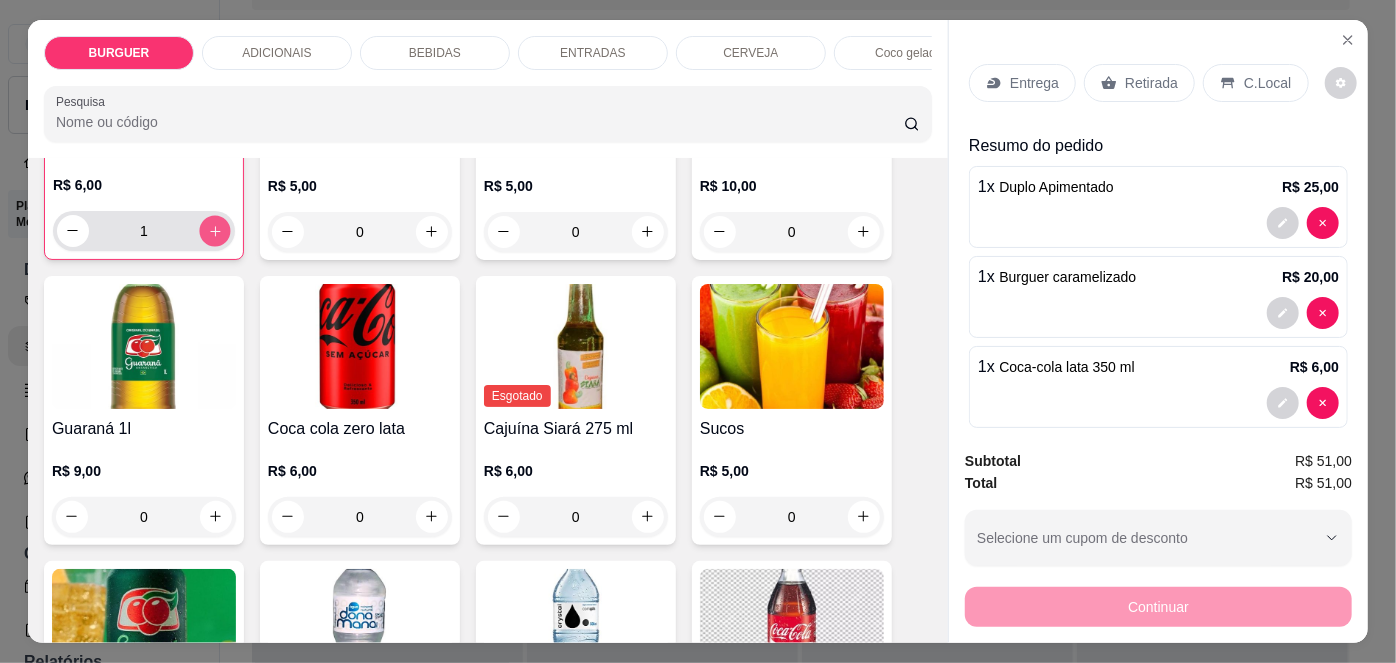 click 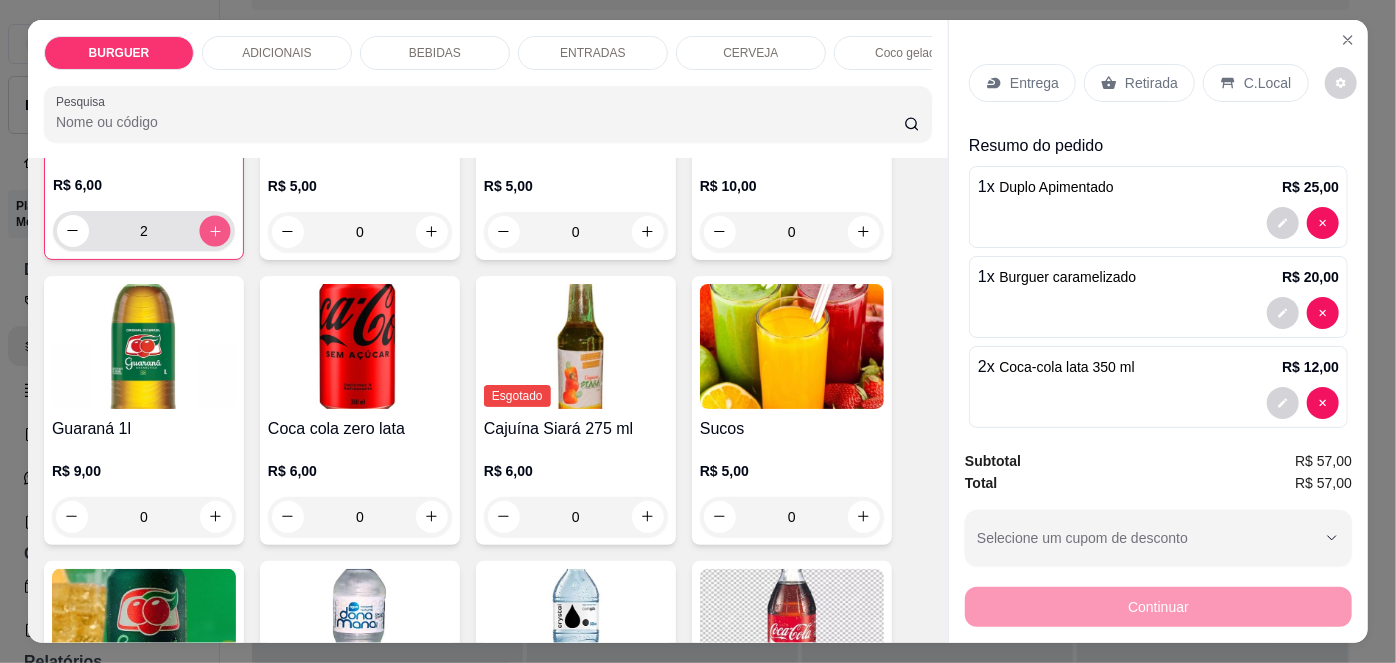 click 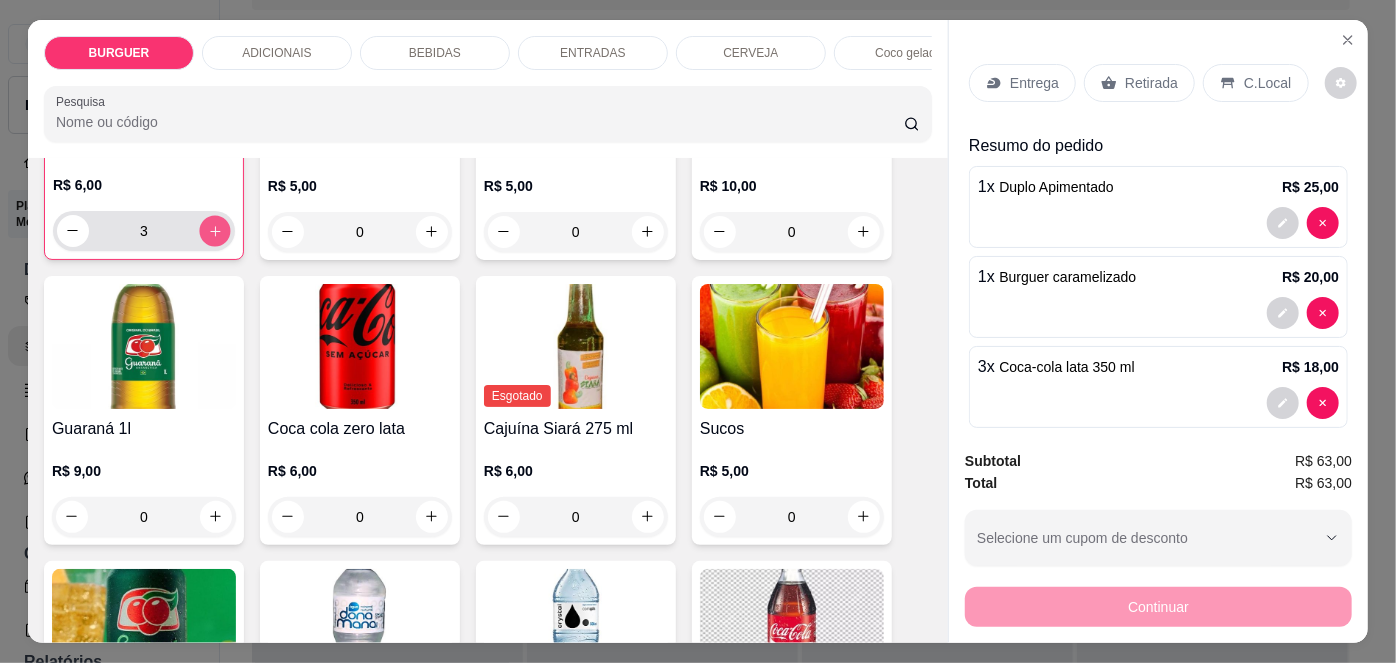 click 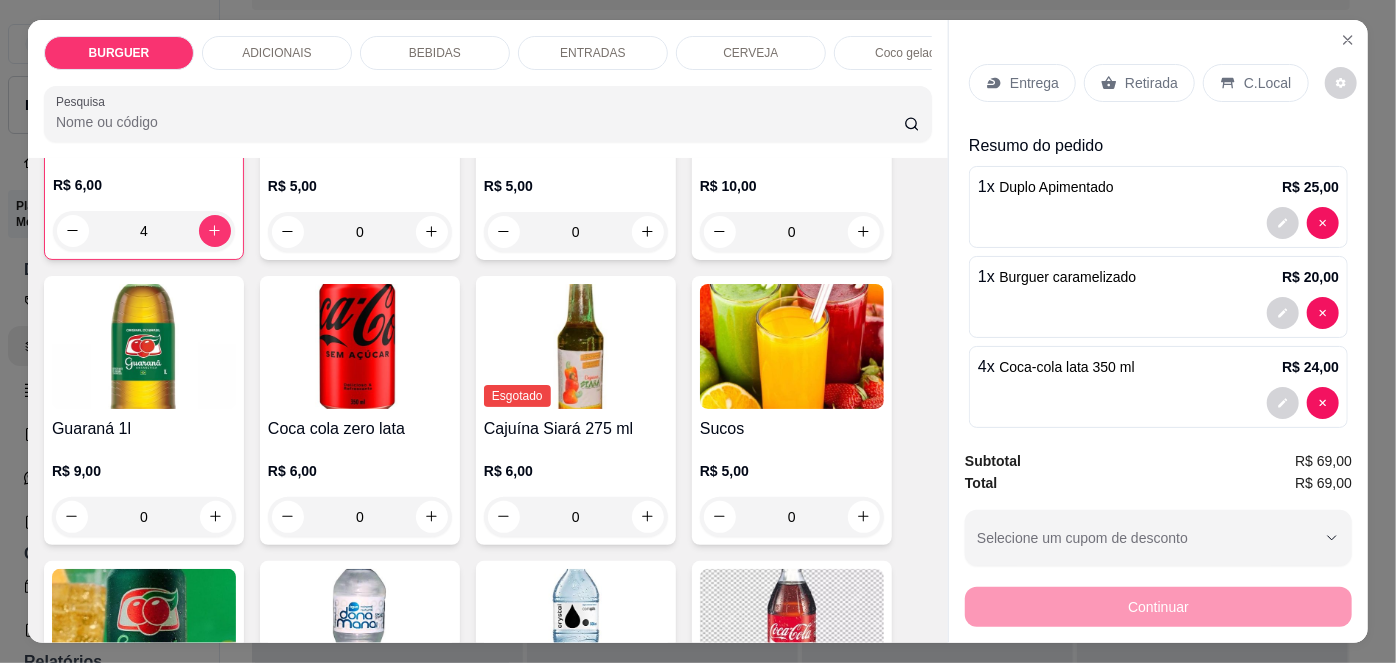 scroll, scrollTop: 18, scrollLeft: 0, axis: vertical 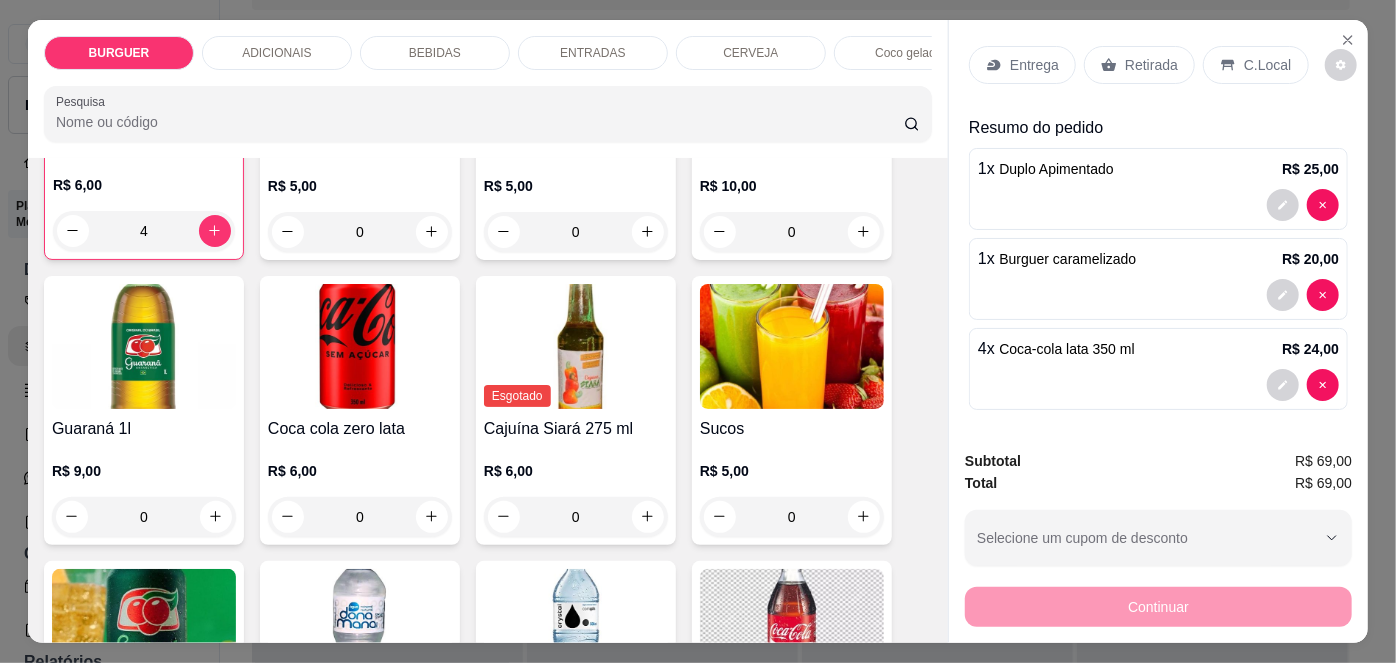 click on "Retirada" at bounding box center (1151, 65) 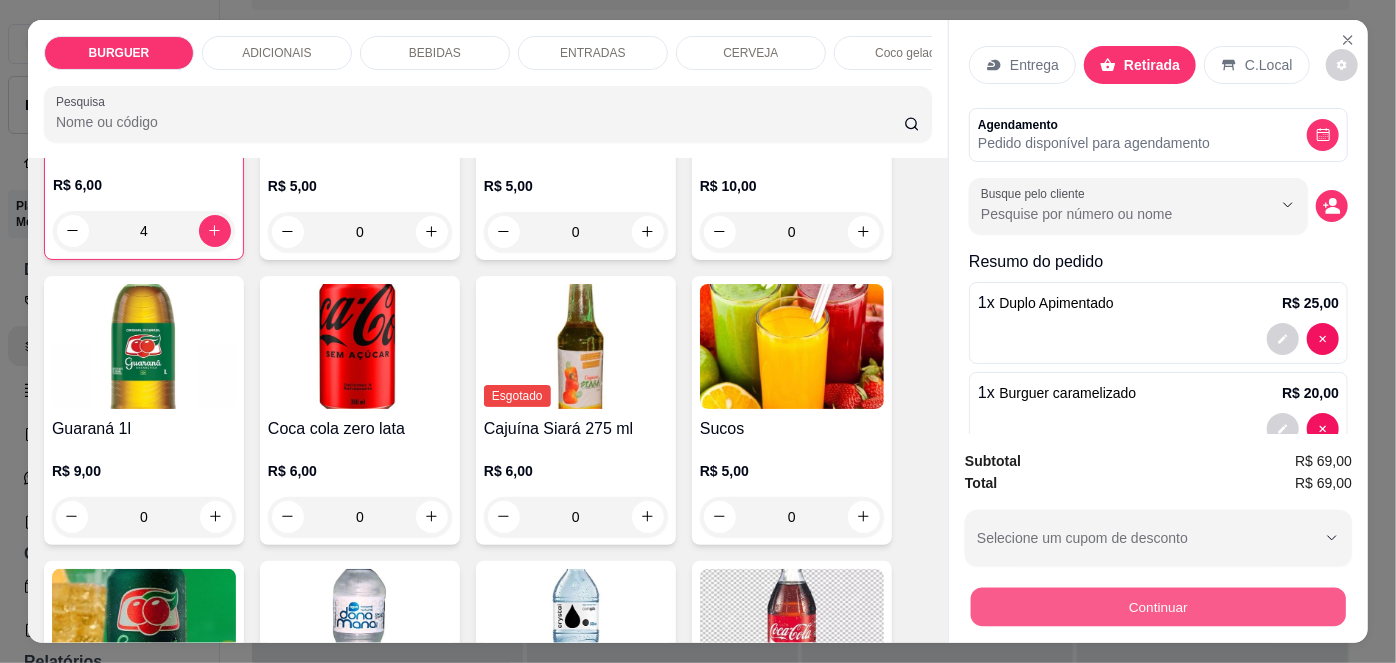 click on "Continuar" at bounding box center [1158, 607] 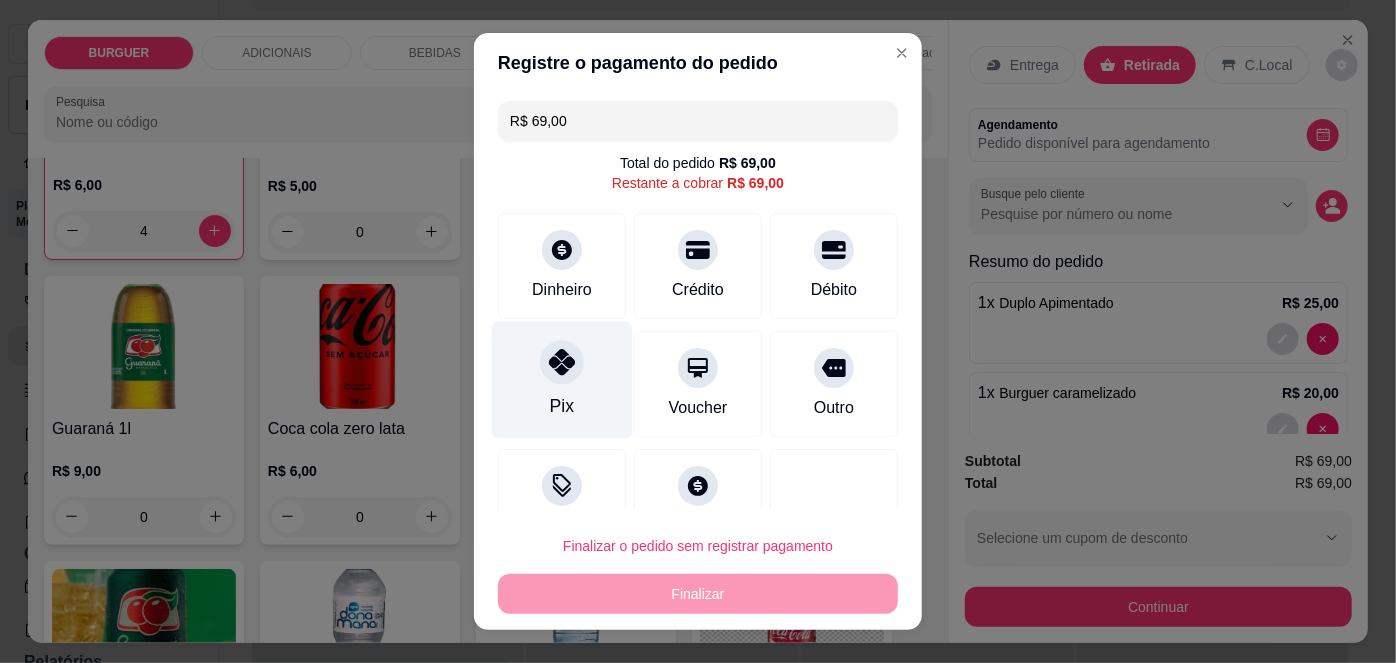 click on "Pix" at bounding box center [562, 406] 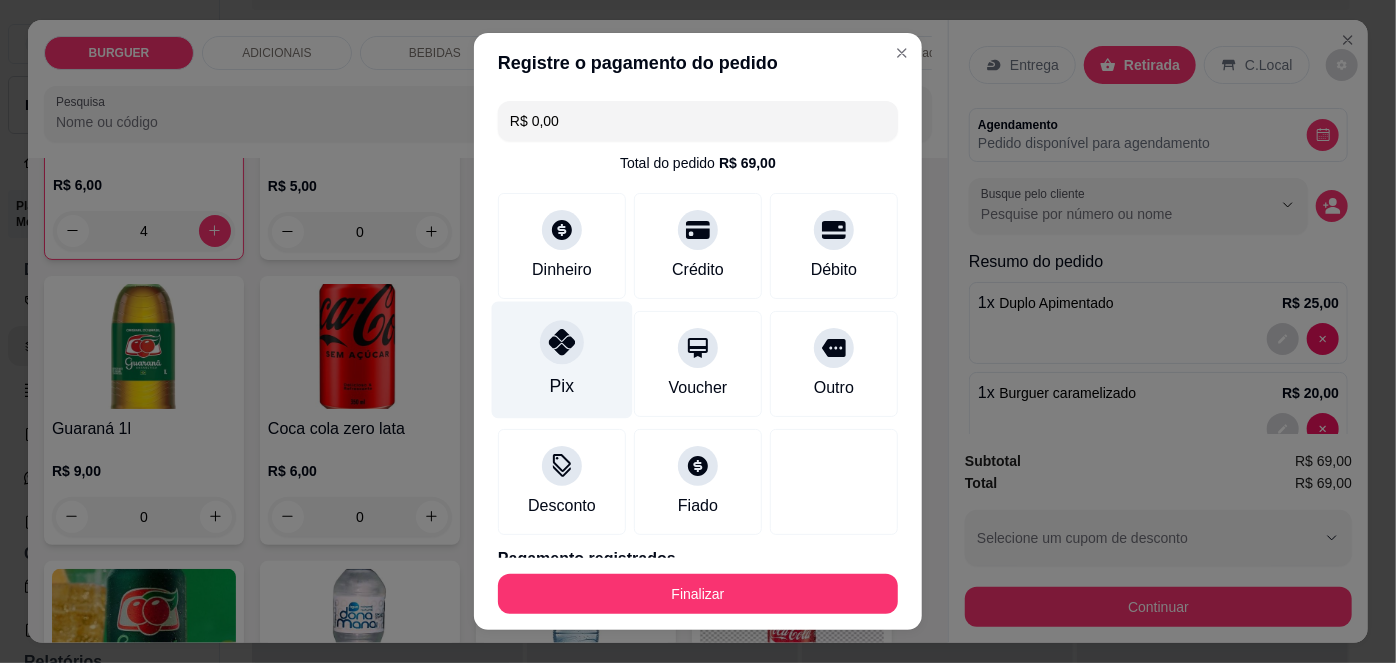 scroll, scrollTop: 88, scrollLeft: 0, axis: vertical 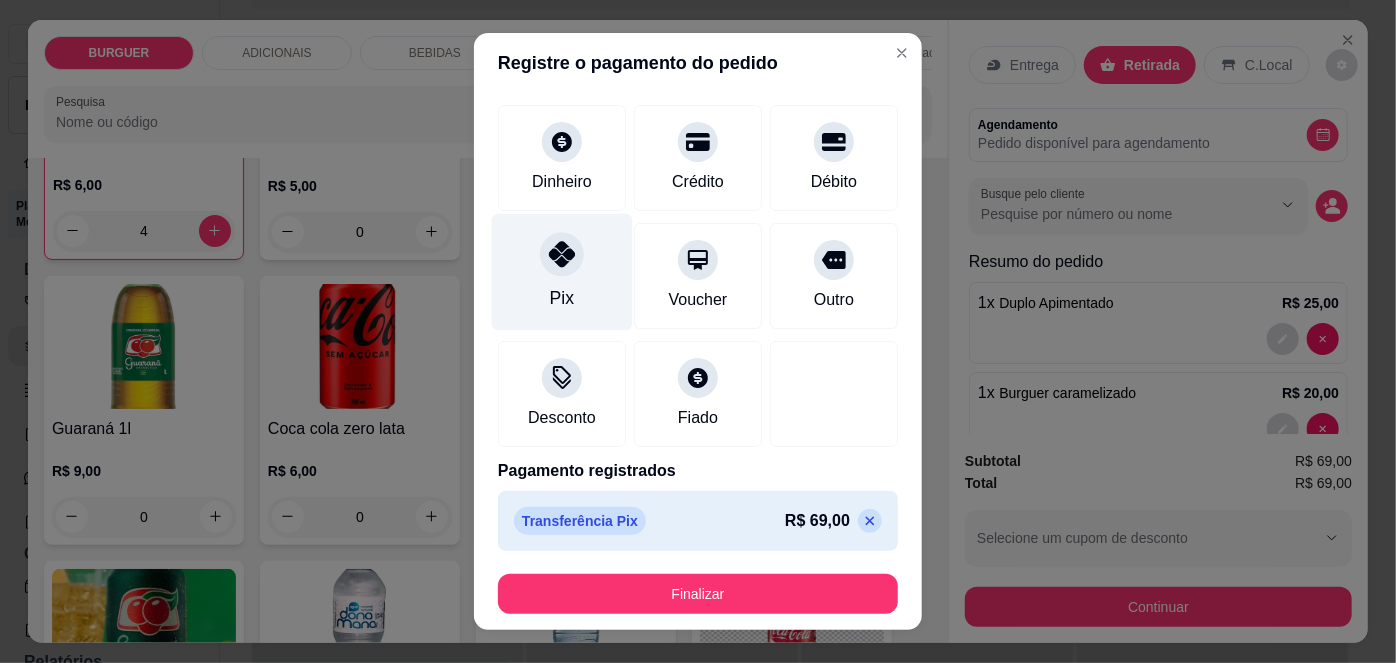 click on "Pix" at bounding box center (562, 272) 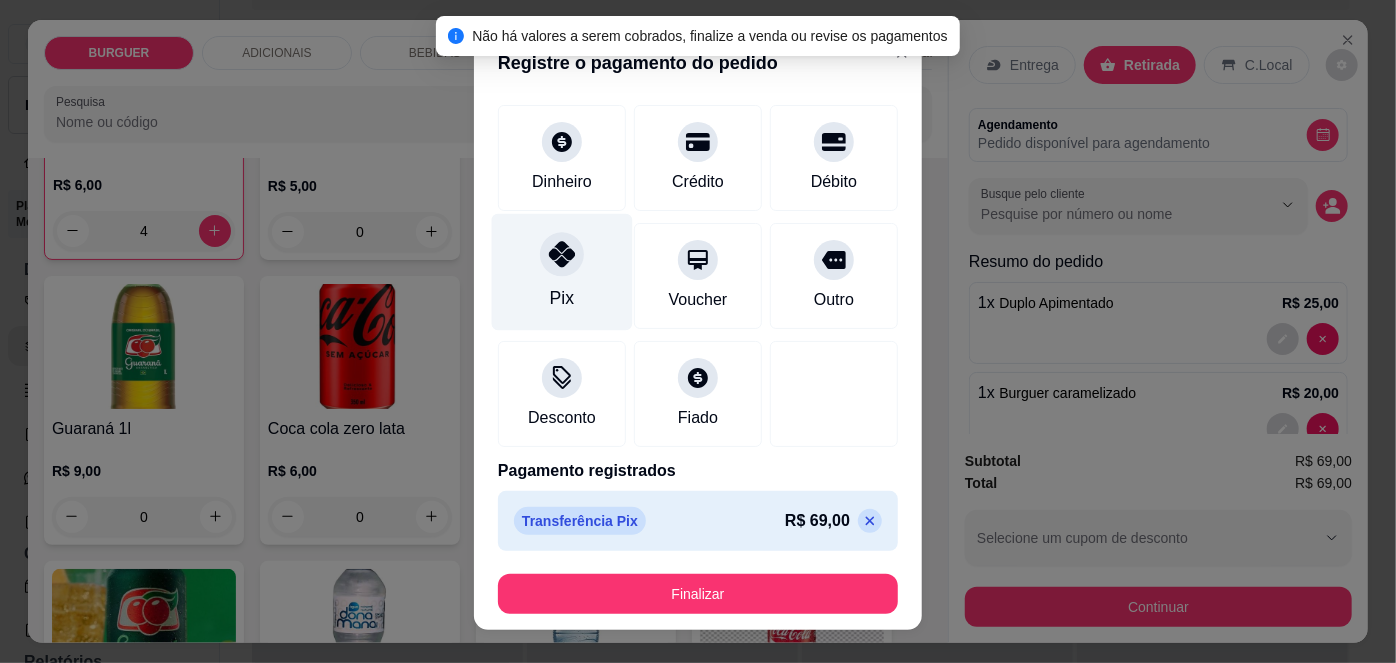 scroll, scrollTop: 30, scrollLeft: 0, axis: vertical 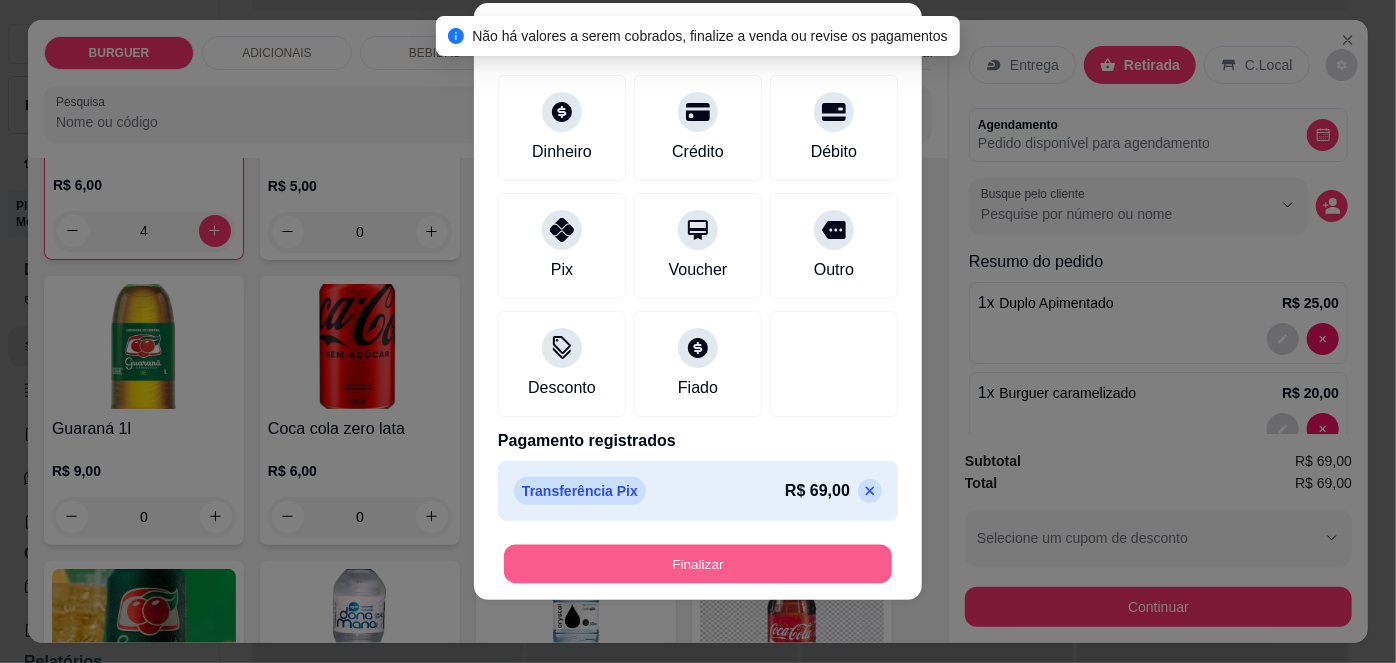 click on "Finalizar" at bounding box center [698, 563] 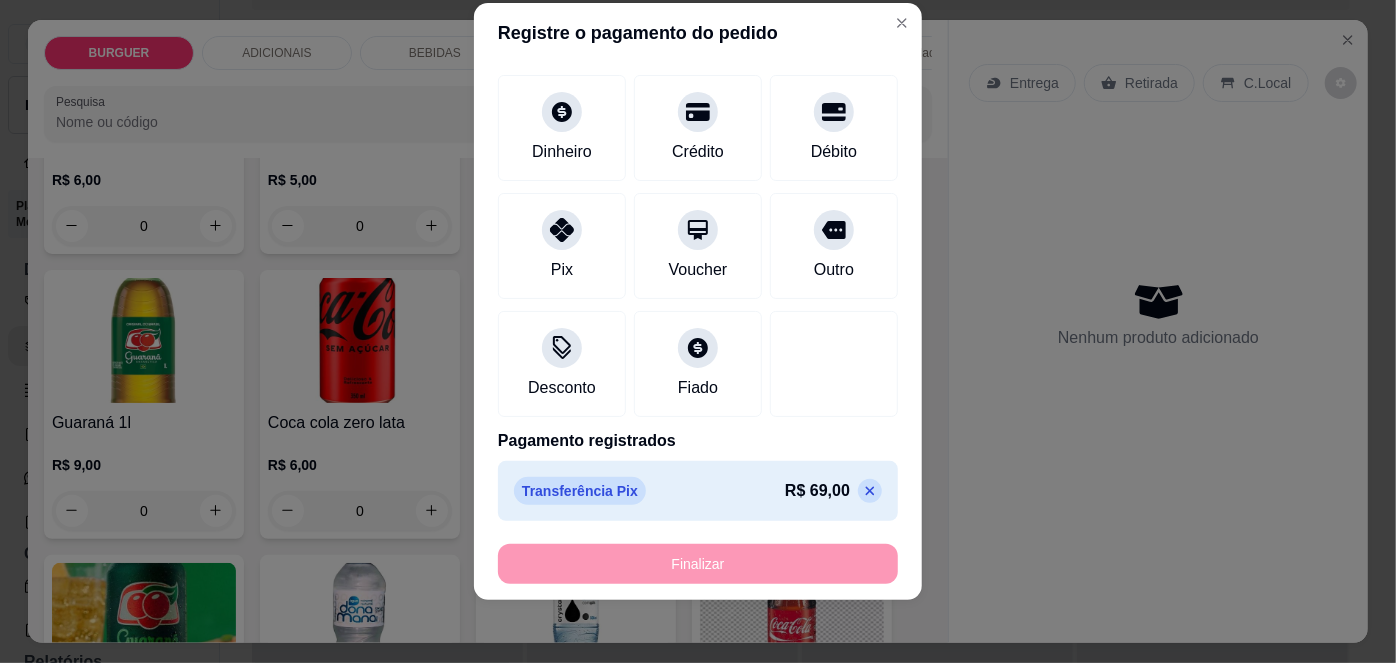 scroll, scrollTop: 0, scrollLeft: 0, axis: both 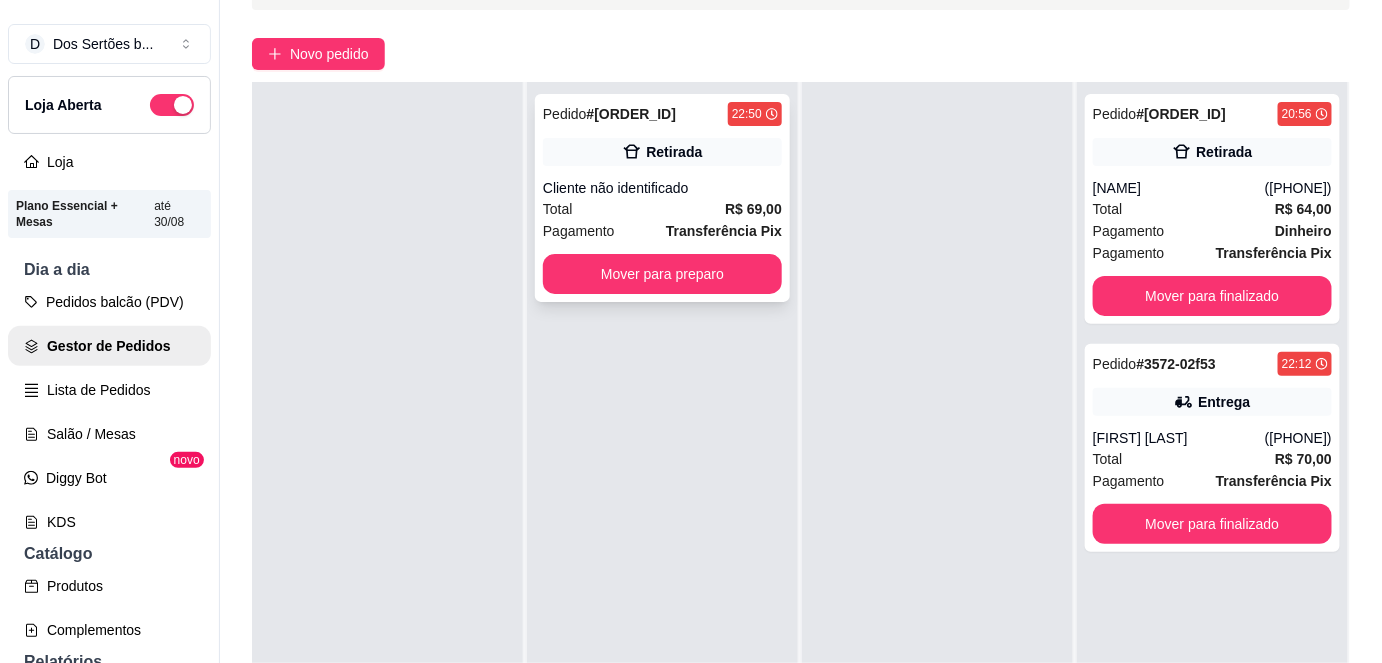 click on "Total R$ 69,00" at bounding box center (662, 209) 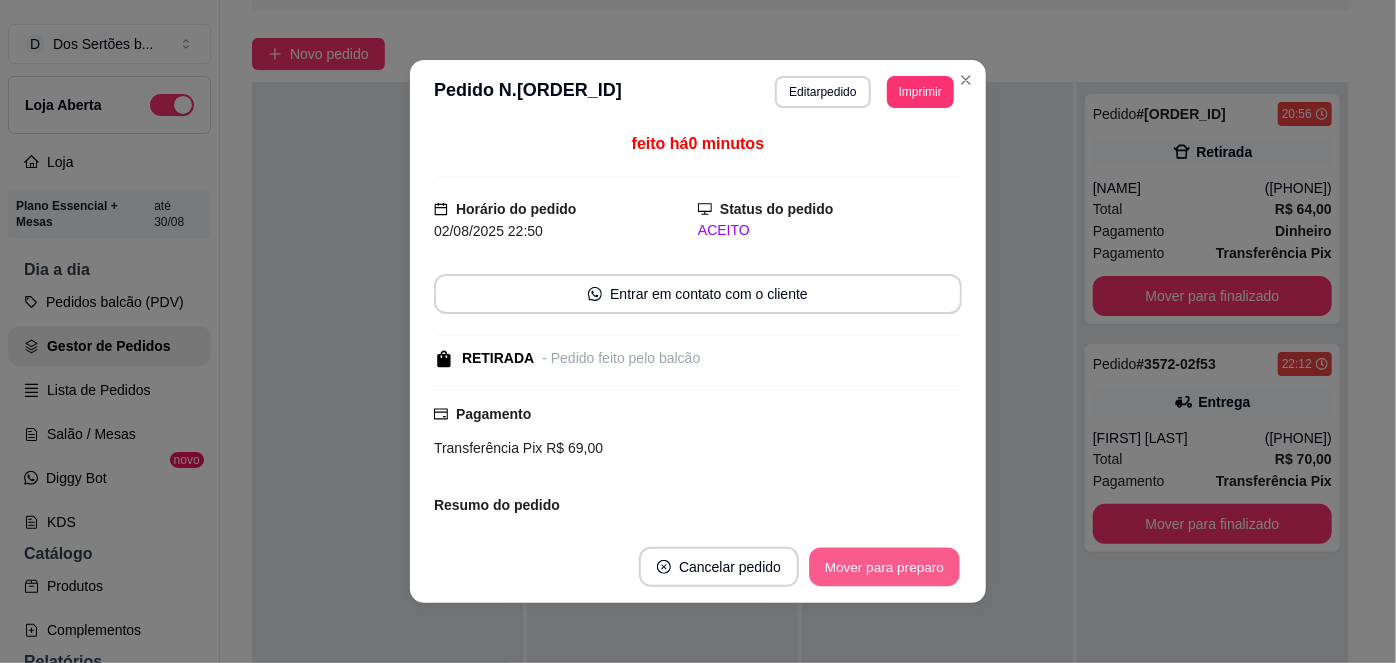 click on "Mover para preparo" at bounding box center (884, 567) 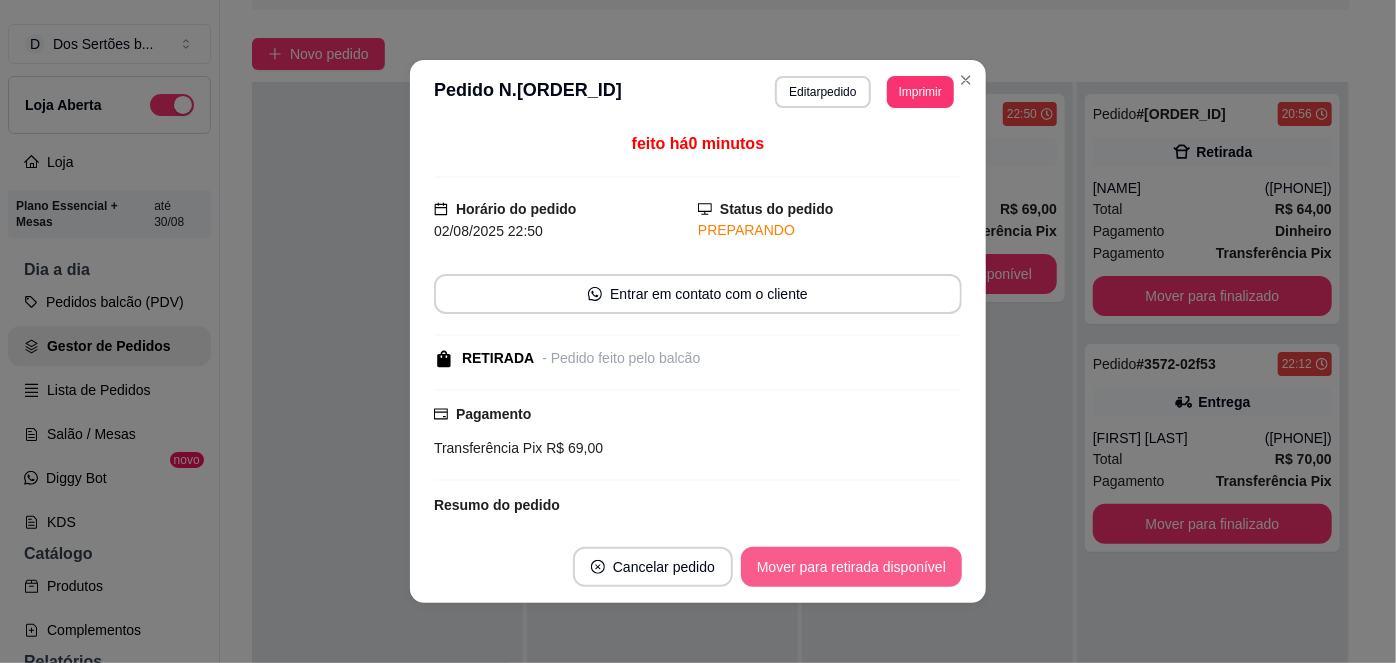 click on "Mover para retirada disponível" at bounding box center [851, 567] 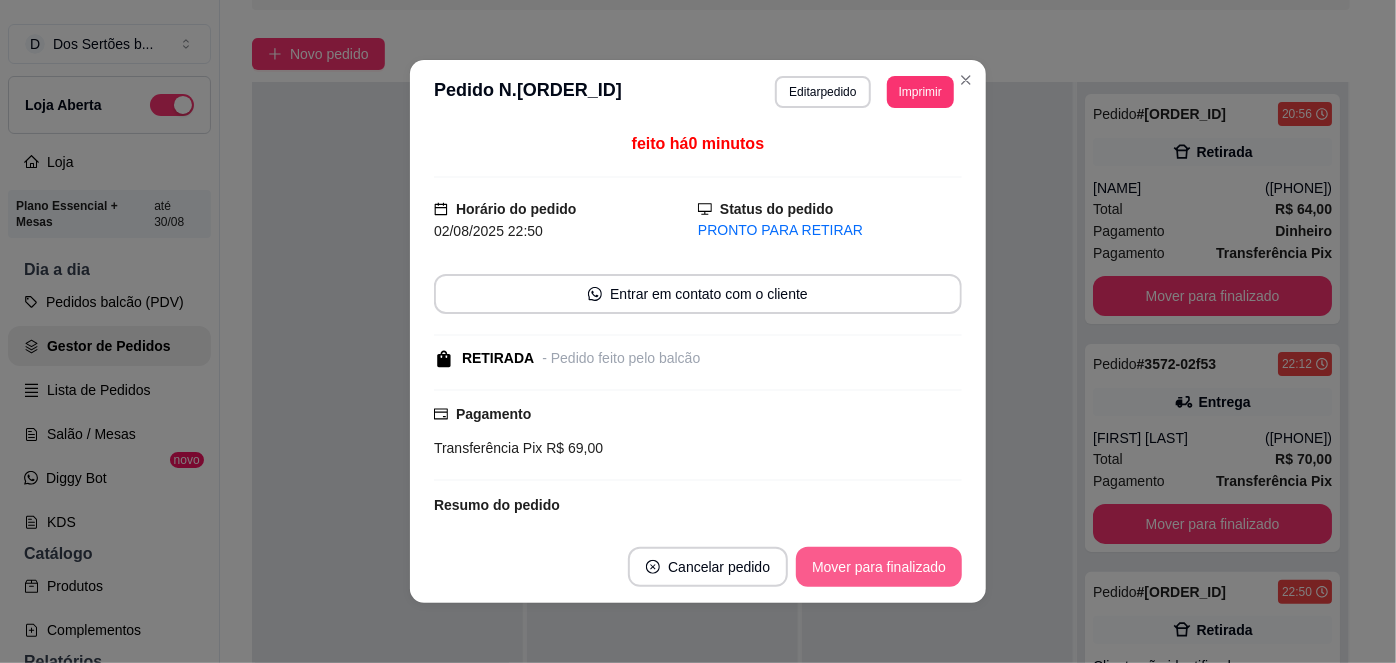 click on "Mover para finalizado" at bounding box center [879, 567] 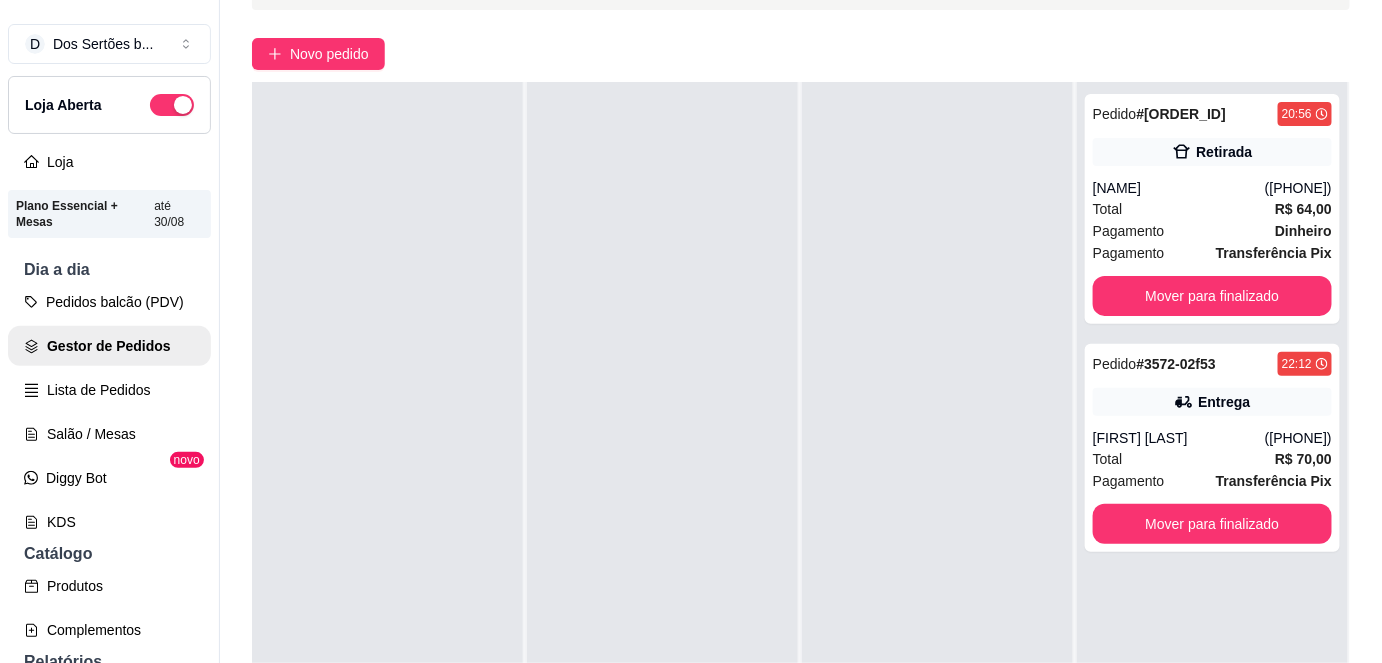 click at bounding box center [937, 413] 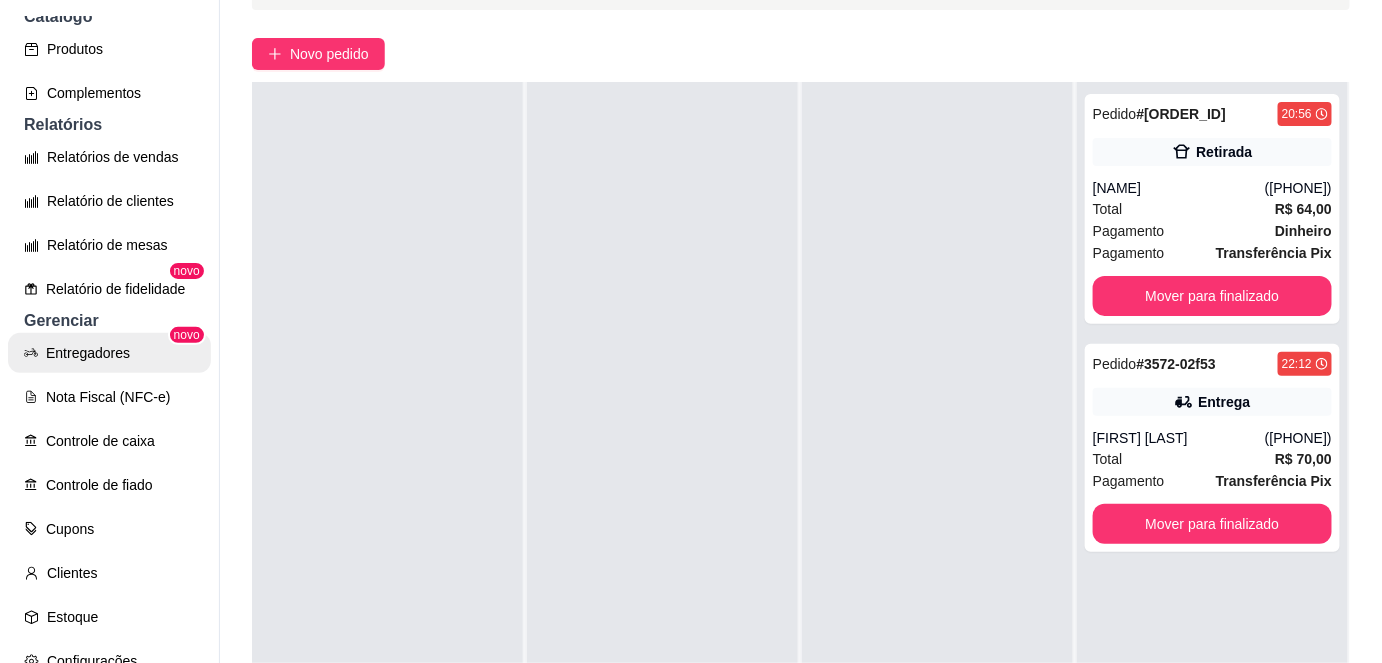 scroll, scrollTop: 538, scrollLeft: 0, axis: vertical 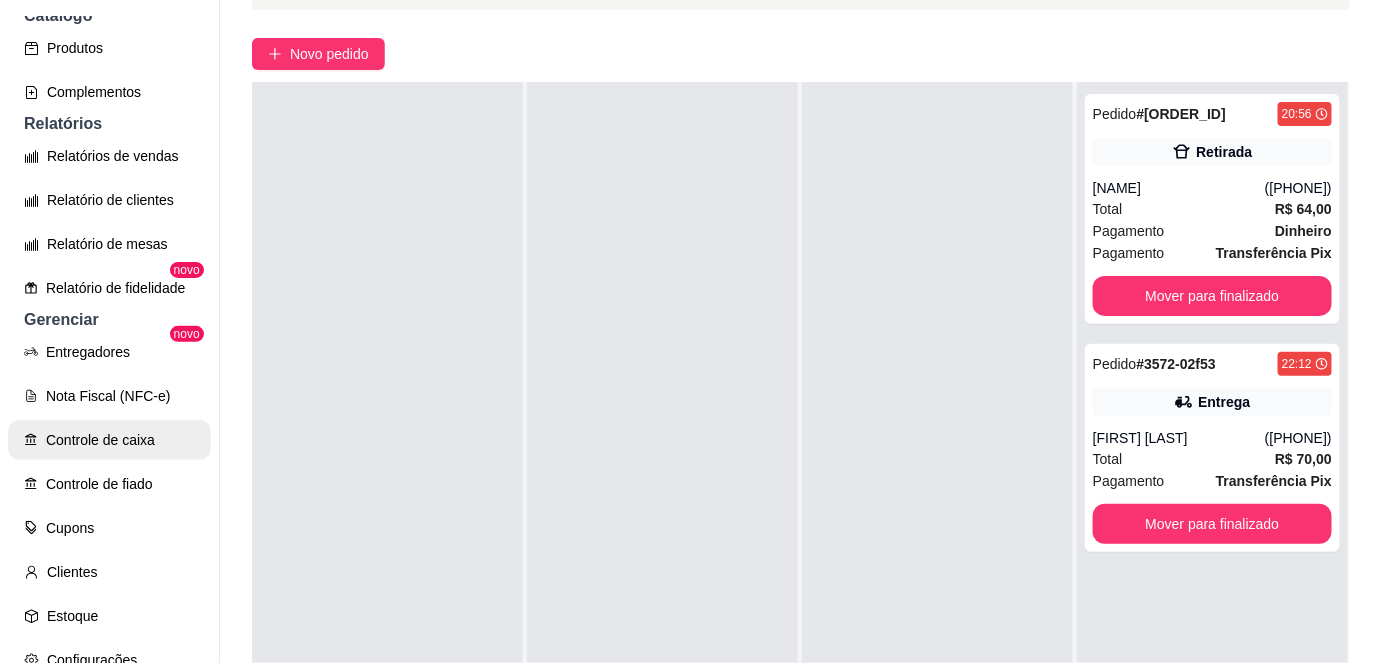 click on "Controle de caixa" at bounding box center (109, 440) 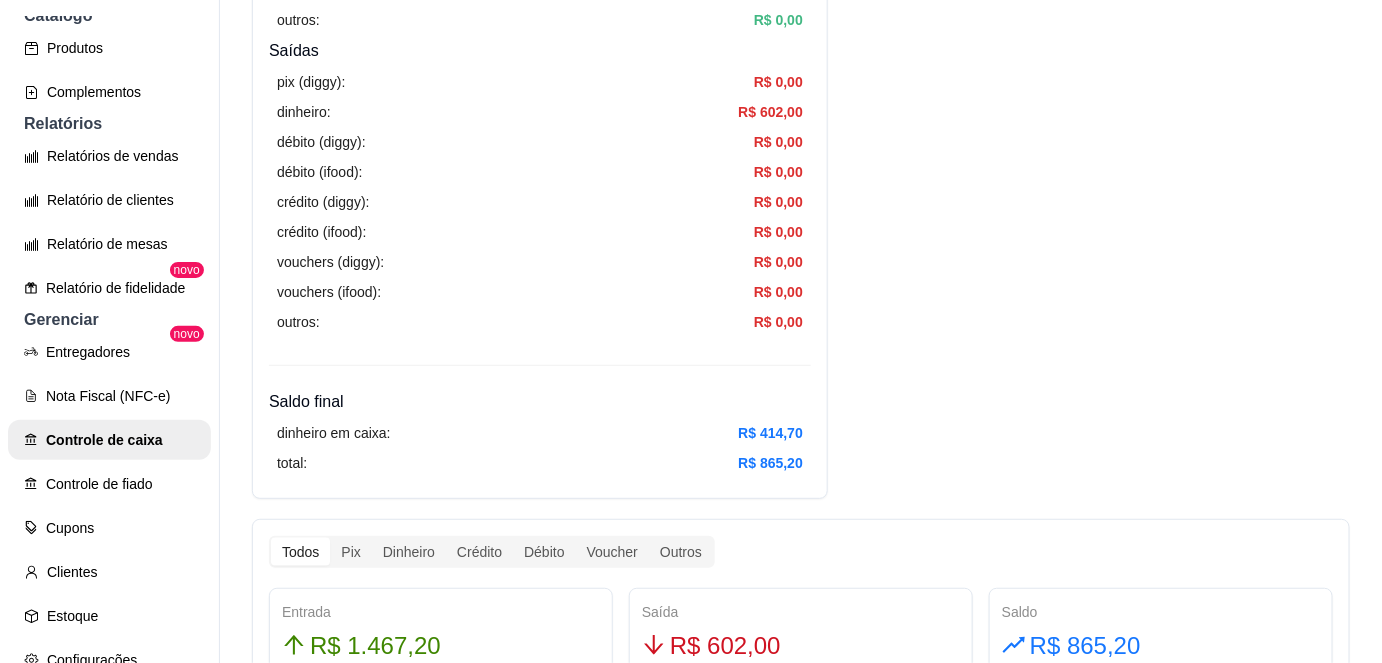 scroll, scrollTop: 672, scrollLeft: 0, axis: vertical 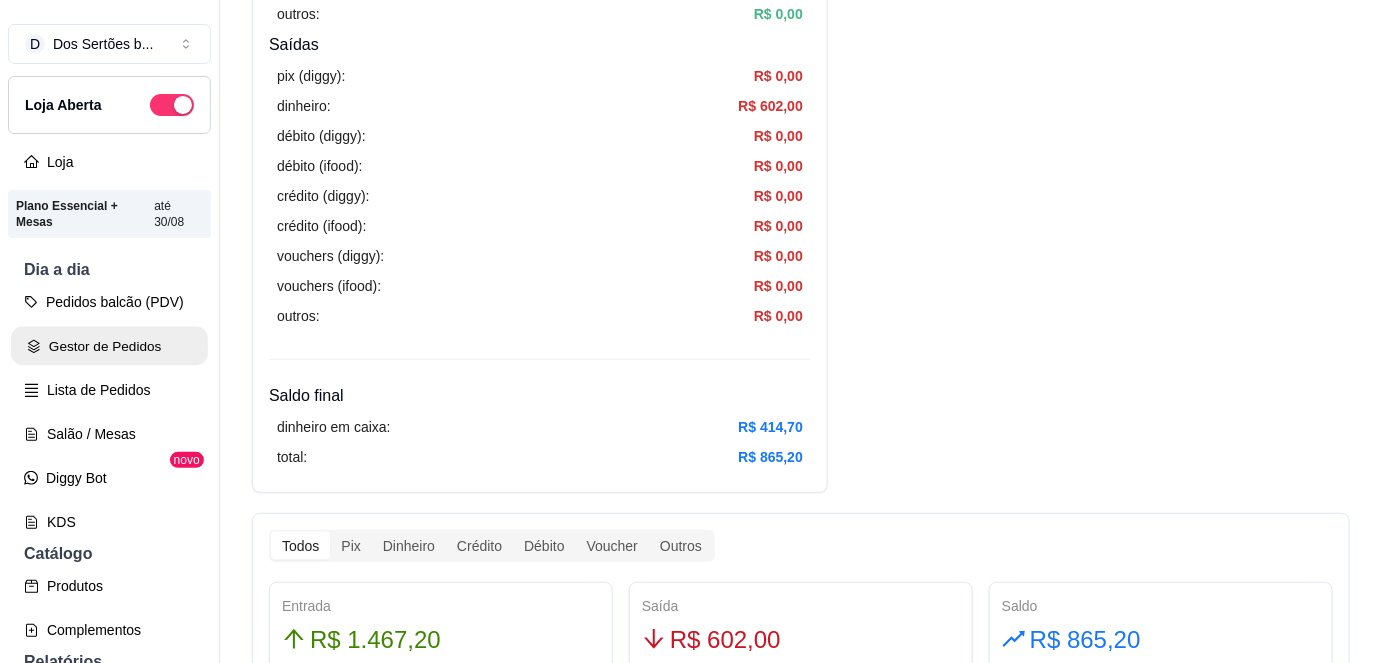 click on "Gestor de Pedidos" at bounding box center [109, 346] 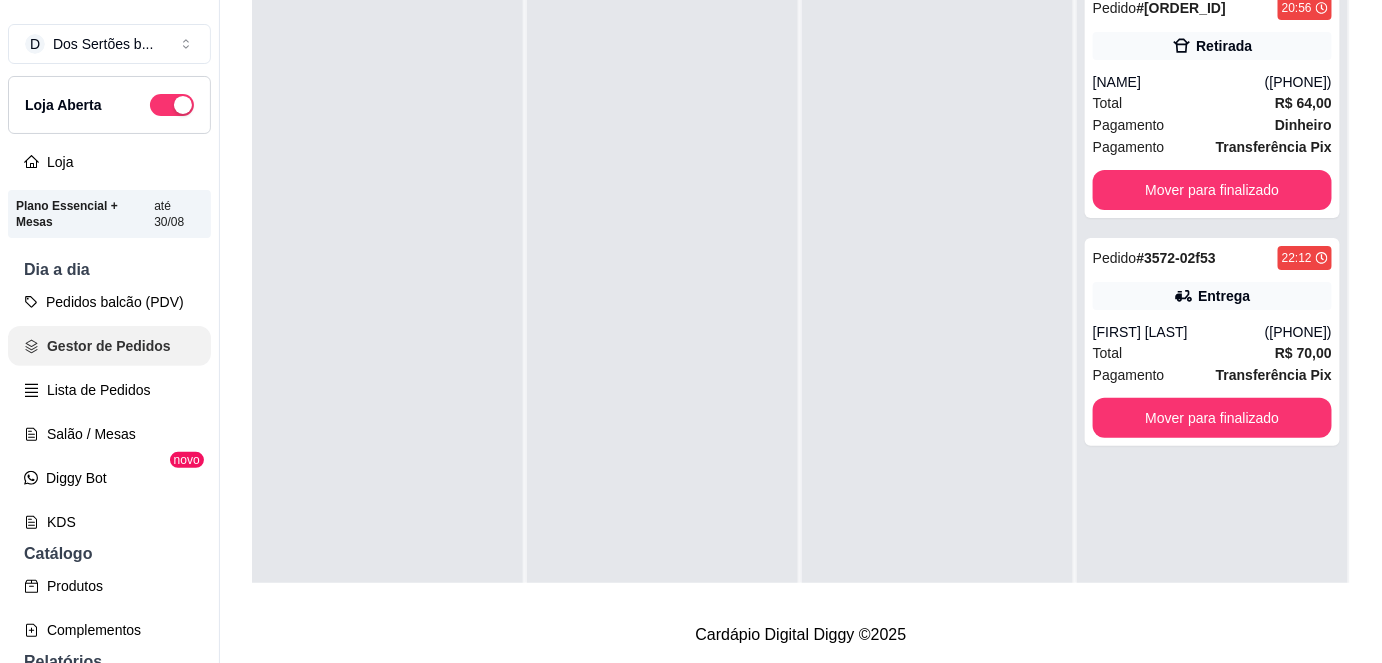 scroll, scrollTop: 0, scrollLeft: 0, axis: both 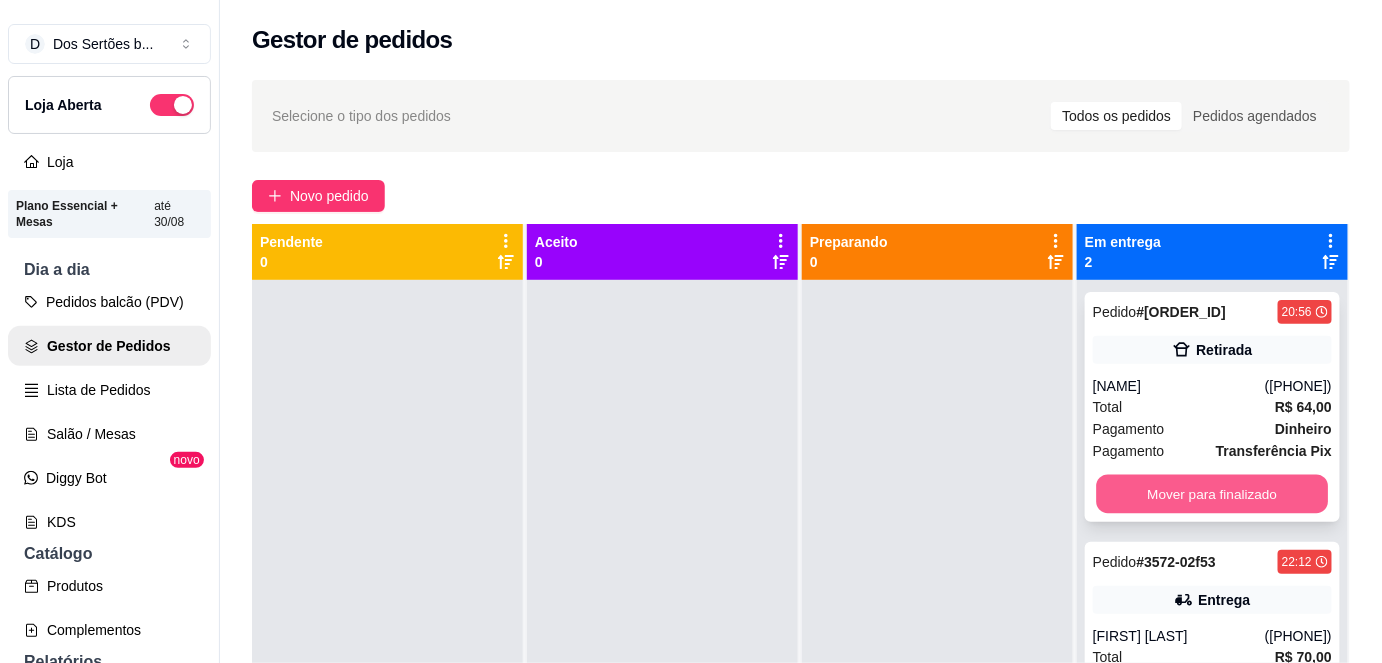 click on "Mover para finalizado" at bounding box center [1213, 494] 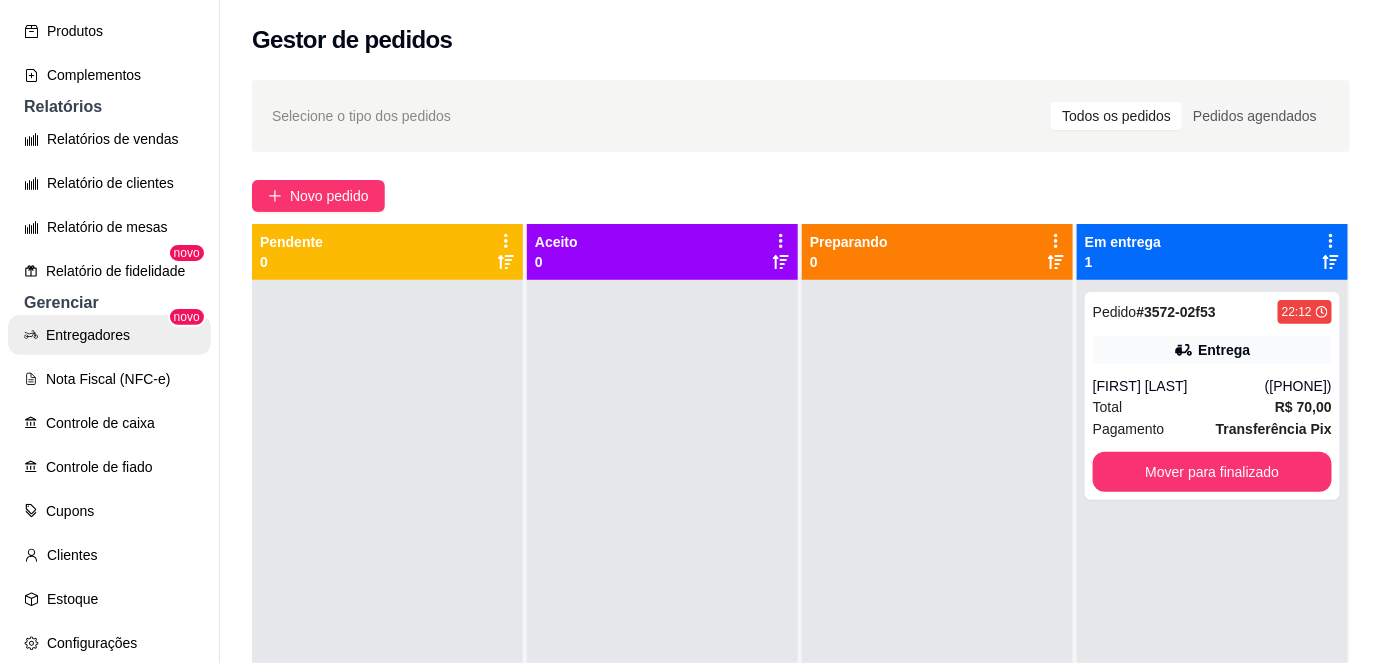 scroll, scrollTop: 556, scrollLeft: 0, axis: vertical 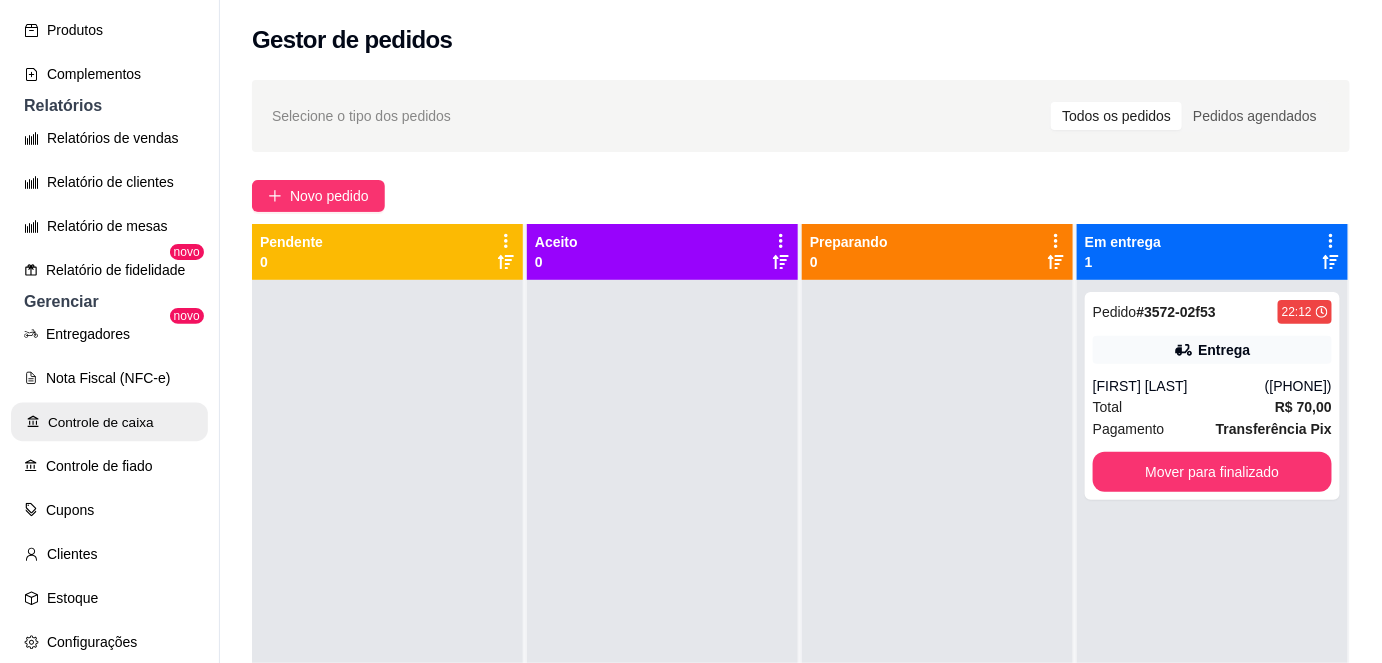 click on "Controle de caixa" at bounding box center [109, 422] 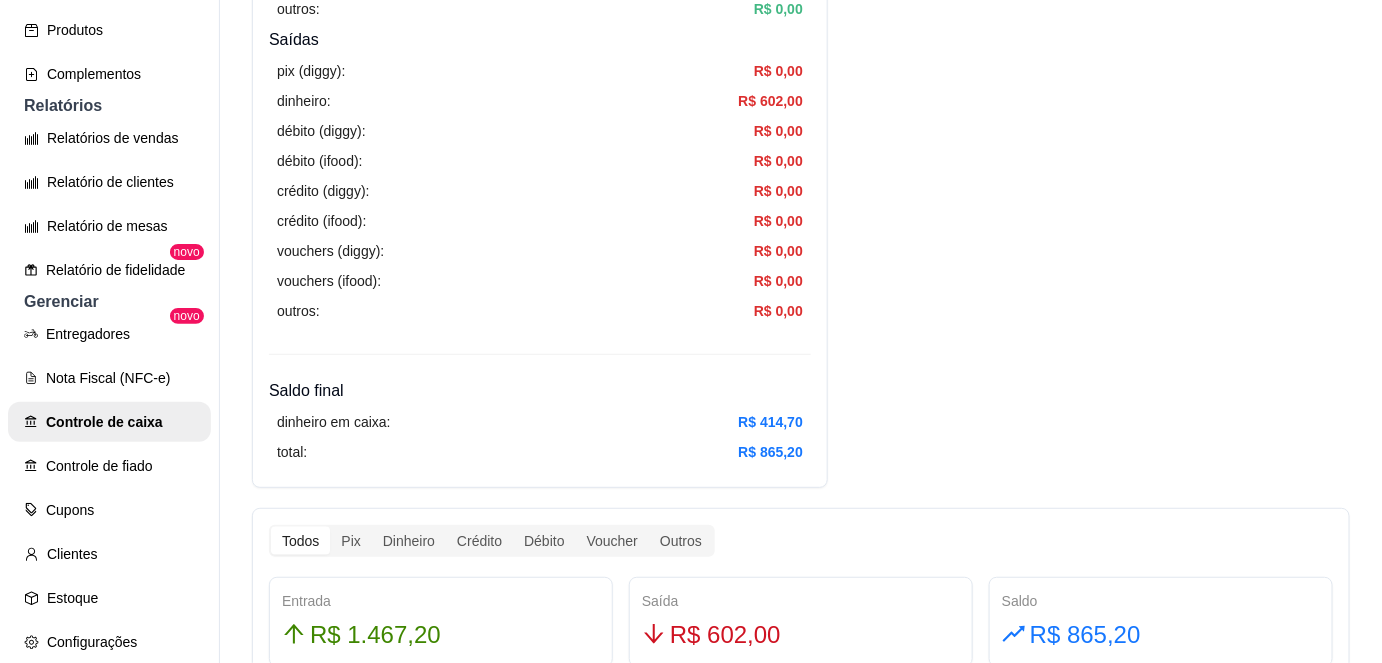 scroll, scrollTop: 681, scrollLeft: 0, axis: vertical 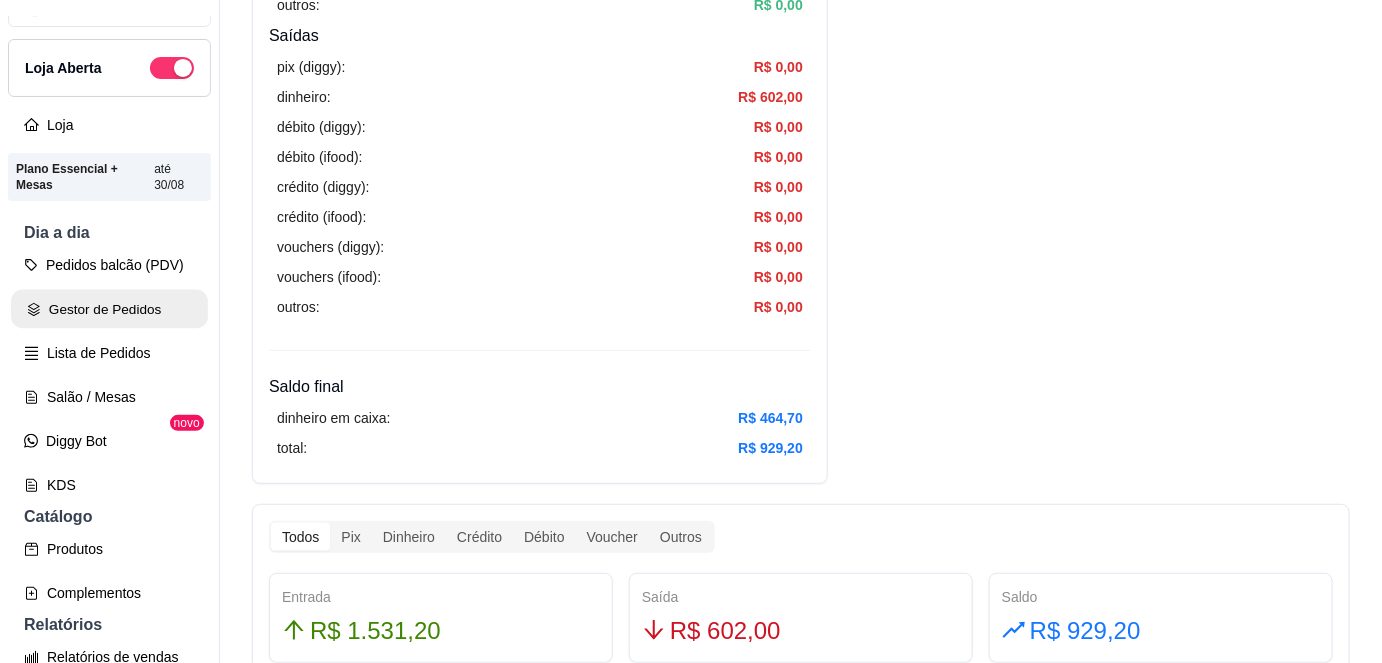 click on "Gestor de Pedidos" at bounding box center (109, 309) 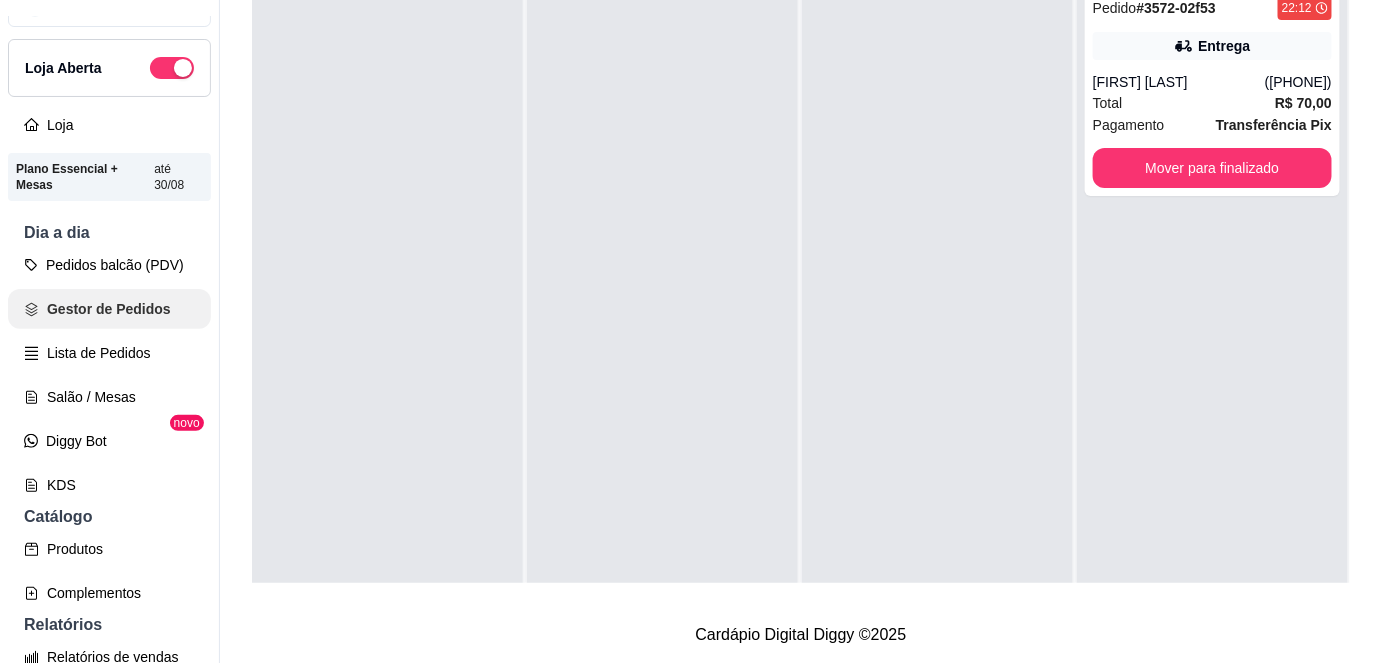 scroll, scrollTop: 0, scrollLeft: 0, axis: both 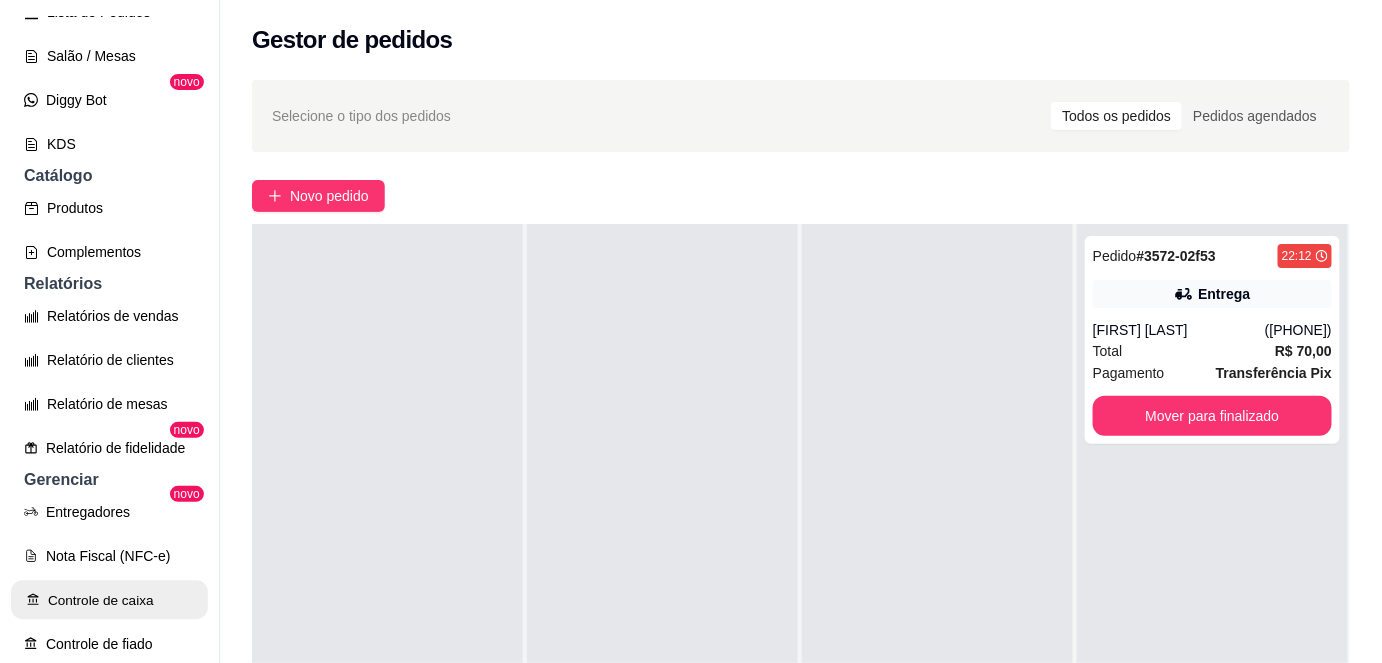 click on "Controle de caixa" at bounding box center [109, 600] 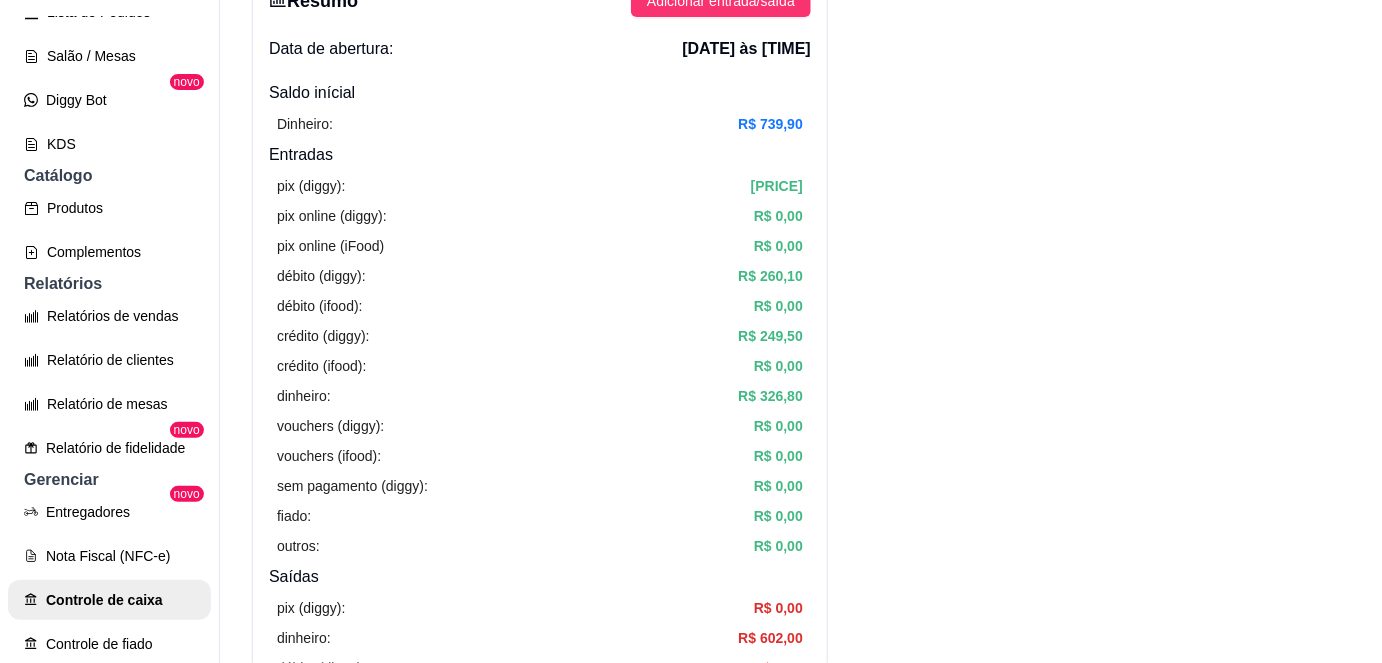 scroll, scrollTop: 0, scrollLeft: 0, axis: both 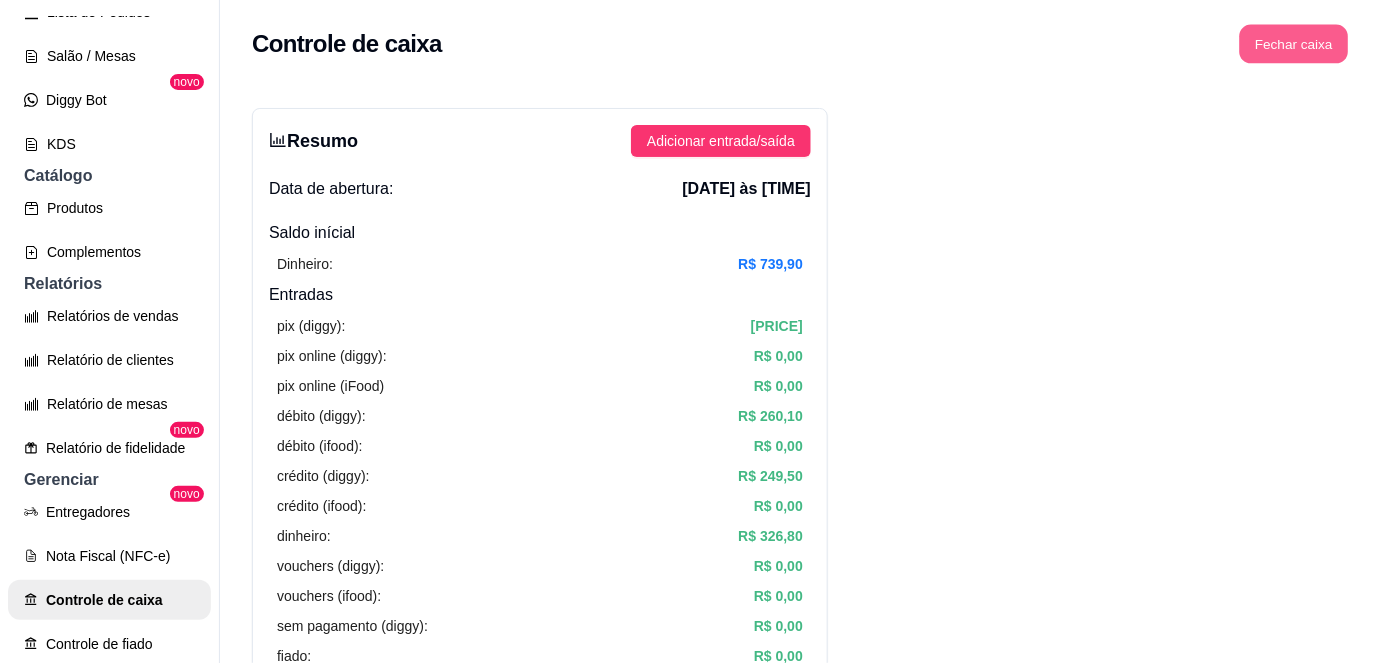 click on "Fechar caixa" at bounding box center [1294, 44] 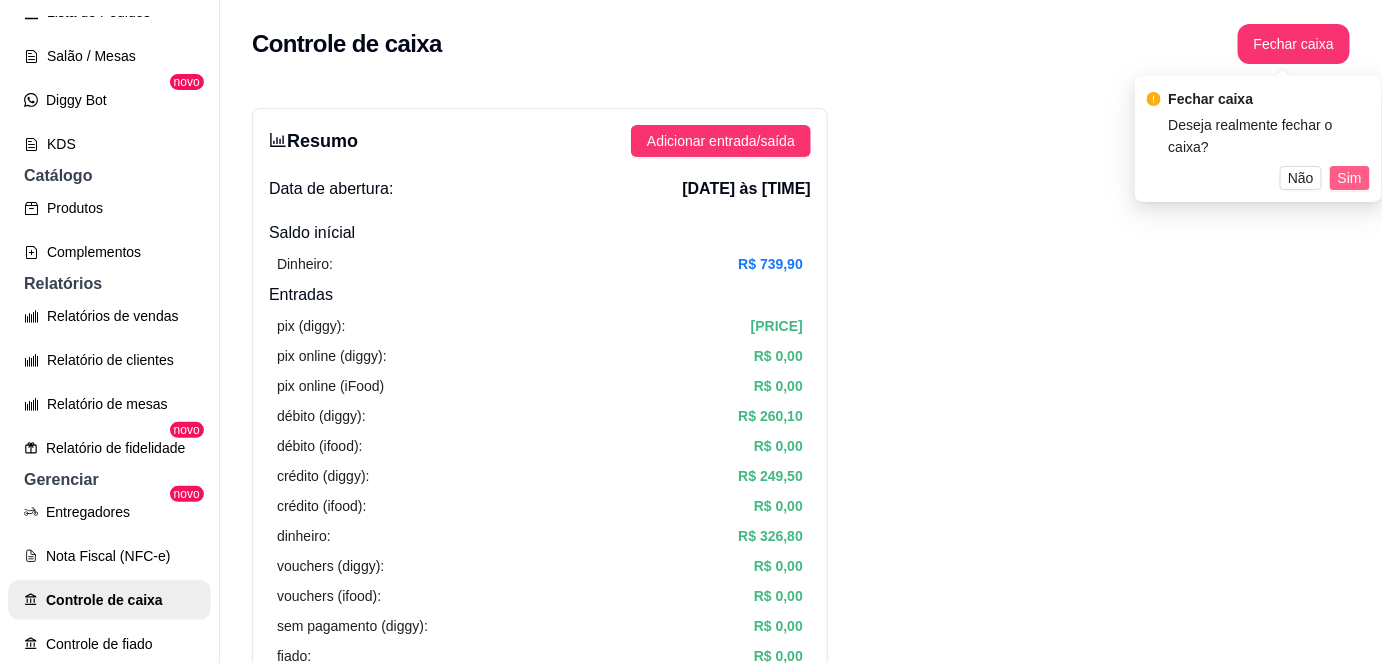 click on "Sim" at bounding box center [1350, 178] 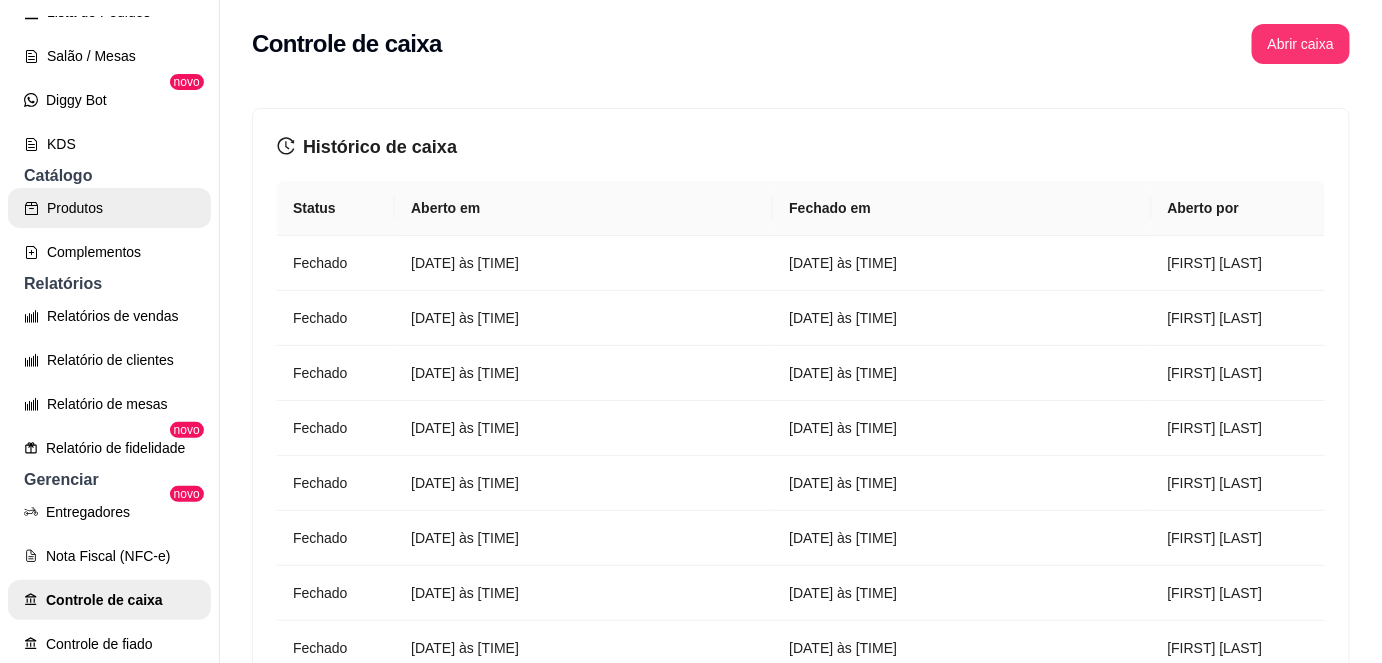 scroll, scrollTop: 0, scrollLeft: 0, axis: both 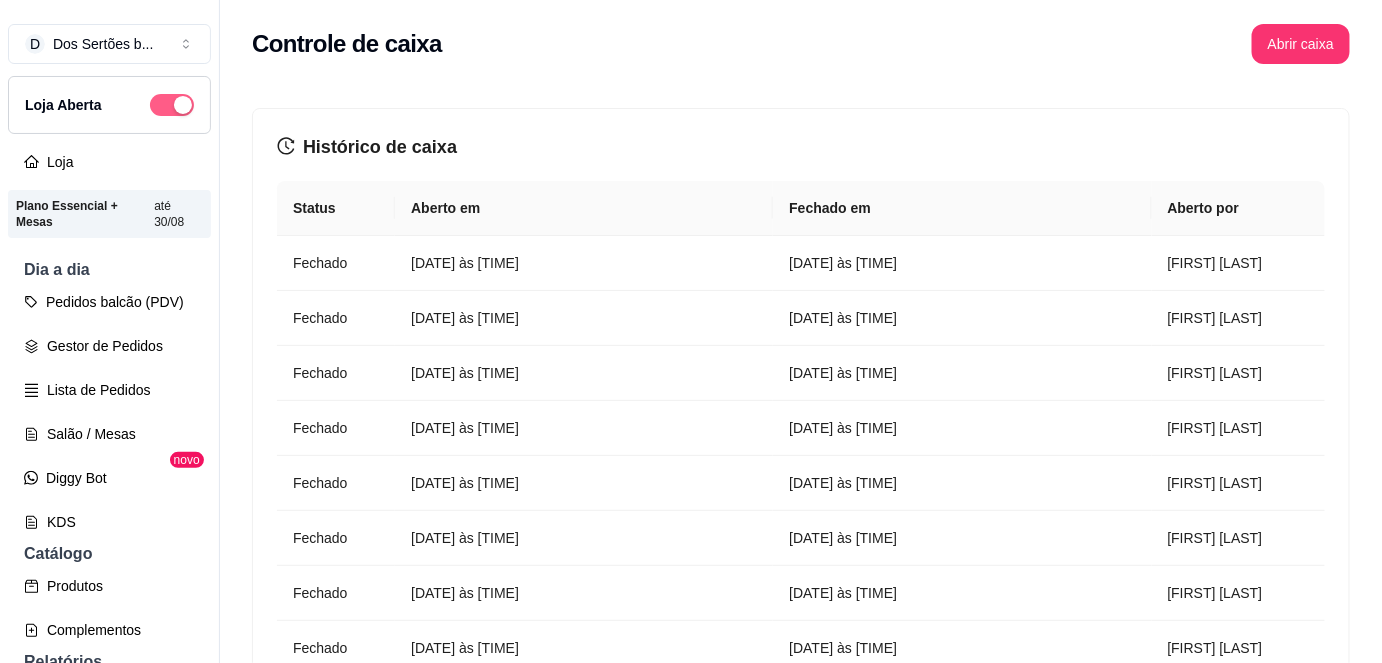 click at bounding box center (172, 105) 